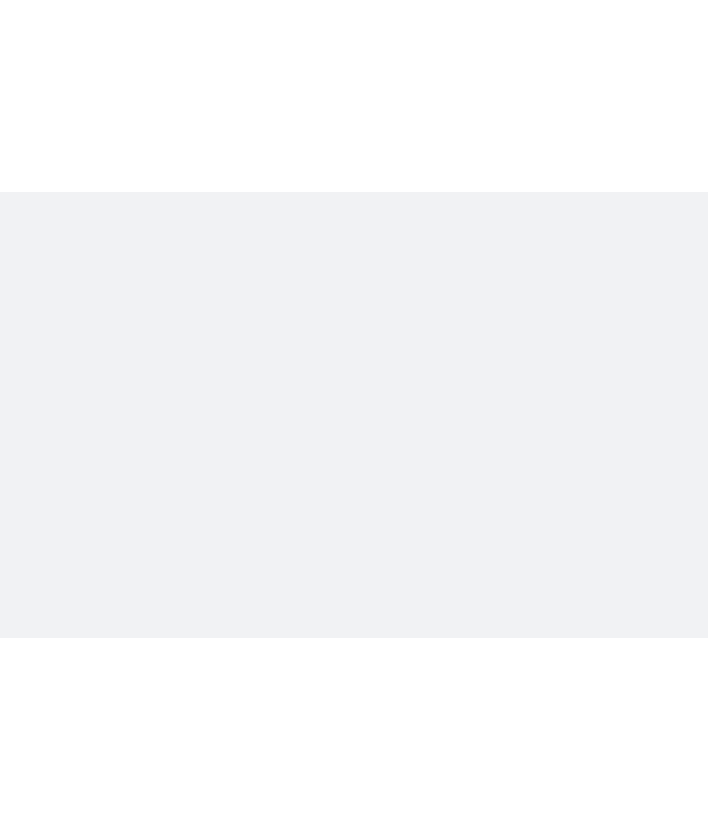 scroll, scrollTop: 0, scrollLeft: 0, axis: both 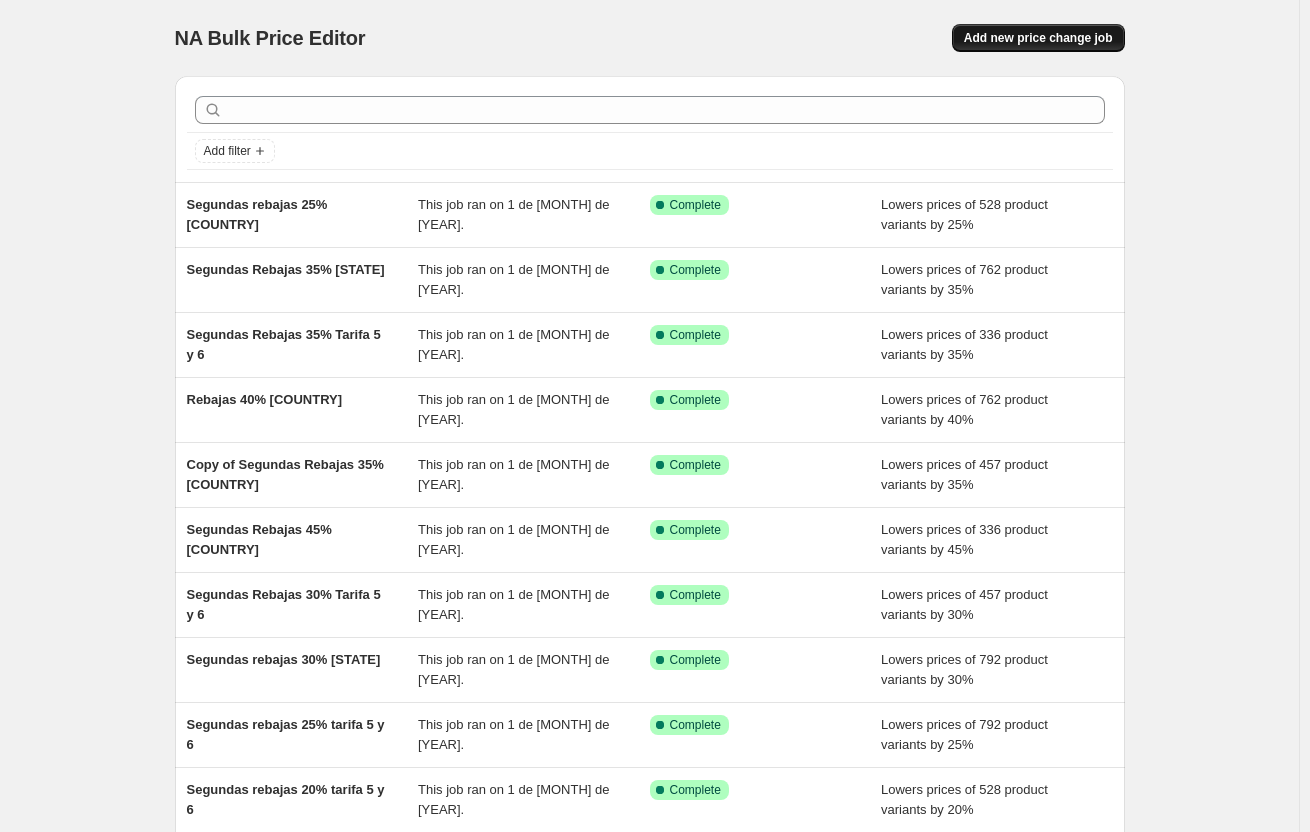 click on "Add new price change job" at bounding box center [1038, 38] 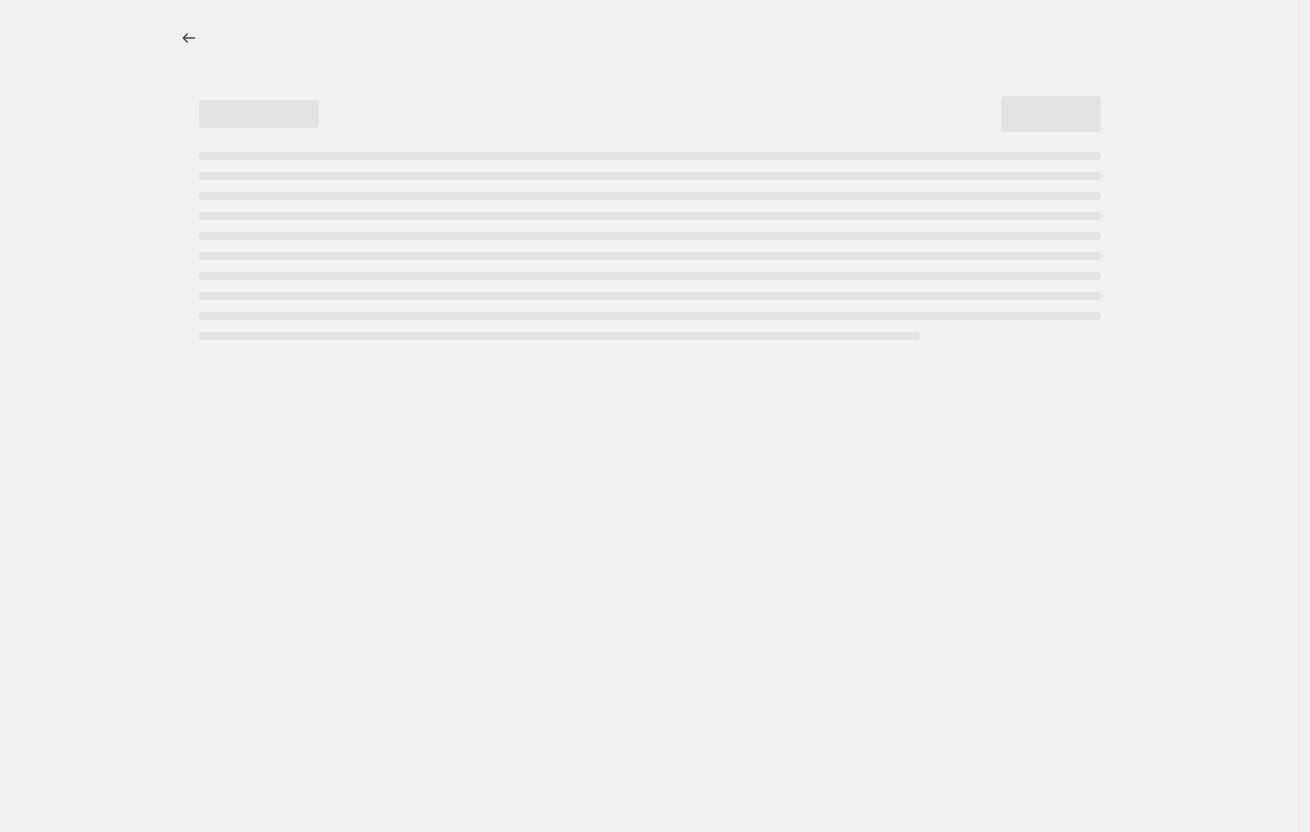 select on "percentage" 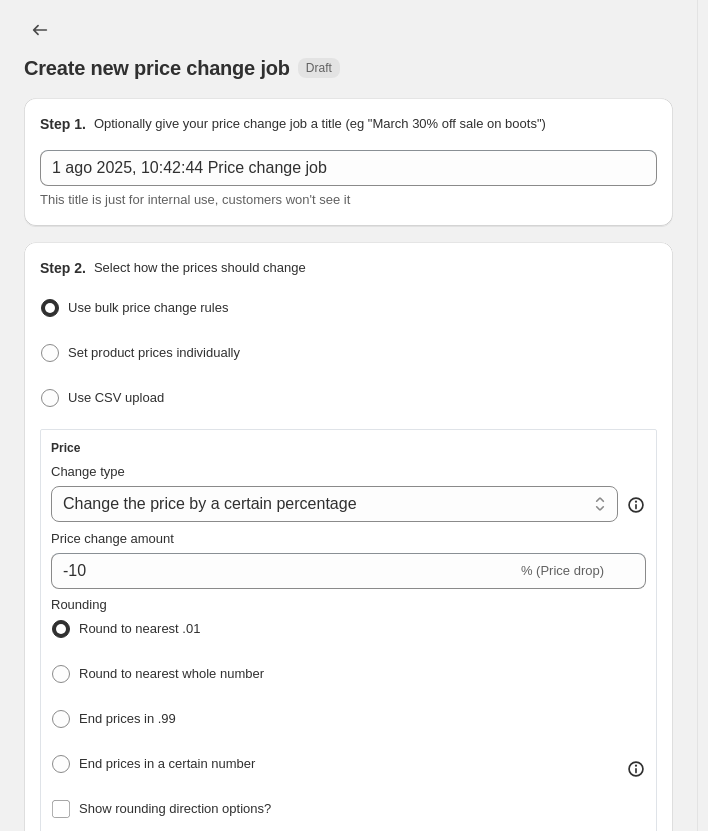 scroll, scrollTop: 0, scrollLeft: 0, axis: both 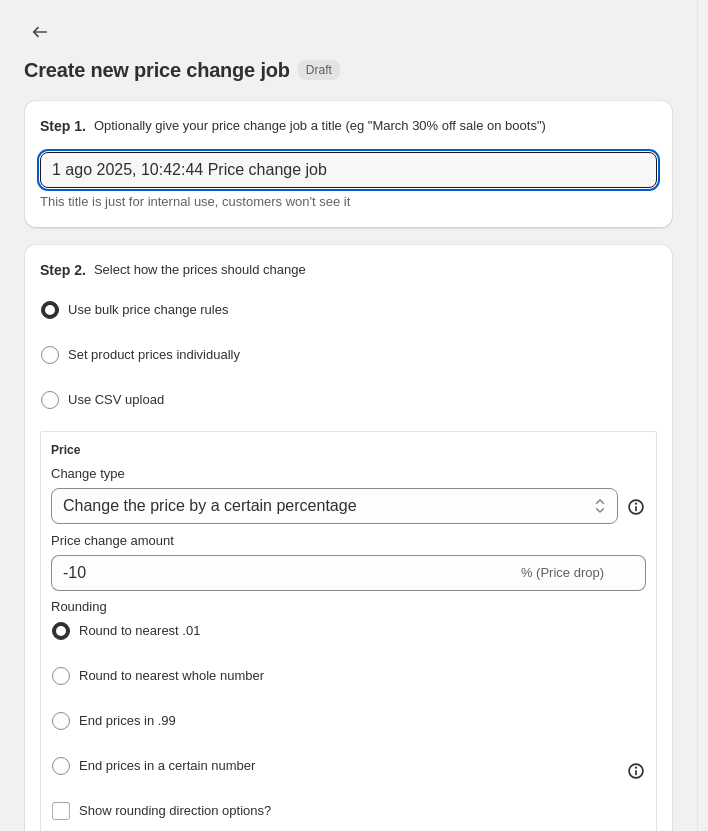 drag, startPoint x: 383, startPoint y: 165, endPoint x: -194, endPoint y: 172, distance: 577.0425 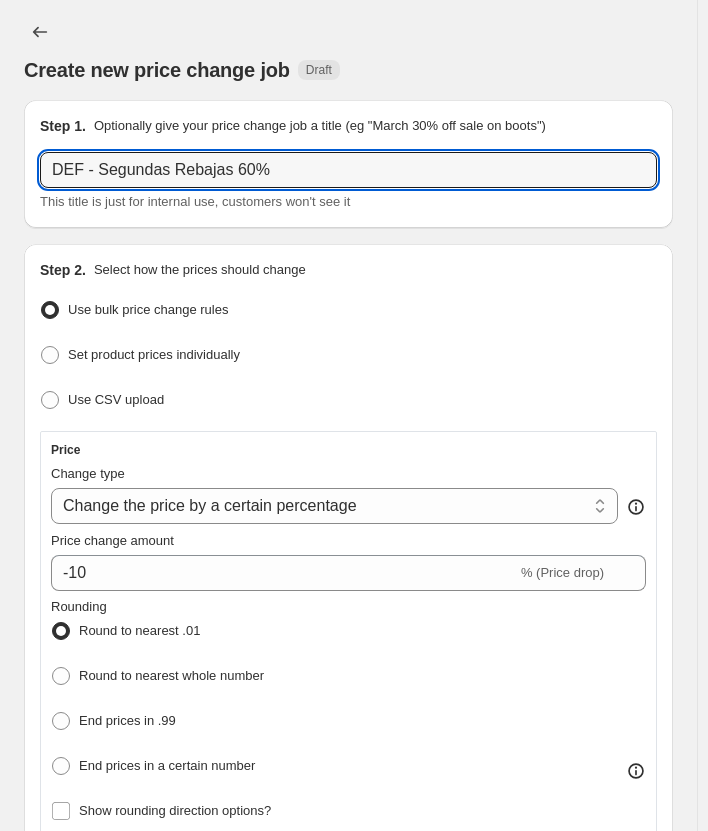 type on "DEF - Segundas Rebajas 60%" 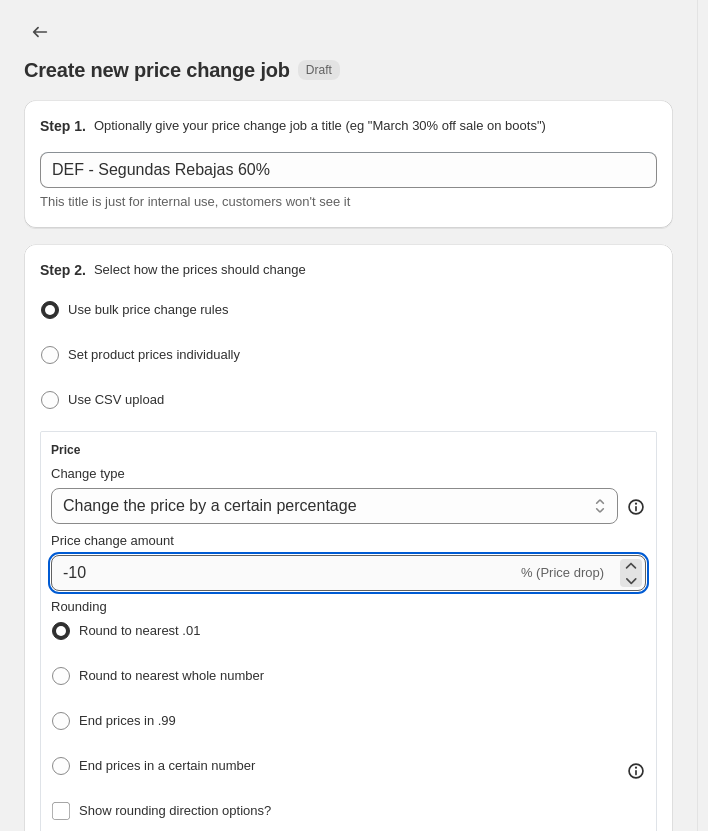 drag, startPoint x: 143, startPoint y: 570, endPoint x: 67, endPoint y: 572, distance: 76.02631 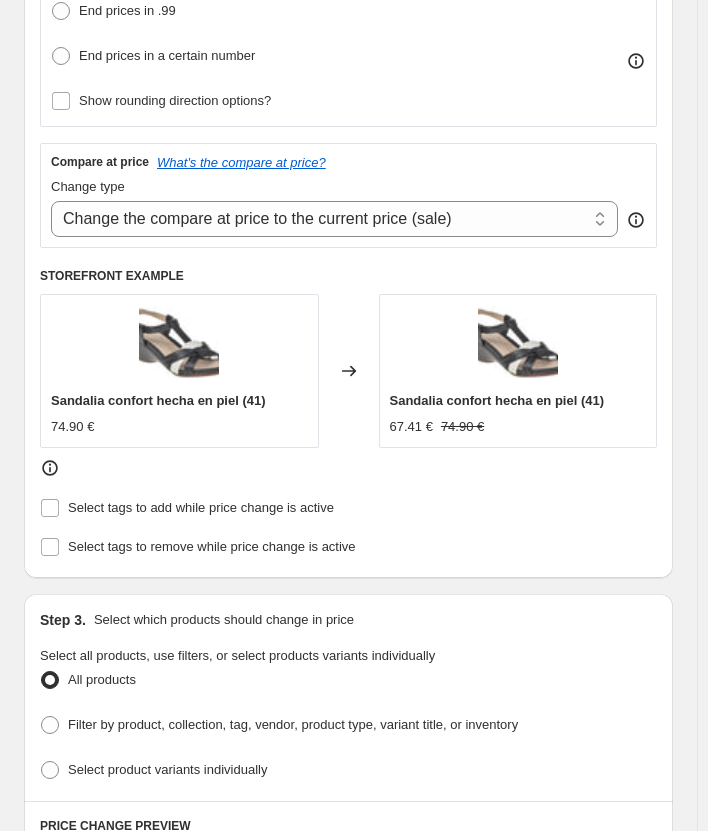 scroll, scrollTop: 800, scrollLeft: 0, axis: vertical 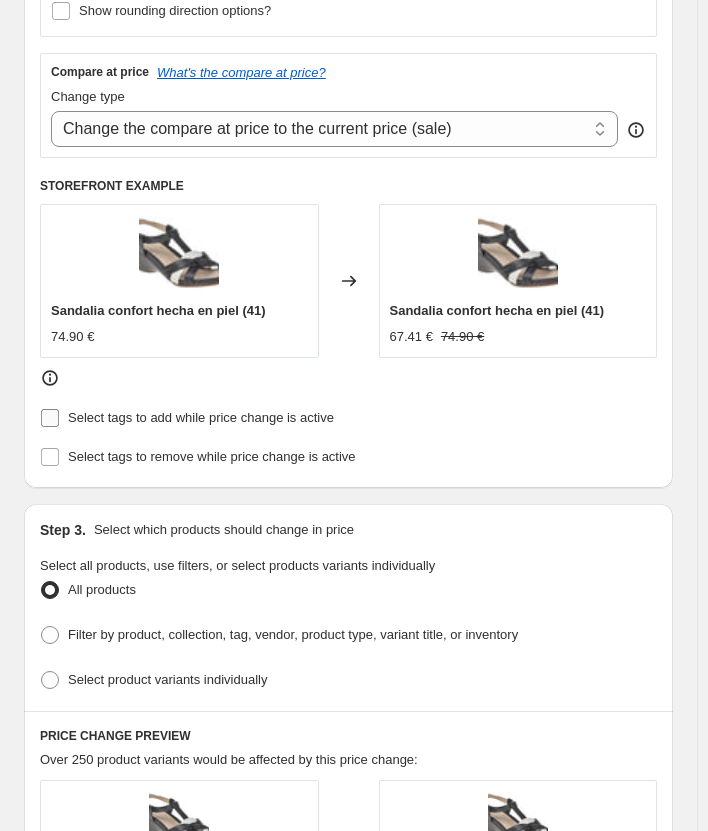 type on "-60" 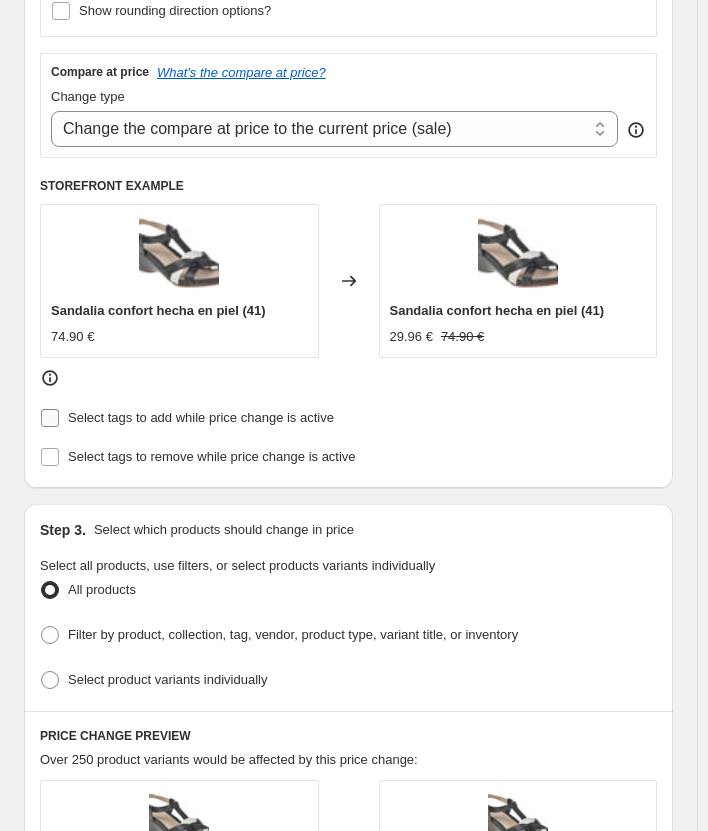 click on "Select tags to add while price change is active" at bounding box center (187, 418) 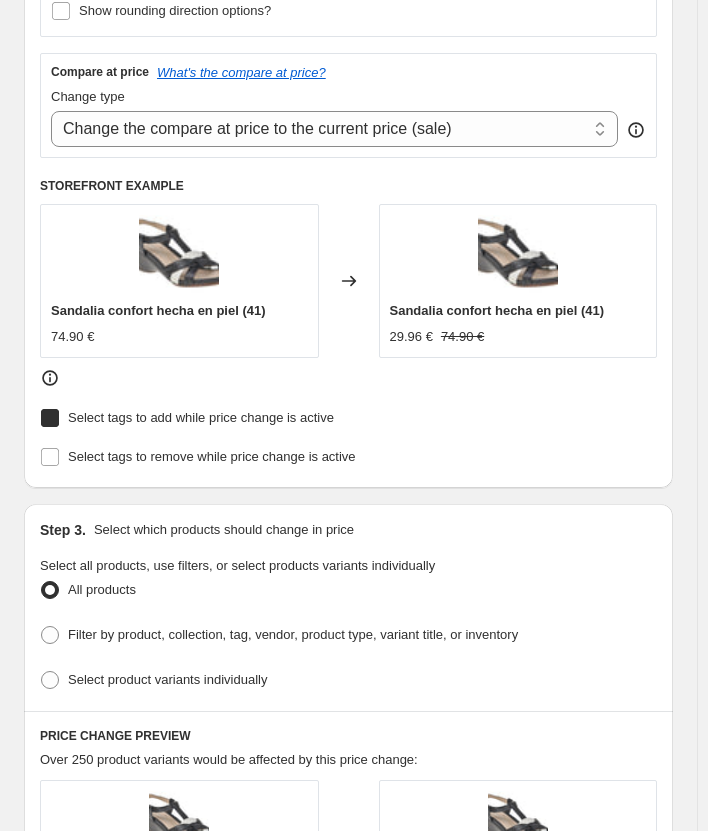 checkbox on "true" 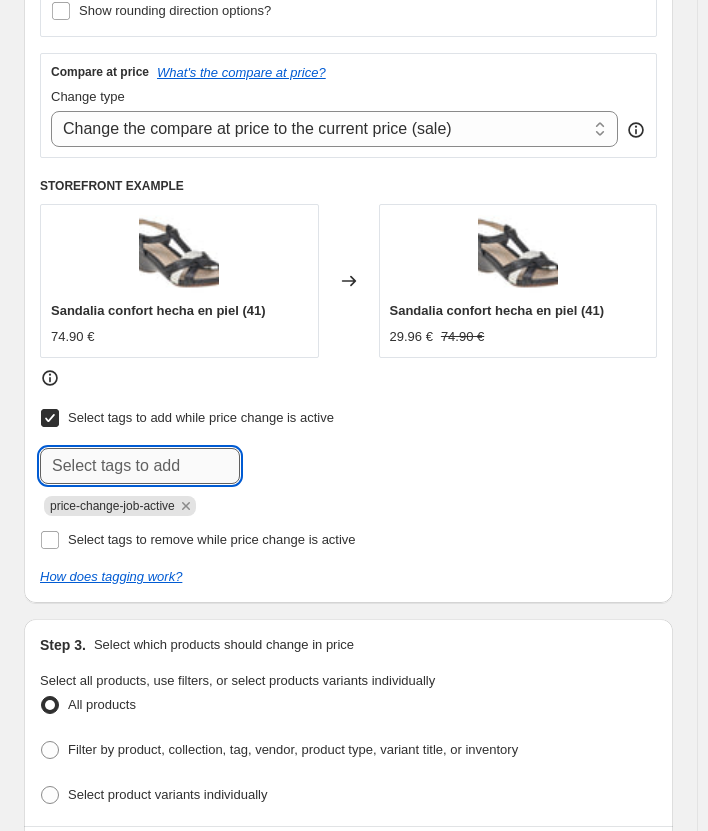 click at bounding box center (140, 466) 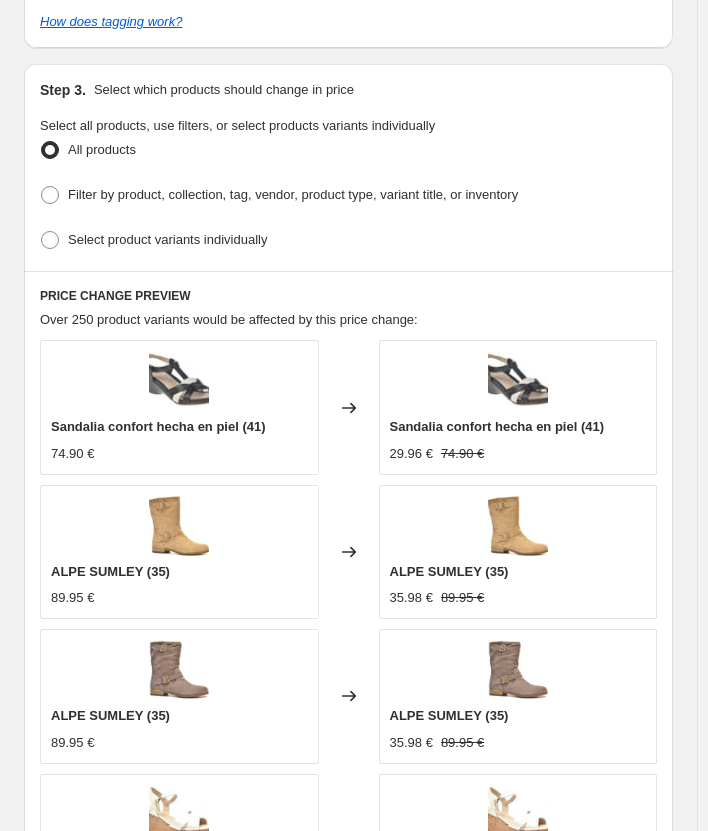 scroll, scrollTop: 1400, scrollLeft: 0, axis: vertical 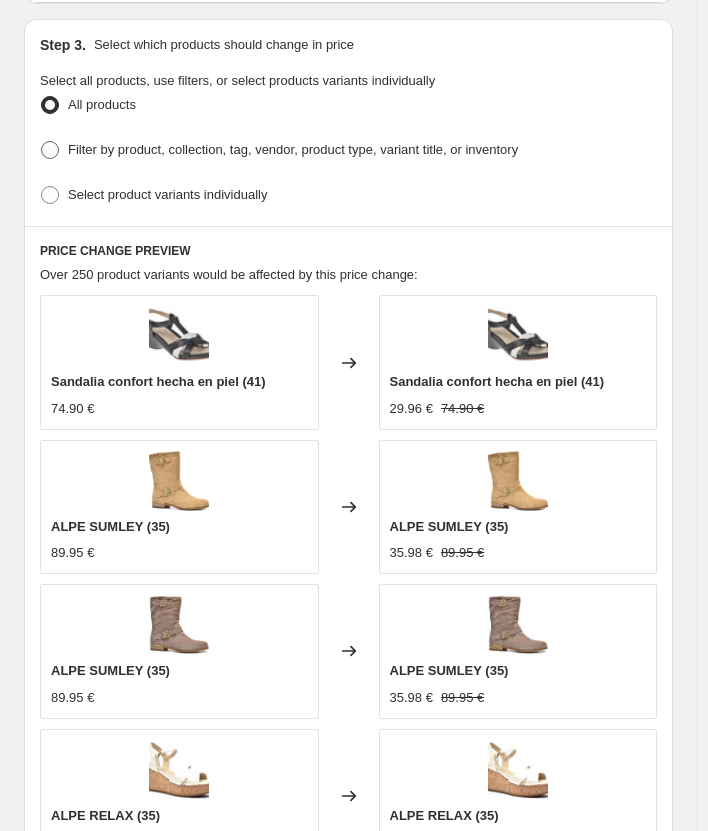 click at bounding box center (50, 150) 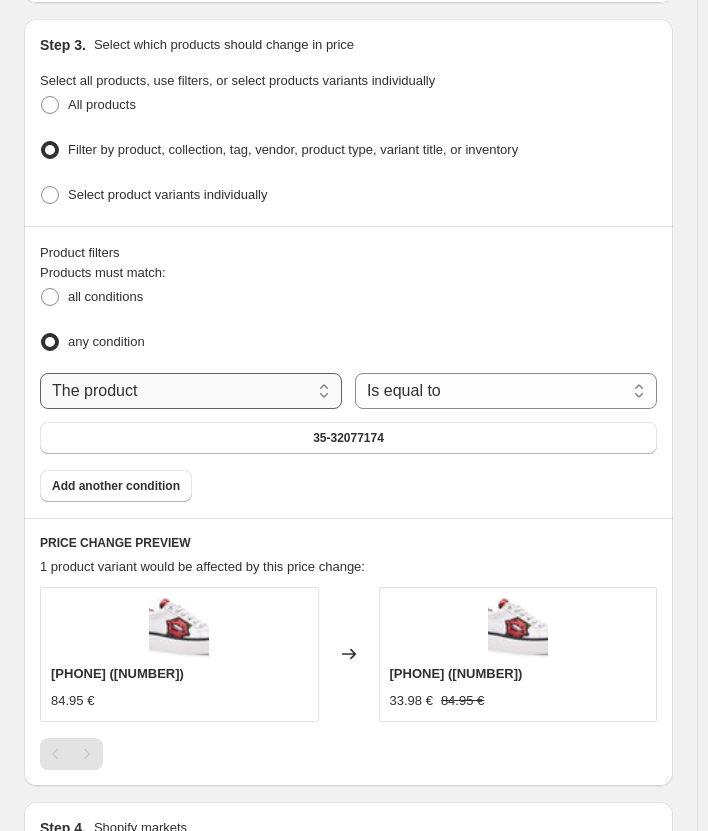 click on "The product The product's collection The product's tag The product's vendor The product's status The variant's title Inventory quantity" at bounding box center [191, 391] 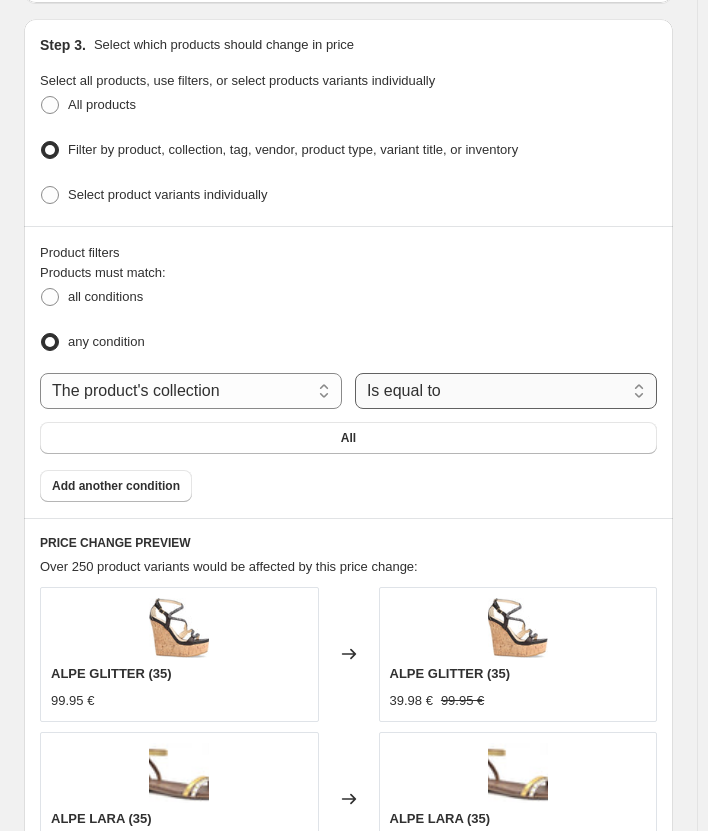 click on "Is equal to Is not equal to" at bounding box center (506, 391) 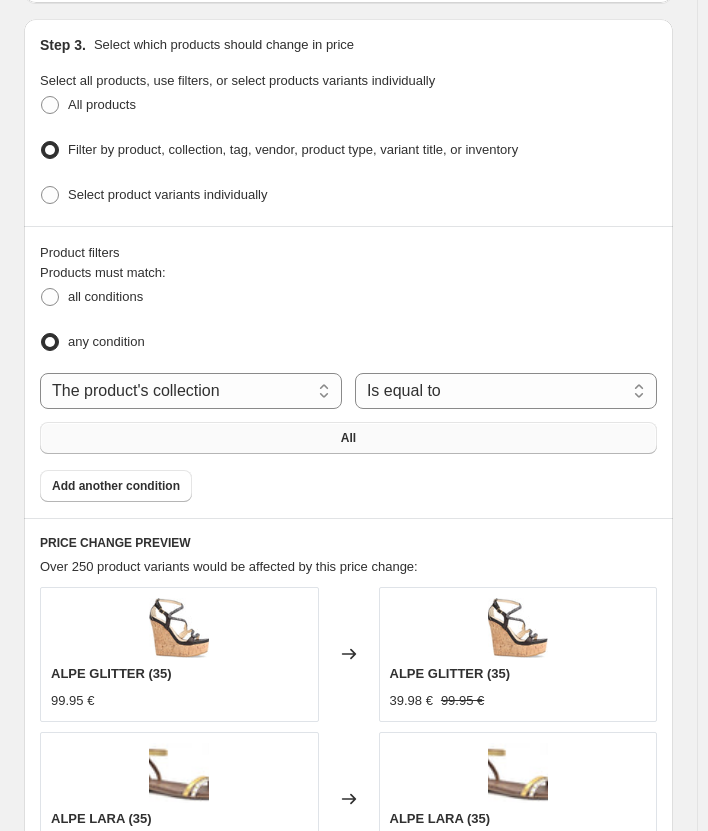click on "All" at bounding box center [348, 438] 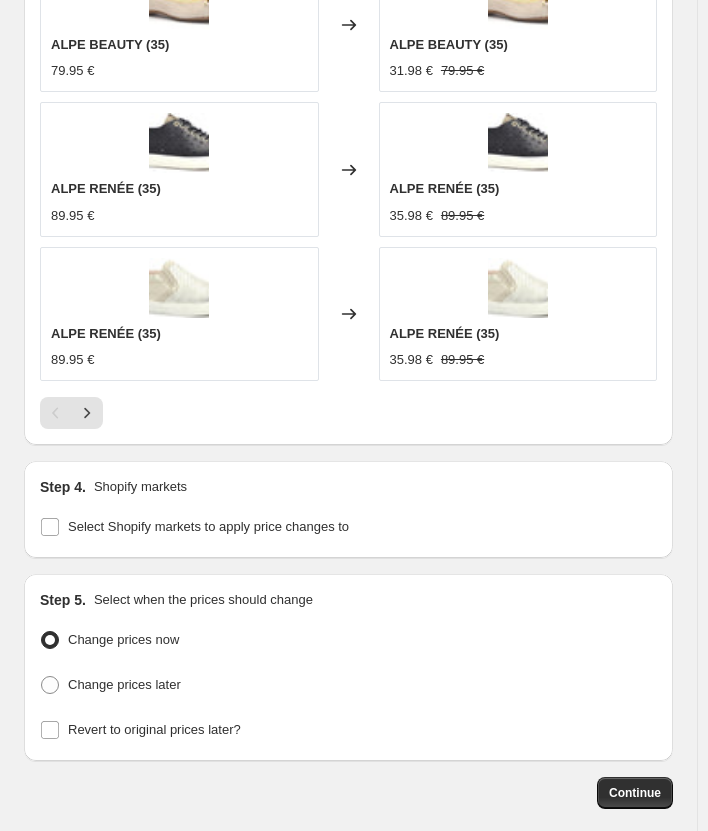 scroll, scrollTop: 2400, scrollLeft: 0, axis: vertical 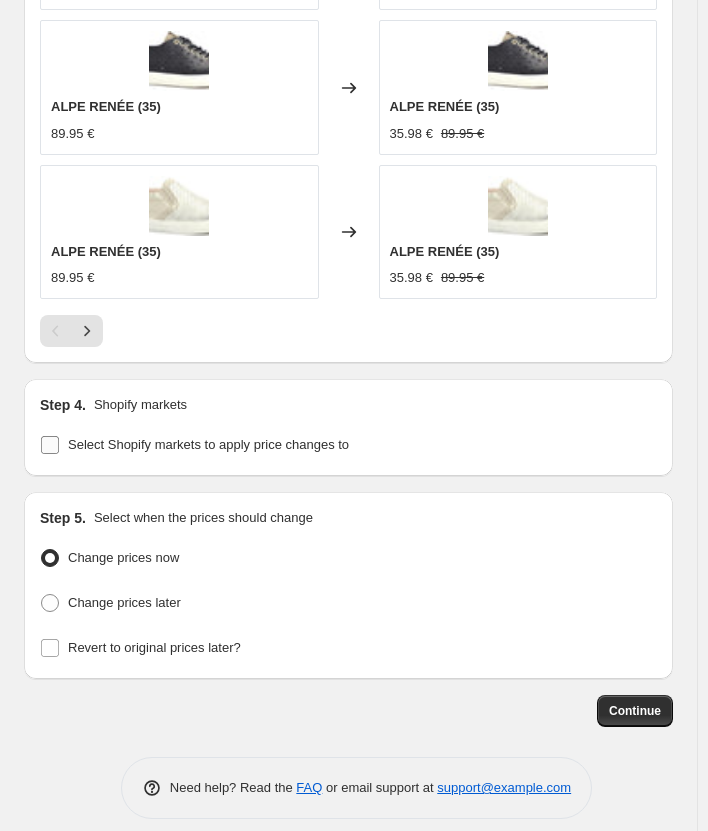 click at bounding box center (50, 445) 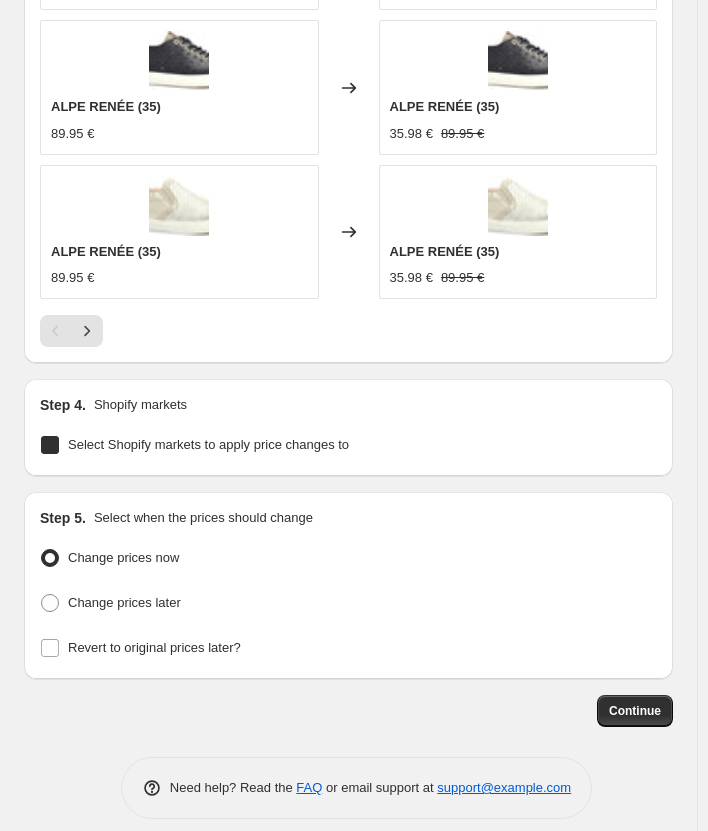 checkbox on "true" 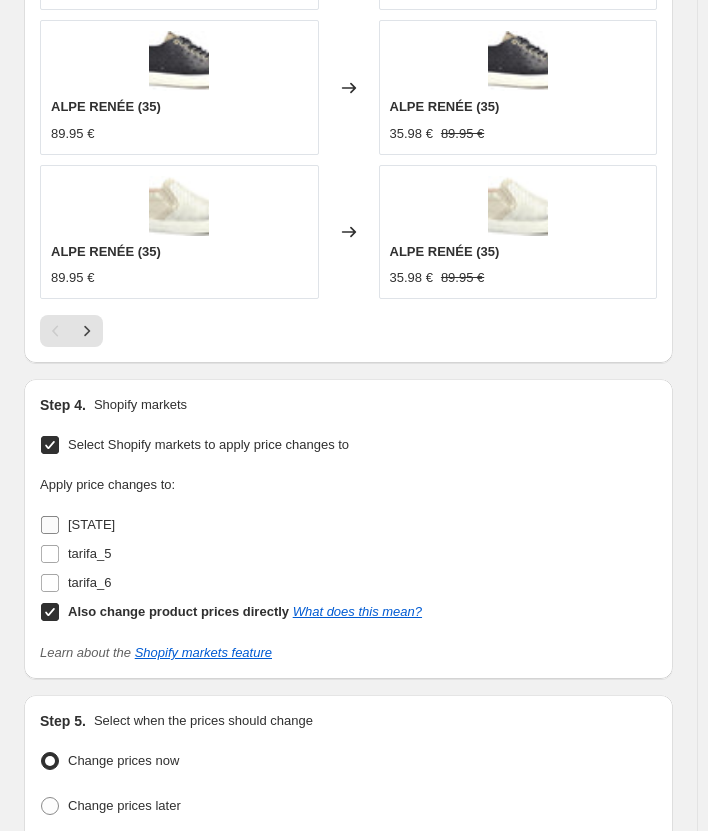 click on "[COUNTRY]" at bounding box center [50, 525] 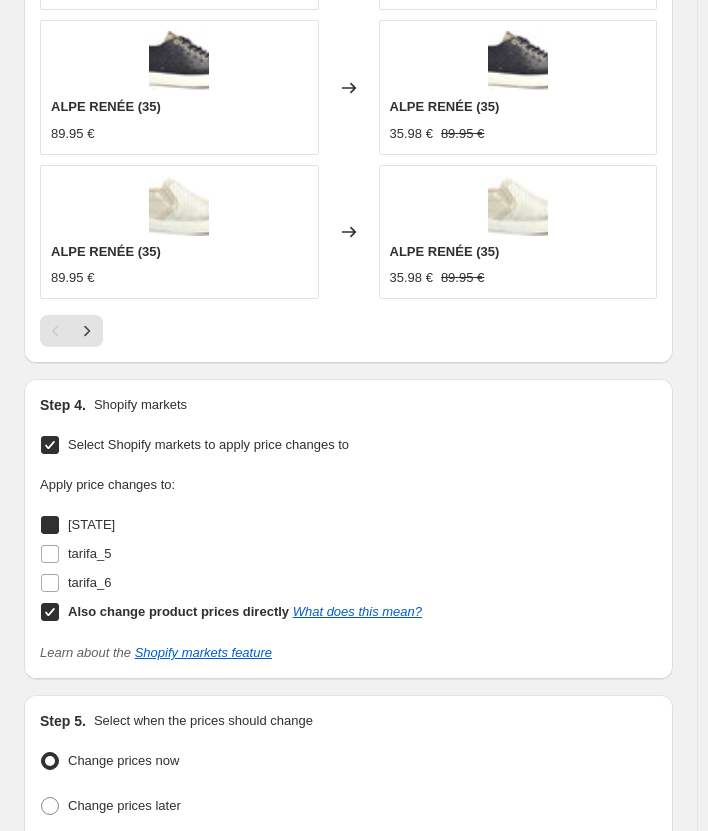 checkbox on "true" 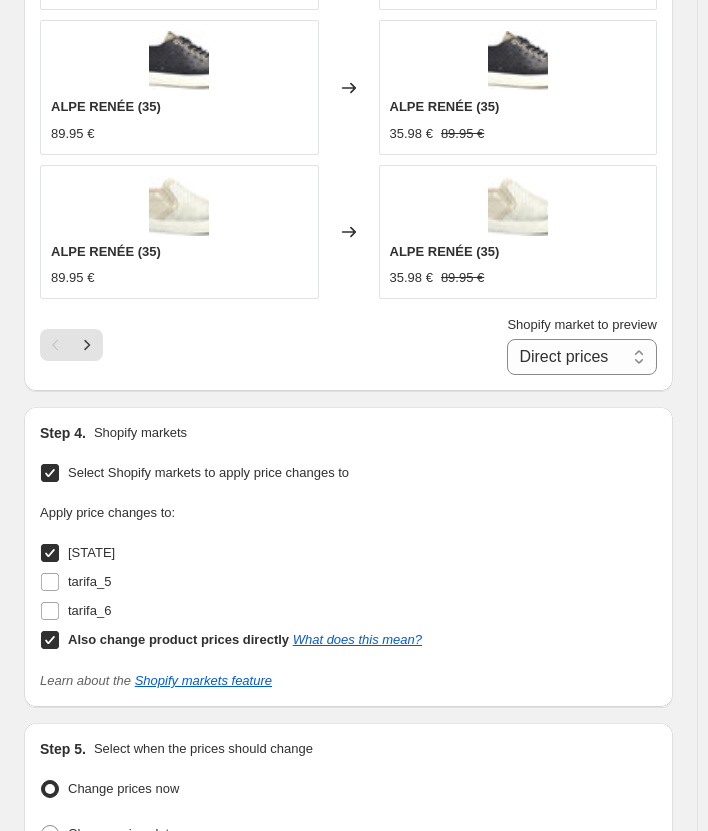 click at bounding box center [50, 640] 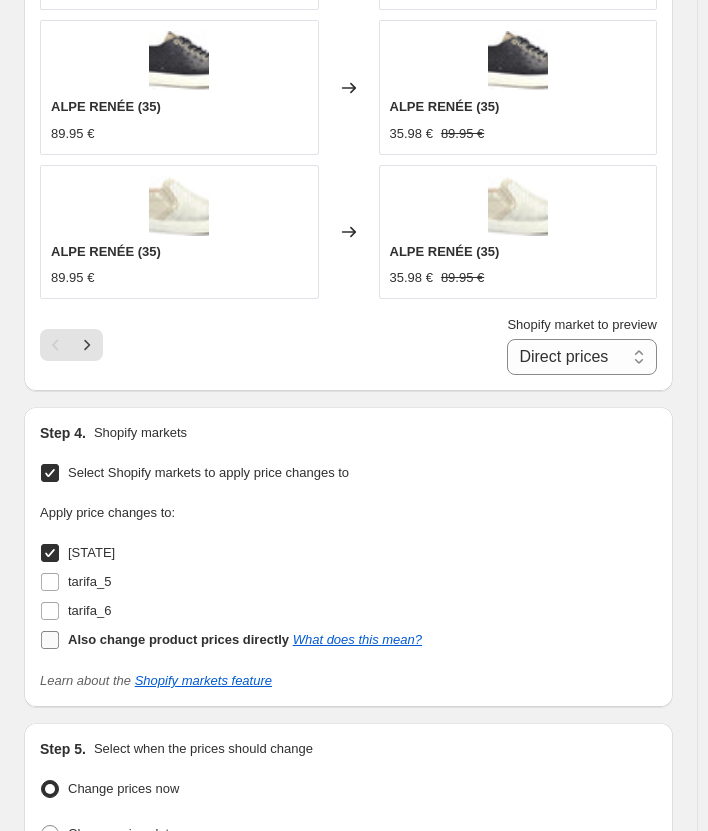 checkbox on "false" 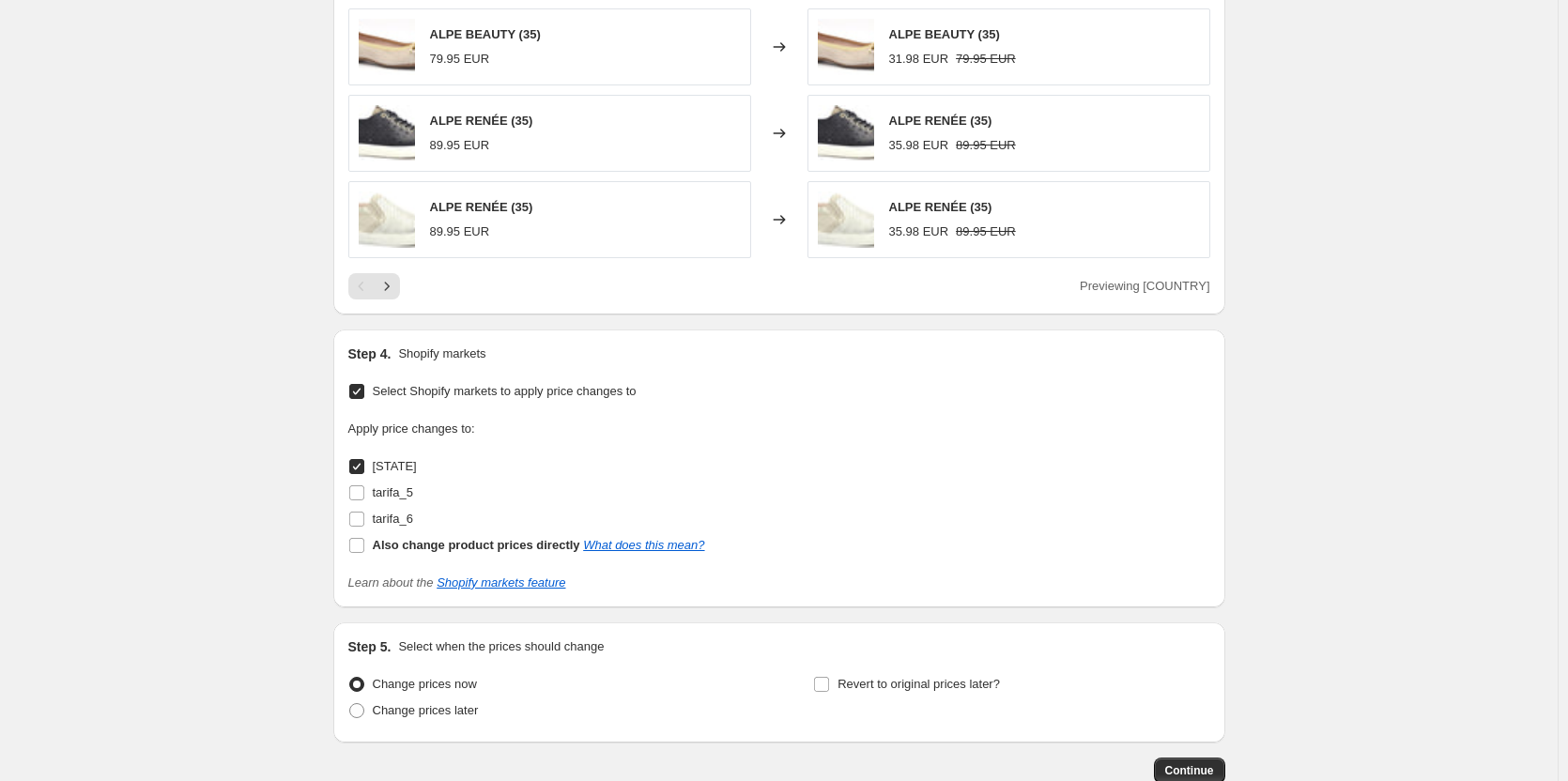 scroll, scrollTop: 1706, scrollLeft: 0, axis: vertical 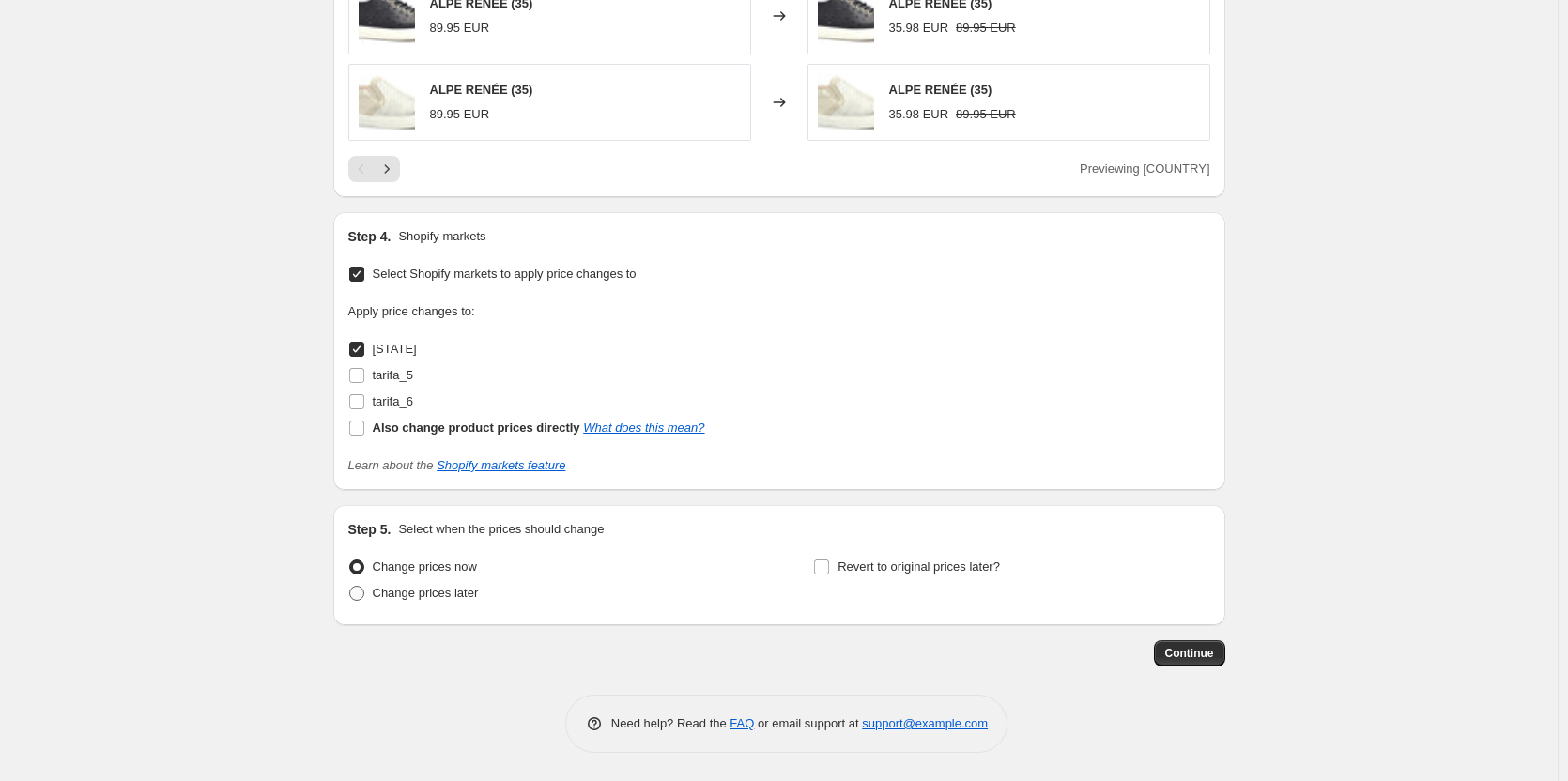 click at bounding box center [357, 593] 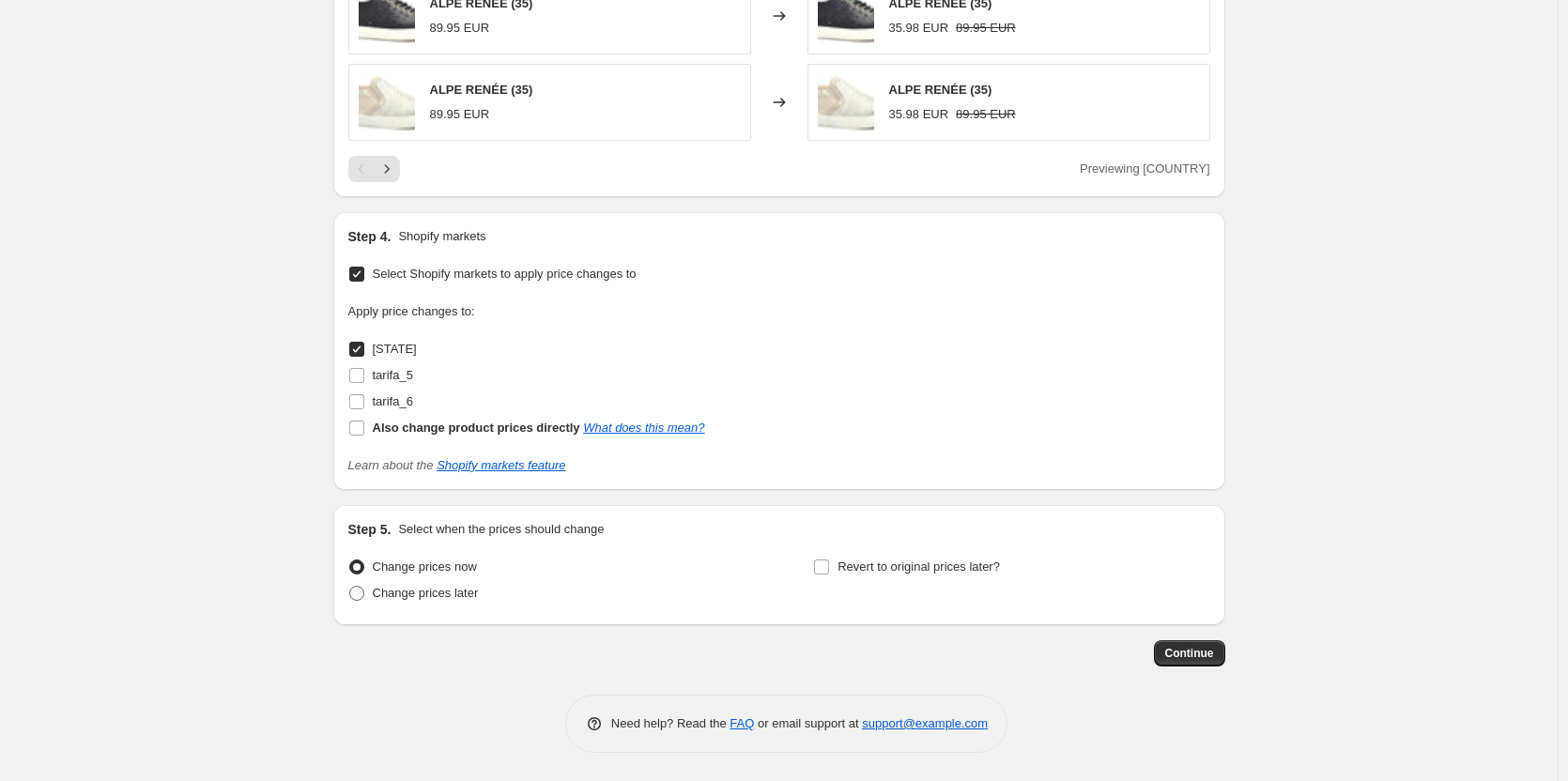 radio on "true" 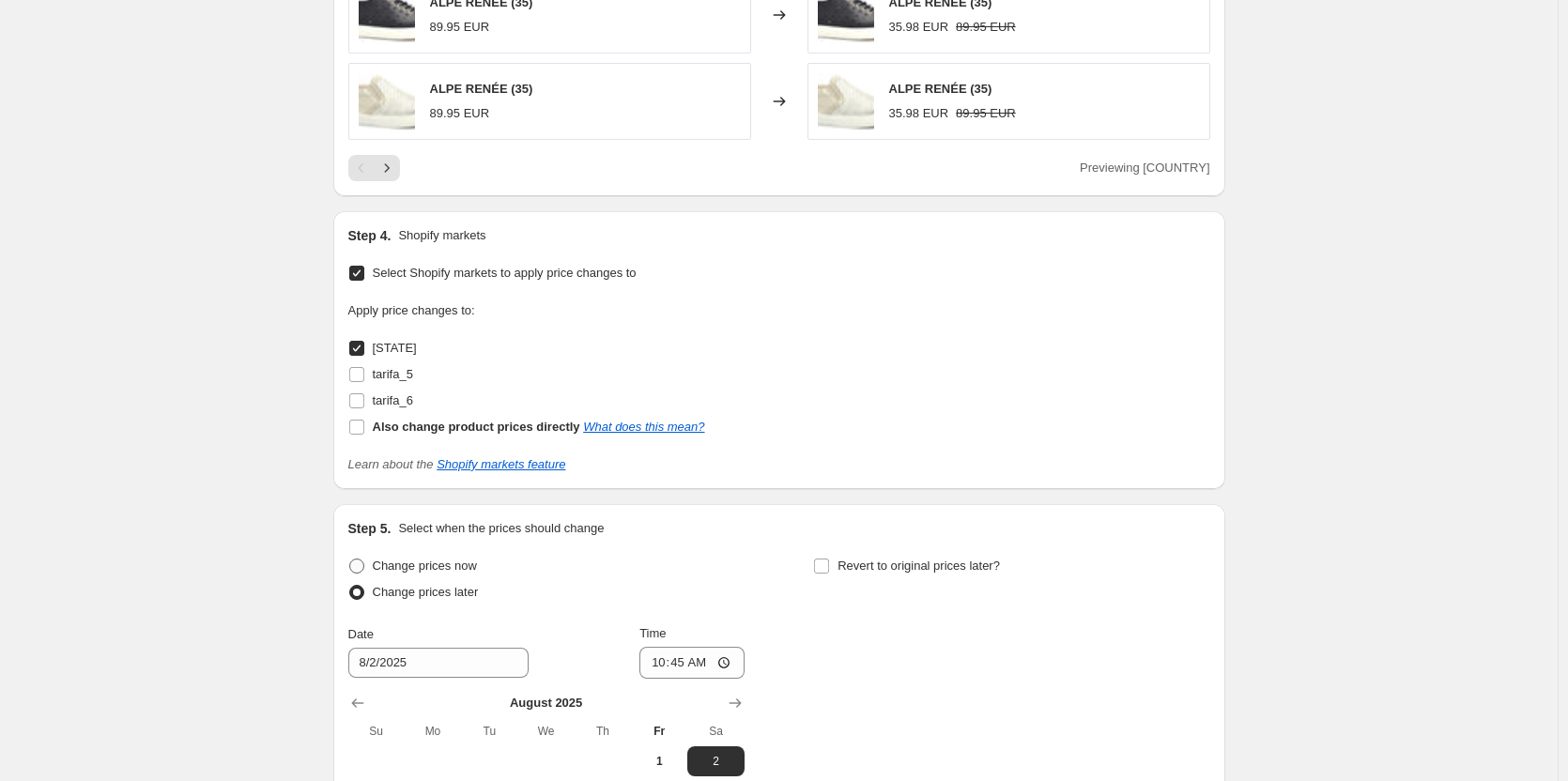 click at bounding box center [357, 566] 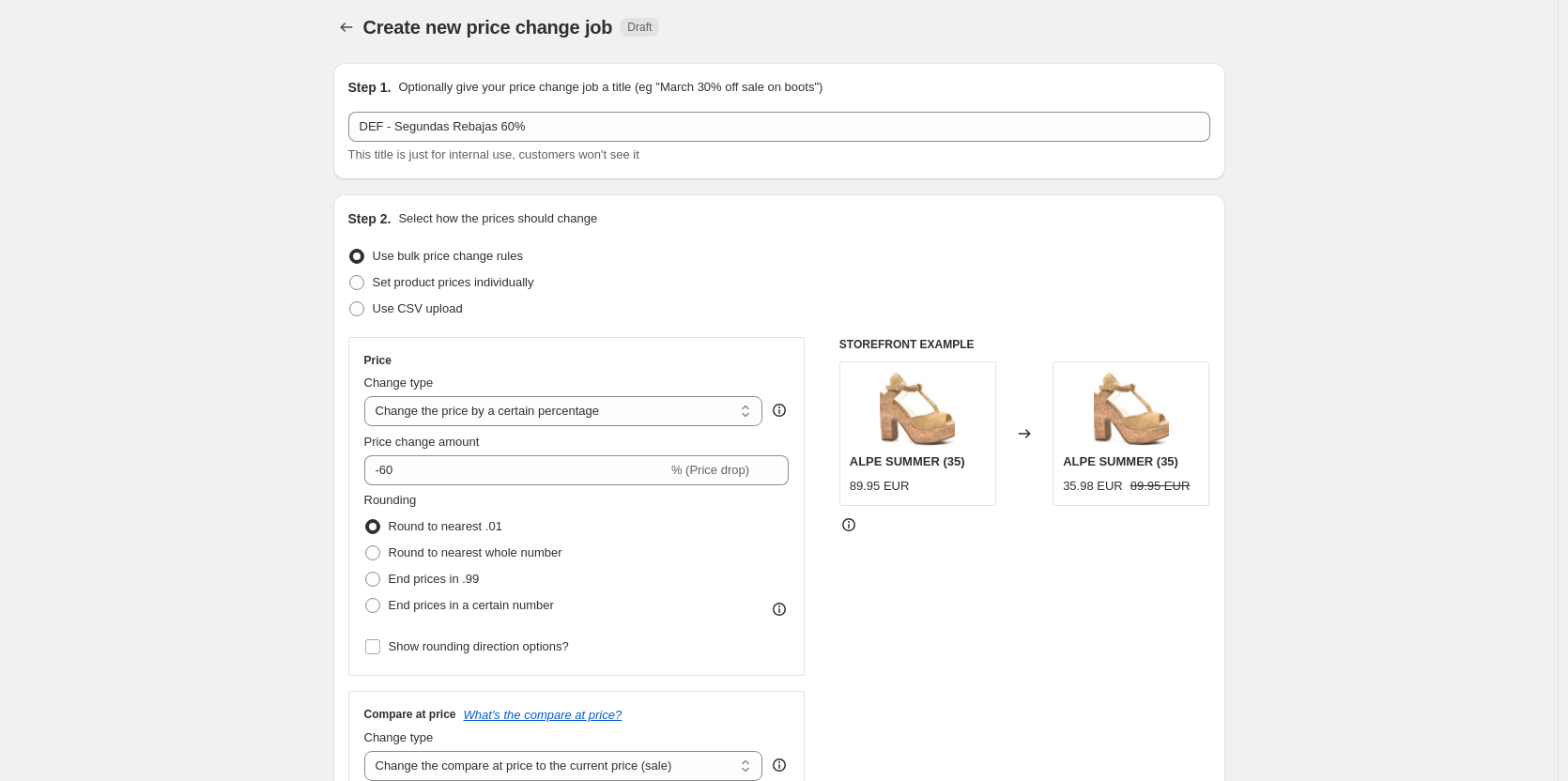 scroll, scrollTop: 0, scrollLeft: 0, axis: both 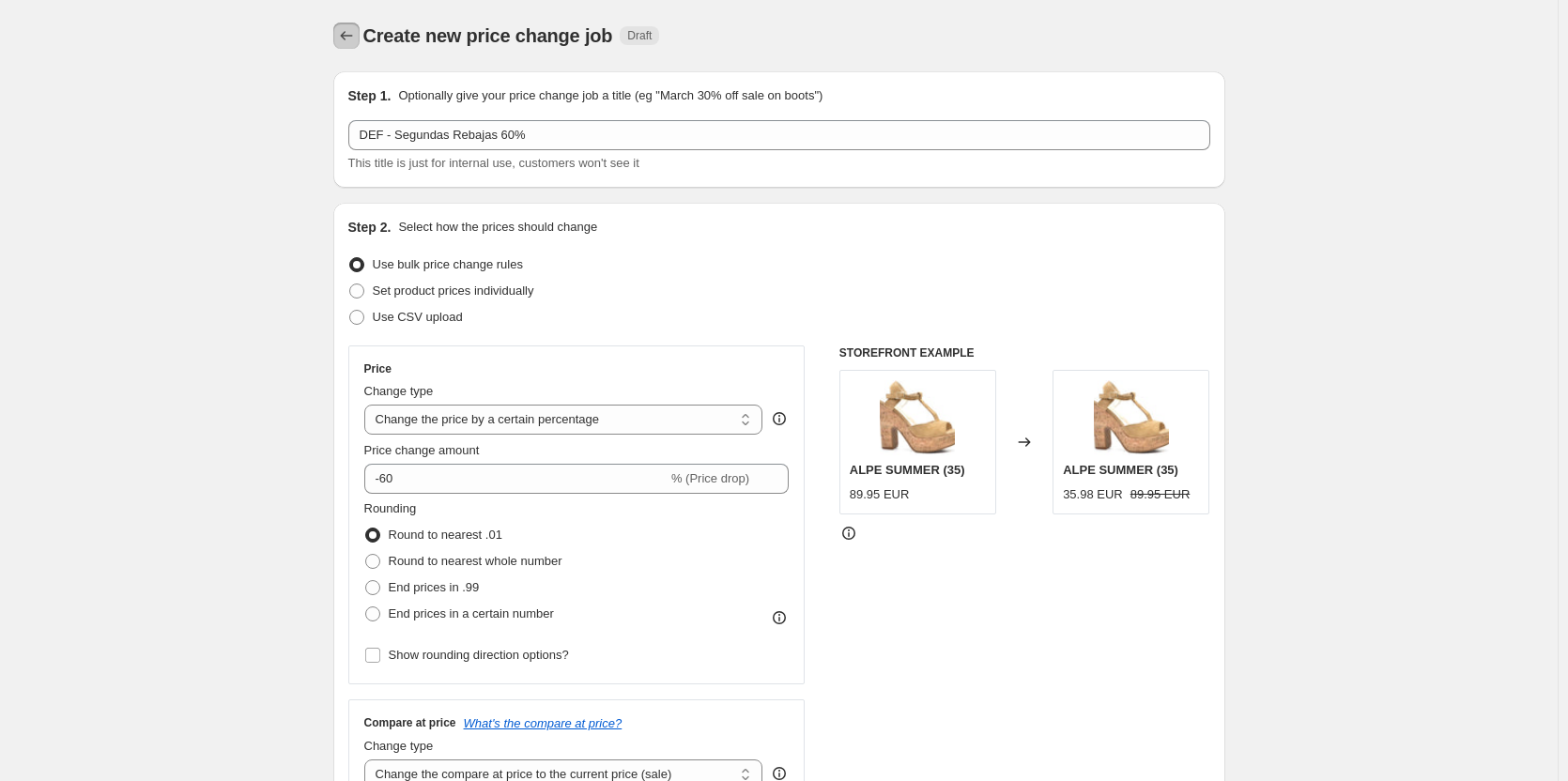 click 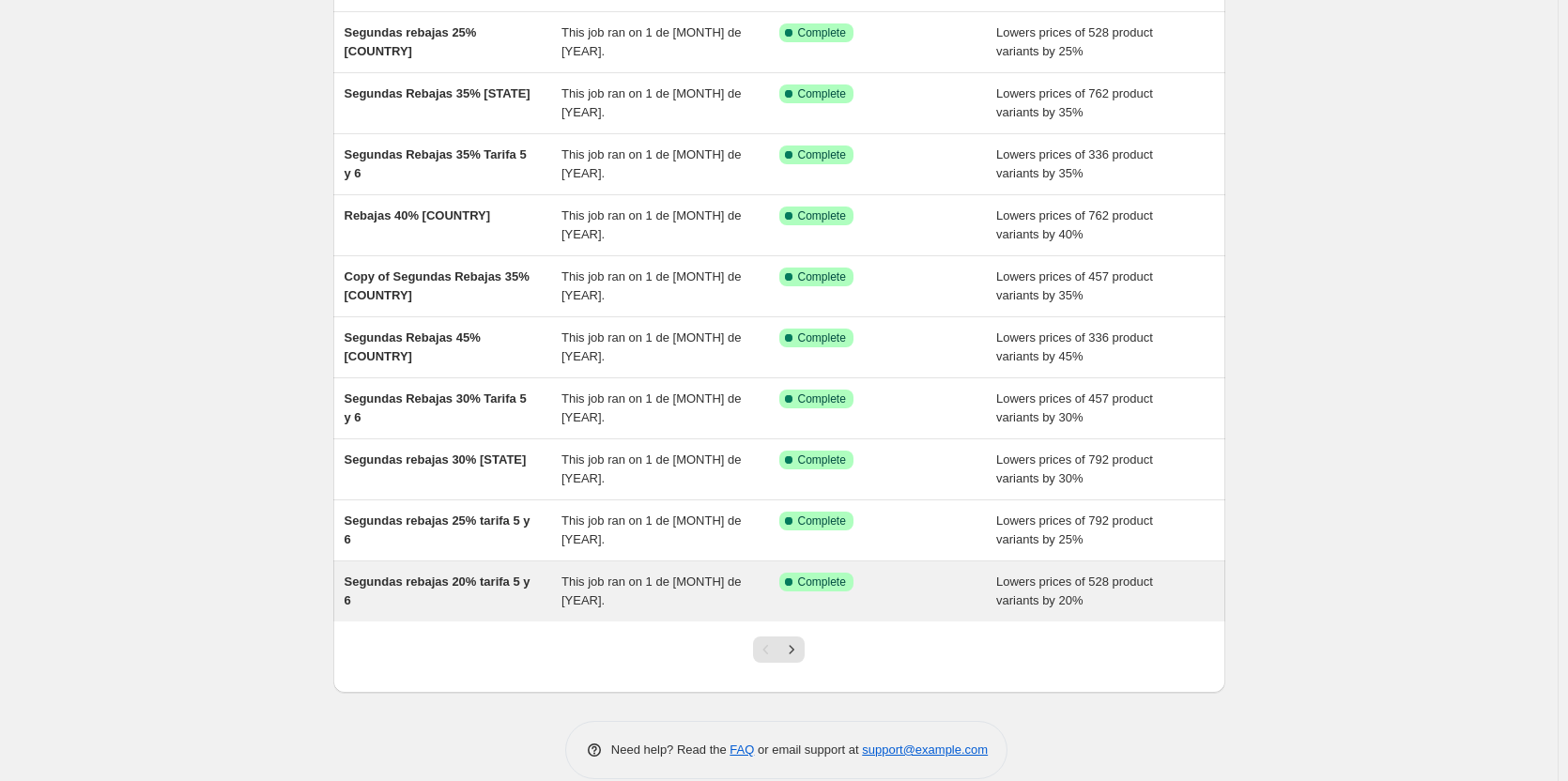 scroll, scrollTop: 186, scrollLeft: 0, axis: vertical 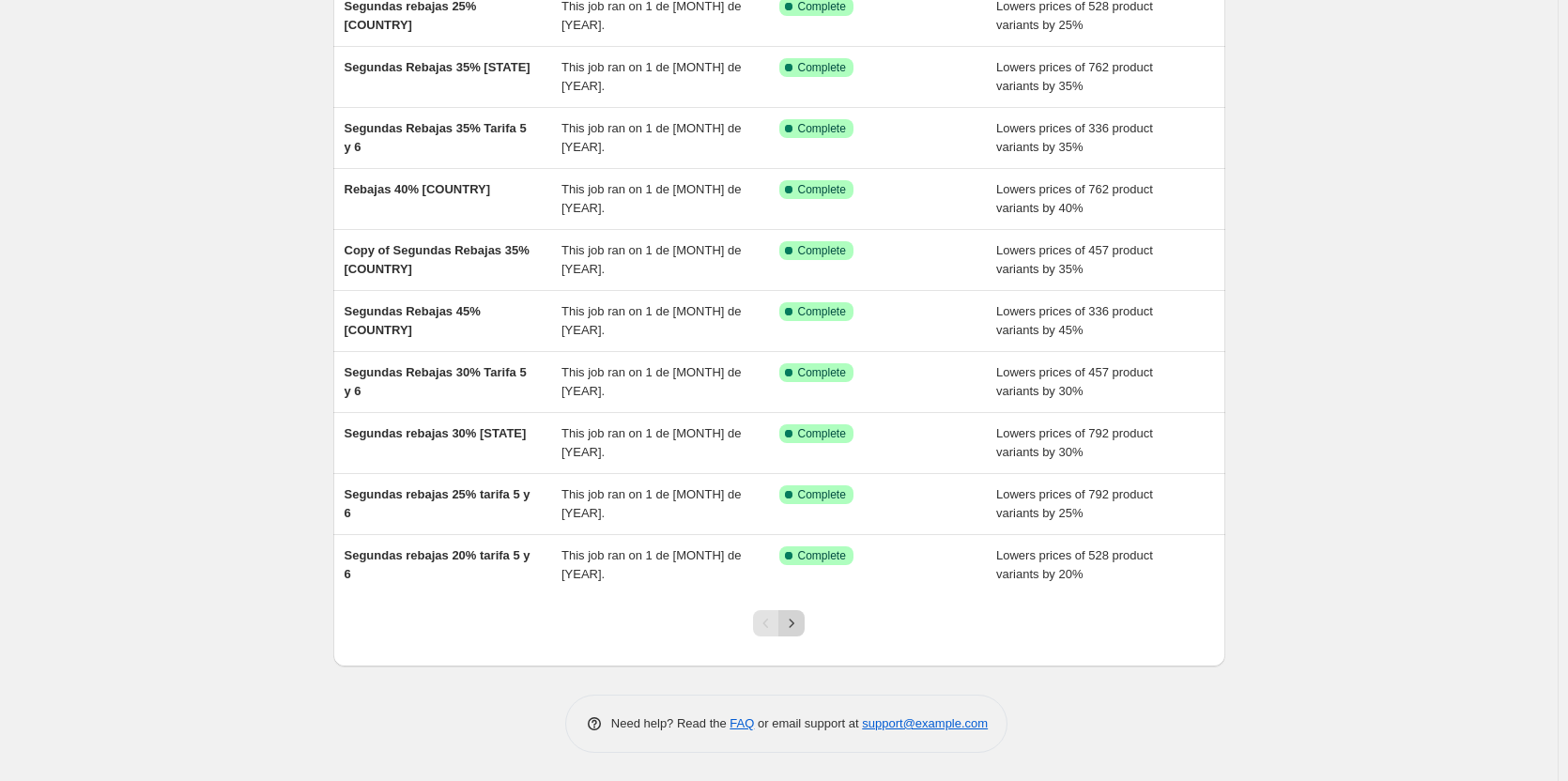 click at bounding box center [792, 623] 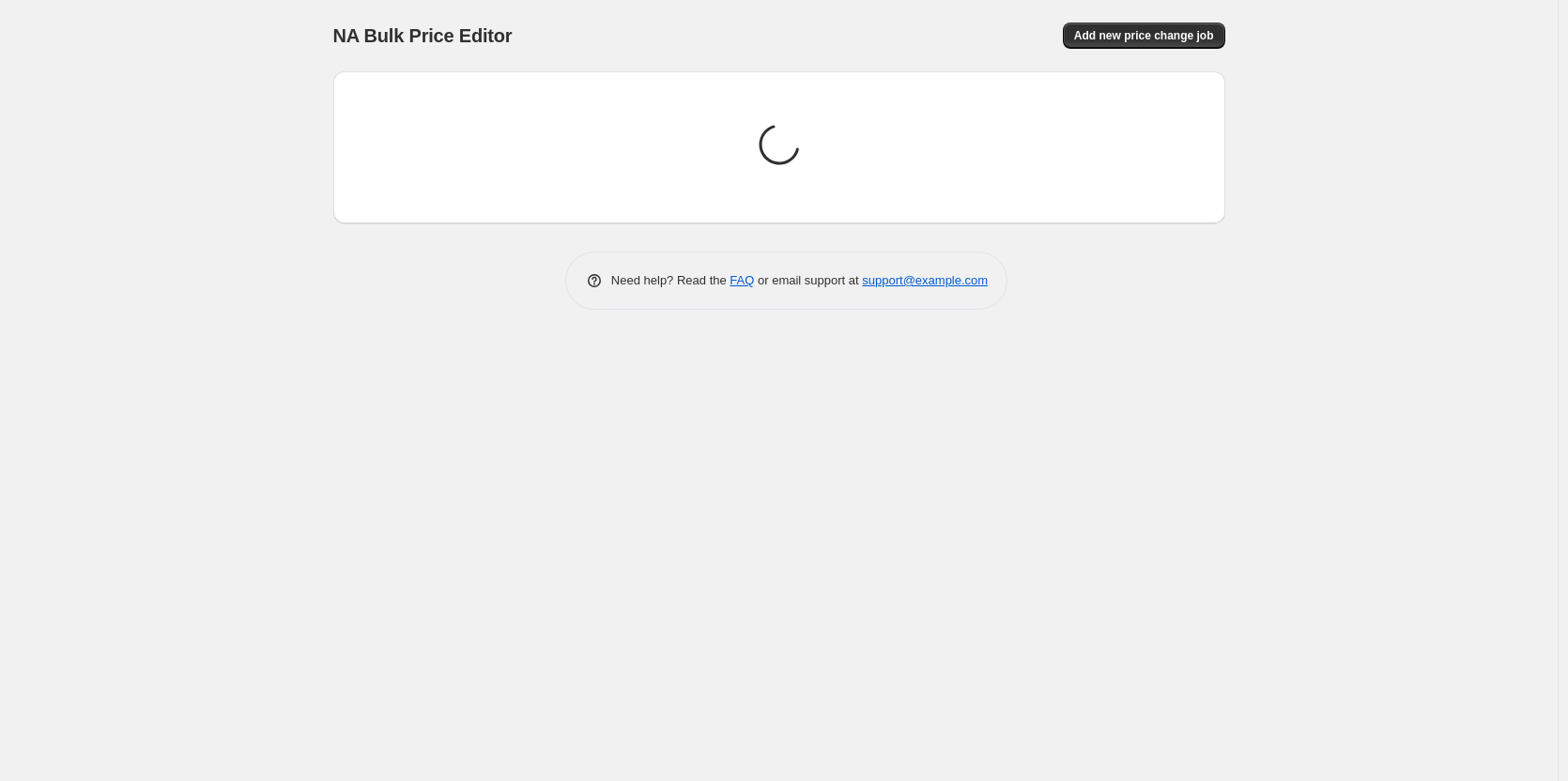 scroll, scrollTop: 0, scrollLeft: 0, axis: both 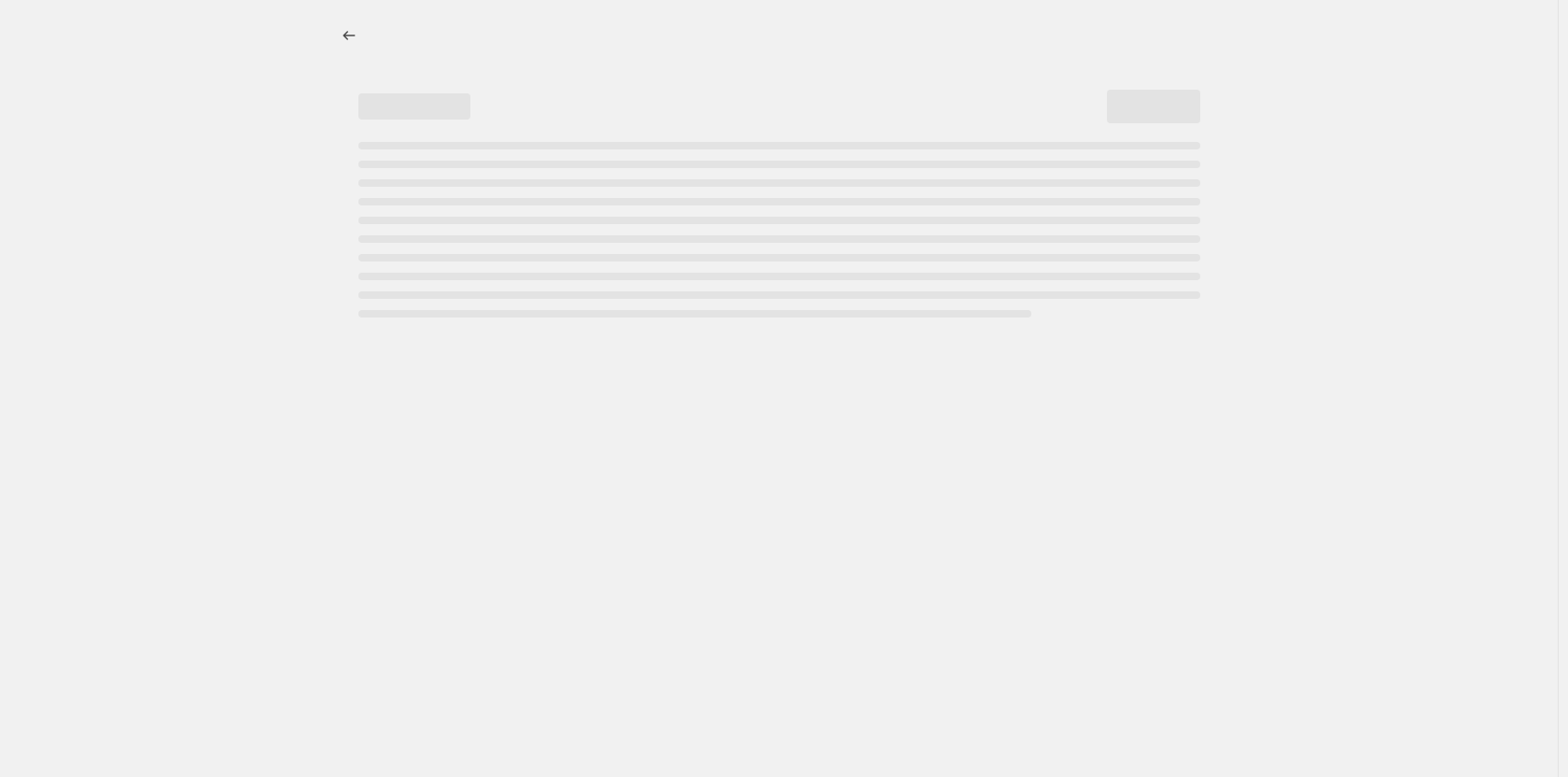 select on "percentage" 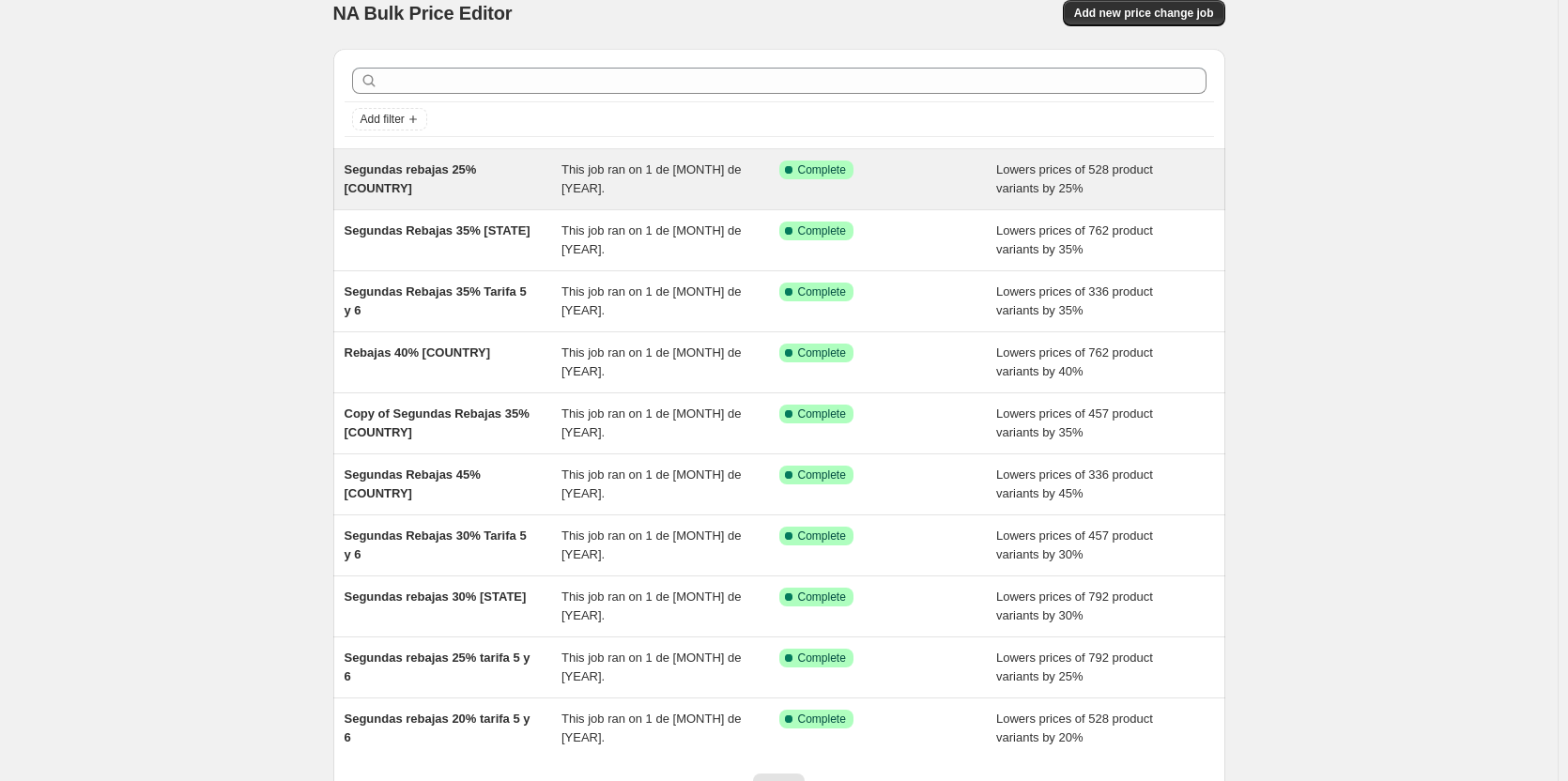scroll, scrollTop: 0, scrollLeft: 0, axis: both 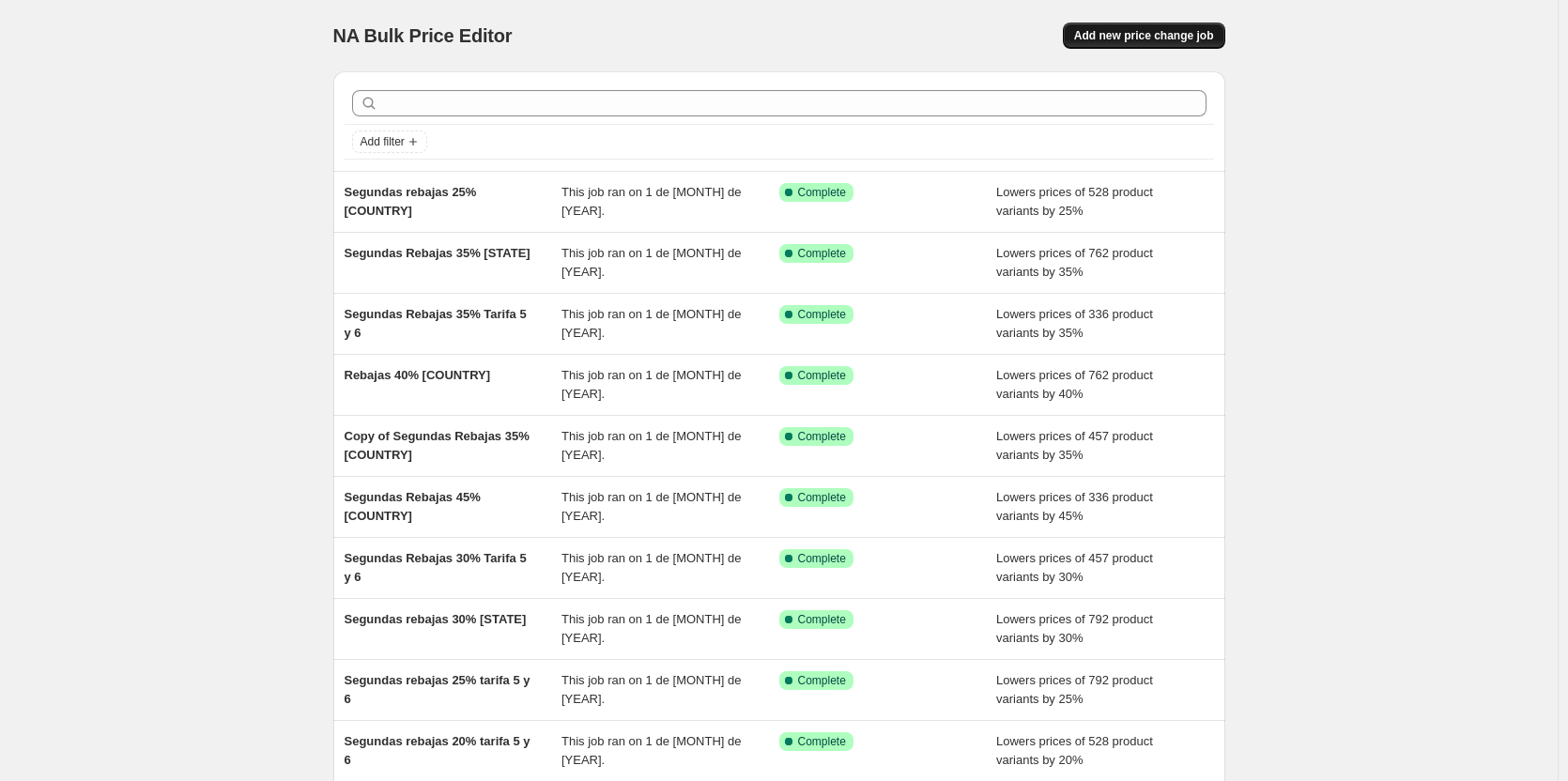 click on "Add new price change job" at bounding box center (1144, 36) 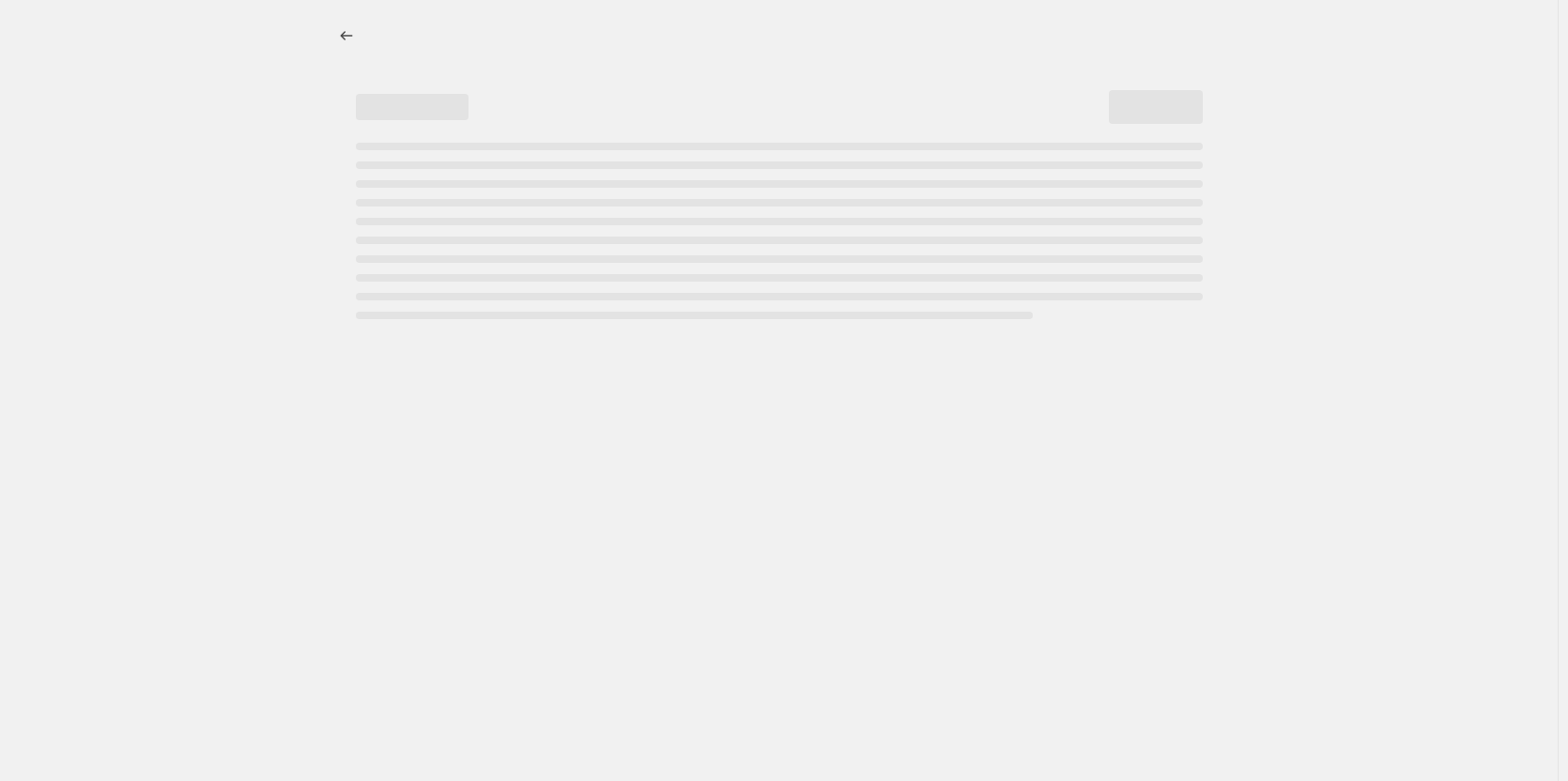 select on "percentage" 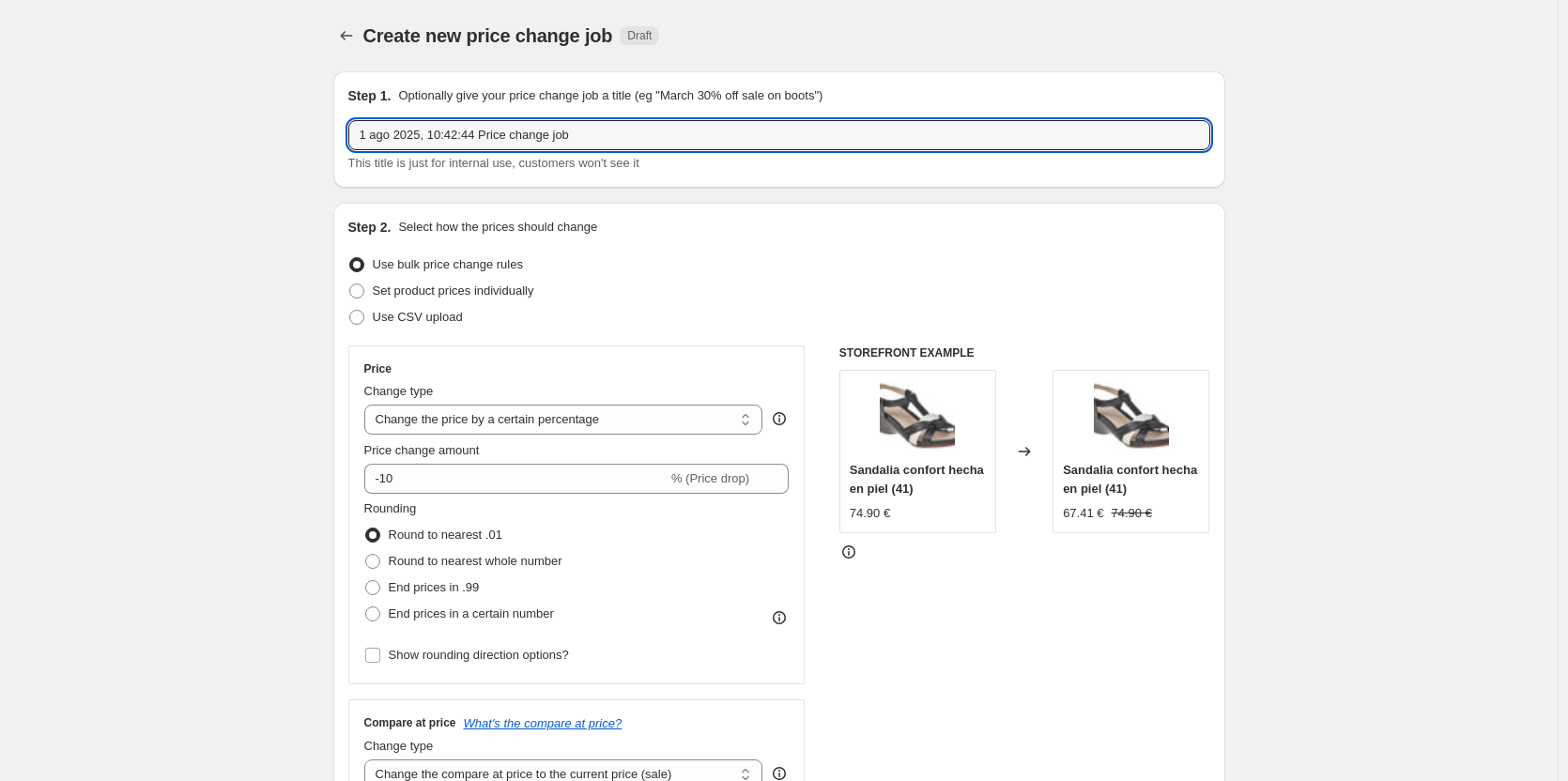 drag, startPoint x: 665, startPoint y: 137, endPoint x: 327, endPoint y: 146, distance: 338.1198 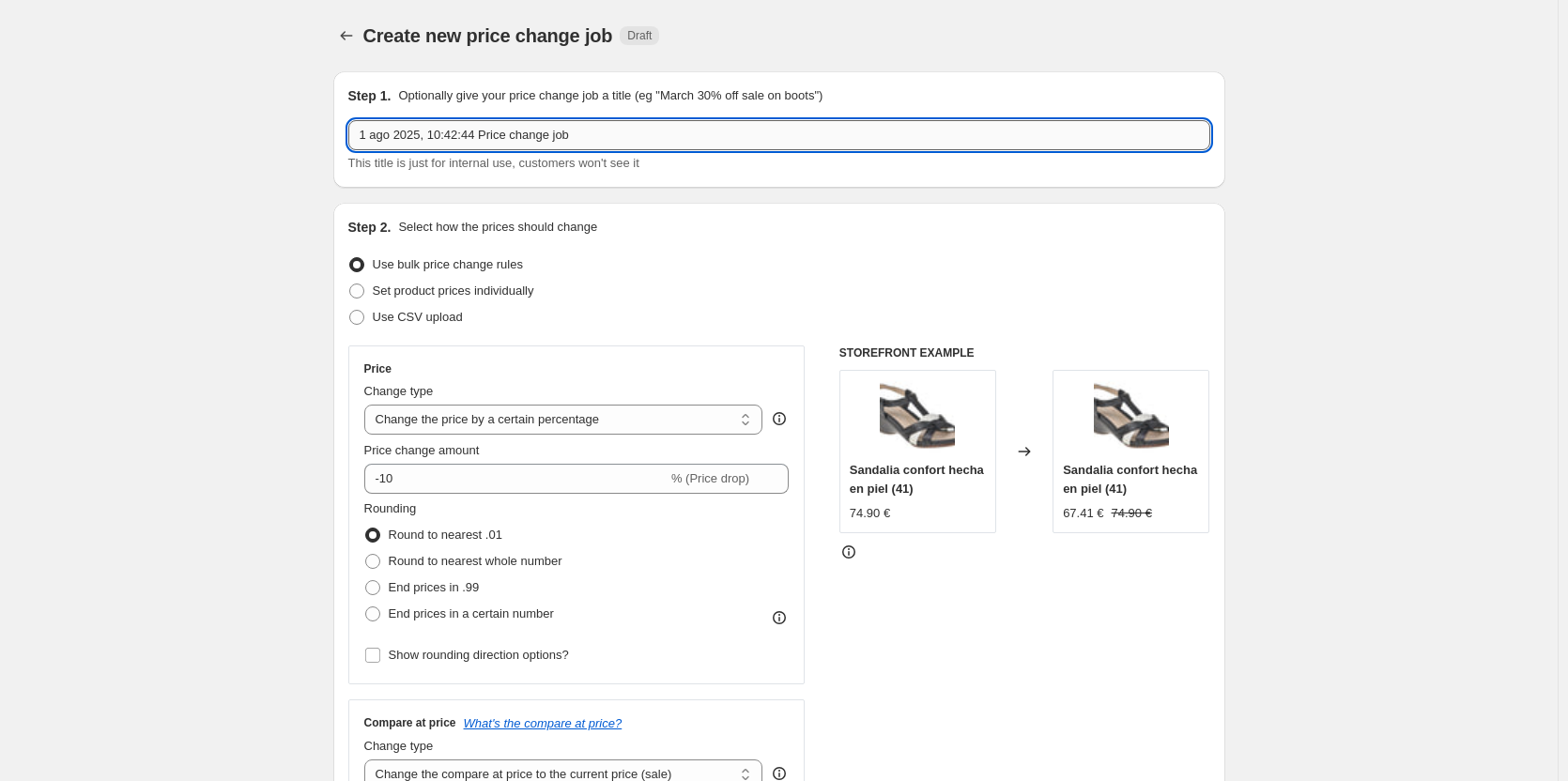 paste on "summer-A_slider" 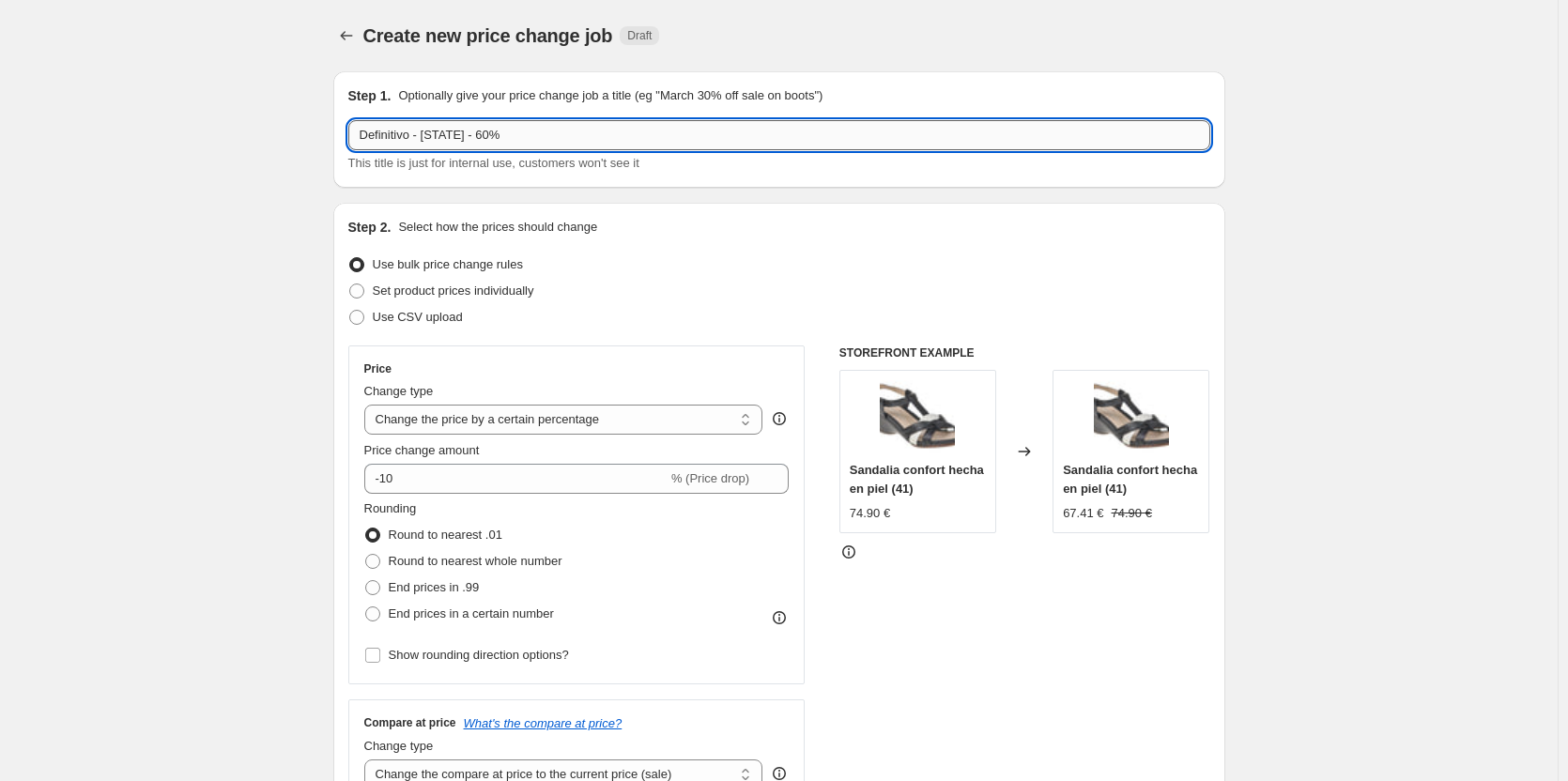 drag, startPoint x: 523, startPoint y: 119, endPoint x: 401, endPoint y: 133, distance: 122.80065 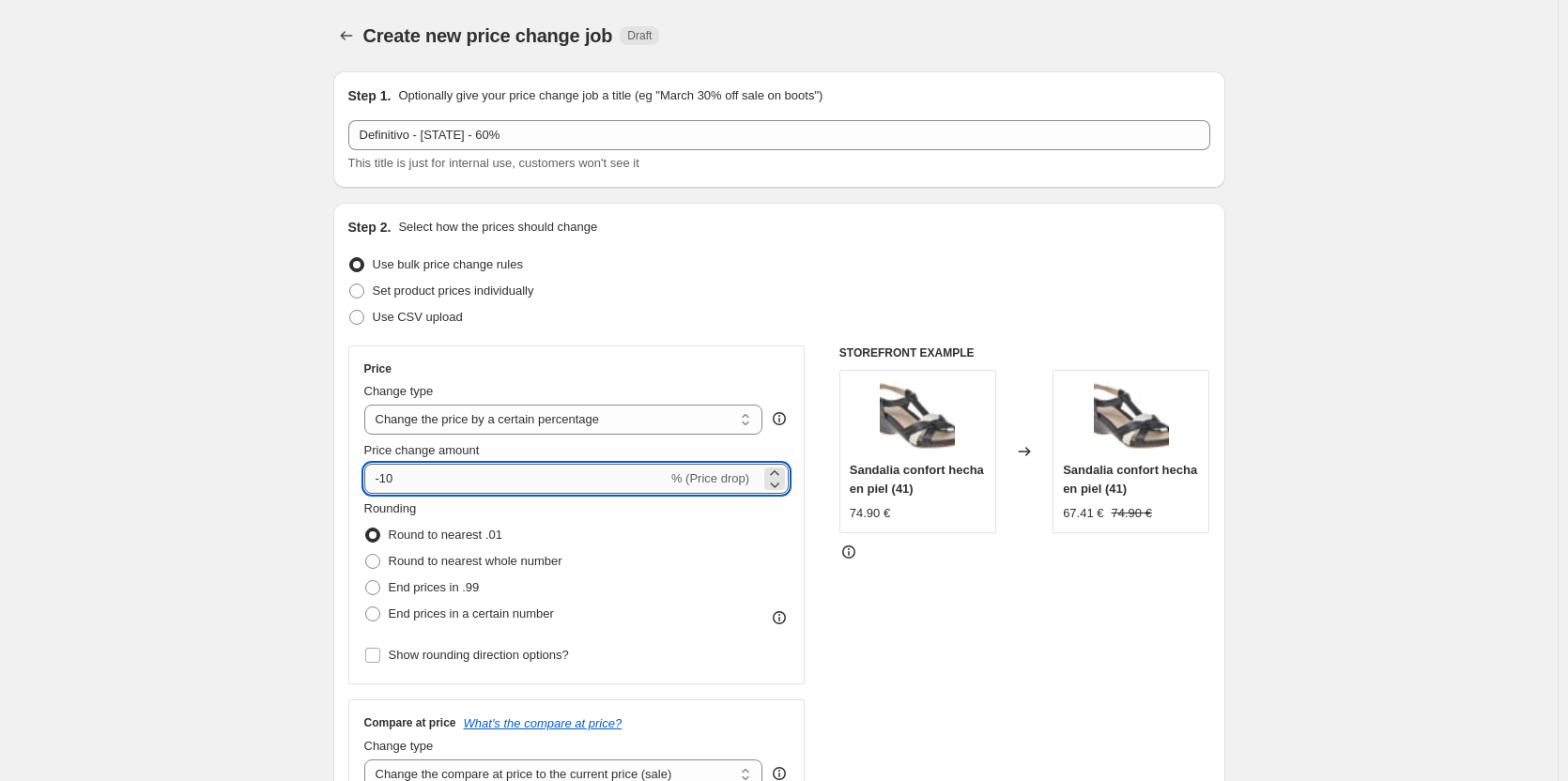 drag, startPoint x: 512, startPoint y: 484, endPoint x: 382, endPoint y: 482, distance: 130.0154 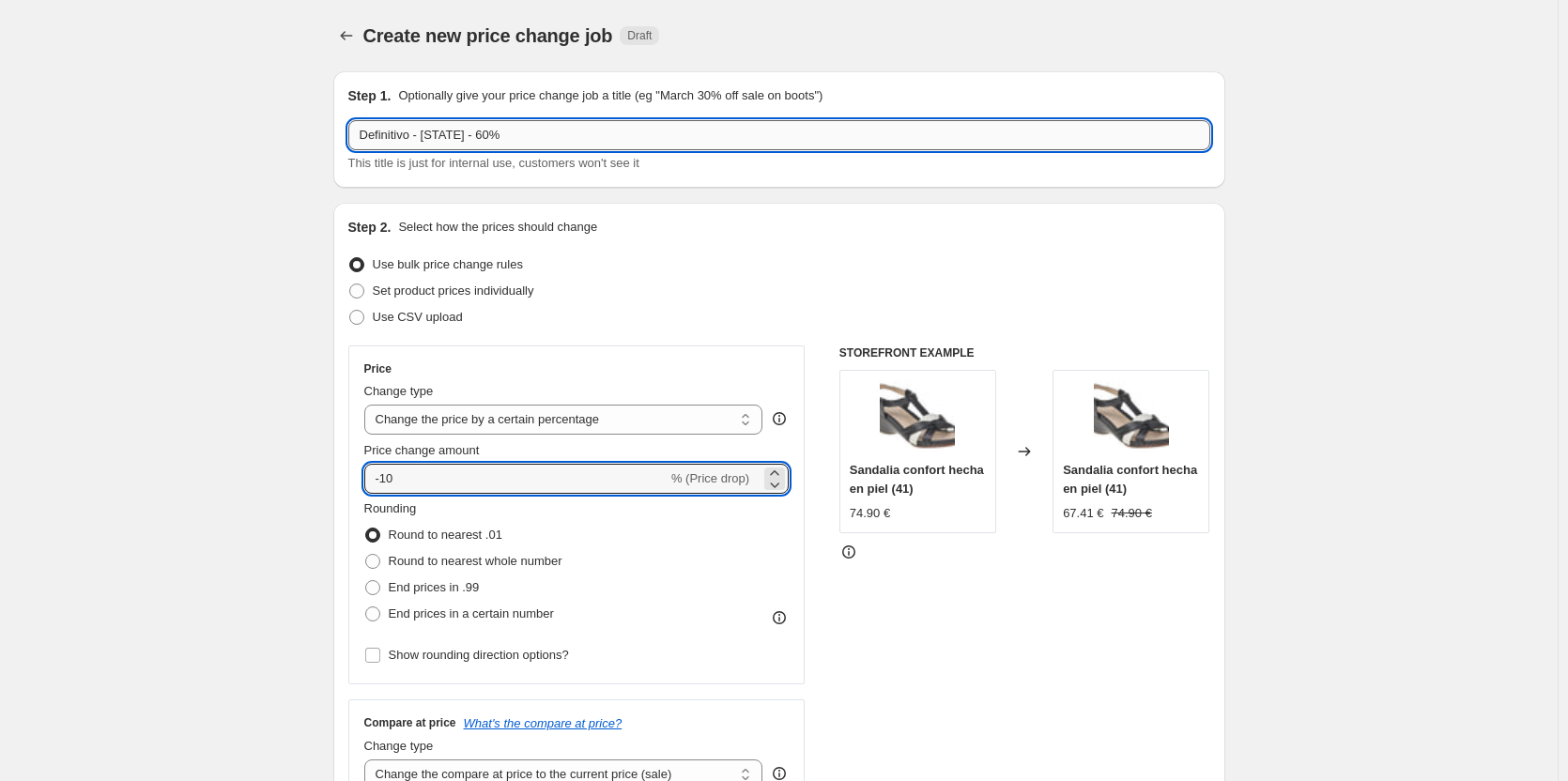 click on "Definitivo - España - 60%" at bounding box center [779, 135] 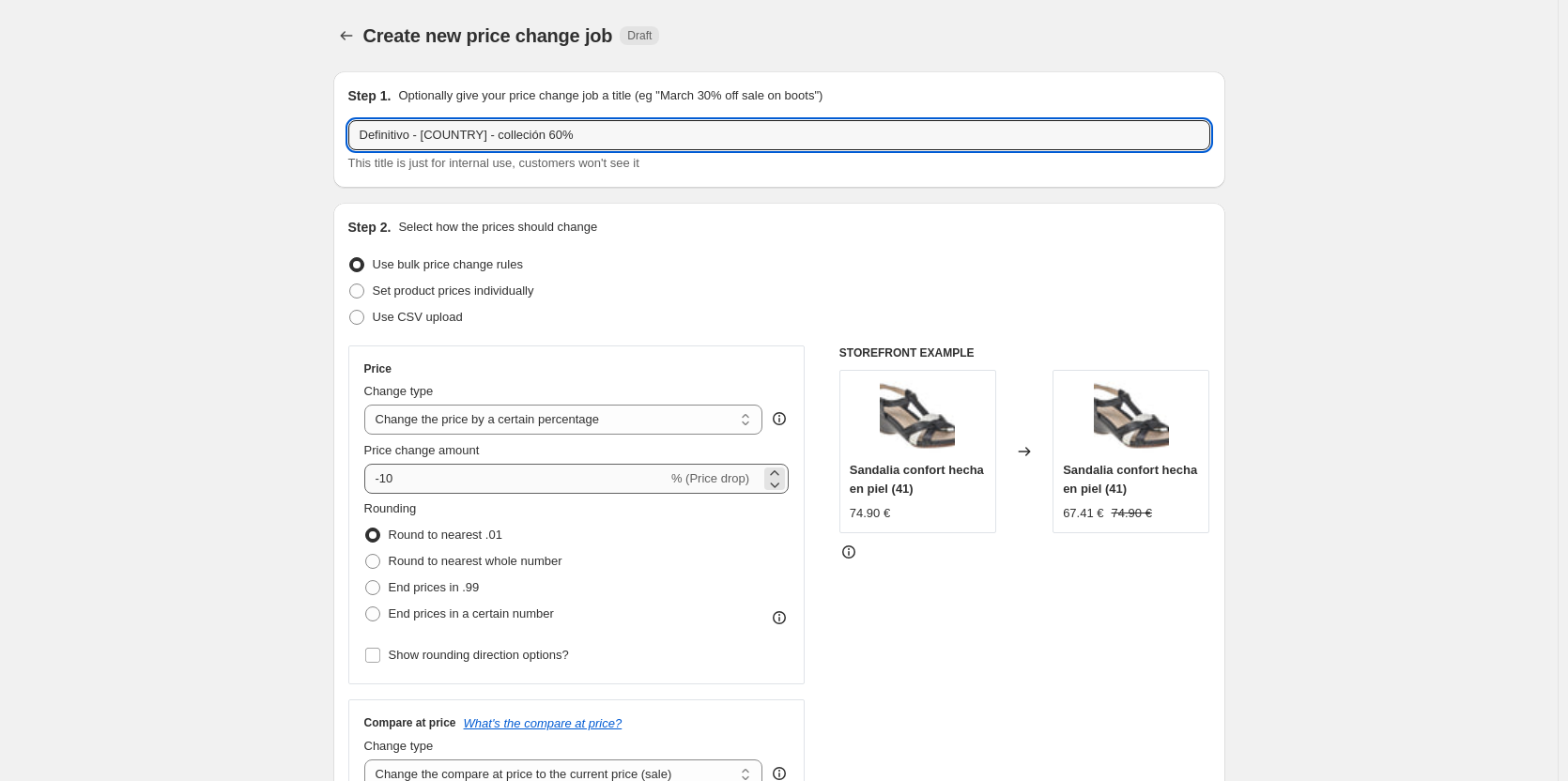 type on "Definitivo - España - colleción 60%" 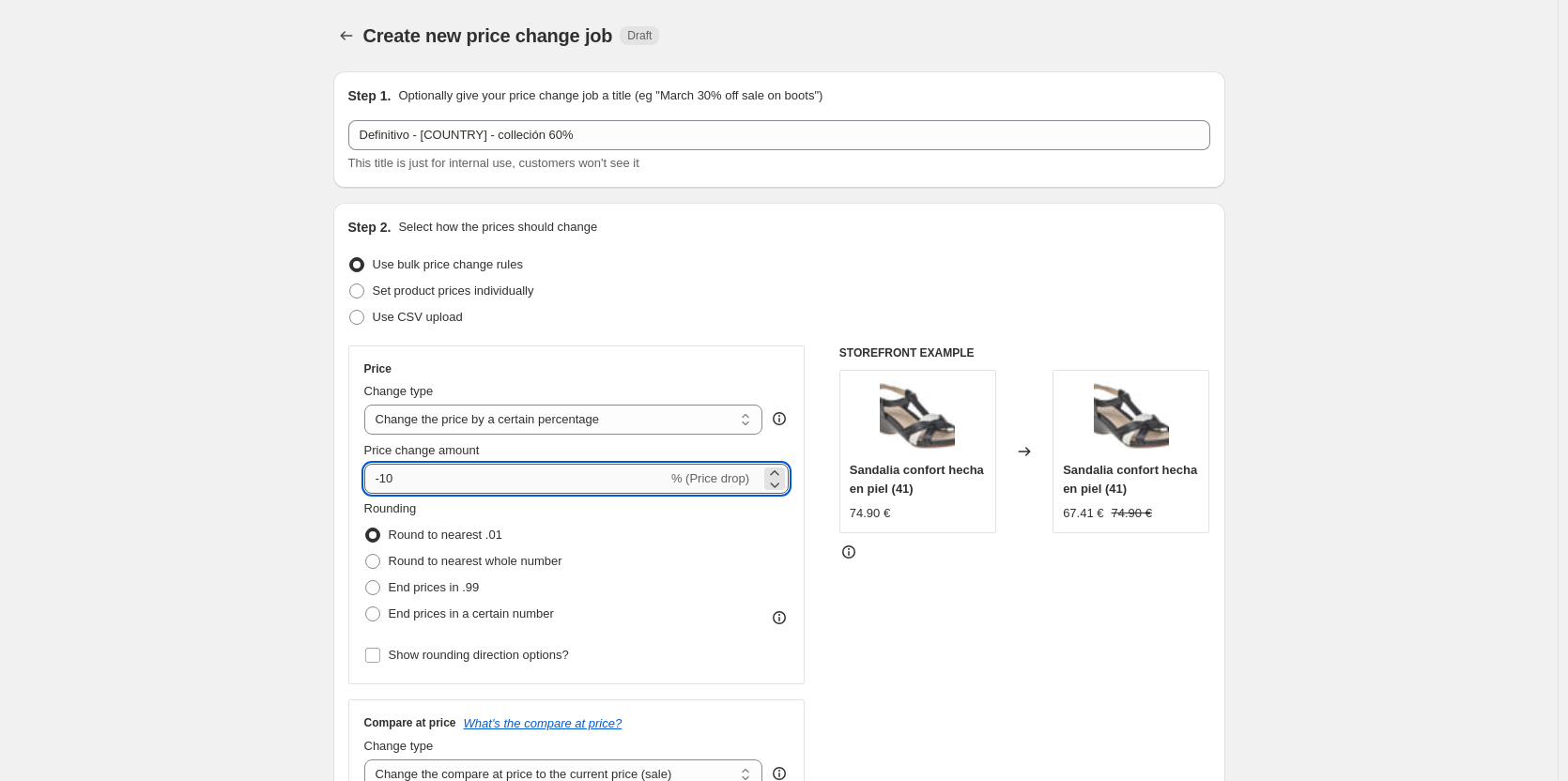 click on "-10" at bounding box center [515, 479] 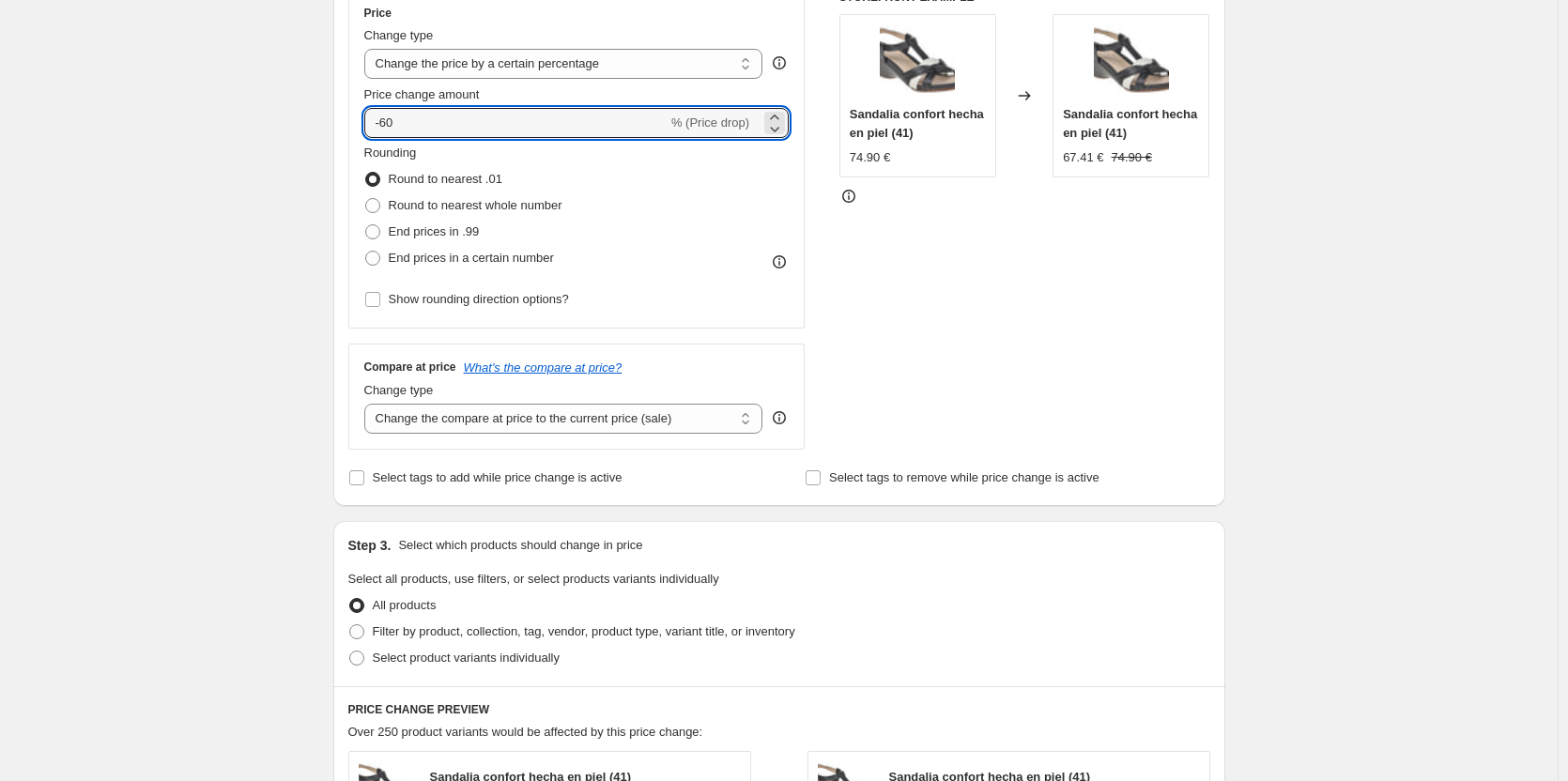 scroll, scrollTop: 469, scrollLeft: 0, axis: vertical 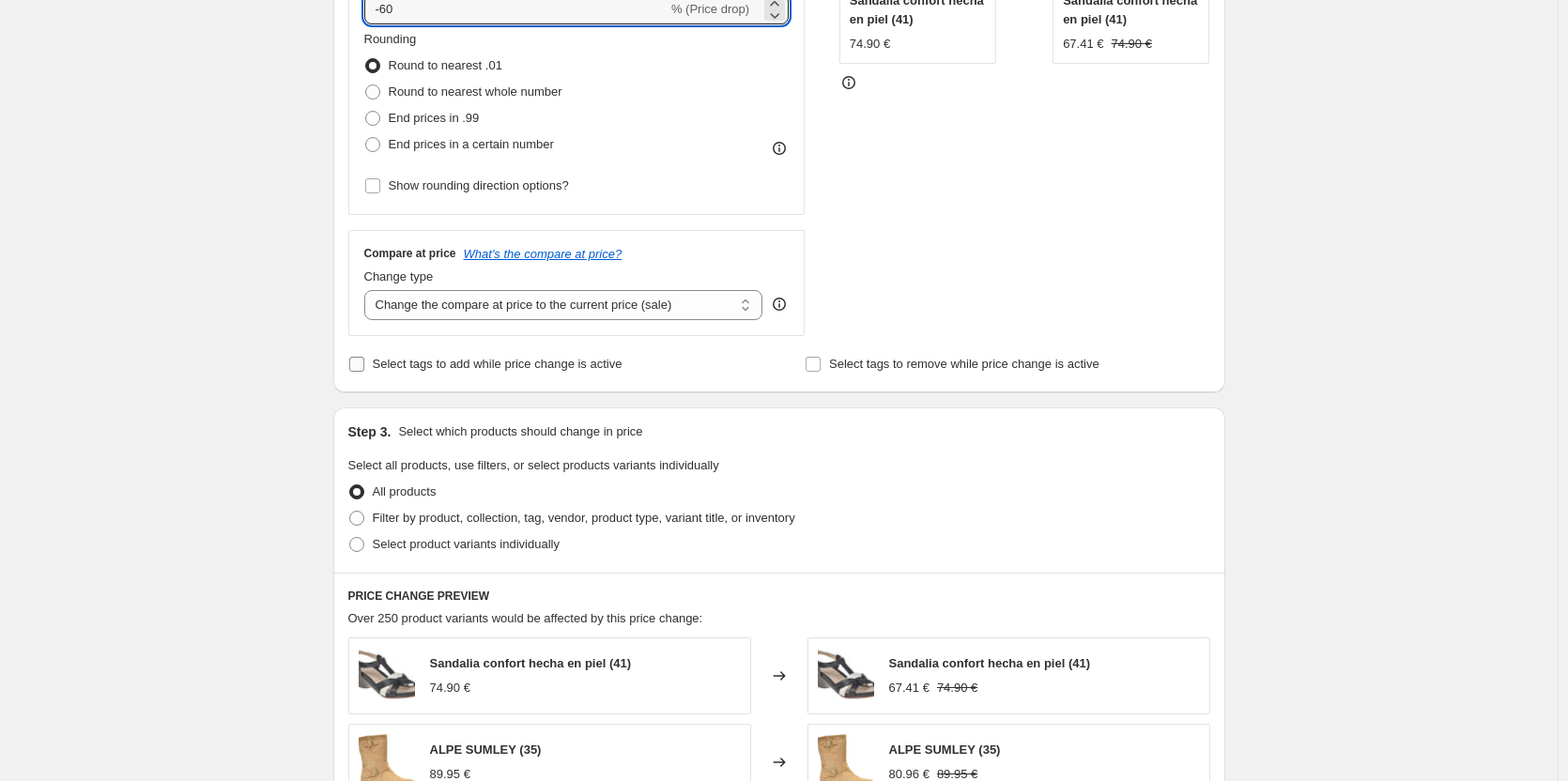type on "-60" 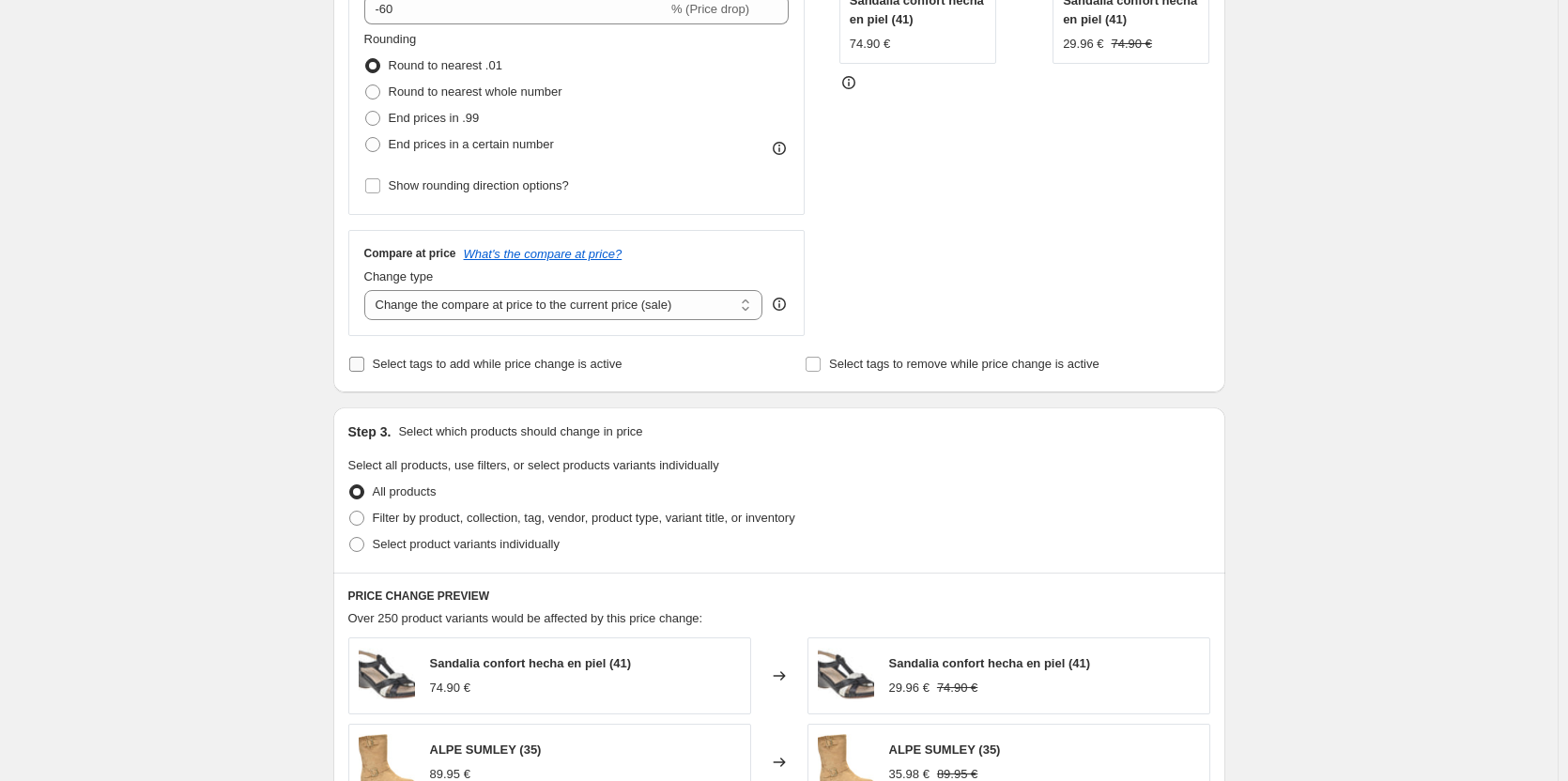 click on "Select tags to add while price change is active" at bounding box center (498, 363) 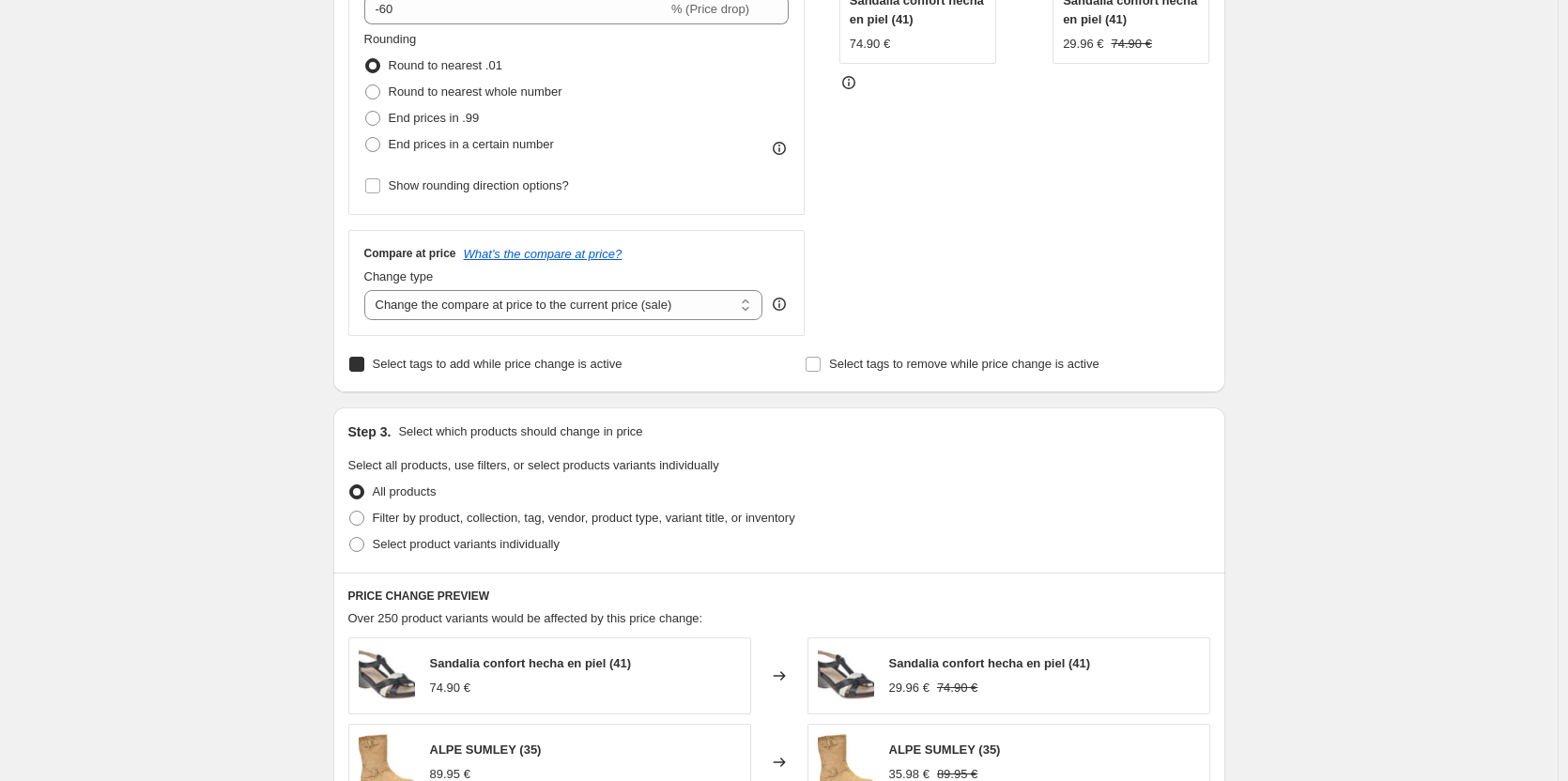 checkbox on "true" 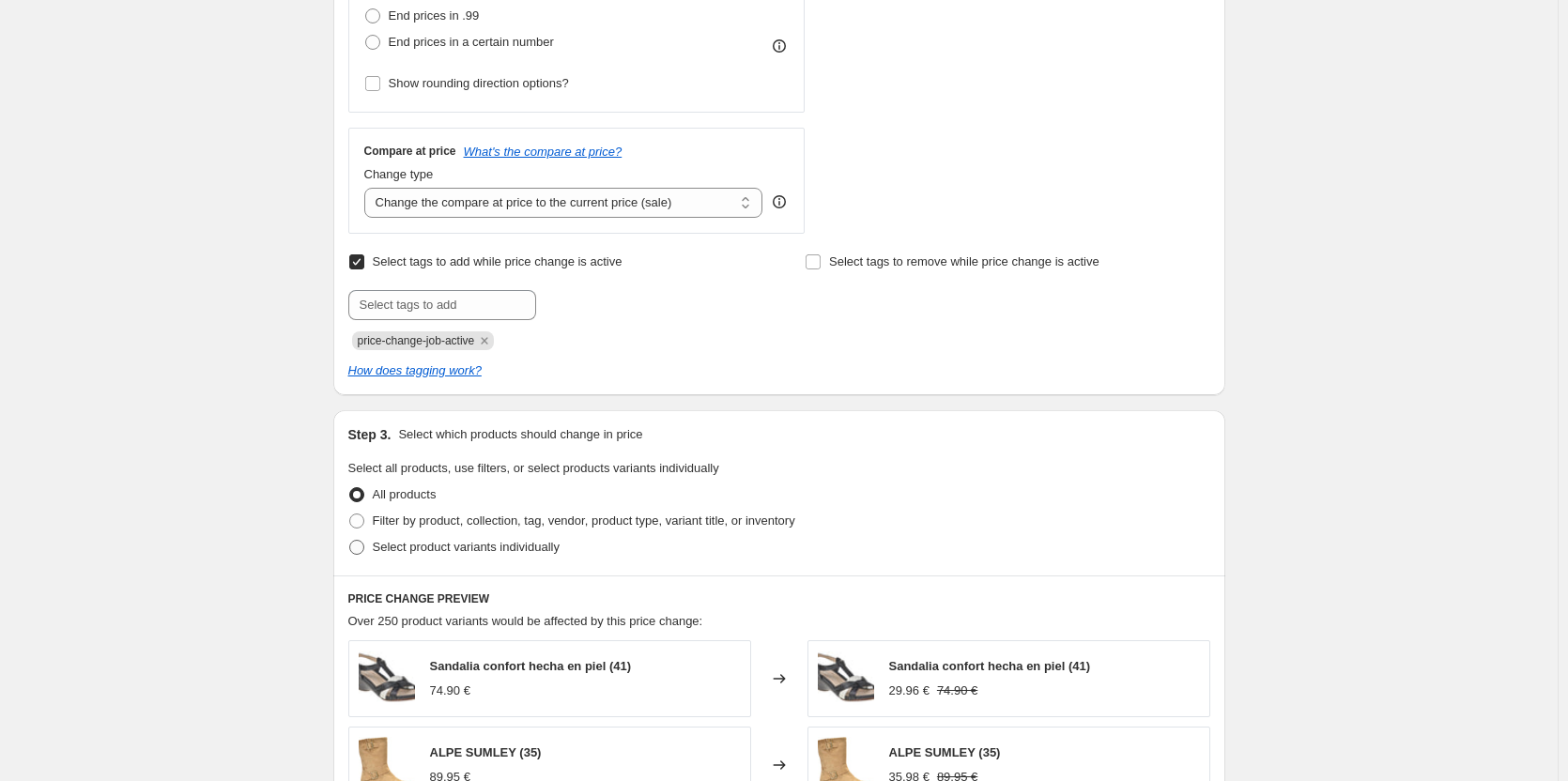 scroll, scrollTop: 657, scrollLeft: 0, axis: vertical 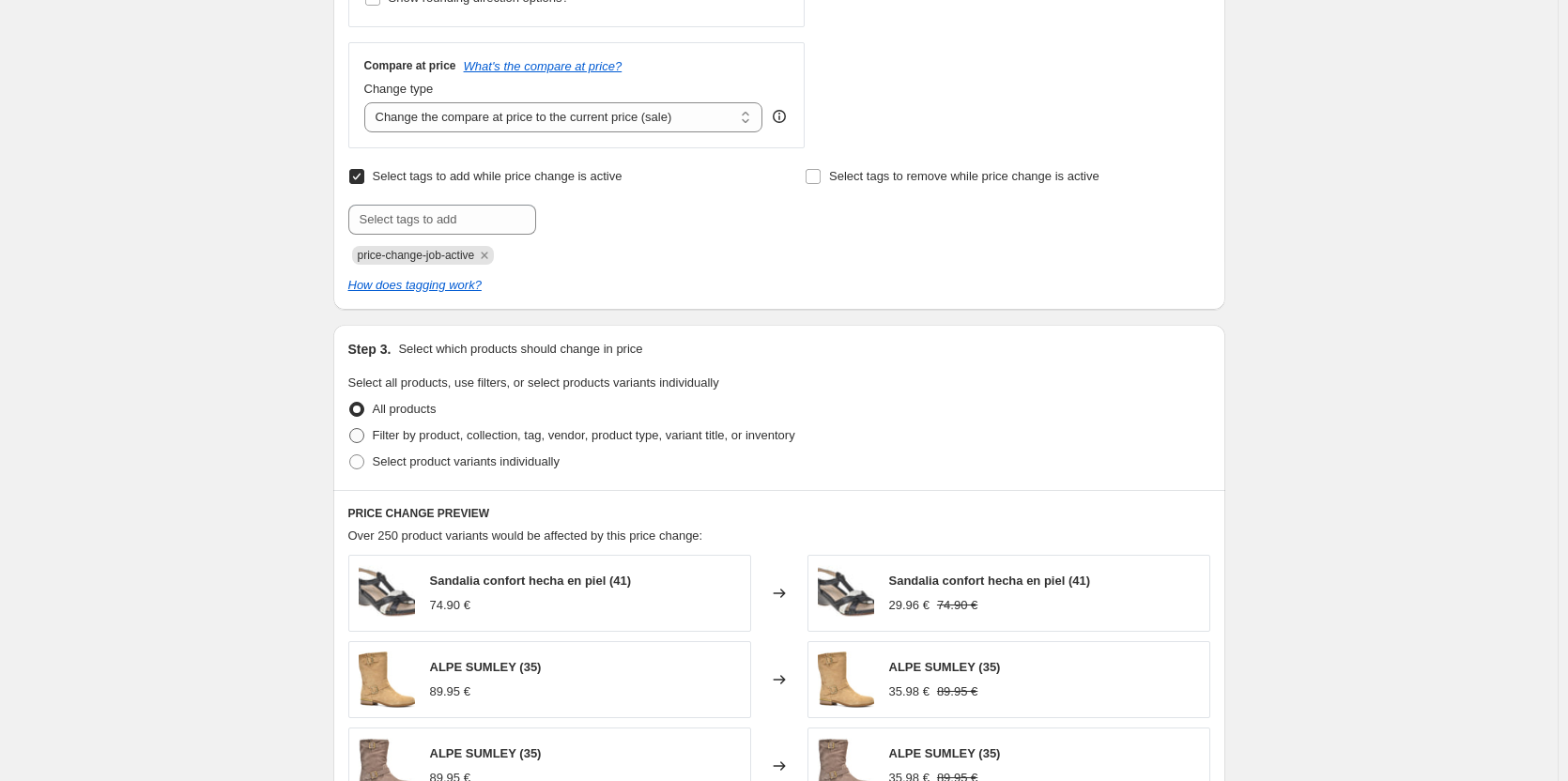 click on "Filter by product, collection, tag, vendor, product type, variant title, or inventory" at bounding box center [584, 435] 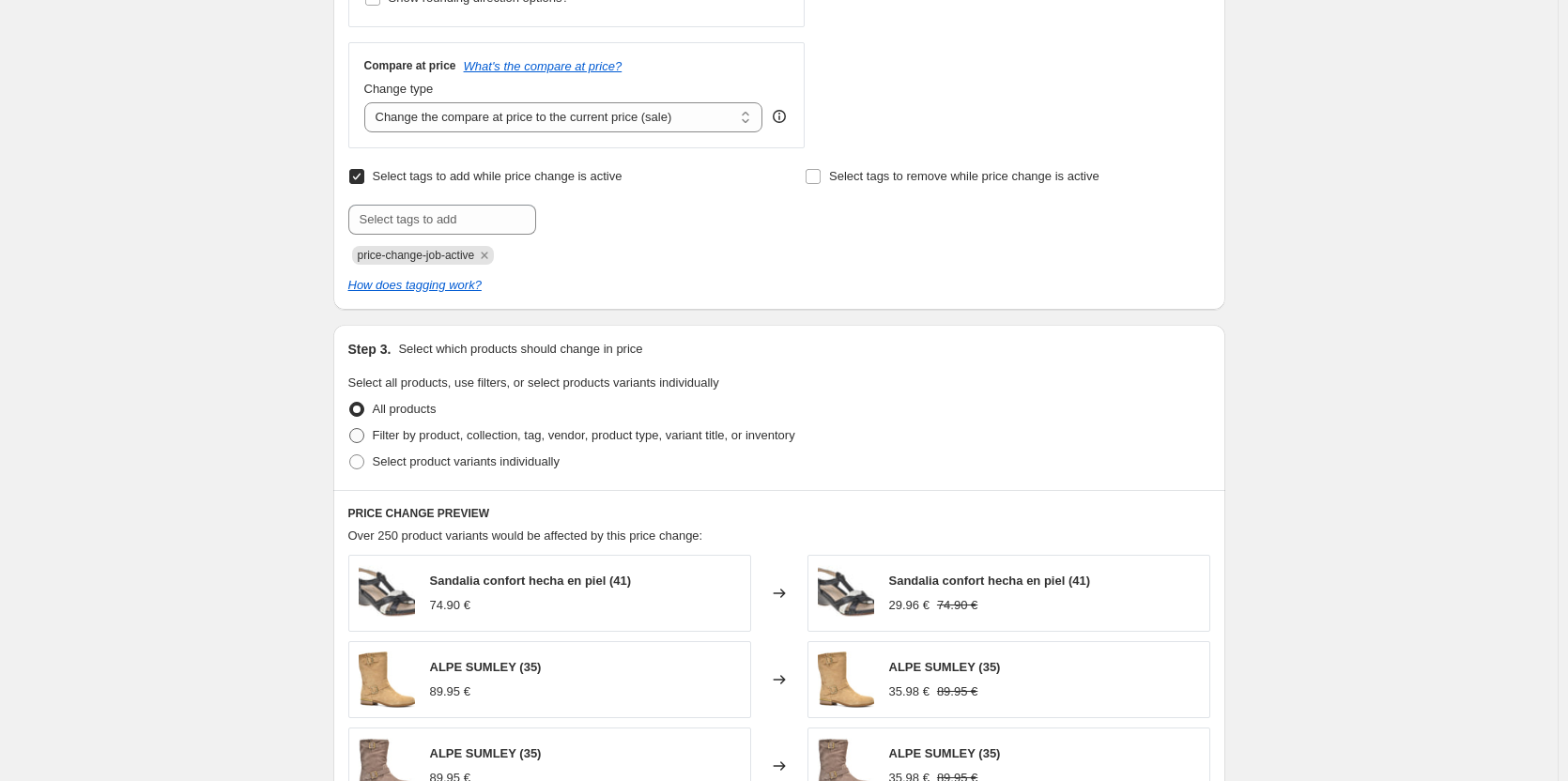 radio on "true" 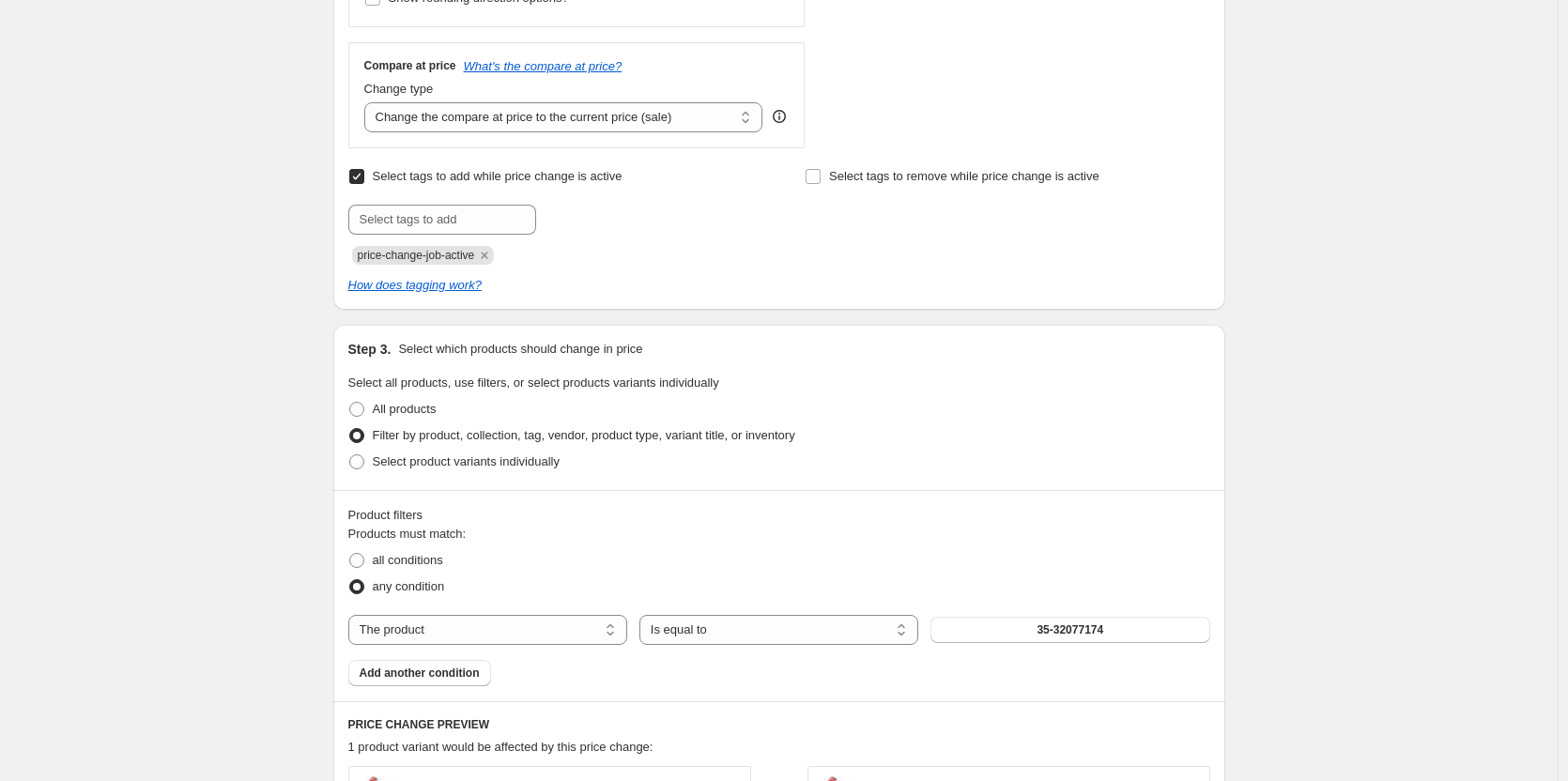 click on "Products must match: all conditions any condition The product The product's collection The product's tag The product's vendor The product's status The variant's title Inventory quantity The product Is equal to Is not equal to Is equal to 35-32077174 Add another condition" at bounding box center (779, 605) 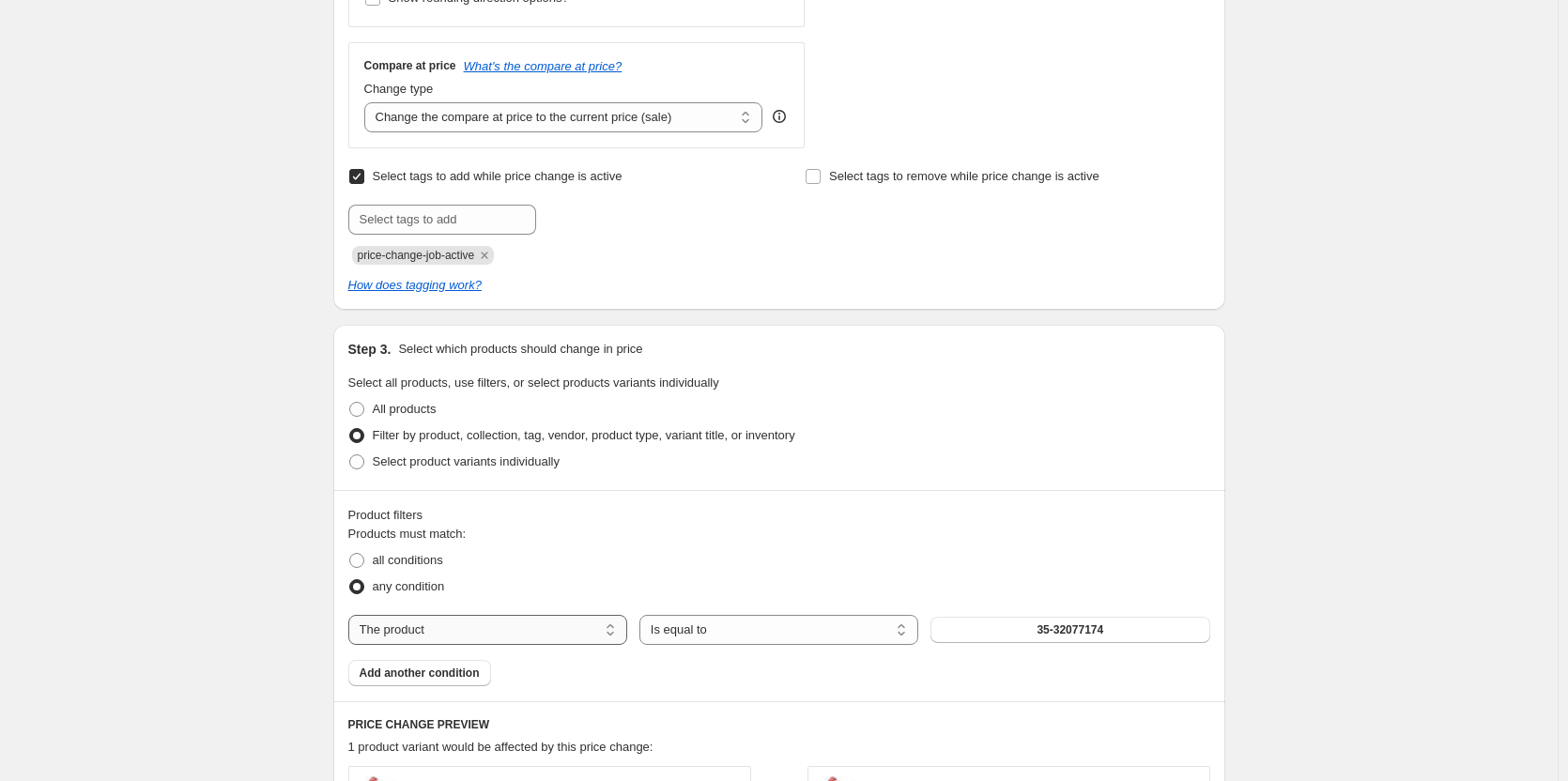 click on "The product The product's collection The product's tag The product's vendor The product's status The variant's title Inventory quantity" at bounding box center (487, 630) 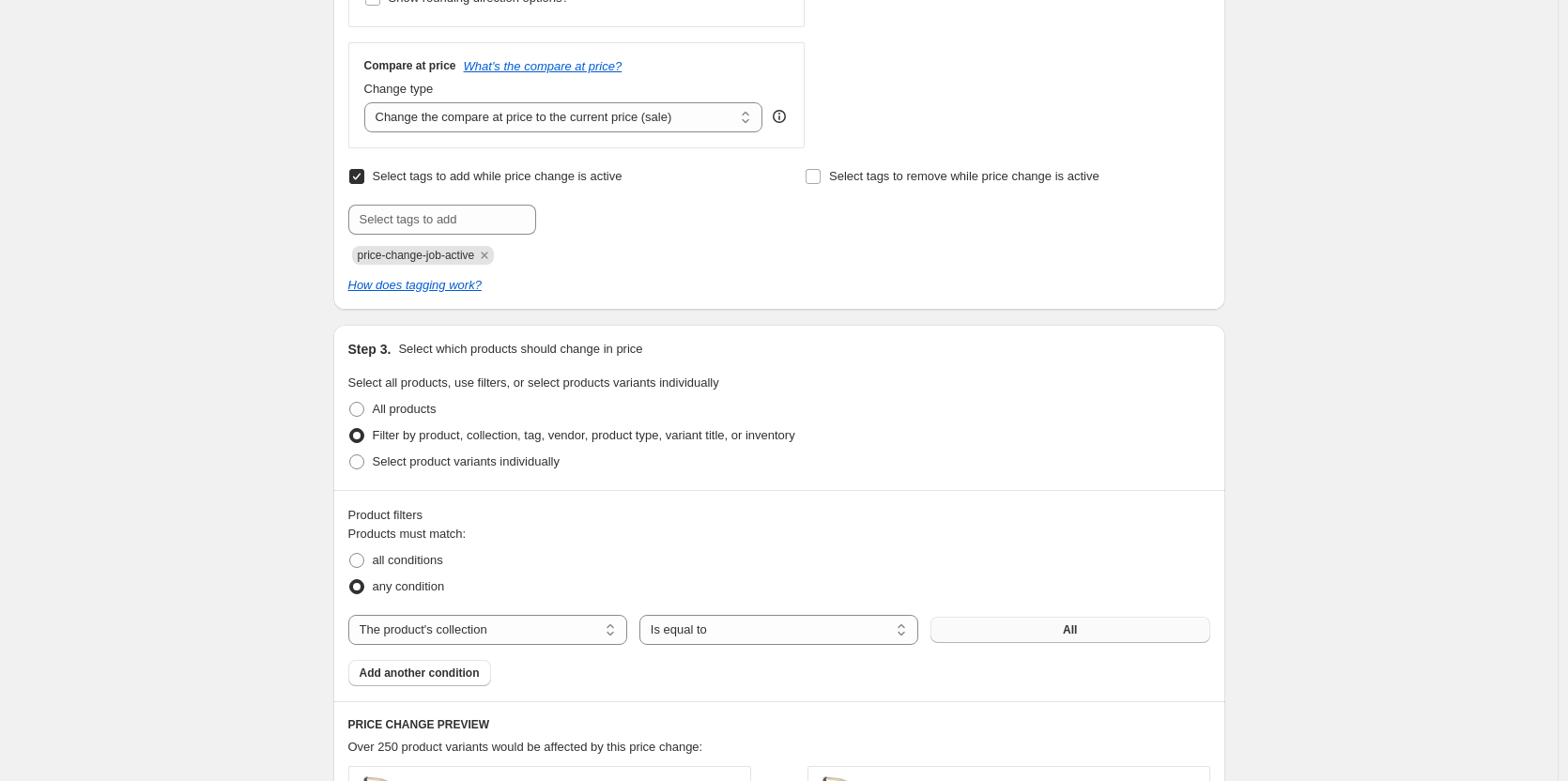 click on "All" at bounding box center (1069, 630) 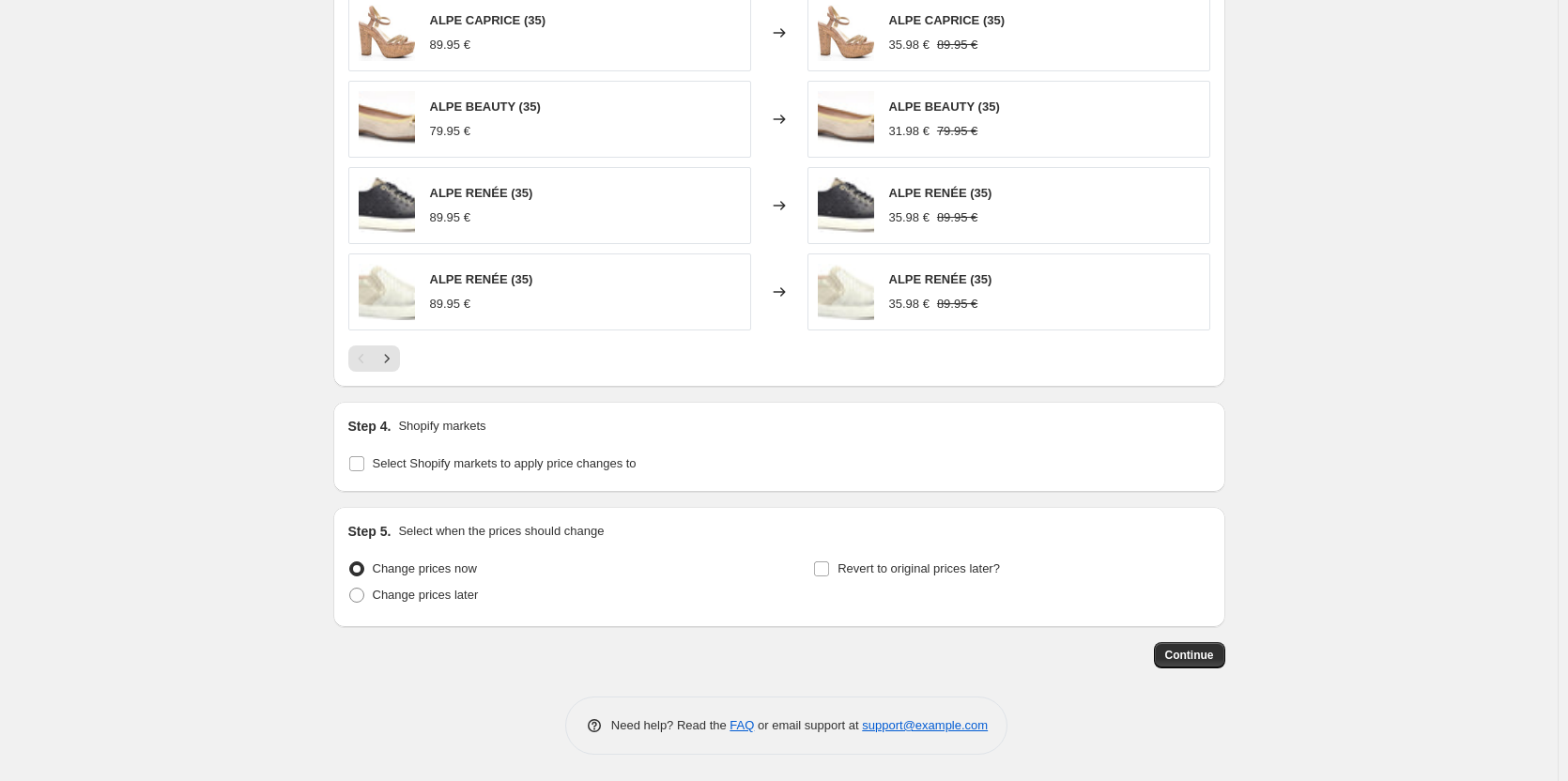 scroll, scrollTop: 1518, scrollLeft: 0, axis: vertical 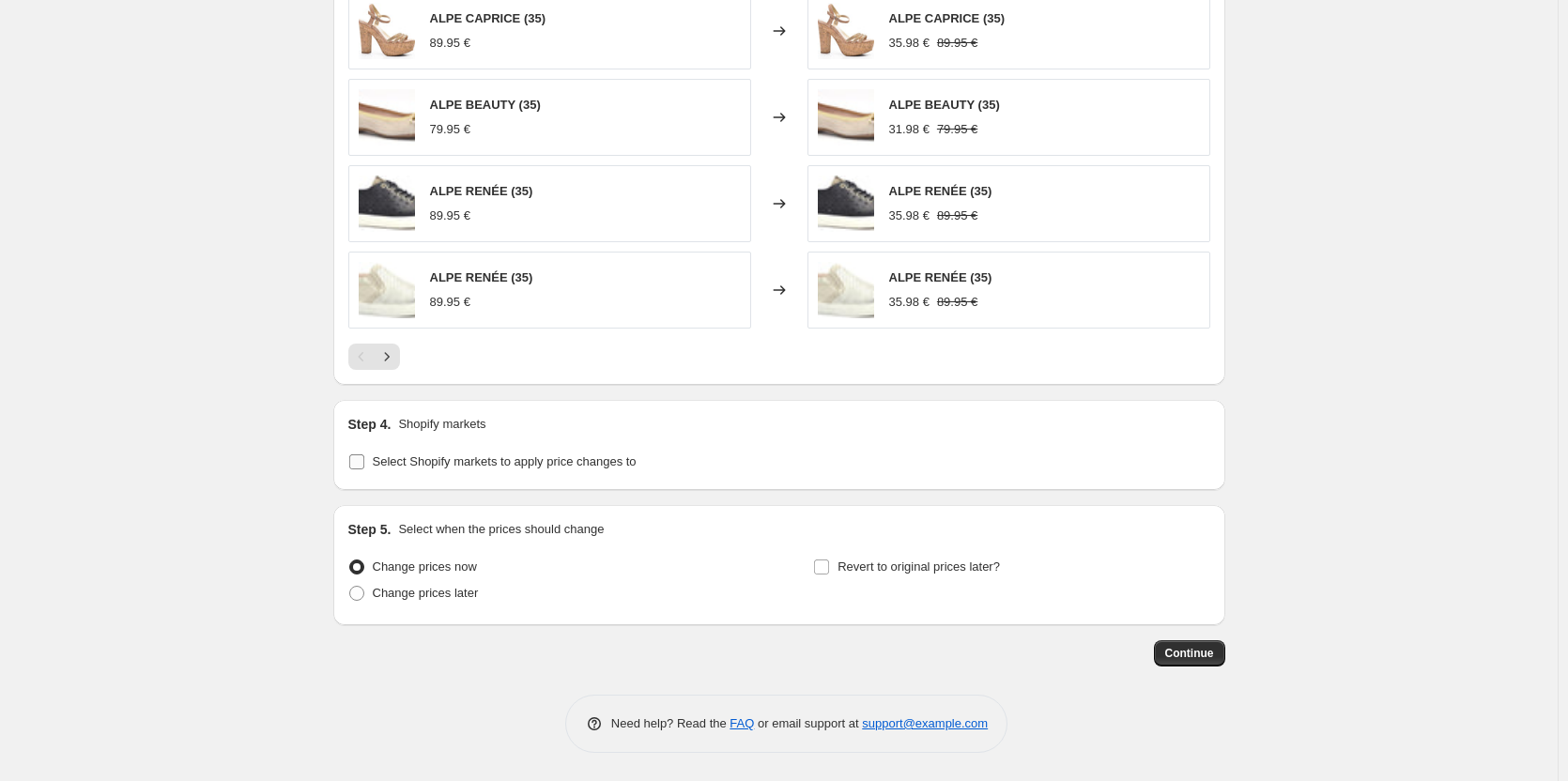 click on "Select Shopify markets to apply price changes to" at bounding box center (492, 462) 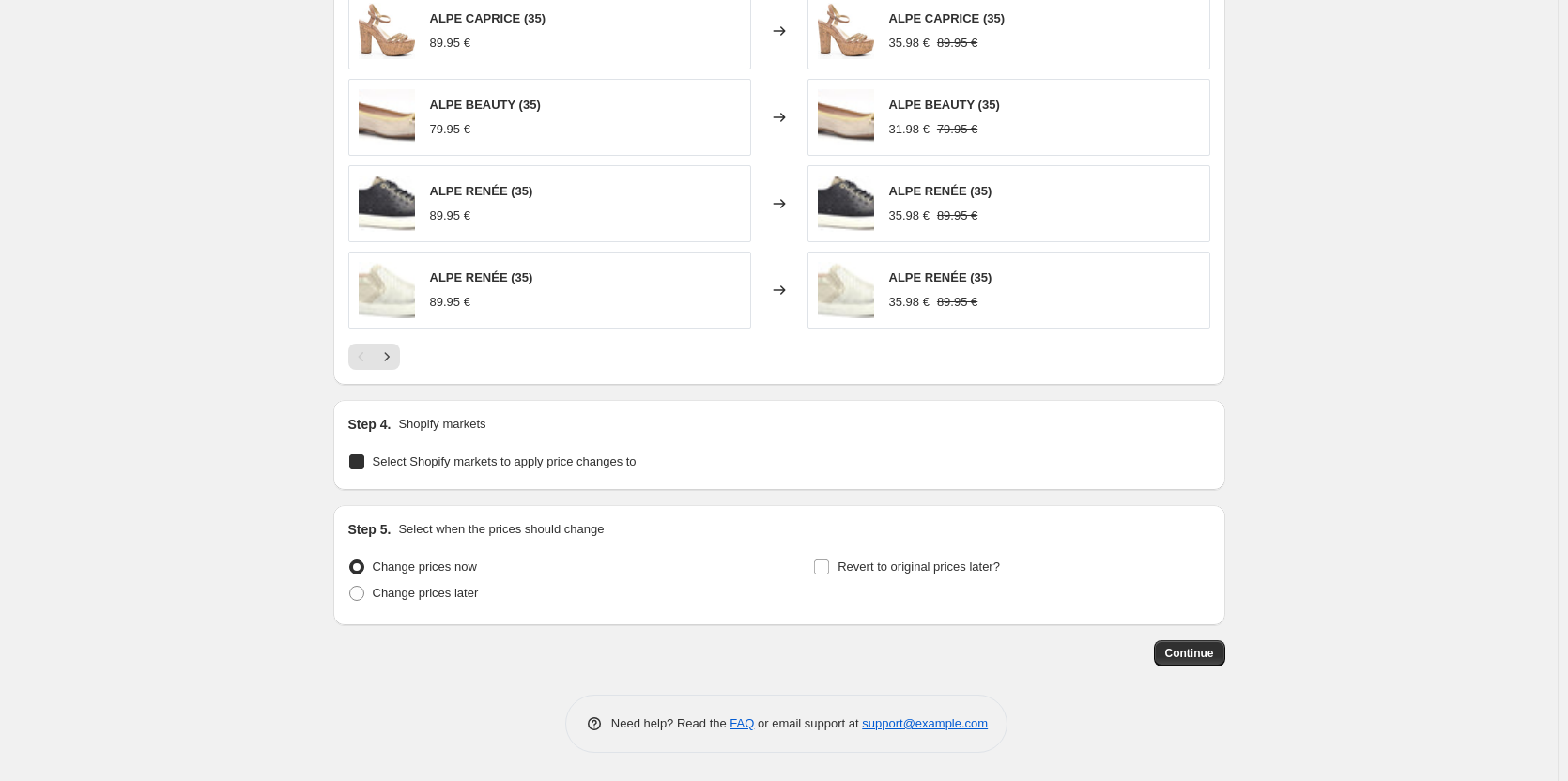 checkbox on "true" 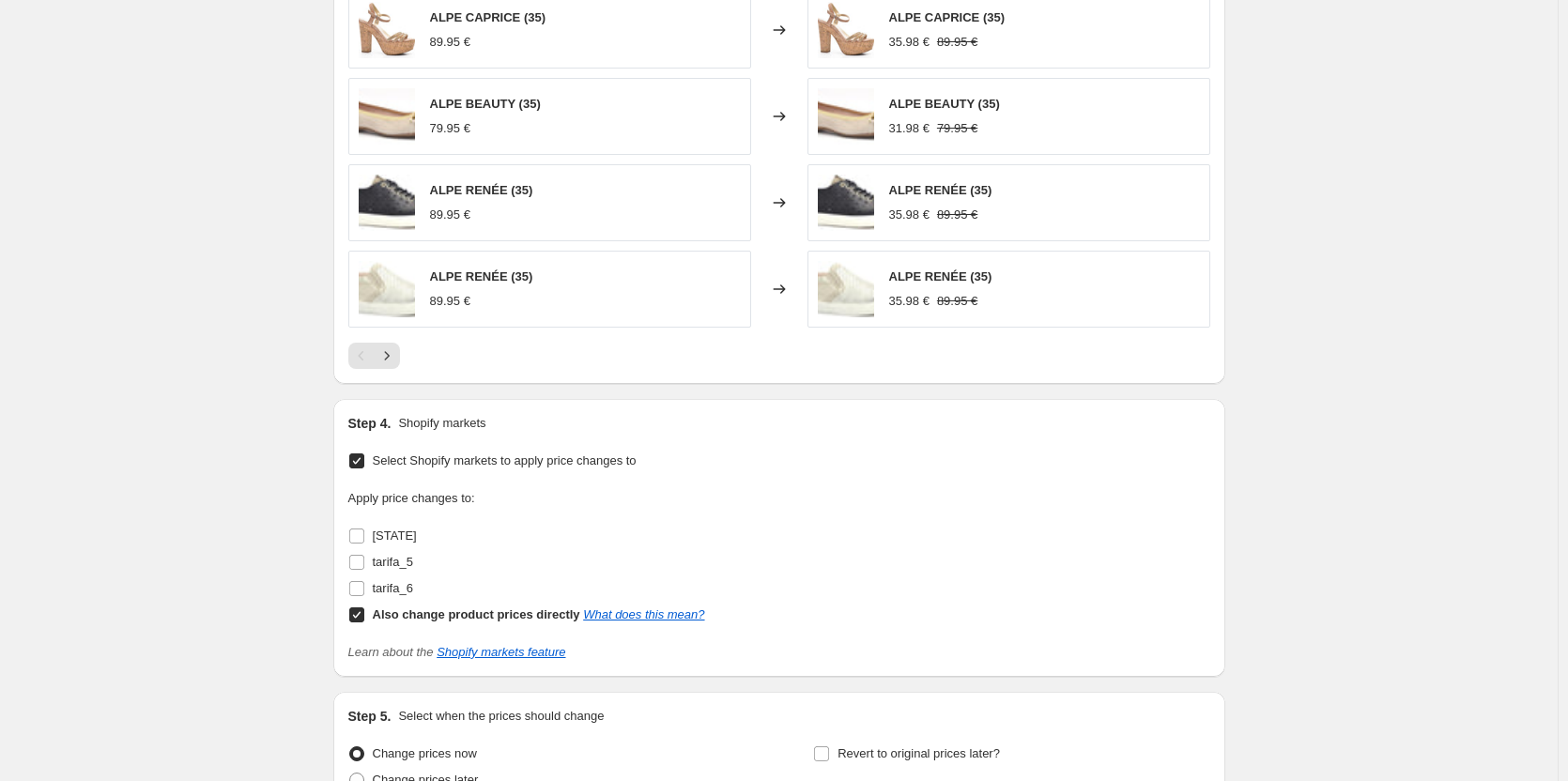 click at bounding box center [357, 615] 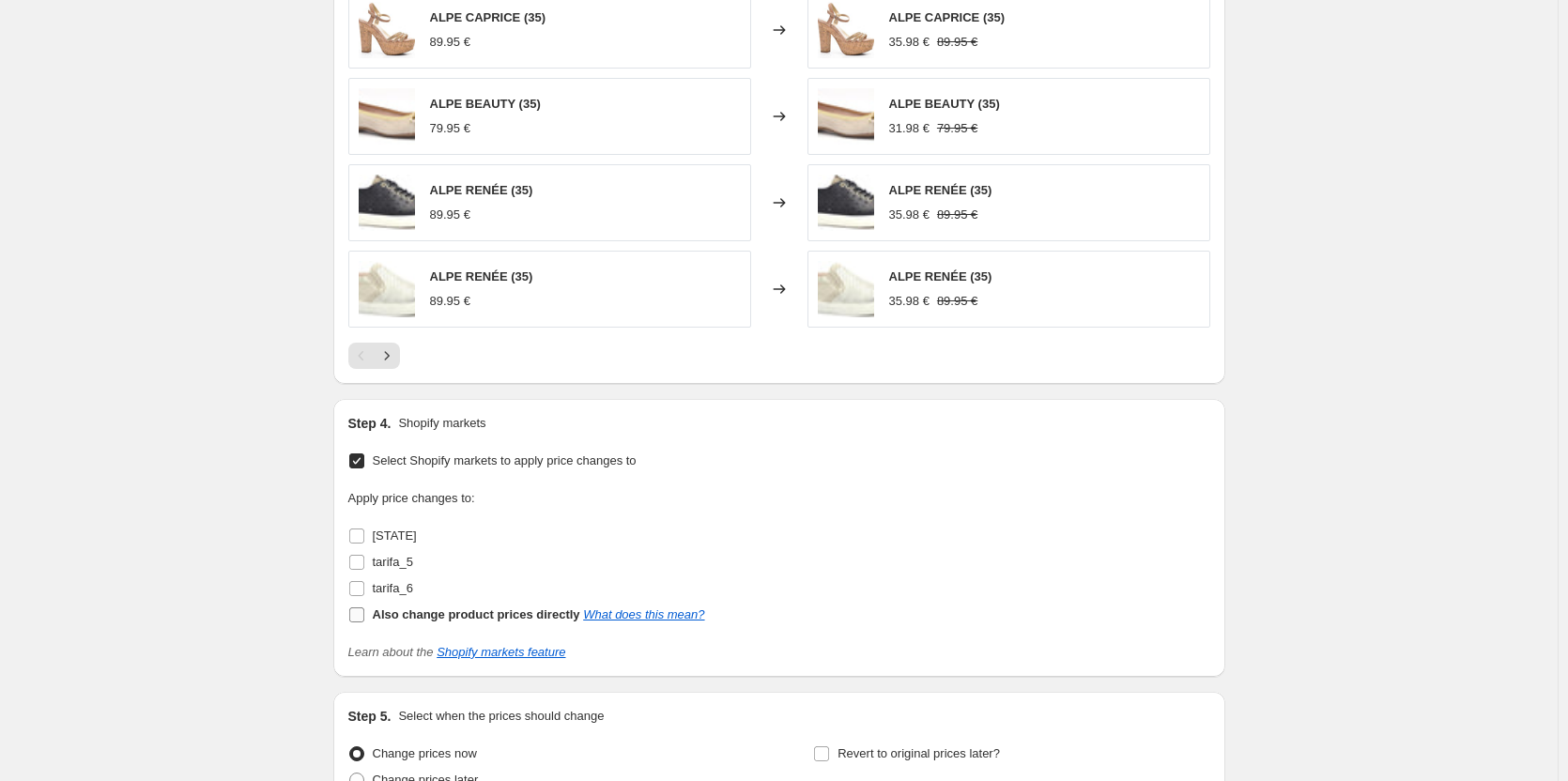 checkbox on "false" 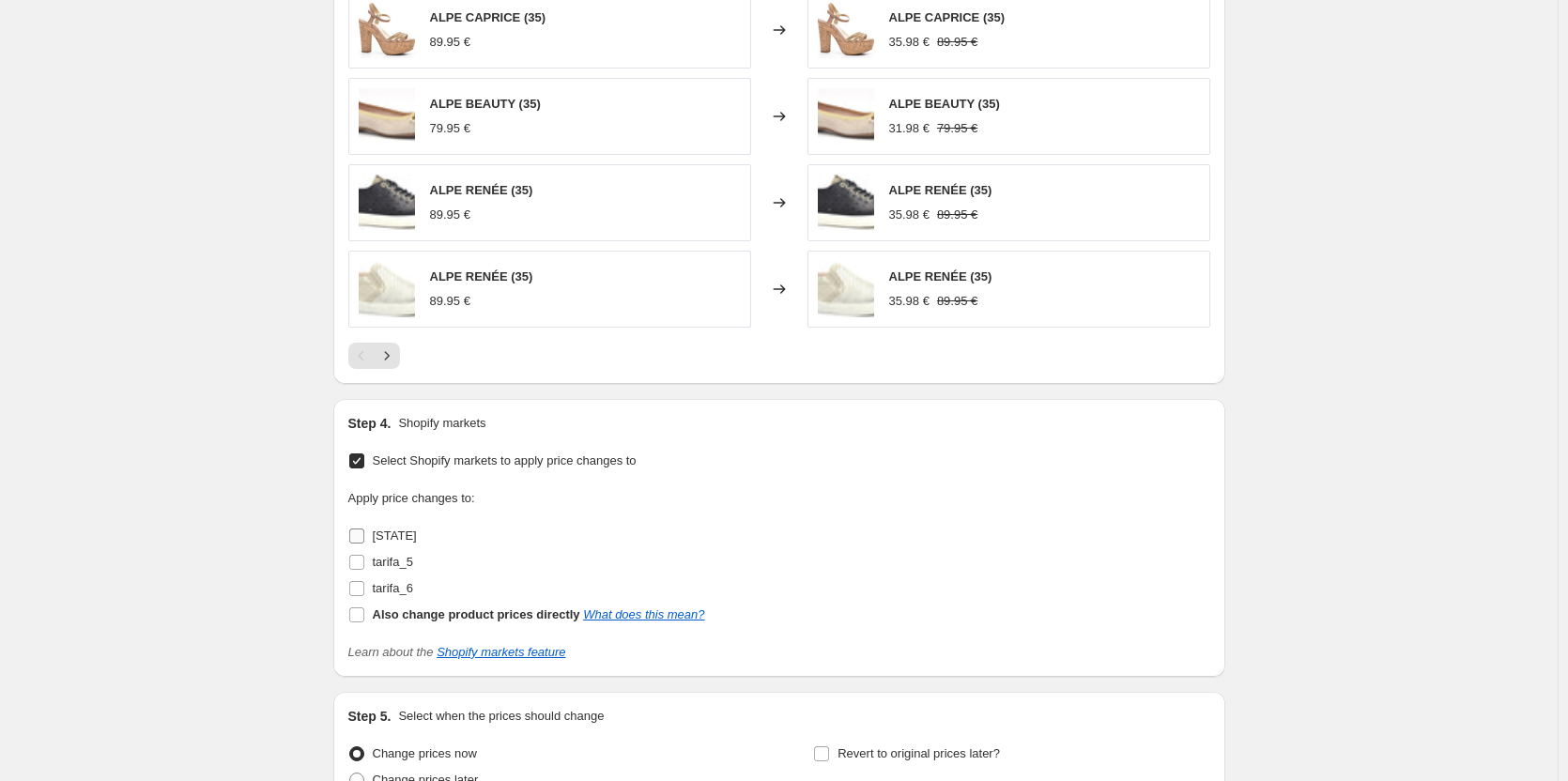 click on "[COUNTRY]" at bounding box center [357, 536] 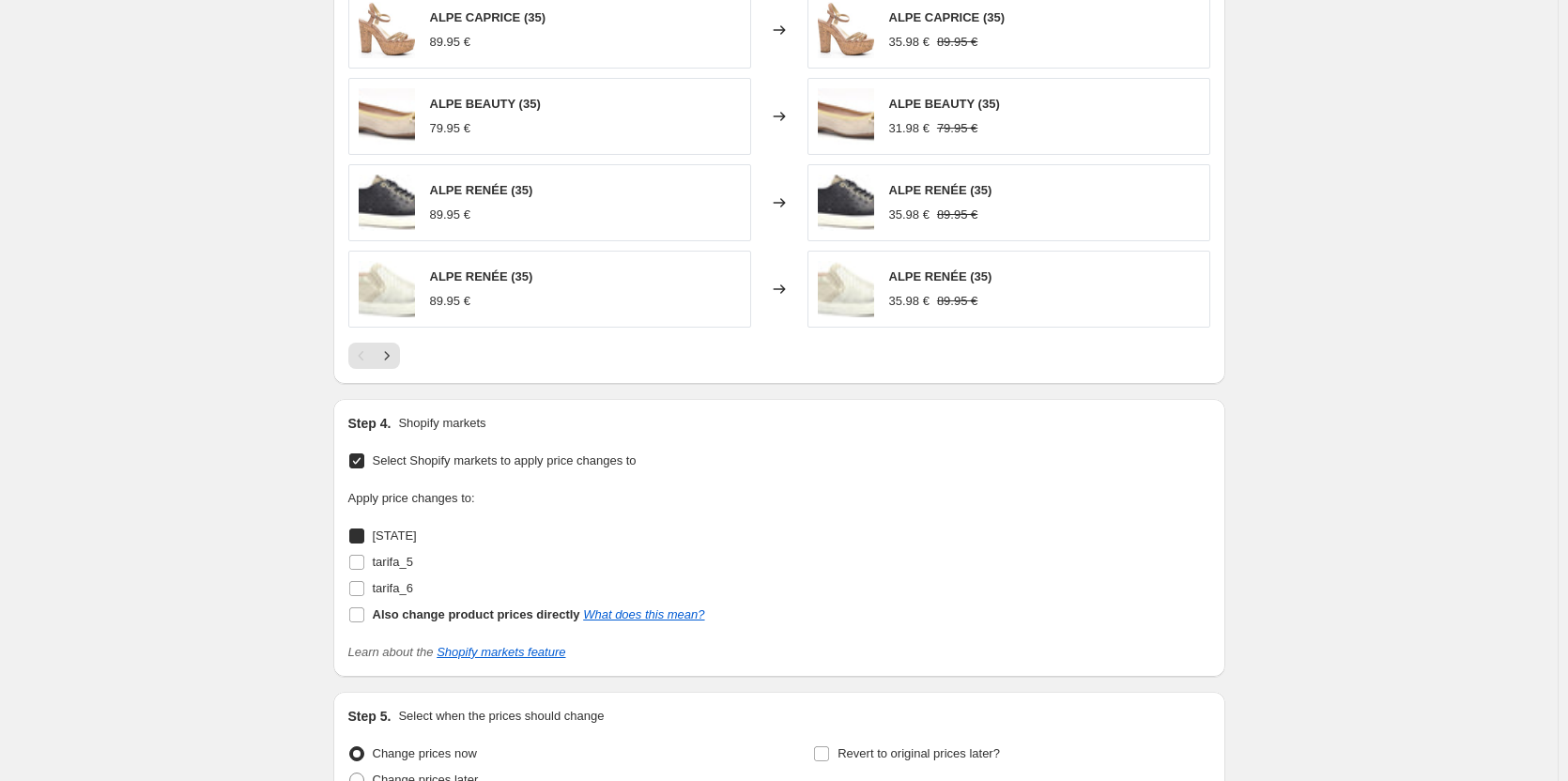 checkbox on "true" 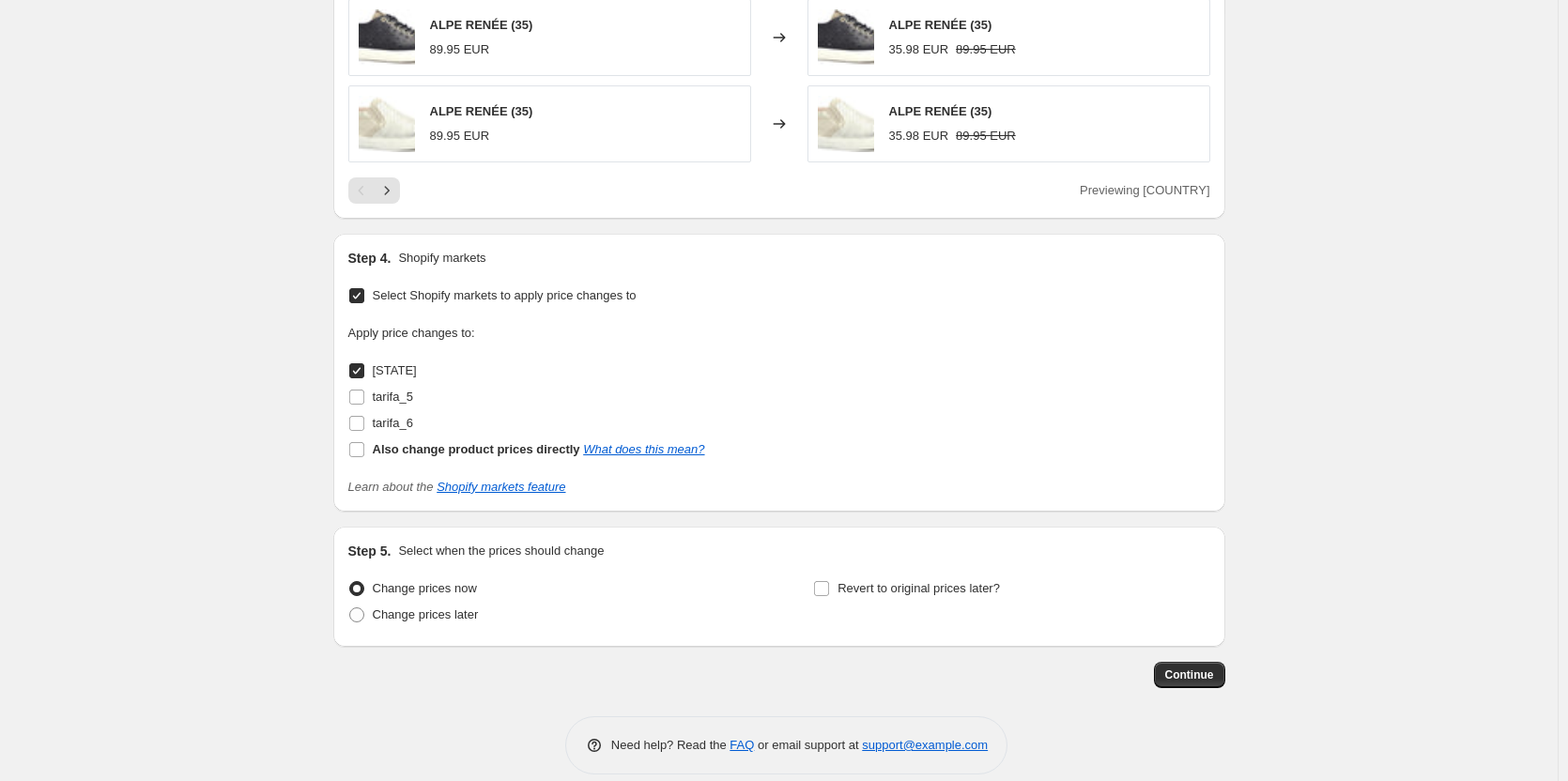scroll, scrollTop: 1706, scrollLeft: 0, axis: vertical 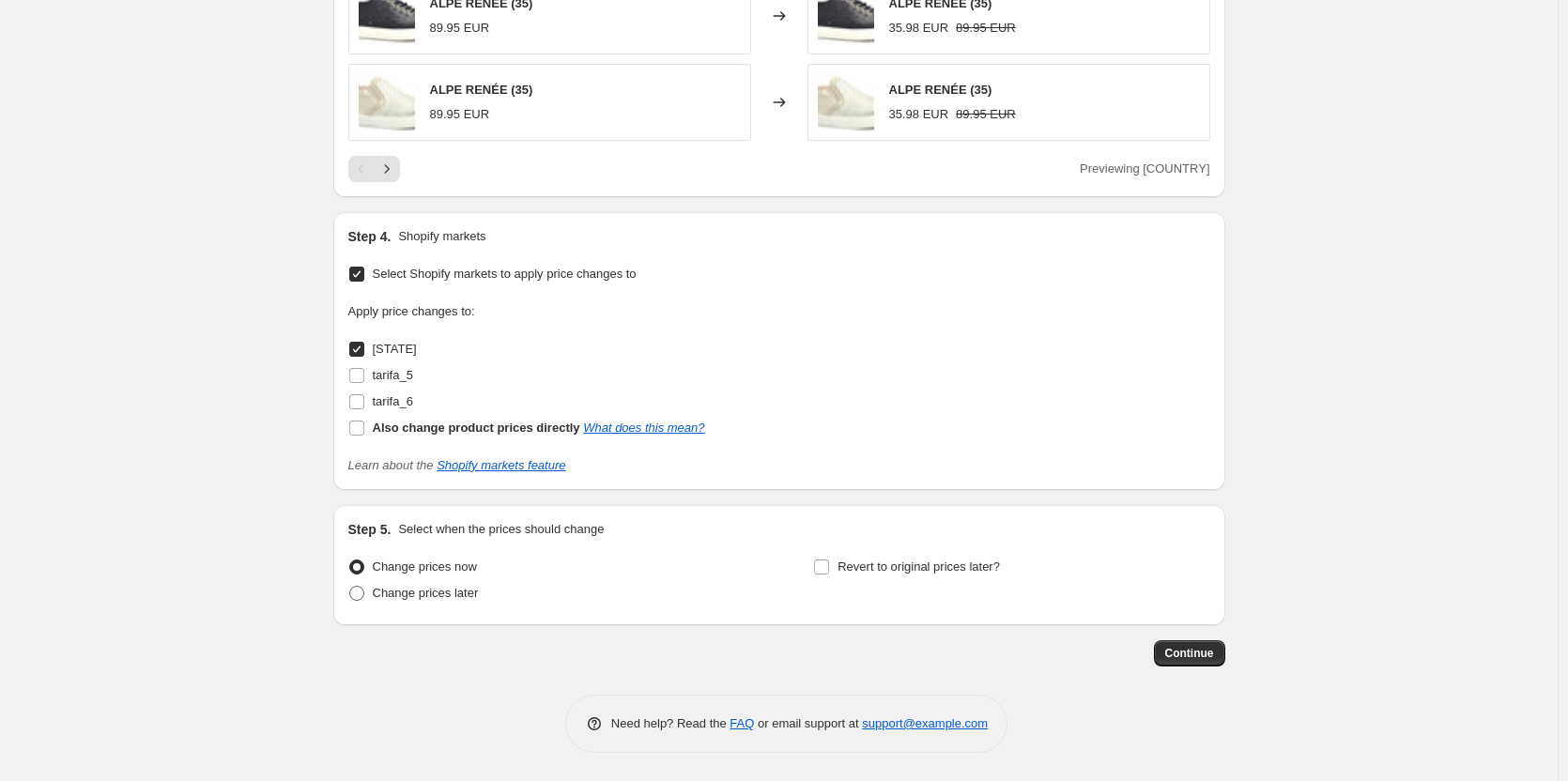 click on "Change prices later" at bounding box center (425, 592) 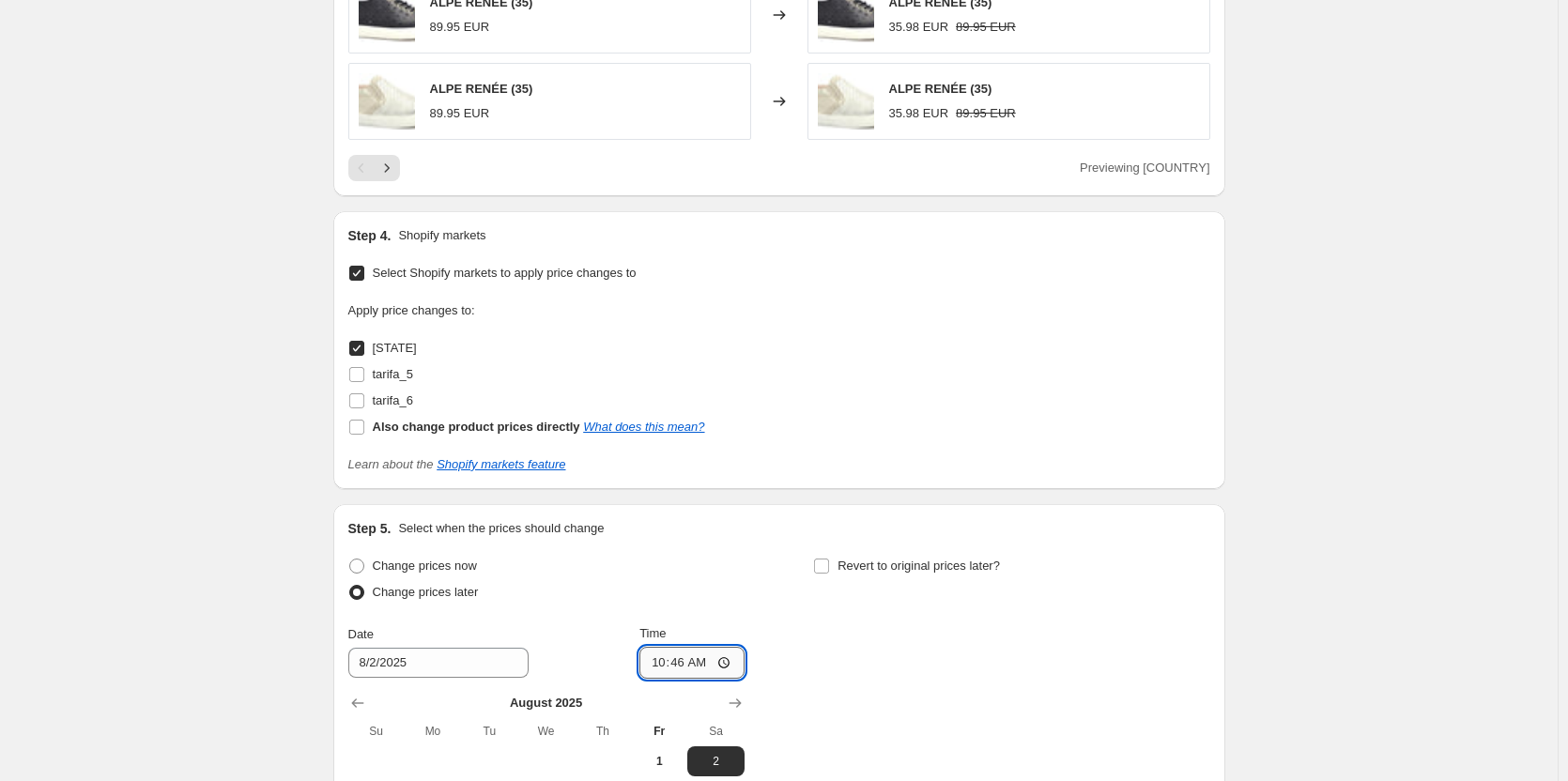 click on "10:46" at bounding box center (692, 663) 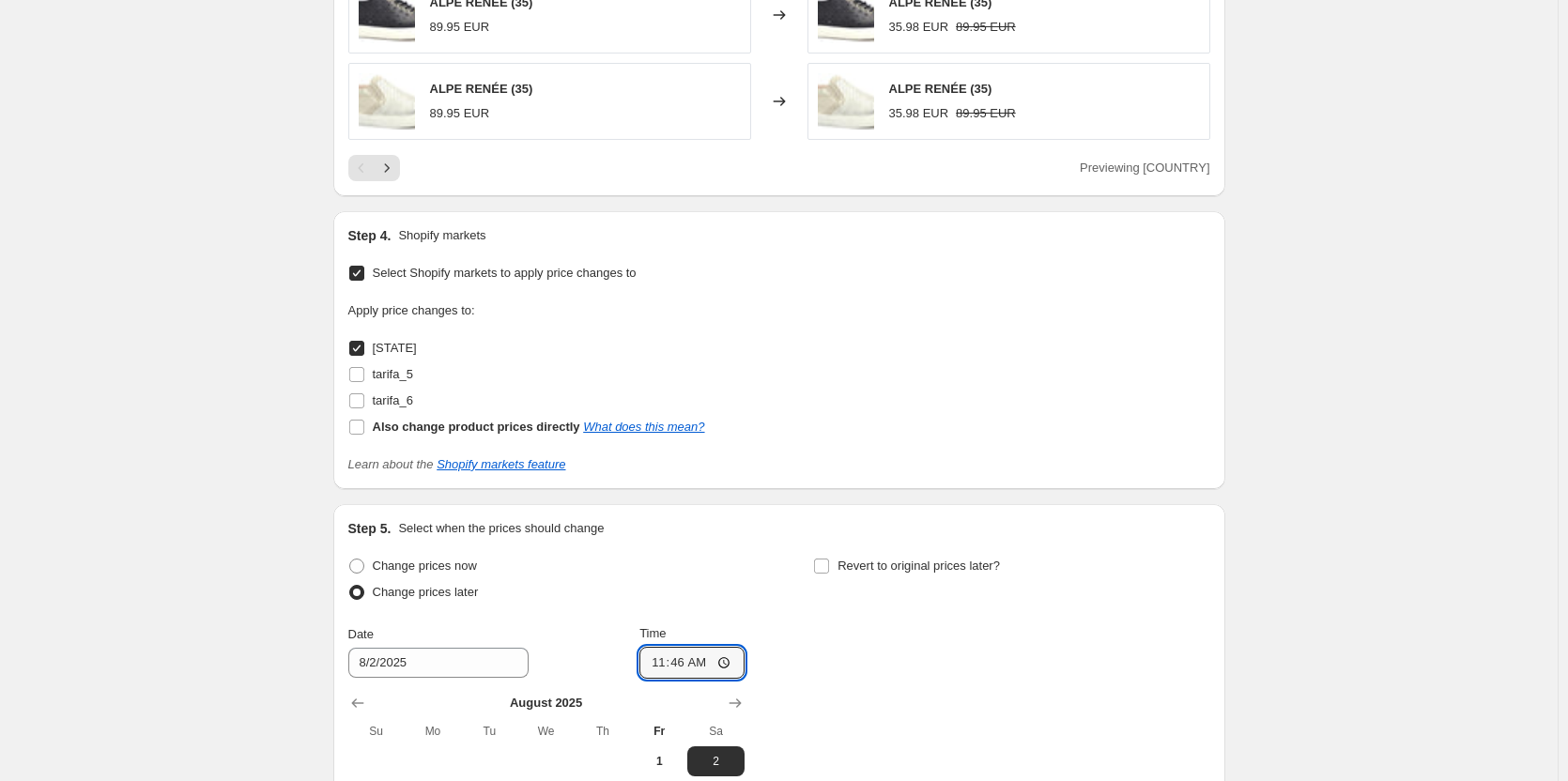 click on "Change prices now Change prices later Date 8/2/2025 Time 11:46 August   2025 Su Mo Tu We Th Fr Sa 1 2 3 4 5 6 7 8 9 10 11 12 13 14 15 16 17 18 19 20 21 22 23 24 25 26 27 28 29 30 31 Revert to original prices later?" at bounding box center (779, 740) 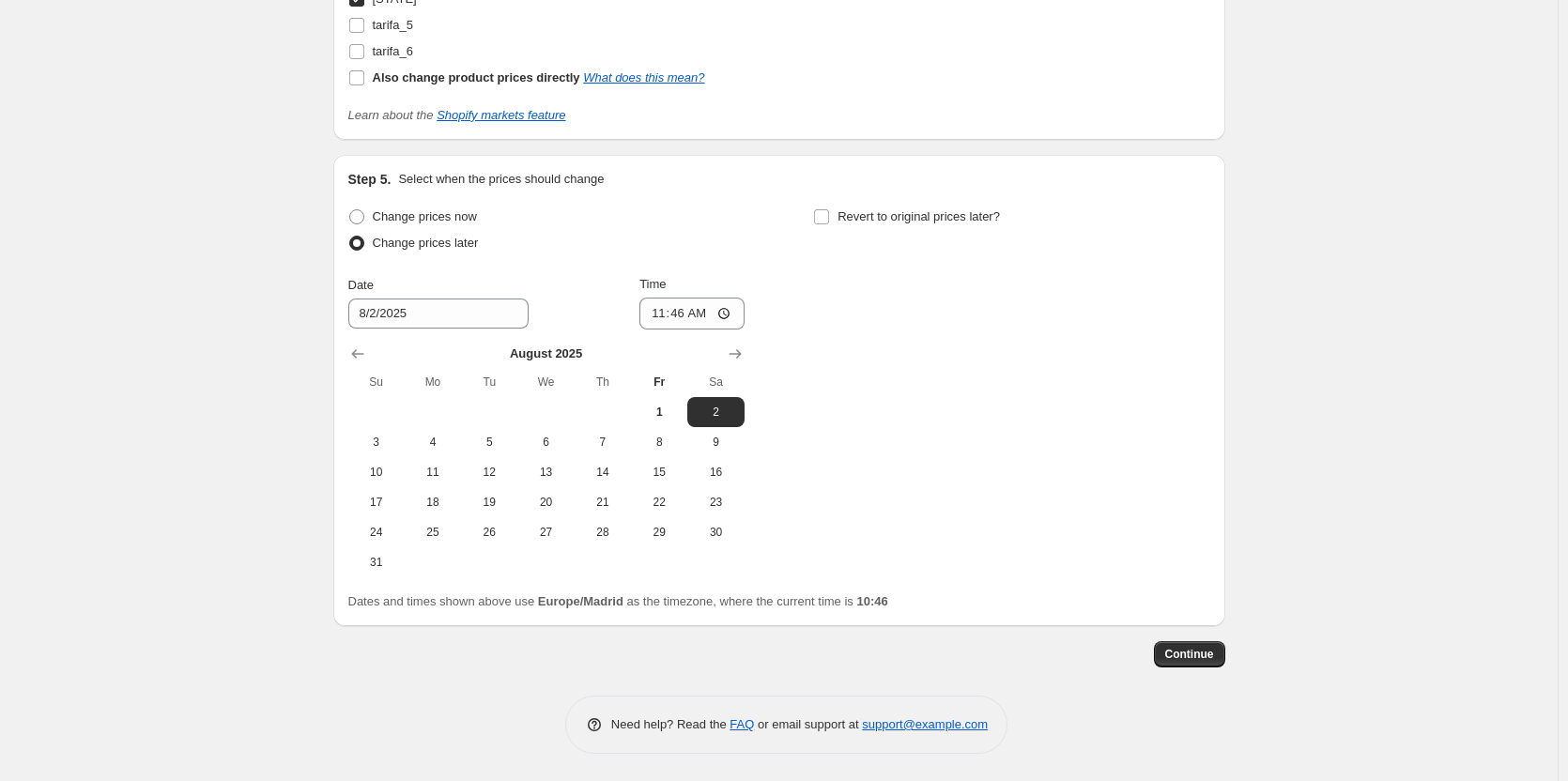 scroll, scrollTop: 2057, scrollLeft: 0, axis: vertical 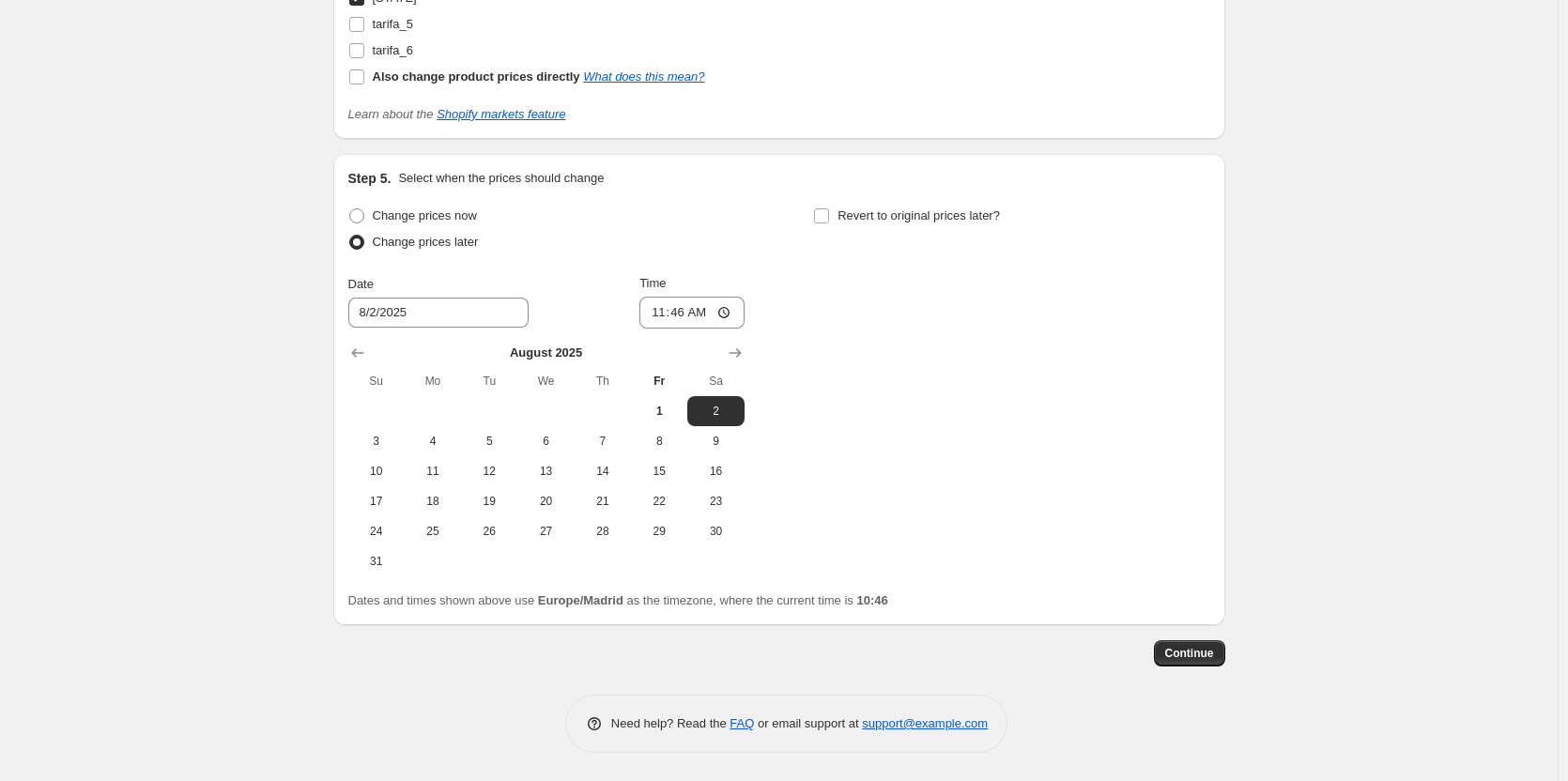 drag, startPoint x: 1223, startPoint y: 659, endPoint x: 922, endPoint y: 410, distance: 390.64306 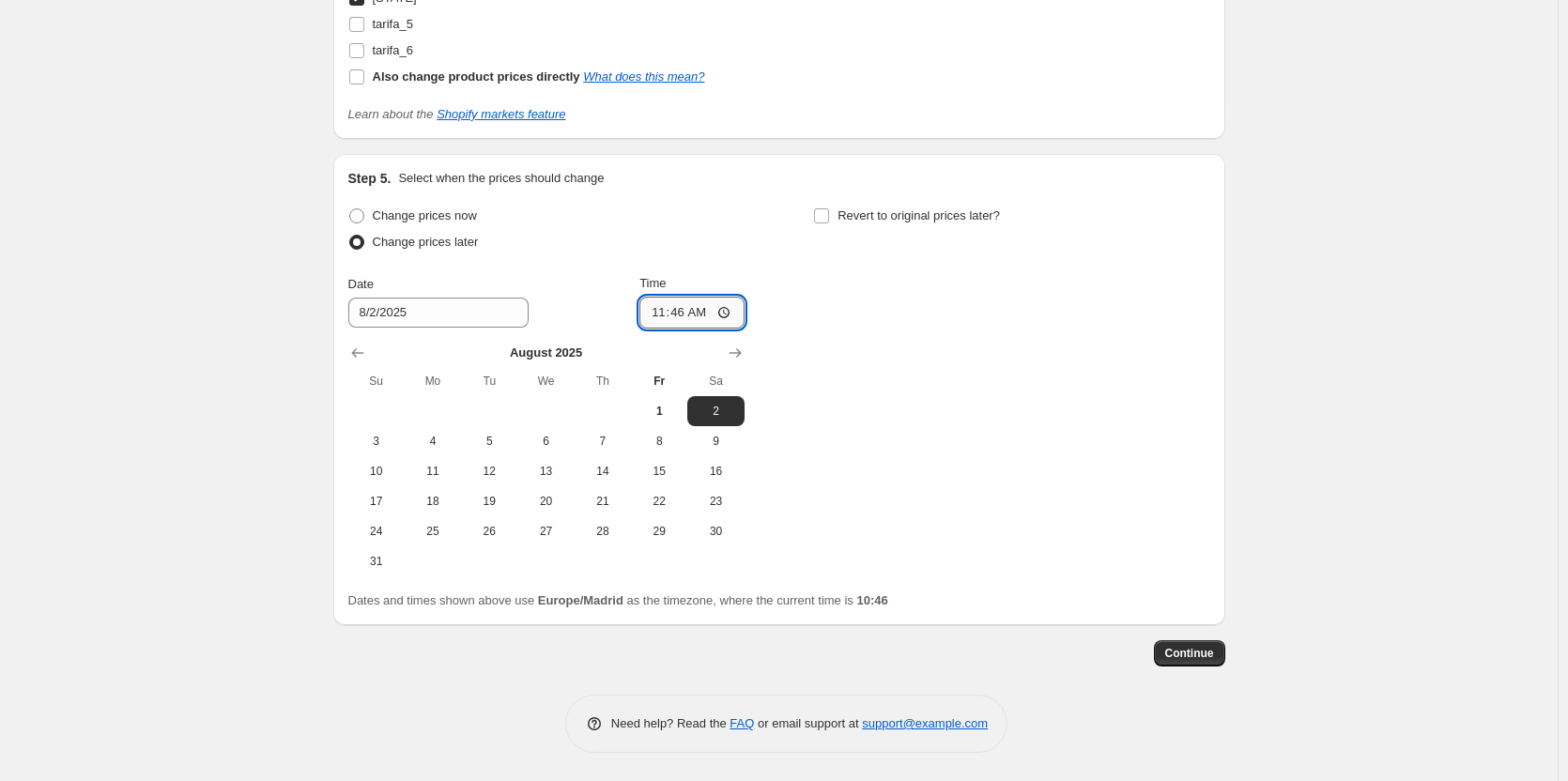 click on "11:46" at bounding box center [692, 313] 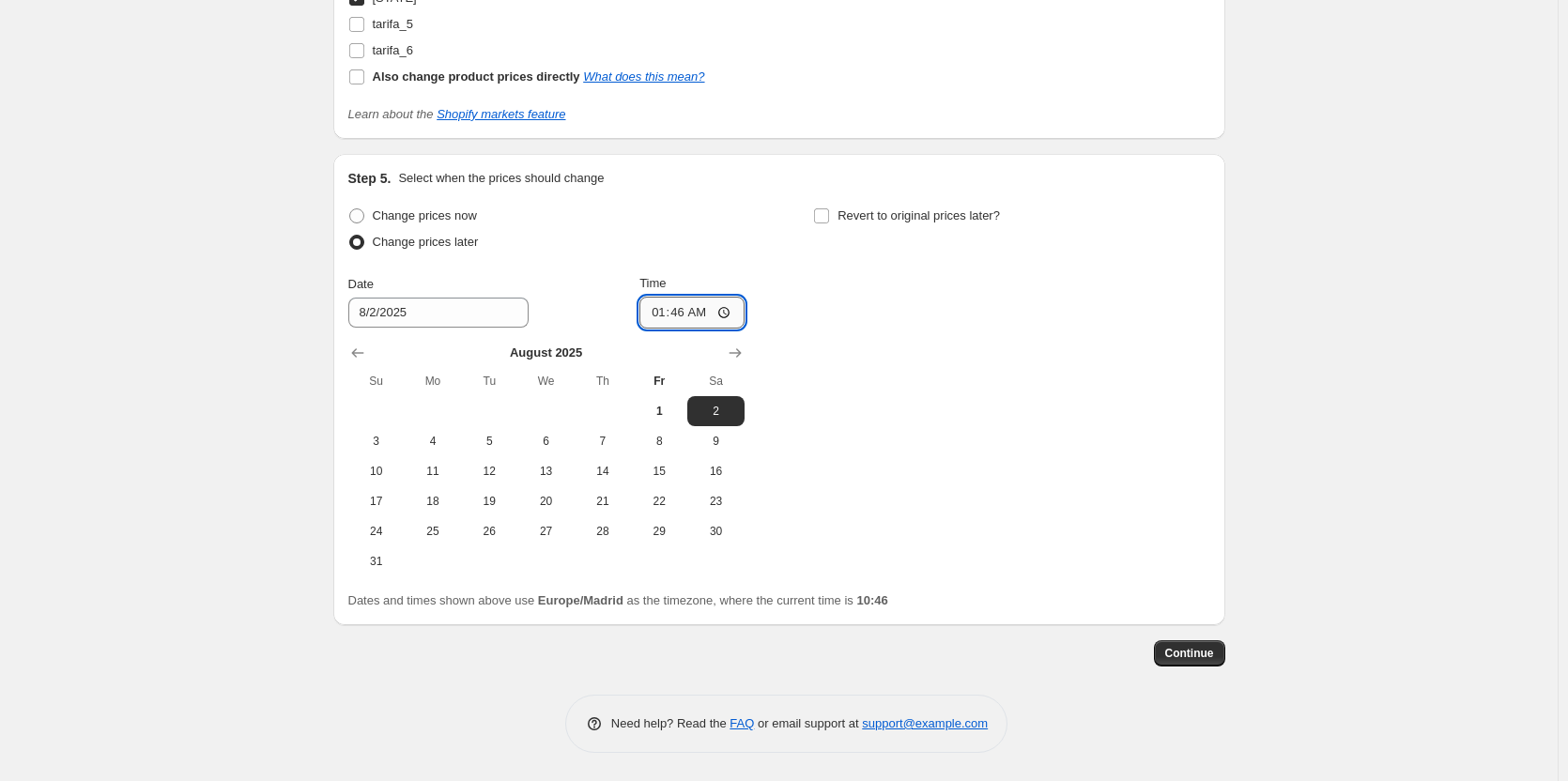 type on "12:46" 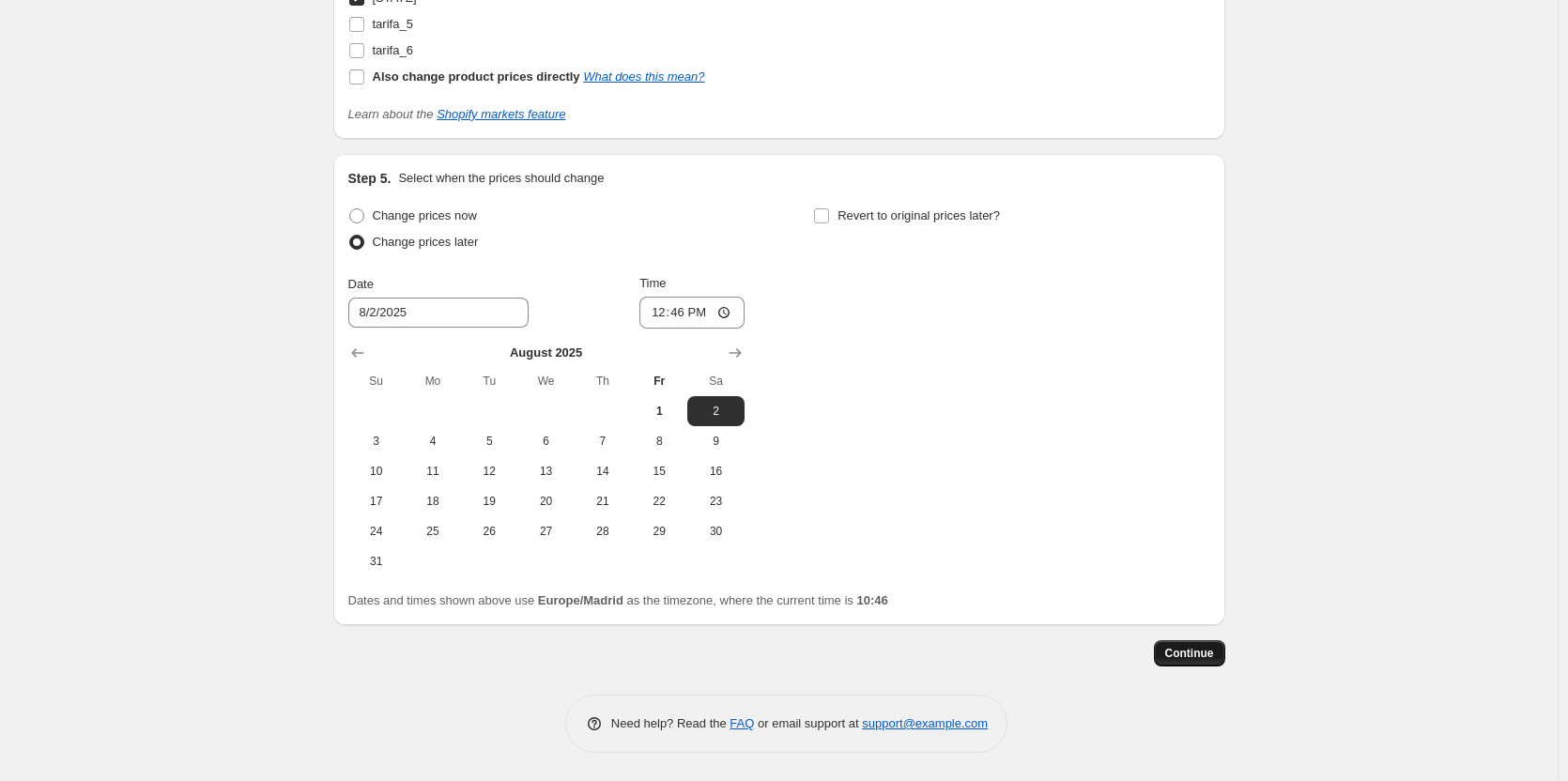 click on "Continue" at bounding box center [1190, 653] 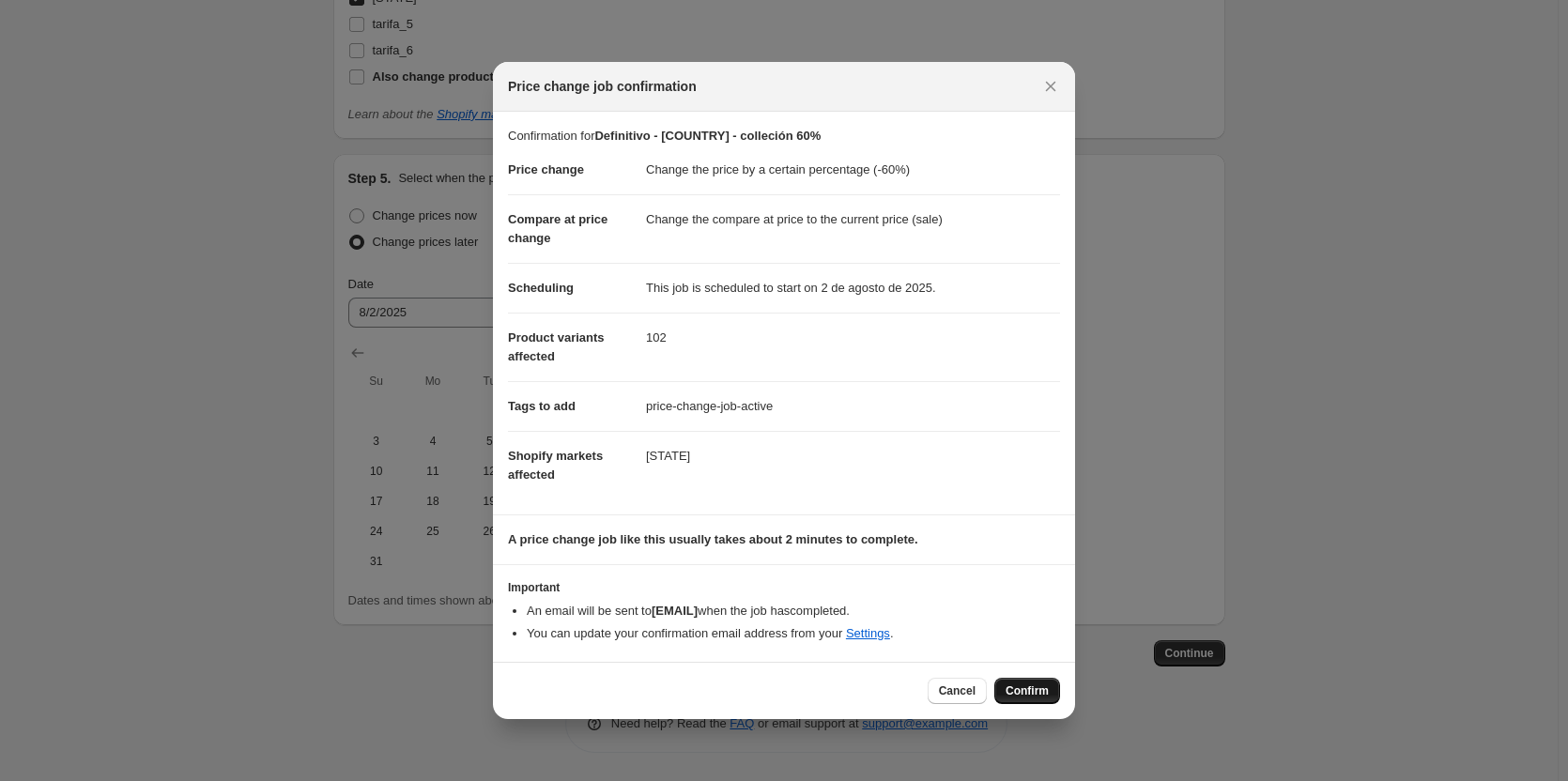 click on "Confirm" at bounding box center [1027, 691] 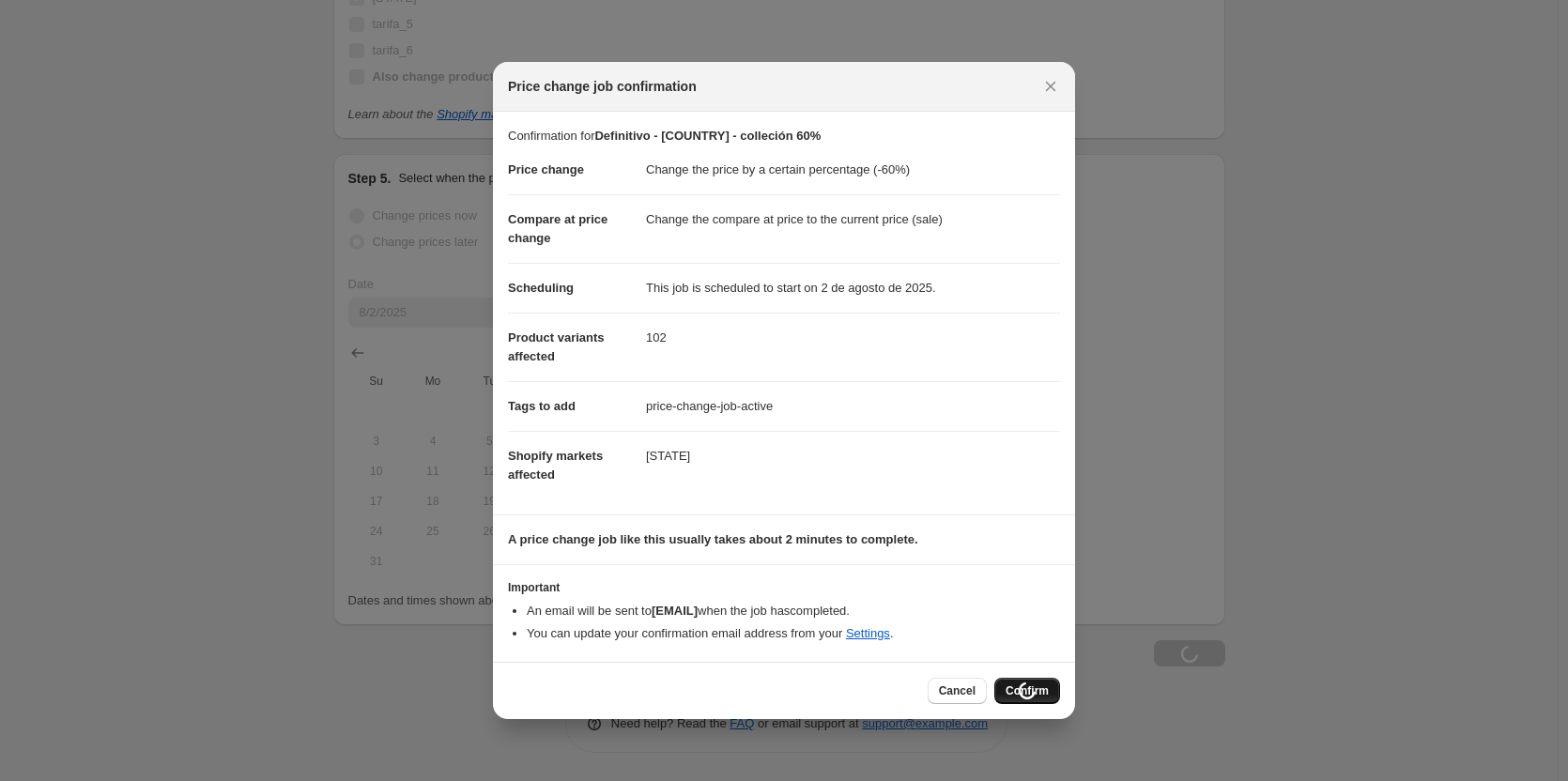 type on "Definitivo - España - colleción 60%" 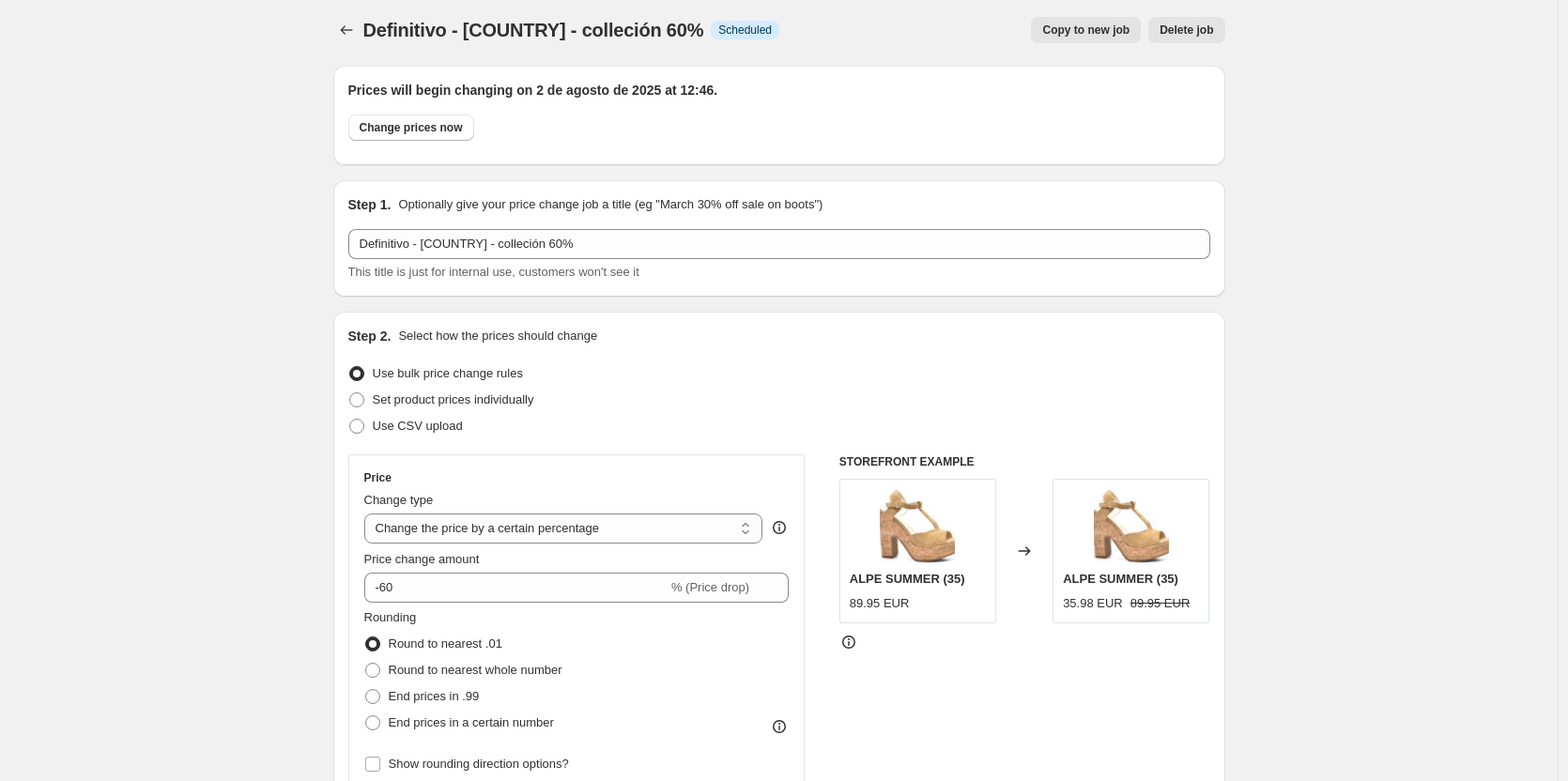 scroll, scrollTop: 0, scrollLeft: 0, axis: both 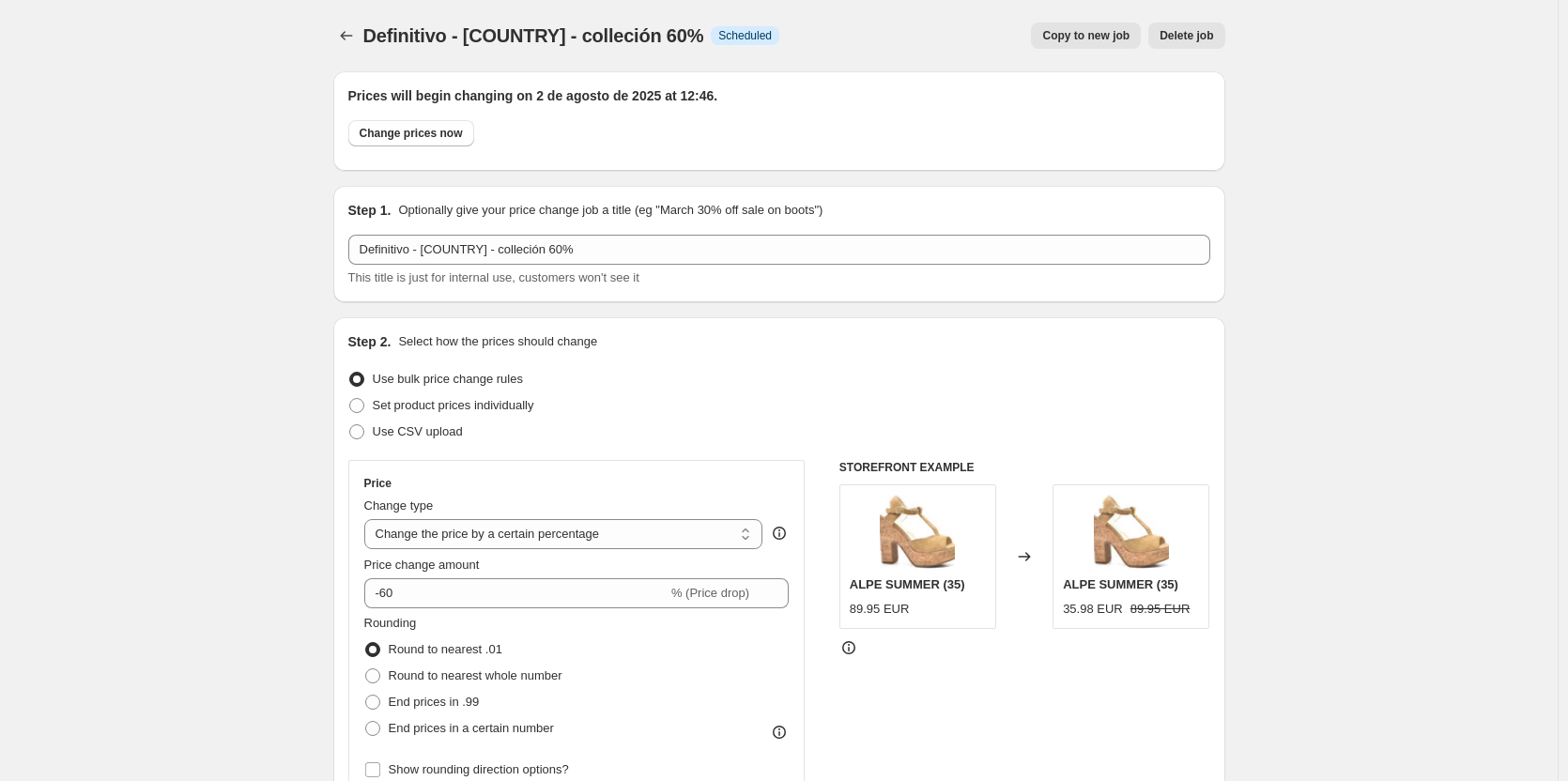 click on "Copy to new job" at bounding box center [1085, 36] 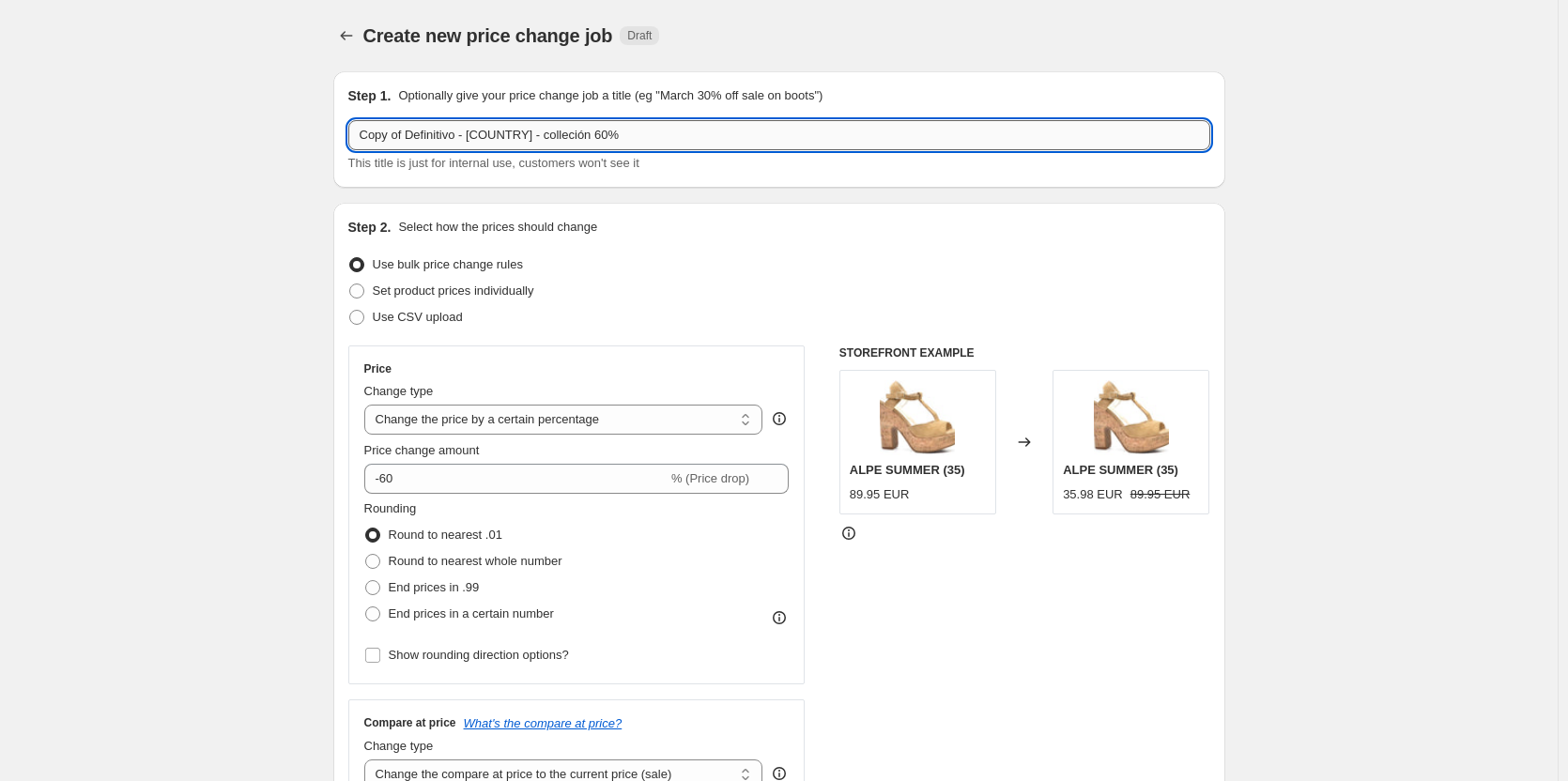 click on "Copy of Definitivo - España - colleción 60%" at bounding box center (779, 135) 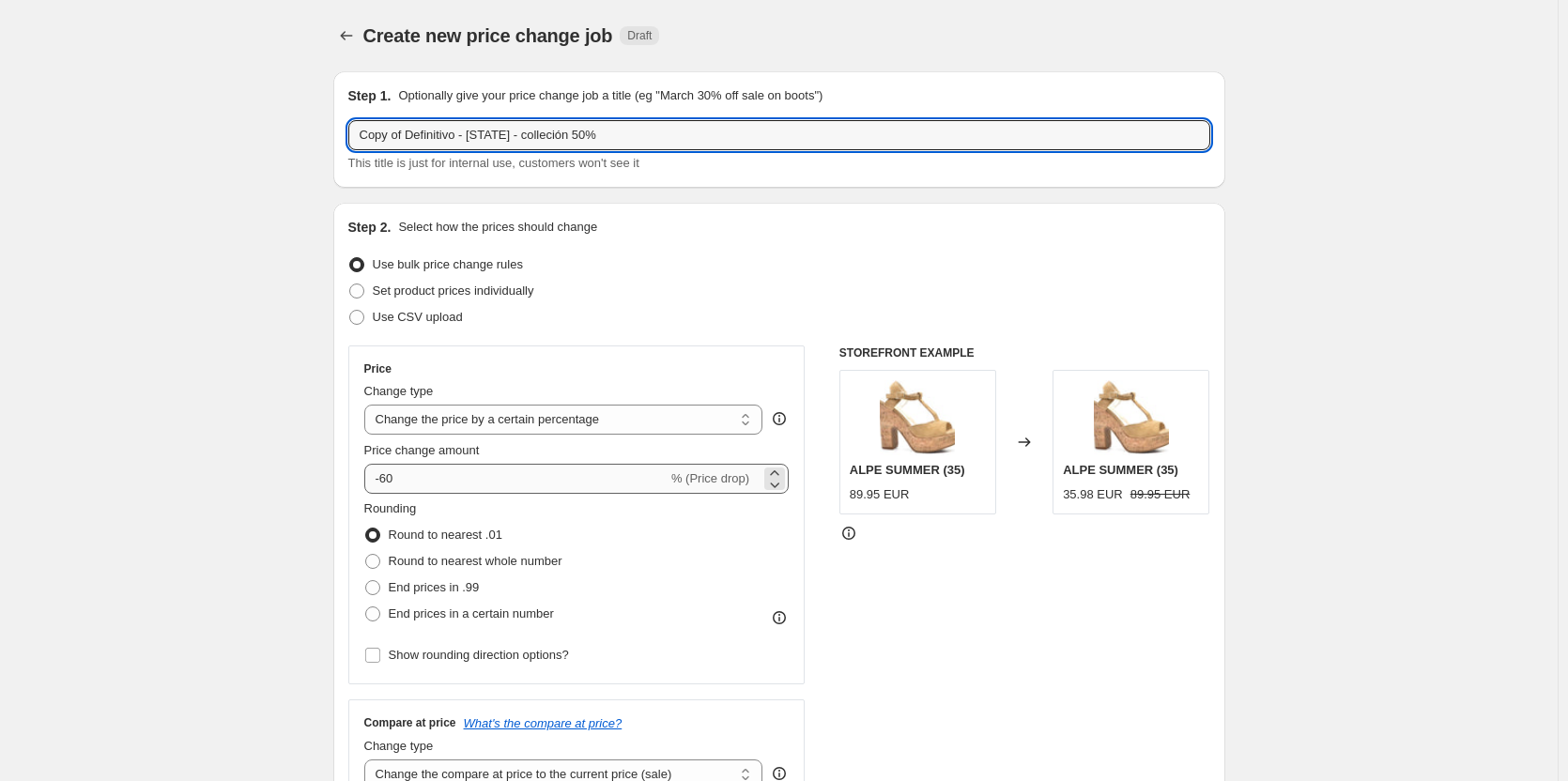 type on "Copy of Definitivo - España - colleción 50%" 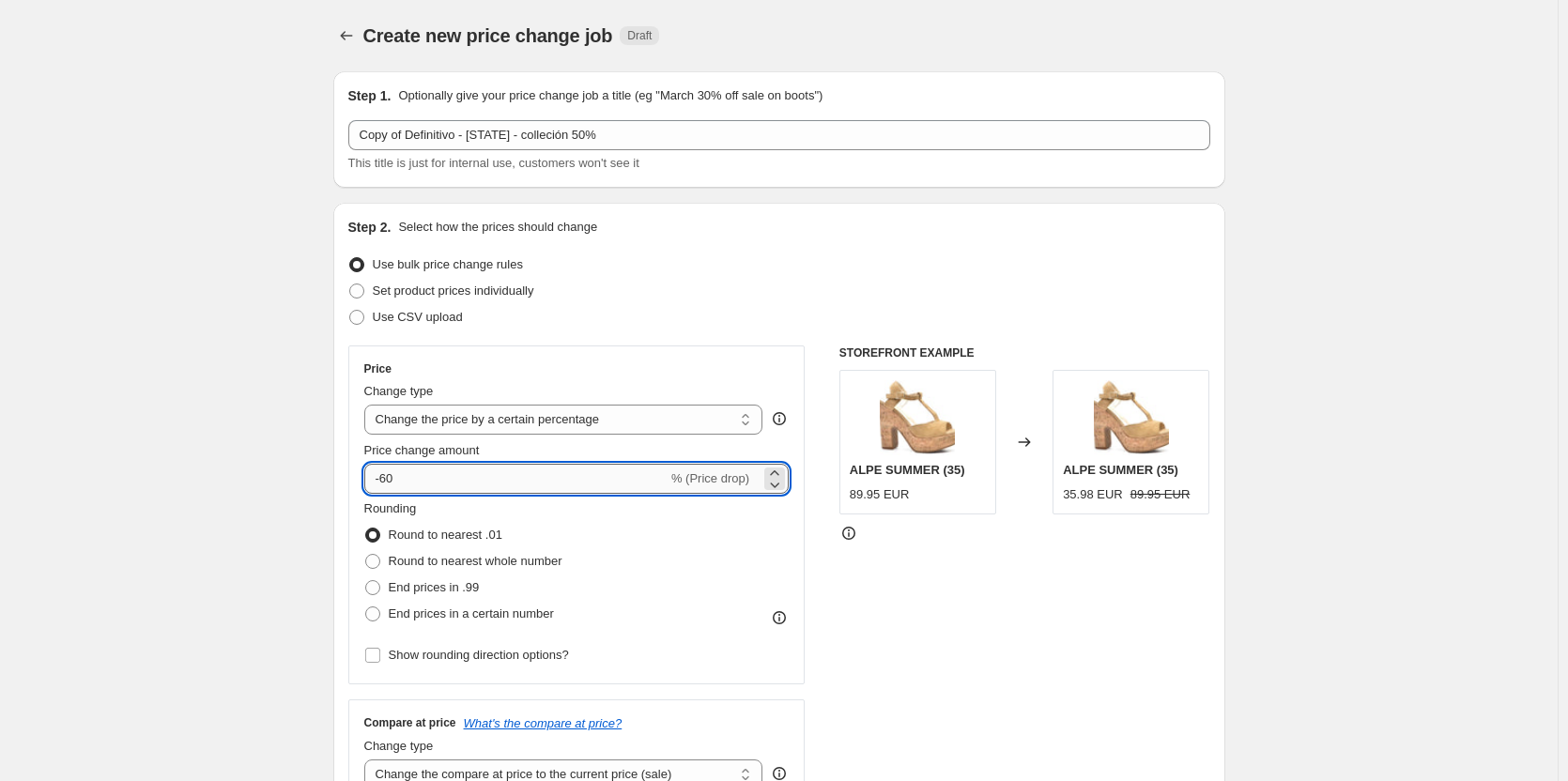 click on "-60" at bounding box center [515, 479] 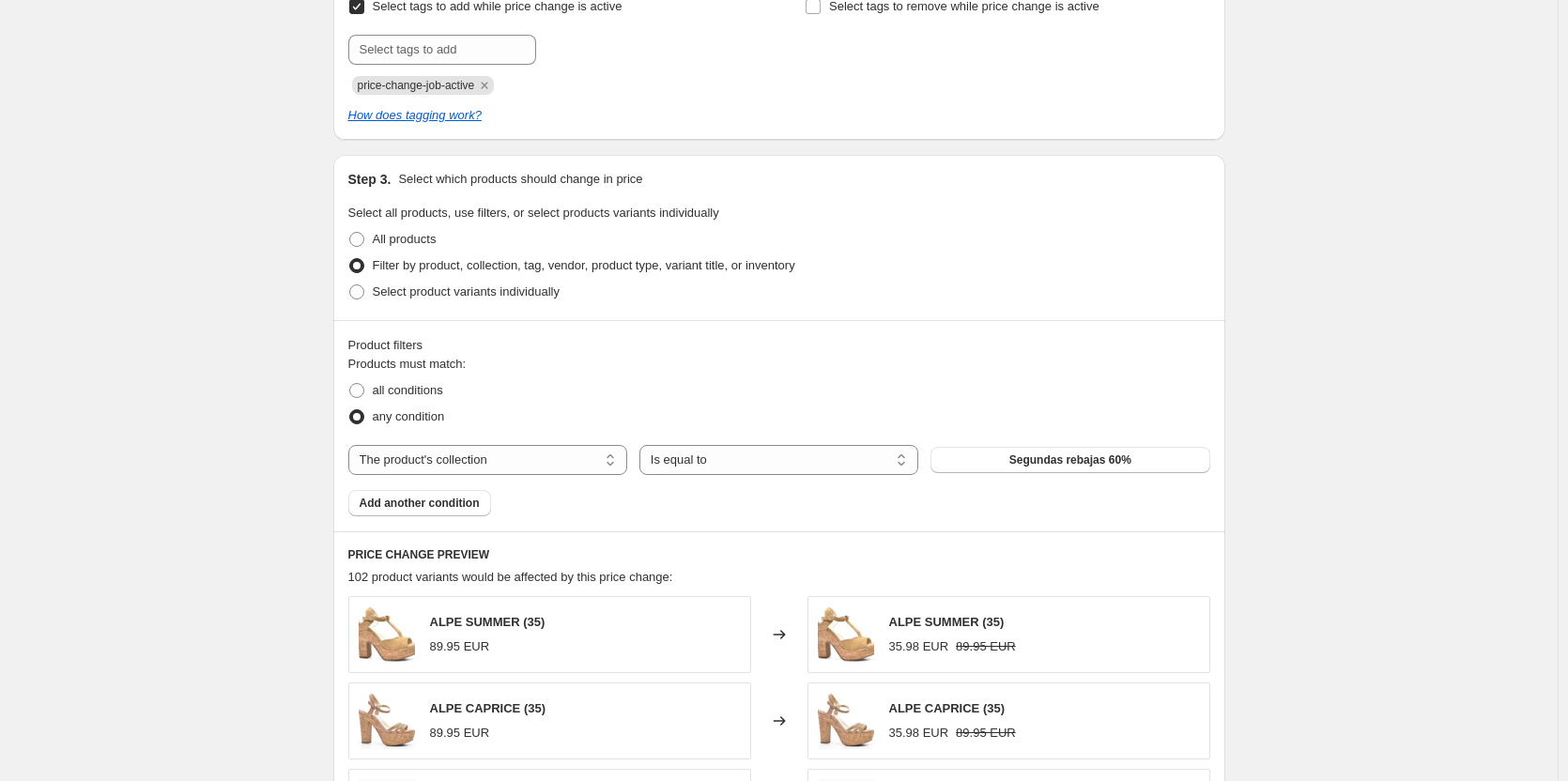 scroll, scrollTop: 845, scrollLeft: 0, axis: vertical 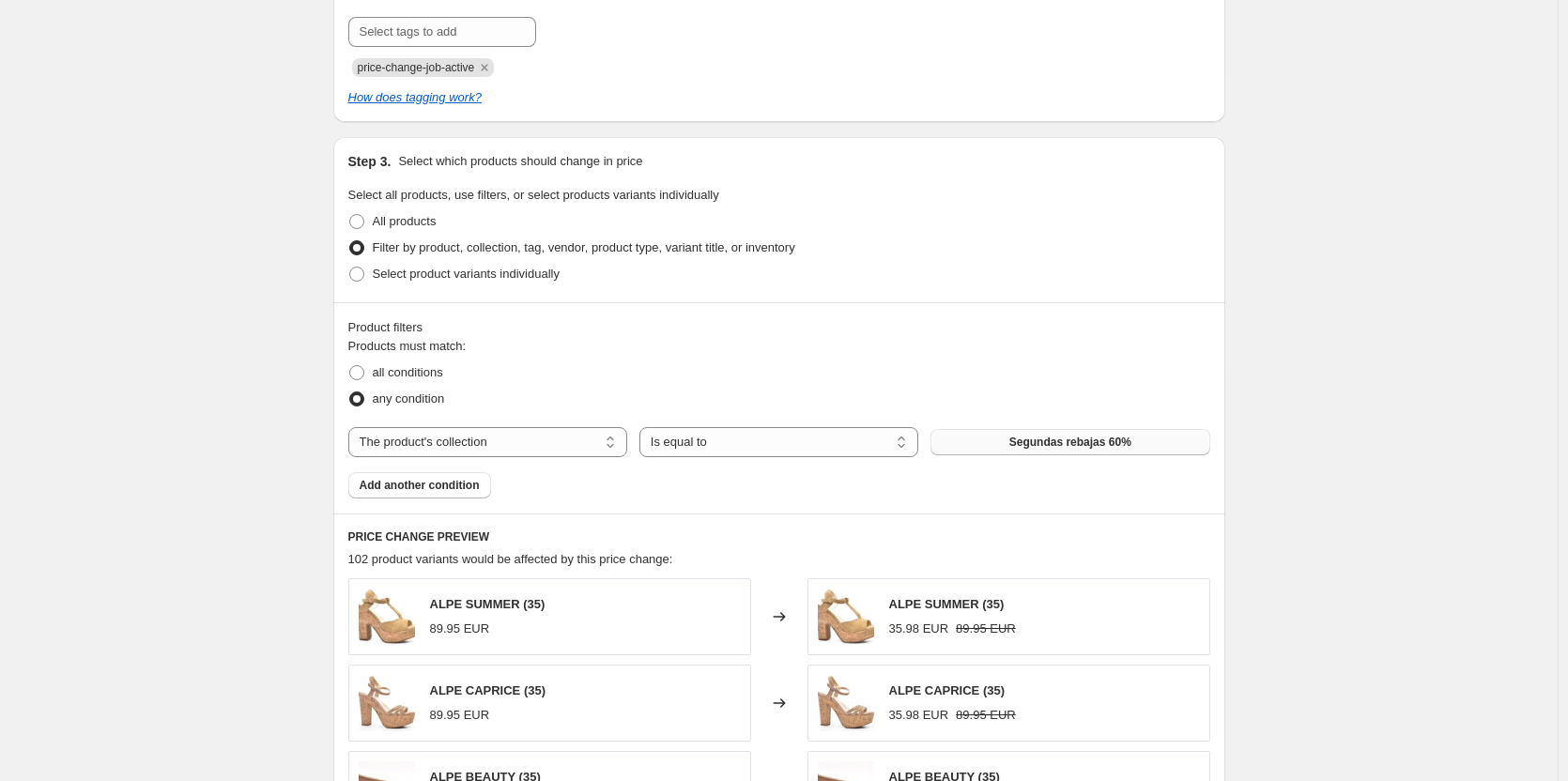 type on "-53" 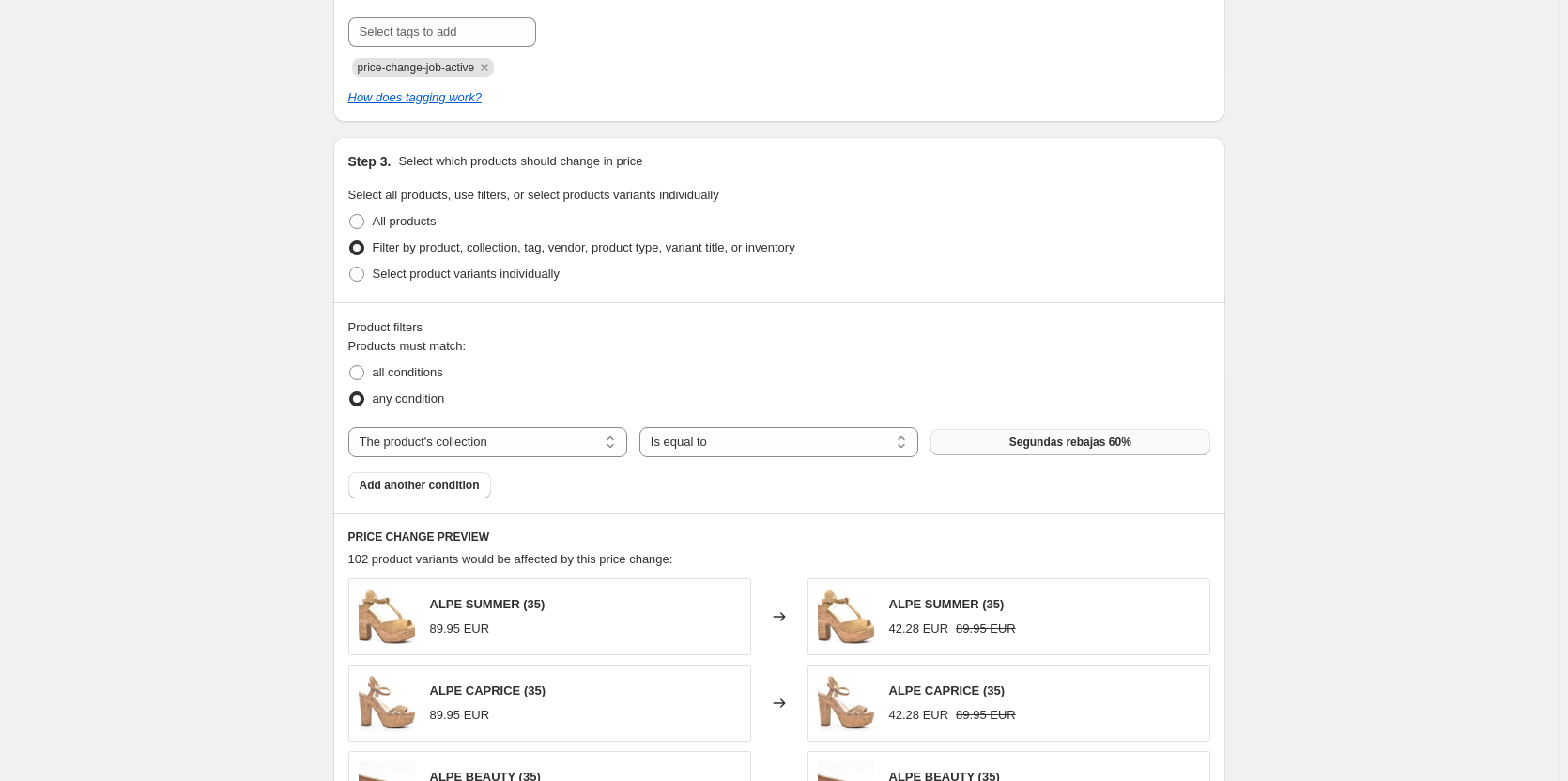 click on "Segundas rebajas 60%" at bounding box center (1069, 442) 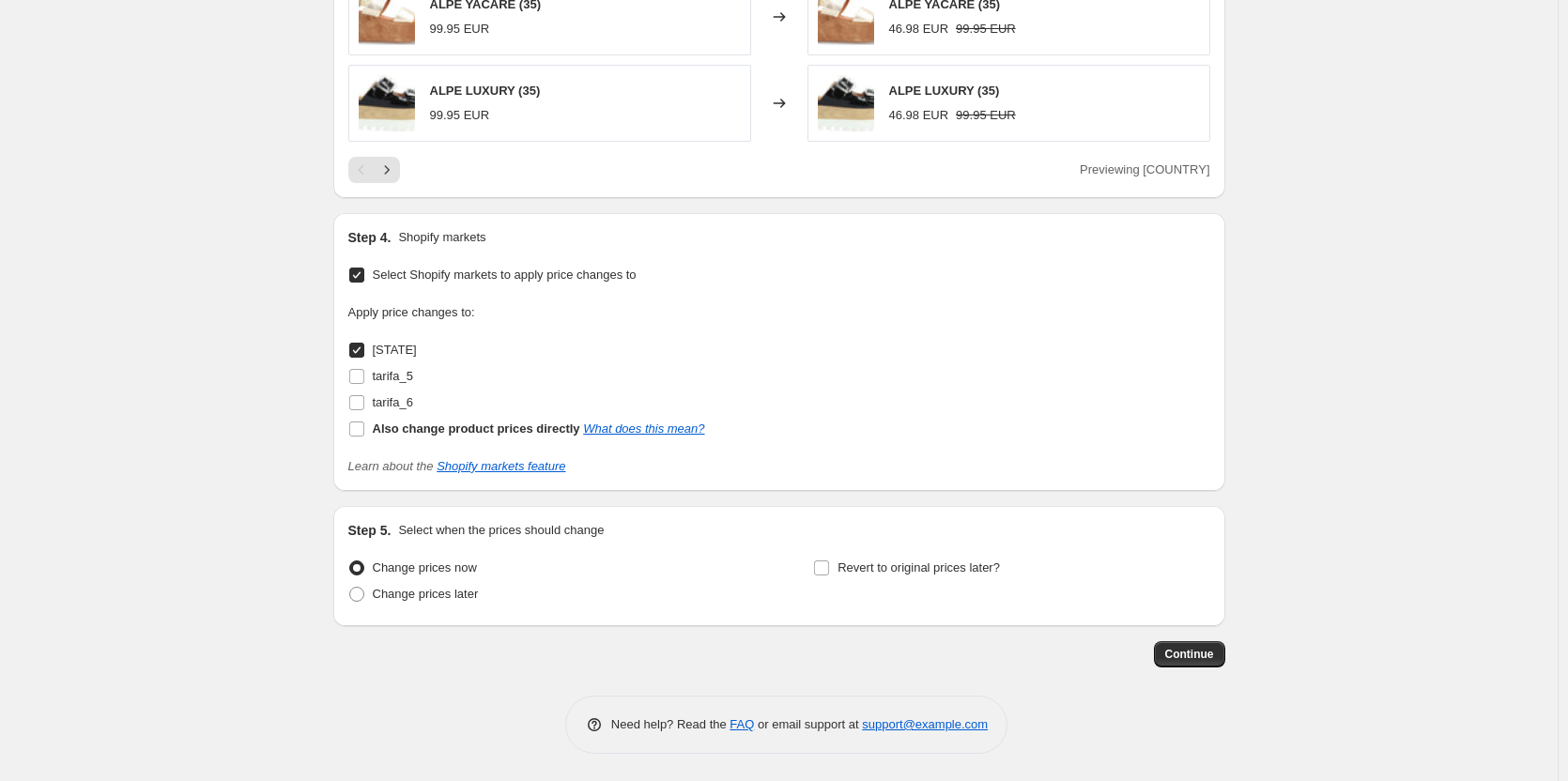 scroll, scrollTop: 1706, scrollLeft: 0, axis: vertical 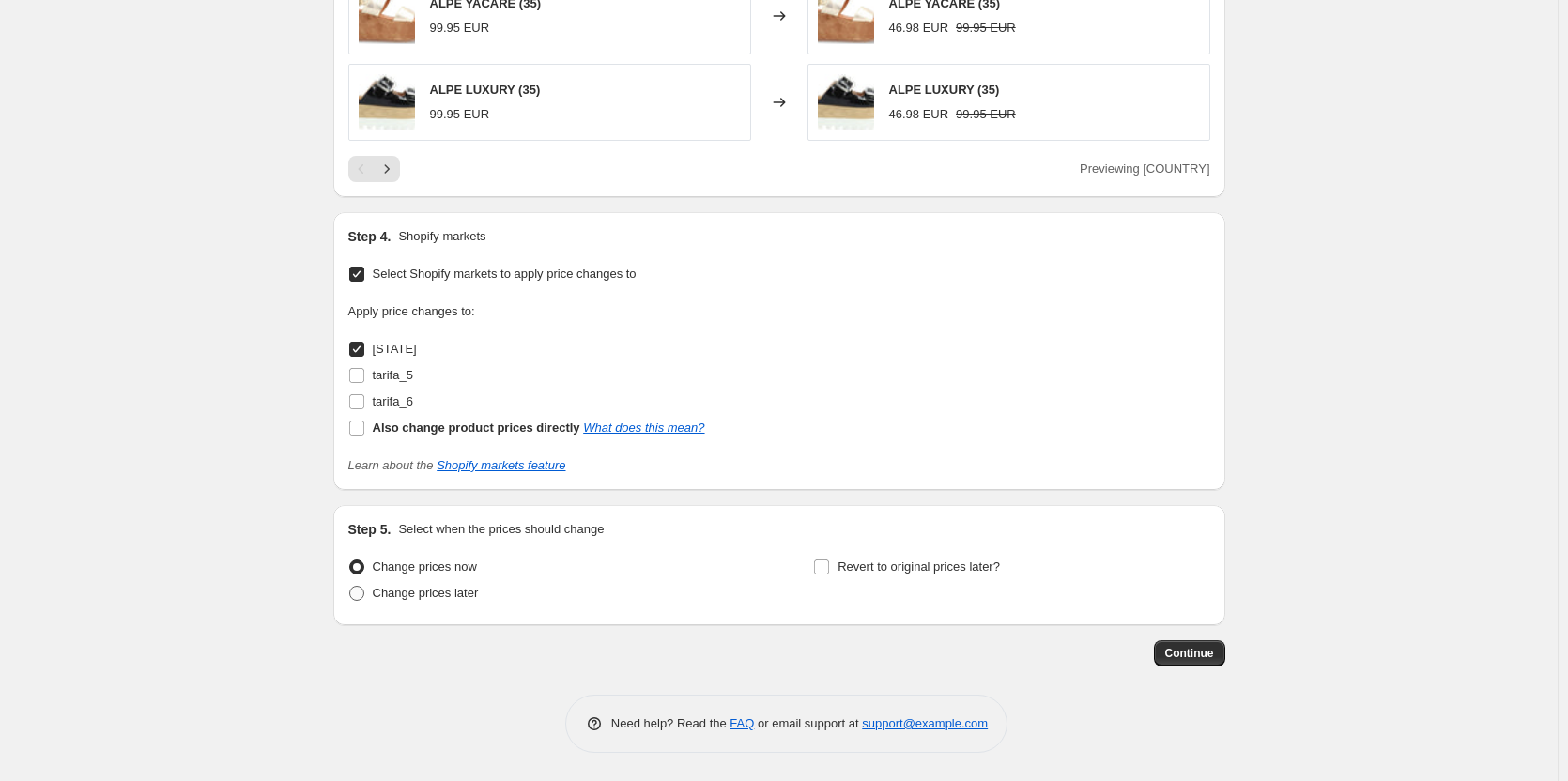 click on "Change prices later" at bounding box center [425, 592] 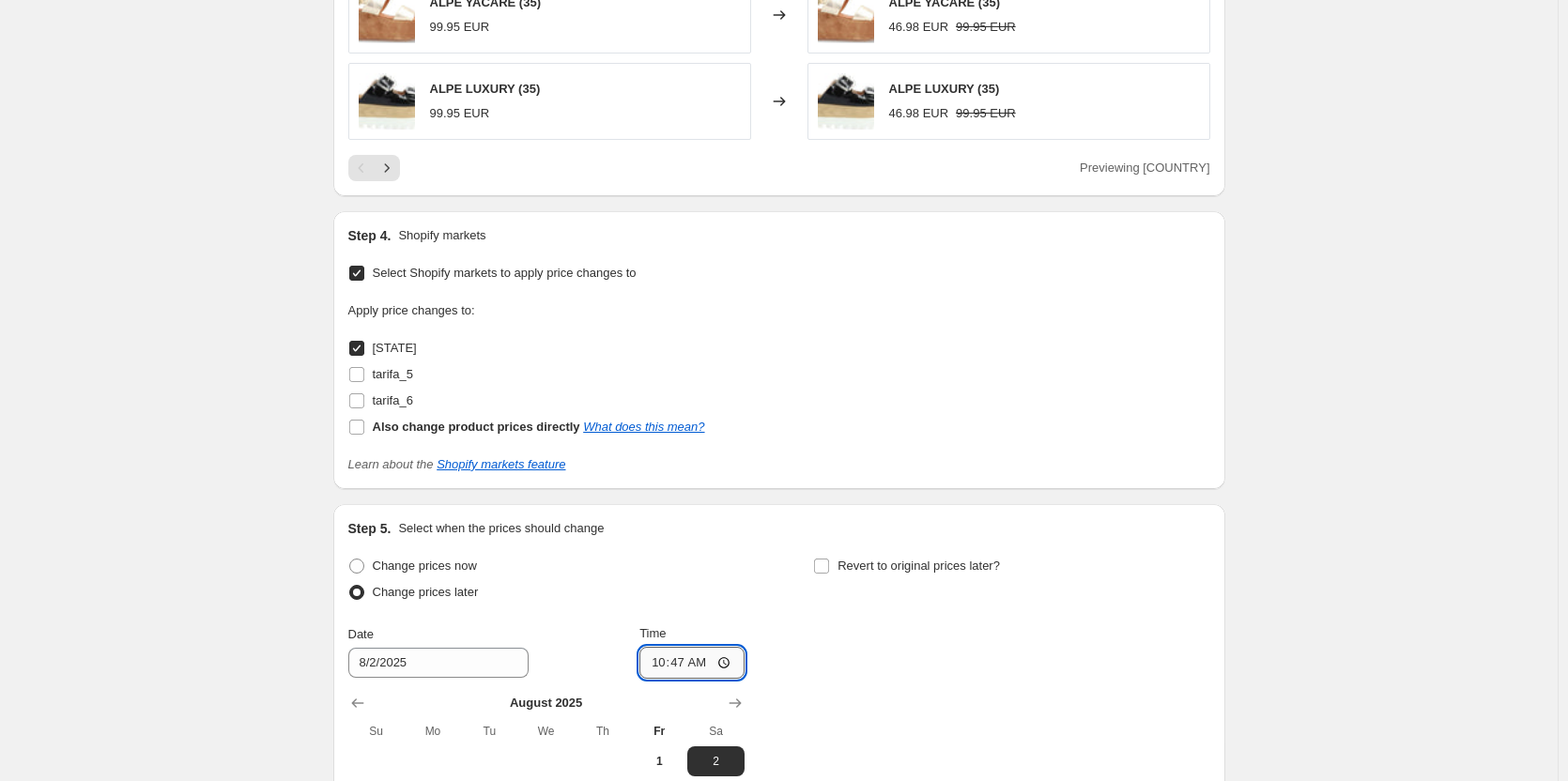 click on "10:47" at bounding box center (692, 663) 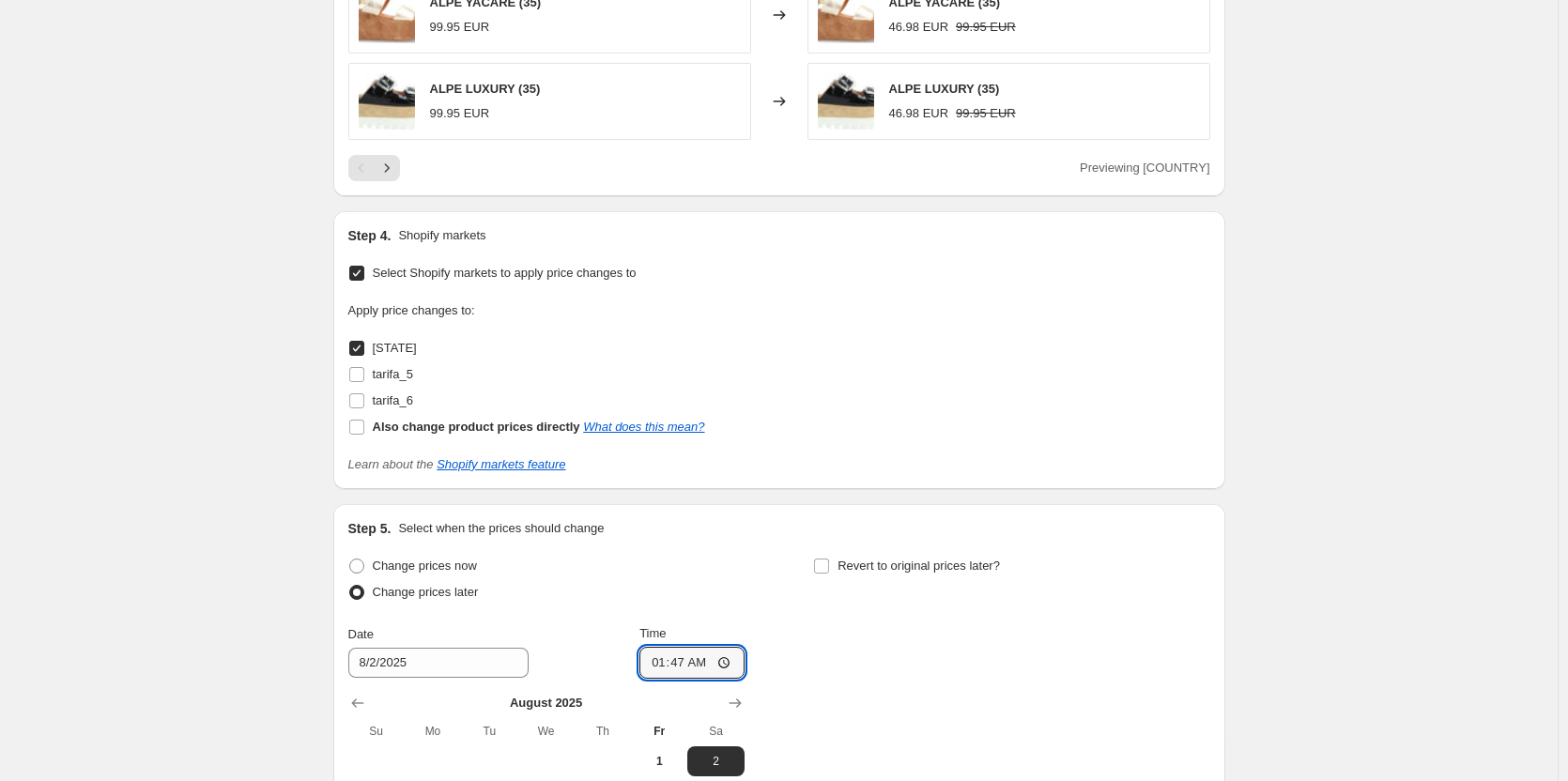 type on "12:47" 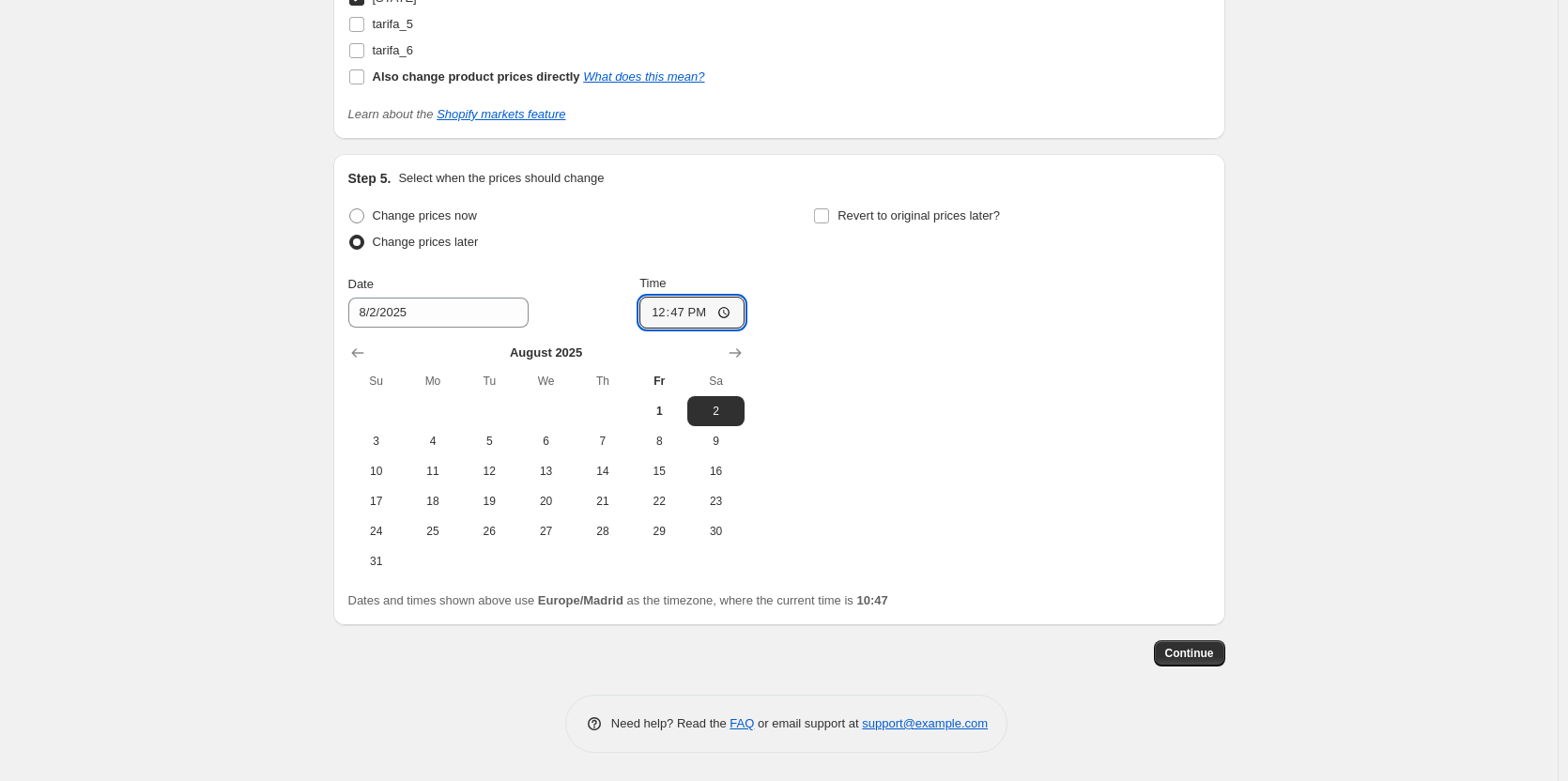 scroll, scrollTop: 2057, scrollLeft: 0, axis: vertical 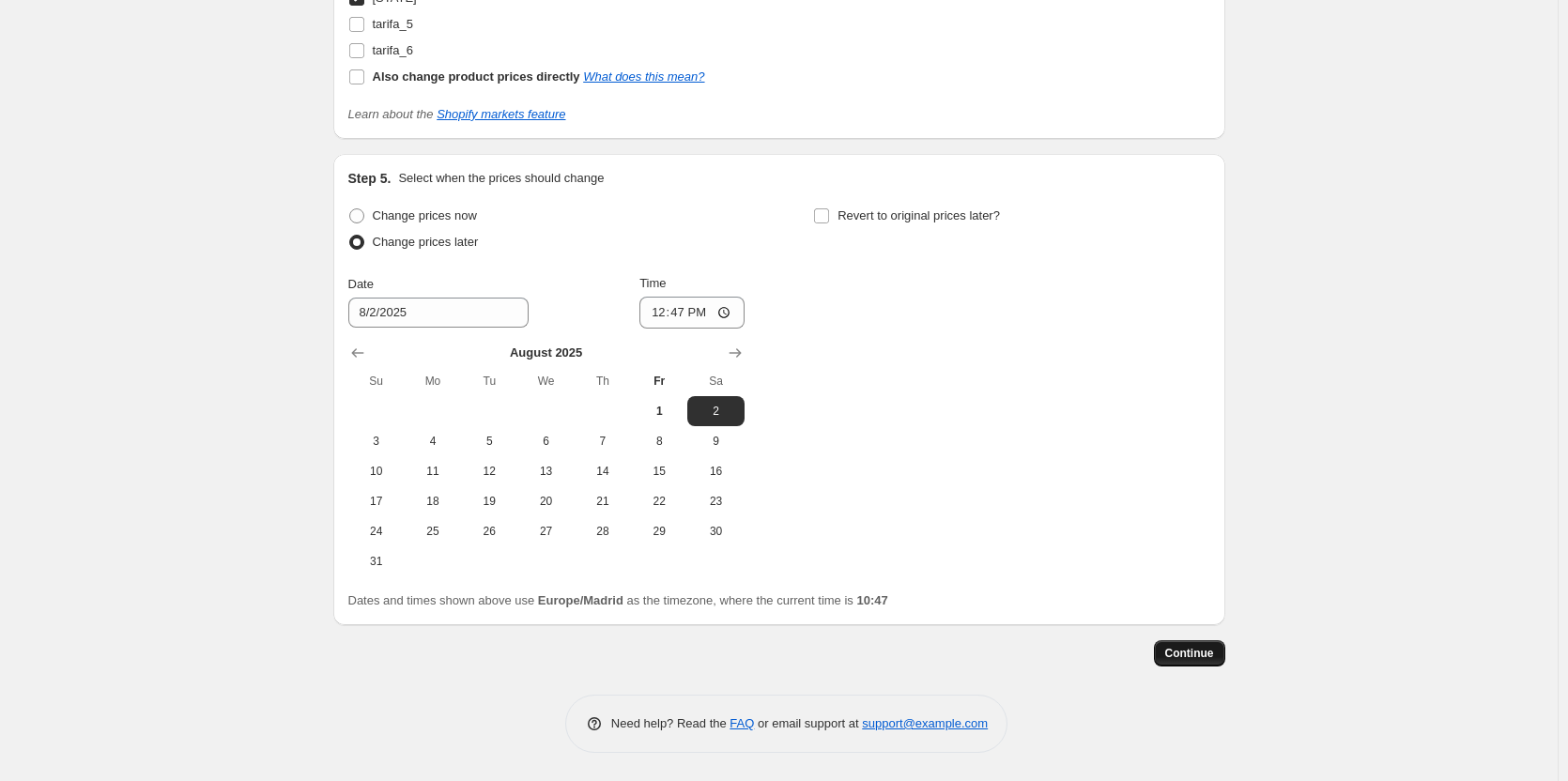 click on "Continue" at bounding box center [1190, 653] 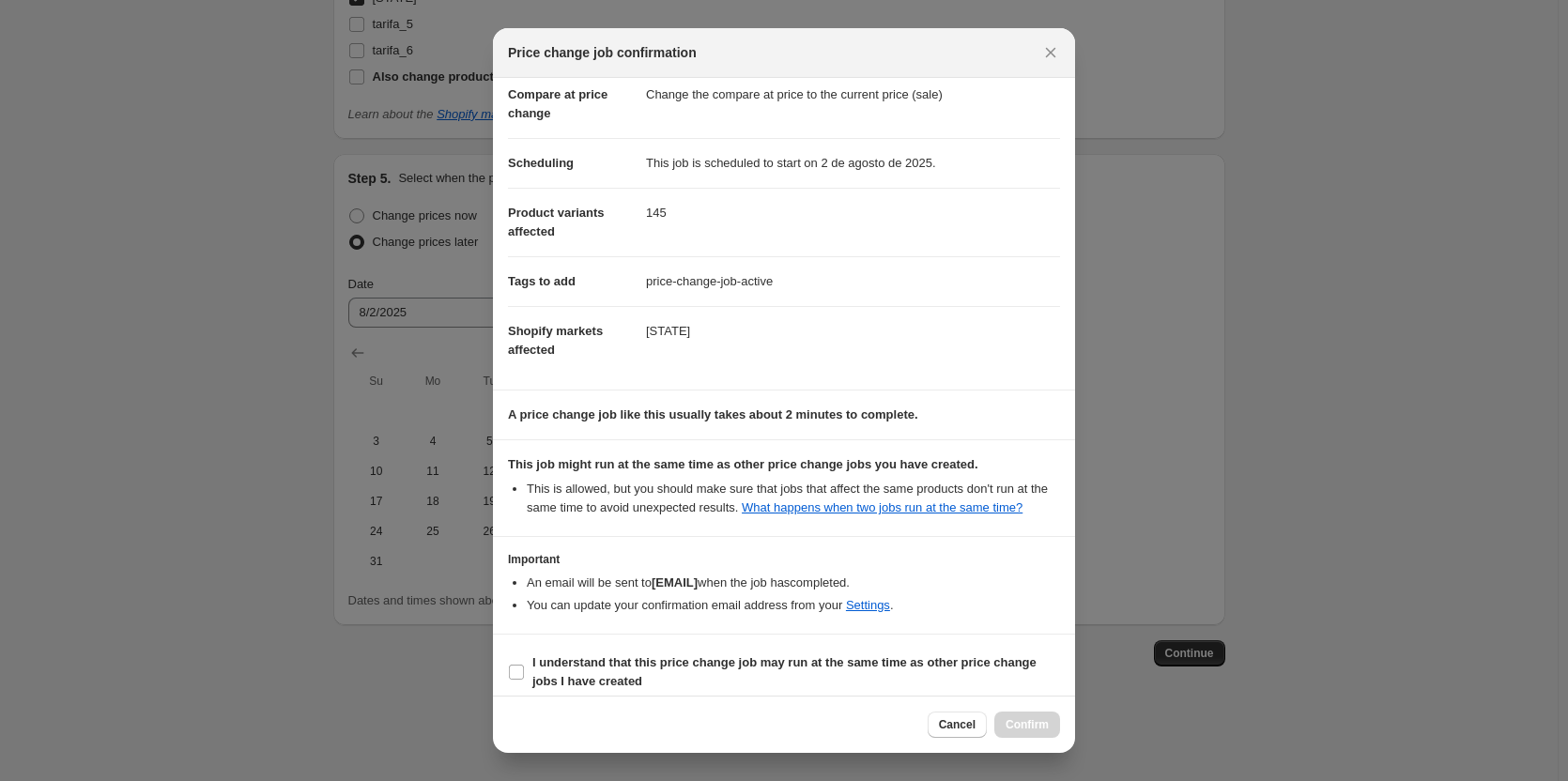 scroll, scrollTop: 105, scrollLeft: 0, axis: vertical 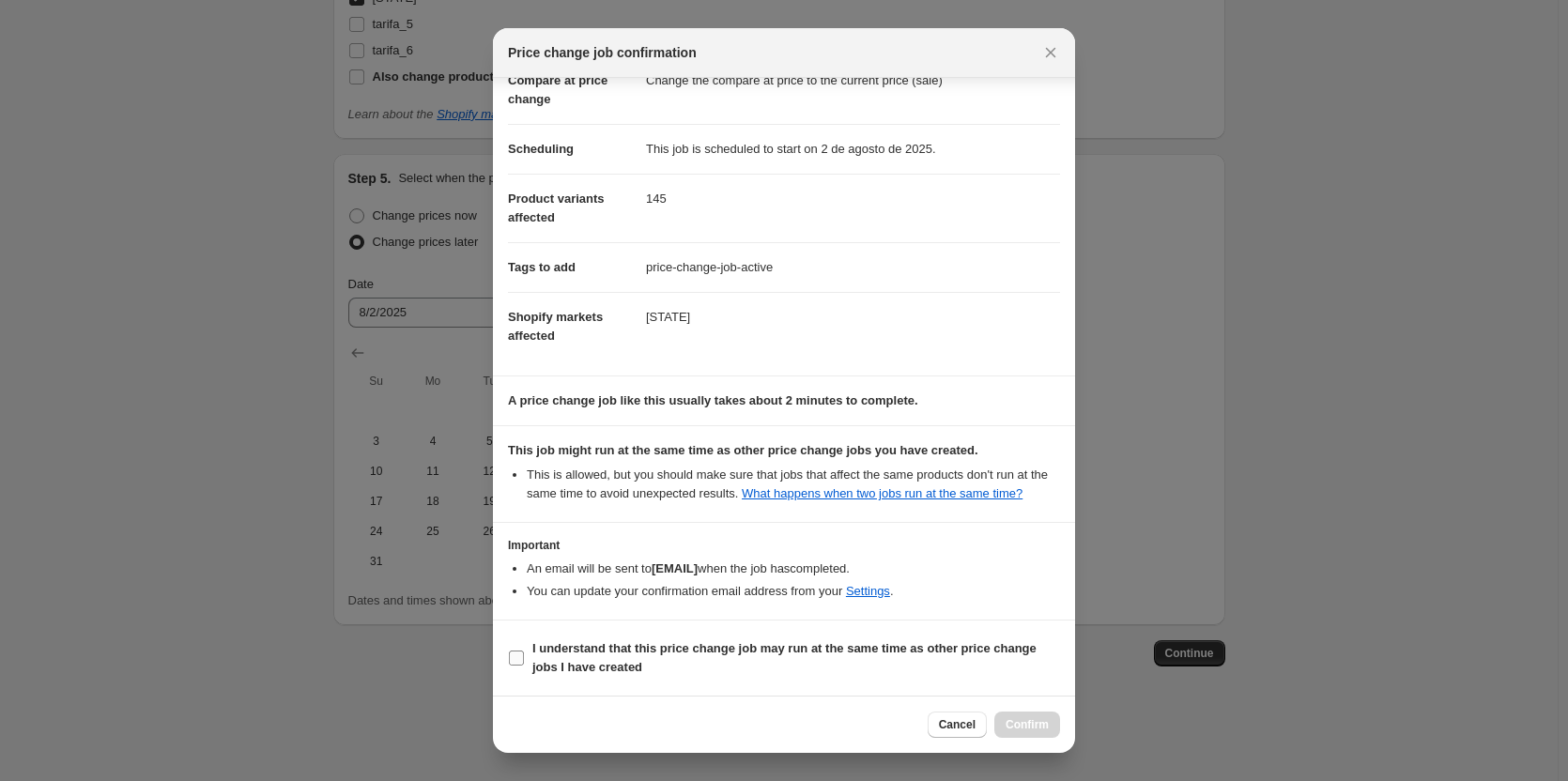 click on "I understand that this price change job may run at the same time as other price change jobs I have created" at bounding box center [784, 657] 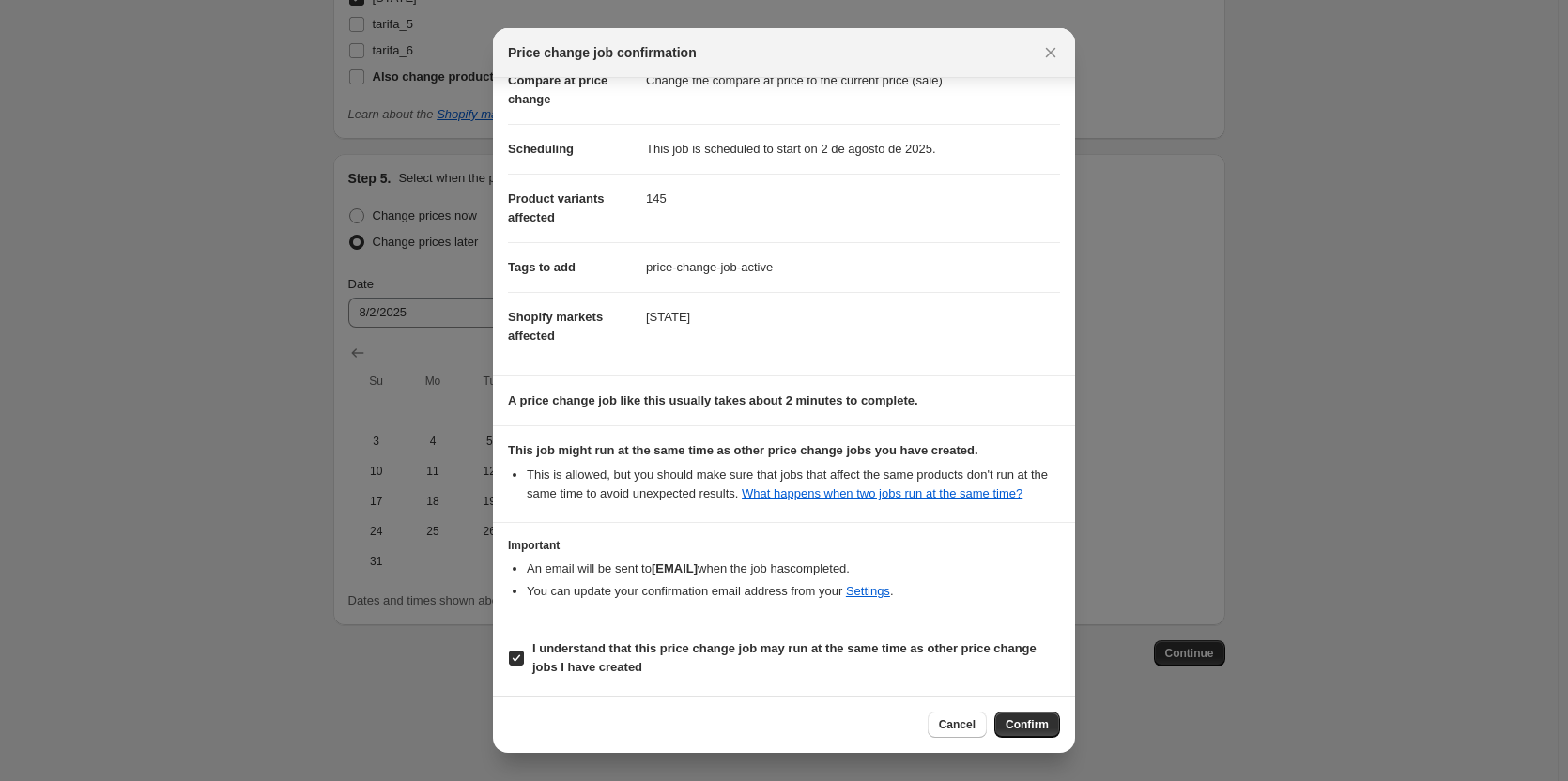 click on "I understand that this price change job may run at the same time as other price change jobs I have created" at bounding box center (796, 658) 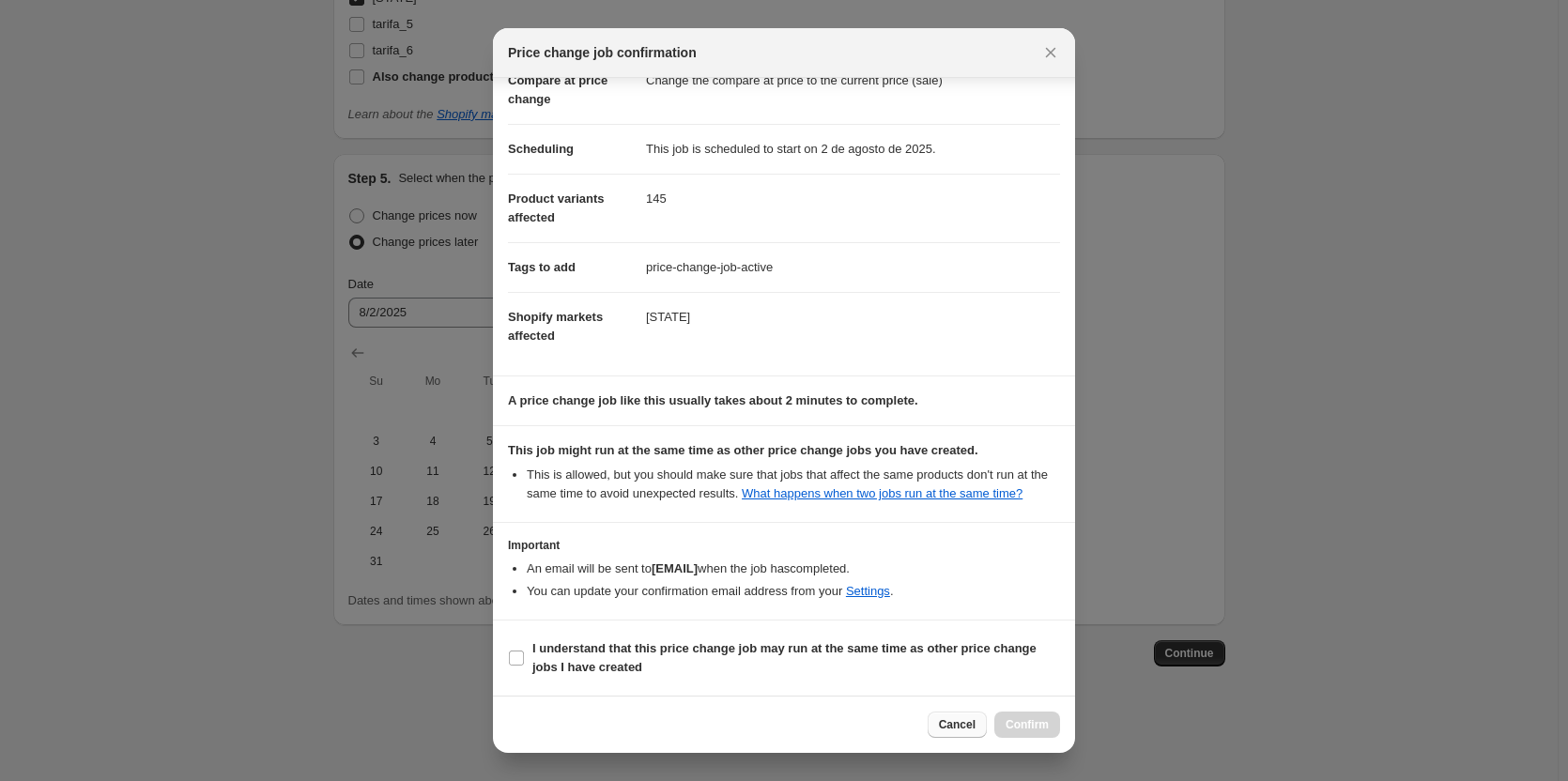 click on "Cancel" at bounding box center (957, 725) 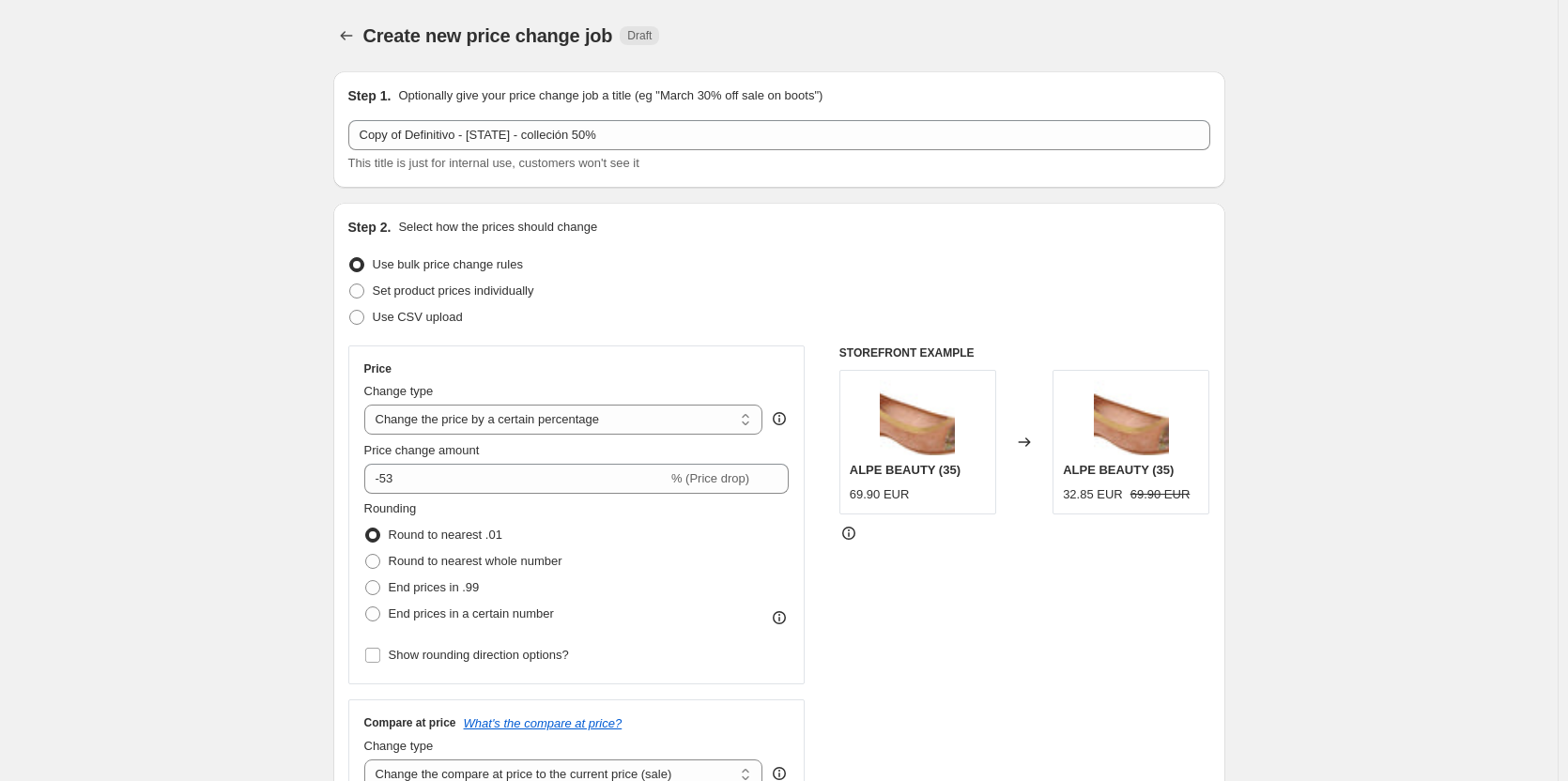 scroll, scrollTop: 188, scrollLeft: 0, axis: vertical 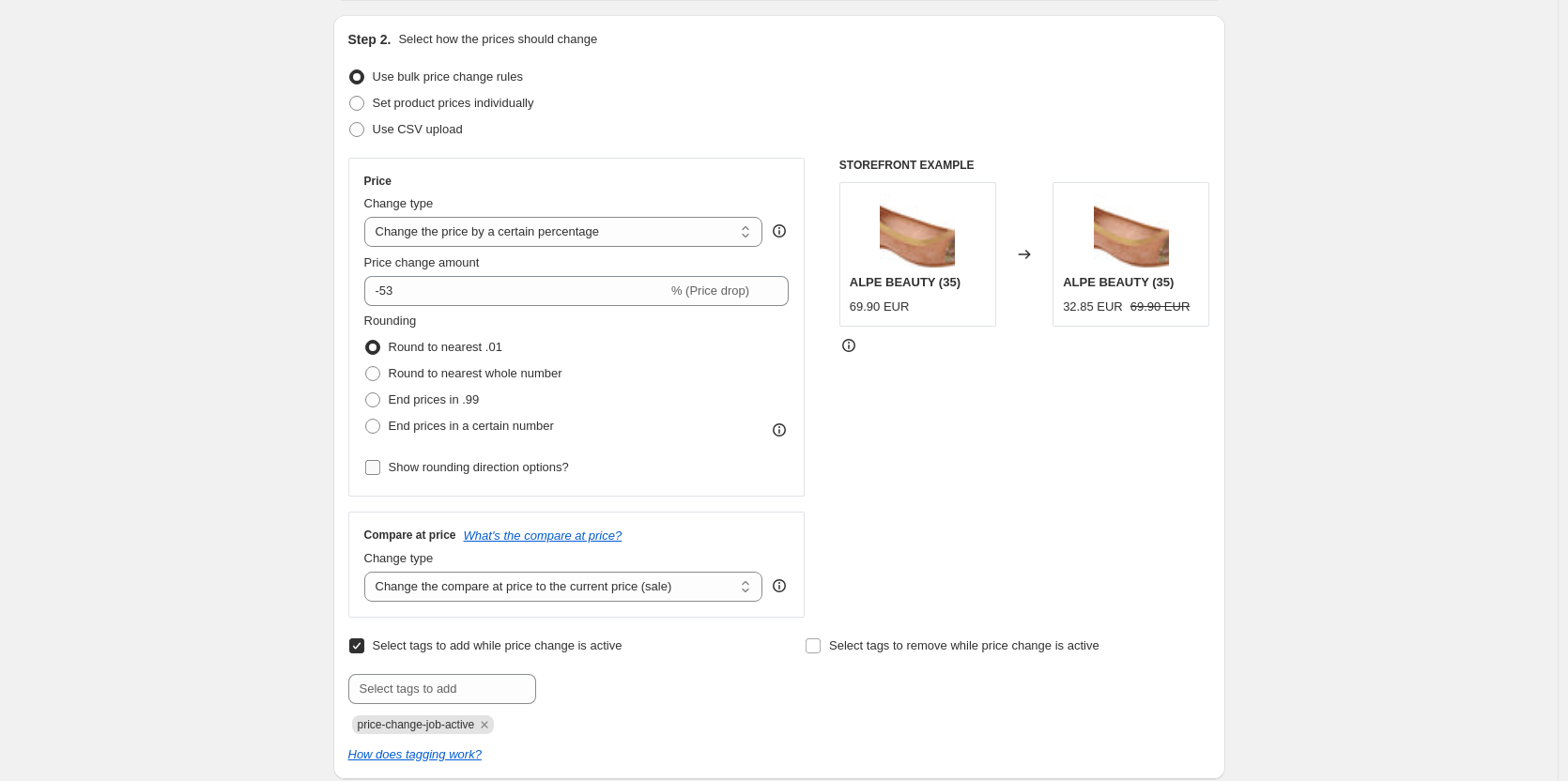 click on "Show rounding direction options?" at bounding box center (479, 467) 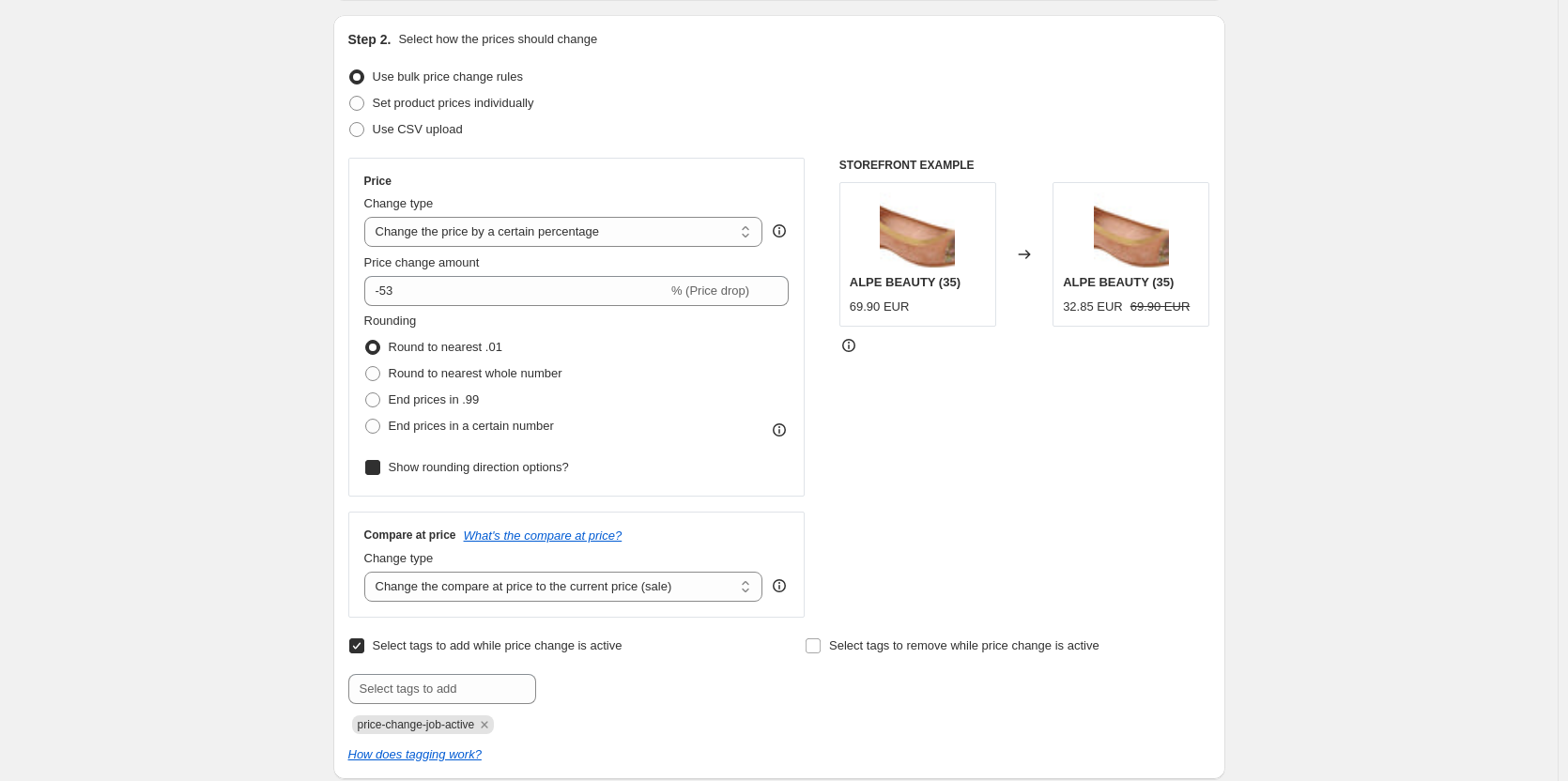checkbox on "true" 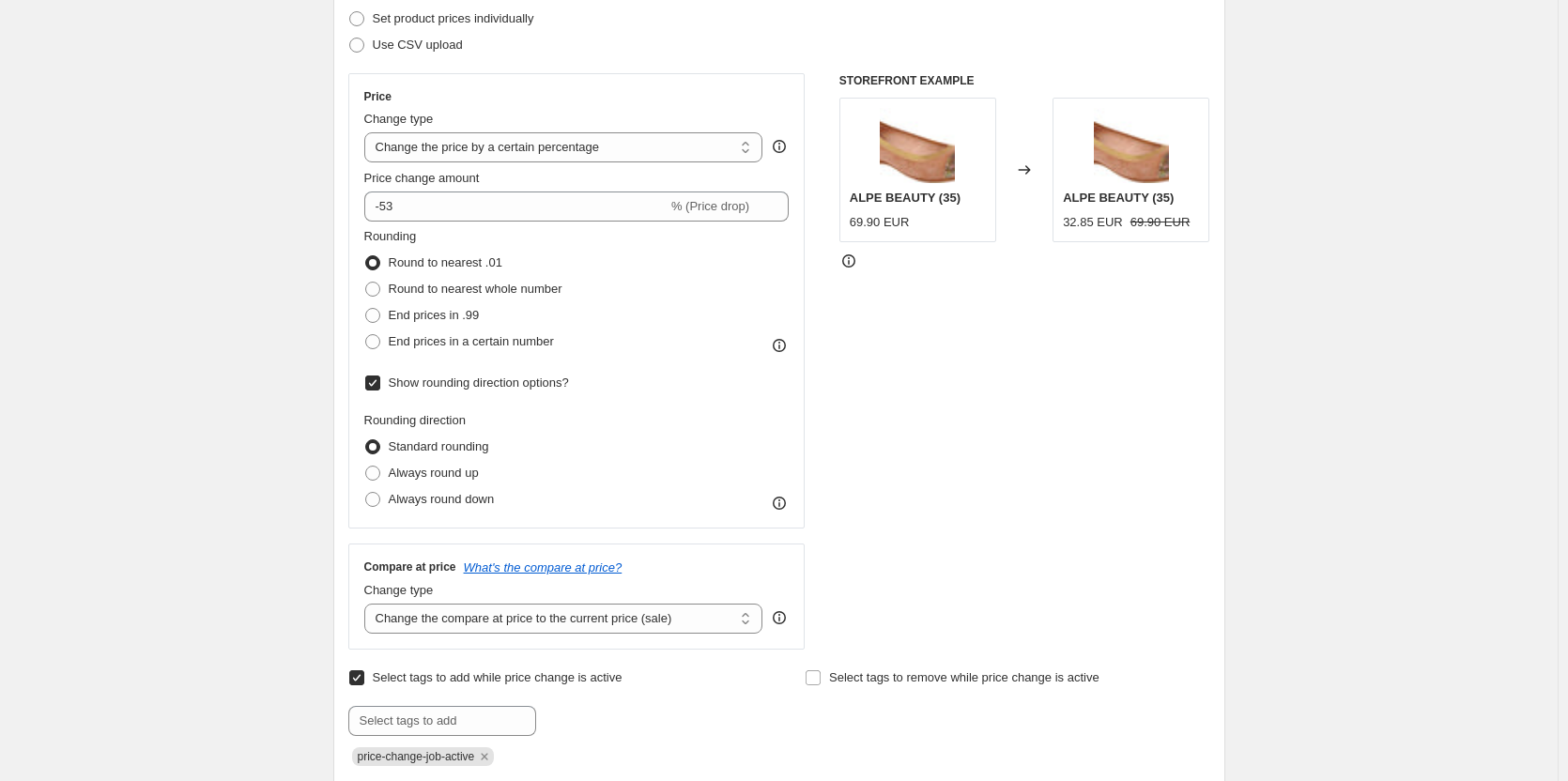 scroll, scrollTop: 282, scrollLeft: 0, axis: vertical 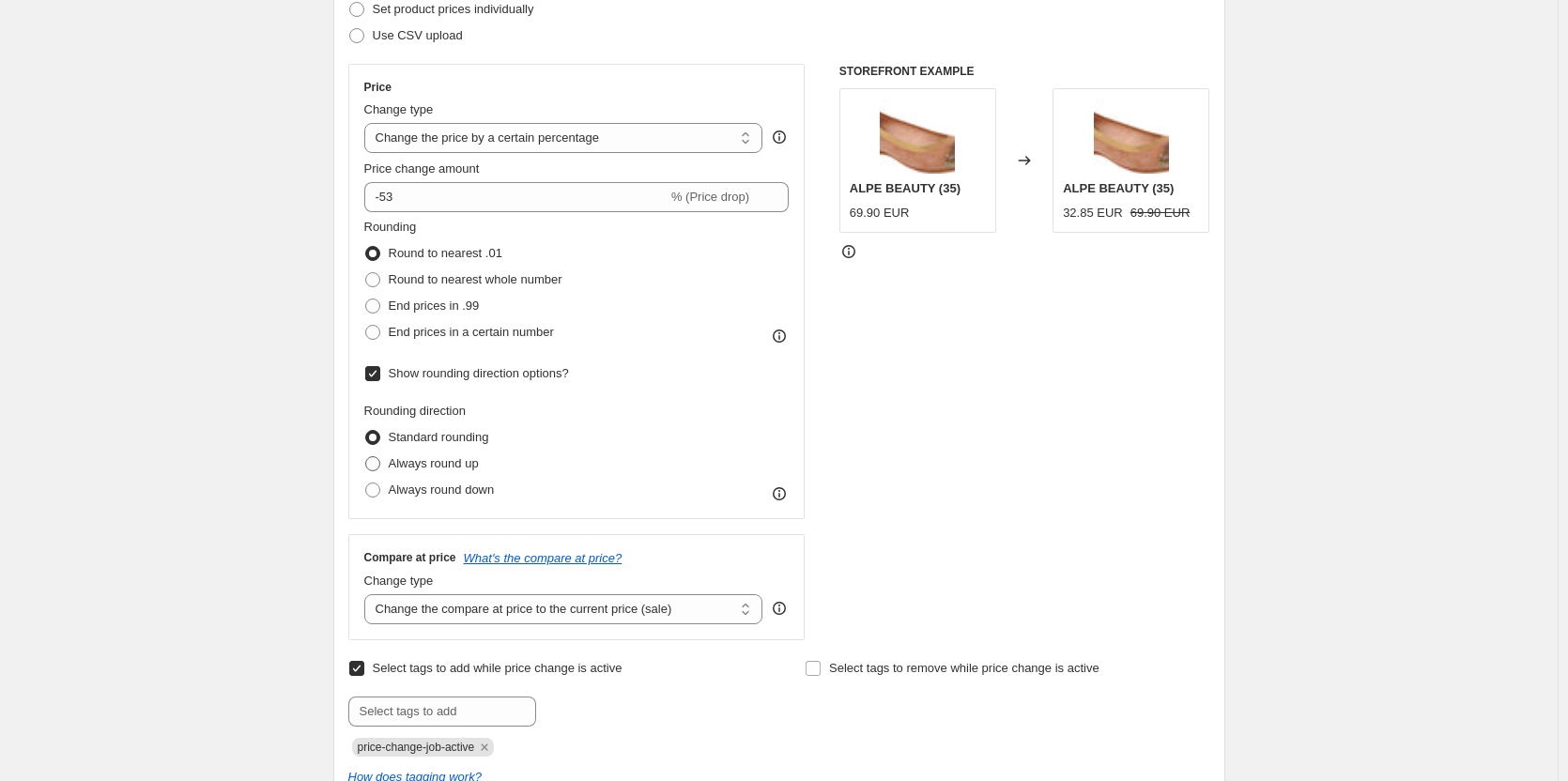 click on "Always round up" at bounding box center [434, 463] 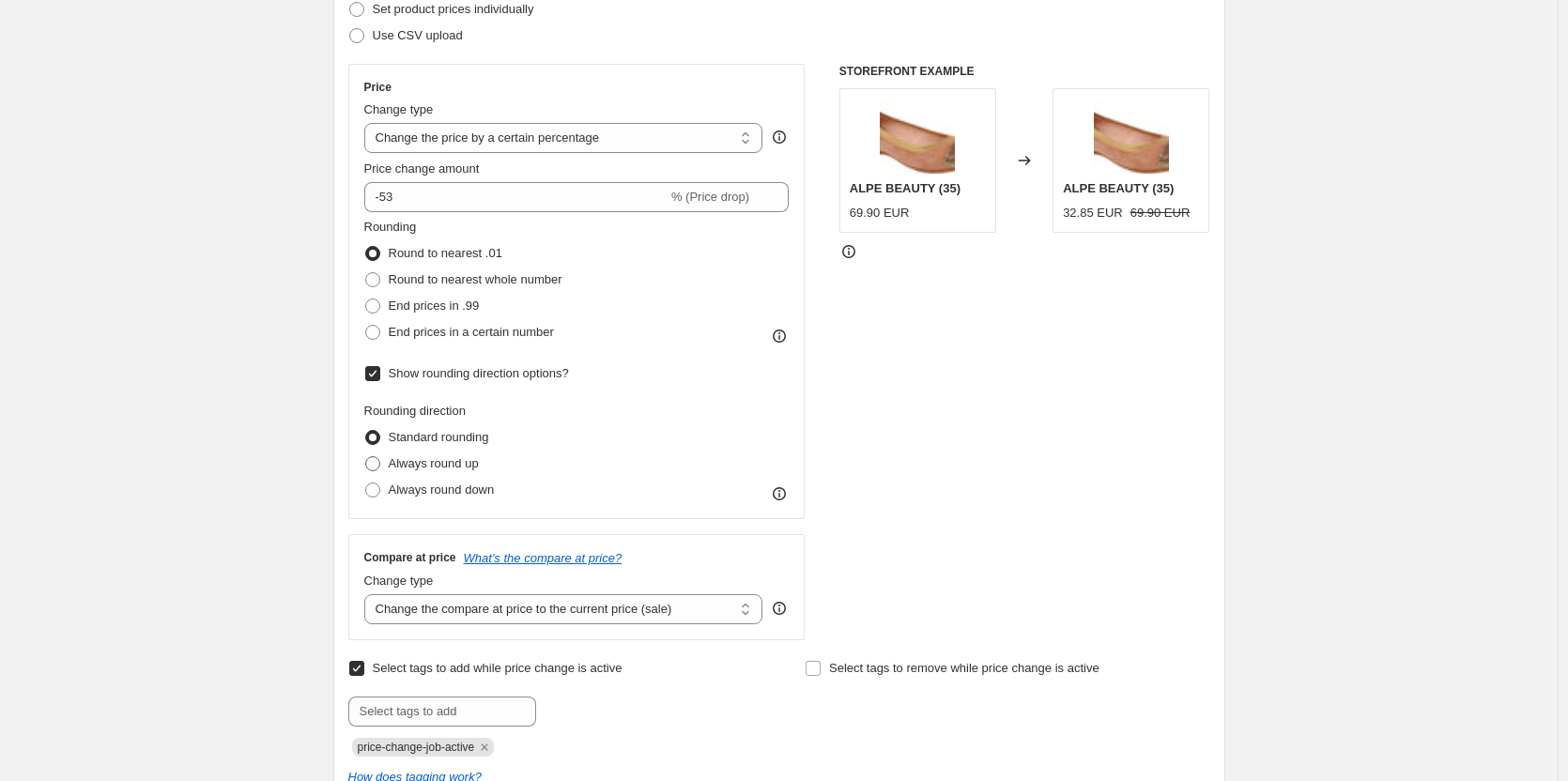 radio on "true" 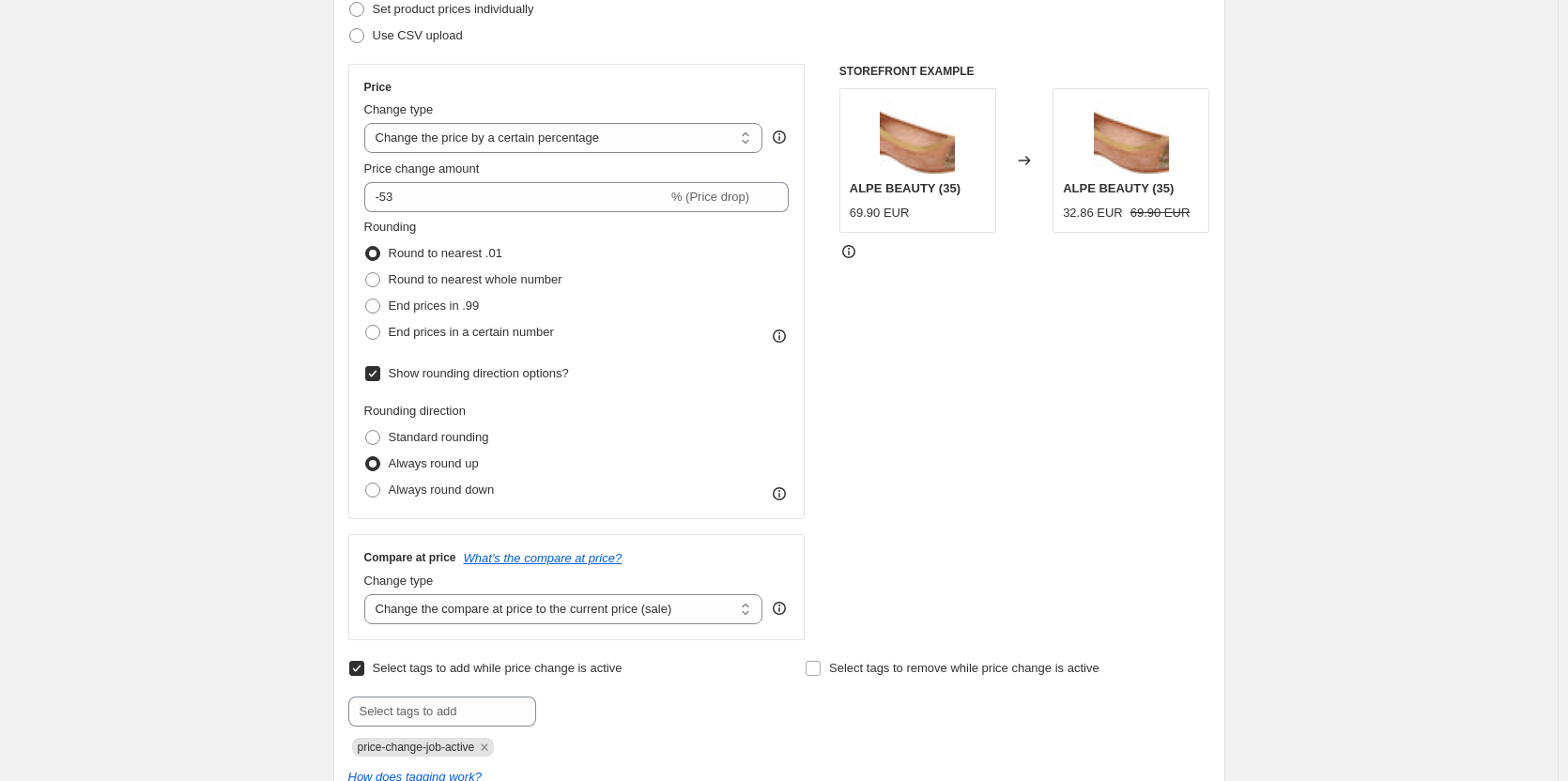 click on "Create new price change job. This page is ready Create new price change job Draft Step 1. Optionally give your price change job a title (eg "March 30% off sale on boots") Copy of Definitivo - España - colleción 50% This title is just for internal use, customers won't see it Step 2. Select how the prices should change Use bulk price change rules Set product prices individually Use CSV upload Price Change type Change the price to a certain amount Change the price by a certain amount Change the price by a certain percentage Change the price to the current compare at price (price before sale) Change the price by a certain amount relative to the compare at price Change the price by a certain percentage relative to the compare at price Don't change the price Change the price by a certain percentage relative to the cost per item Change price to certain cost margin Change the price by a certain percentage Price change amount -53 % (Price drop) Rounding Round to nearest .01 Round to nearest whole number Change type" at bounding box center (778, 1195) 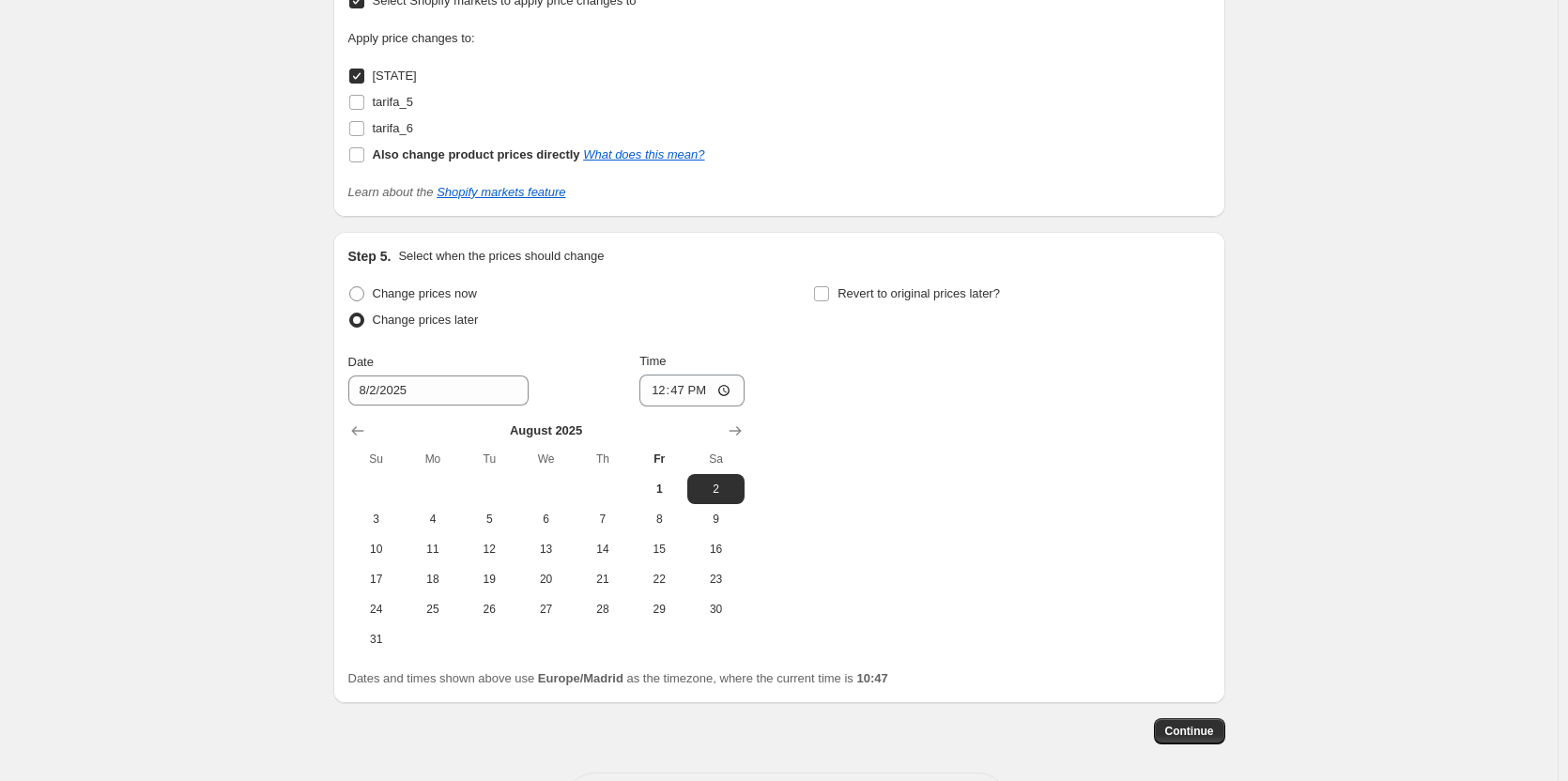 scroll, scrollTop: 2173, scrollLeft: 0, axis: vertical 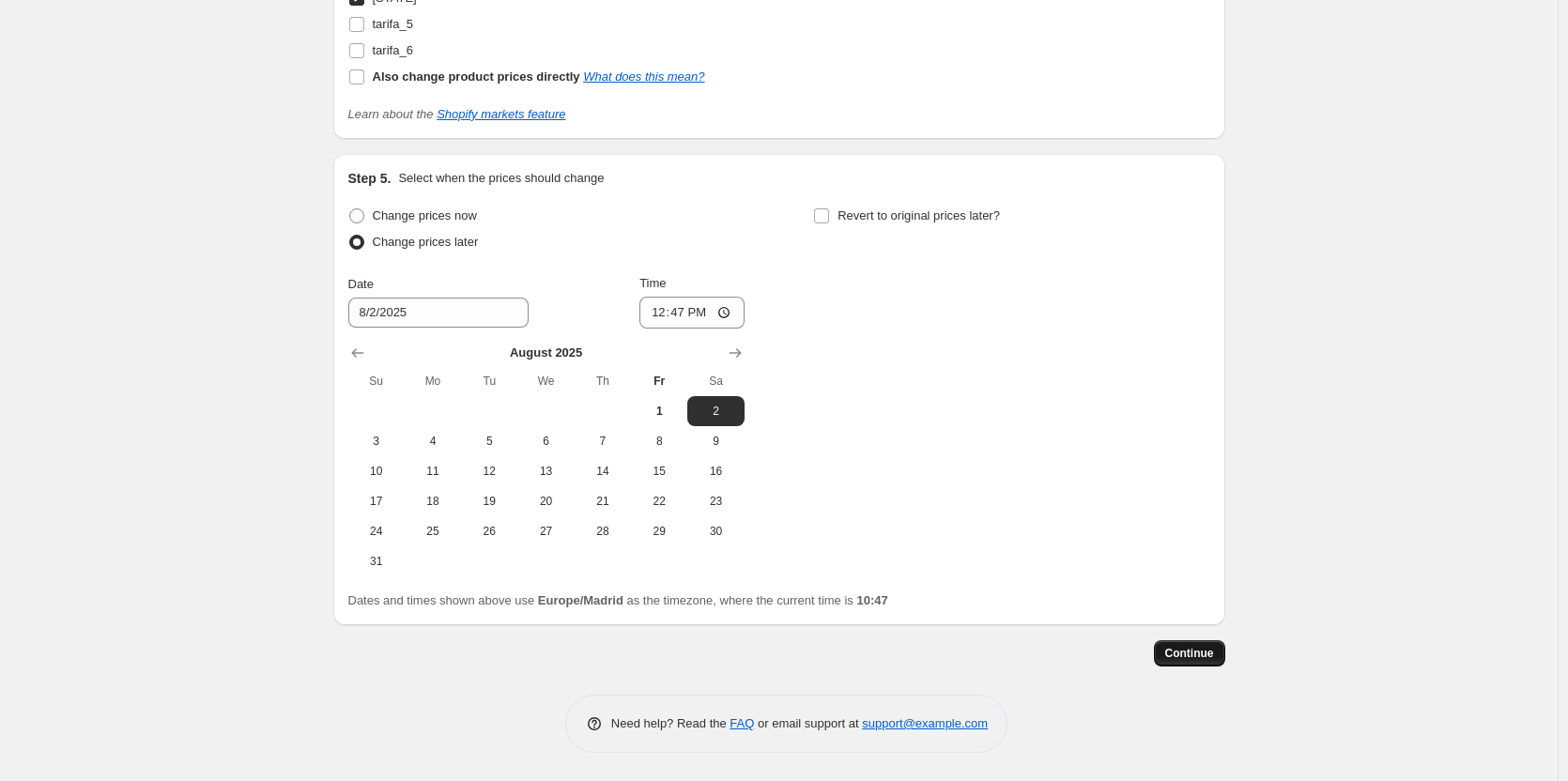 click on "Continue" at bounding box center [1190, 653] 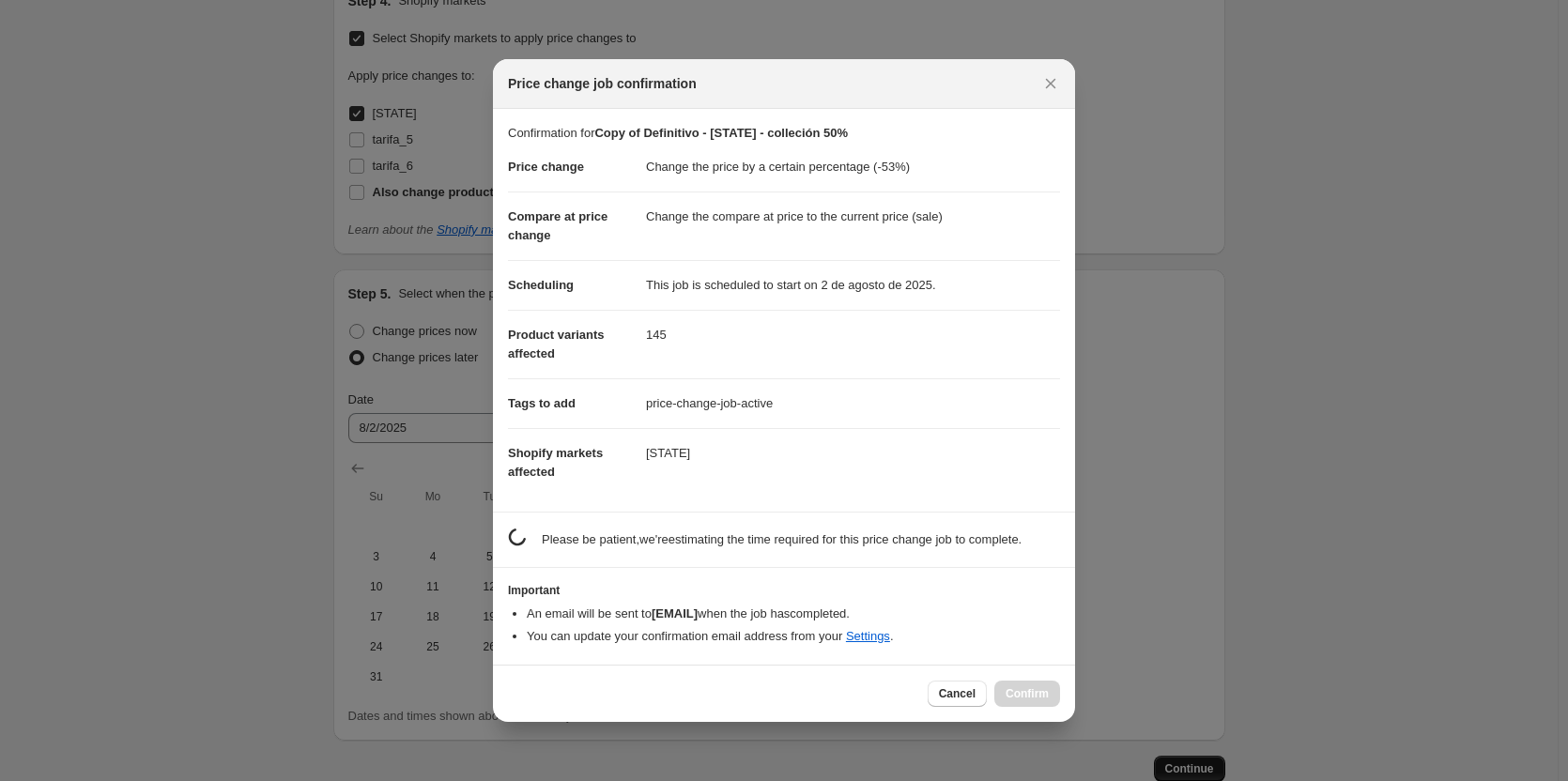 scroll, scrollTop: 0, scrollLeft: 0, axis: both 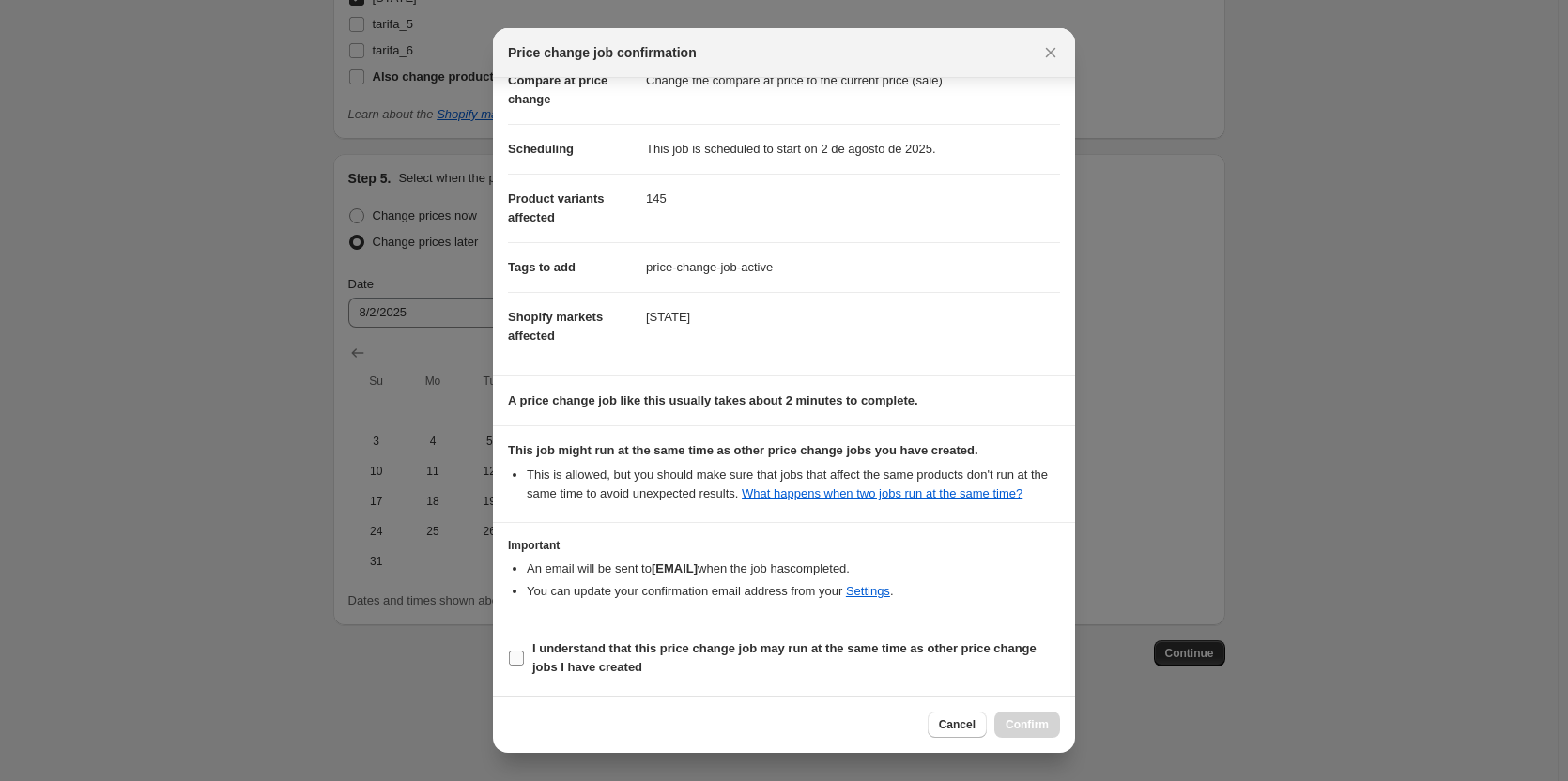 click on "I understand that this price change job may run at the same time as other price change jobs I have created" at bounding box center (784, 657) 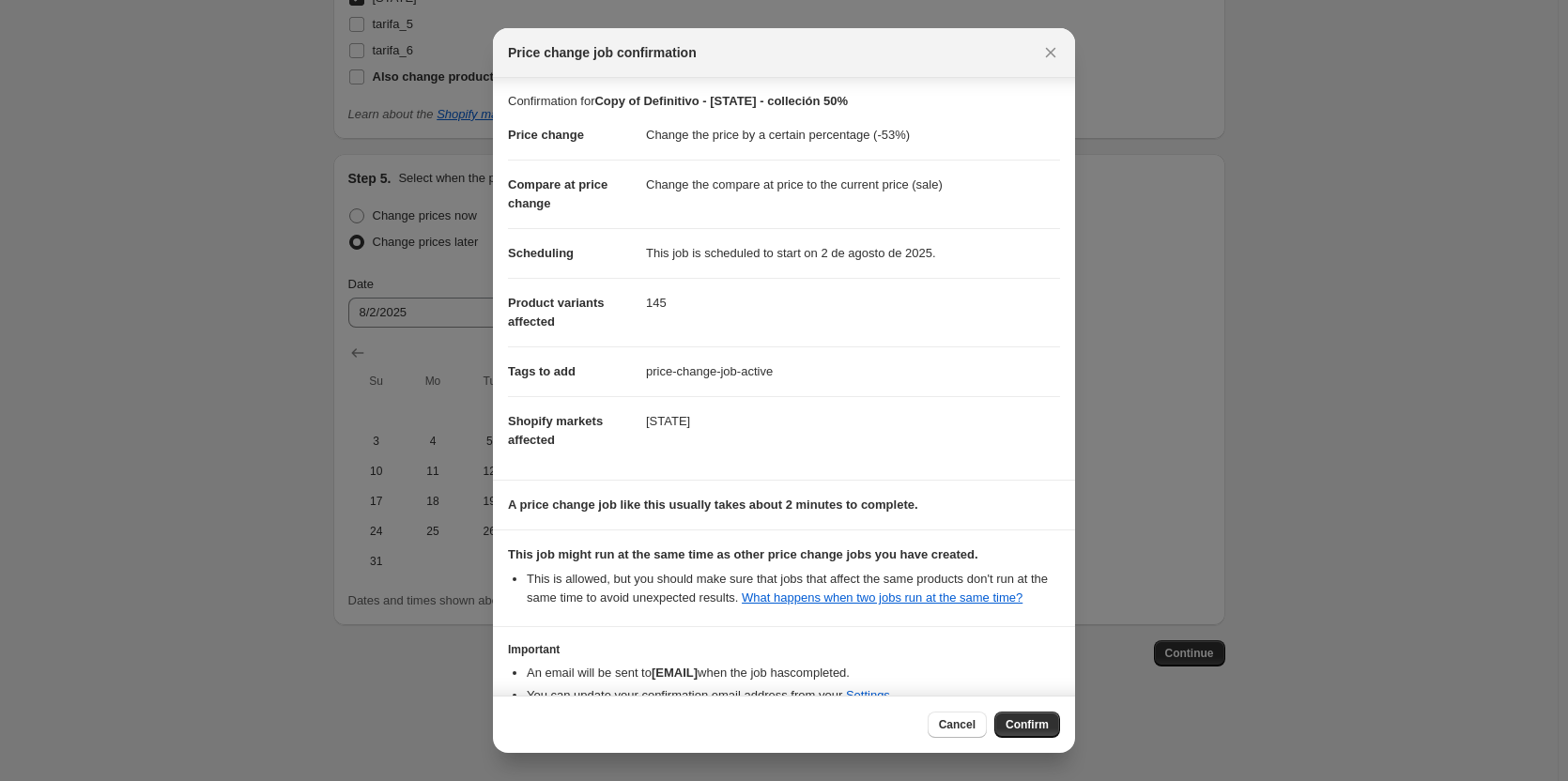 scroll, scrollTop: 0, scrollLeft: 0, axis: both 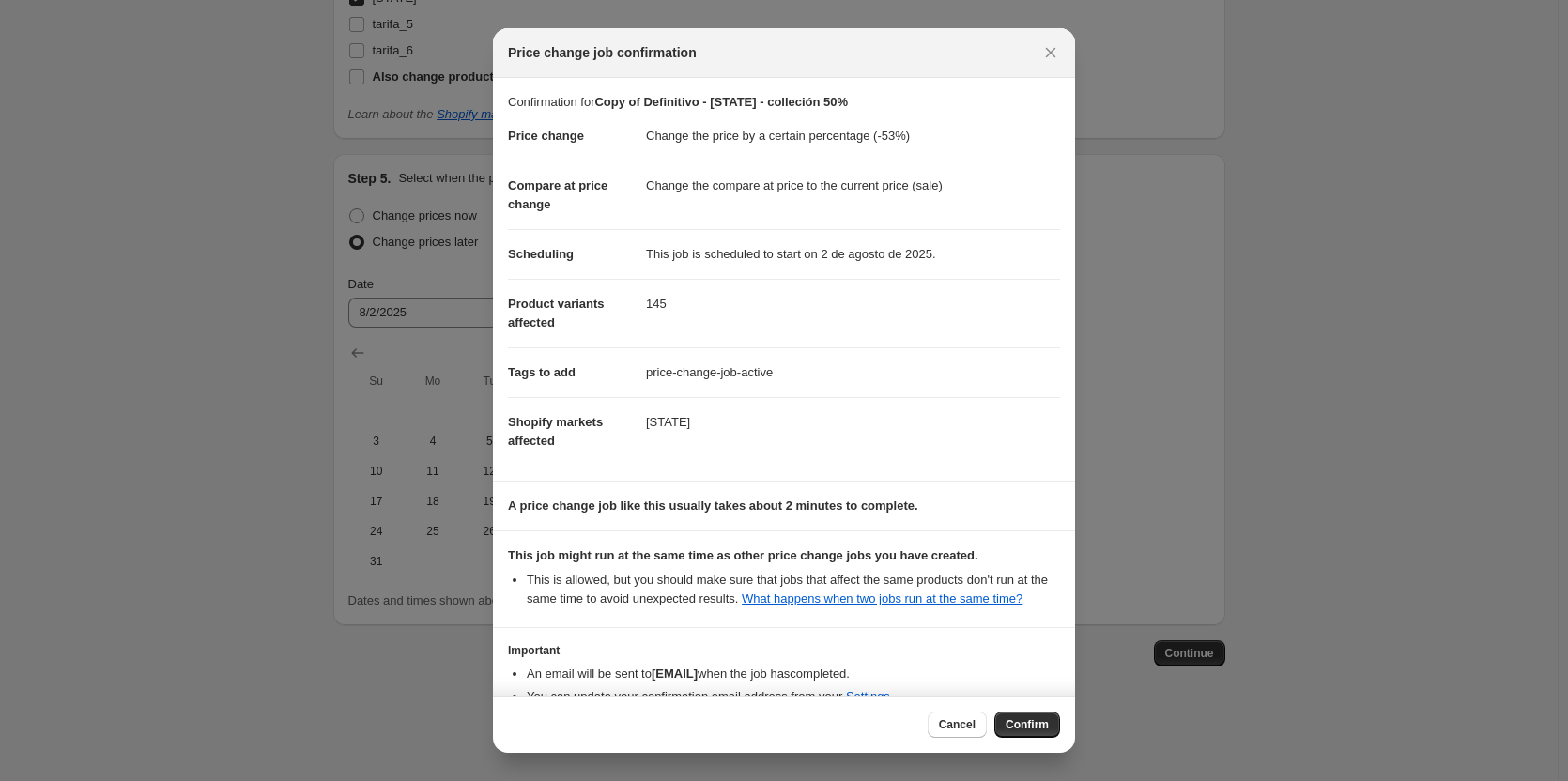 click at bounding box center (784, 390) 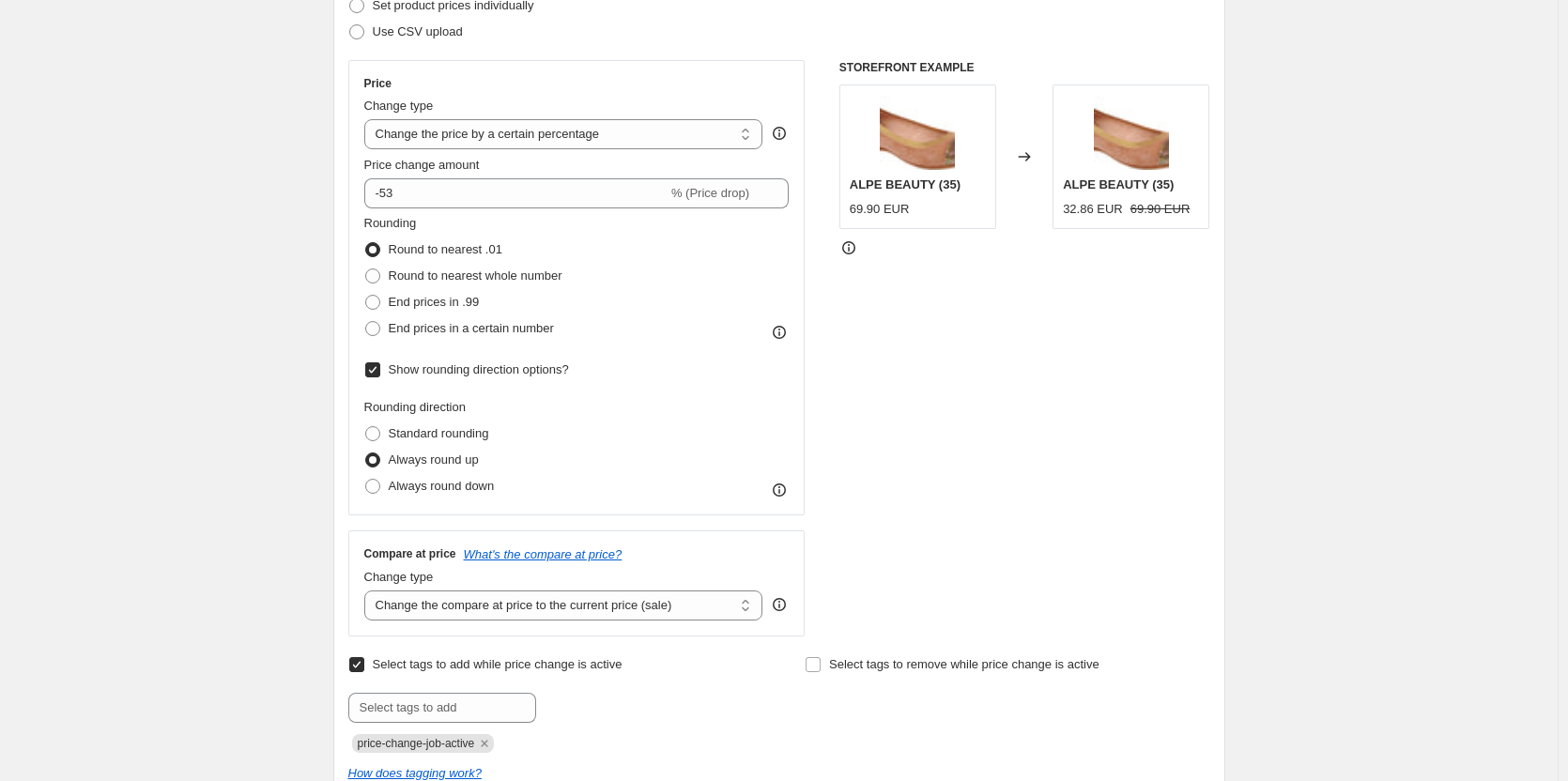 scroll, scrollTop: 202, scrollLeft: 0, axis: vertical 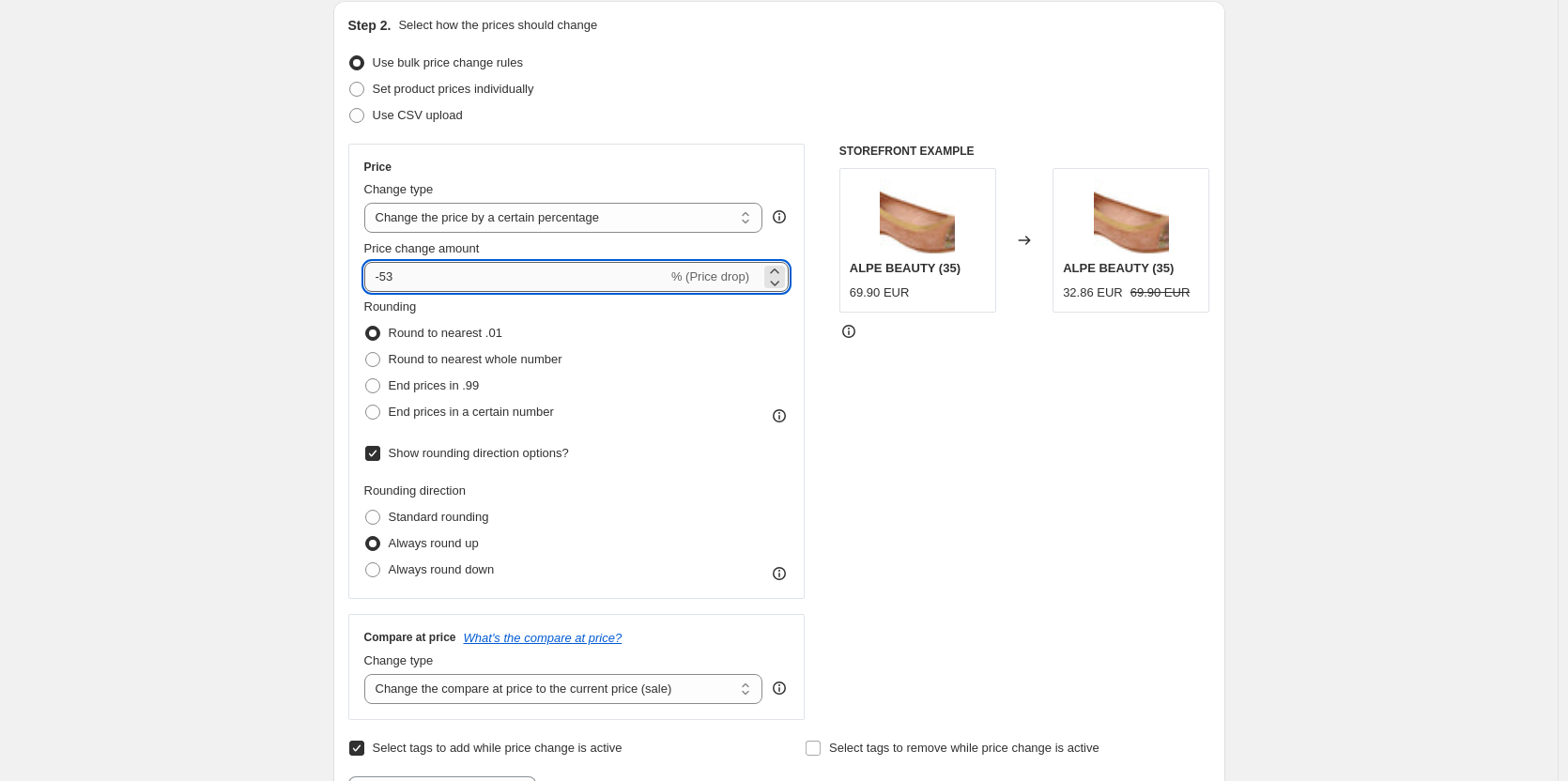 click on "-53" at bounding box center (515, 277) 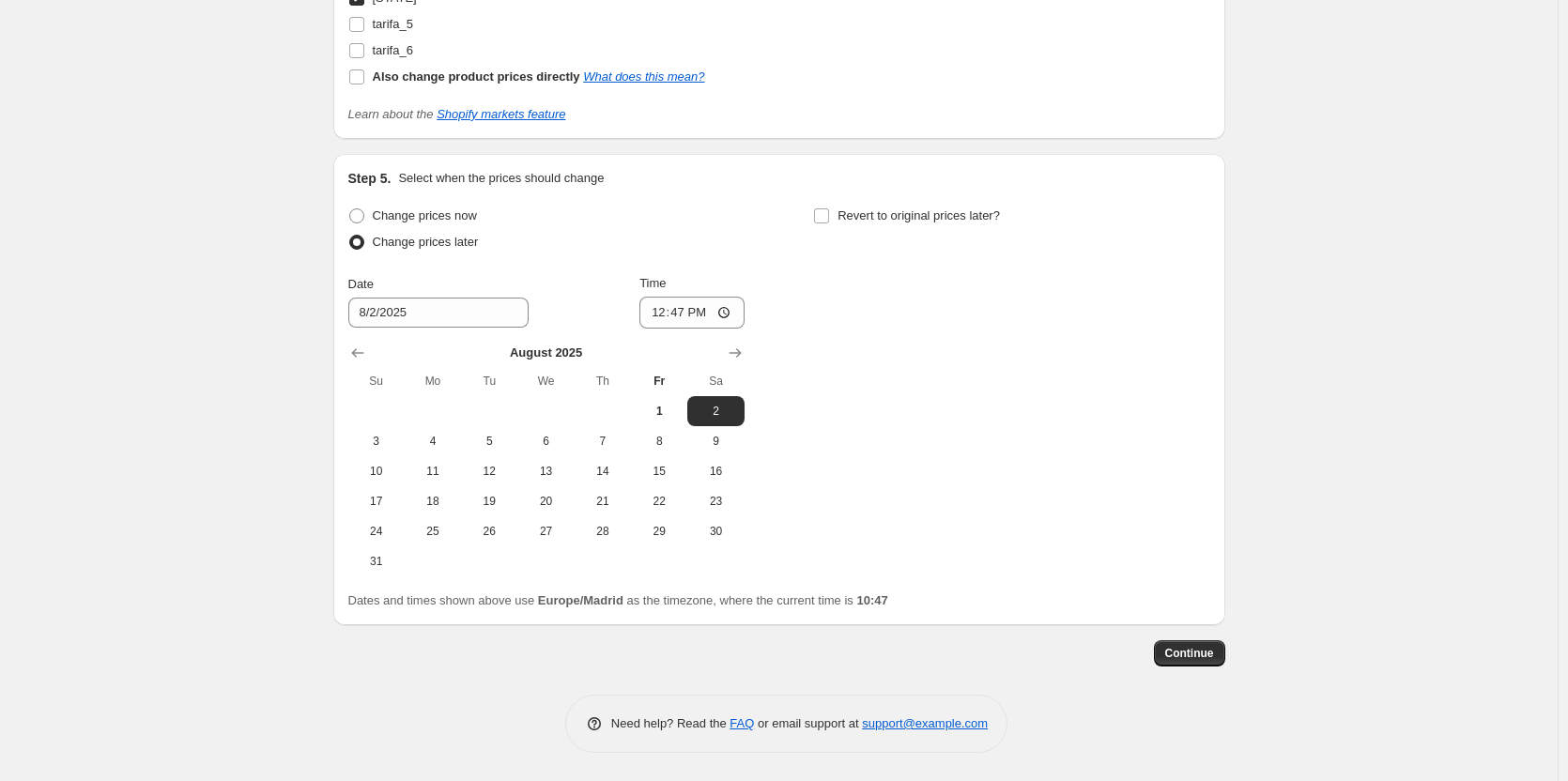 scroll, scrollTop: 2173, scrollLeft: 0, axis: vertical 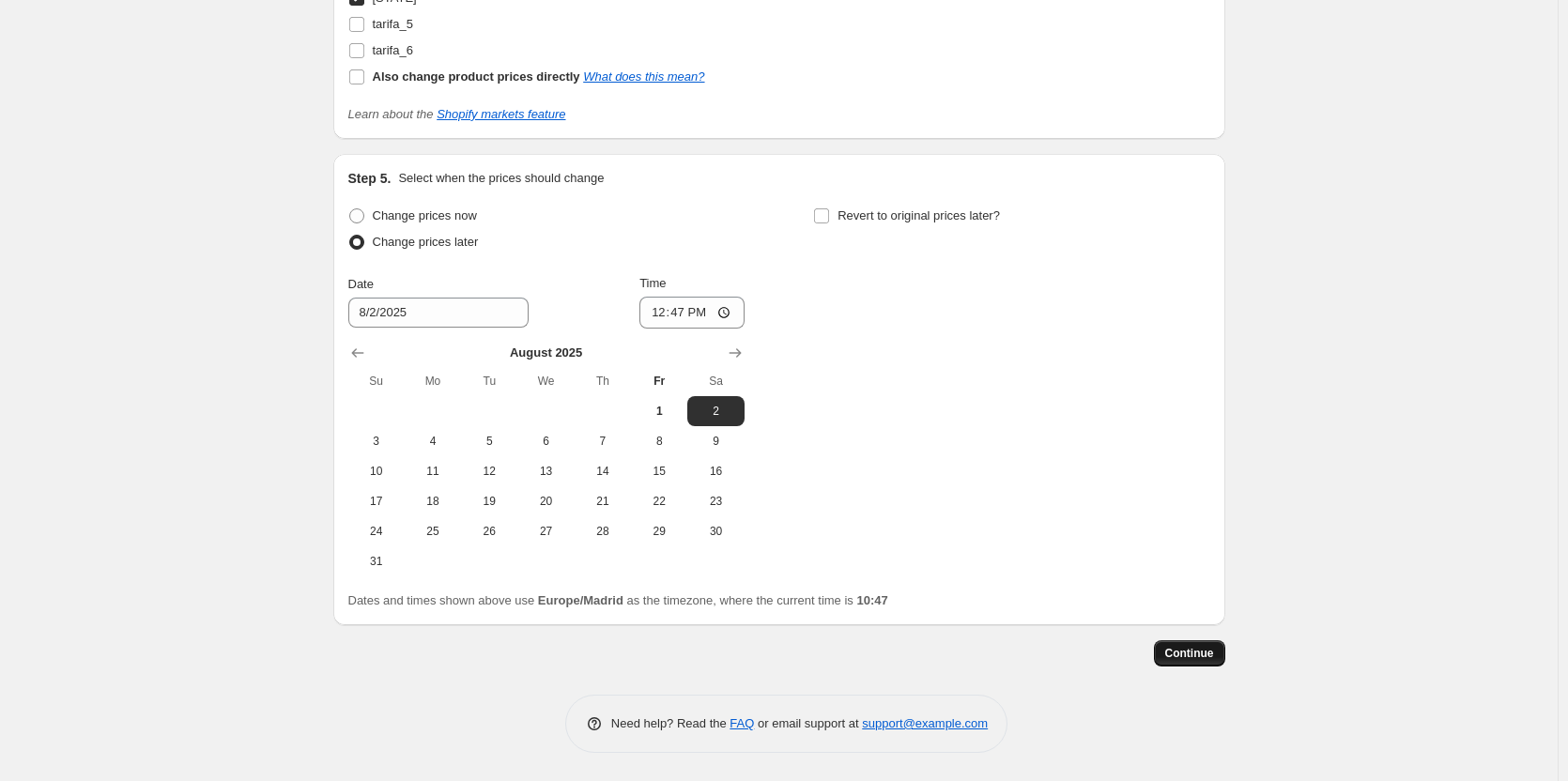 type on "-50" 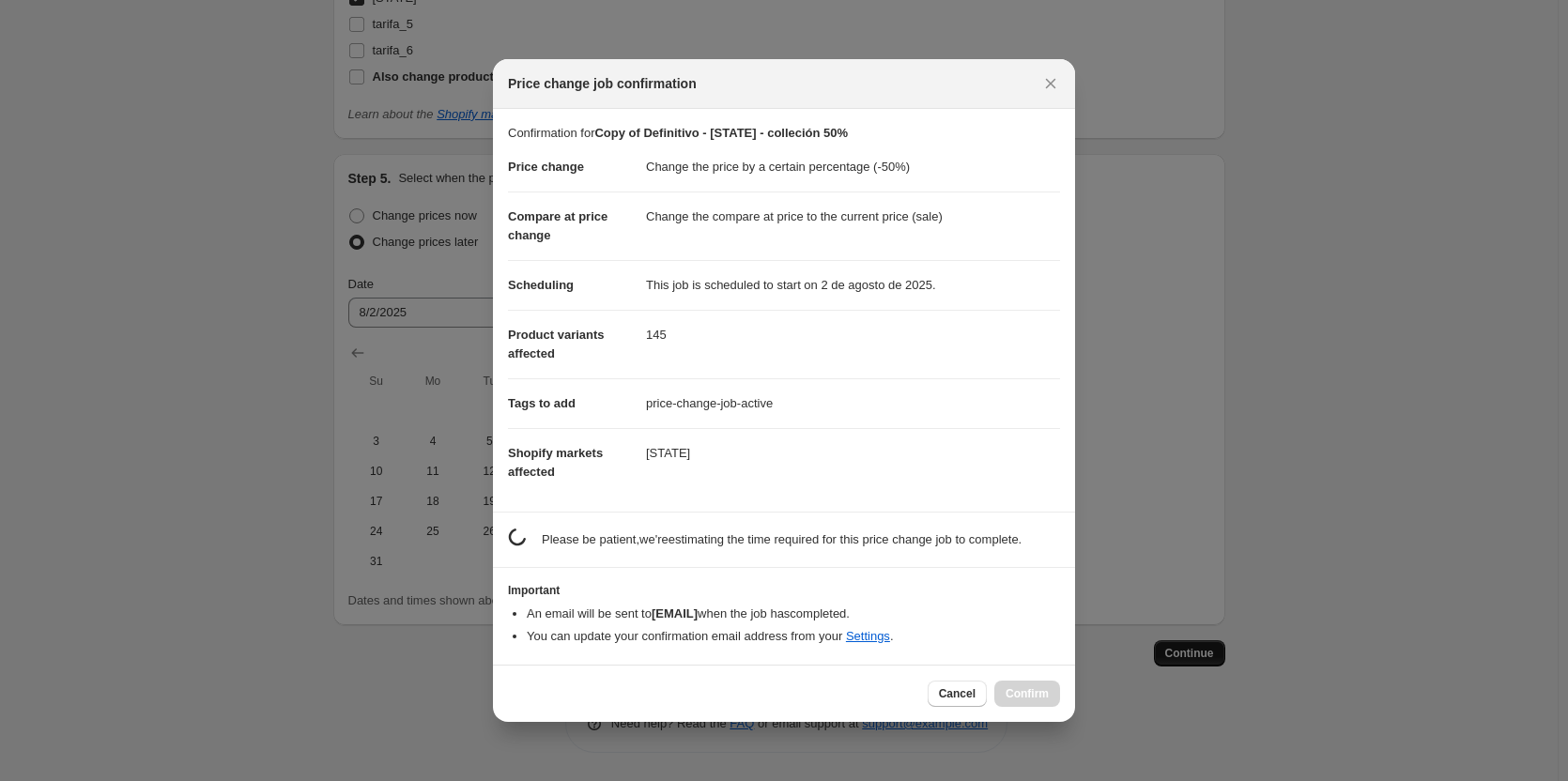 scroll, scrollTop: 0, scrollLeft: 0, axis: both 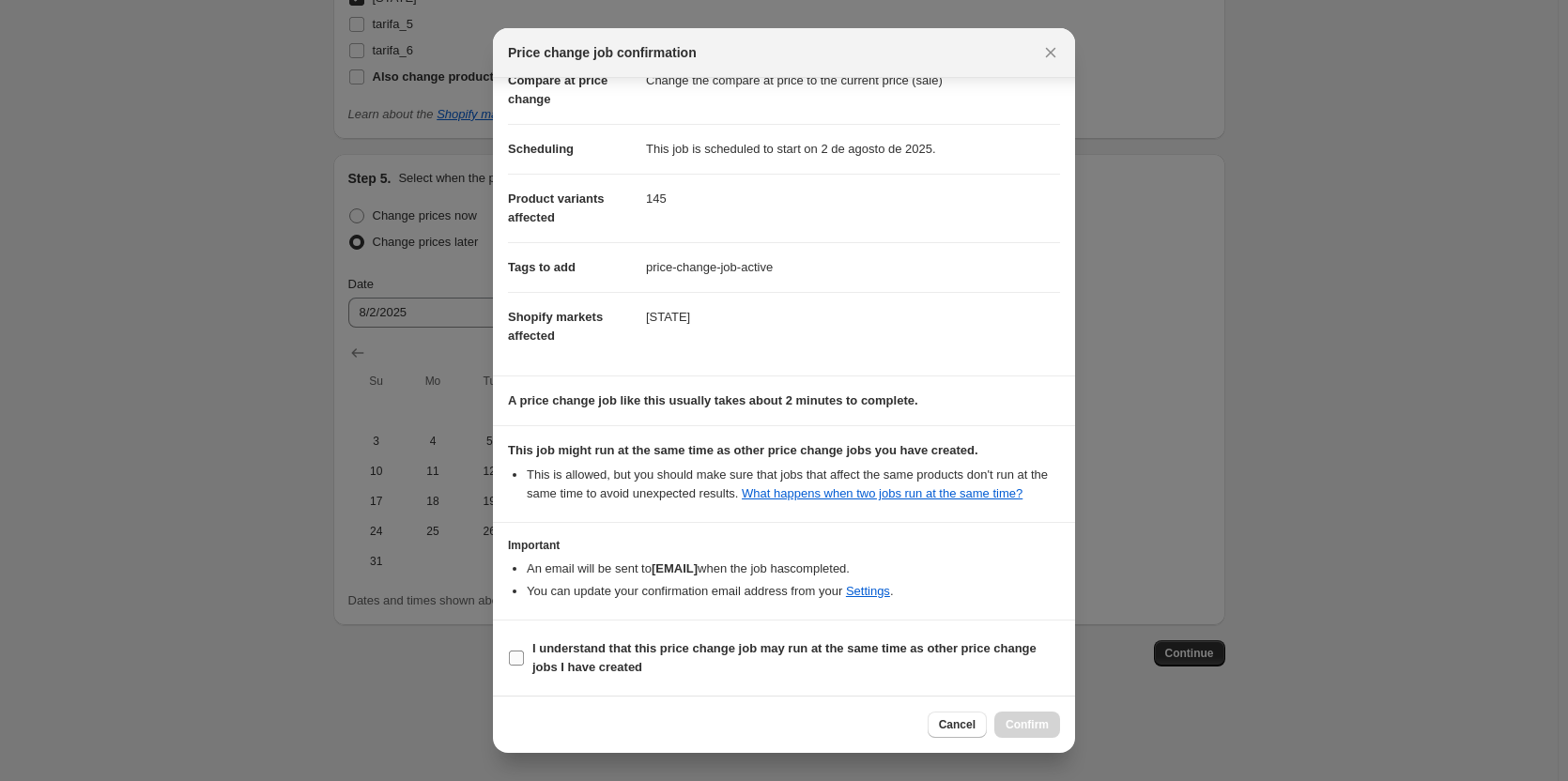 click on "I understand that this price change job may run at the same time as other price change jobs I have created" at bounding box center (784, 658) 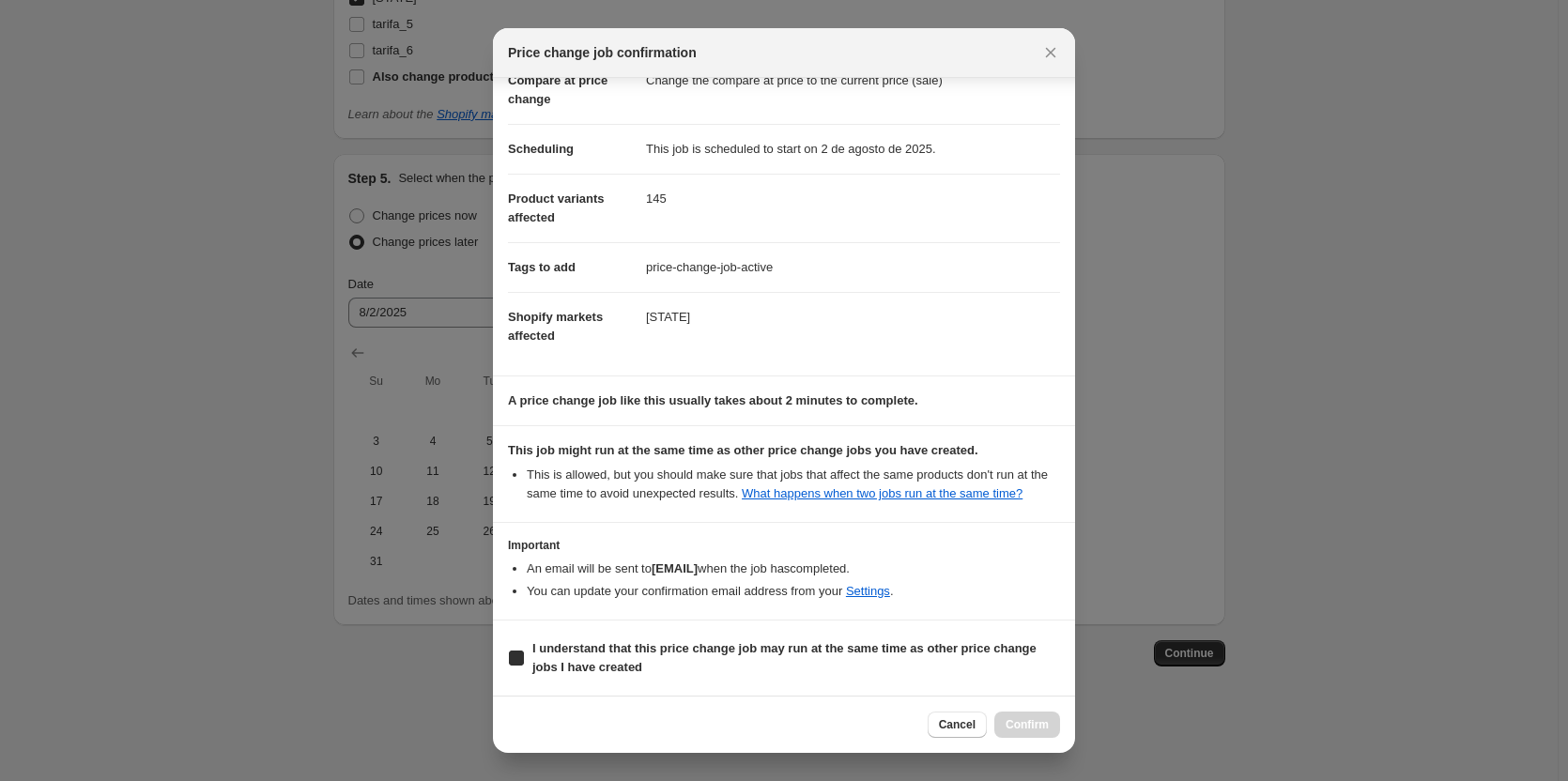 checkbox on "true" 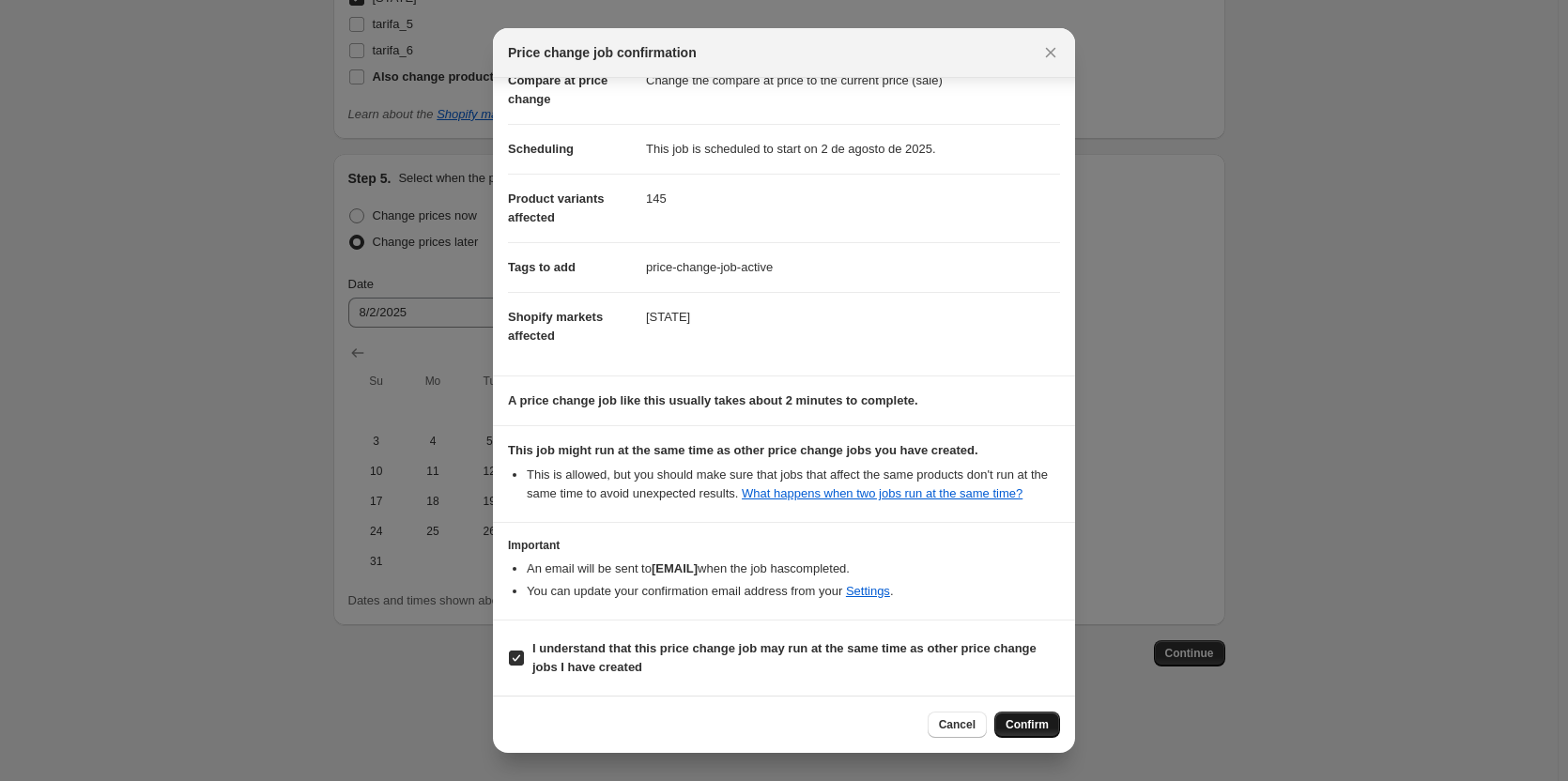 click on "Confirm" at bounding box center (1027, 725) 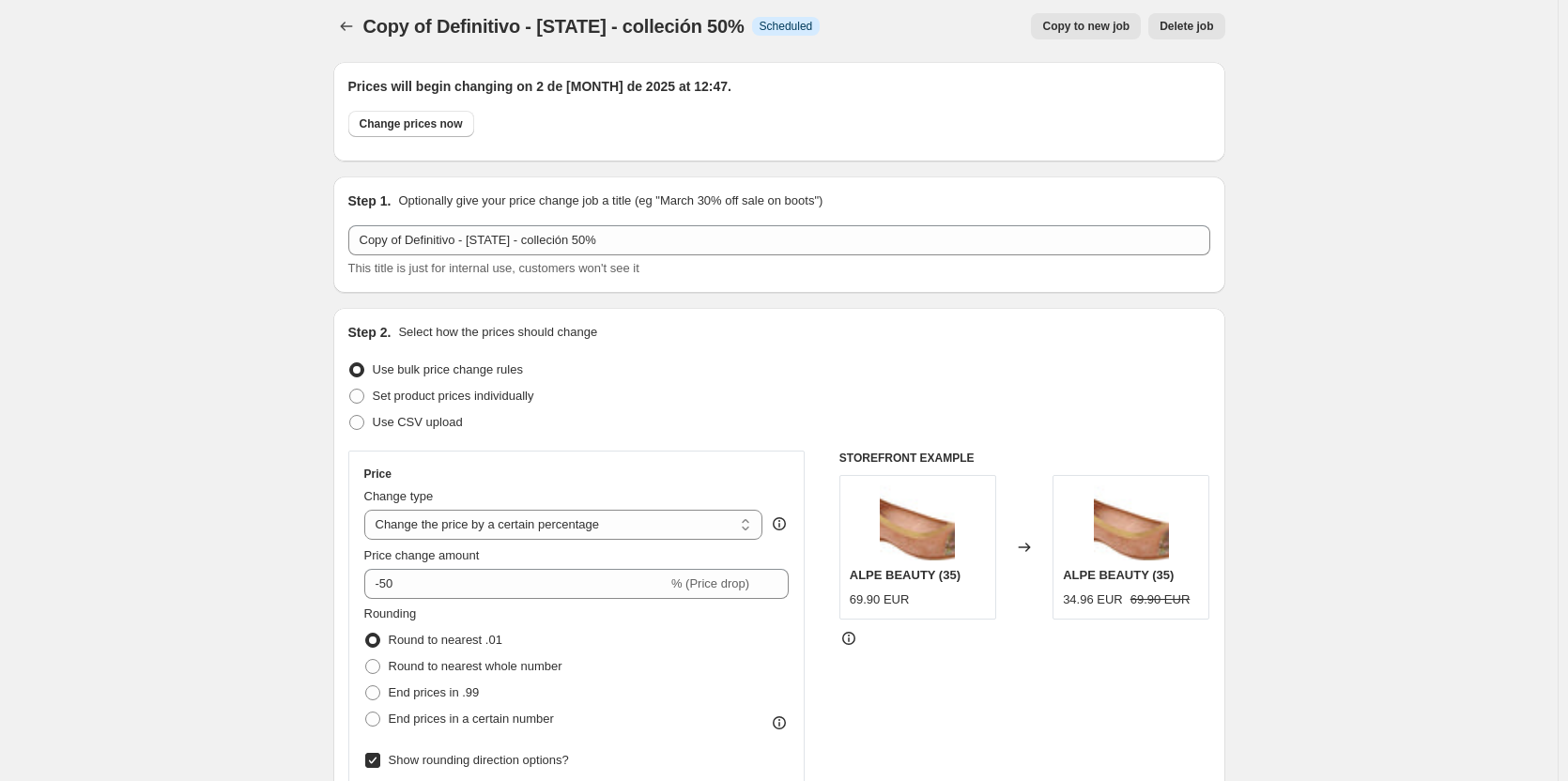 scroll, scrollTop: 0, scrollLeft: 0, axis: both 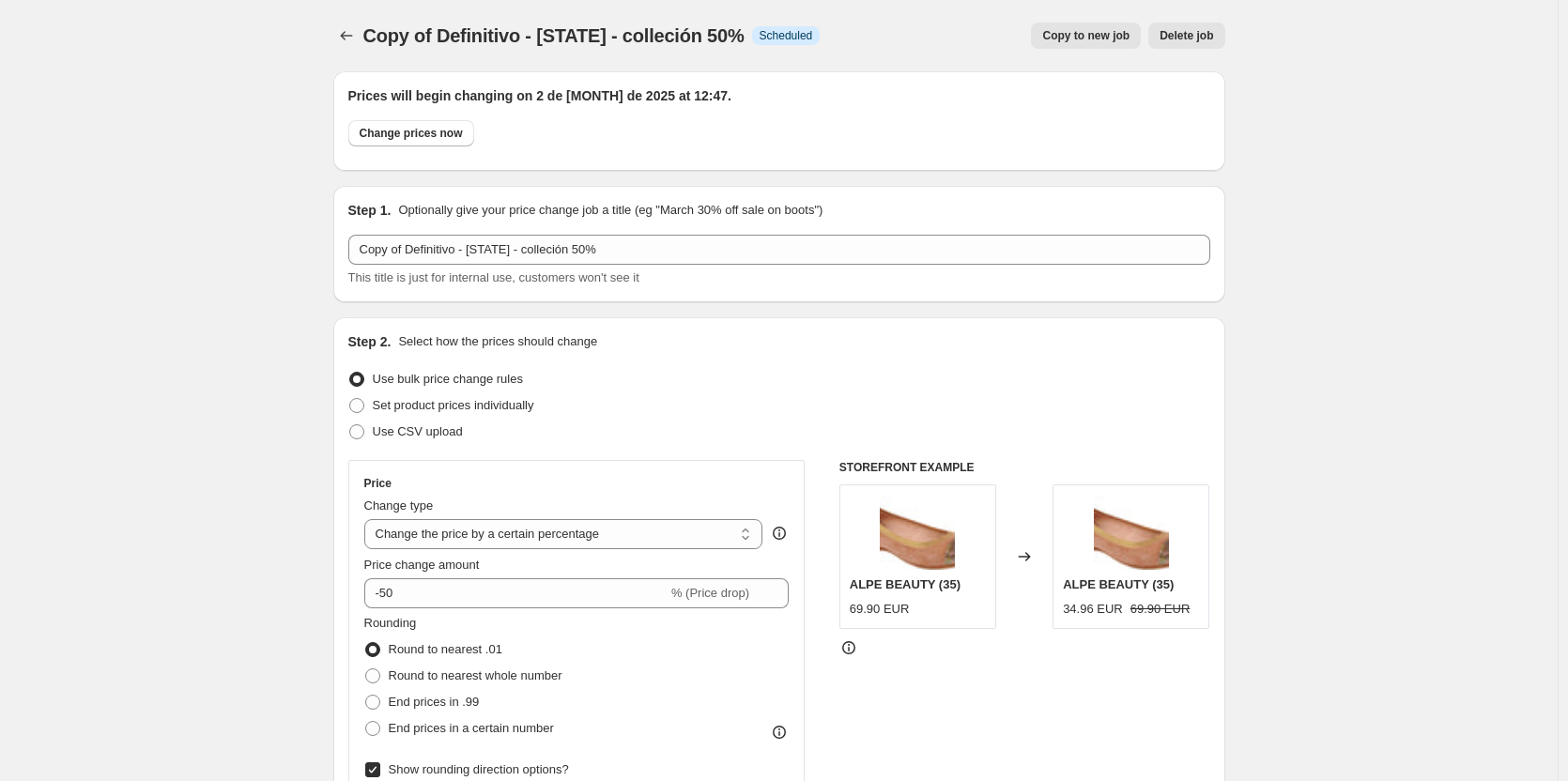 click on "Copy to new job" at bounding box center [1085, 36] 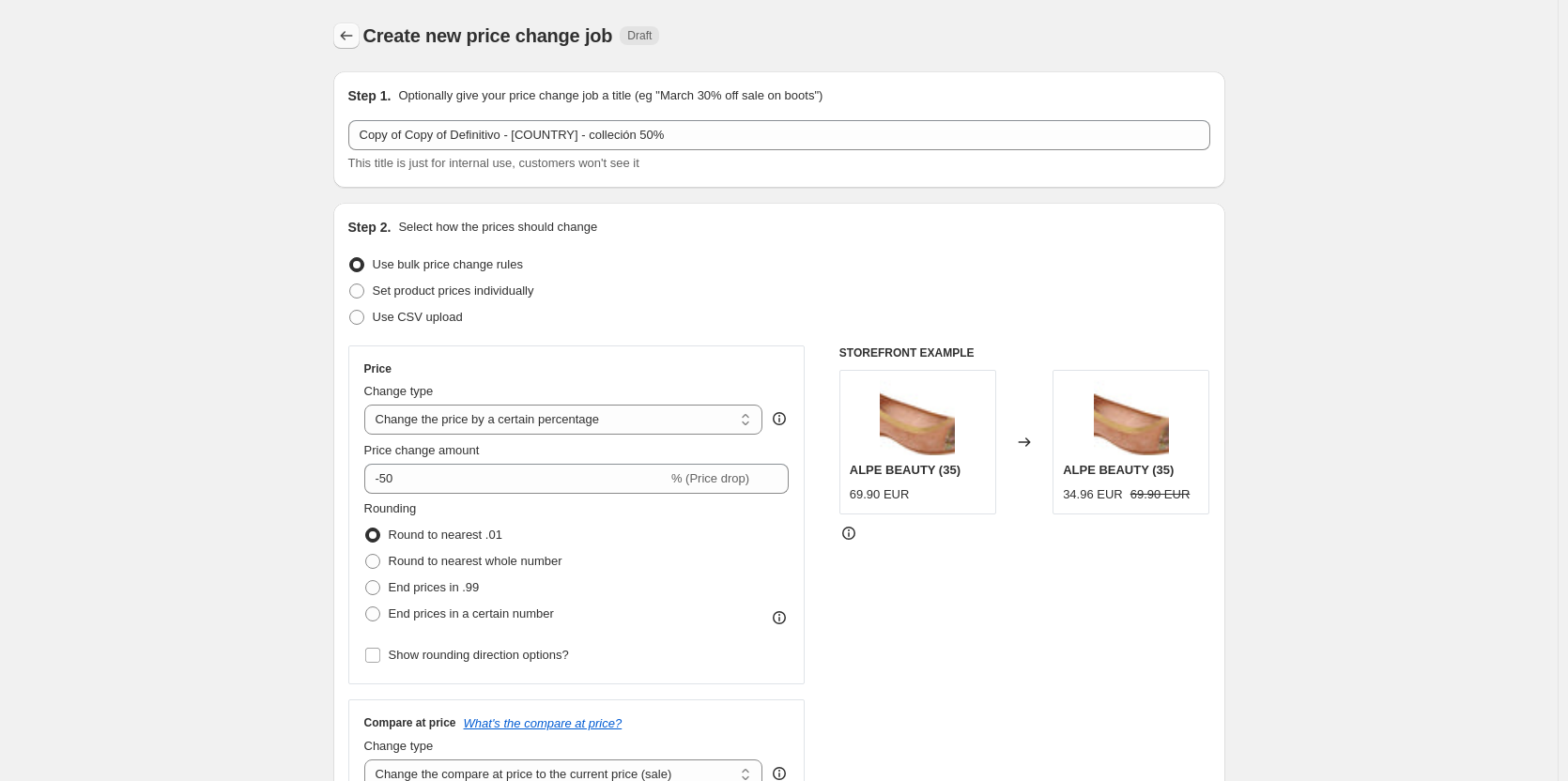 click 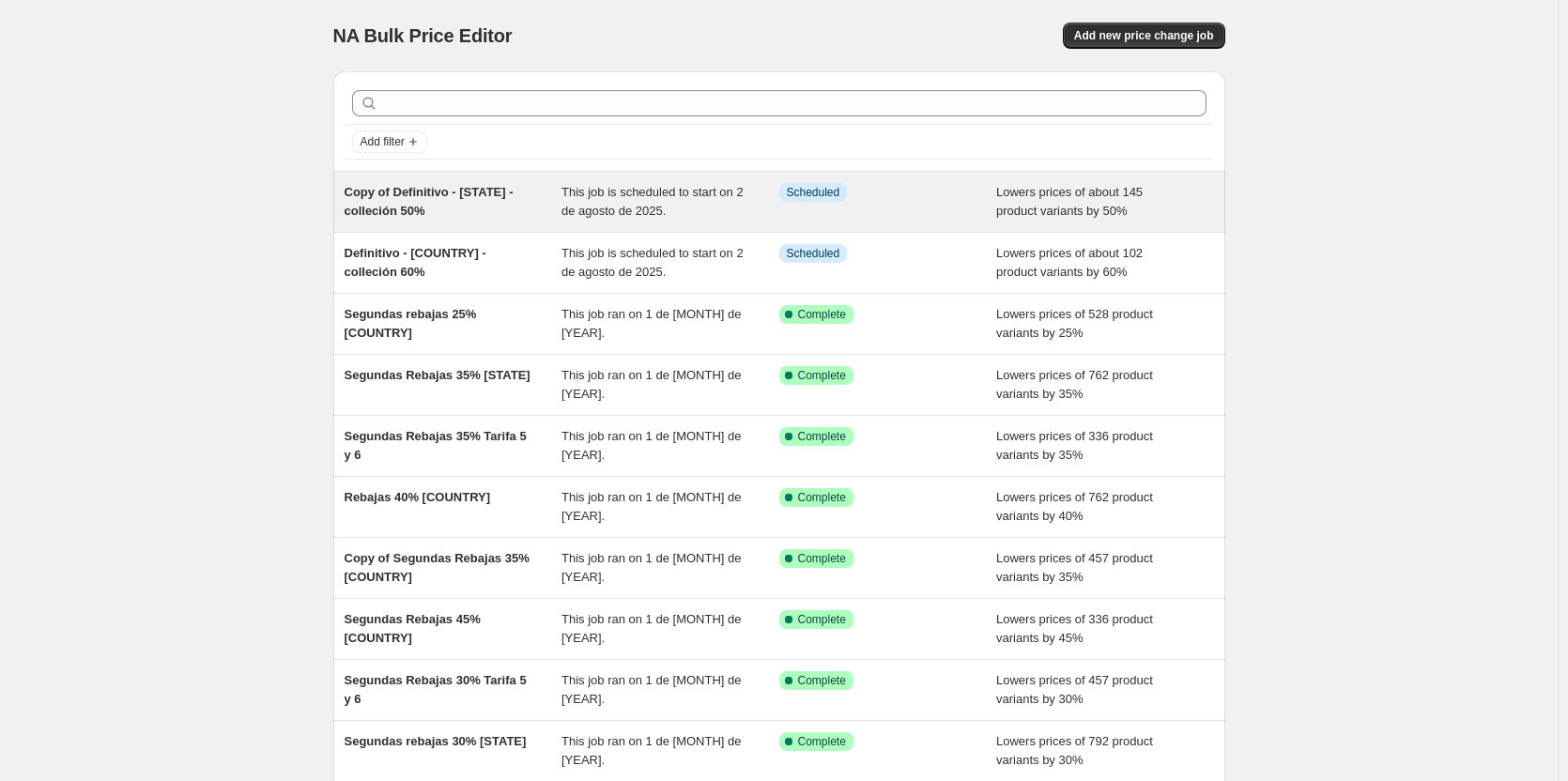 click on "Copy of Definitivo - España - colleción 50%" at bounding box center [453, 202] 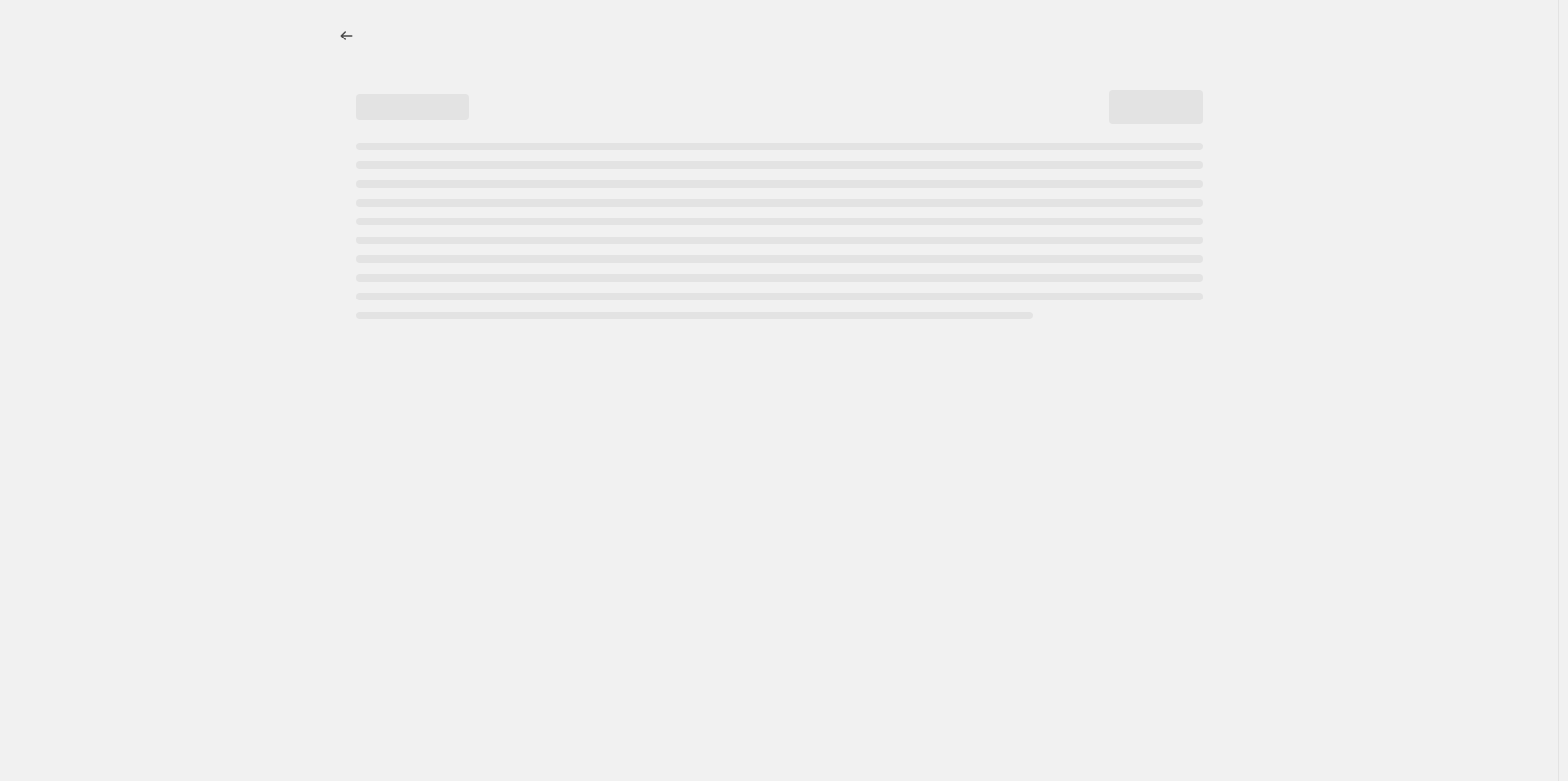 select on "percentage" 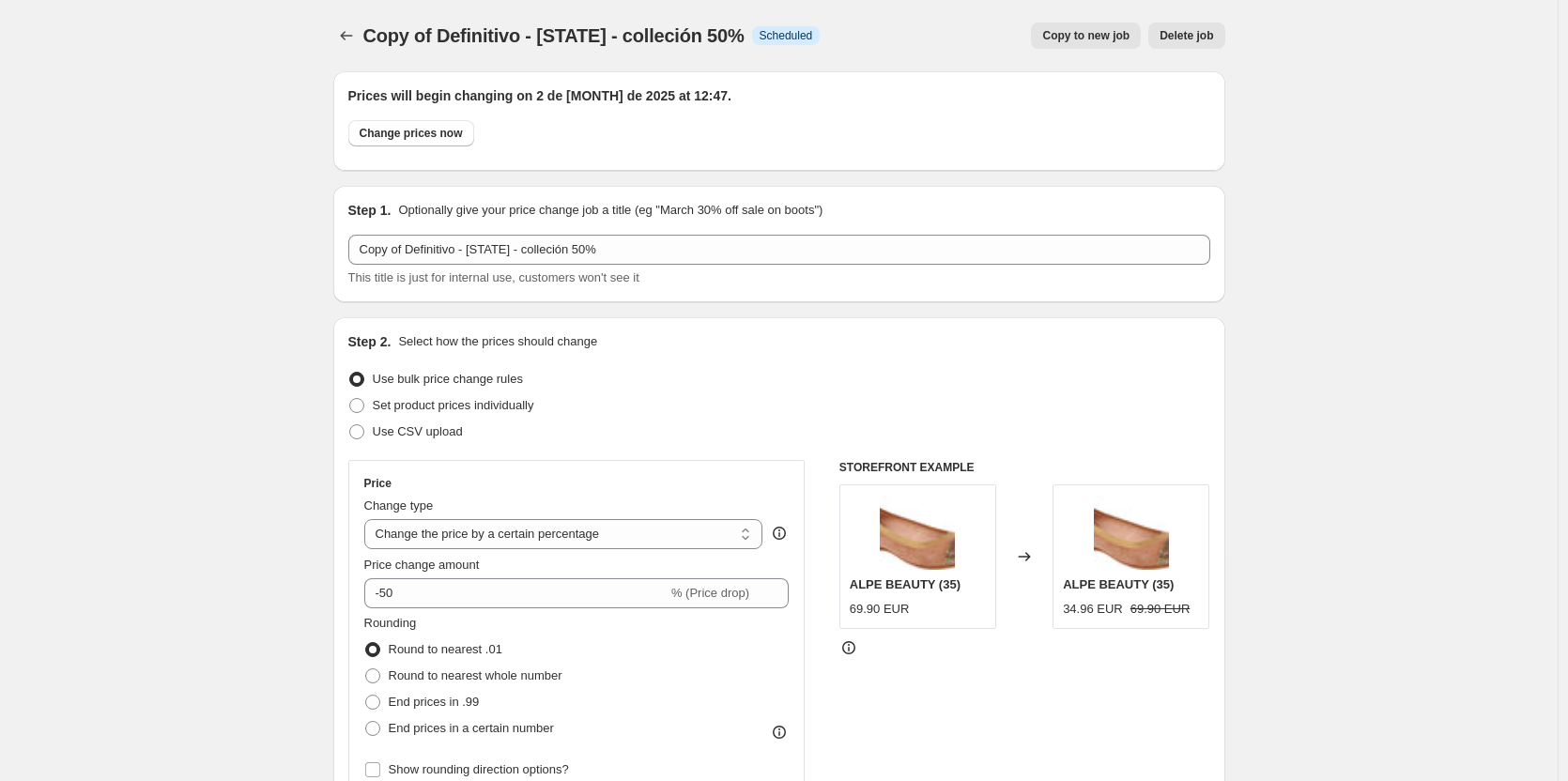 click on "Copy to new job" at bounding box center [1085, 36] 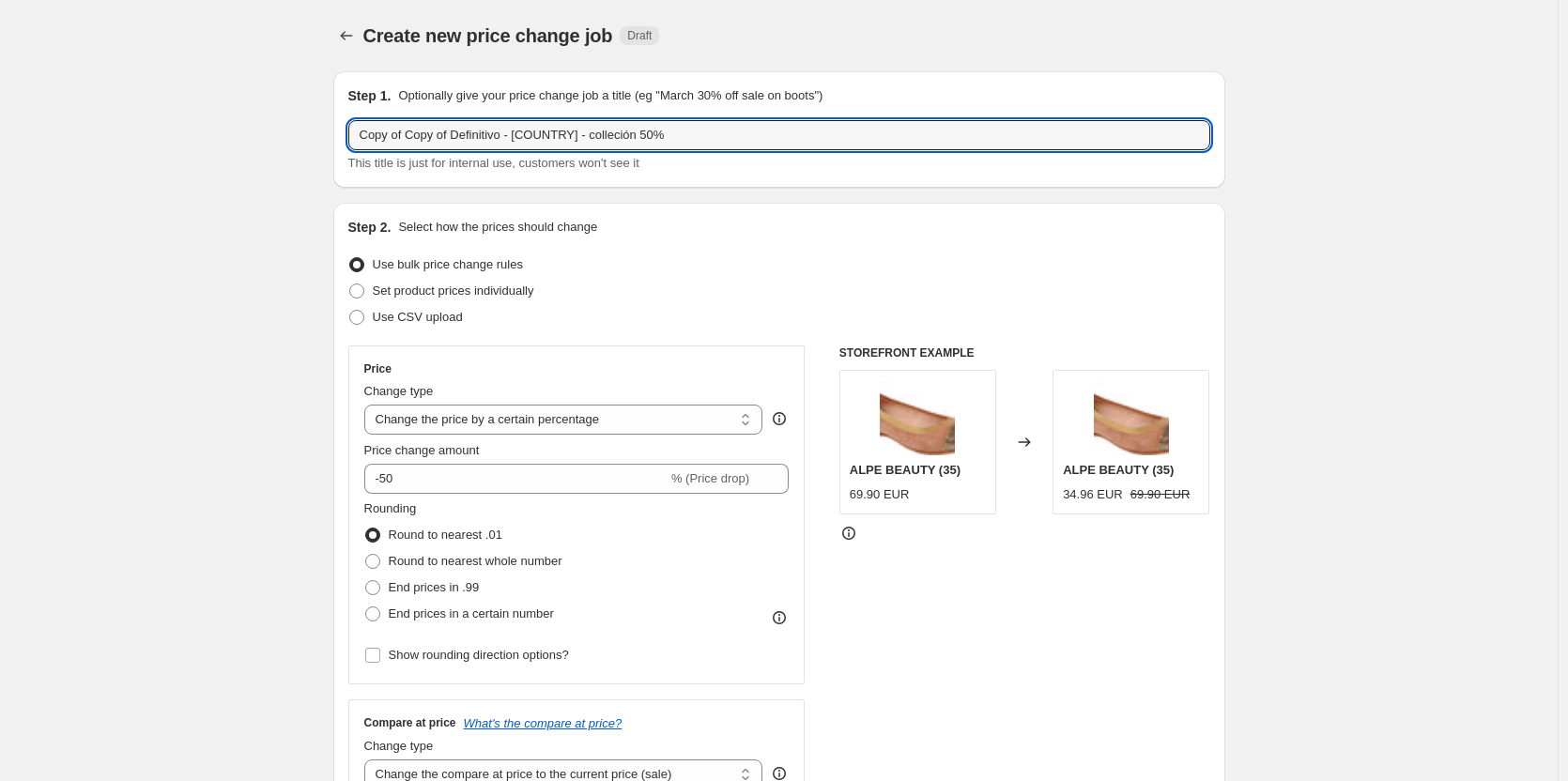 drag, startPoint x: 453, startPoint y: 132, endPoint x: 344, endPoint y: 128, distance: 109.07337 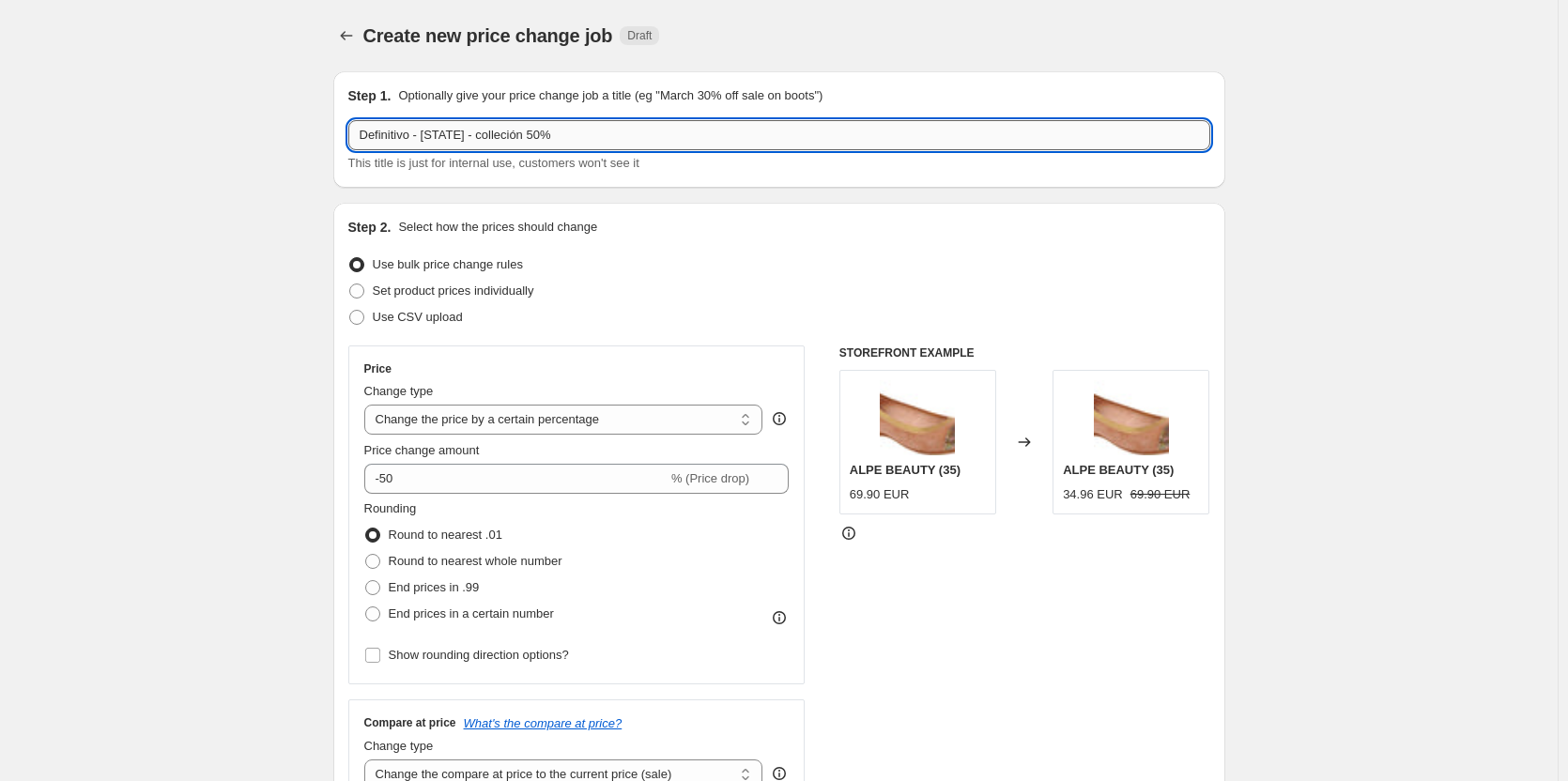 click on "Definitivo - España - colleción 50%" at bounding box center (779, 135) 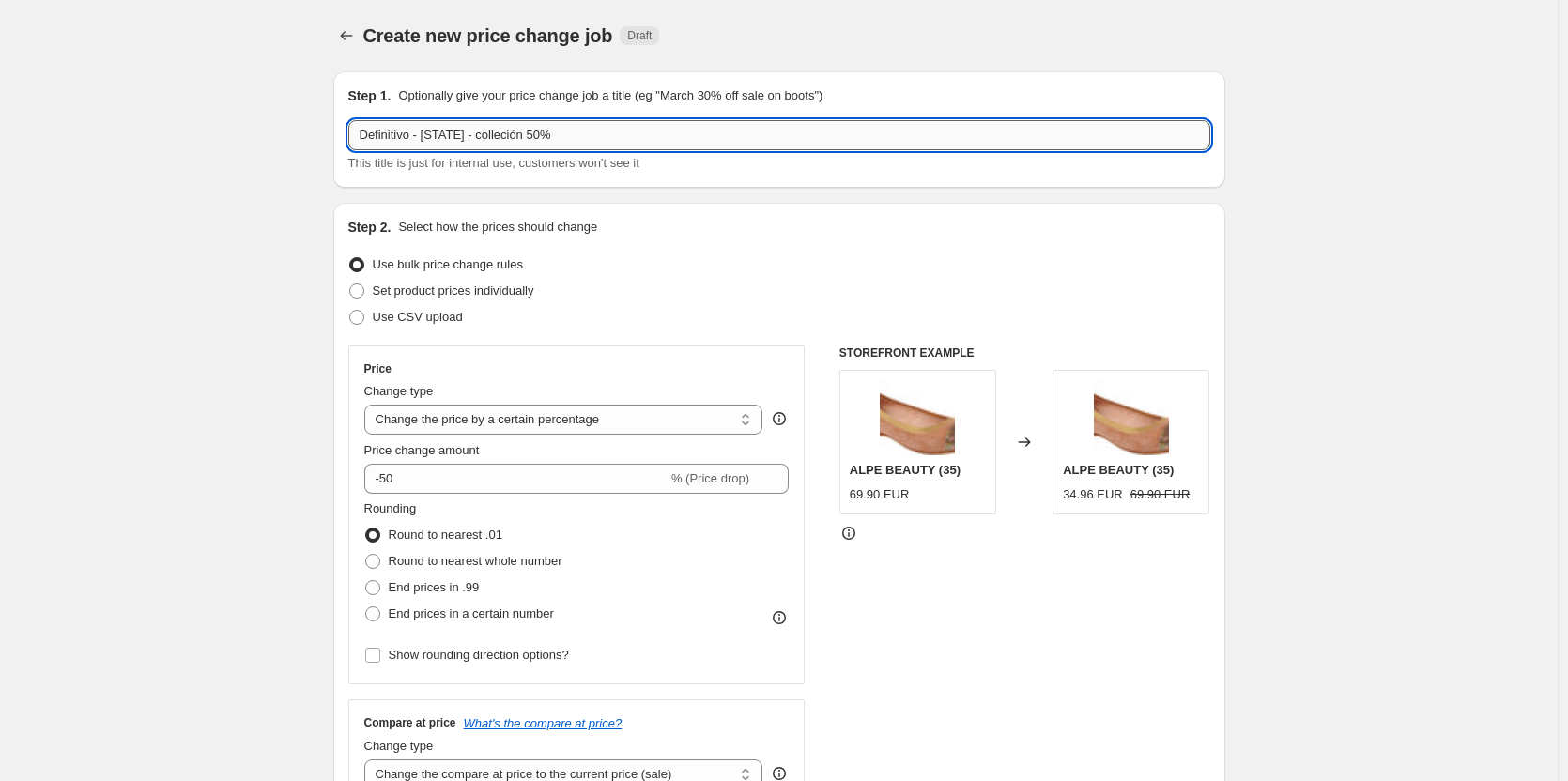 click on "Definitivo - España - colleción 50%" at bounding box center [779, 135] 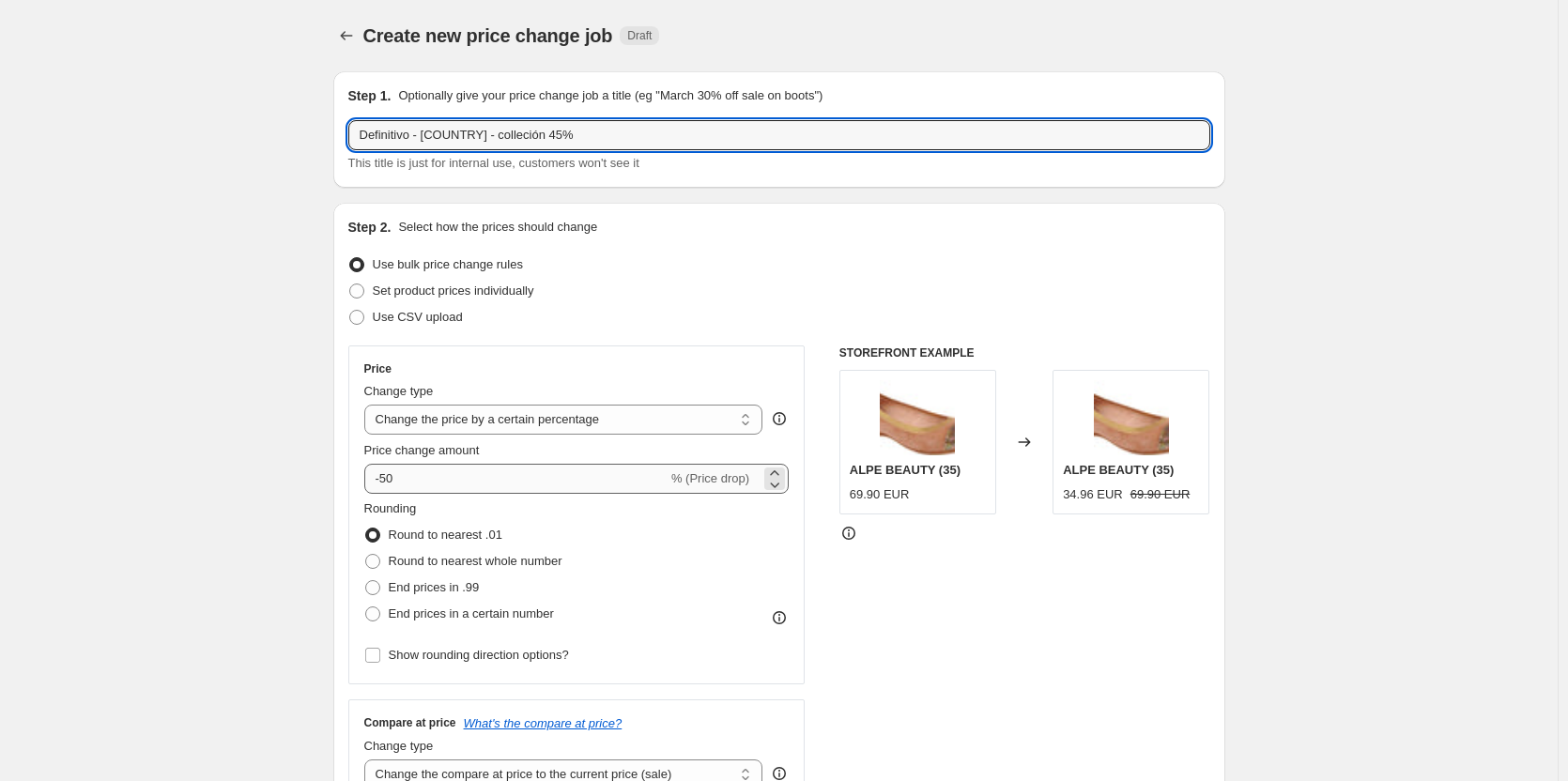 type on "Definitivo - [COUNTRY] - colleción 45%" 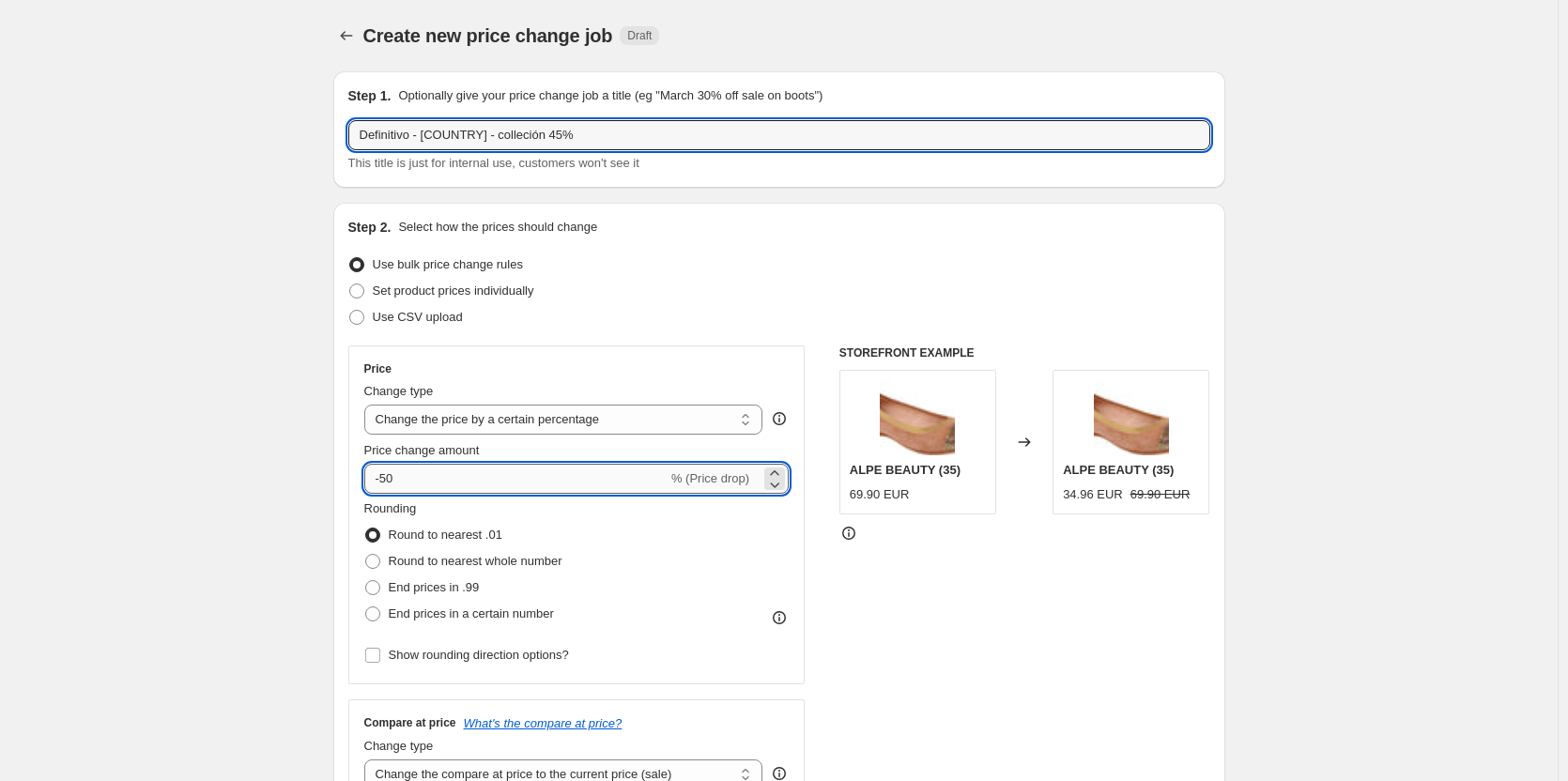 click on "-50" at bounding box center (515, 479) 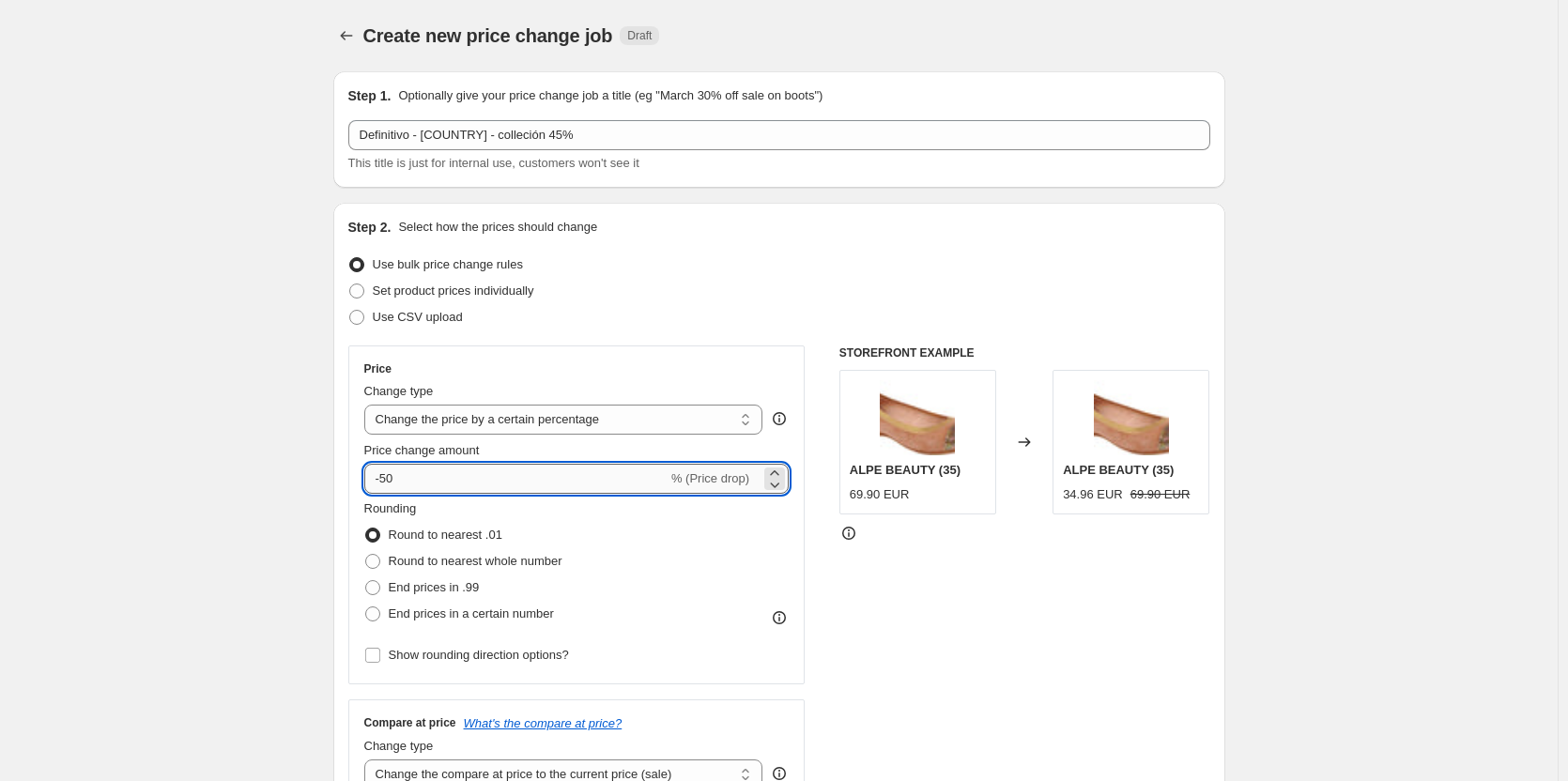 type on "-5" 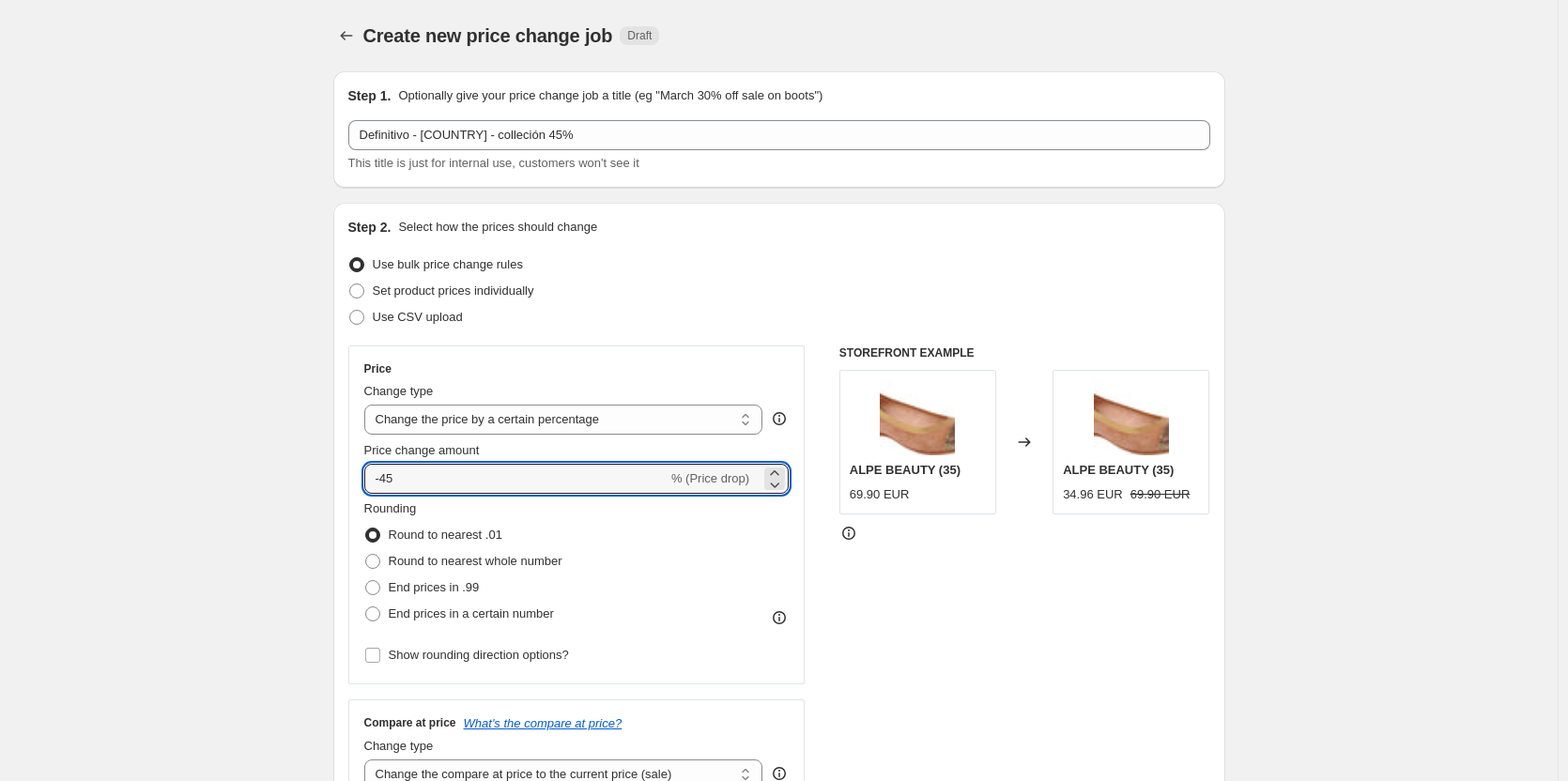 type on "-45" 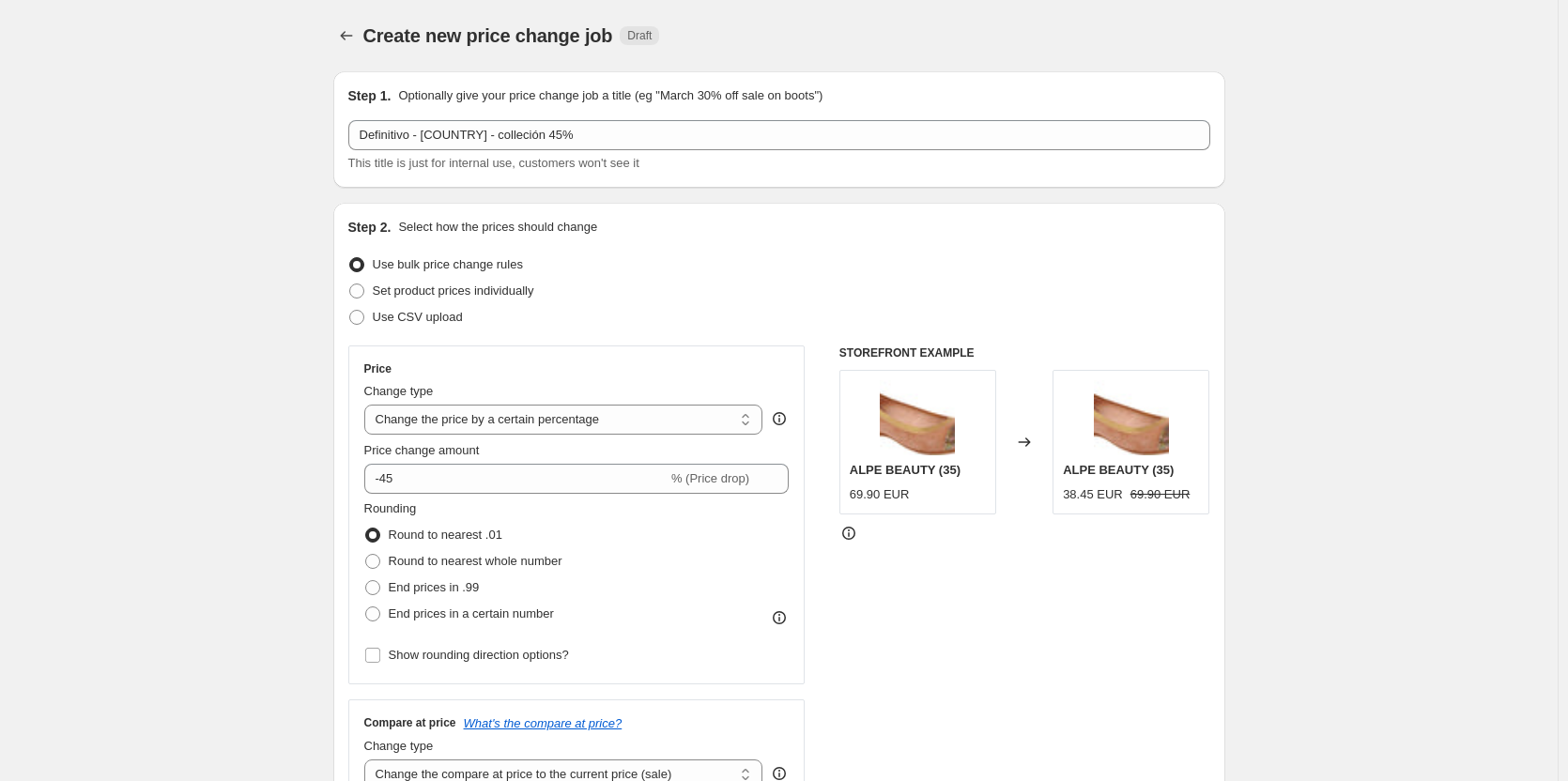 click on "Create new price change job. This page is ready Create new price change job Draft Step 1. Optionally give your price change job a title (eg "March 30% off sale on boots") Definitivo - España - colleción 45% This title is just for internal use, customers won't see it Step 2. Select how the prices should change Use bulk price change rules Set product prices individually Use CSV upload Price Change type Change the price to a certain amount Change the price by a certain amount Change the price by a certain percentage Change the price to the current compare at price (price before sale) Change the price by a certain amount relative to the compare at price Change the price by a certain percentage relative to the compare at price Don't change the price Change the price by a certain percentage relative to the cost per item Change price to certain cost margin Change the price by a certain percentage Price change amount -45 % (Price drop) Rounding Round to nearest .01 Round to nearest whole number End prices in .99" at bounding box center (778, 1243) 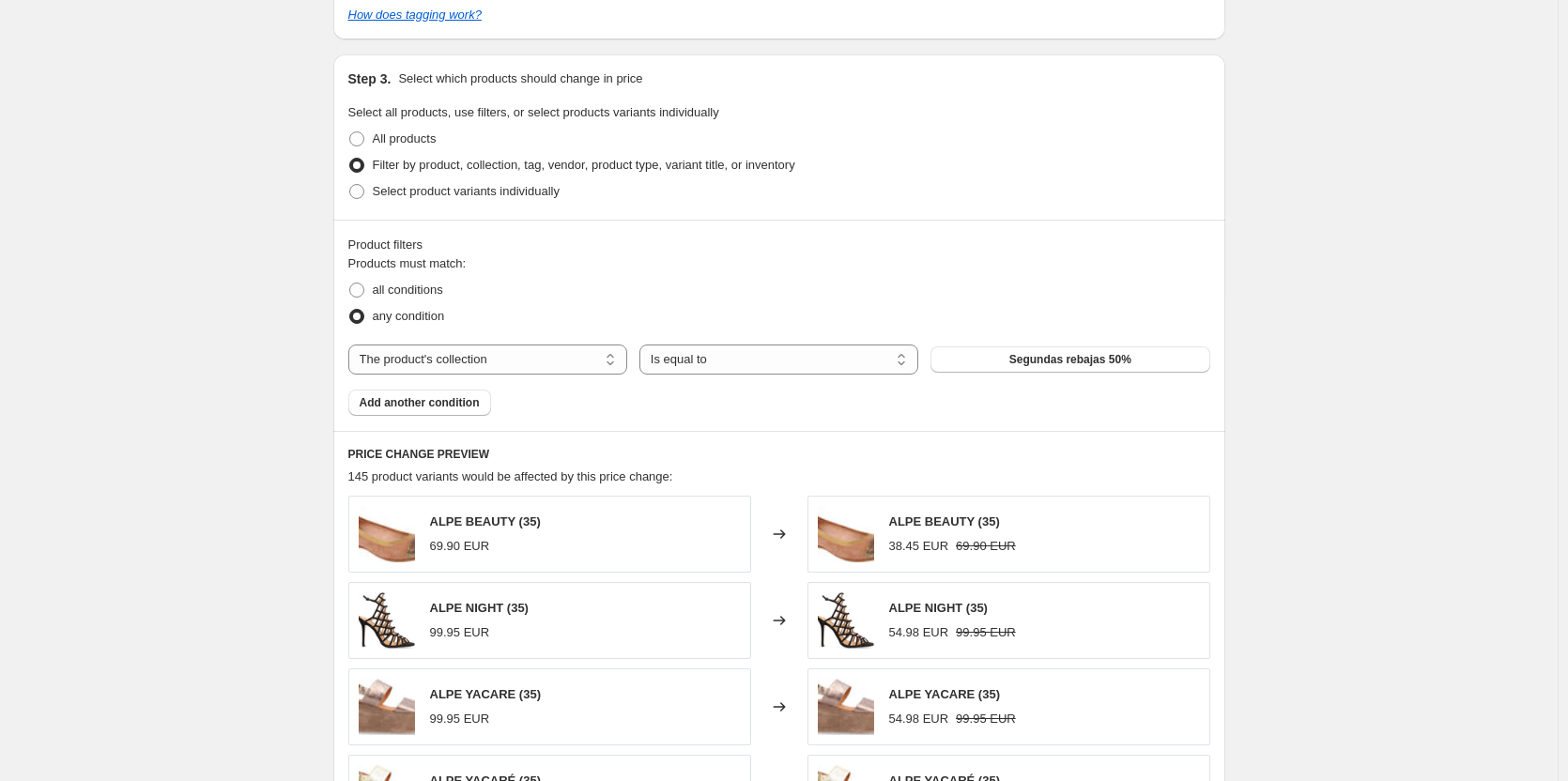scroll, scrollTop: 939, scrollLeft: 0, axis: vertical 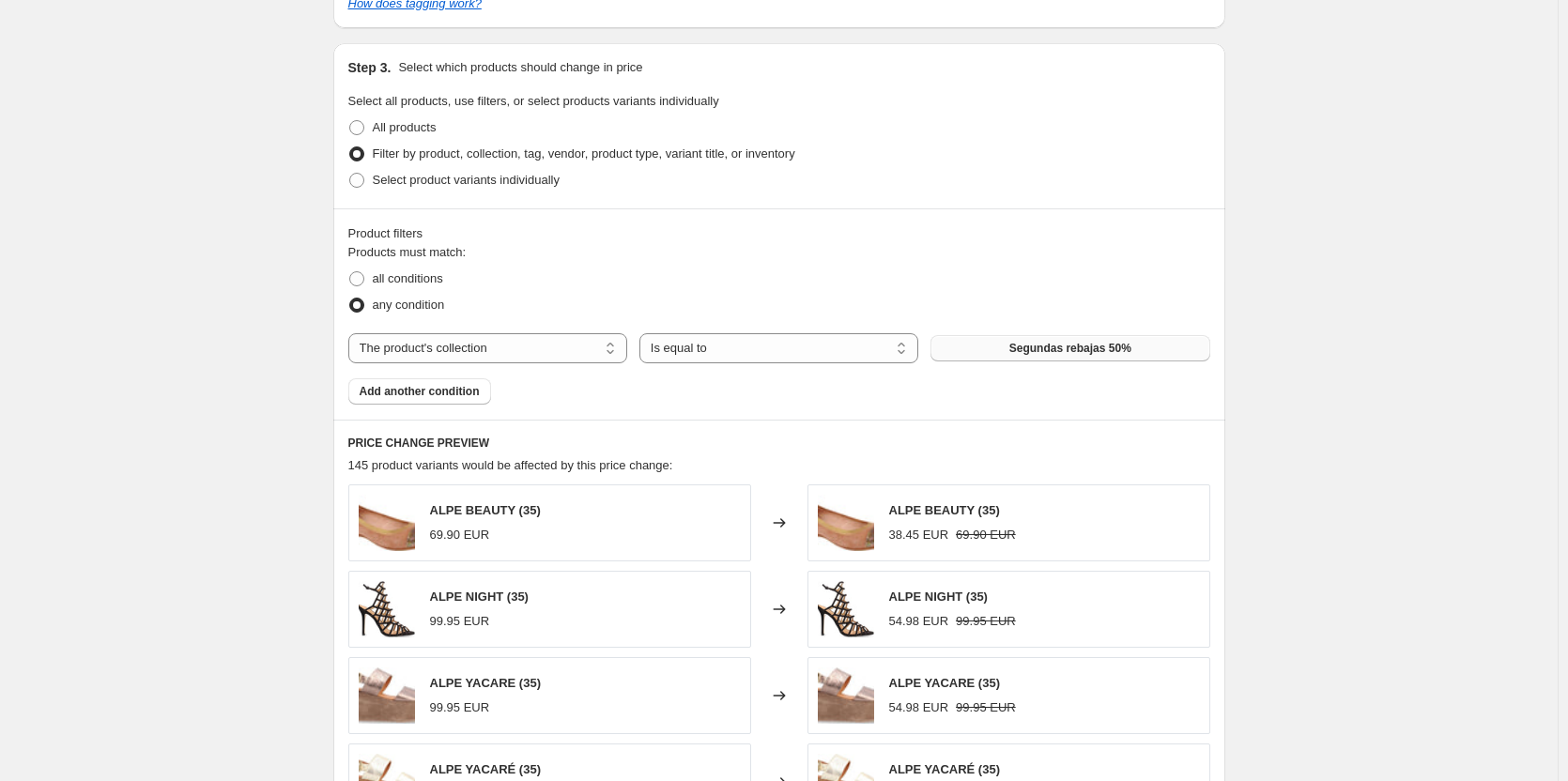 click on "Segundas rebajas 50%" at bounding box center (1069, 348) 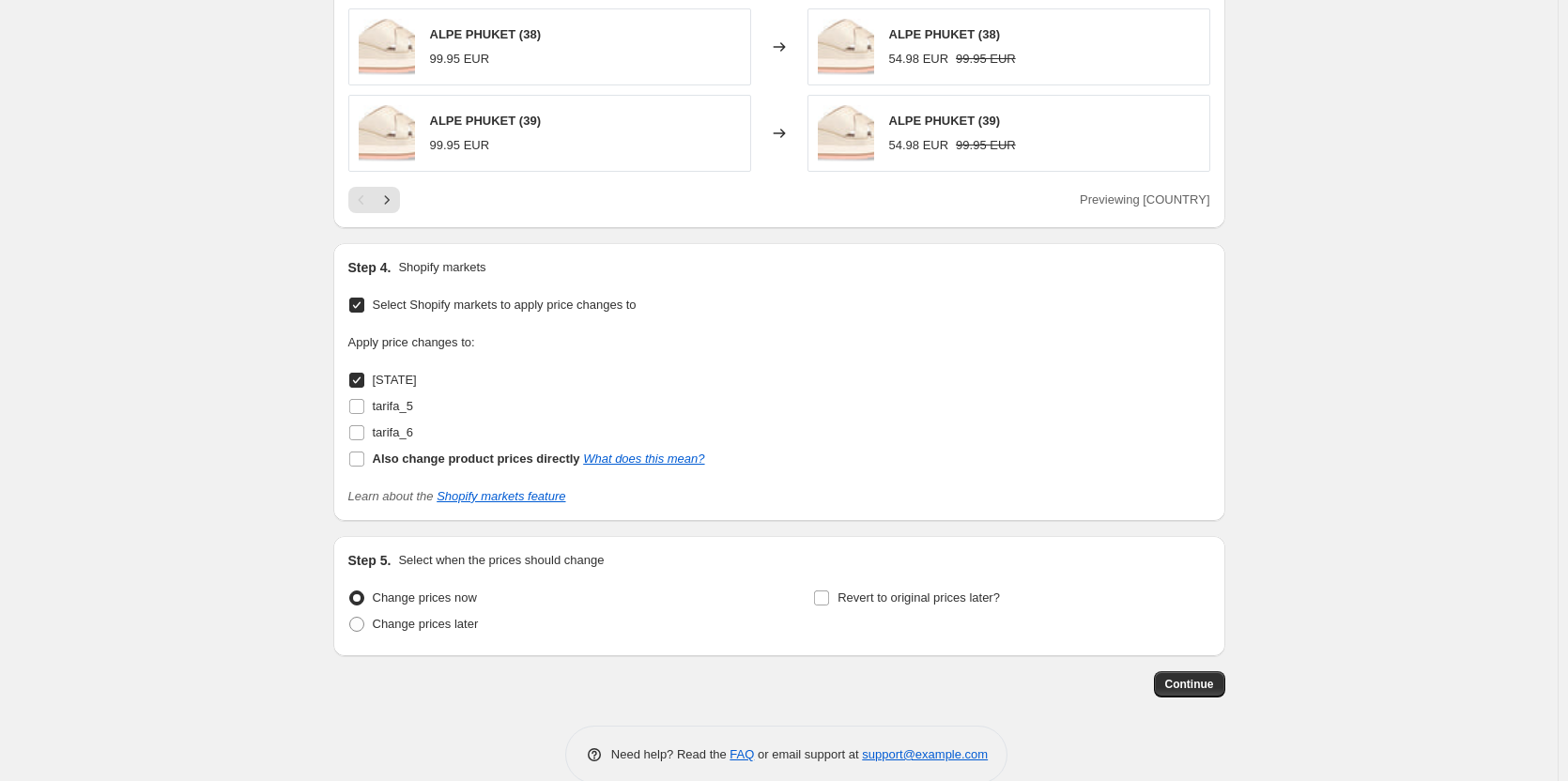 scroll, scrollTop: 1706, scrollLeft: 0, axis: vertical 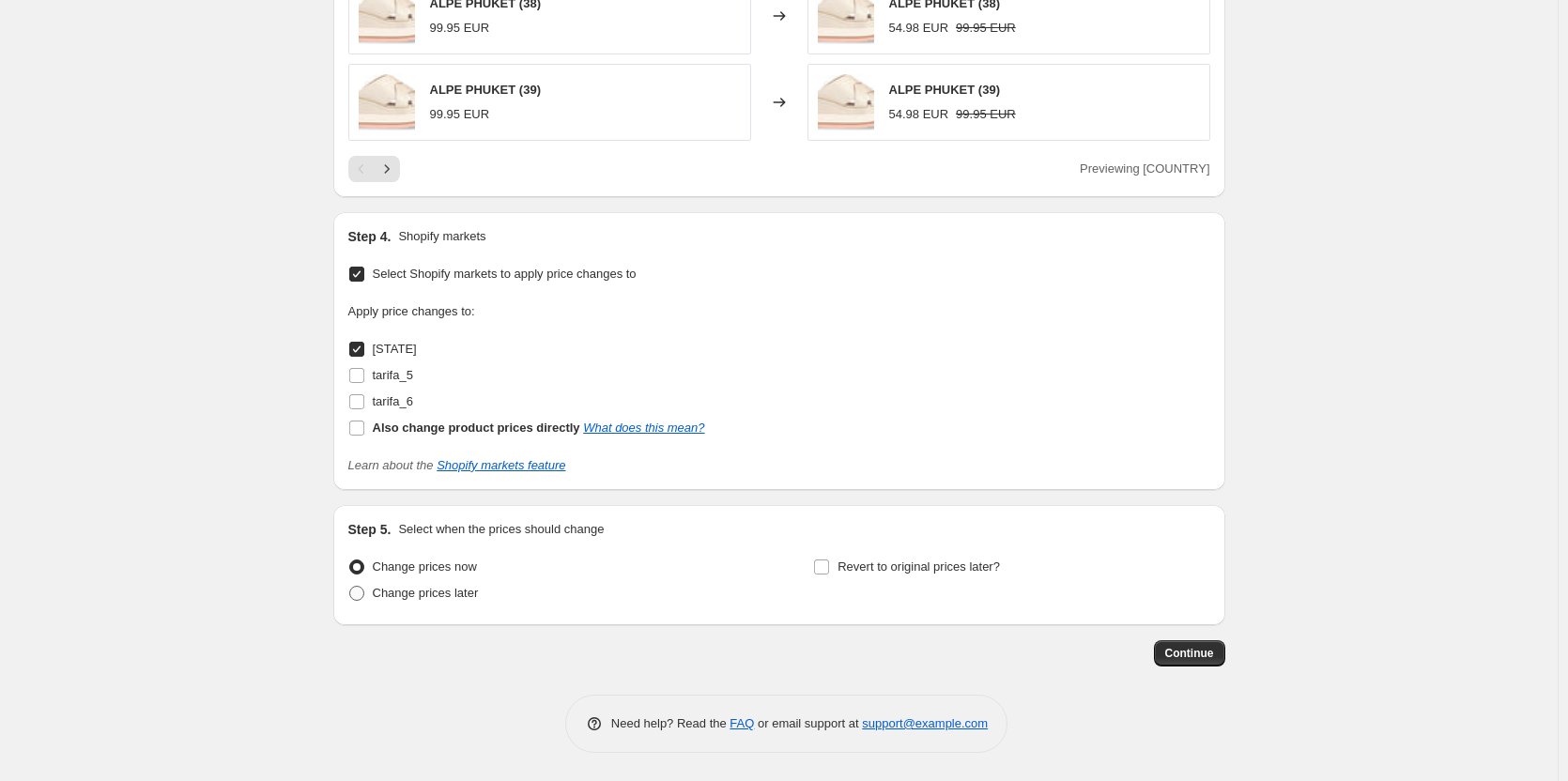 click on "Change prices later" at bounding box center (425, 592) 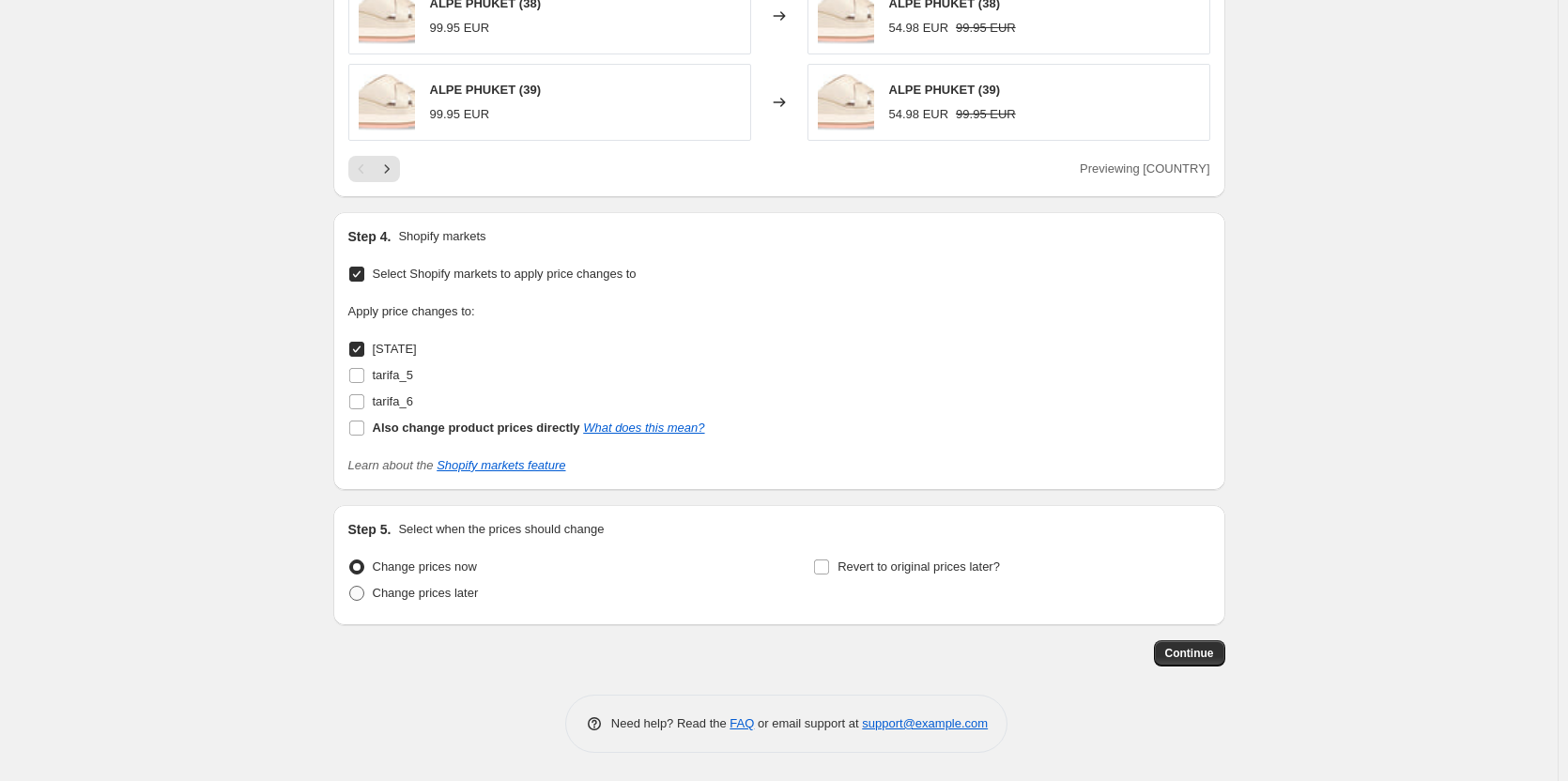 radio on "true" 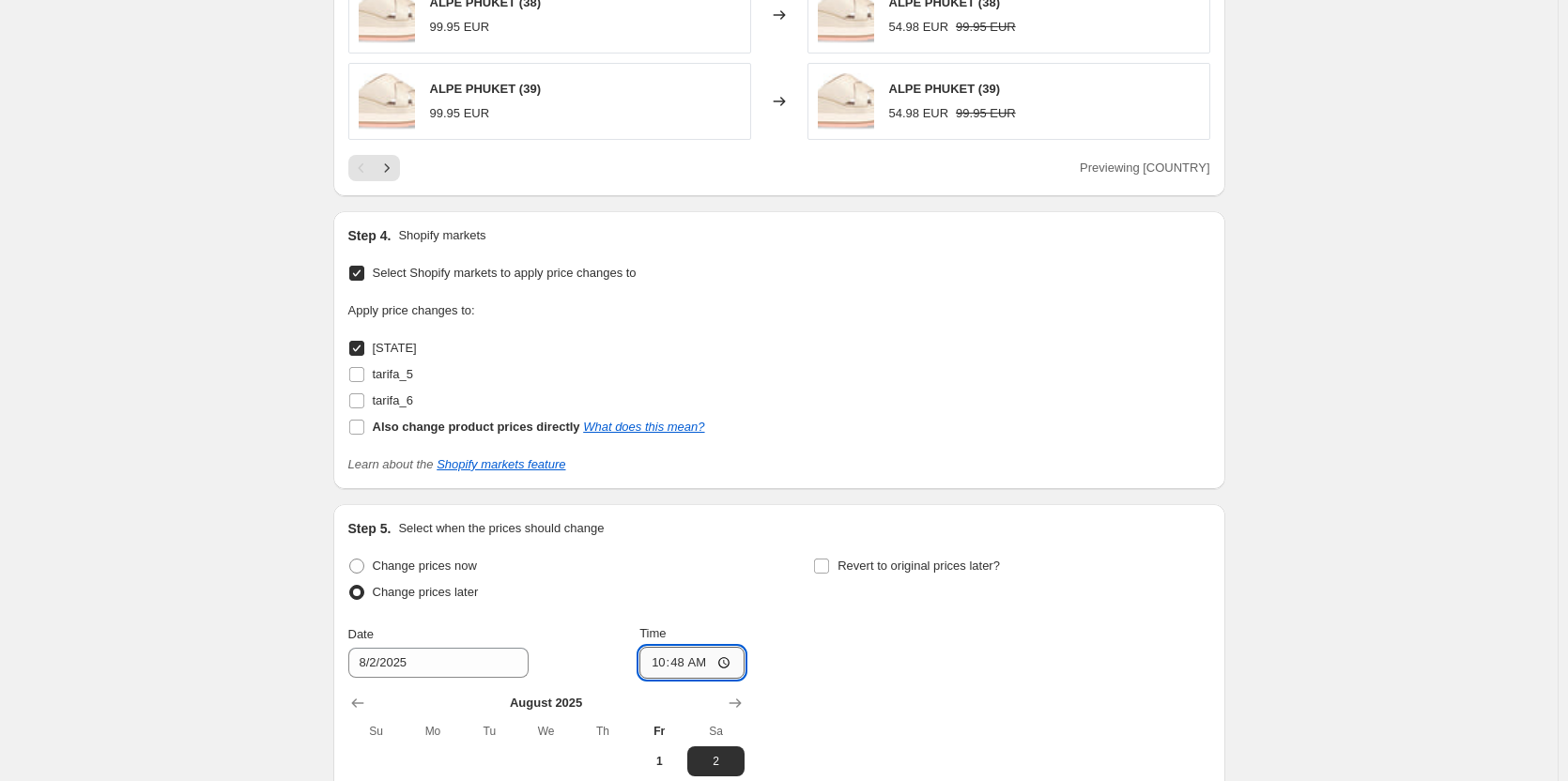 click on "10:48" at bounding box center [692, 663] 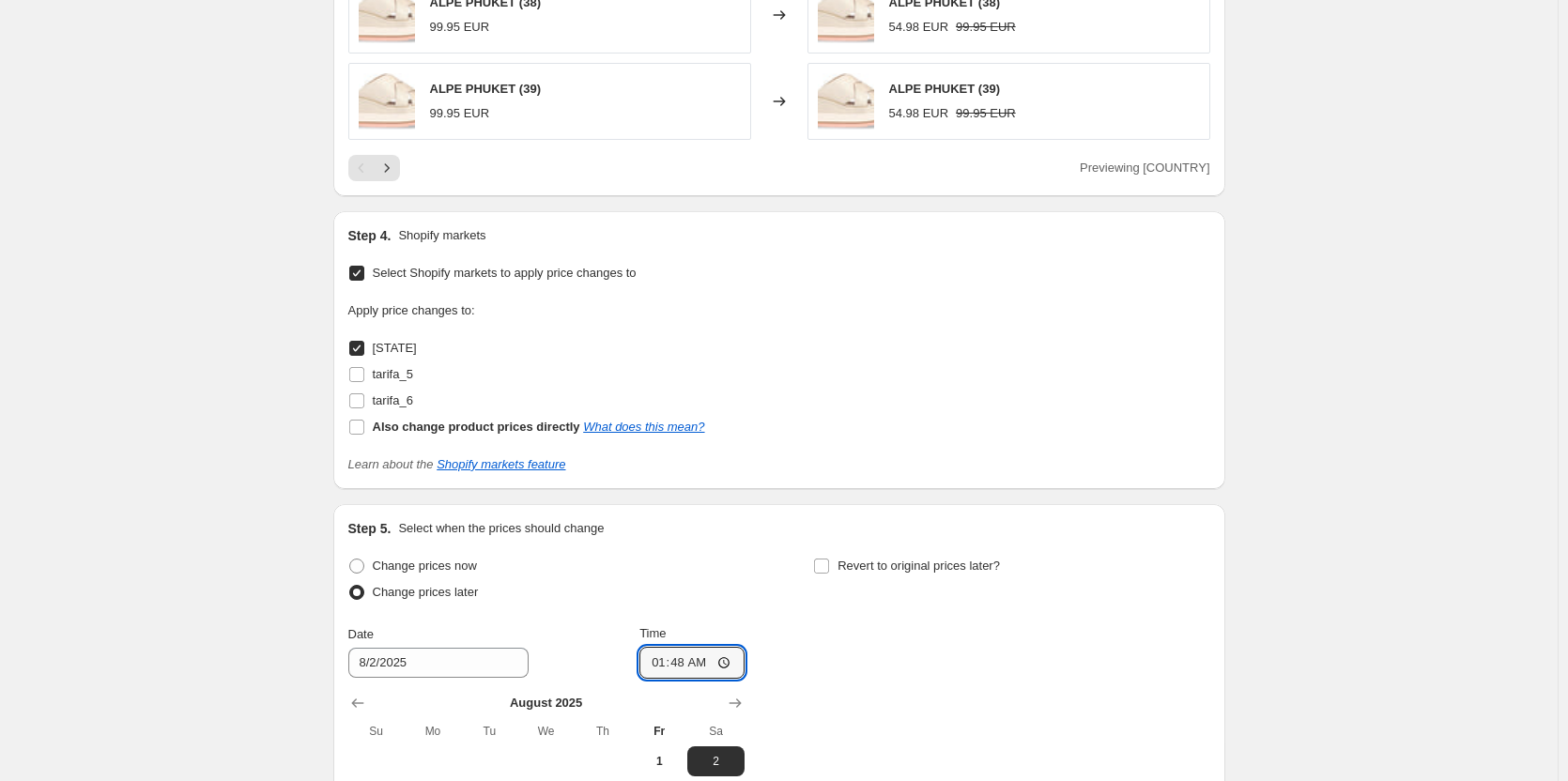 type on "12:48" 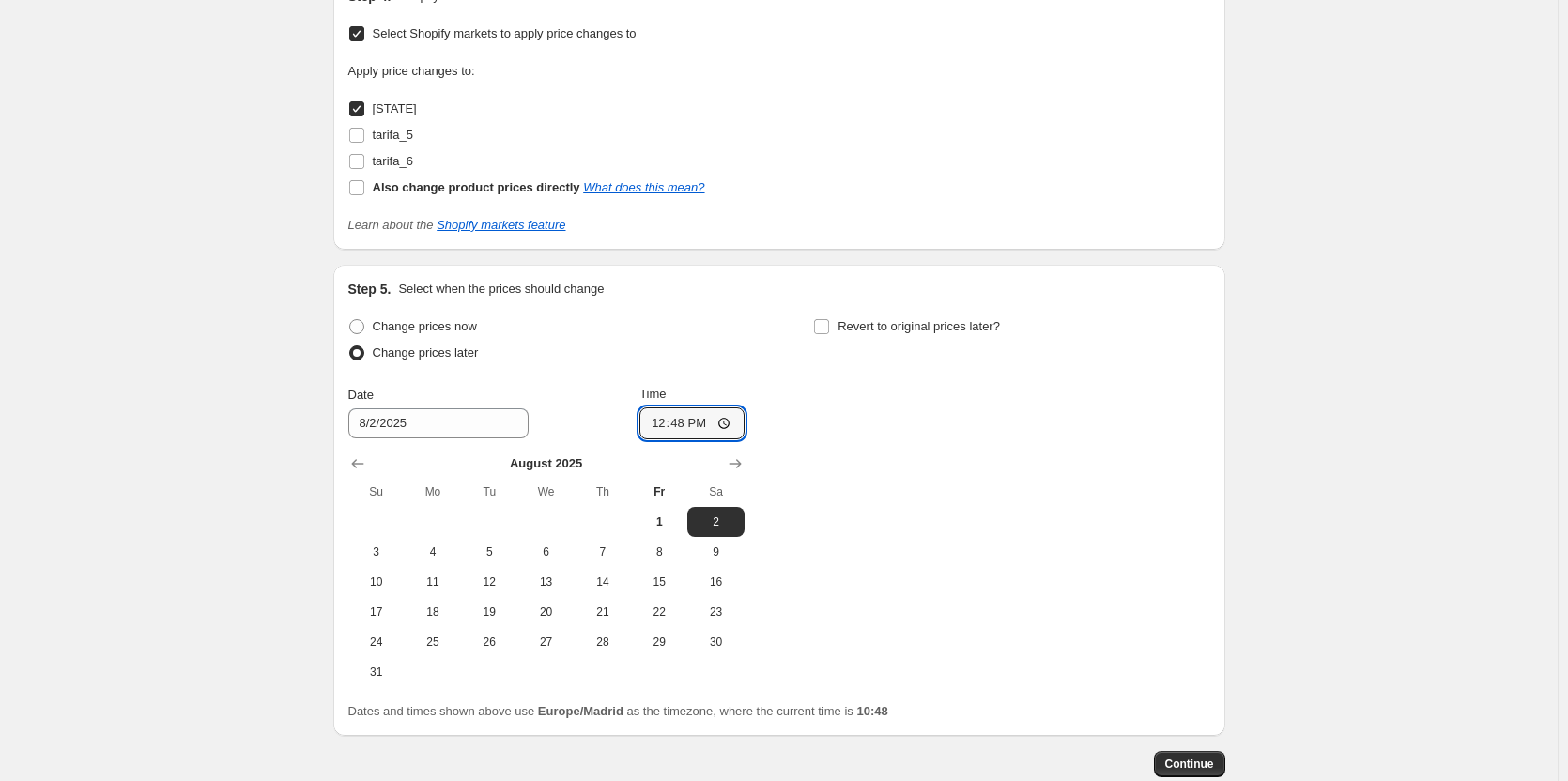scroll, scrollTop: 2057, scrollLeft: 0, axis: vertical 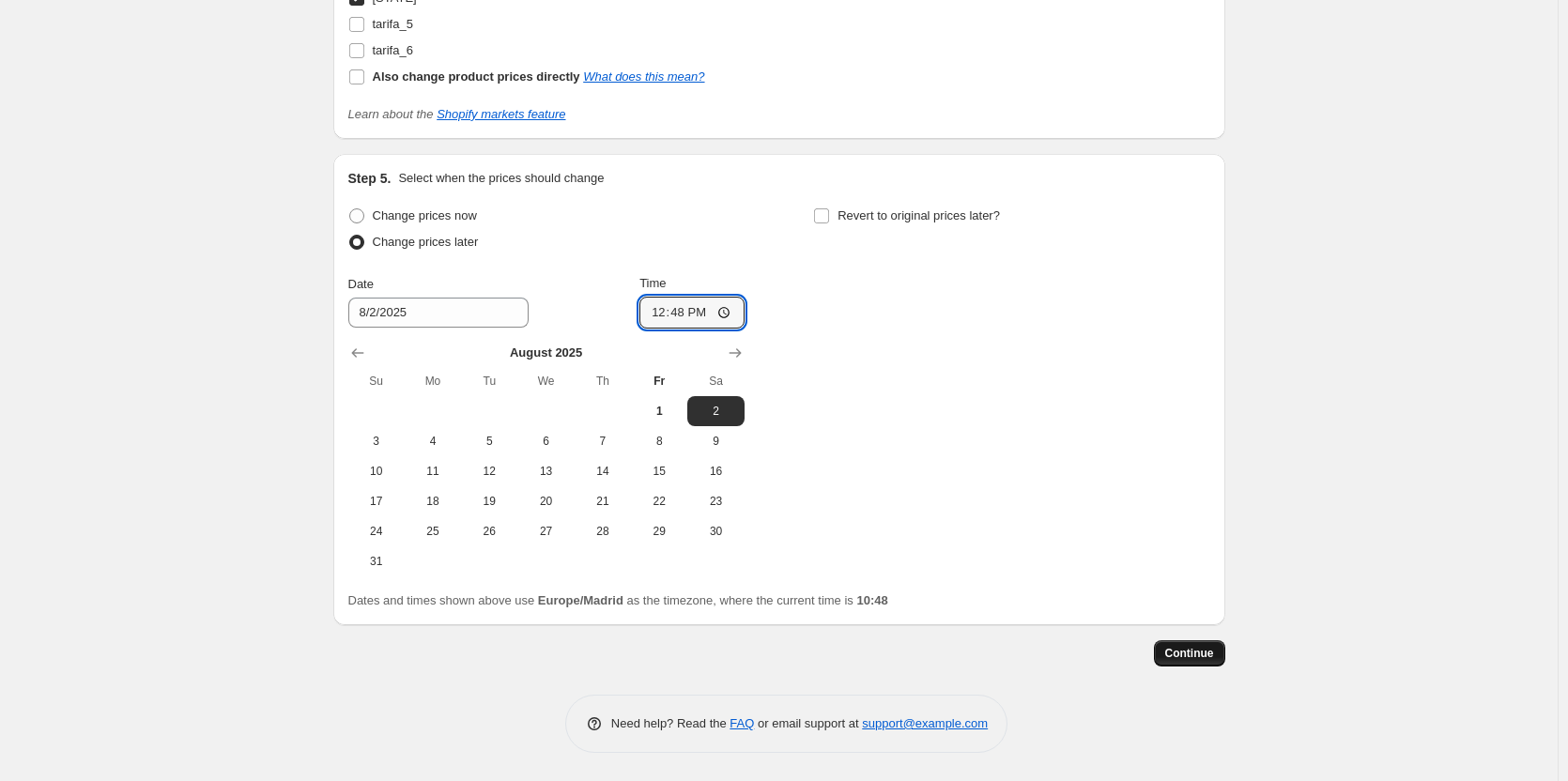 click on "Continue" at bounding box center (1190, 653) 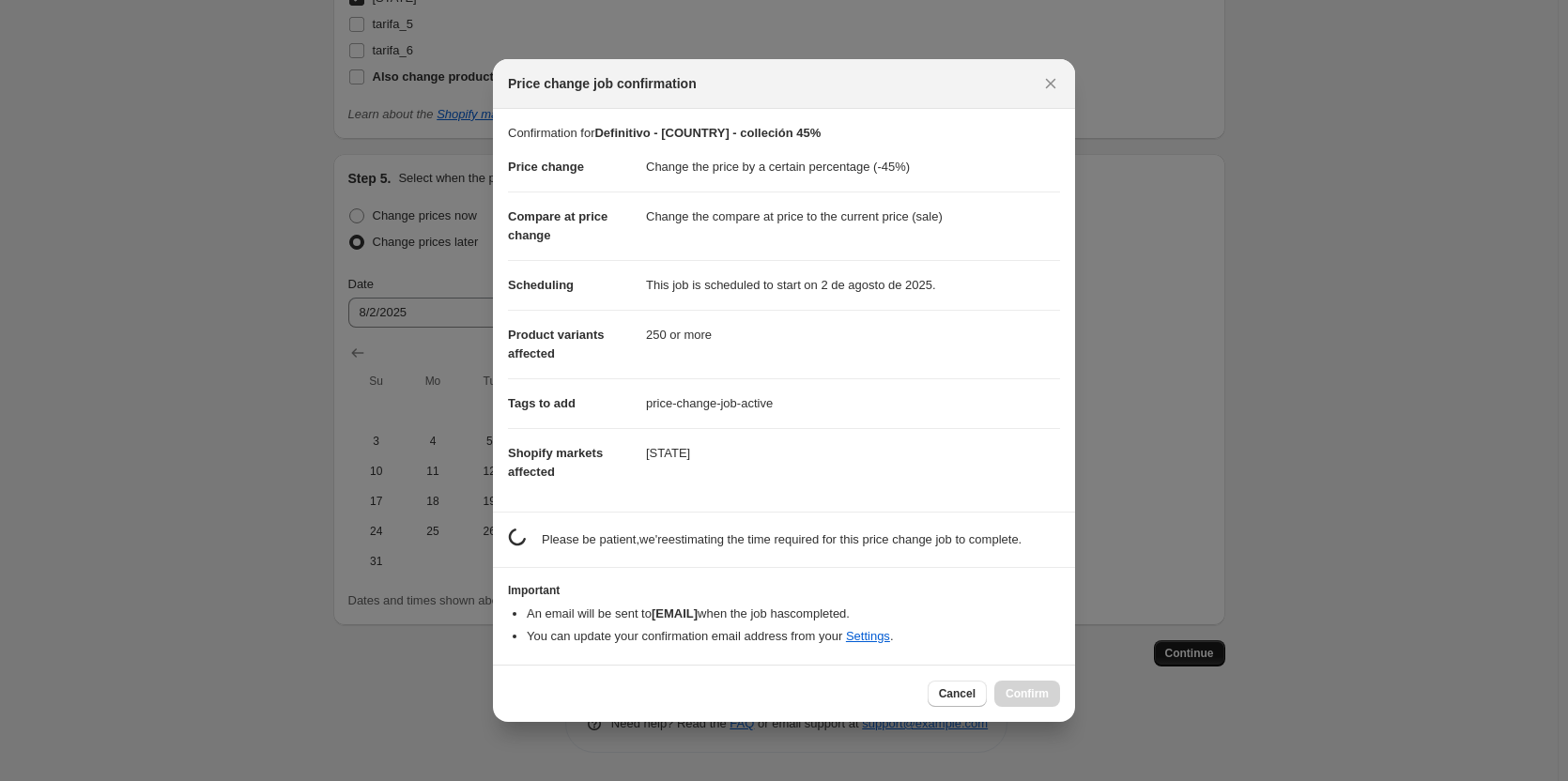 scroll, scrollTop: 0, scrollLeft: 0, axis: both 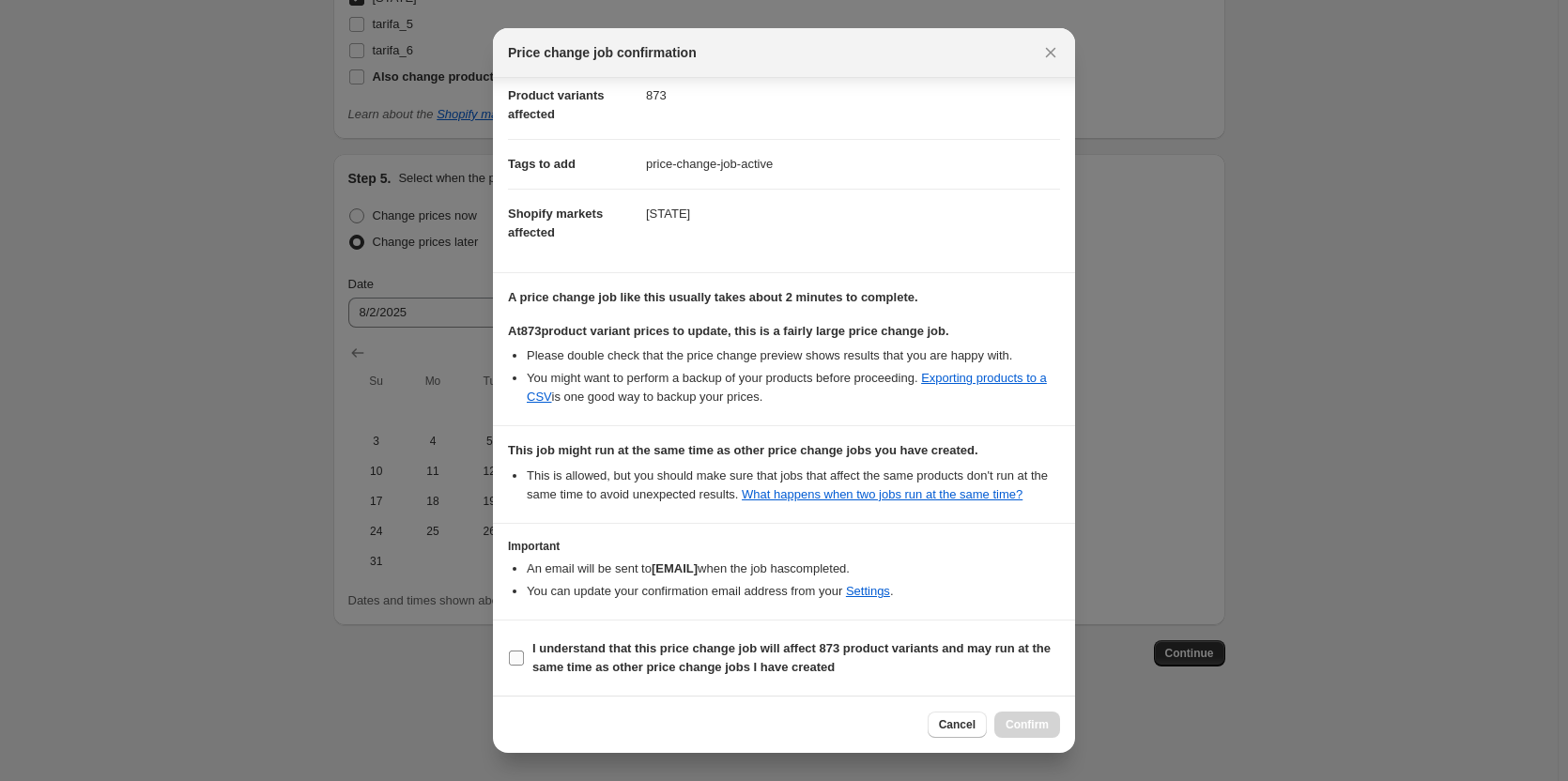 click on "I understand that this price change job will affect 873 product variants and may run at the same time as other price change jobs I have created" at bounding box center [792, 657] 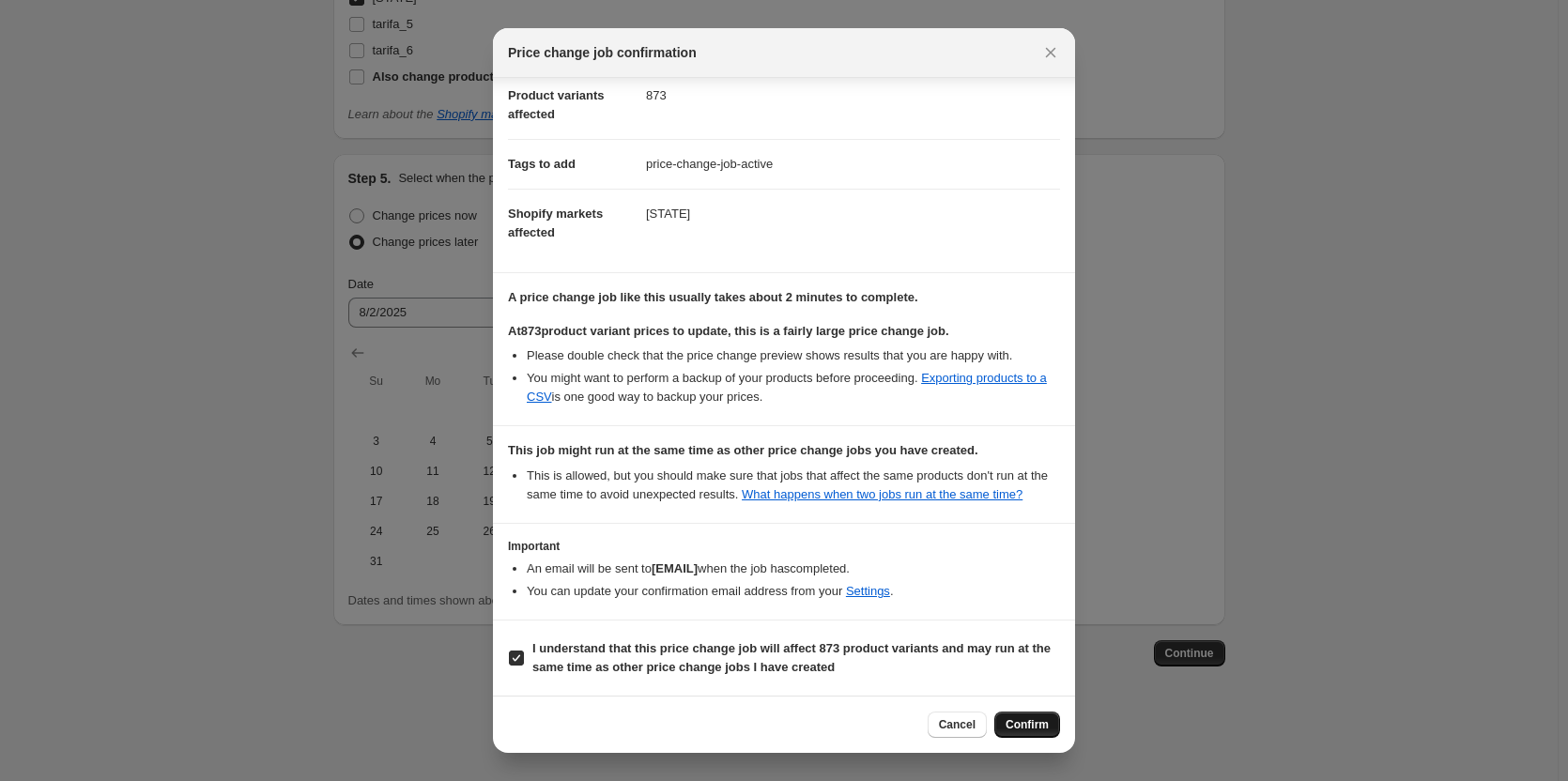 click on "Confirm" at bounding box center [1027, 725] 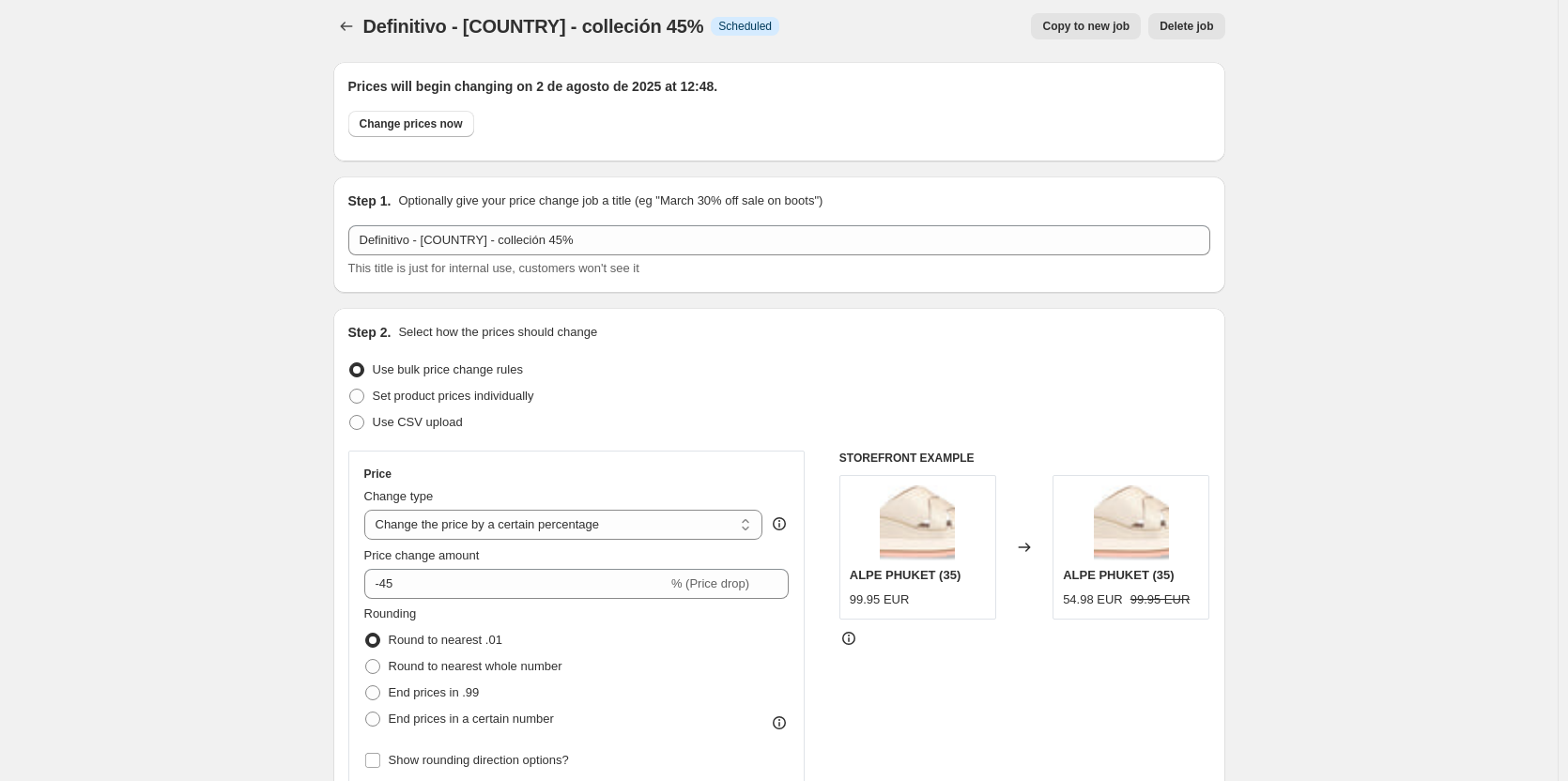 scroll, scrollTop: 0, scrollLeft: 0, axis: both 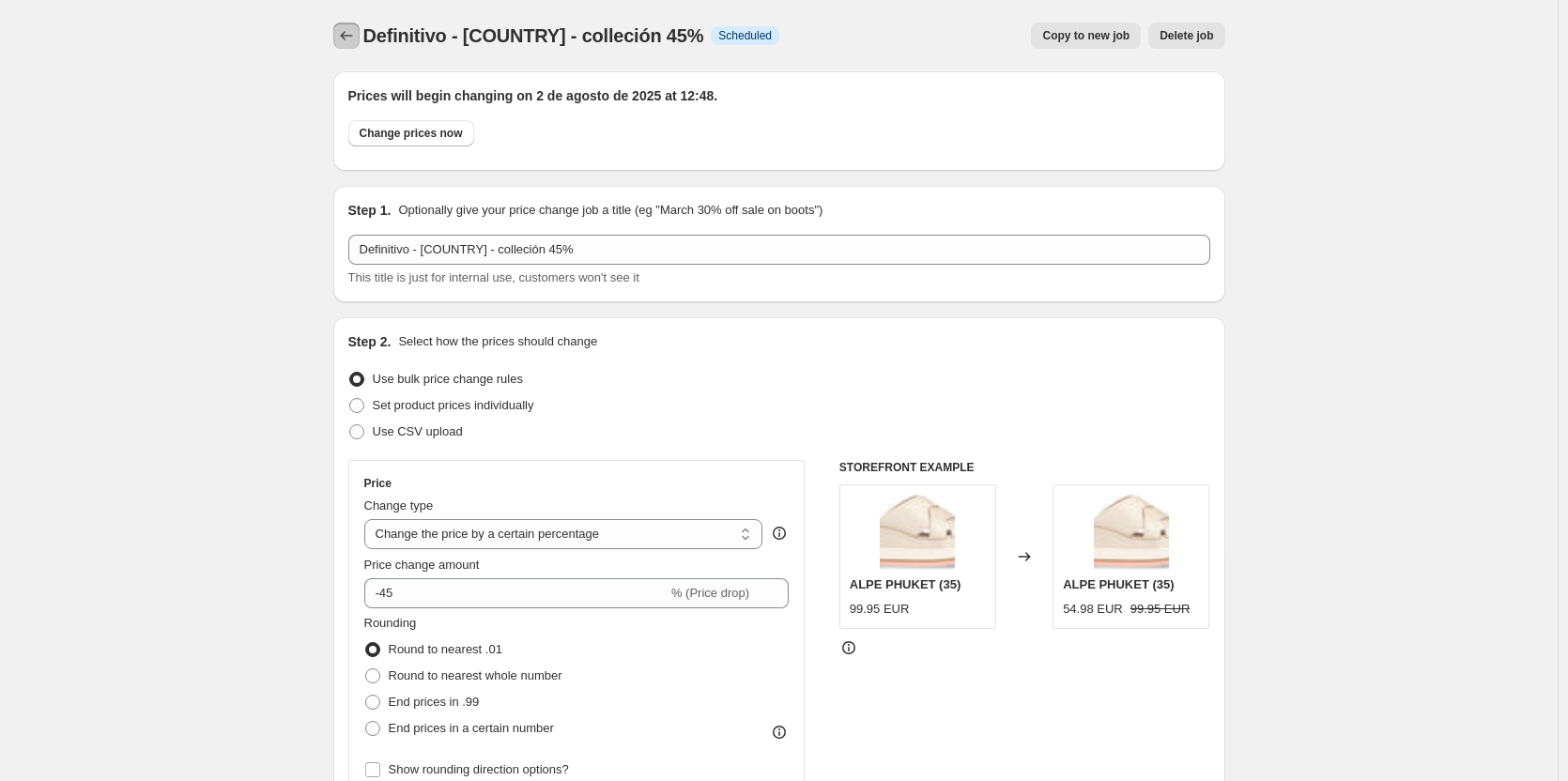 click at bounding box center [346, 36] 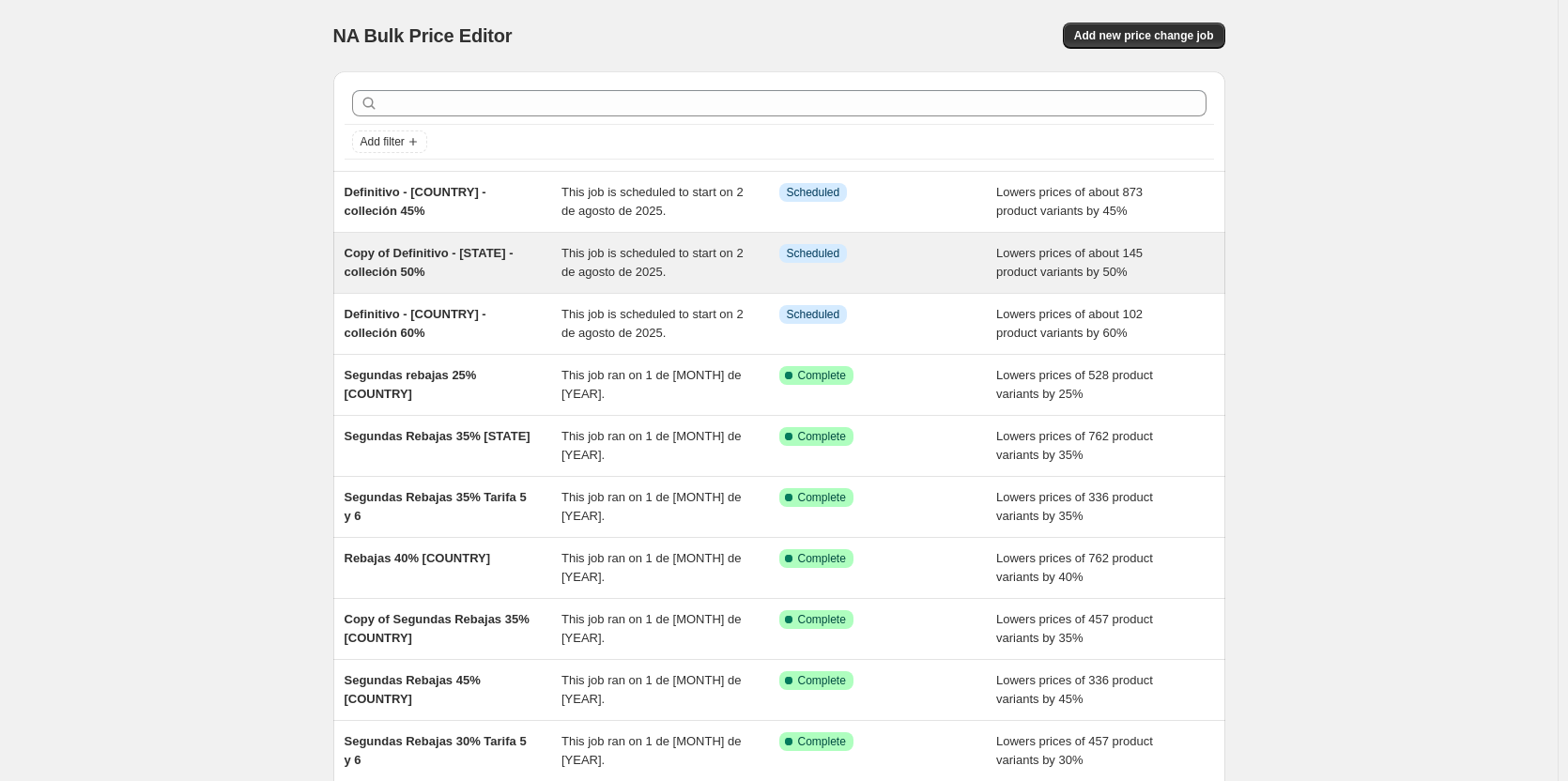 click on "Copy of Definitivo - España - colleción 50%" at bounding box center [453, 263] 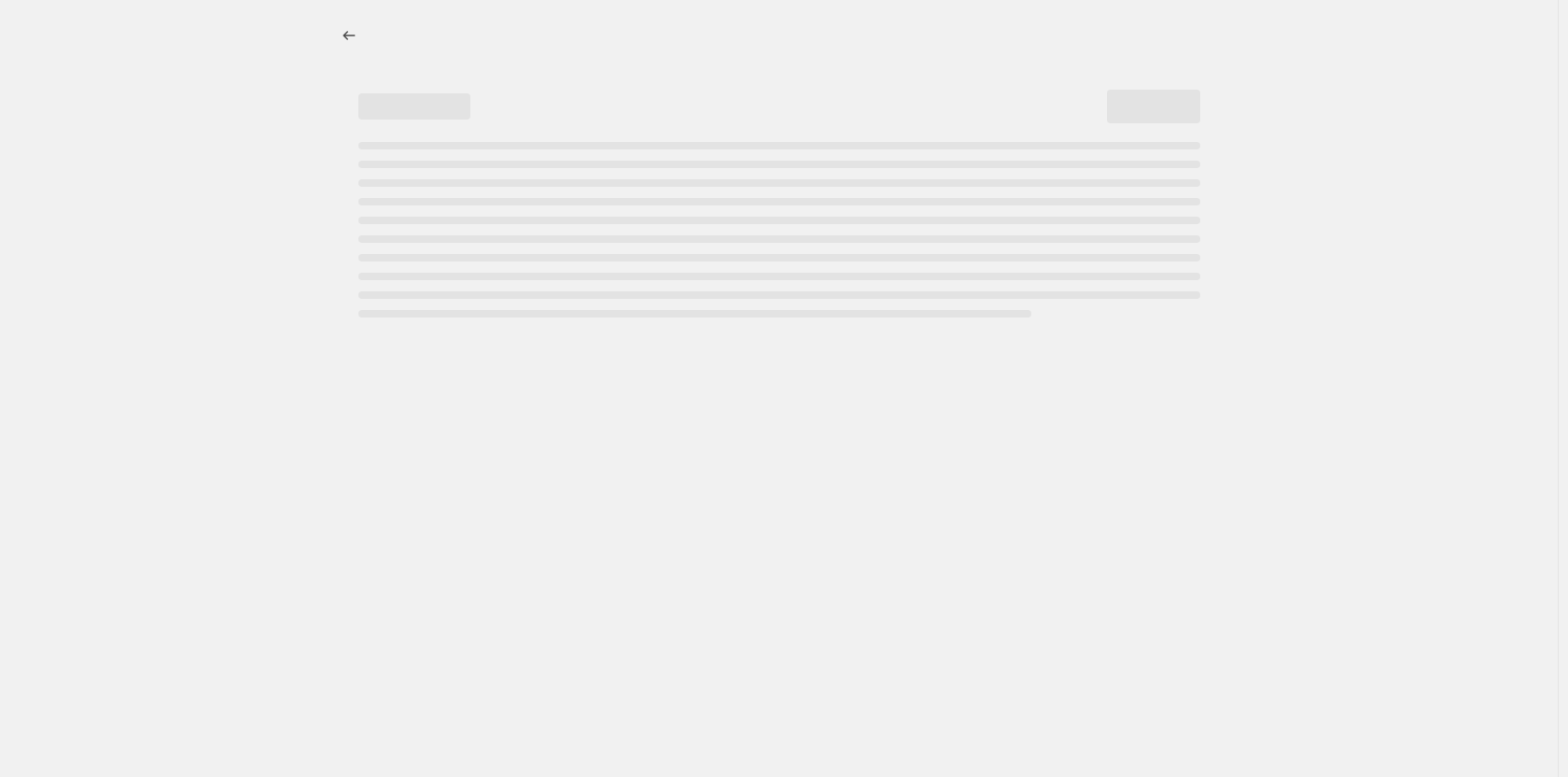 select on "percentage" 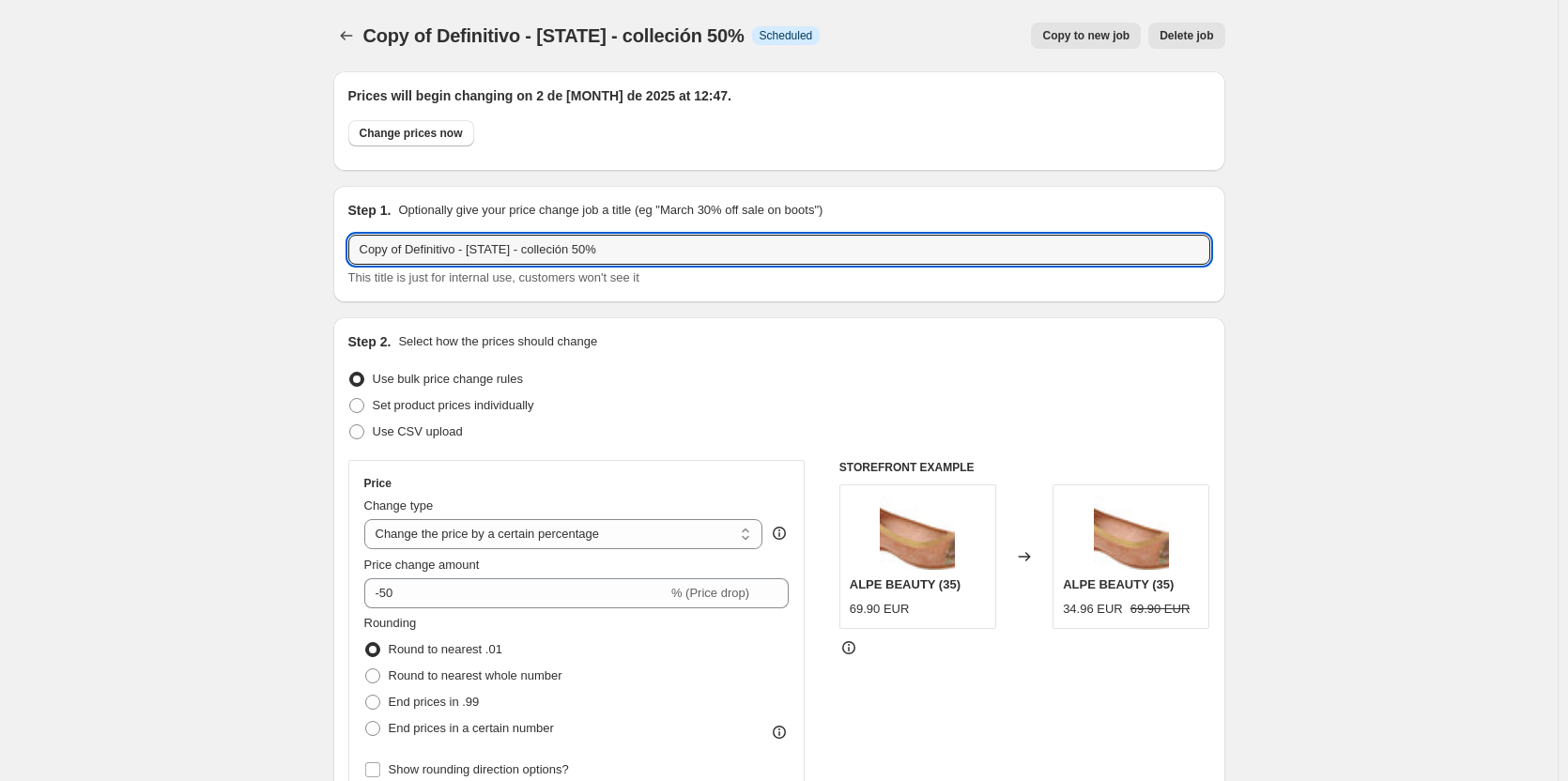 drag, startPoint x: 411, startPoint y: 247, endPoint x: 197, endPoint y: 241, distance: 214.0841 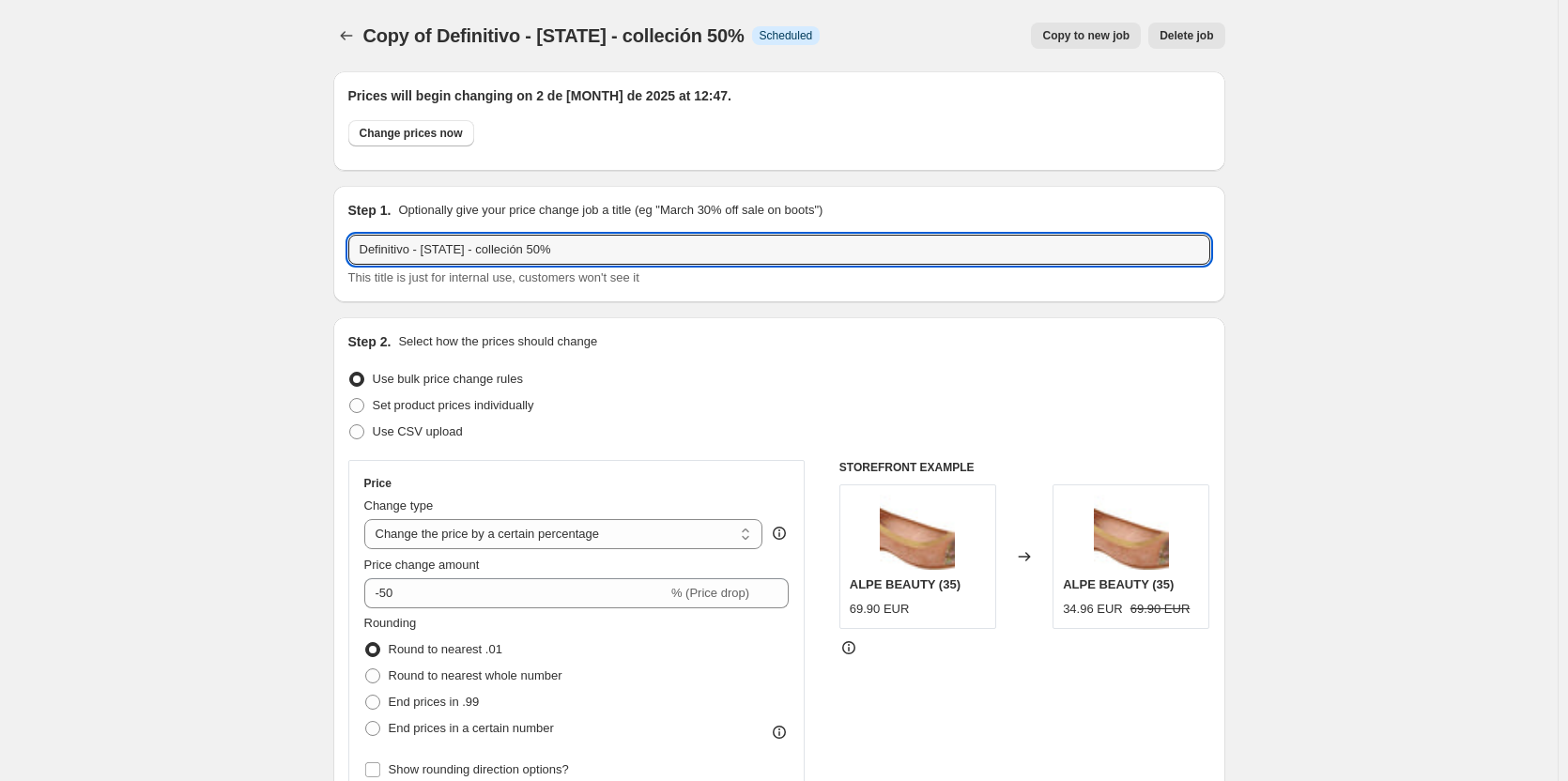 type on "Definitivo - España - colleción 50%" 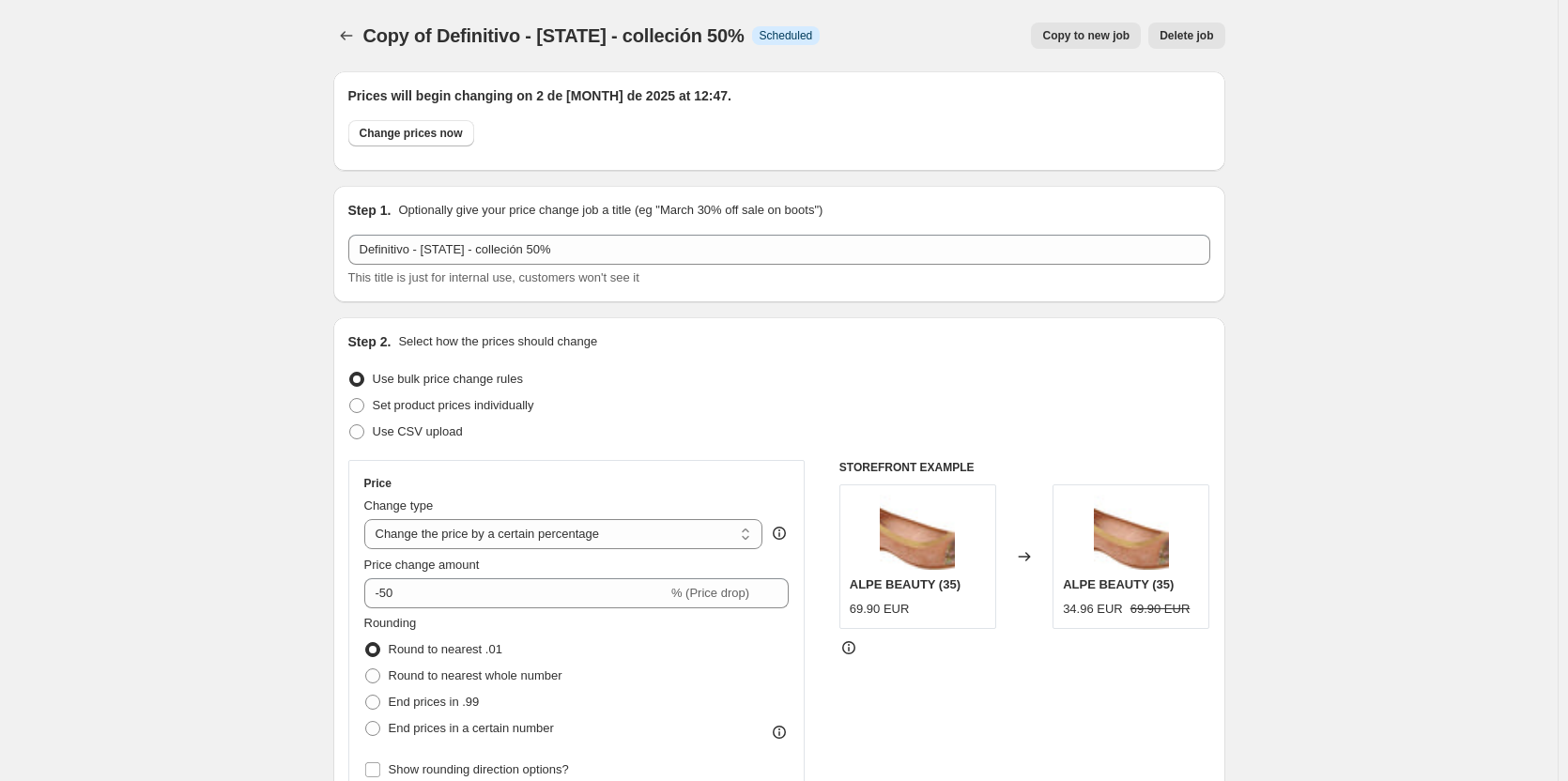 click on "Copy of Definitivo - España - colleción 50%. This page is ready Copy of Definitivo - España - colleción 50% Info Scheduled Copy to new job Delete job More actions Copy to new job Delete job Prices will begin changing on 2 de agosto de 2025 at 12:47. Change prices now Step 1. Optionally give your price change job a title (eg "March 30% off sale on boots") Definitivo - España - colleción 50% This title is just for internal use, customers won't see it Step 2. Select how the prices should change Use bulk price change rules Set product prices individually Use CSV upload Price Change type Change the price to a certain amount Change the price by a certain amount Change the price by a certain percentage Change the price to the current compare at price (price before sale) Change the price by a certain amount relative to the compare at price Change the price by a certain percentage relative to the compare at price Don't change the price Change the price by a certain percentage relative to the cost per item -50" at bounding box center [778, 1476] 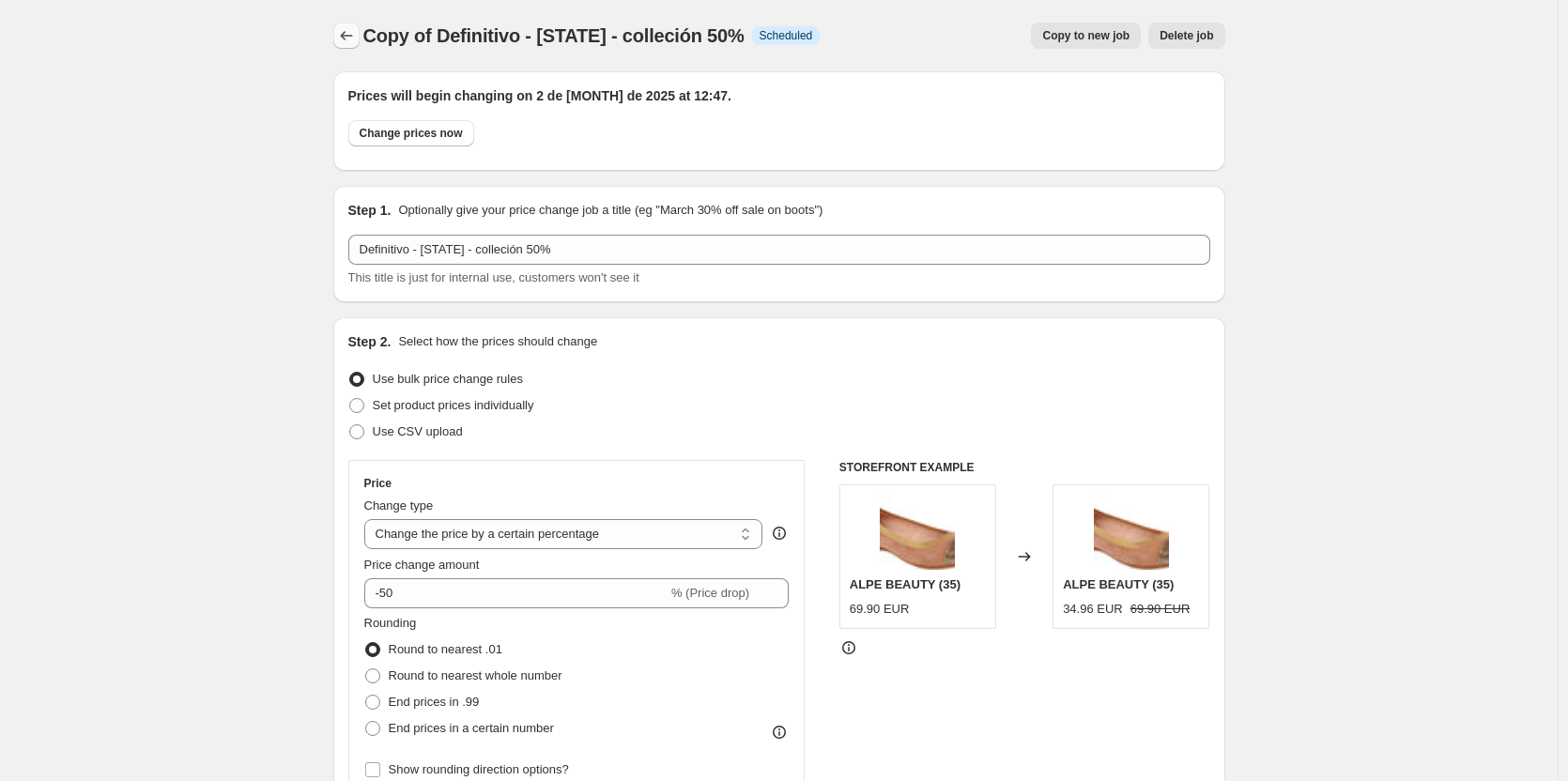 click 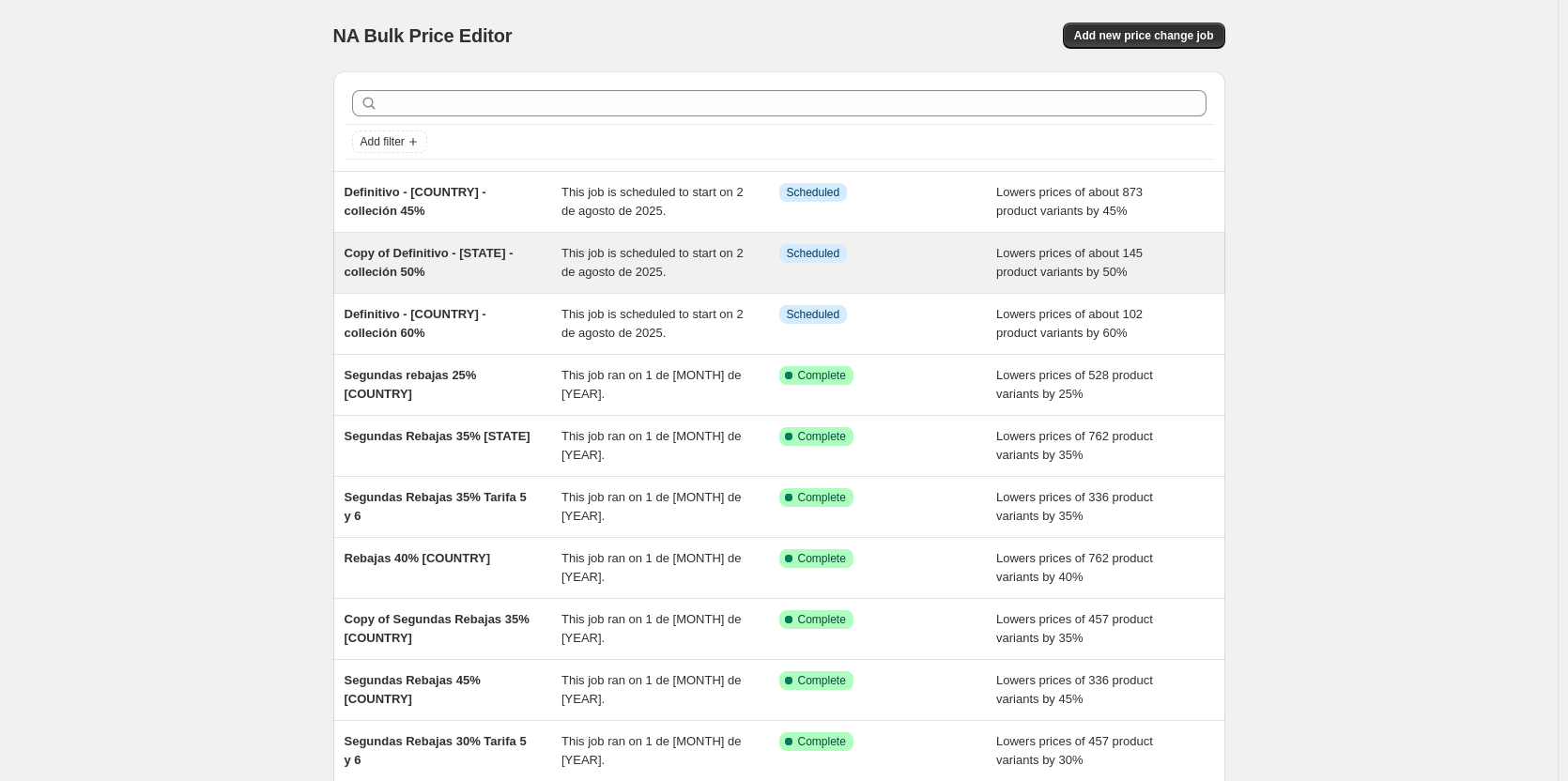 click on "Copy of Definitivo - España - colleción 50% This job is scheduled to start on 2 de agosto de 2025. Info Scheduled Lowers prices of about 145 product variants by 50%" at bounding box center (779, 263) 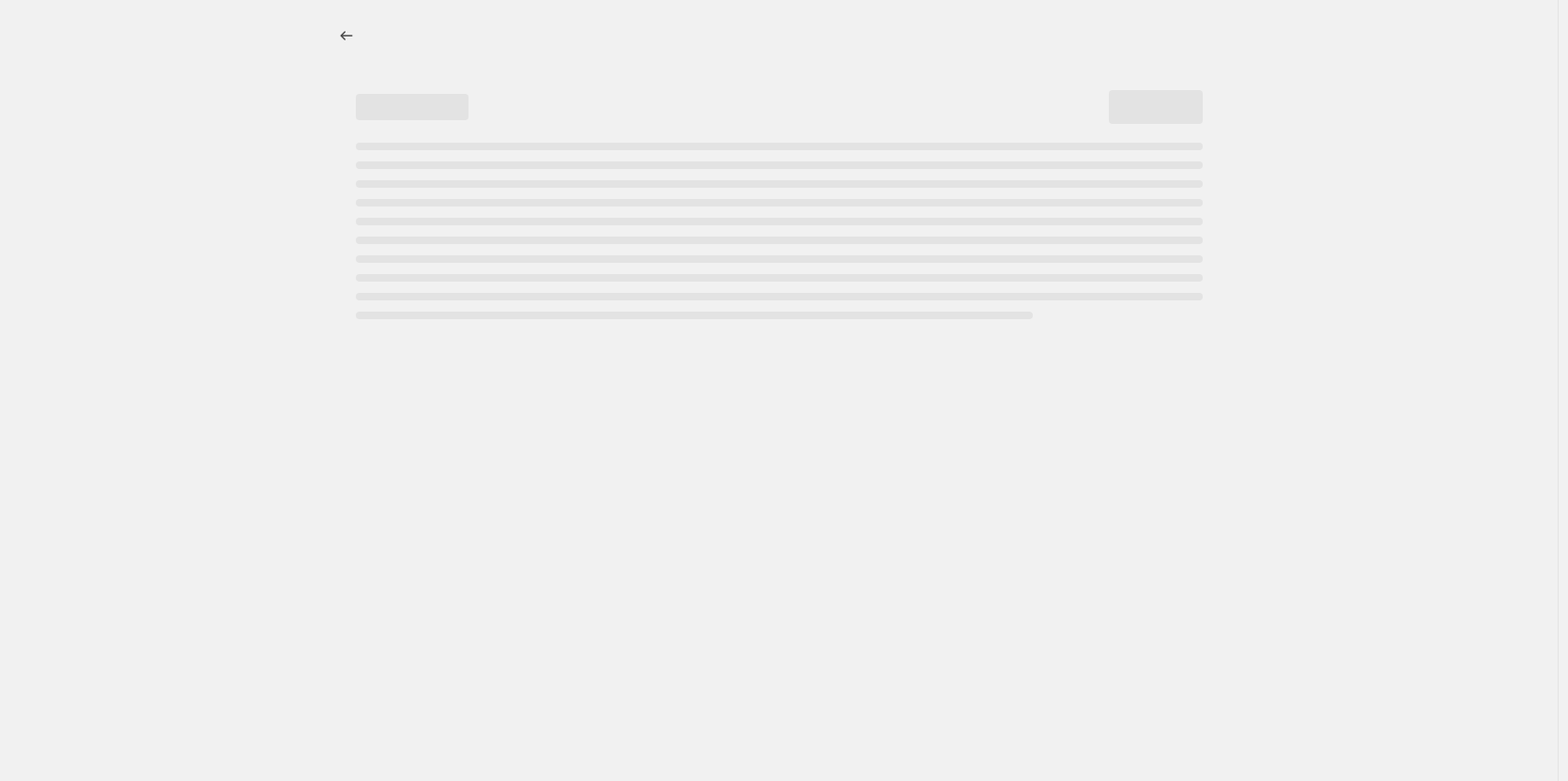 select on "percentage" 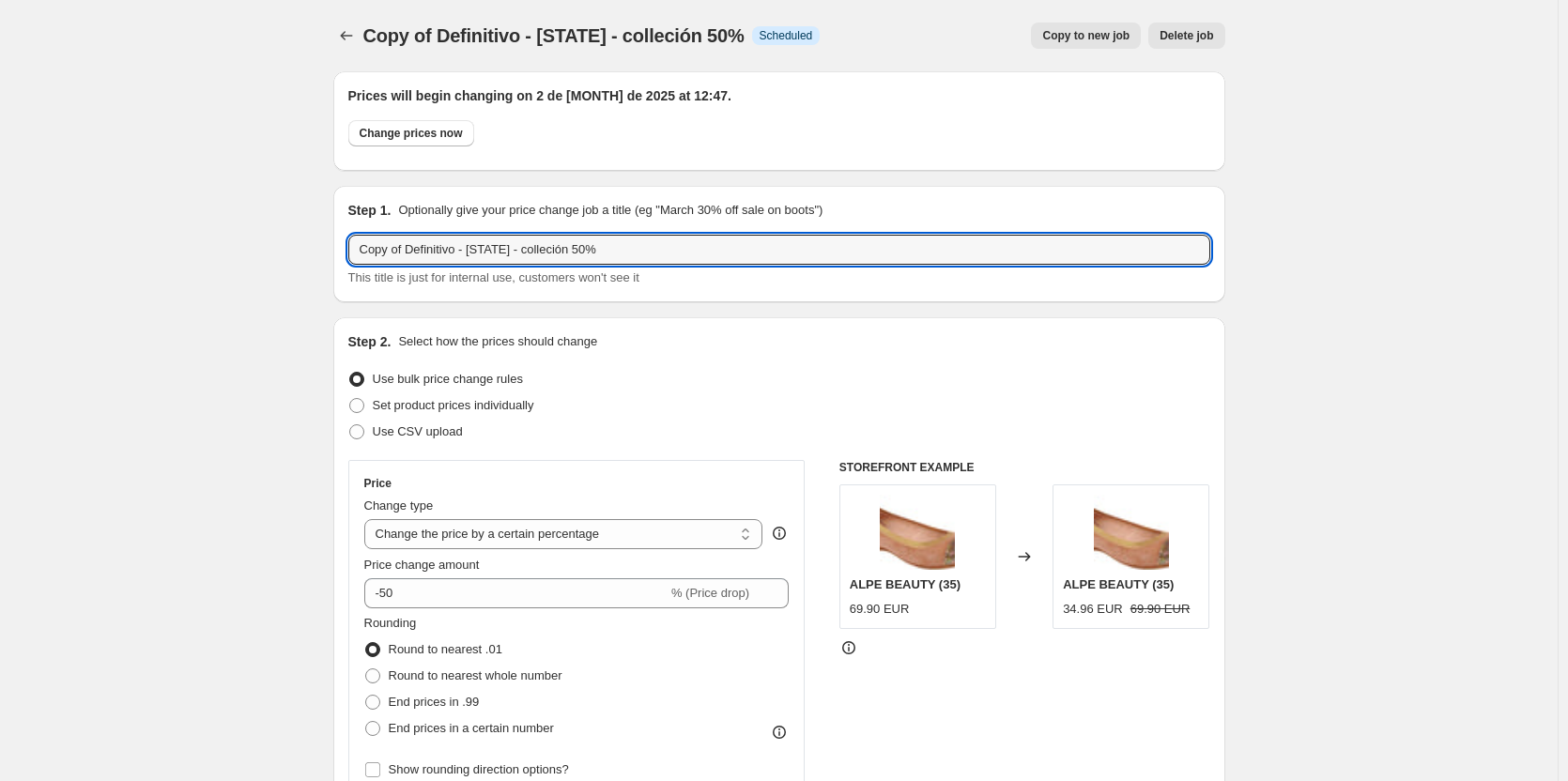 drag, startPoint x: 410, startPoint y: 244, endPoint x: 124, endPoint y: 220, distance: 287.0052 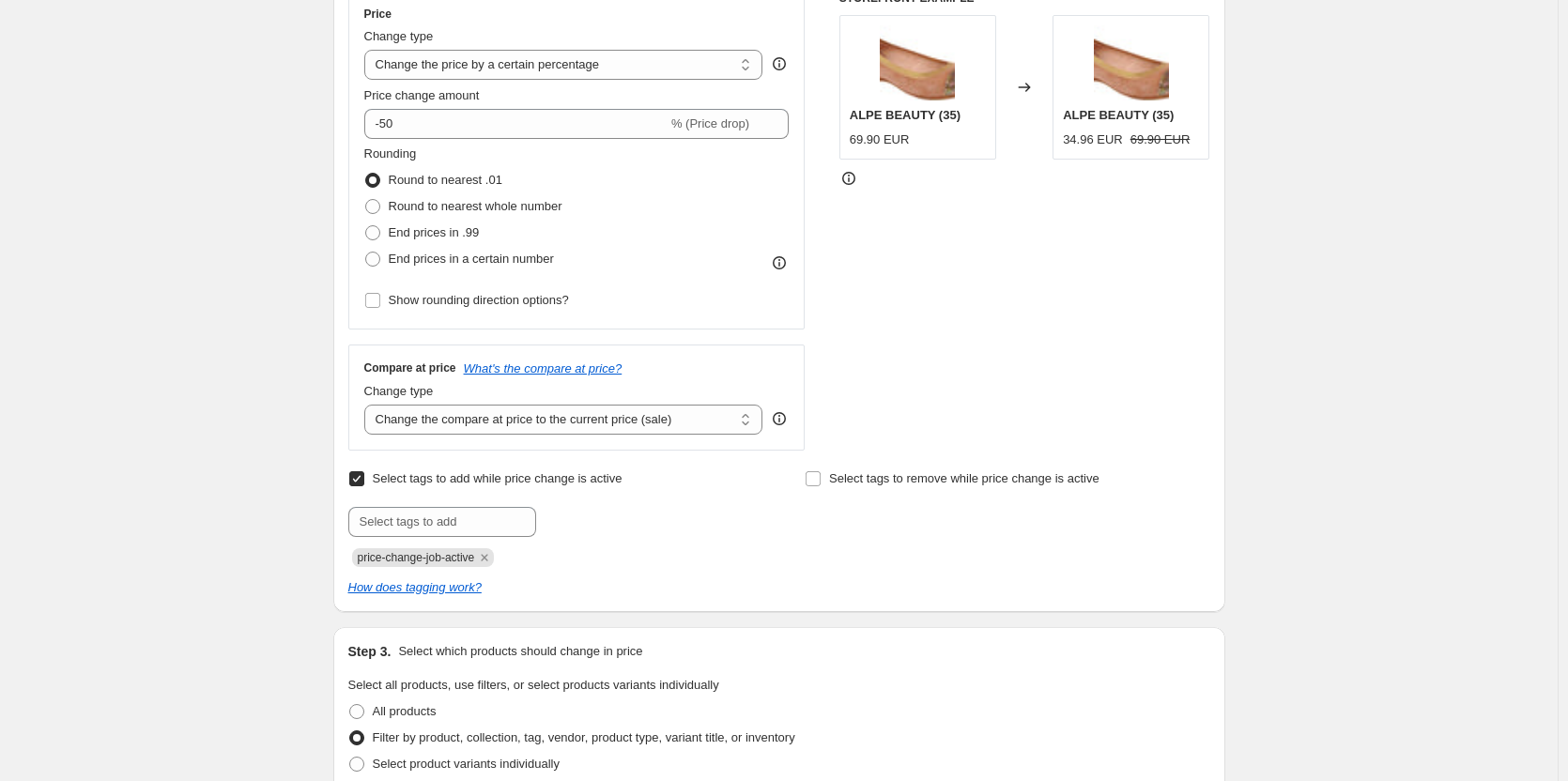 type on "Definitivo - España - colleción 50%" 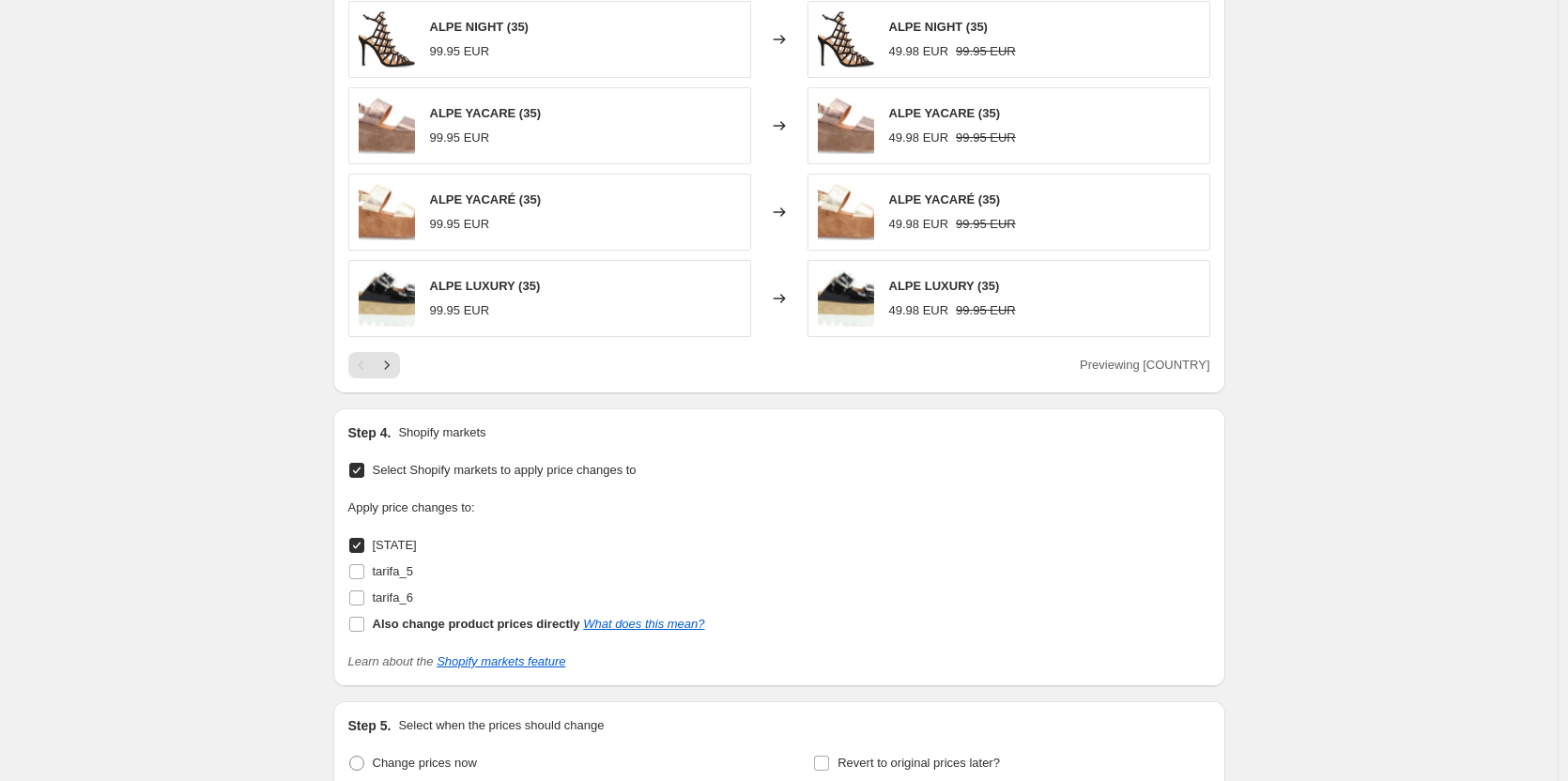 scroll, scrollTop: 2171, scrollLeft: 0, axis: vertical 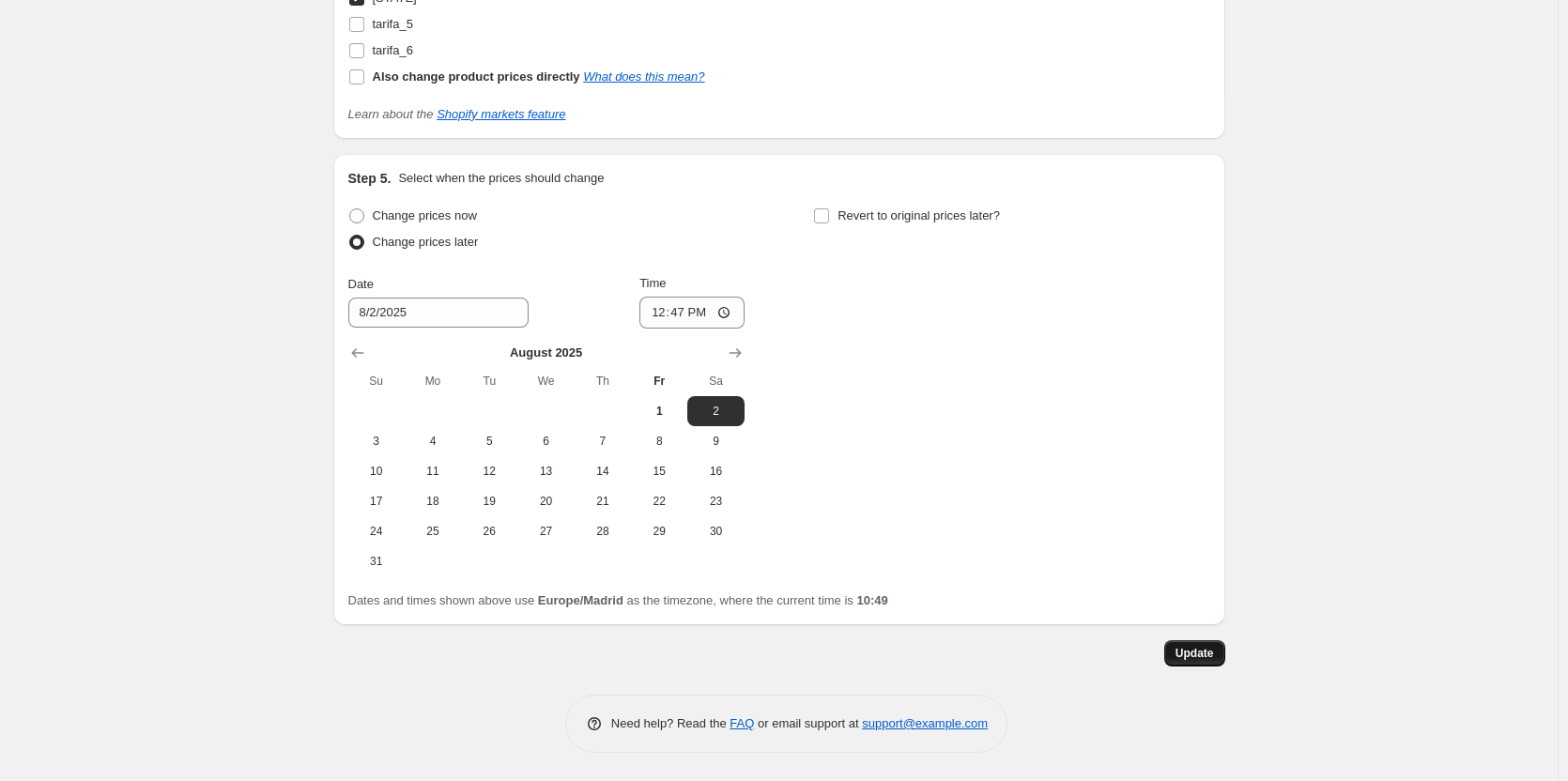 click on "Update" at bounding box center (1194, 653) 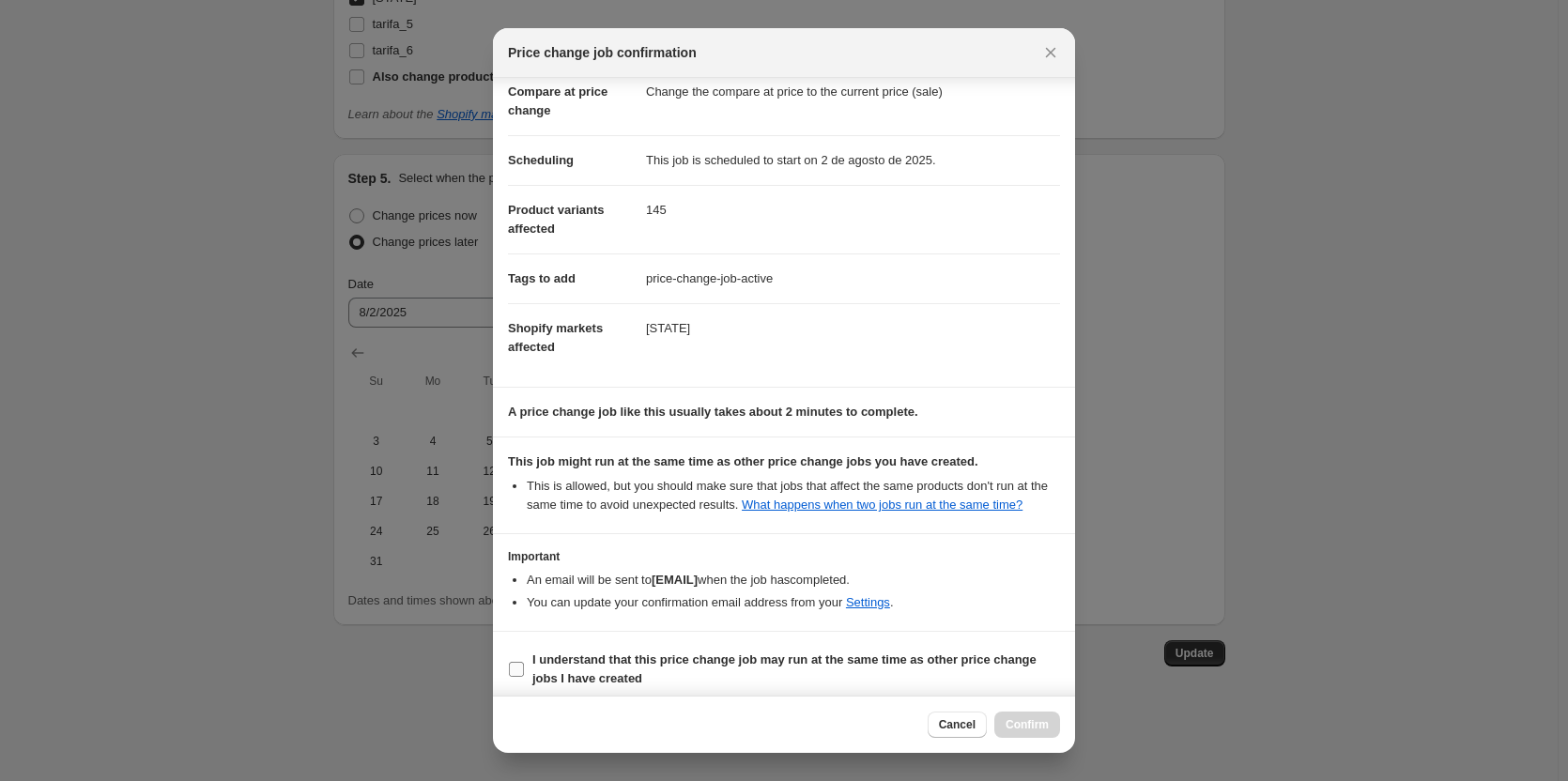 scroll, scrollTop: 105, scrollLeft: 0, axis: vertical 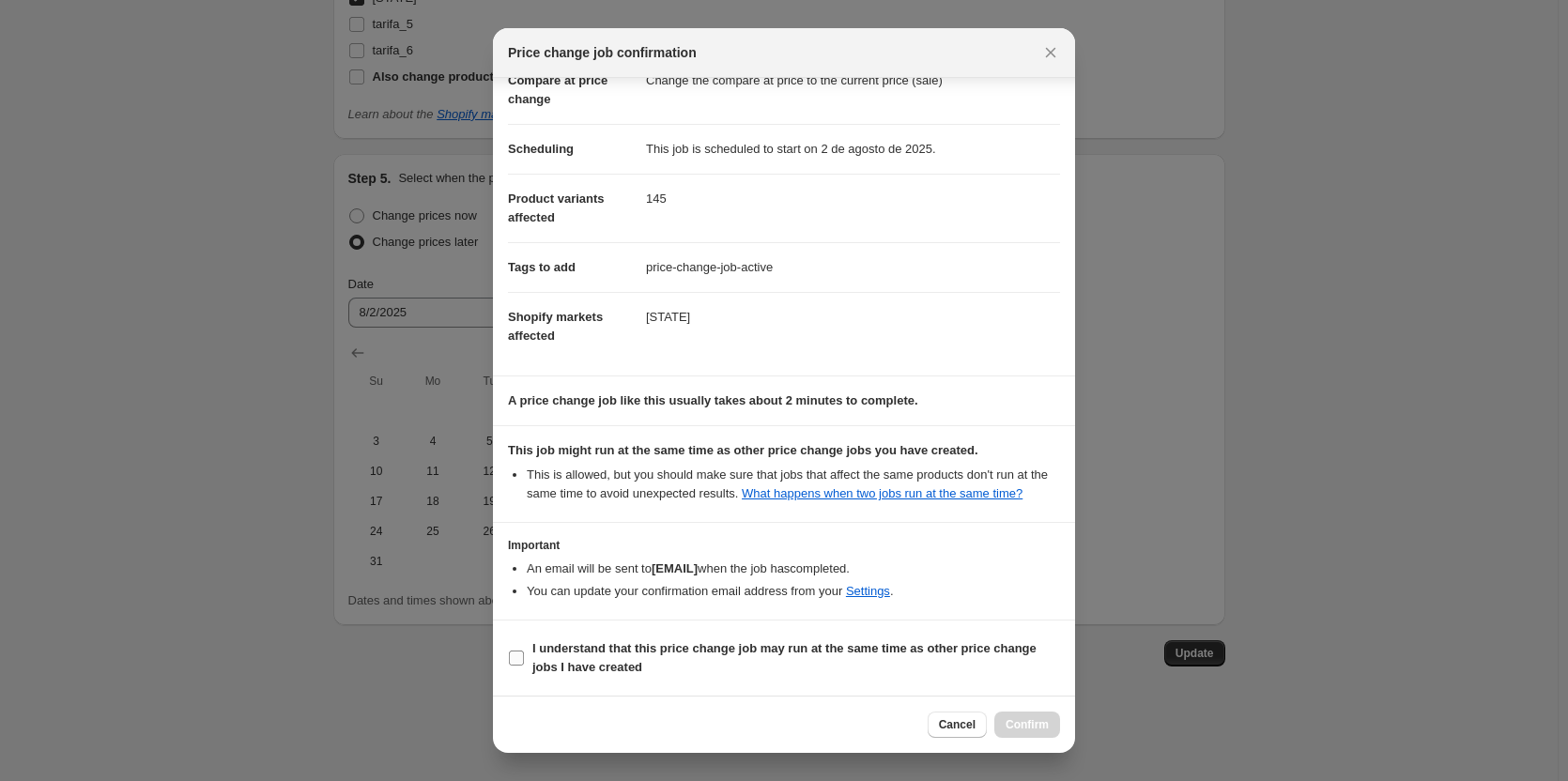 click on "I understand that this price change job may run at the same time as other price change jobs I have created" at bounding box center (784, 657) 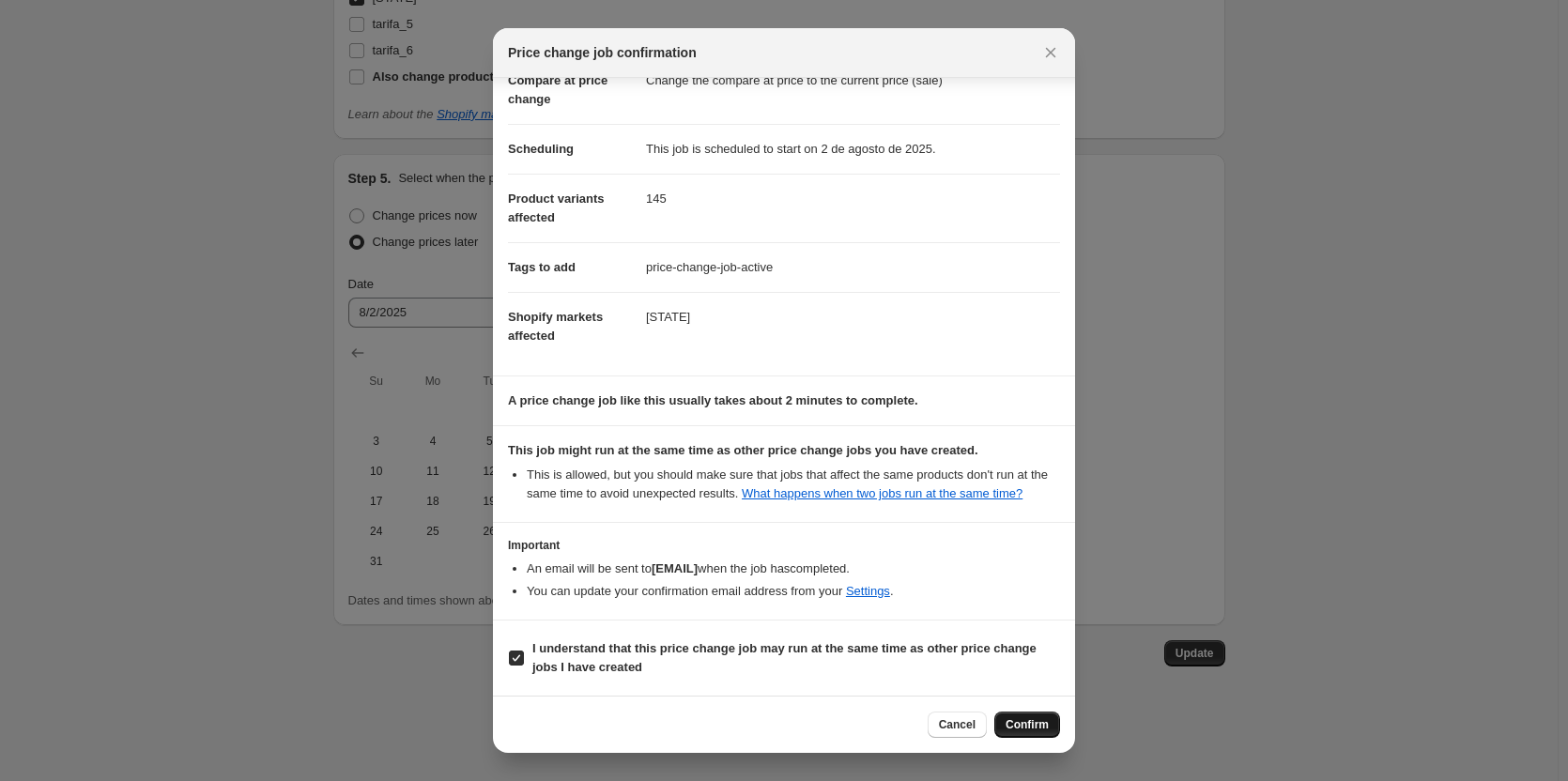 click on "Confirm" at bounding box center (1027, 725) 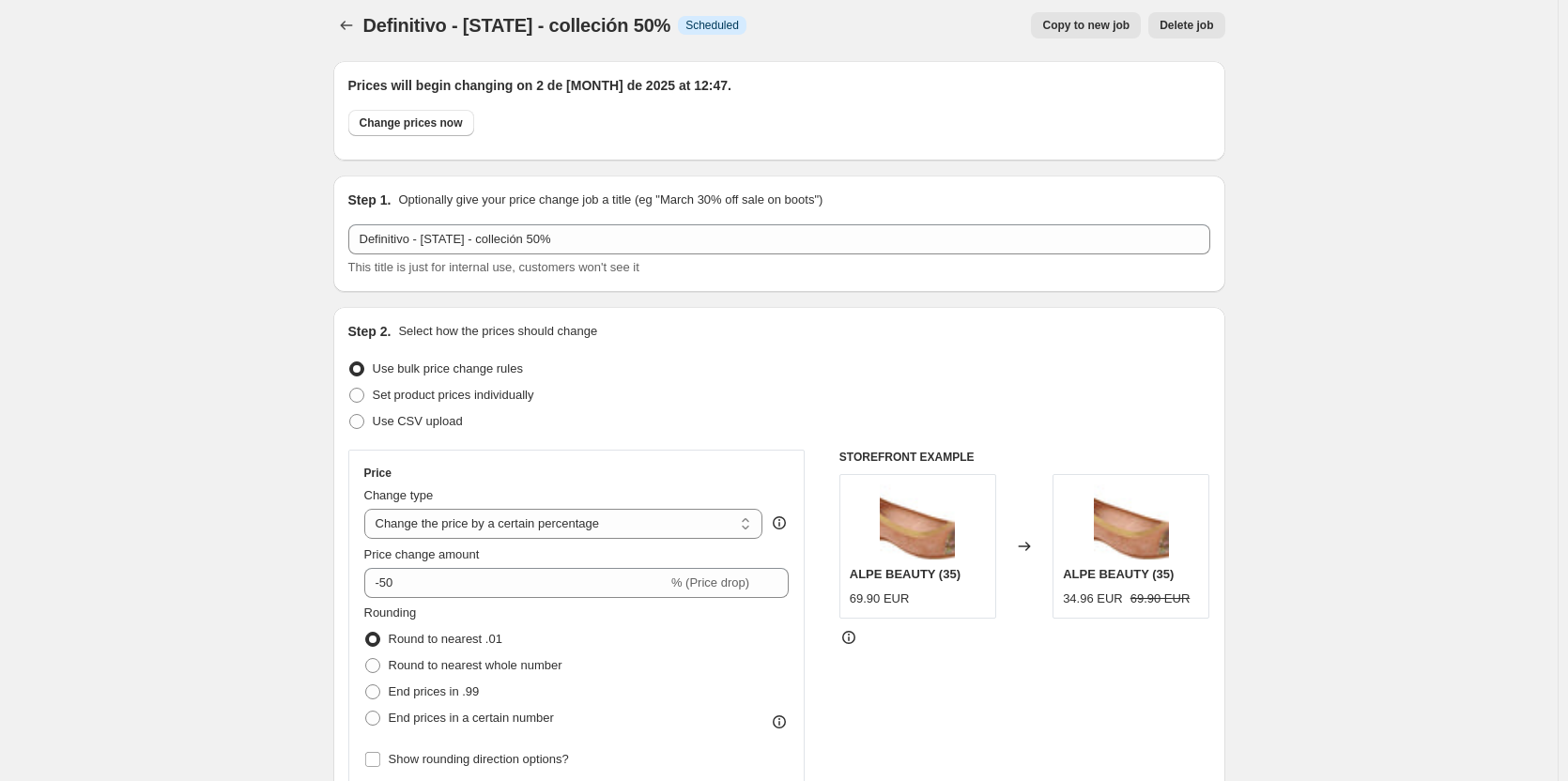 scroll, scrollTop: 0, scrollLeft: 0, axis: both 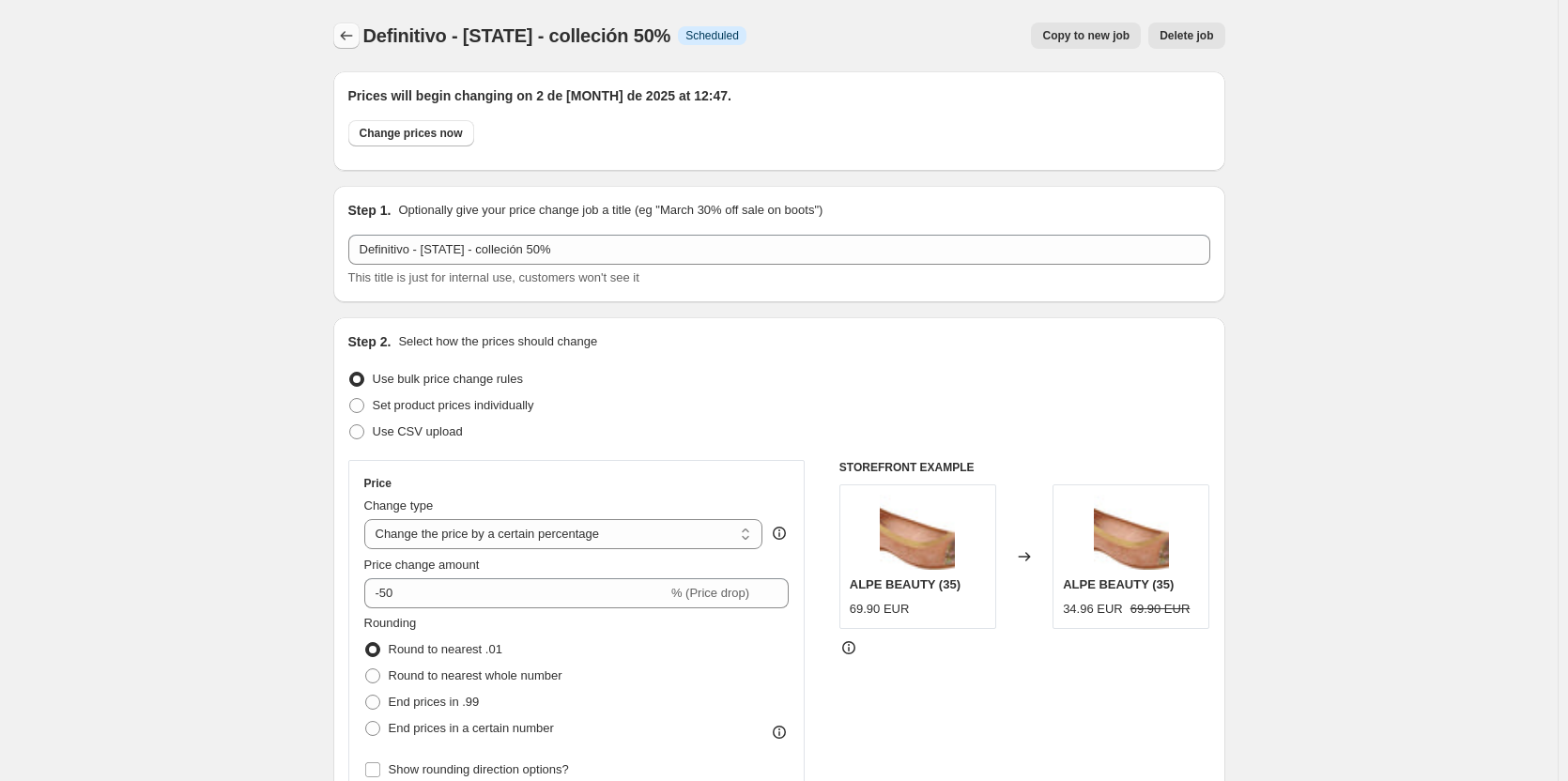 click 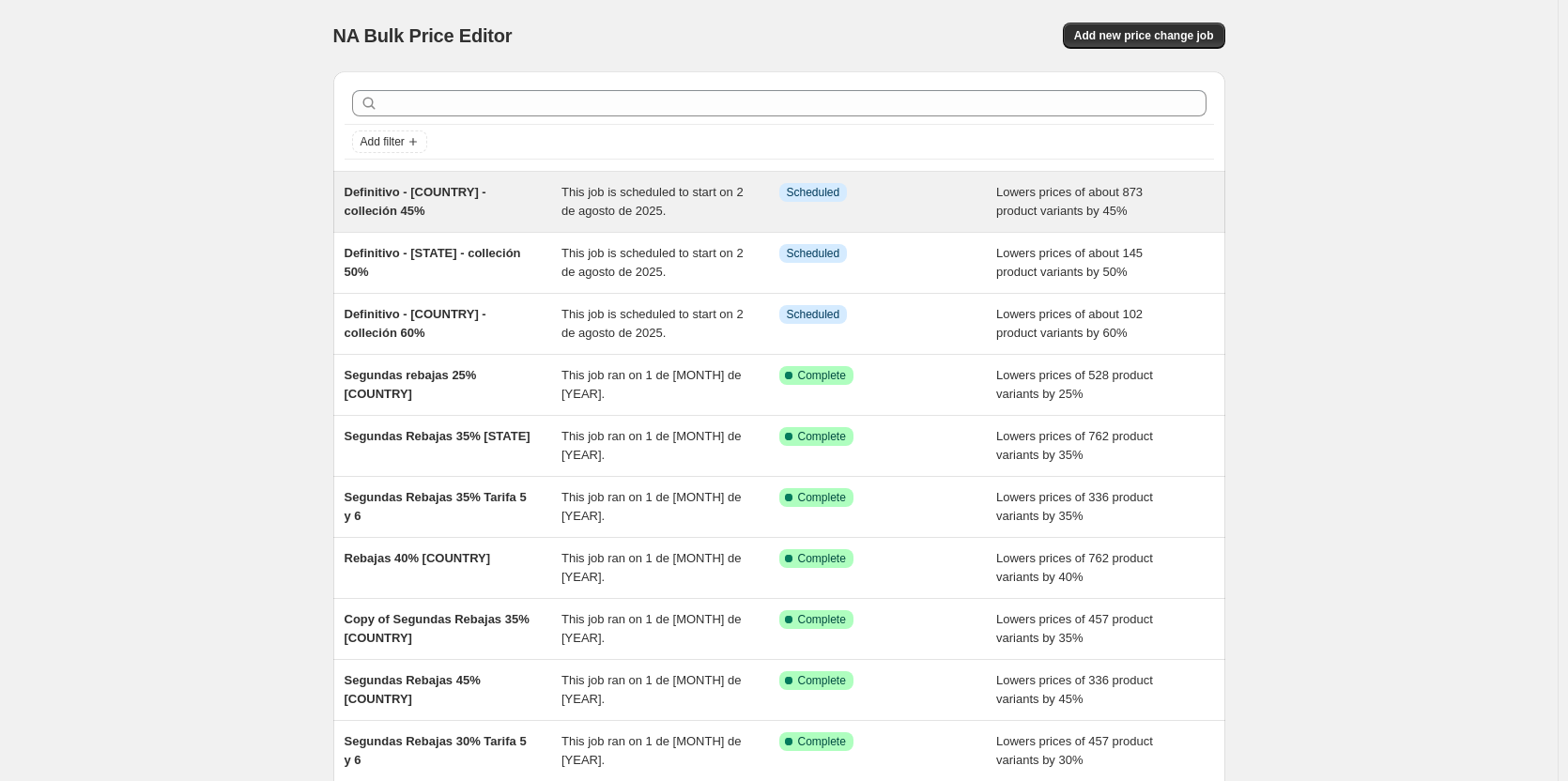 click on "Definitivo - [COUNTRY] - colleción 45%" at bounding box center [415, 201] 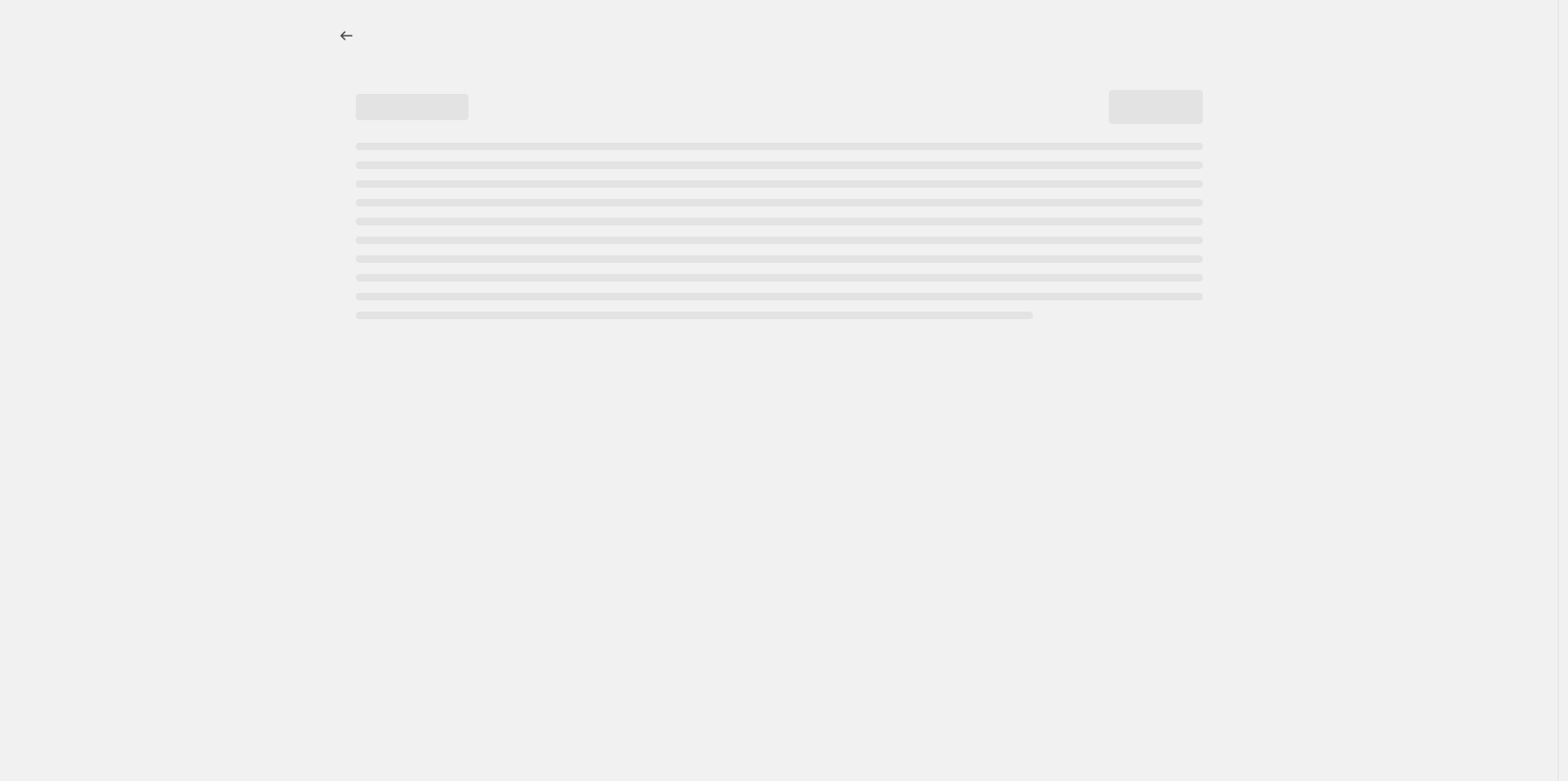 select on "percentage" 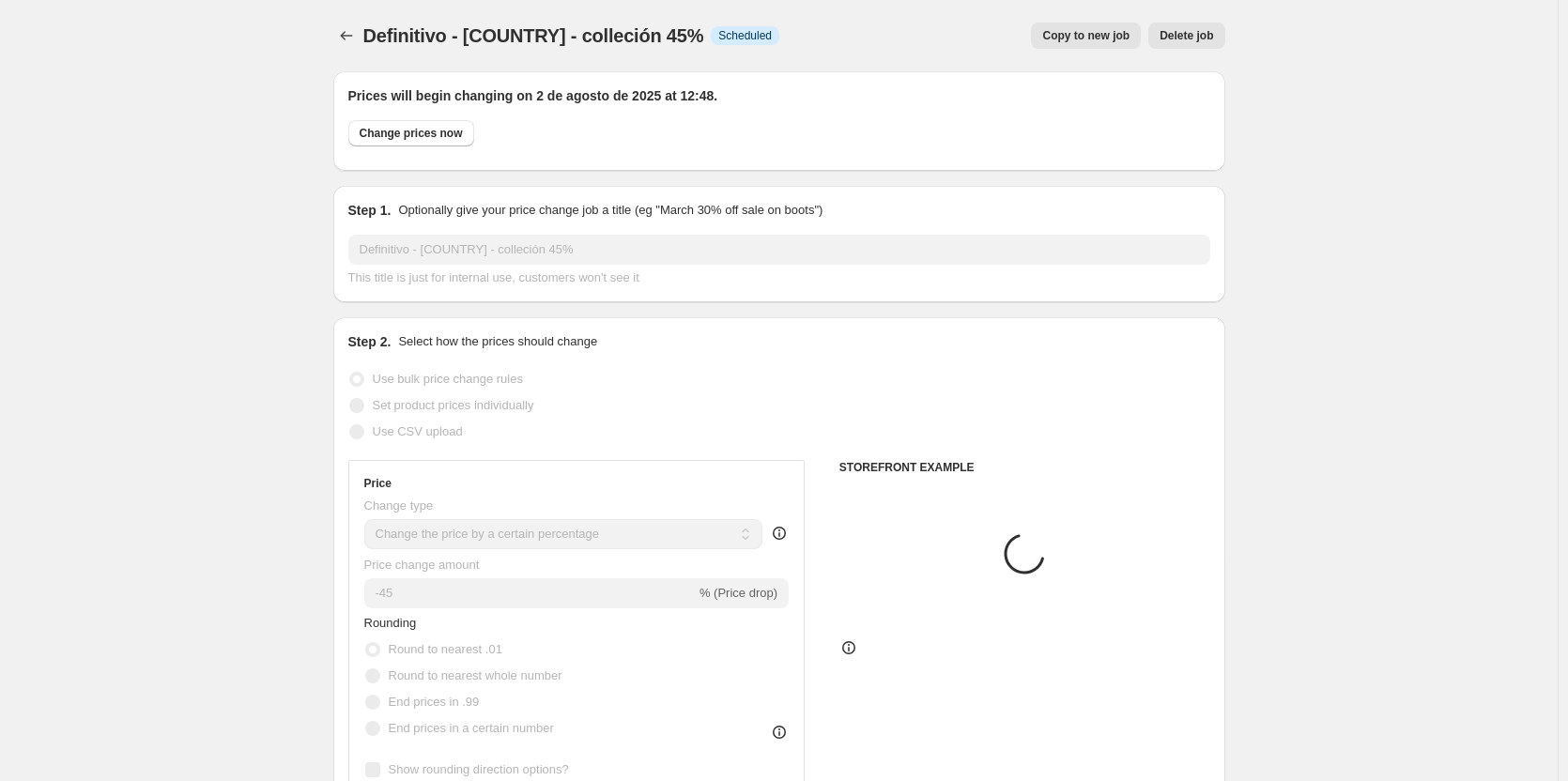 click on "Copy to new job" at bounding box center (1085, 36) 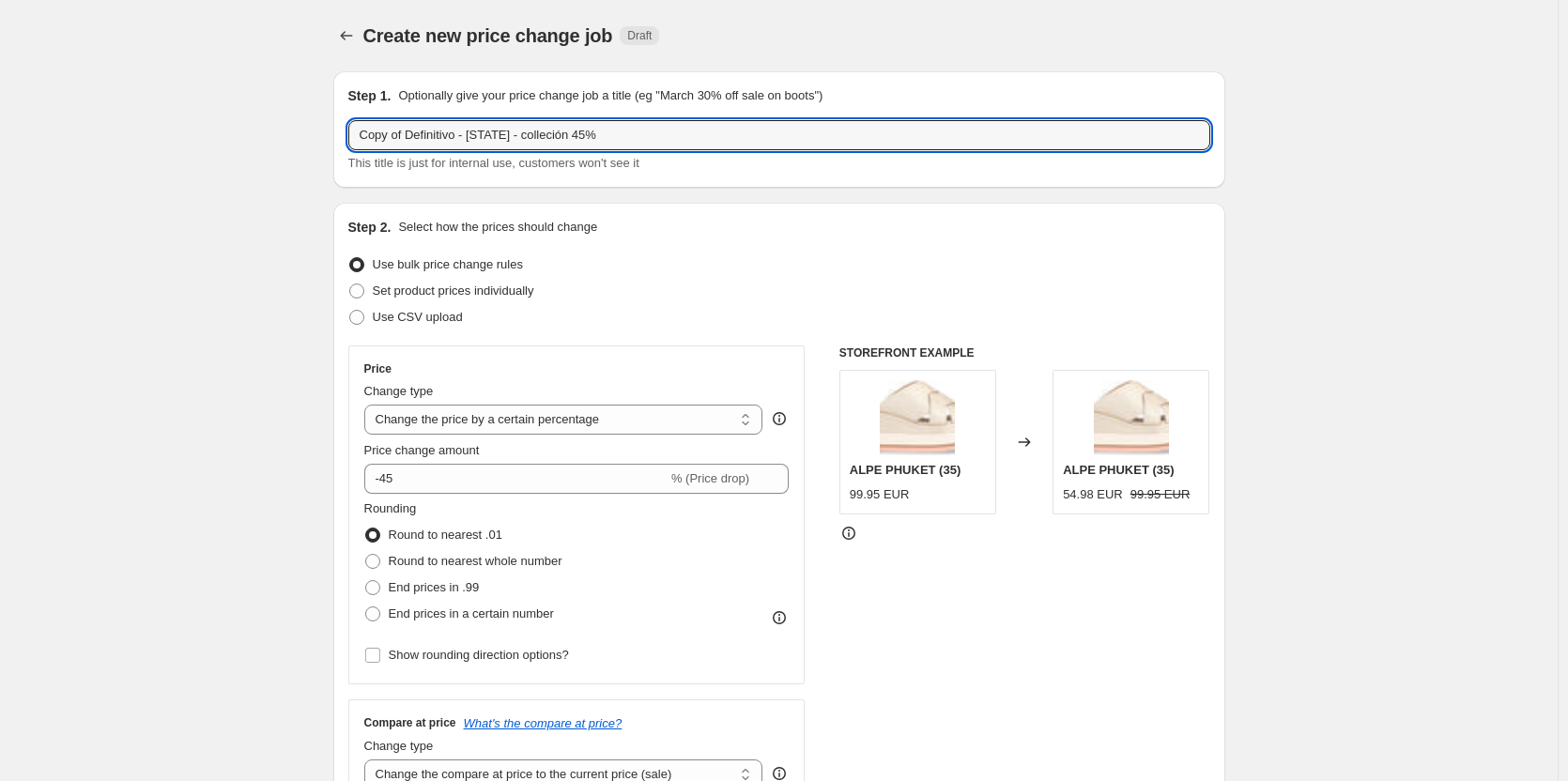drag, startPoint x: 409, startPoint y: 130, endPoint x: 147, endPoint y: 125, distance: 262.0477 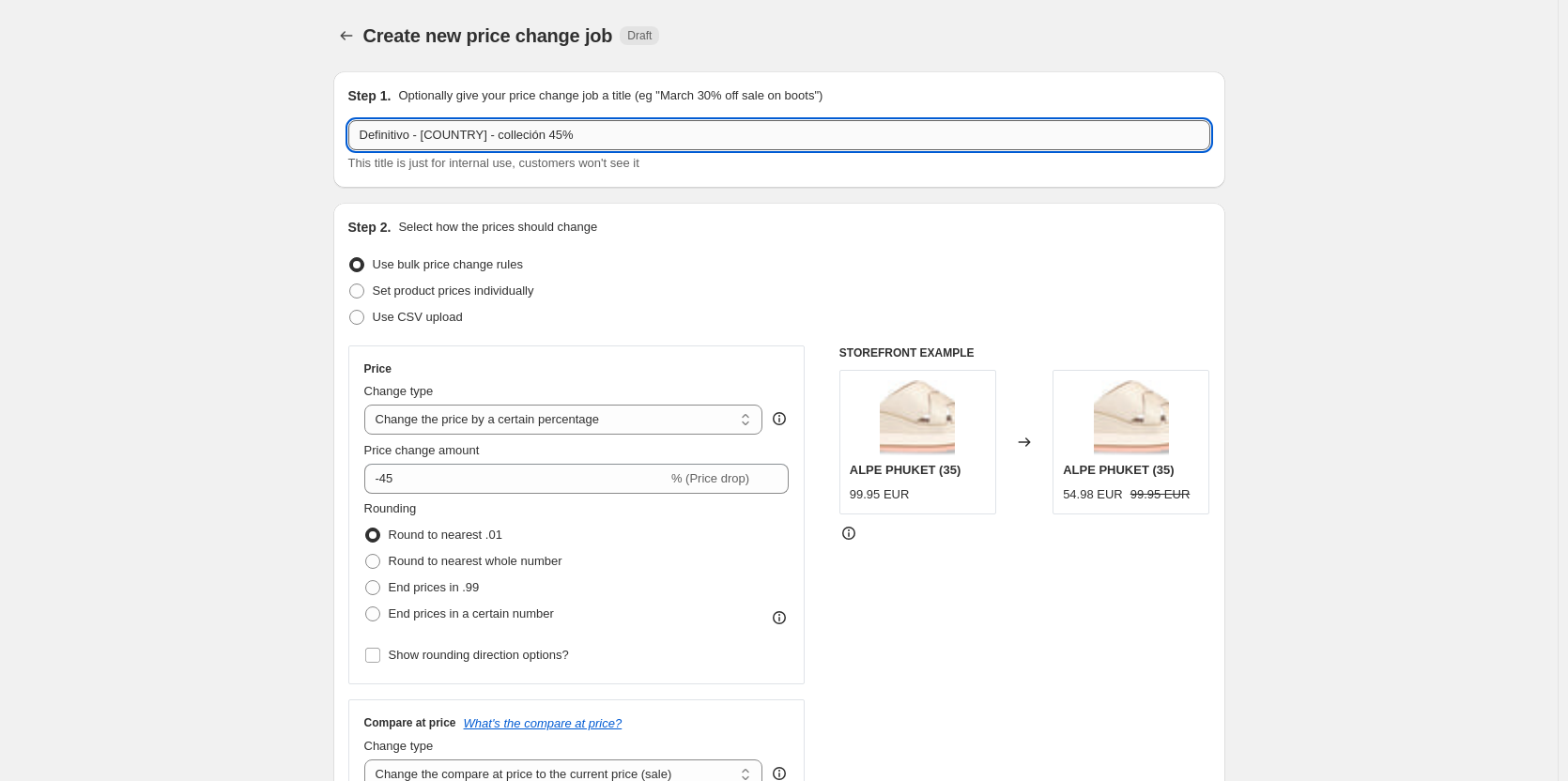 click on "Definitivo - [COUNTRY] - colleción 45%" at bounding box center [779, 135] 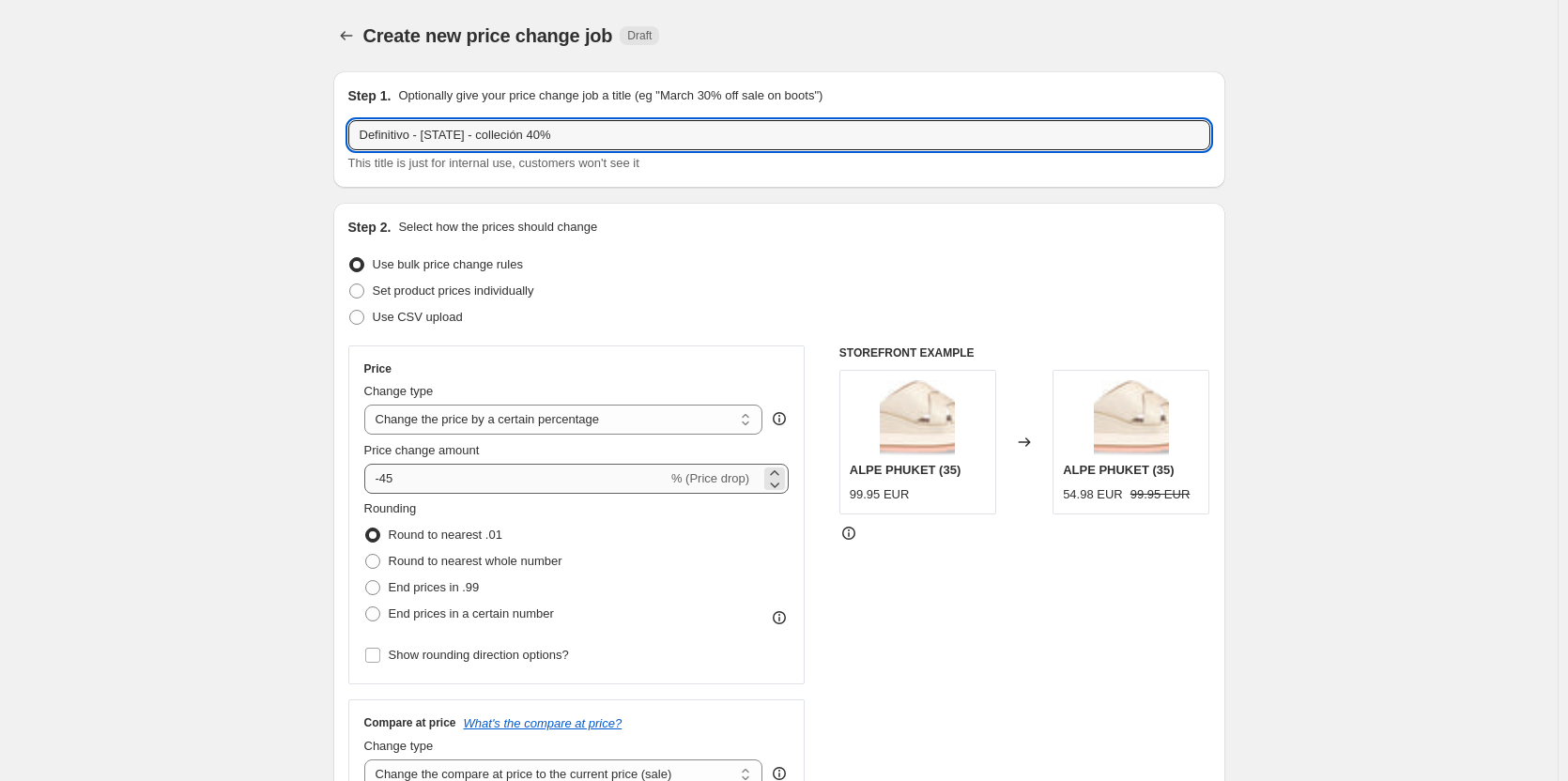 type on "Definitivo - [COUNTRY] - colleción 40%" 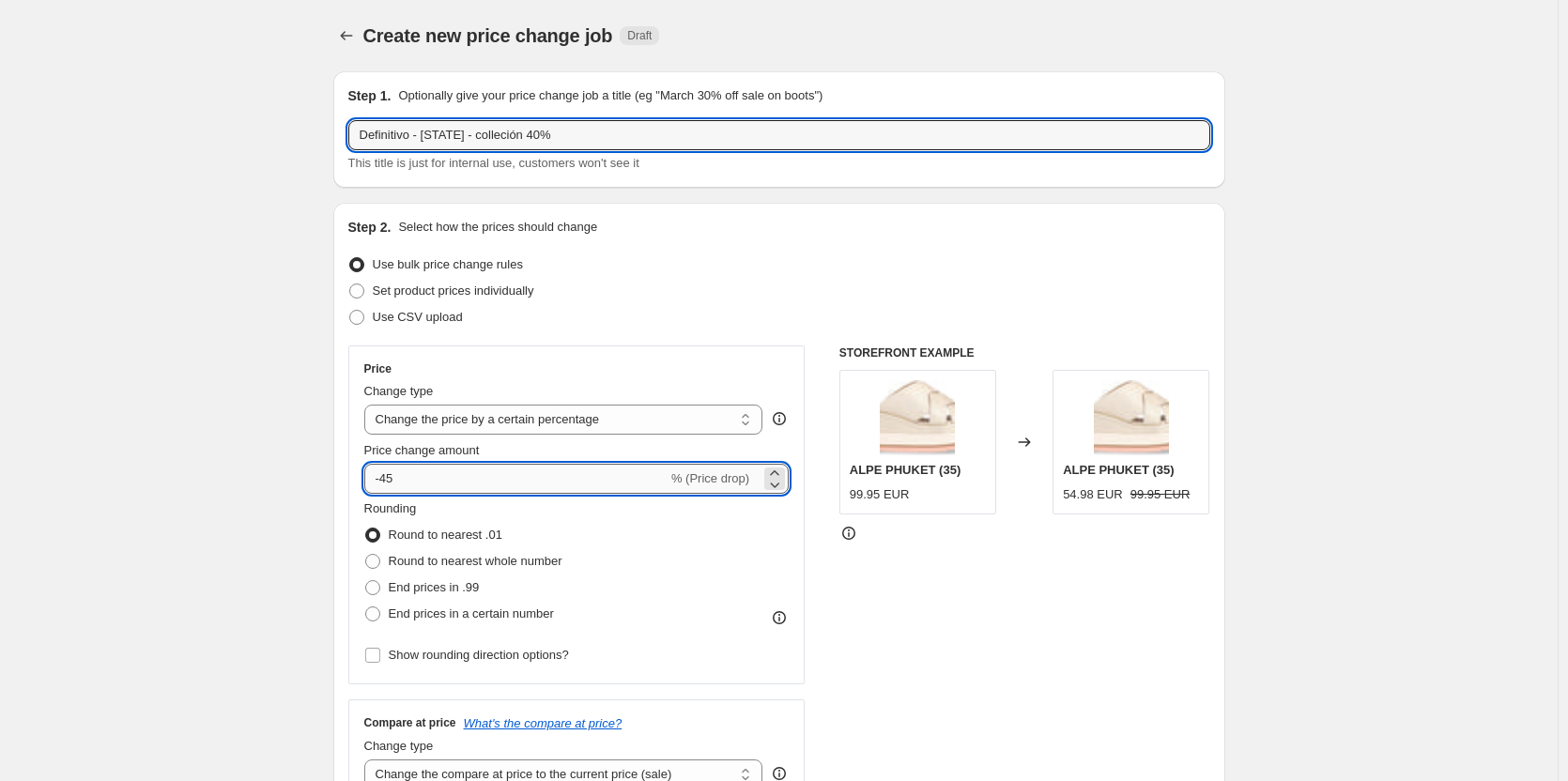 click on "-45" at bounding box center [515, 479] 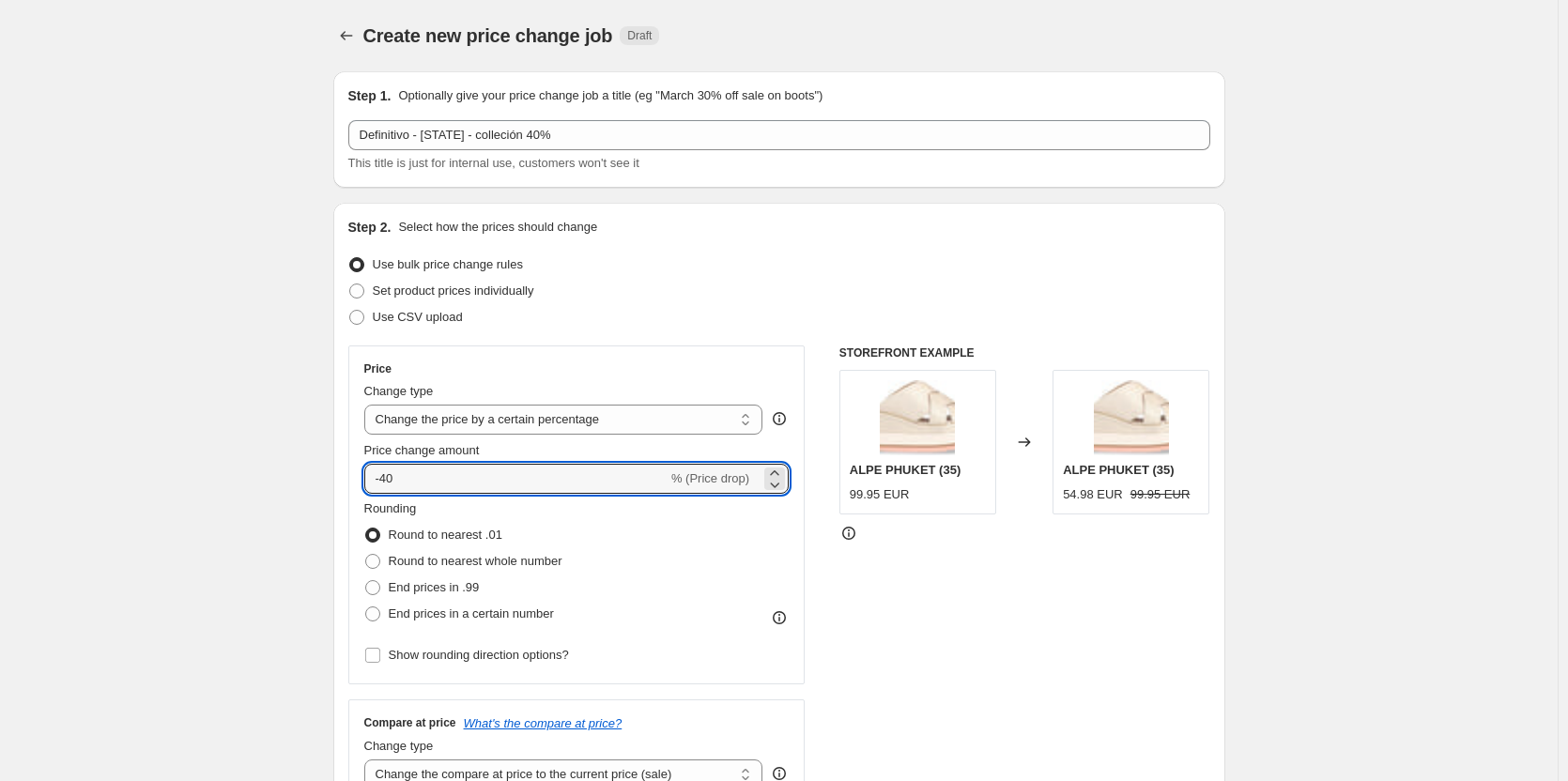 type on "-40" 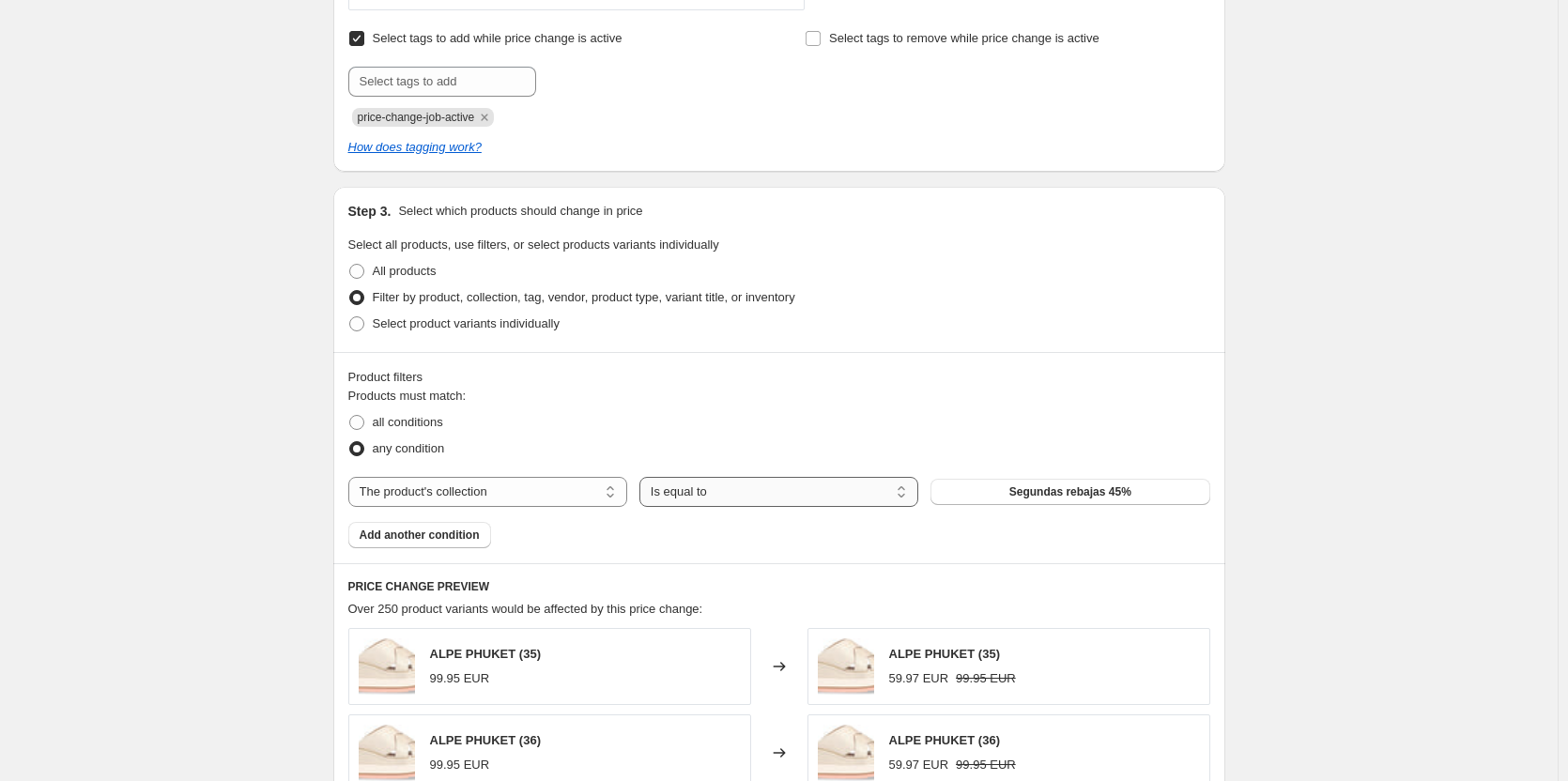 scroll, scrollTop: 845, scrollLeft: 0, axis: vertical 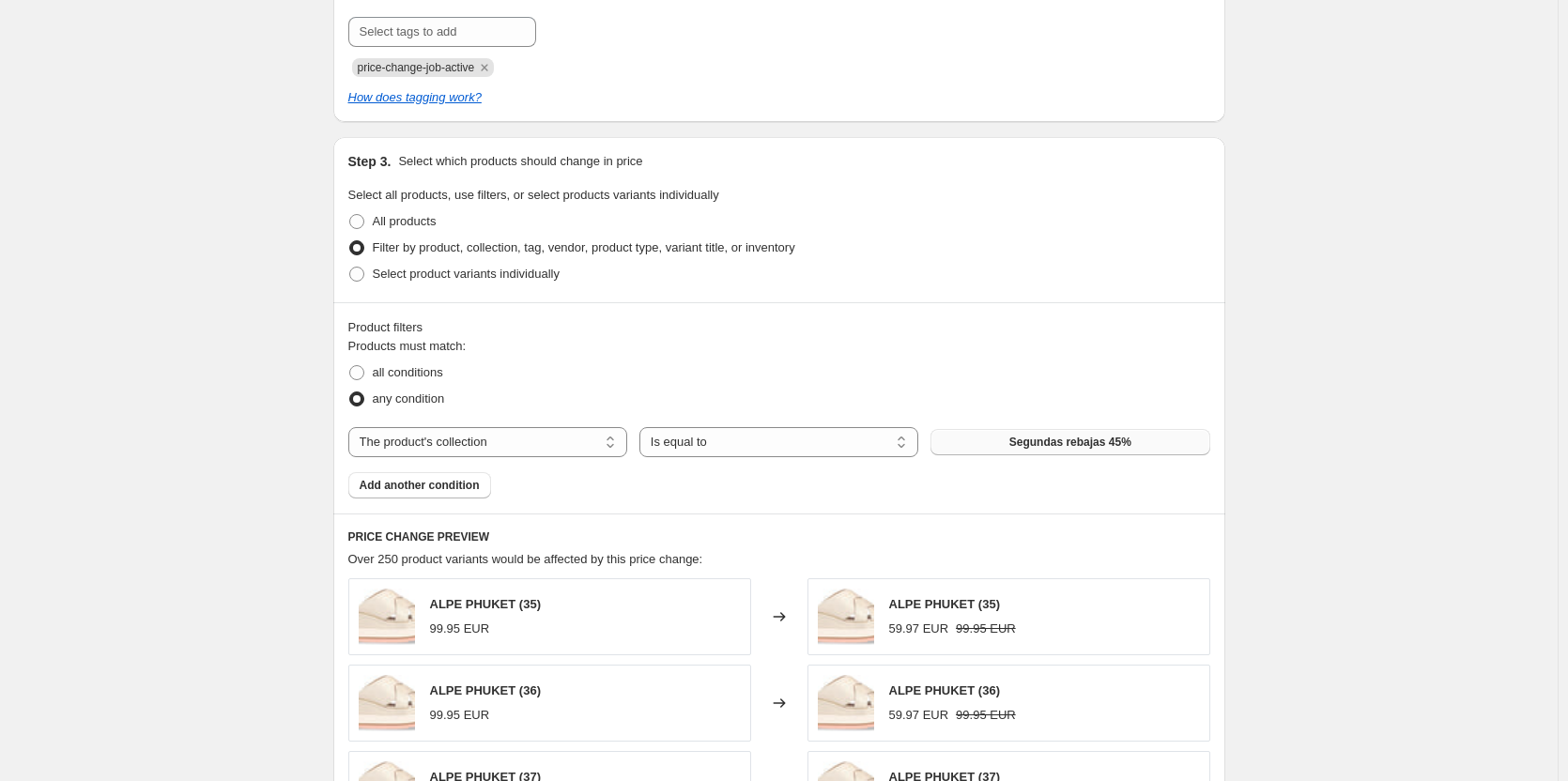 click on "Segundas rebajas 45%" at bounding box center (1069, 442) 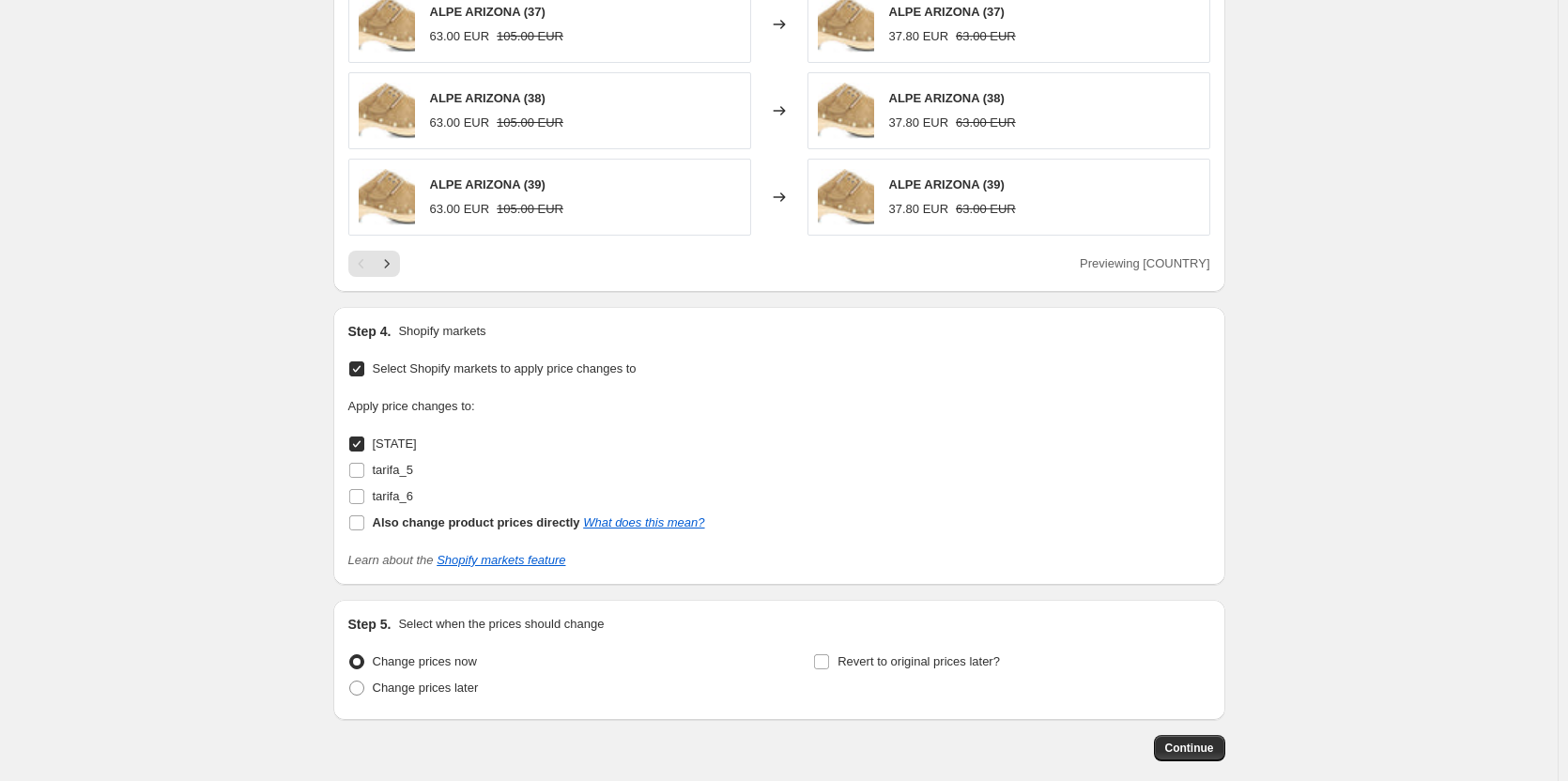 scroll, scrollTop: 1706, scrollLeft: 0, axis: vertical 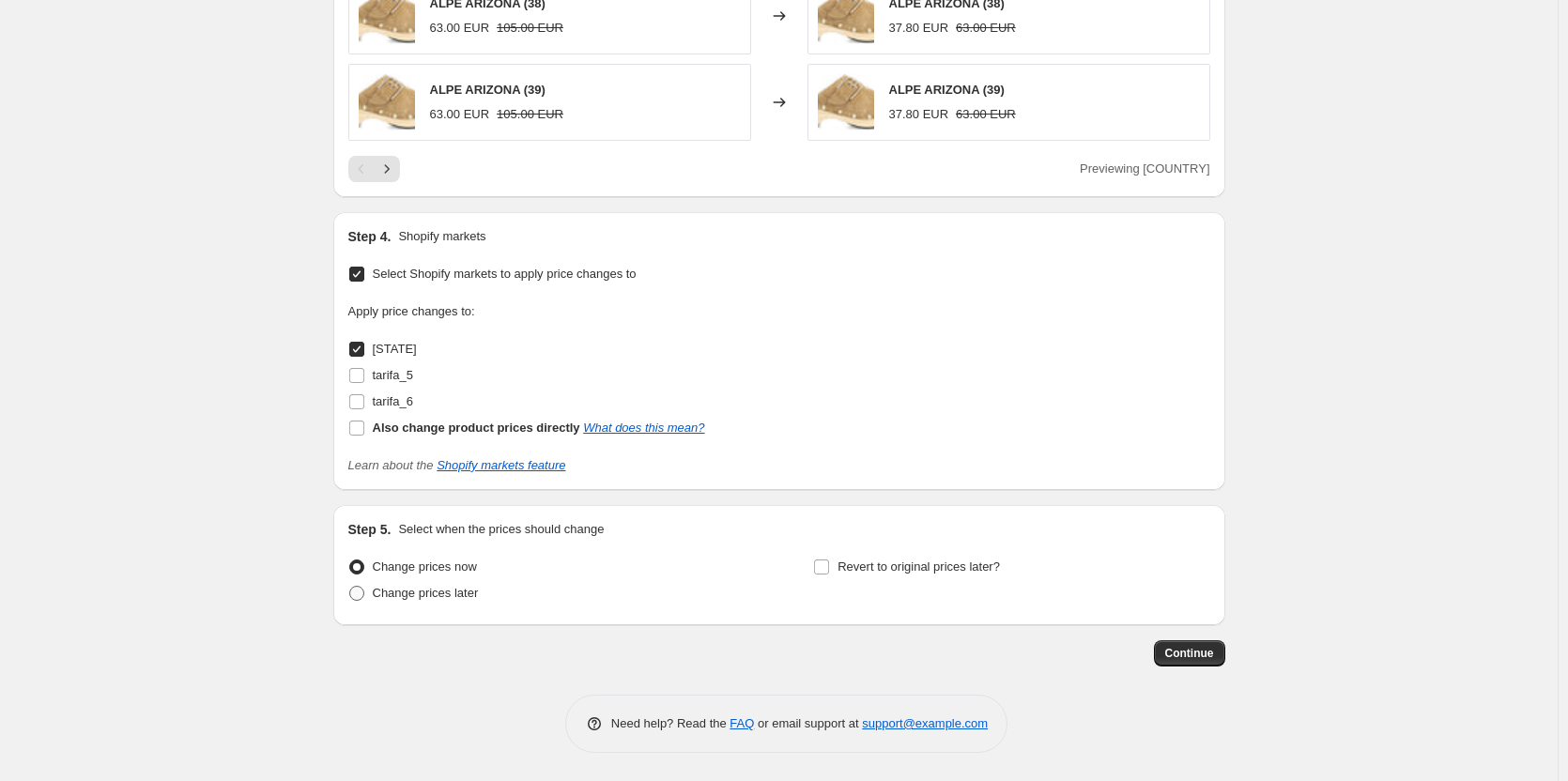 click on "Change prices later" at bounding box center [413, 593] 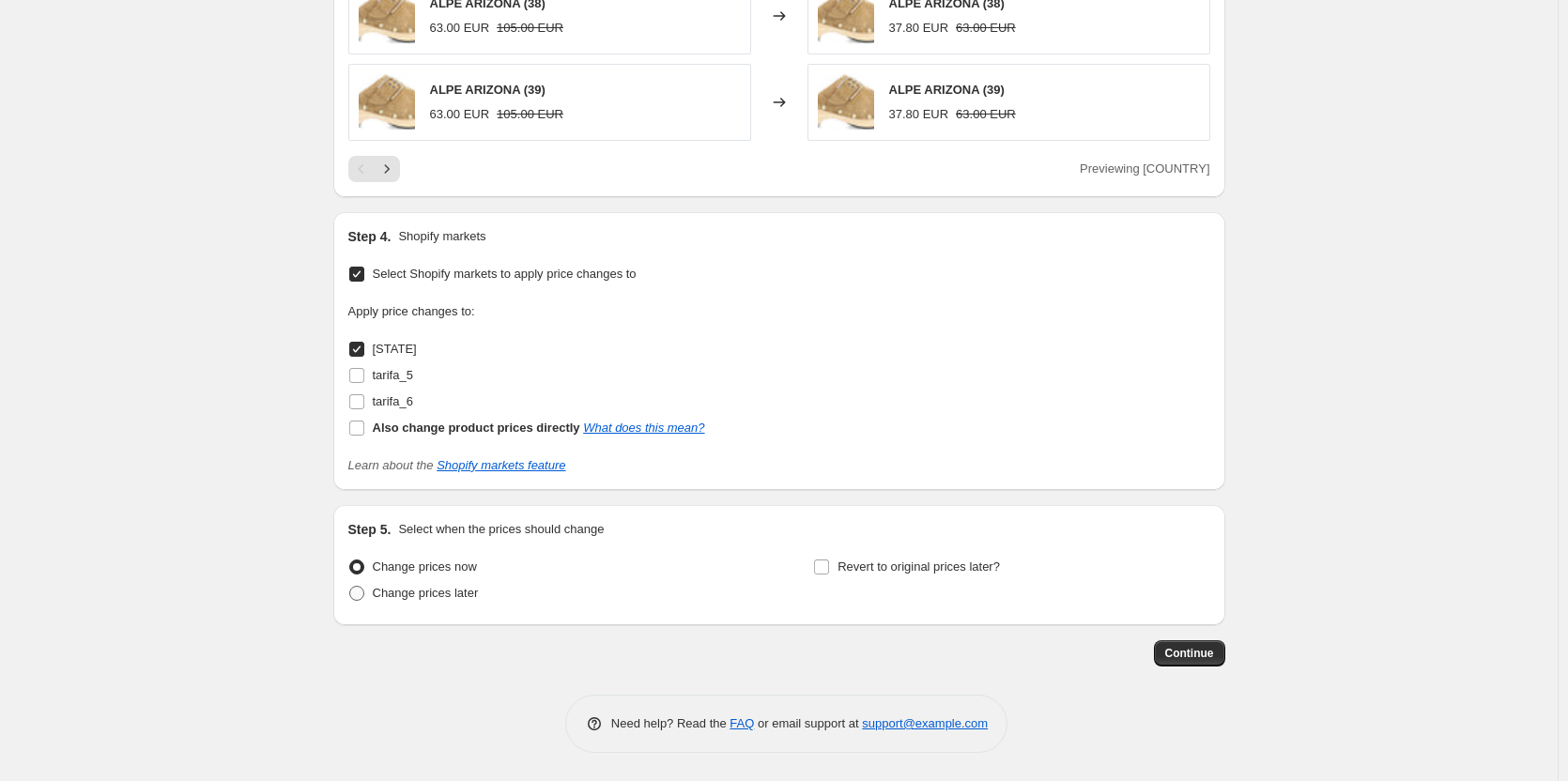 radio on "true" 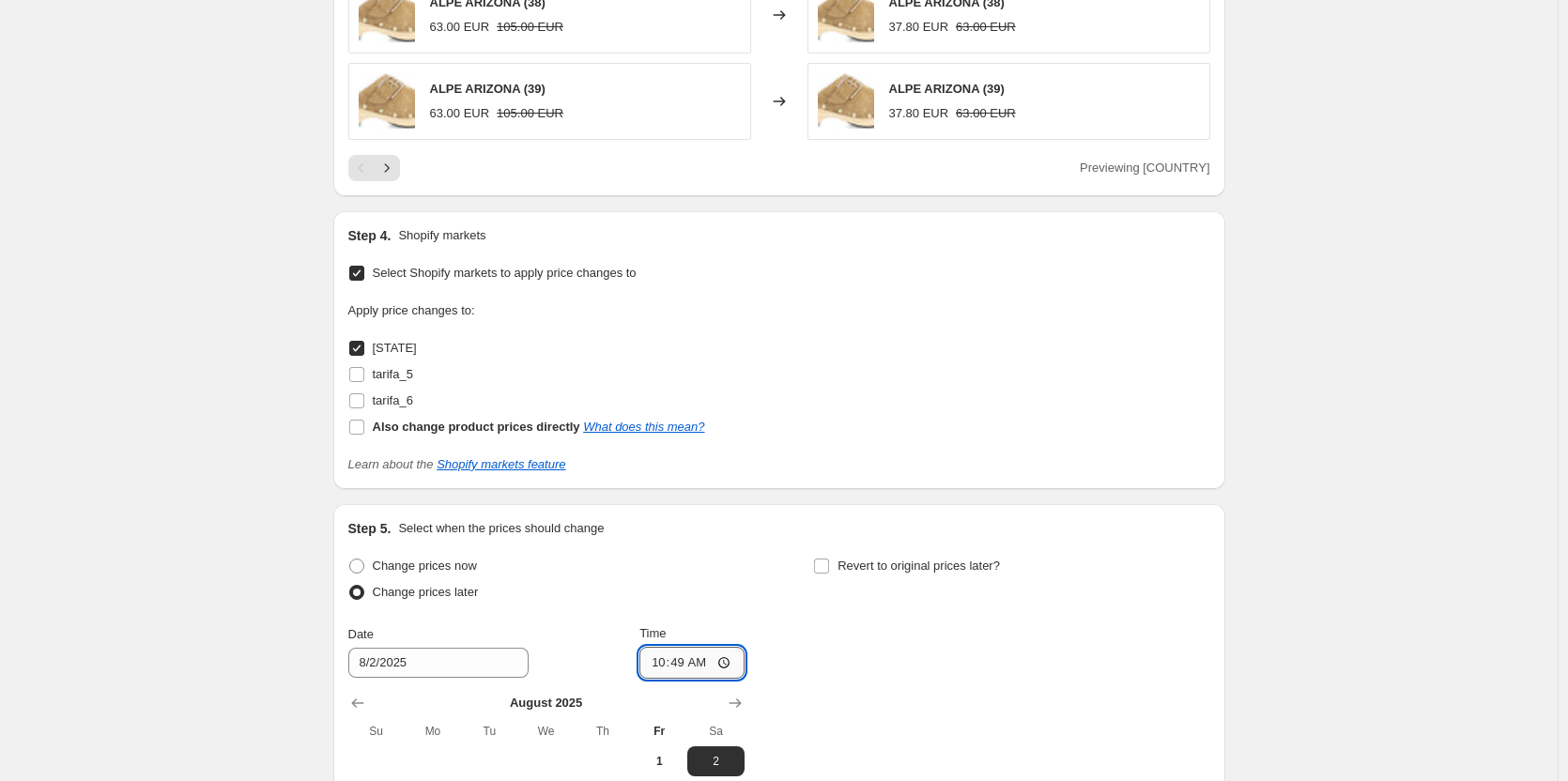 click on "10:49" at bounding box center (692, 663) 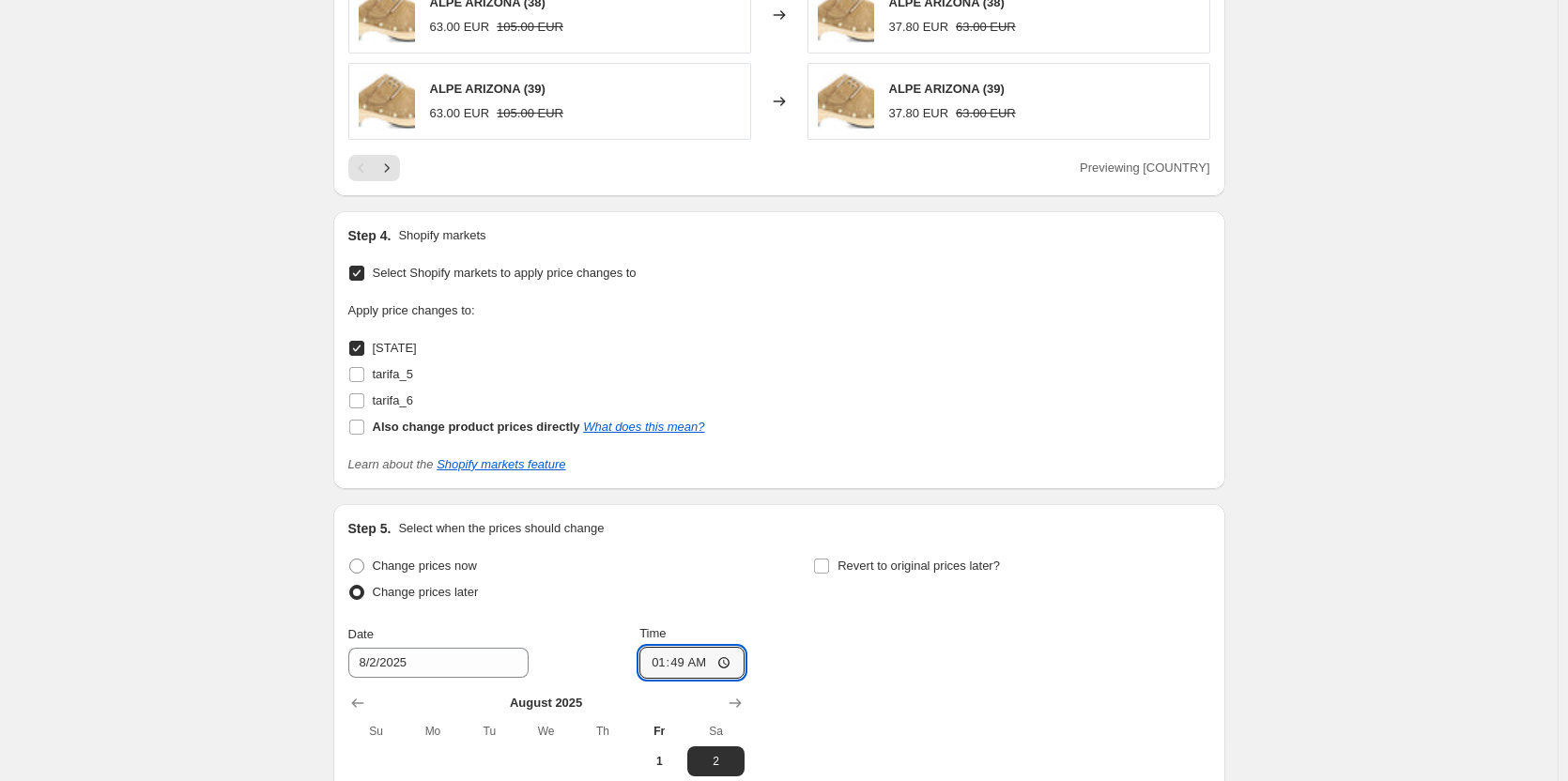 type on "12:49" 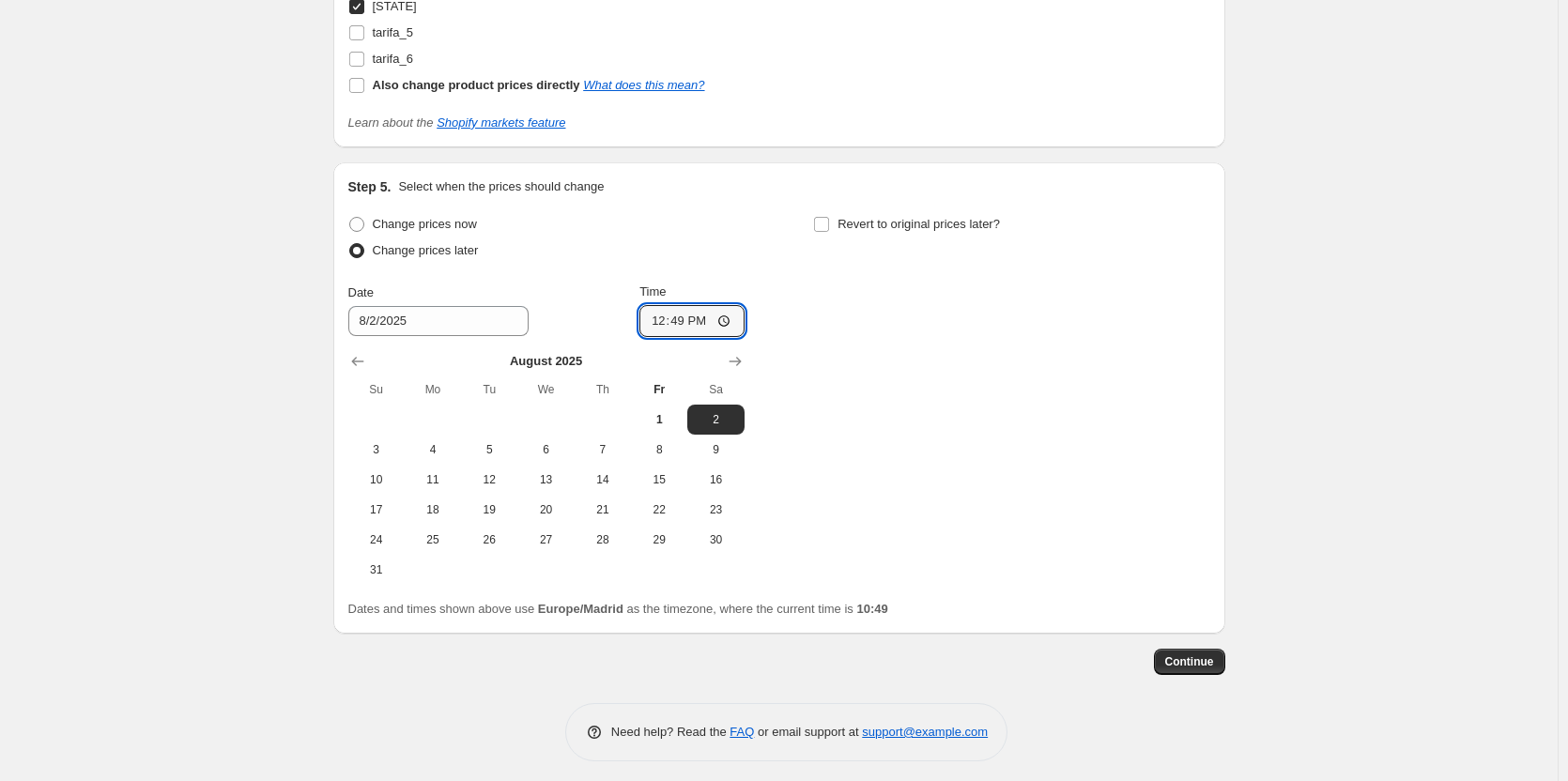 scroll, scrollTop: 2057, scrollLeft: 0, axis: vertical 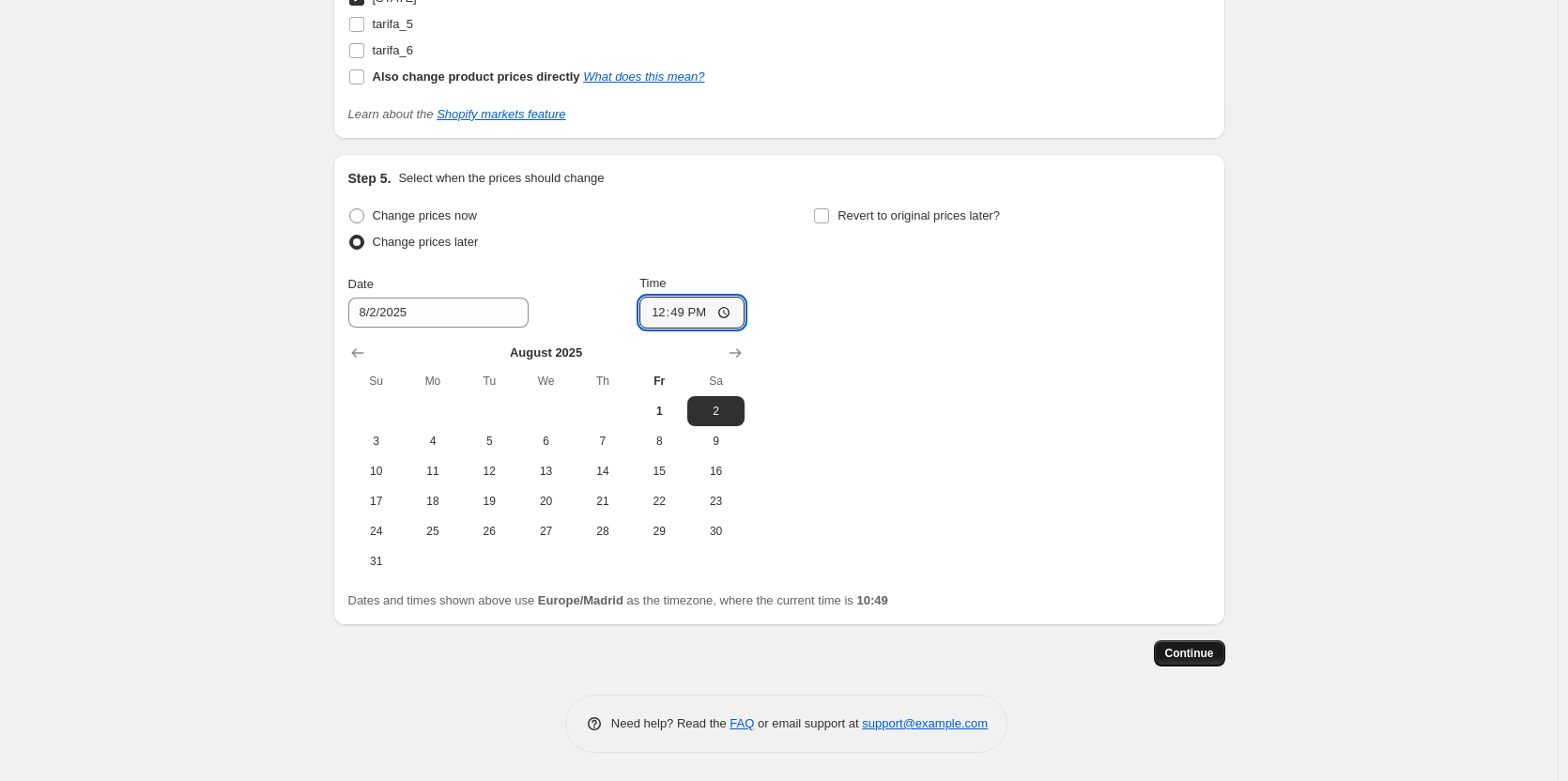 click on "Continue" at bounding box center (1190, 653) 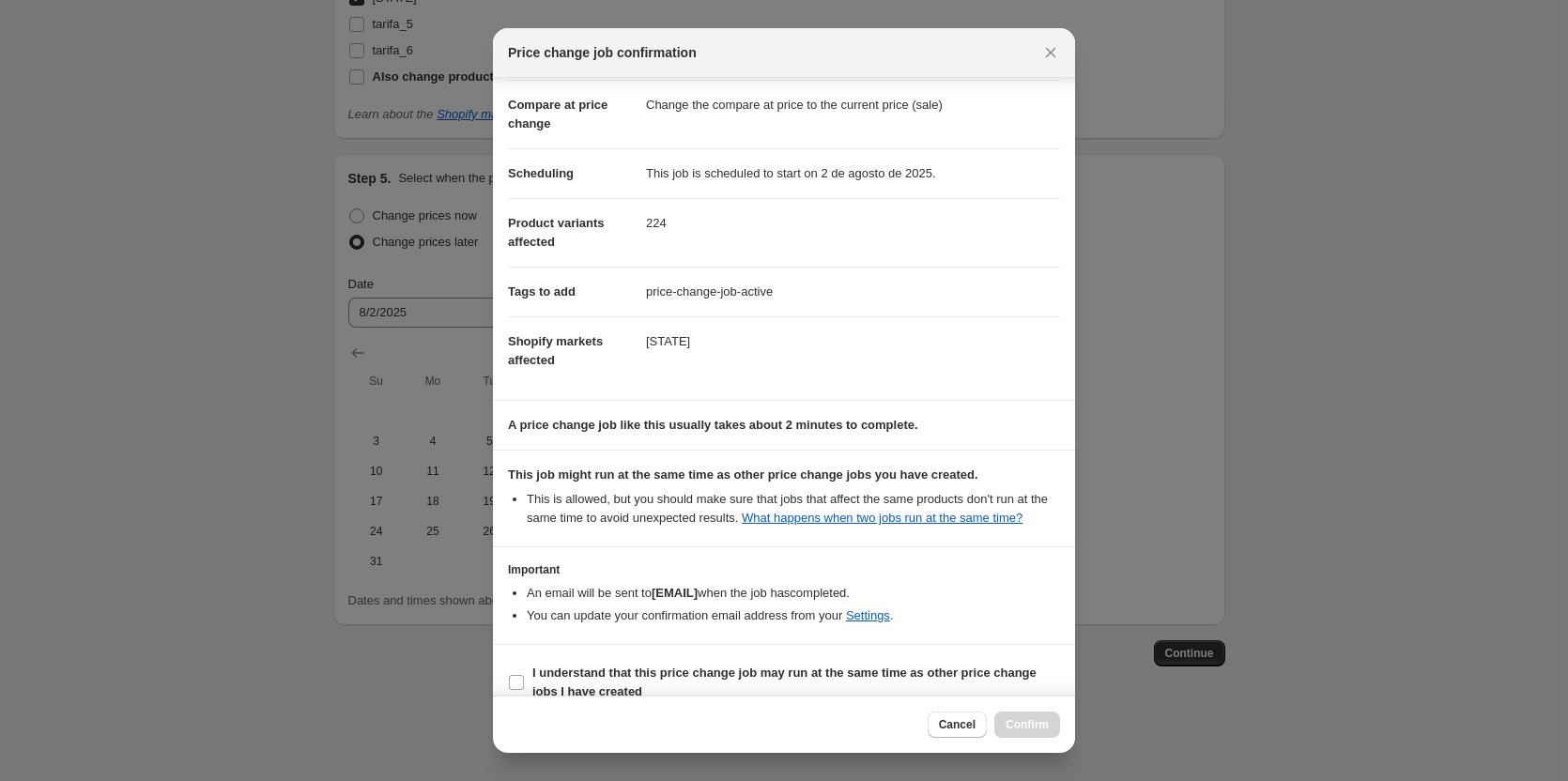 scroll, scrollTop: 105, scrollLeft: 0, axis: vertical 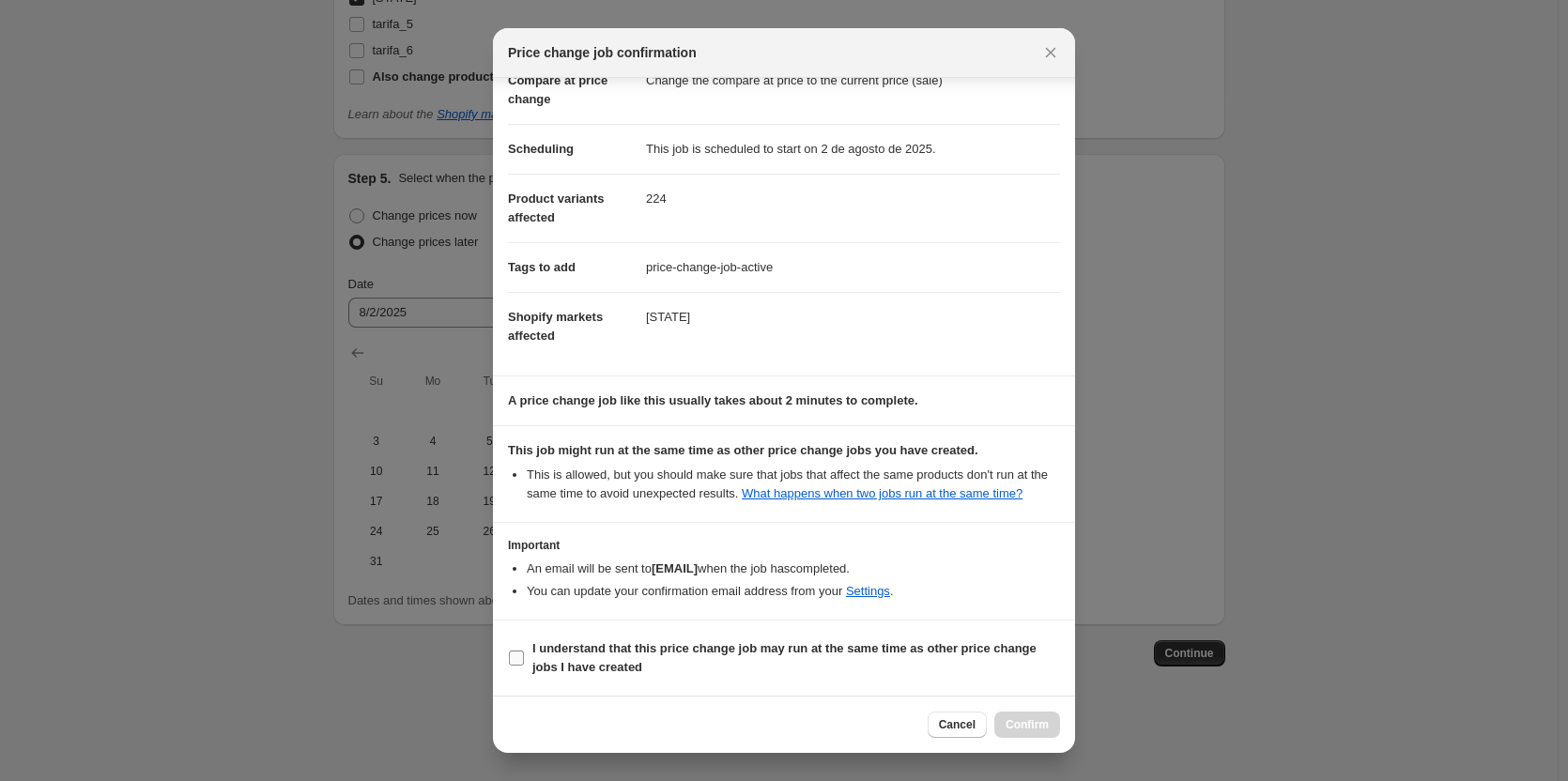 click on "I understand that this price change job may run at the same time as other price change jobs I have created" at bounding box center [784, 657] 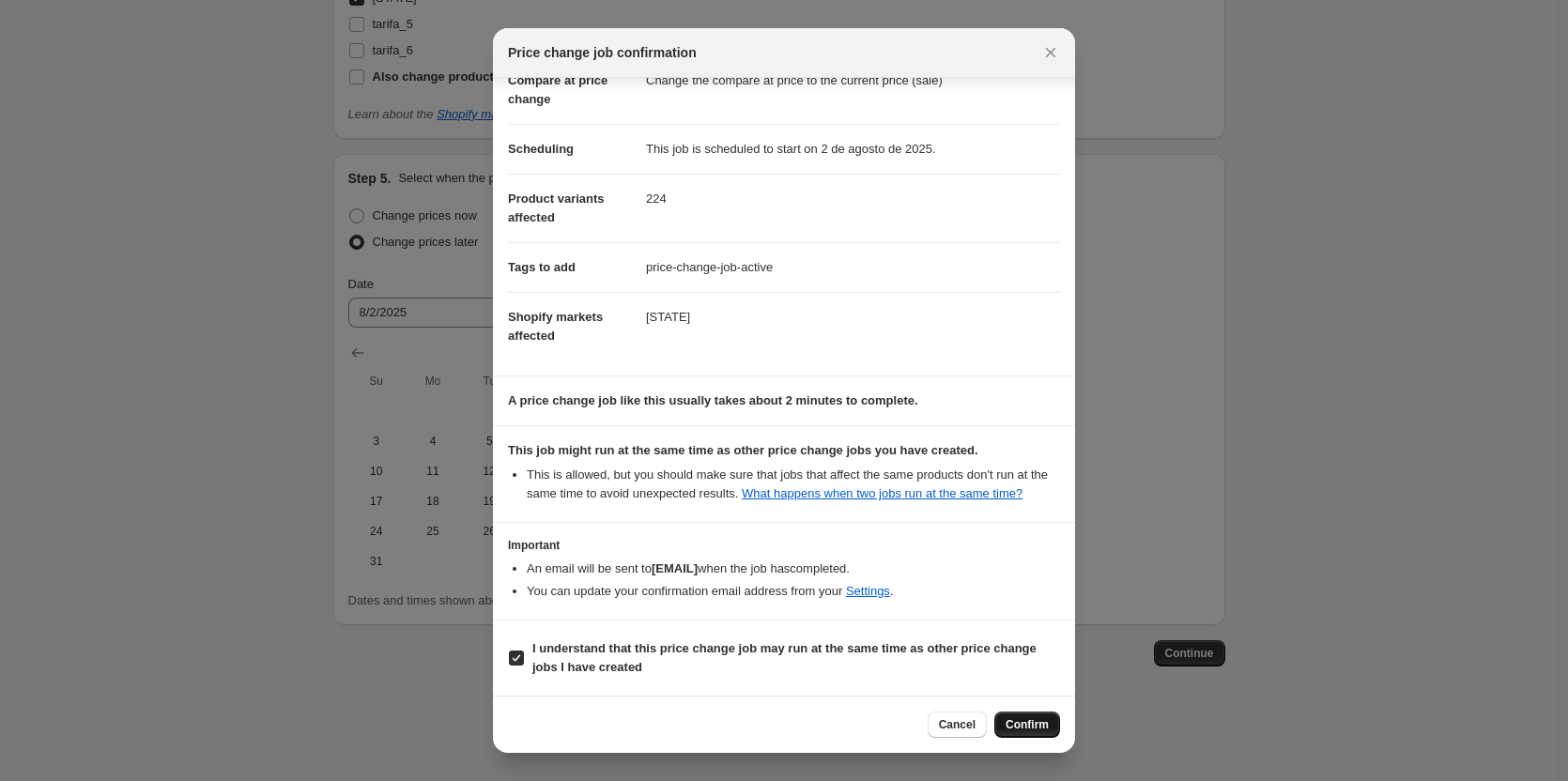 click on "Confirm" at bounding box center (1027, 725) 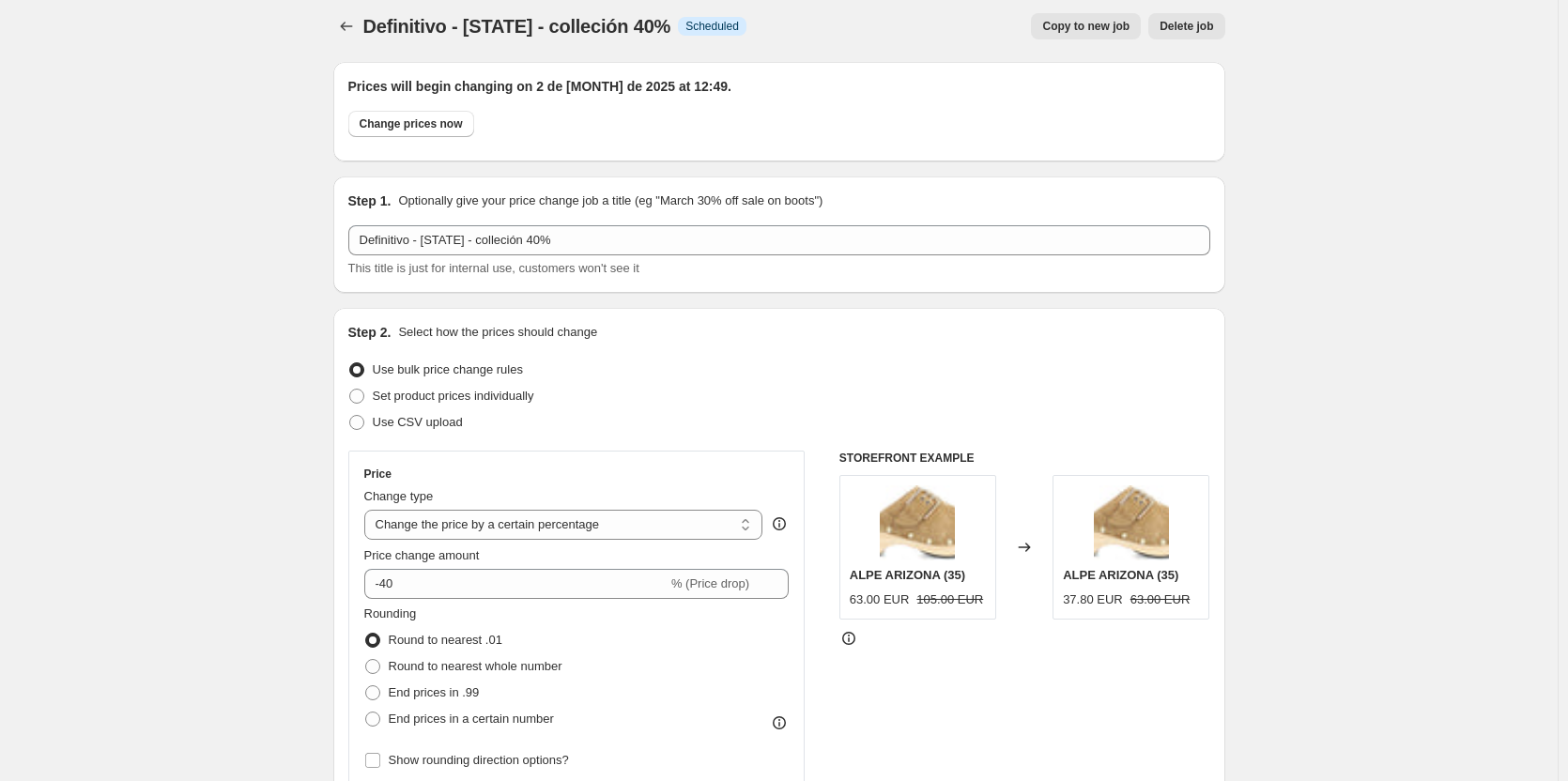 scroll, scrollTop: 0, scrollLeft: 0, axis: both 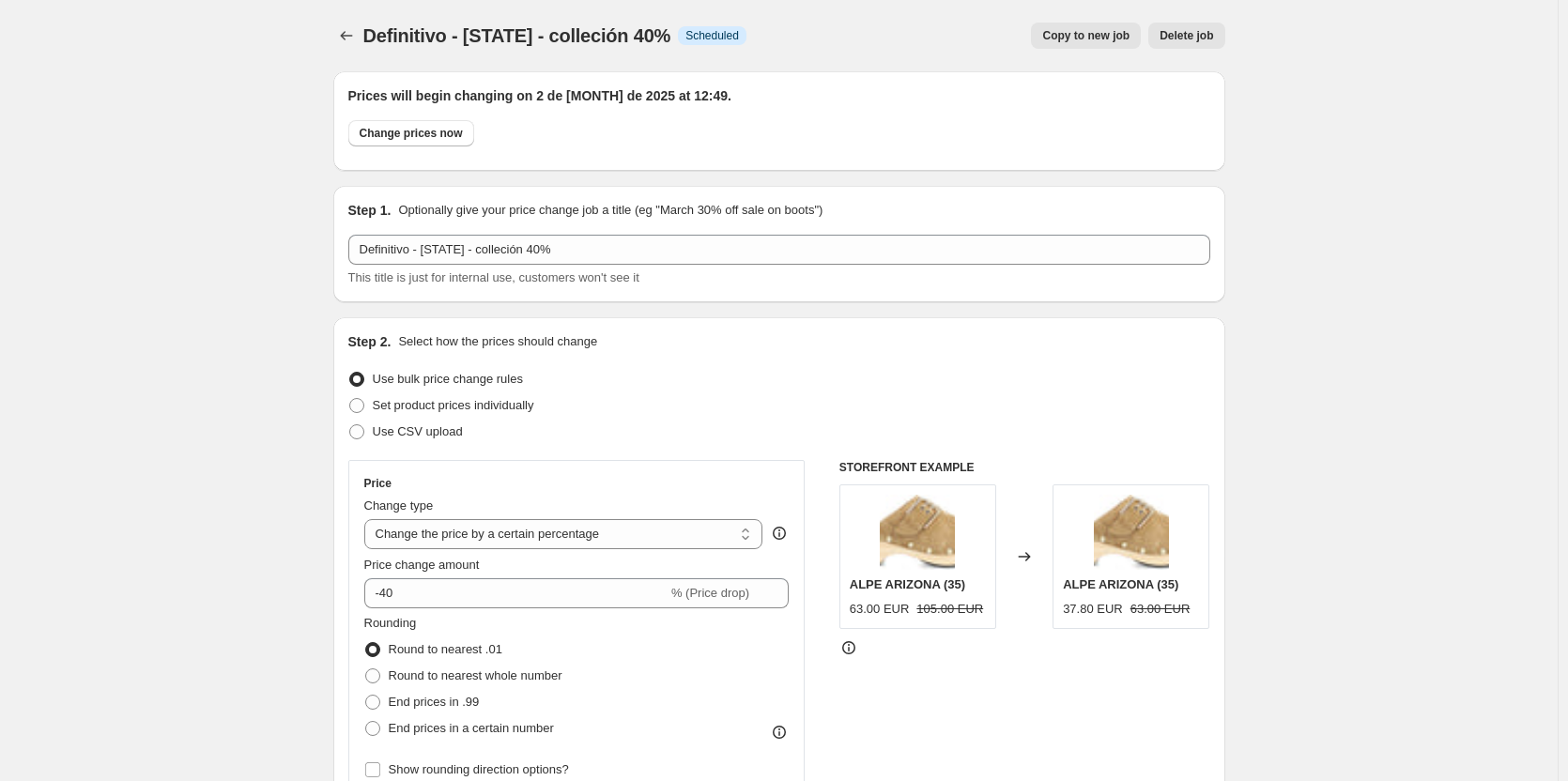 click on "Copy to new job" at bounding box center [1085, 36] 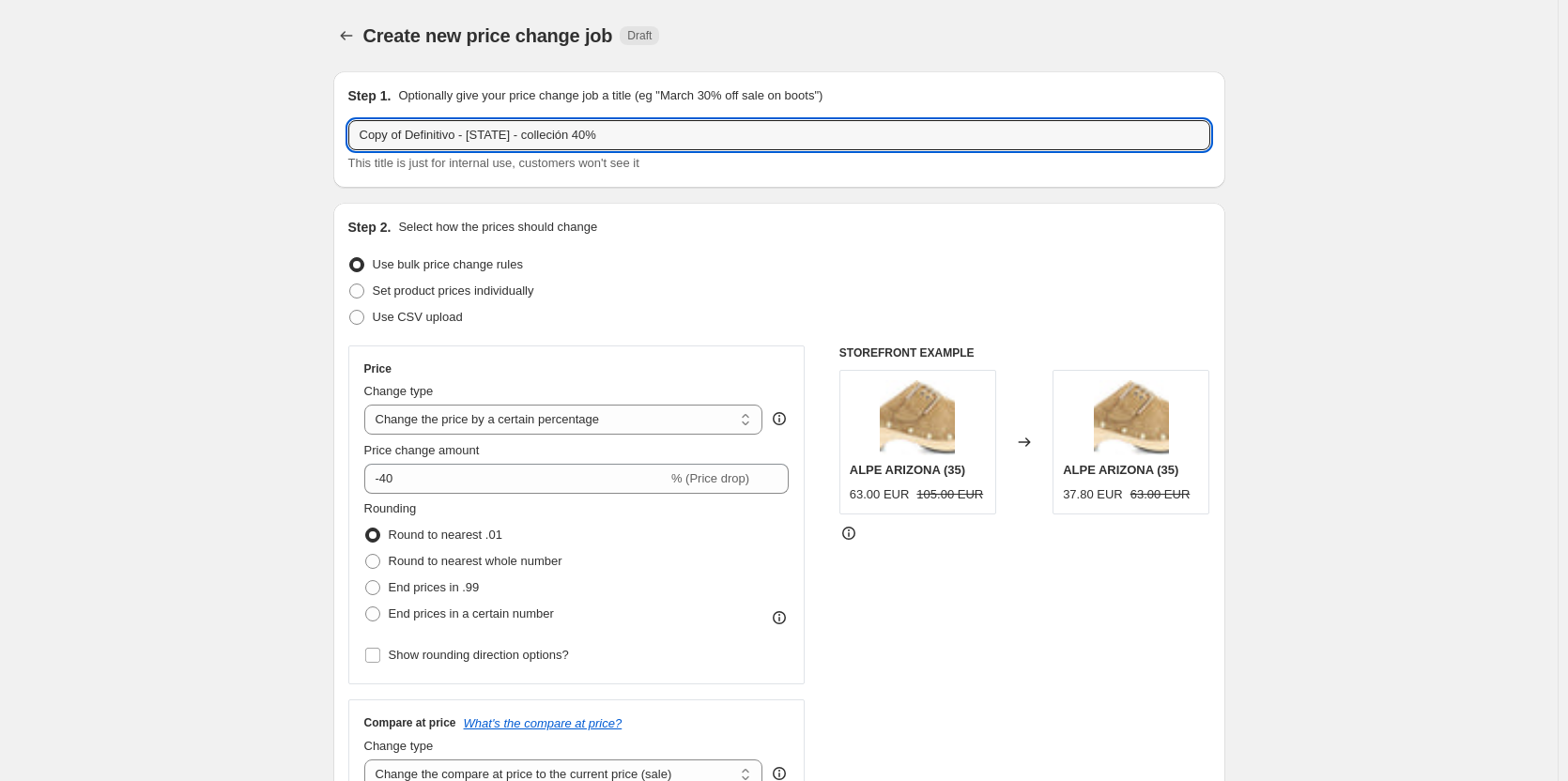 drag, startPoint x: 408, startPoint y: 134, endPoint x: 94, endPoint y: 116, distance: 314.5155 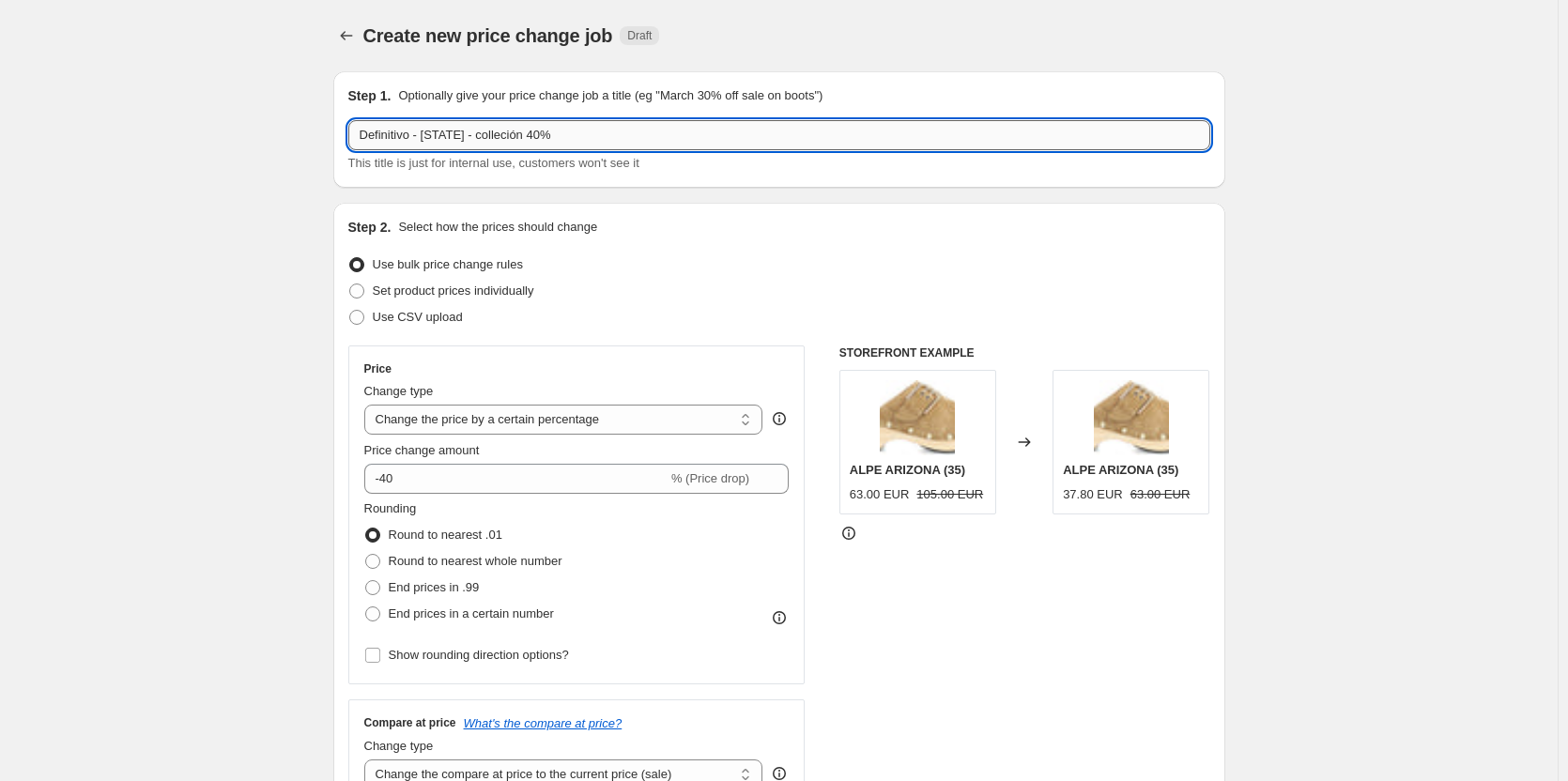 click on "Definitivo - [COUNTRY] - colleción 40%" at bounding box center (779, 135) 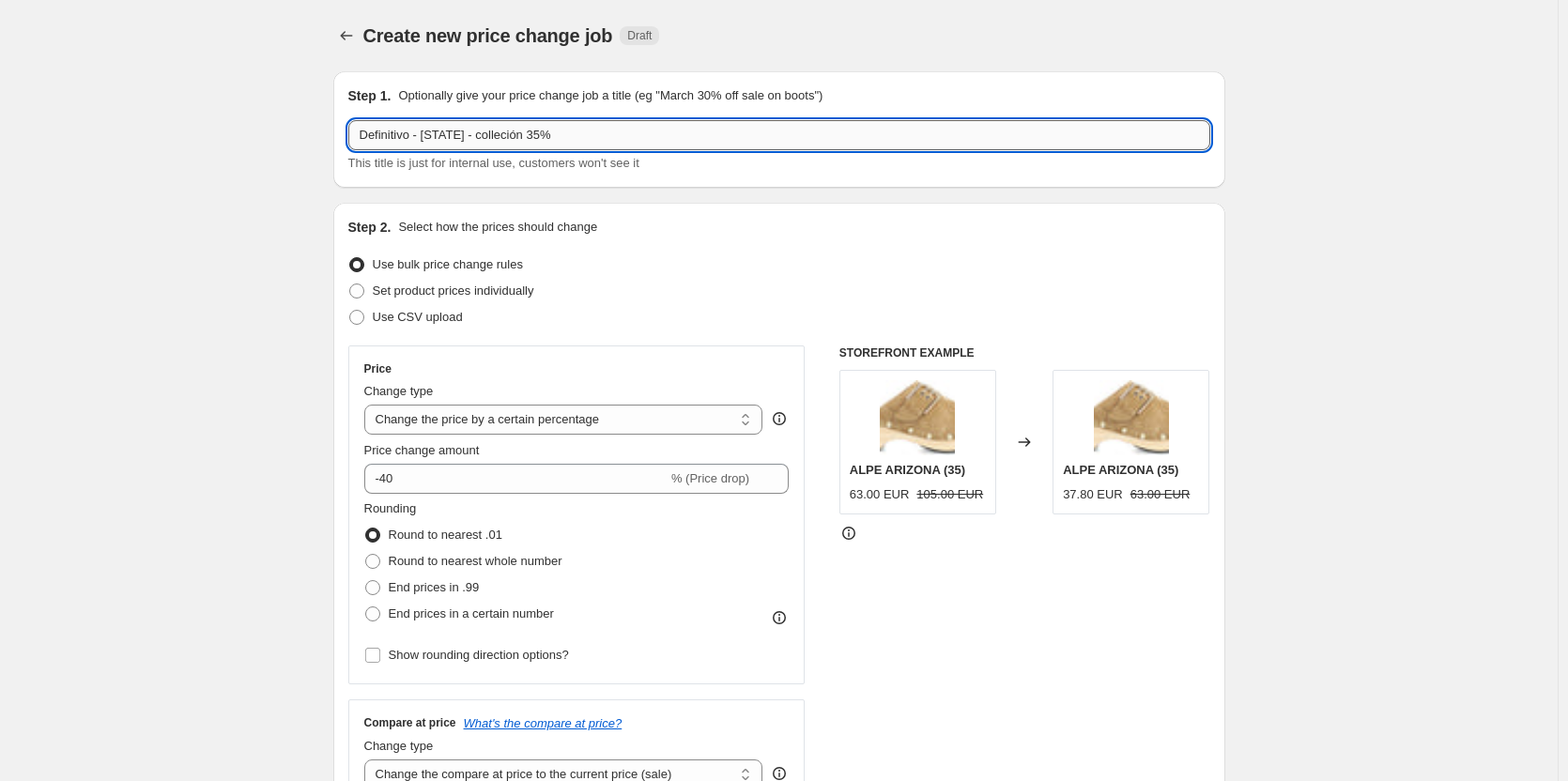 type on "Definitivo - [COUNTRY] - colleción 35%" 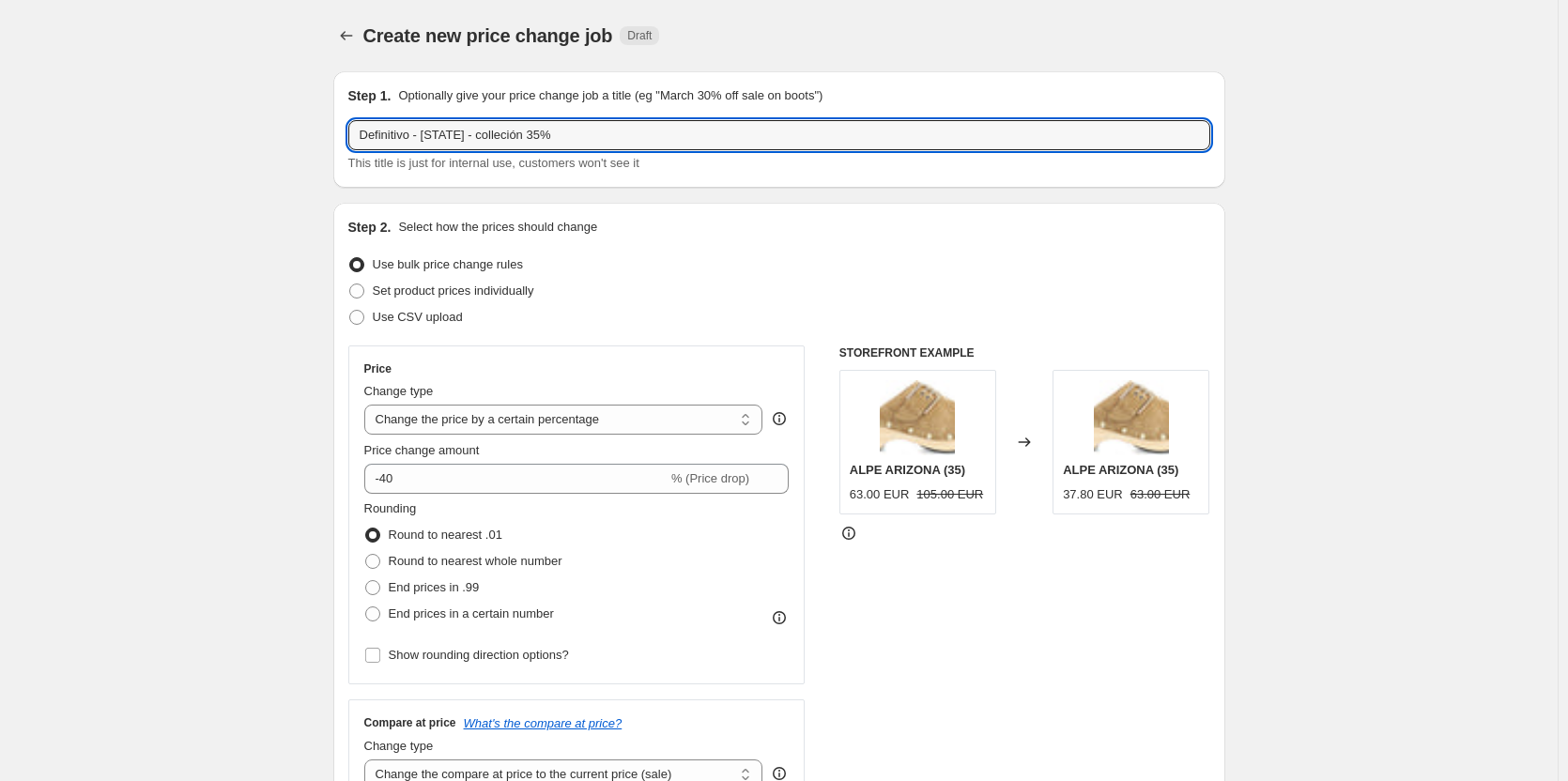 click on "Create new price change job. This page is ready Create new price change job Draft" at bounding box center [779, 36] 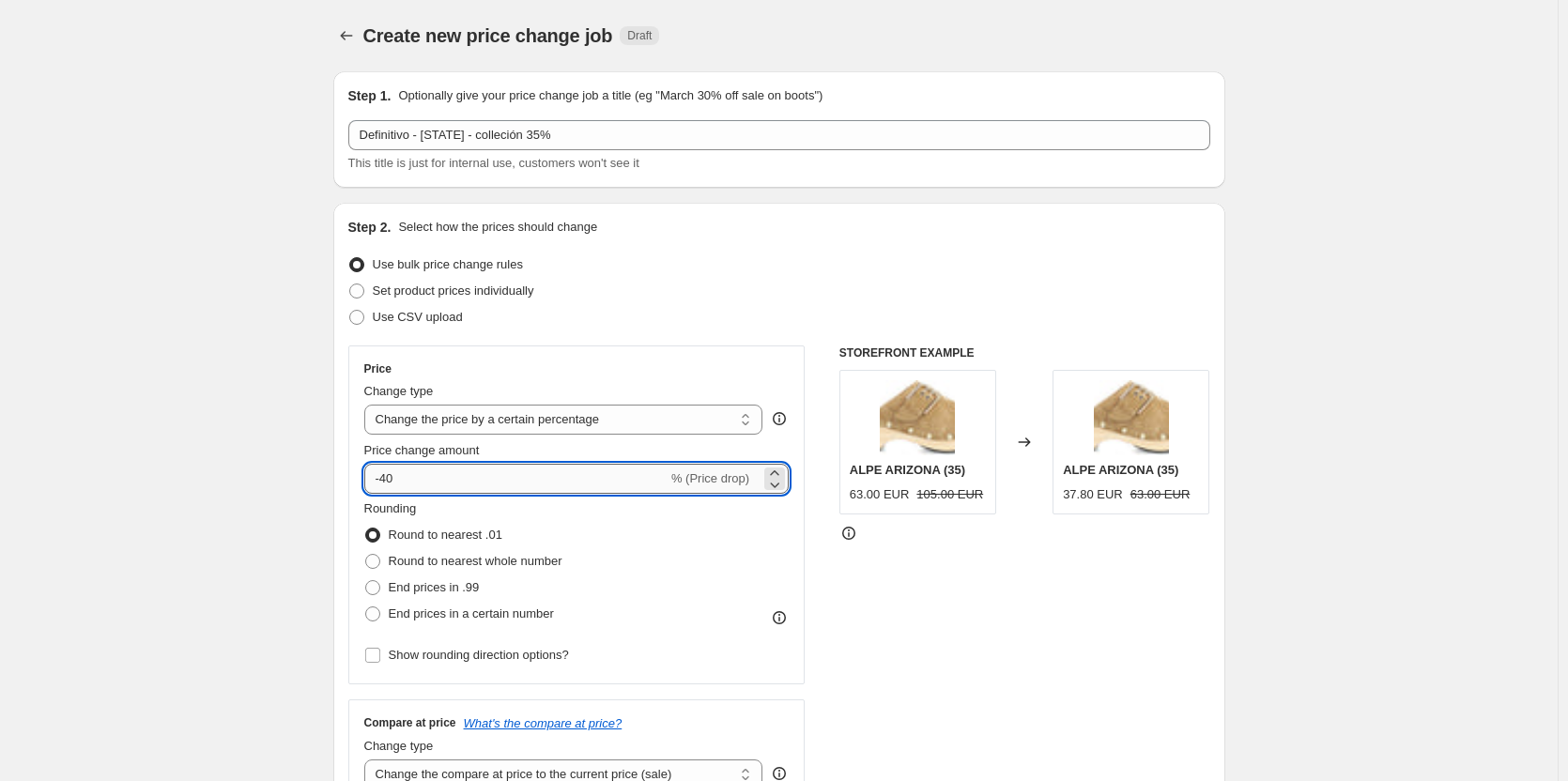 click on "-40" at bounding box center [515, 479] 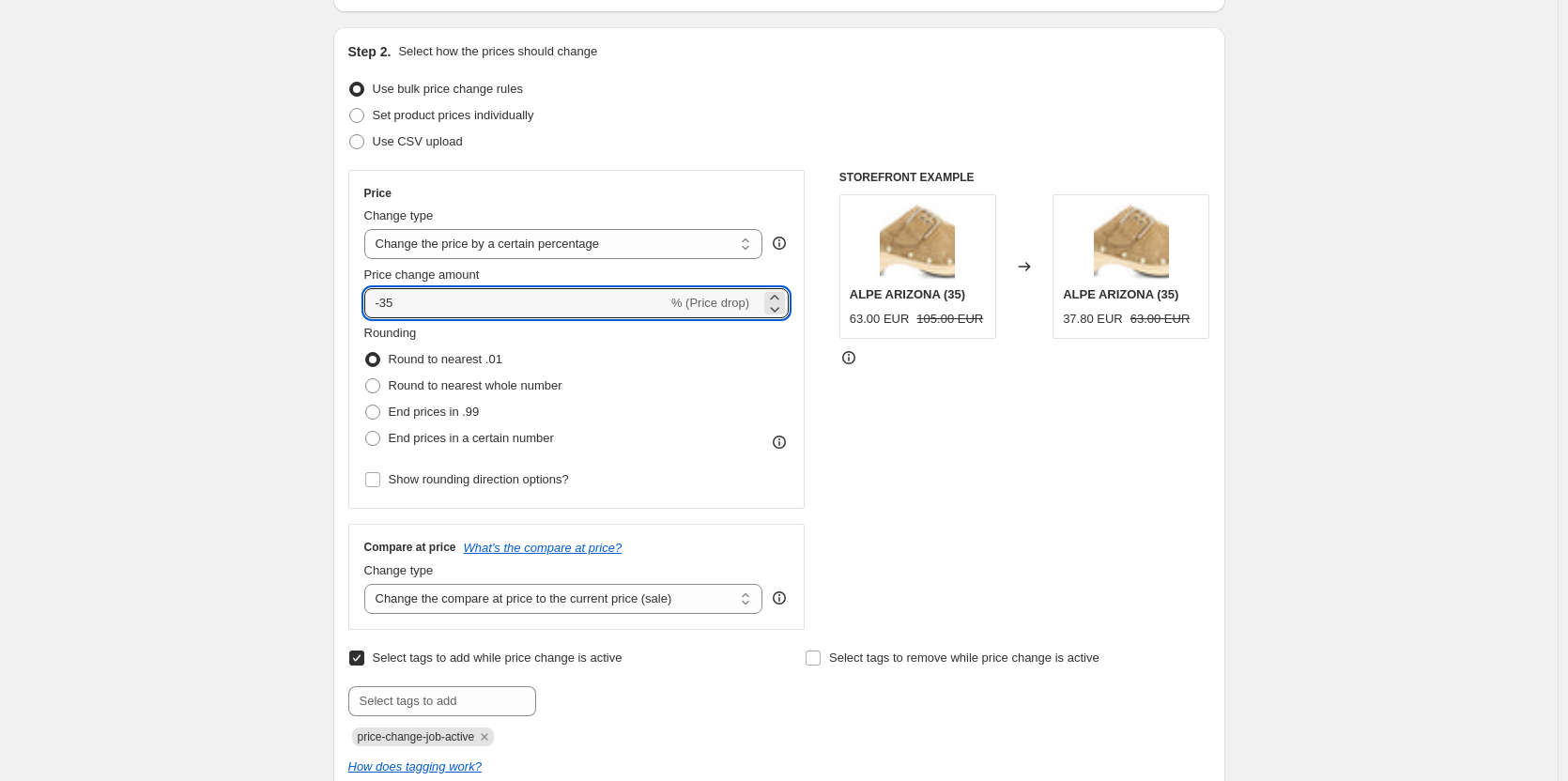 scroll, scrollTop: 375, scrollLeft: 0, axis: vertical 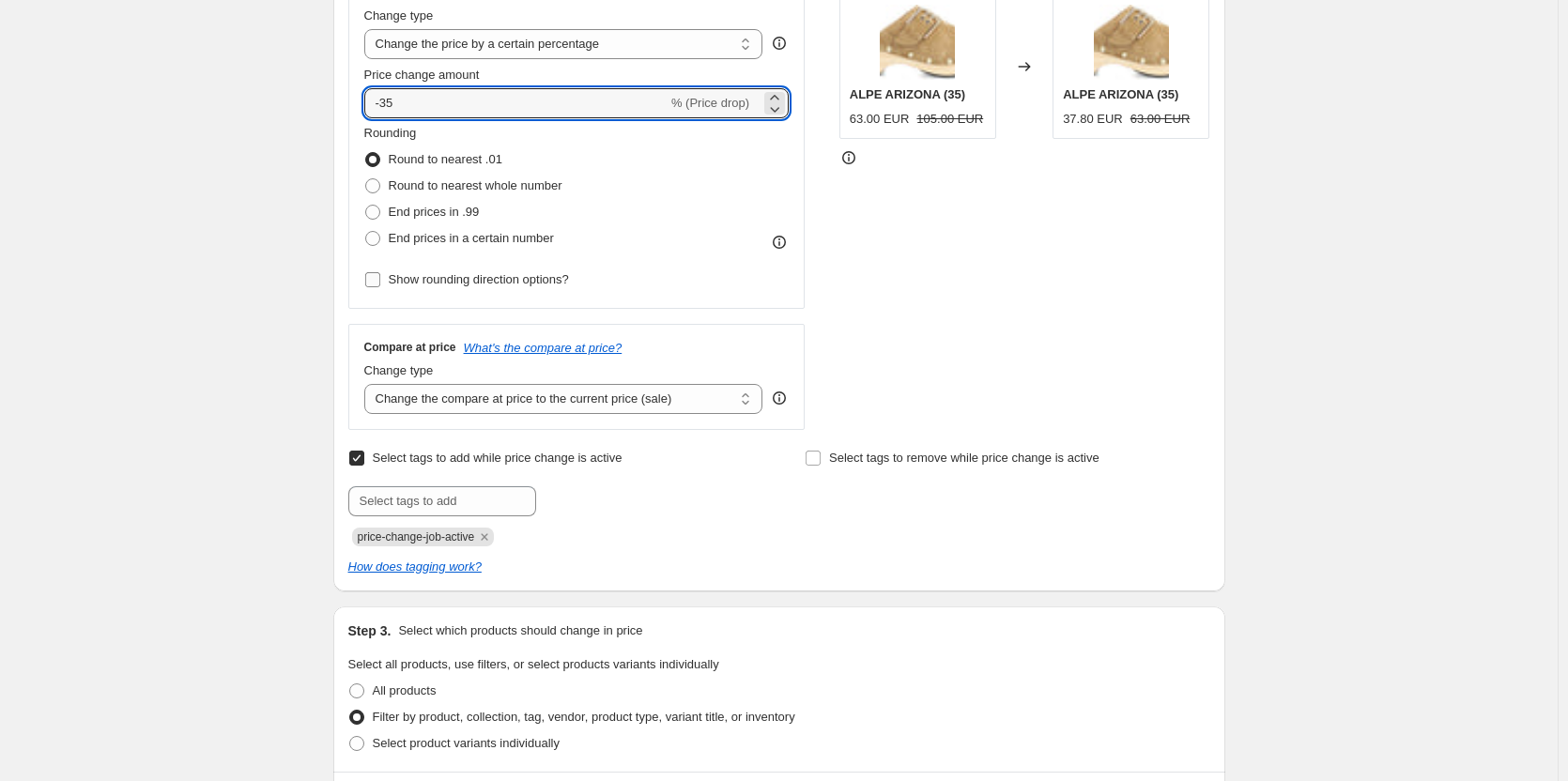 type on "-35" 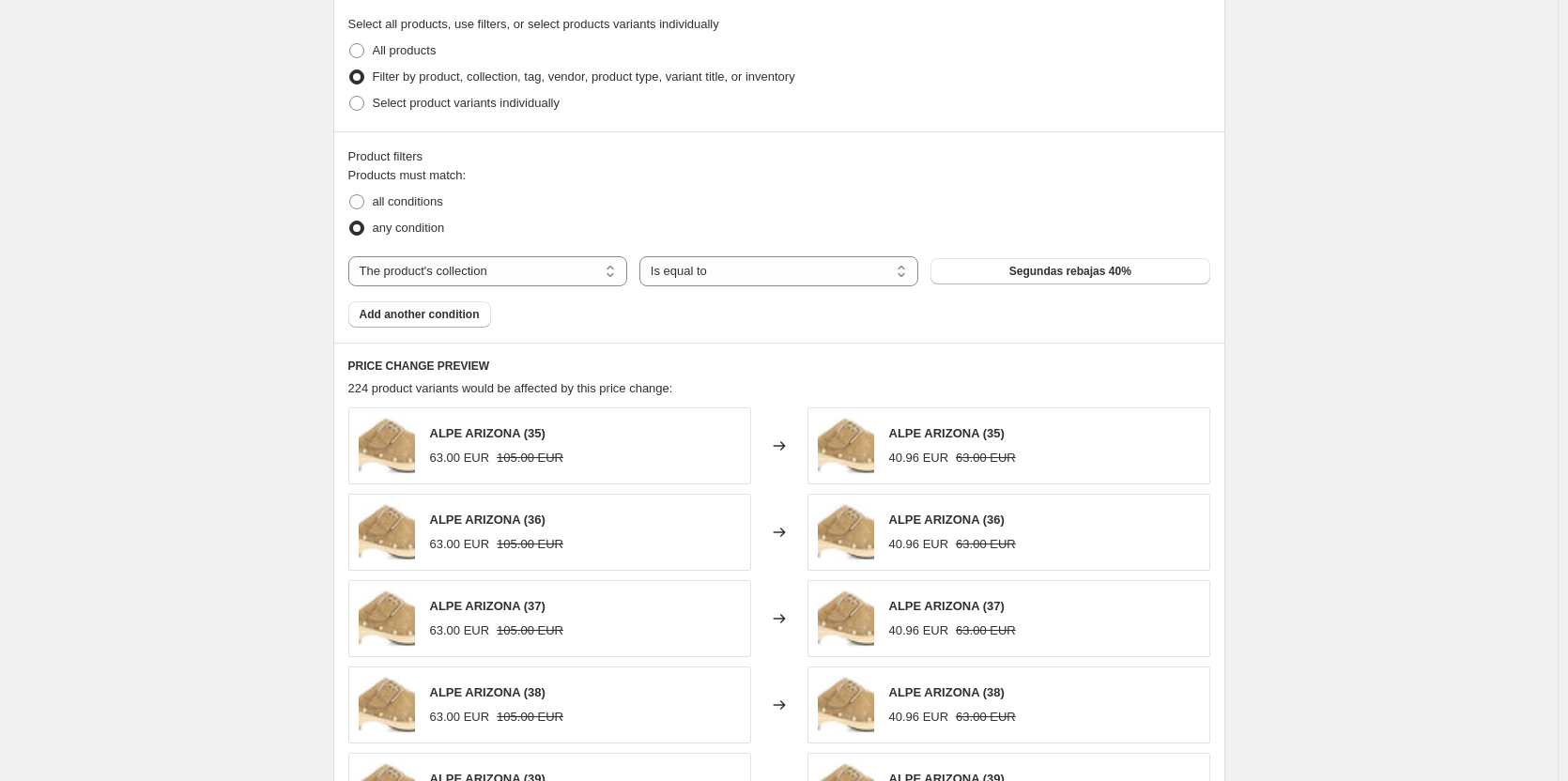 scroll, scrollTop: 1314, scrollLeft: 0, axis: vertical 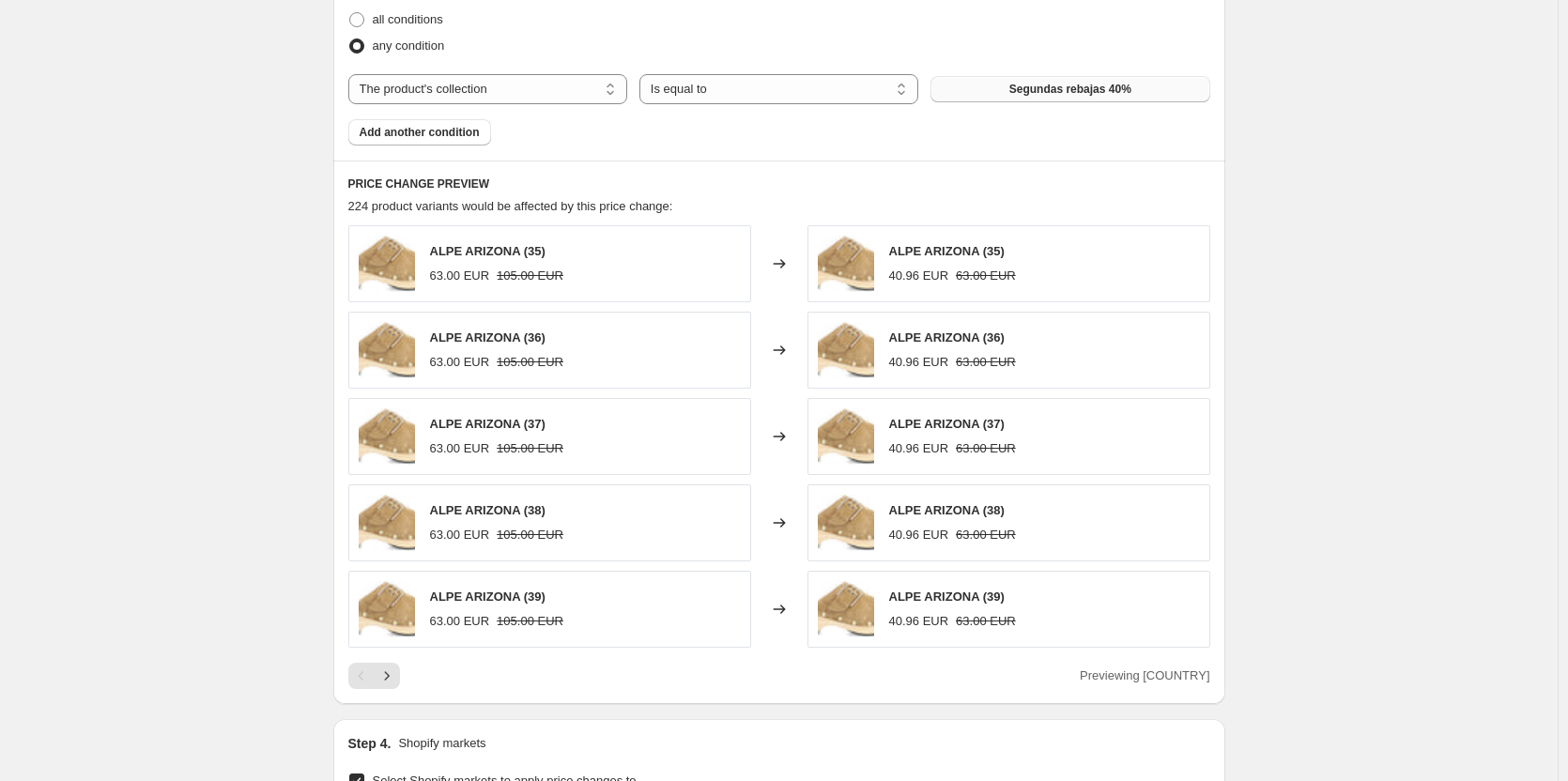 click on "Segundas rebajas 40%" at bounding box center [1070, 89] 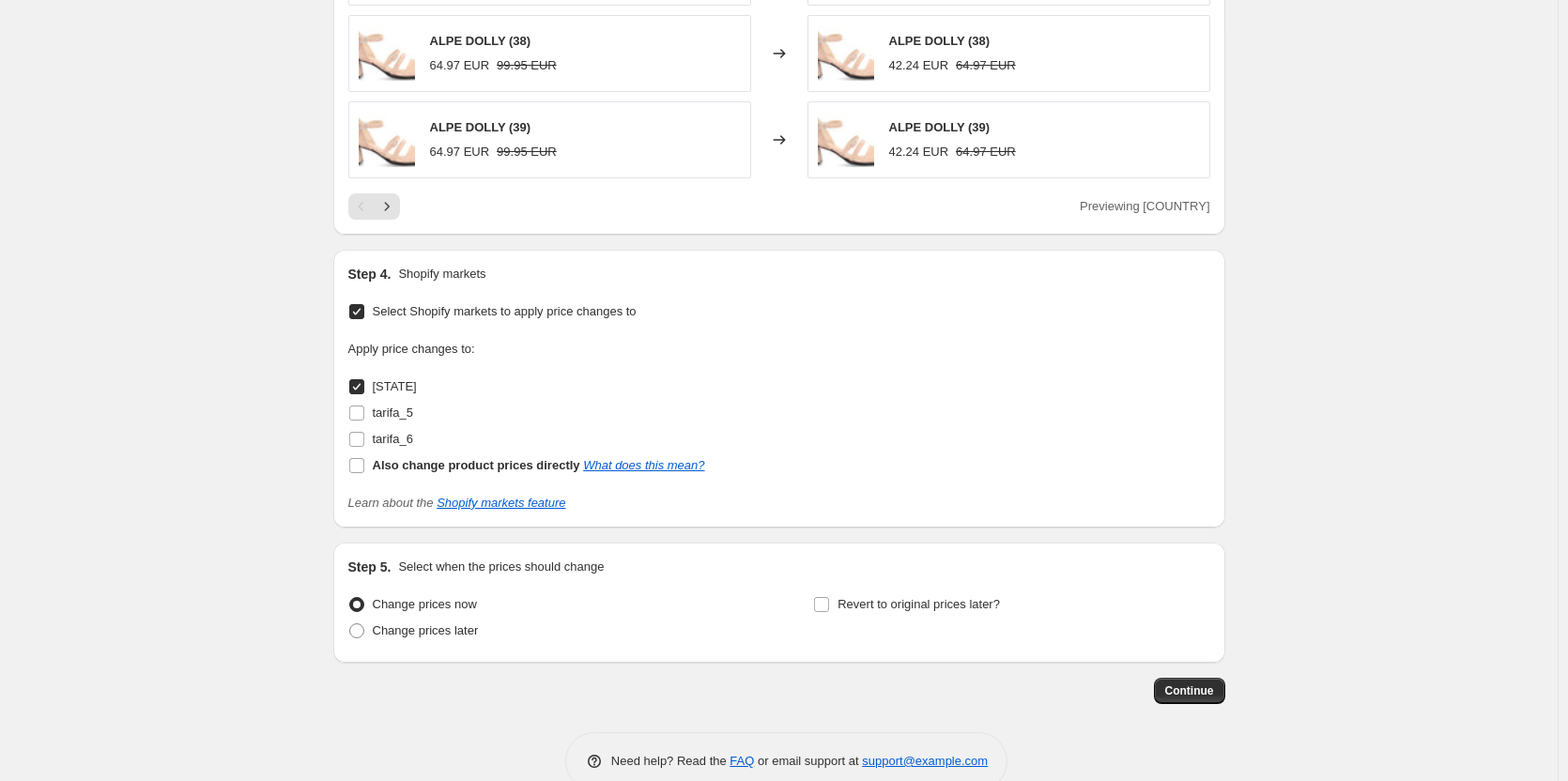 scroll, scrollTop: 1822, scrollLeft: 0, axis: vertical 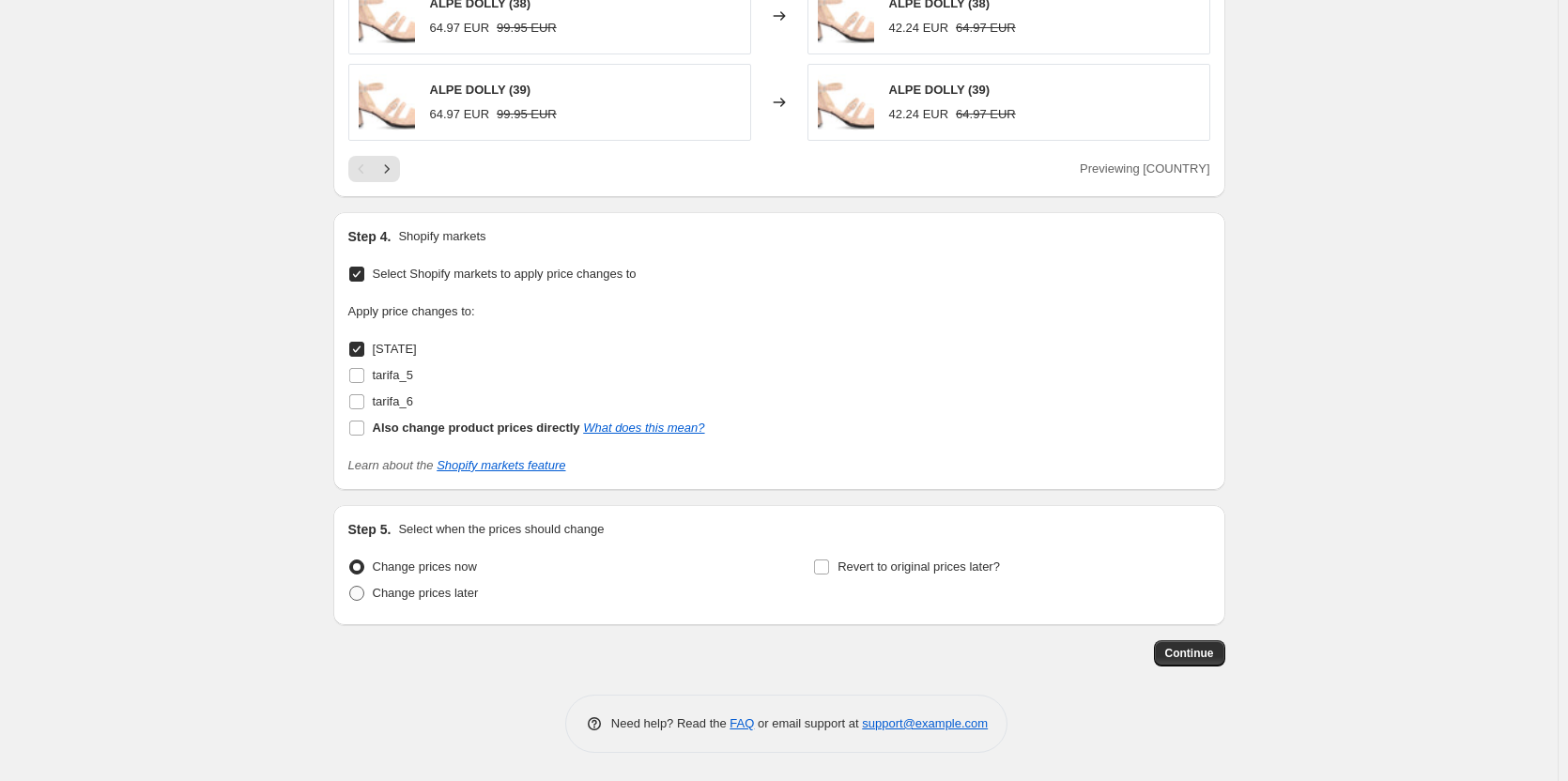 click on "Change prices later" at bounding box center [425, 592] 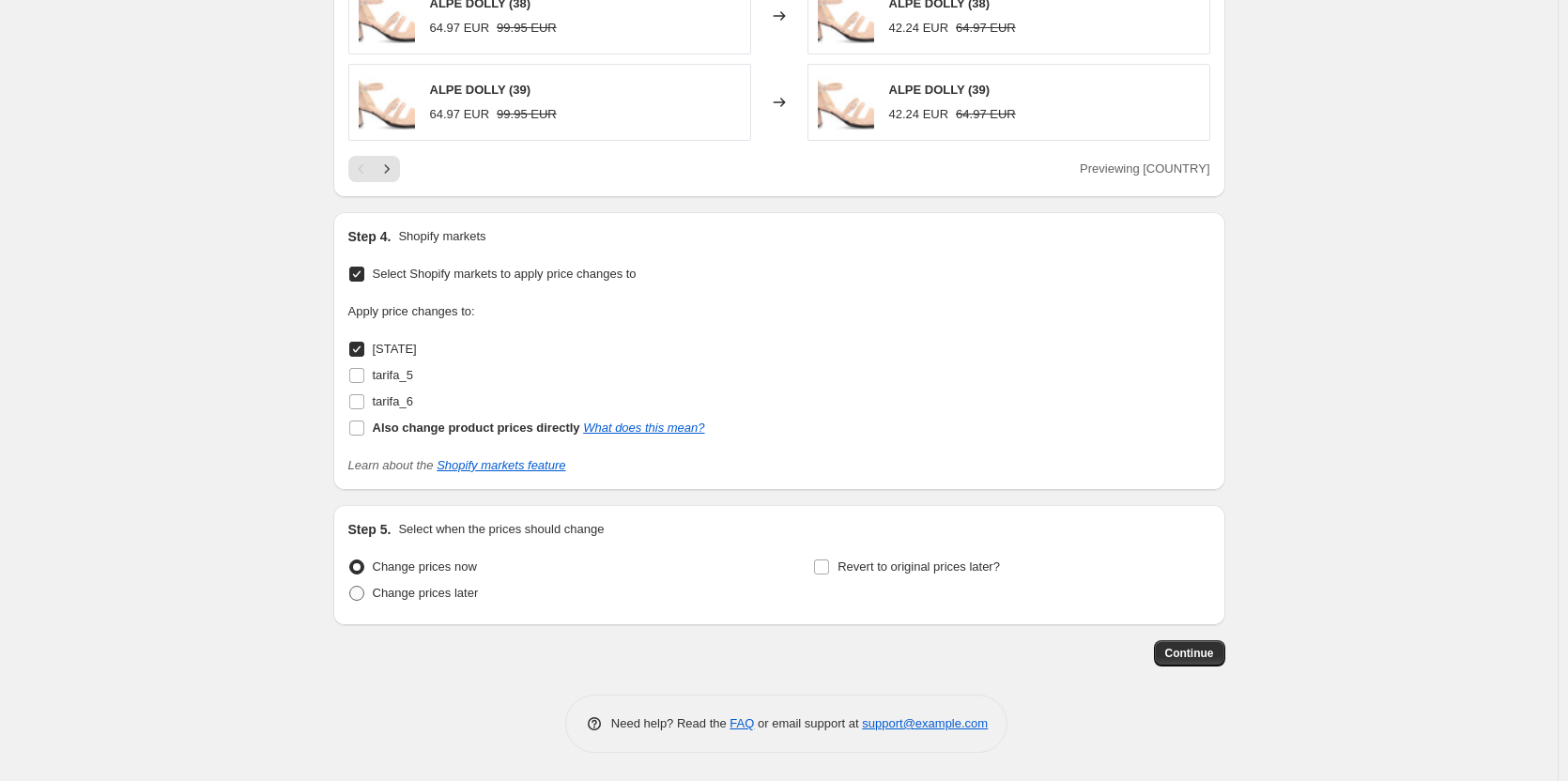 radio on "true" 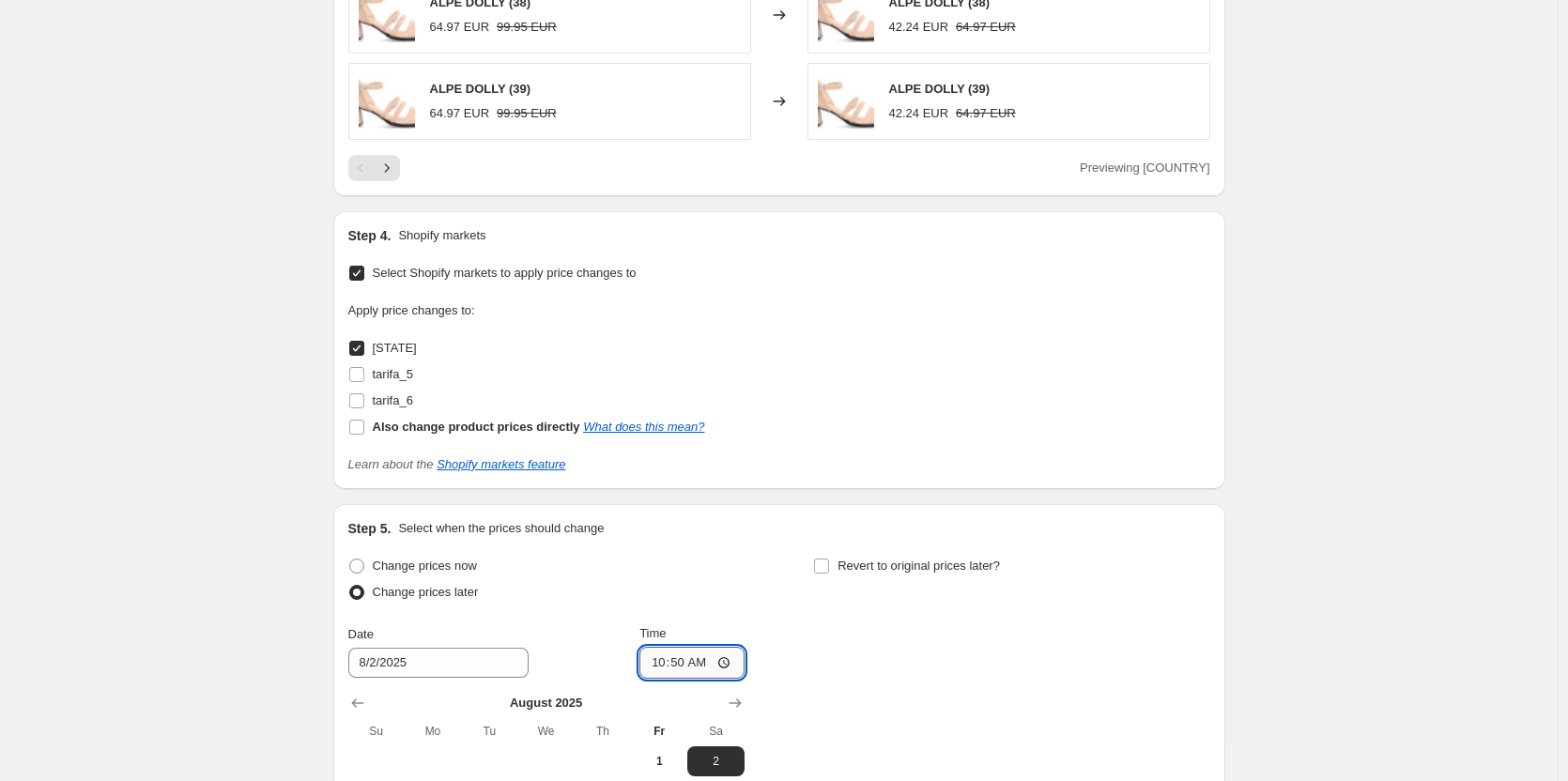 click on "10:50" at bounding box center (692, 663) 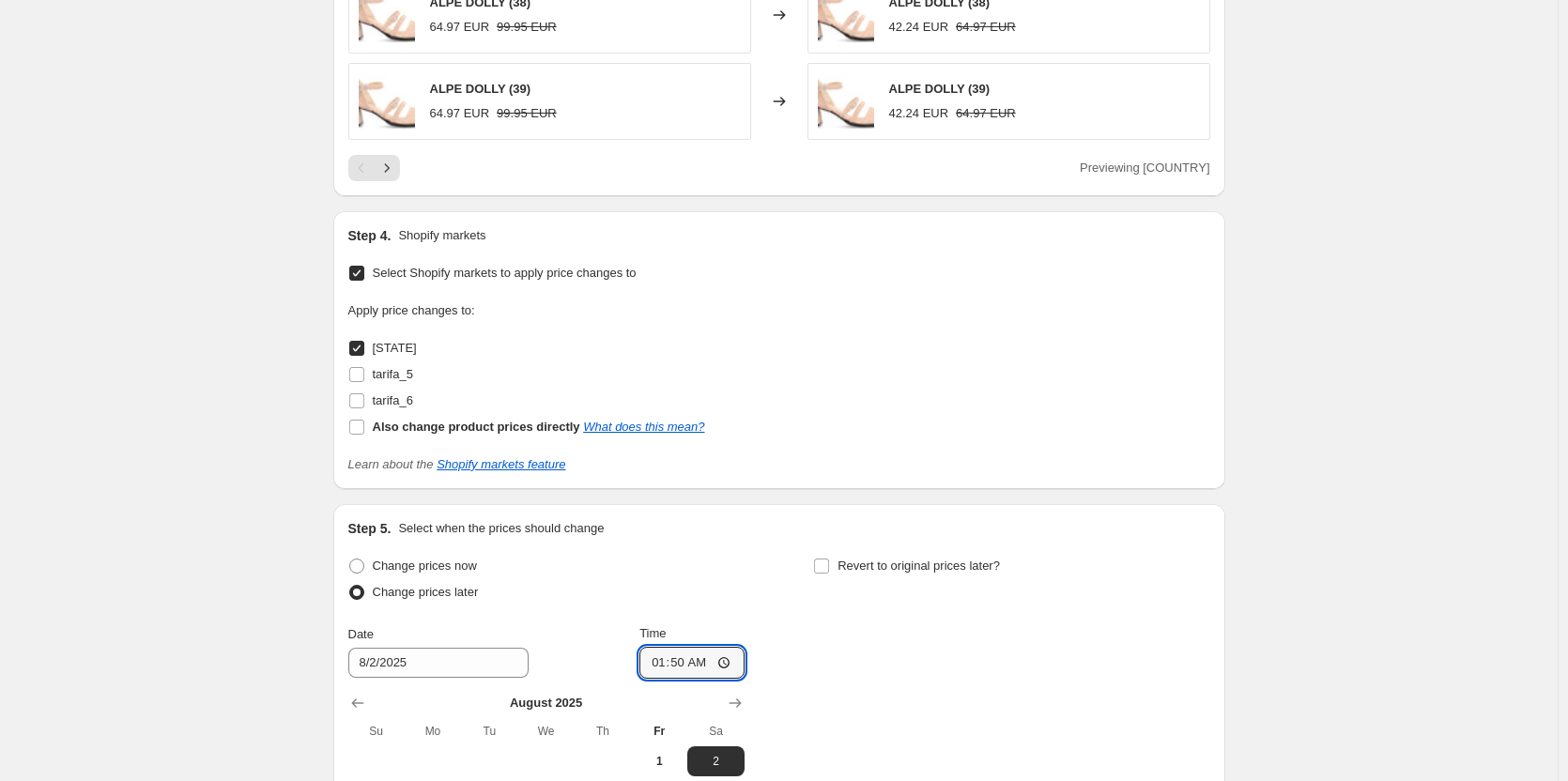 type on "12:50" 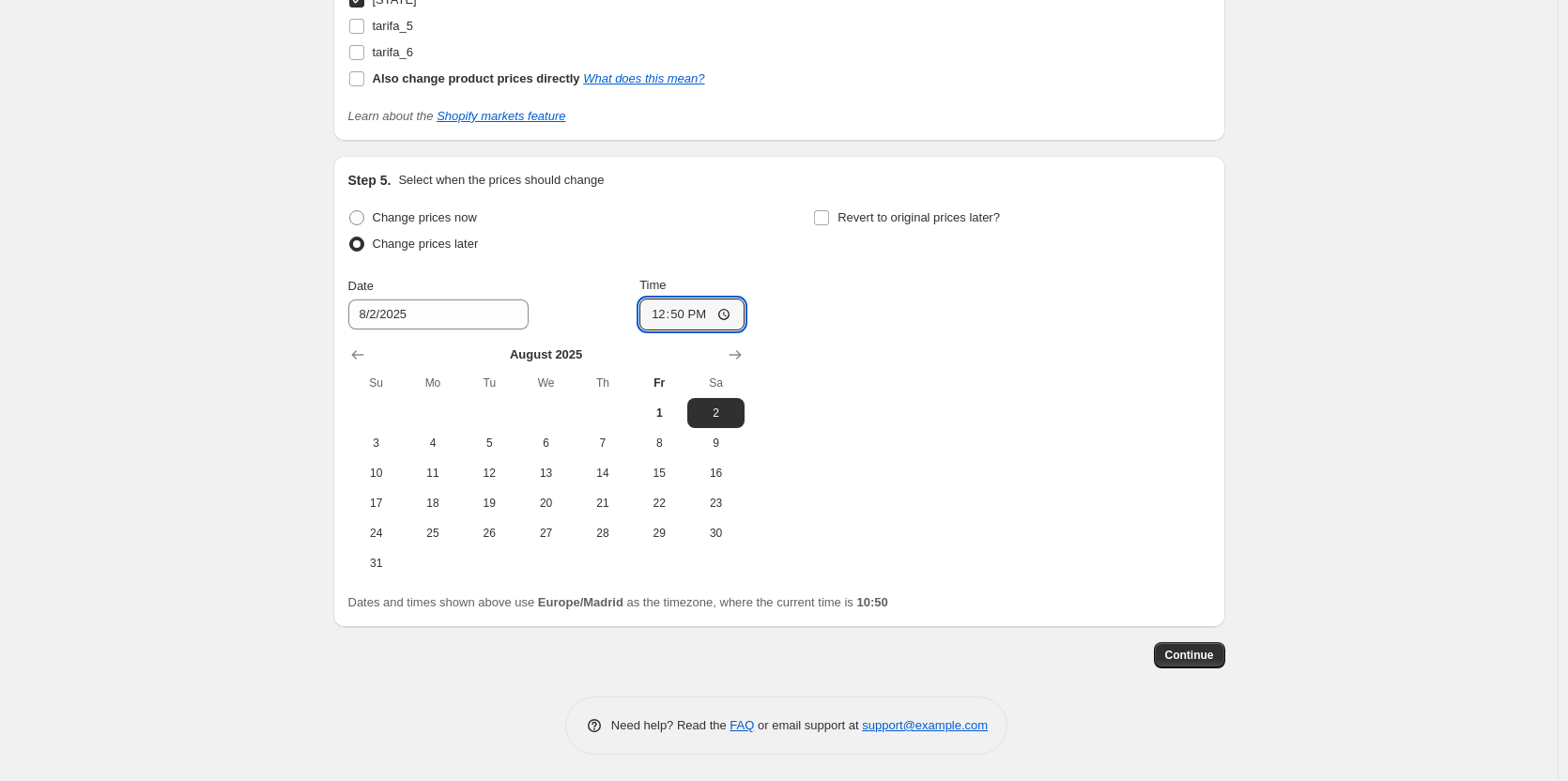scroll, scrollTop: 2173, scrollLeft: 0, axis: vertical 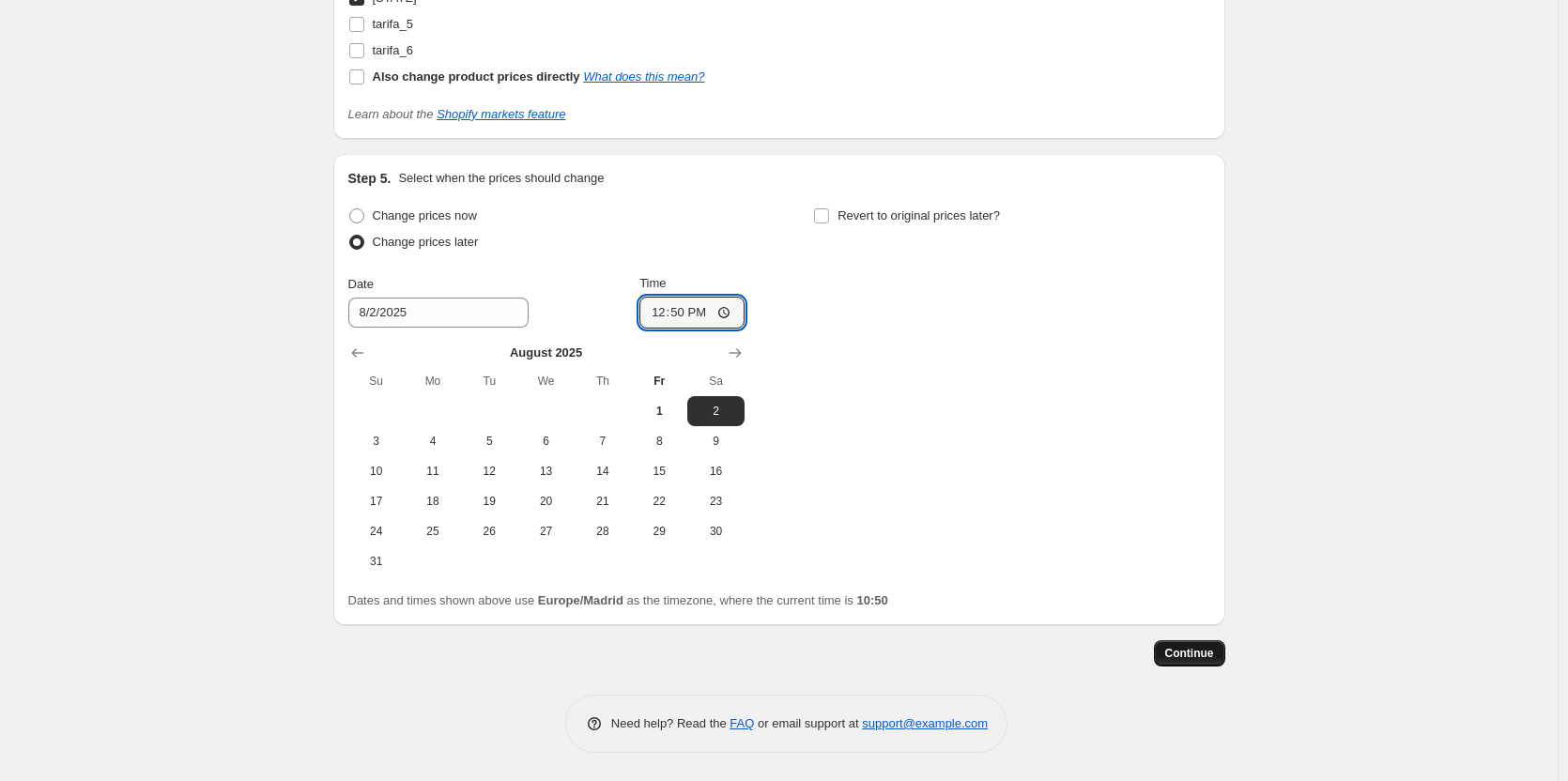 click on "Continue" at bounding box center (1190, 653) 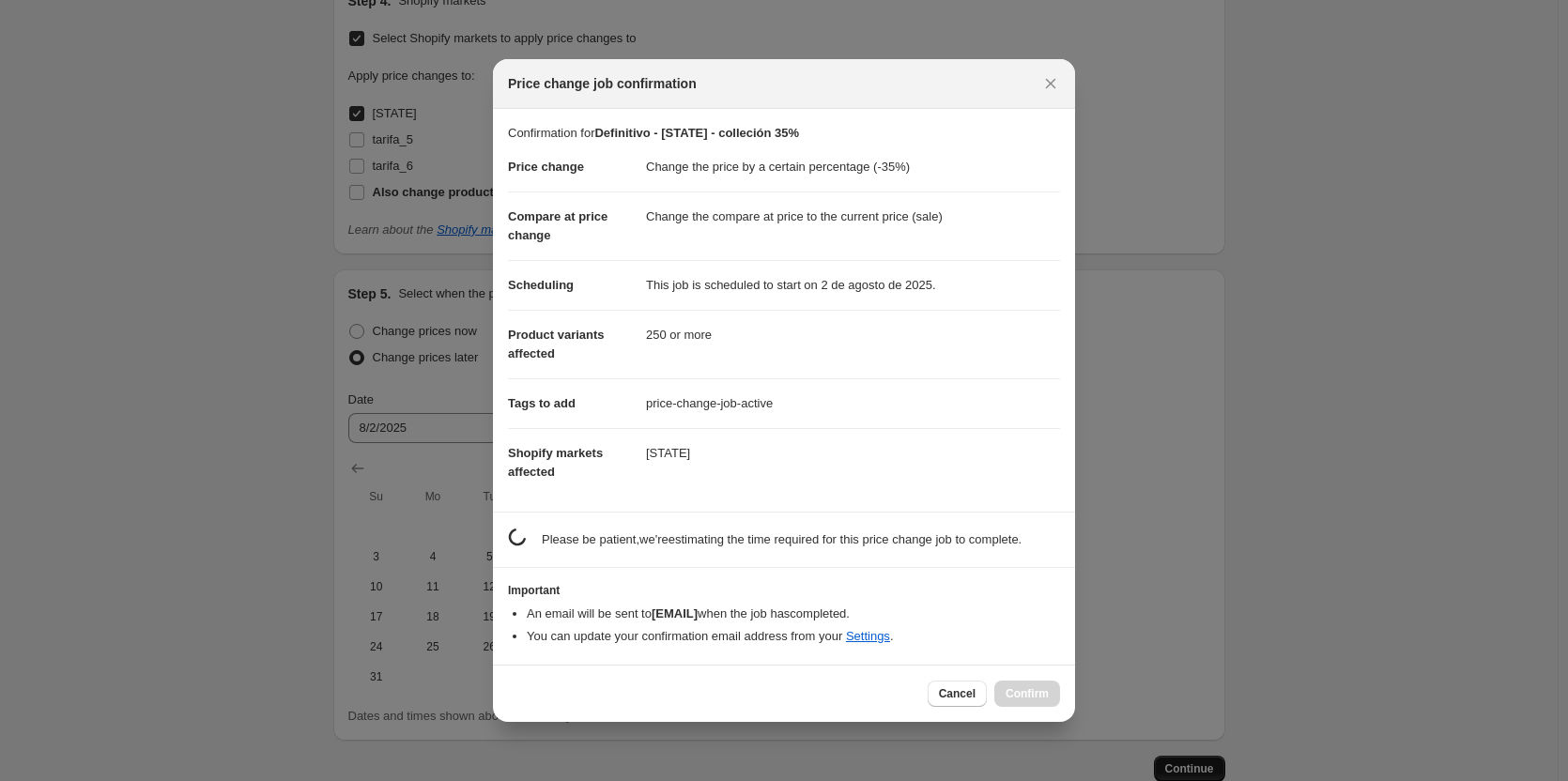 scroll, scrollTop: 0, scrollLeft: 0, axis: both 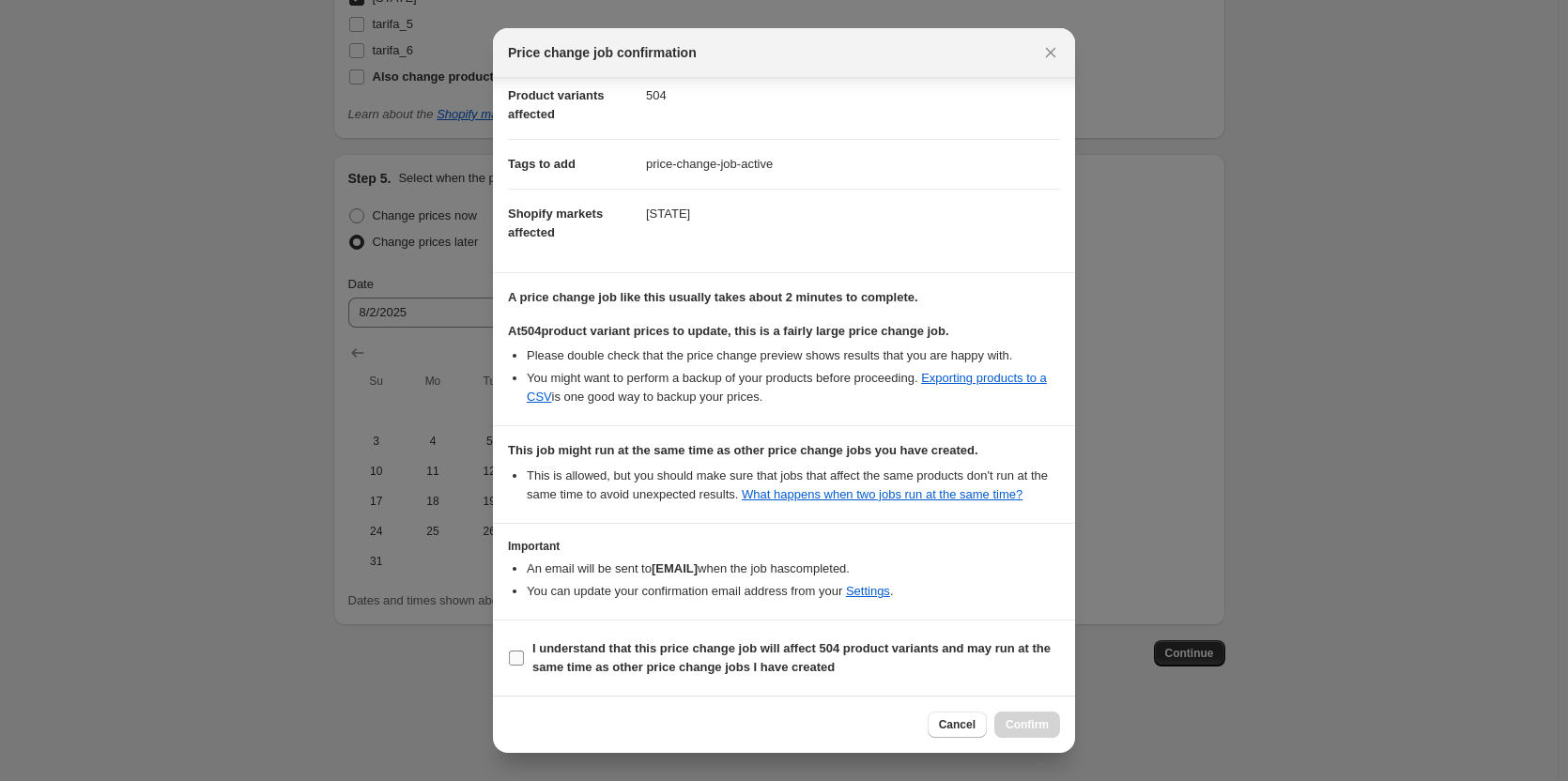 click on "I understand that this price change job will affect 504 product variants and may run at the same time as other price change jobs I have created" at bounding box center (792, 657) 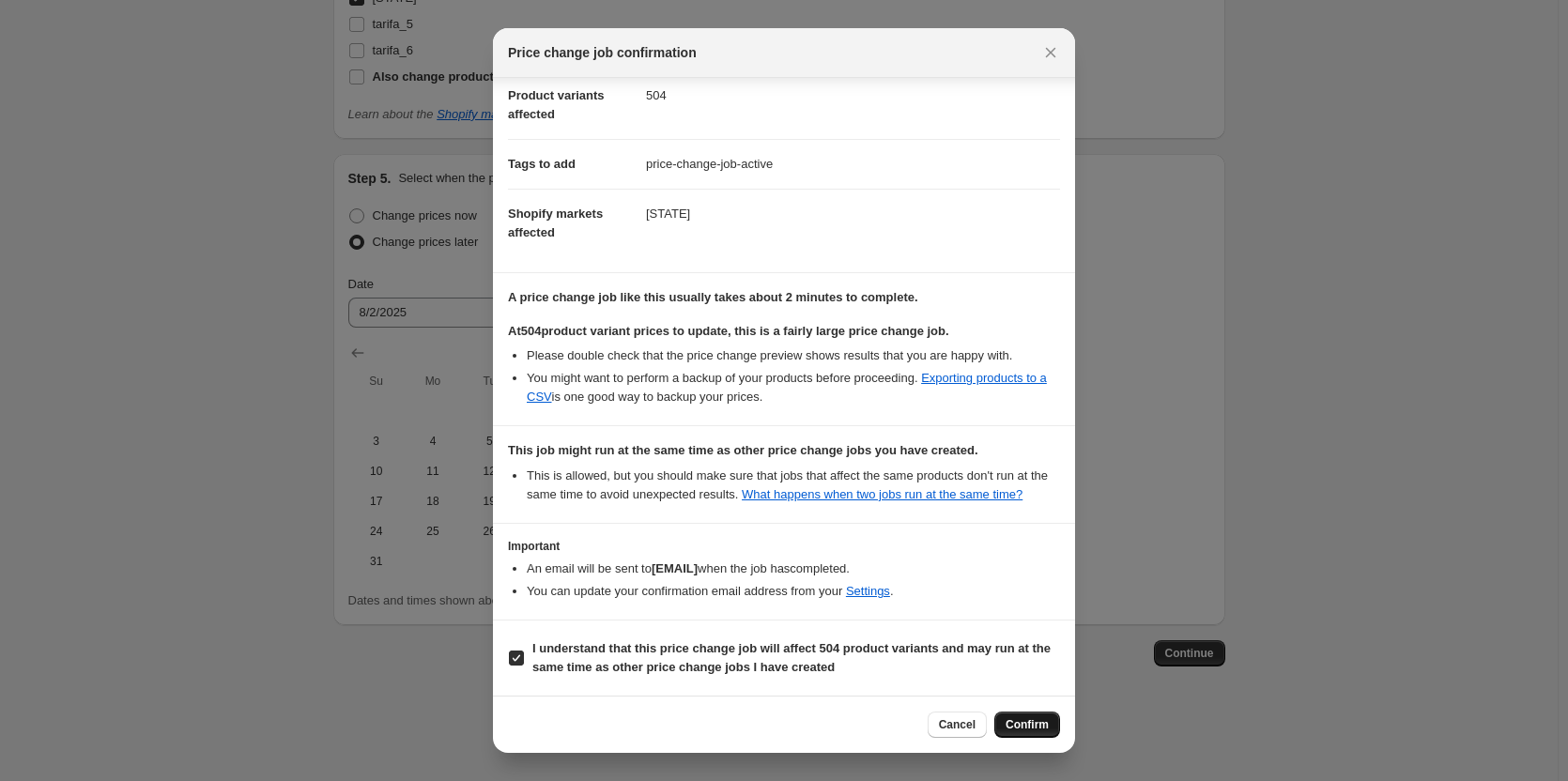click on "Confirm" at bounding box center [1027, 725] 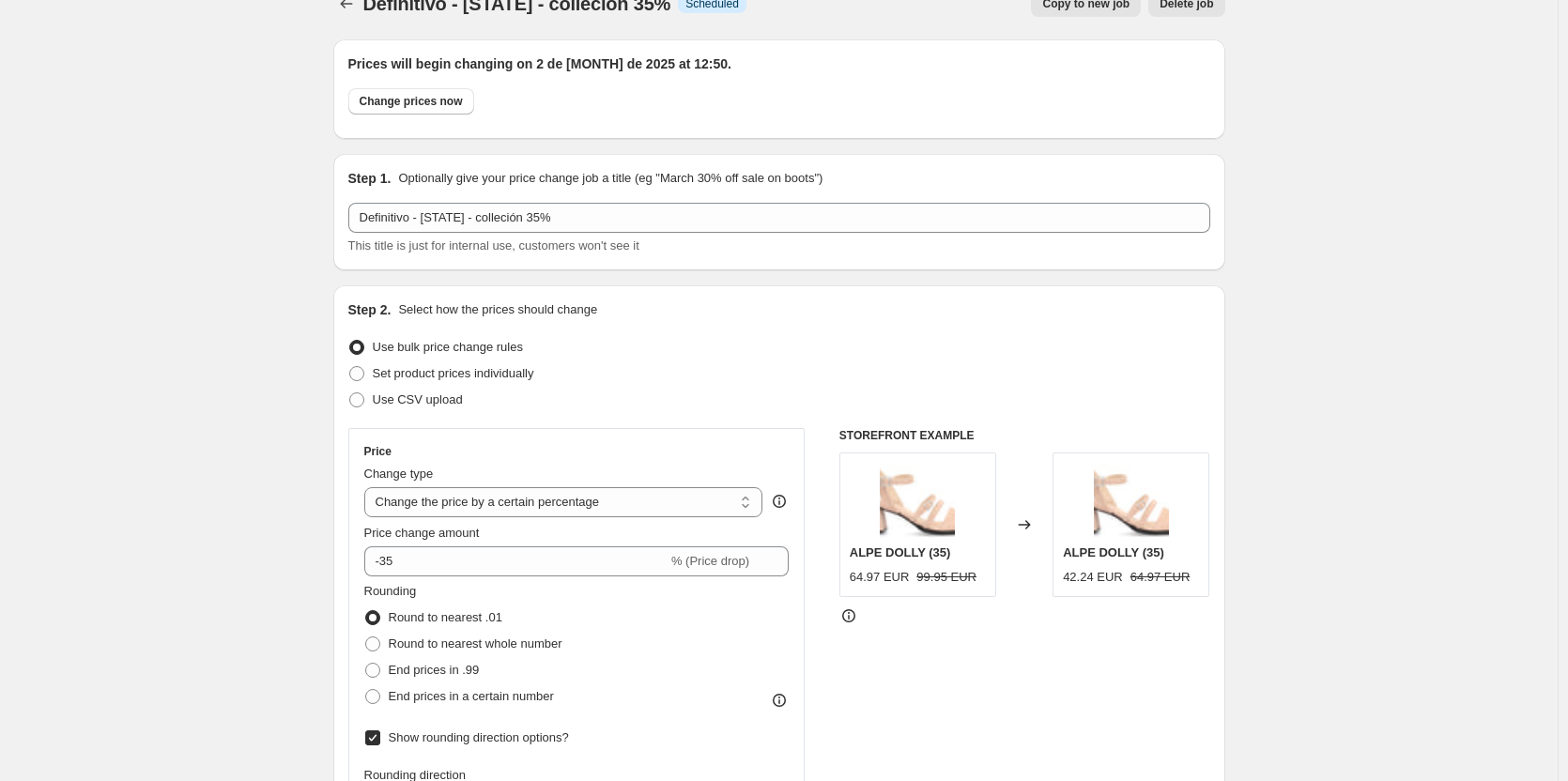 scroll, scrollTop: 0, scrollLeft: 0, axis: both 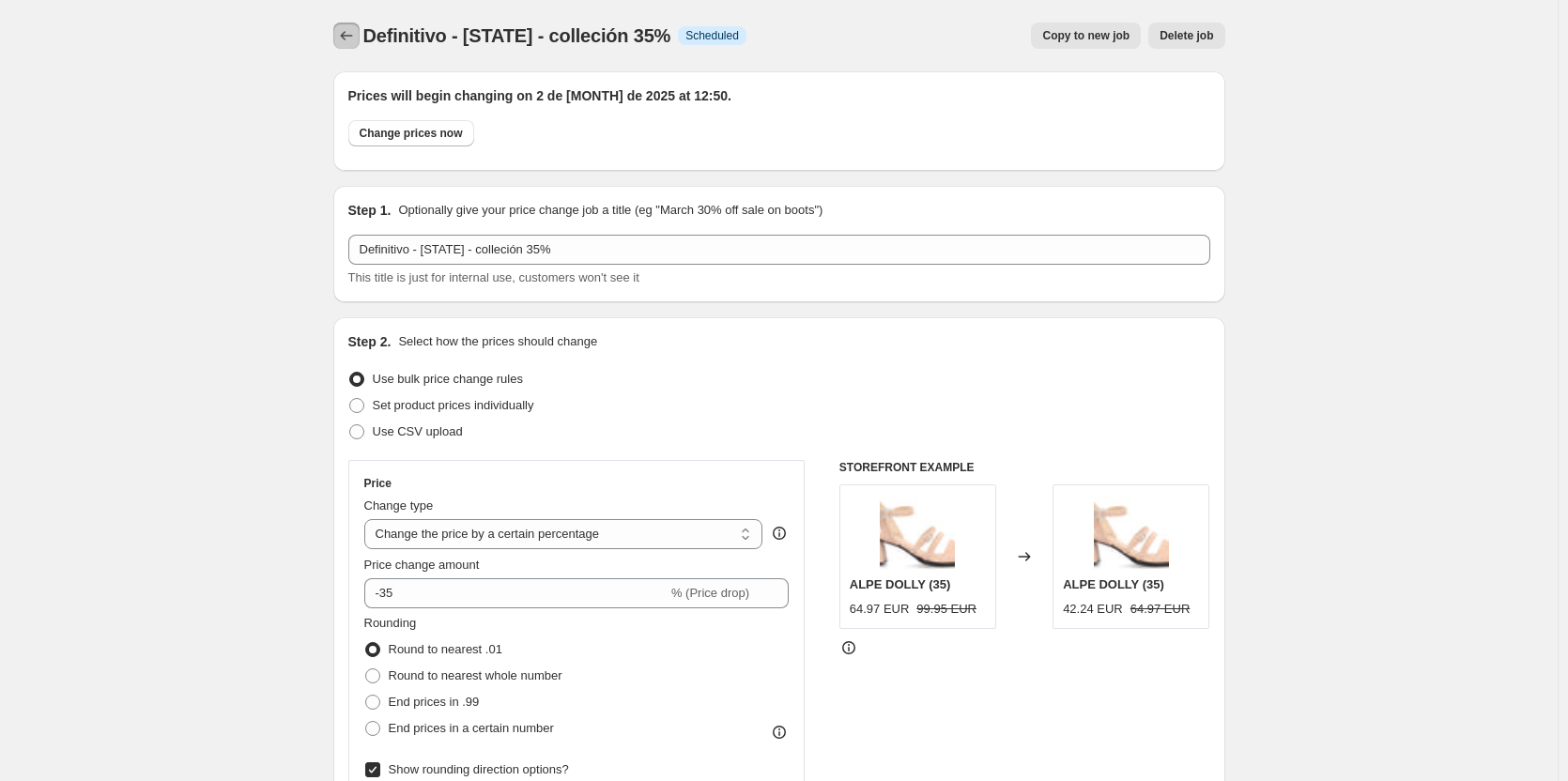 click 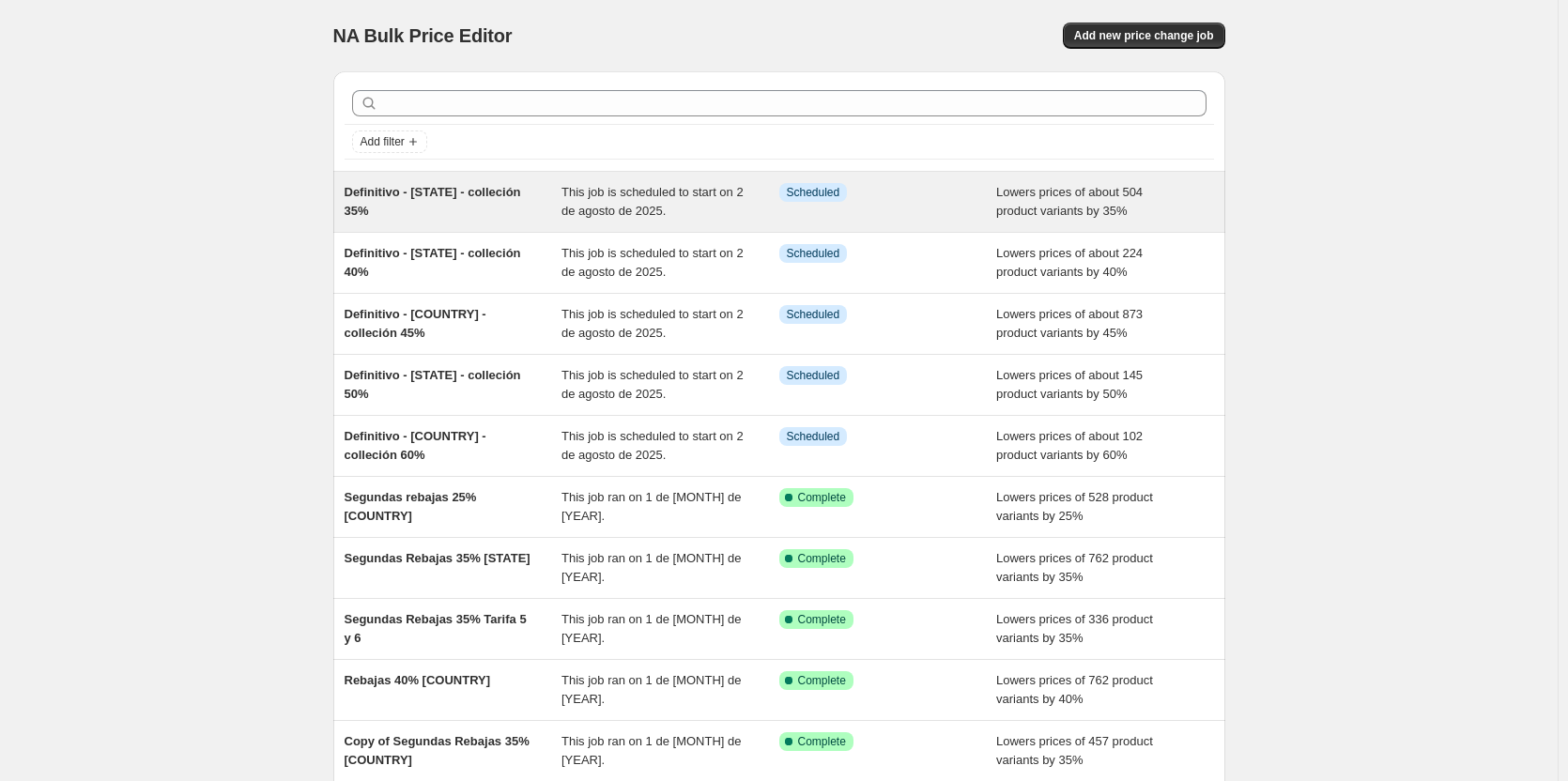 click on "Definitivo - [COUNTRY] - colleción 35%" at bounding box center (433, 201) 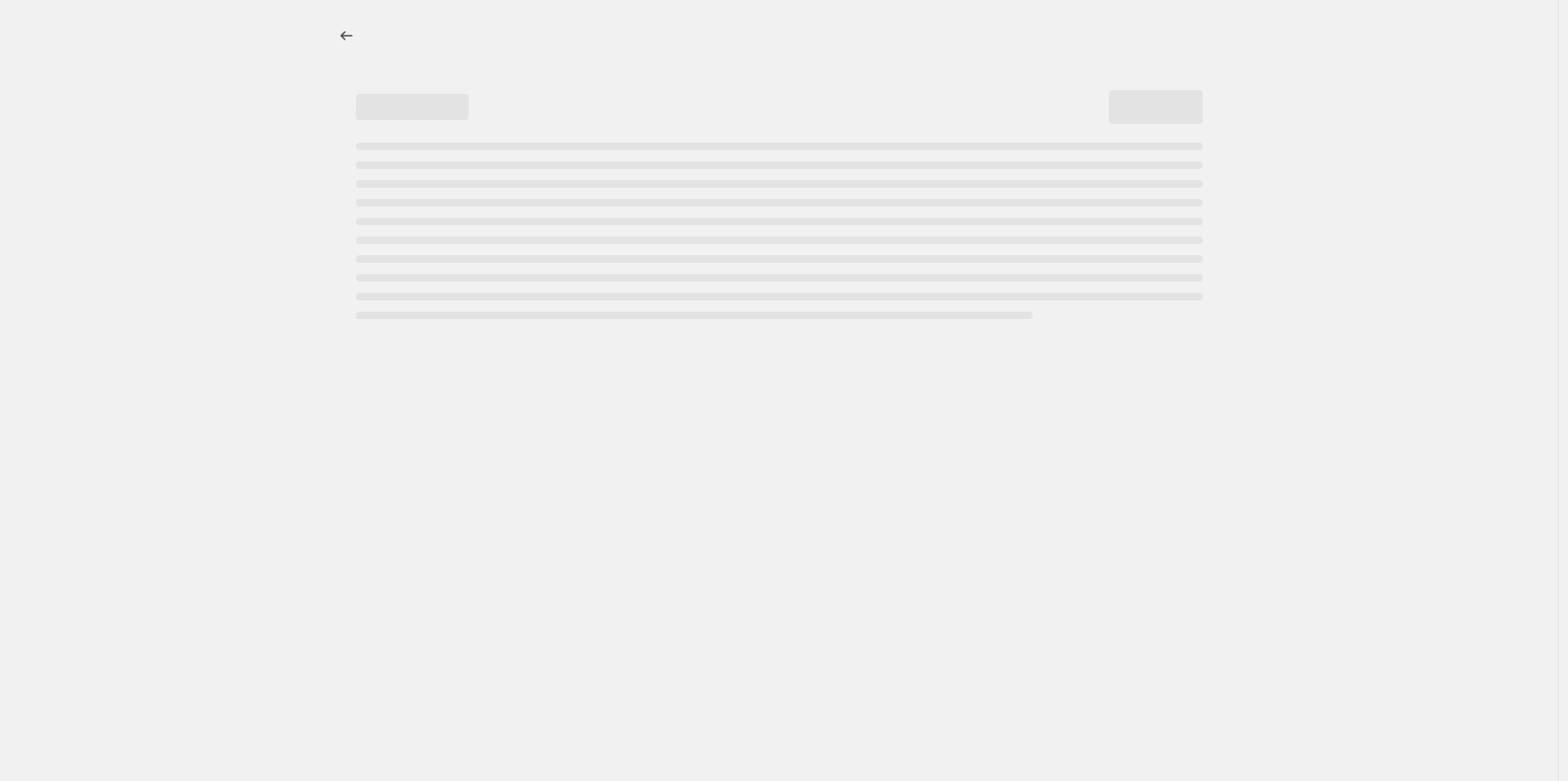 select on "percentage" 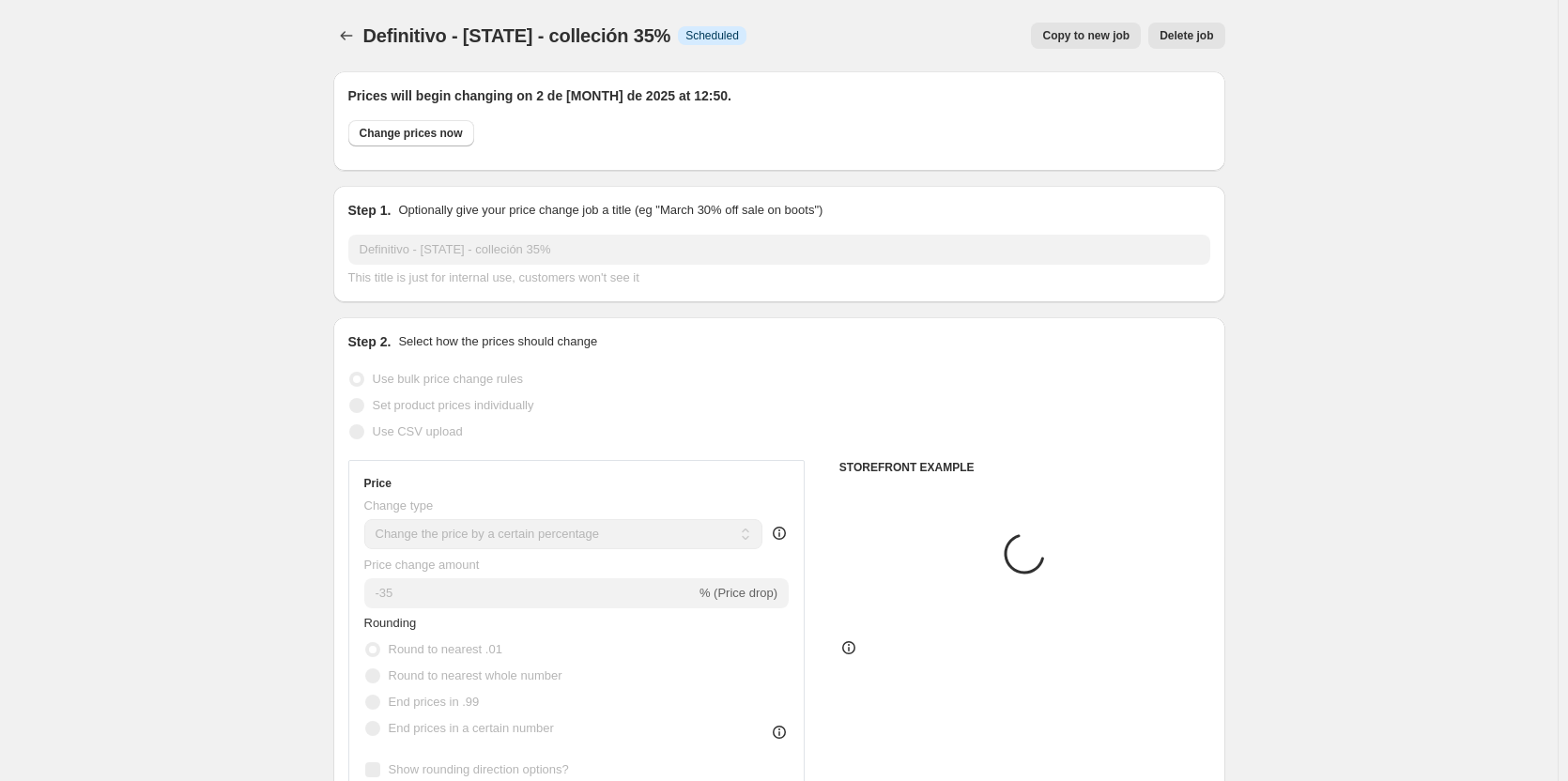 click on "Copy to new job" at bounding box center [1085, 36] 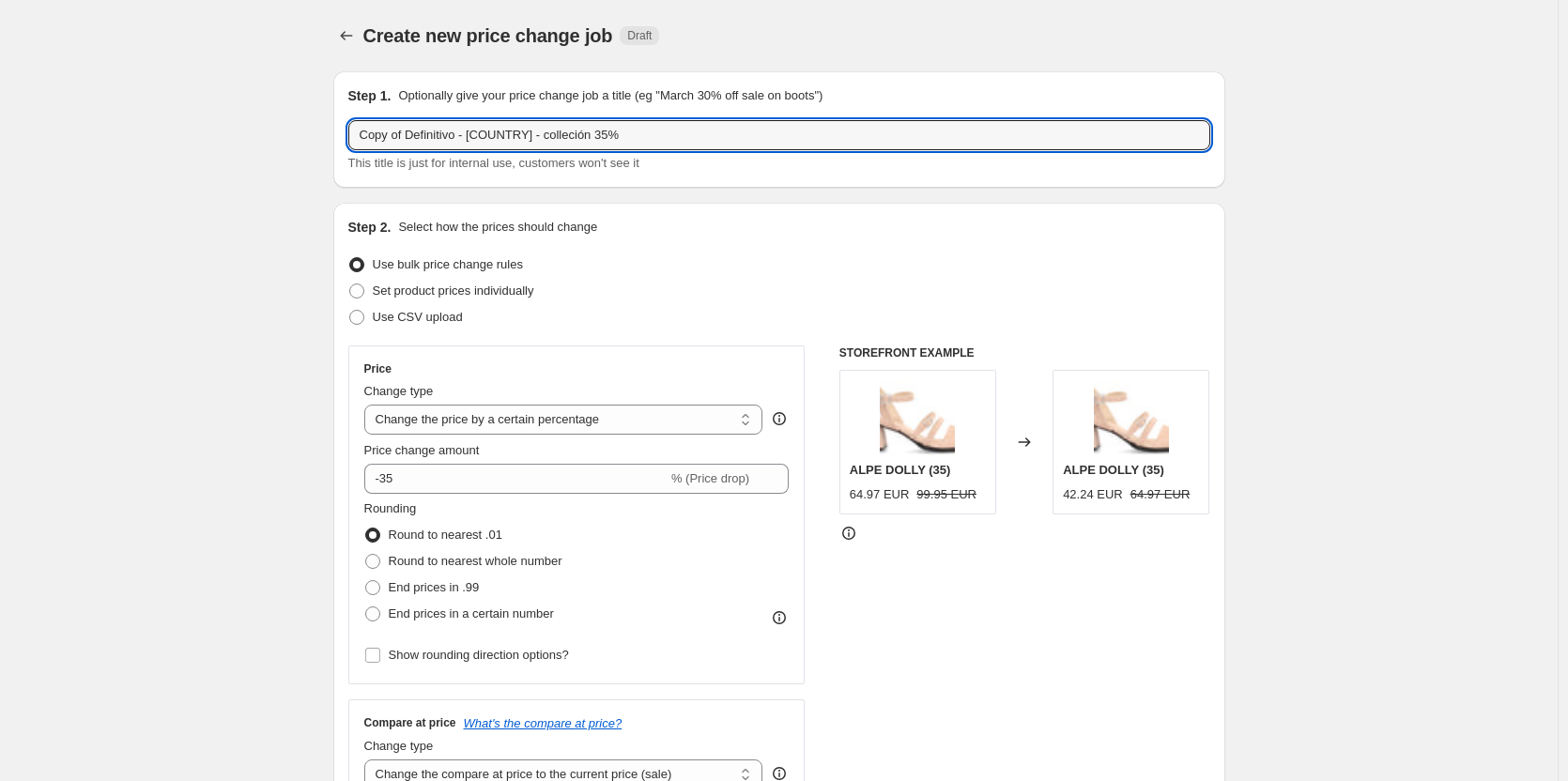 drag, startPoint x: 409, startPoint y: 131, endPoint x: 8, endPoint y: 117, distance: 401.2443 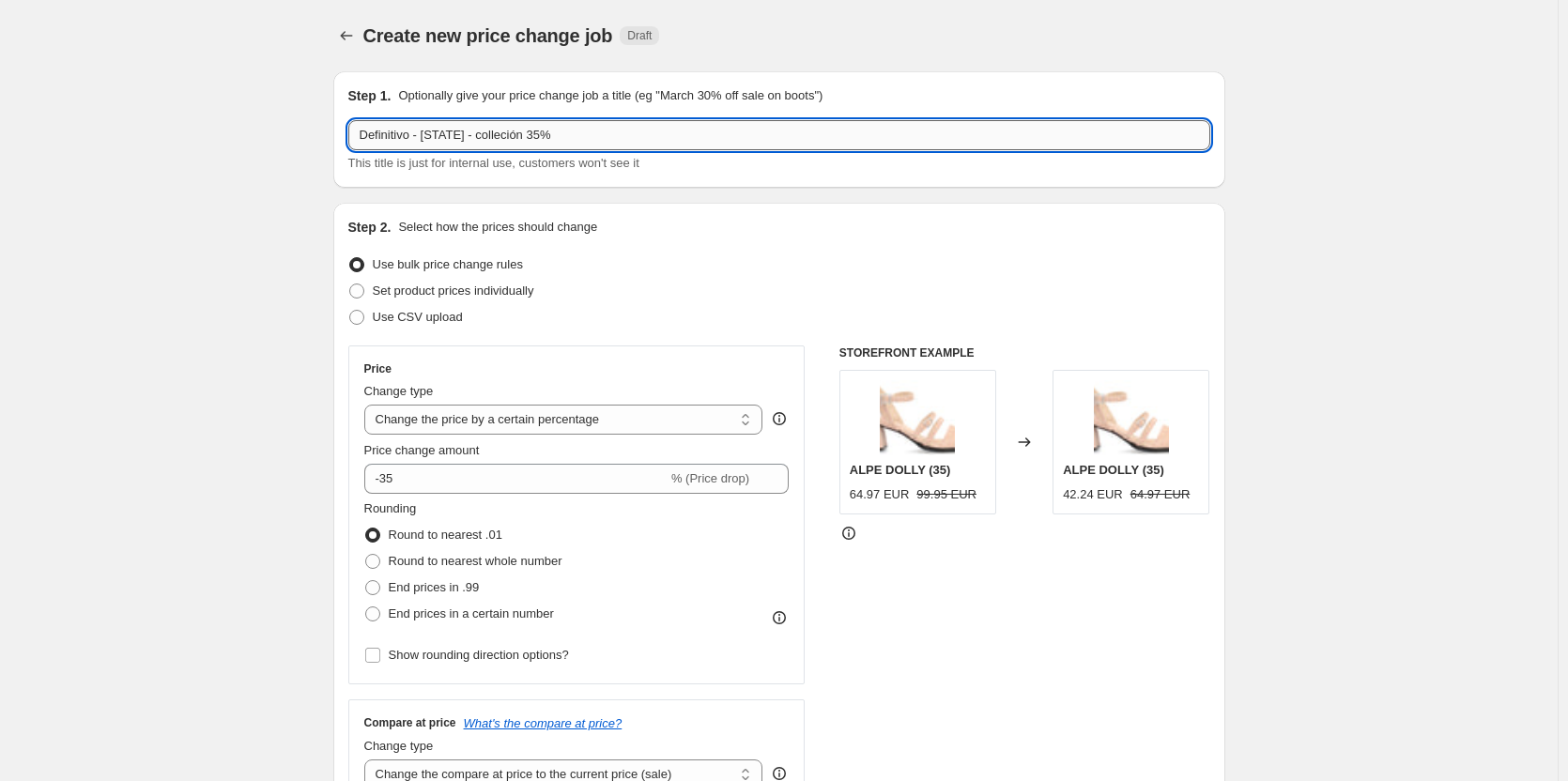 click on "Definitivo - [COUNTRY] - colleción 35%" at bounding box center [779, 135] 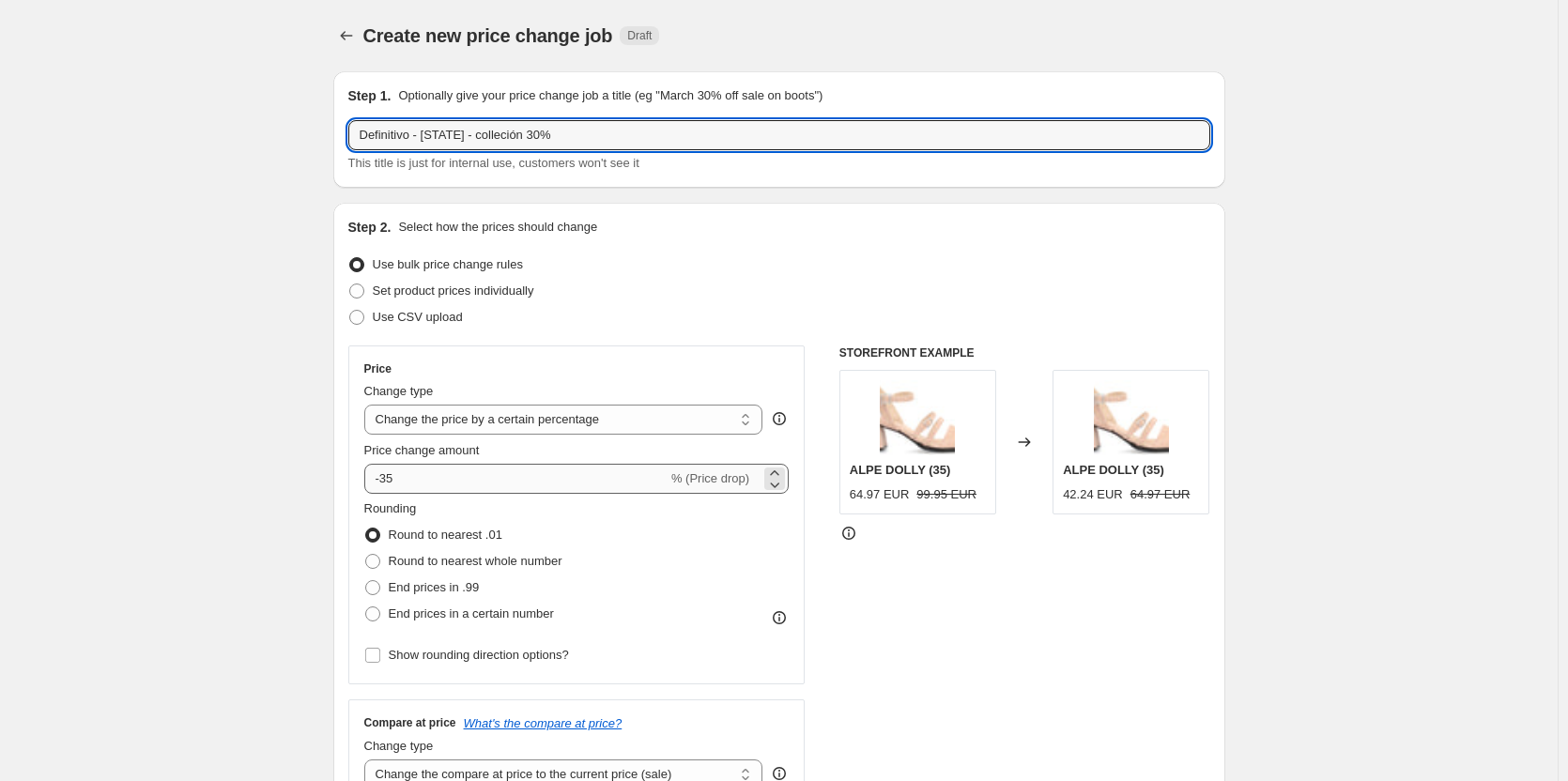 type on "Definitivo - [COUNTRY] - colleción 30%" 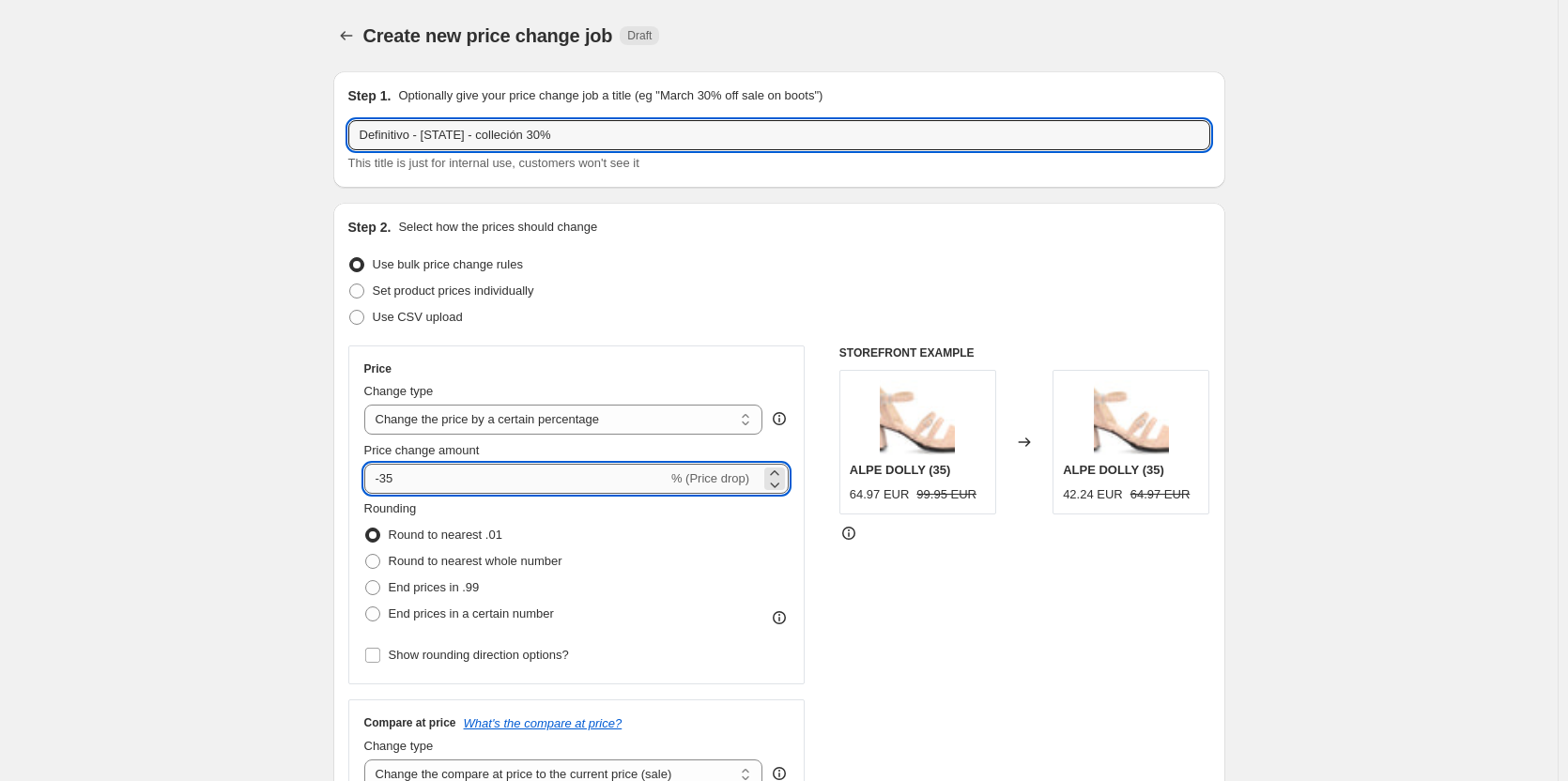 click on "-35" at bounding box center (515, 479) 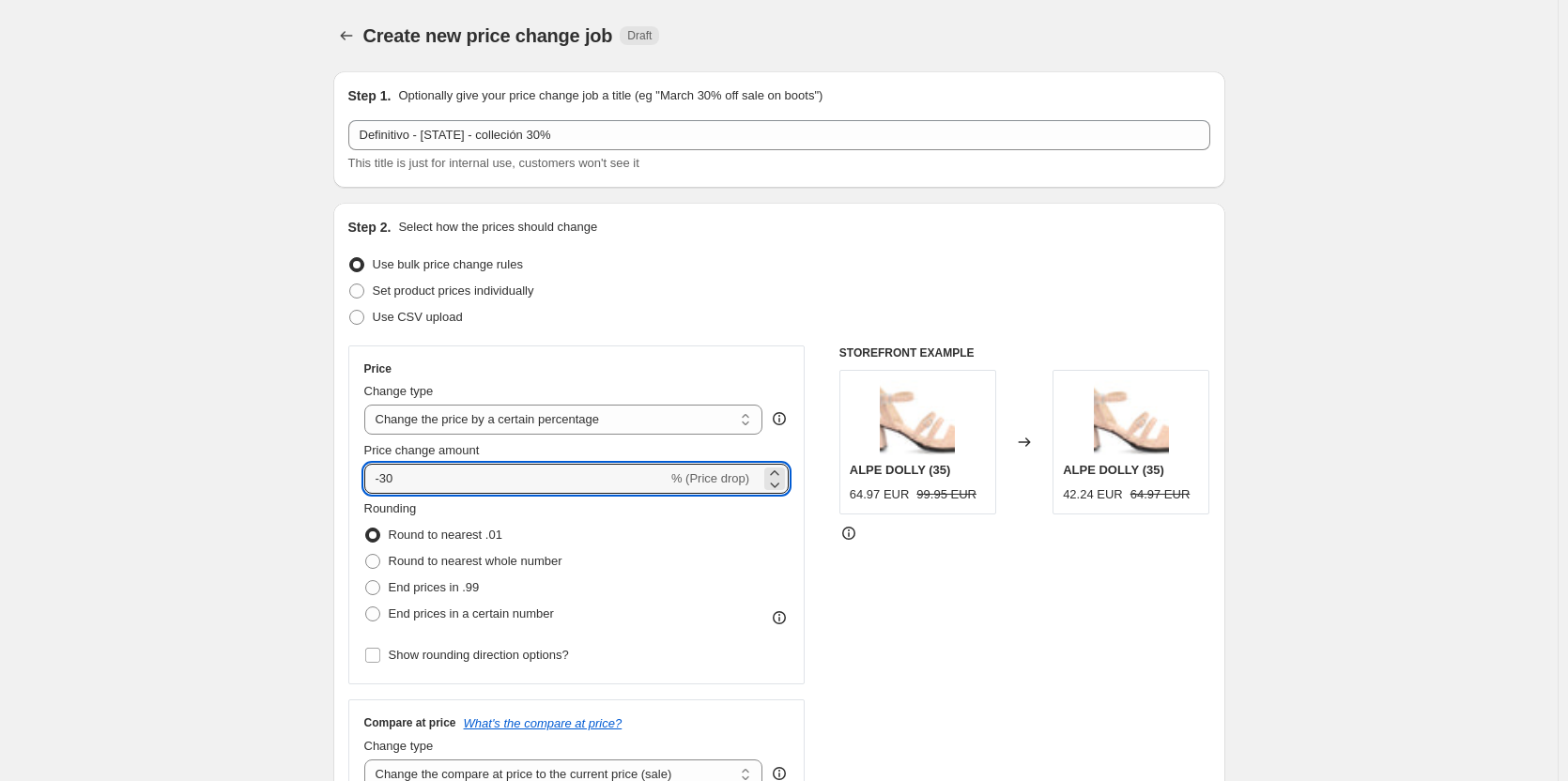 type on "-30" 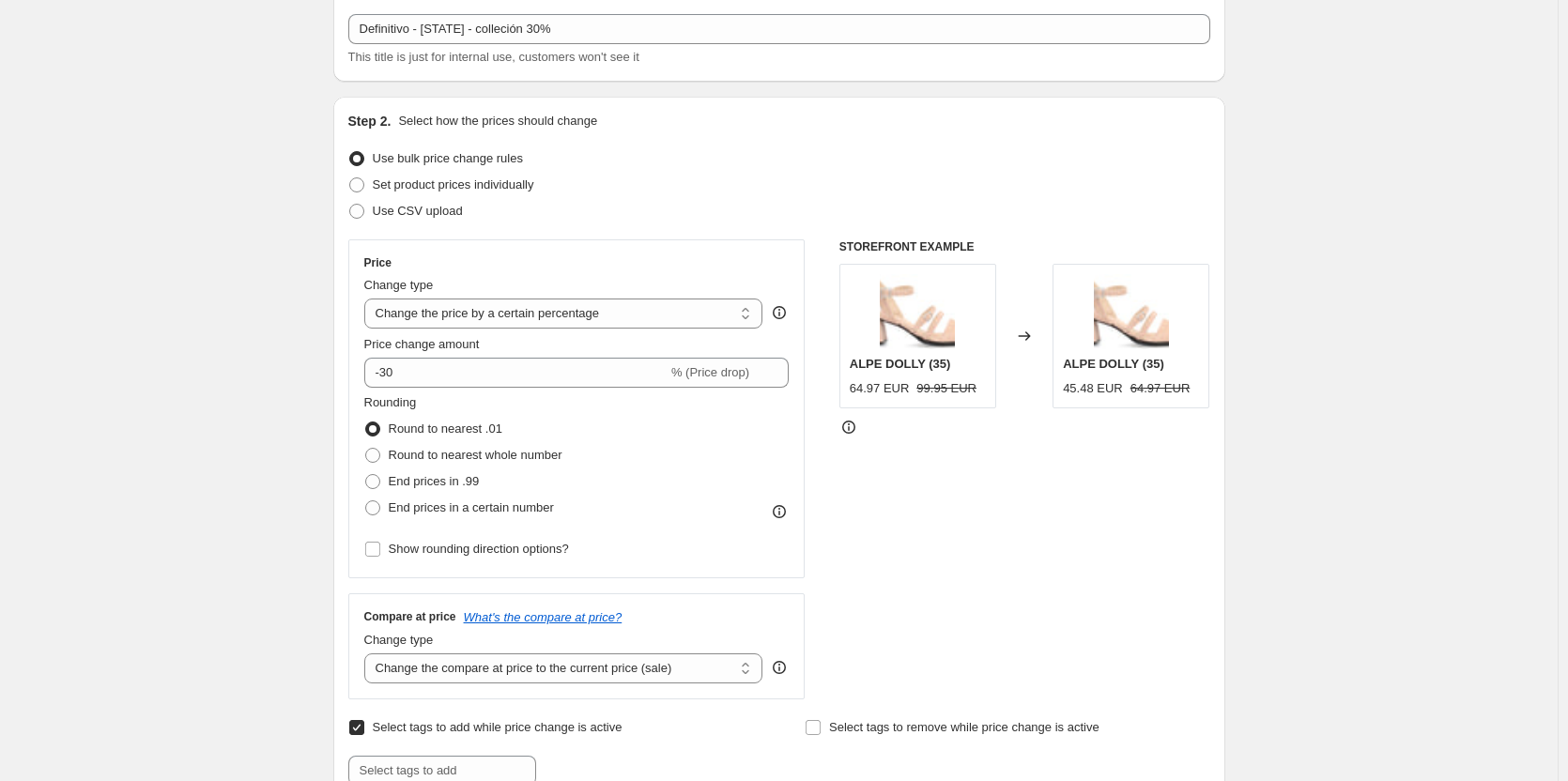 scroll, scrollTop: 282, scrollLeft: 0, axis: vertical 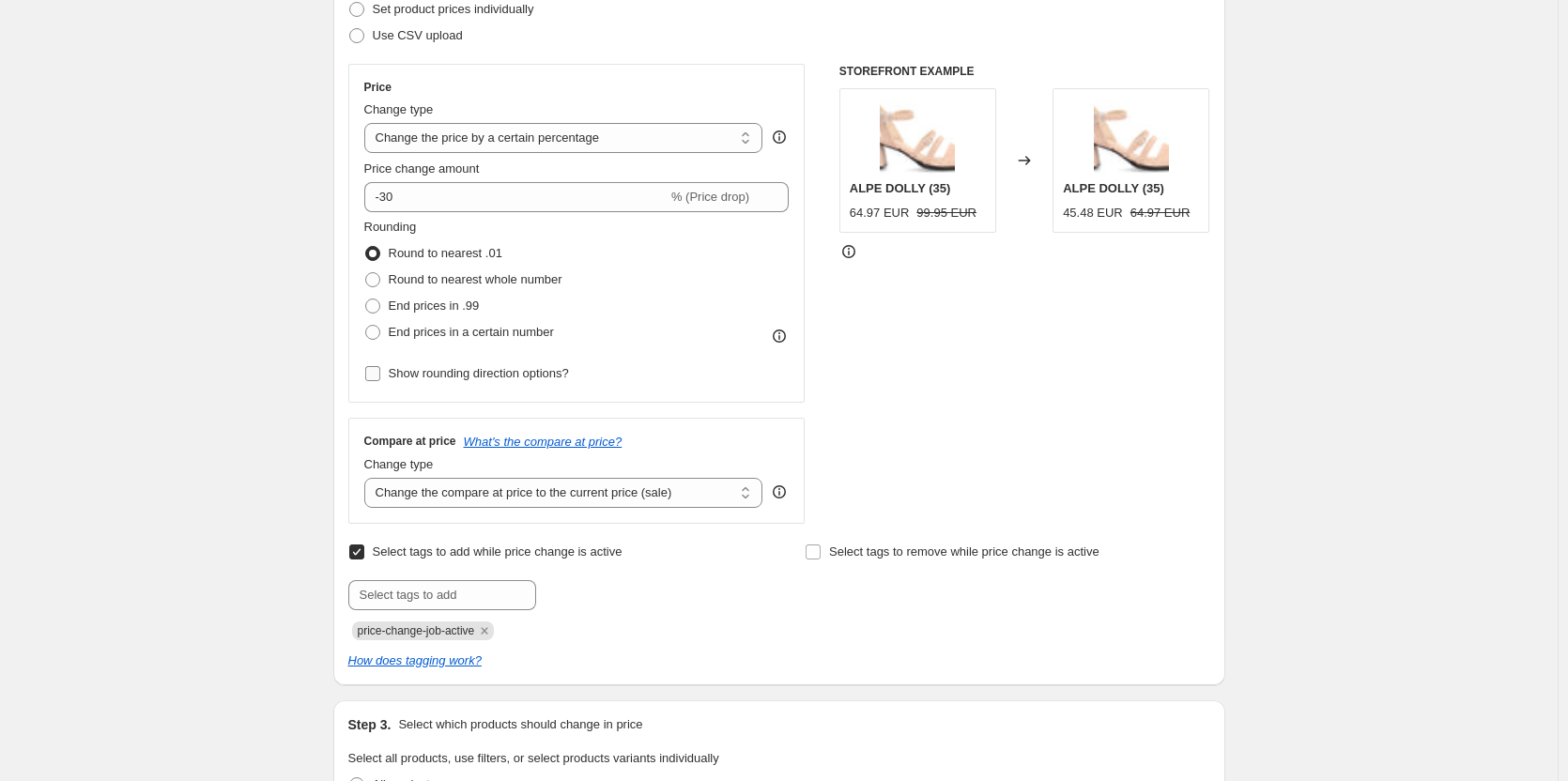 click on "Show rounding direction options?" at bounding box center [479, 373] 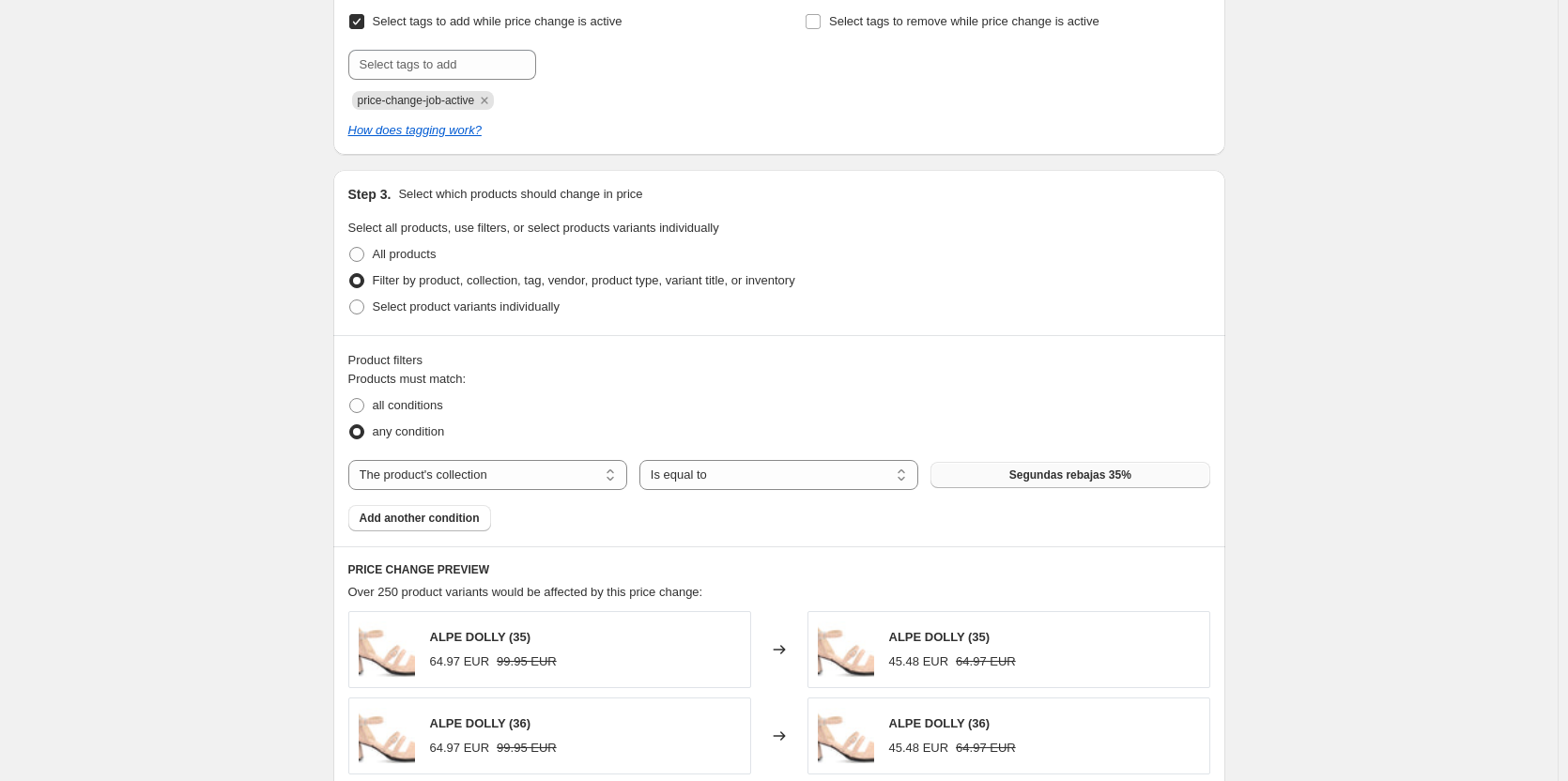 scroll, scrollTop: 939, scrollLeft: 0, axis: vertical 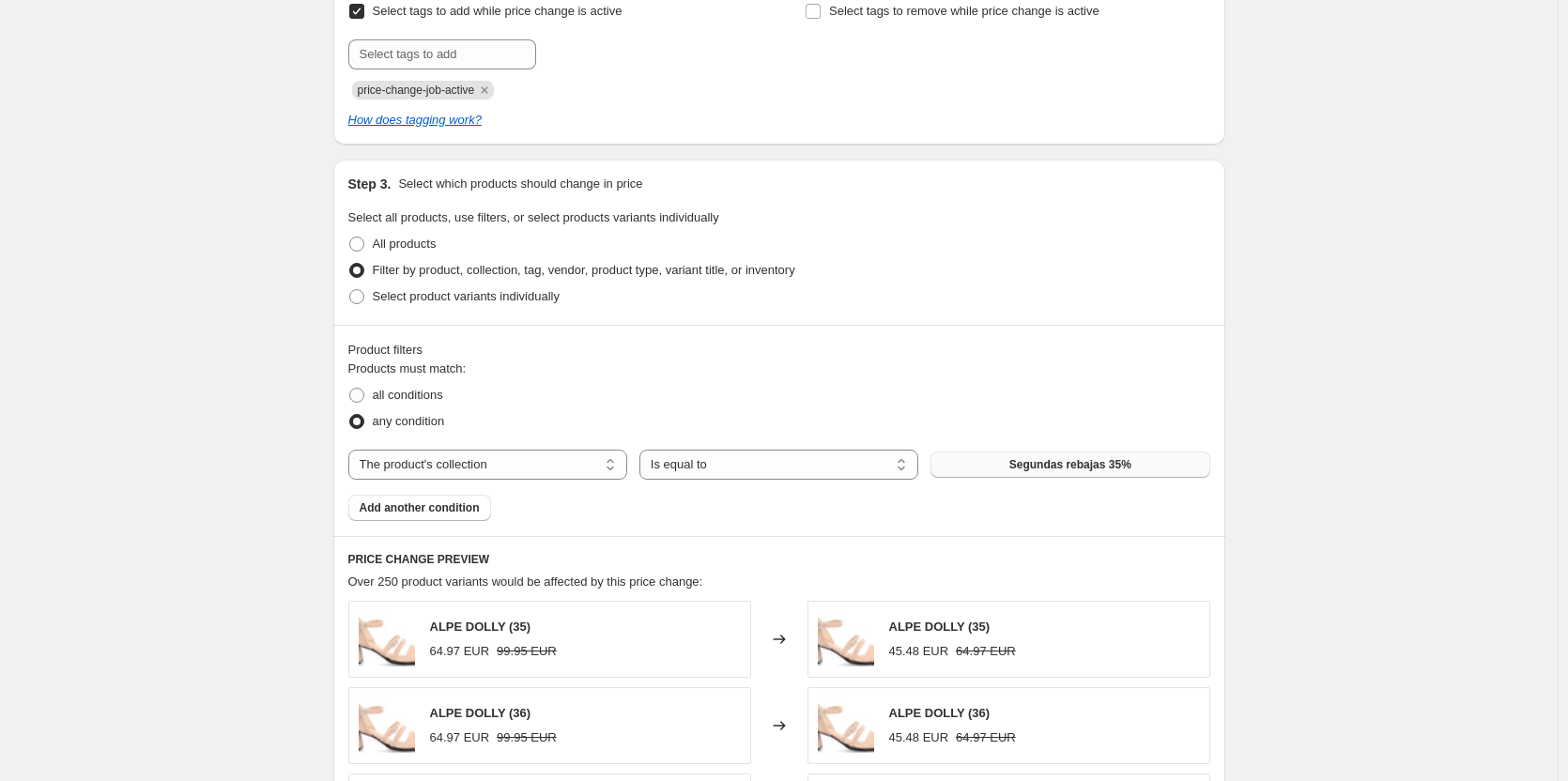 click on "Segundas rebajas 35%" at bounding box center (1069, 465) 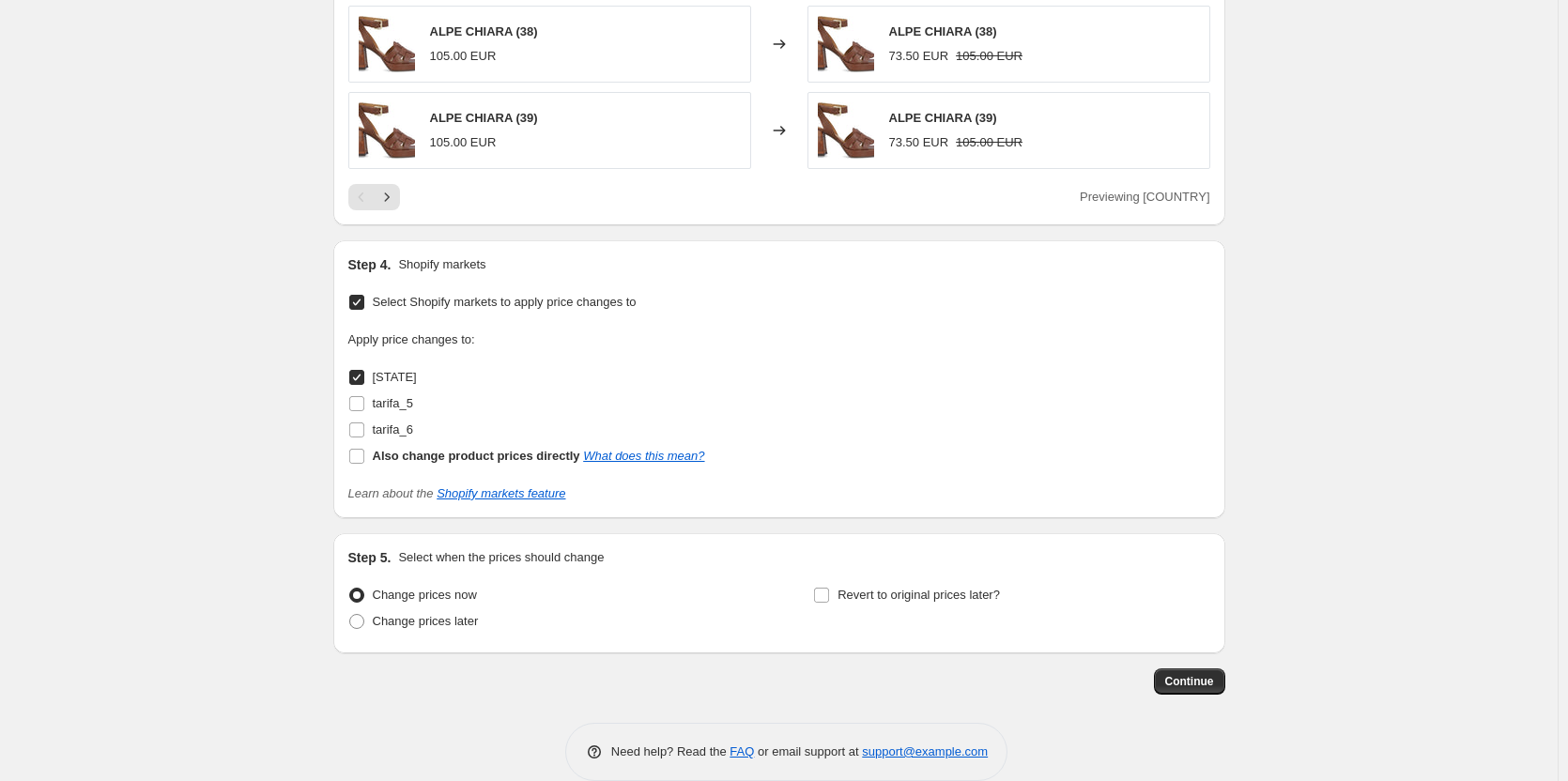 scroll, scrollTop: 1822, scrollLeft: 0, axis: vertical 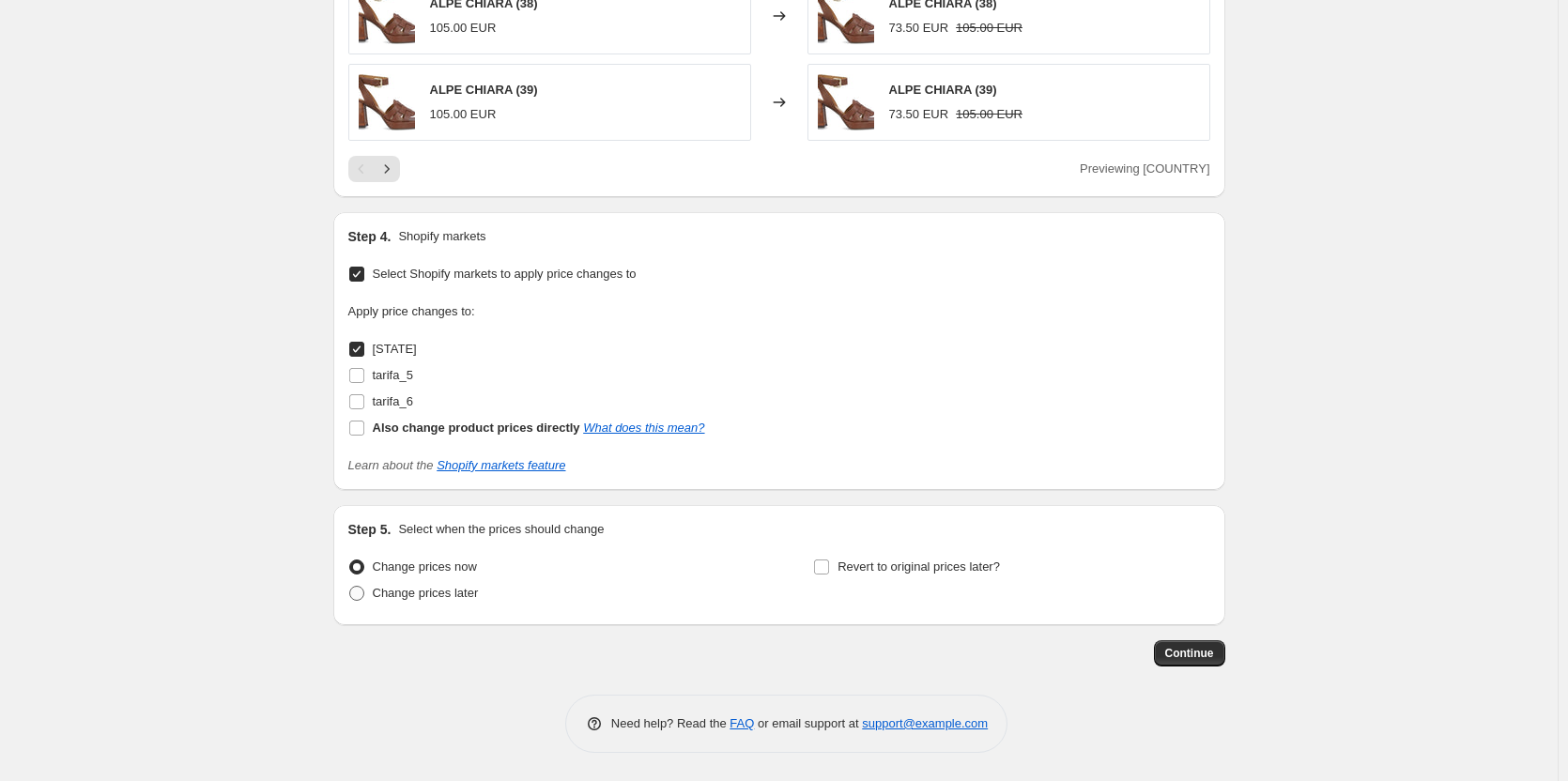 click on "Change prices later" at bounding box center [425, 593] 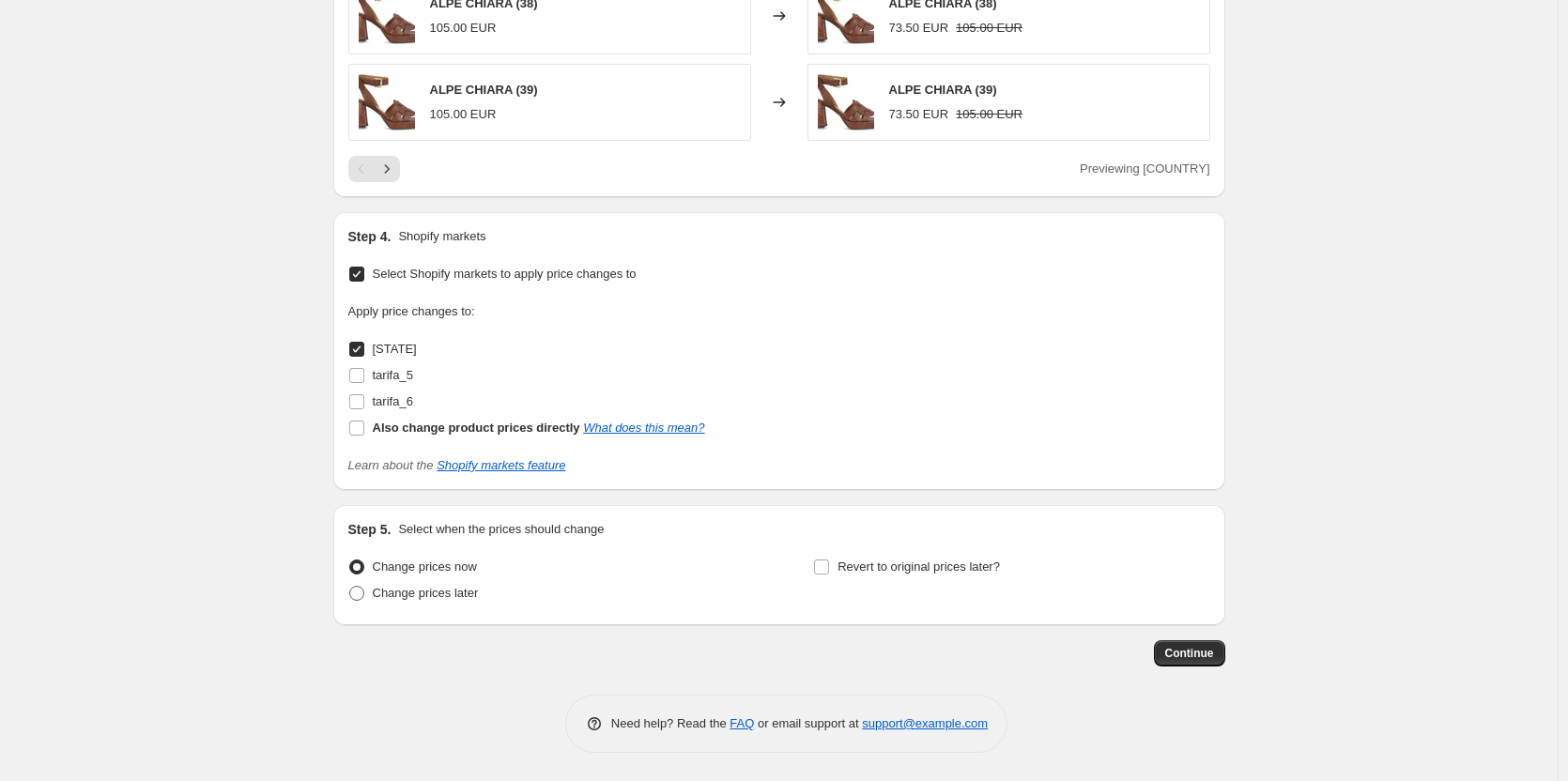 radio on "true" 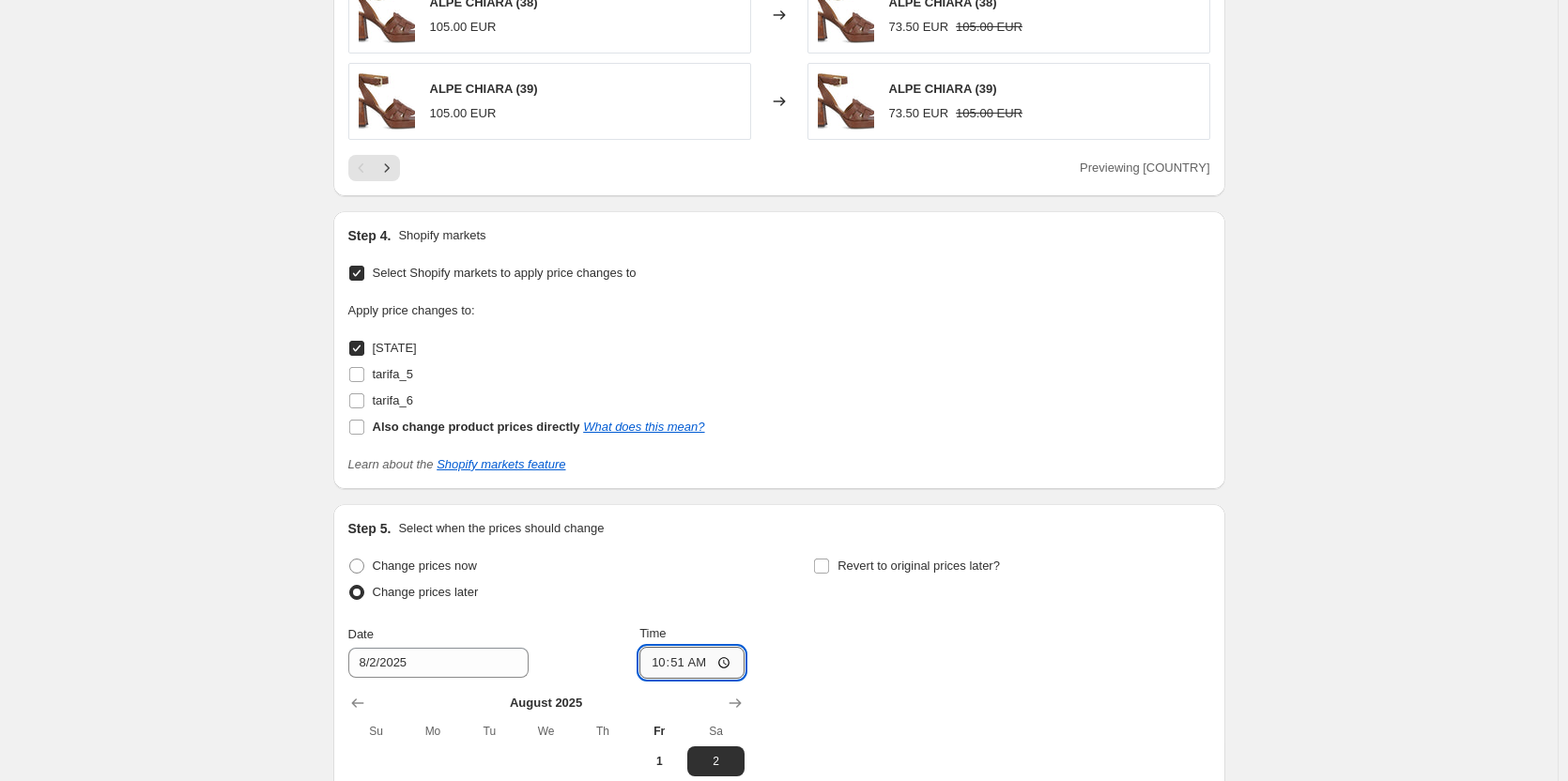 click on "10:51" at bounding box center (692, 663) 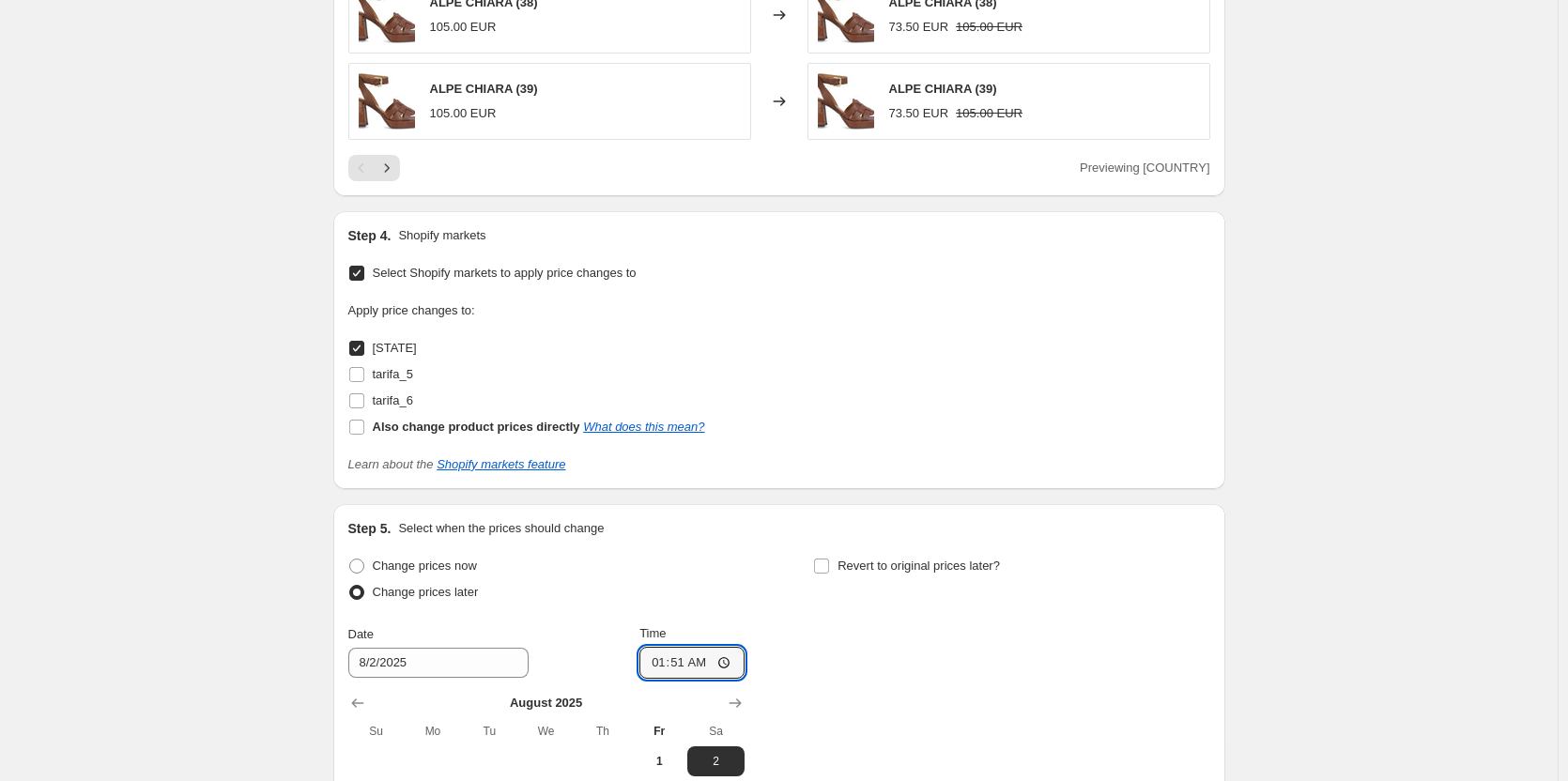 type on "12:51" 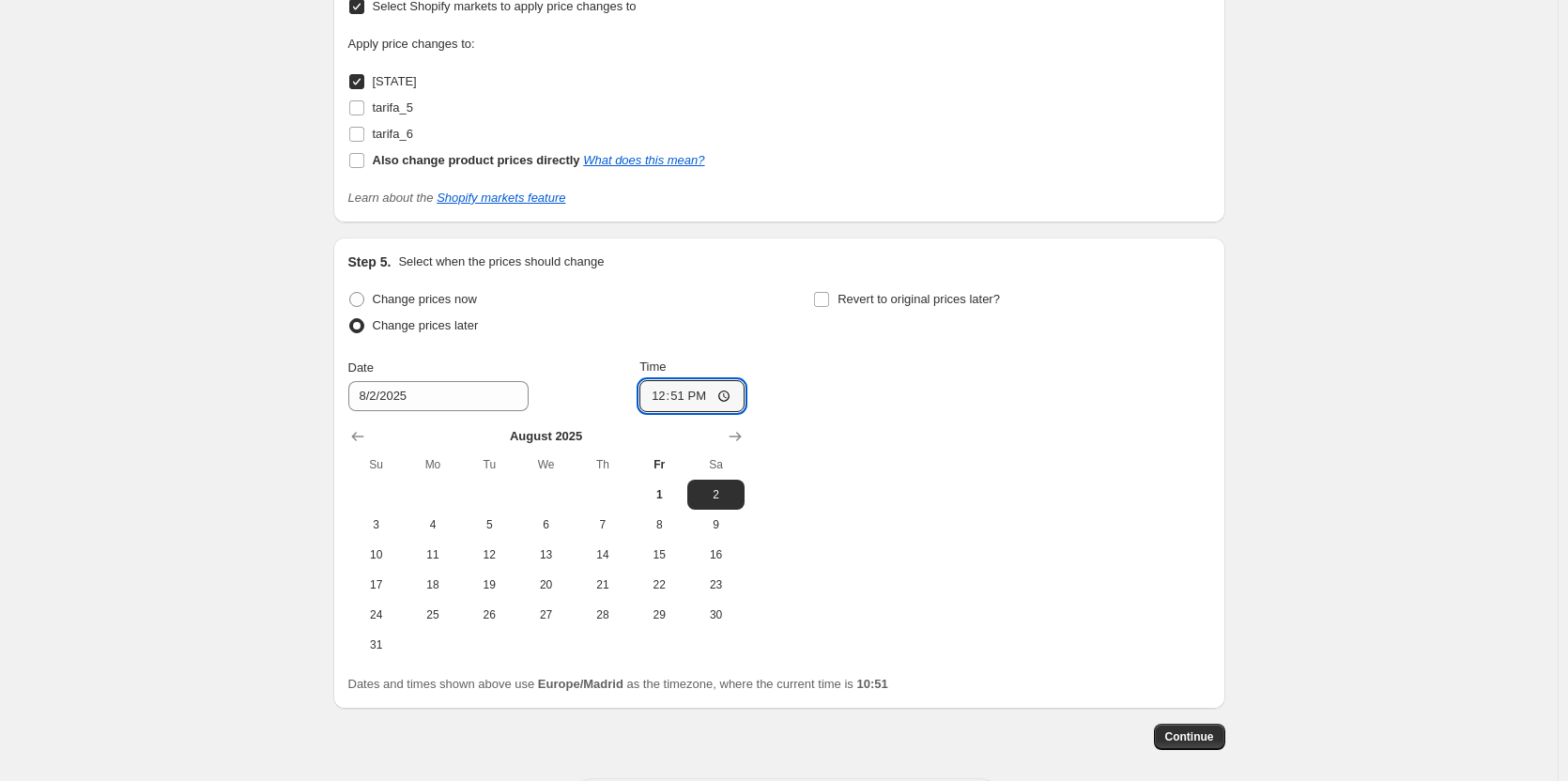 scroll, scrollTop: 2173, scrollLeft: 0, axis: vertical 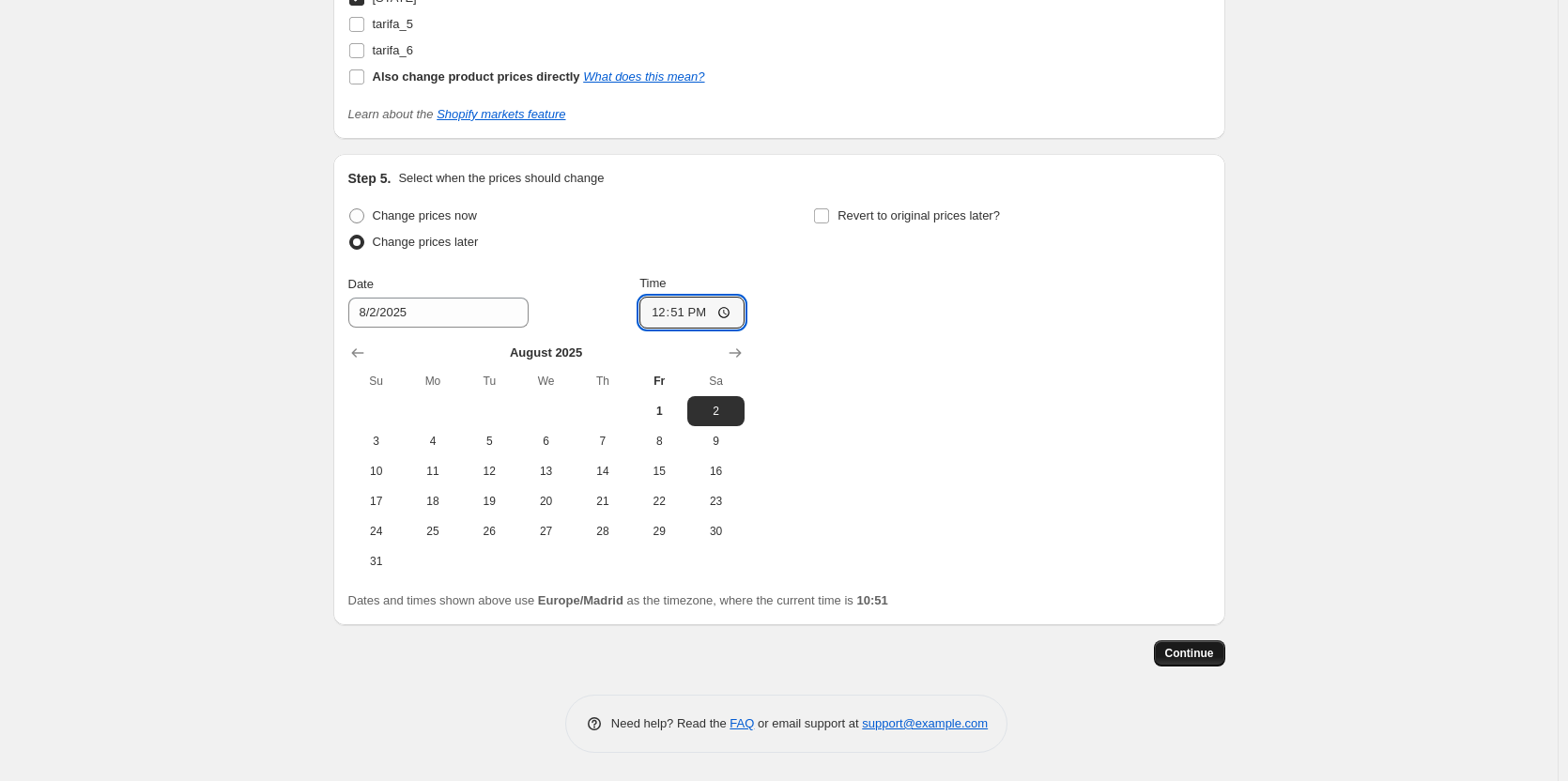 click on "Continue" at bounding box center [1190, 653] 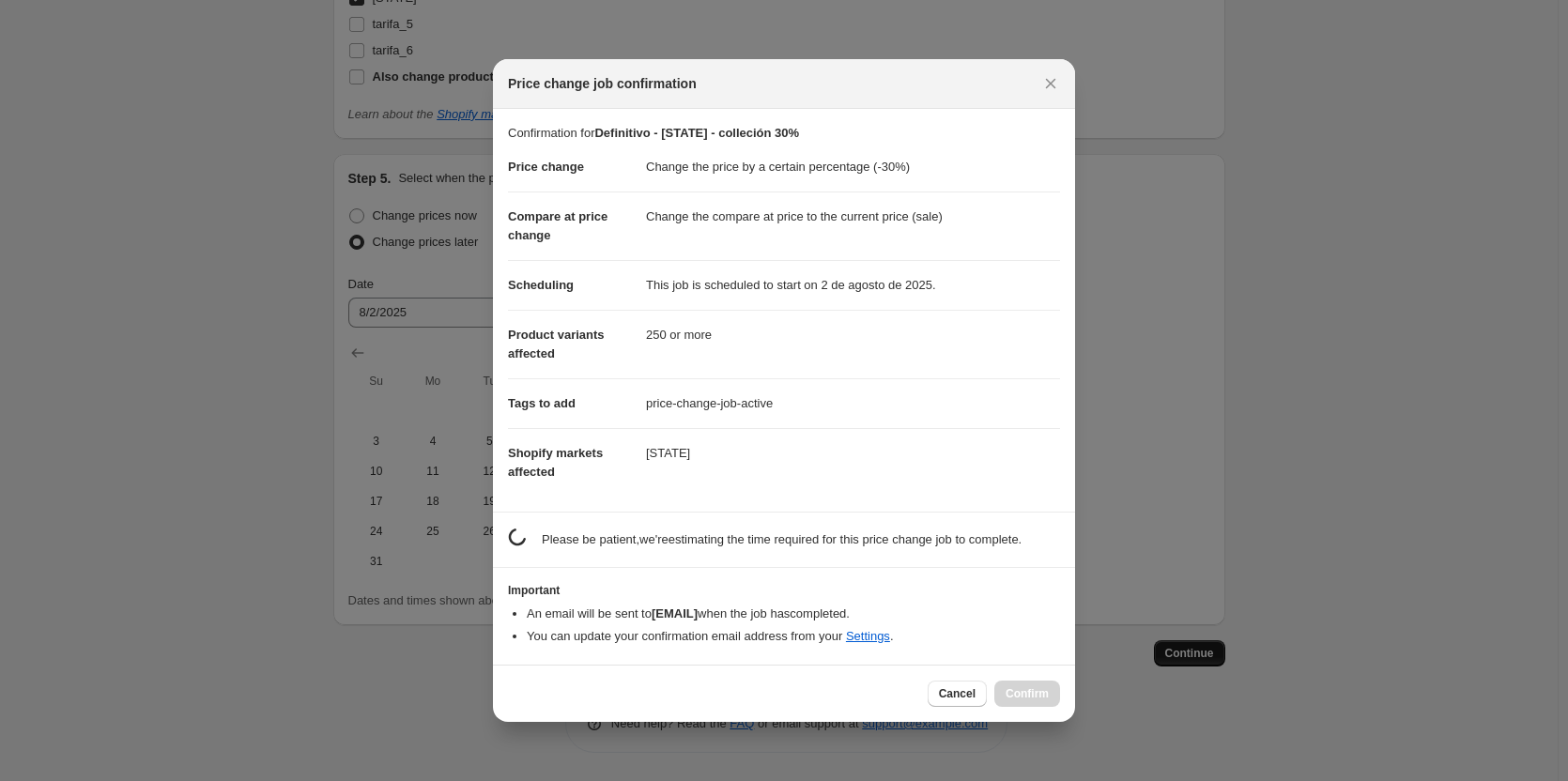 scroll, scrollTop: 0, scrollLeft: 0, axis: both 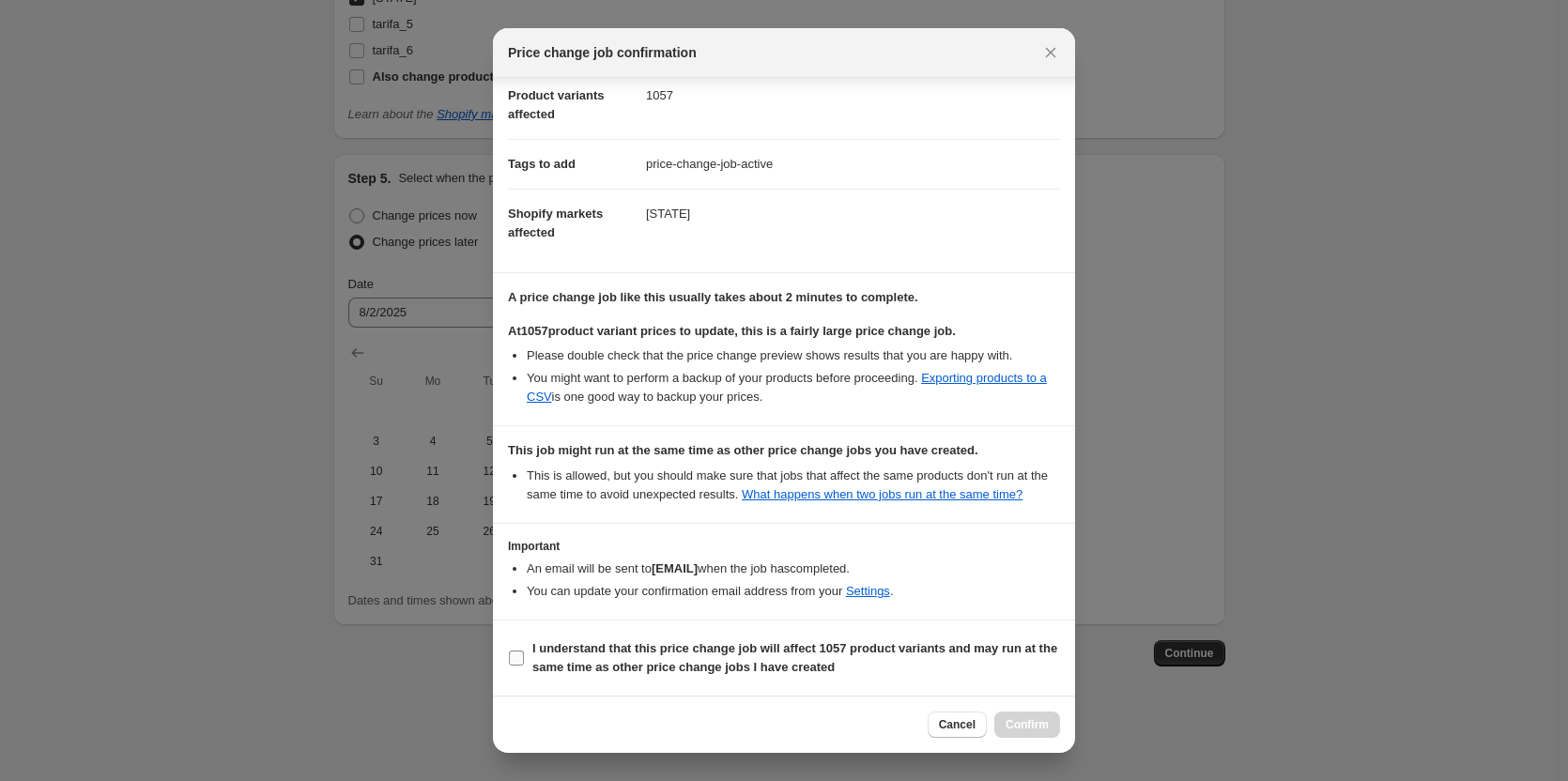 click on "I understand that this price change job will affect 1057 product variants and may run at the same time as other price change jobs I have created" at bounding box center [794, 657] 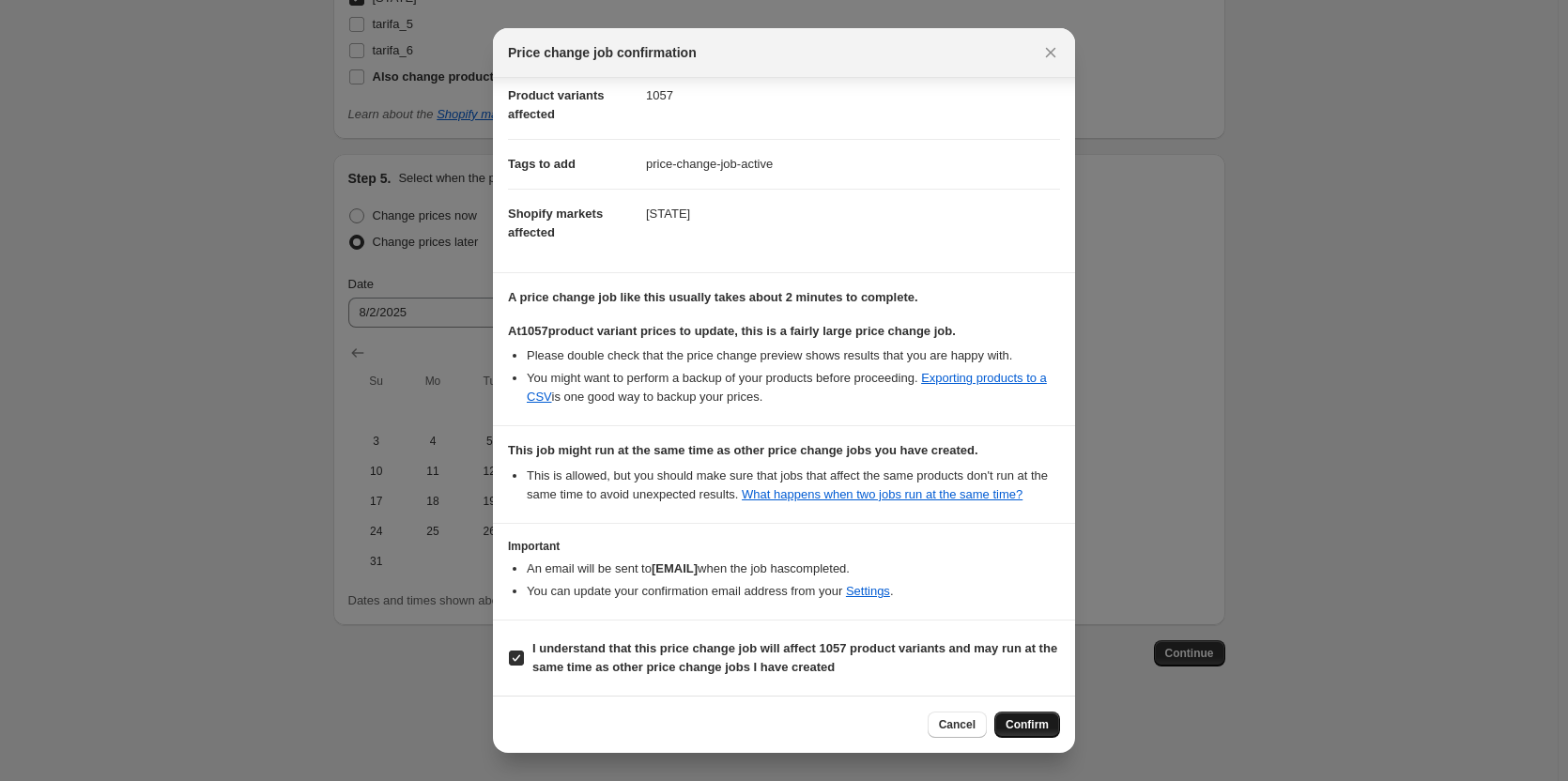 click on "Confirm" at bounding box center (1027, 725) 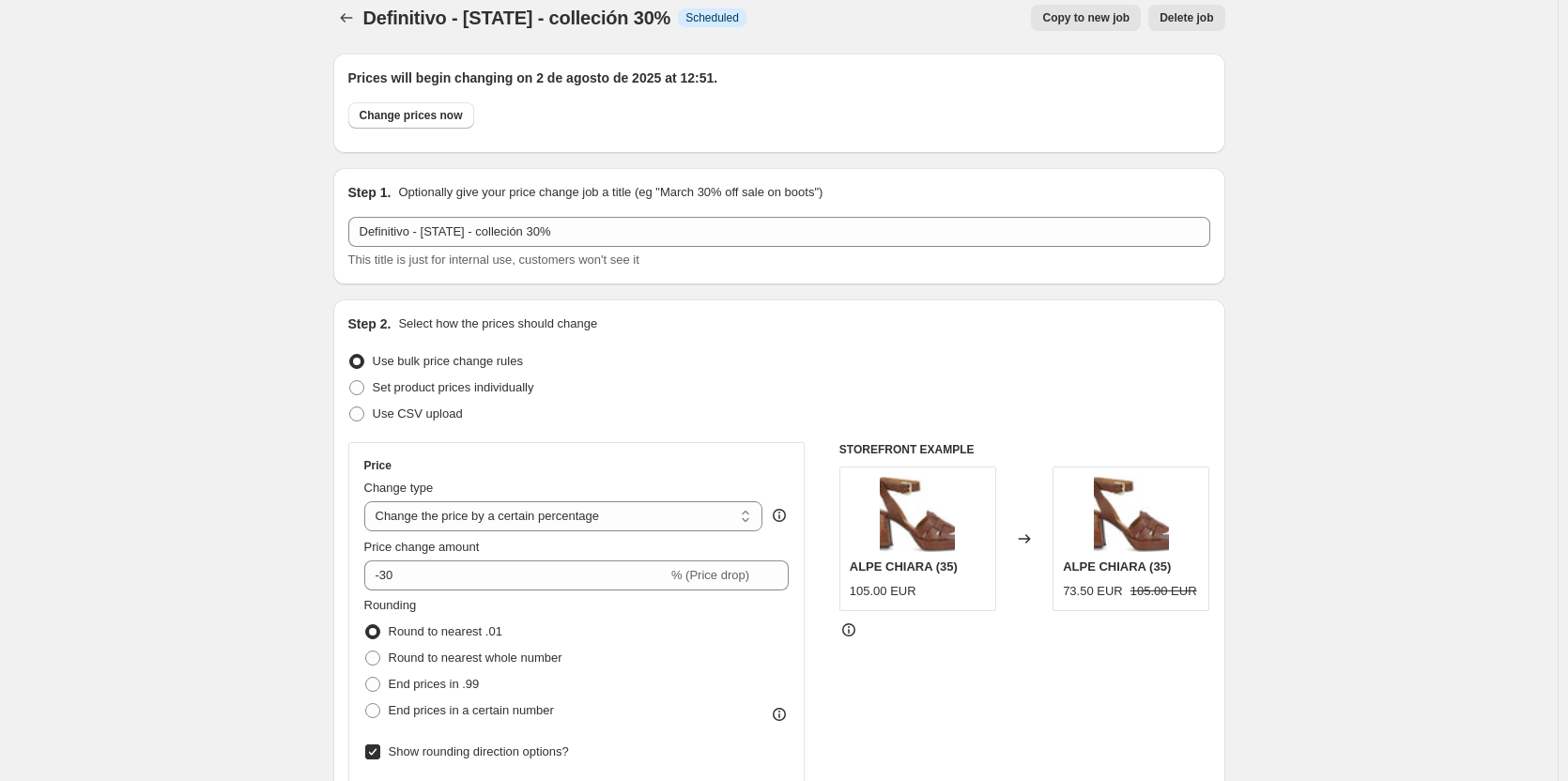 scroll, scrollTop: 0, scrollLeft: 0, axis: both 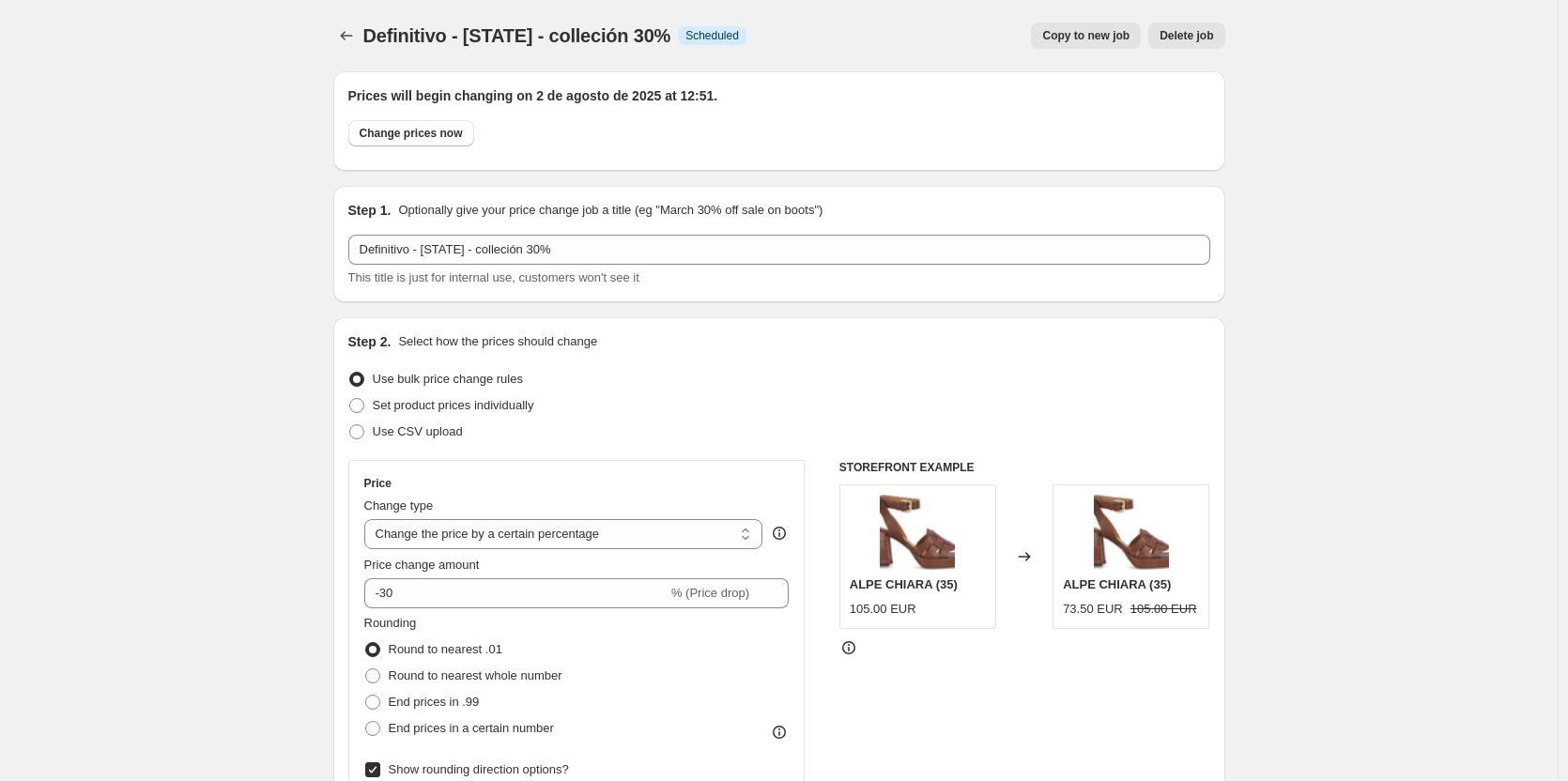 click on "Copy to new job" at bounding box center (1085, 36) 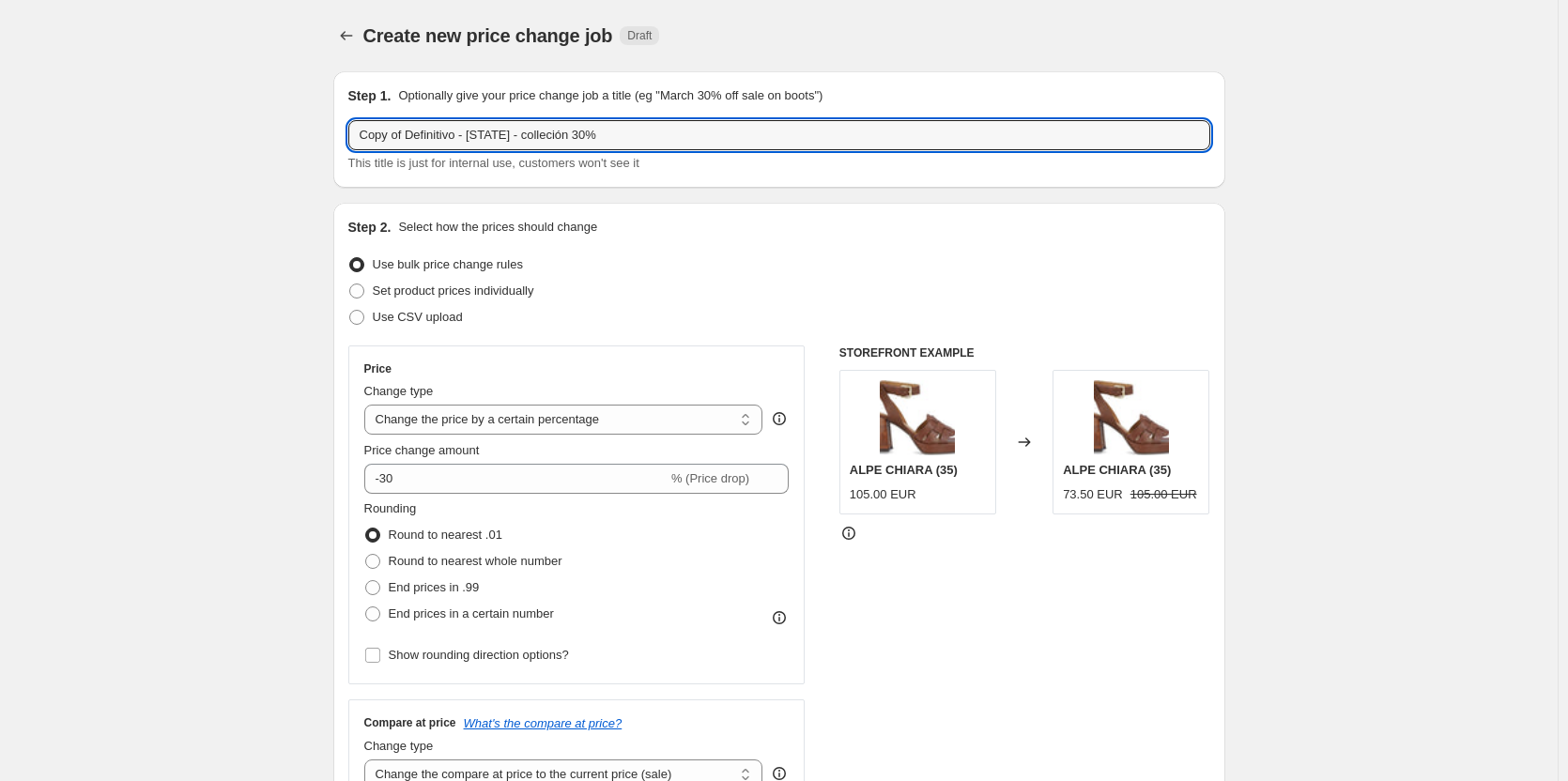 drag, startPoint x: 413, startPoint y: 128, endPoint x: 193, endPoint y: 143, distance: 220.51077 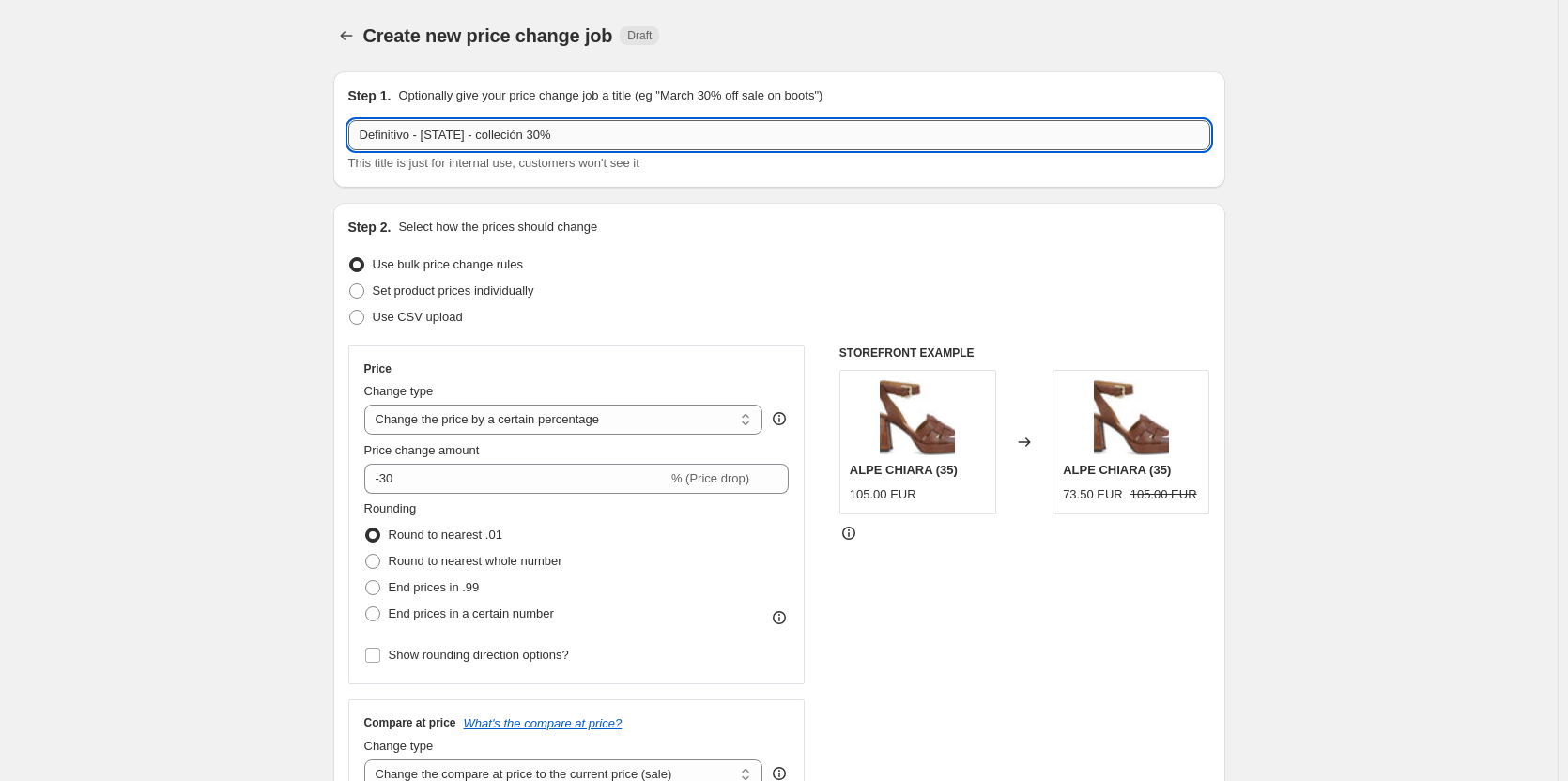 click on "Definitivo - [COUNTRY] - colleción 30%" at bounding box center [779, 135] 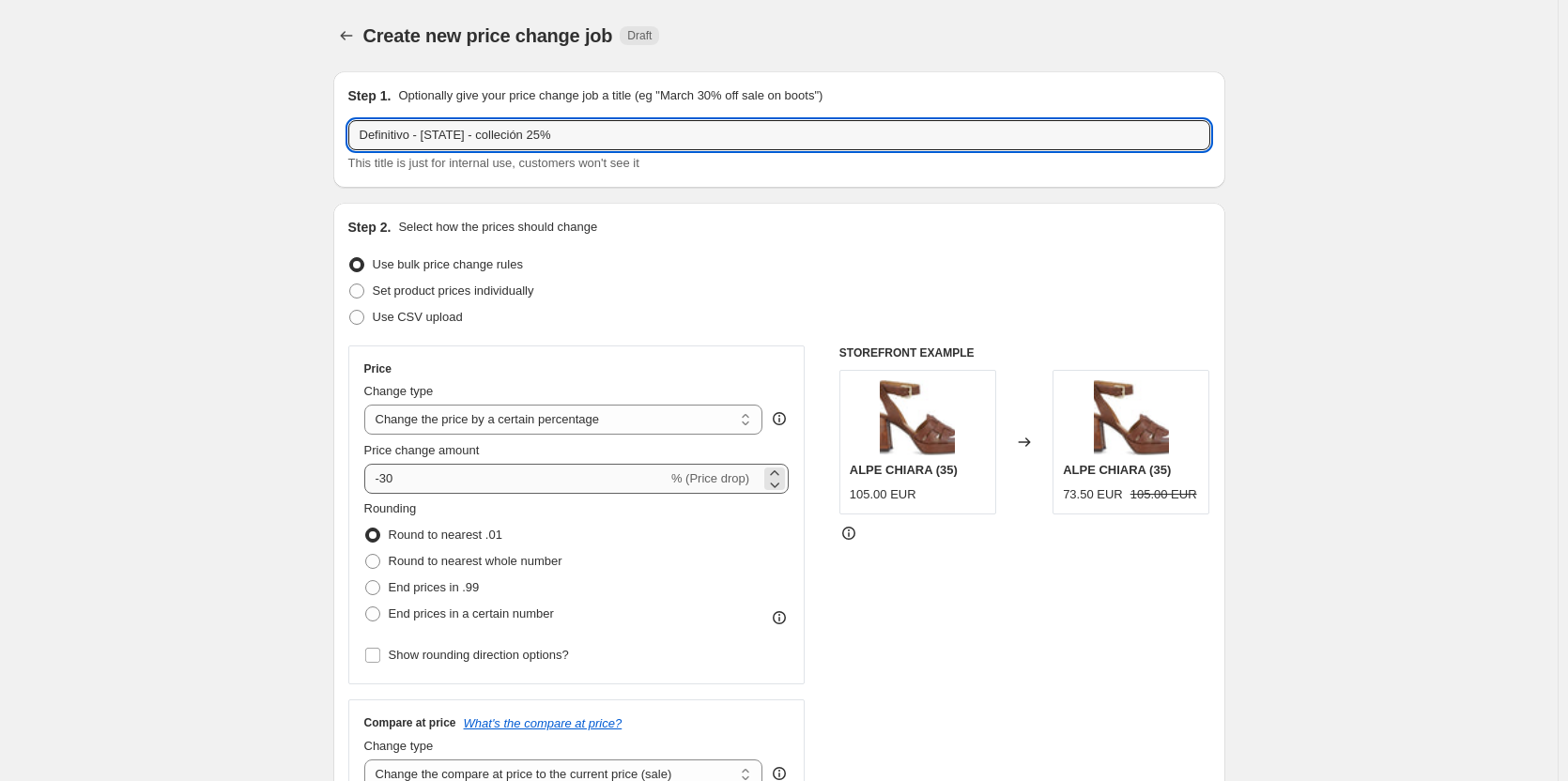 type on "Definitivo - [COUNTRY] - colleción 25%" 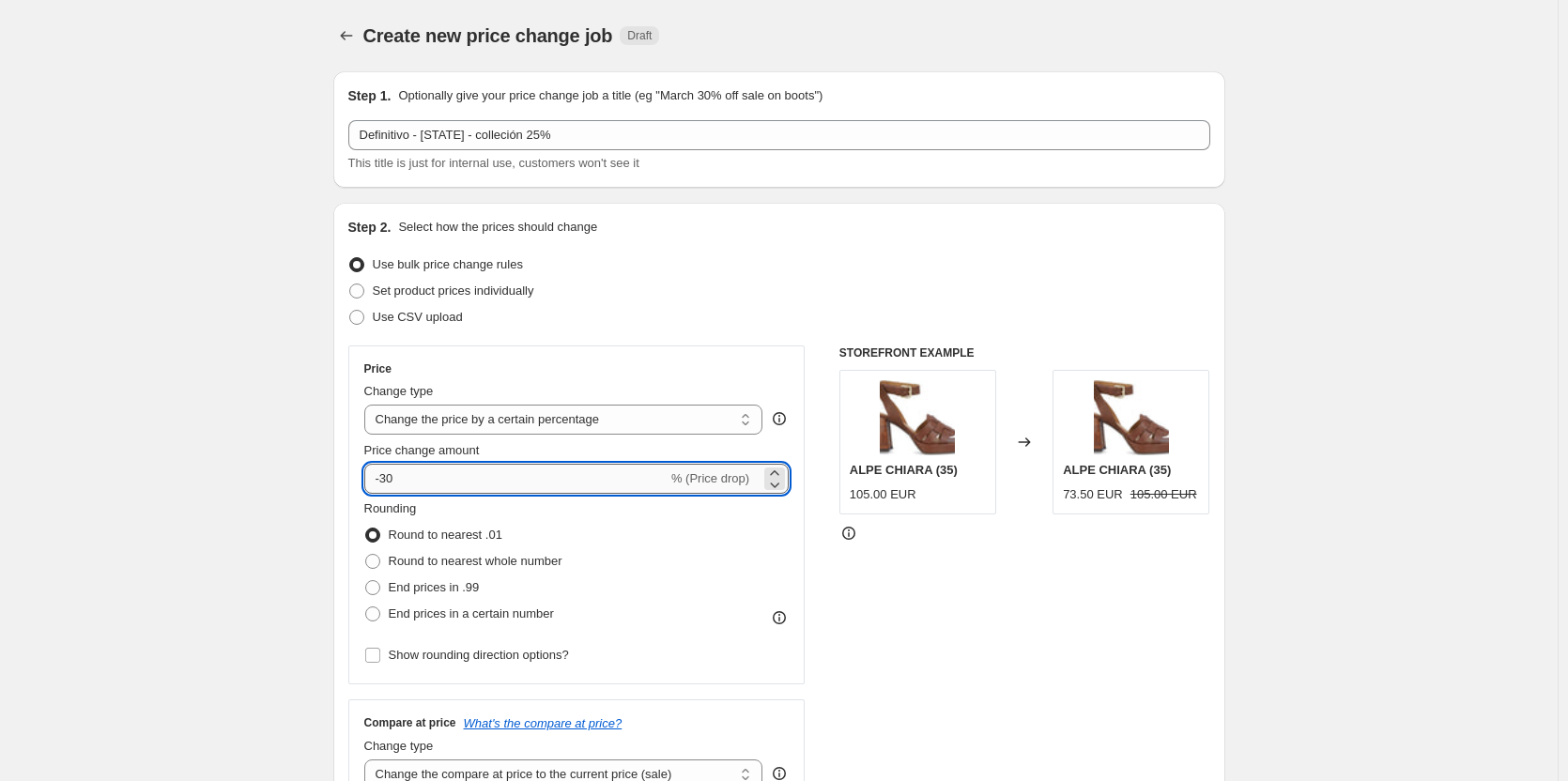 click on "-30" at bounding box center (515, 479) 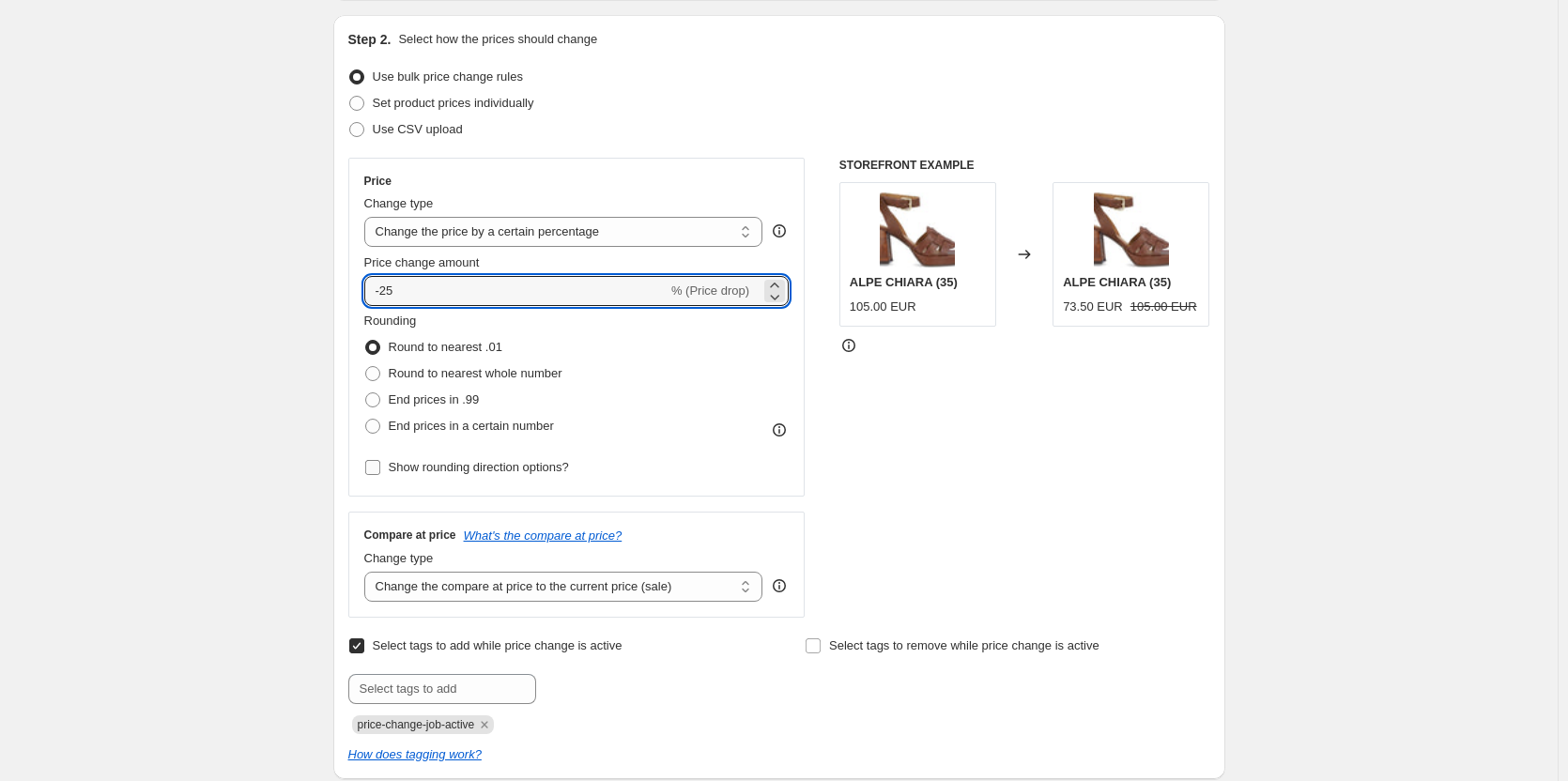 type on "-25" 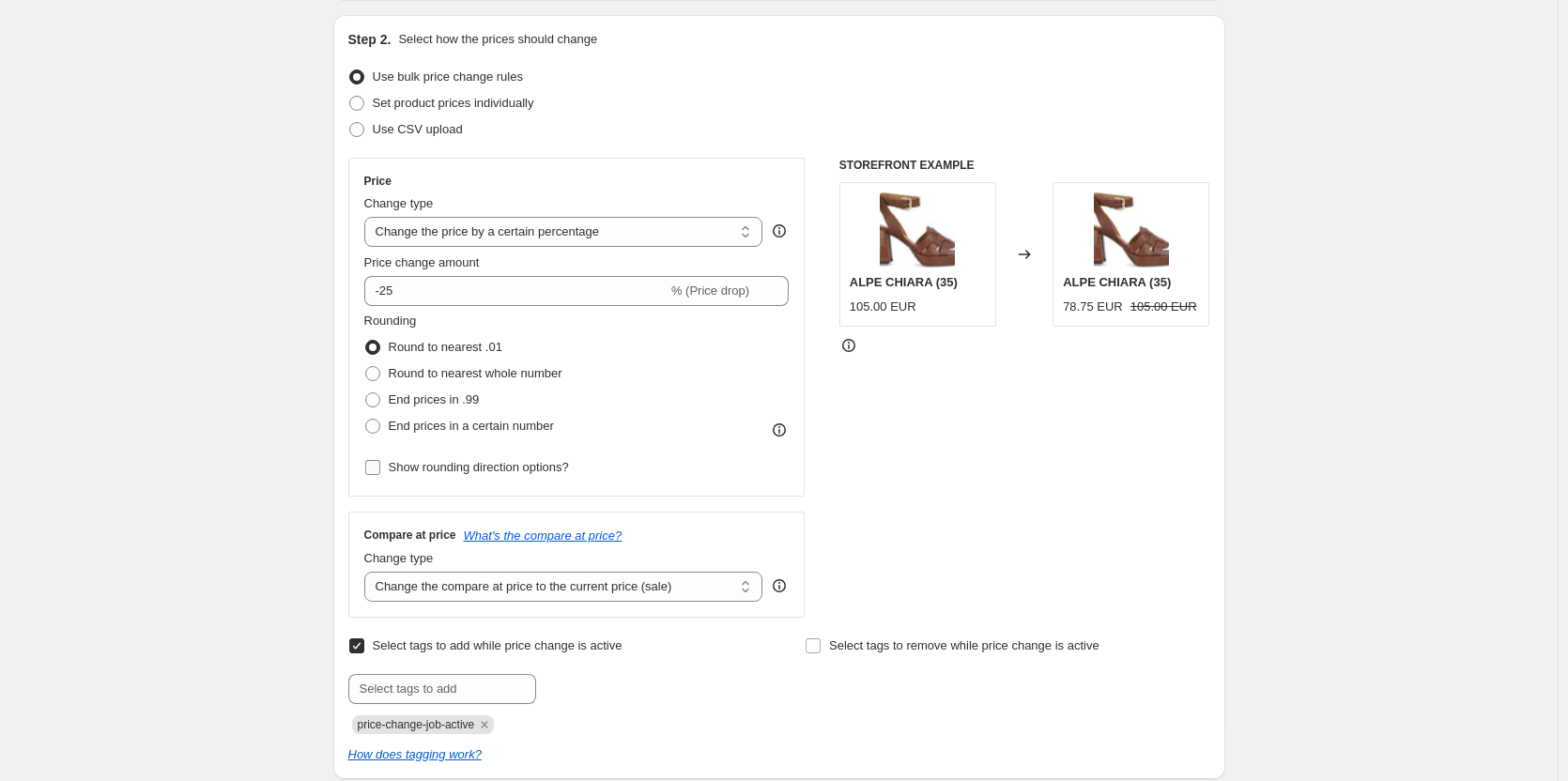 click on "Show rounding direction options?" at bounding box center [479, 467] 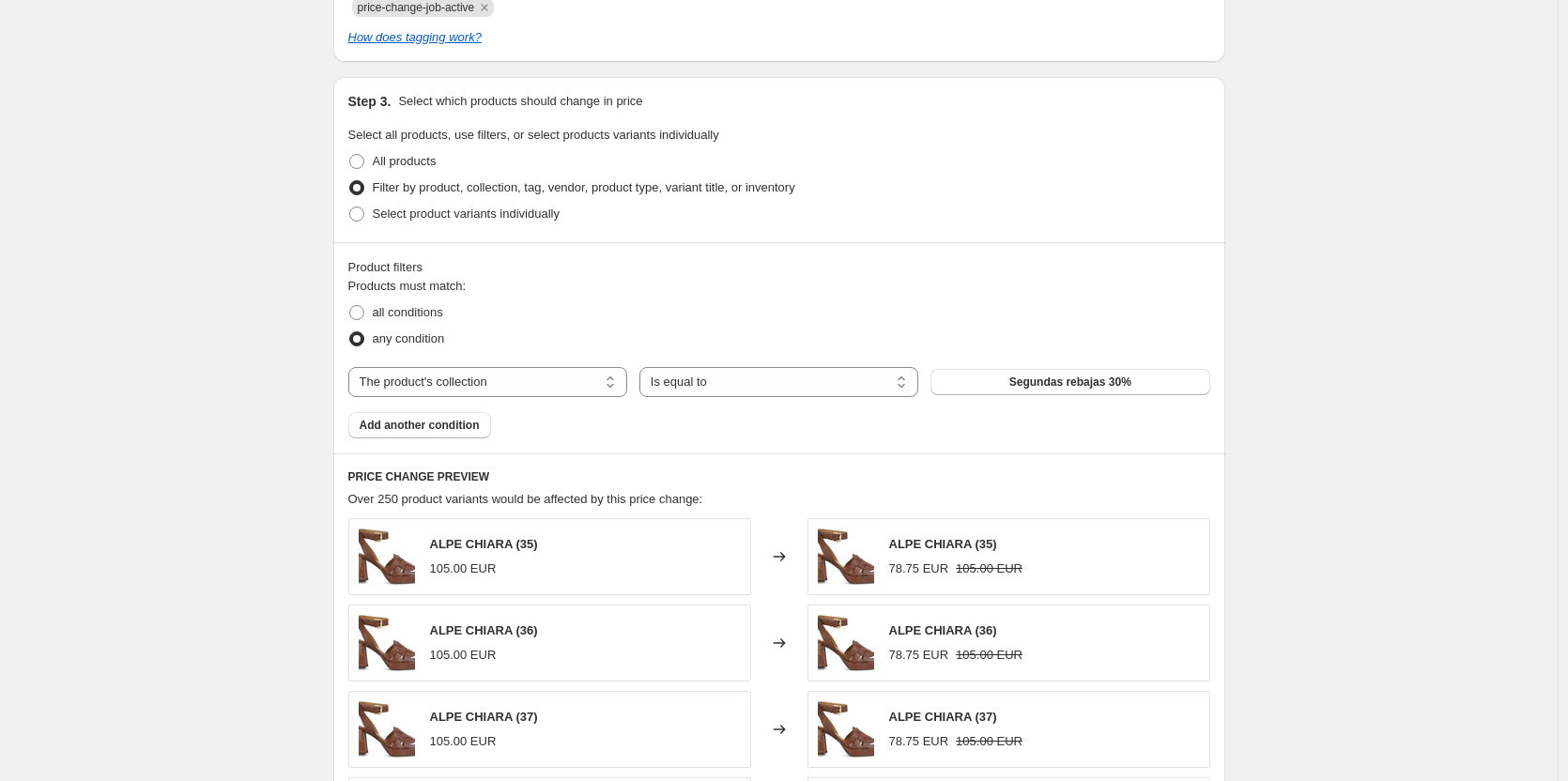 scroll, scrollTop: 1033, scrollLeft: 0, axis: vertical 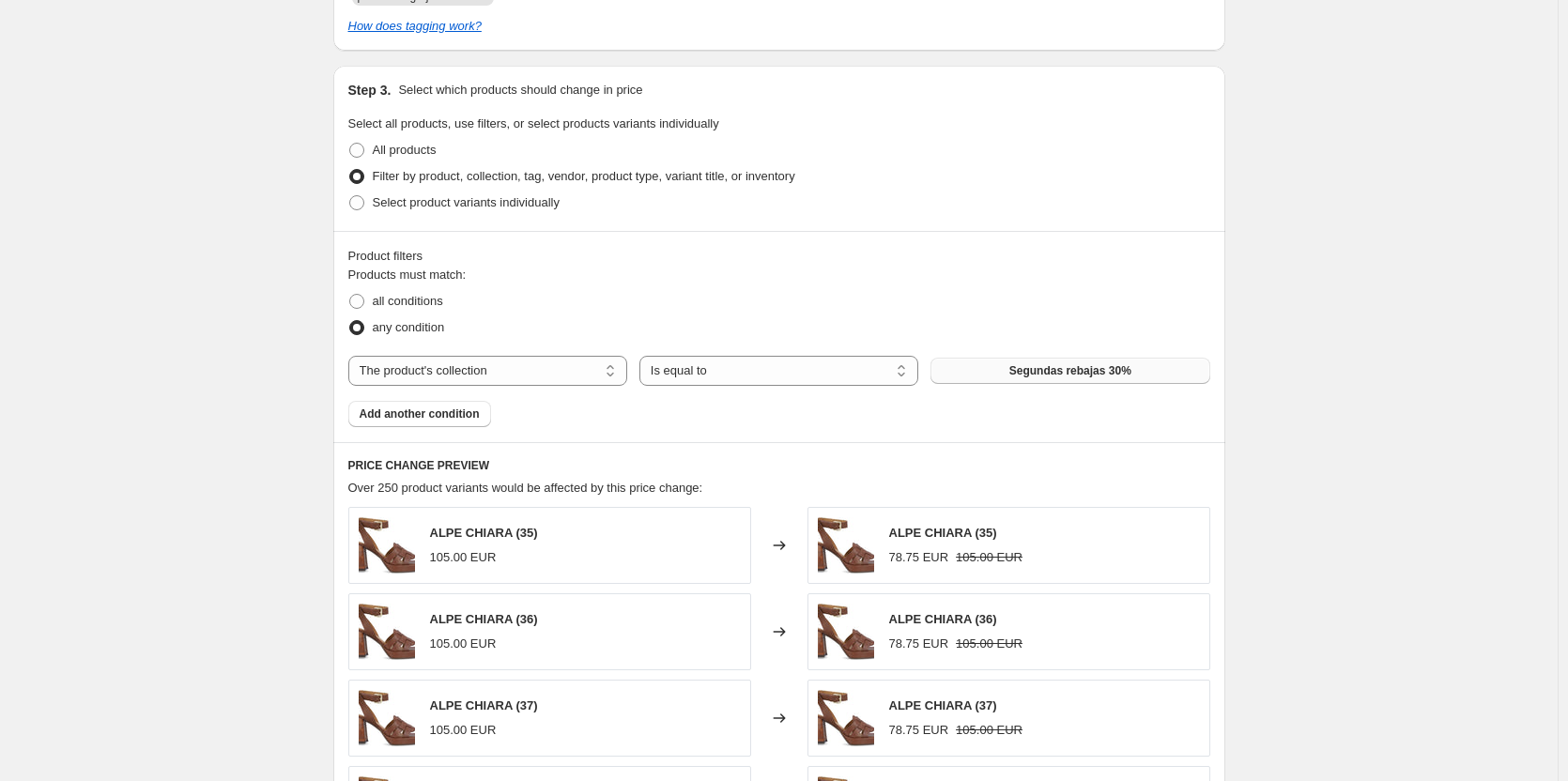 click on "Segundas rebajas 30%" at bounding box center [1070, 371] 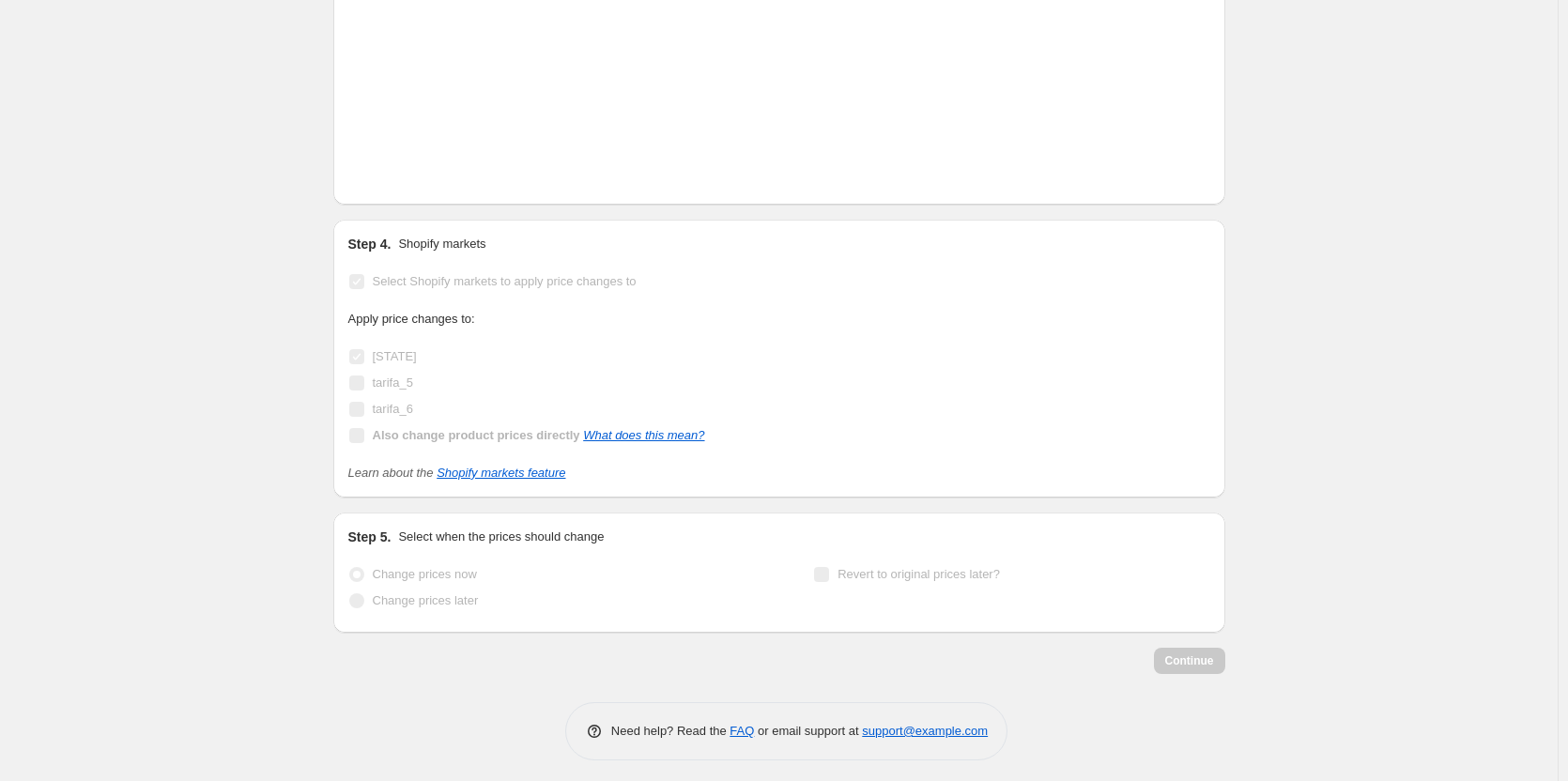 scroll, scrollTop: 1822, scrollLeft: 0, axis: vertical 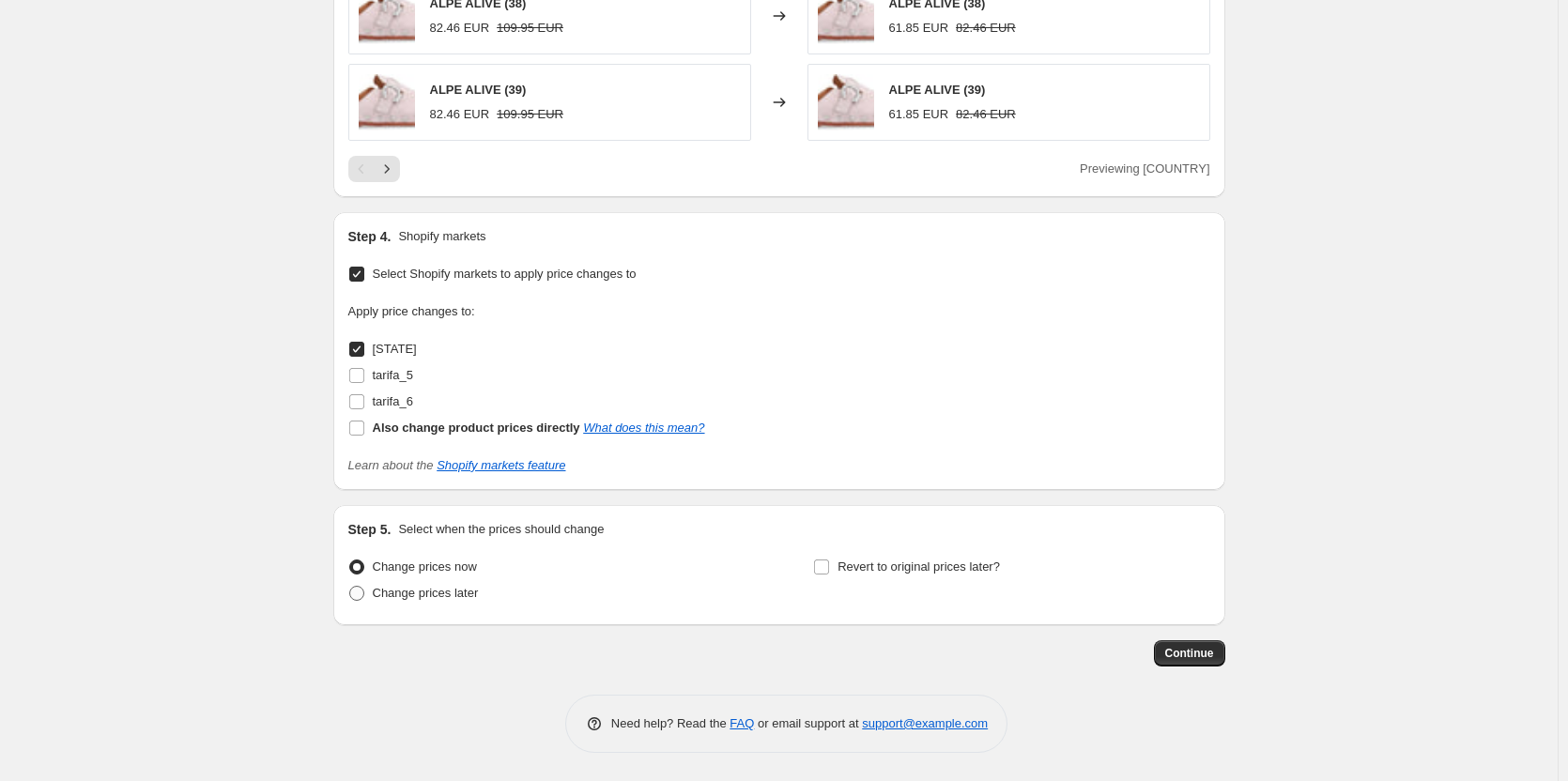 click on "Change prices later" at bounding box center (425, 592) 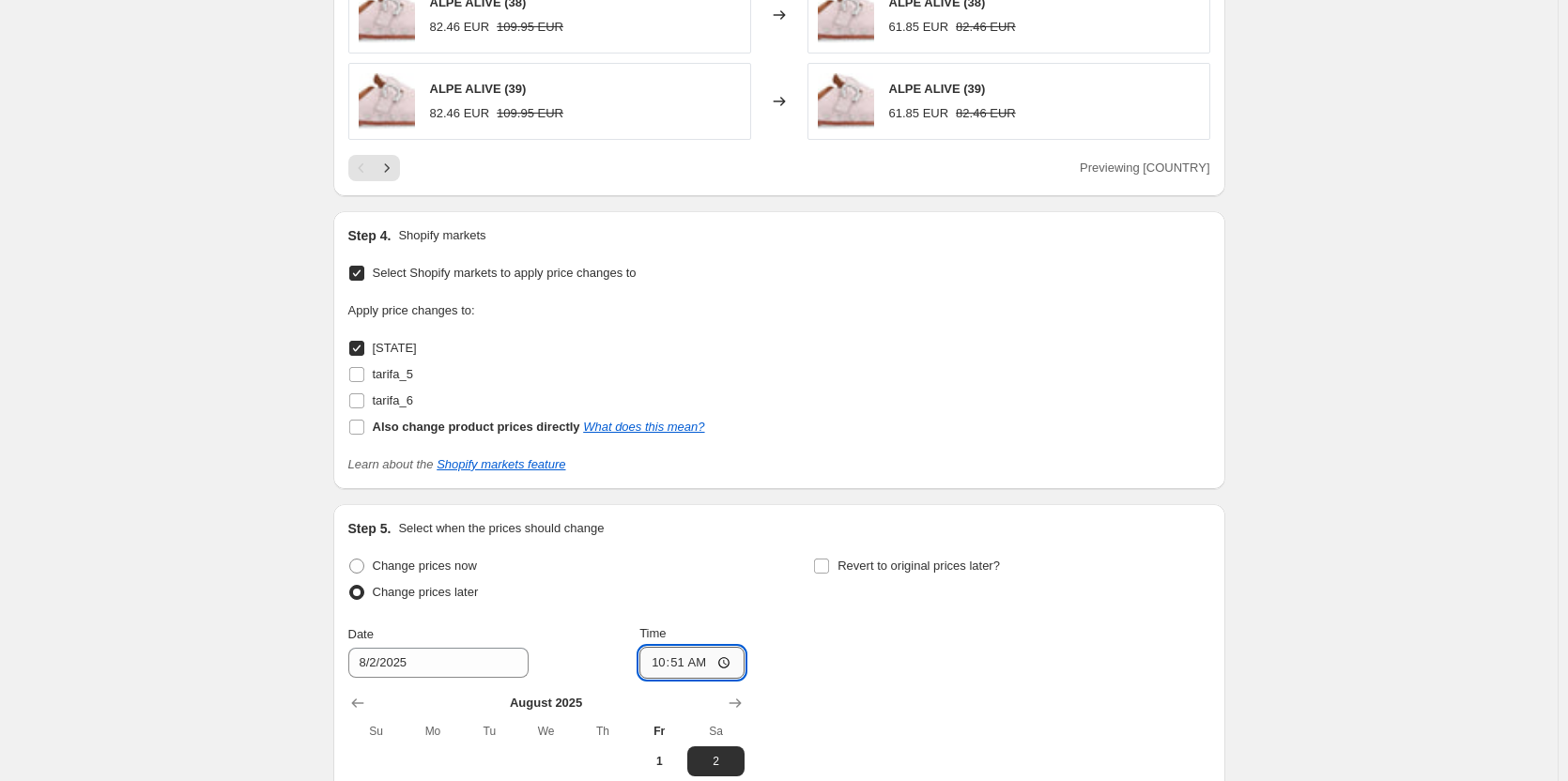 click on "10:51" at bounding box center (692, 663) 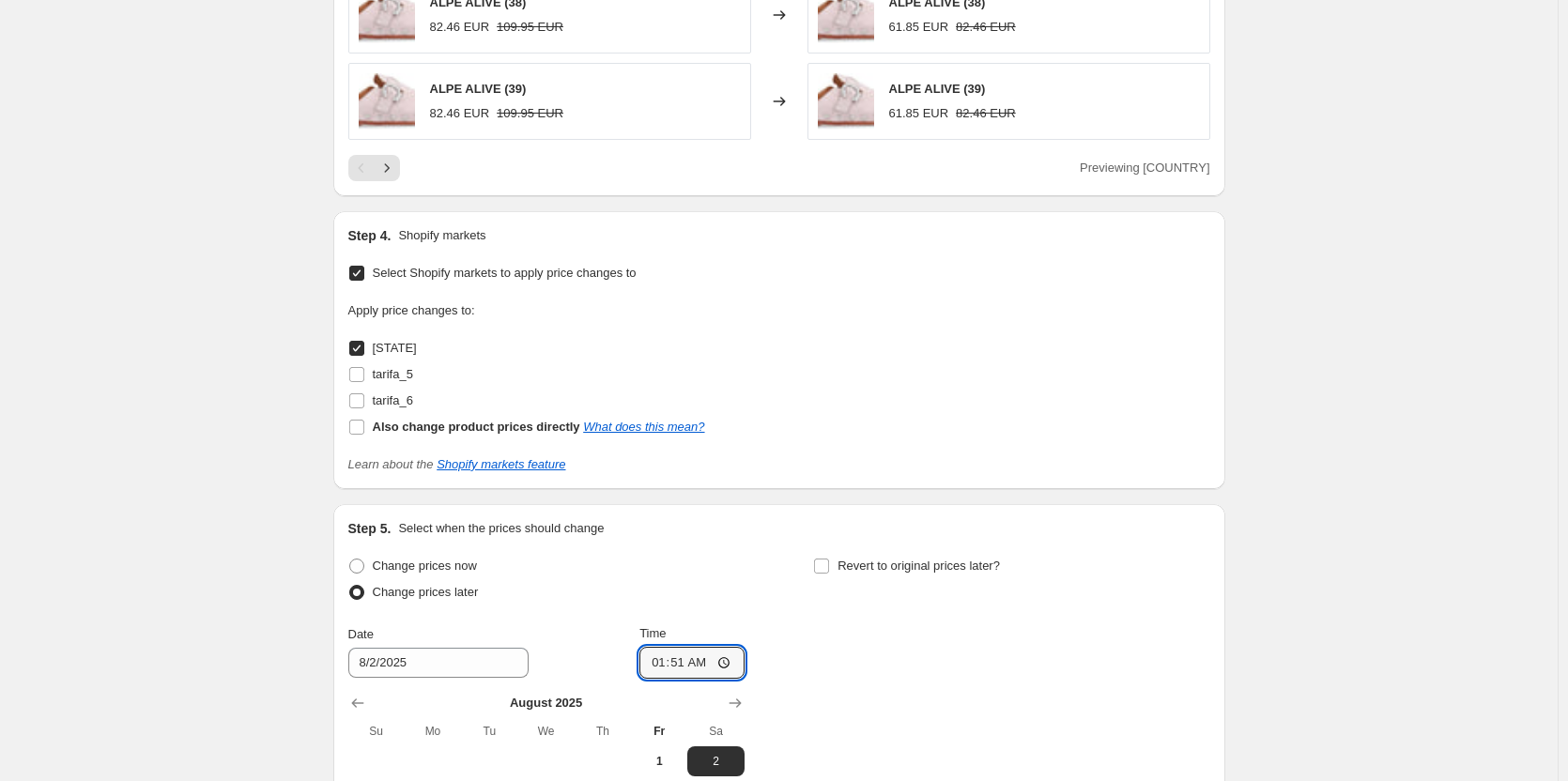 type on "12:51" 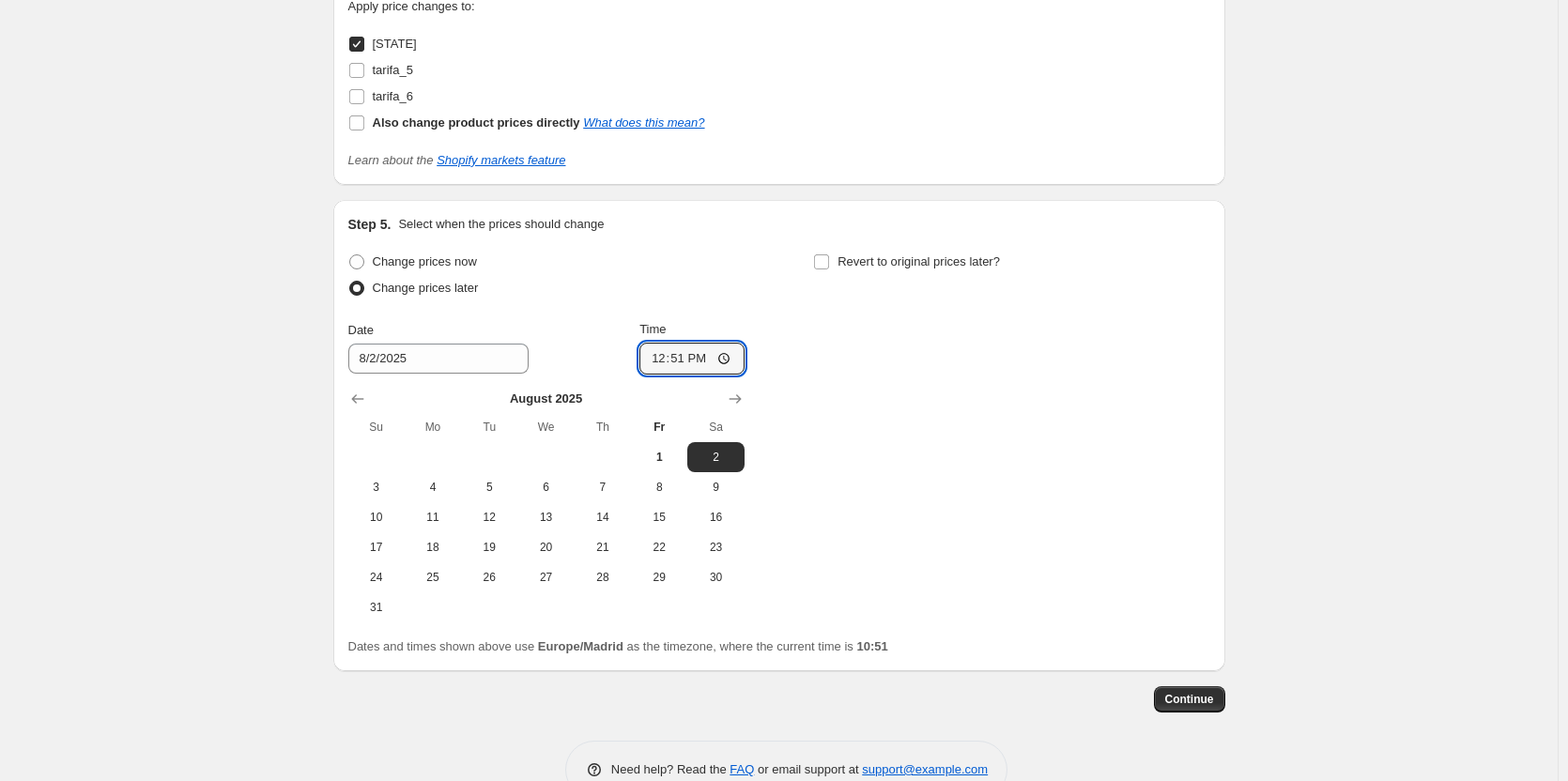 scroll, scrollTop: 2173, scrollLeft: 0, axis: vertical 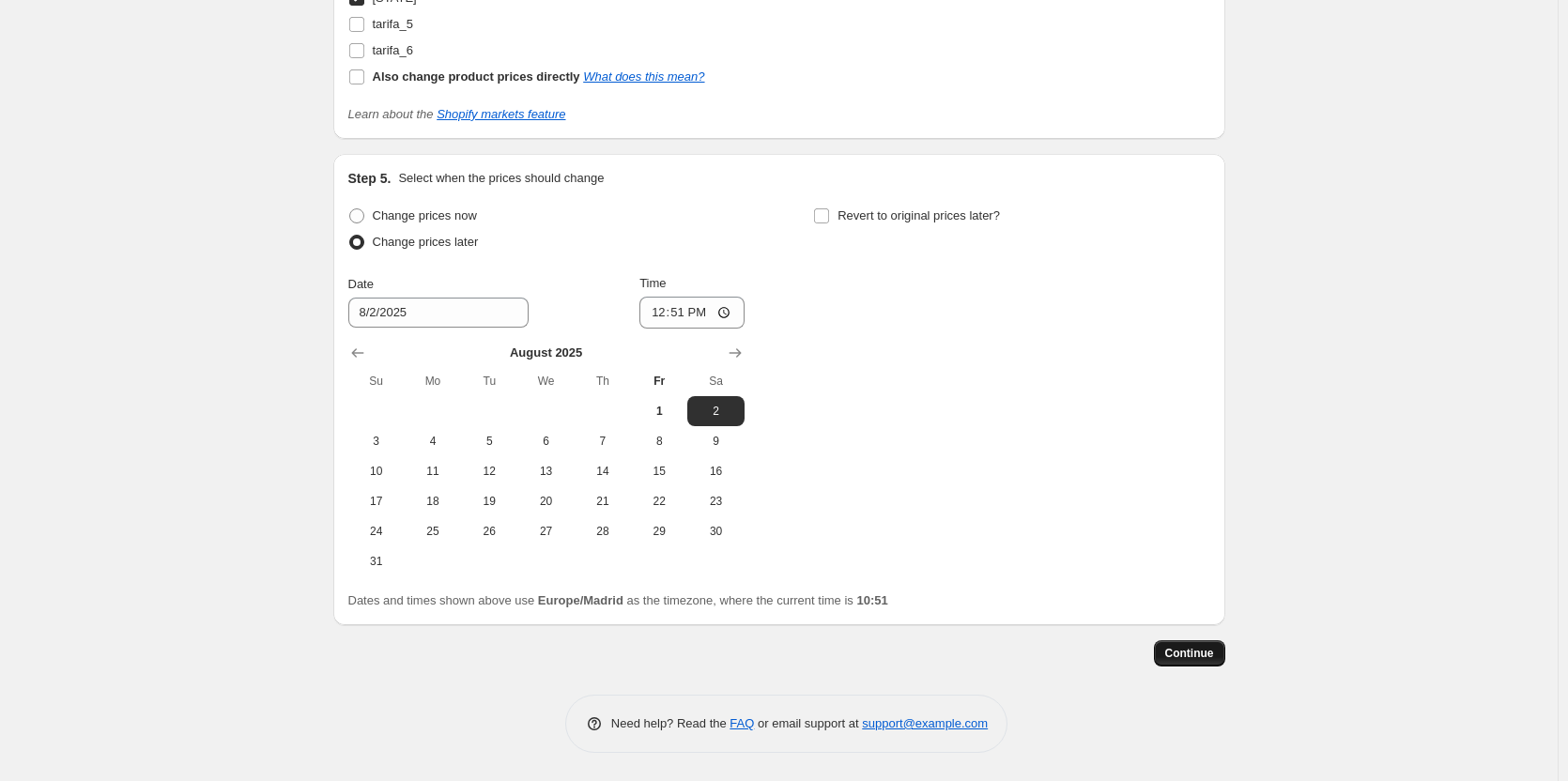 click on "Continue" at bounding box center (1190, 653) 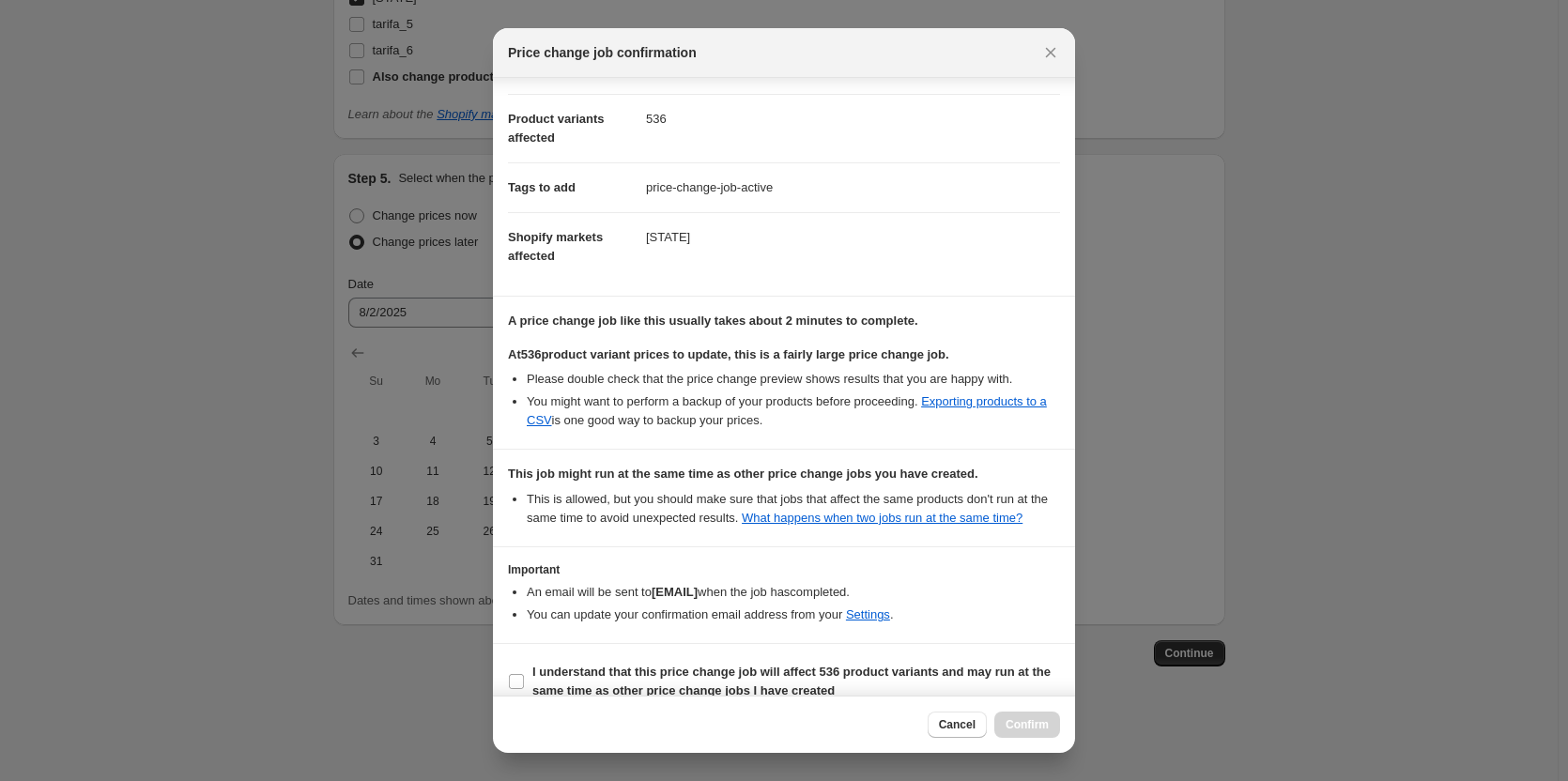 scroll, scrollTop: 208, scrollLeft: 0, axis: vertical 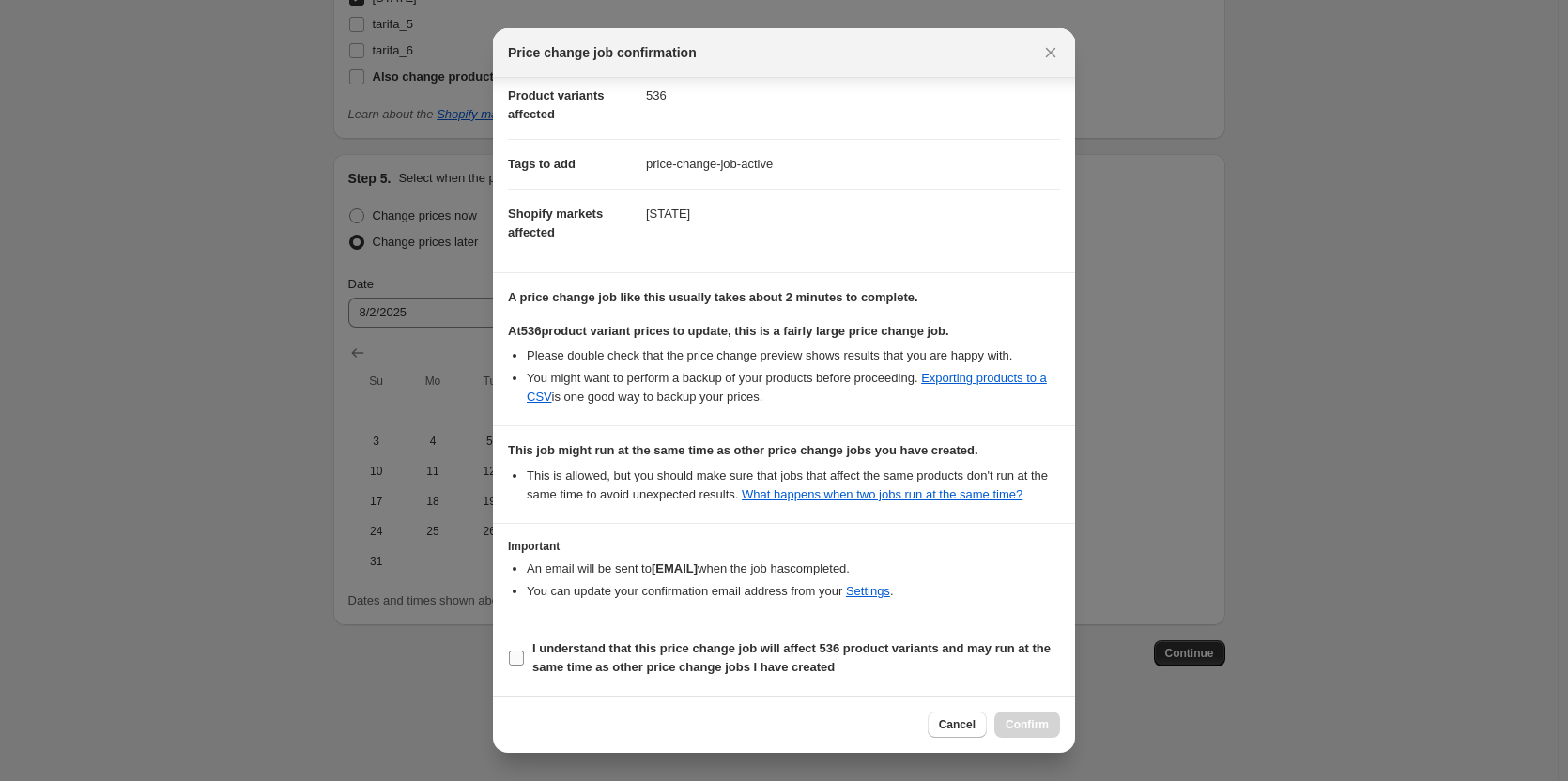 click on "I understand that this price change job will affect 536 product variants and may run at the same time as other price change jobs I have created" at bounding box center [792, 657] 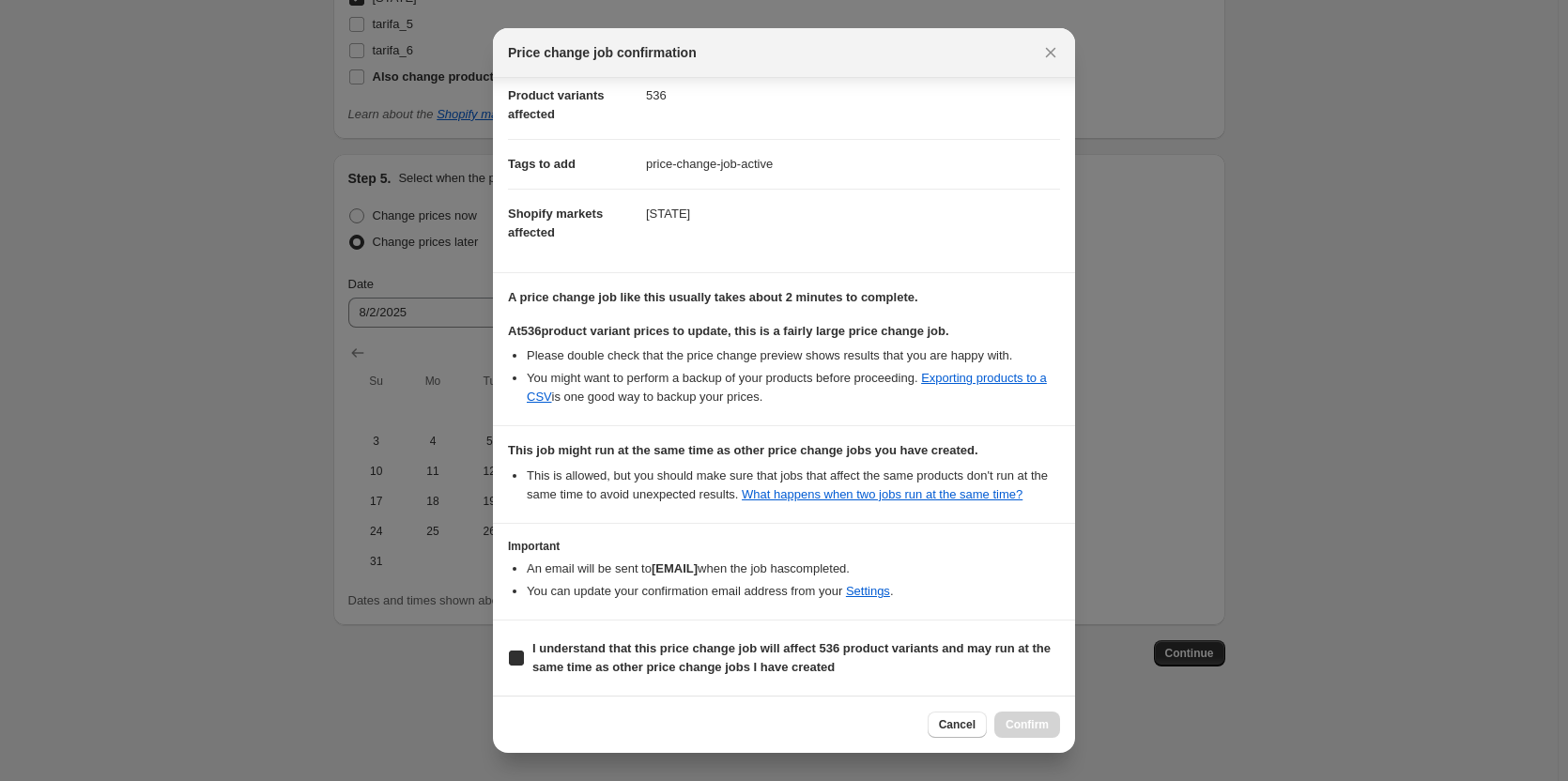checkbox on "true" 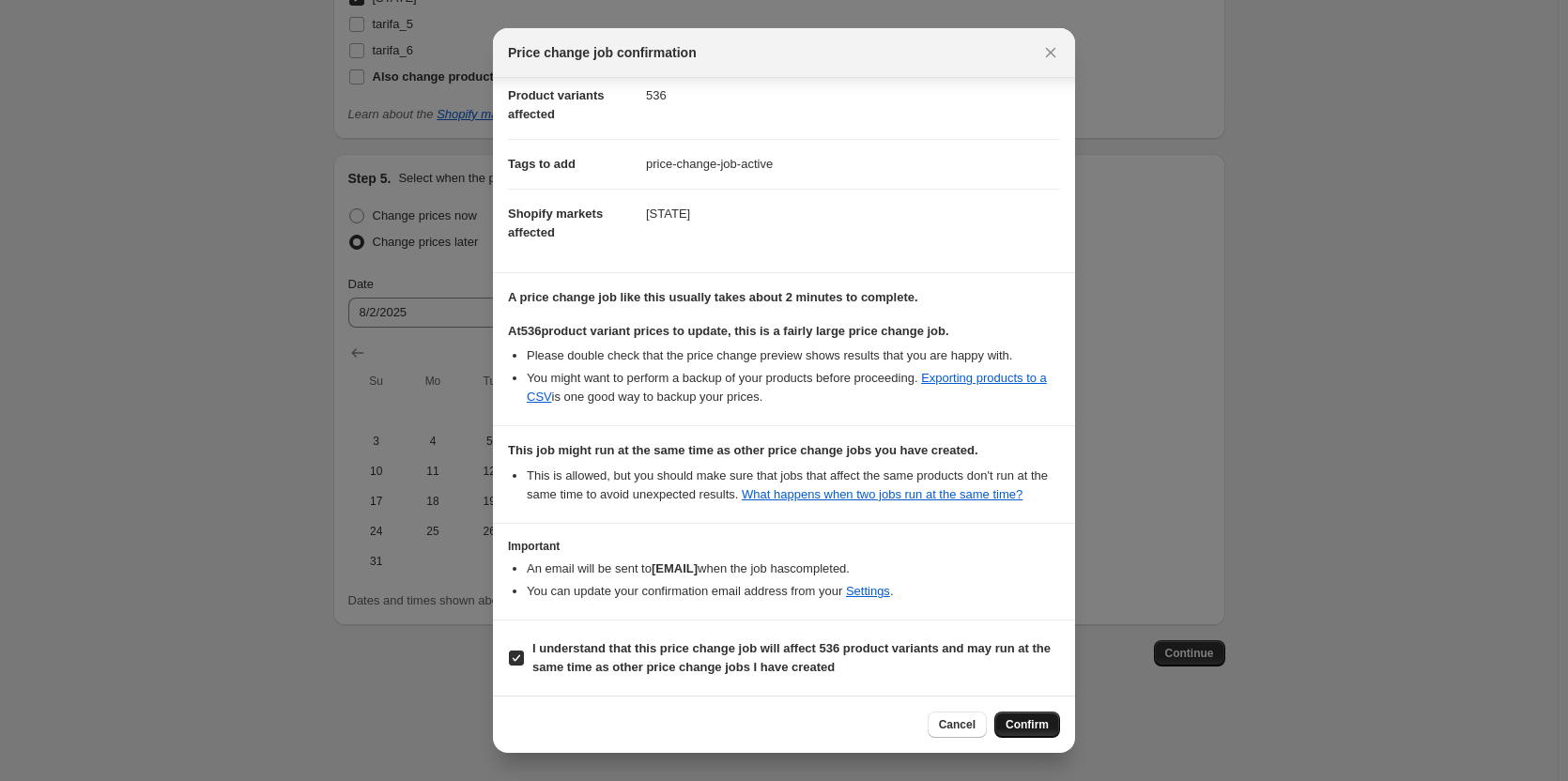 click on "Confirm" at bounding box center [1027, 725] 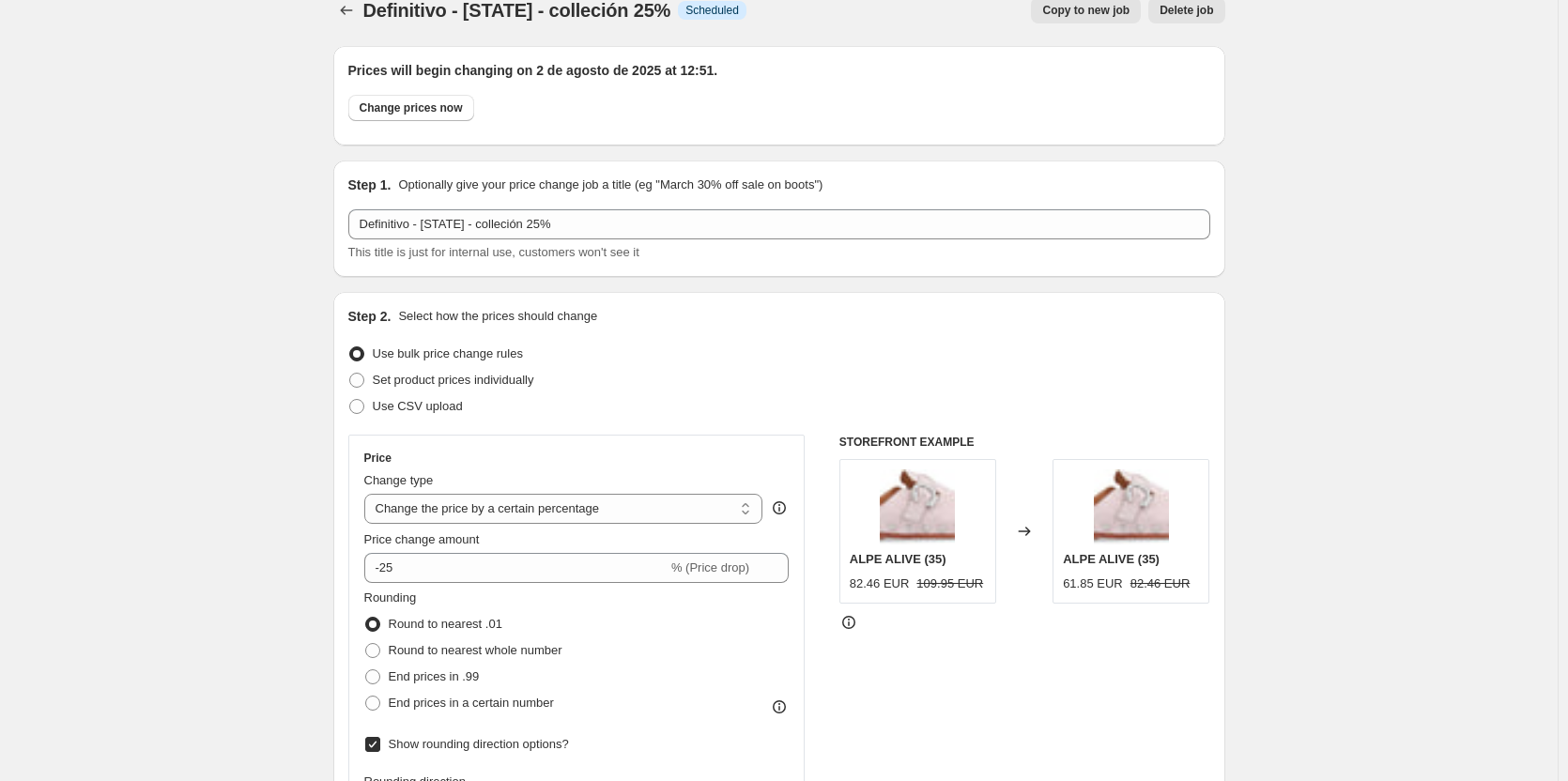 scroll, scrollTop: 0, scrollLeft: 0, axis: both 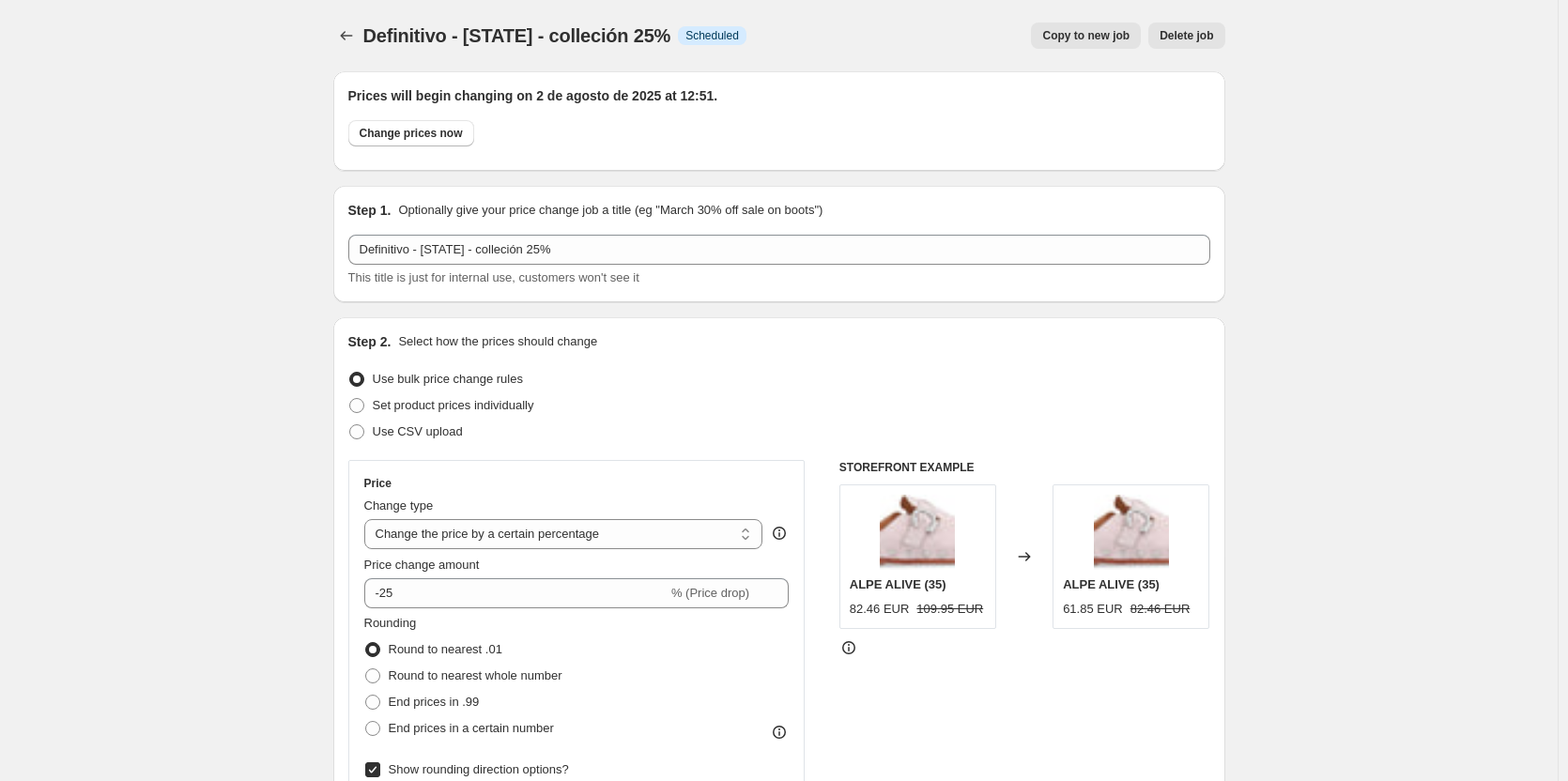 click on "Copy to new job" at bounding box center [1085, 36] 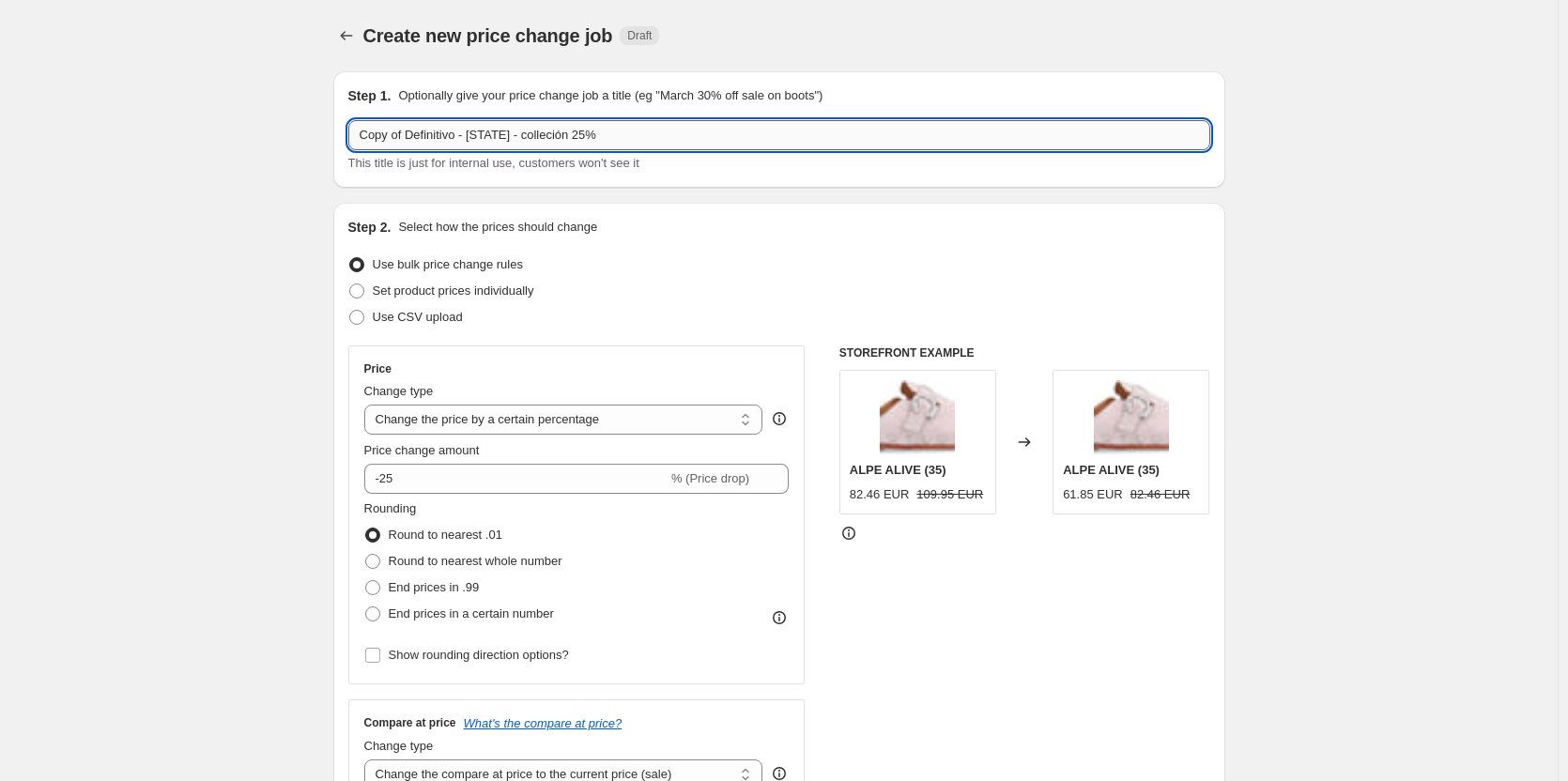 click on "Copy of Definitivo - España - colleción 25%" at bounding box center [779, 135] 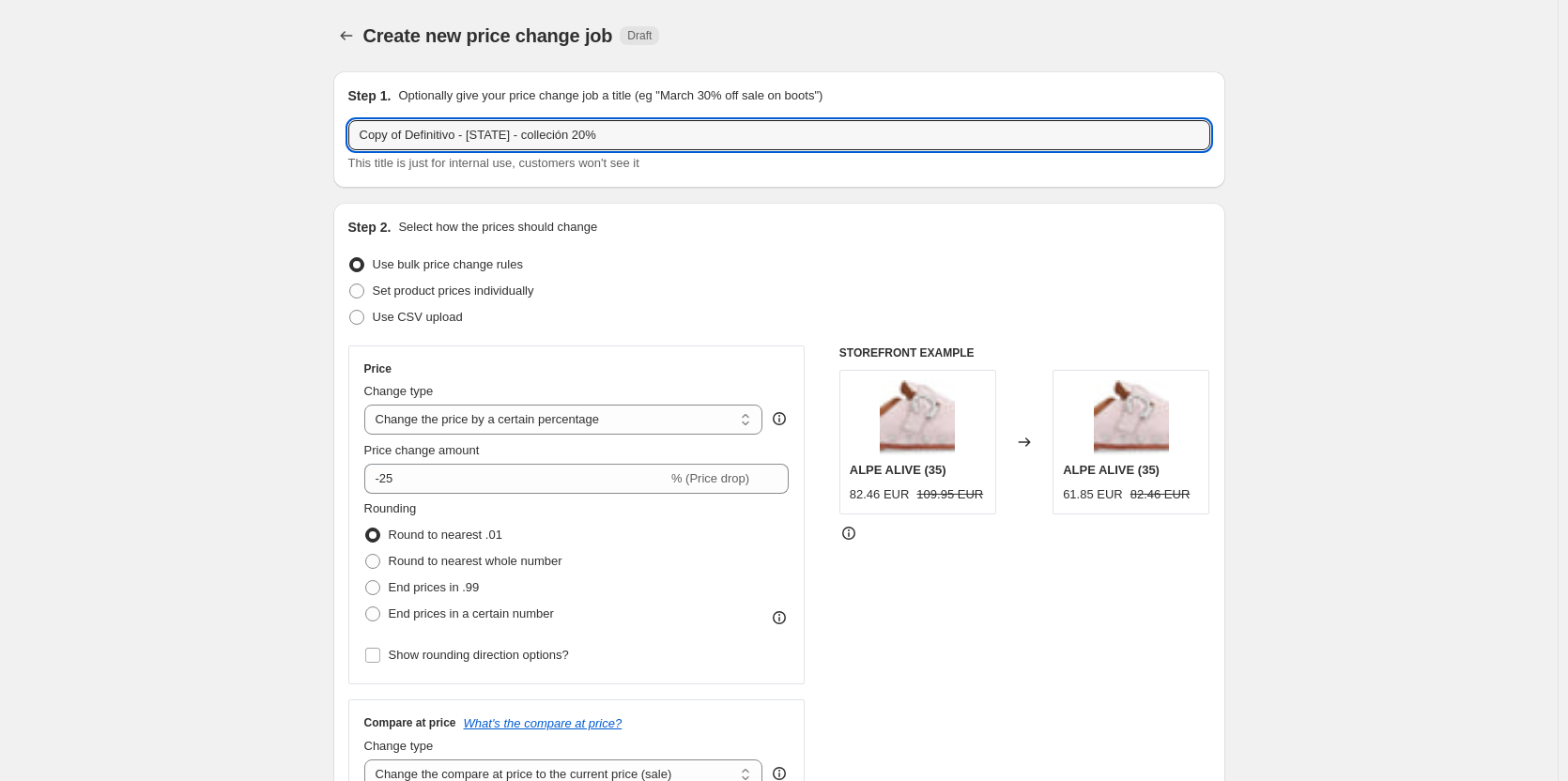 drag, startPoint x: 412, startPoint y: 131, endPoint x: 138, endPoint y: 132, distance: 274.0018 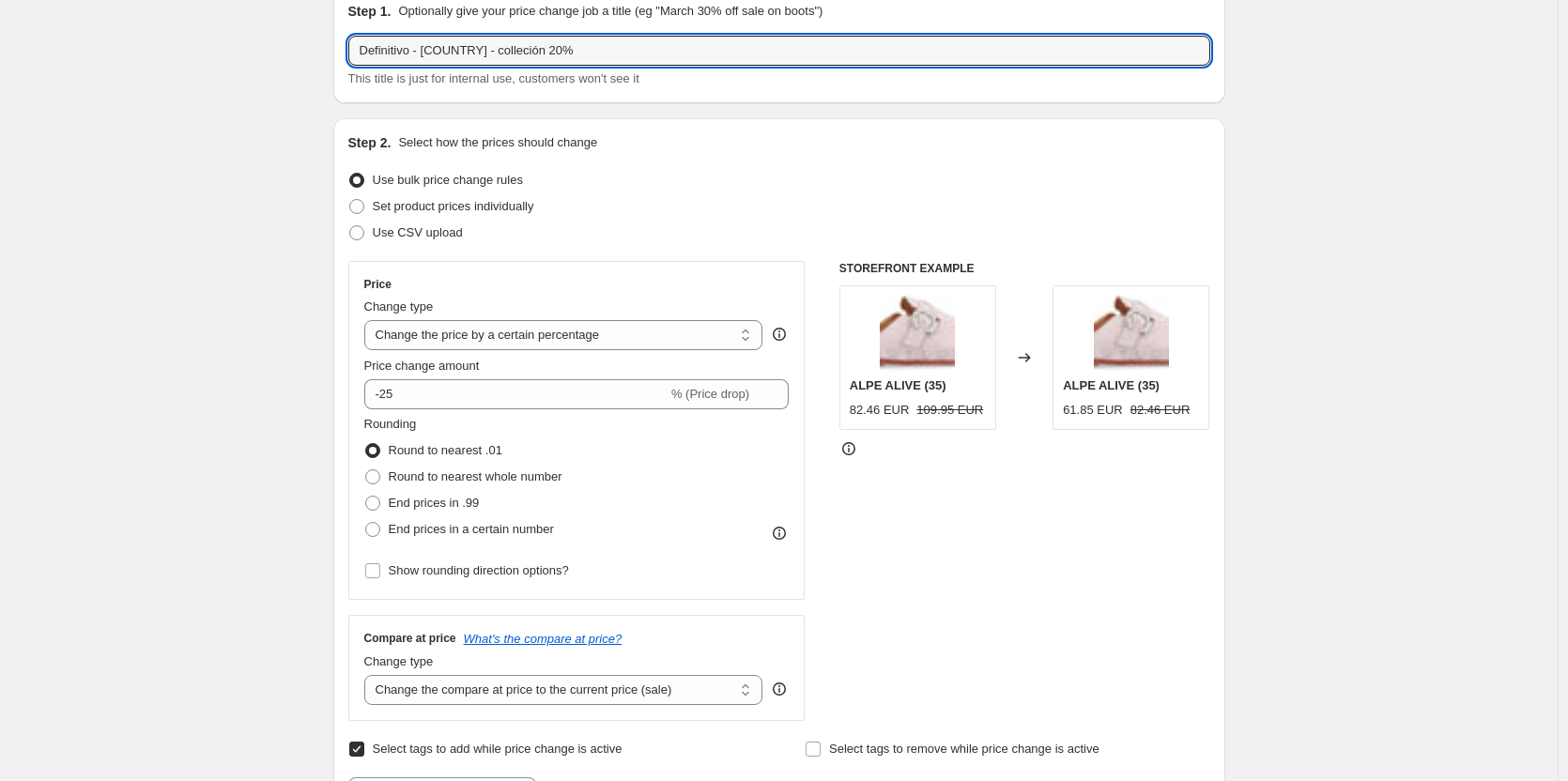 scroll, scrollTop: 94, scrollLeft: 0, axis: vertical 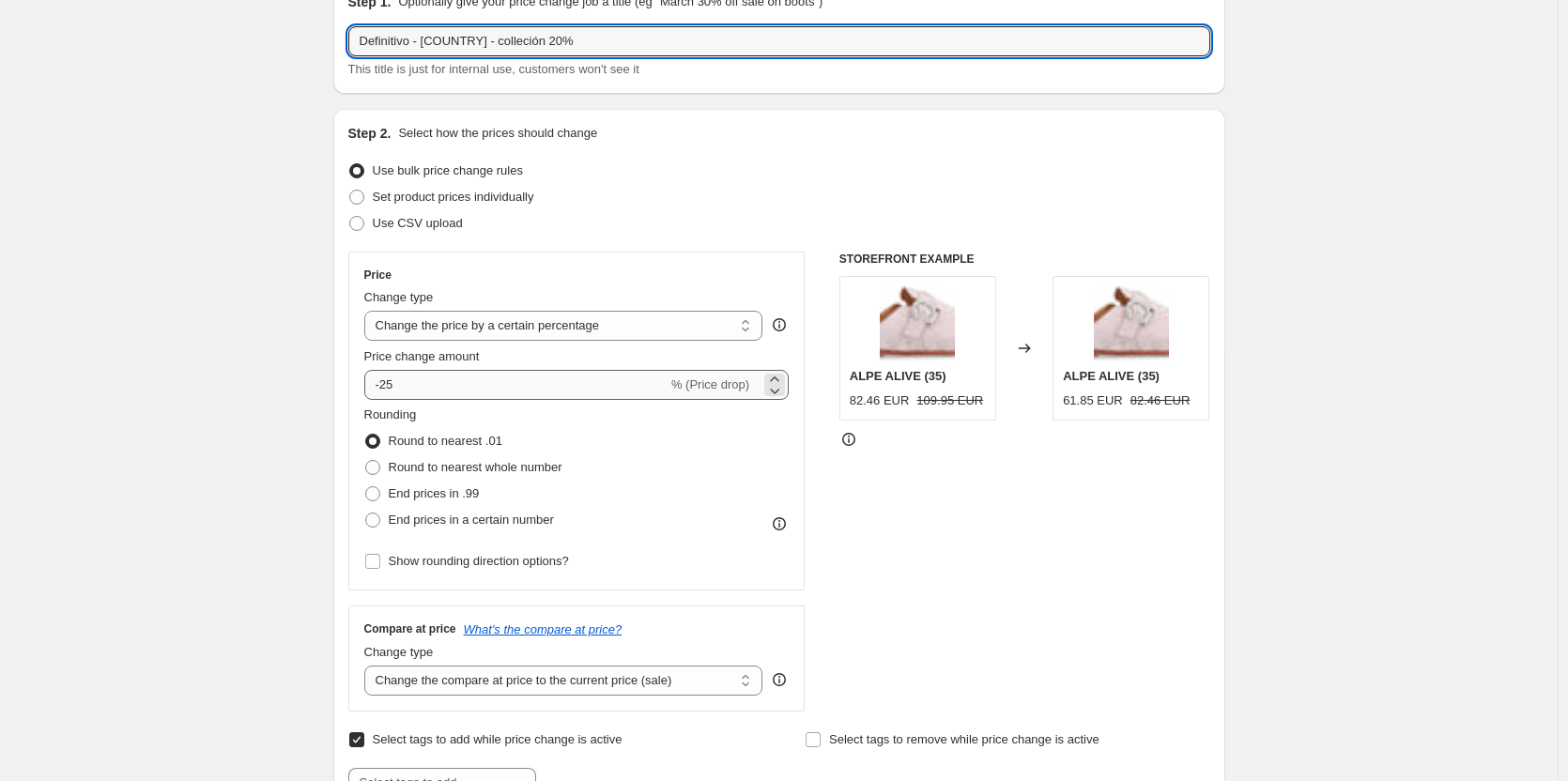 type on "Definitivo - [COUNTRY] - colleción 20%" 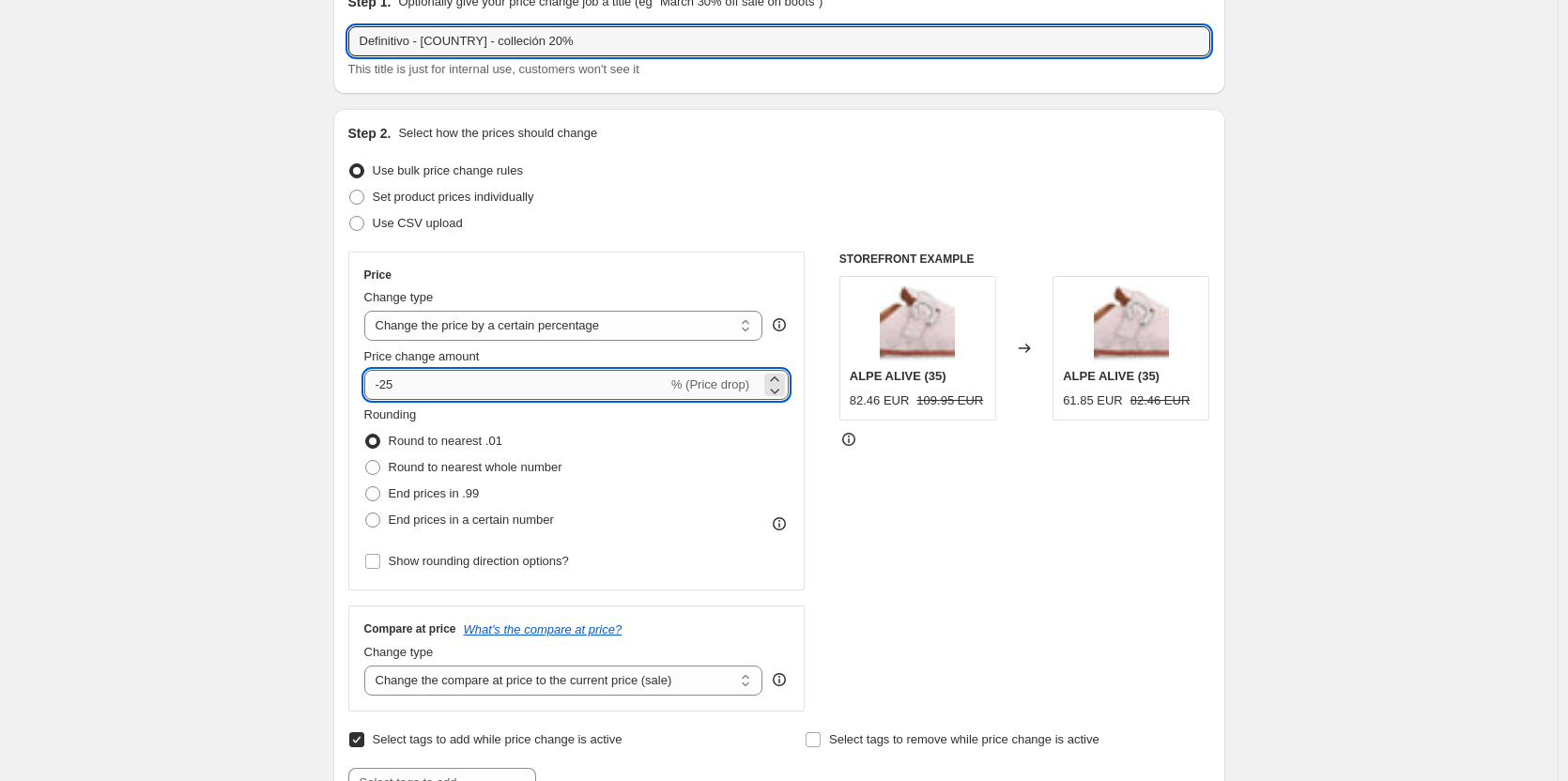 click on "-25" at bounding box center [515, 385] 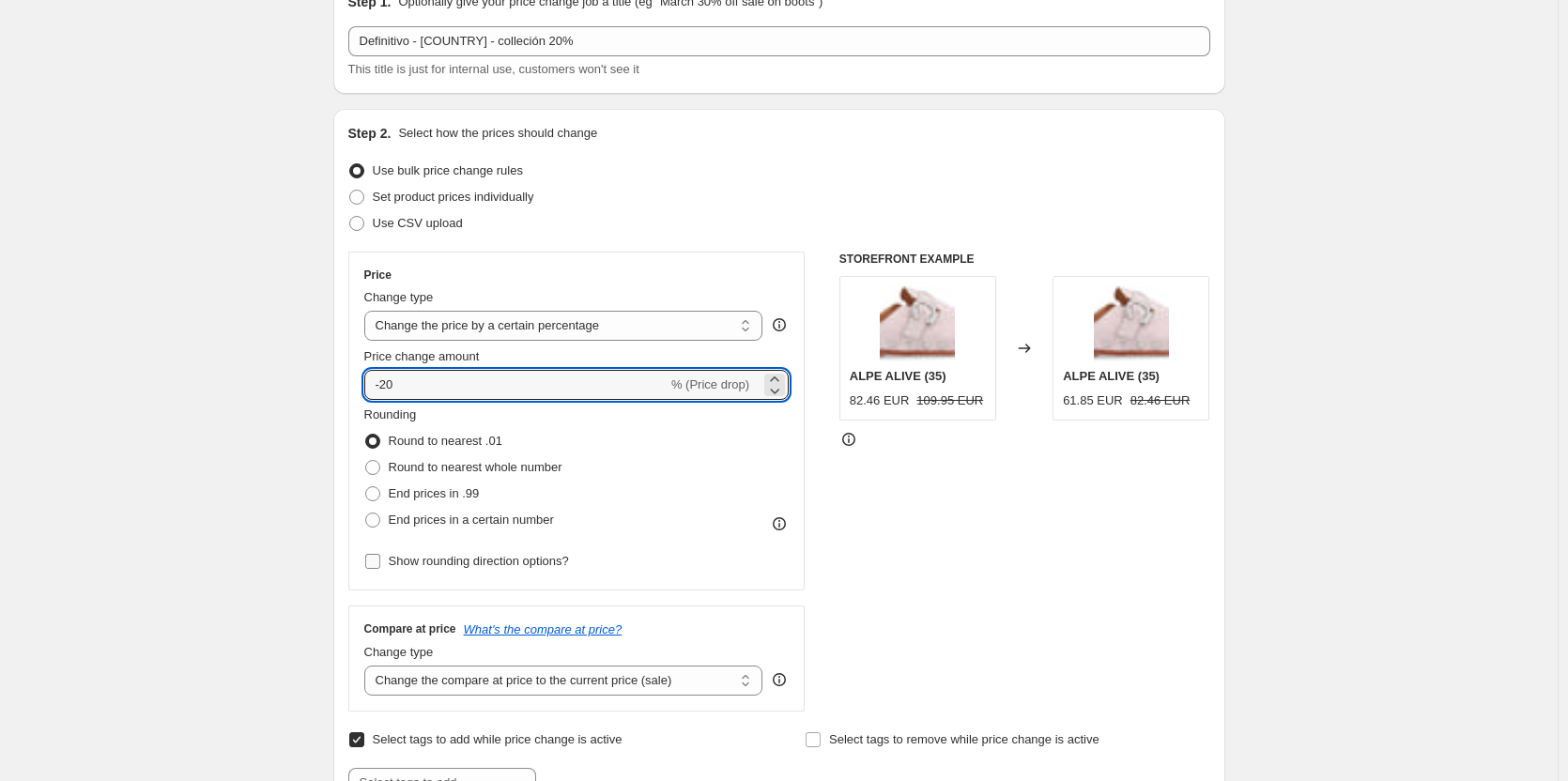 type on "-20" 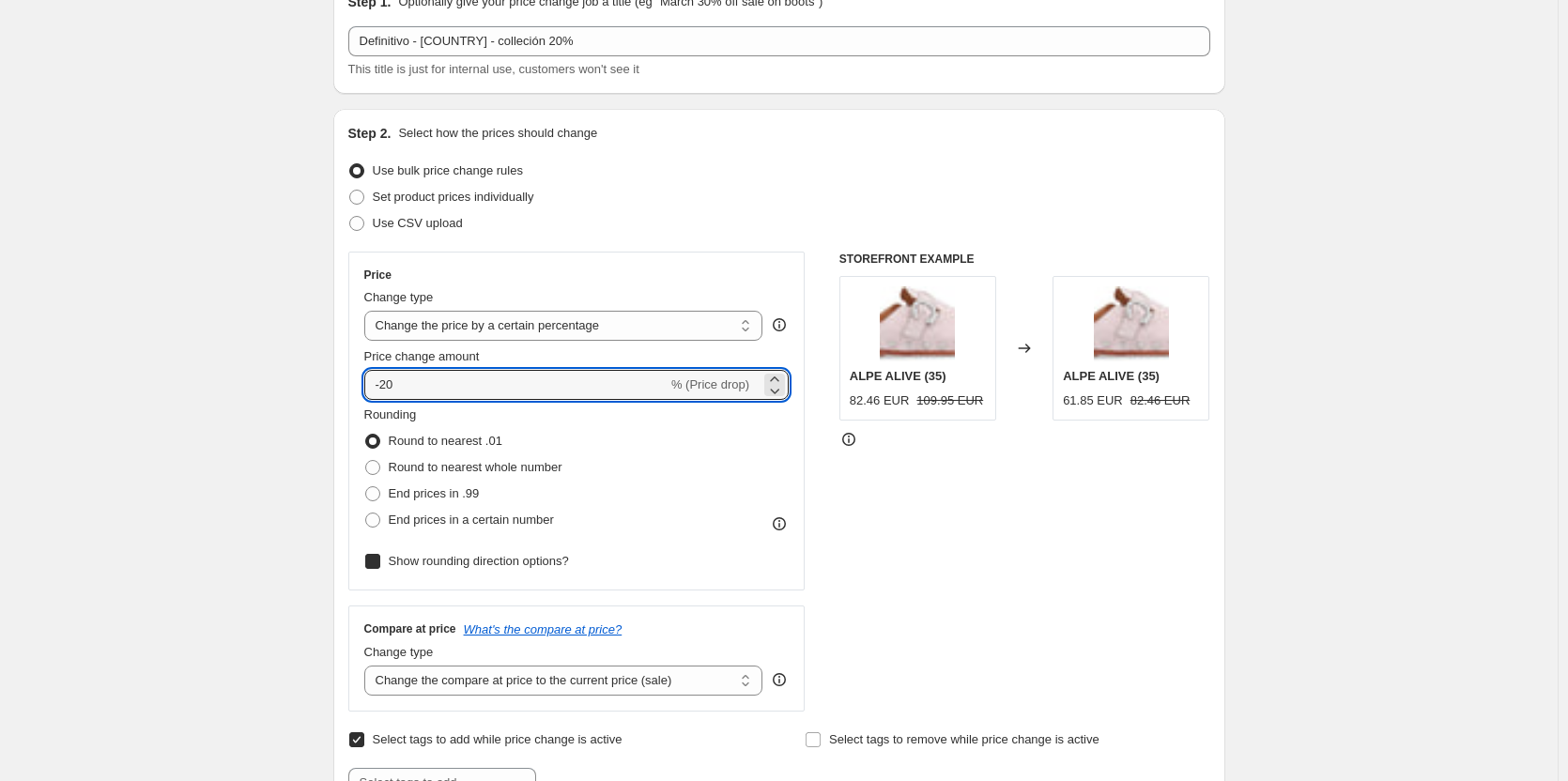 checkbox on "true" 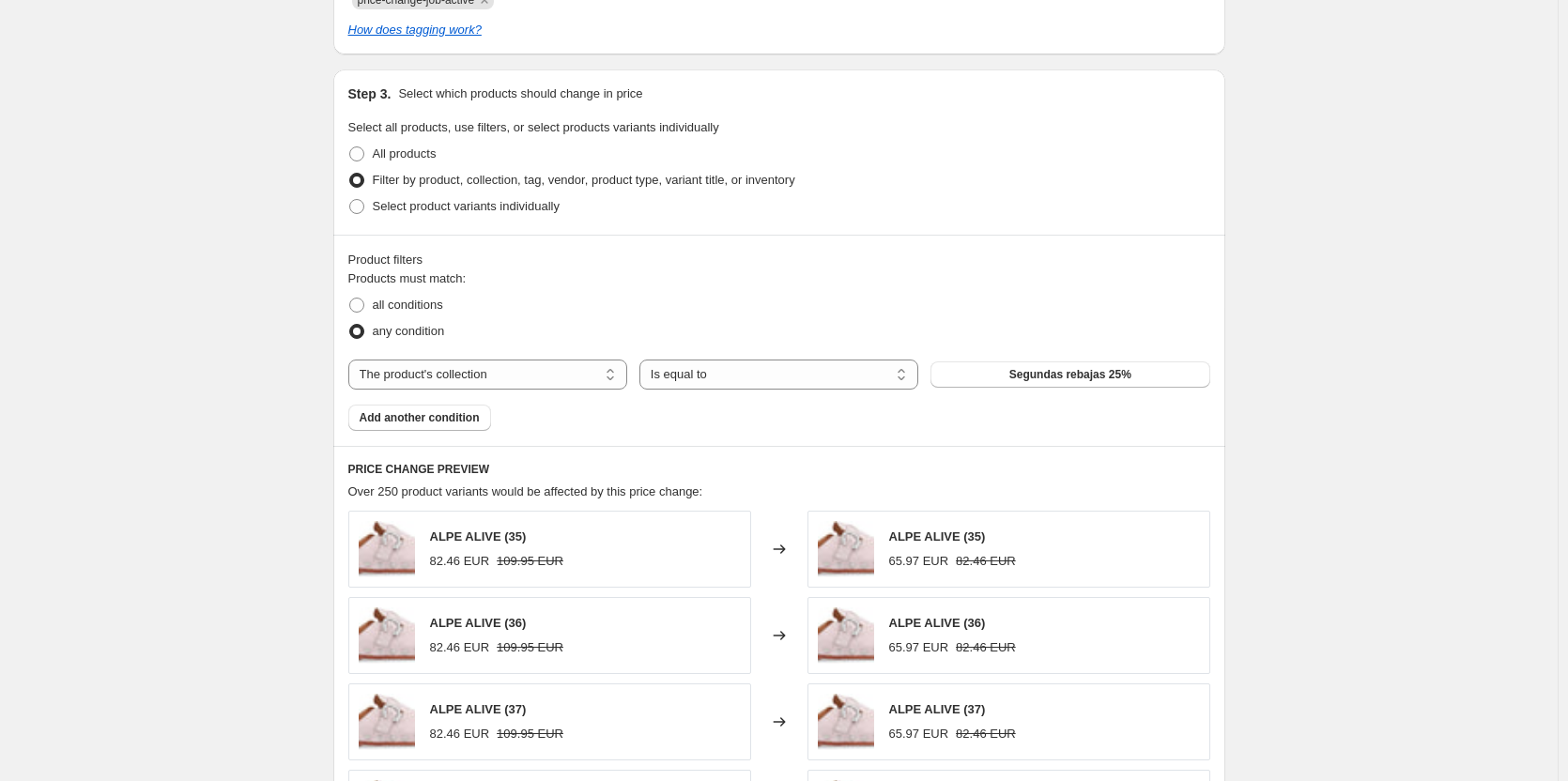 scroll, scrollTop: 1033, scrollLeft: 0, axis: vertical 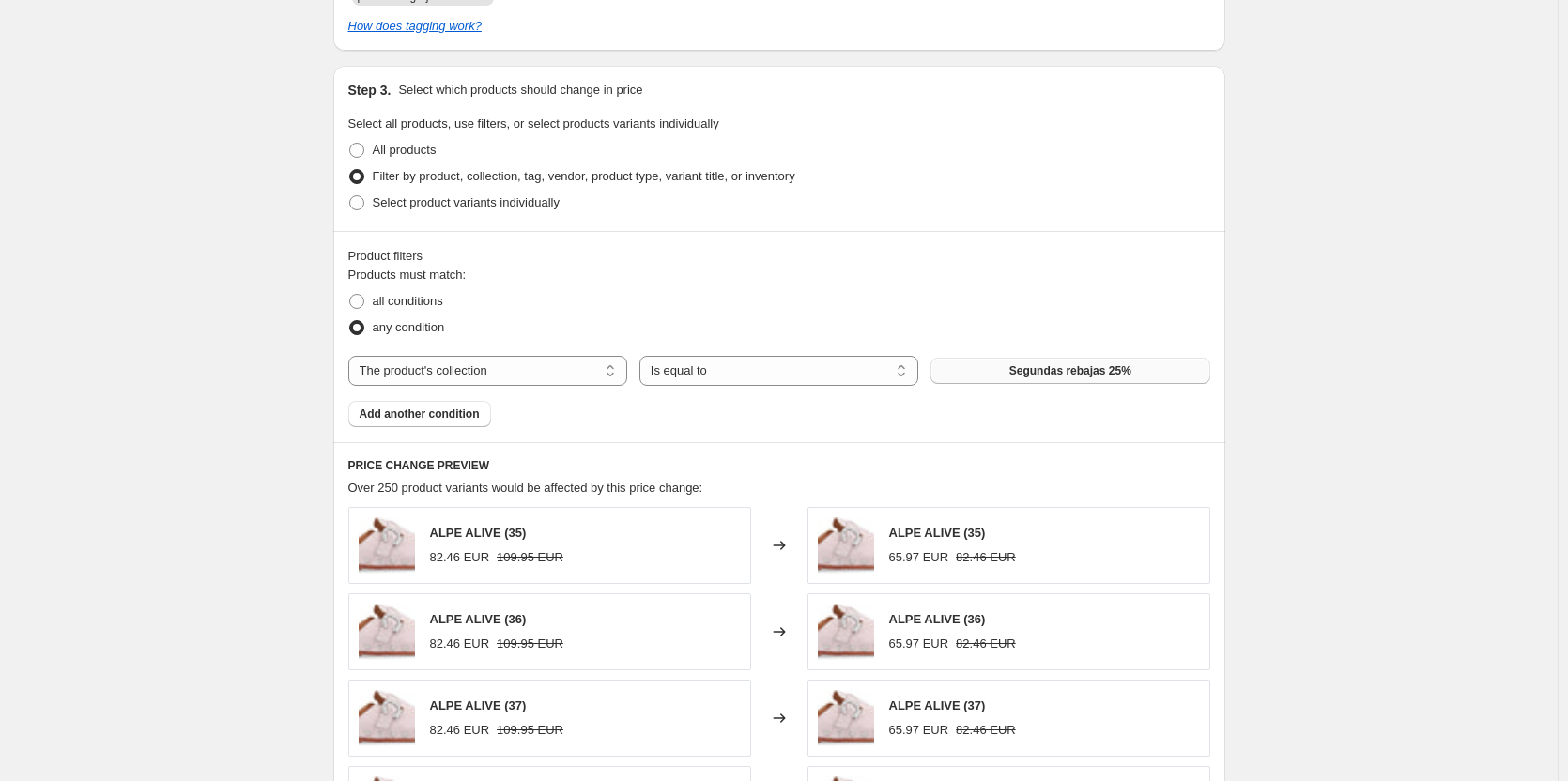 click on "Segundas rebajas 25%" at bounding box center (1070, 371) 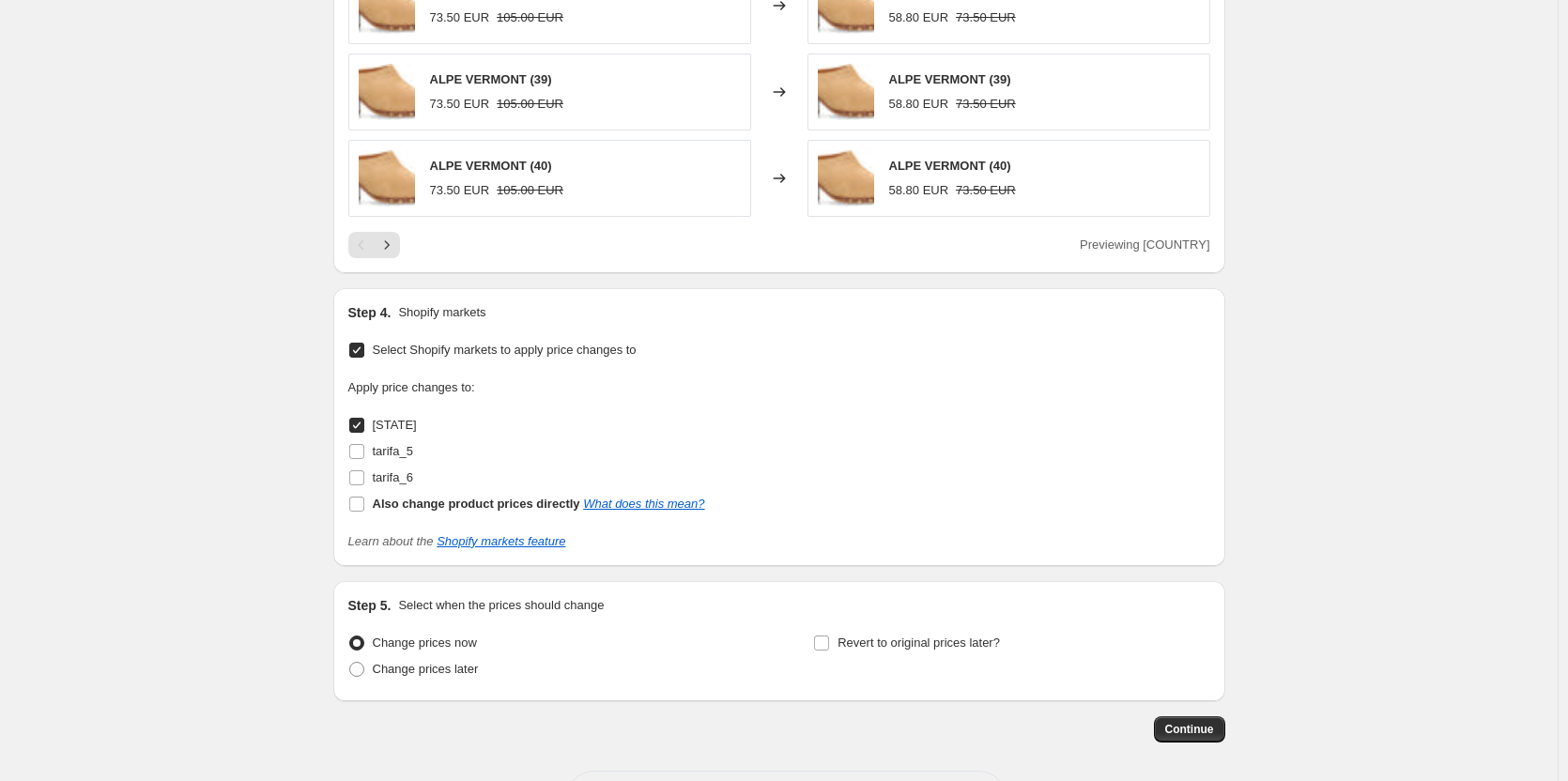 scroll, scrollTop: 1822, scrollLeft: 0, axis: vertical 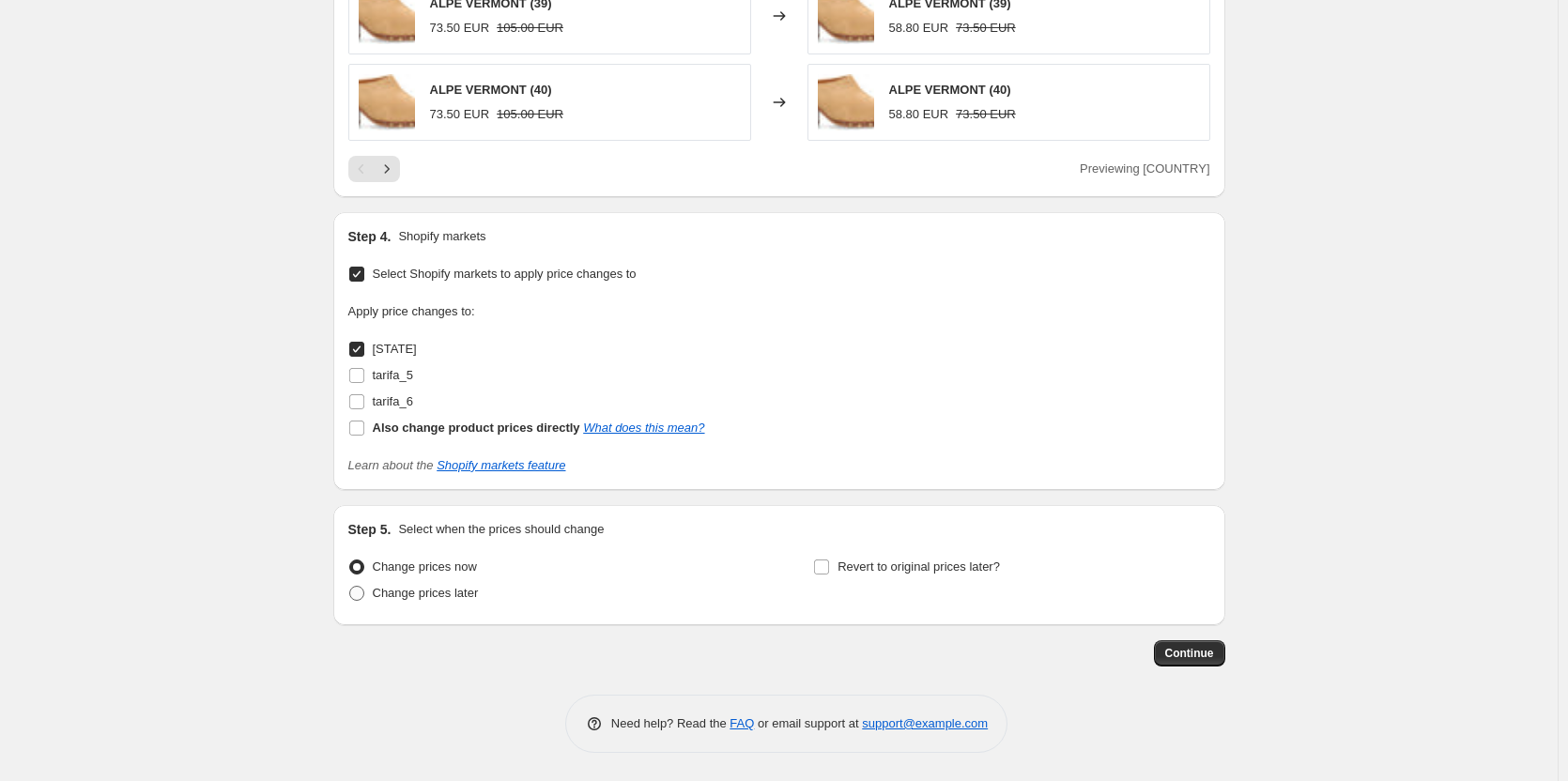 click on "Change prices later" at bounding box center (413, 593) 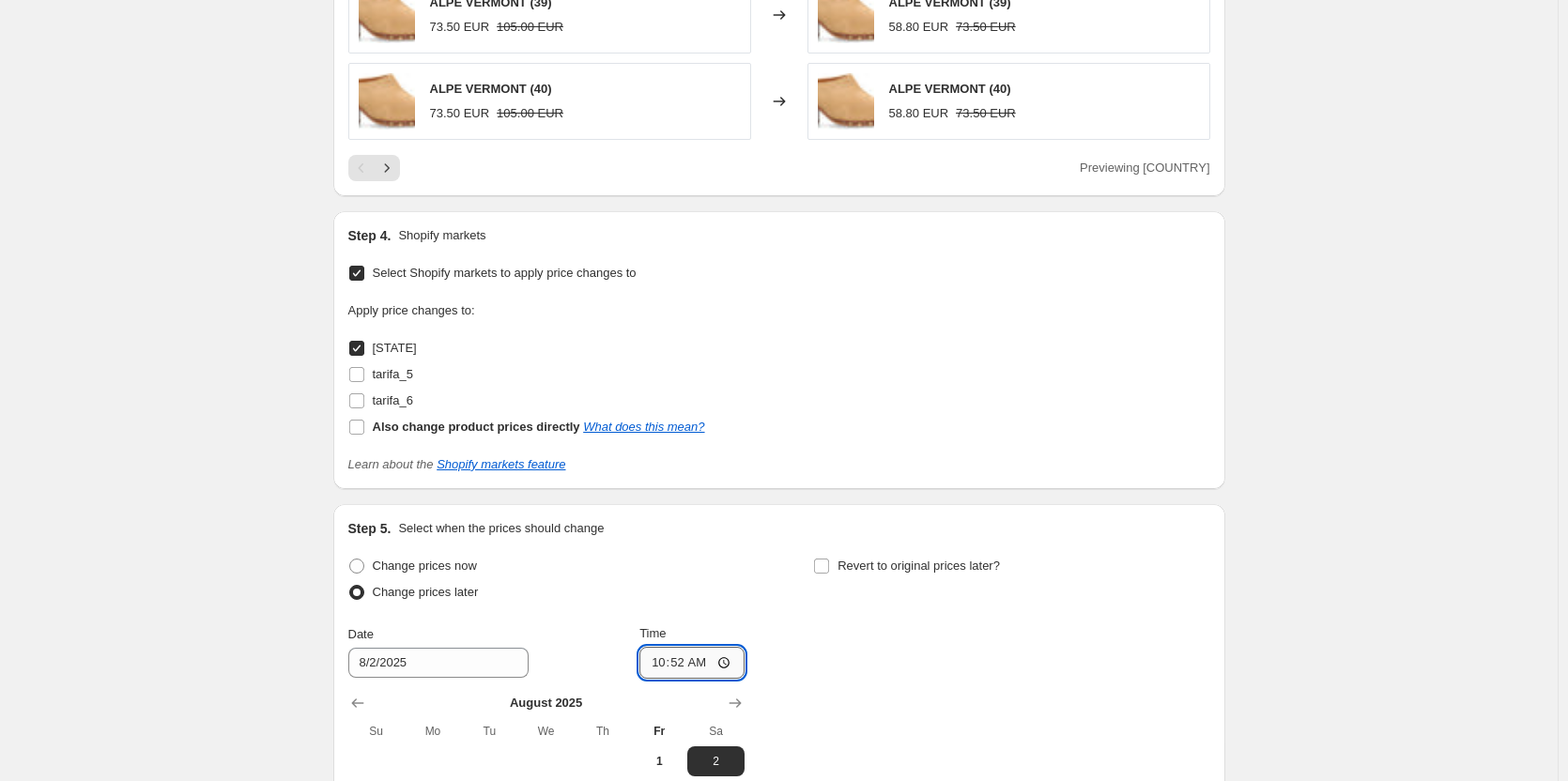 click on "10:52" at bounding box center [692, 663] 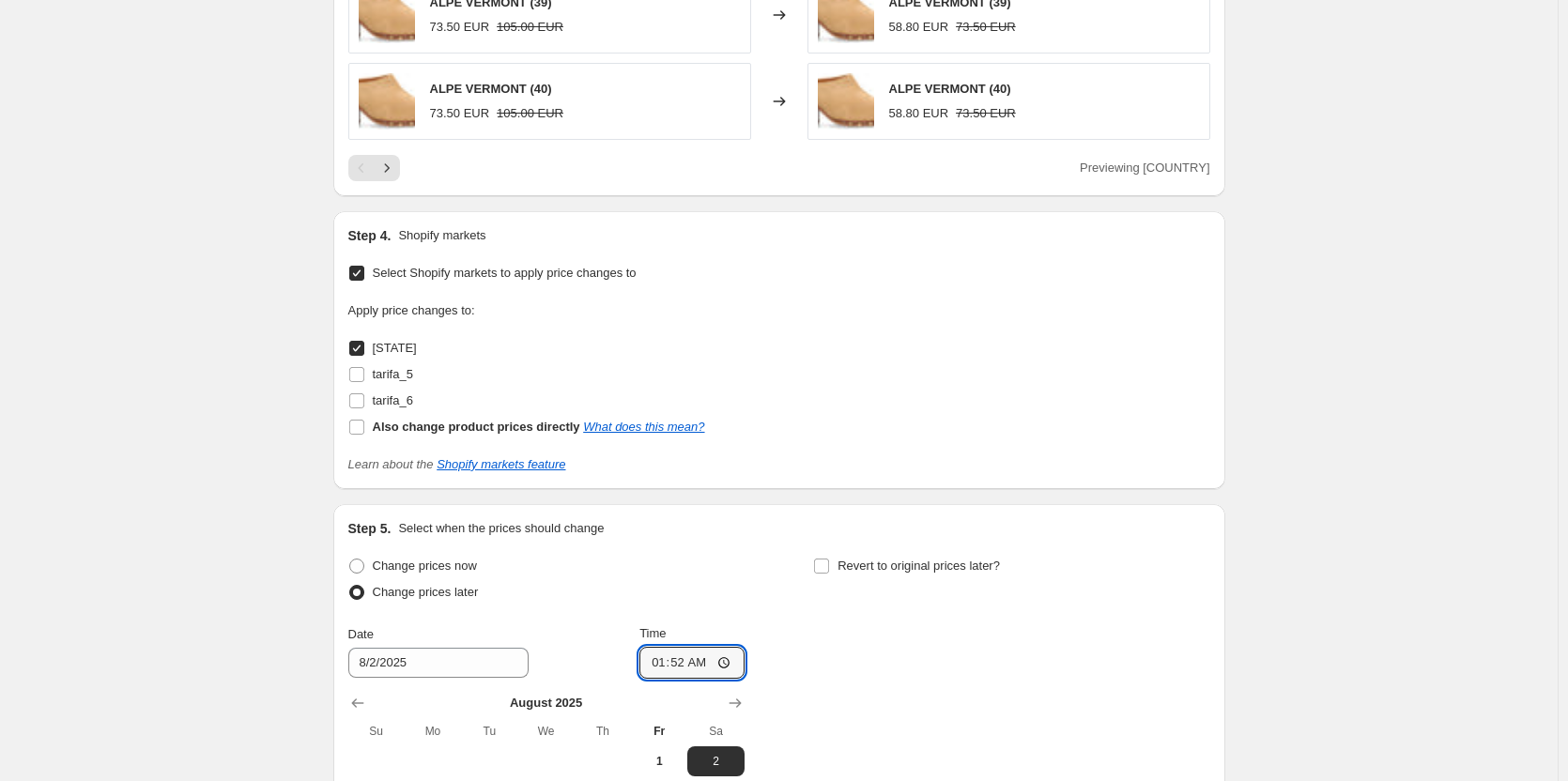 type on "12:52" 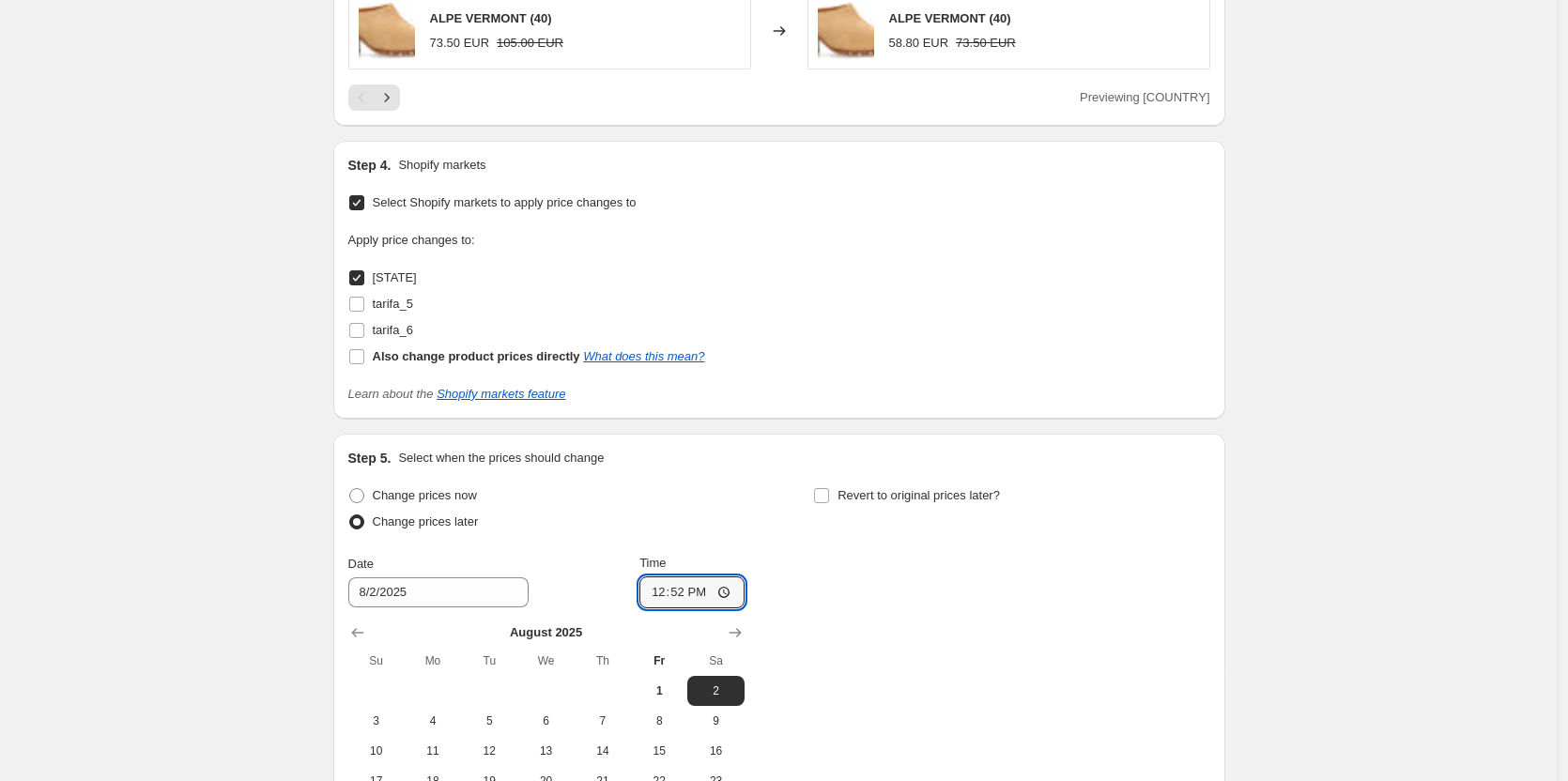 scroll, scrollTop: 2173, scrollLeft: 0, axis: vertical 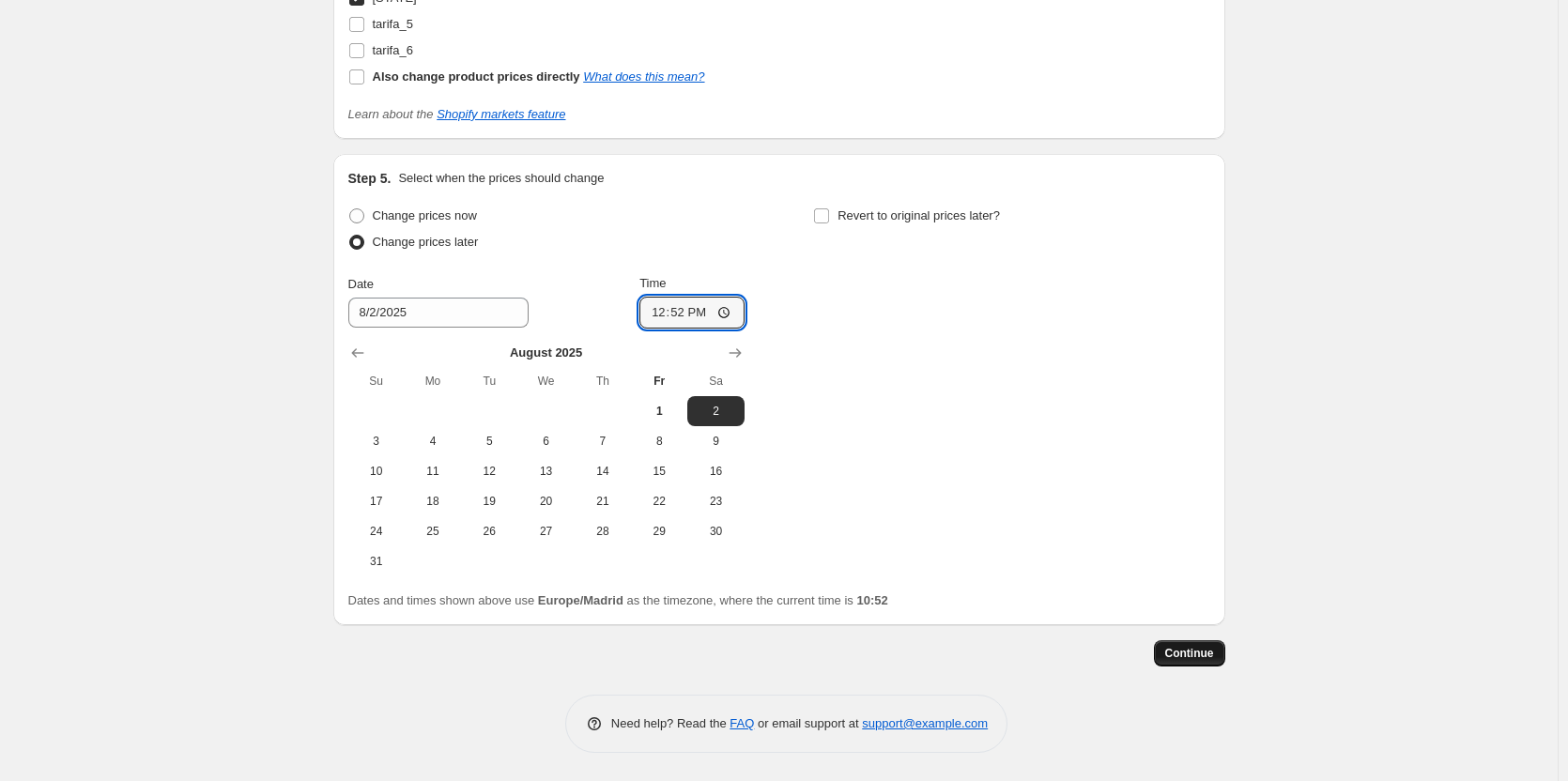 click on "Continue" at bounding box center [1190, 653] 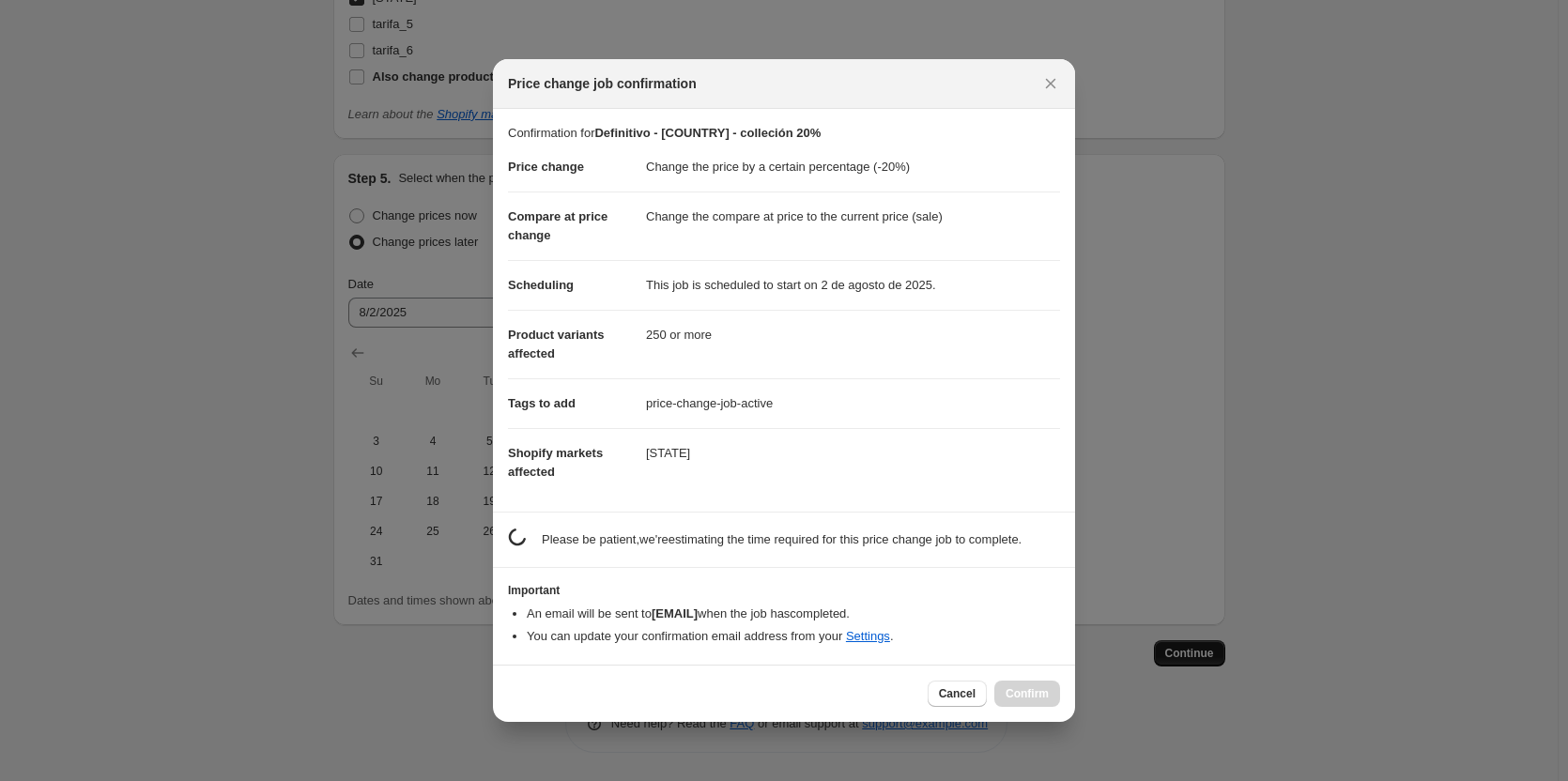 scroll, scrollTop: 0, scrollLeft: 0, axis: both 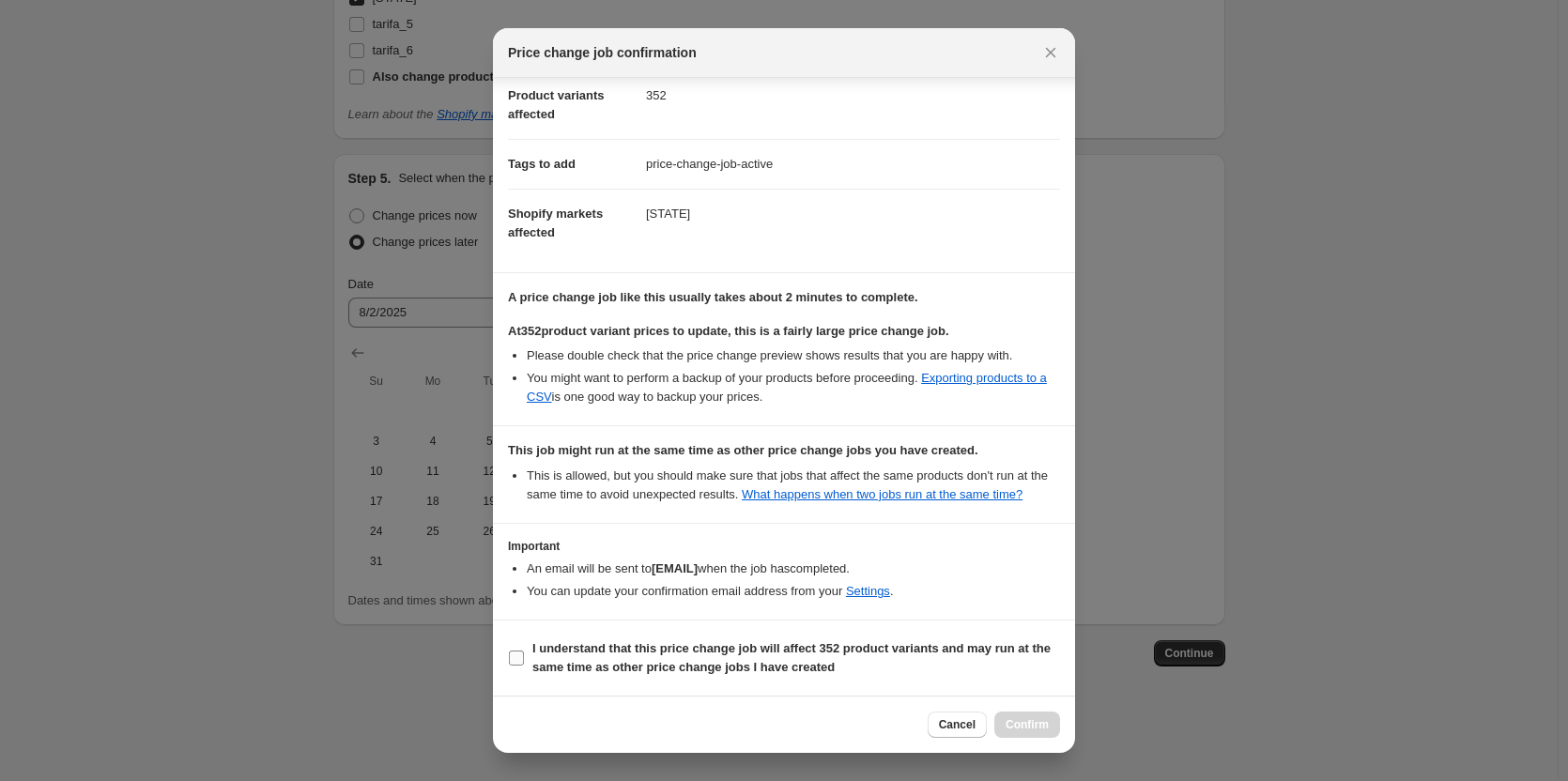 click on "I understand that this price change job will affect 352 product variants and may run at the same time as other price change jobs I have created" at bounding box center [792, 657] 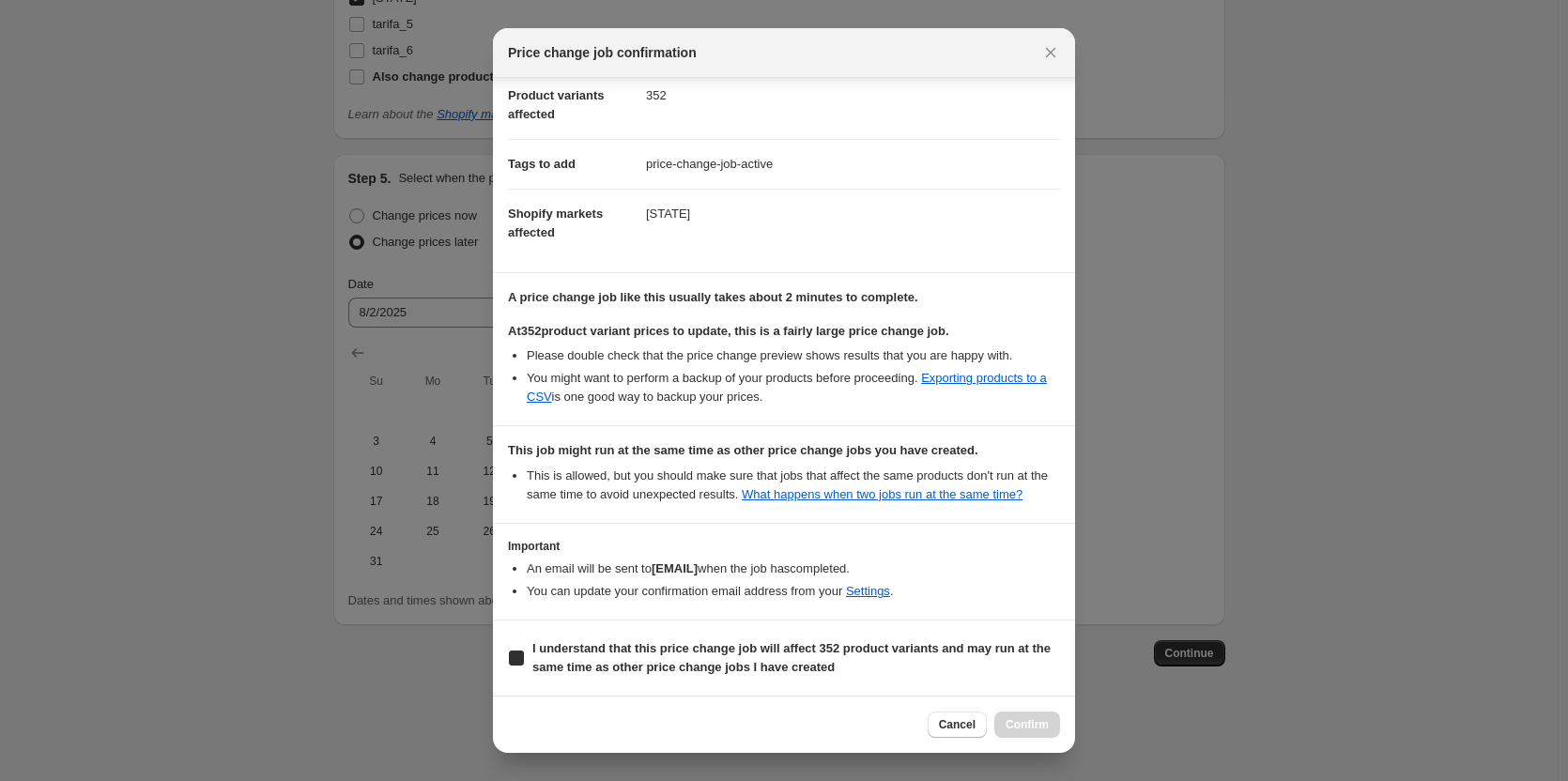 checkbox on "true" 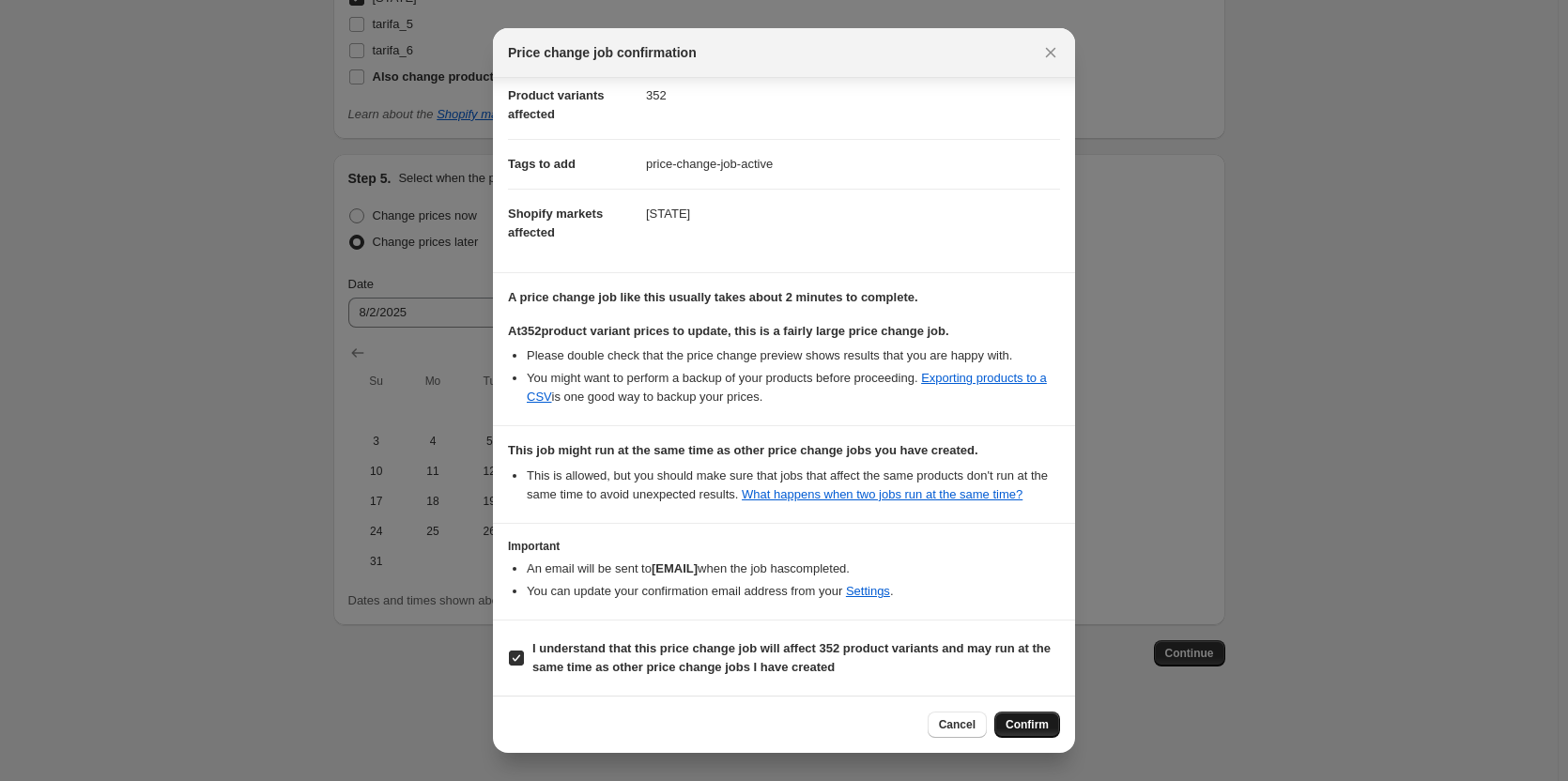 click on "Confirm" at bounding box center (1027, 725) 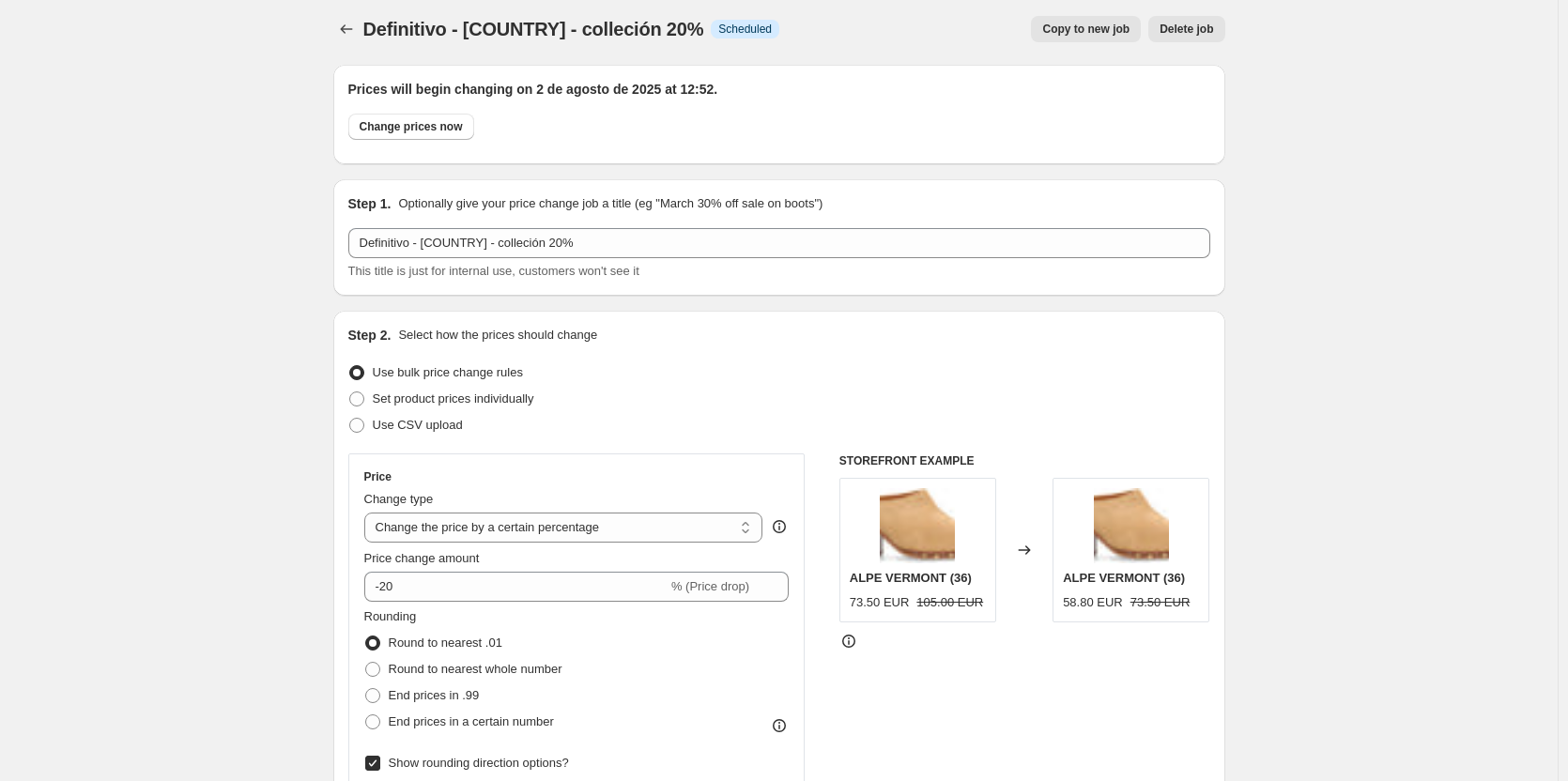 scroll, scrollTop: 0, scrollLeft: 0, axis: both 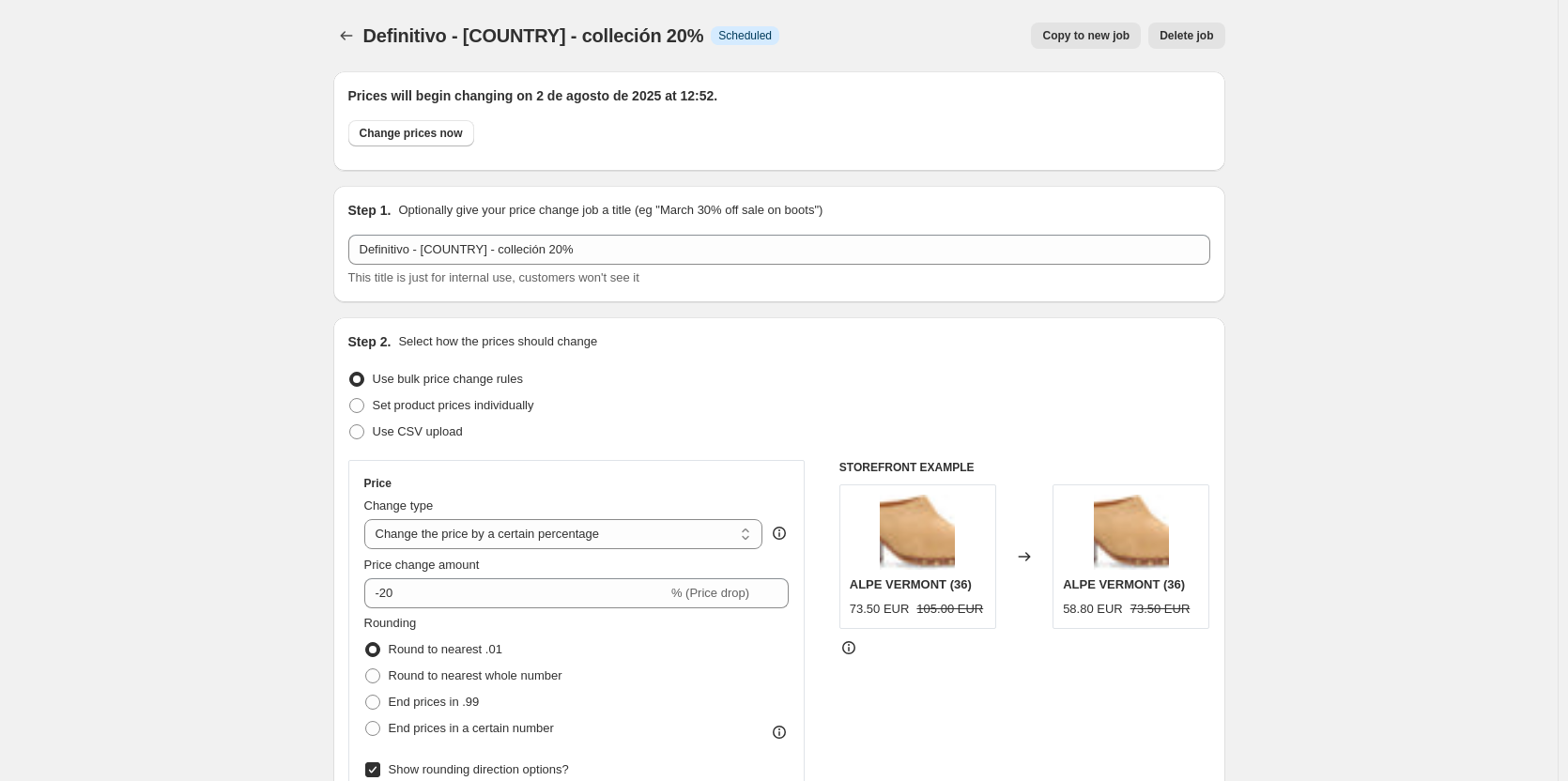 click at bounding box center (348, 36) 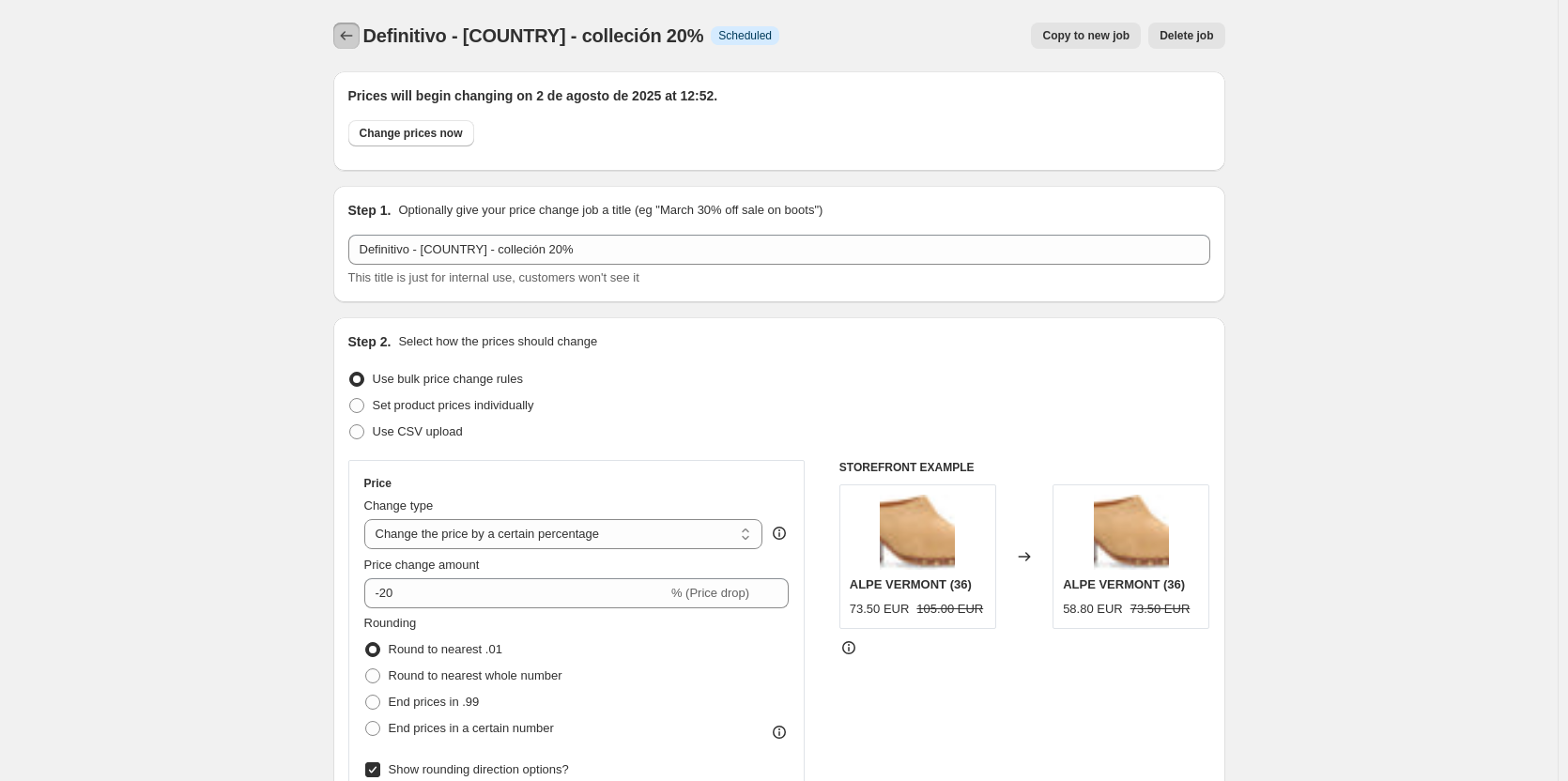 click 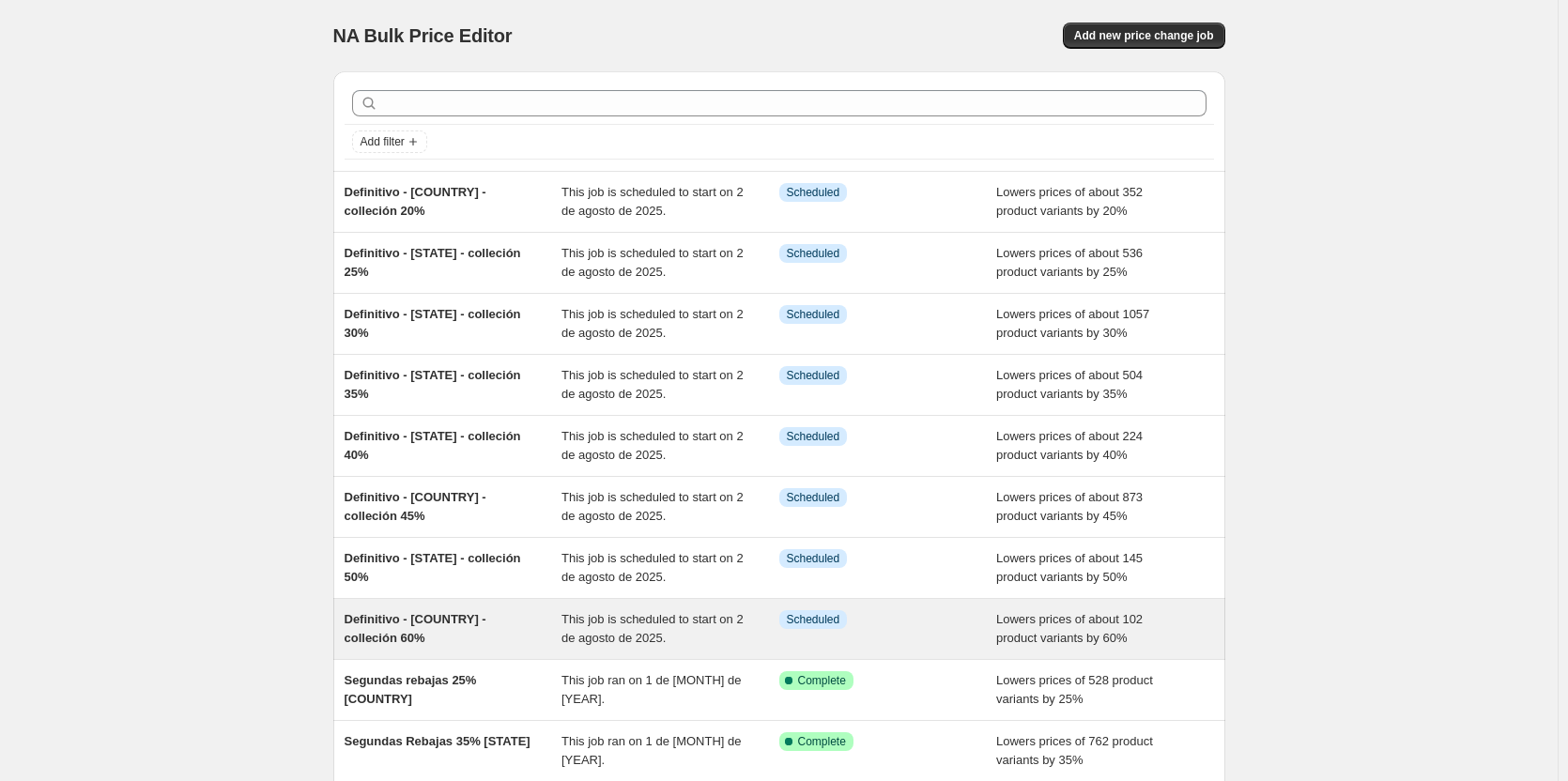 click on "Definitivo - España - colleción 60%" at bounding box center [415, 628] 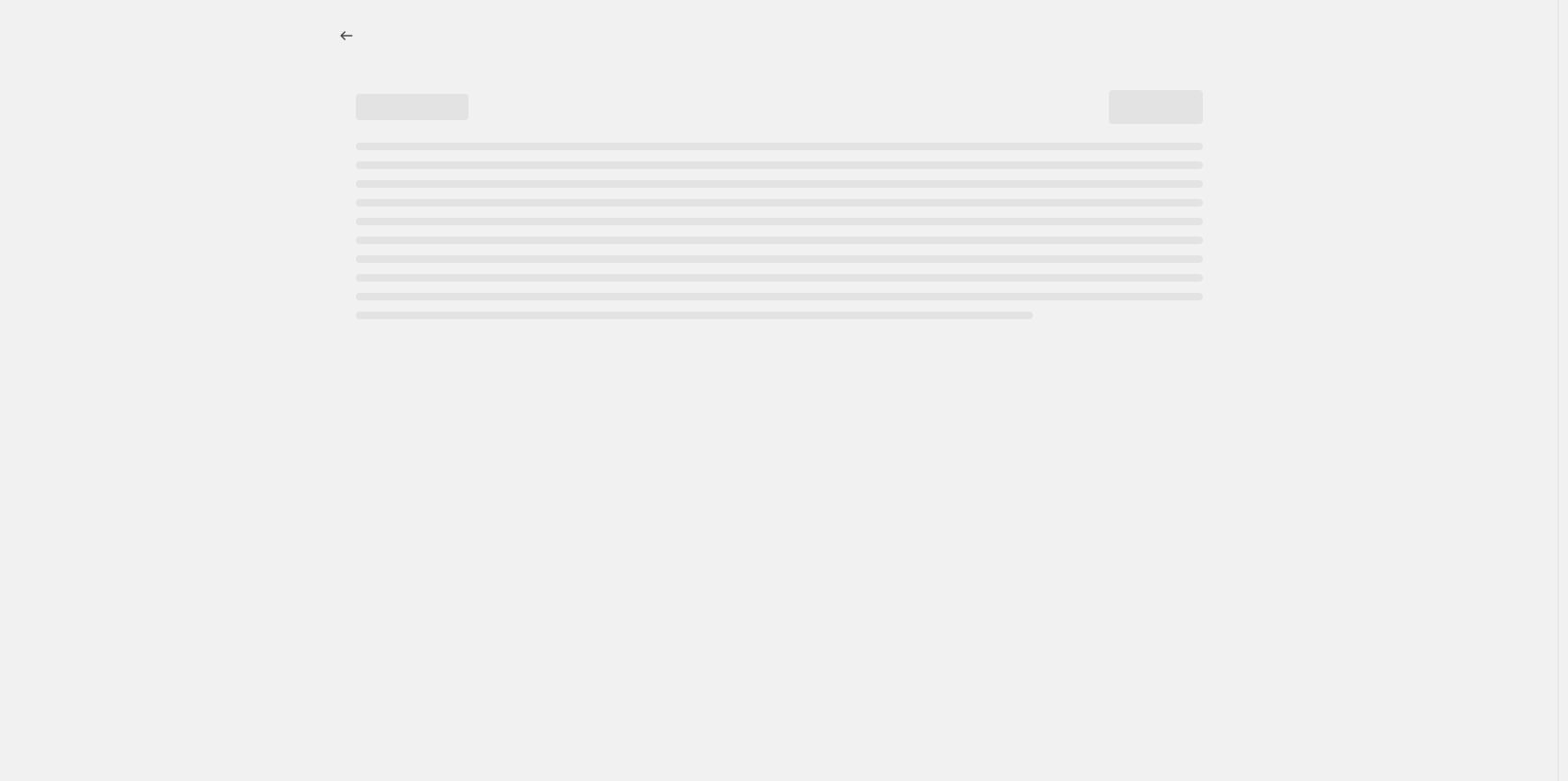 select on "percentage" 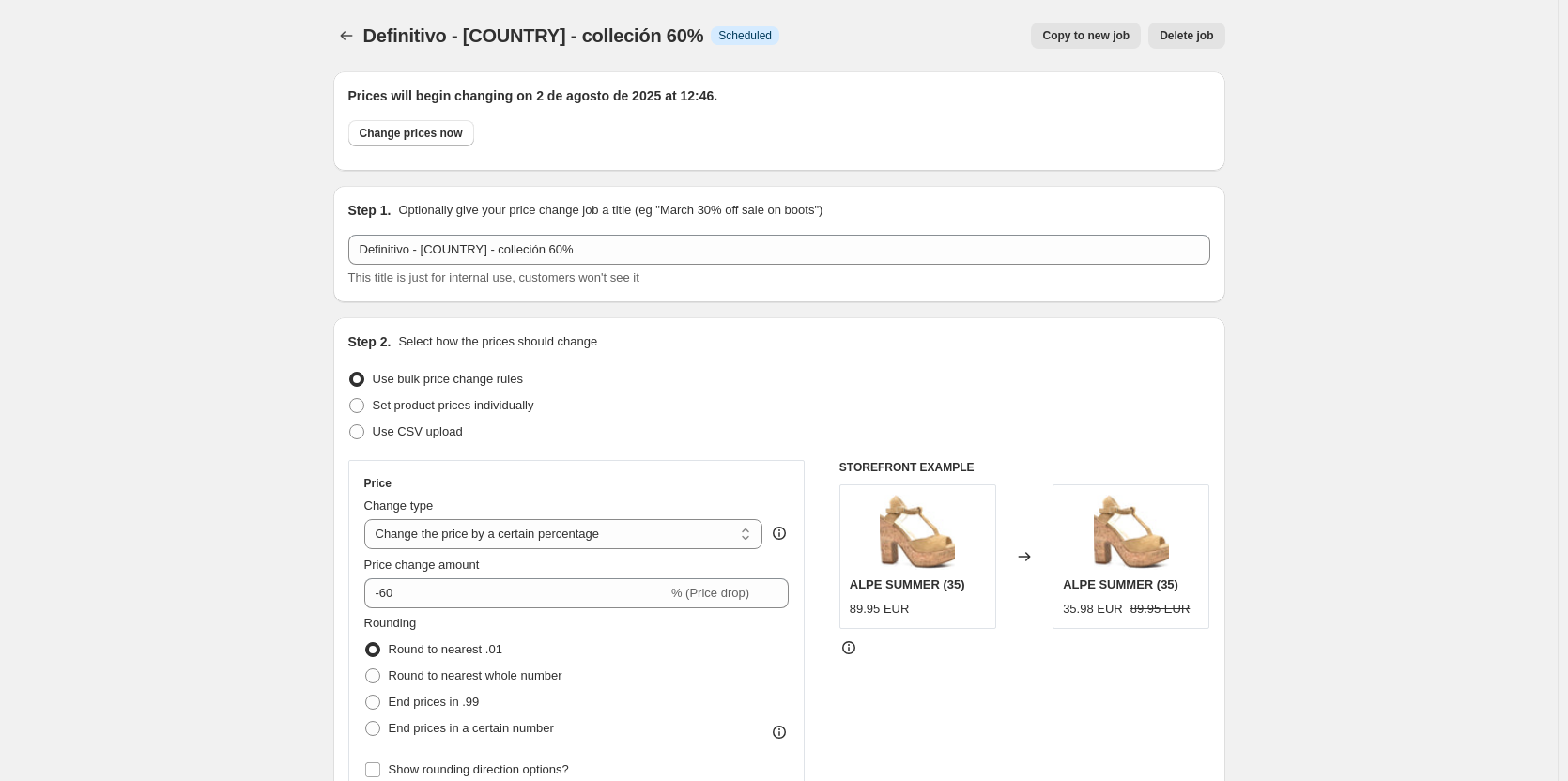 click on "Copy to new job" at bounding box center [1085, 36] 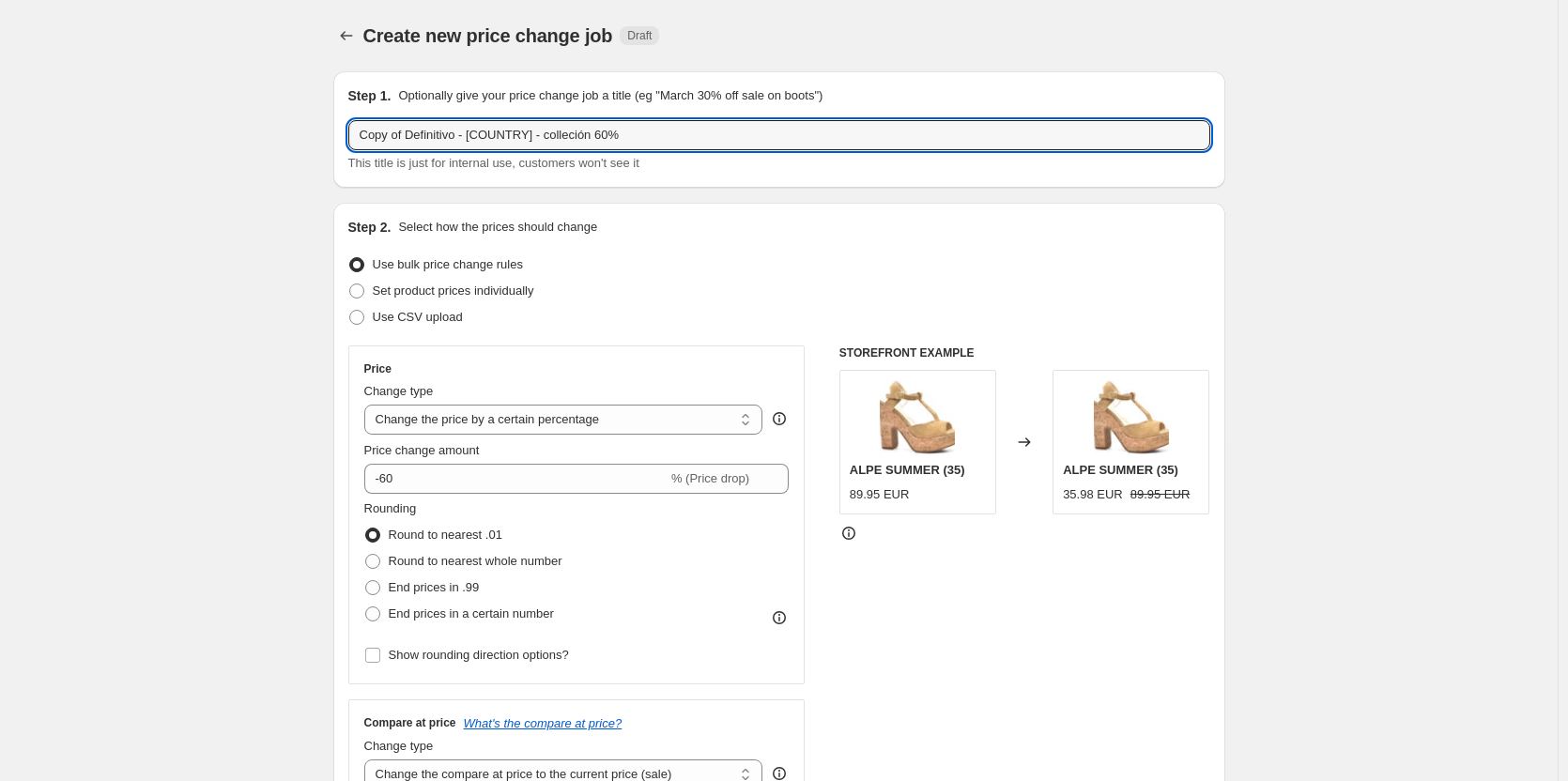 drag, startPoint x: 412, startPoint y: 132, endPoint x: 184, endPoint y: 122, distance: 228.21919 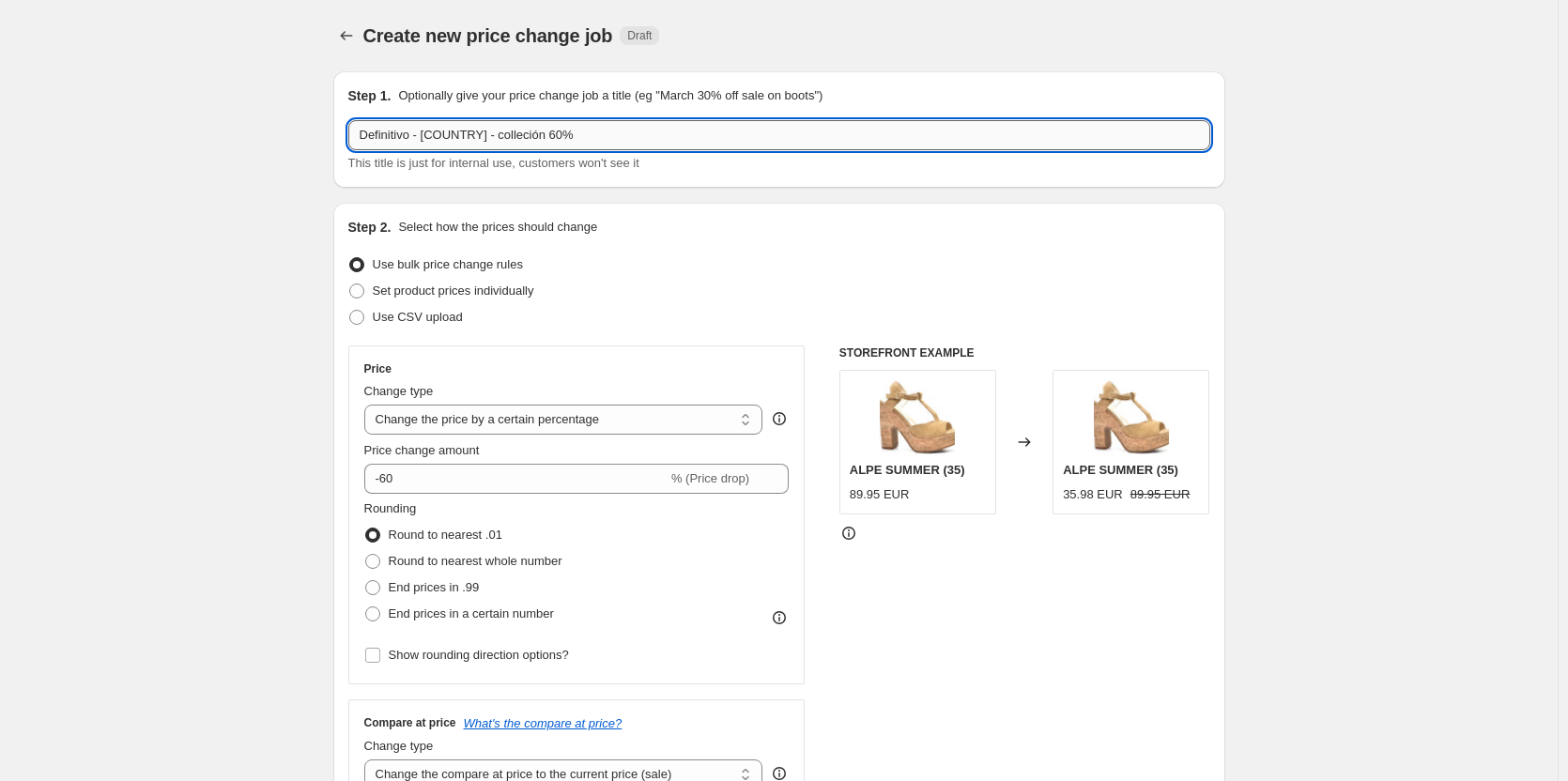 drag, startPoint x: 465, startPoint y: 141, endPoint x: 429, endPoint y: 128, distance: 38.275318 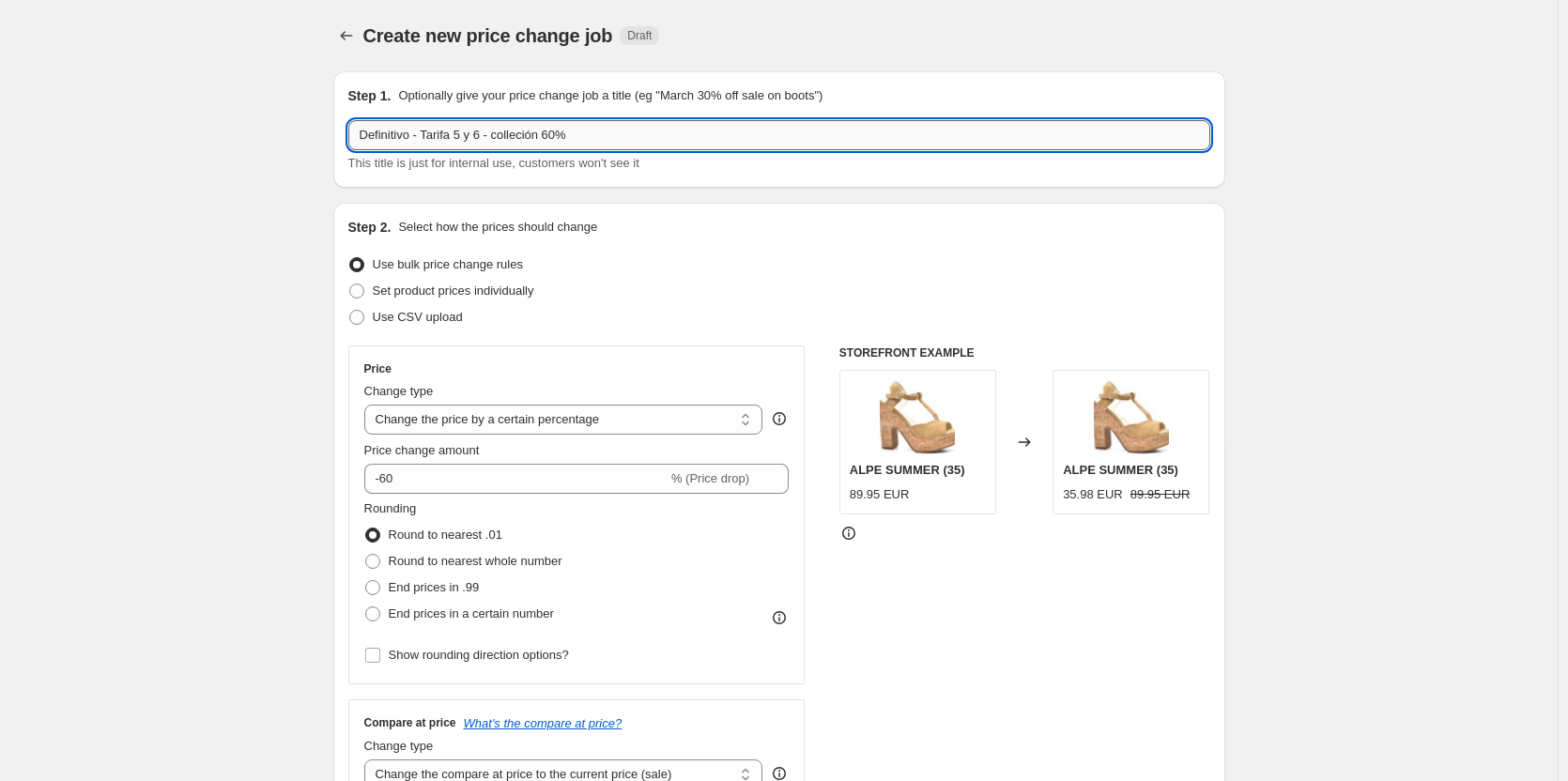 drag, startPoint x: 562, startPoint y: 133, endPoint x: 547, endPoint y: 133, distance: 15 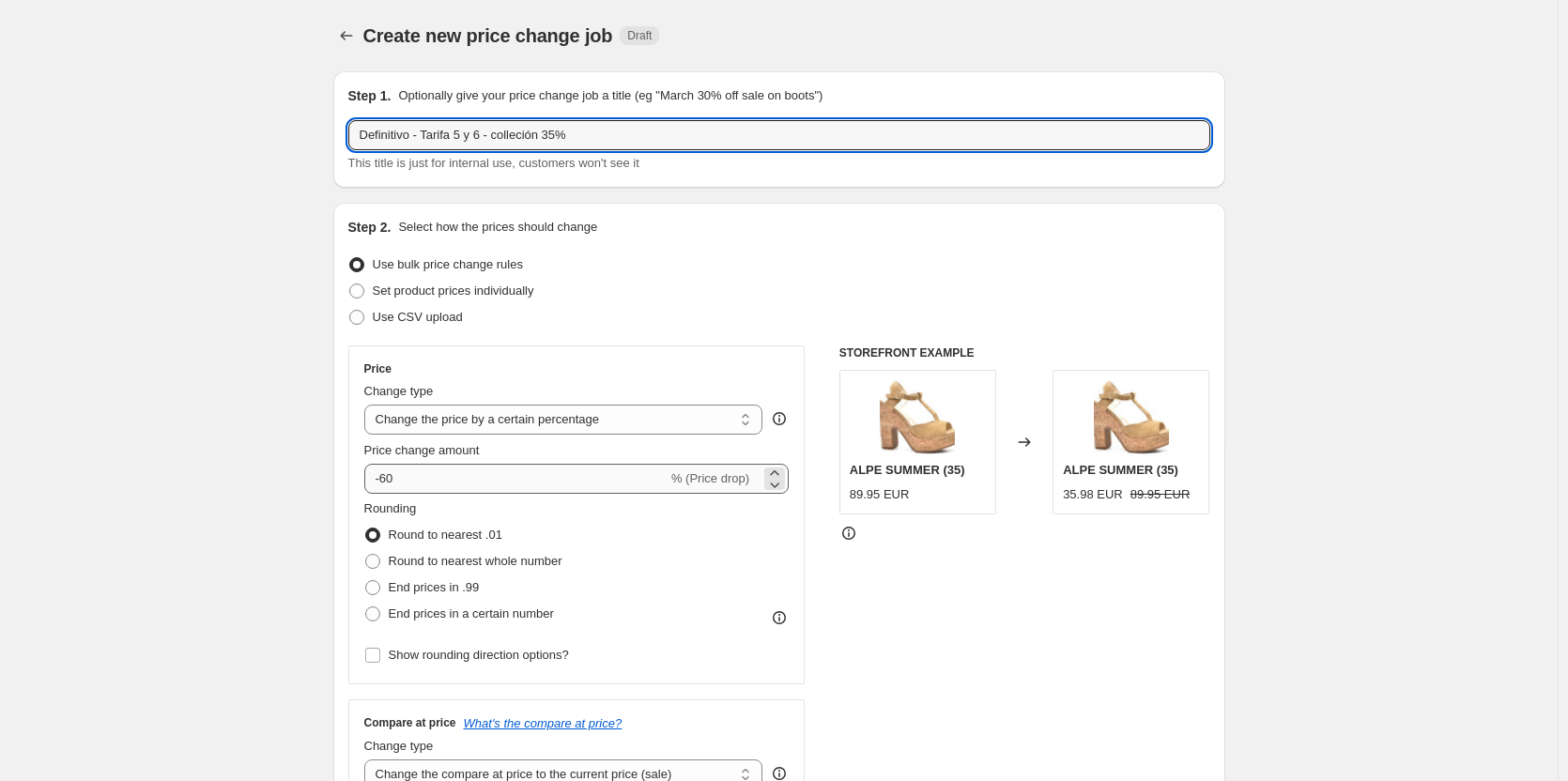 type on "Definitivo - Tarifa 5 y 6 - colleción 35%" 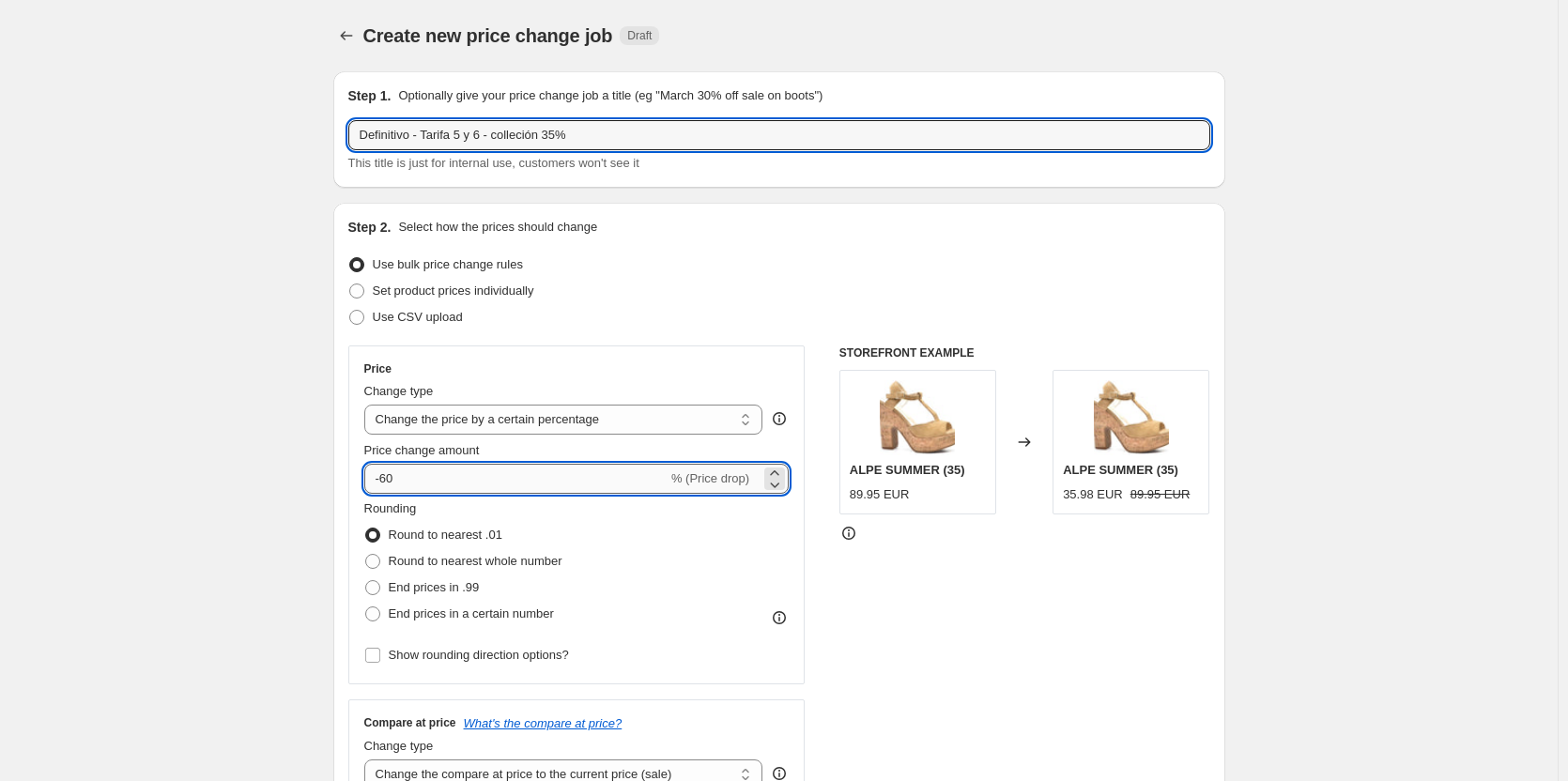 click on "-60" at bounding box center (515, 479) 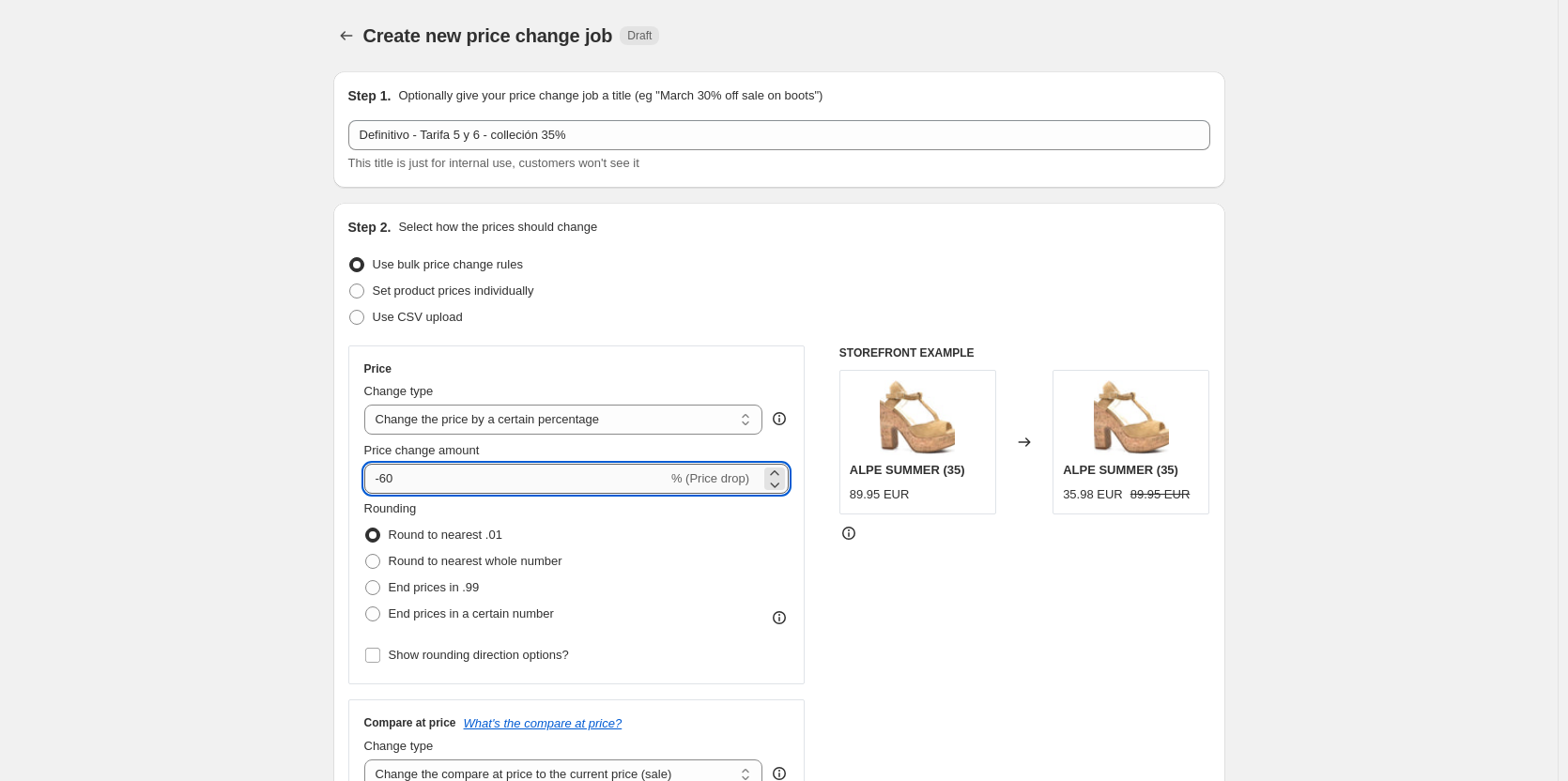 type on "-6" 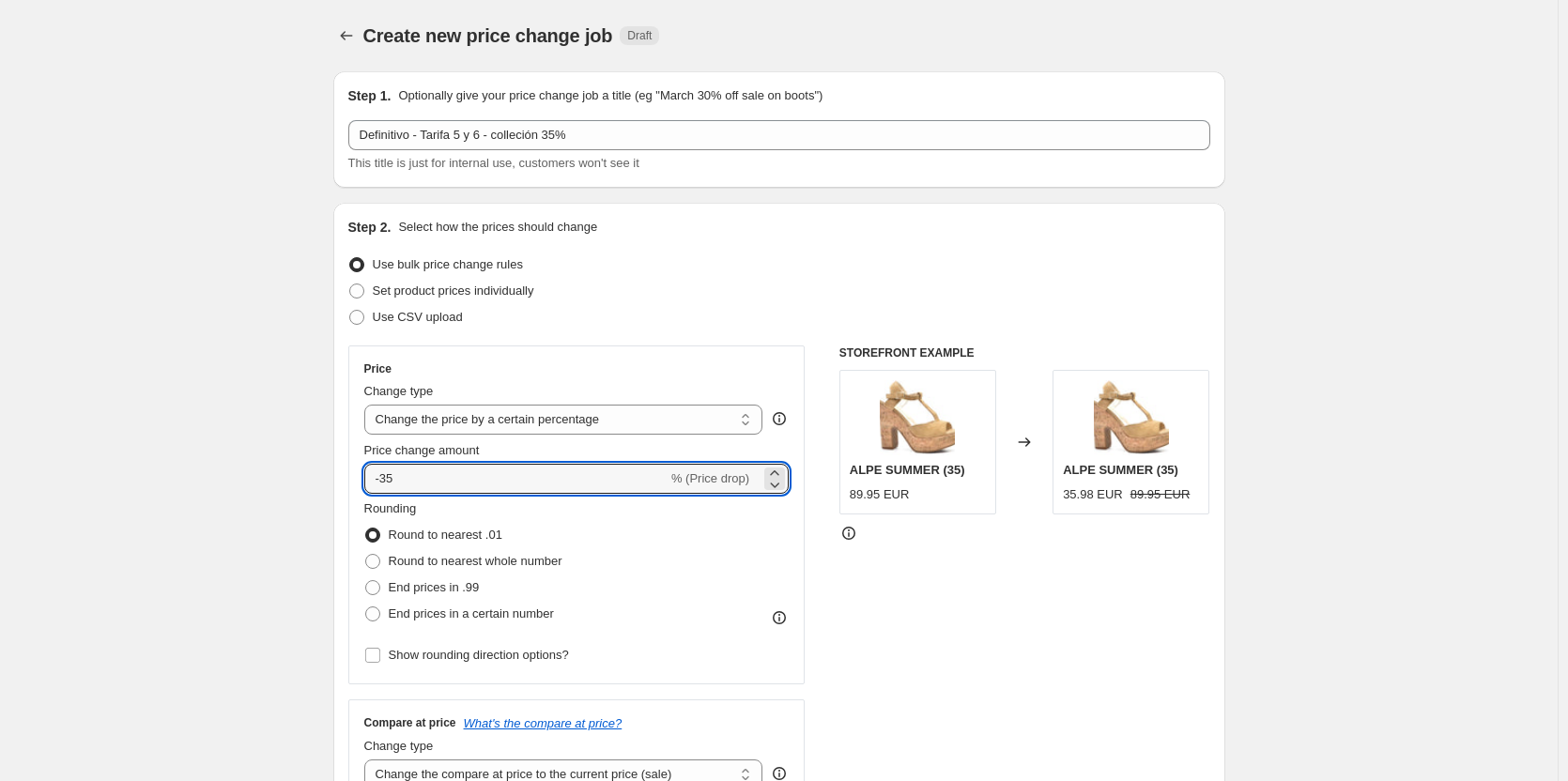 type on "-35" 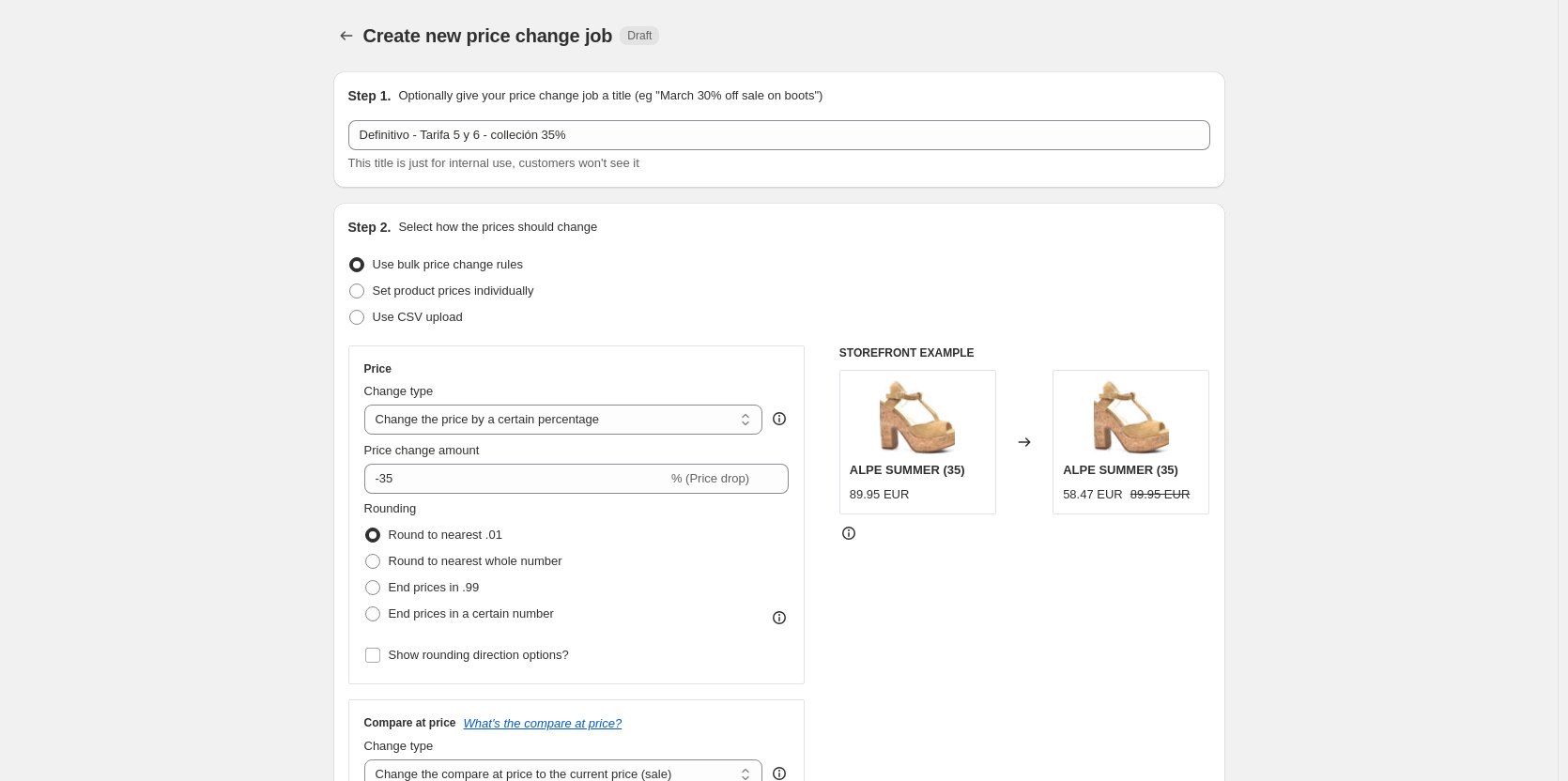 click on "Create new price change job. This page is ready Create new price change job Draft Step 1. Optionally give your price change job a title (eg "March 30% off sale on boots") Definitivo - Tarifa 5 y 6 - colleción 35% This title is just for internal use, customers won't see it Step 2. Select how the prices should change Use bulk price change rules Set product prices individually Use CSV upload Price Change type Change the price to a certain amount Change the price by a certain amount Change the price by a certain percentage Change the price to the current compare at price (price before sale) Change the price by a certain amount relative to the compare at price Change the price by a certain percentage relative to the compare at price Don't change the price Change the price by a certain percentage relative to the cost per item Change price to certain cost margin Change the price by a certain percentage Price change amount -35 % (Price drop) Rounding Round to nearest .01 Round to nearest whole number Change type" at bounding box center (778, 1243) 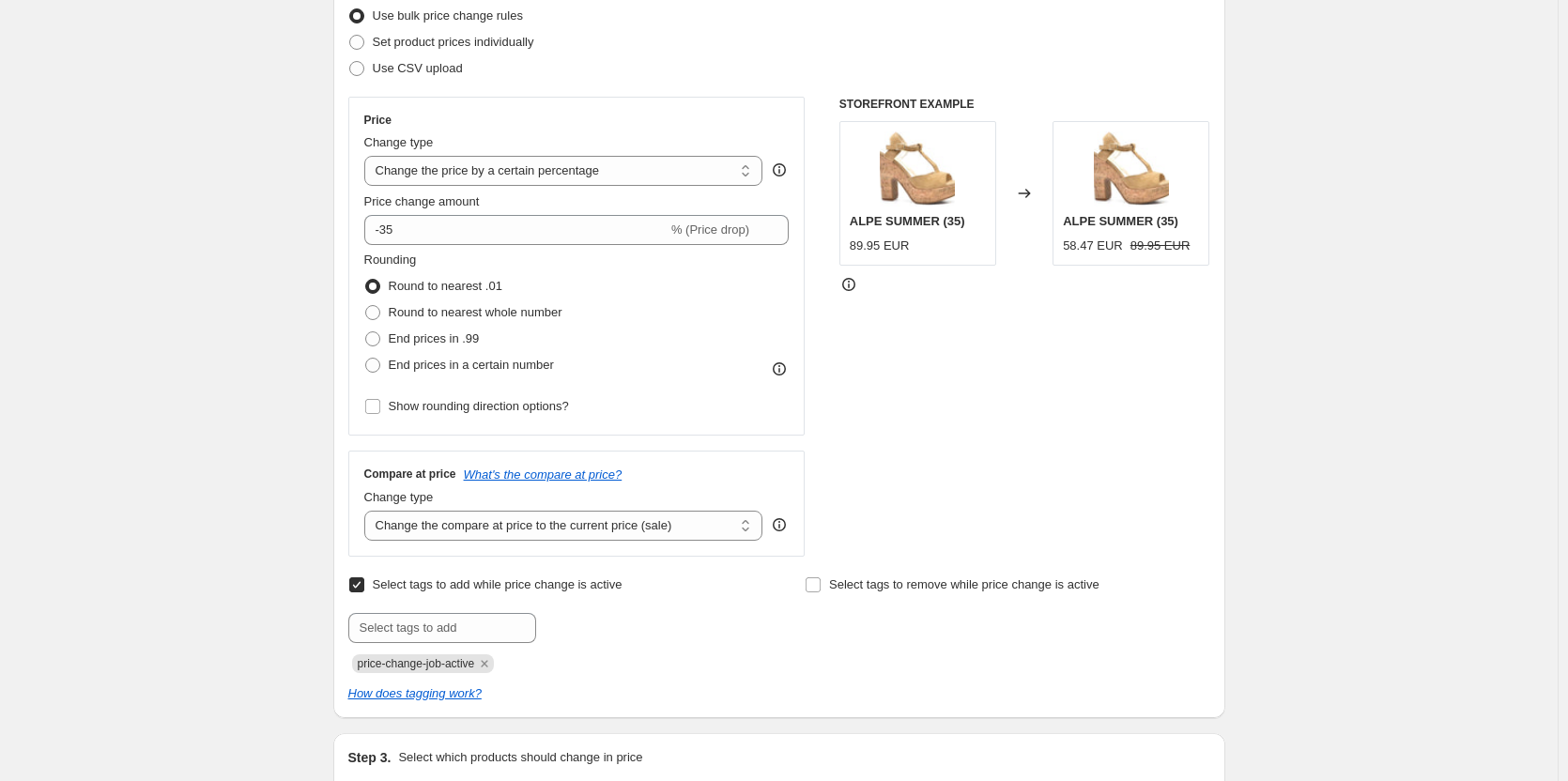 scroll, scrollTop: 282, scrollLeft: 0, axis: vertical 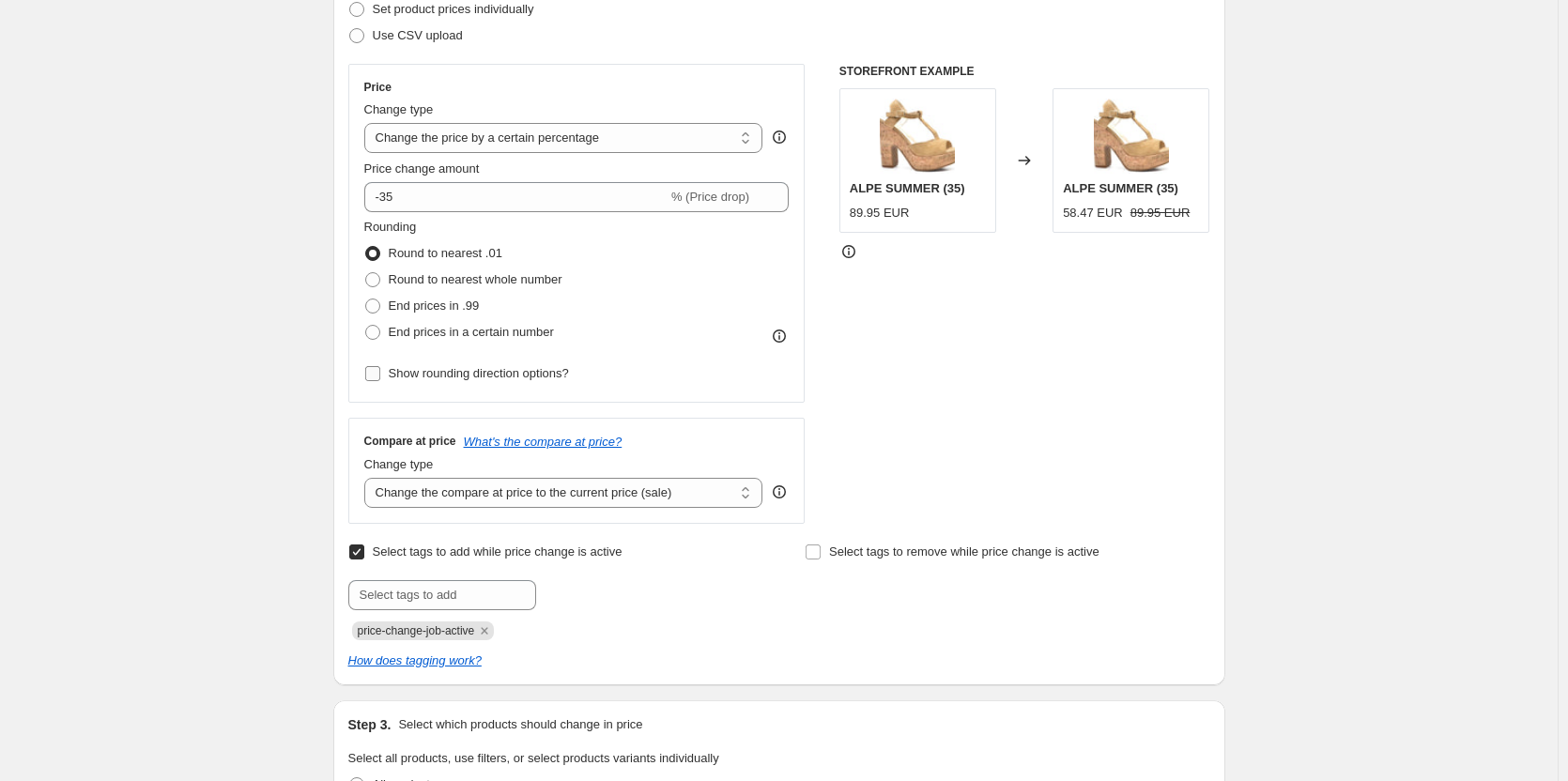 click on "Show rounding direction options?" at bounding box center (479, 373) 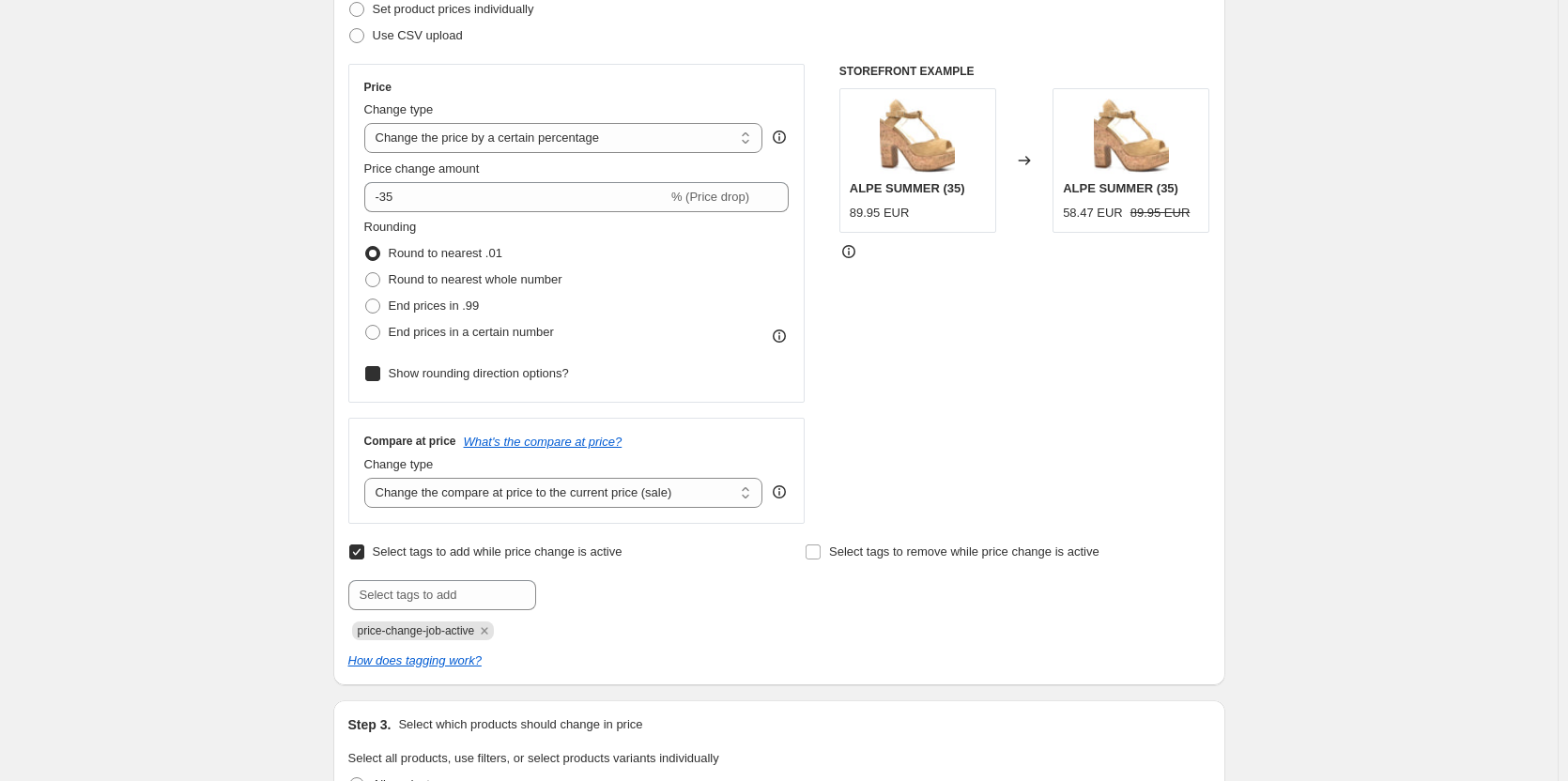 checkbox on "true" 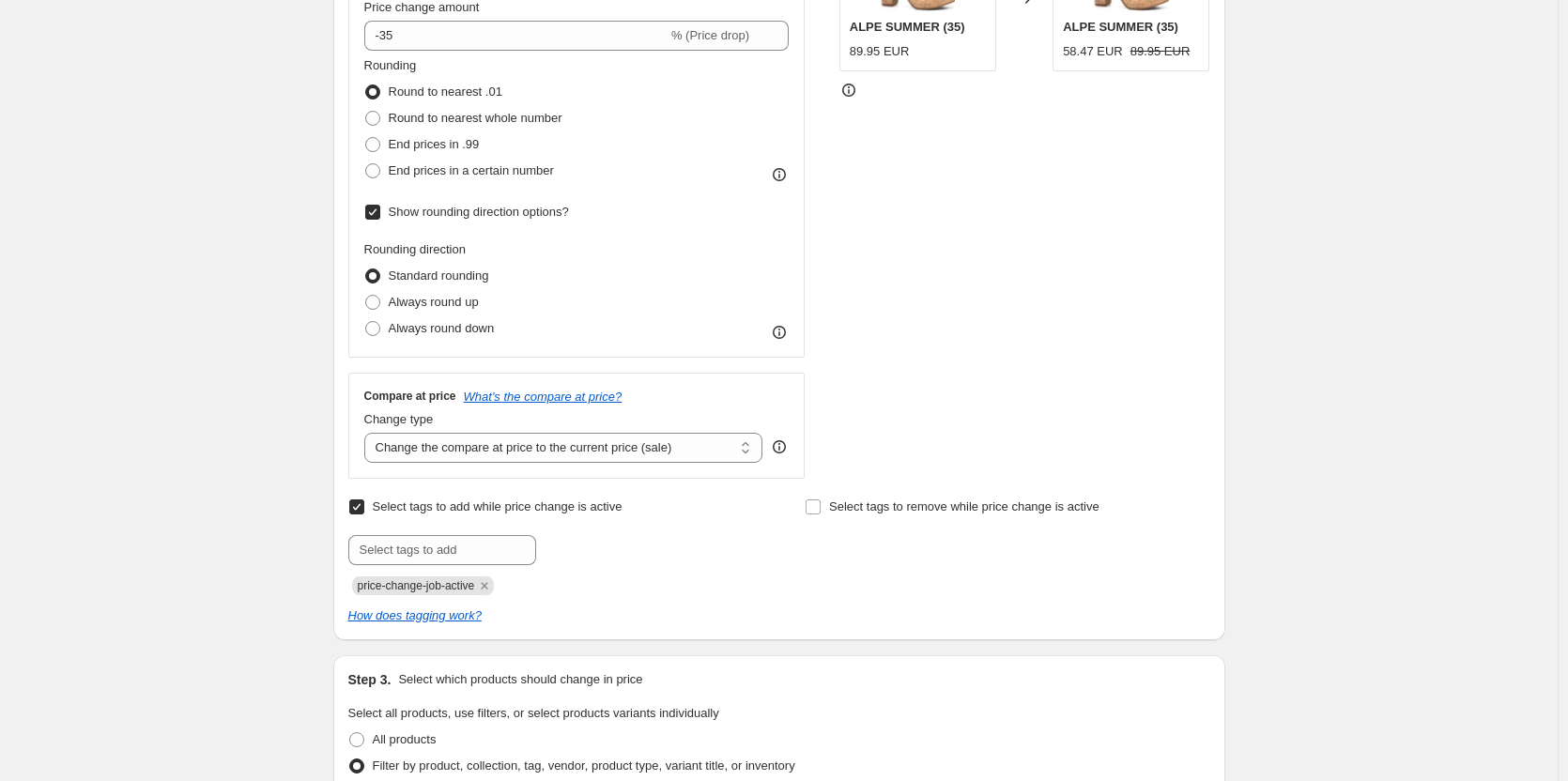 scroll, scrollTop: 469, scrollLeft: 0, axis: vertical 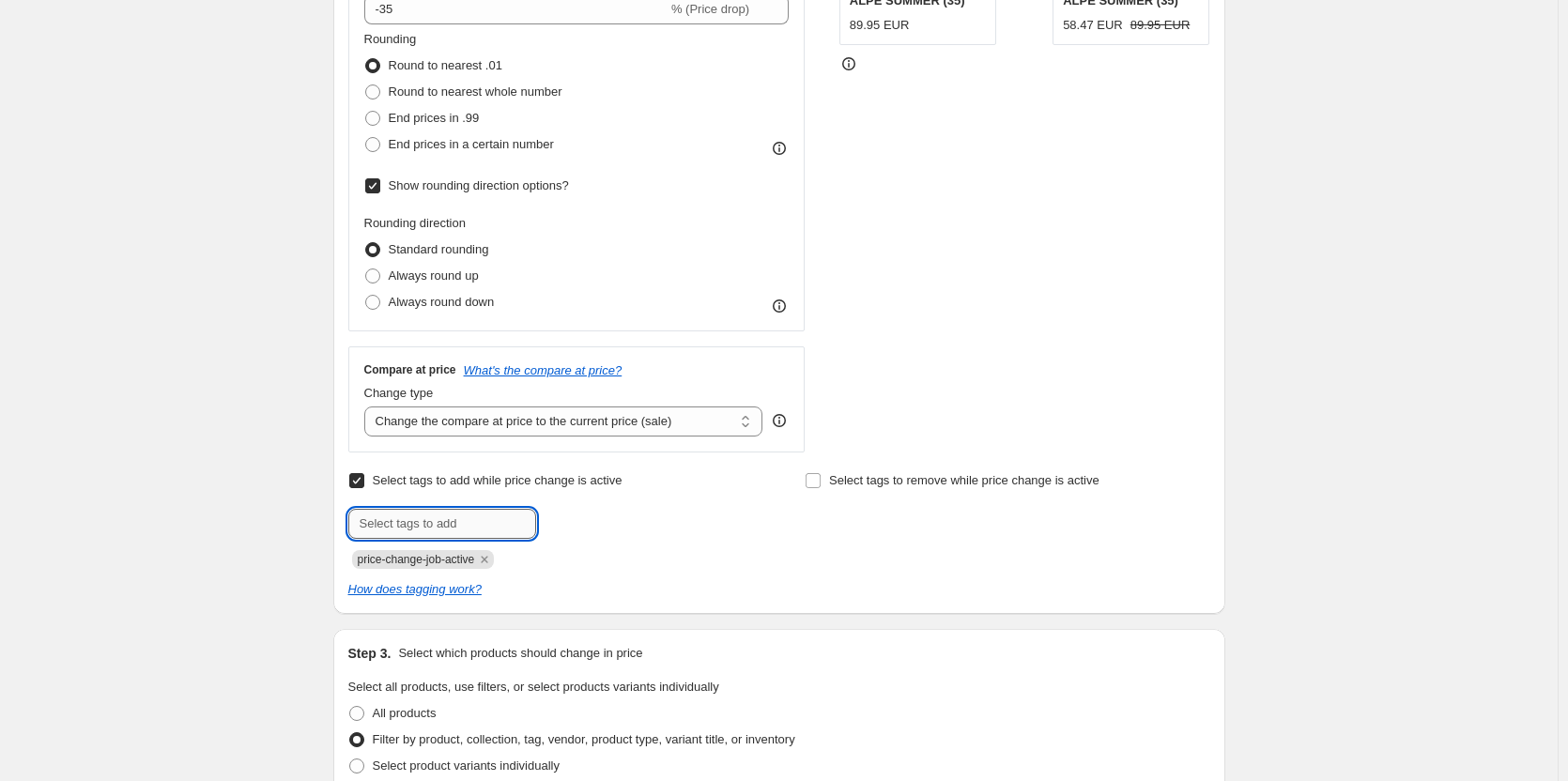 click at bounding box center (442, 524) 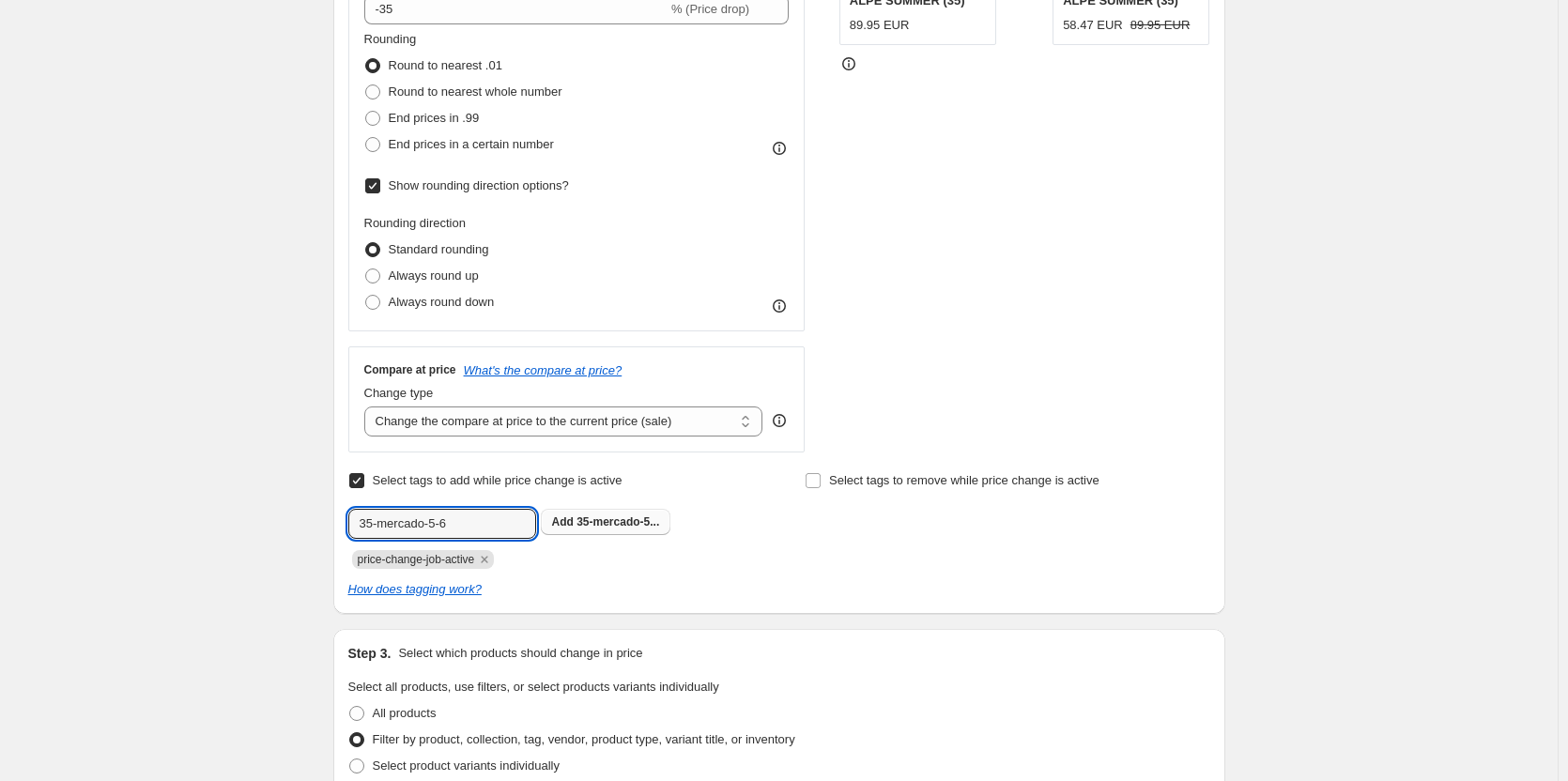 type on "35-mercado-5-6" 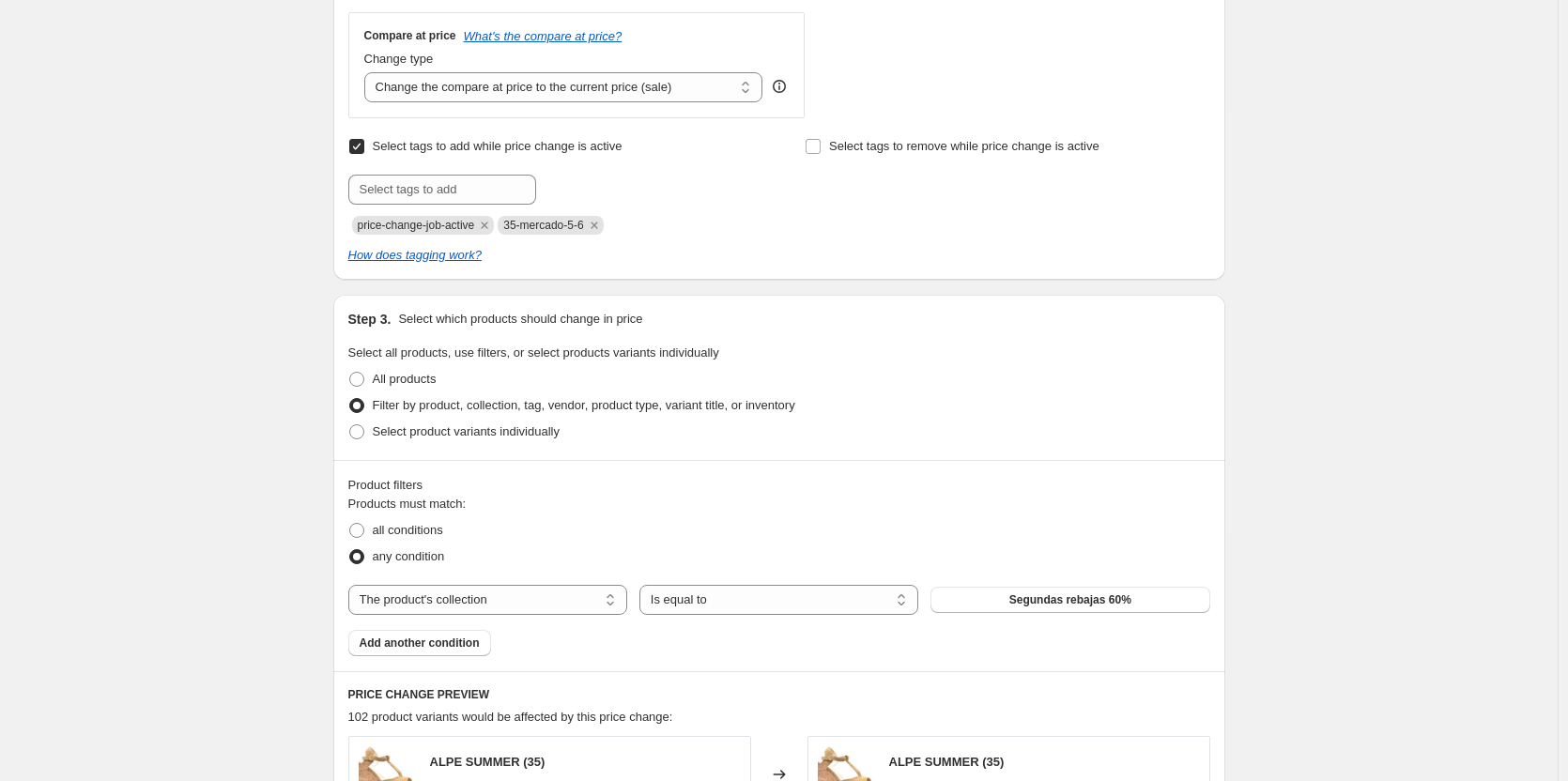 scroll, scrollTop: 939, scrollLeft: 0, axis: vertical 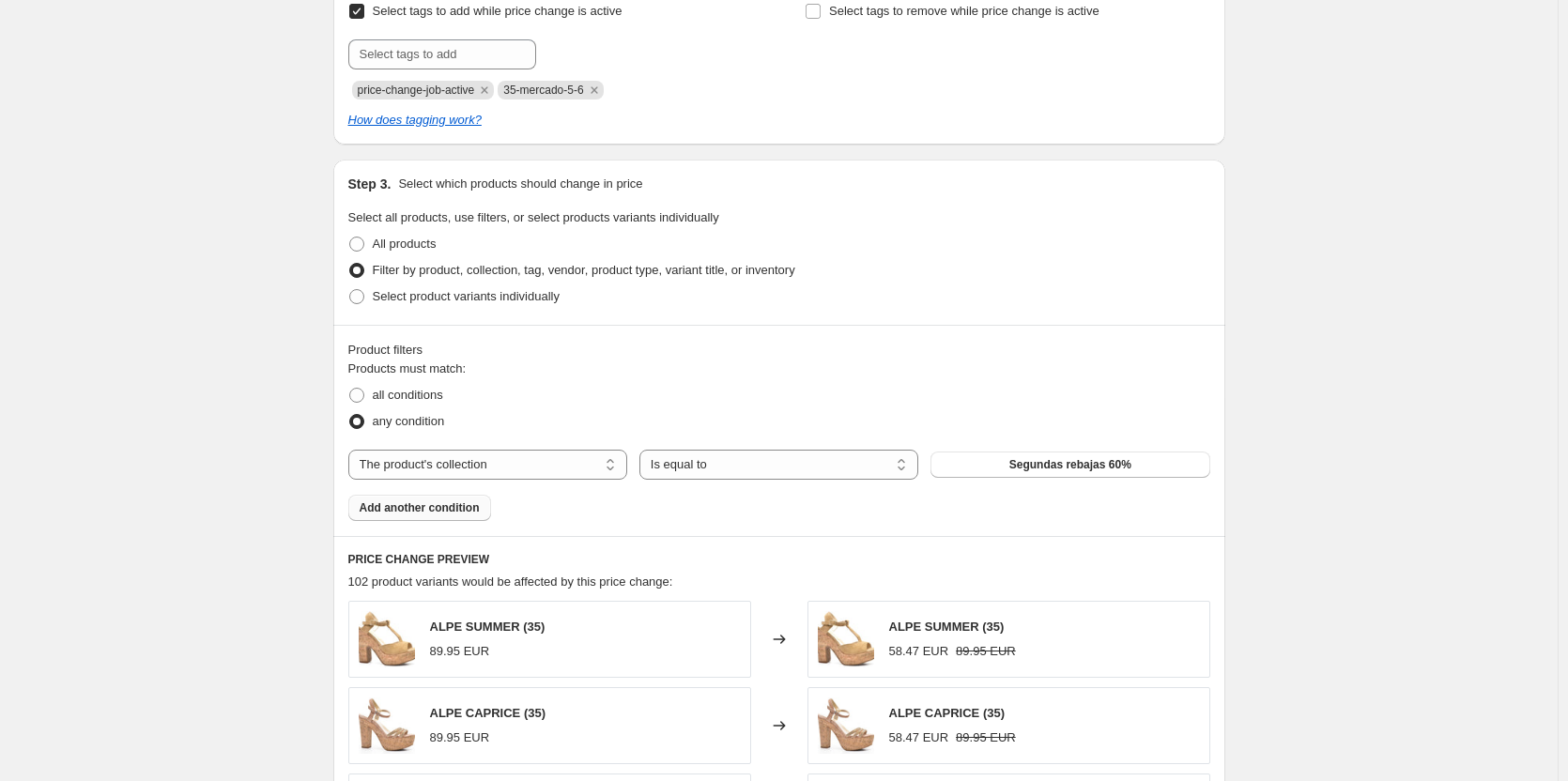click on "Add another condition" at bounding box center (420, 508) 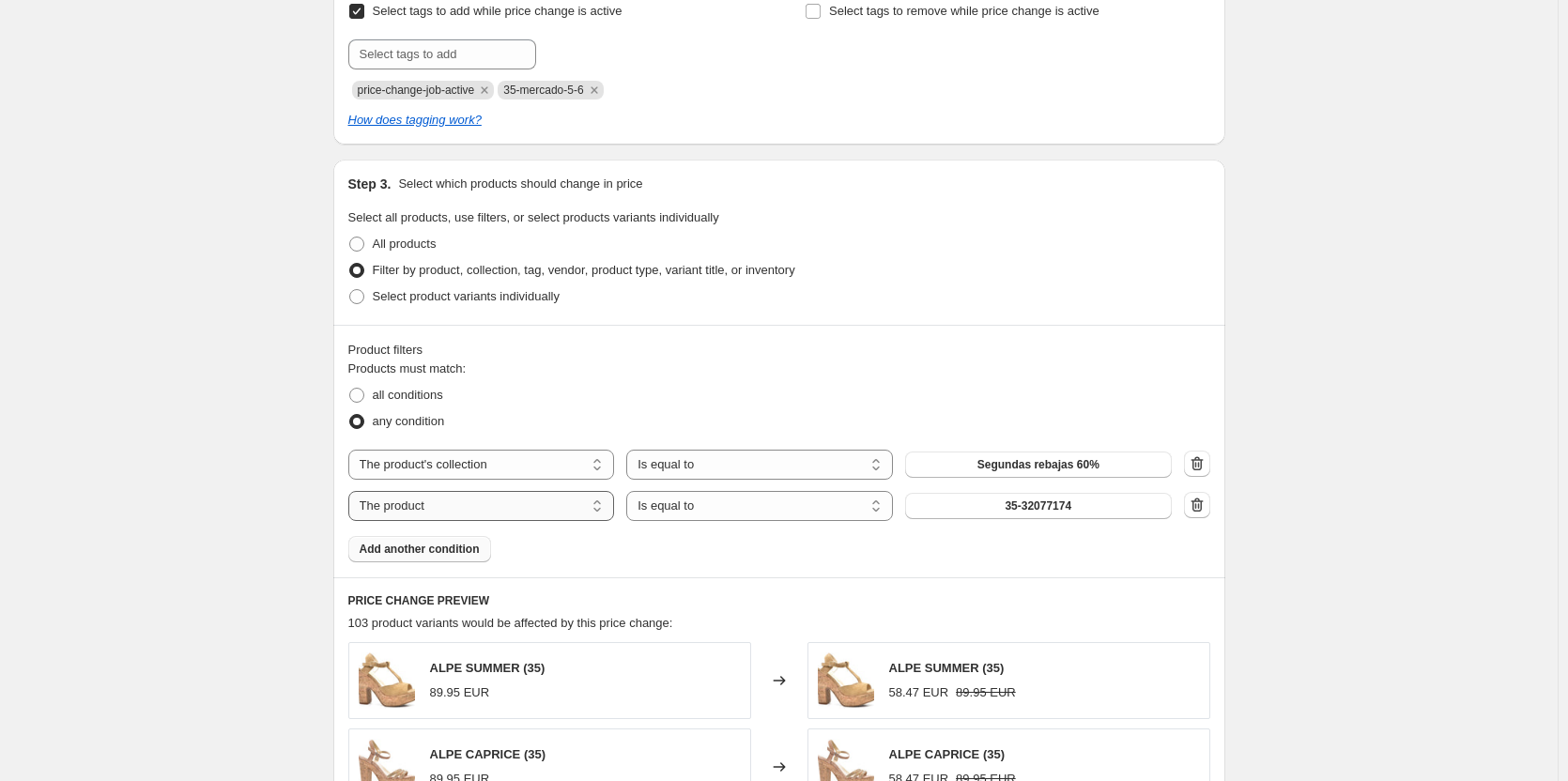 click on "The product The product's collection The product's tag The product's vendor The product's status The variant's title Inventory quantity" at bounding box center [482, 506] 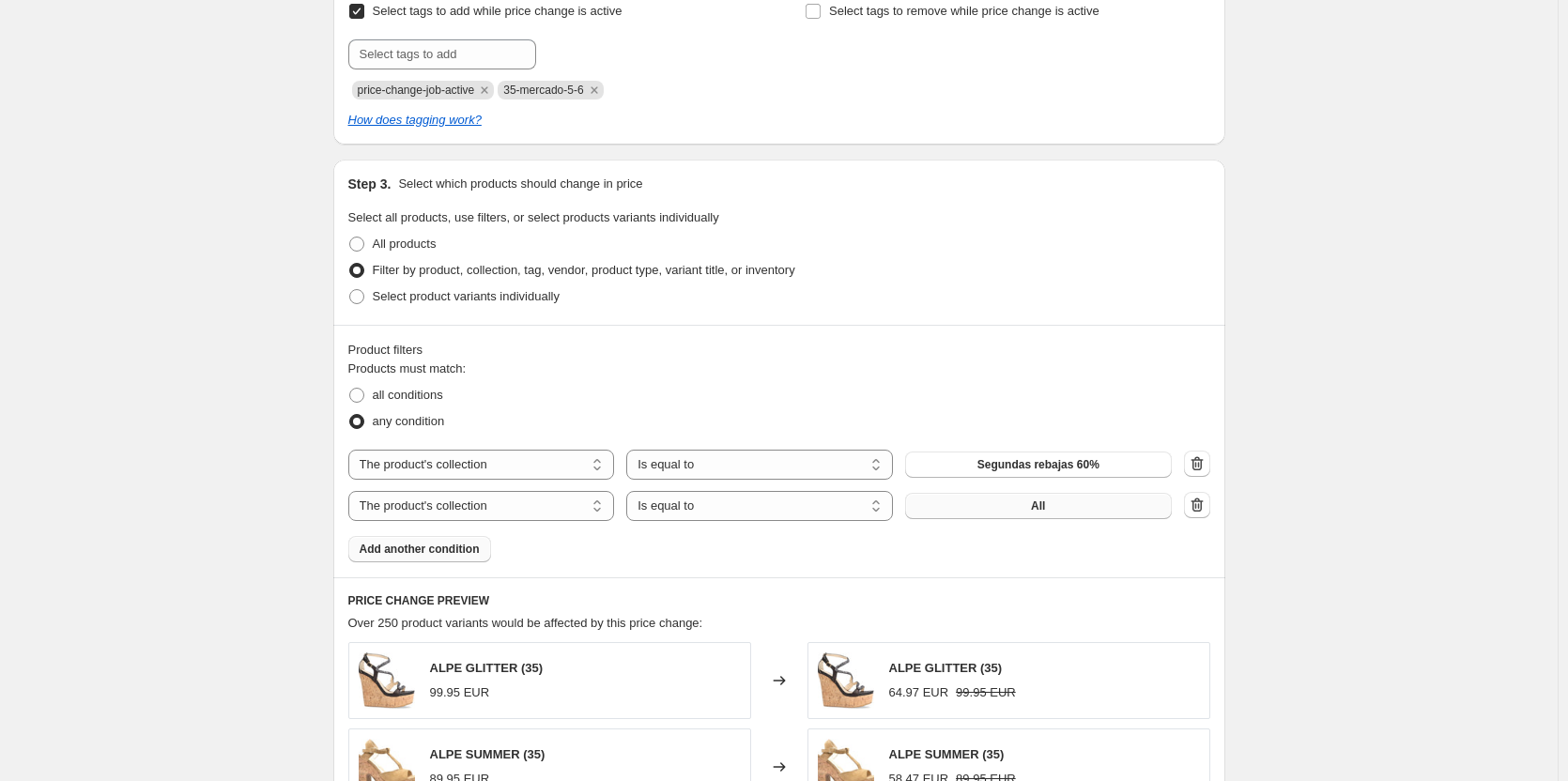 click on "All" at bounding box center (1038, 506) 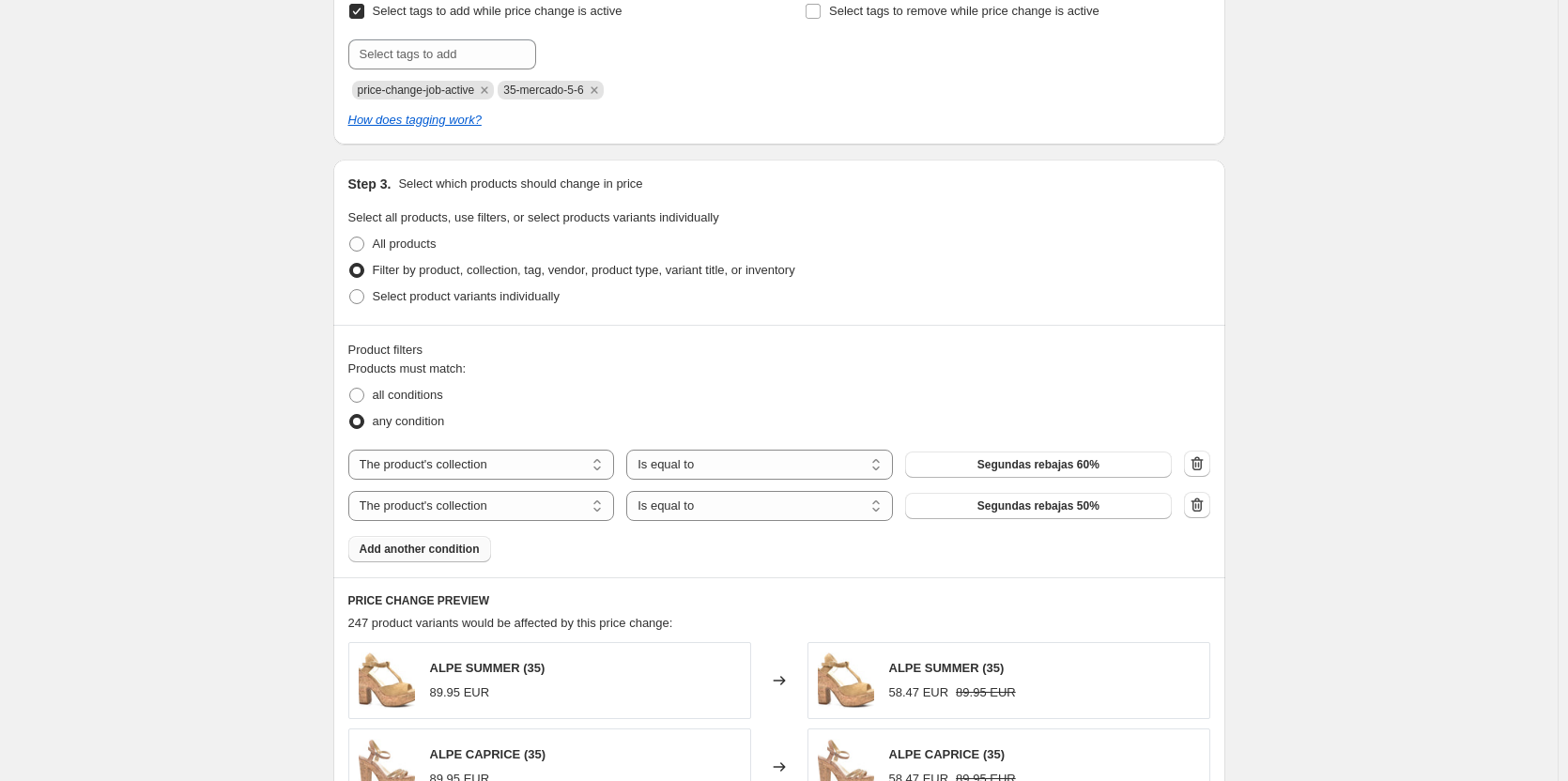 click on "Add another condition" at bounding box center [420, 549] 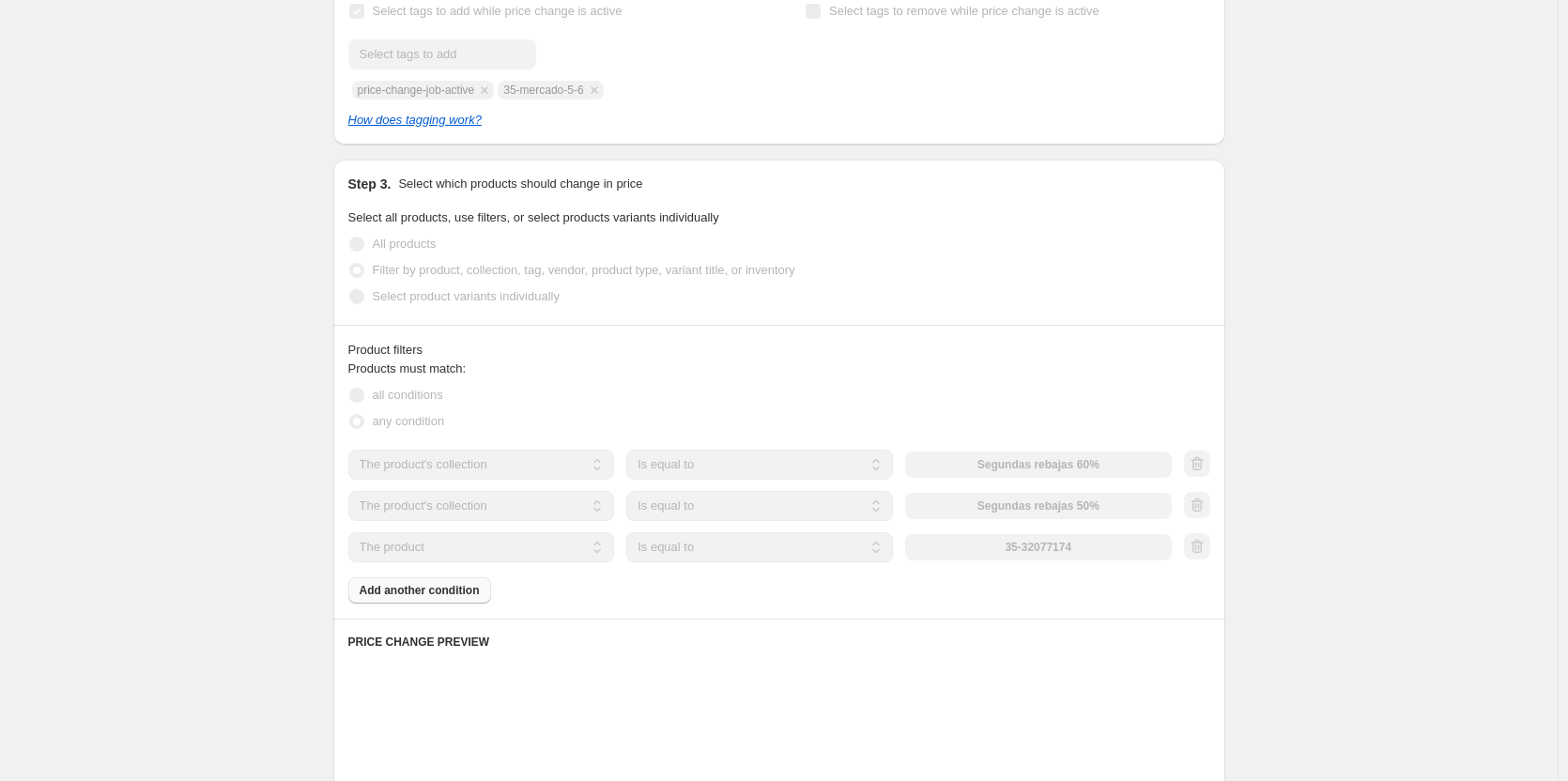 click on "The product The product's collection The product's tag The product's vendor The product's status The variant's title Inventory quantity" at bounding box center [482, 547] 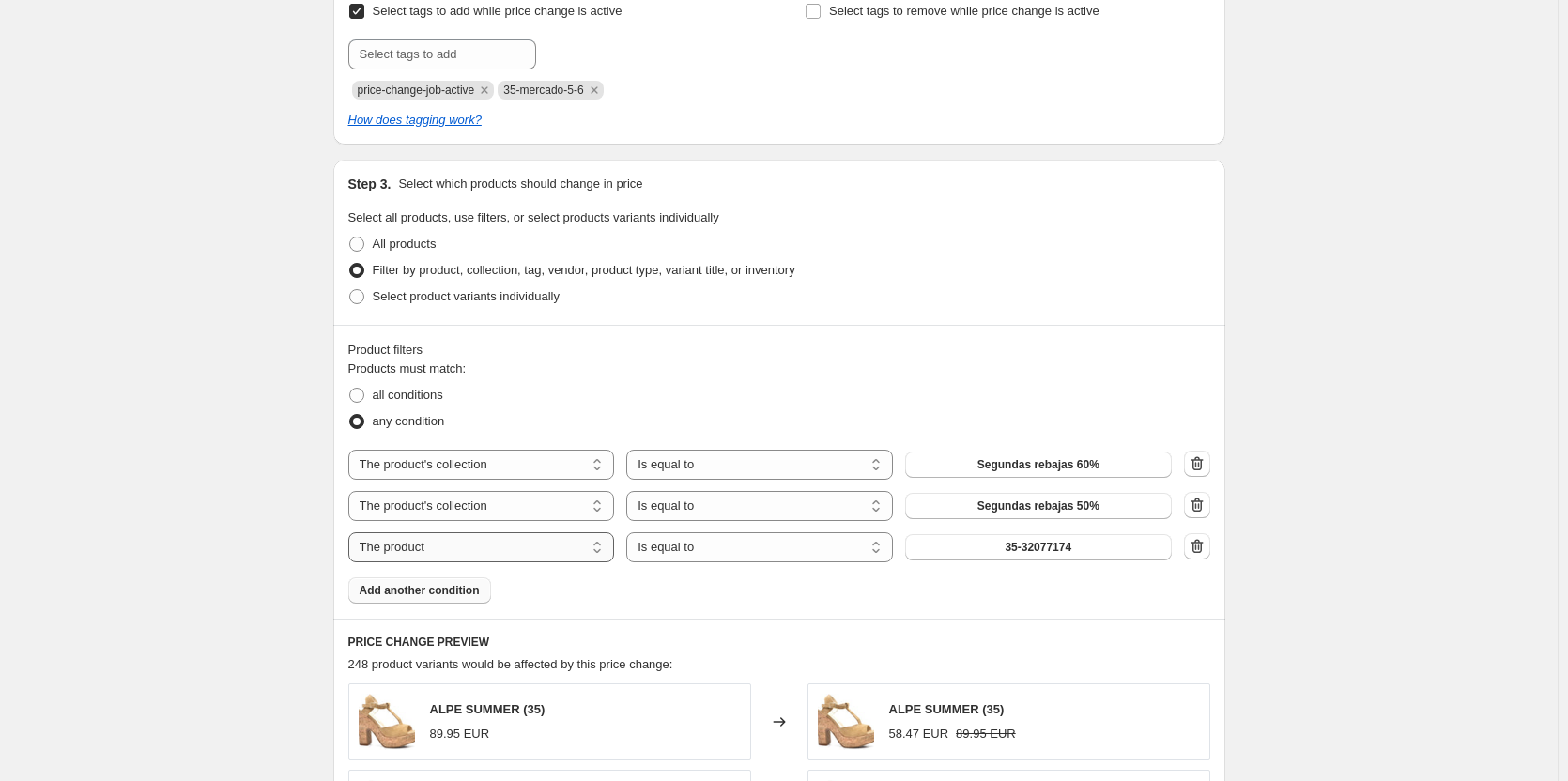 select on "collection" 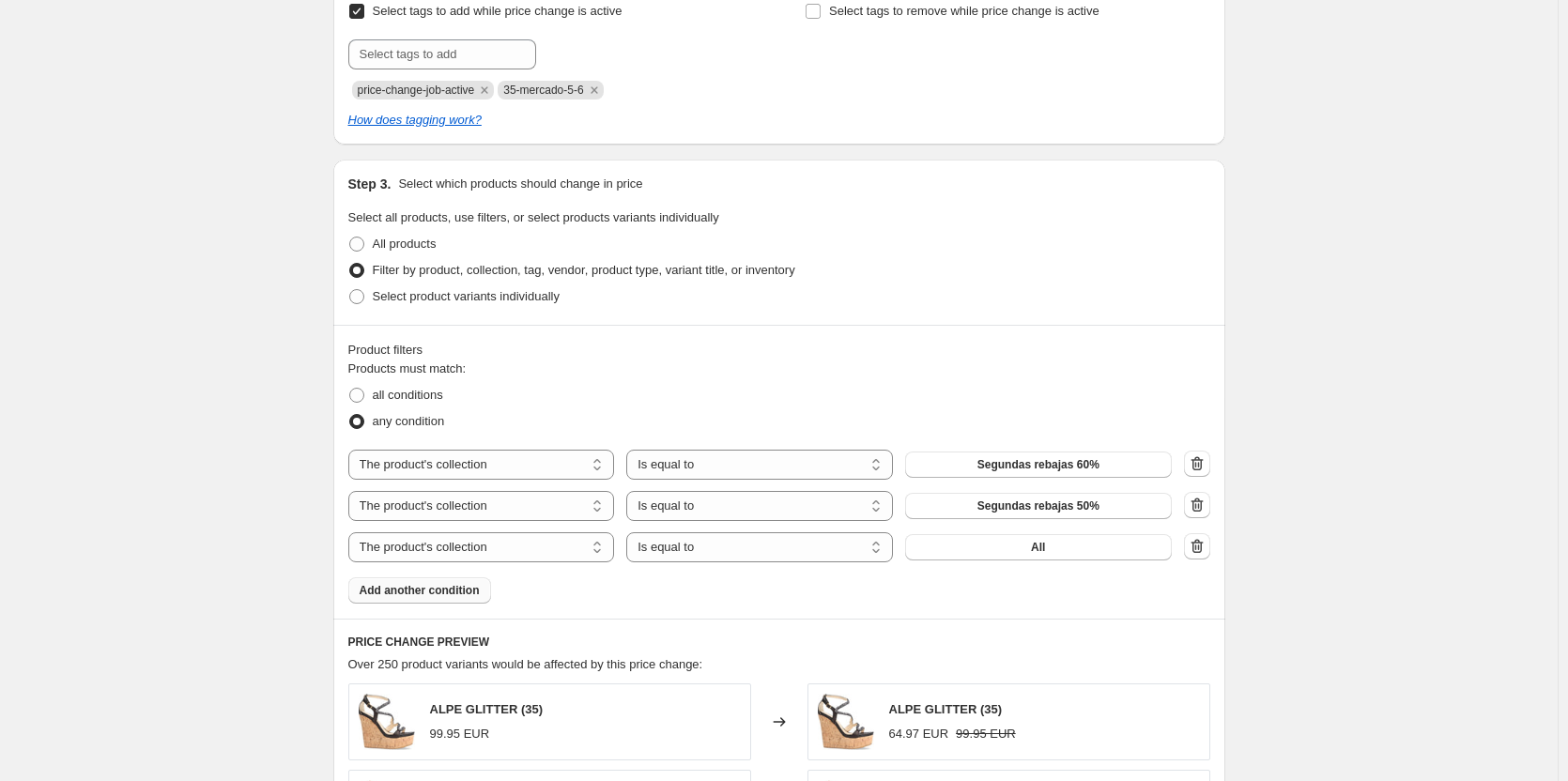 click on "All" at bounding box center [1038, 547] 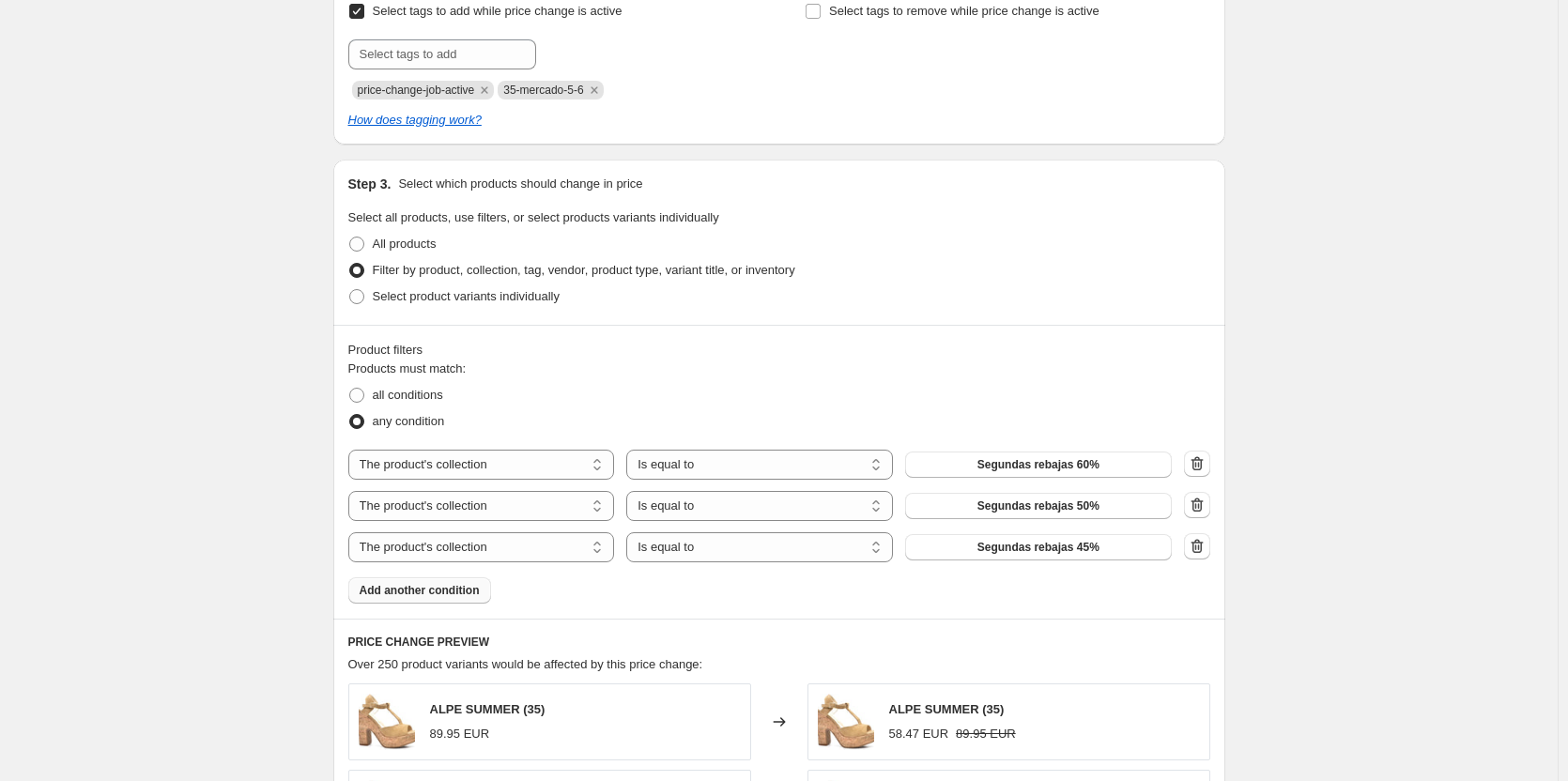 click on "Add another condition" at bounding box center [420, 590] 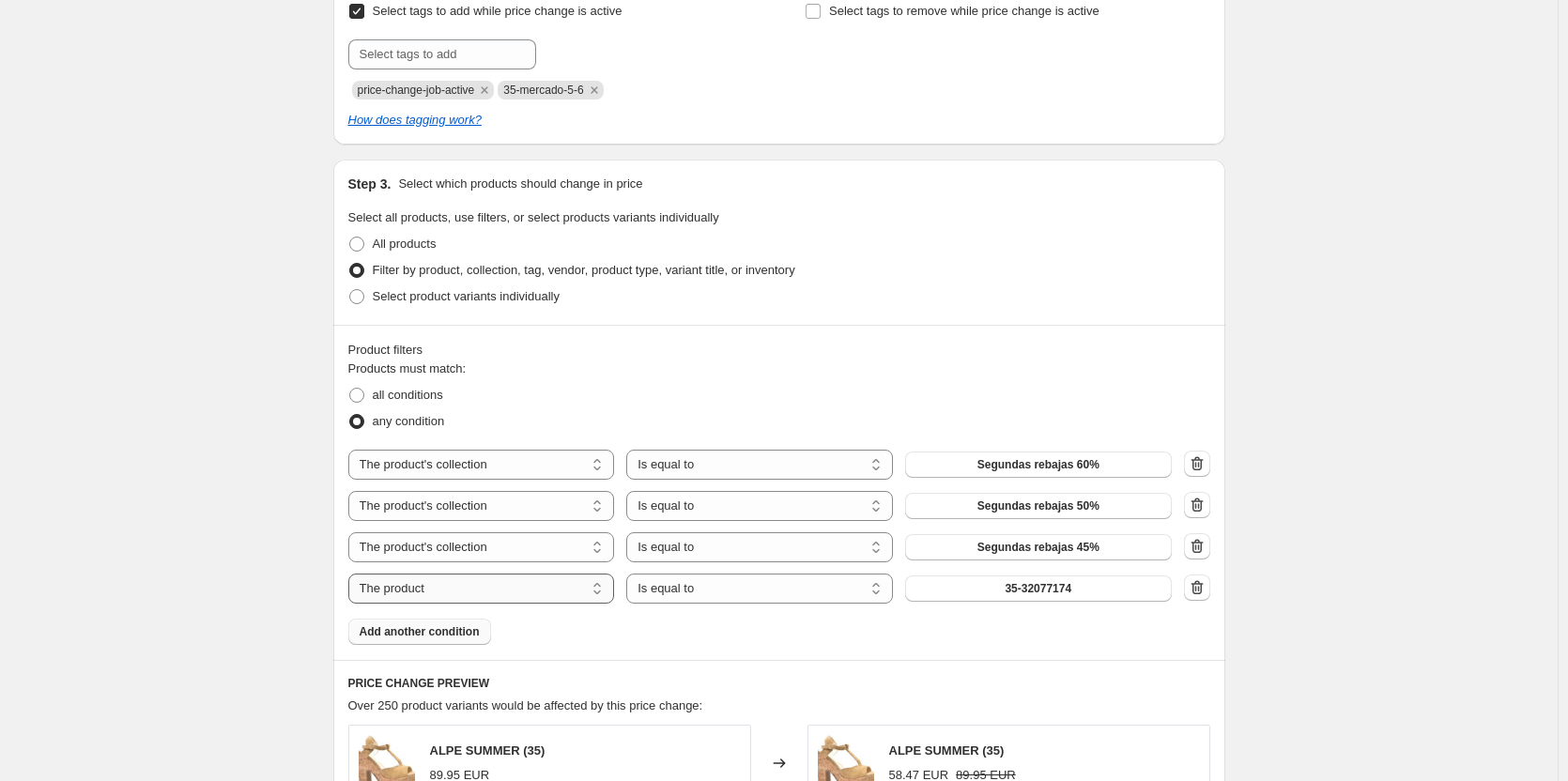 click on "The product The product's collection The product's tag The product's vendor The product's status The variant's title Inventory quantity" at bounding box center [482, 589] 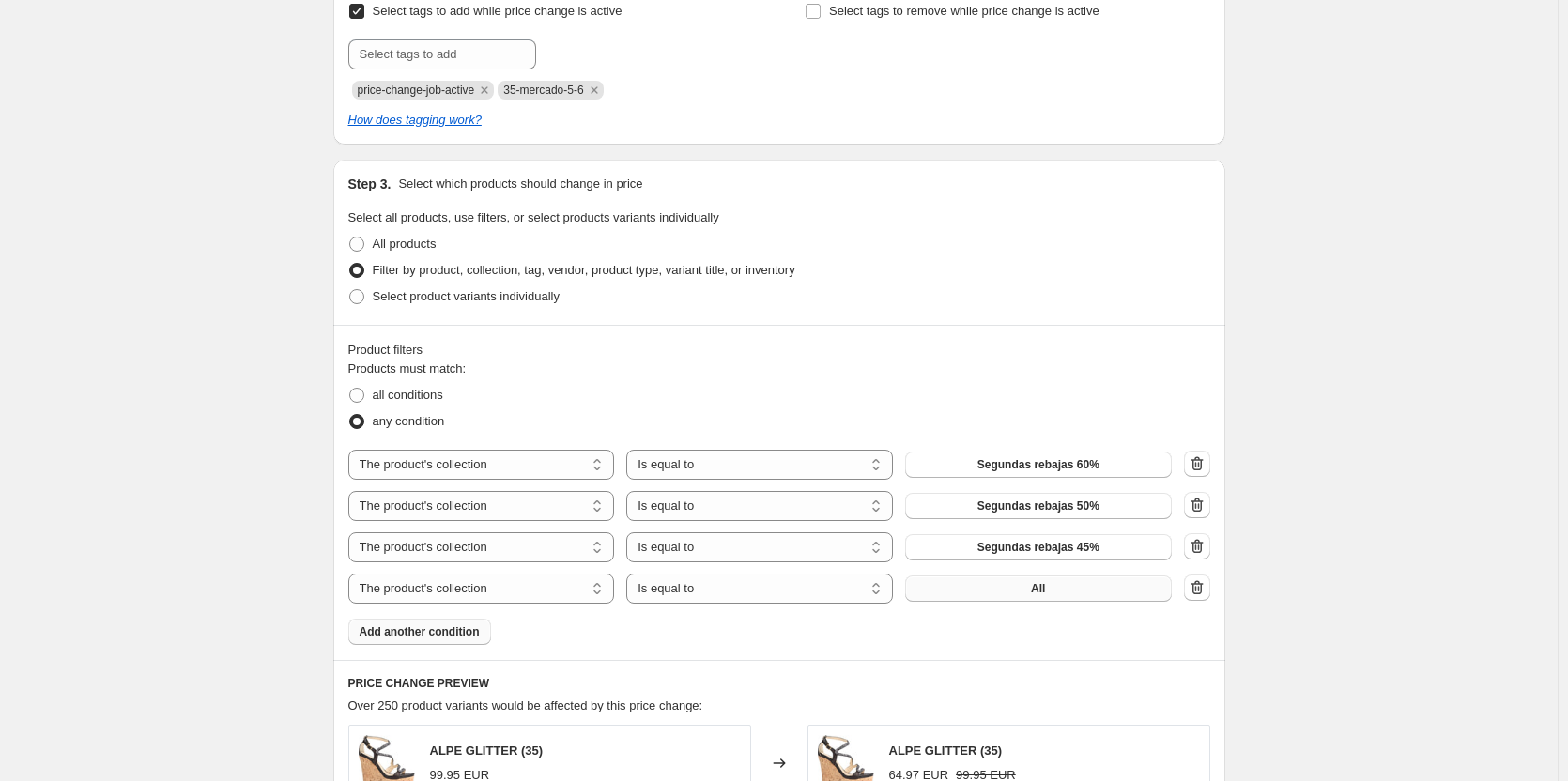 click on "All" at bounding box center (1038, 589) 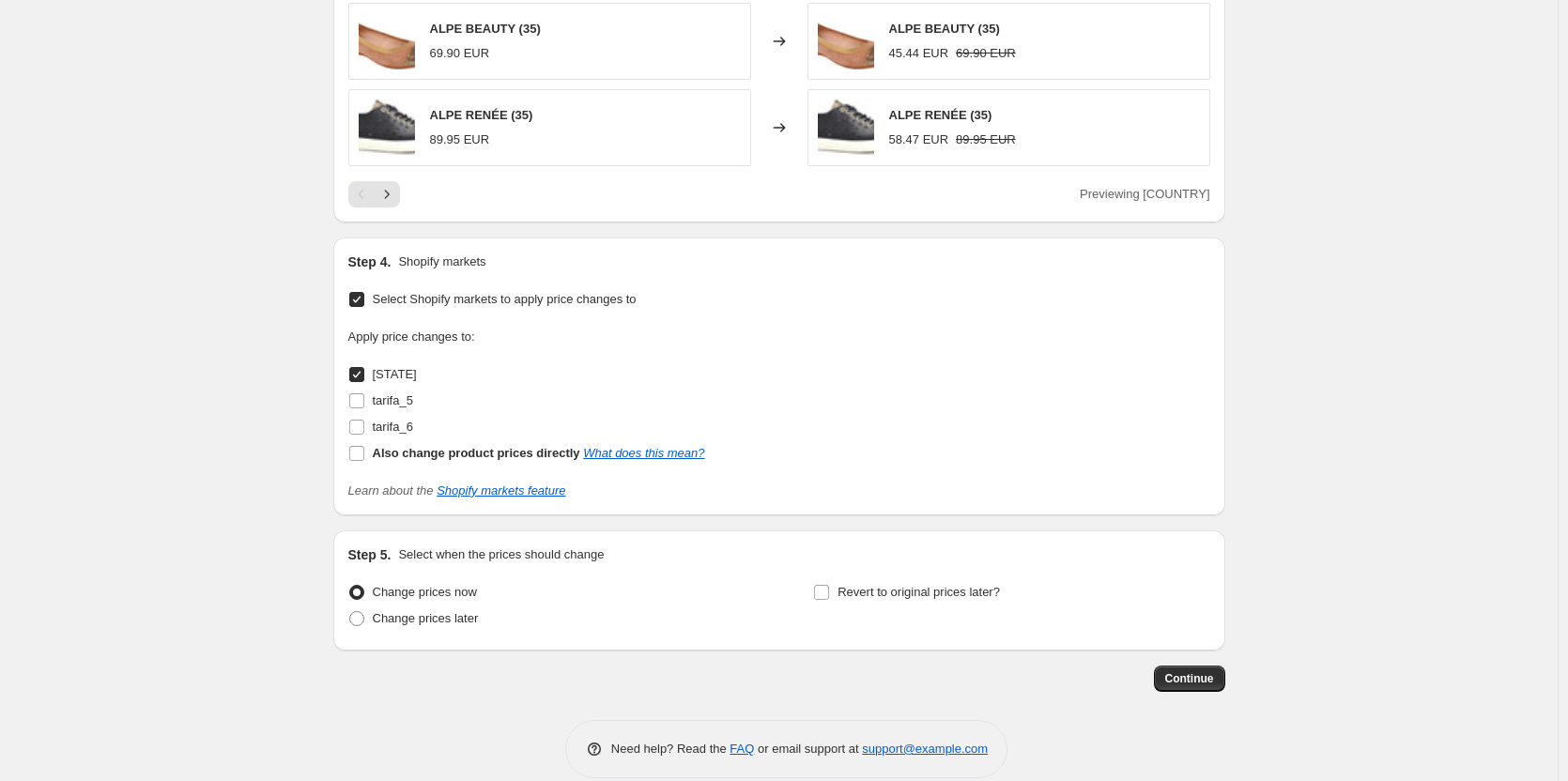 scroll, scrollTop: 1946, scrollLeft: 0, axis: vertical 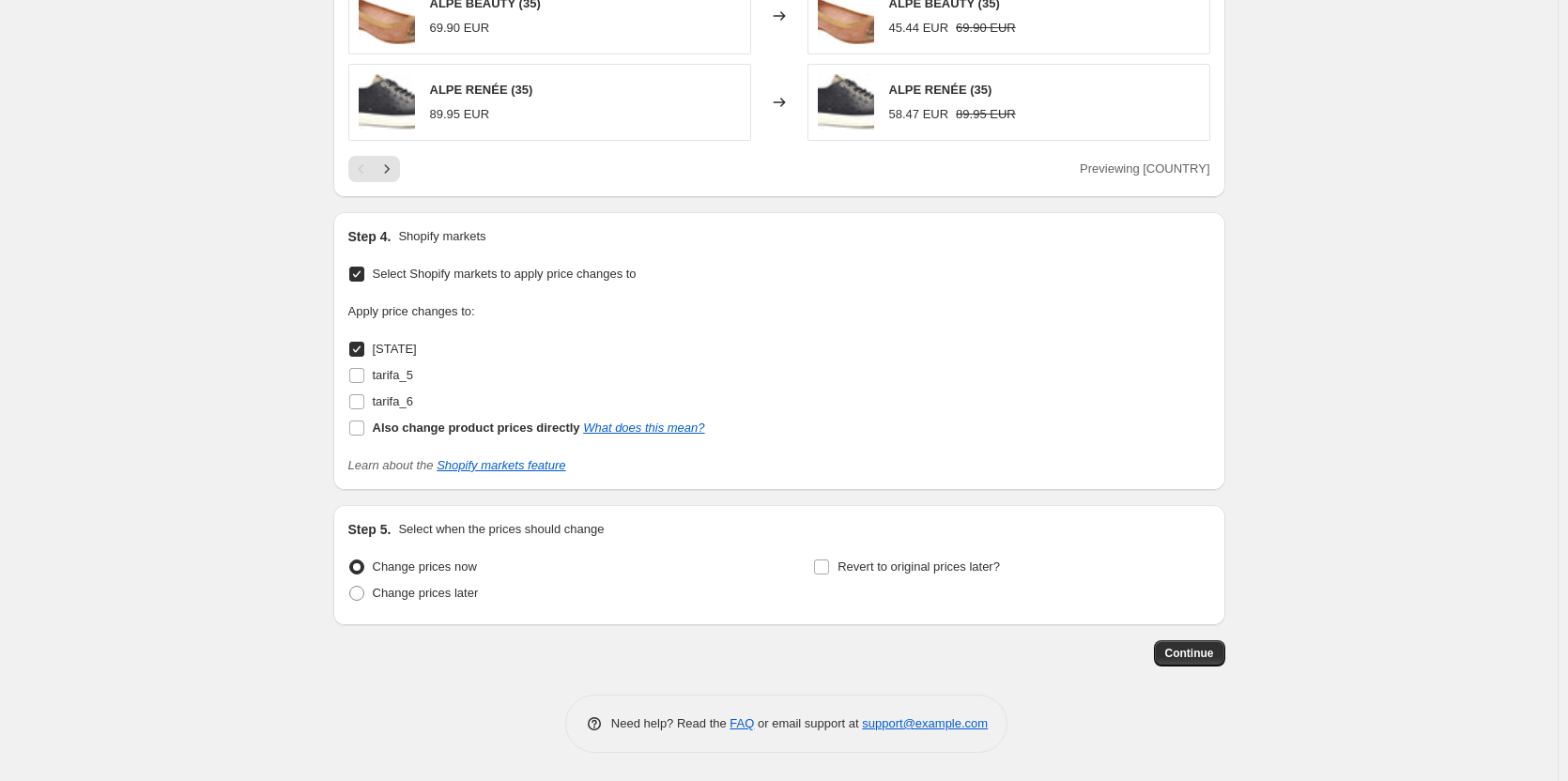 click on "[COUNTRY]" at bounding box center [357, 349] 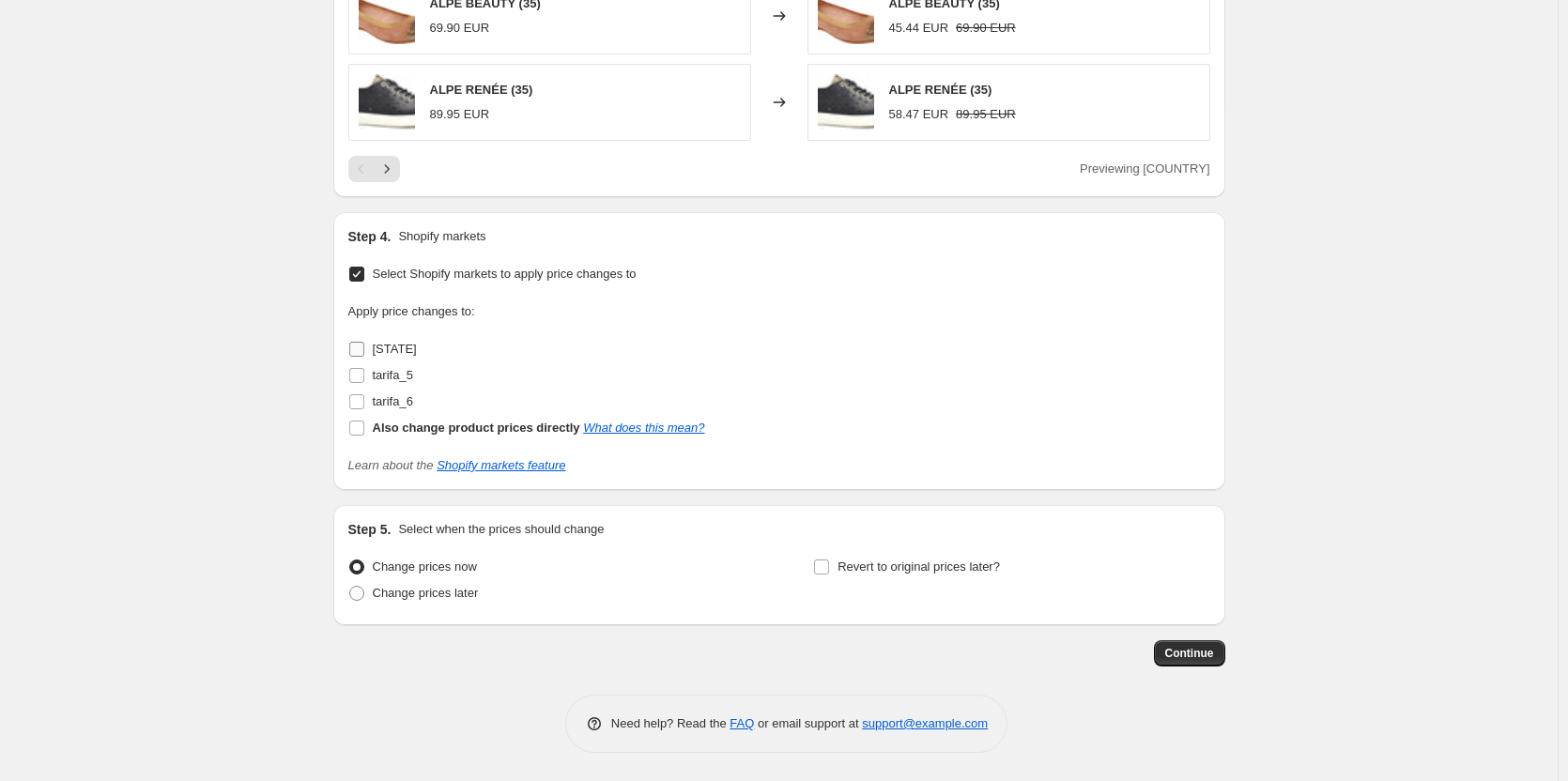 checkbox on "false" 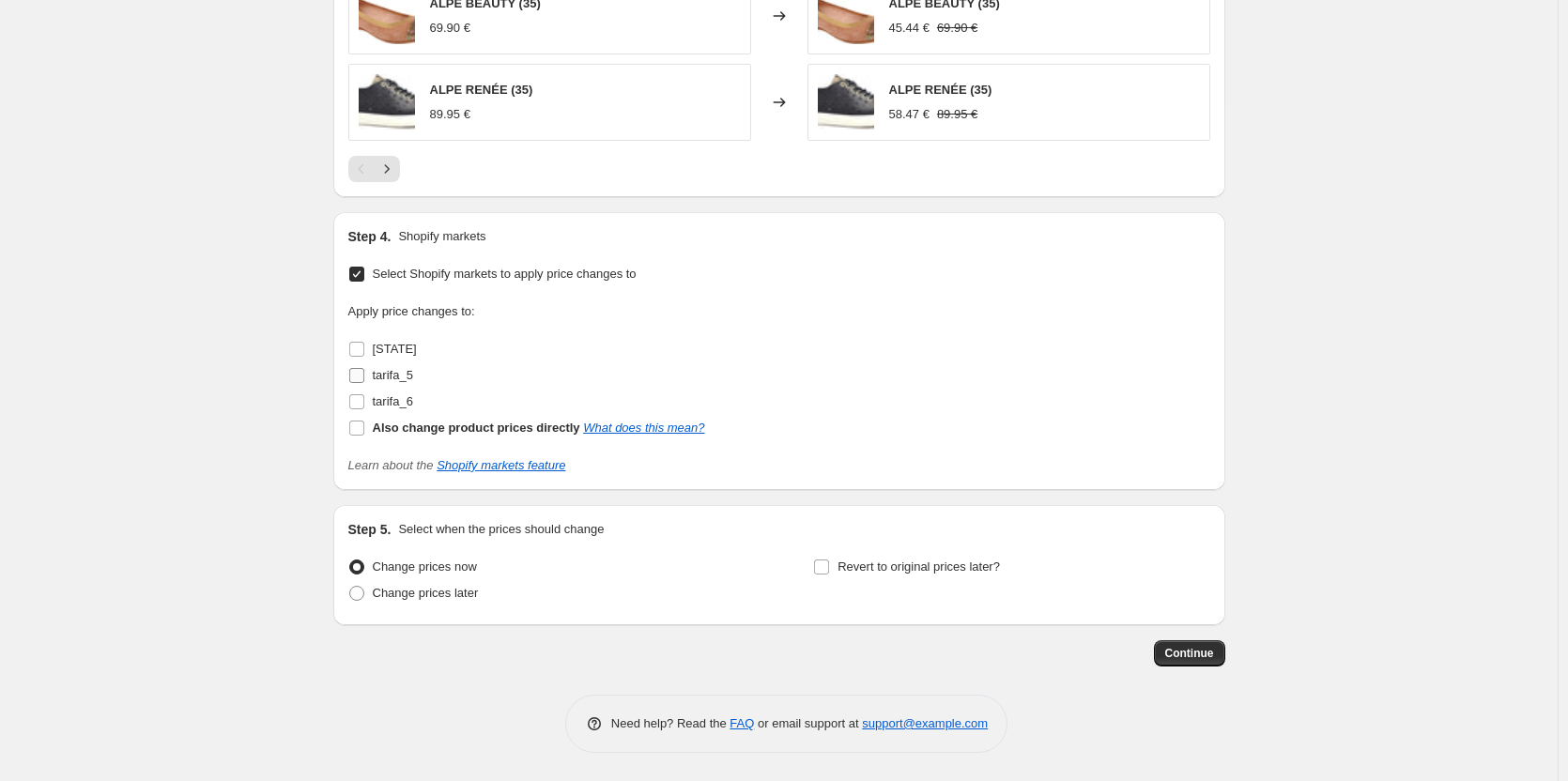 click on "tarifa_5" at bounding box center (357, 375) 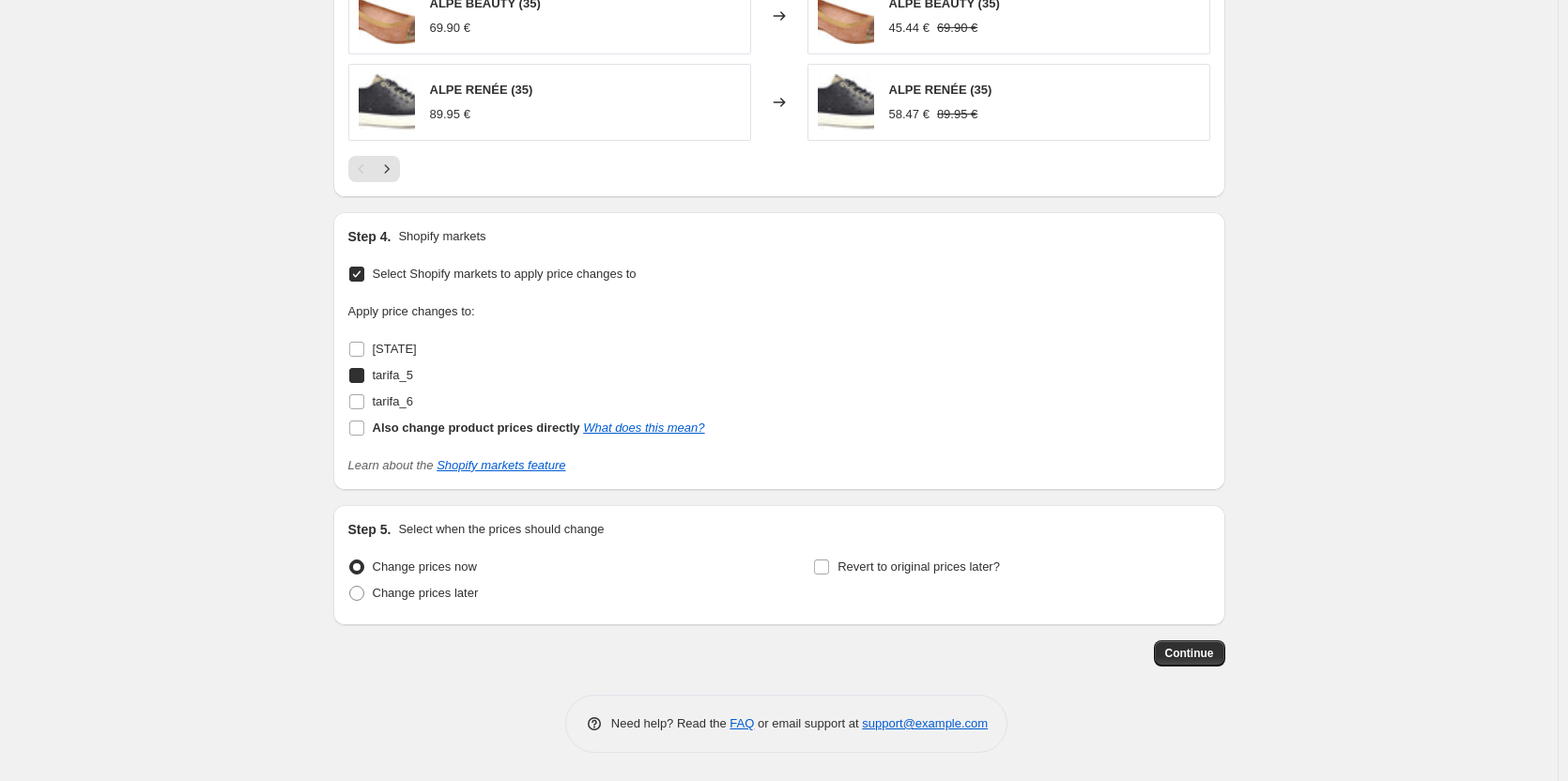 checkbox on "true" 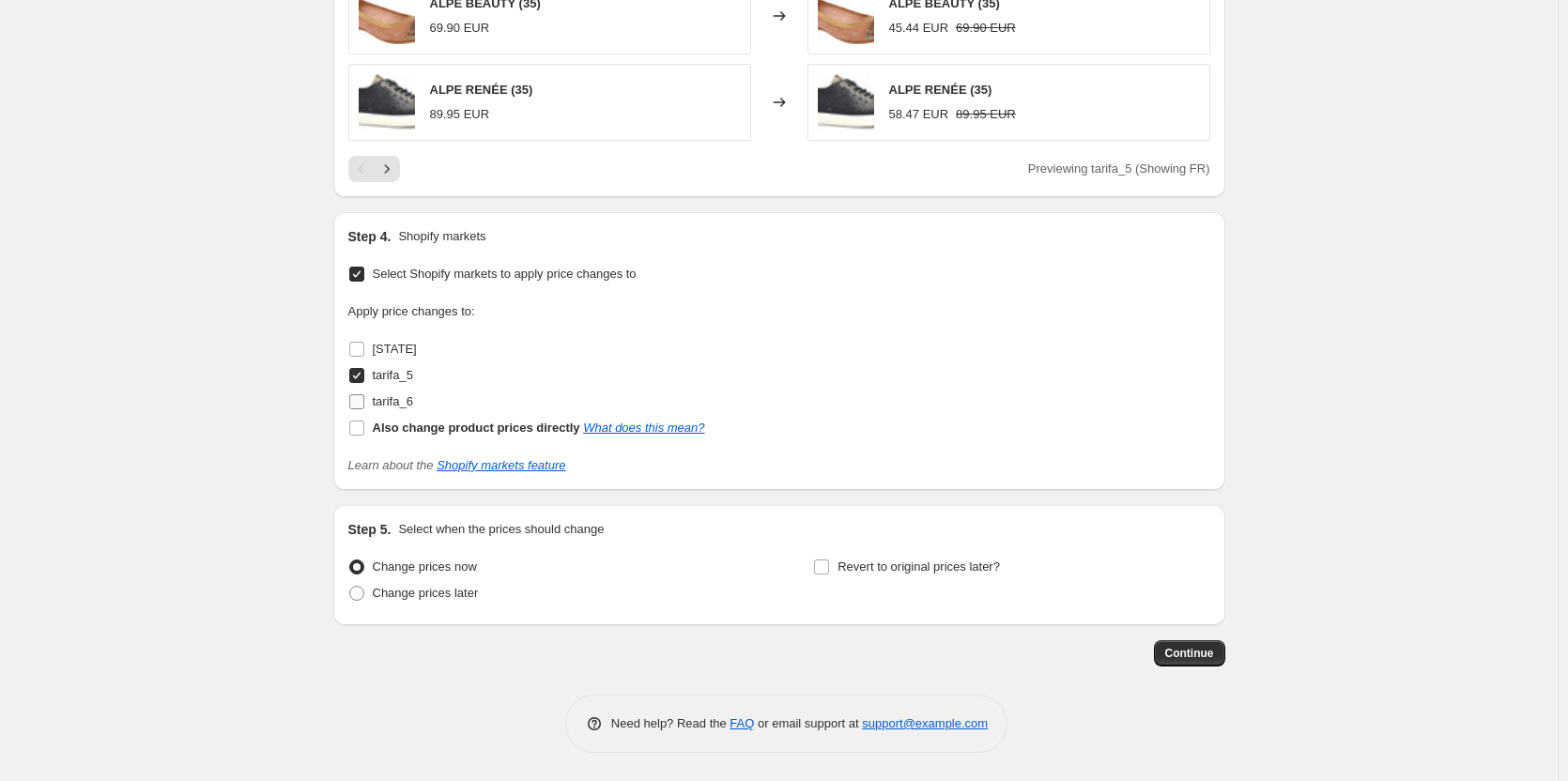 click on "tarifa_6" at bounding box center (357, 402) 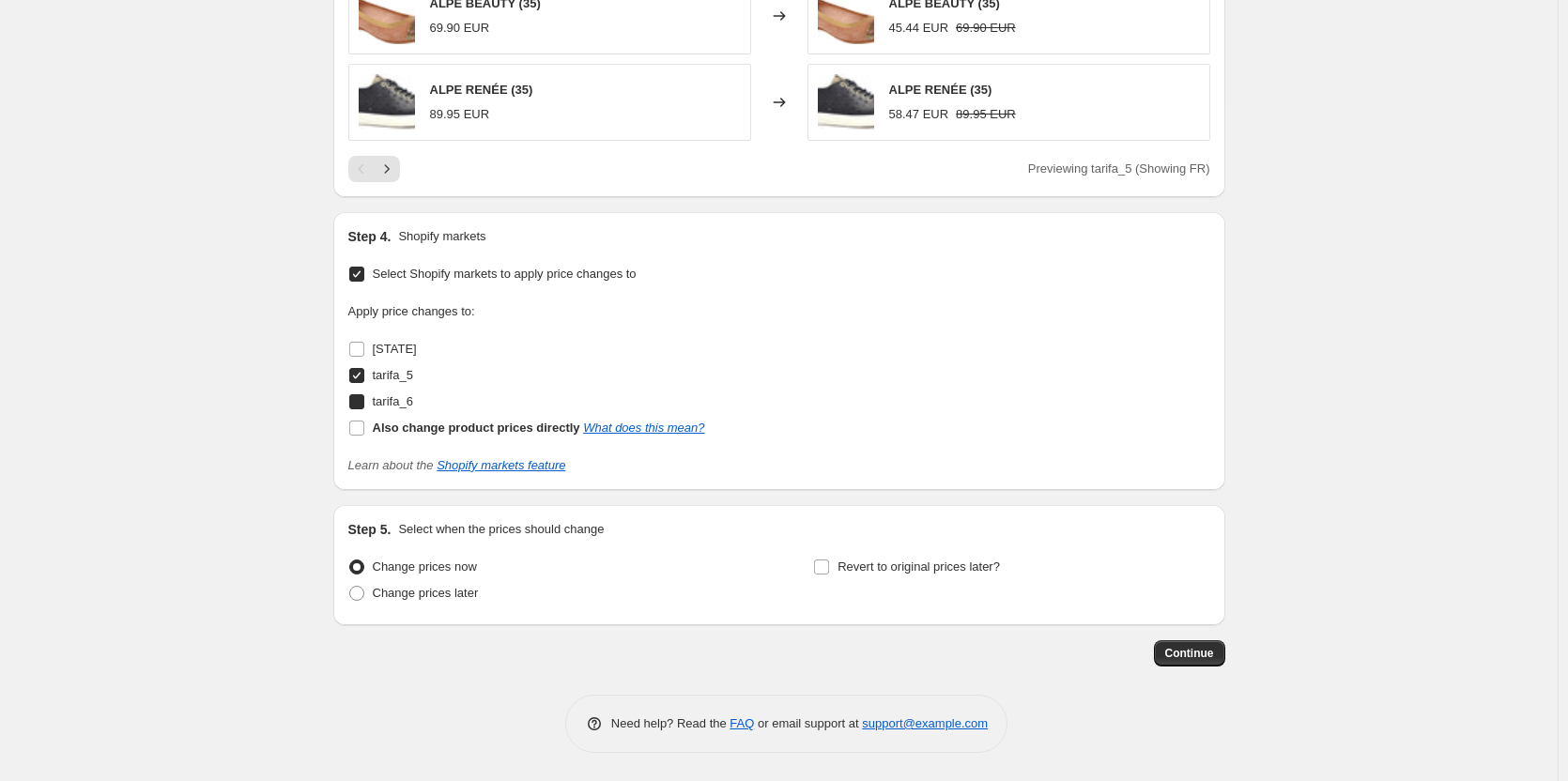 checkbox on "true" 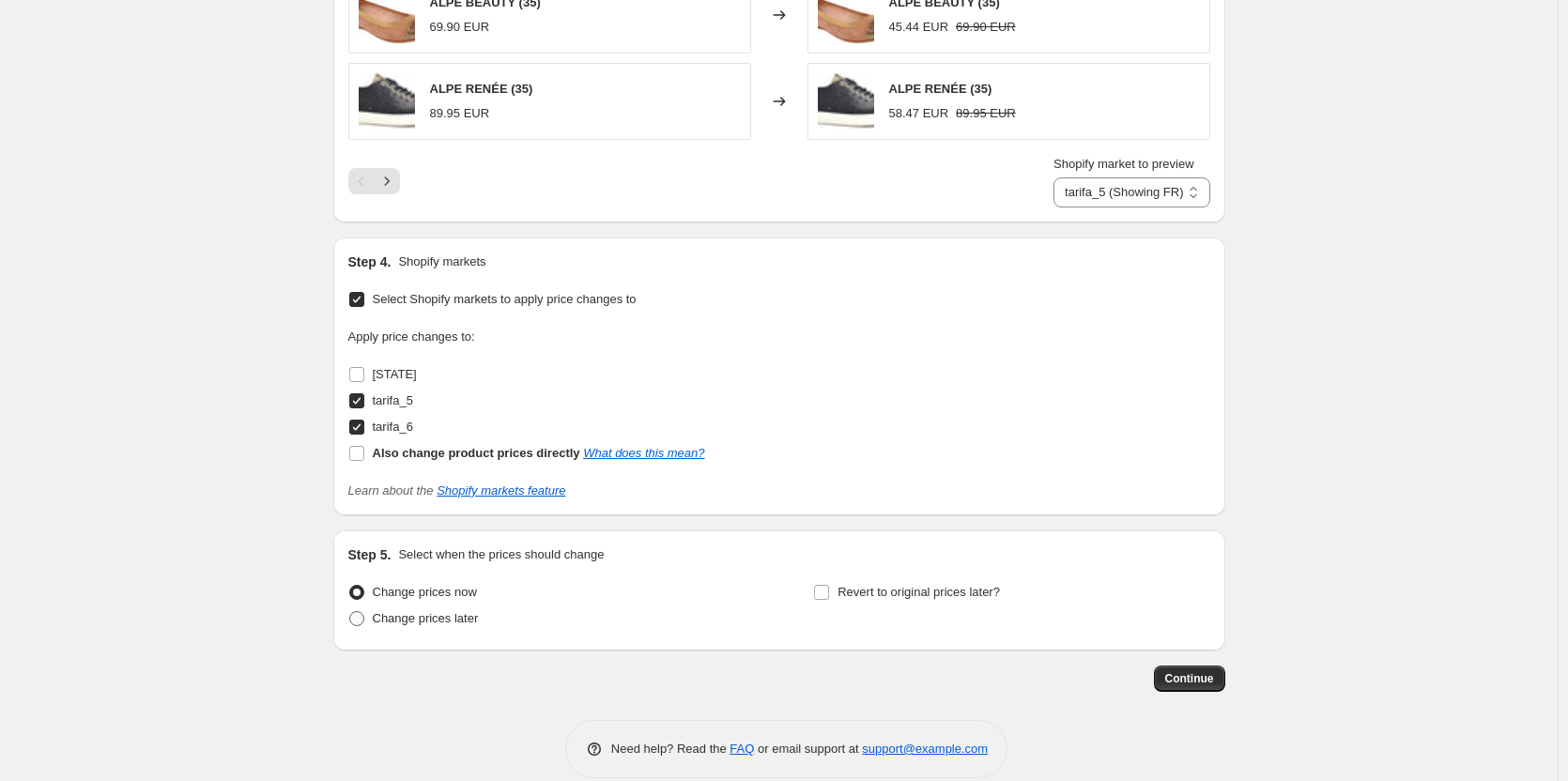 click on "Change prices later" at bounding box center [413, 619] 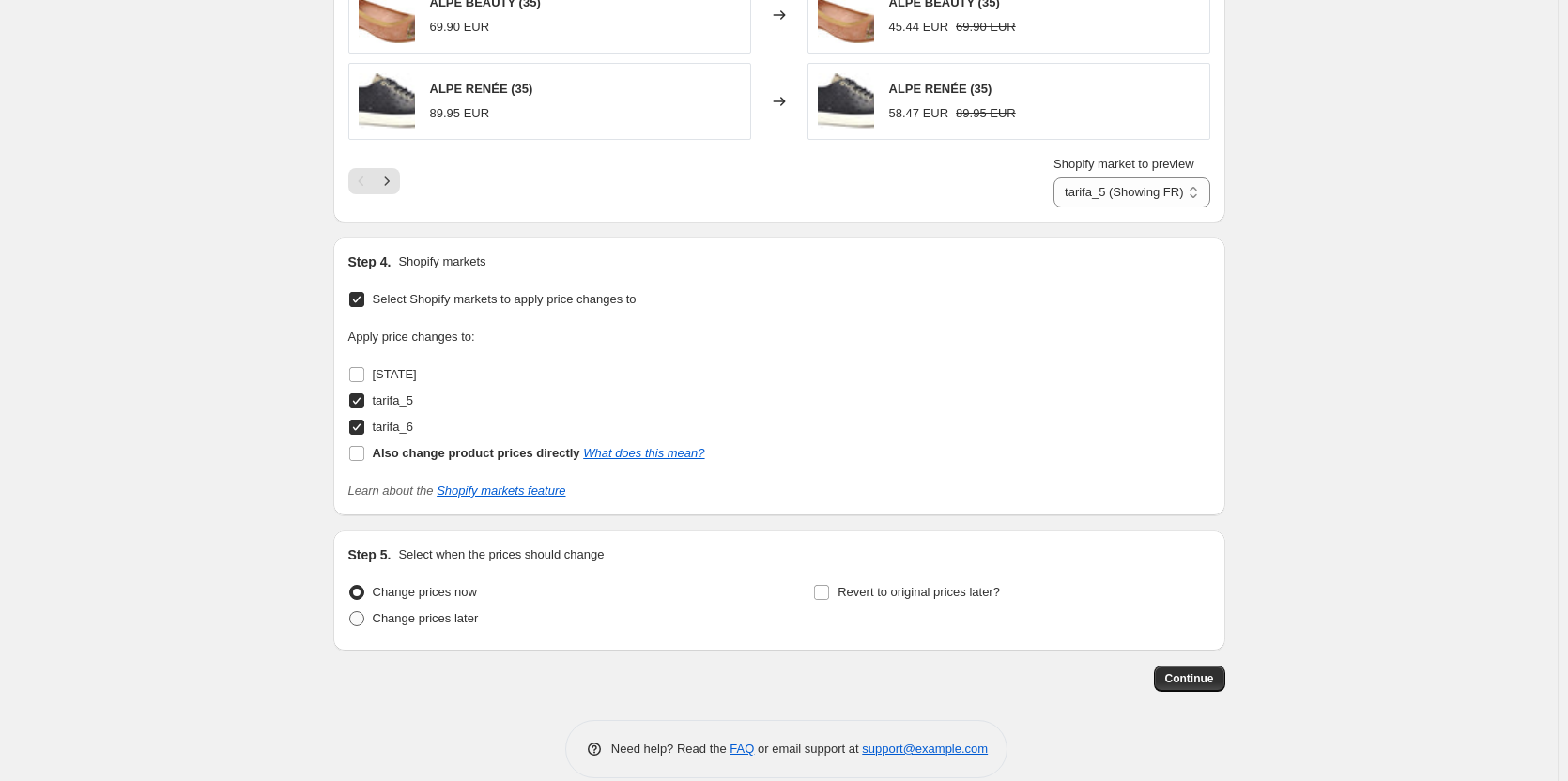 radio on "true" 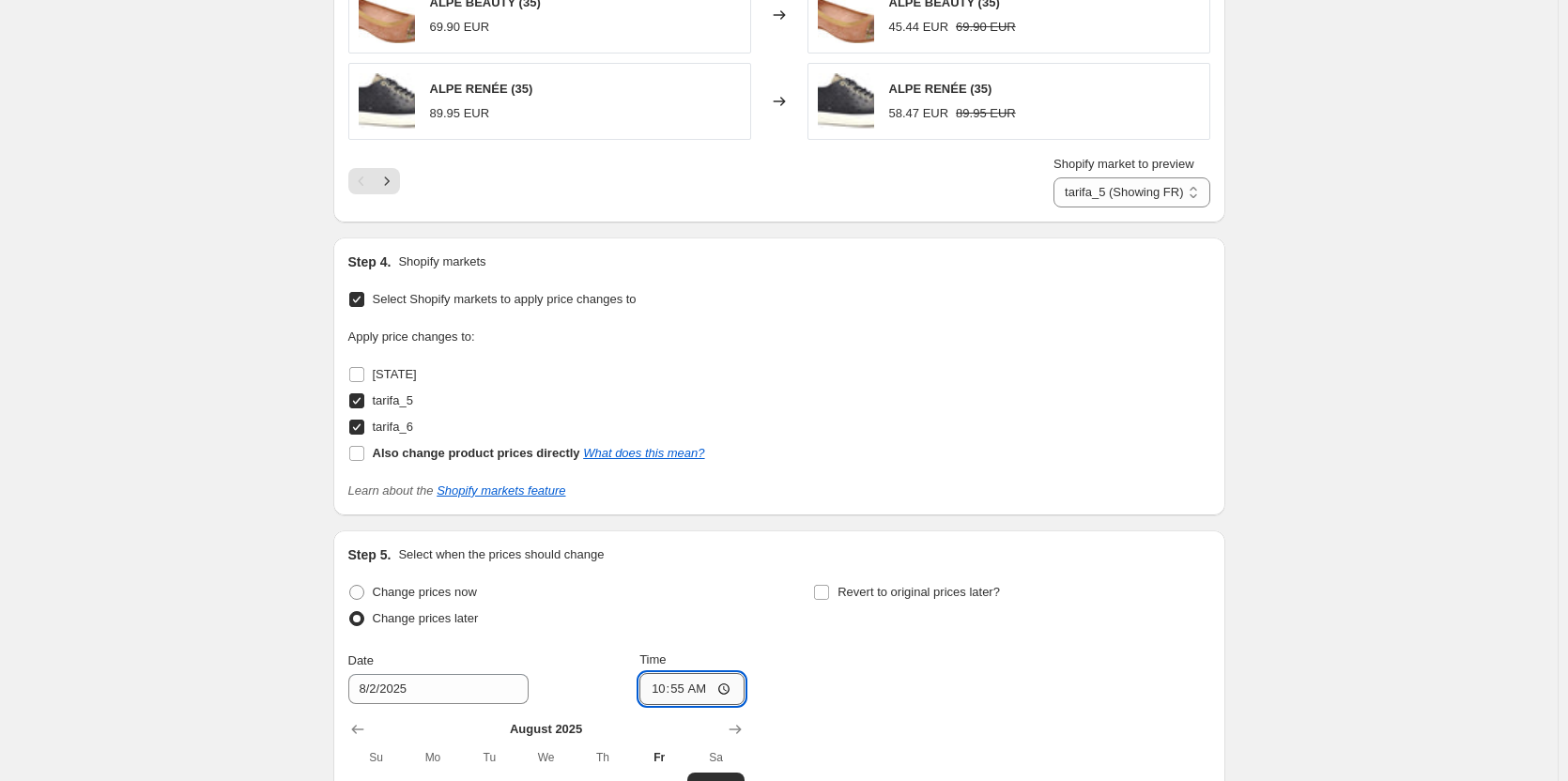 click on "10:55" at bounding box center (692, 689) 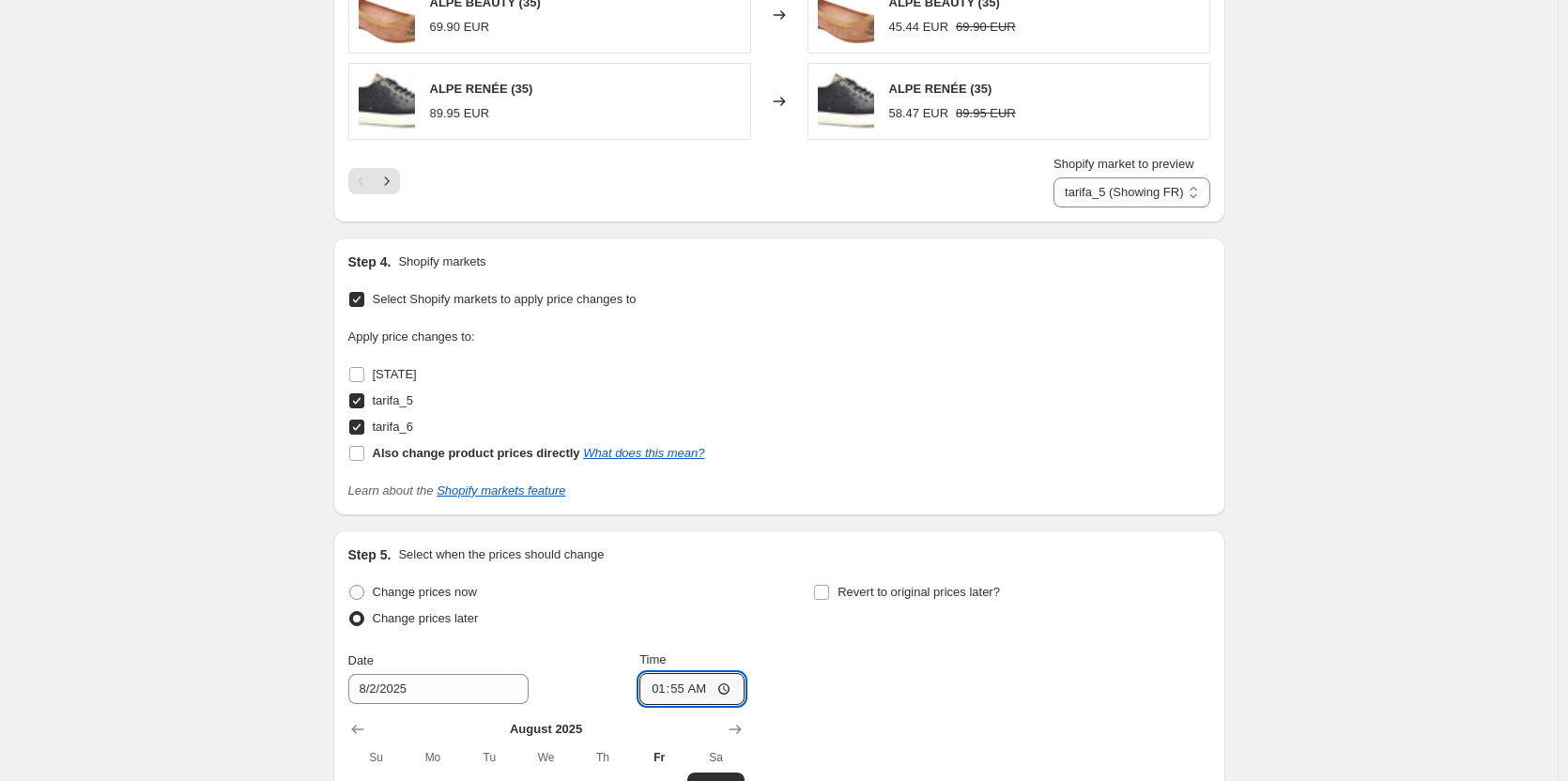 type on "12:55" 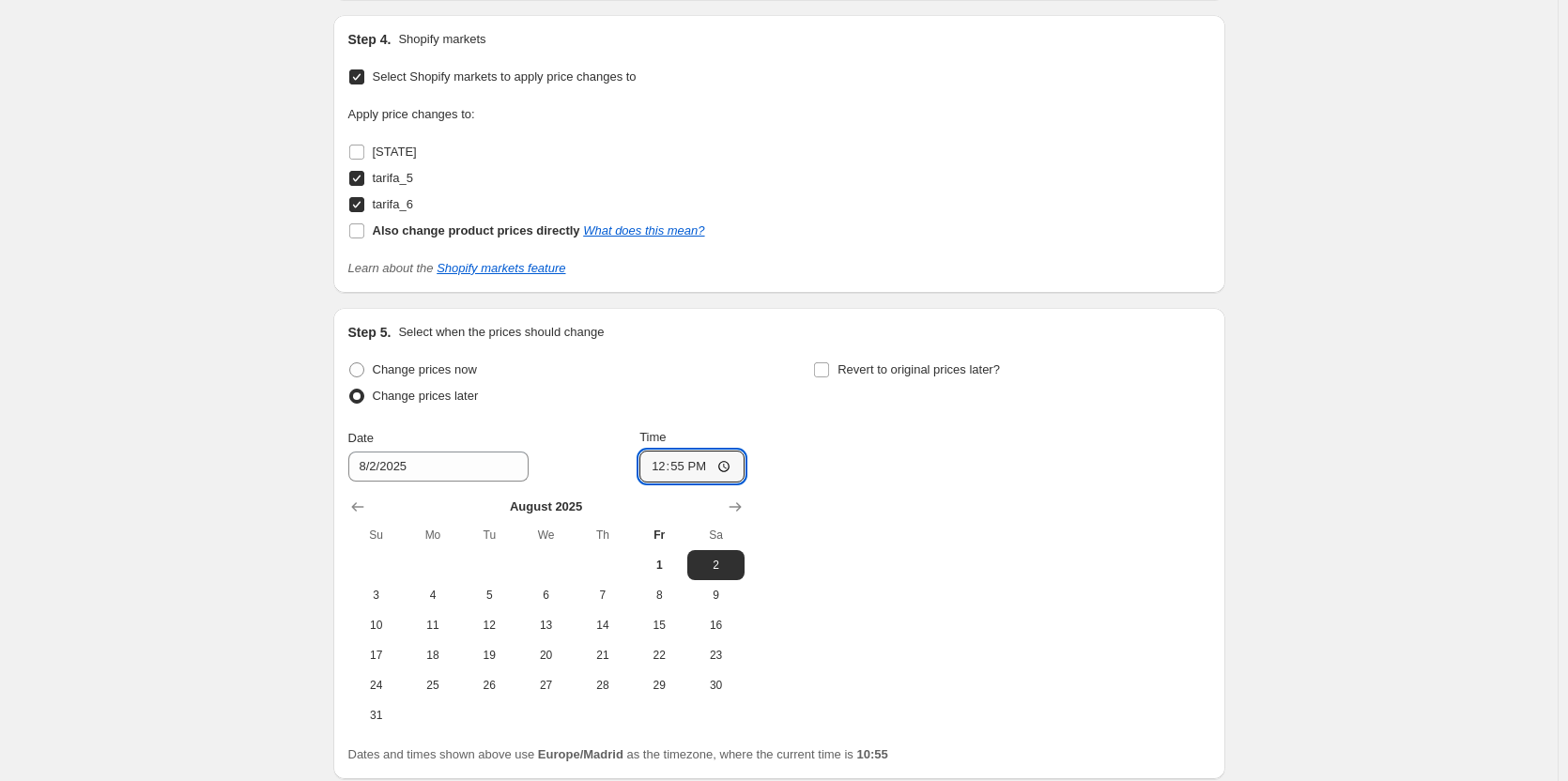 scroll, scrollTop: 2228, scrollLeft: 0, axis: vertical 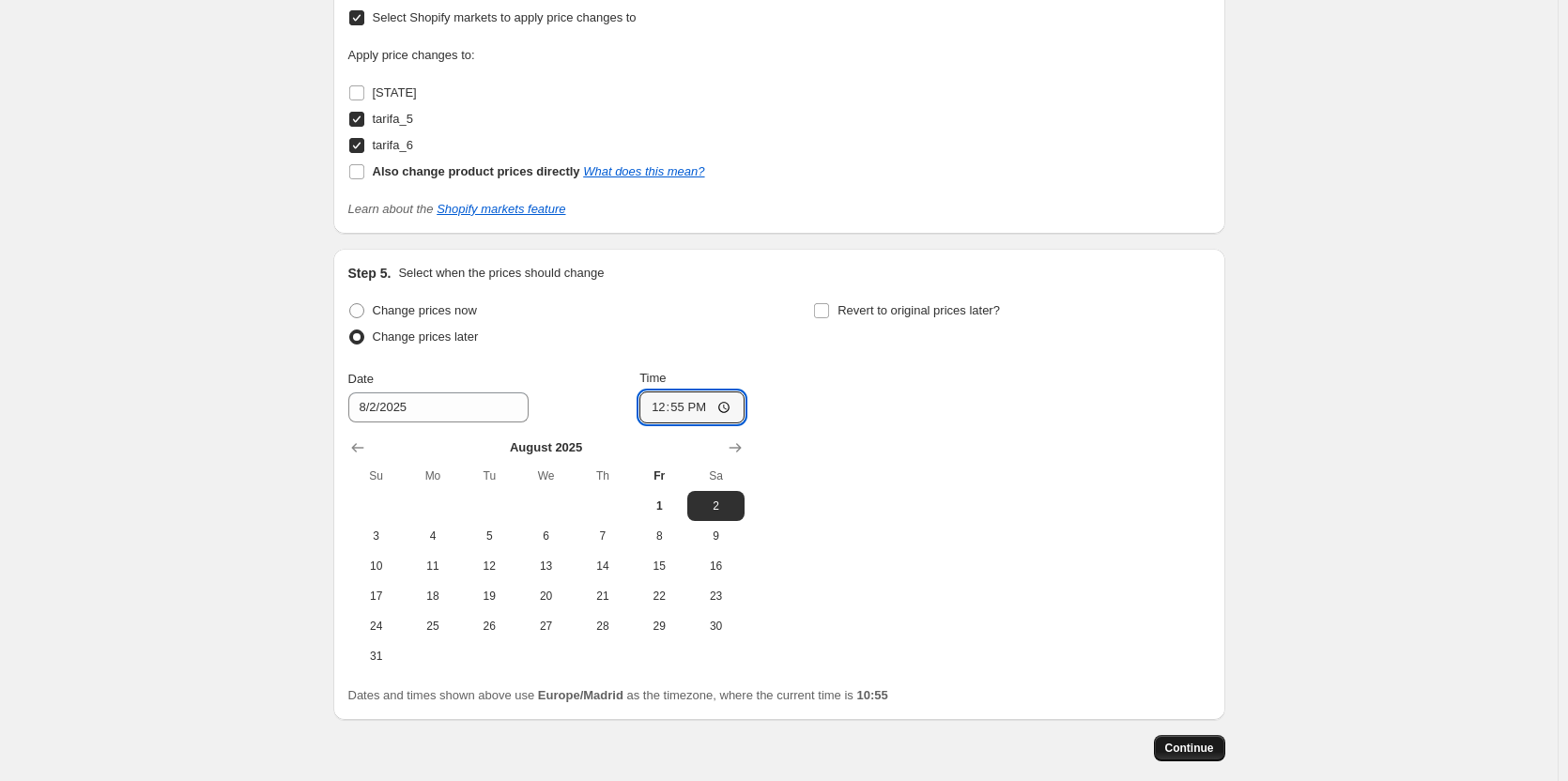 click on "Continue" at bounding box center [1190, 748] 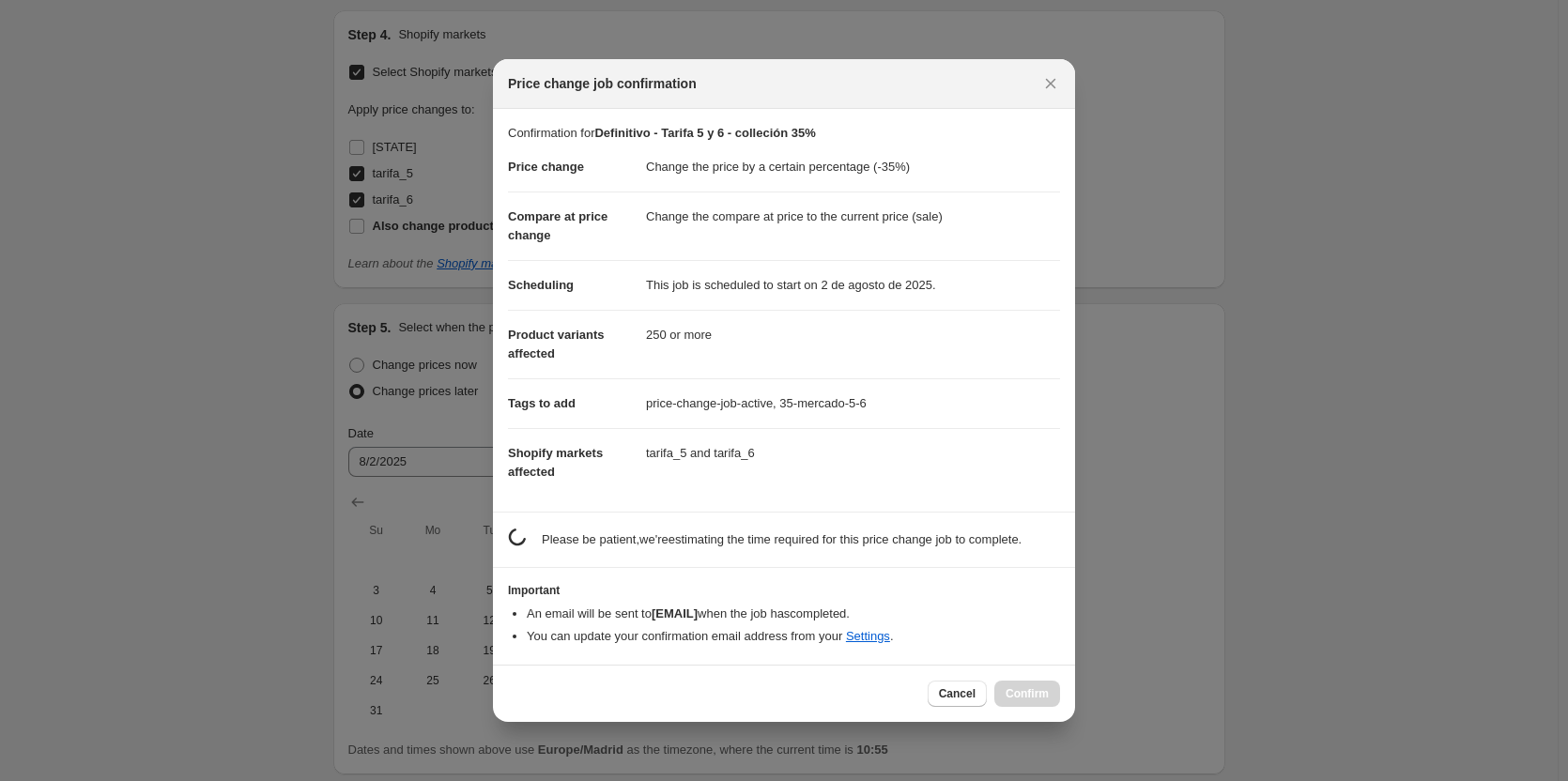 scroll, scrollTop: 0, scrollLeft: 0, axis: both 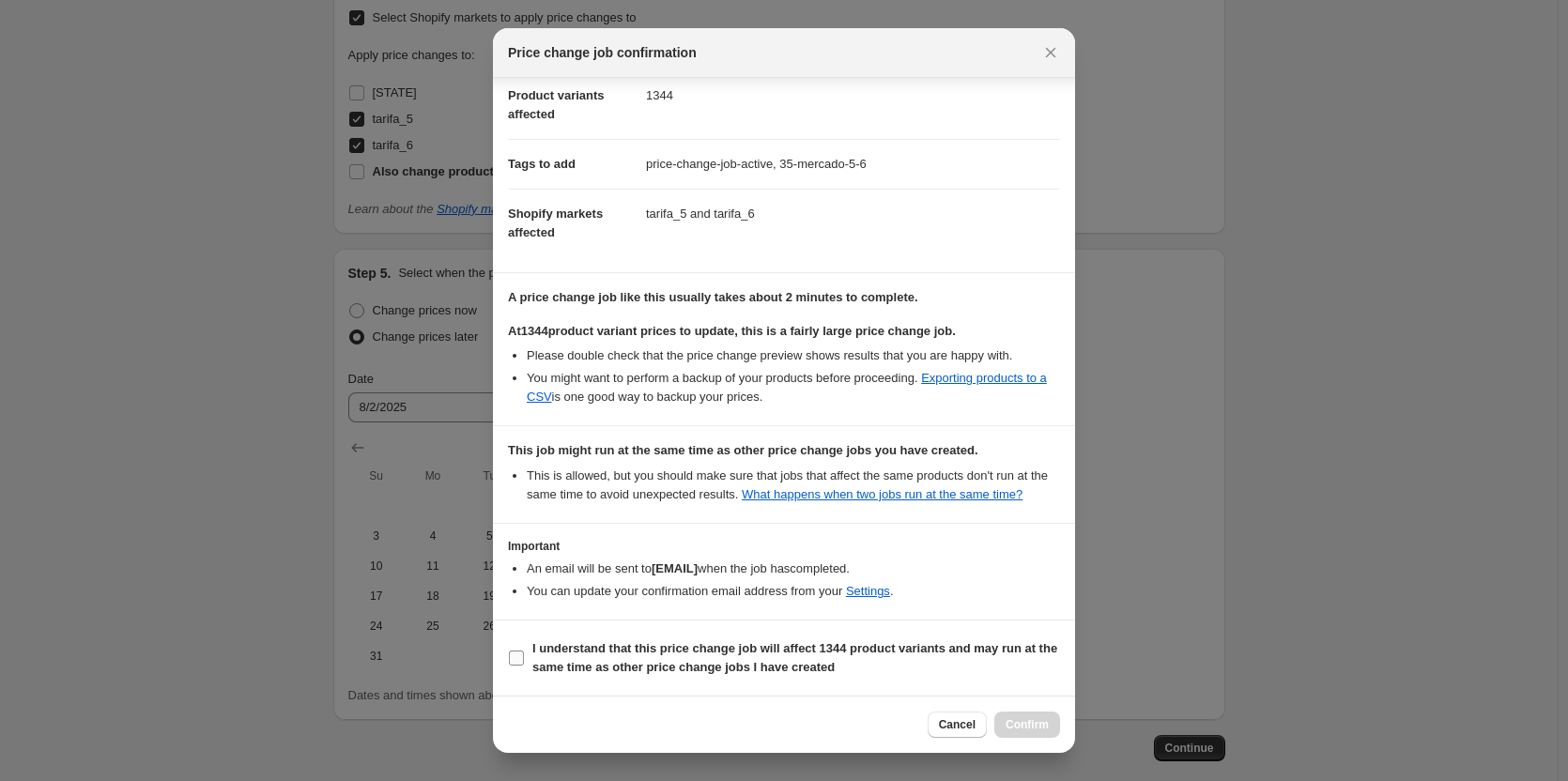 click on "I understand that this price change job will affect 1344 product variants and may run at the same time as other price change jobs I have created" at bounding box center [794, 657] 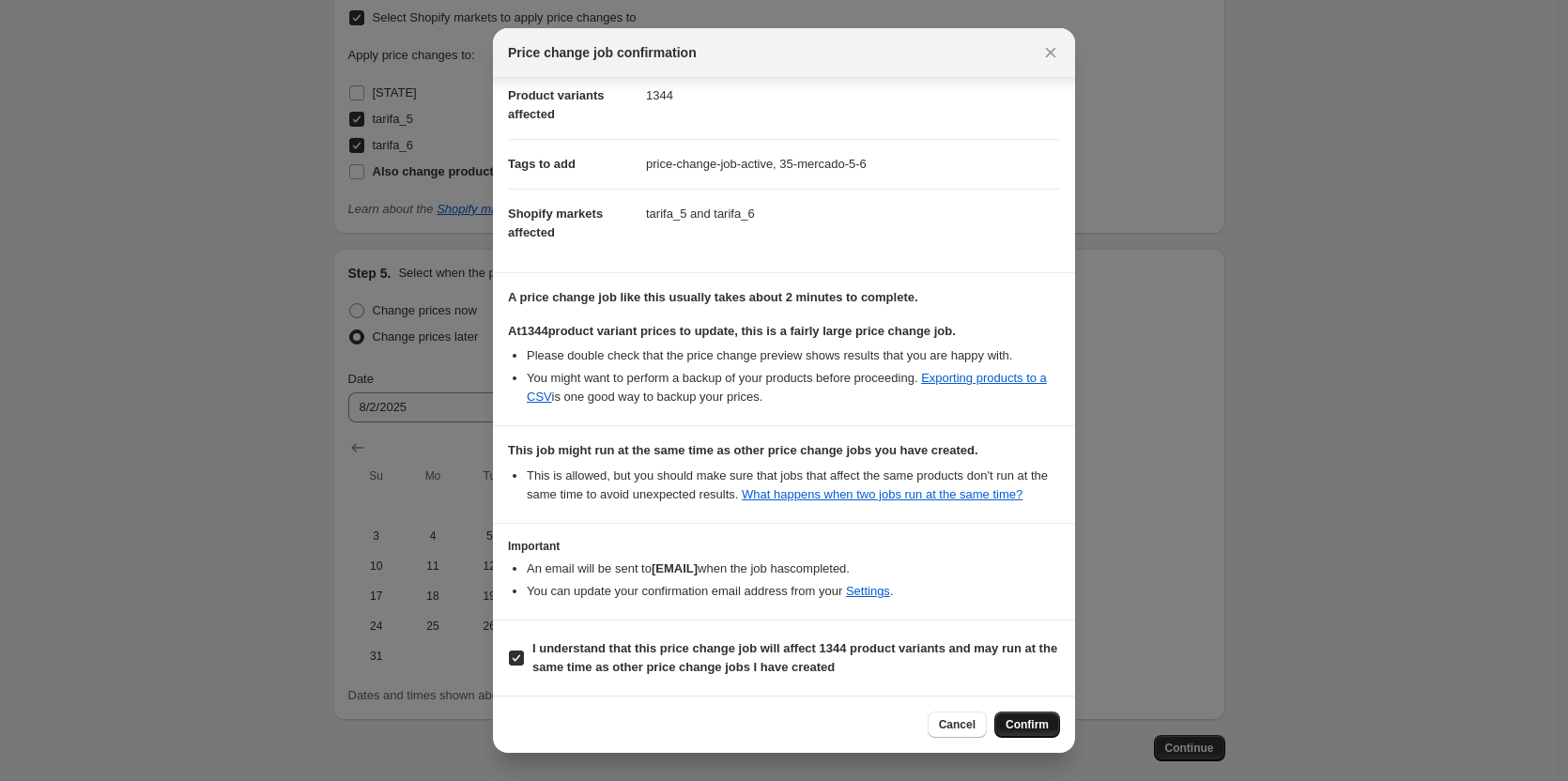 click on "Confirm" at bounding box center [1027, 725] 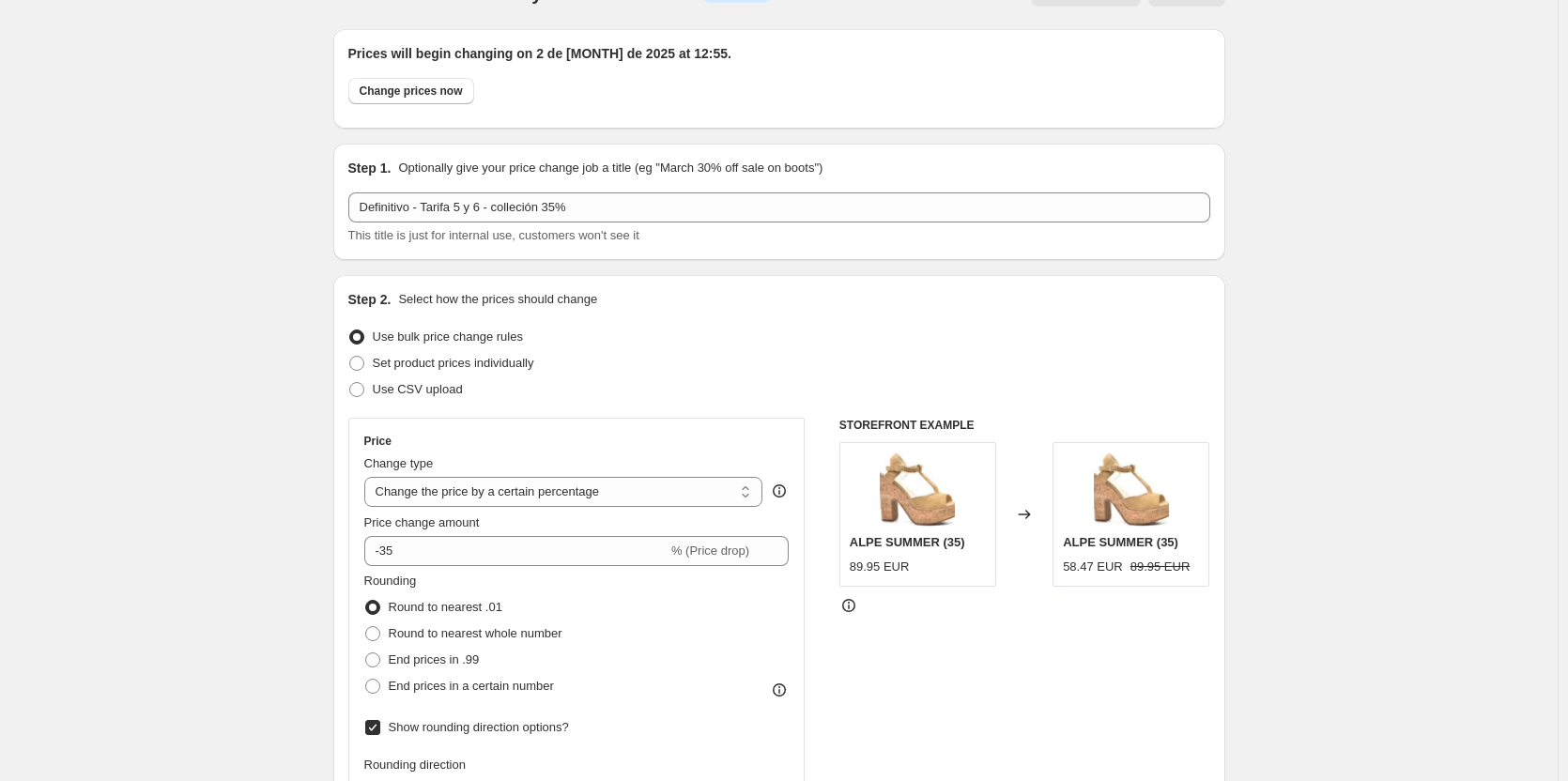 scroll, scrollTop: 0, scrollLeft: 0, axis: both 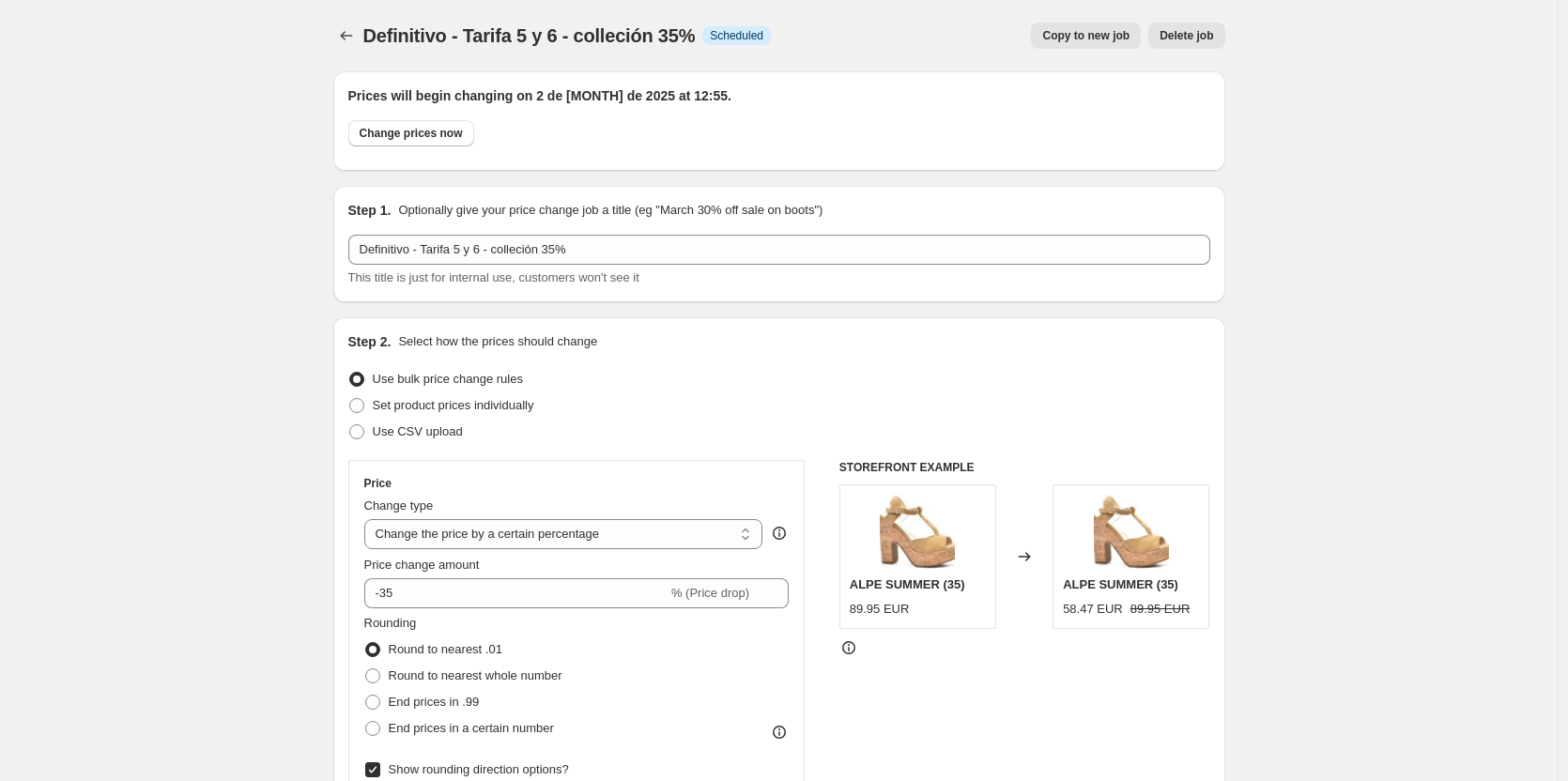 click on "Copy to new job" at bounding box center [1085, 36] 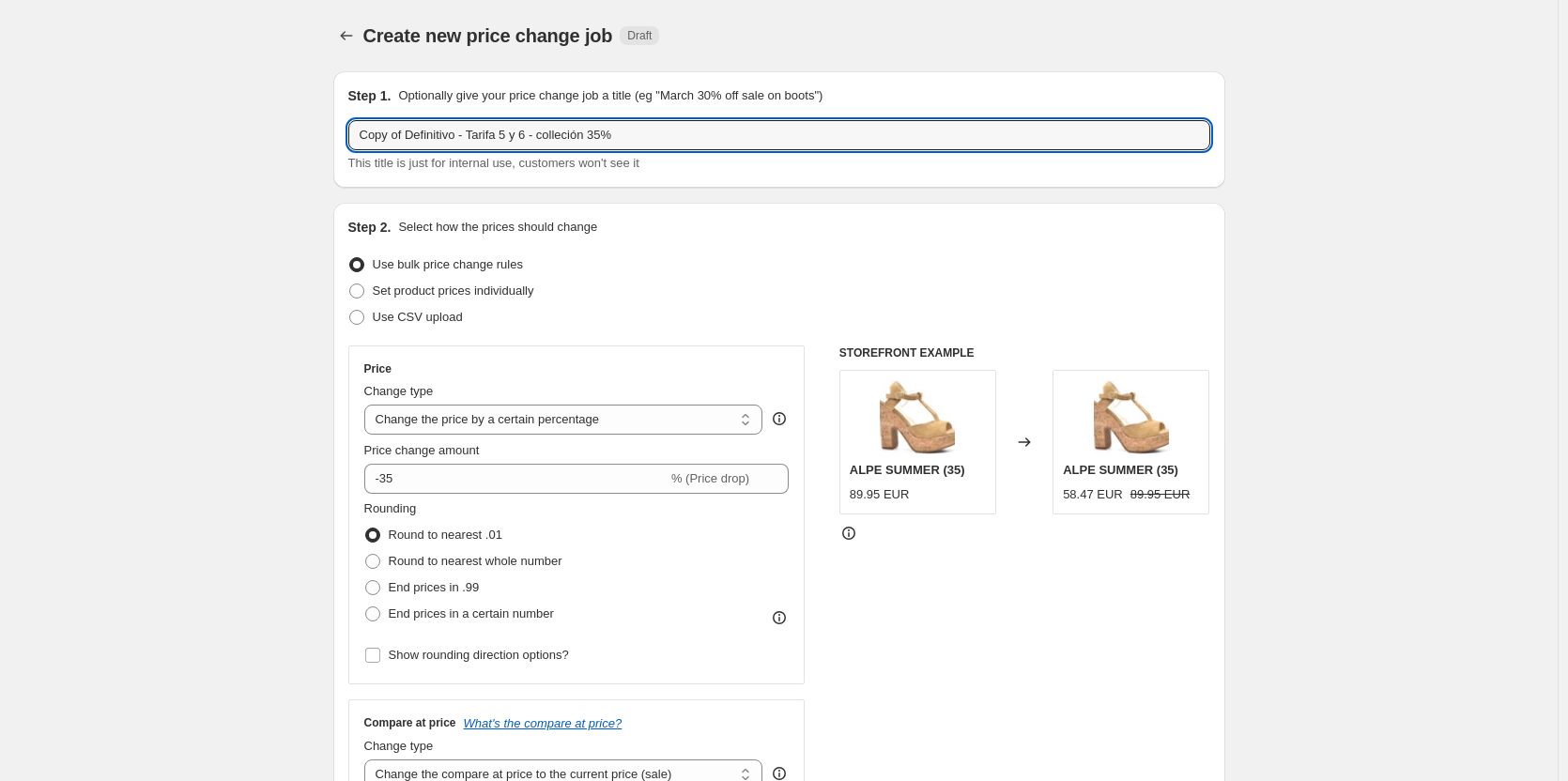 drag, startPoint x: 410, startPoint y: 127, endPoint x: 34, endPoint y: 136, distance: 376.1077 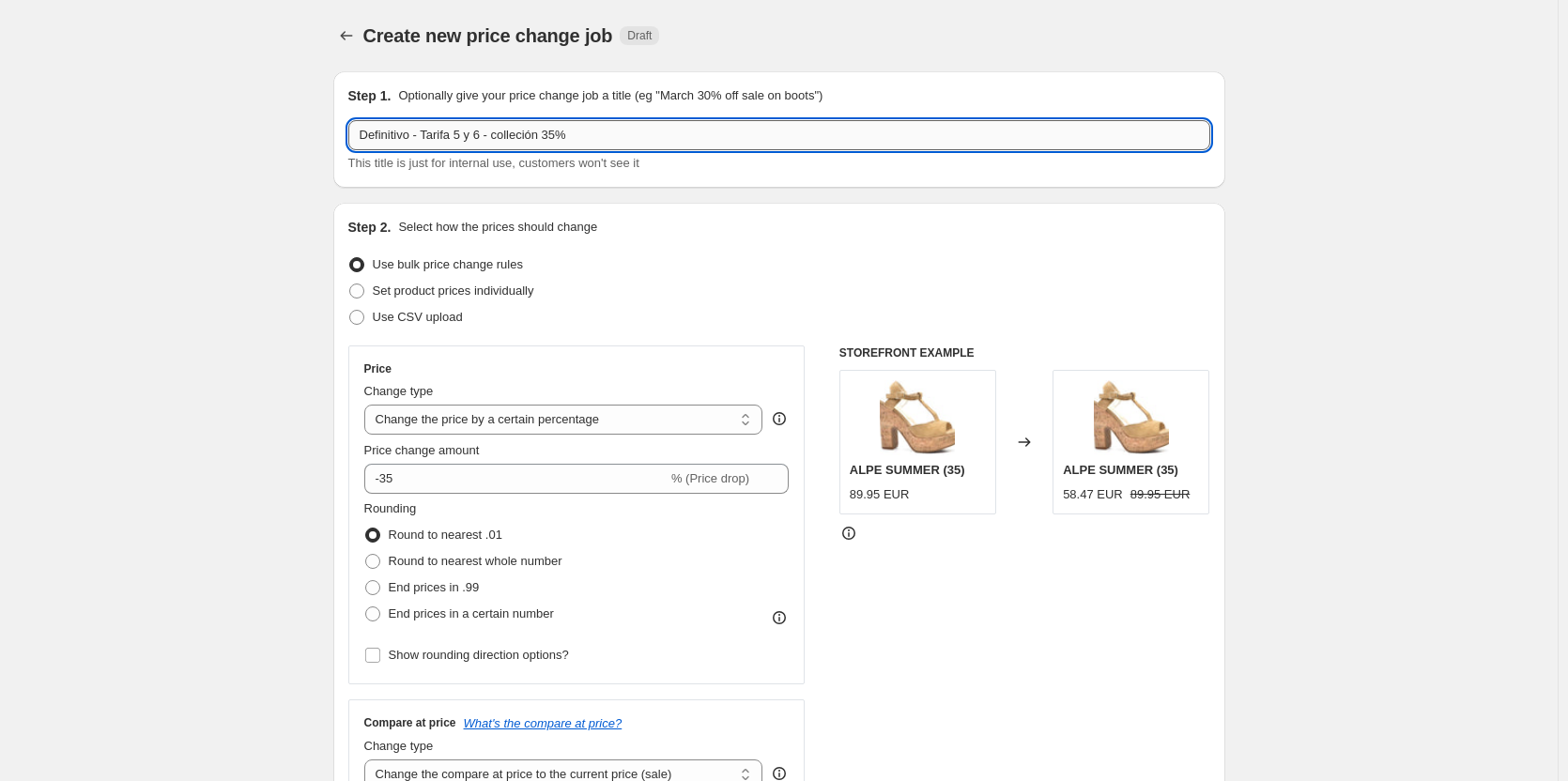 click on "Definitivo - Tarifa 5 y 6 - colleción 35%" at bounding box center [779, 135] 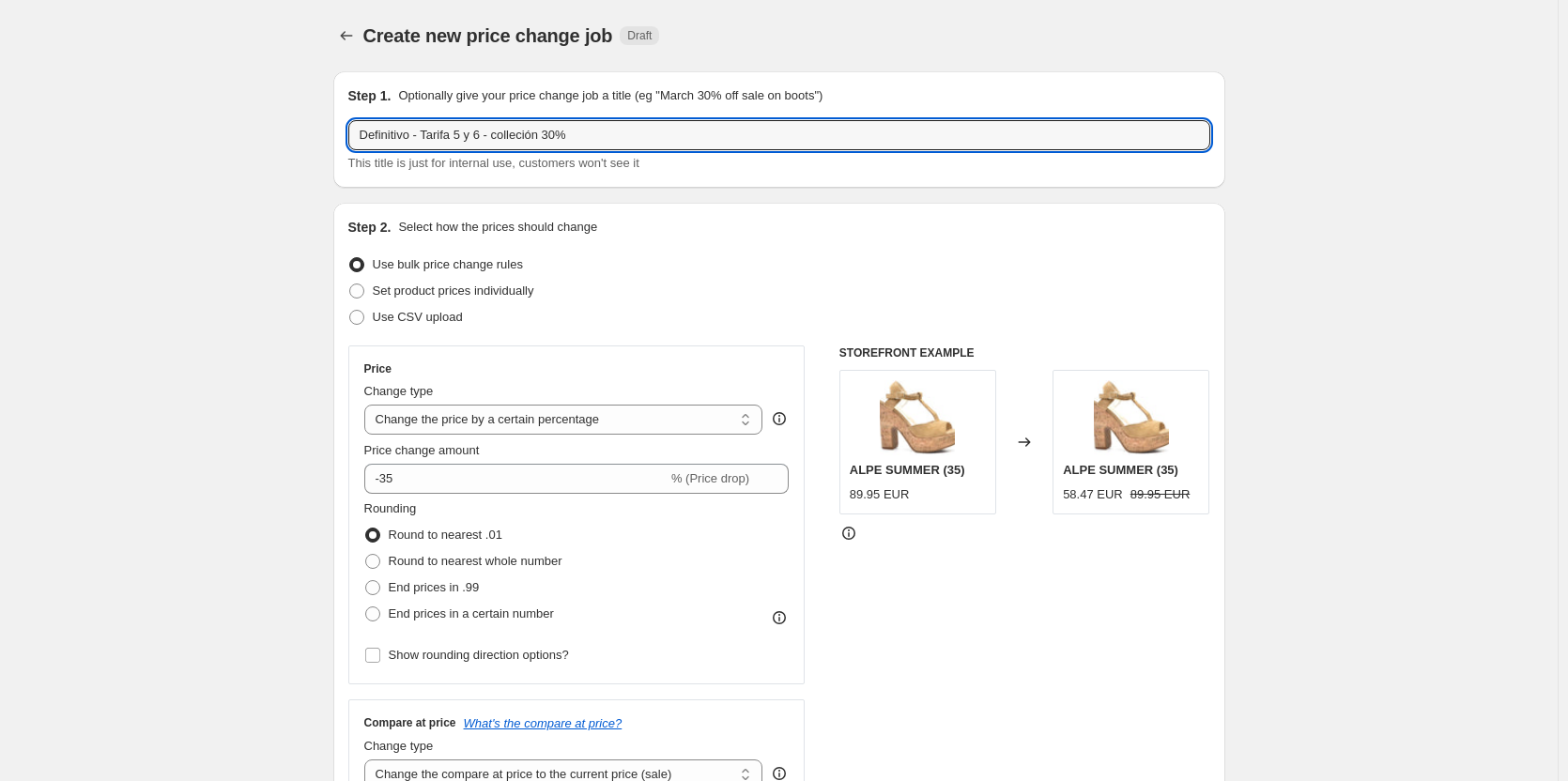 type on "Definitivo - Tarifa 5 y 6 - colleción 30%" 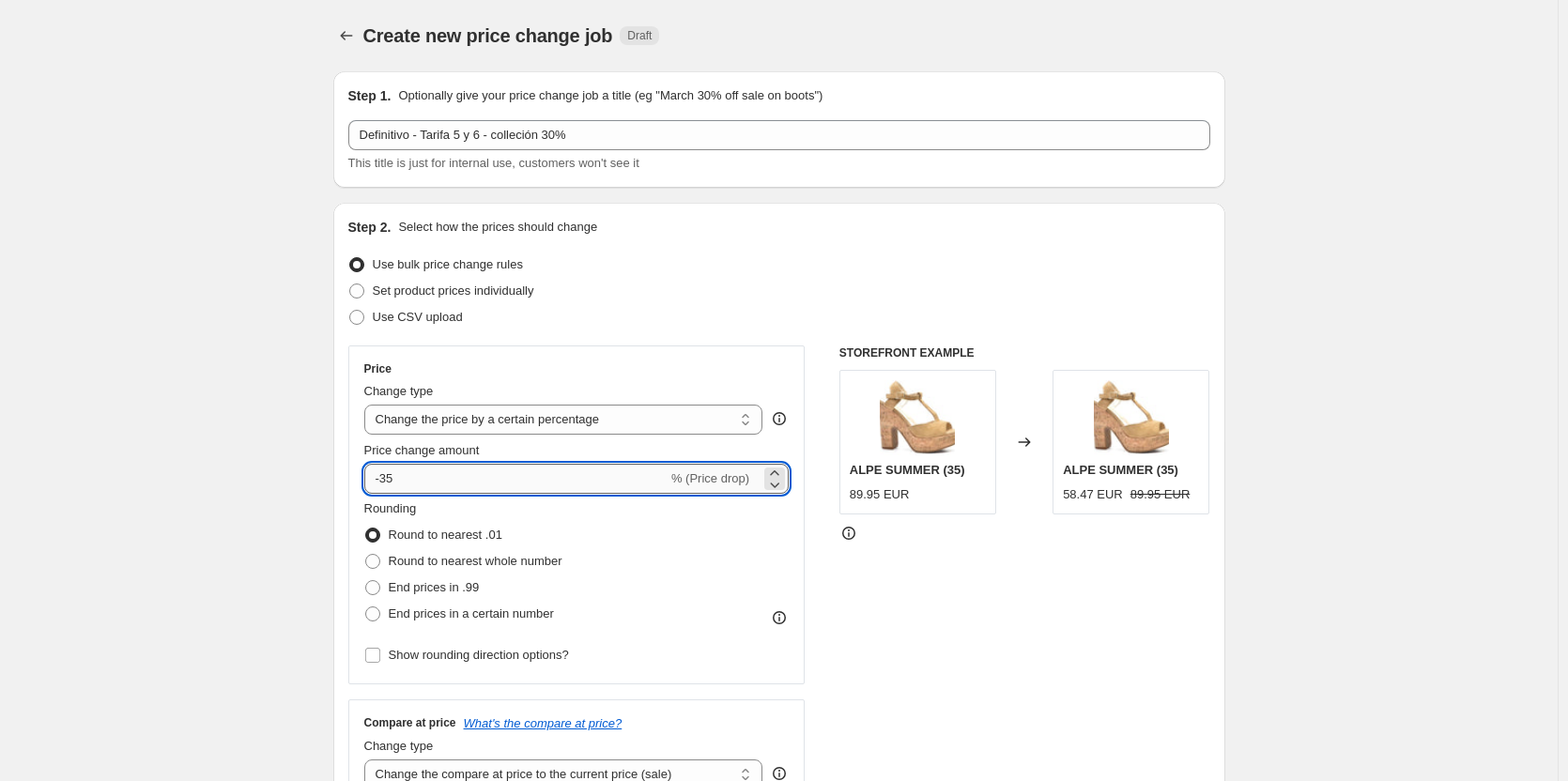 click on "-35" at bounding box center (515, 479) 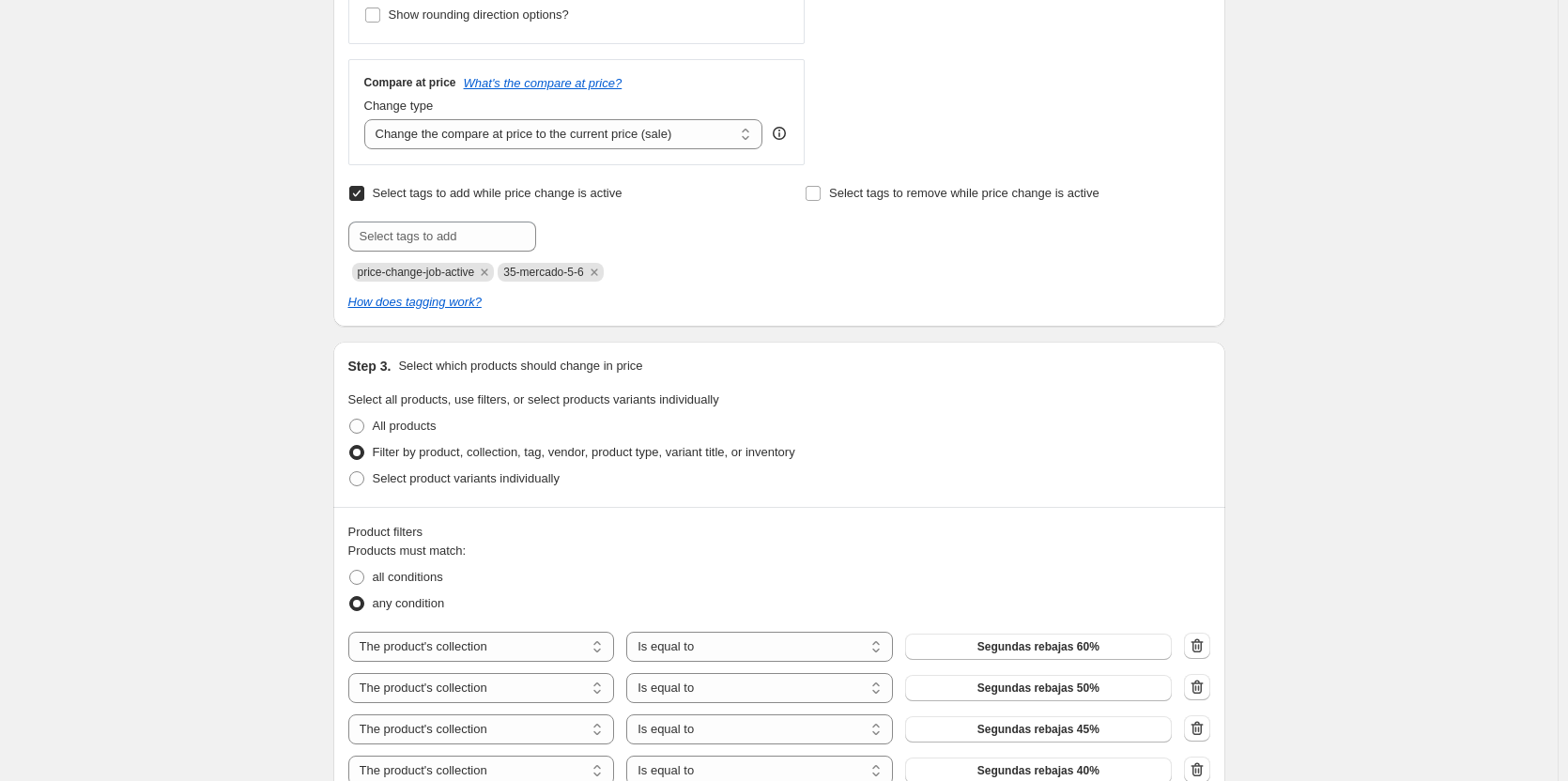 scroll, scrollTop: 657, scrollLeft: 0, axis: vertical 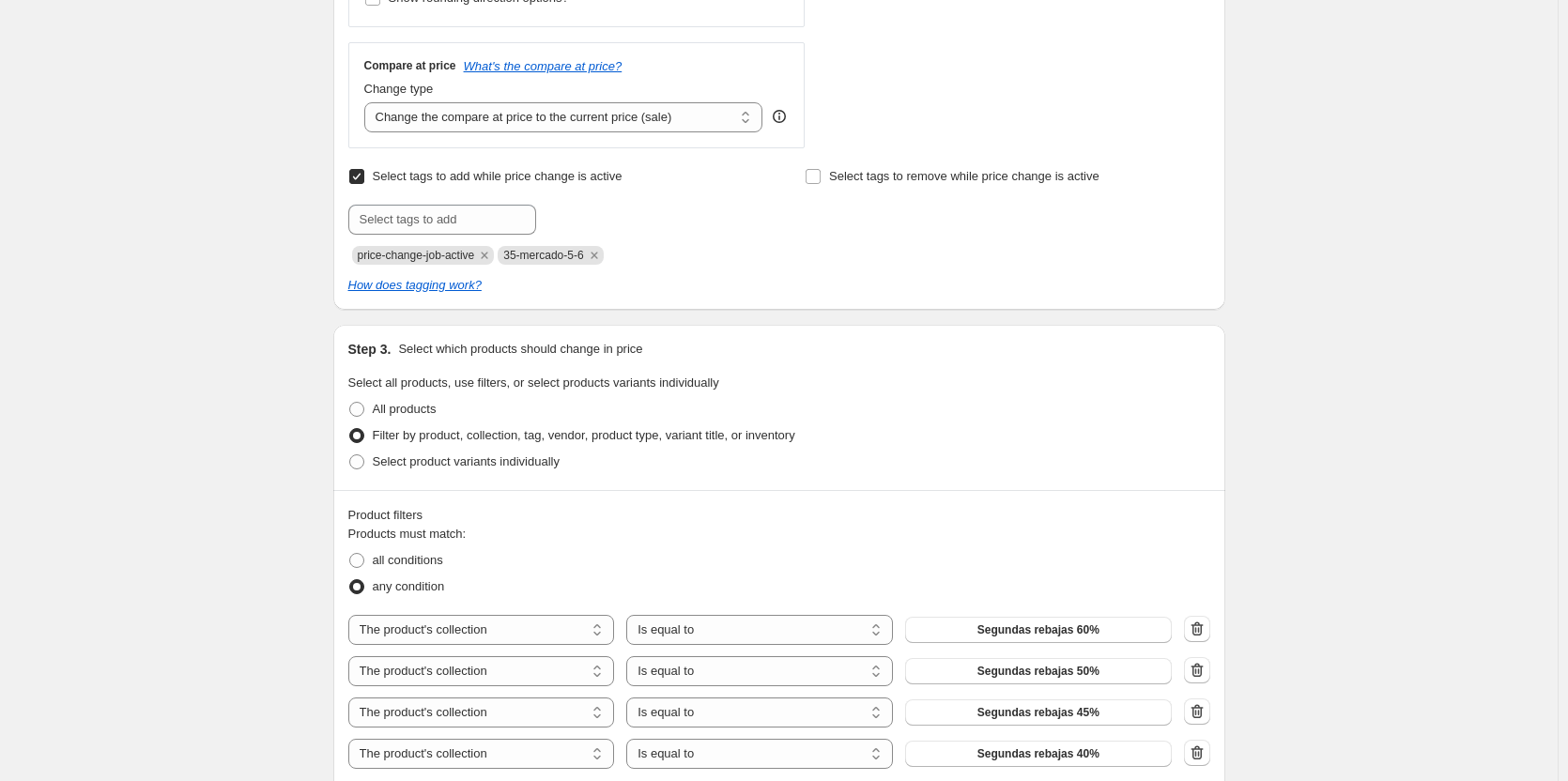 type on "-30" 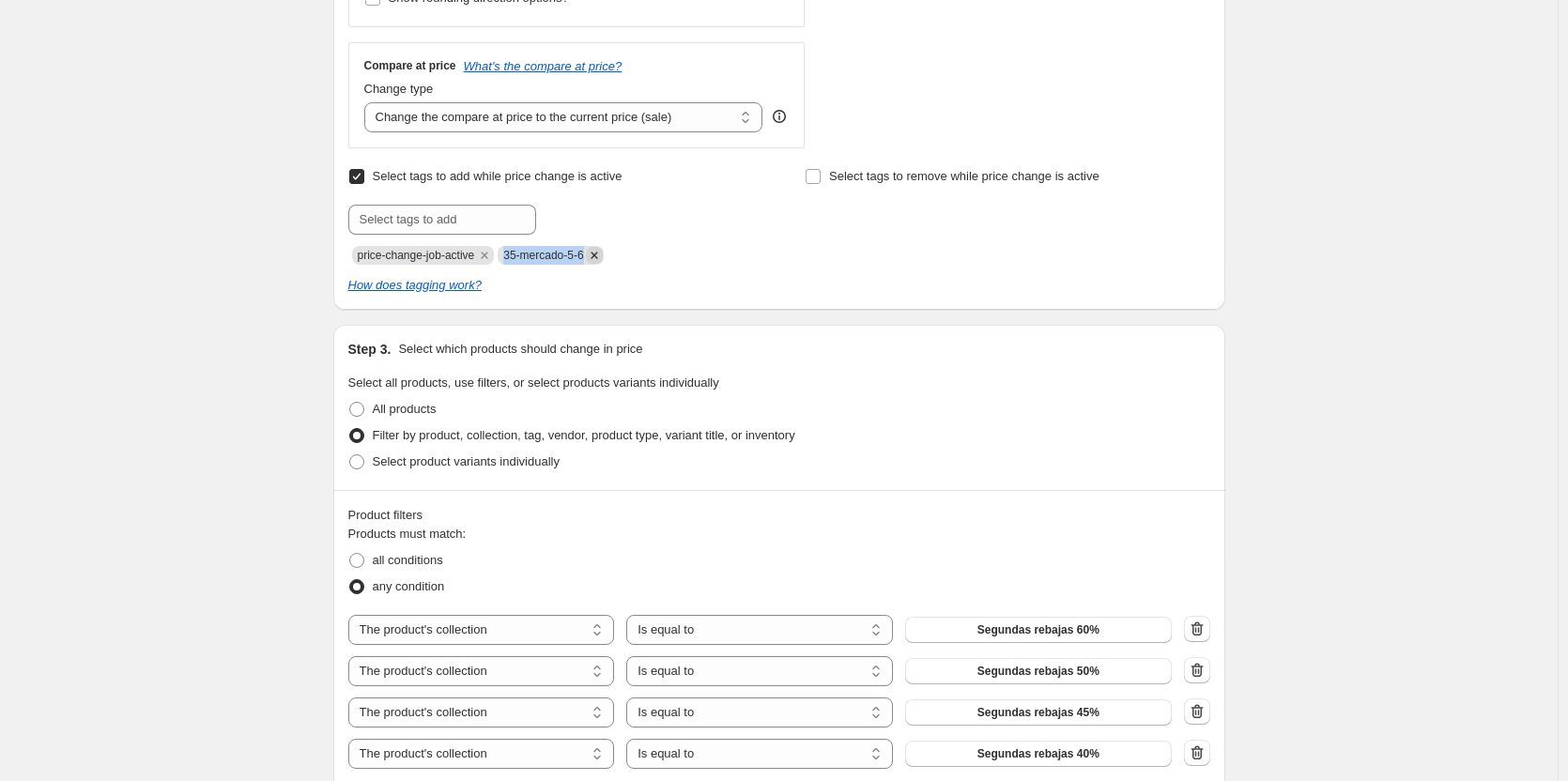 drag, startPoint x: 510, startPoint y: 255, endPoint x: 593, endPoint y: 253, distance: 83.024093 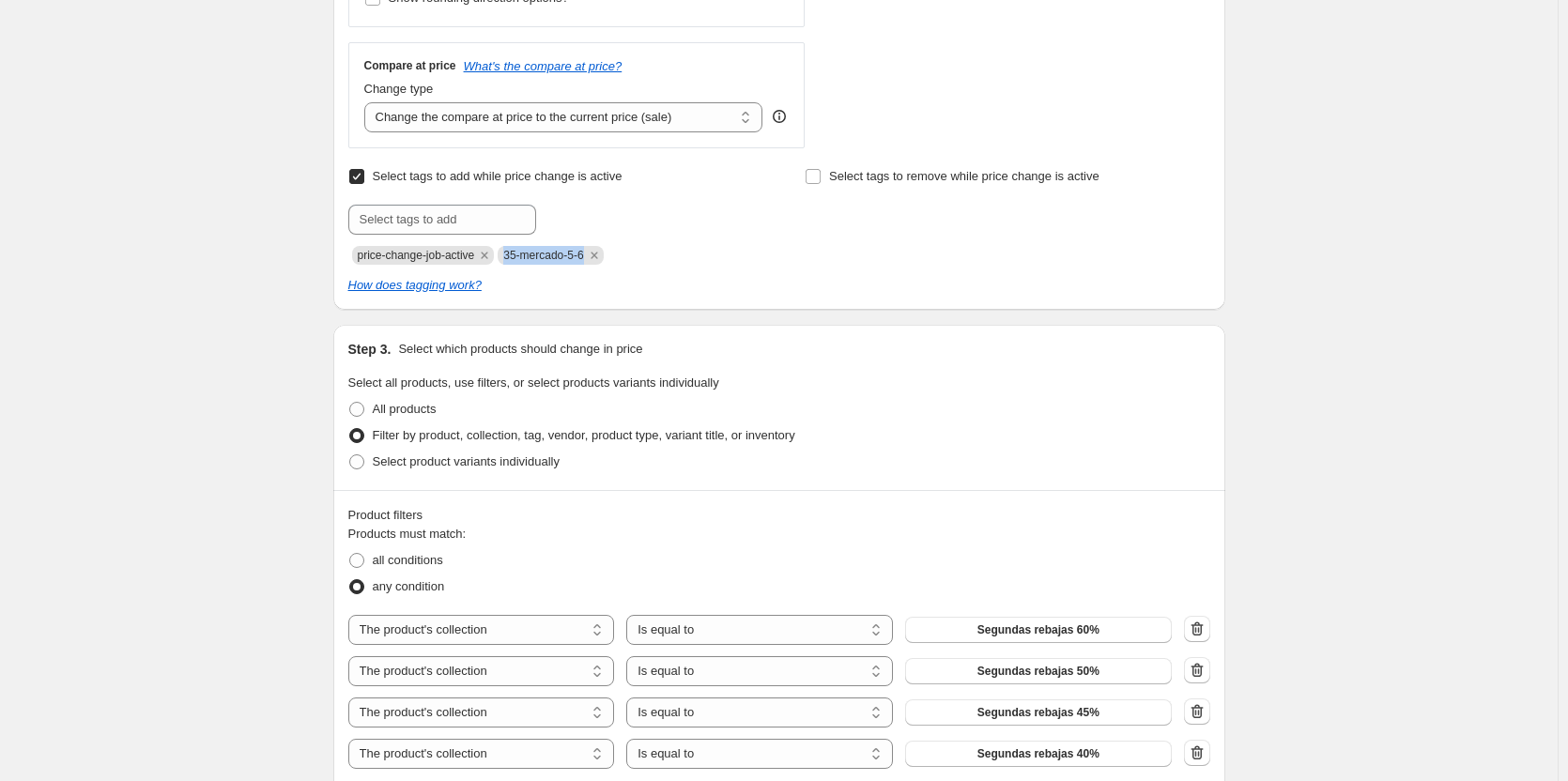 copy on "35-mercado-5-6" 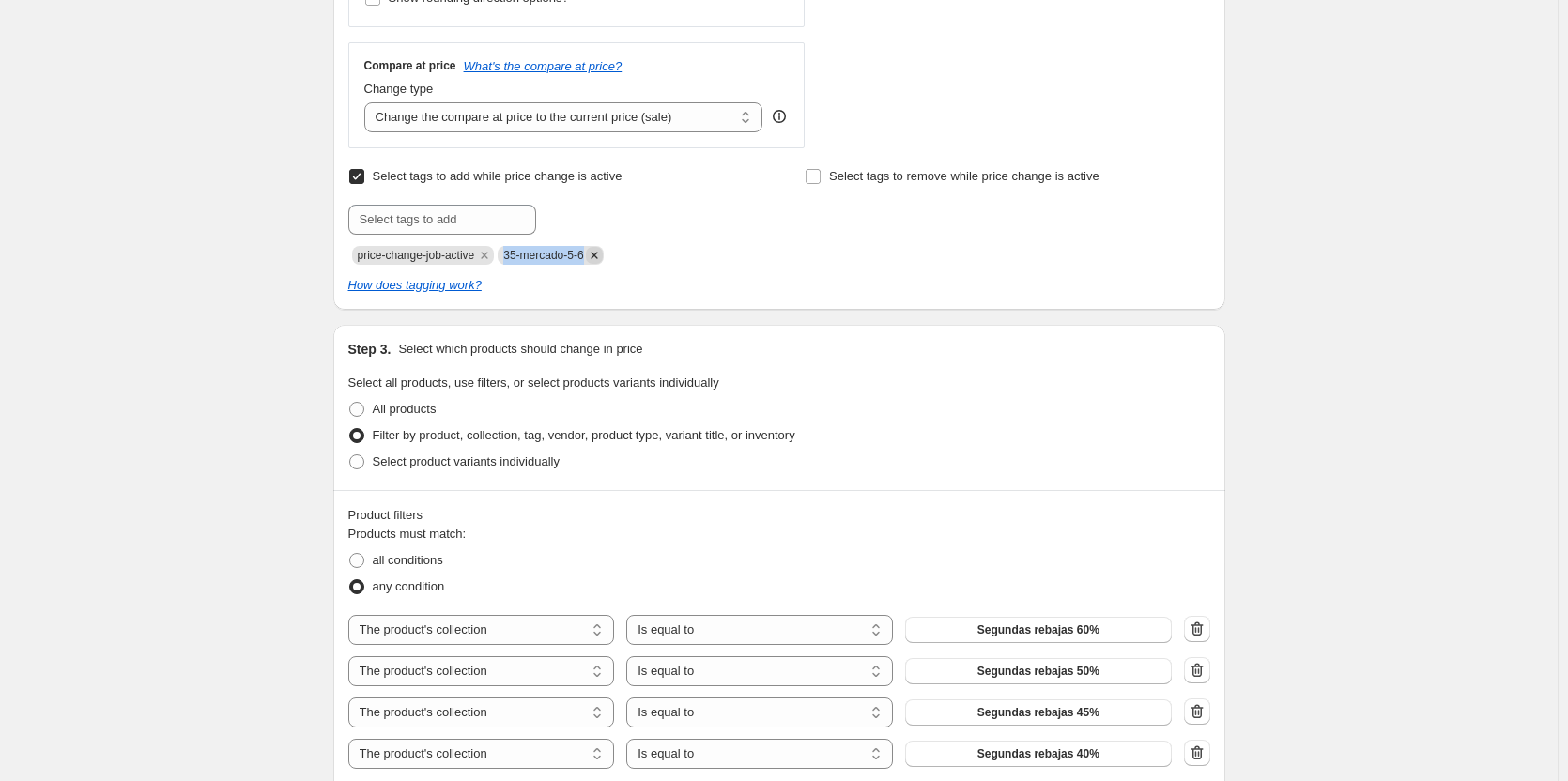 click 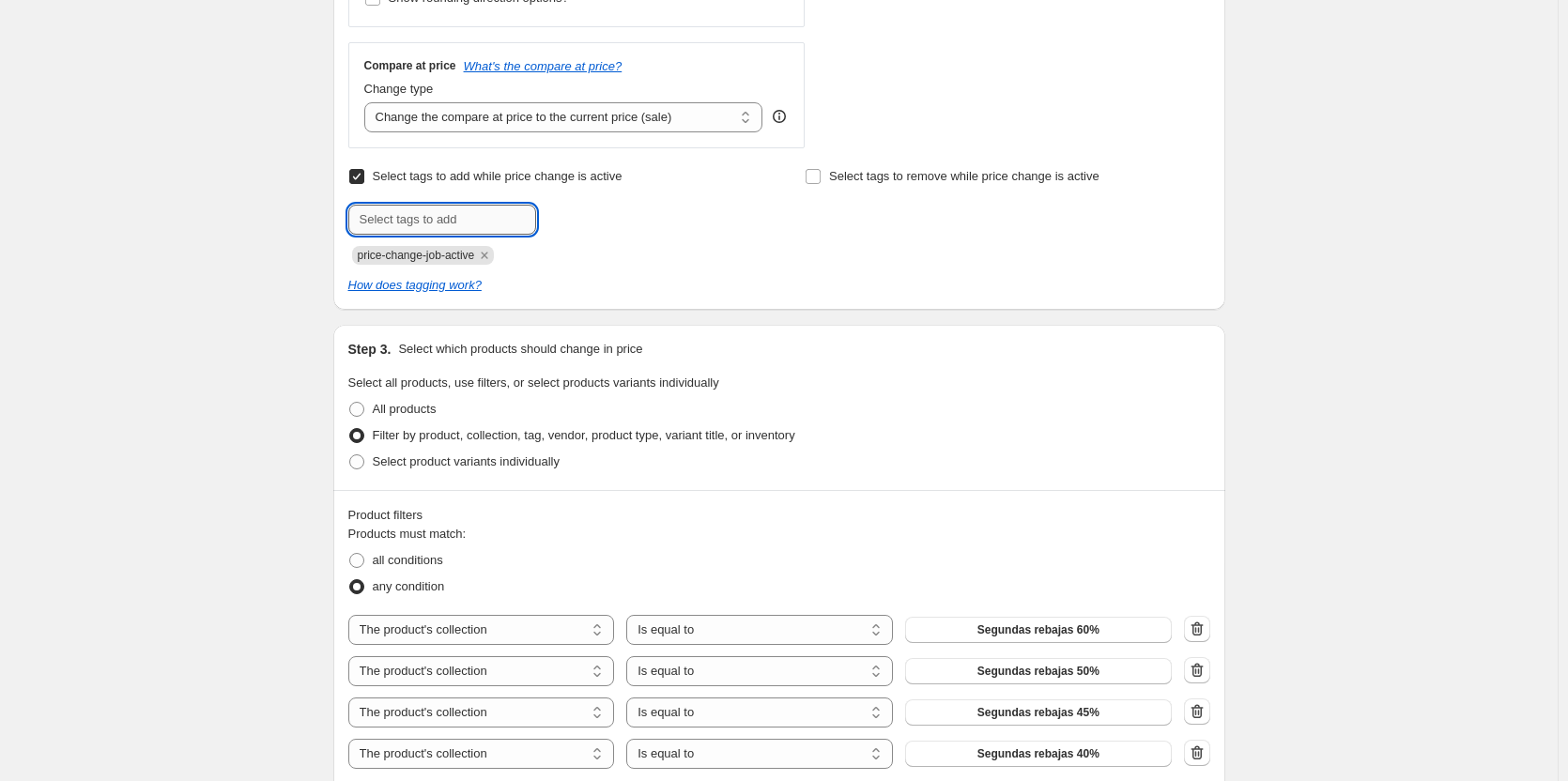 click at bounding box center [442, 220] 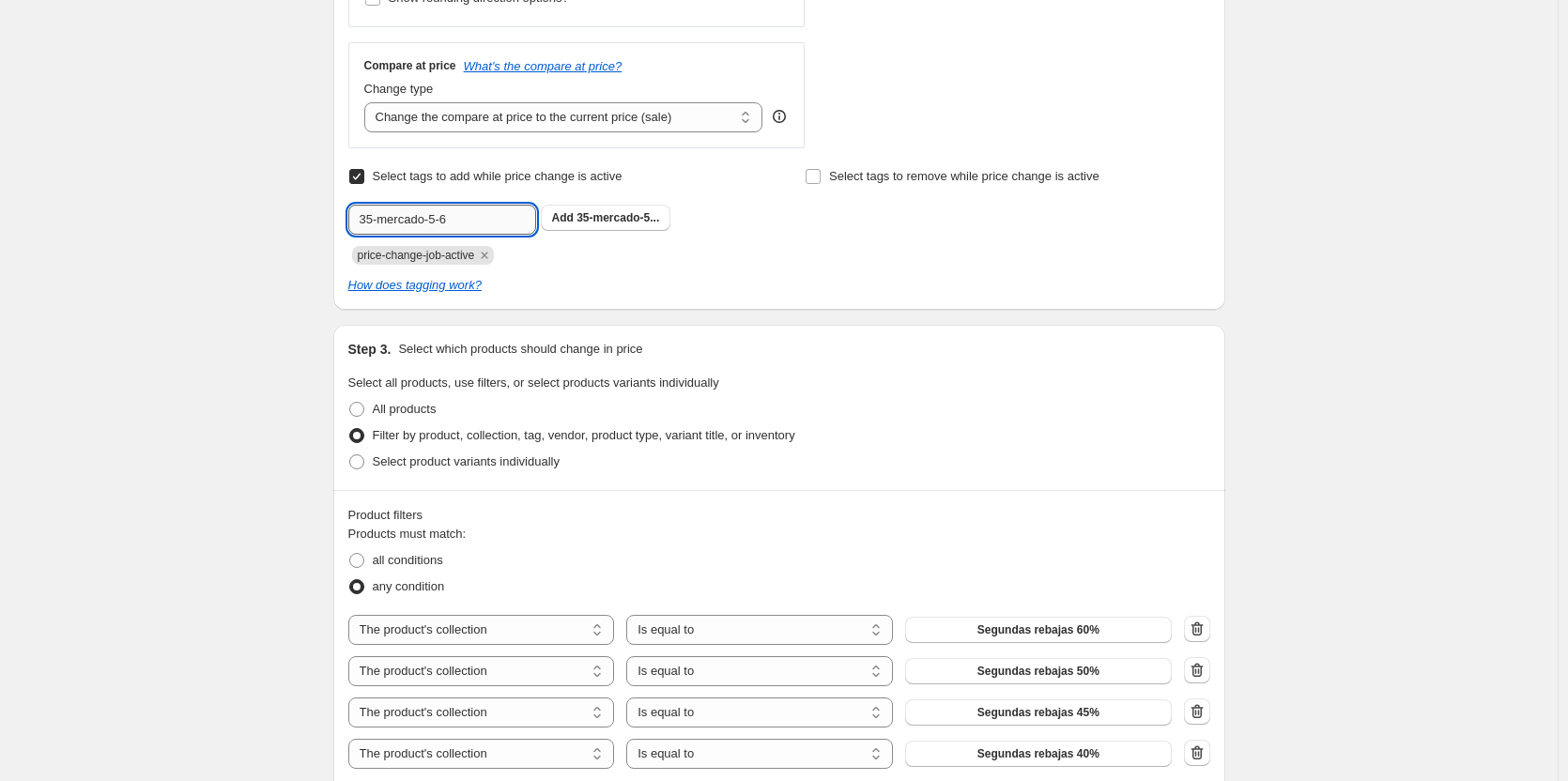 click on "35-mercado-5-6" at bounding box center [442, 220] 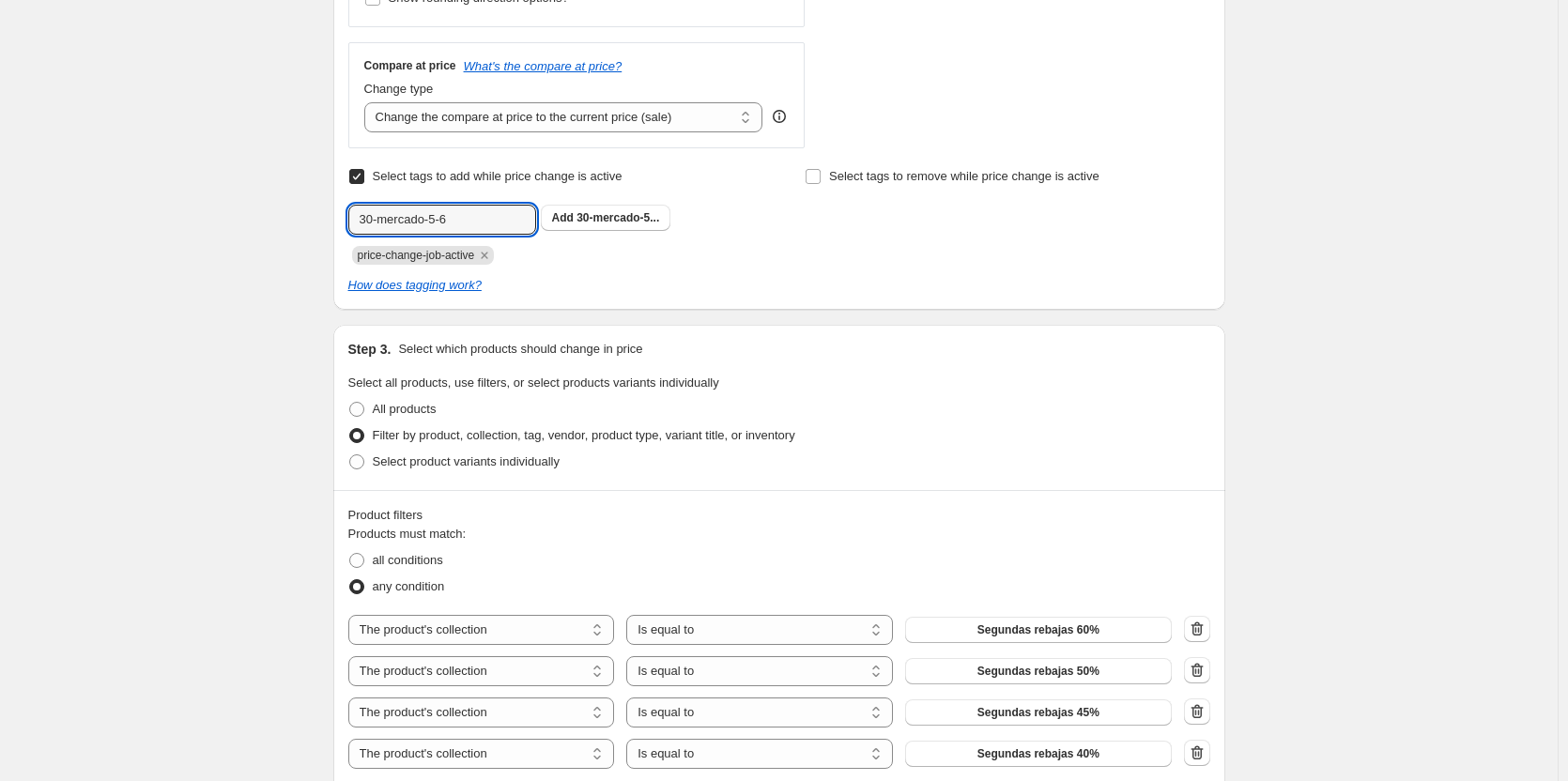type on "30-mercado-5-6" 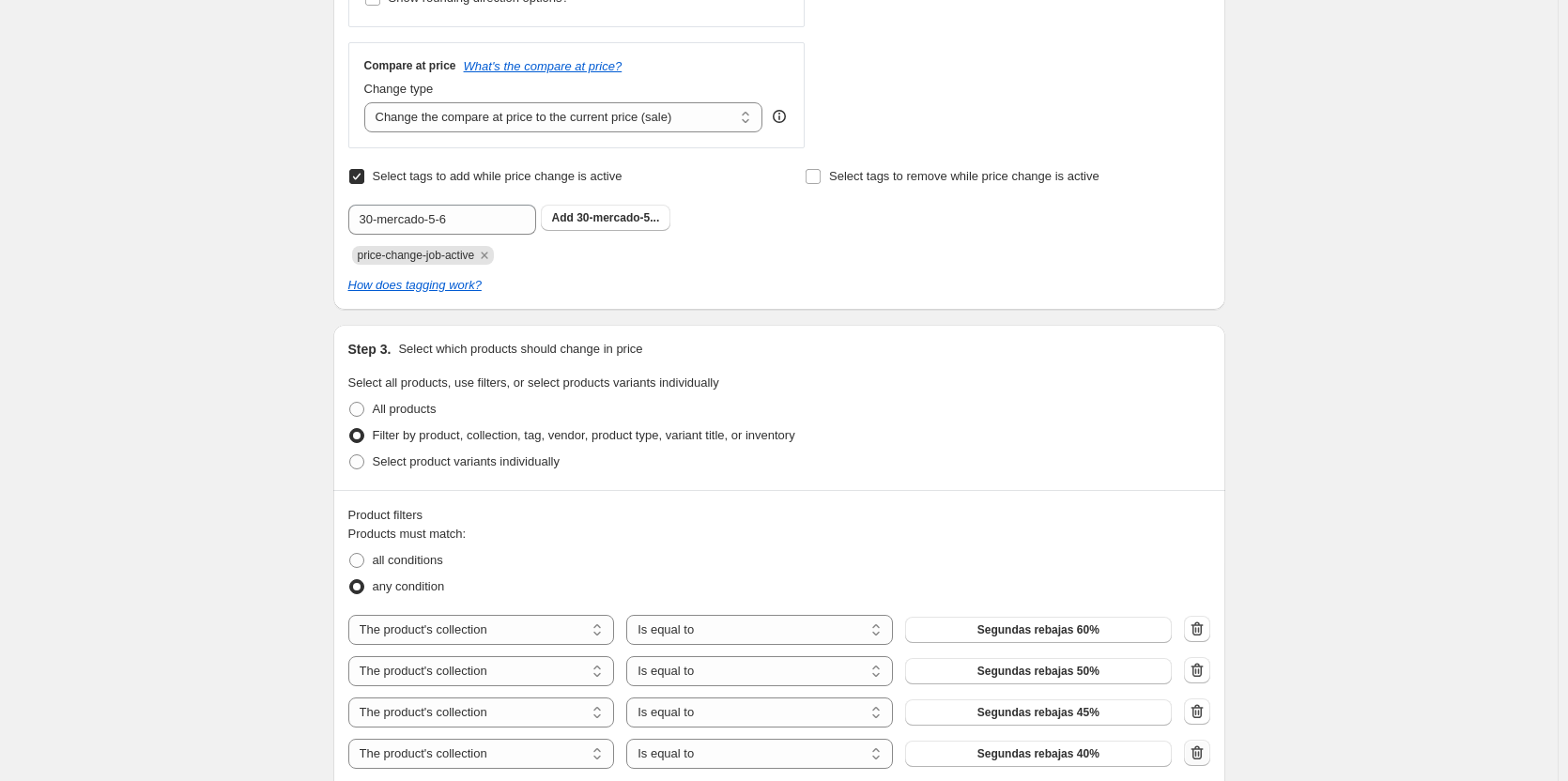 click 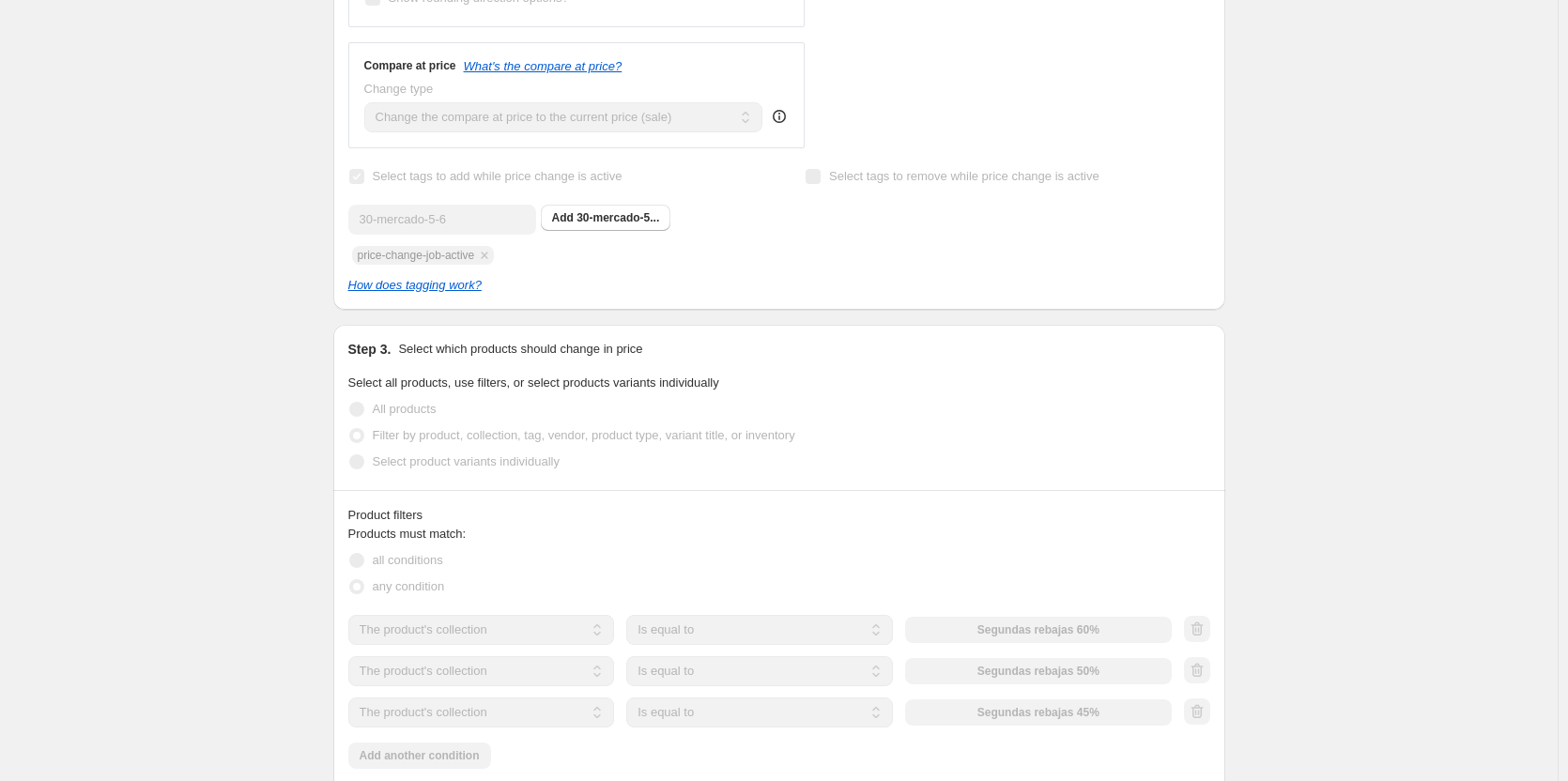 click at bounding box center [1197, 712] 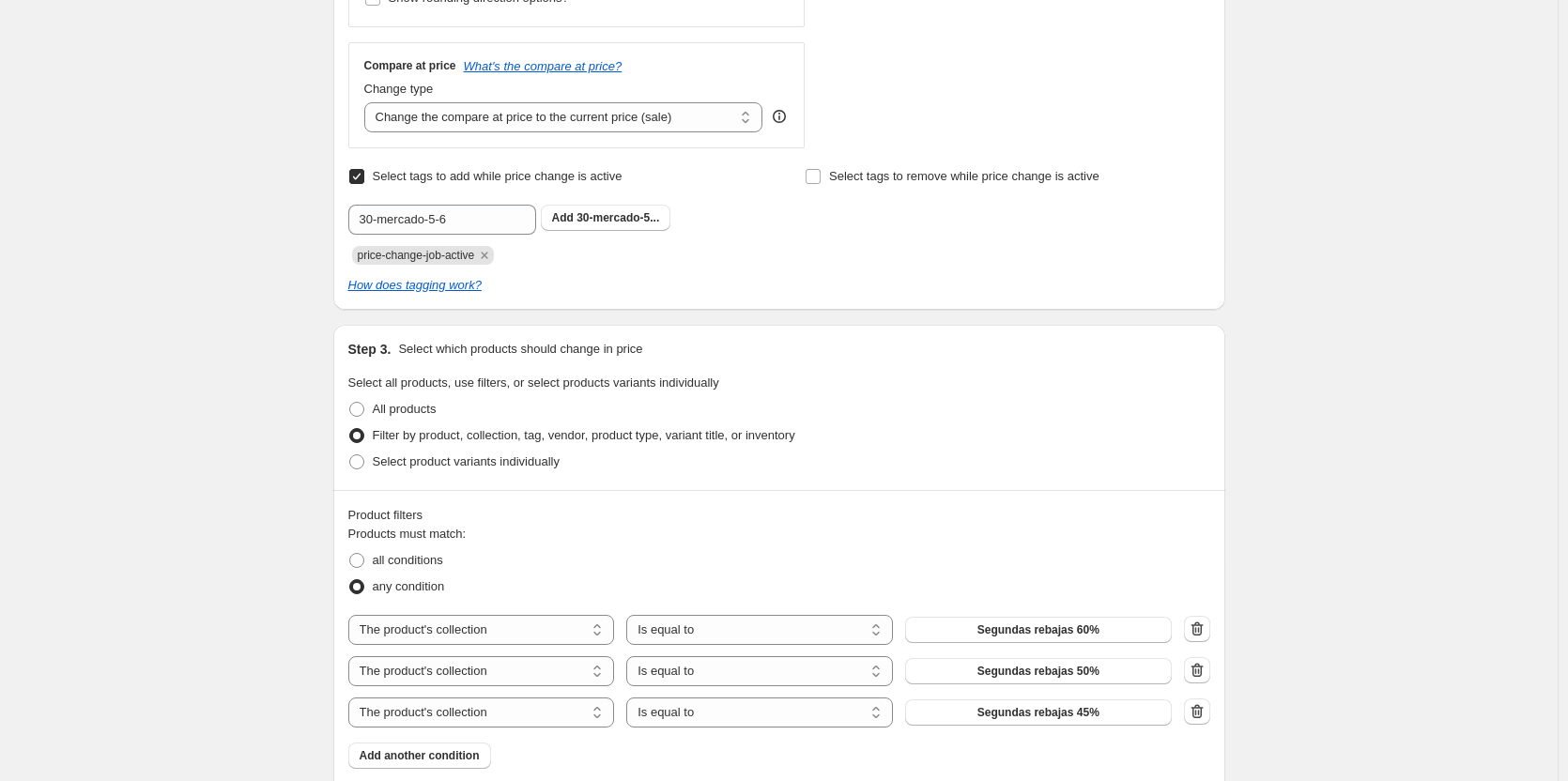click 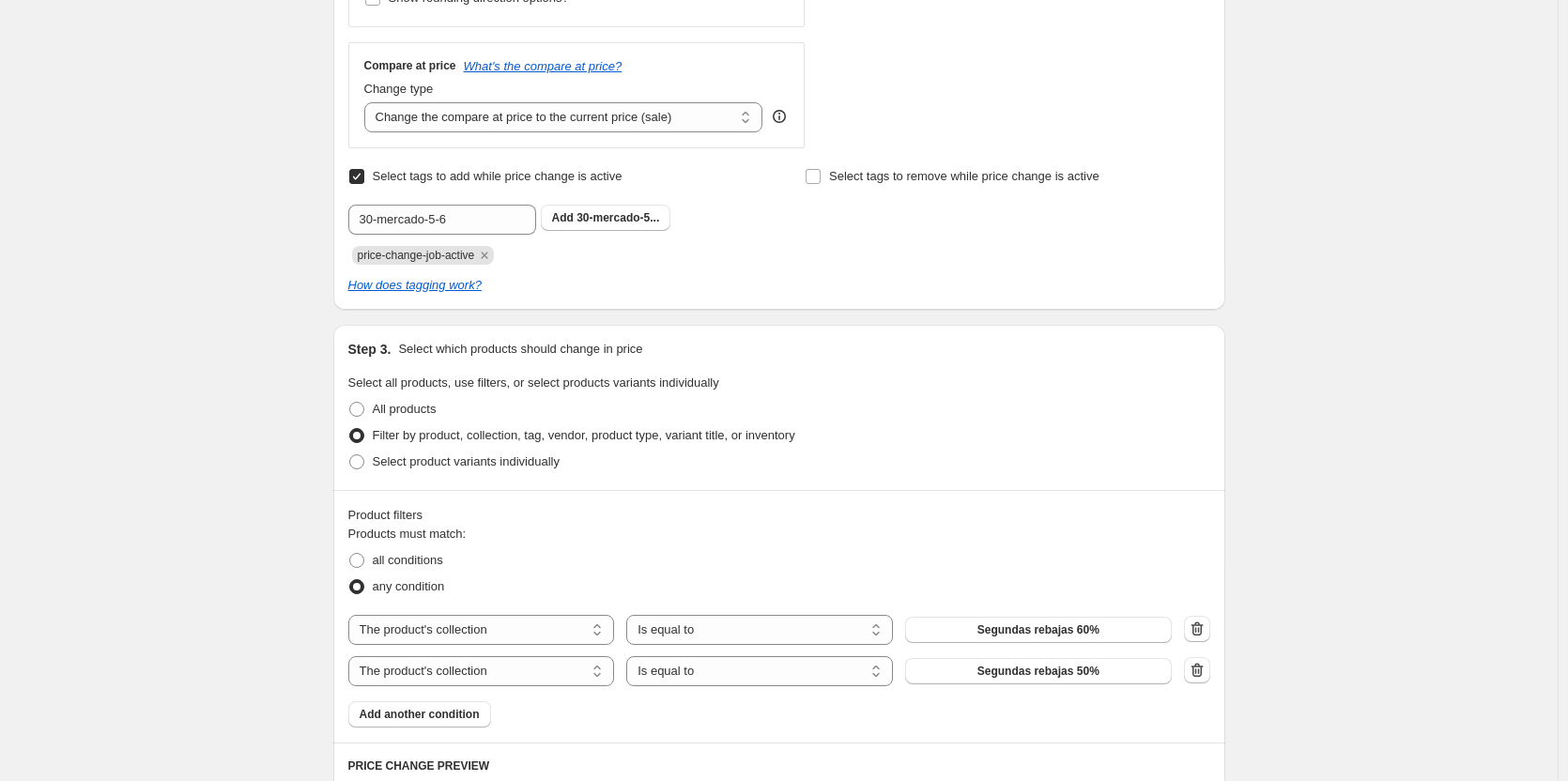 click 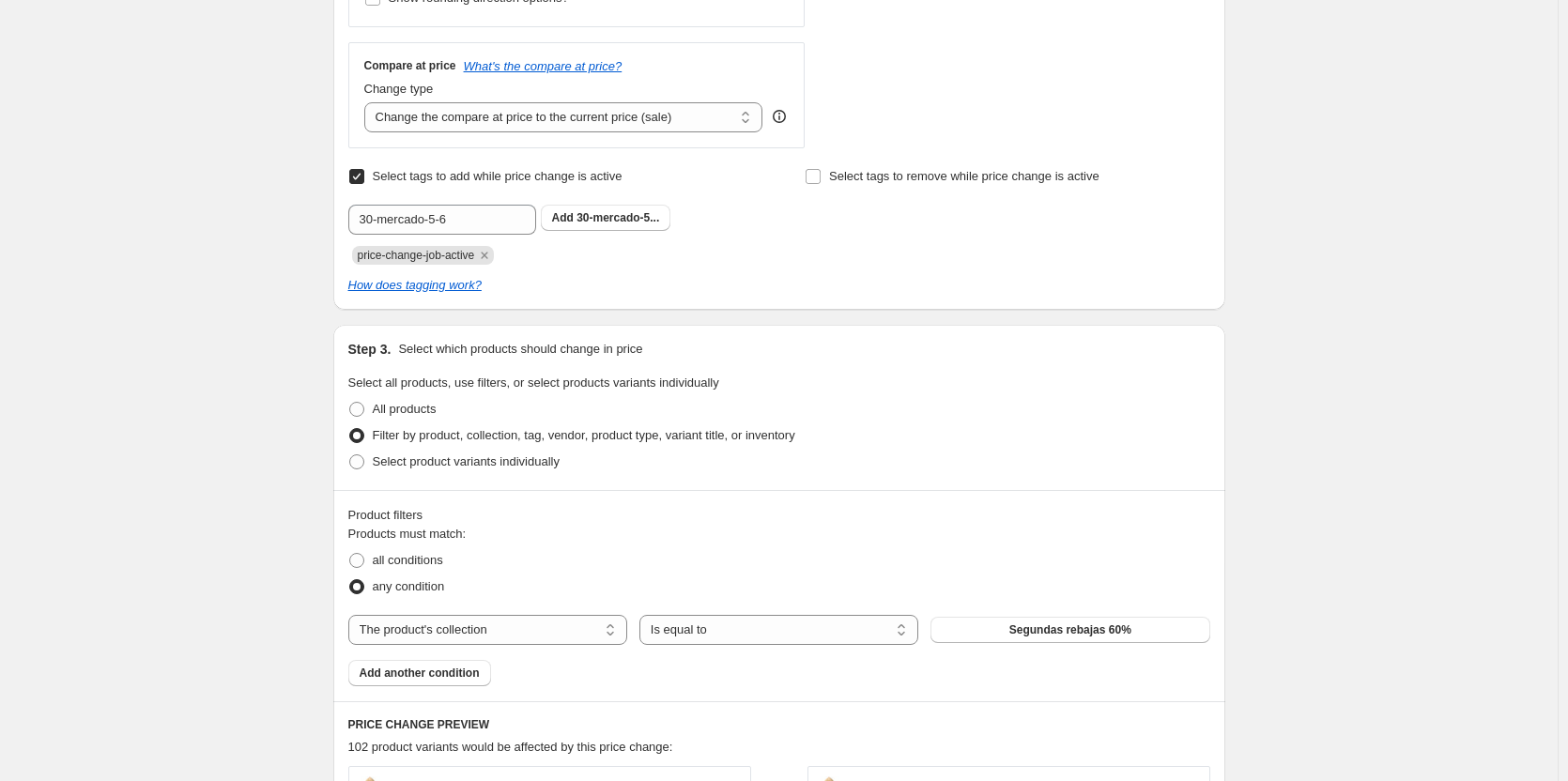 click on "Segundas rebajas 60%" at bounding box center (1070, 630) 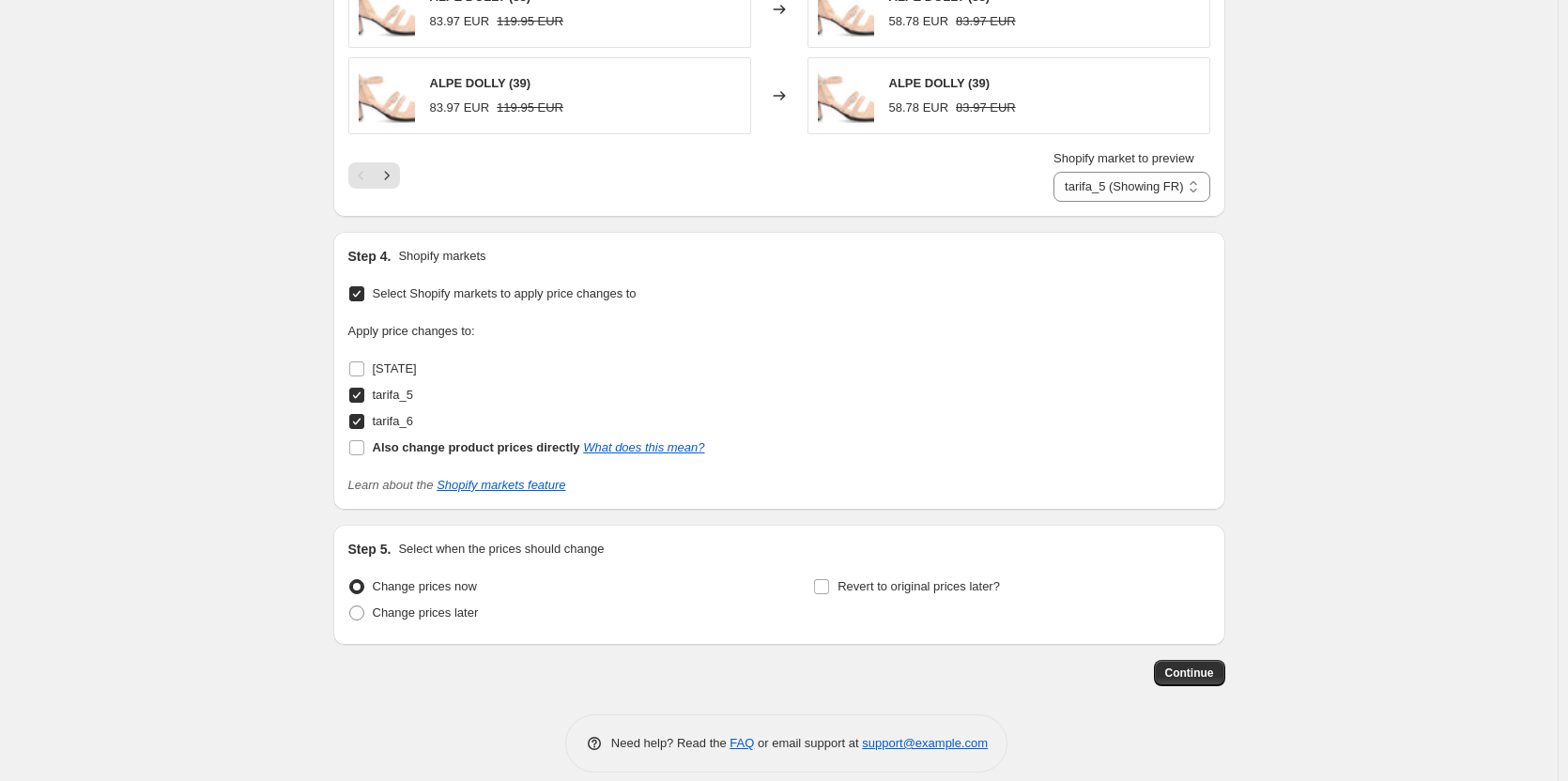 scroll, scrollTop: 1732, scrollLeft: 0, axis: vertical 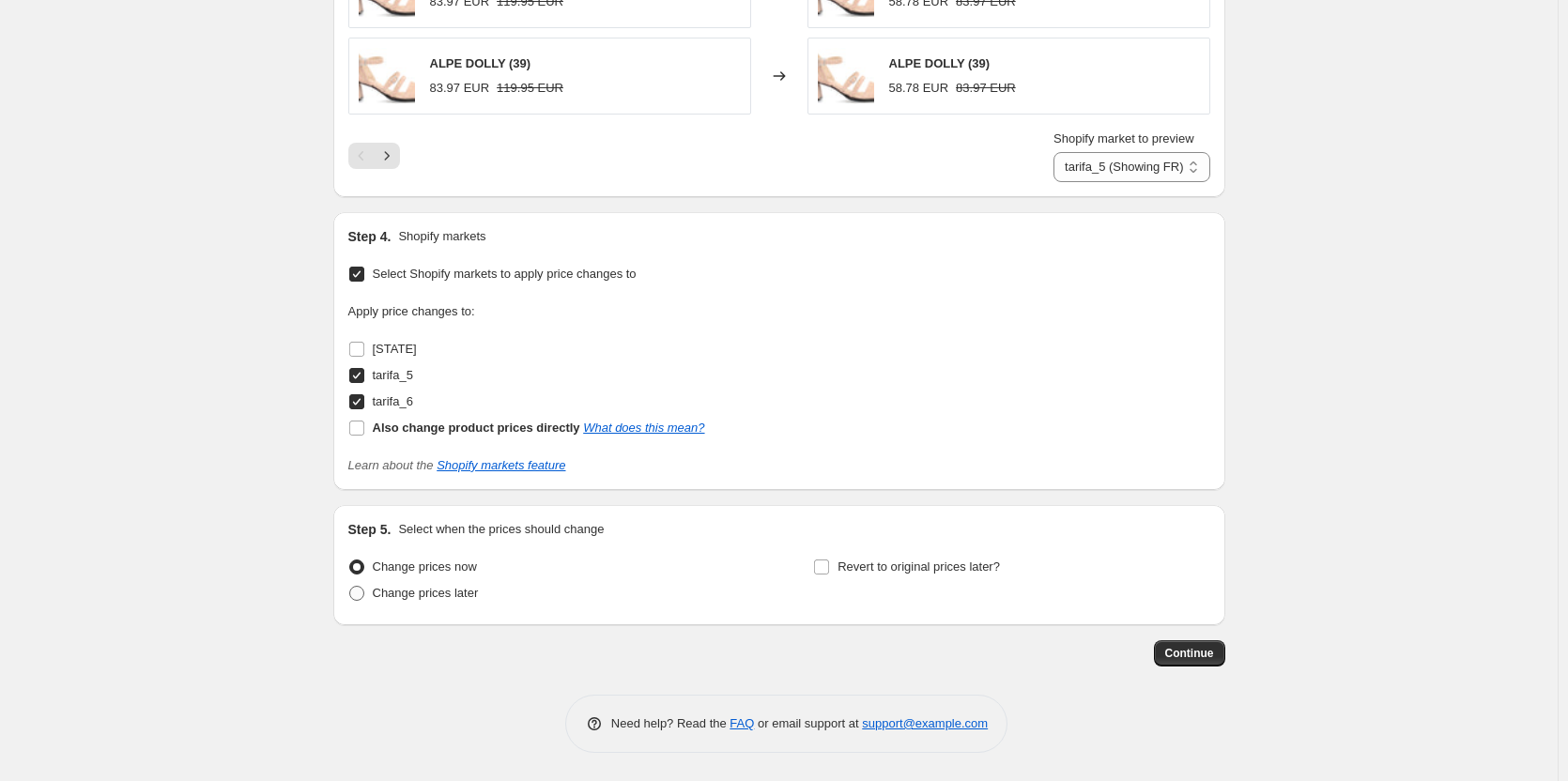 click on "Change prices later" at bounding box center (425, 592) 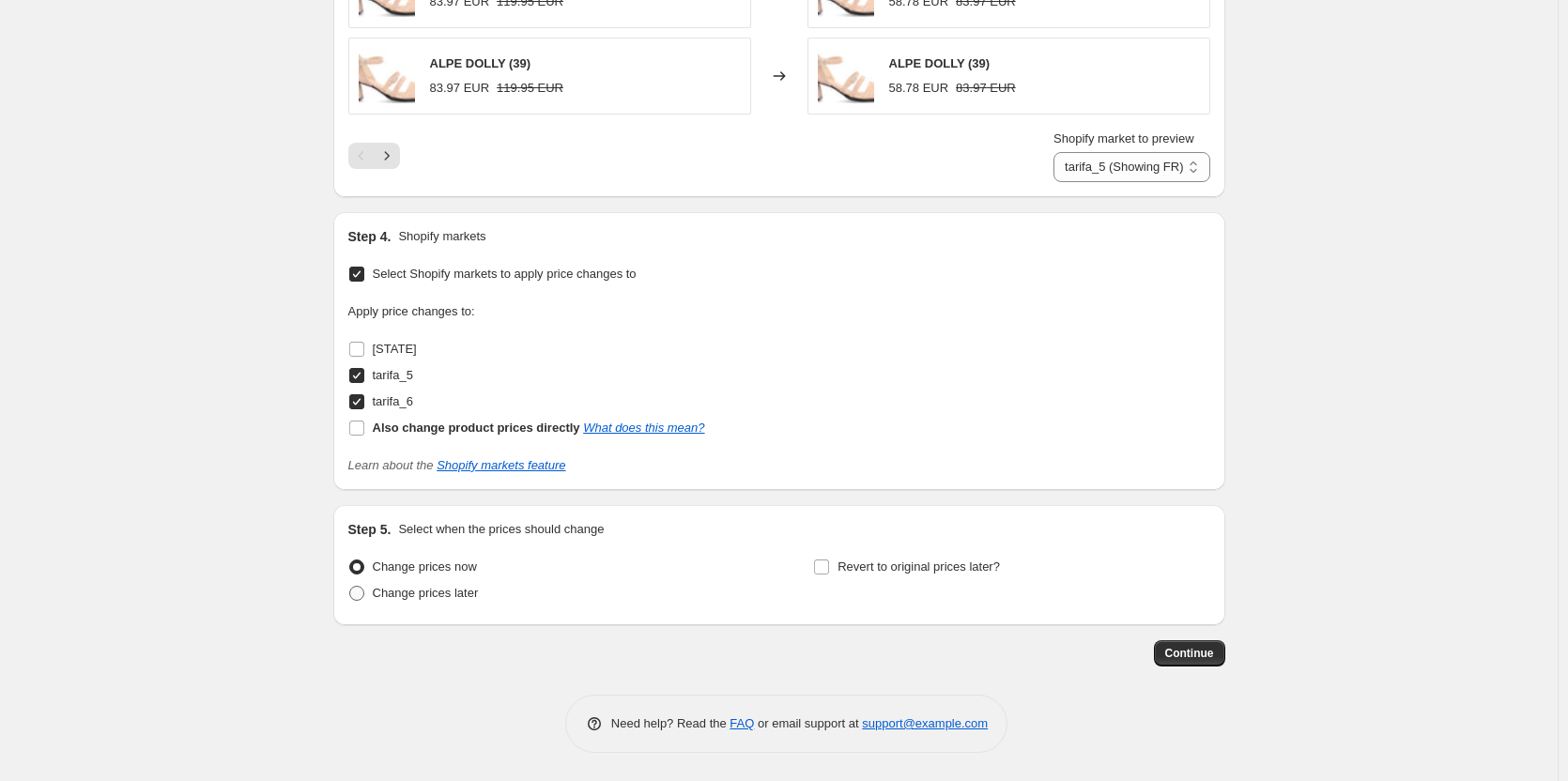 radio on "true" 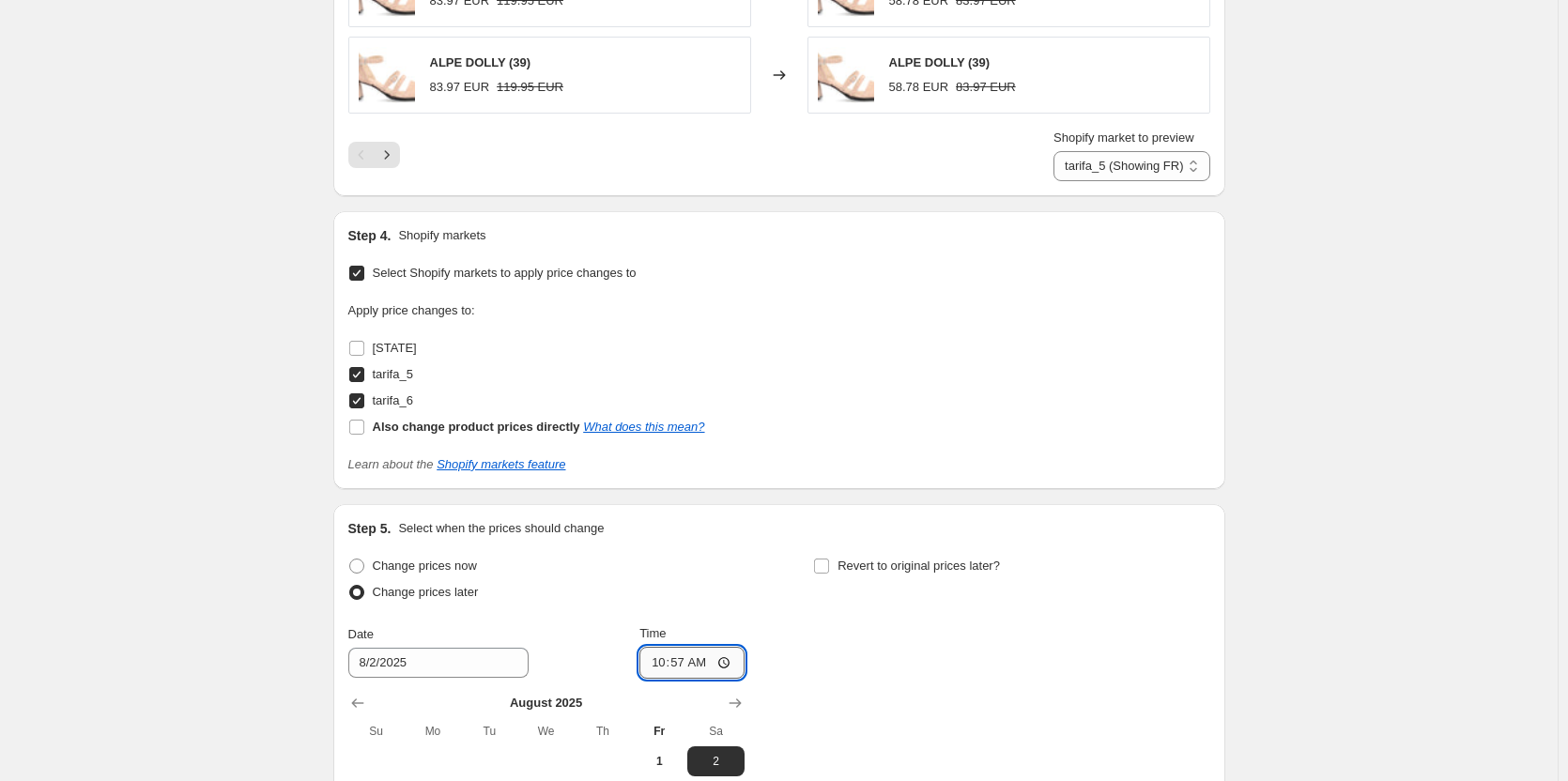 click on "10:57" at bounding box center (692, 663) 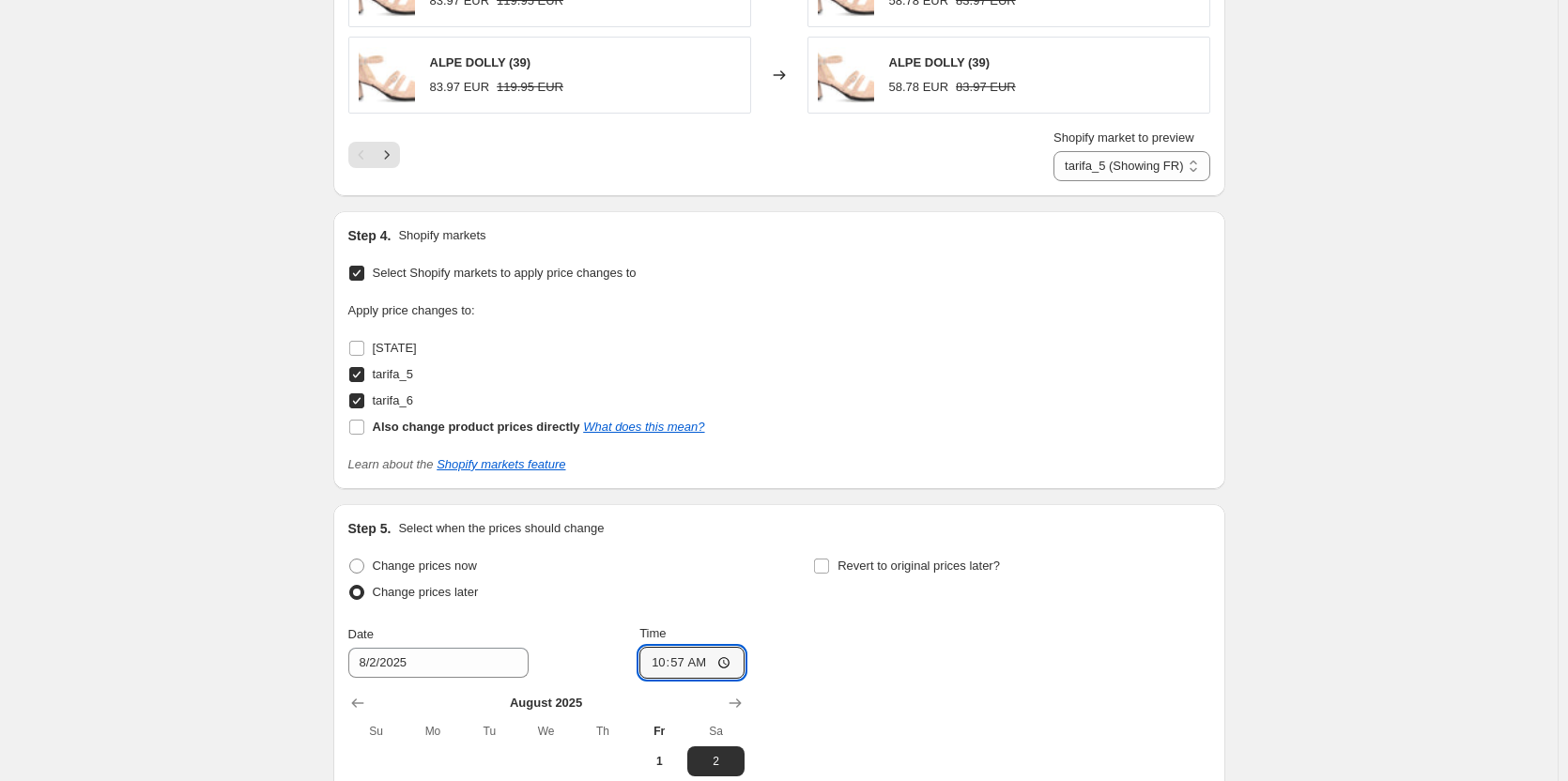 type on "02:57" 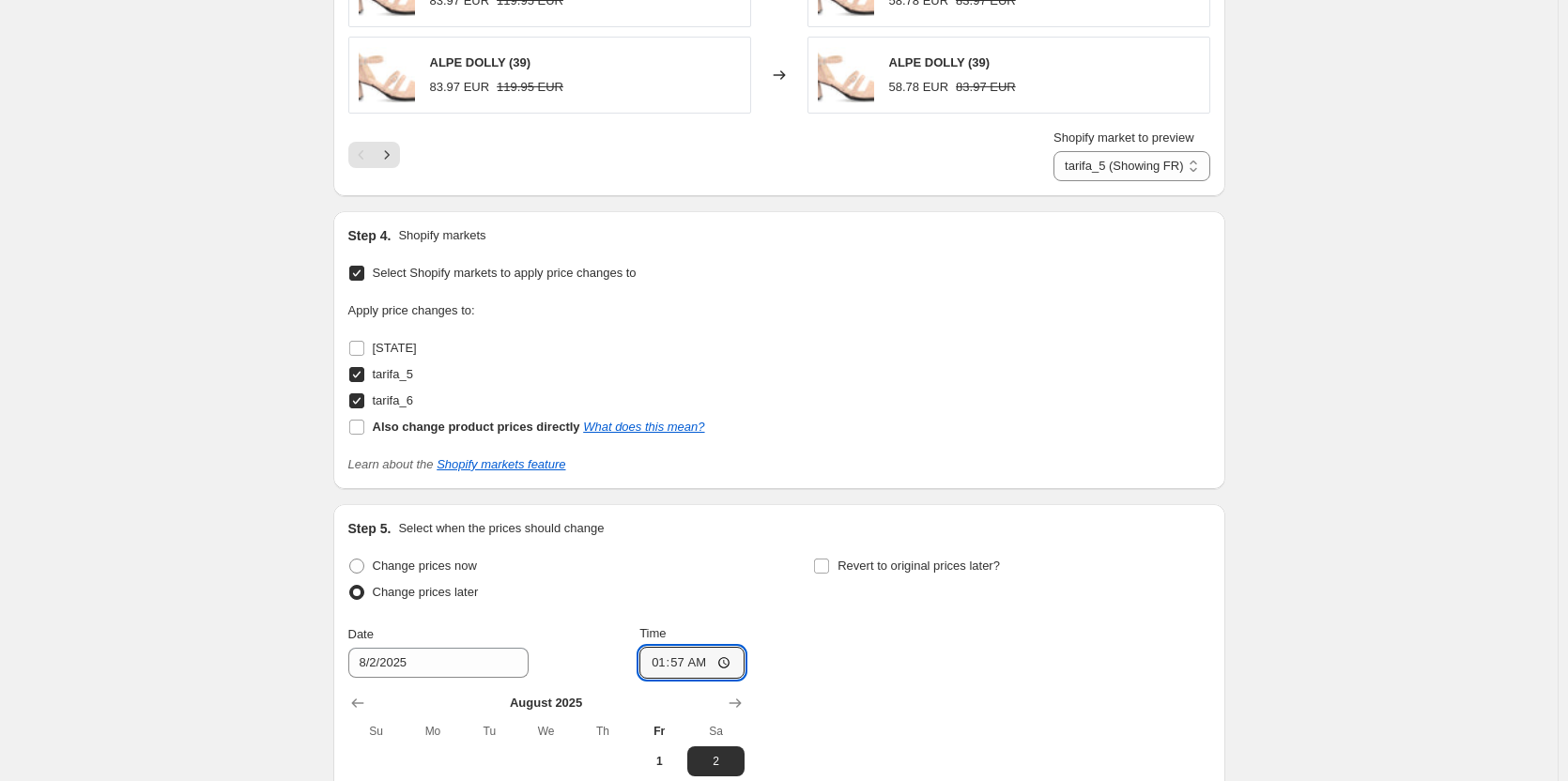 type on "12:57" 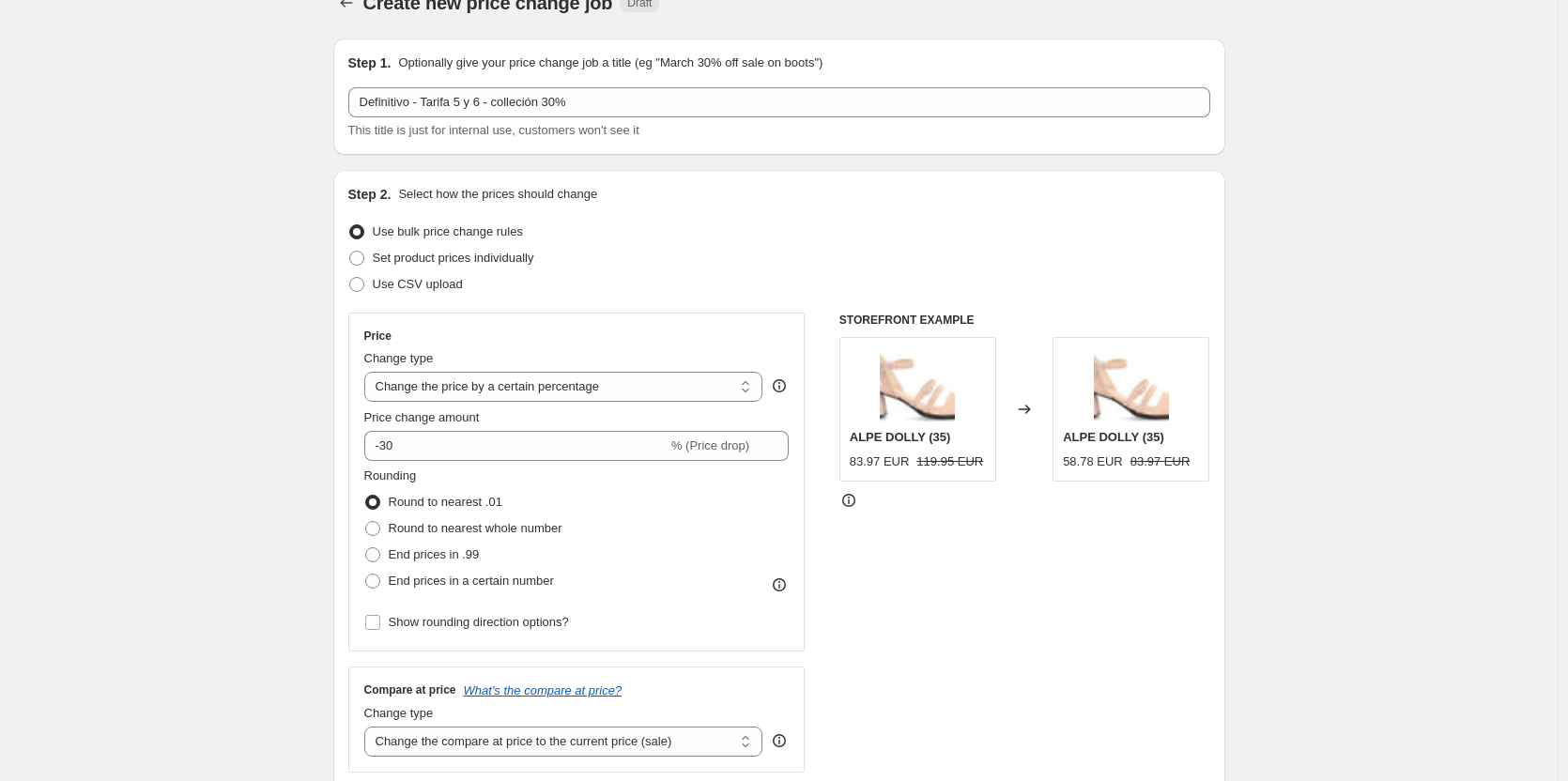 scroll, scrollTop: 18, scrollLeft: 0, axis: vertical 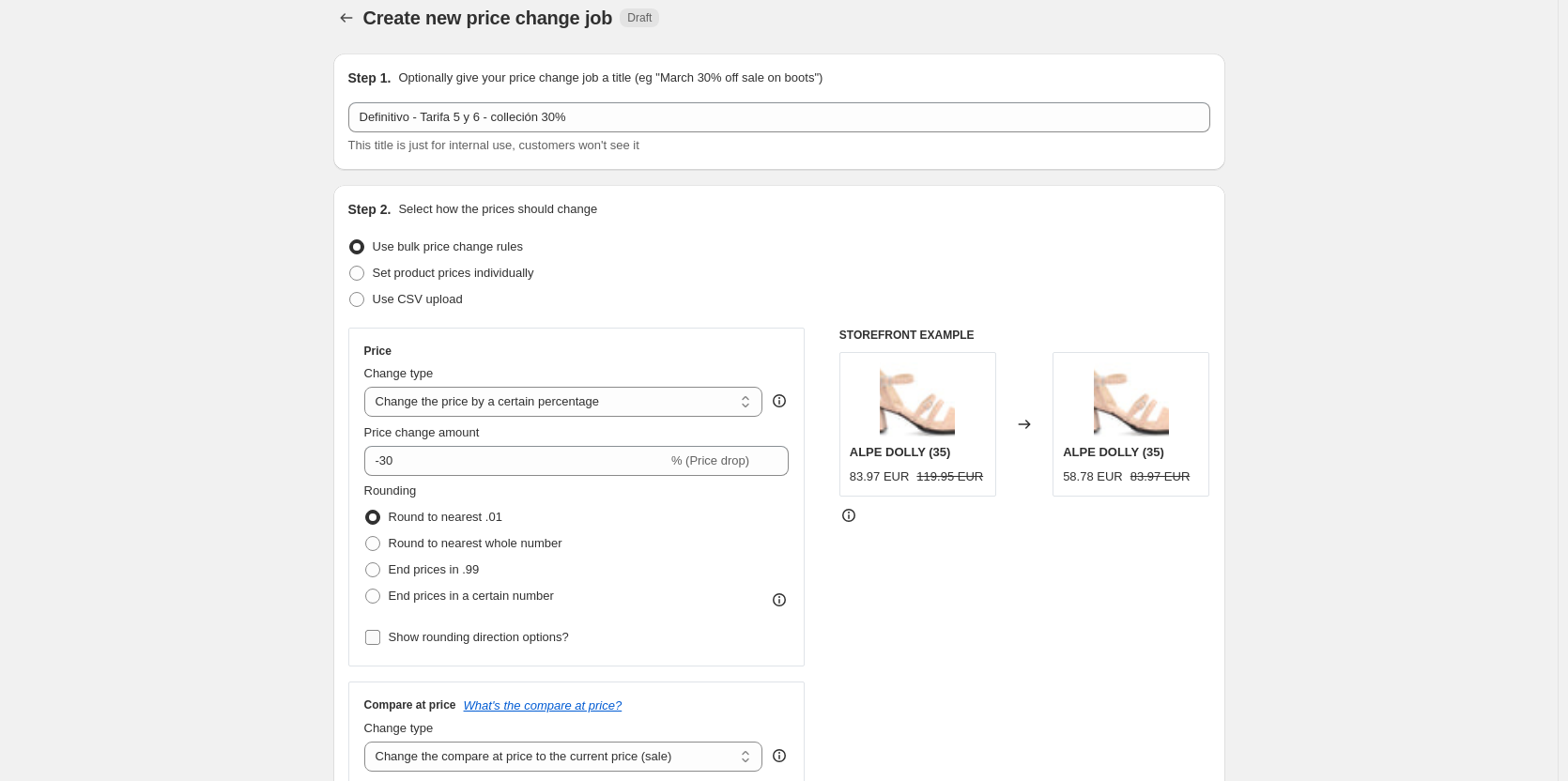 click on "Show rounding direction options?" at bounding box center (479, 636) 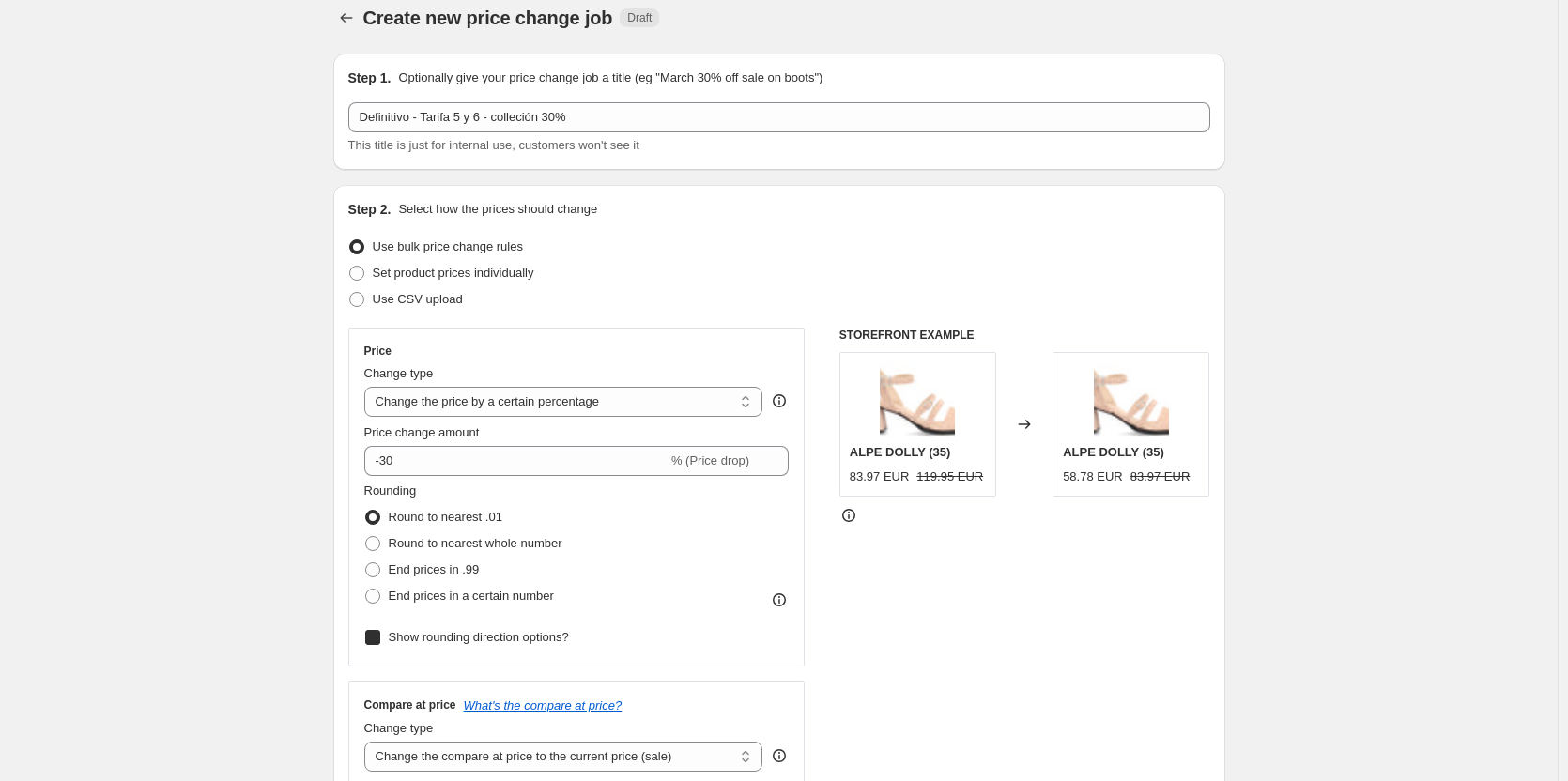 checkbox on "true" 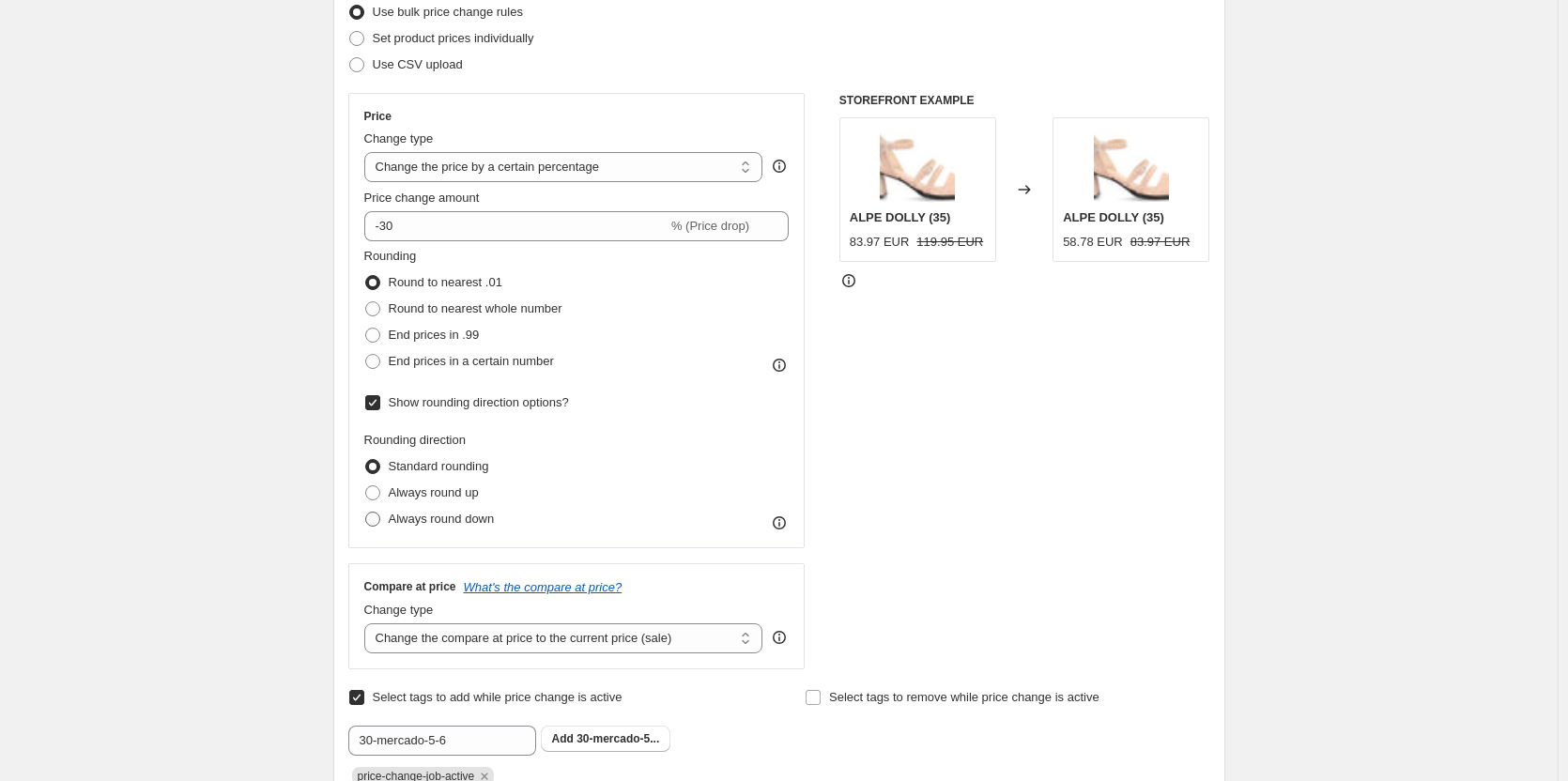 scroll, scrollTop: 299, scrollLeft: 0, axis: vertical 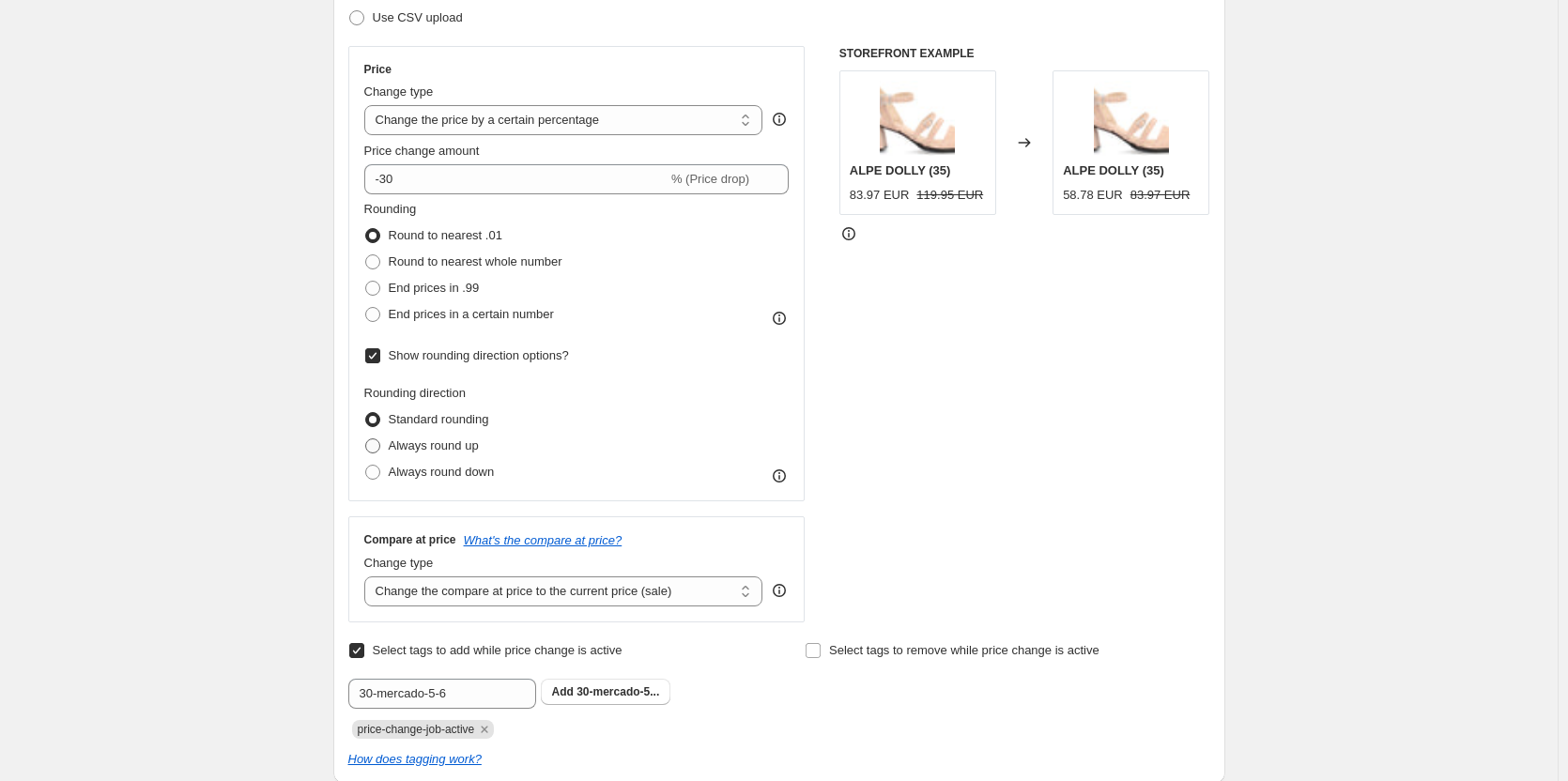 click on "Always round up" at bounding box center (434, 445) 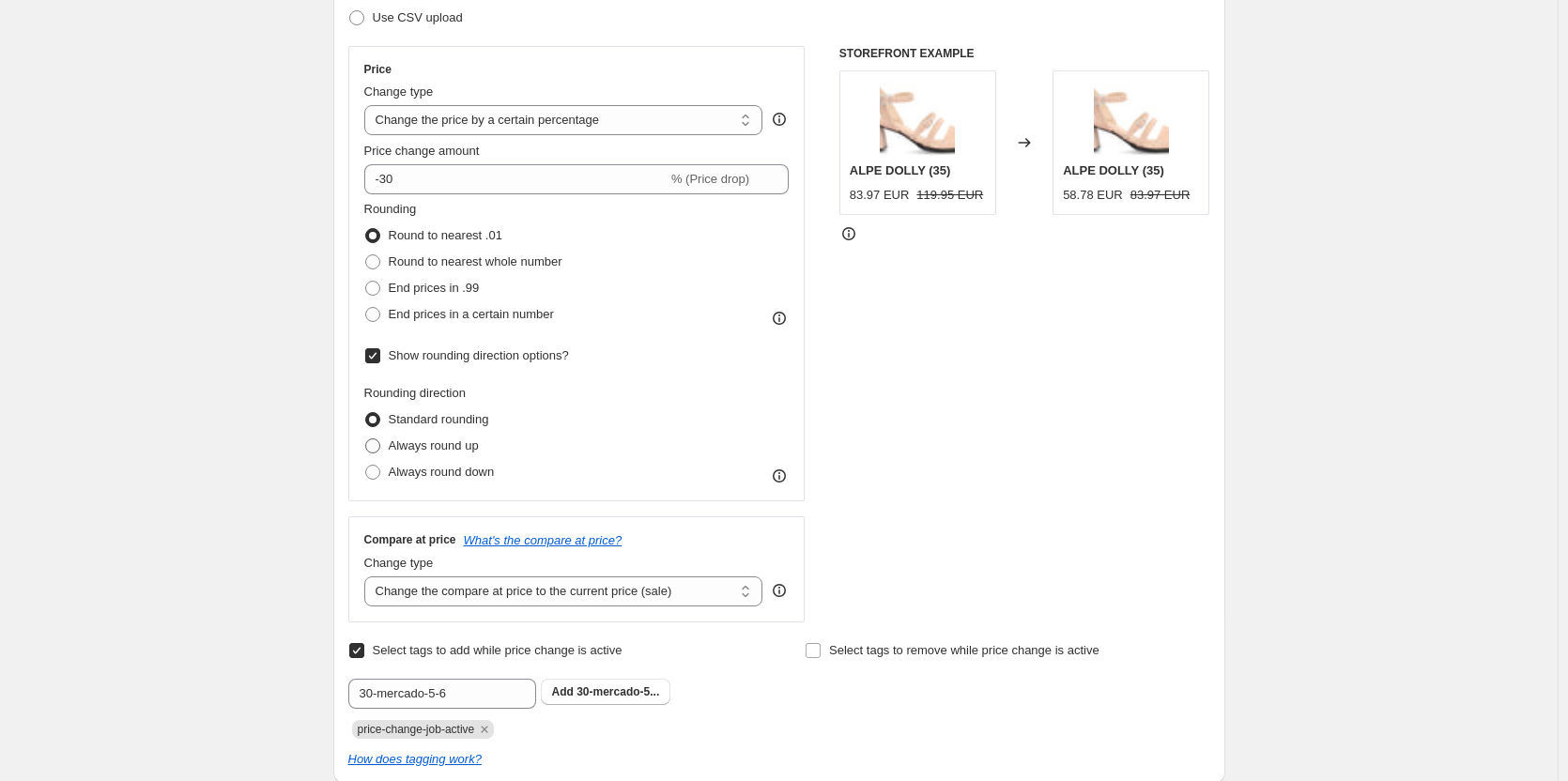 radio on "true" 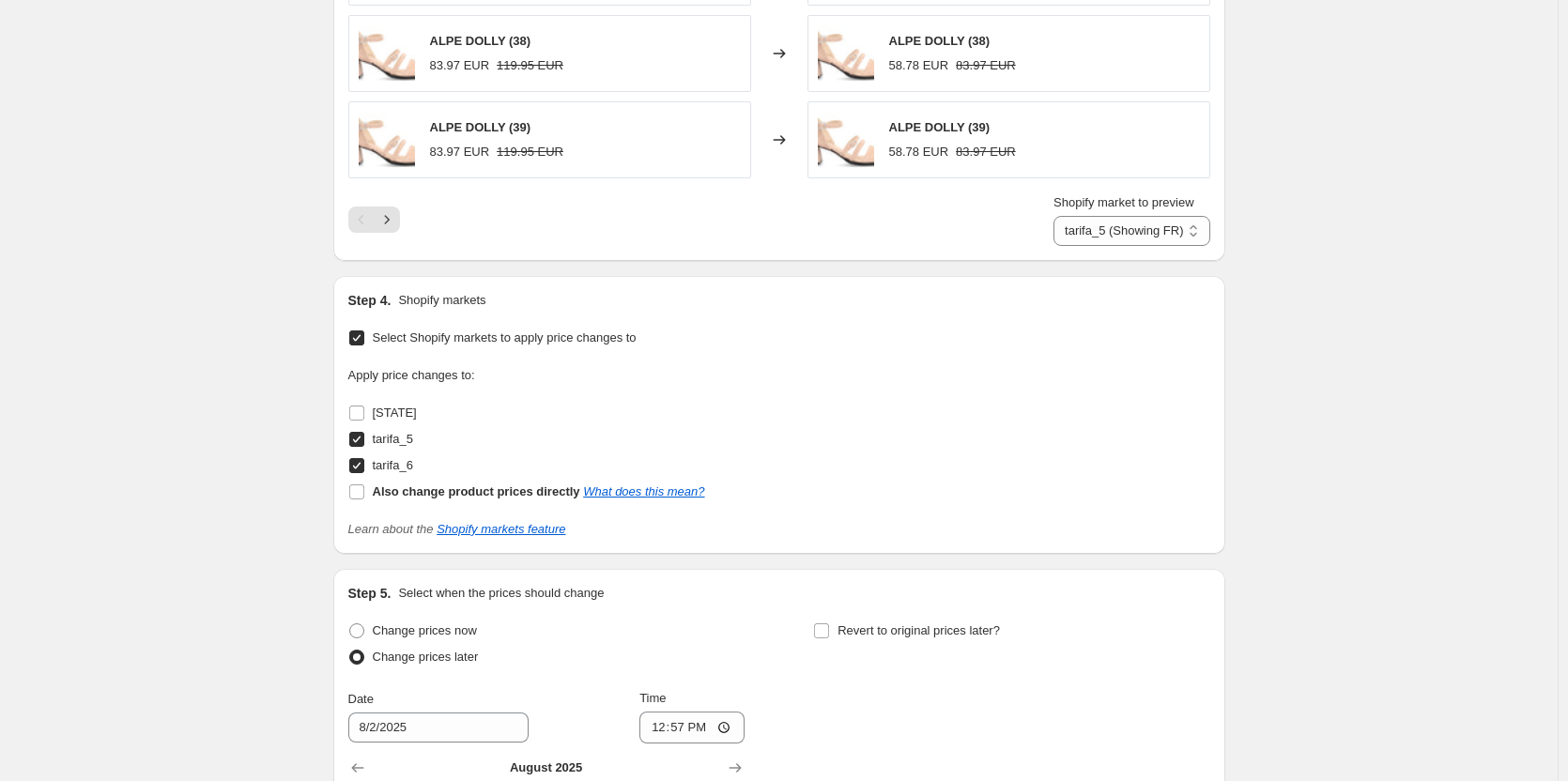 scroll, scrollTop: 2199, scrollLeft: 0, axis: vertical 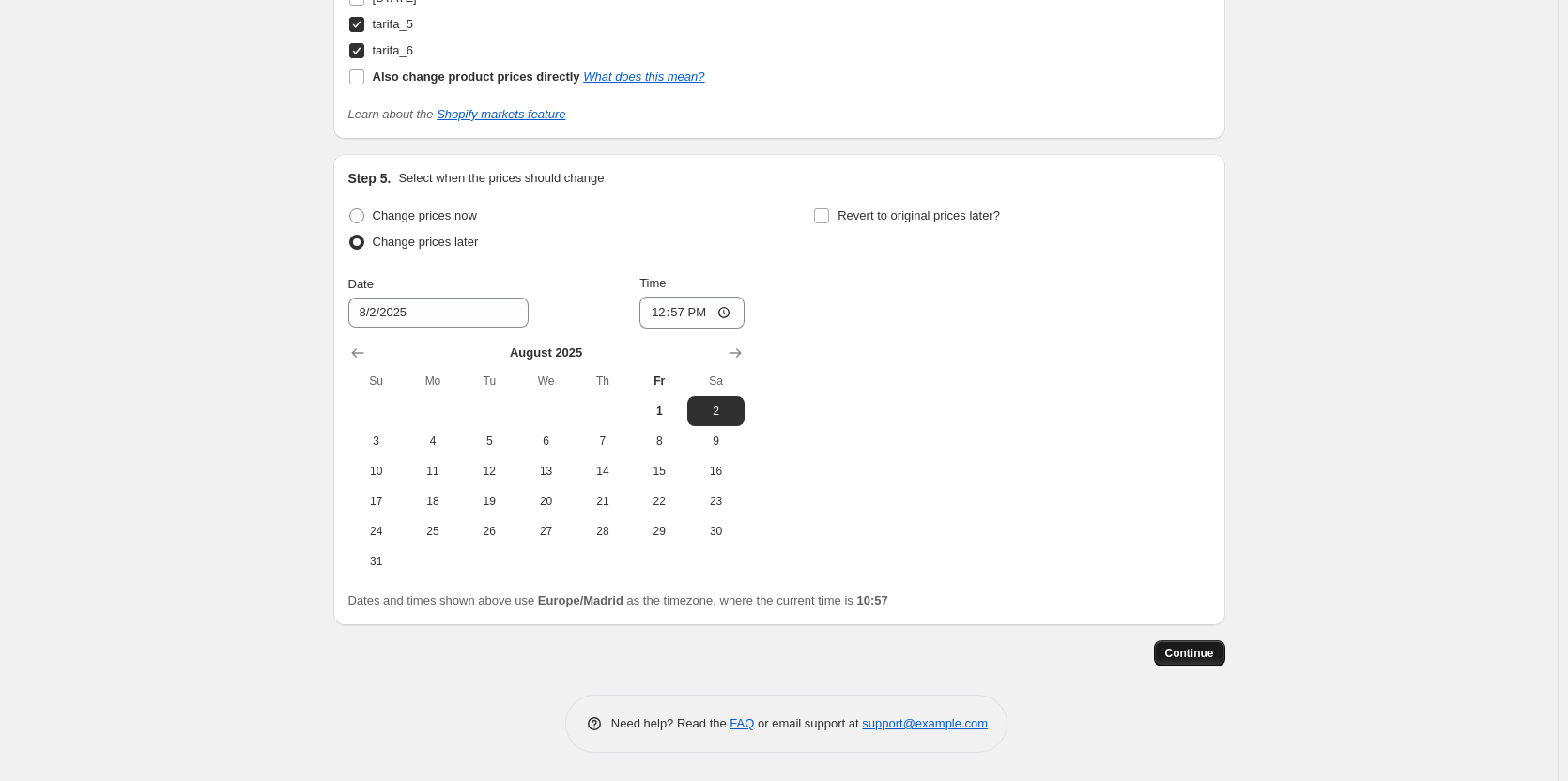 click on "Continue" at bounding box center (1190, 653) 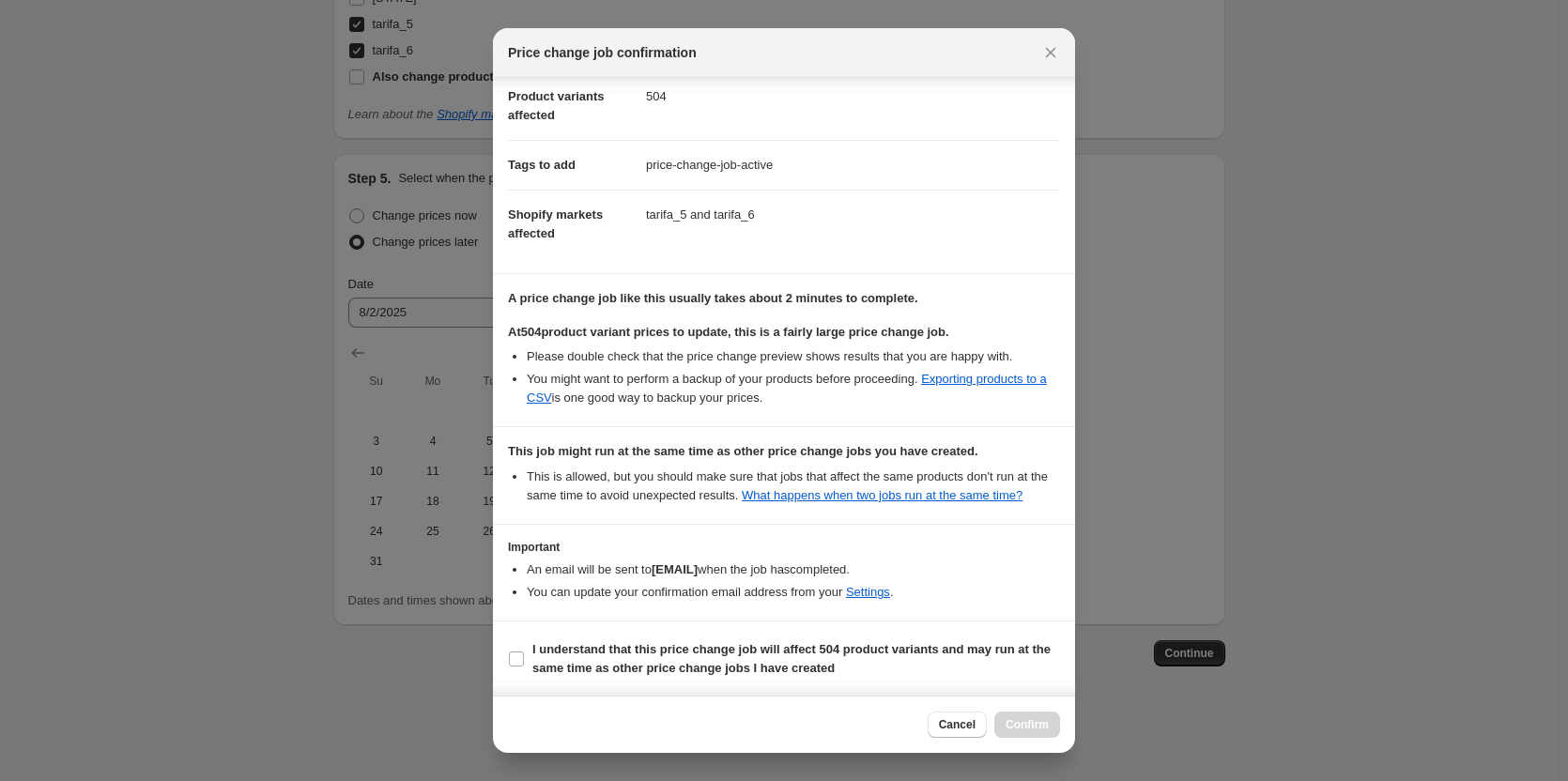 scroll, scrollTop: 208, scrollLeft: 0, axis: vertical 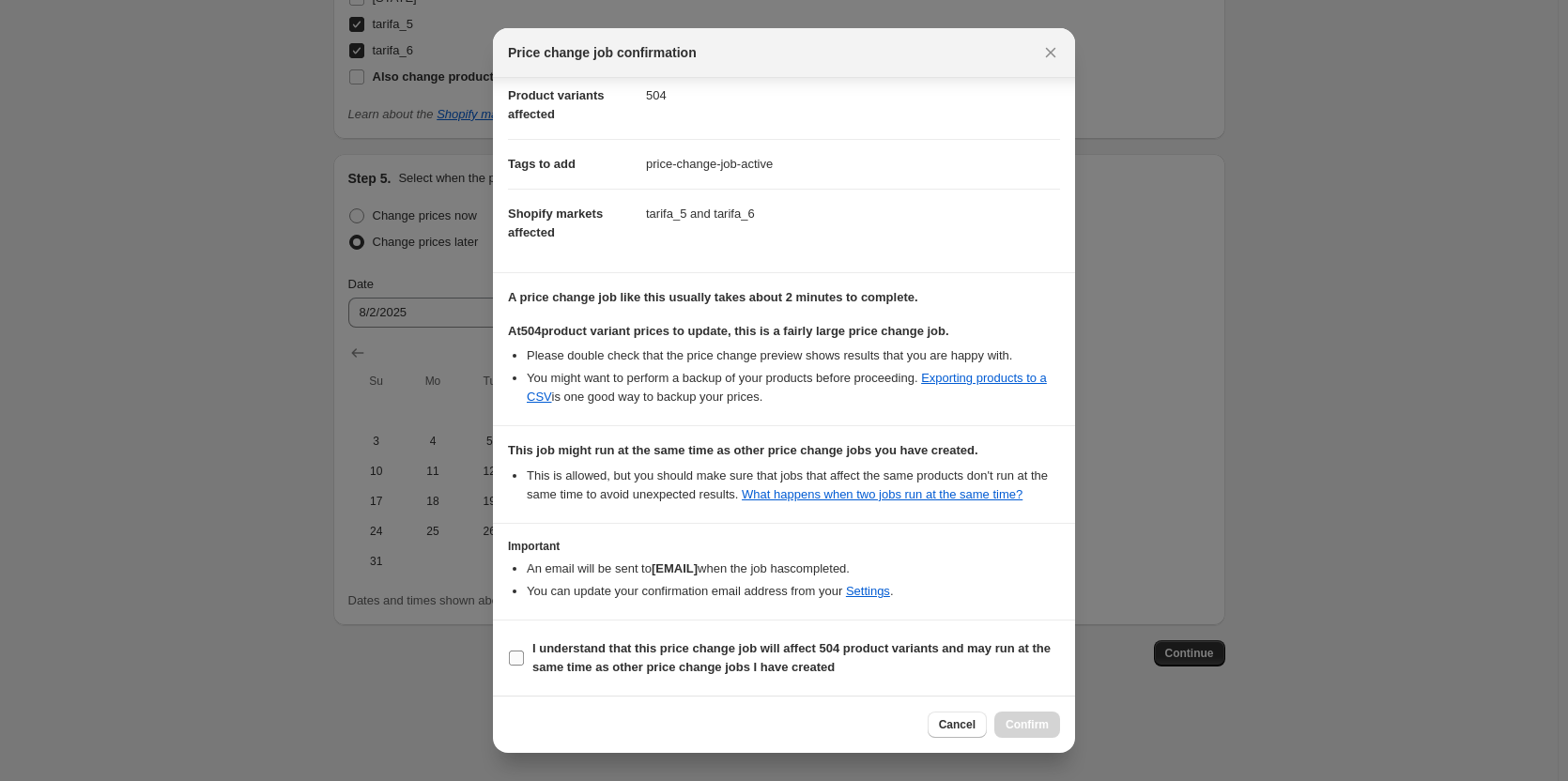 click on "I understand that this price change job will affect 504 product variants and may run at the same time as other price change jobs I have created" at bounding box center [792, 657] 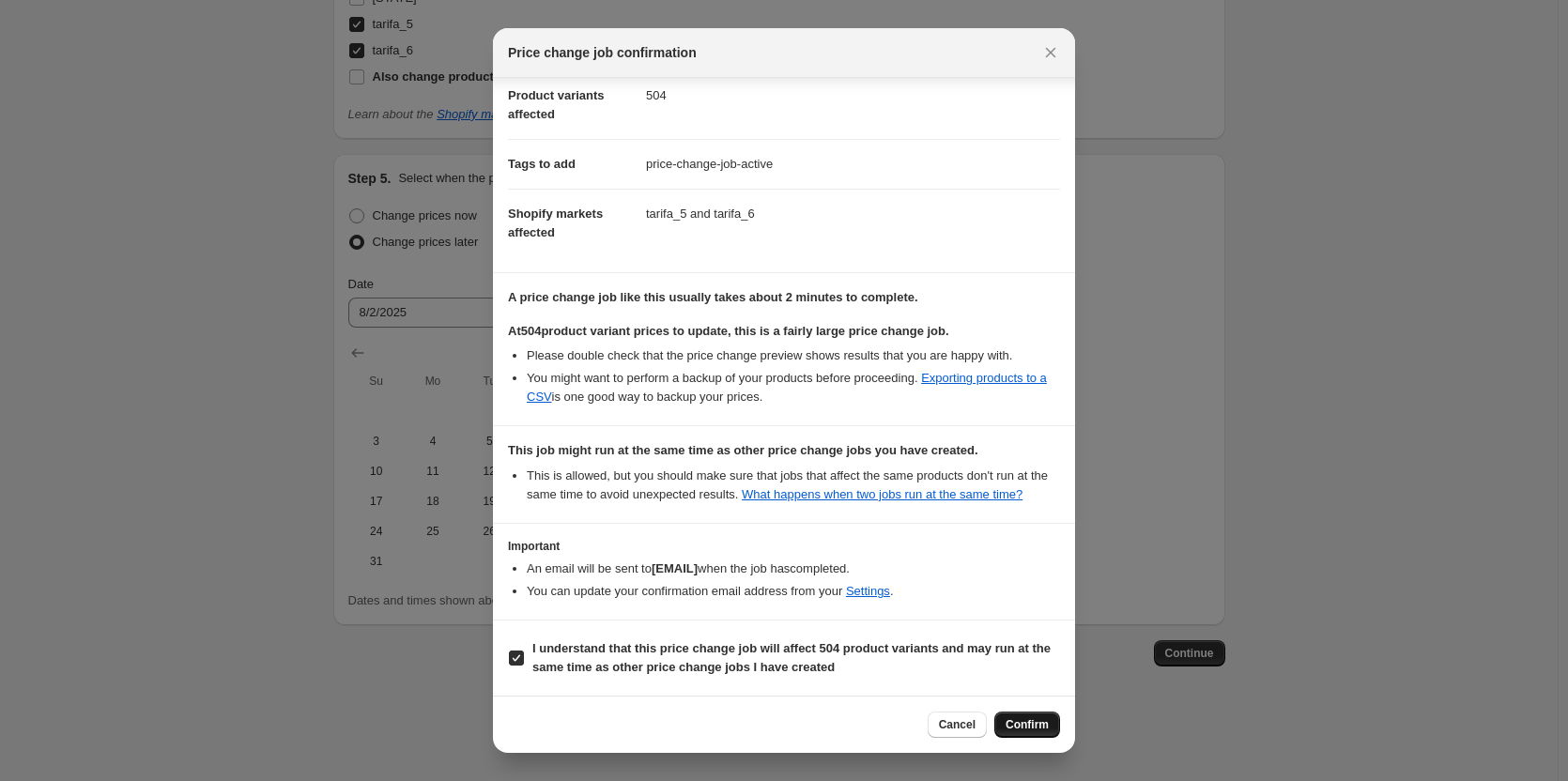 click on "Confirm" at bounding box center [1027, 725] 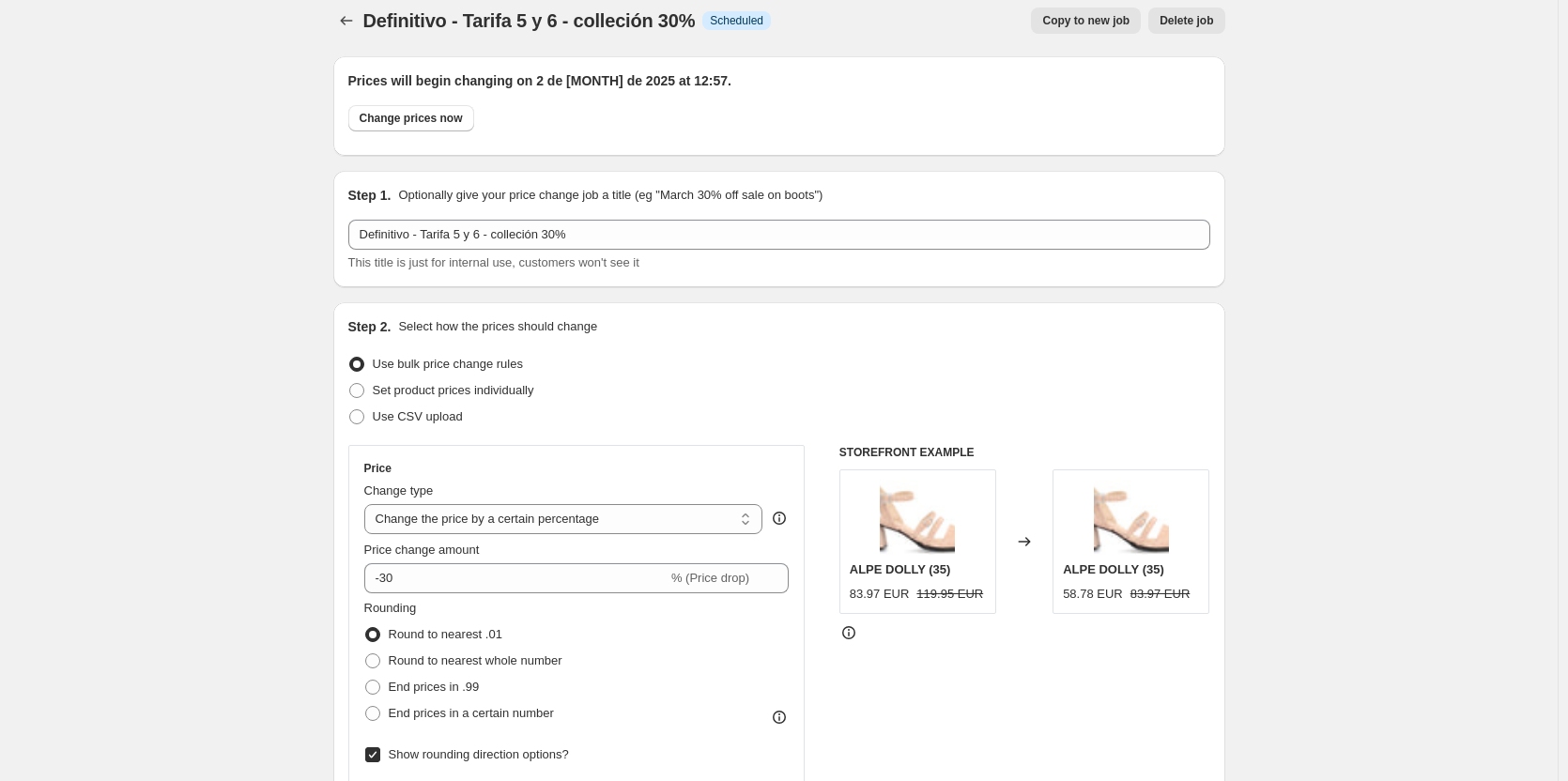 scroll, scrollTop: 0, scrollLeft: 0, axis: both 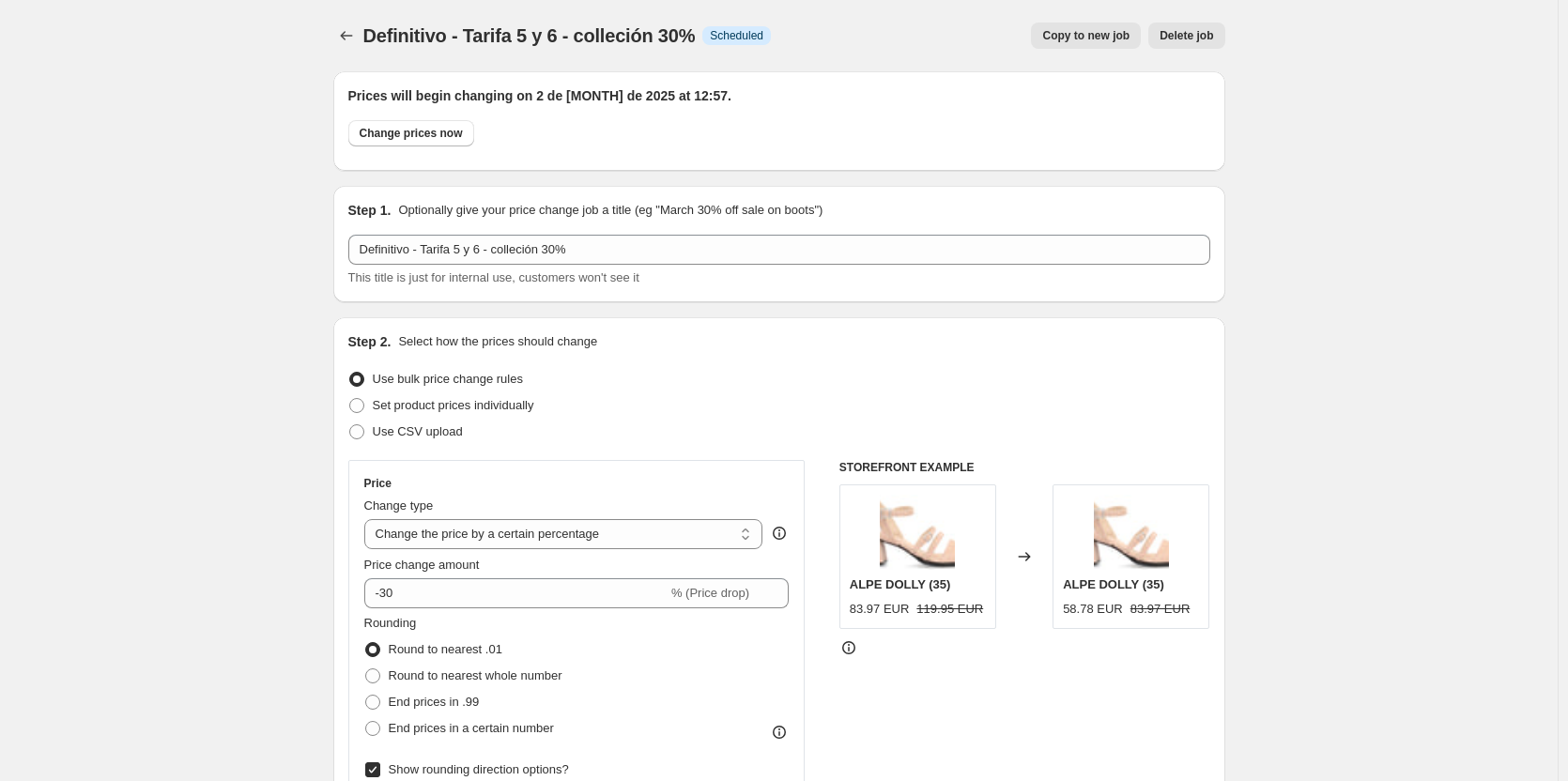 click on "Copy to new job" at bounding box center [1085, 36] 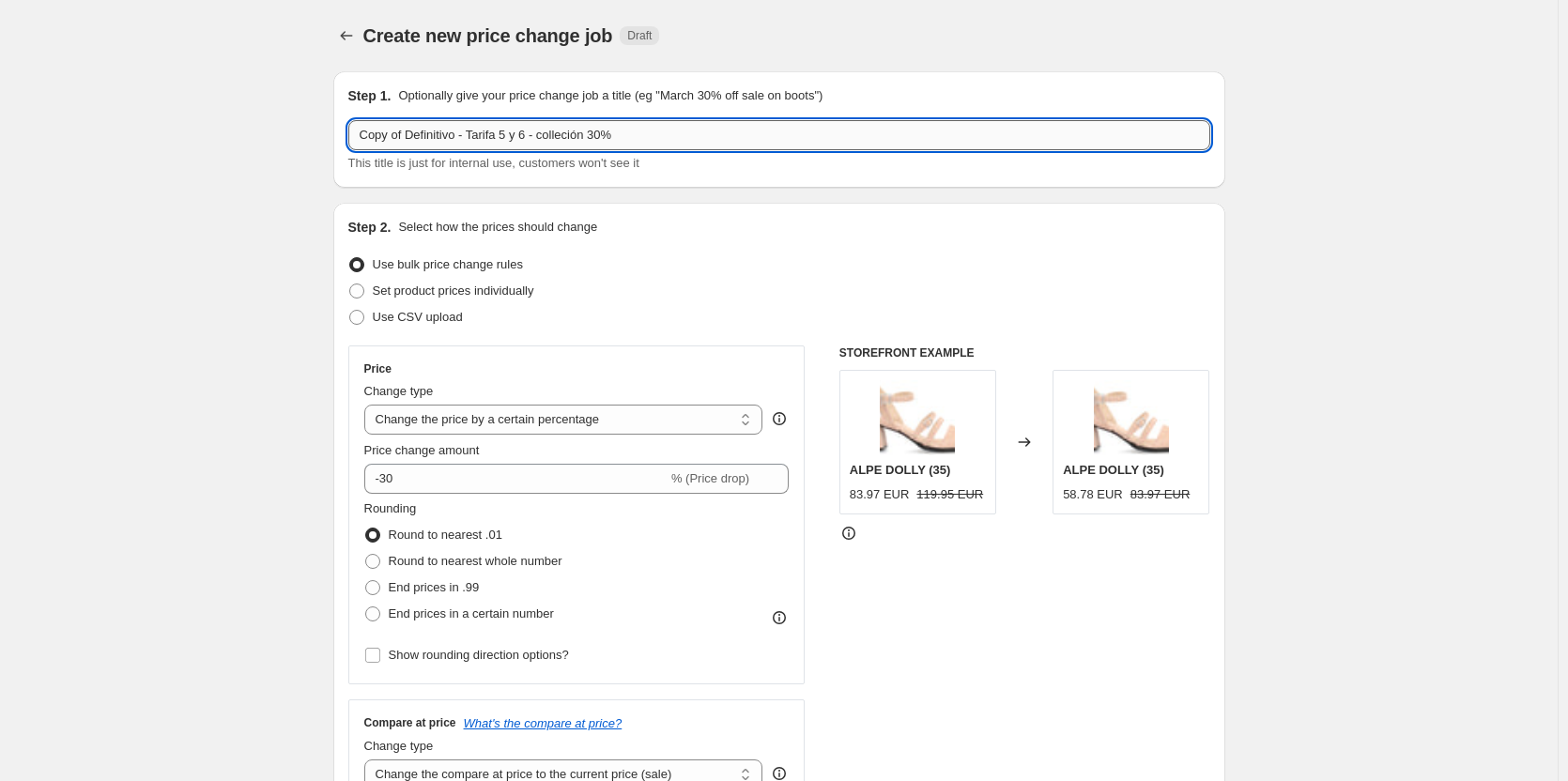 drag, startPoint x: 463, startPoint y: 137, endPoint x: 373, endPoint y: 137, distance: 90 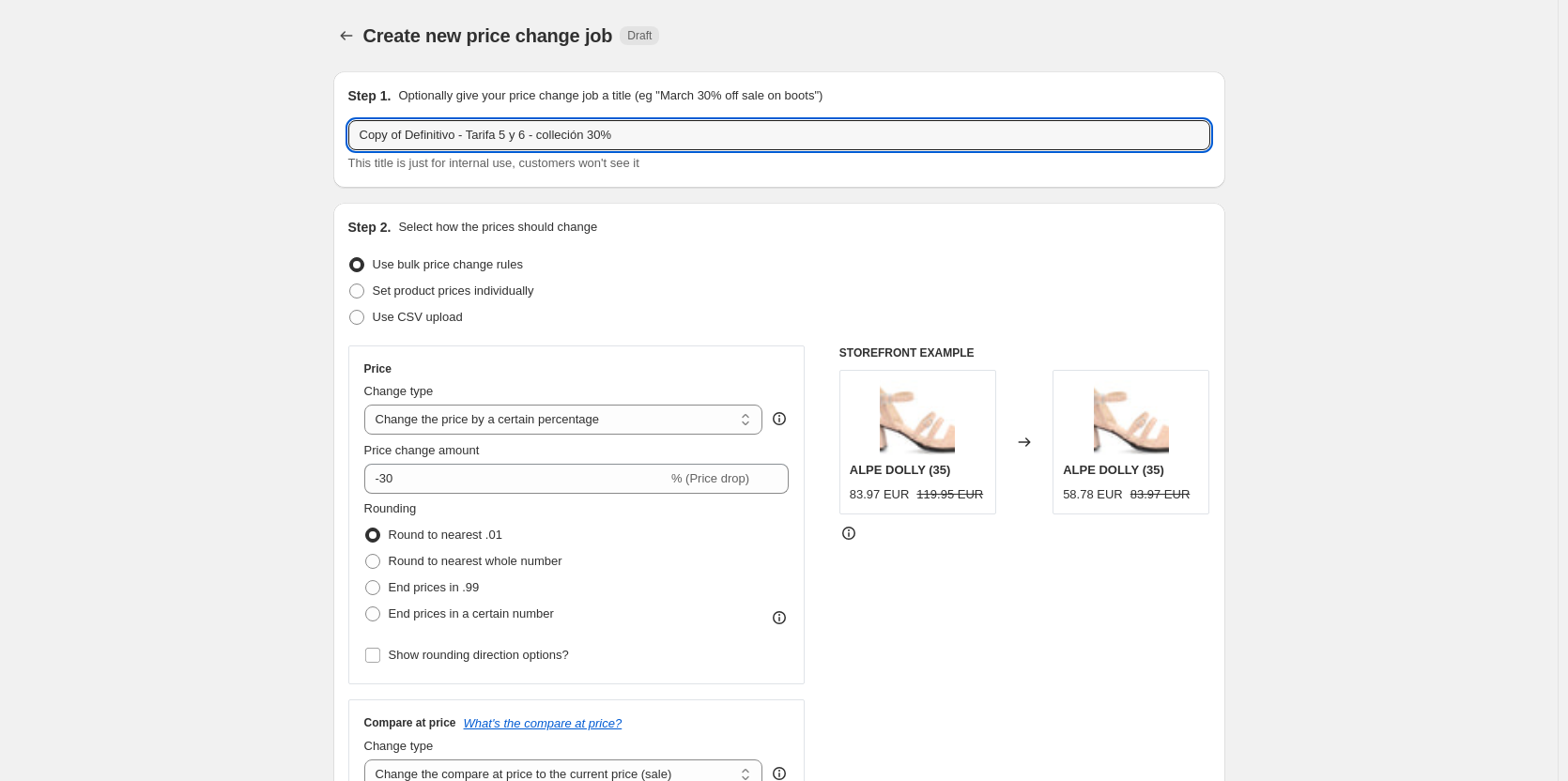 drag, startPoint x: 468, startPoint y: 130, endPoint x: 238, endPoint y: 148, distance: 230.70327 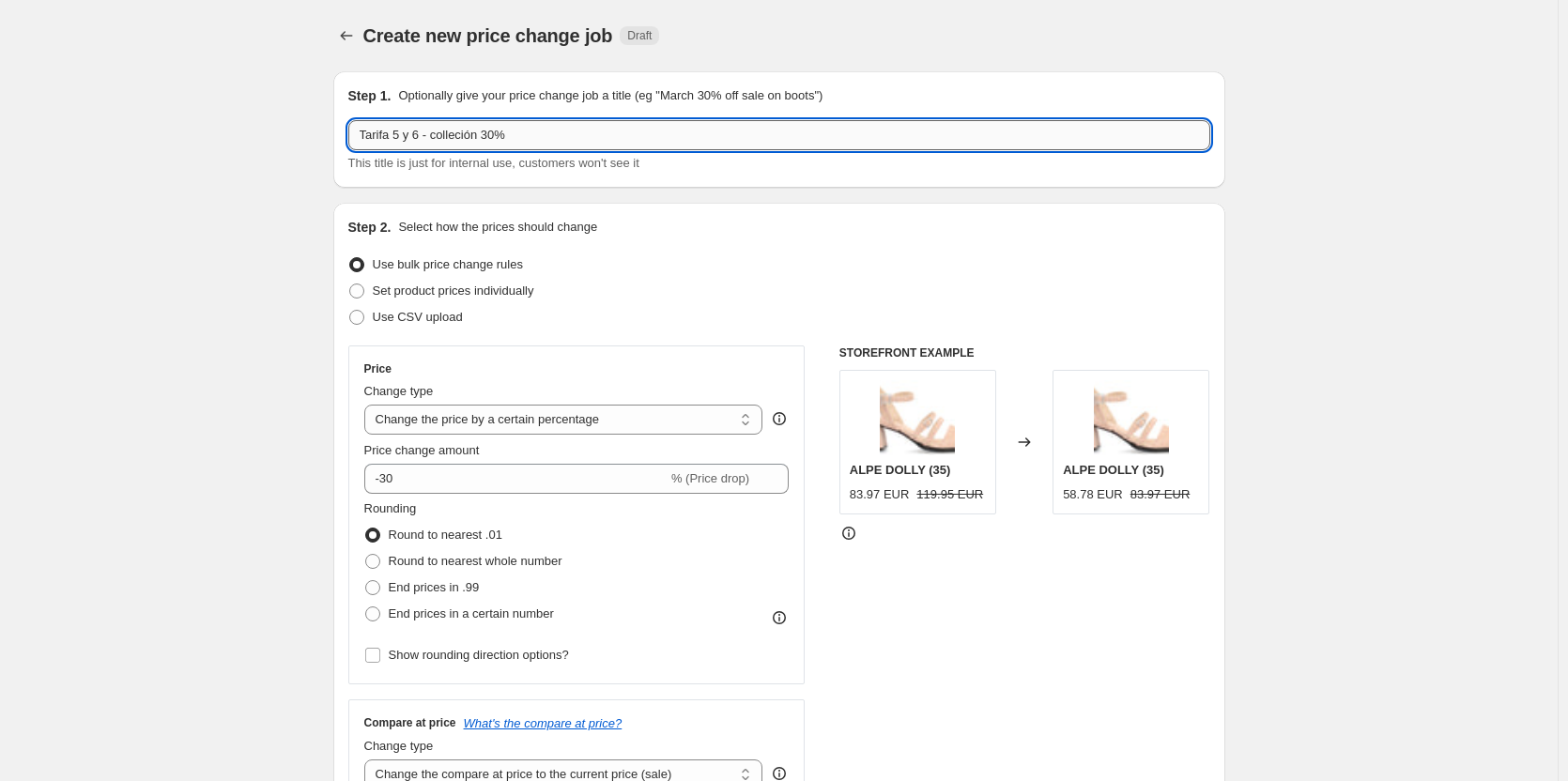 click on "Tarifa 5 y 6 - colleción 30%" at bounding box center [779, 135] 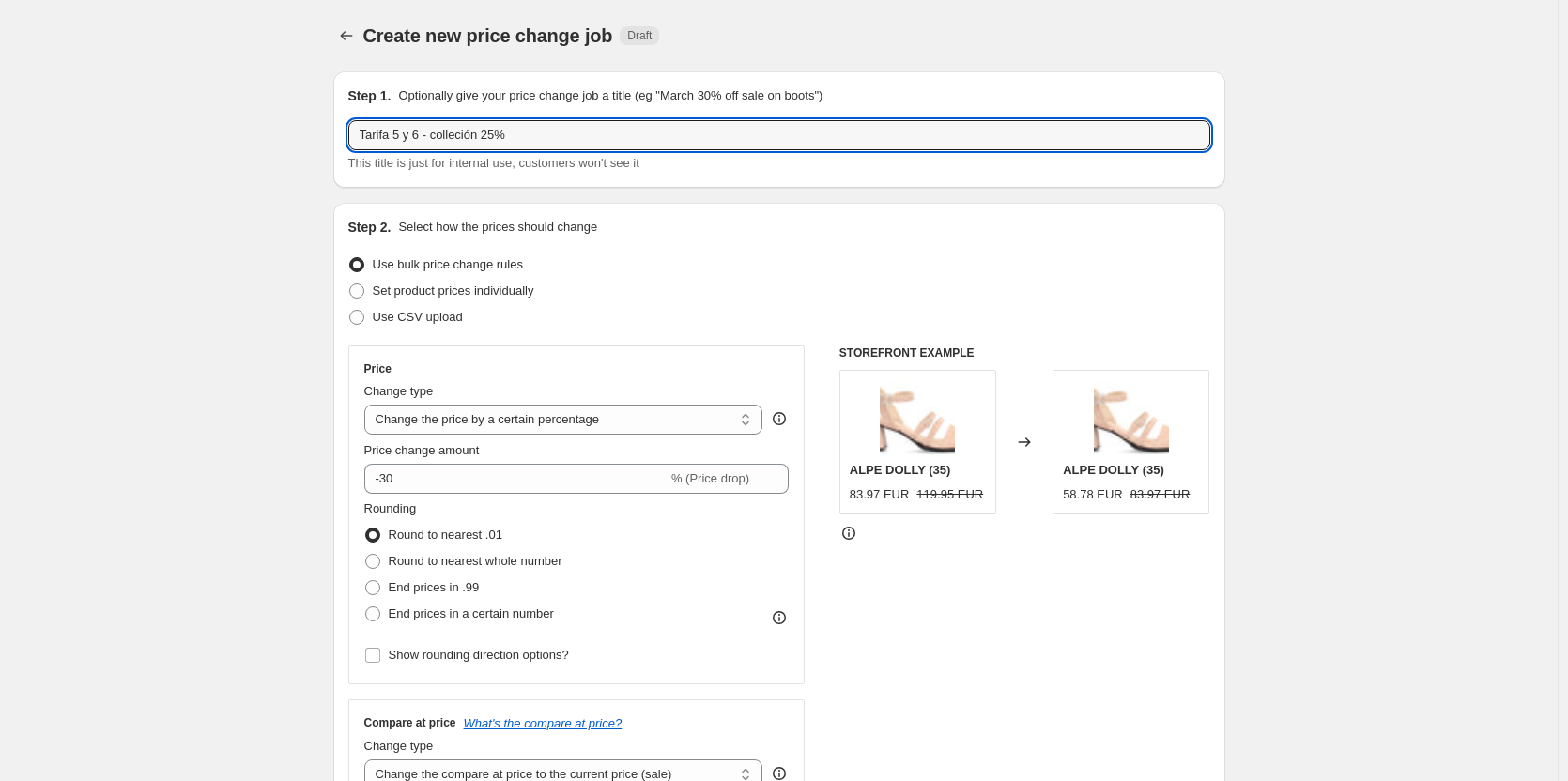 type on "Tarifa 5 y 6 - colleción 25%" 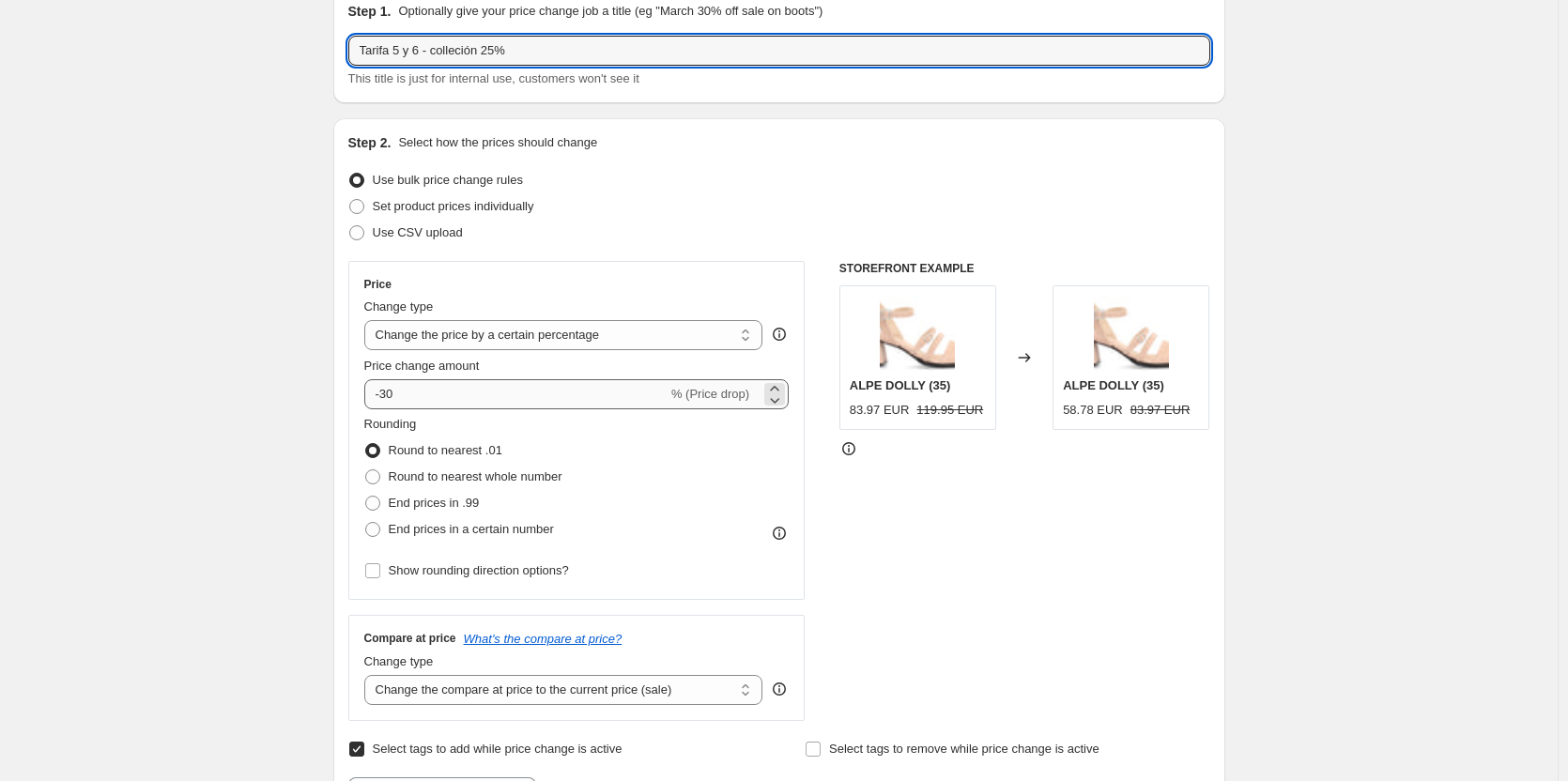 scroll, scrollTop: 94, scrollLeft: 0, axis: vertical 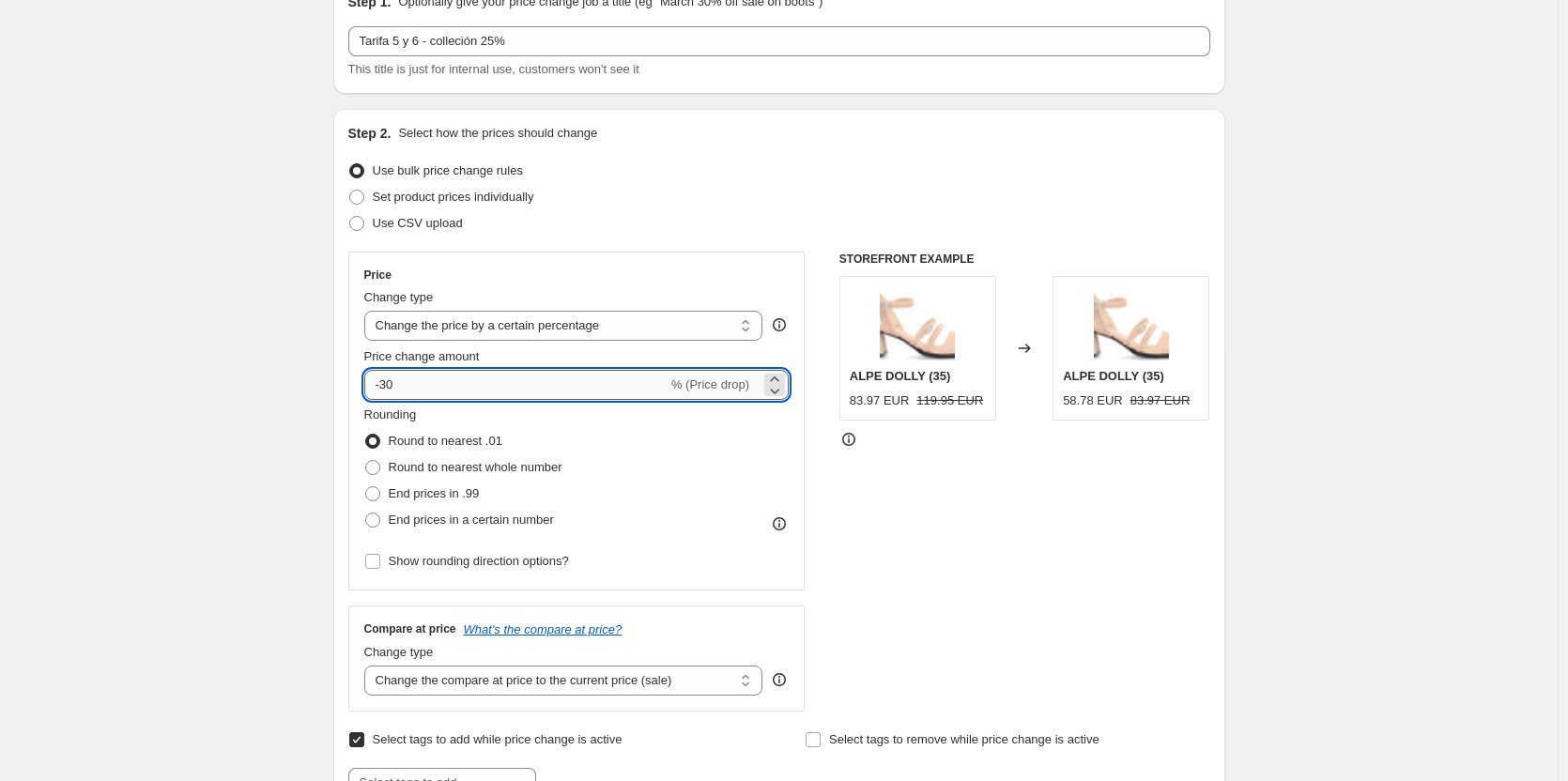 click on "-30" at bounding box center [515, 385] 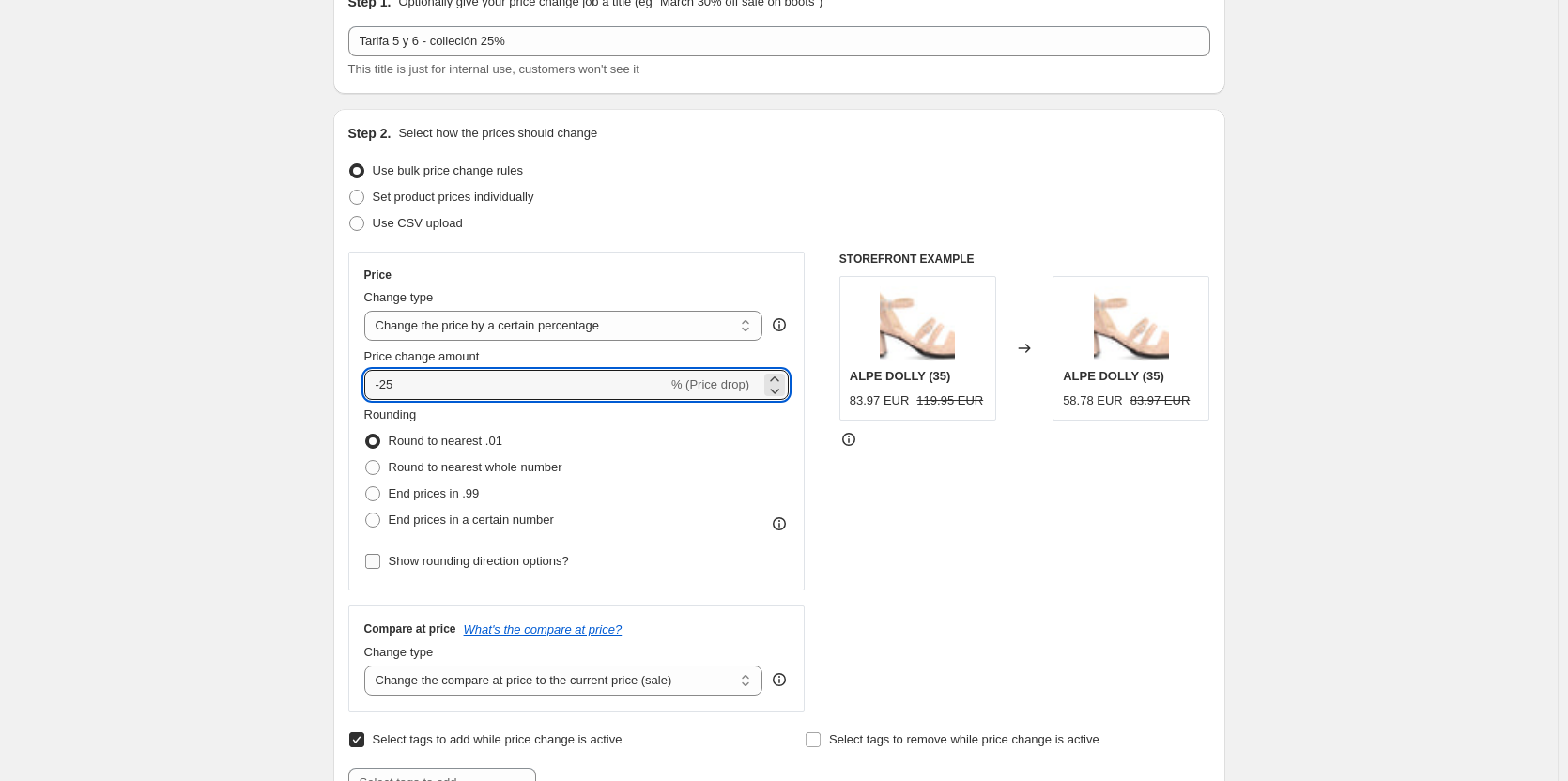 type on "-25" 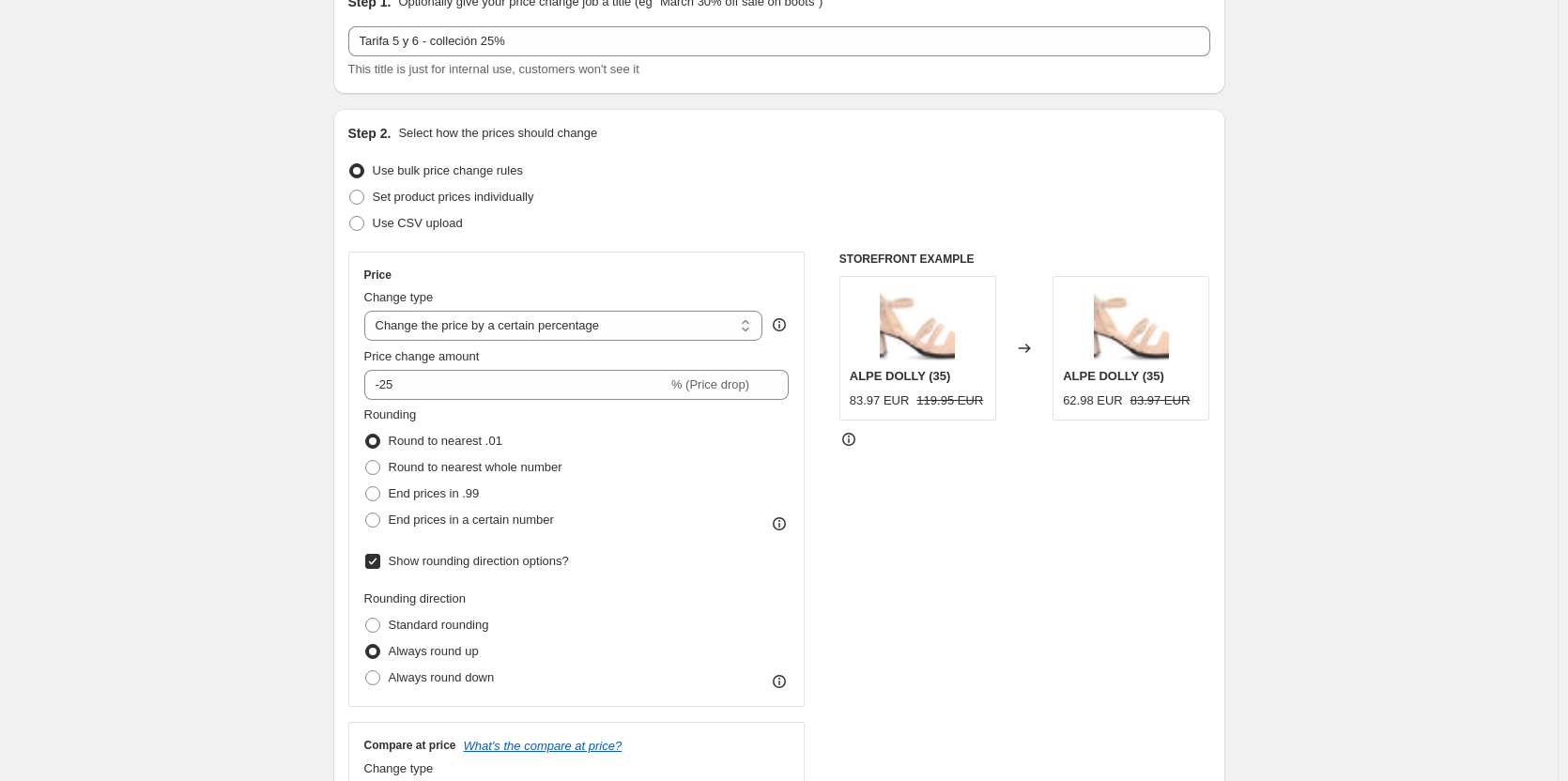 click on "Show rounding direction options?" at bounding box center [479, 560] 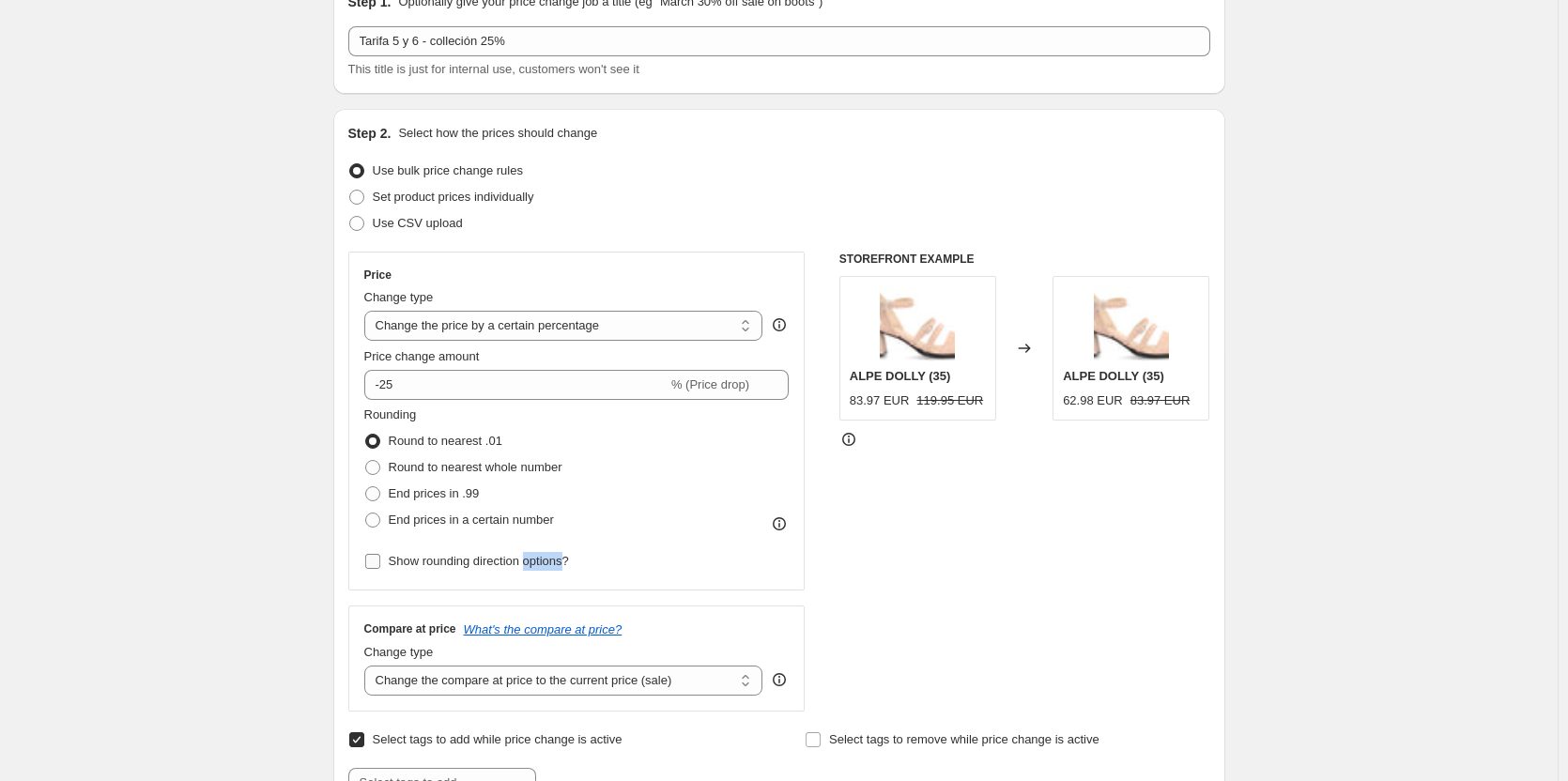 click on "Show rounding direction options?" at bounding box center [479, 560] 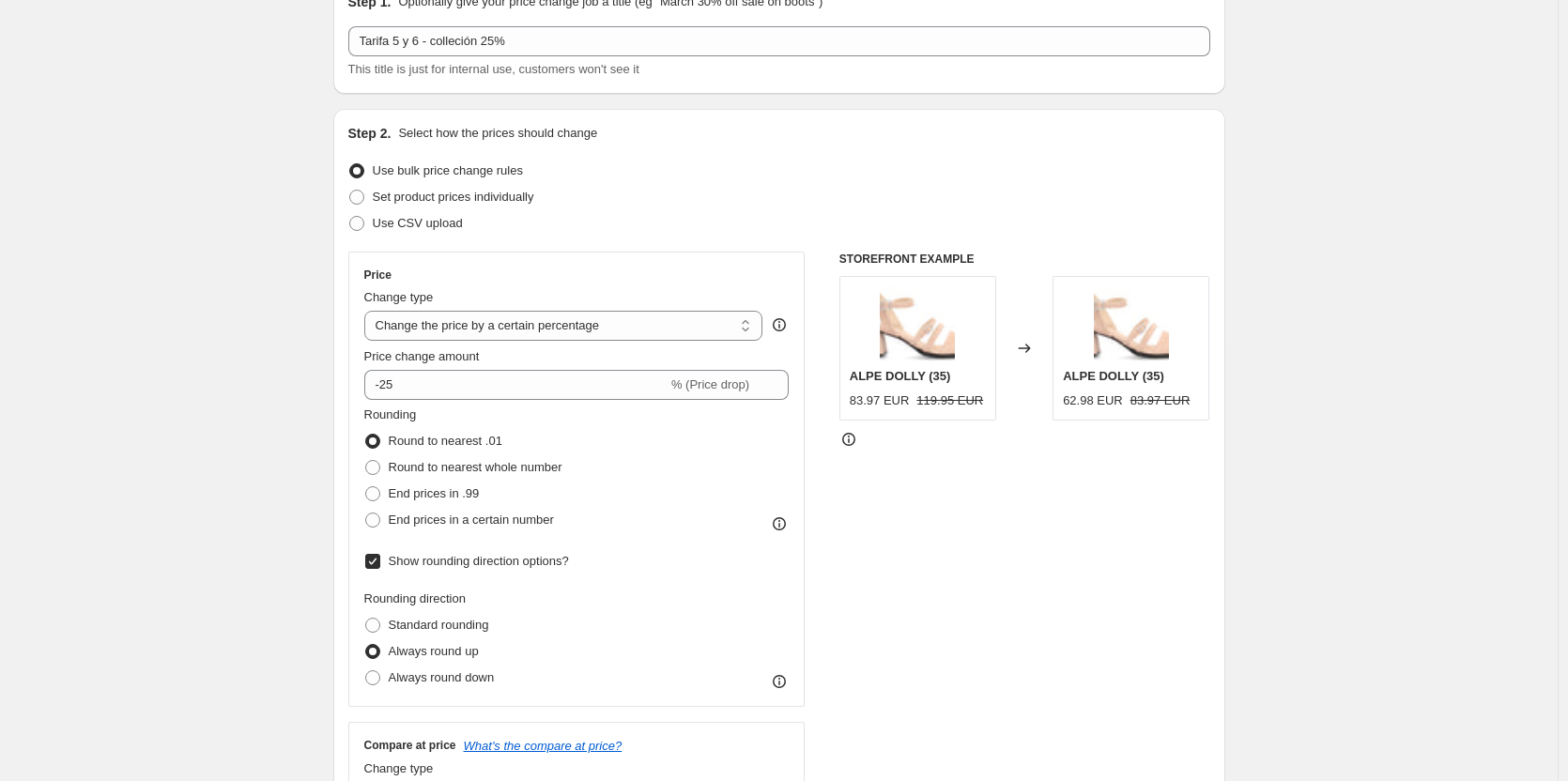 click on "Create new price change job. This page is ready Create new price change job Draft Step 1. Optionally give your price change job a title (eg "March 30% off sale on boots") Tarifa 5 y 6 - colleción 25% This title is just for internal use, customers won't see it Step 2. Select how the prices should change Use bulk price change rules Set product prices individually Use CSV upload Price Change type Change the price to a certain amount Change the price by a certain amount Change the price by a certain percentage Change the price to the current compare at price (price before sale) Change the price by a certain amount relative to the compare at price Change the price by a certain percentage relative to the compare at price Don't change the price Change the price by a certain percentage relative to the cost per item Change price to certain cost margin Change the price by a certain percentage Price change amount -25 % (Price drop) Rounding Round to nearest .01 Round to nearest whole number End prices in .99 83.97 EUR" at bounding box center [778, 1220] 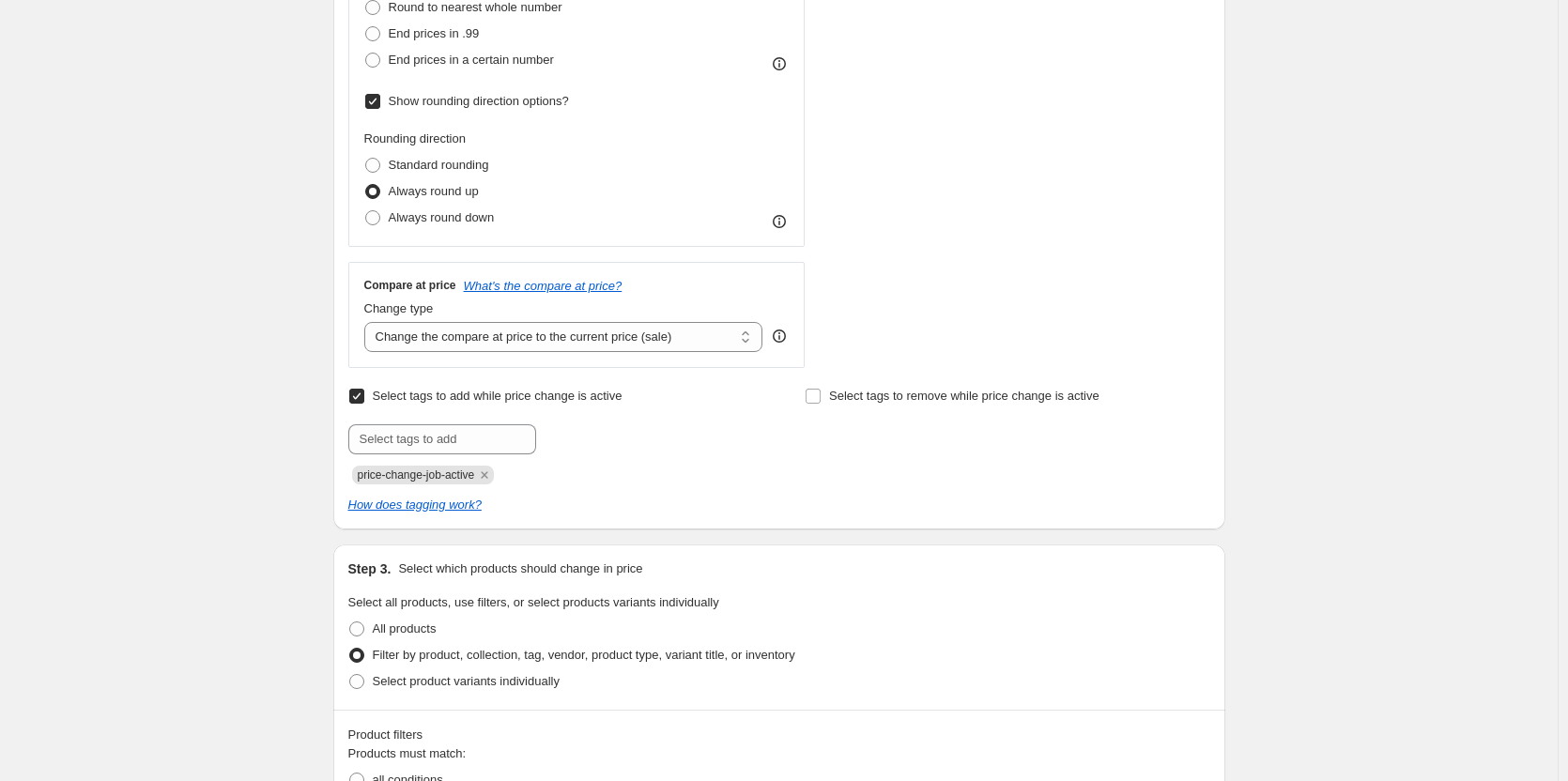 scroll, scrollTop: 563, scrollLeft: 0, axis: vertical 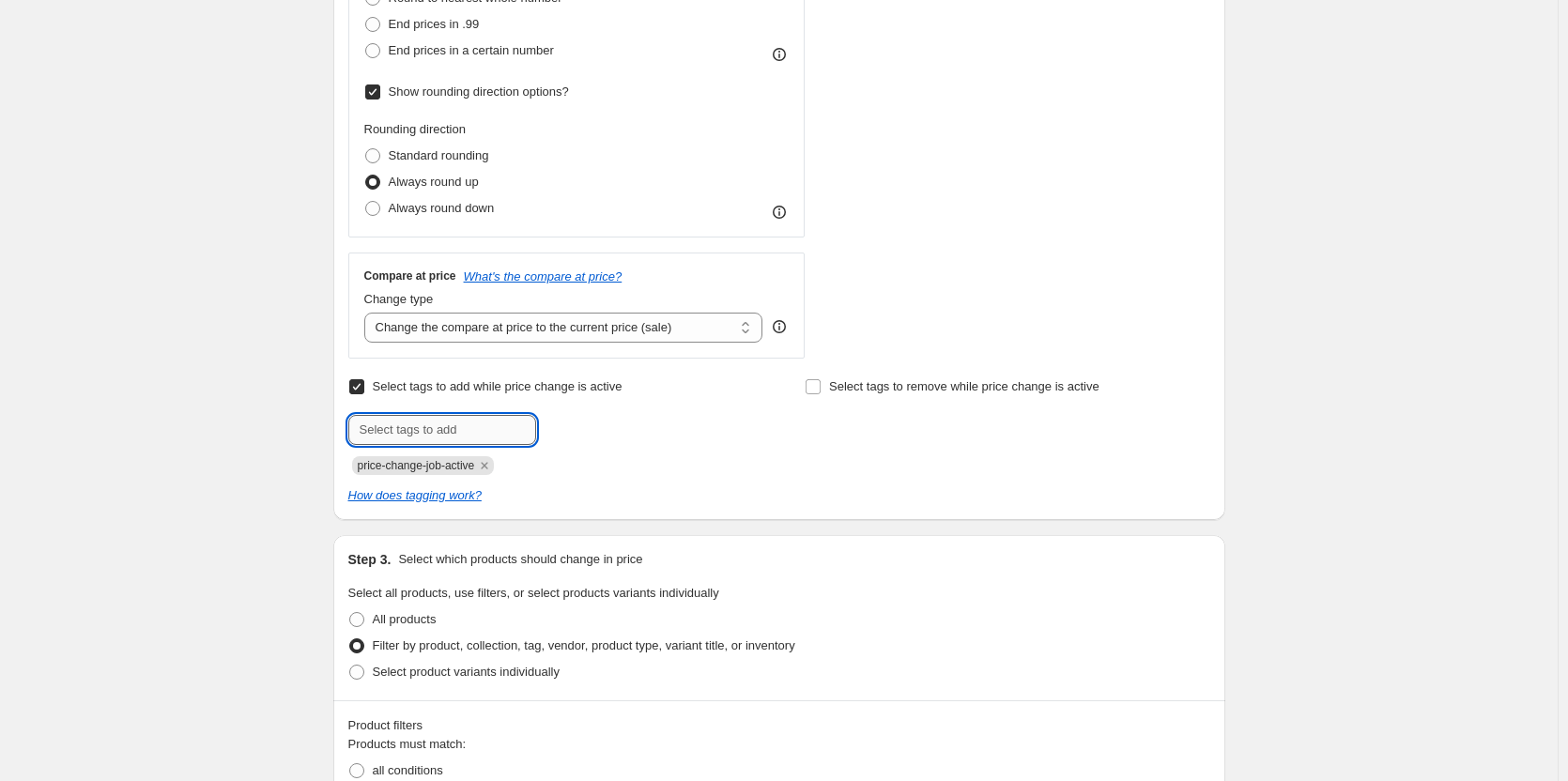 click at bounding box center [442, 430] 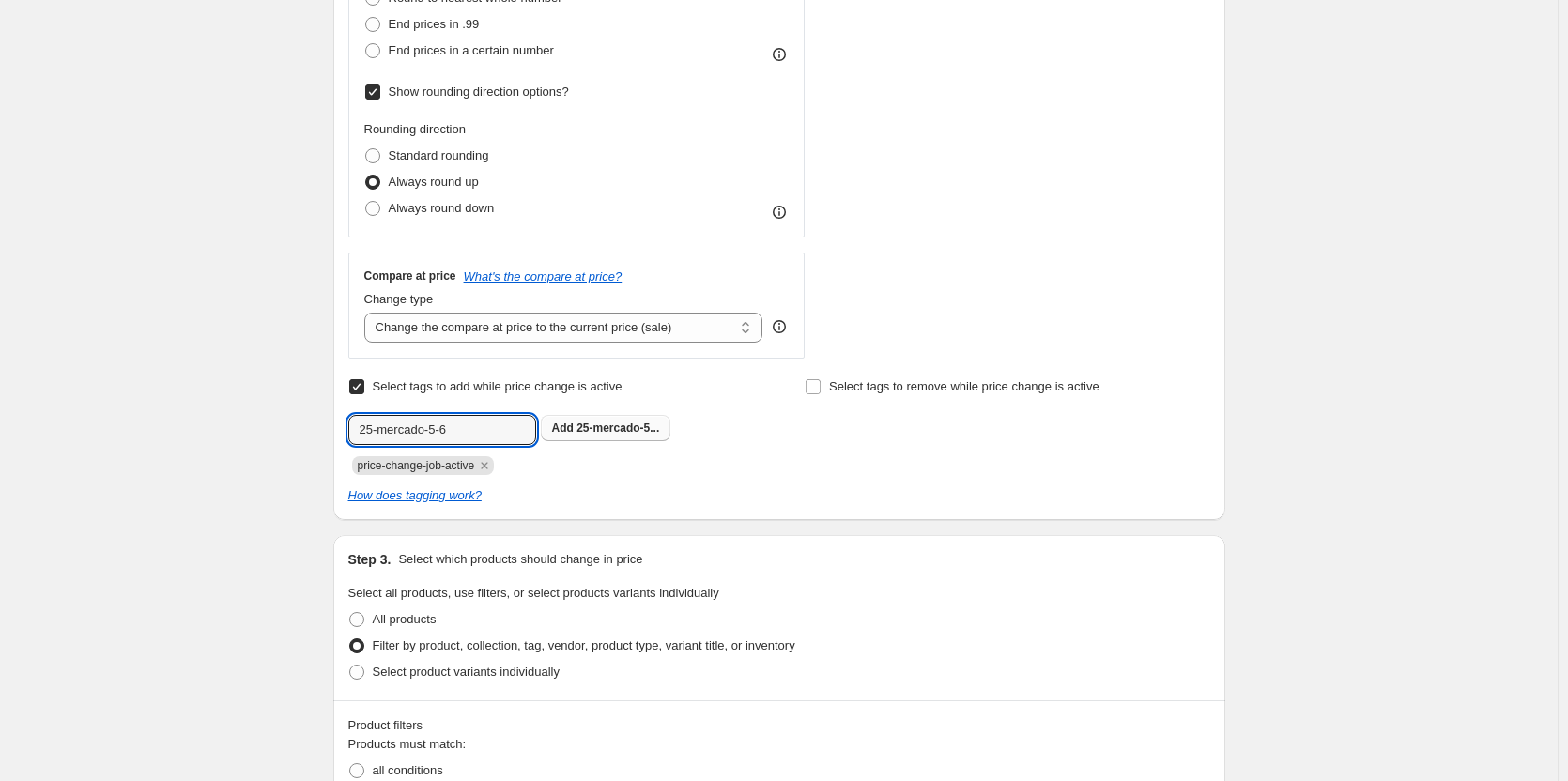 type on "25-mercado-5-6" 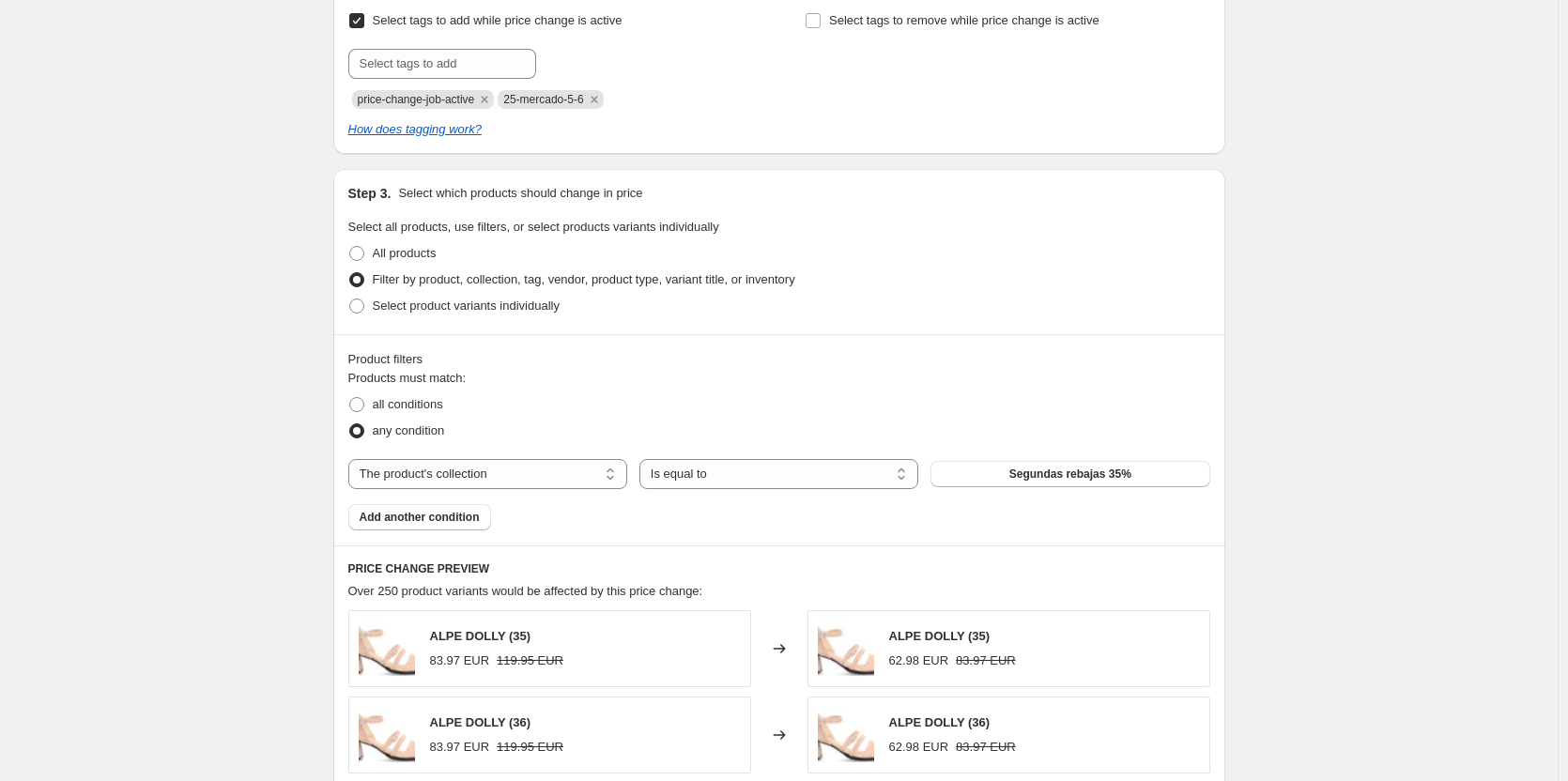 scroll, scrollTop: 939, scrollLeft: 0, axis: vertical 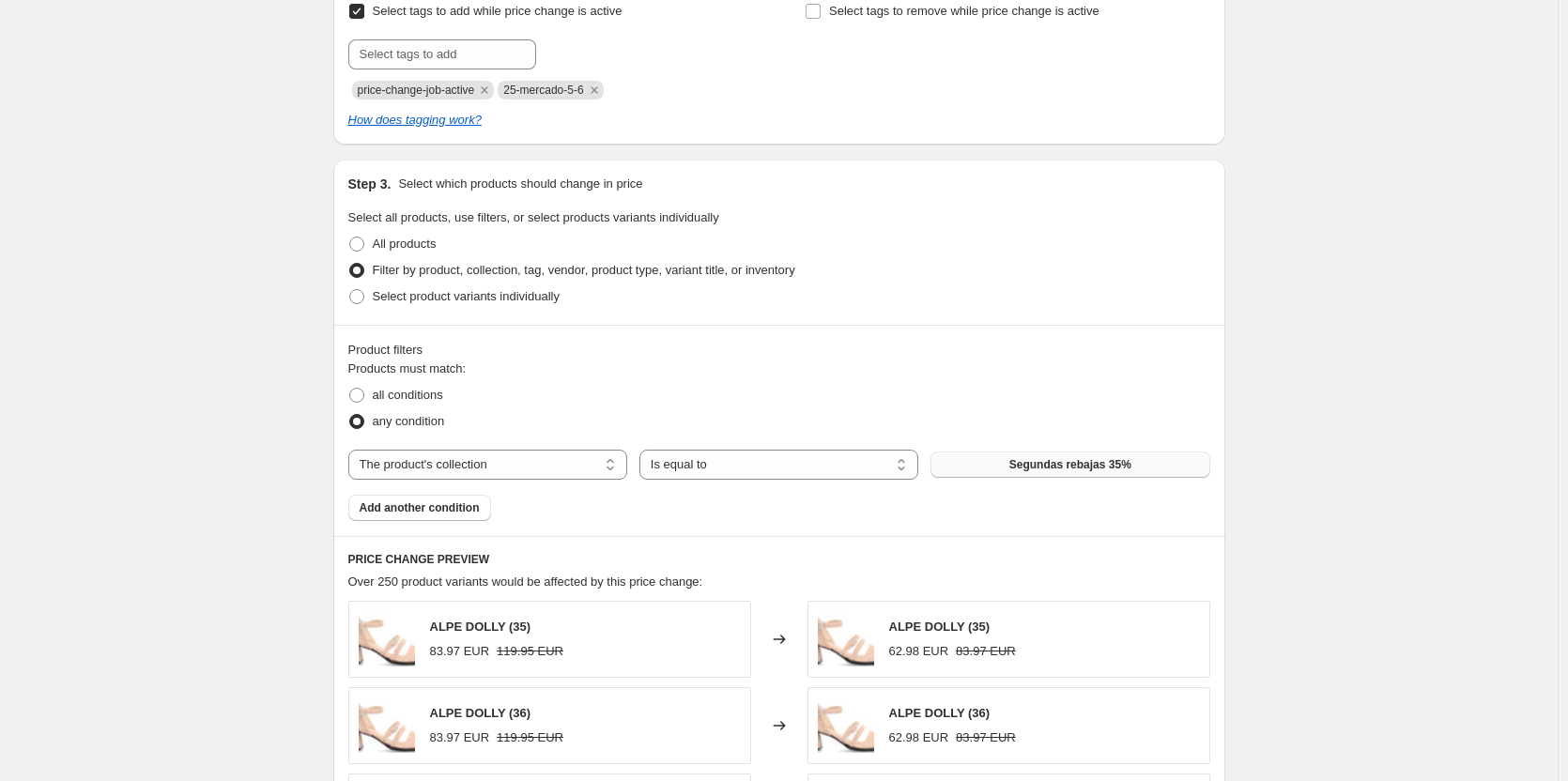 click on "Segundas rebajas 35%" at bounding box center [1070, 465] 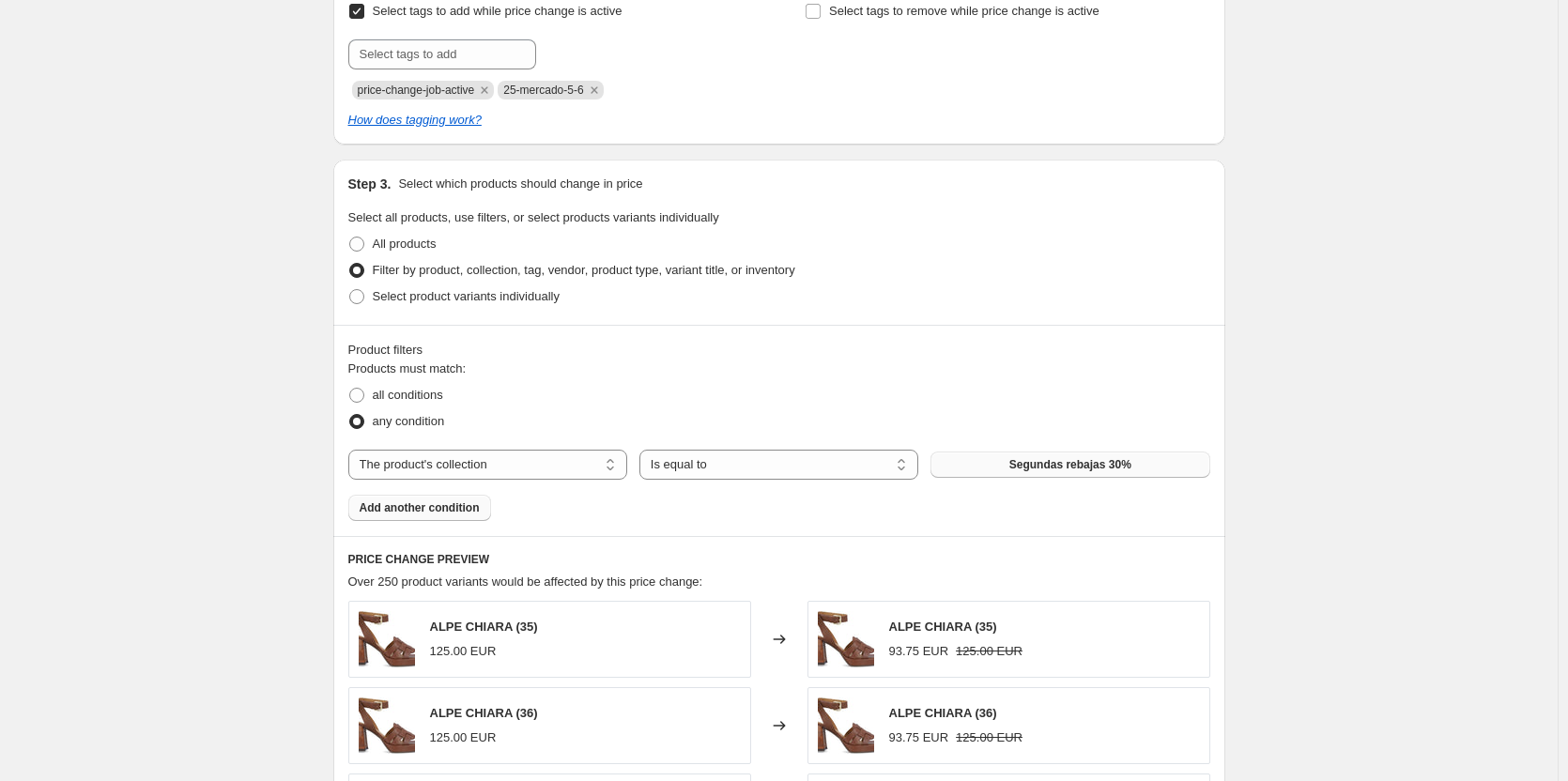 click on "Add another condition" at bounding box center [420, 508] 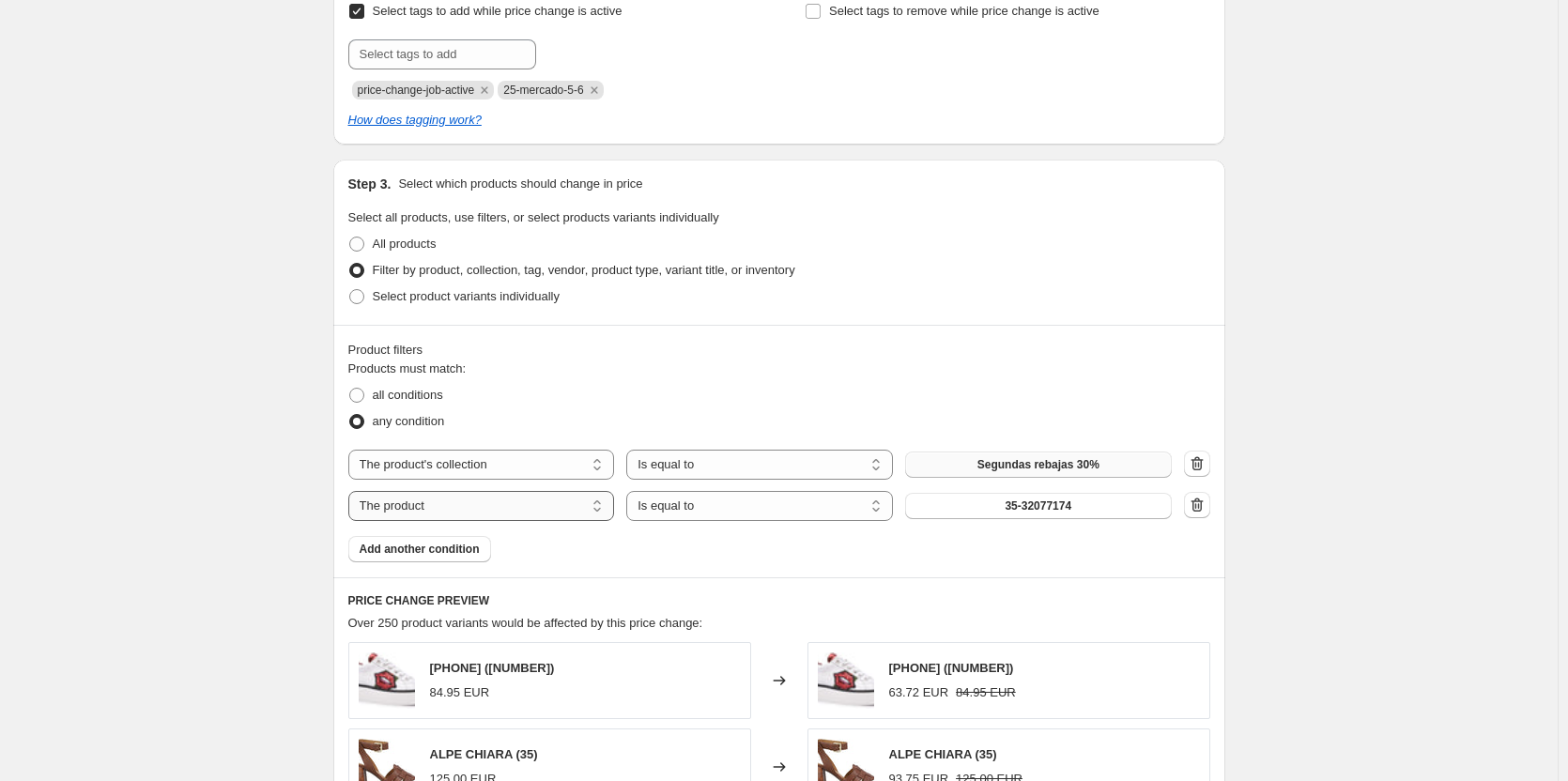 click on "The product The product's collection The product's tag The product's vendor The product's status The variant's title Inventory quantity" at bounding box center (482, 506) 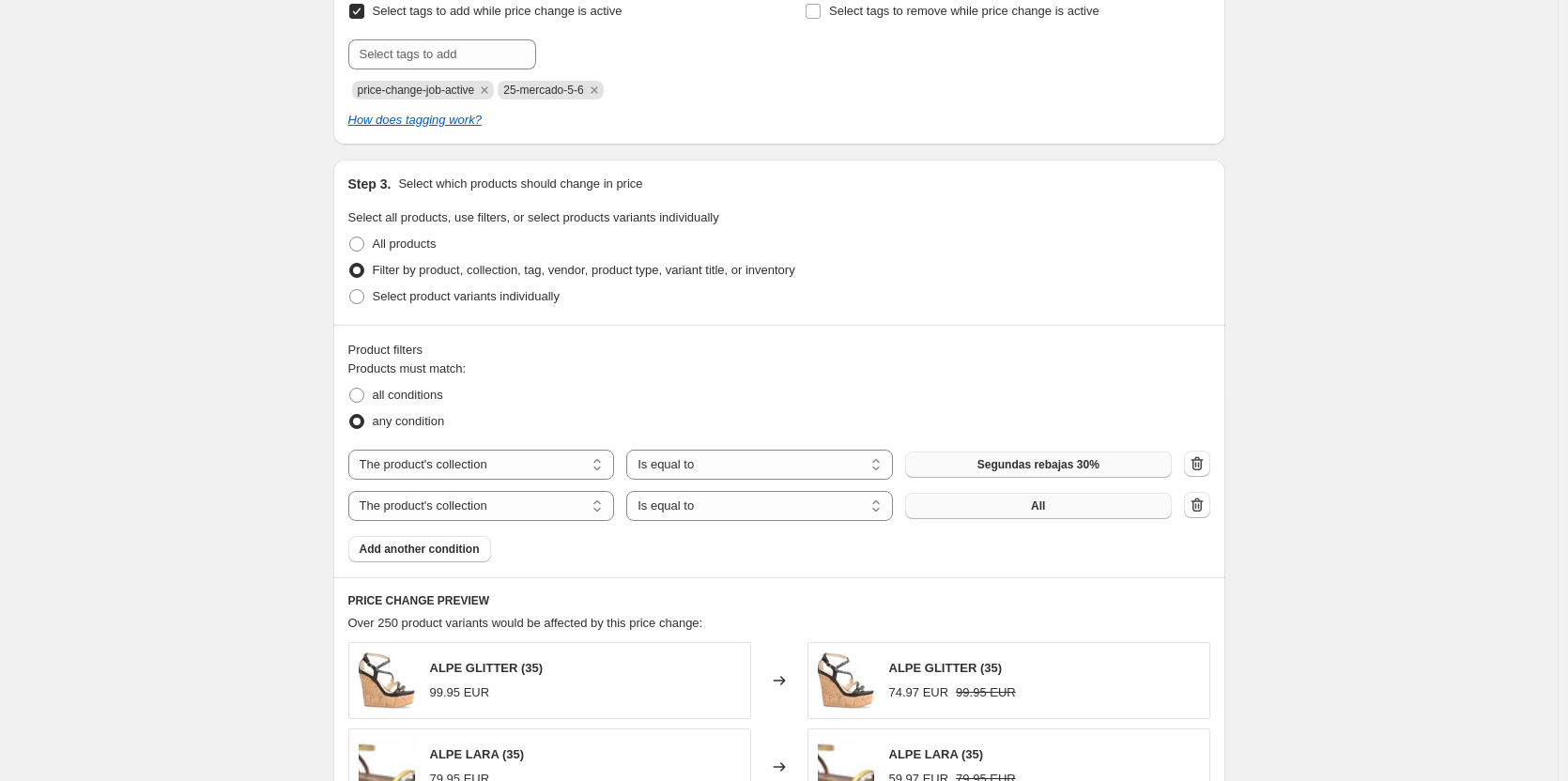 click on "All" at bounding box center (1038, 506) 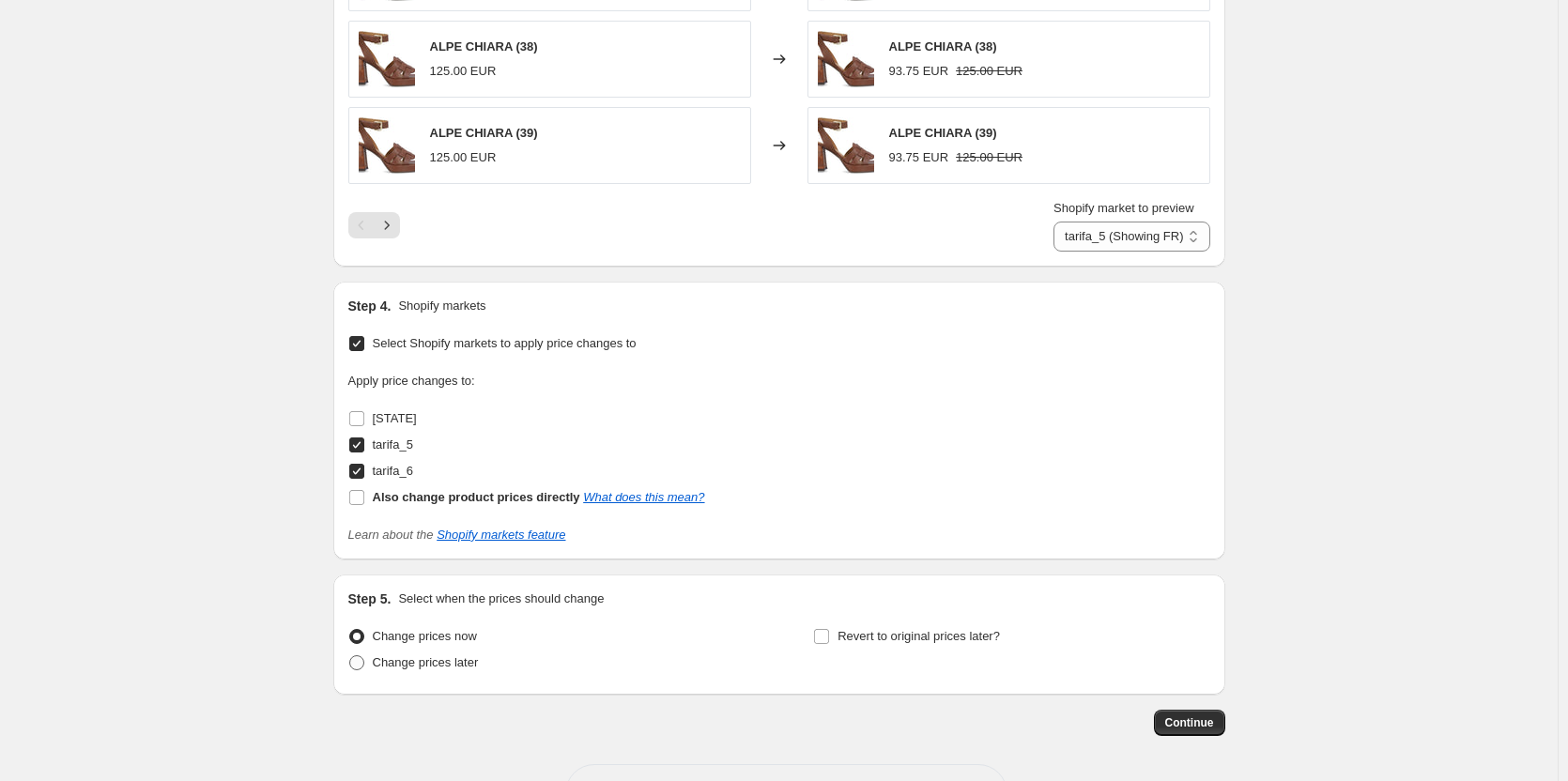 scroll, scrollTop: 1877, scrollLeft: 0, axis: vertical 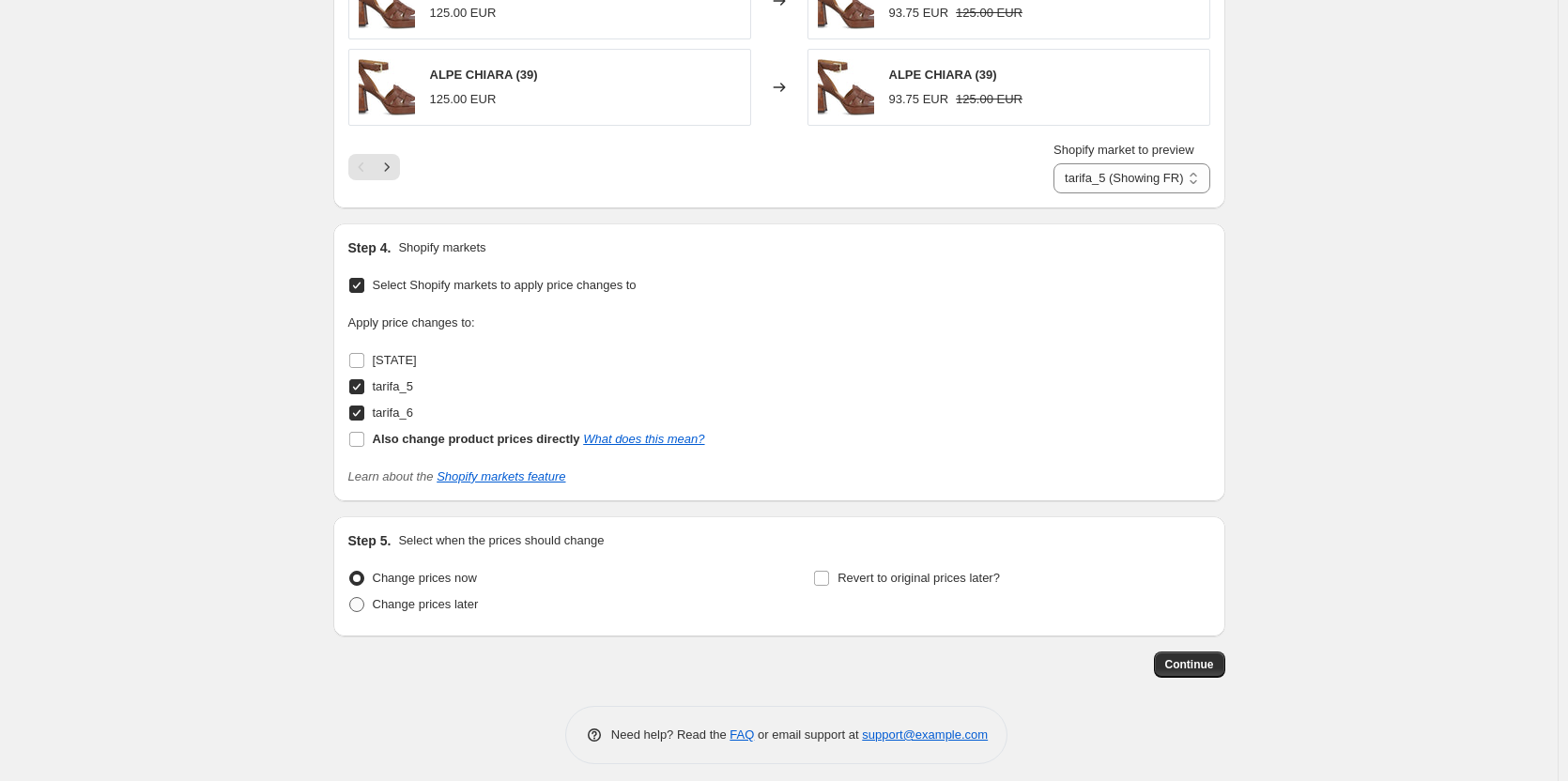 click on "Change prices later" at bounding box center [413, 605] 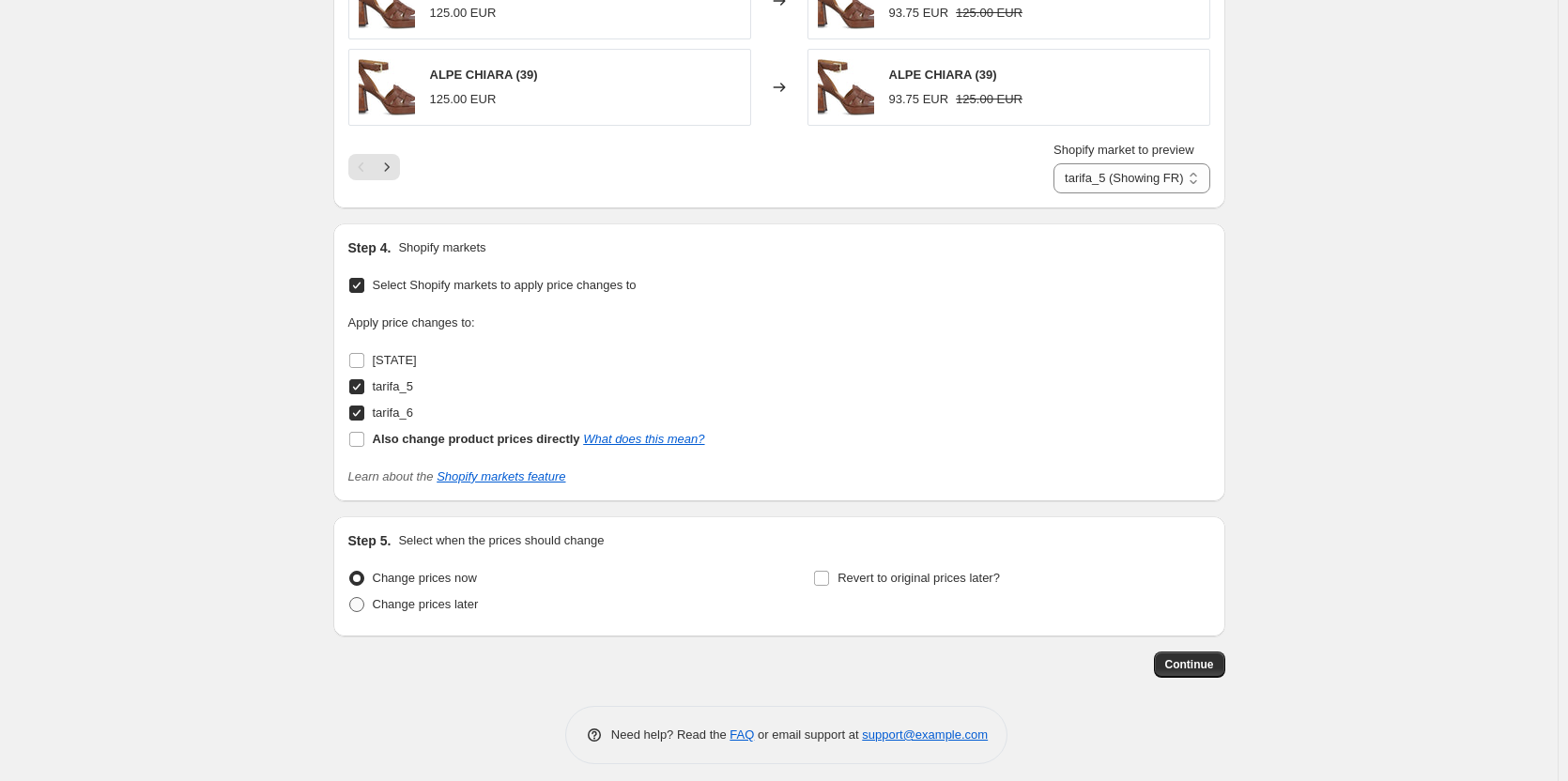 radio on "true" 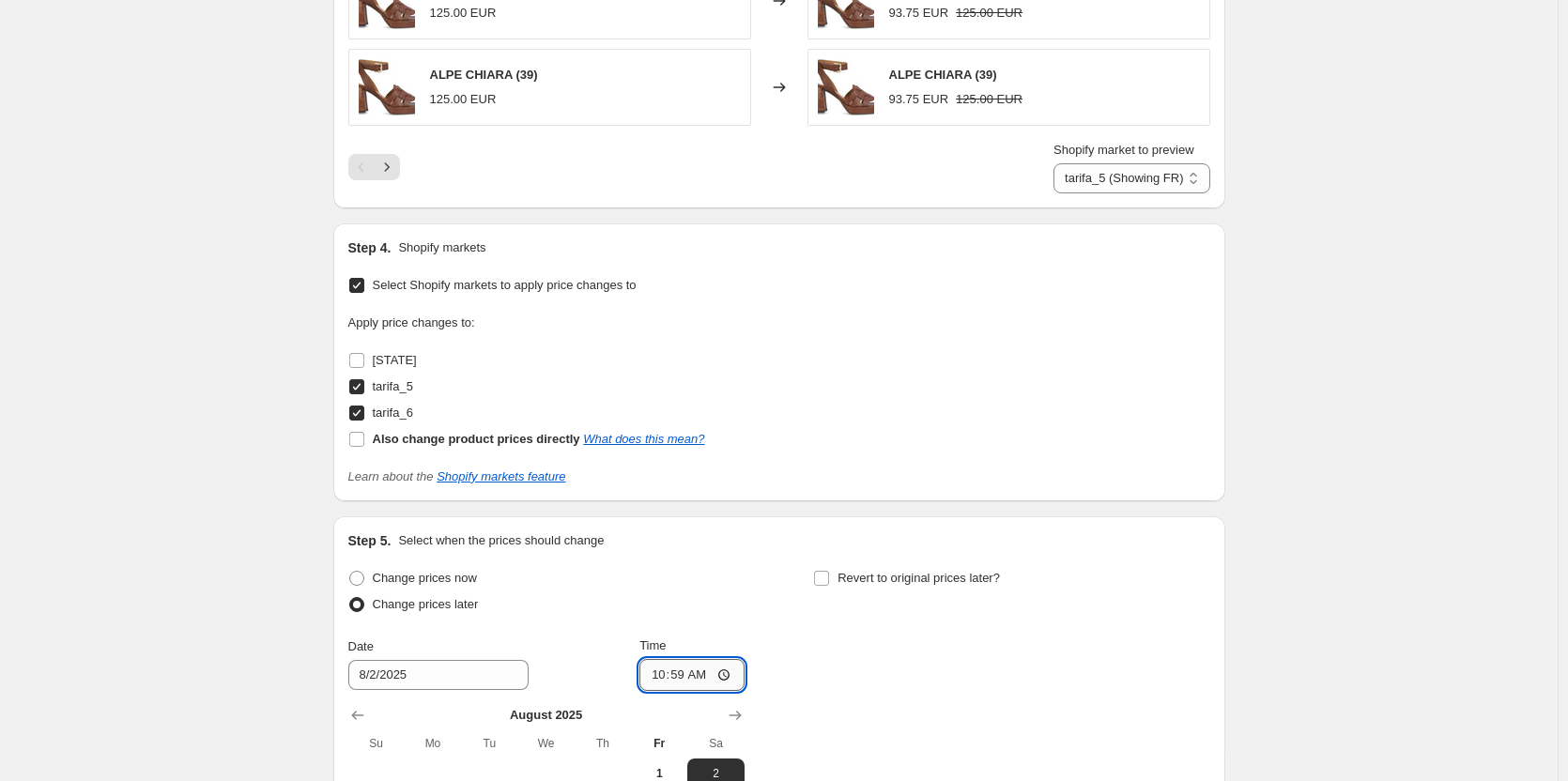 click on "10:59" at bounding box center (692, 675) 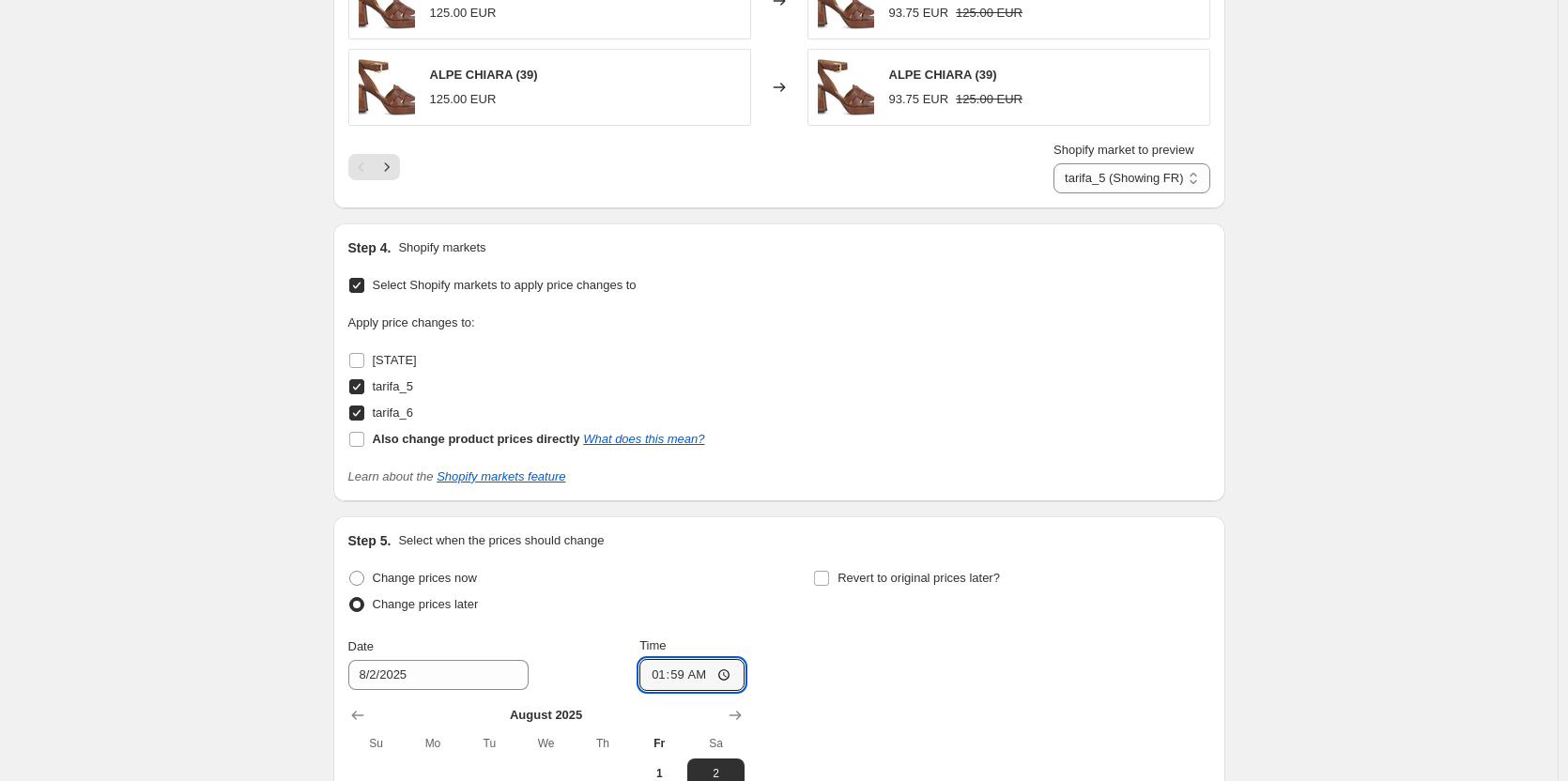 type on "12:59" 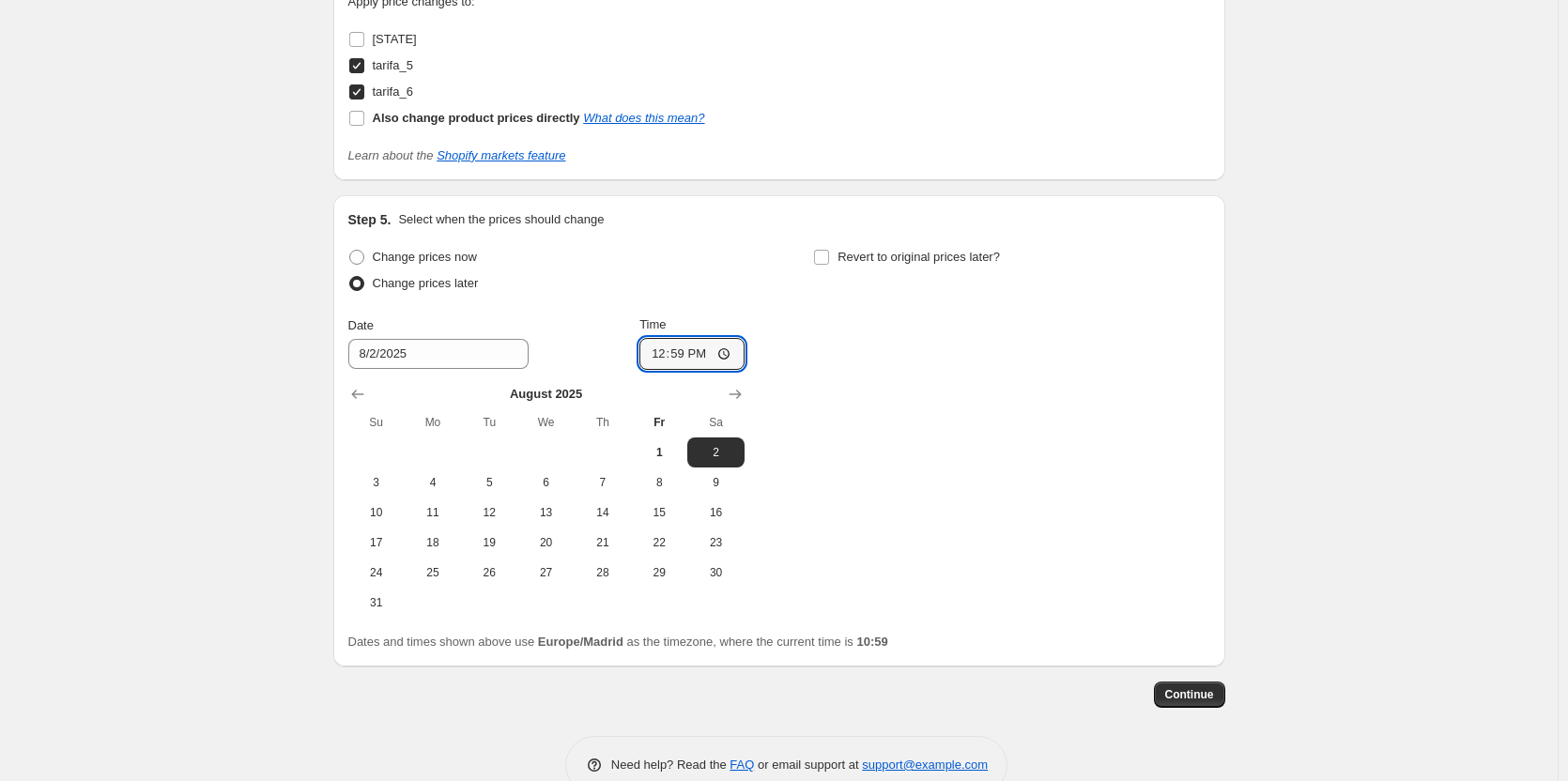 scroll, scrollTop: 2241, scrollLeft: 0, axis: vertical 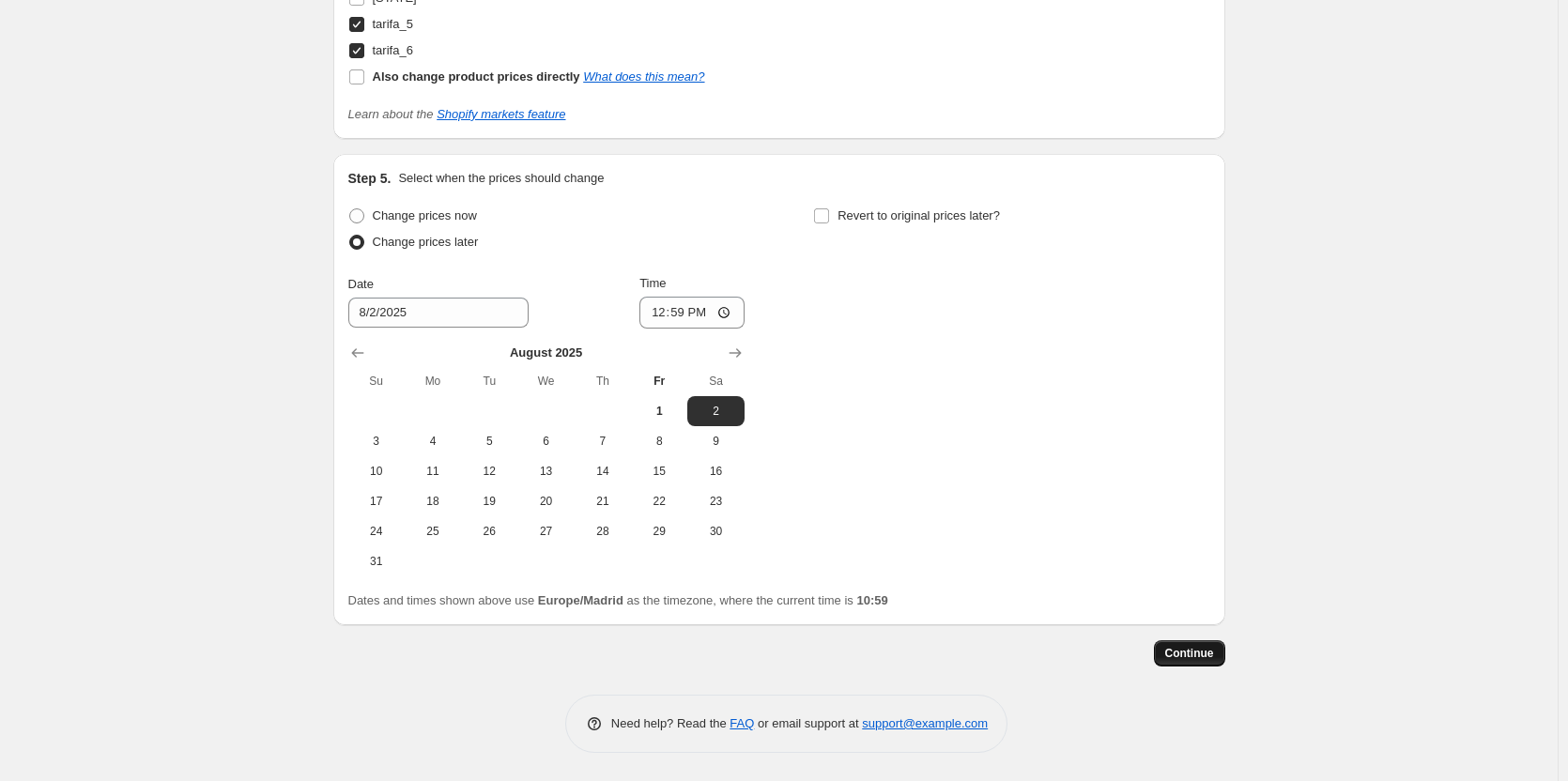 click on "Continue" at bounding box center [1190, 653] 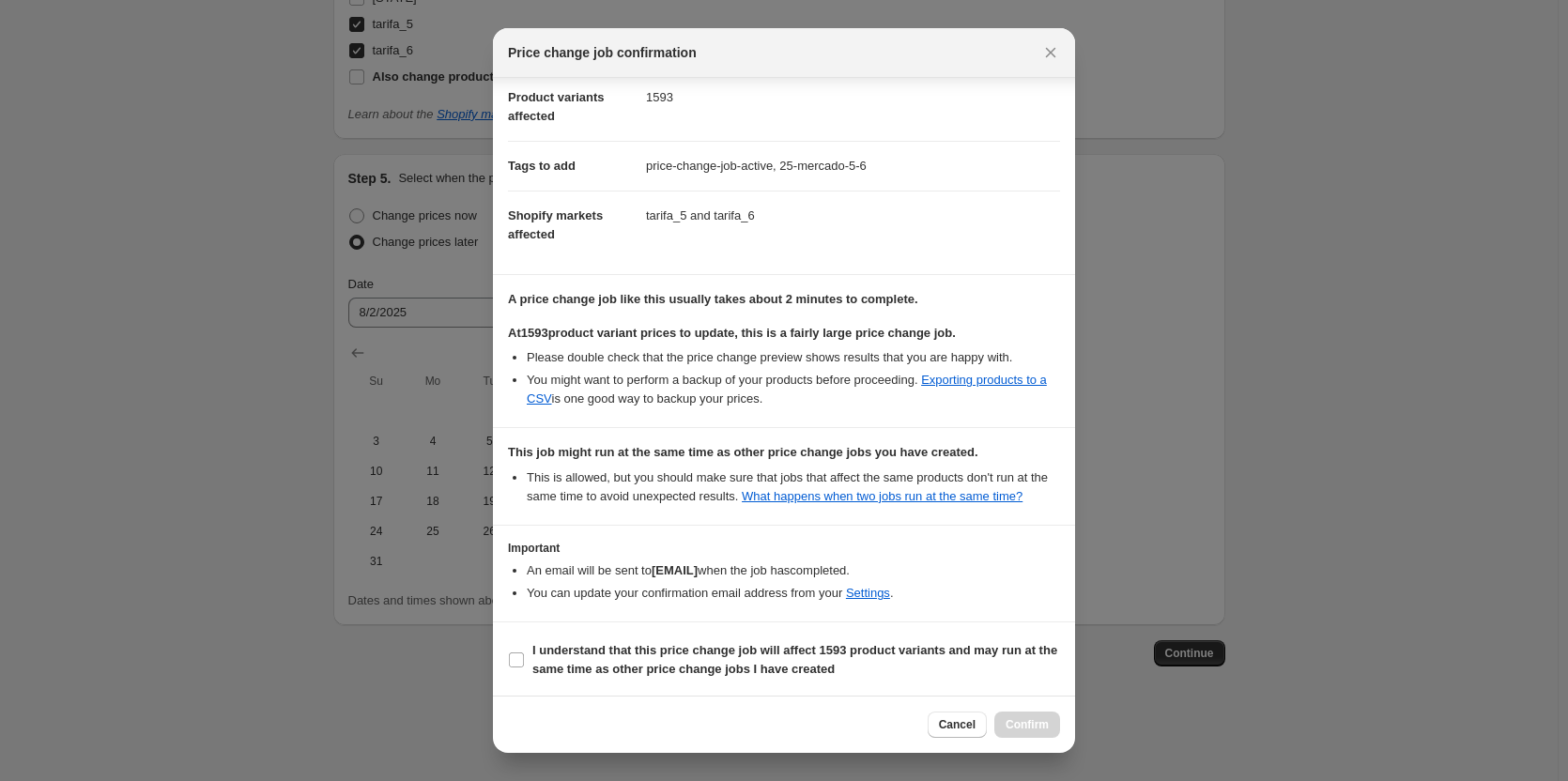 scroll, scrollTop: 208, scrollLeft: 0, axis: vertical 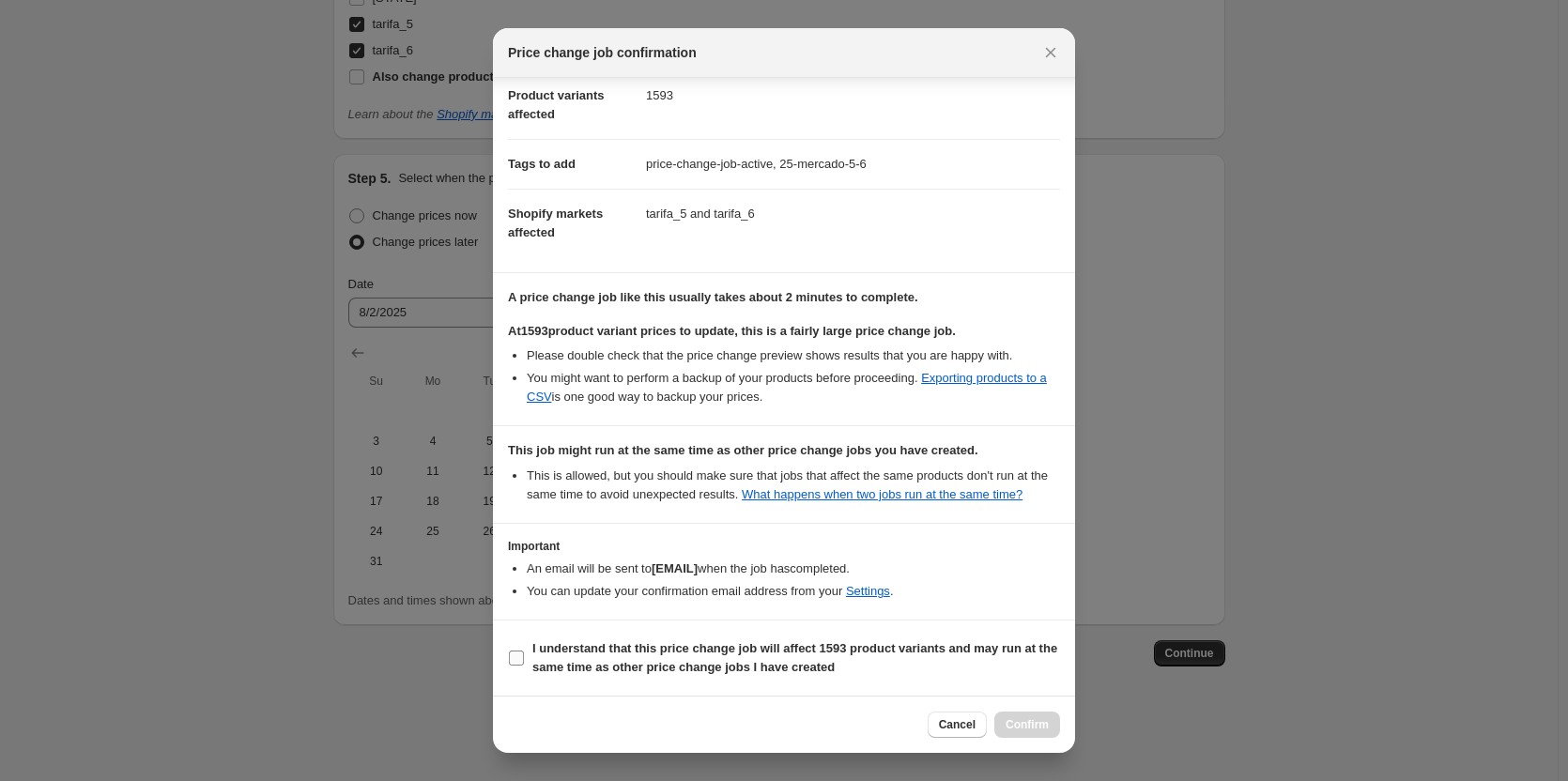 click on "I understand that this price change job will affect 1593 product variants and may run at the same time as other price change jobs I have created" at bounding box center (794, 657) 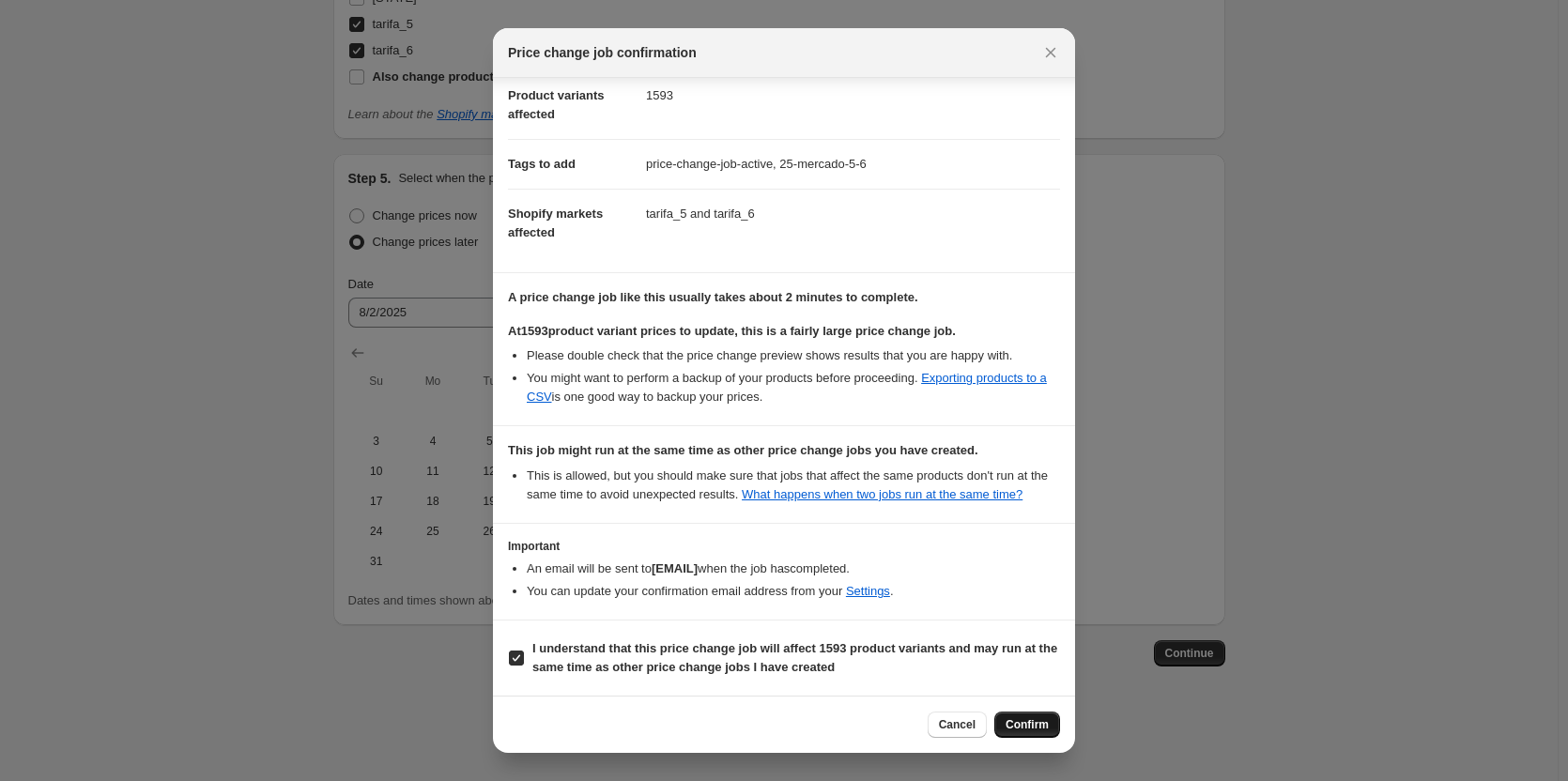 click on "Confirm" at bounding box center [1027, 725] 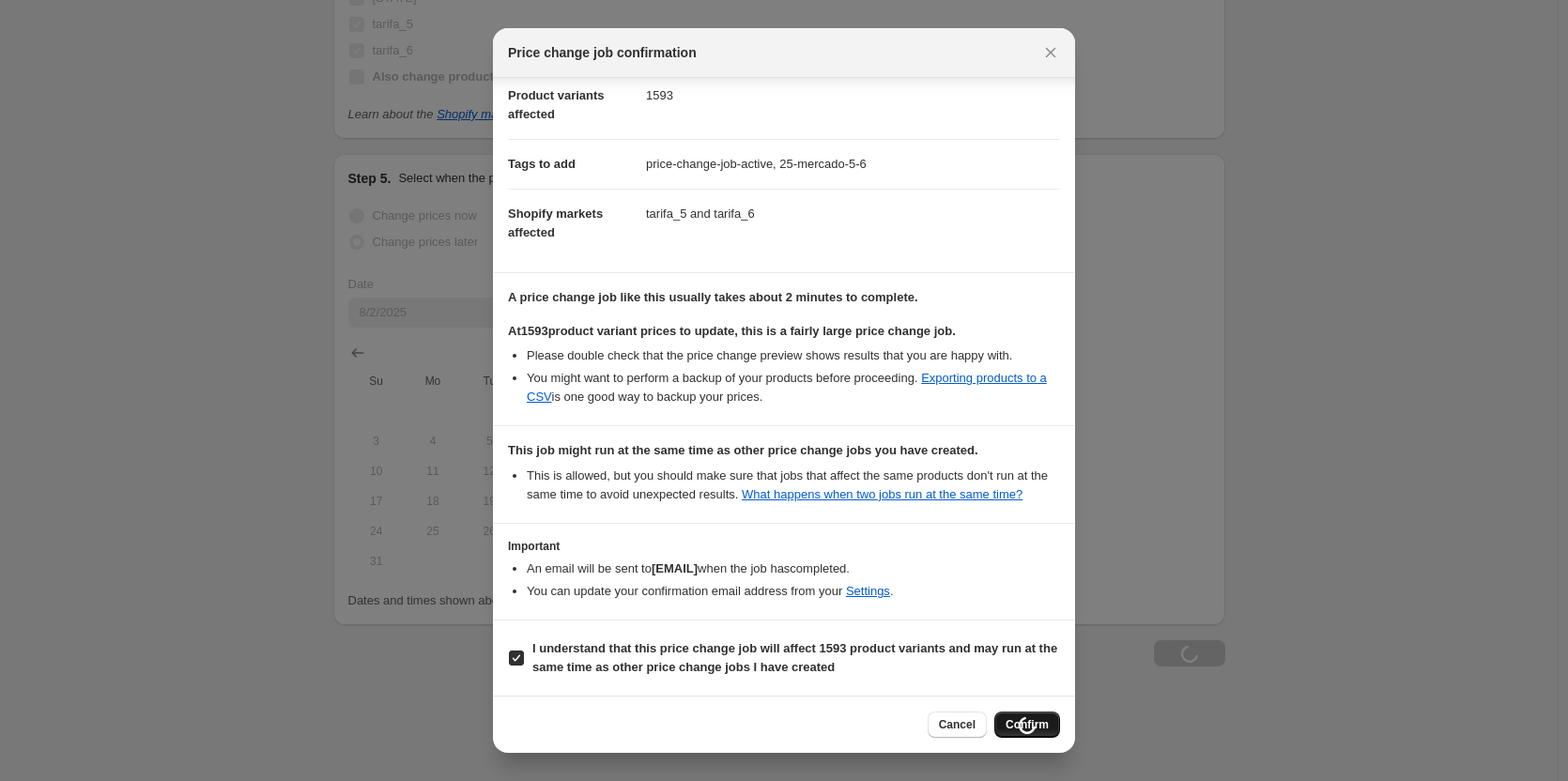 type on "Tarifa 5 y 6 - colleción 25%" 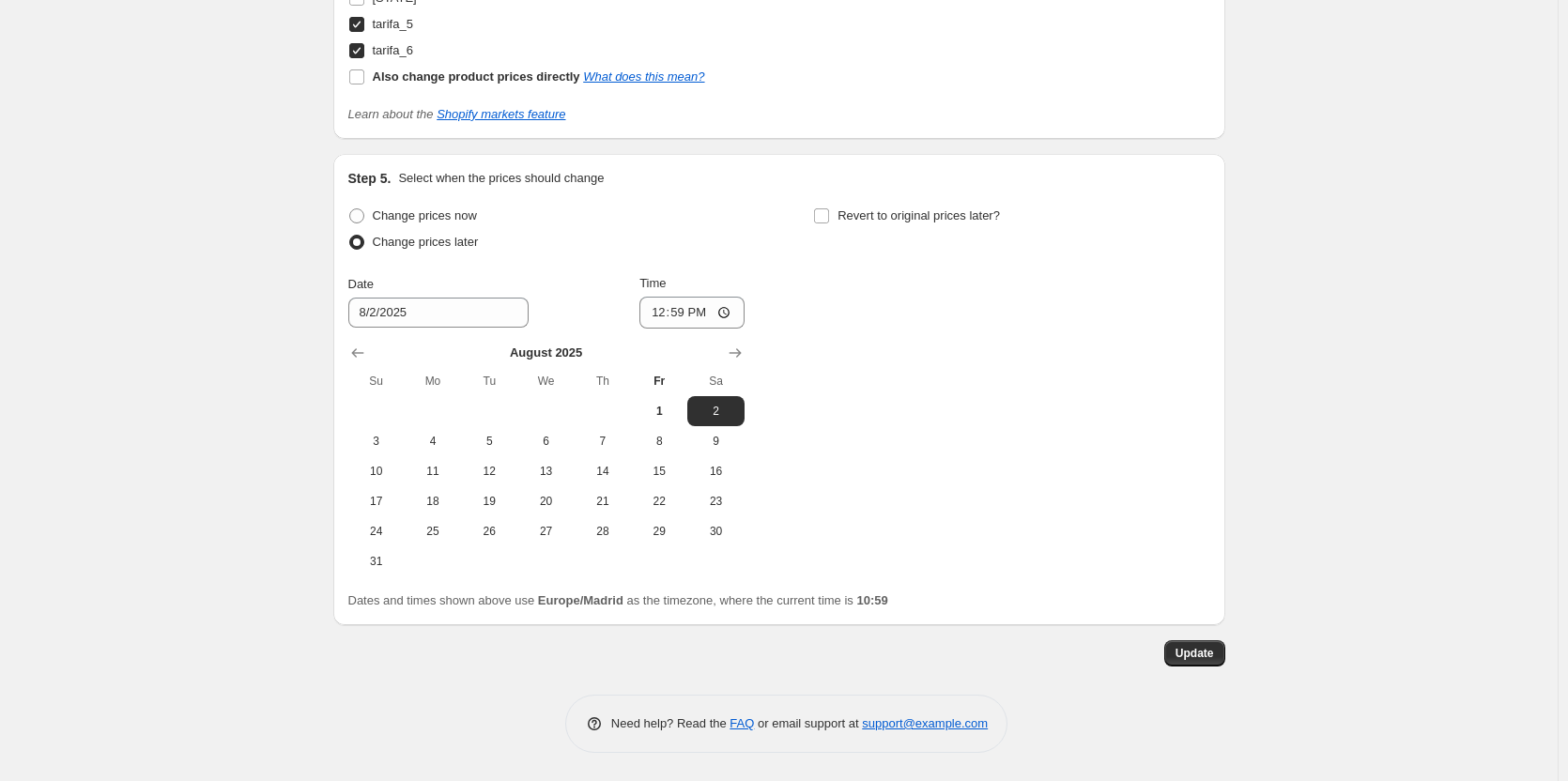 scroll, scrollTop: 2355, scrollLeft: 0, axis: vertical 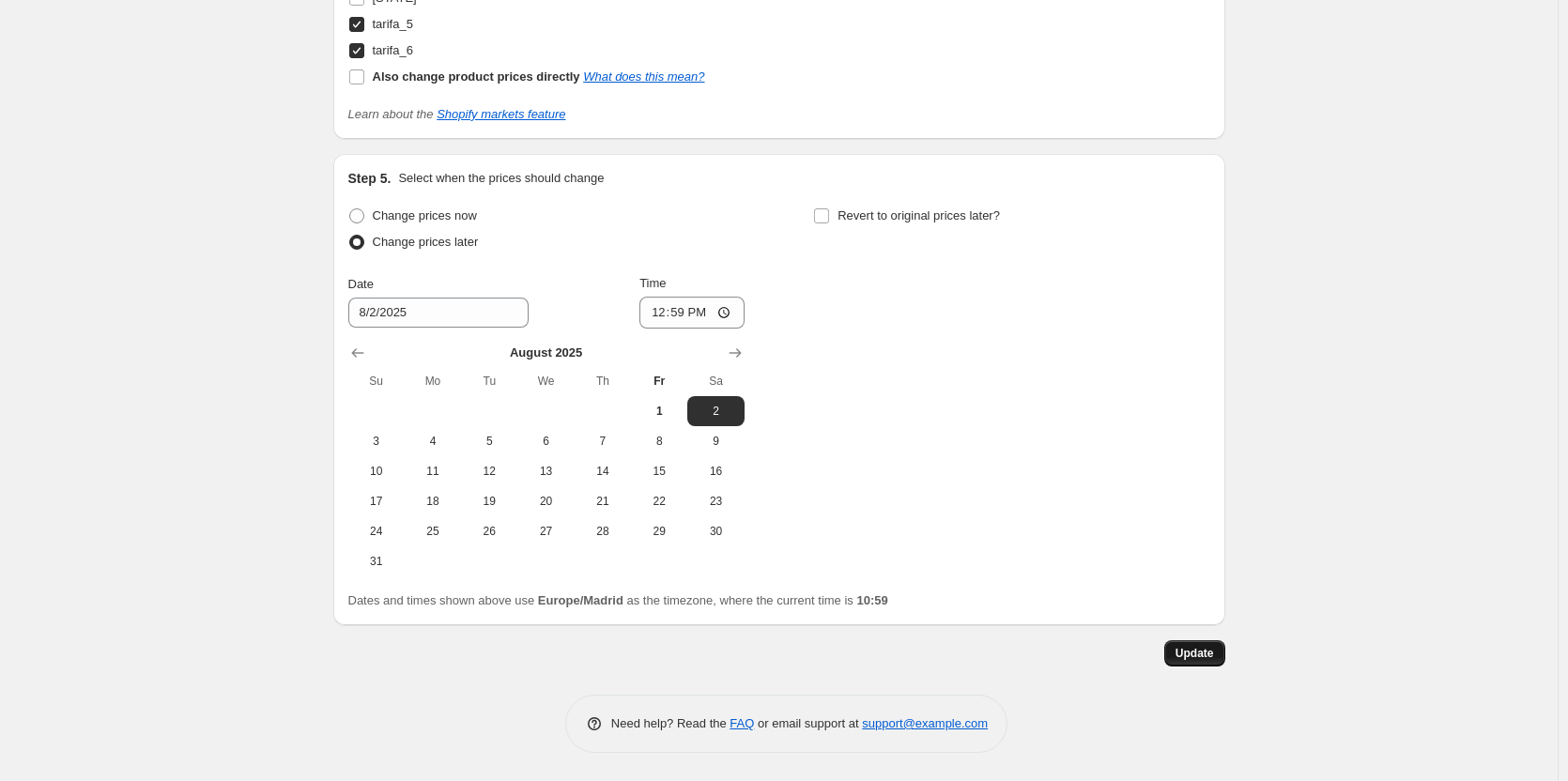 click on "Update" at bounding box center (1194, 653) 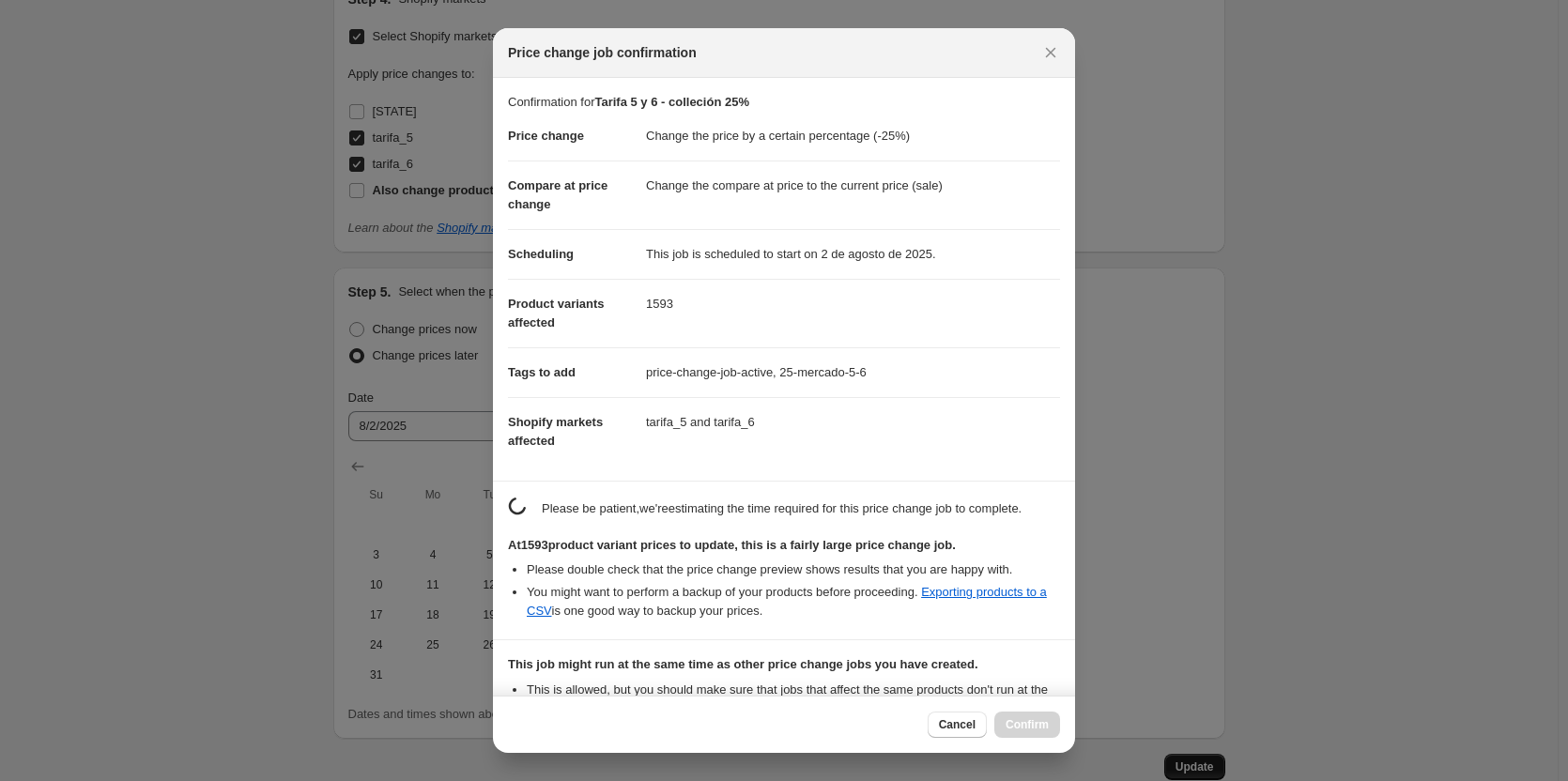 scroll, scrollTop: 2355, scrollLeft: 0, axis: vertical 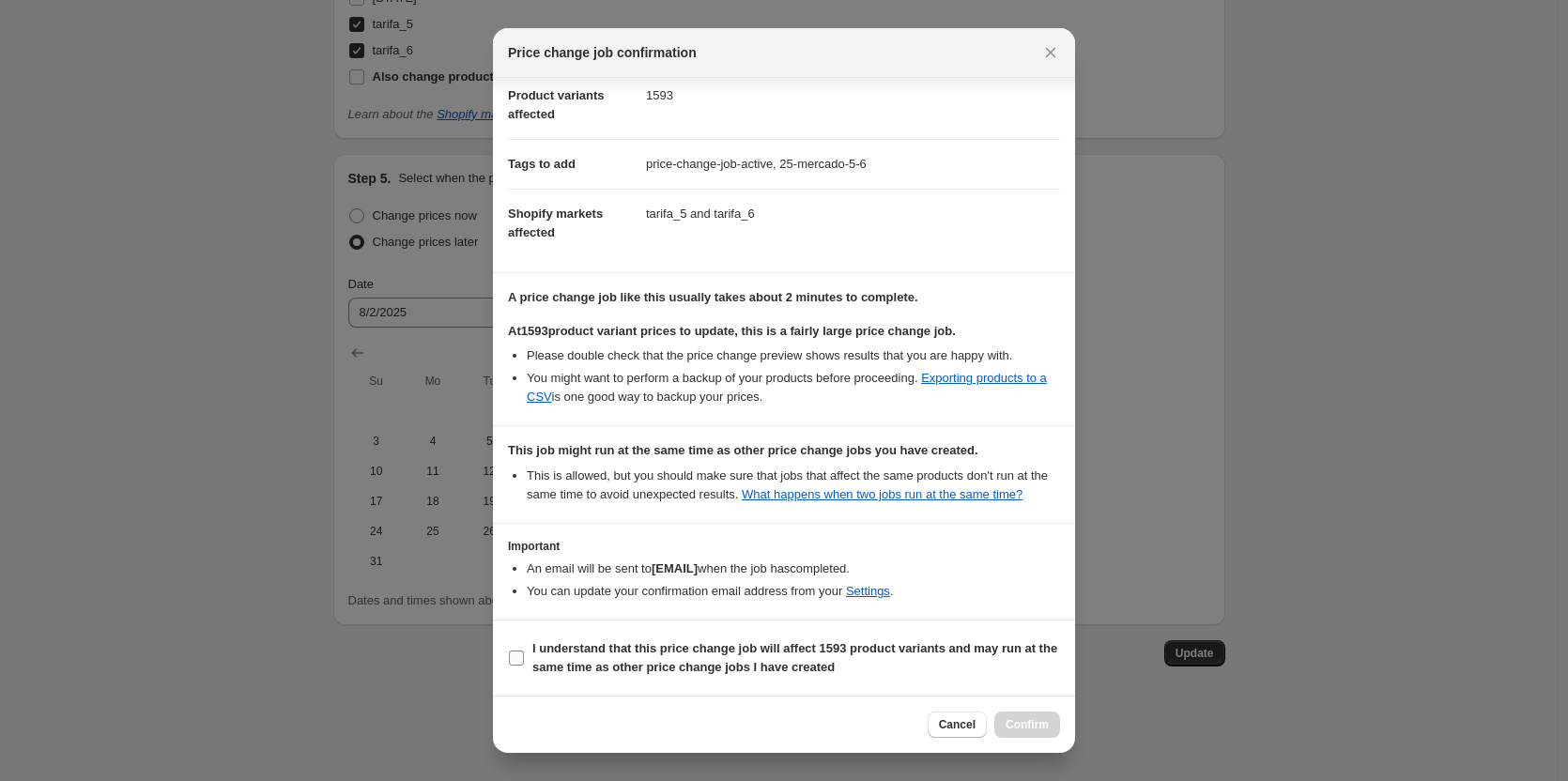 click on "I understand that this price change job will affect 1593 product variants and may run at the same time as other price change jobs I have created" at bounding box center (794, 657) 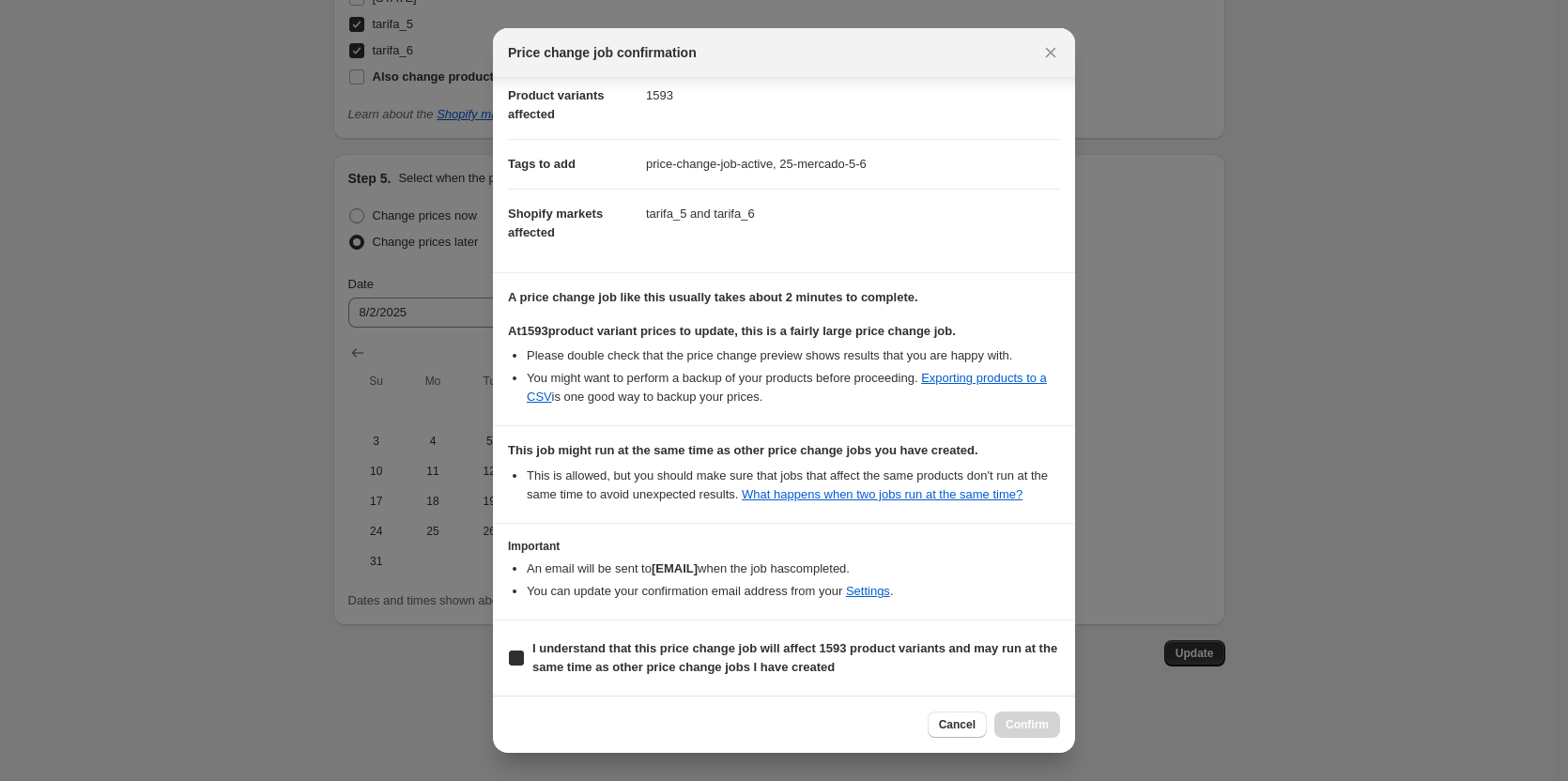 checkbox on "true" 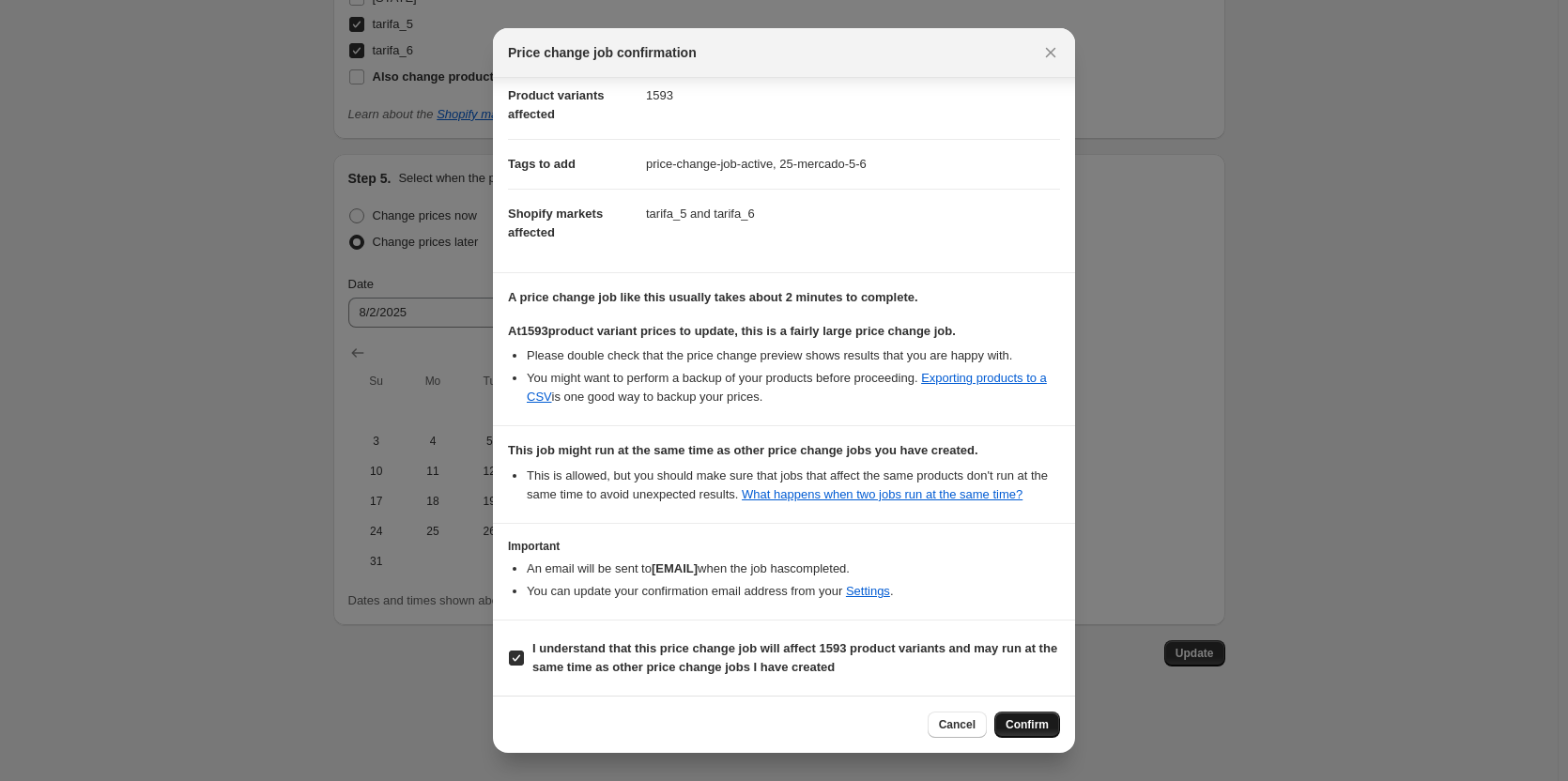 click on "Confirm" at bounding box center [1027, 725] 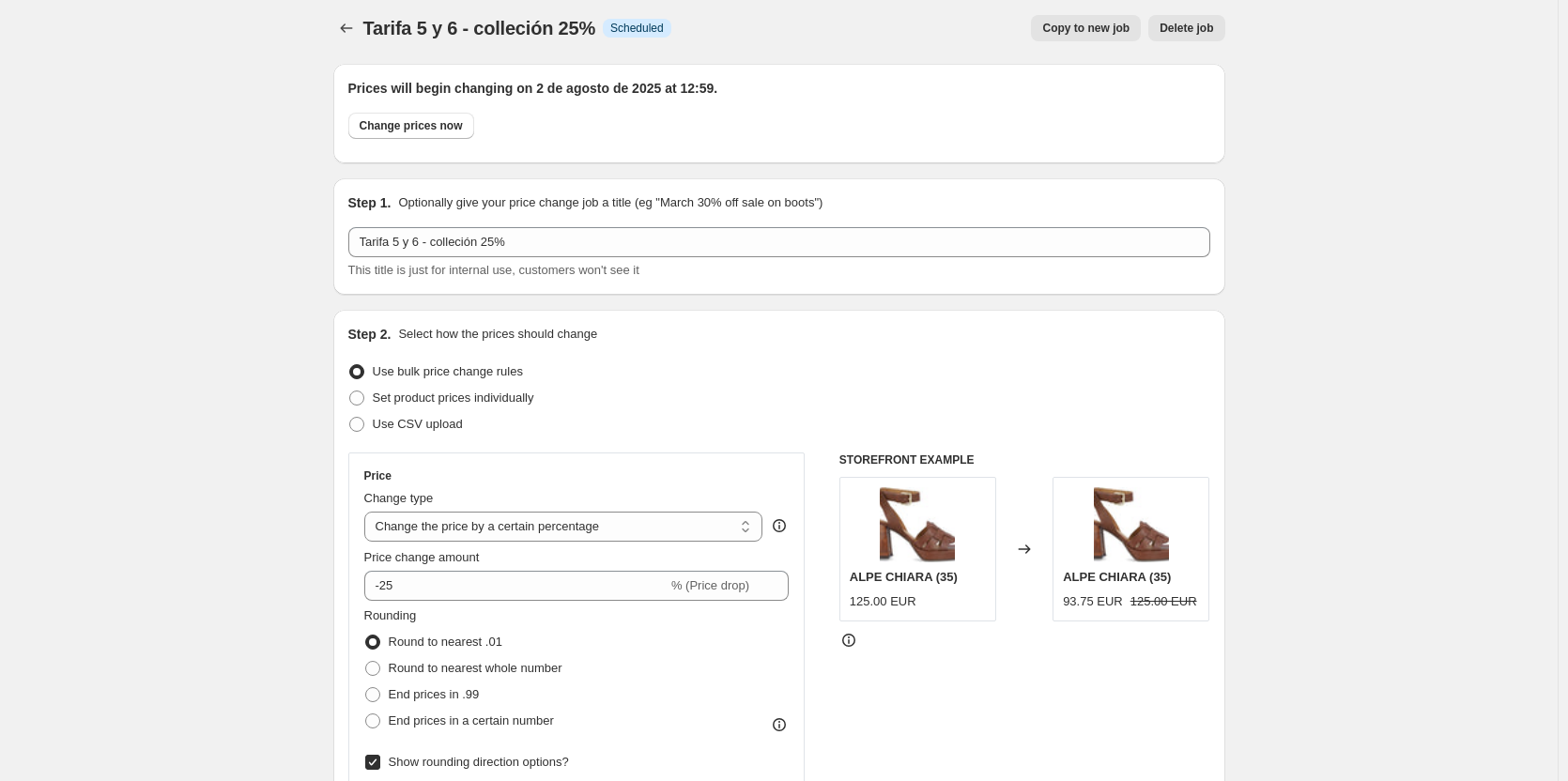 scroll, scrollTop: 0, scrollLeft: 0, axis: both 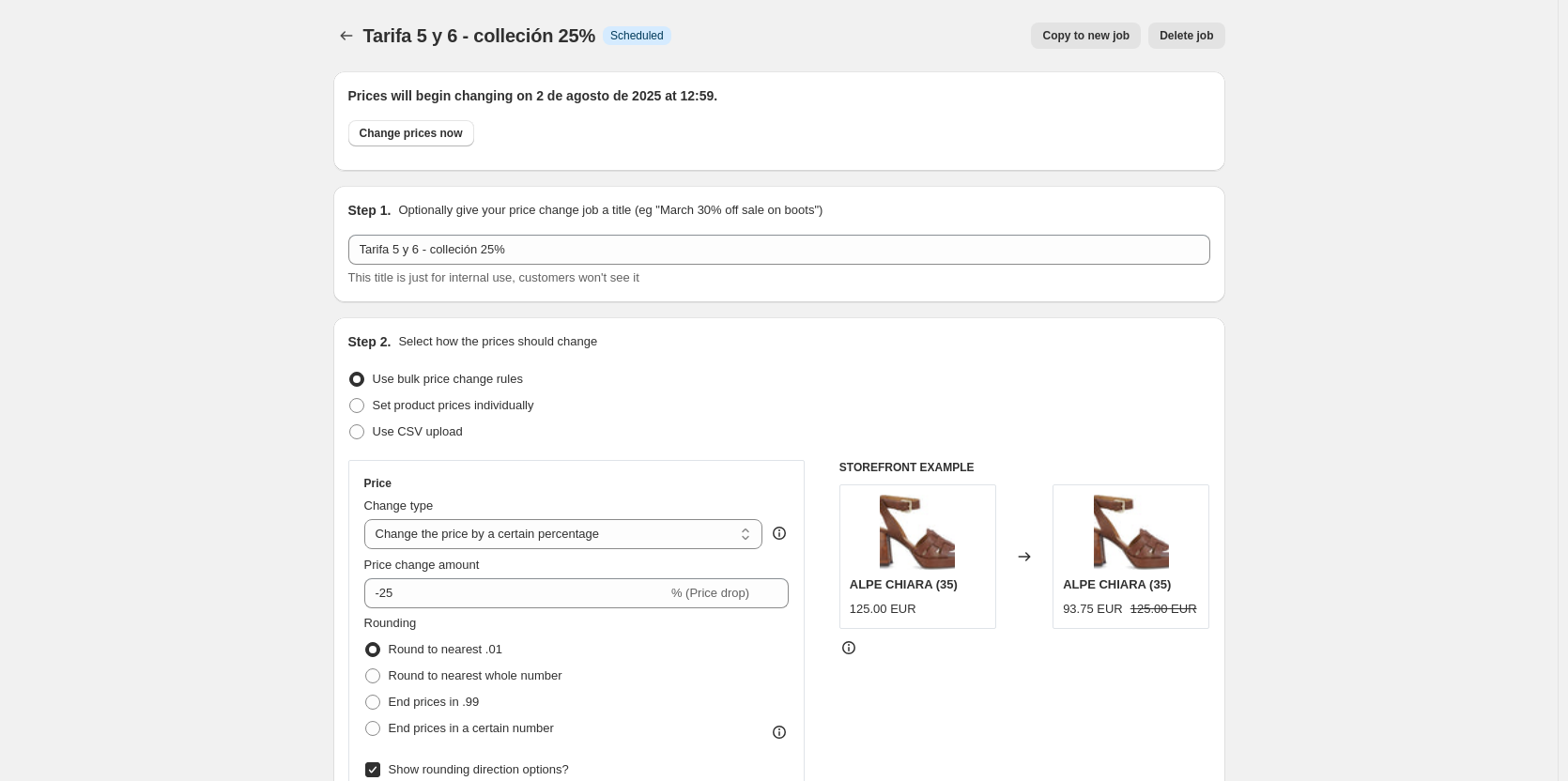 click on "Copy to new job" at bounding box center (1085, 36) 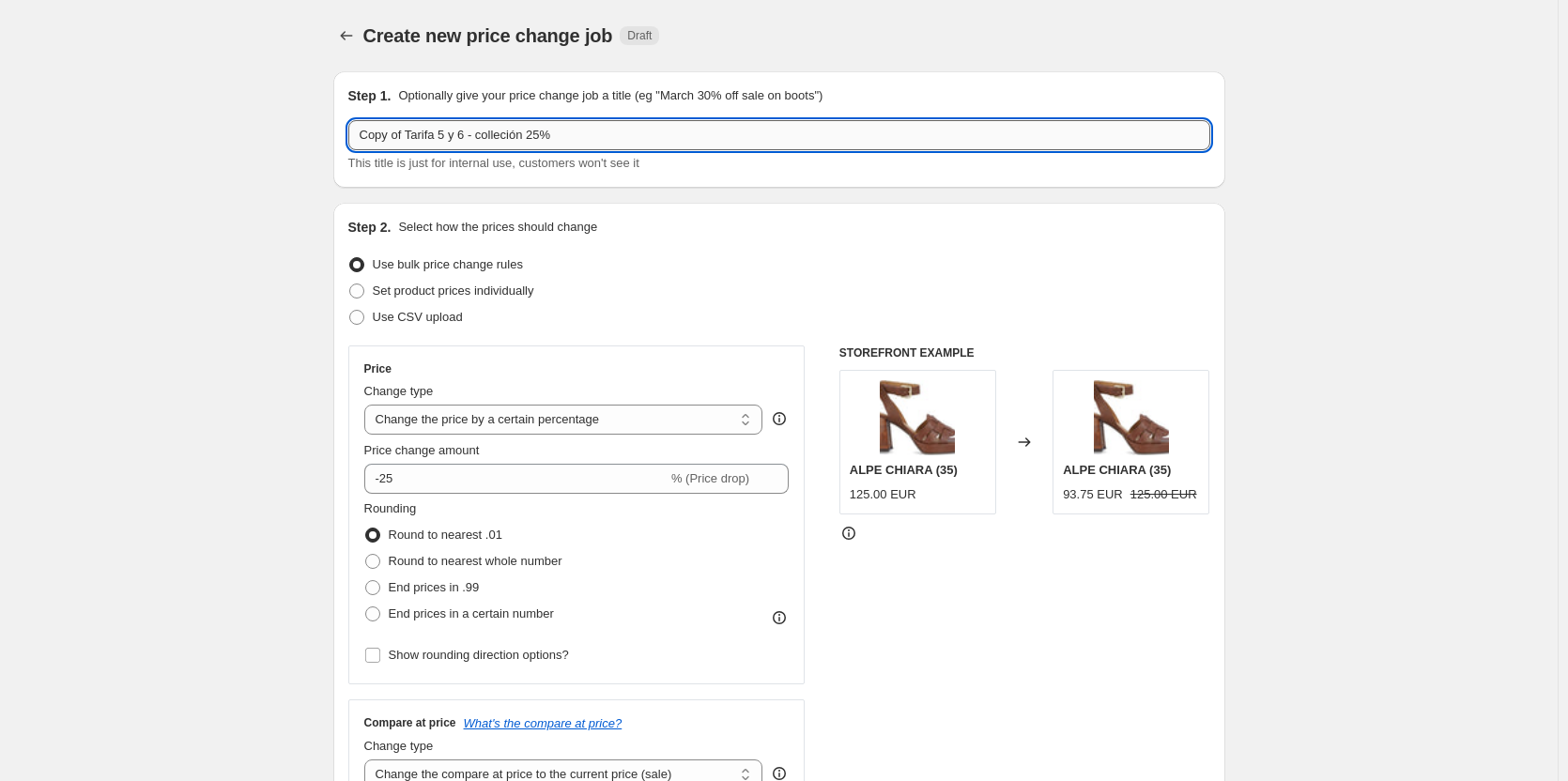 click on "Copy of Tarifa 5 y 6 - colleción 25%" at bounding box center [779, 135] 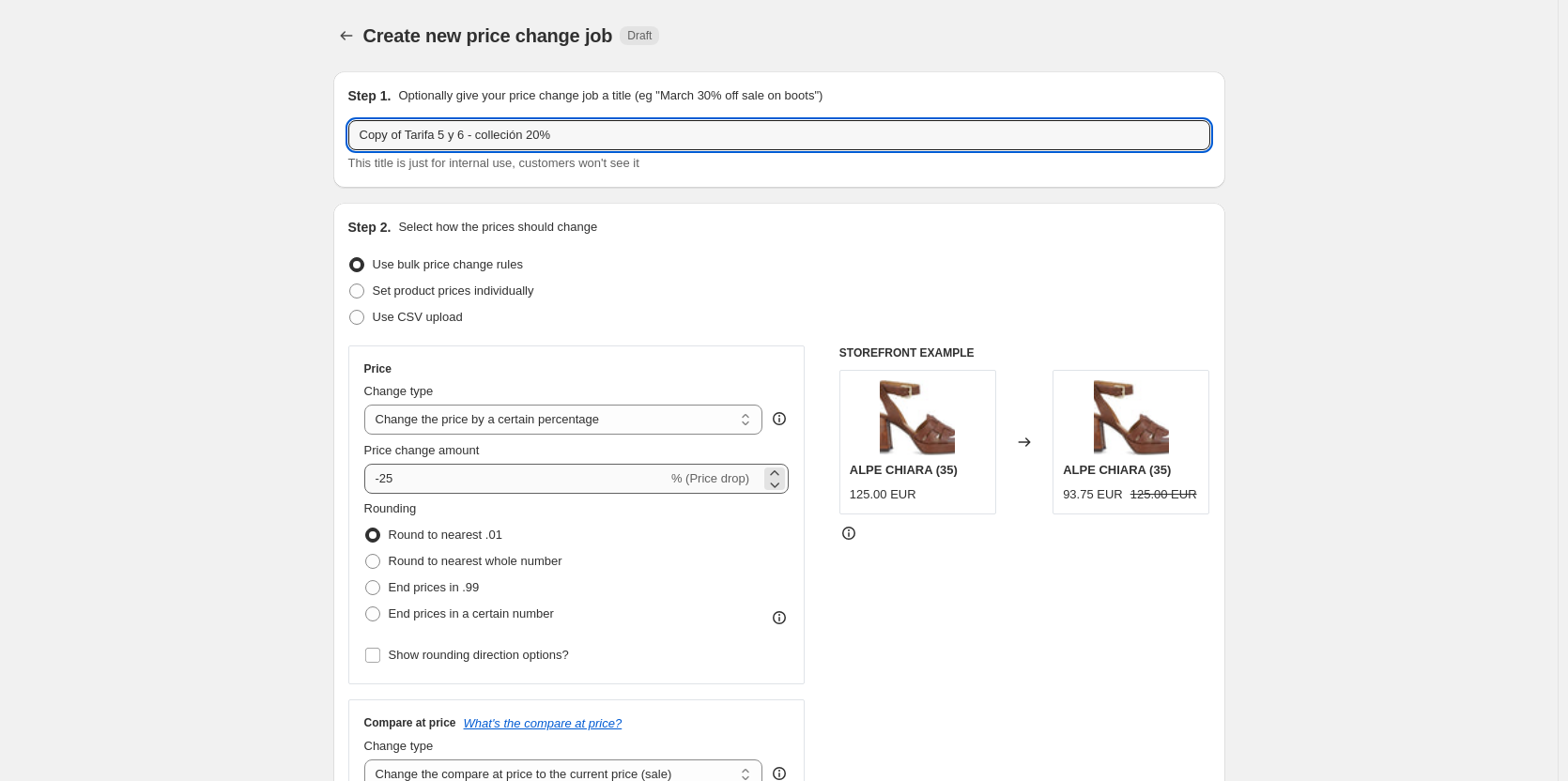 type on "Copy of Tarifa 5 y 6 - colleción 20%" 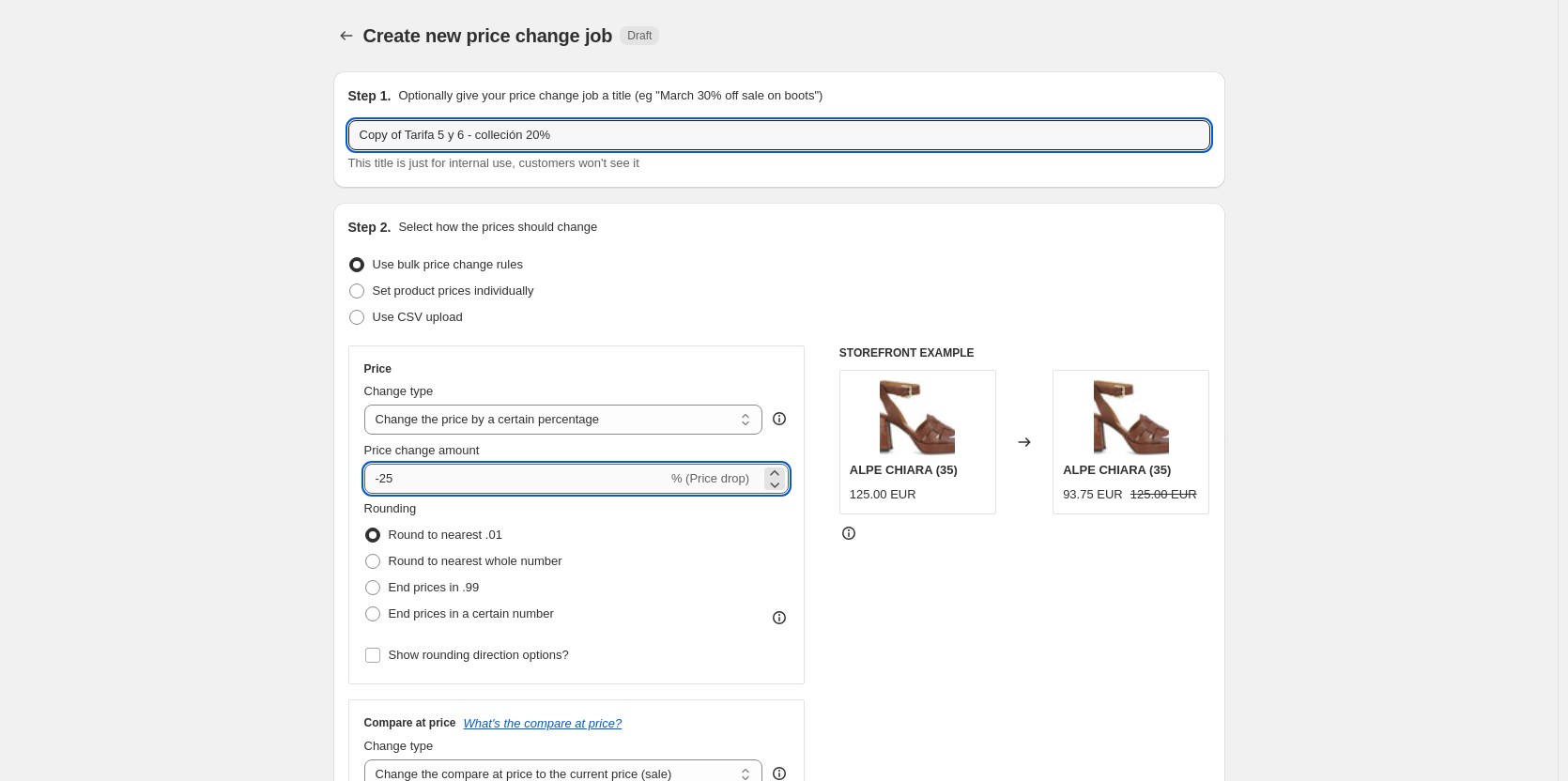 click on "-25" at bounding box center [515, 479] 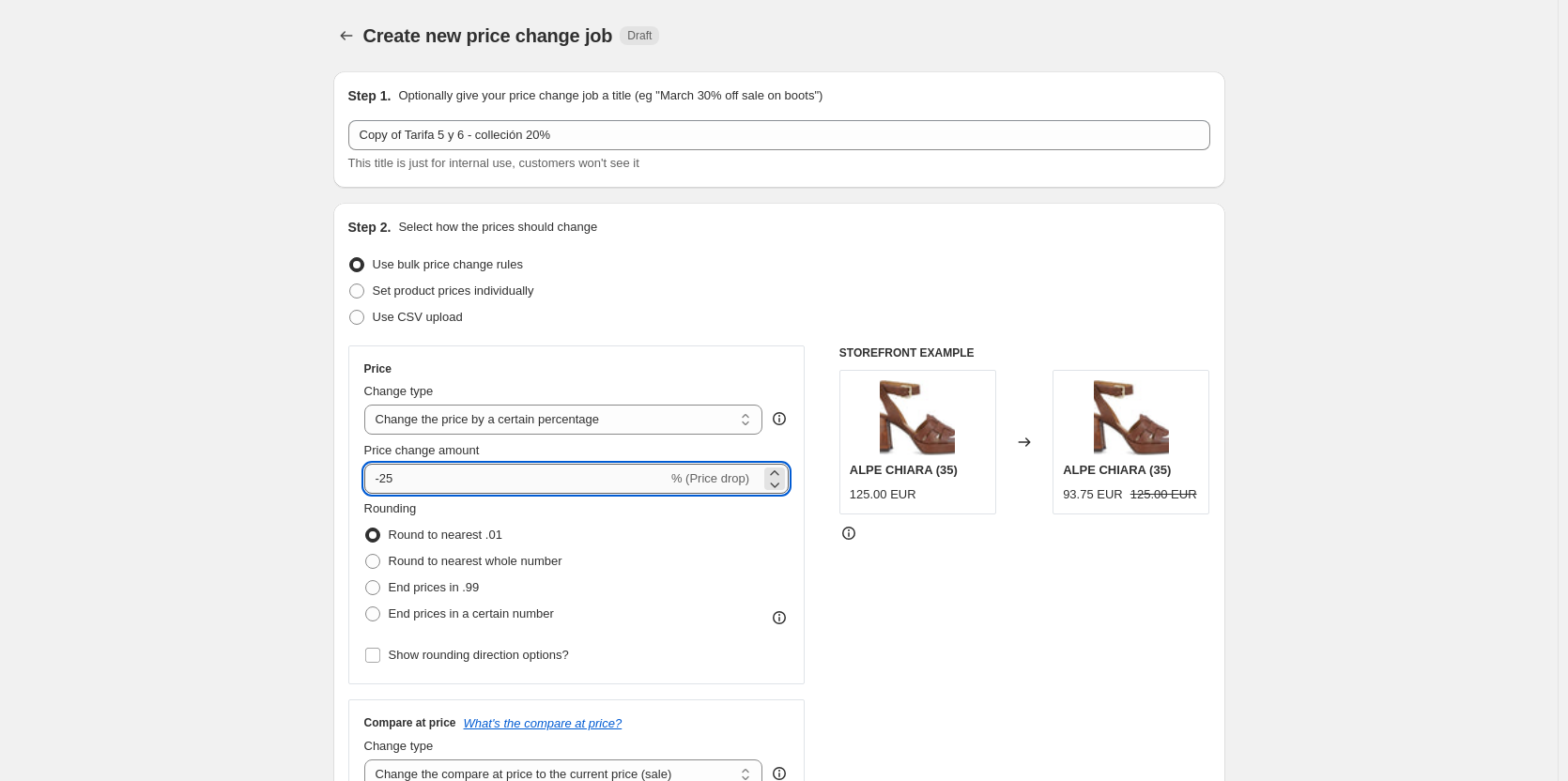 type on "-2" 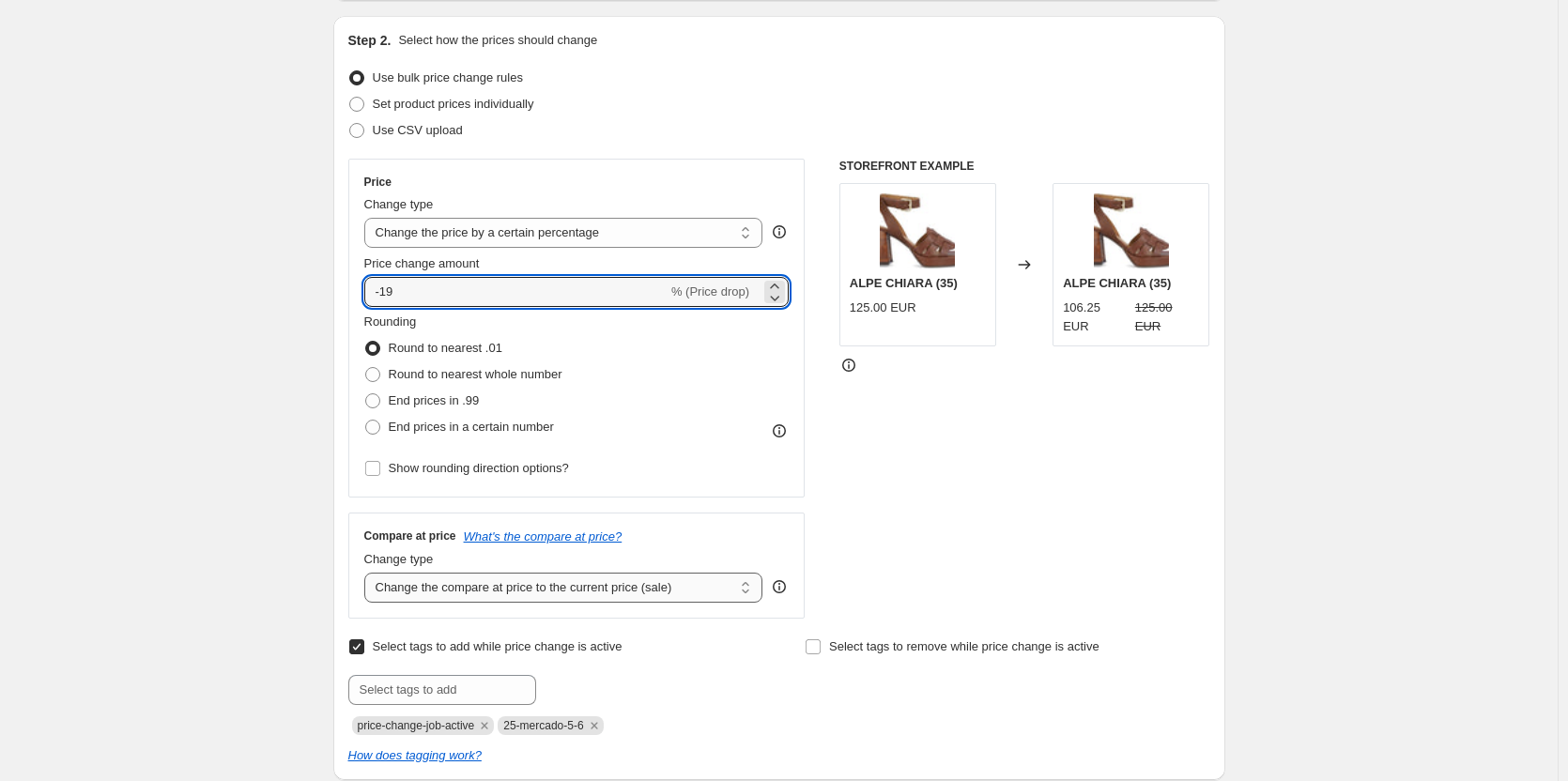 scroll, scrollTop: 188, scrollLeft: 0, axis: vertical 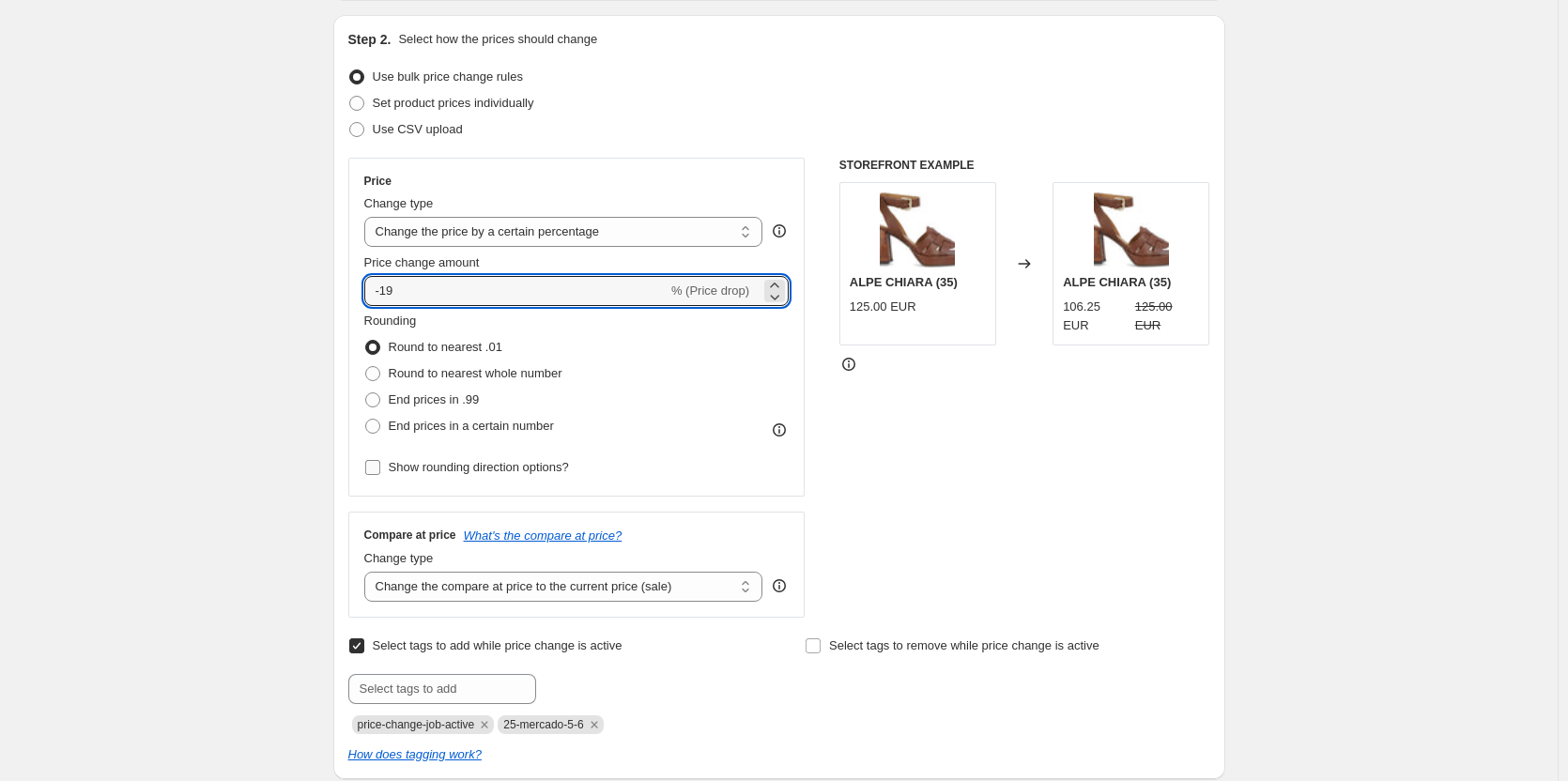 type on "-19" 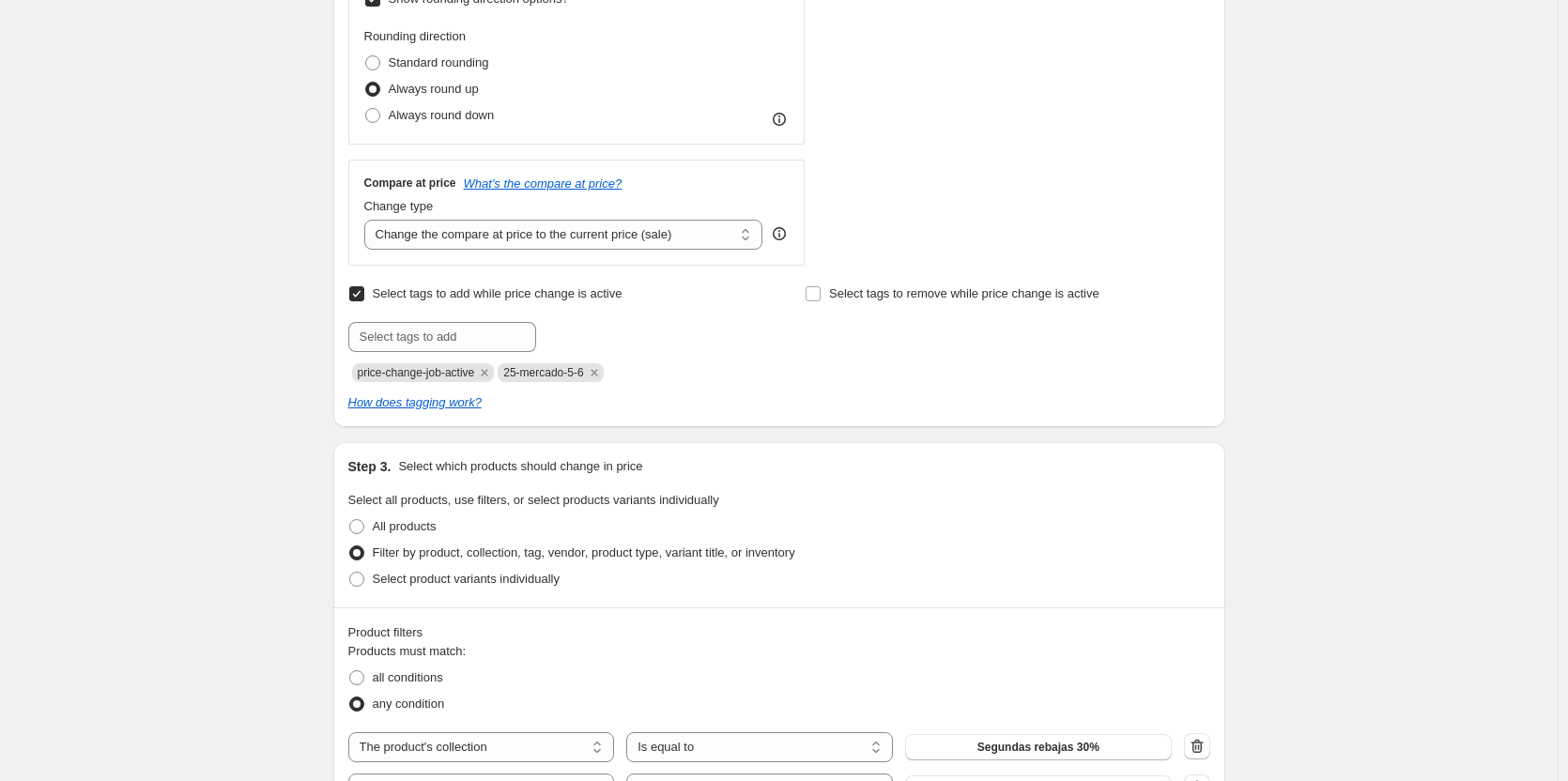 scroll, scrollTop: 657, scrollLeft: 0, axis: vertical 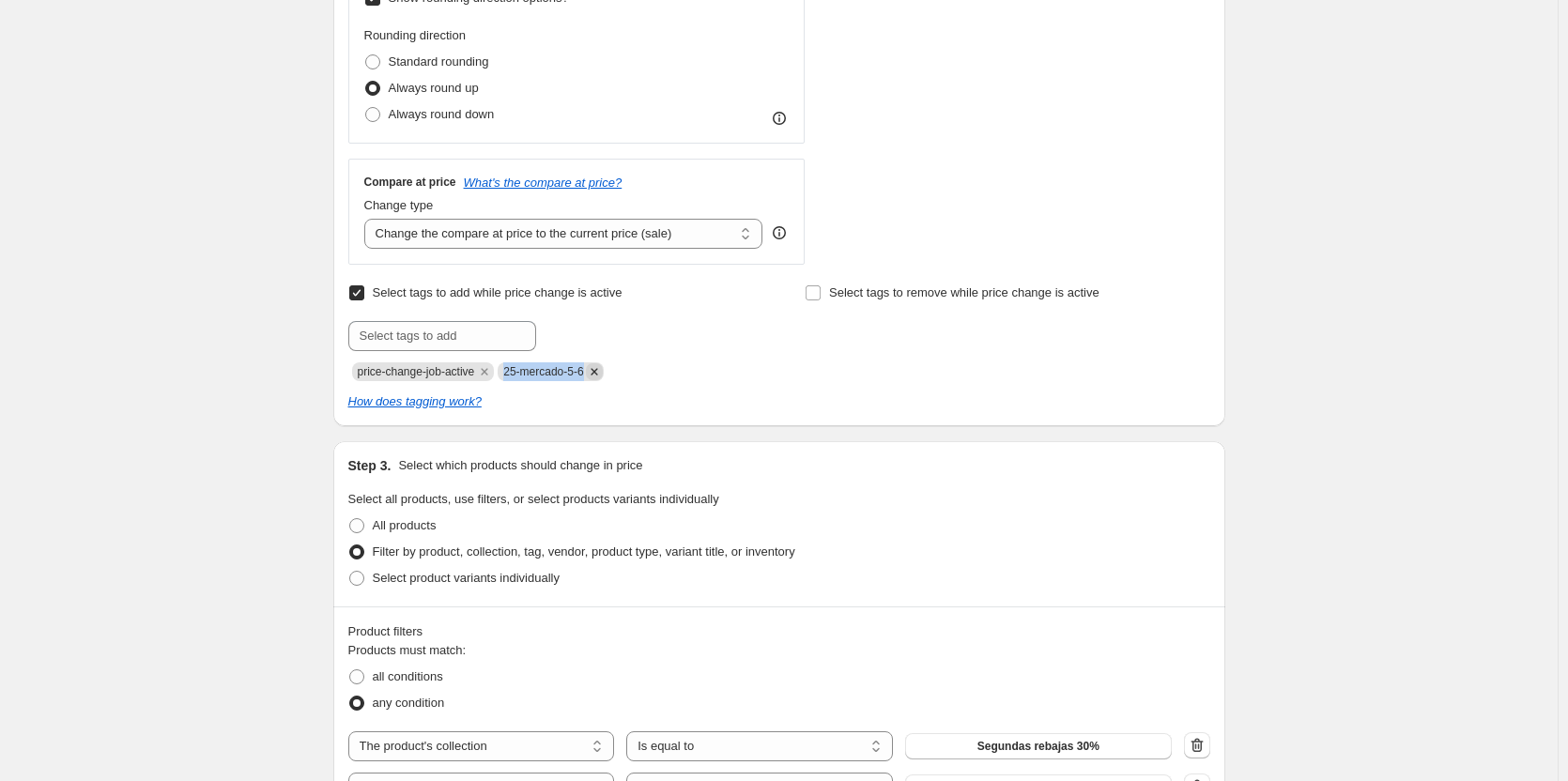 drag, startPoint x: 510, startPoint y: 372, endPoint x: 594, endPoint y: 374, distance: 84.02381 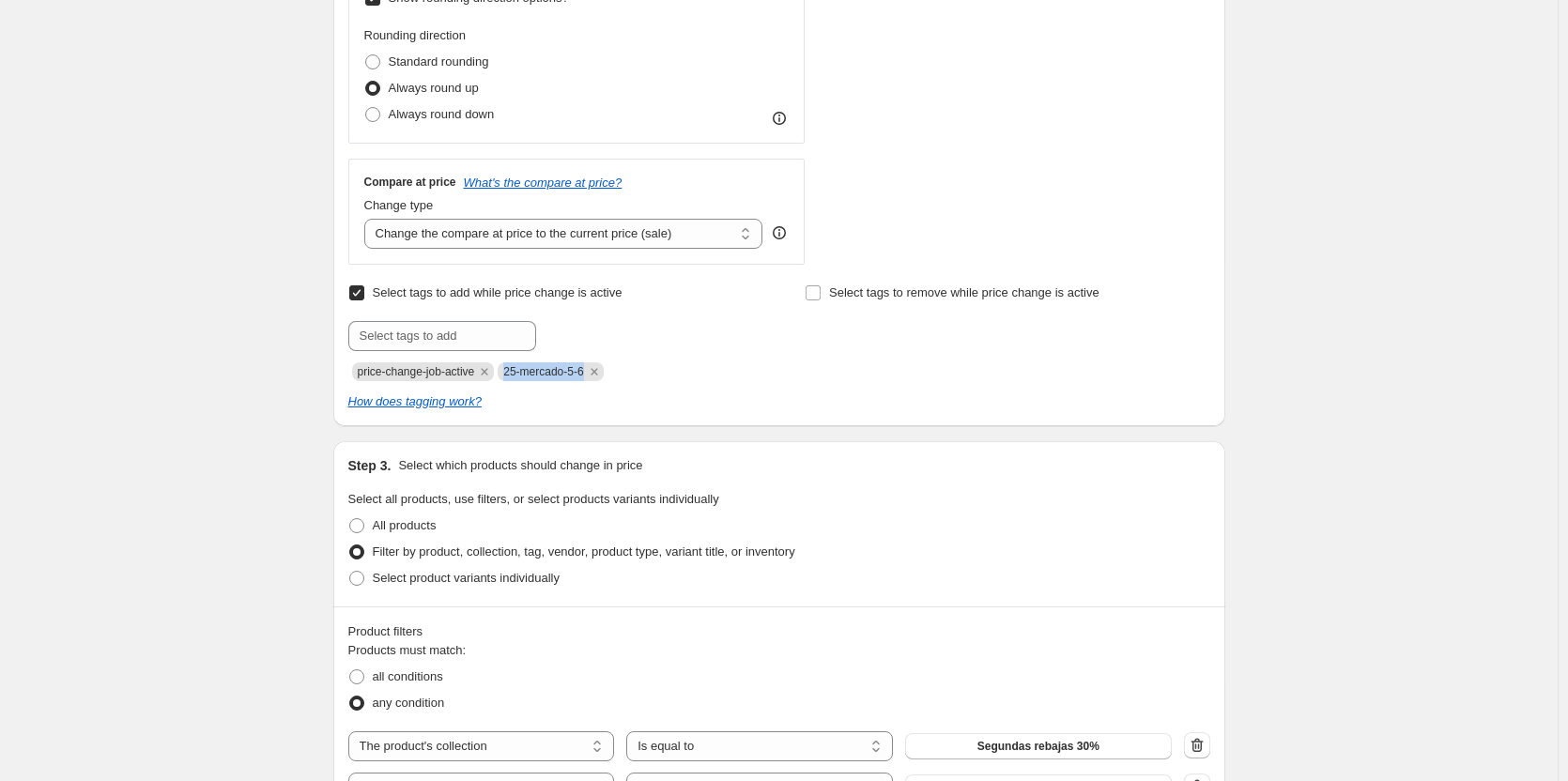 copy on "25-mercado-5-6" 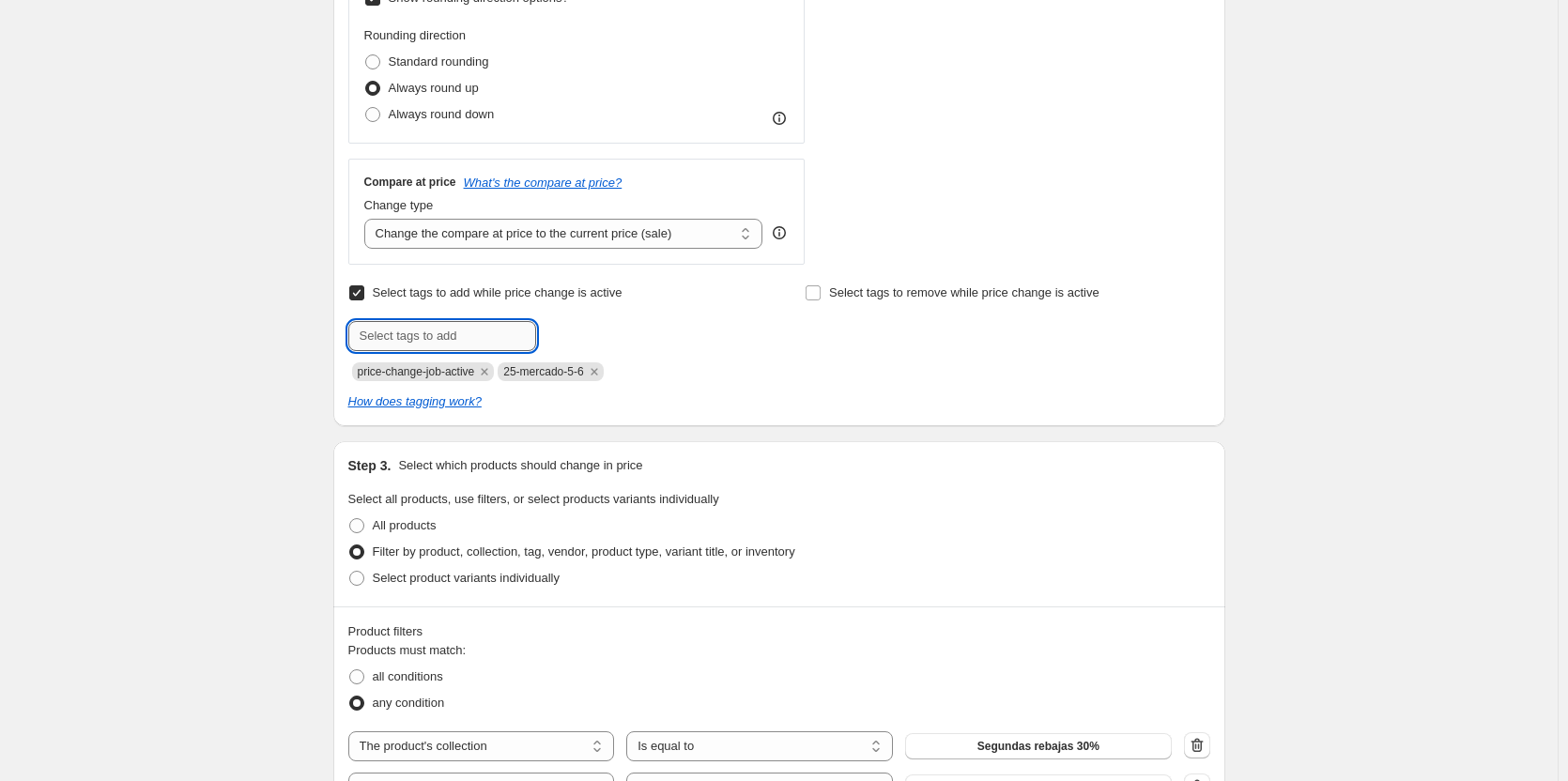 click at bounding box center (442, 336) 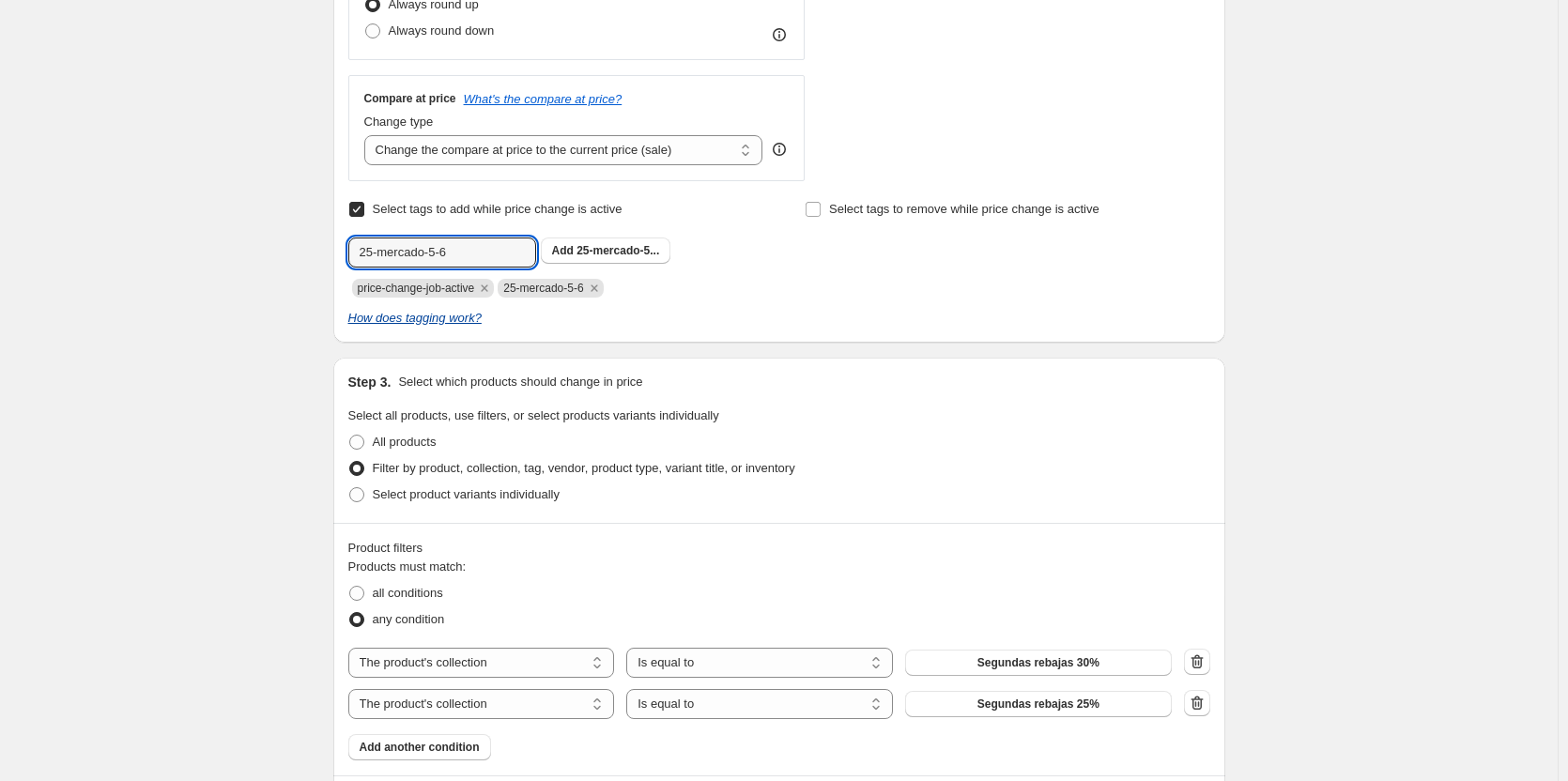 scroll, scrollTop: 751, scrollLeft: 0, axis: vertical 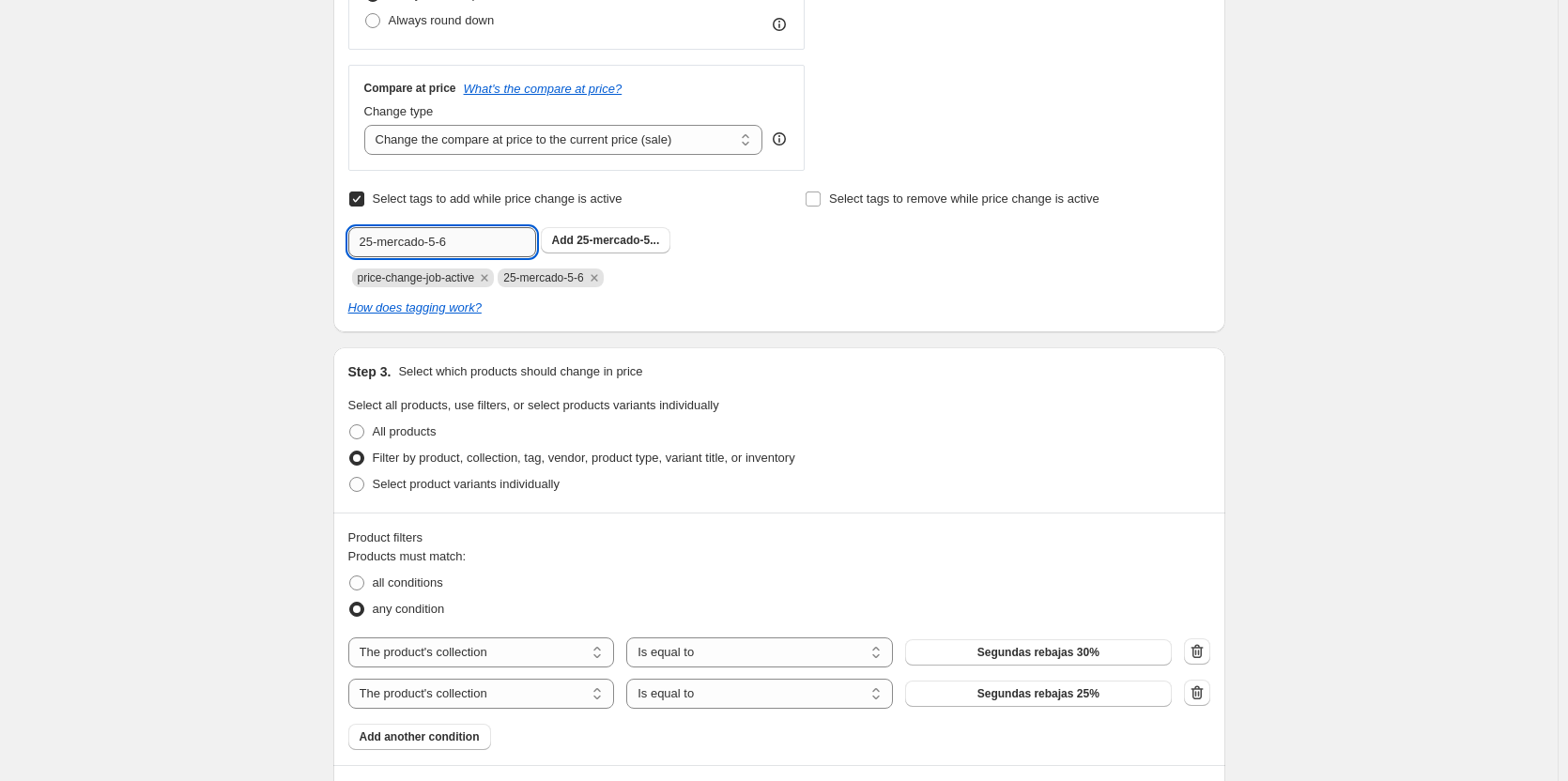 click on "25-mercado-5-6" at bounding box center (442, 242) 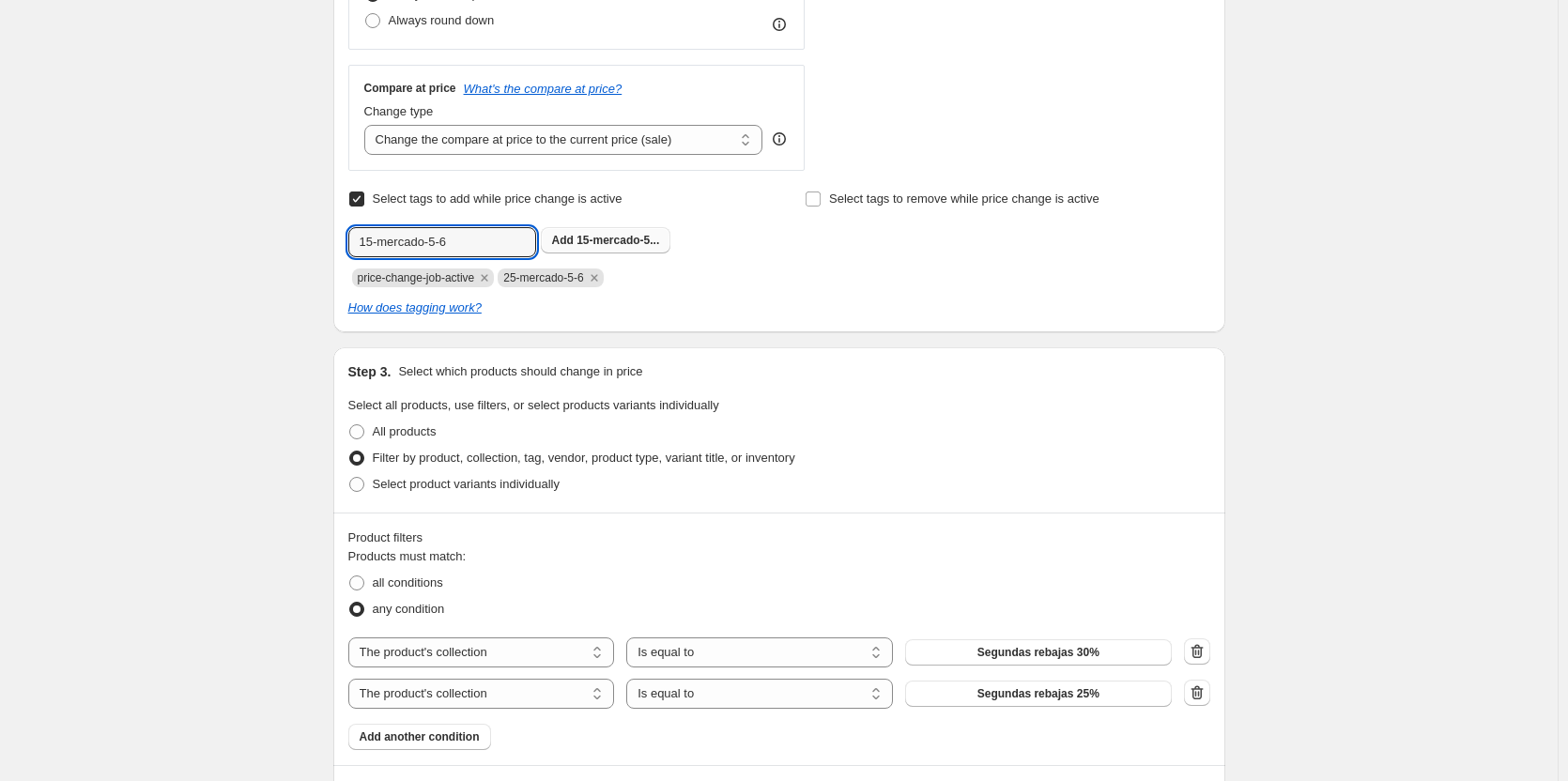 type on "15-mercado-5-6" 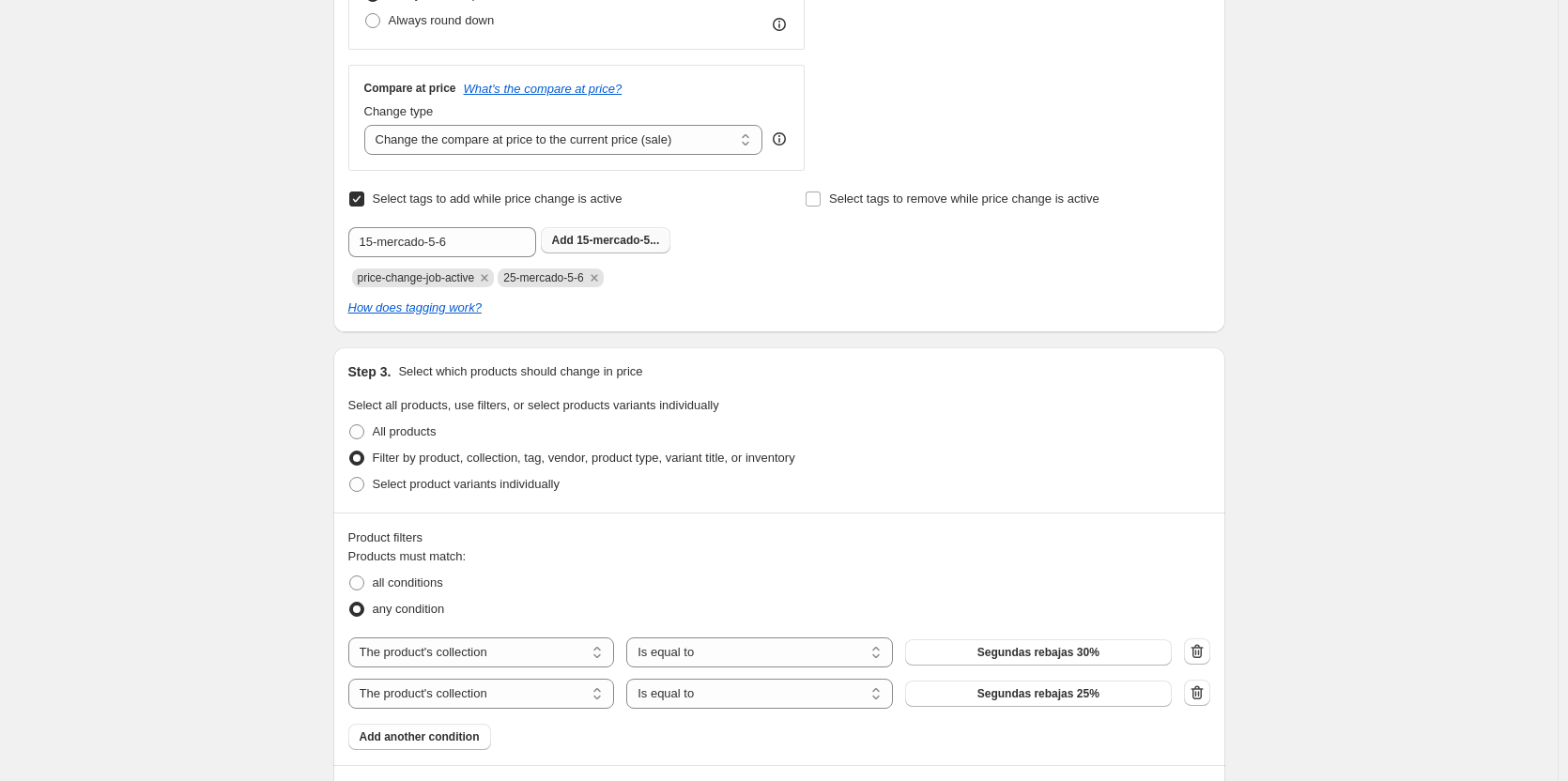 click on "15-mercado-5..." at bounding box center (618, 240) 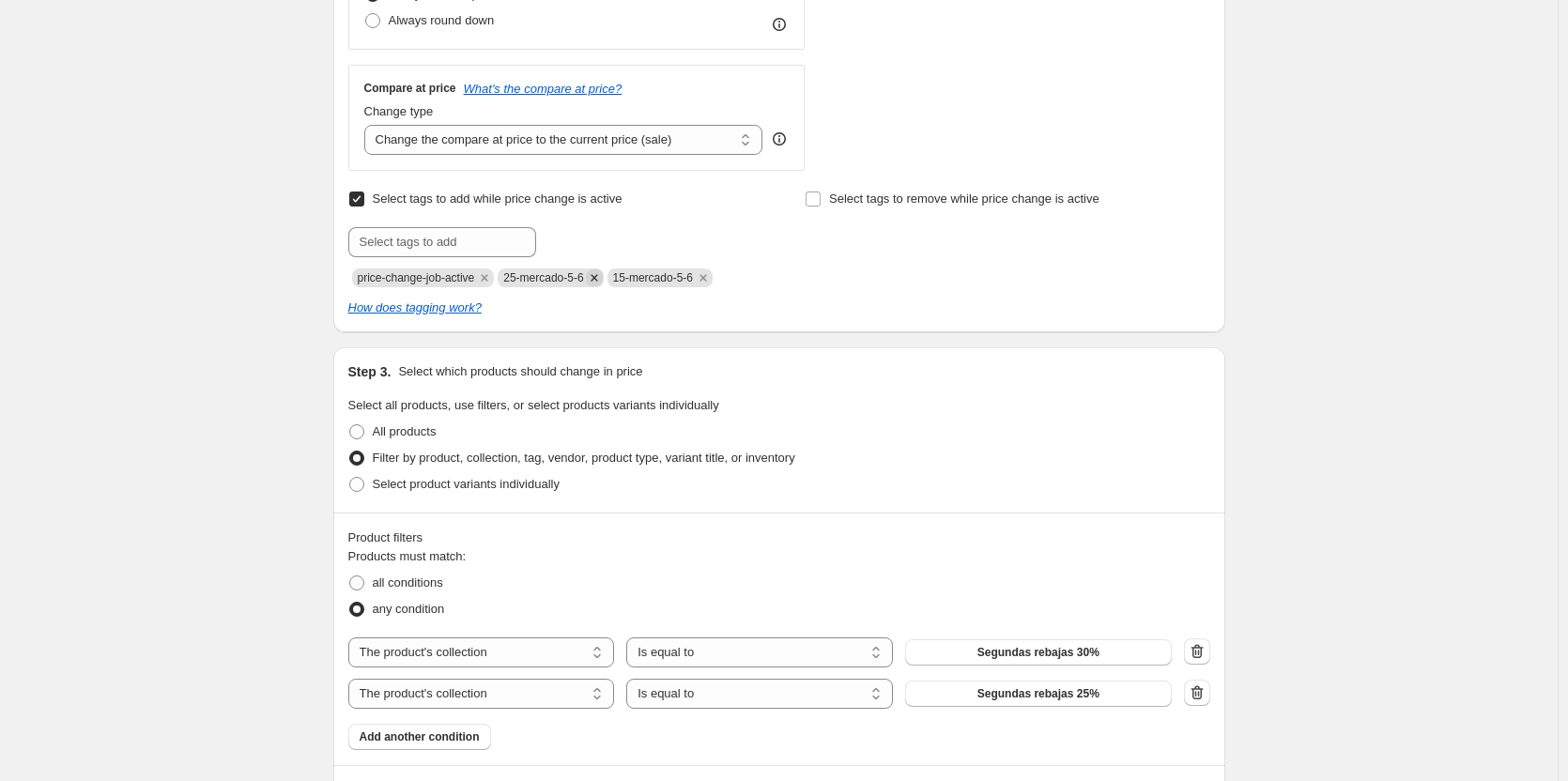 click 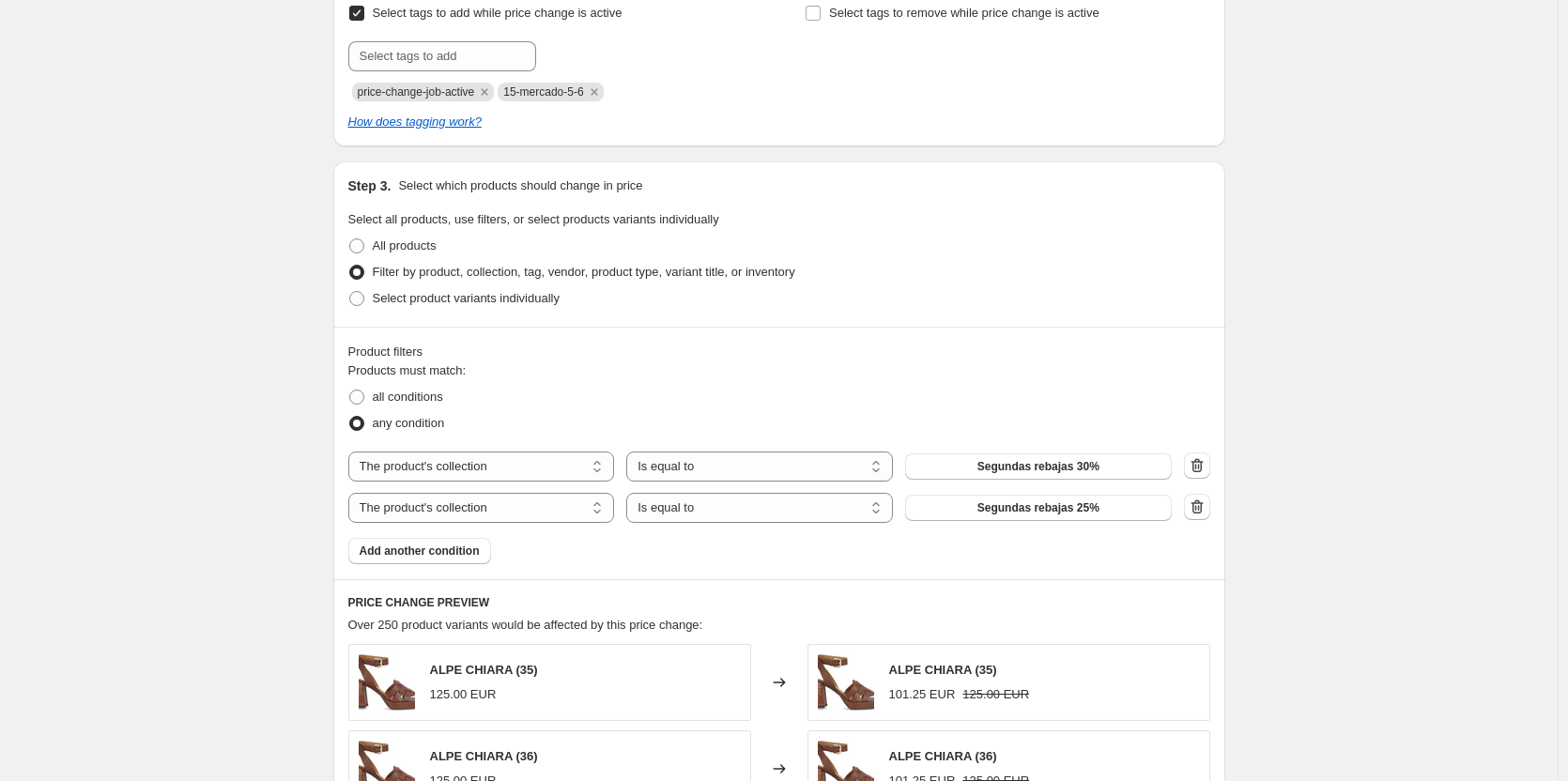 scroll, scrollTop: 939, scrollLeft: 0, axis: vertical 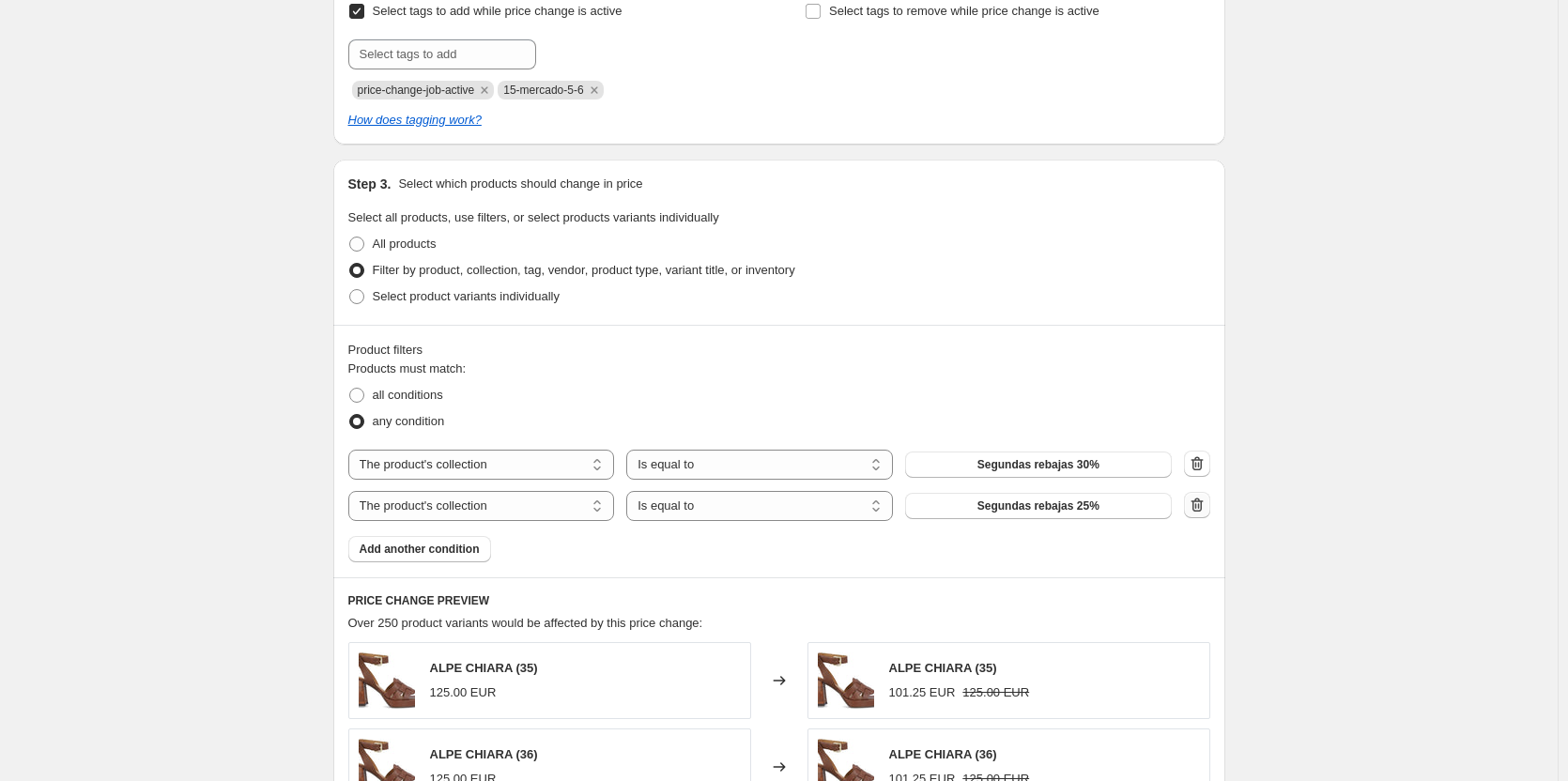 click 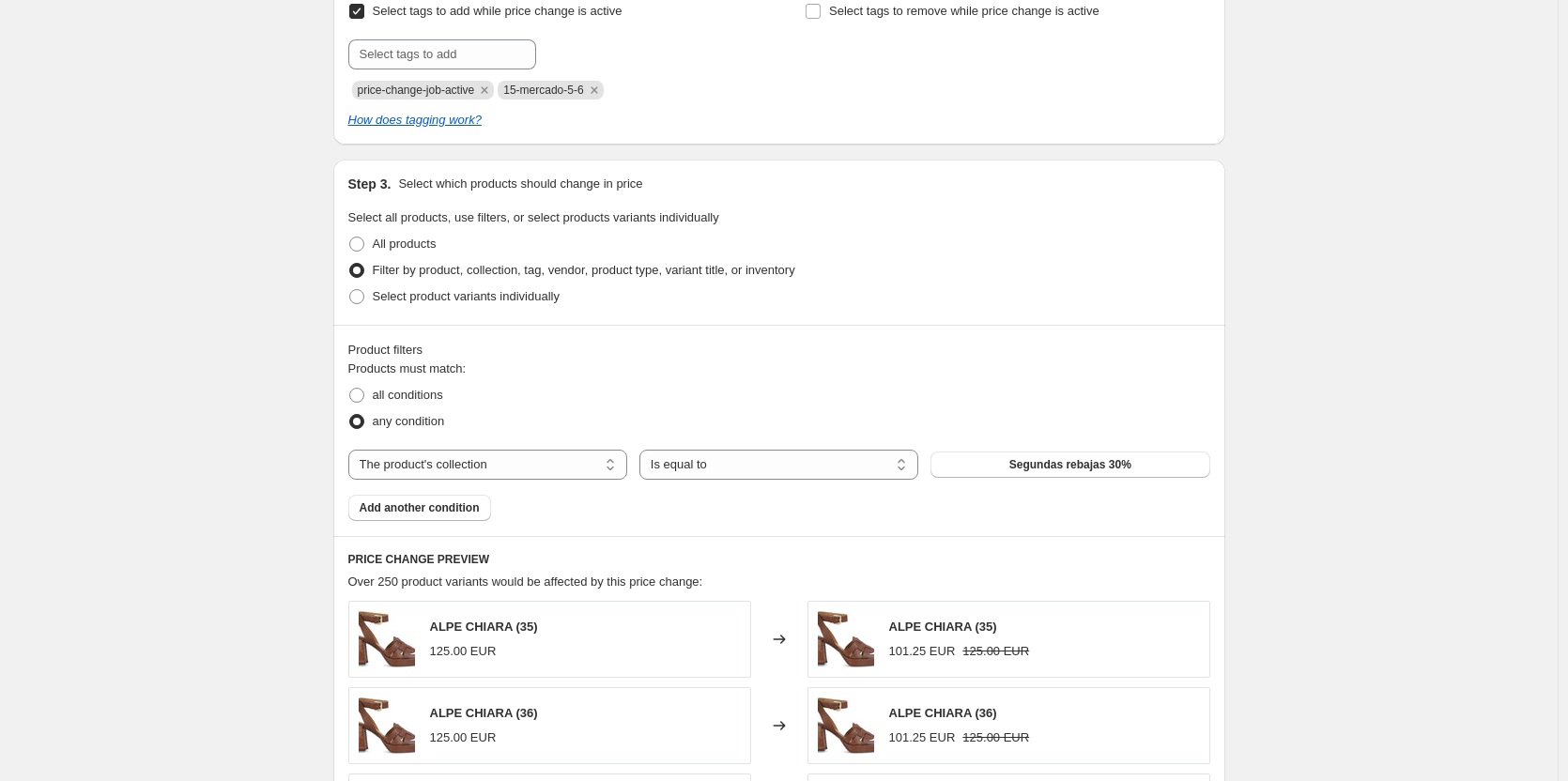 click on "Segundas rebajas 30%" at bounding box center [1070, 465] 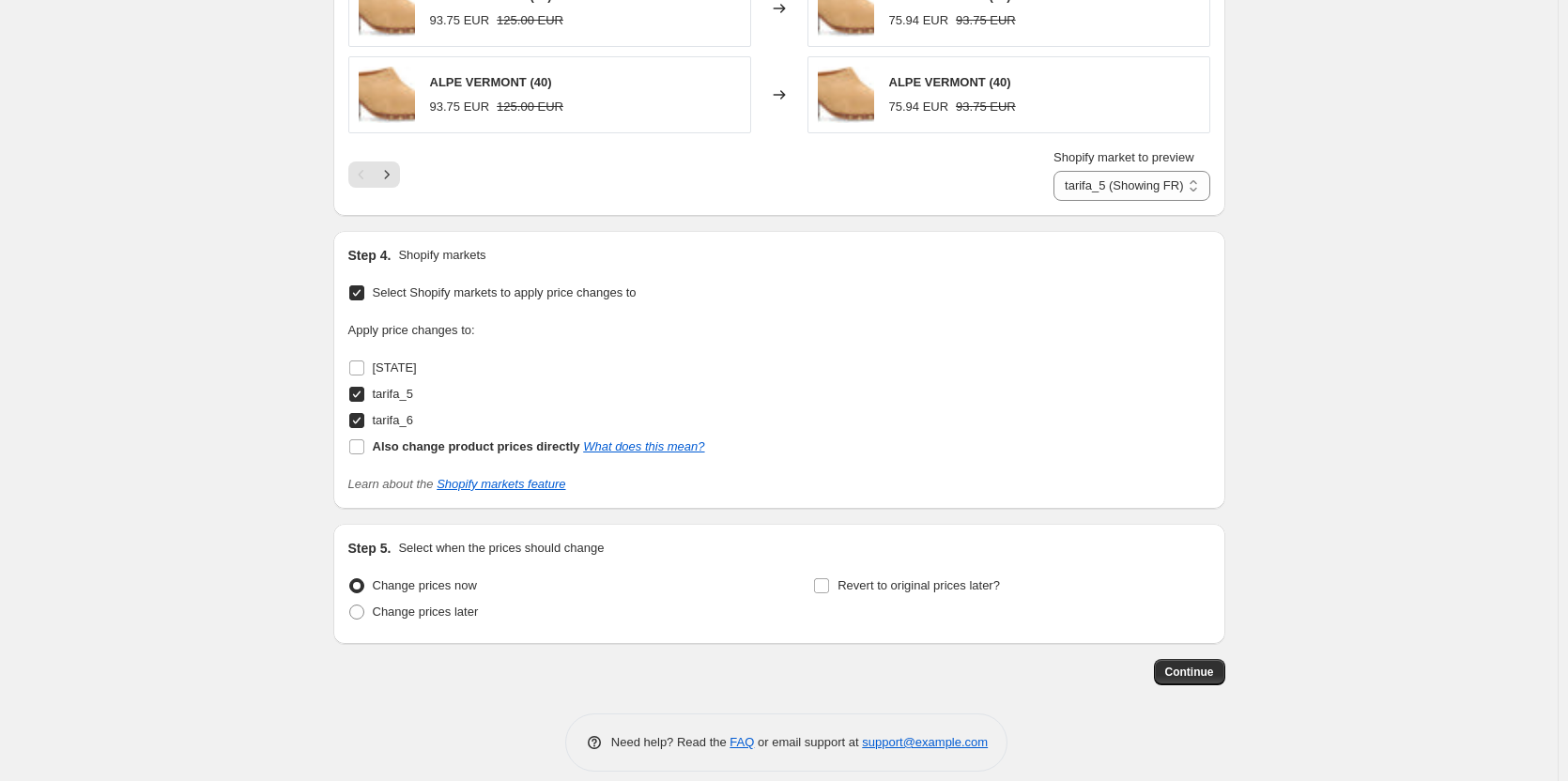 scroll, scrollTop: 1848, scrollLeft: 0, axis: vertical 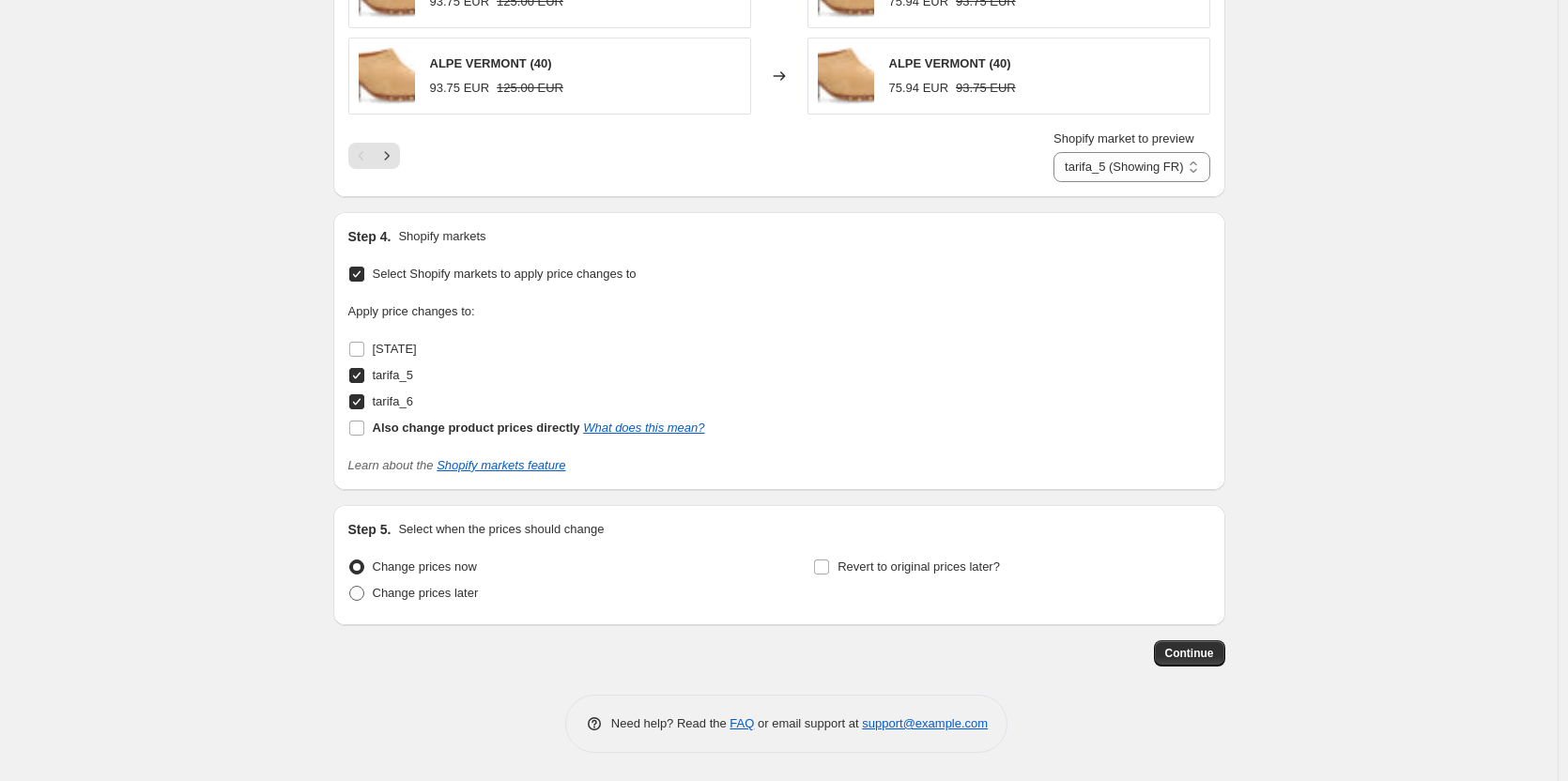 click on "Change prices later" at bounding box center [413, 593] 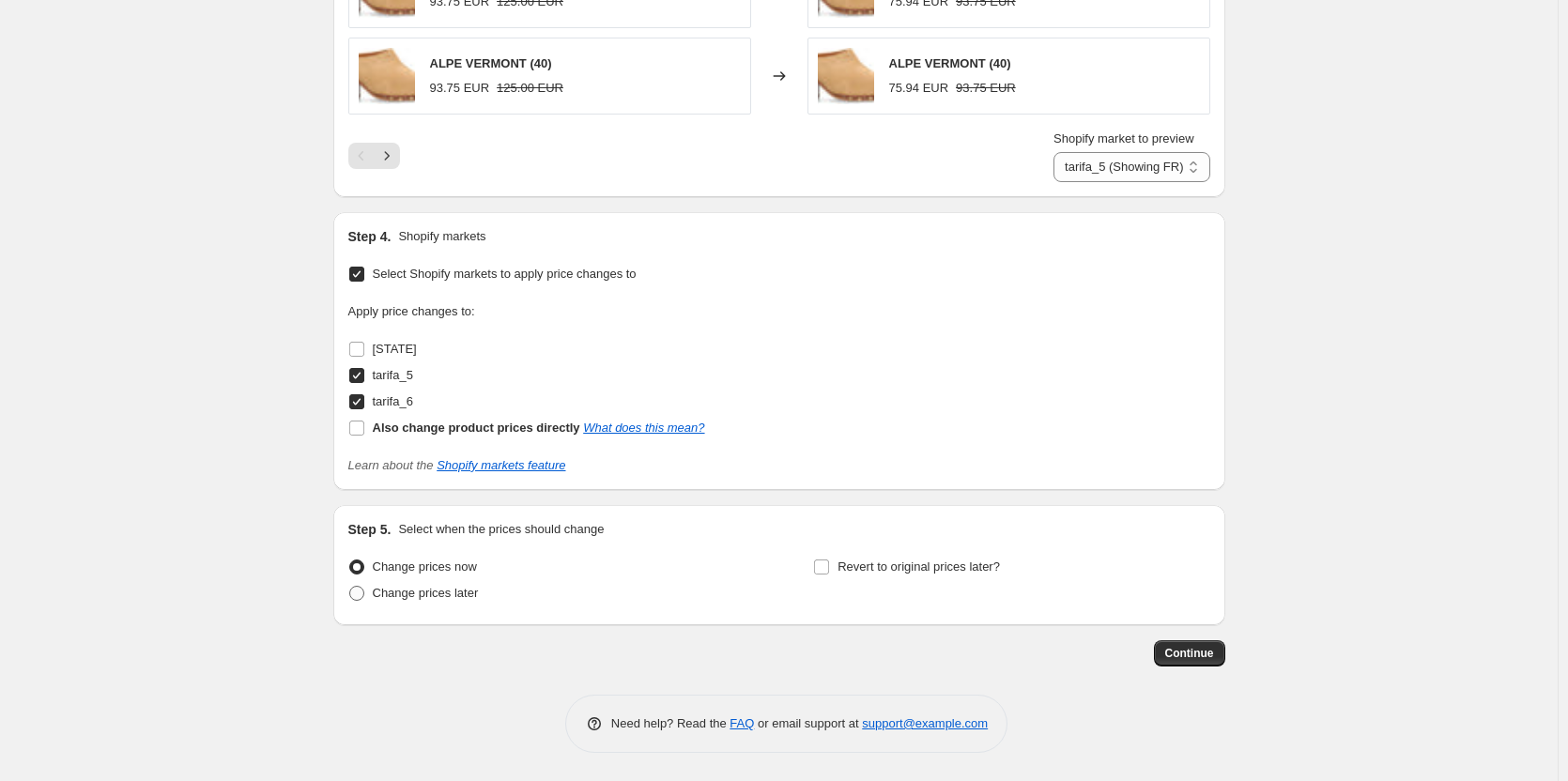 radio on "true" 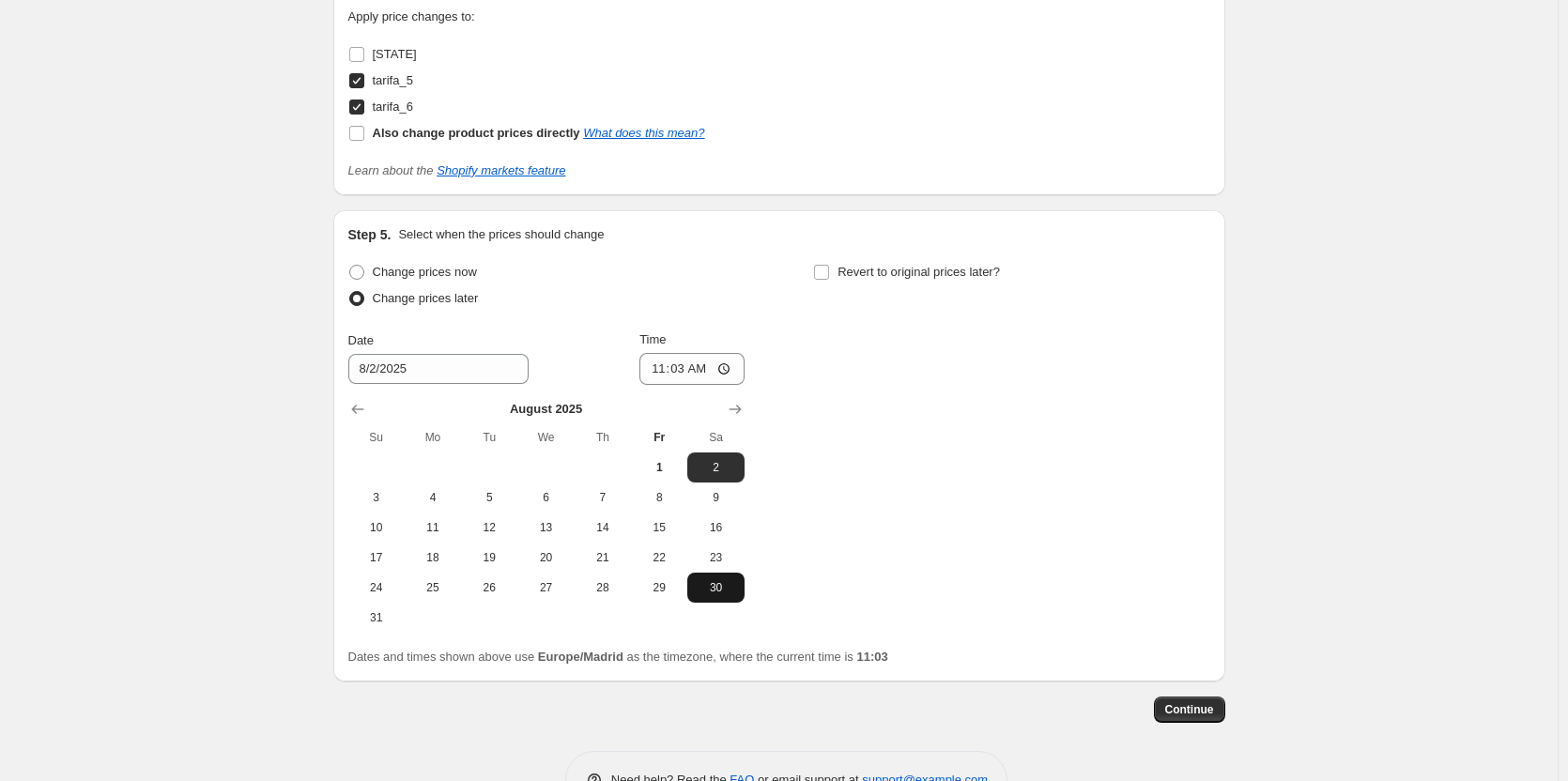 scroll, scrollTop: 2199, scrollLeft: 0, axis: vertical 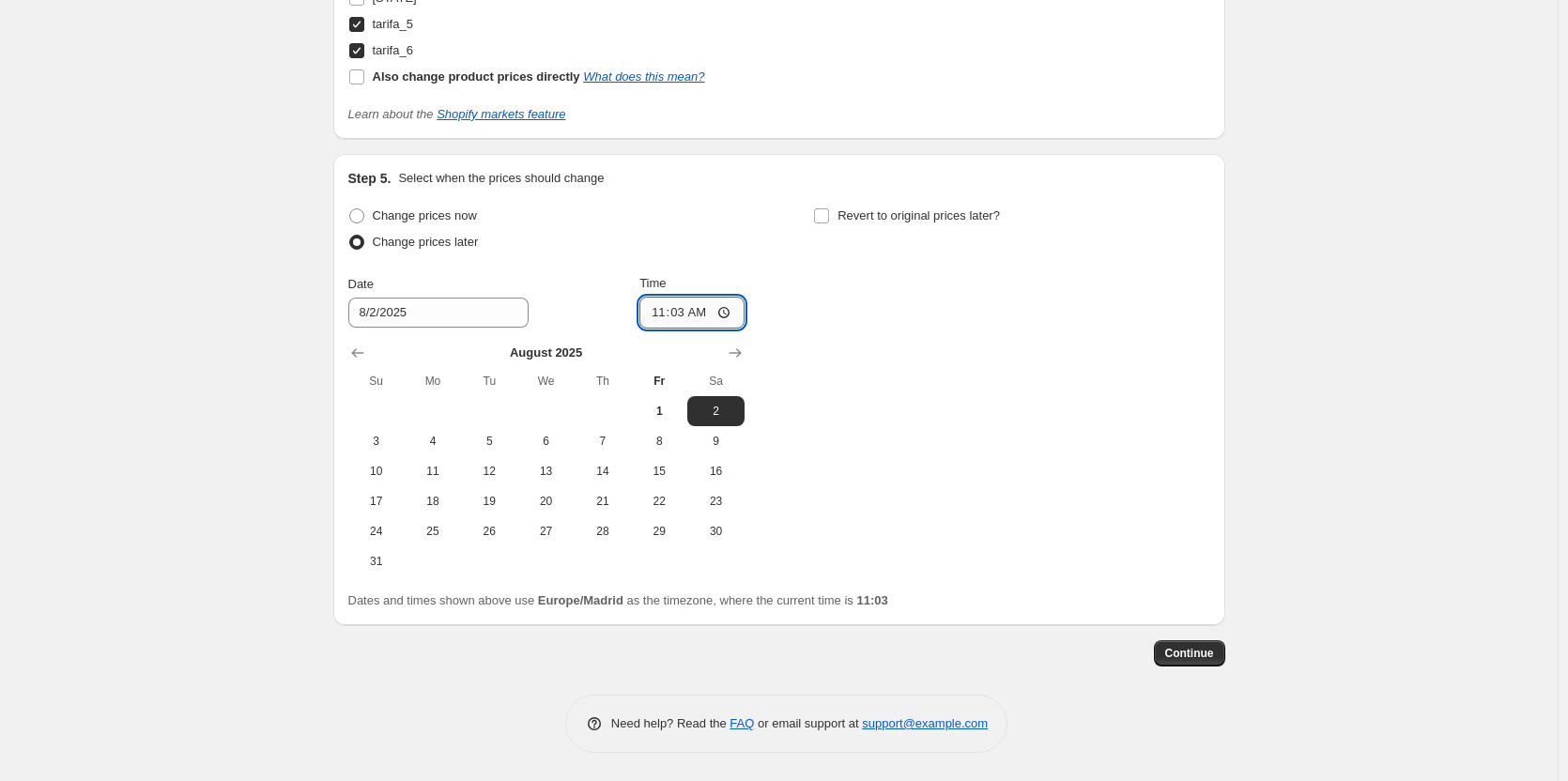click on "11:03" at bounding box center (692, 313) 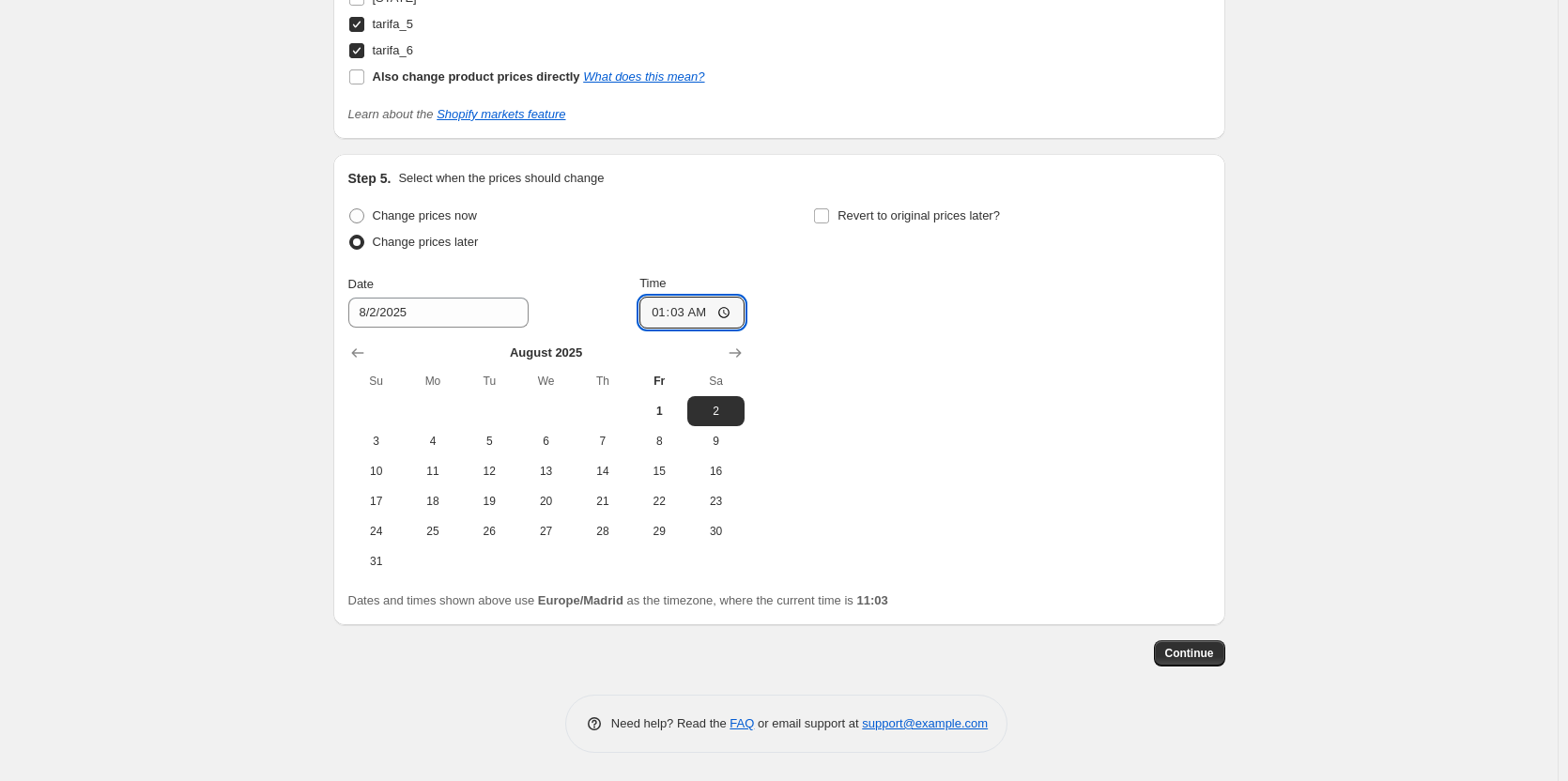 type on "12:03" 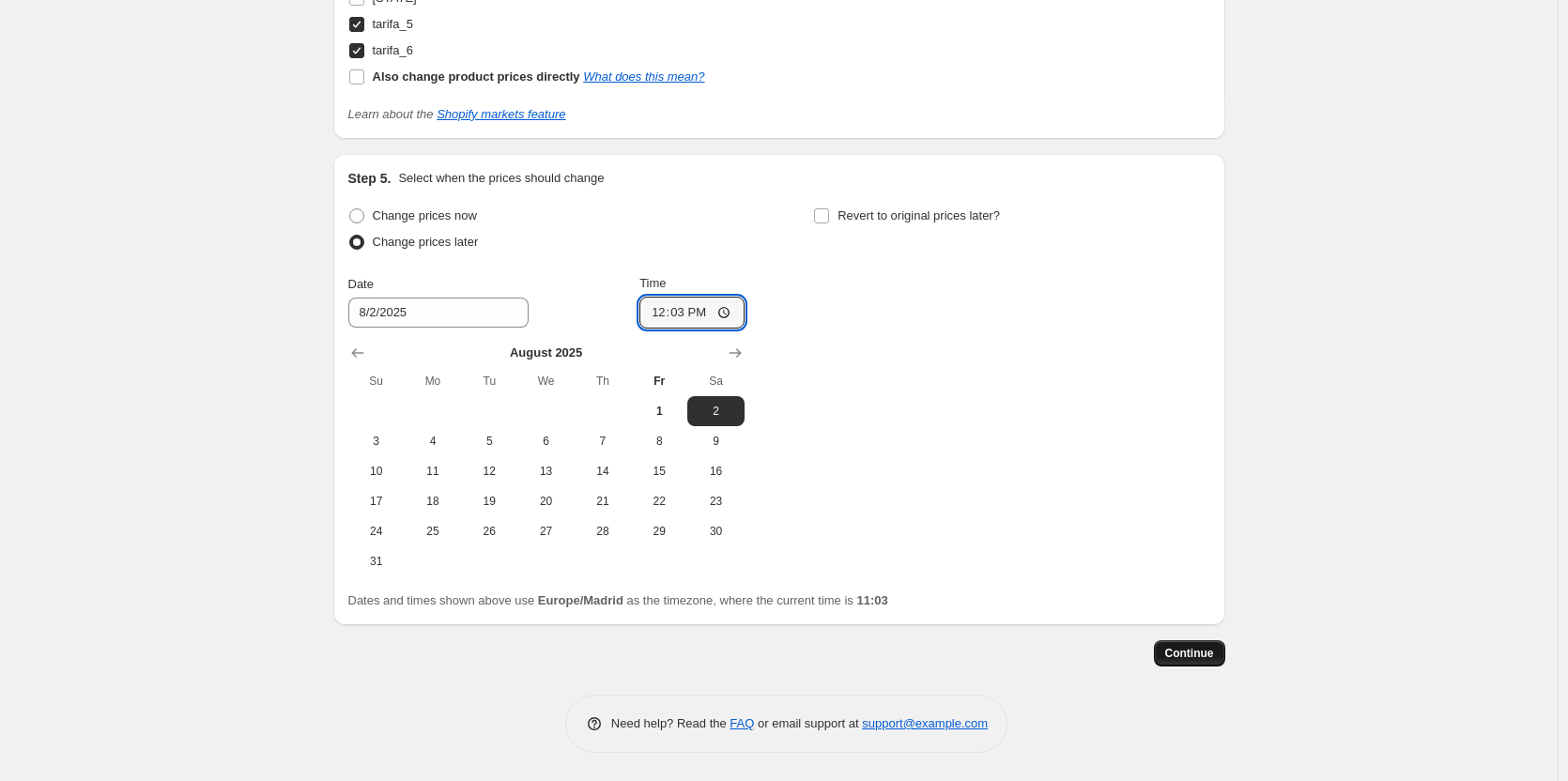 click on "Continue" at bounding box center [1190, 653] 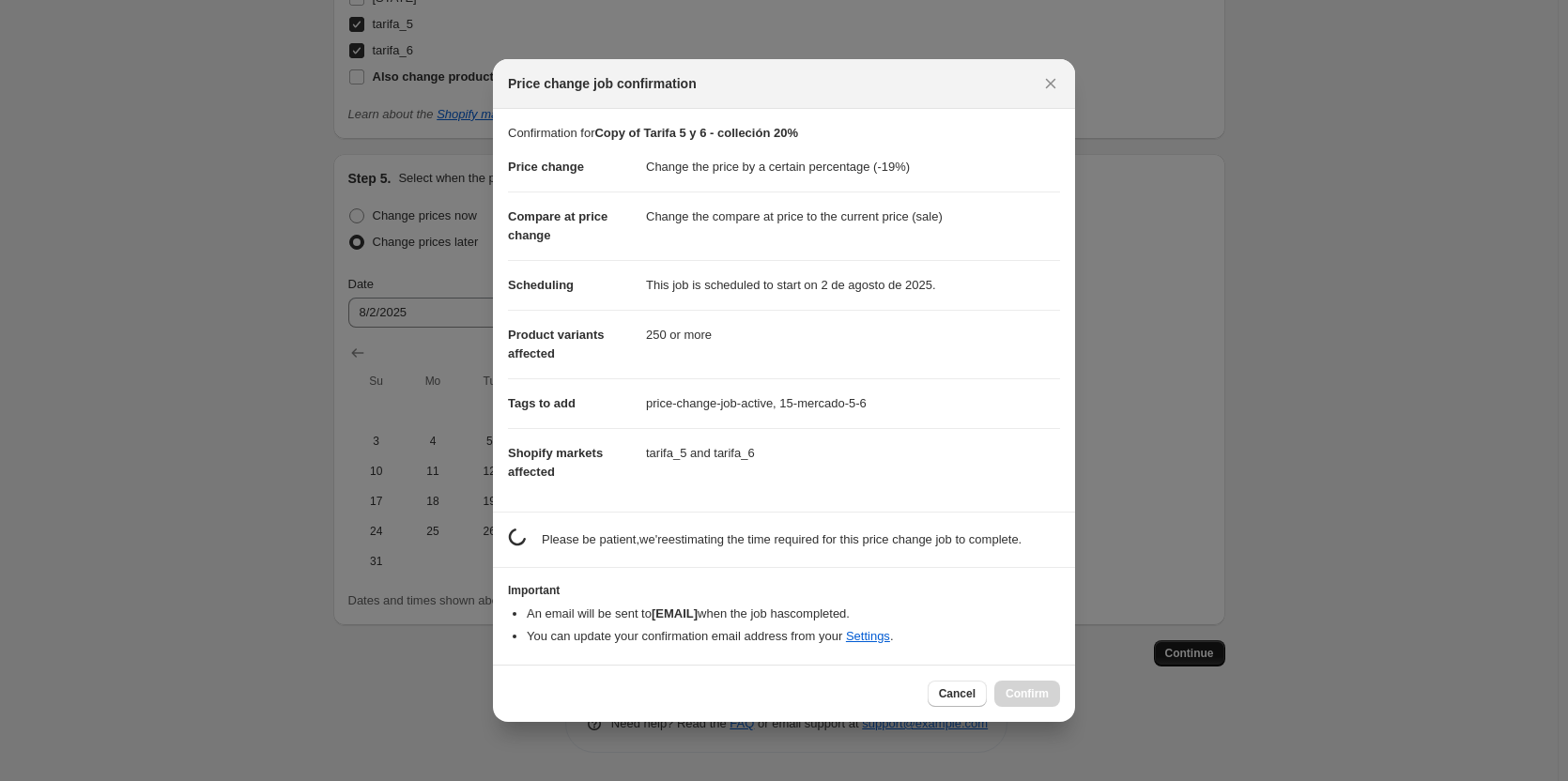 scroll, scrollTop: 0, scrollLeft: 0, axis: both 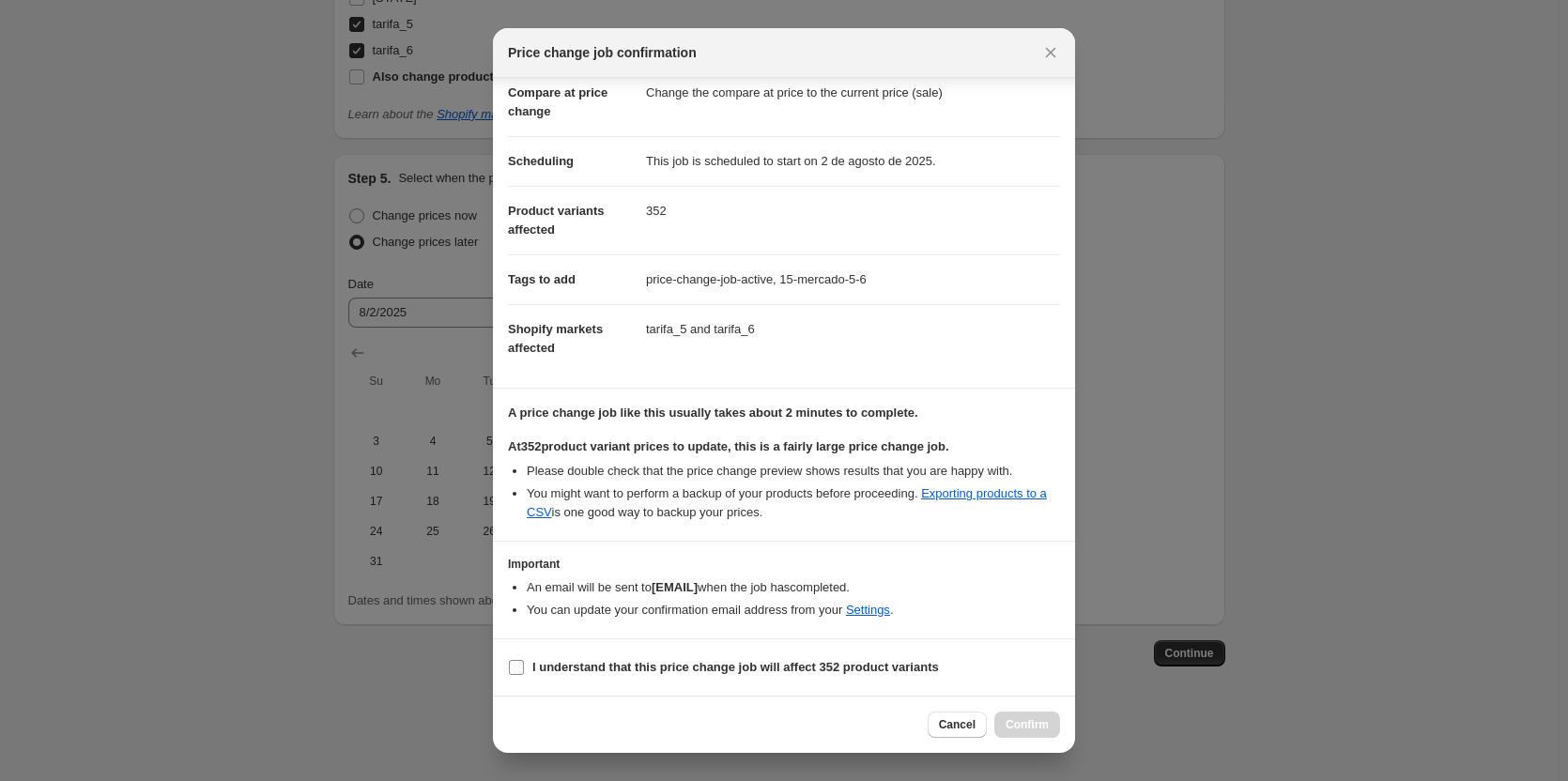click on "I understand that this price change job will affect 352 product variants" at bounding box center (735, 666) 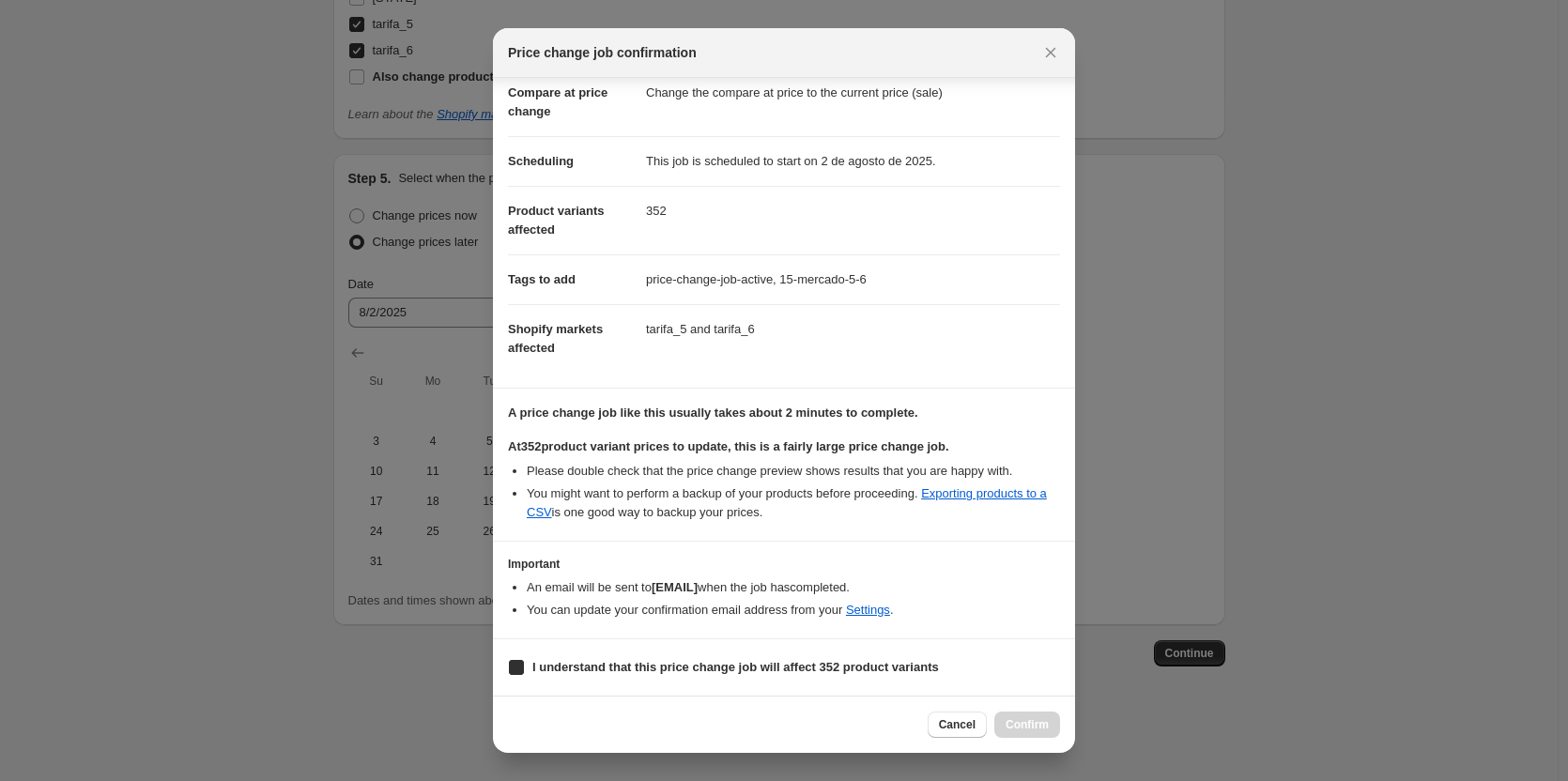 checkbox on "true" 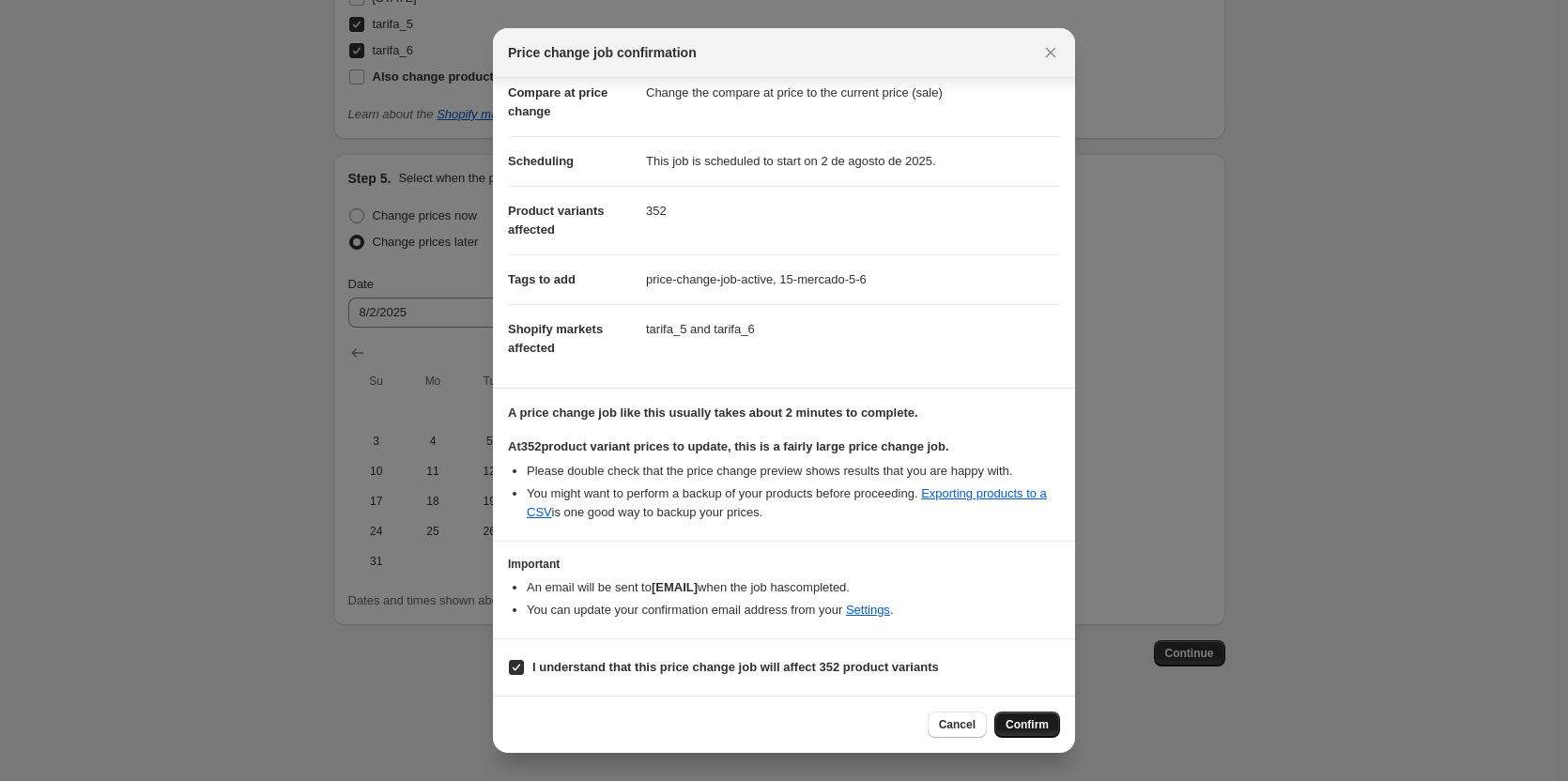 click on "Confirm" at bounding box center (1027, 725) 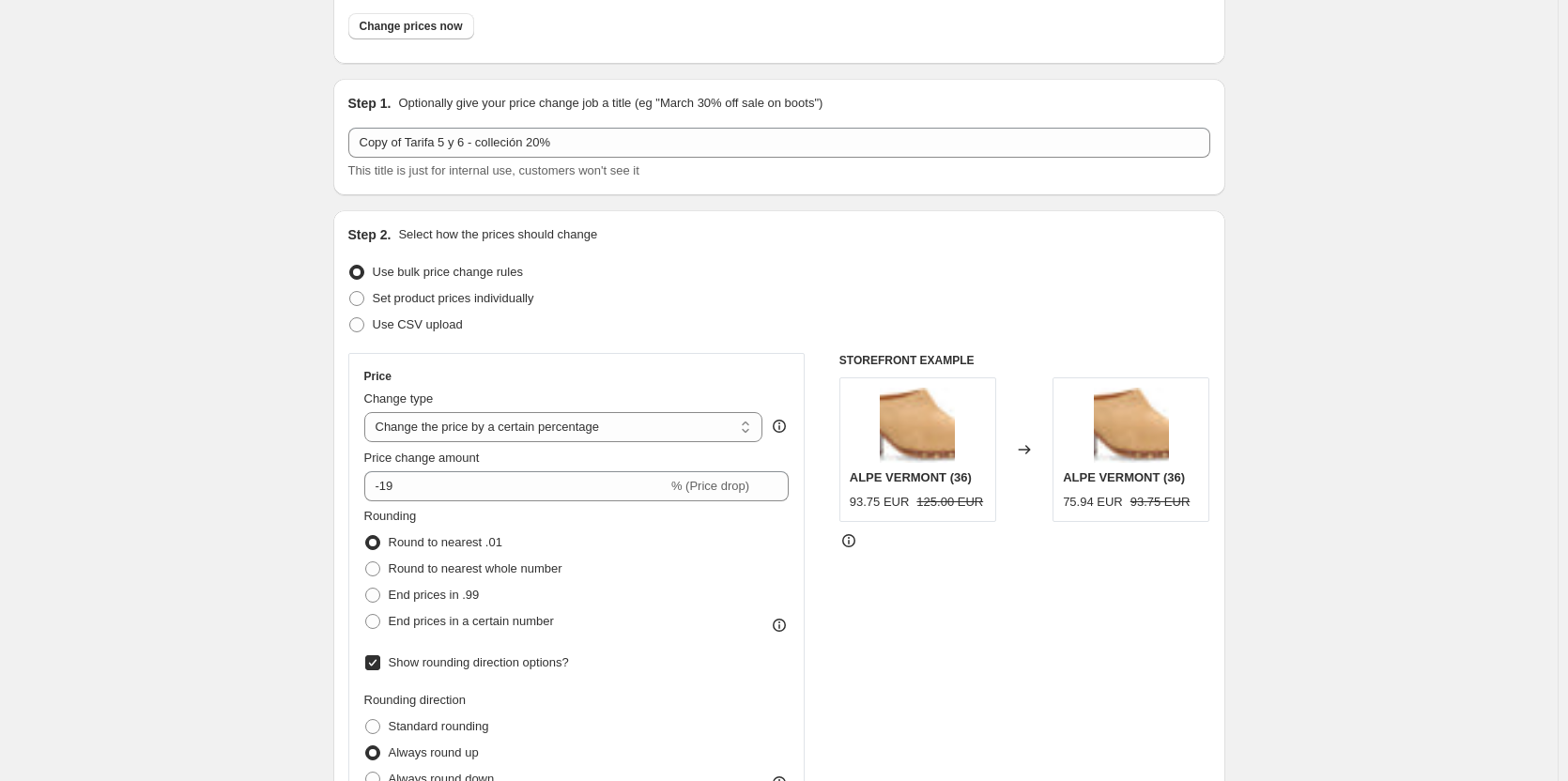 scroll, scrollTop: 0, scrollLeft: 0, axis: both 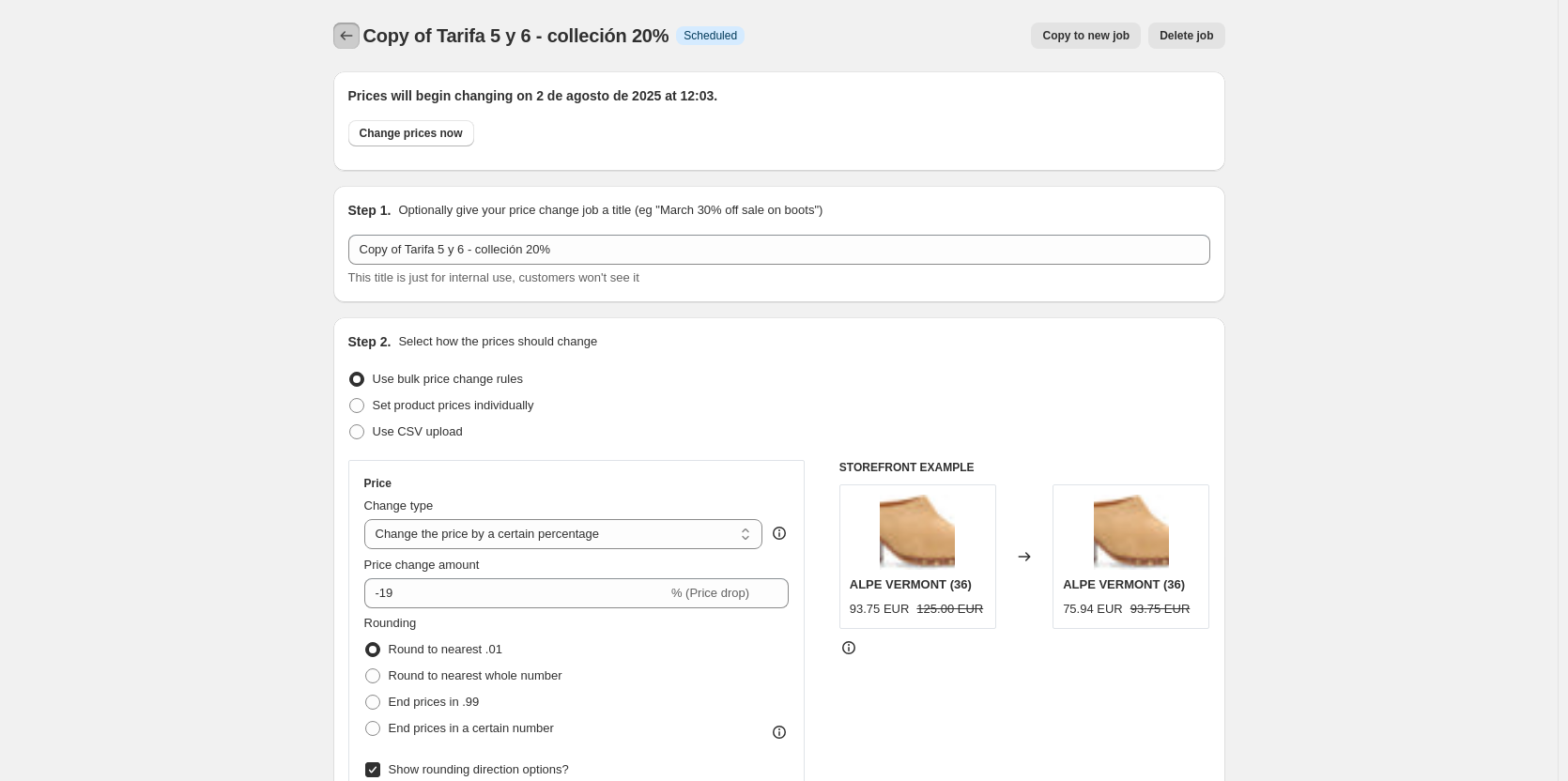 click 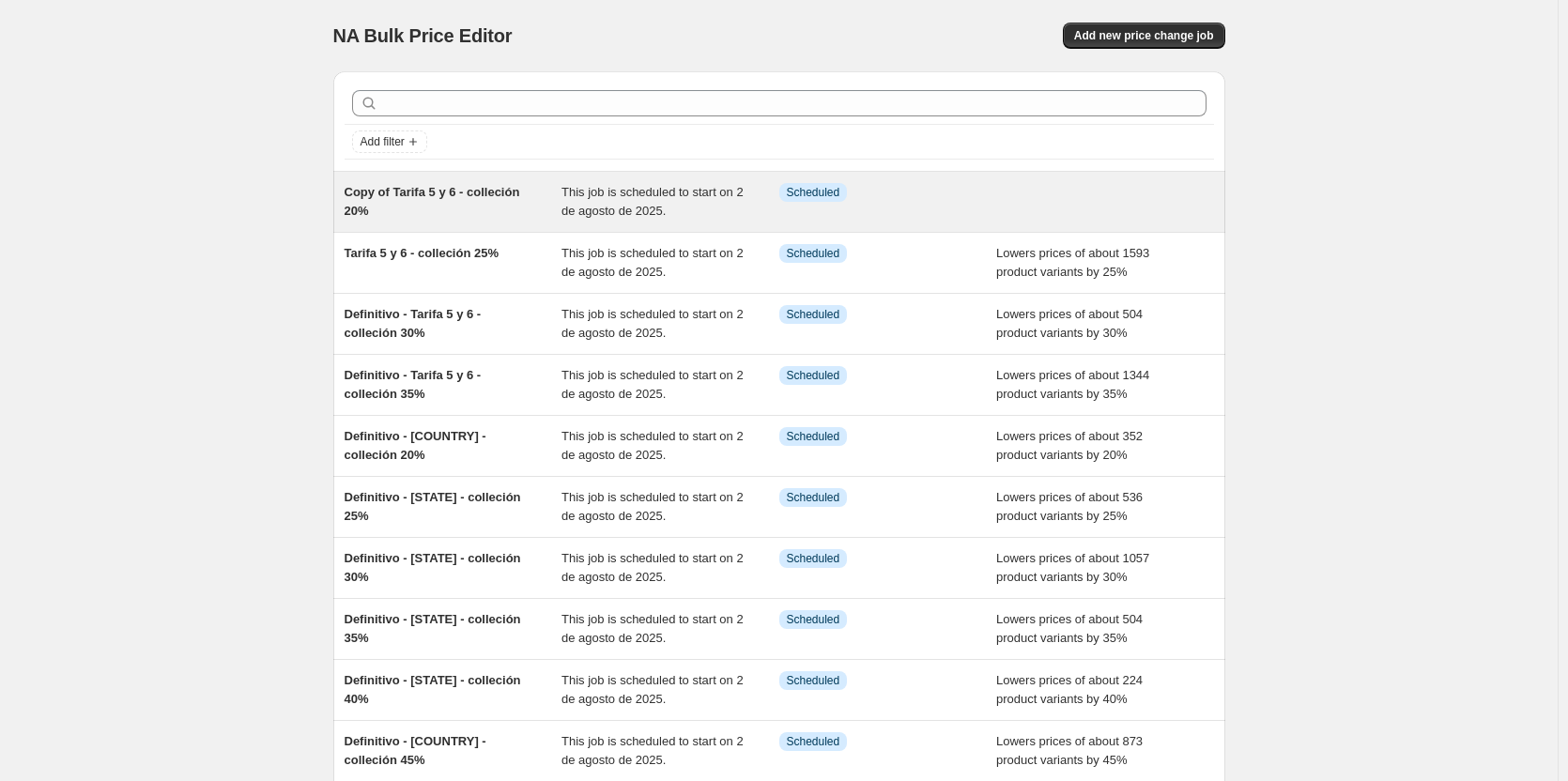 click on "Copy of Tarifa 5 y 6 - colleción 20%" at bounding box center [432, 201] 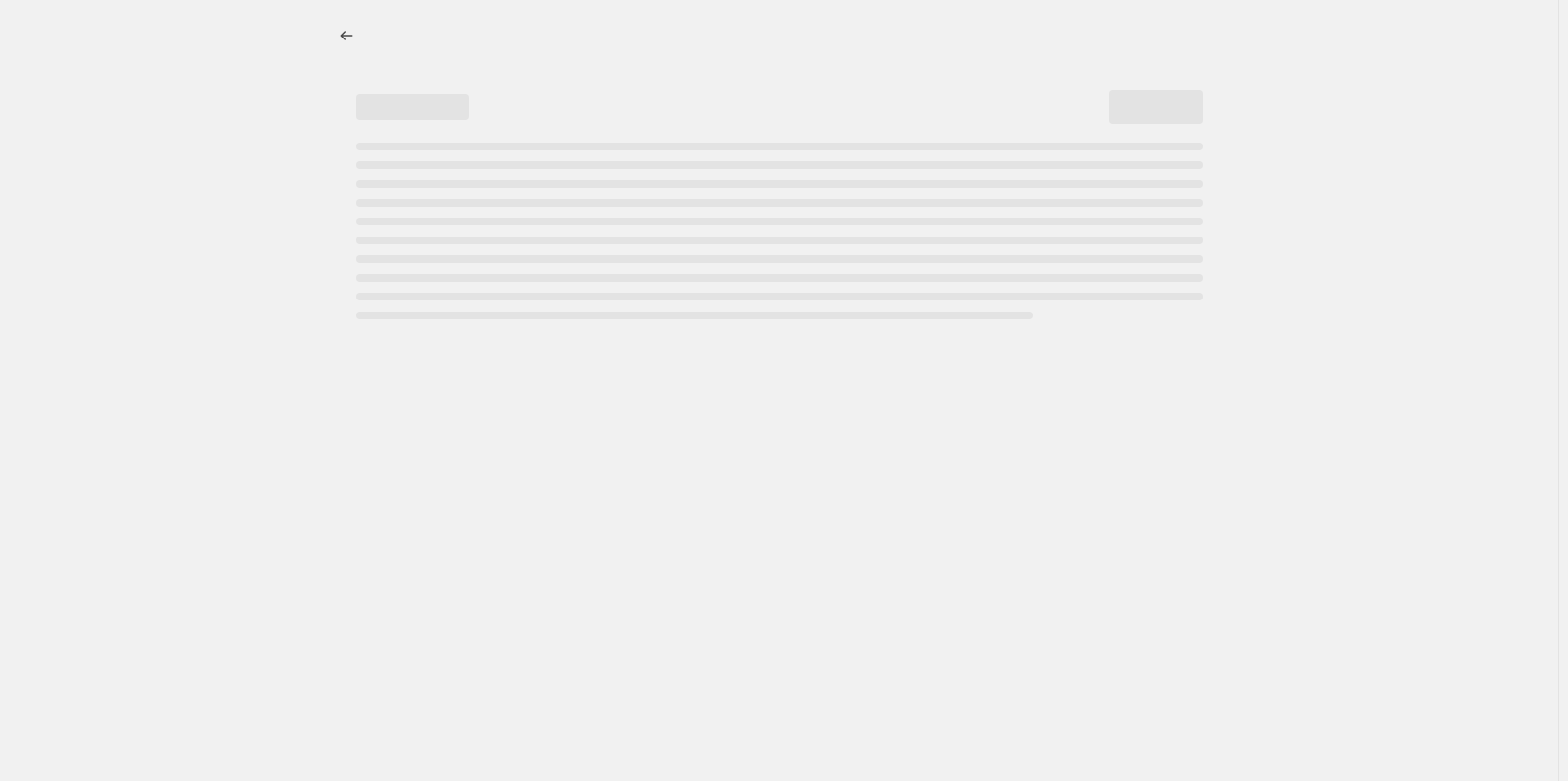 select on "percentage" 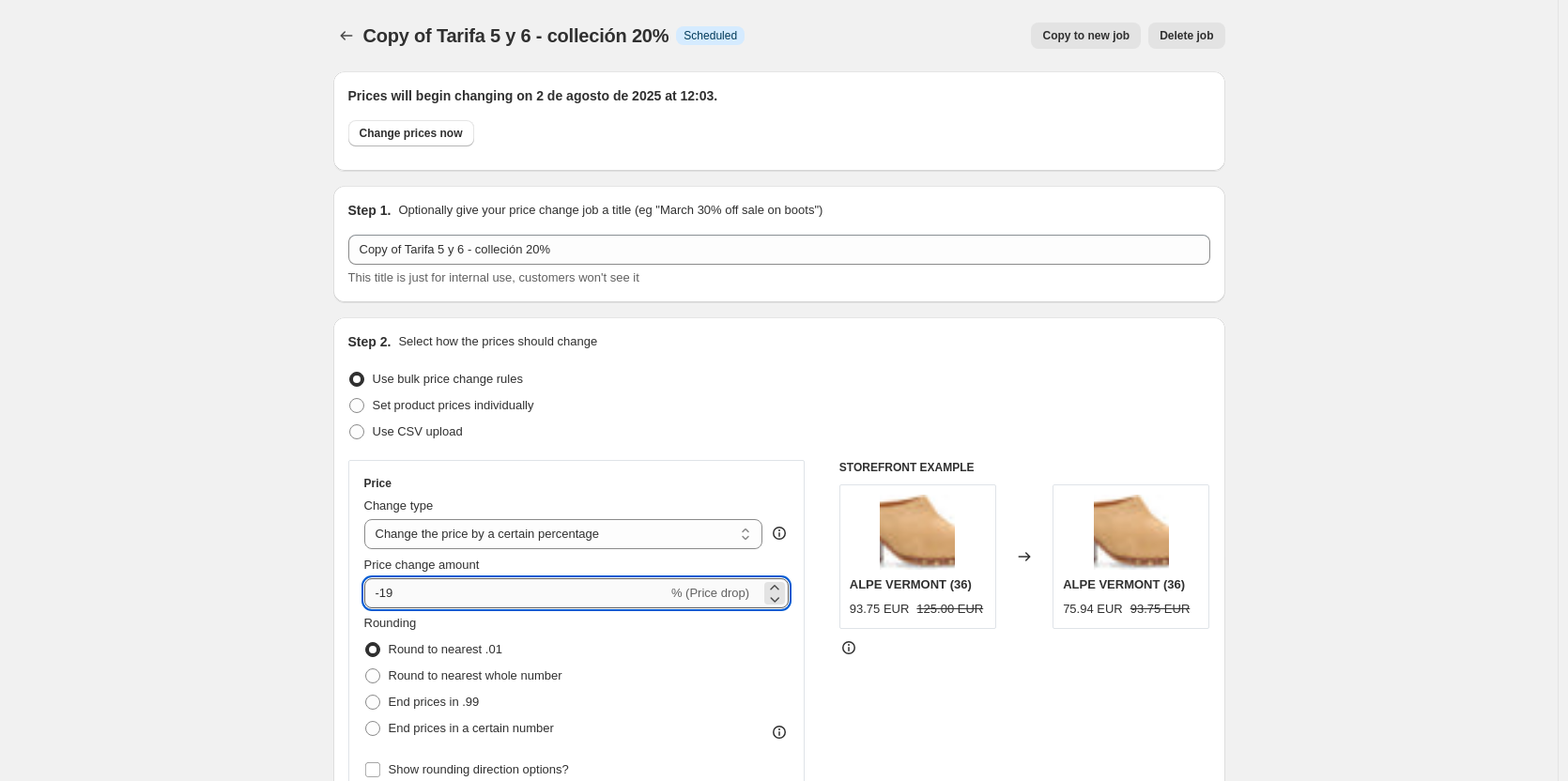 click on "-19" at bounding box center (515, 593) 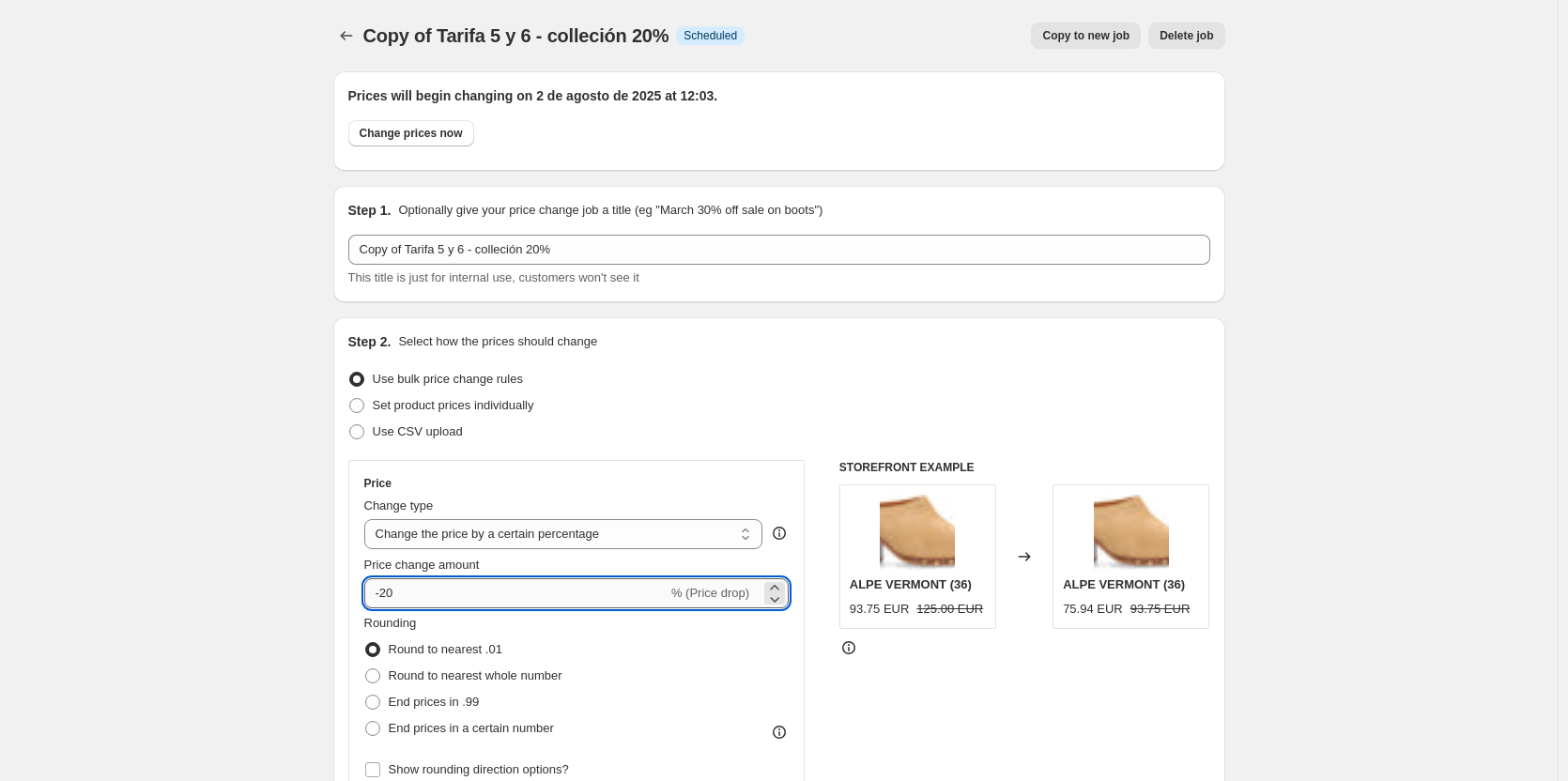 click on "-20" at bounding box center [515, 593] 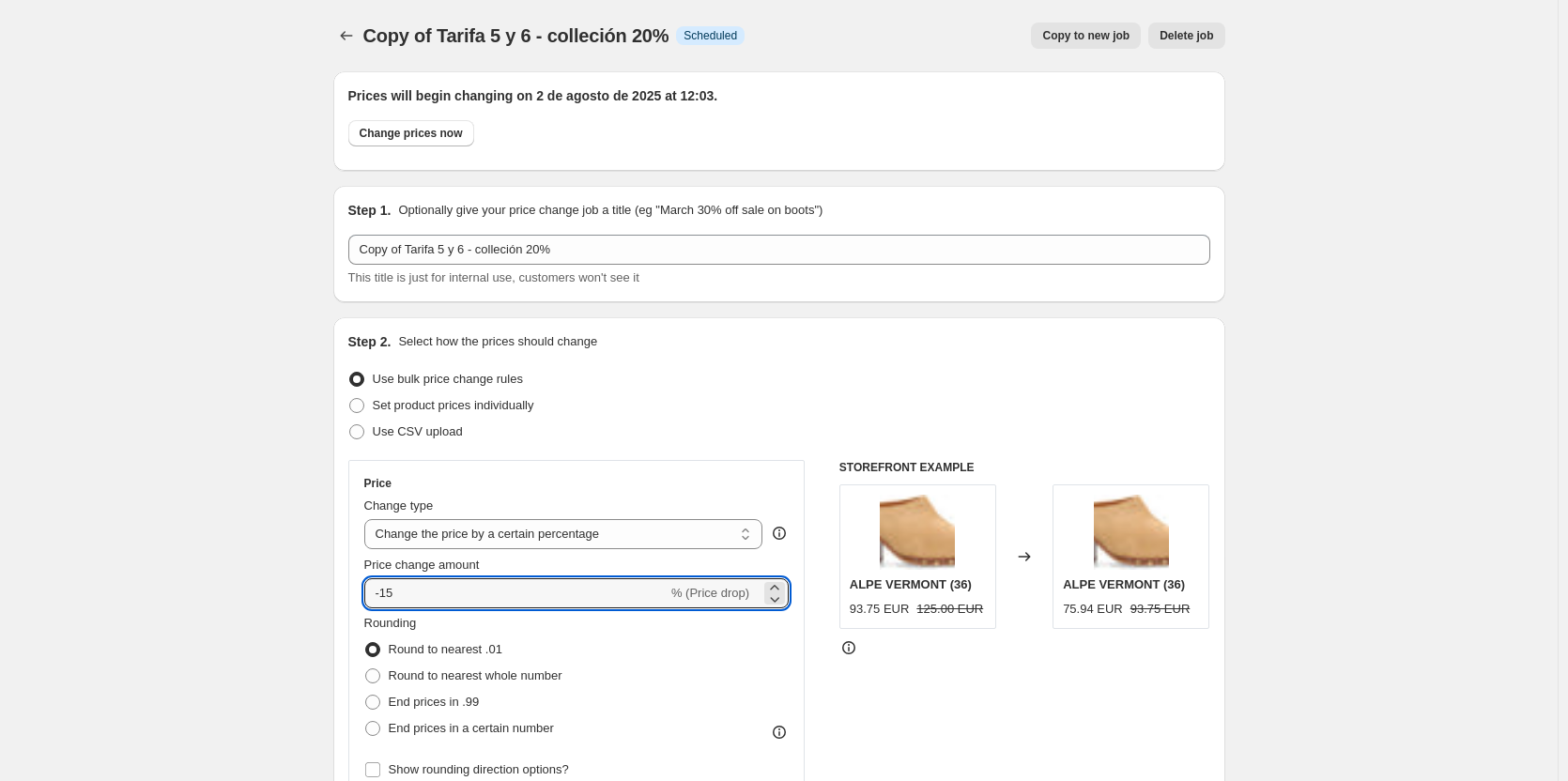 type on "-15" 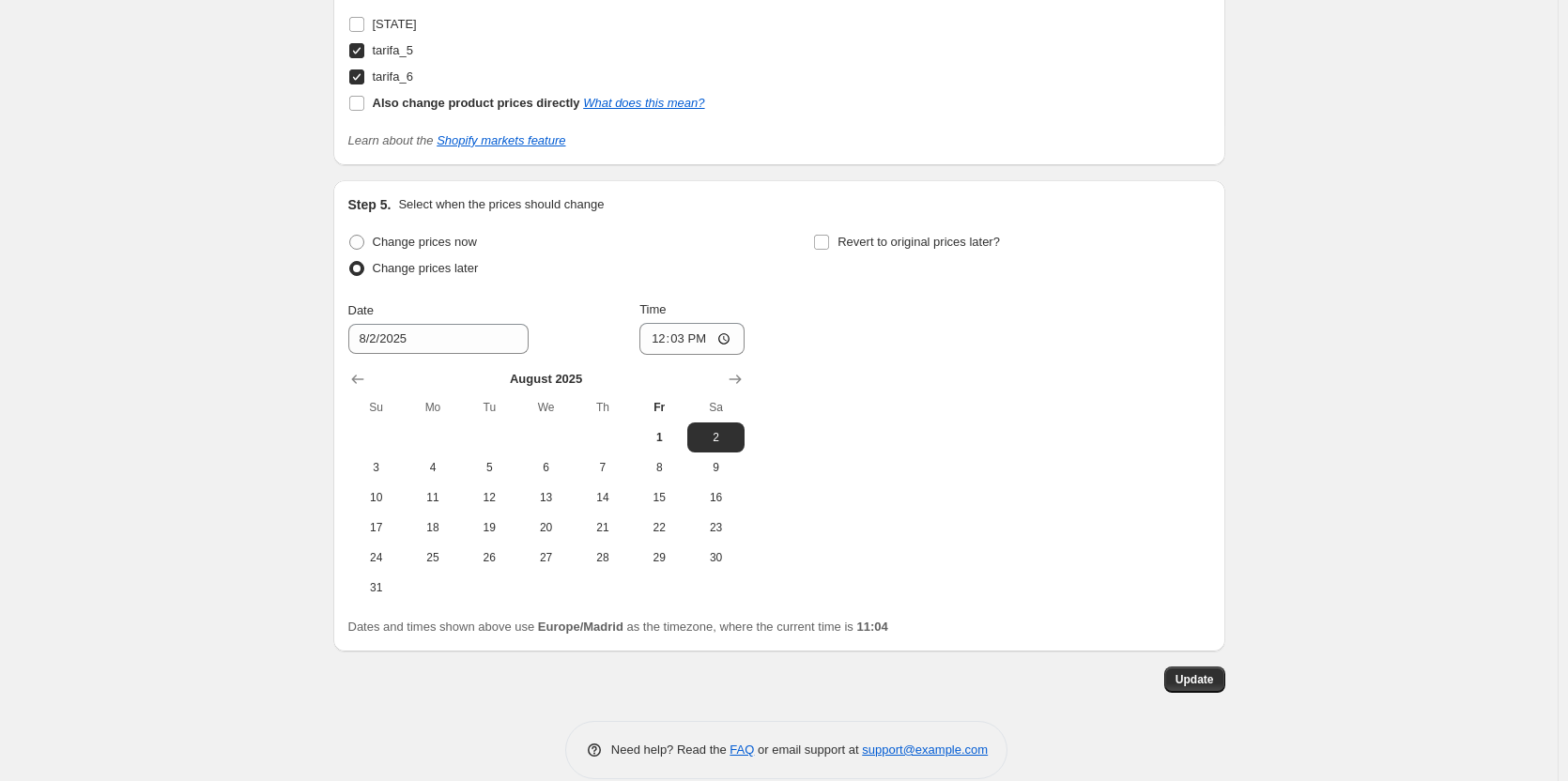 scroll, scrollTop: 2198, scrollLeft: 0, axis: vertical 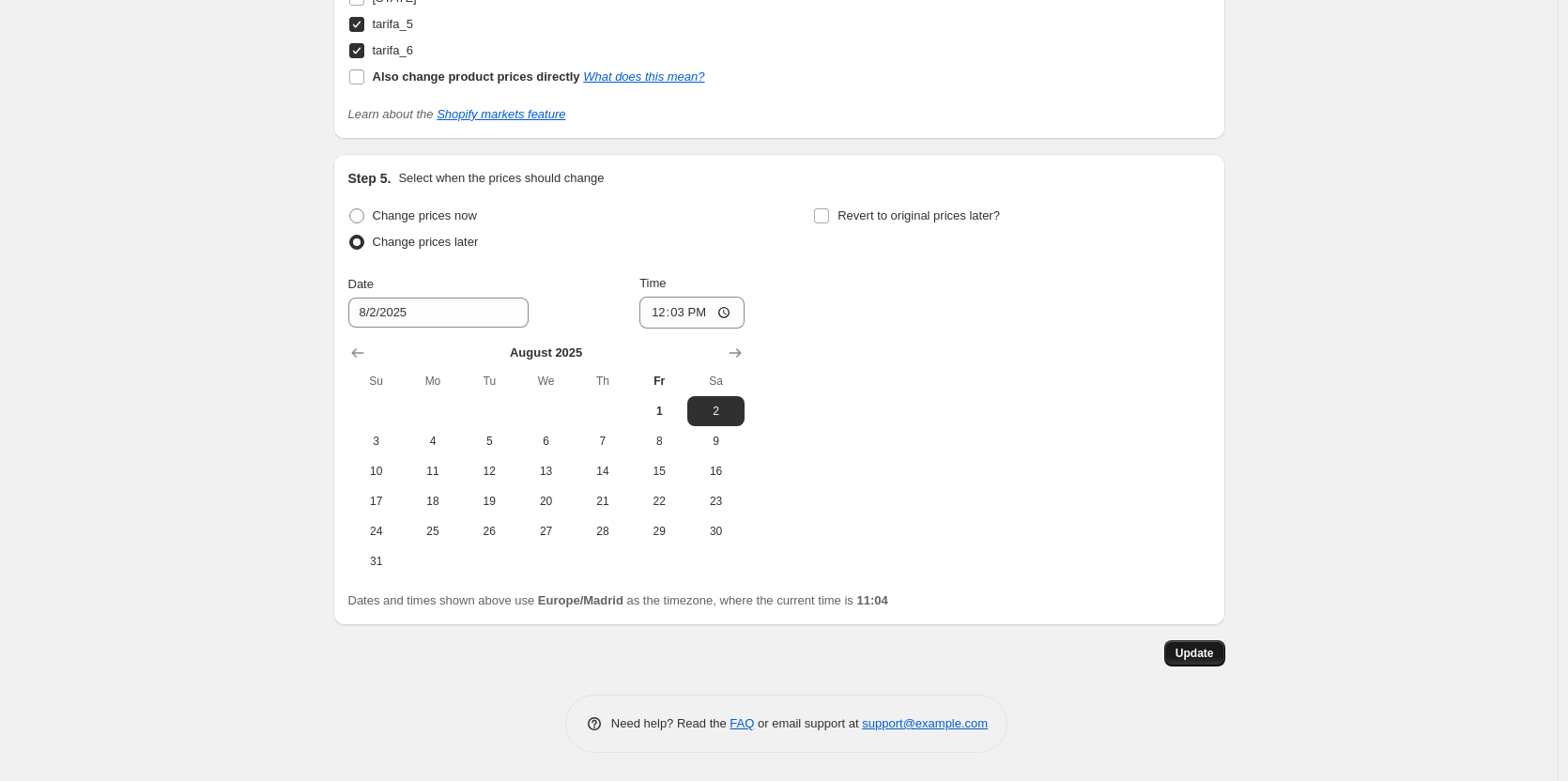 click on "Update" at bounding box center (1194, 653) 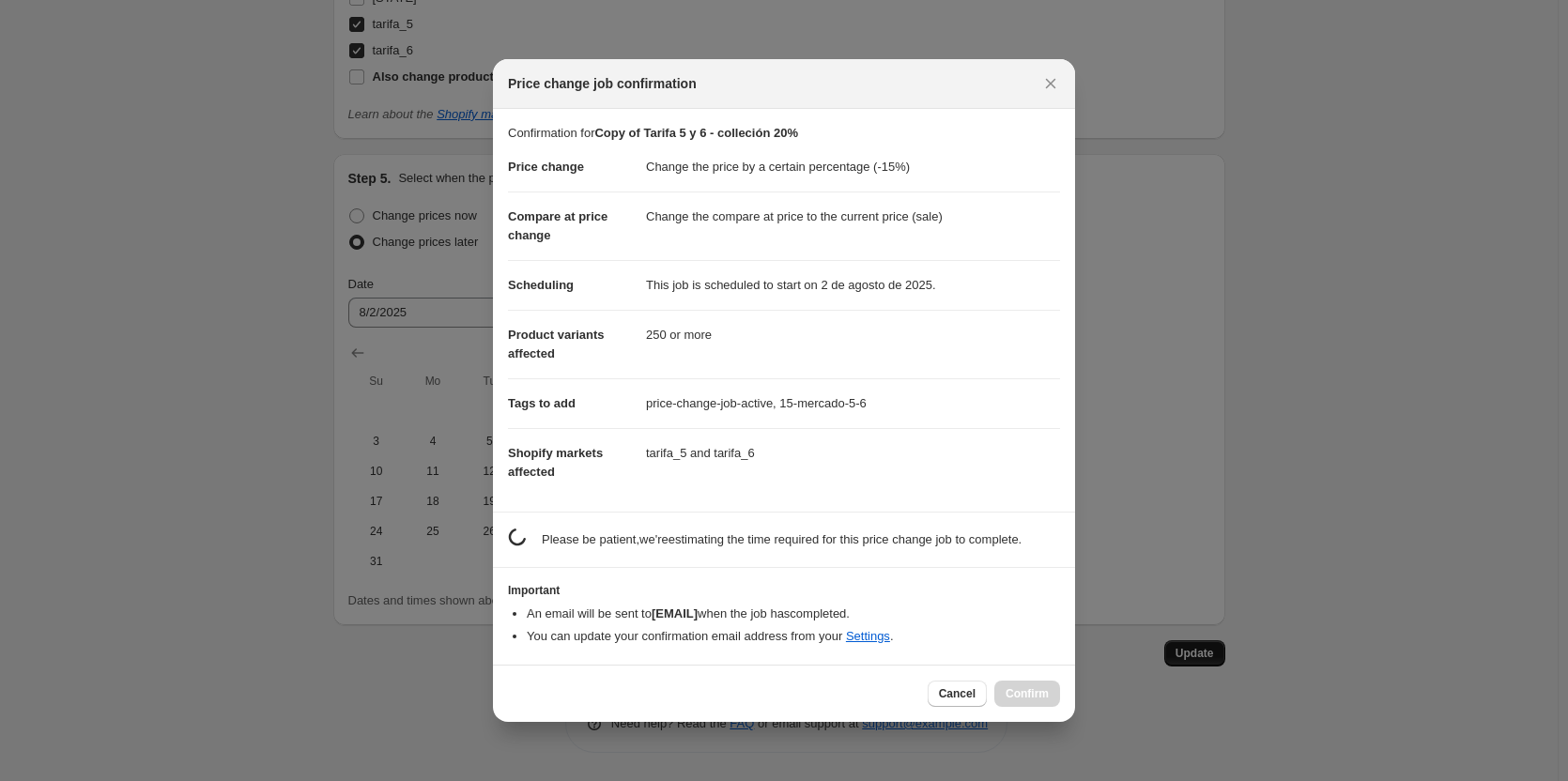 scroll, scrollTop: 2198, scrollLeft: 0, axis: vertical 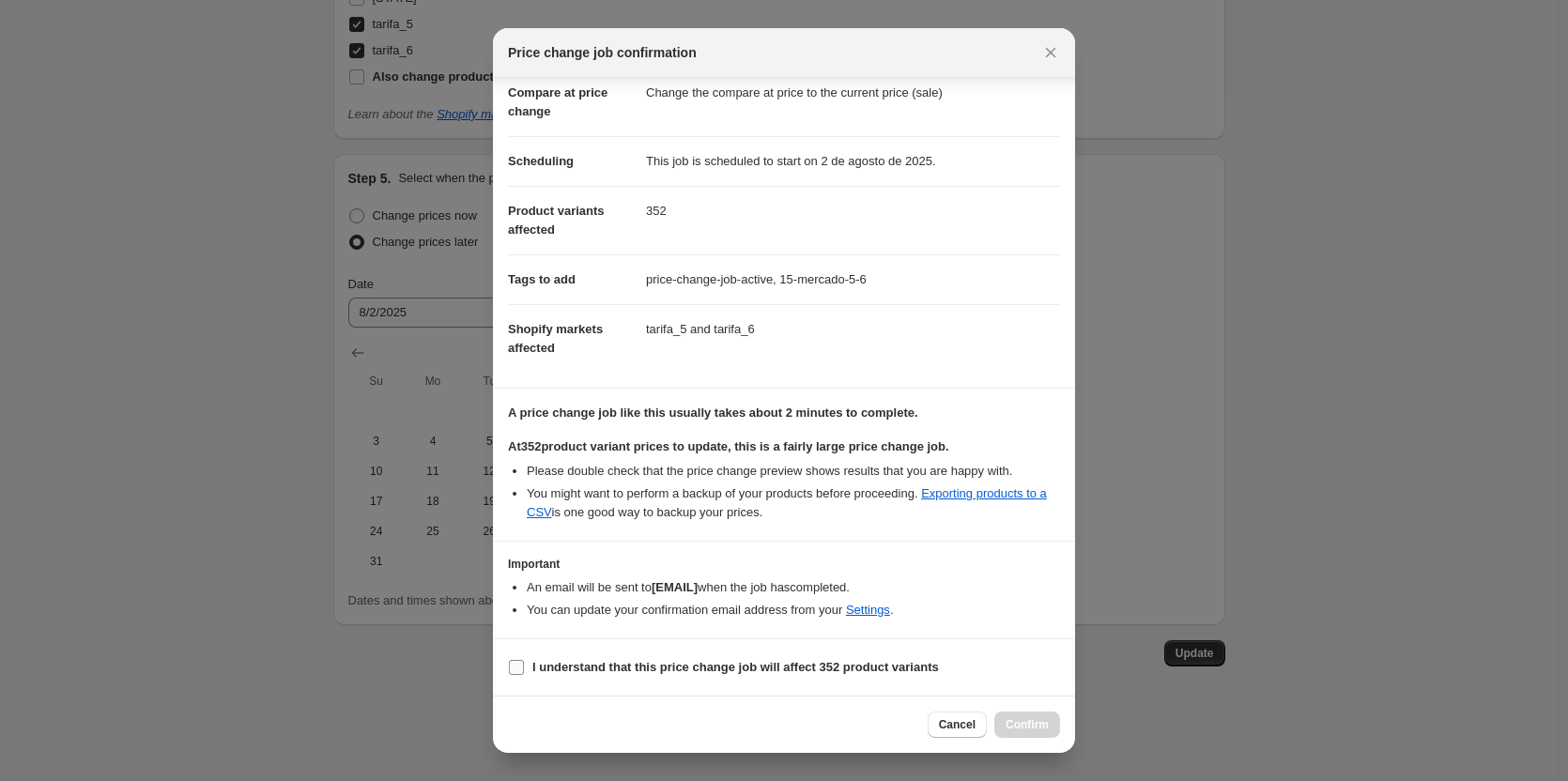 click on "I understand that this price change job will affect 352 product variants" at bounding box center [735, 666] 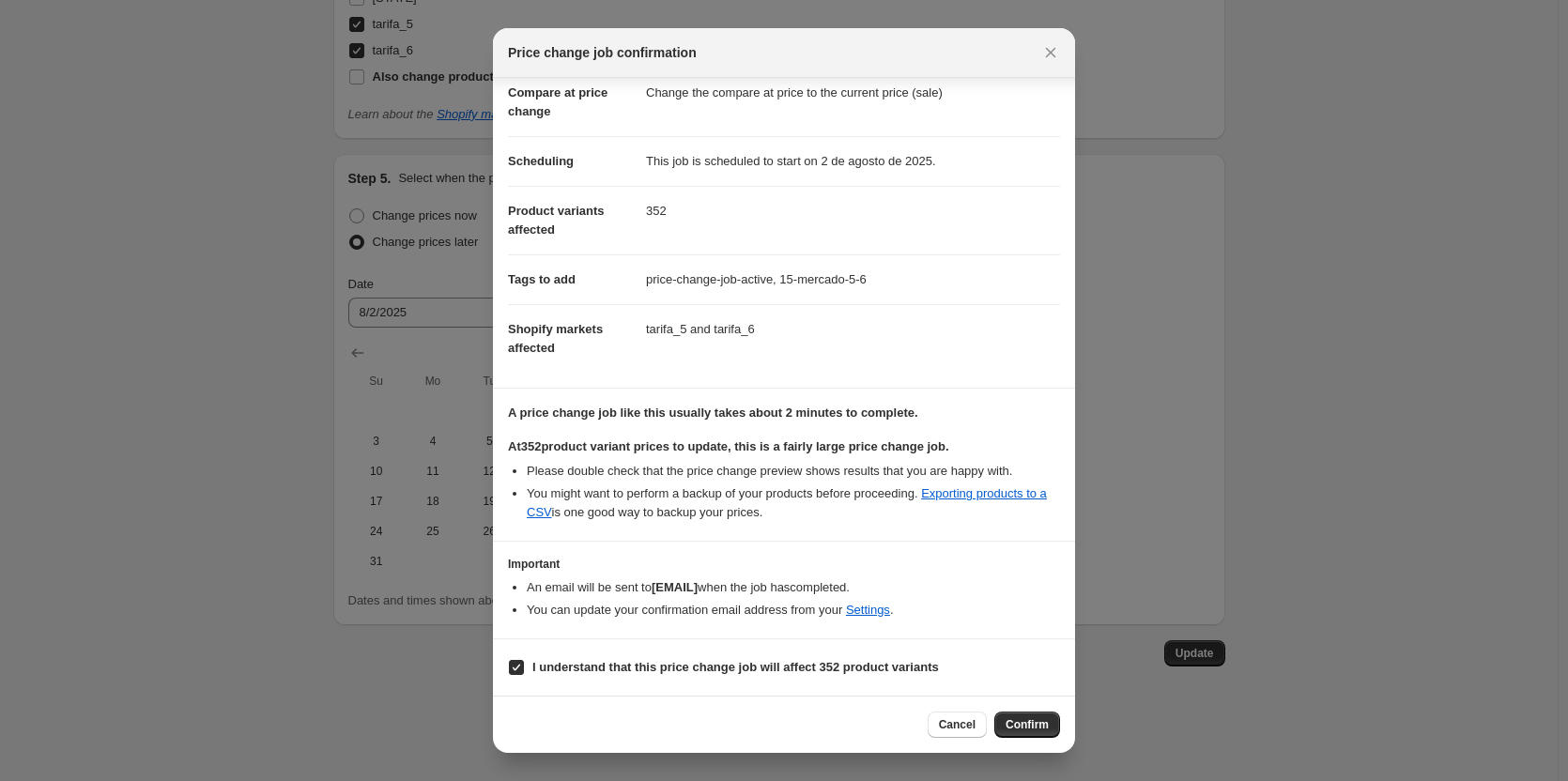 click on "Confirm" at bounding box center [1027, 725] 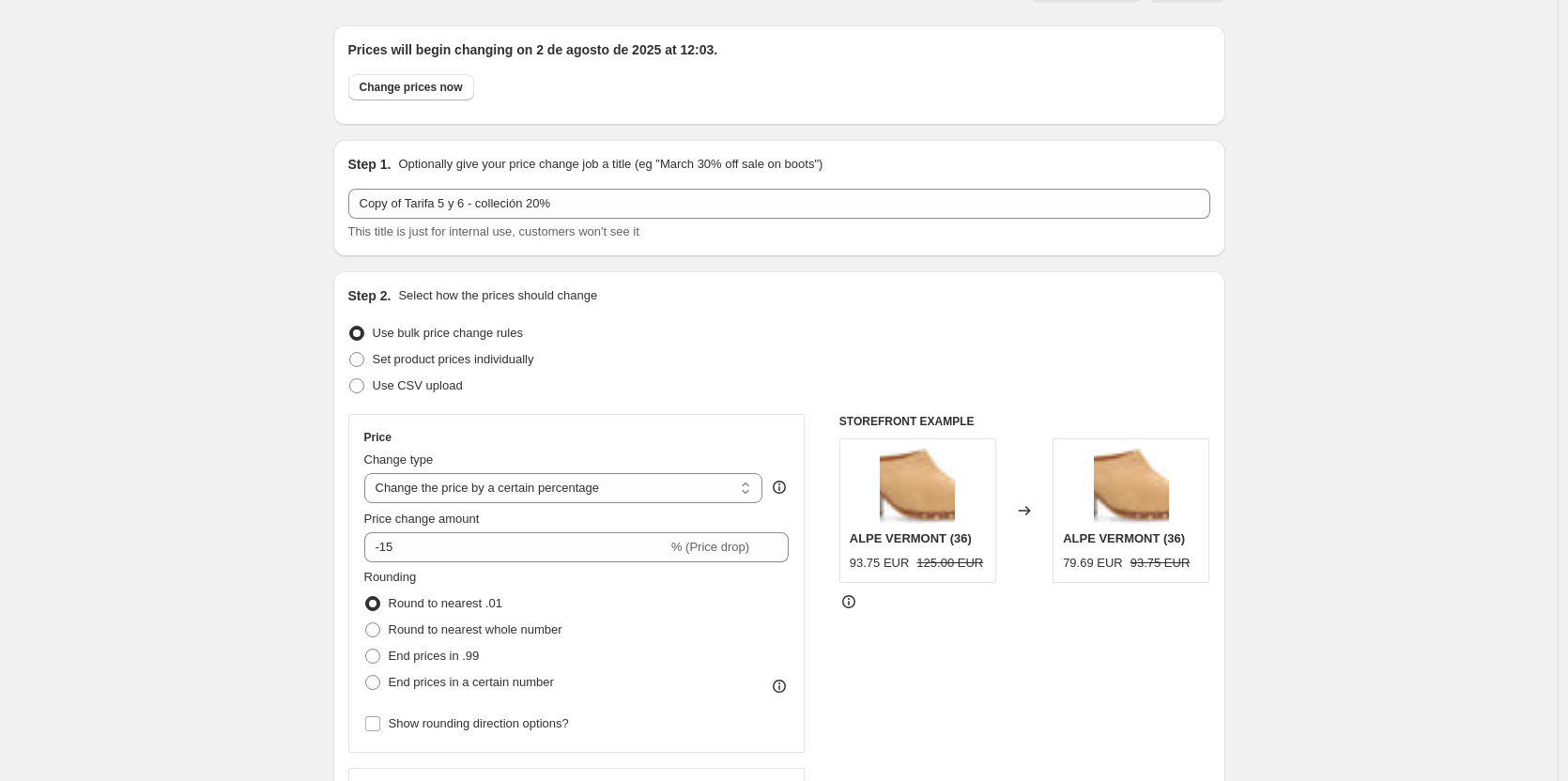 scroll, scrollTop: 0, scrollLeft: 0, axis: both 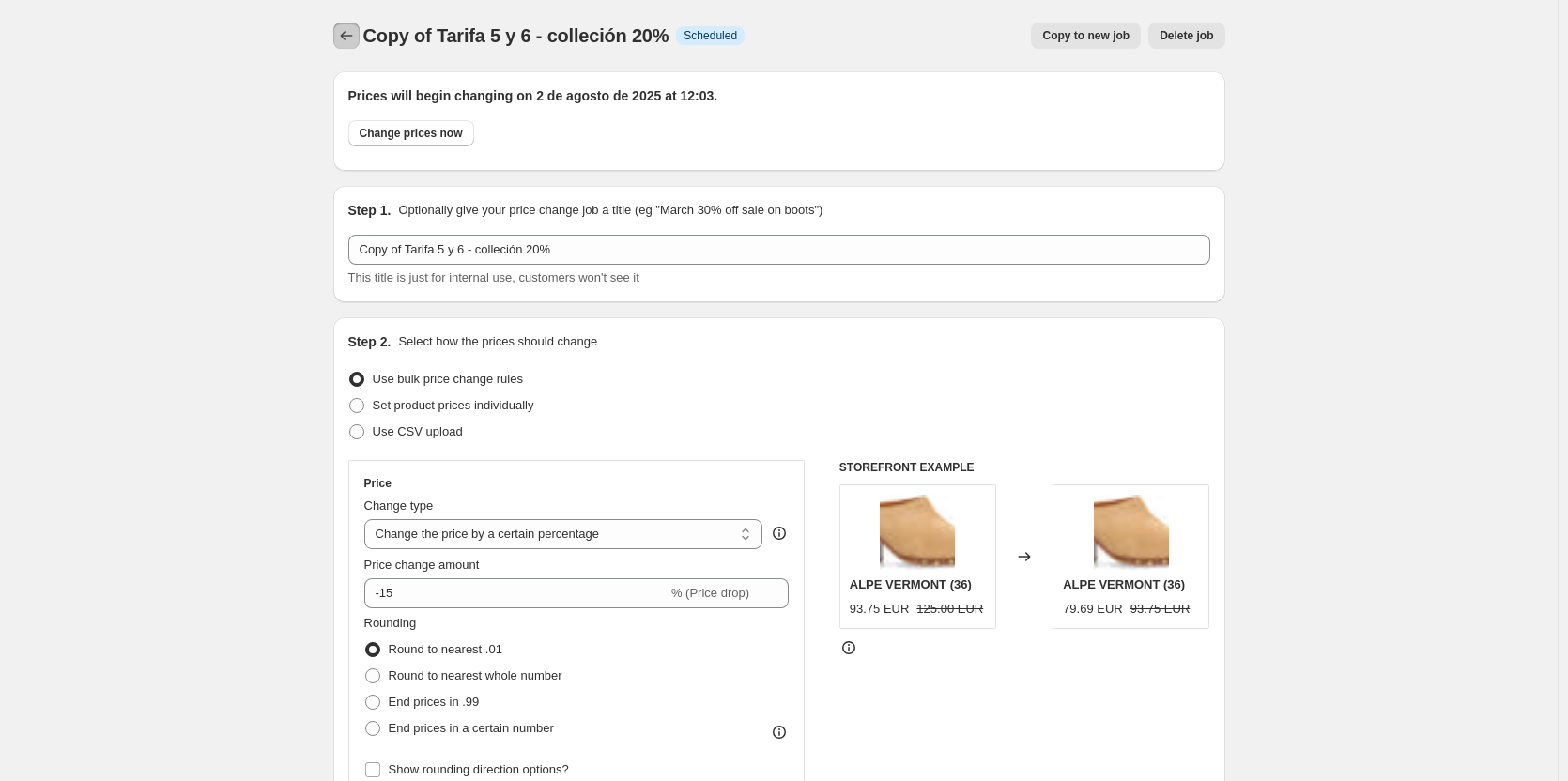 click 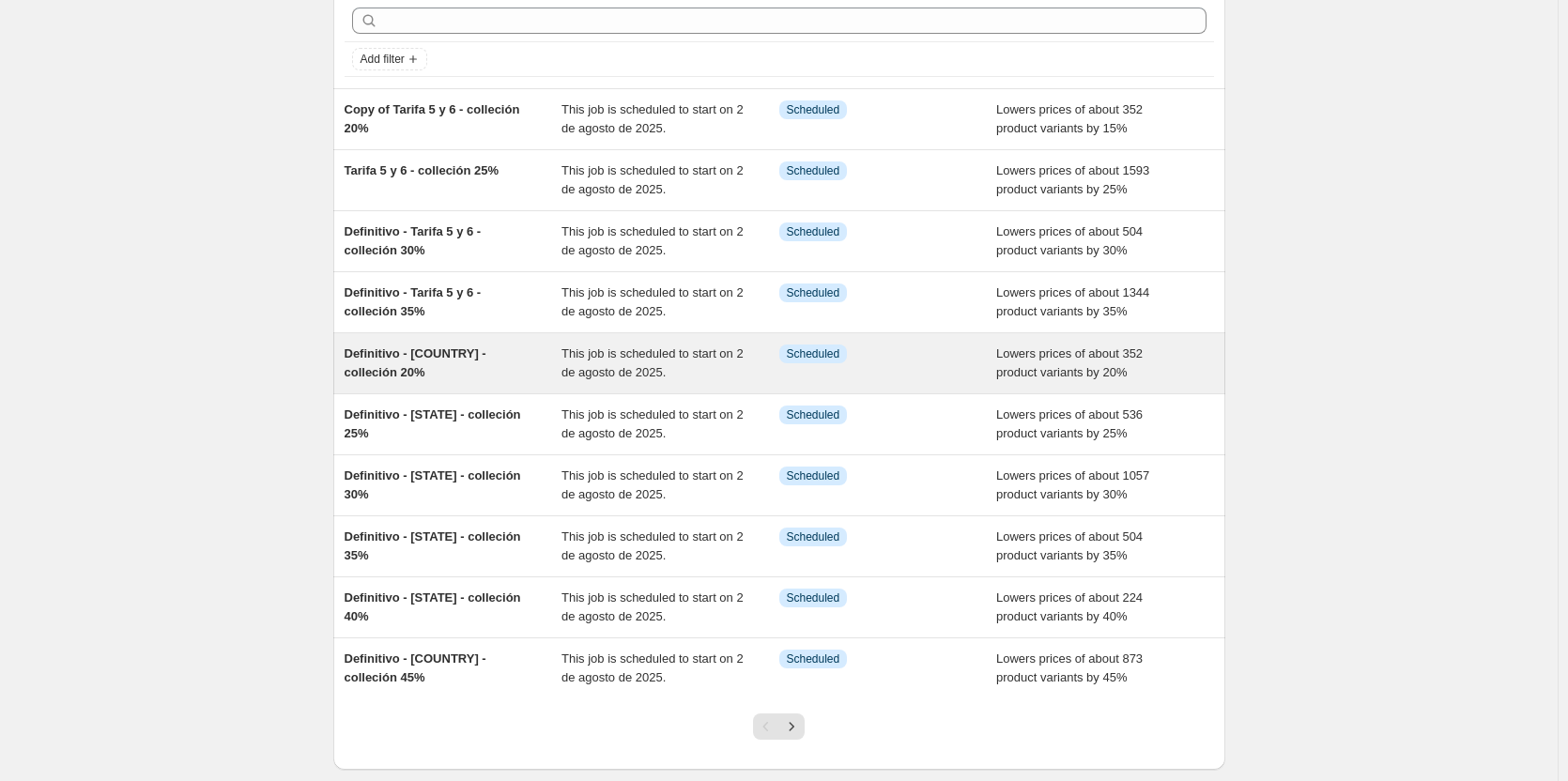 scroll, scrollTop: 0, scrollLeft: 0, axis: both 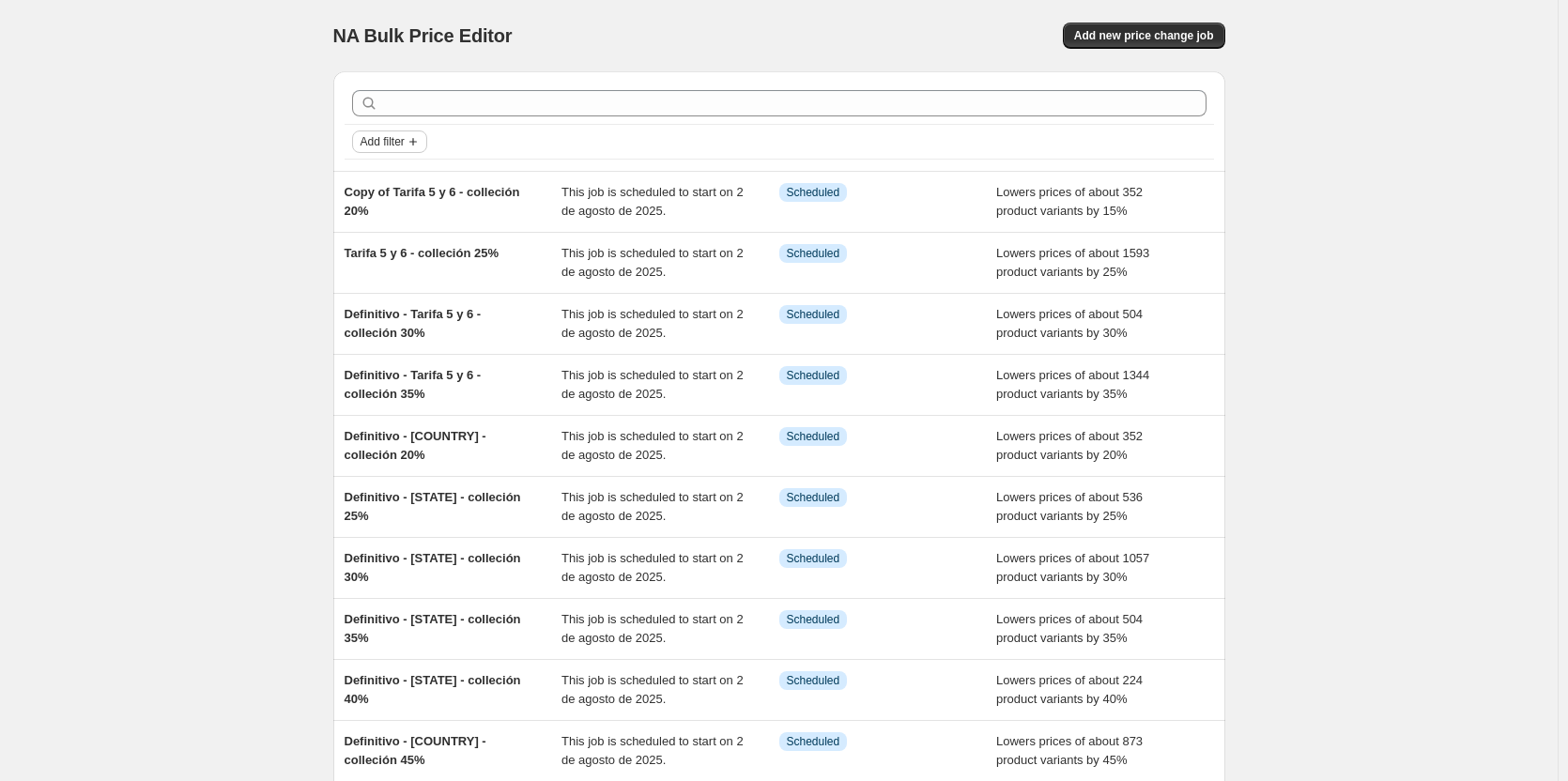 click on "Add filter" at bounding box center [382, 142] 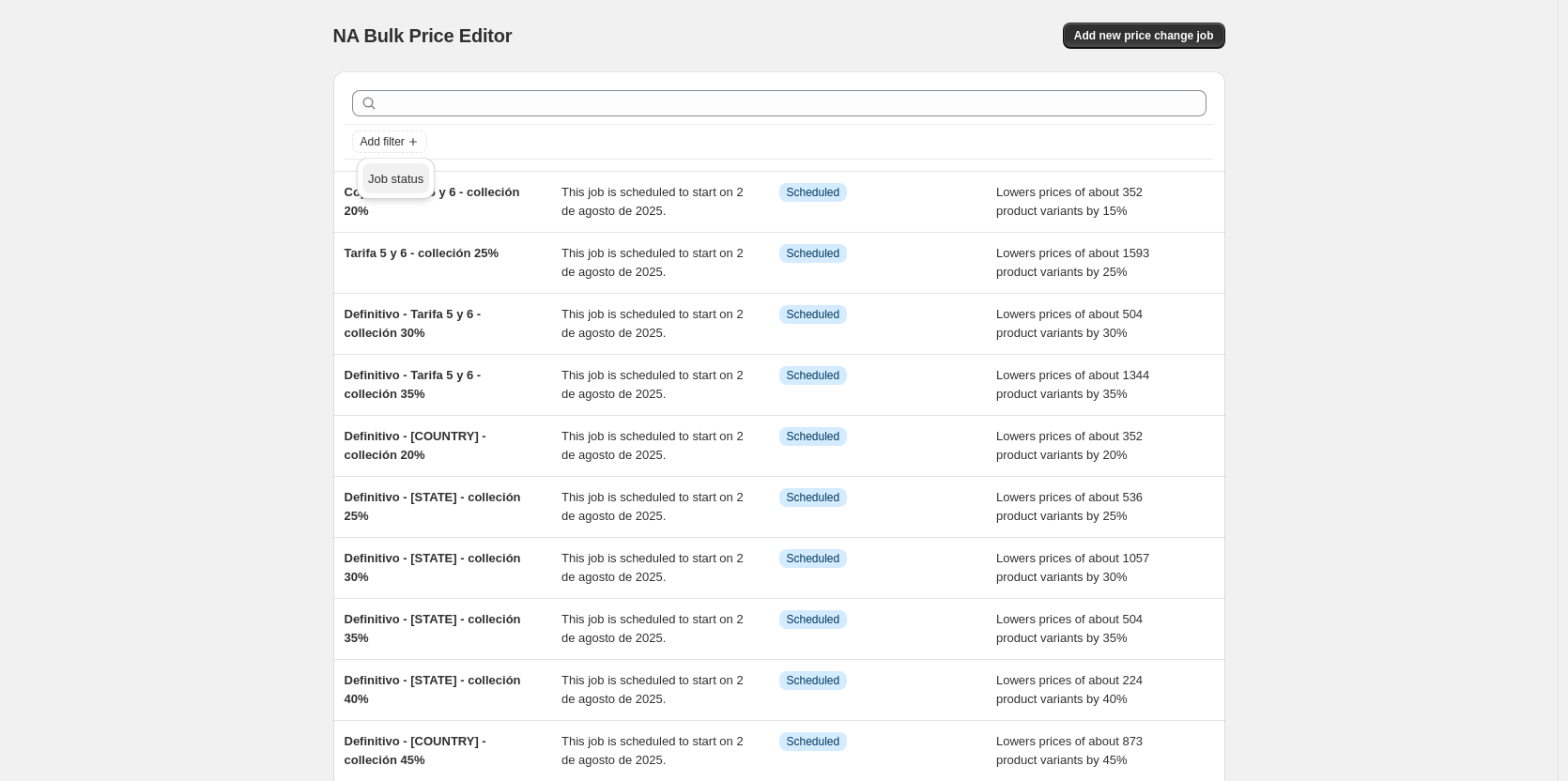 click on "Job status" at bounding box center (395, 178) 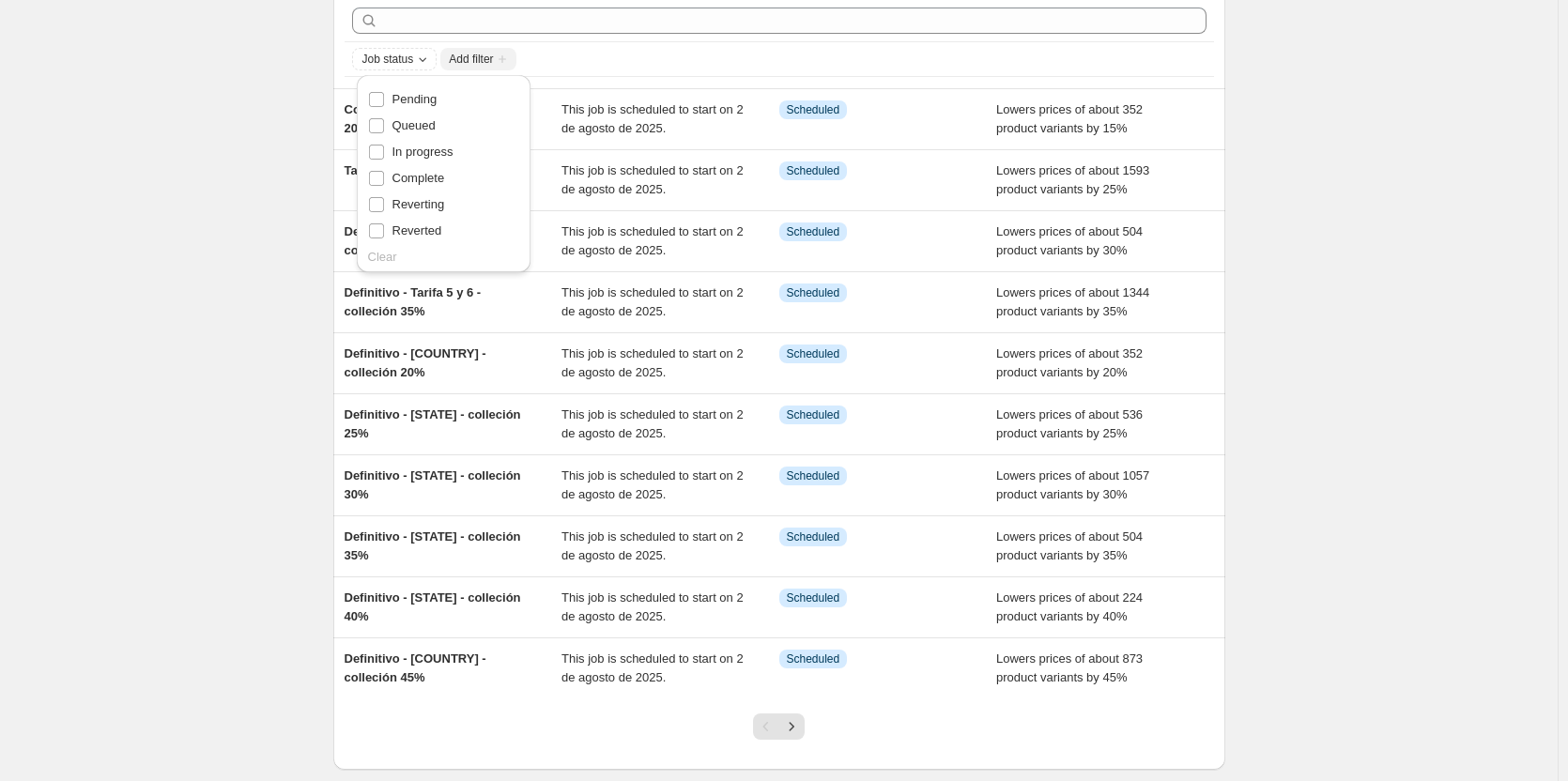 scroll, scrollTop: 94, scrollLeft: 0, axis: vertical 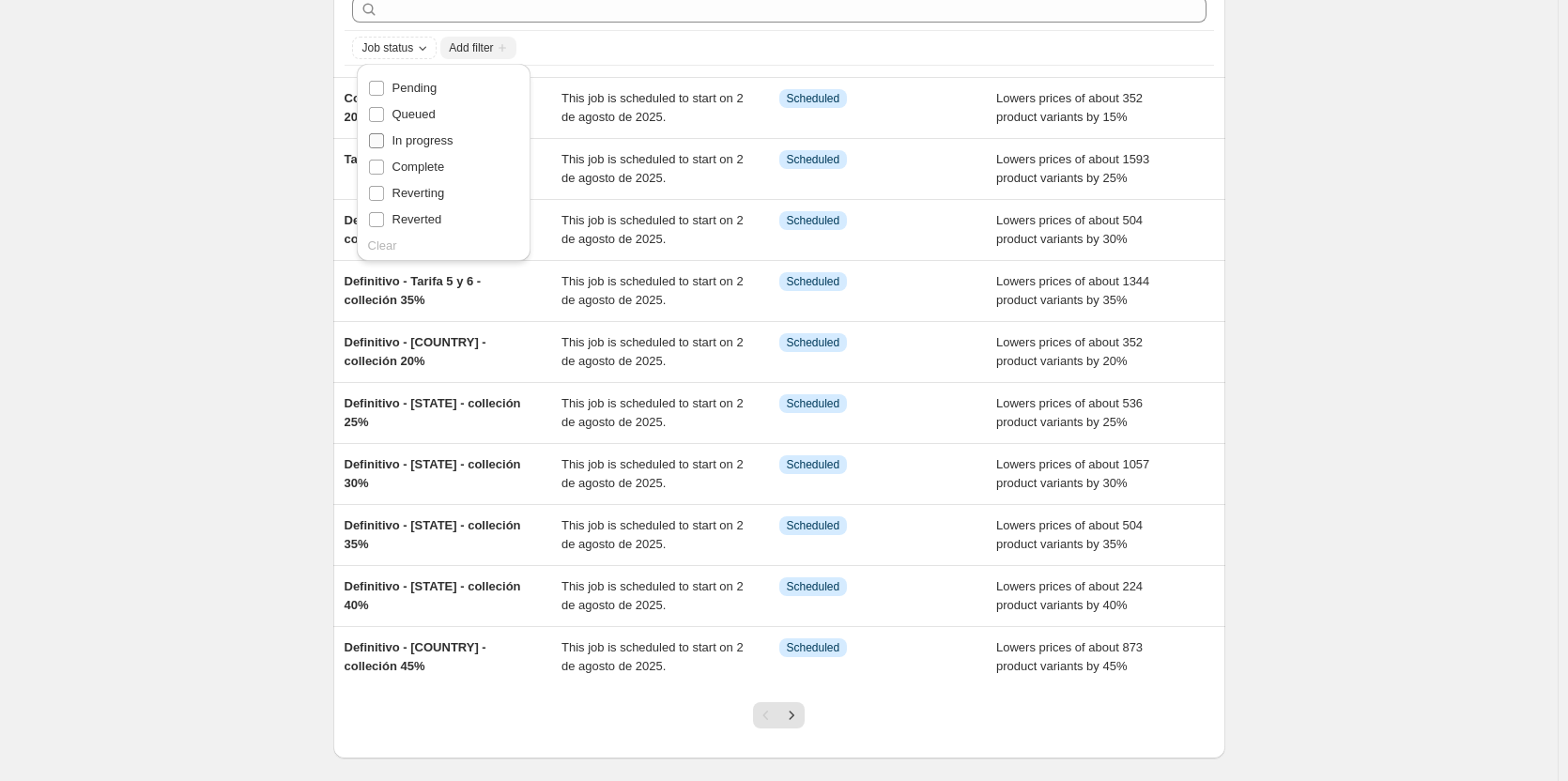 click on "In progress" at bounding box center (423, 140) 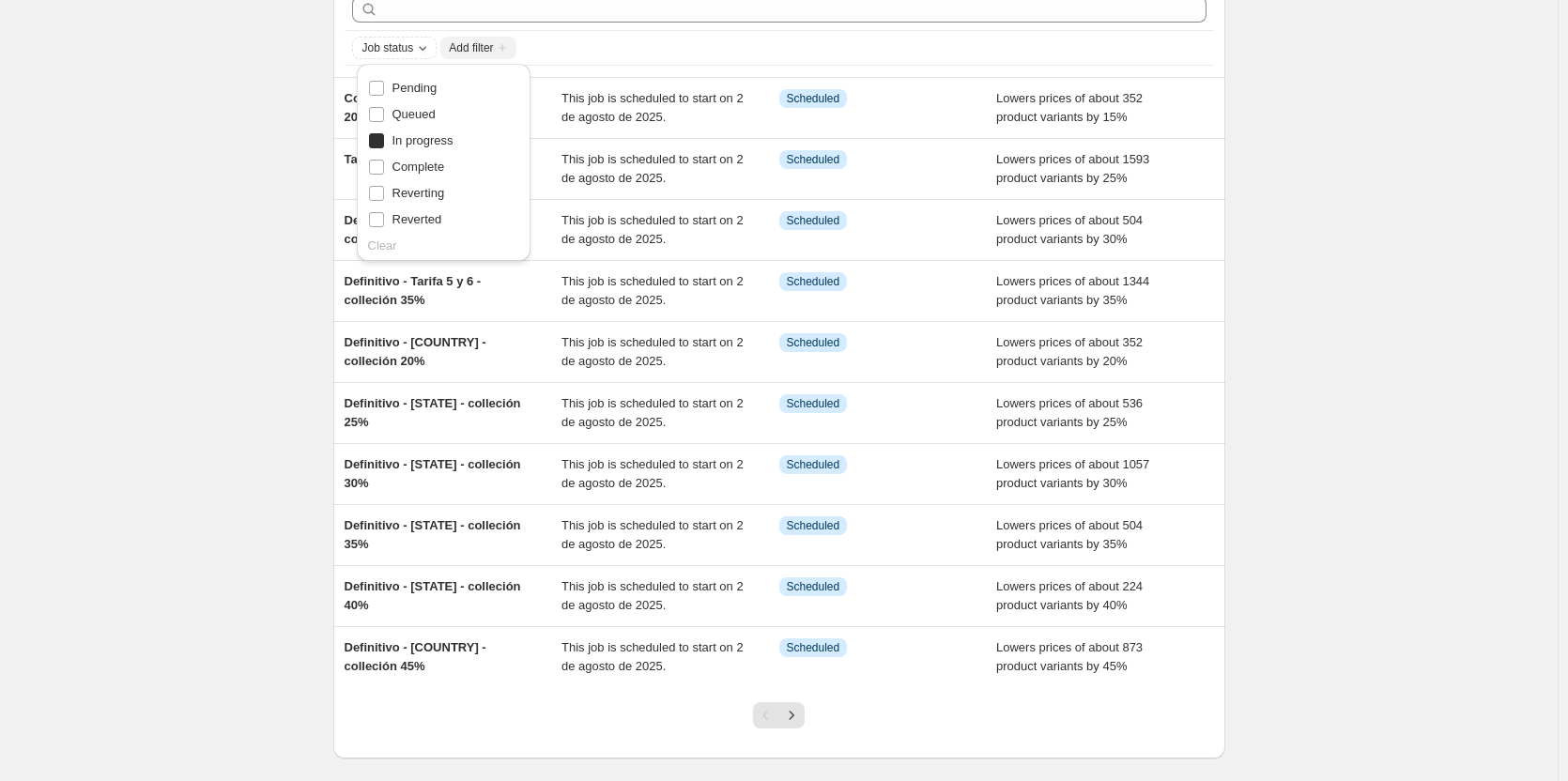 checkbox on "true" 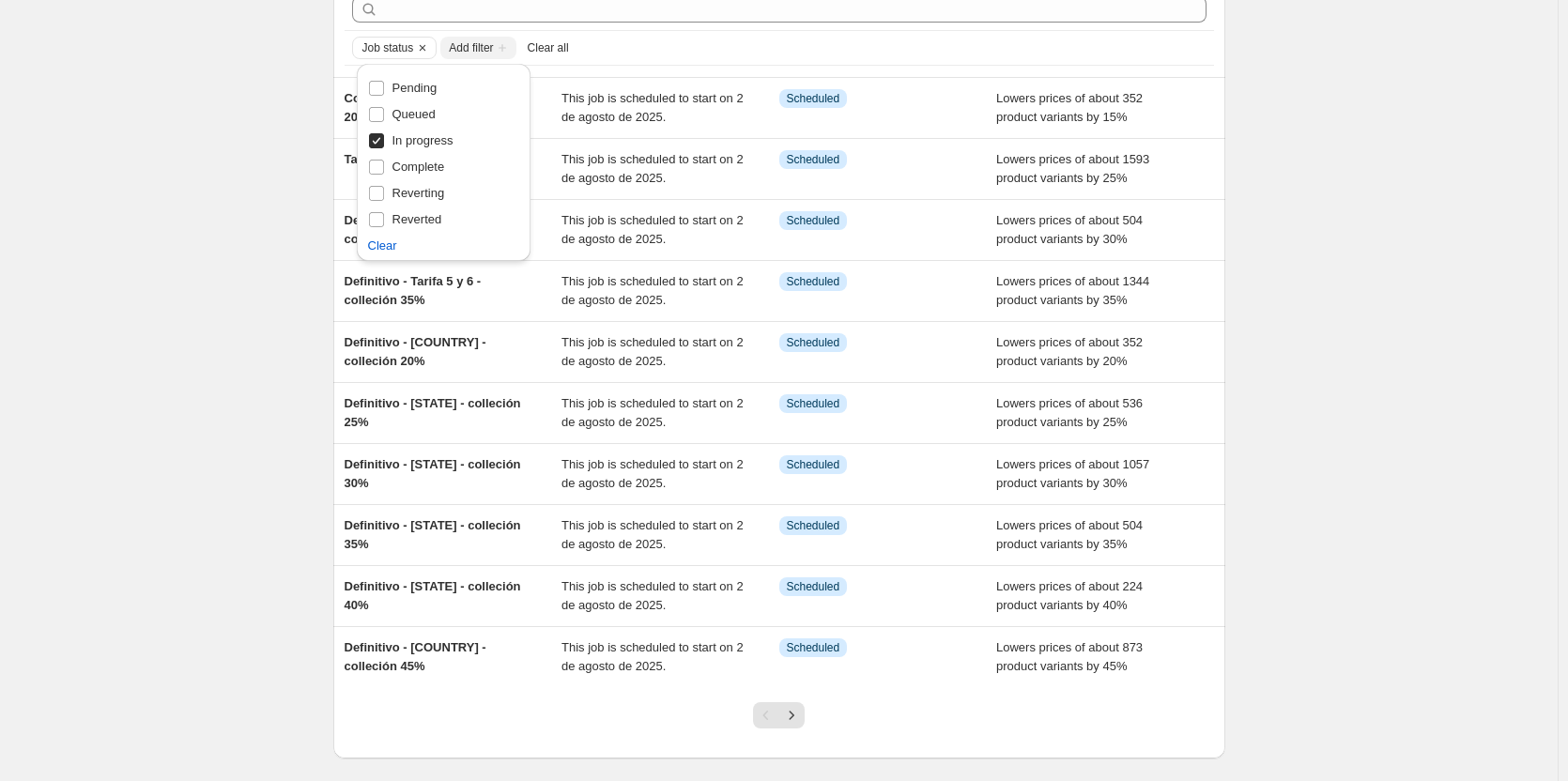scroll, scrollTop: 0, scrollLeft: 0, axis: both 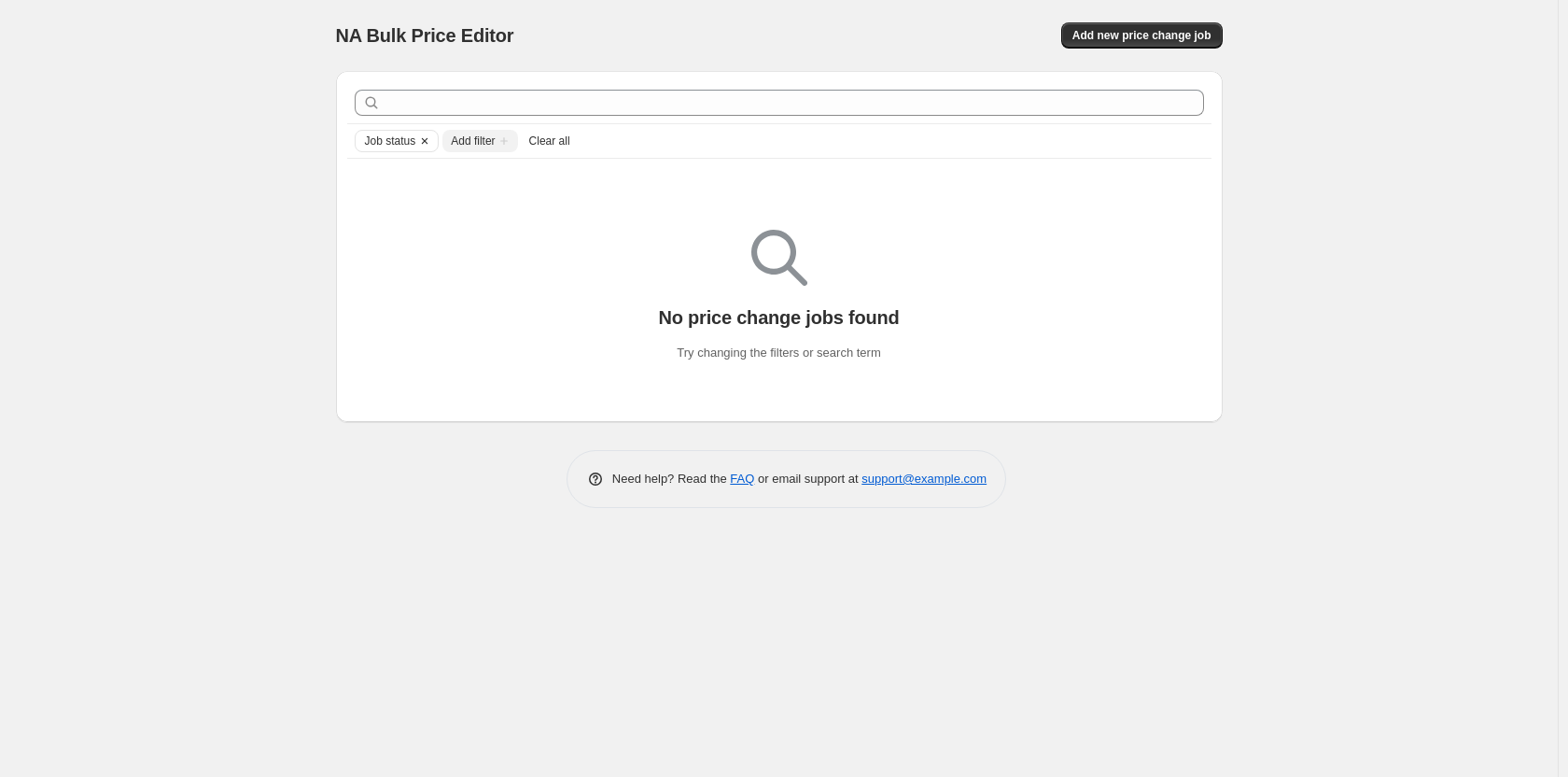 click 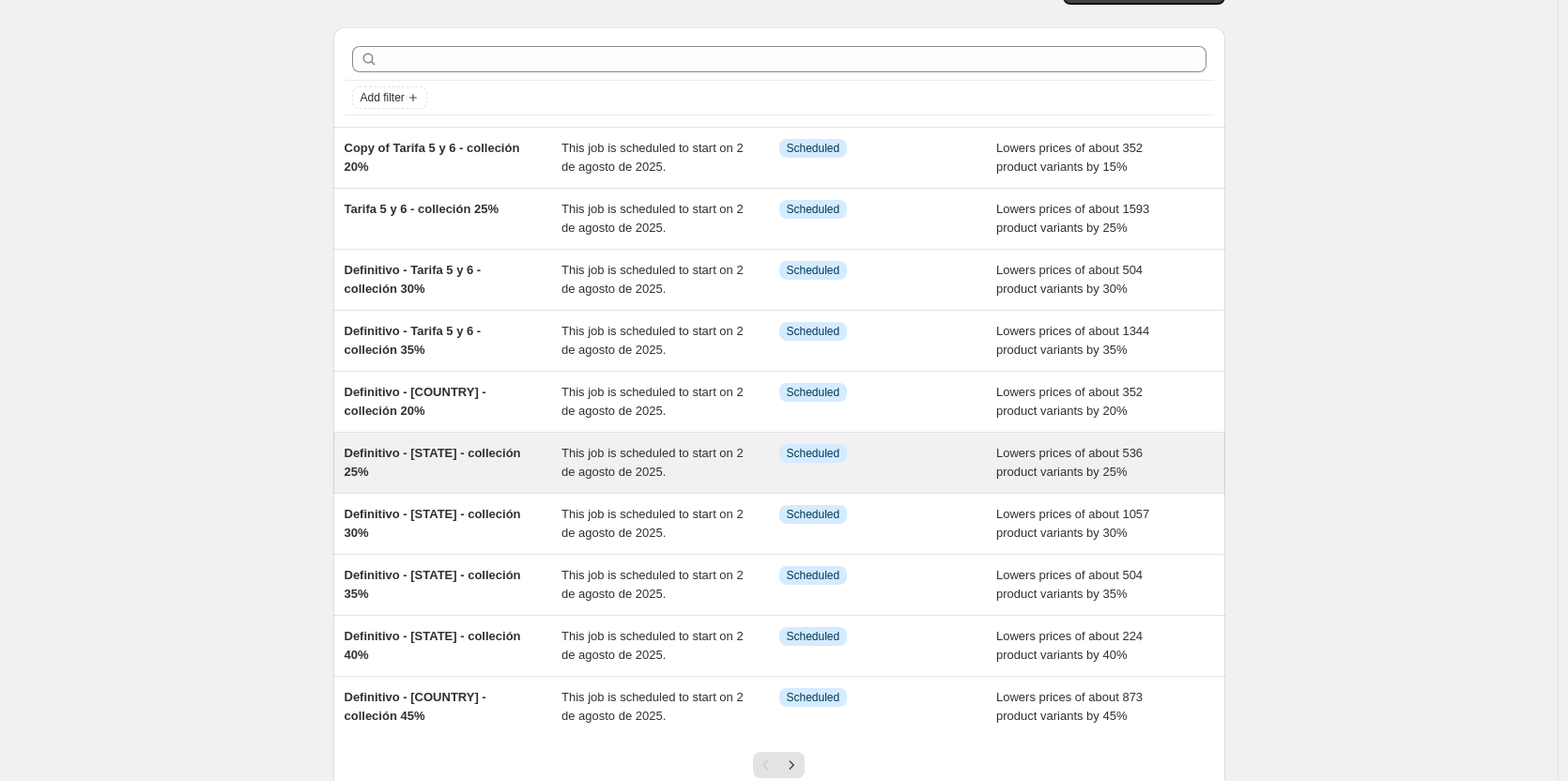 scroll, scrollTop: 186, scrollLeft: 0, axis: vertical 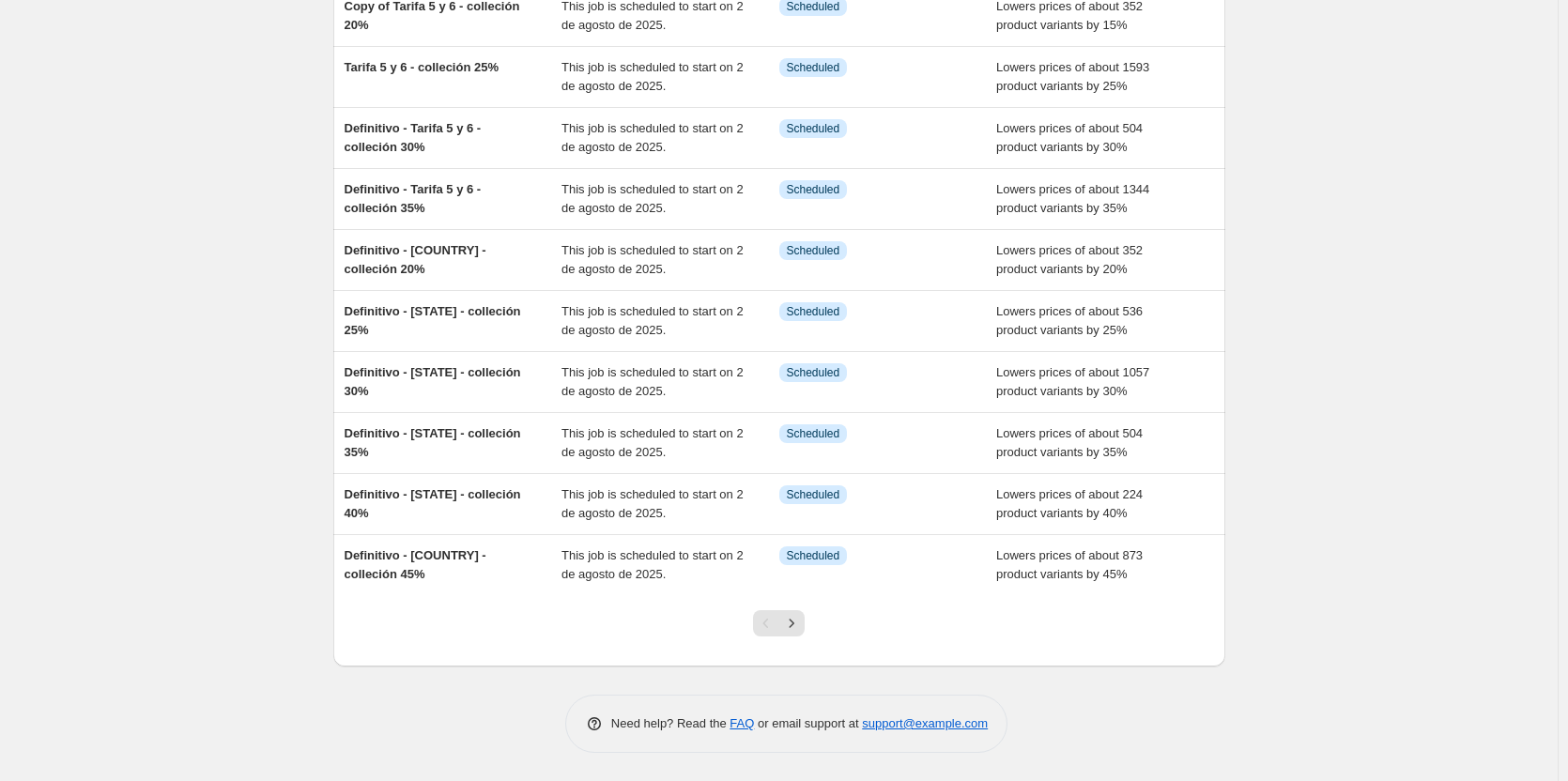 click at bounding box center [778, 631] 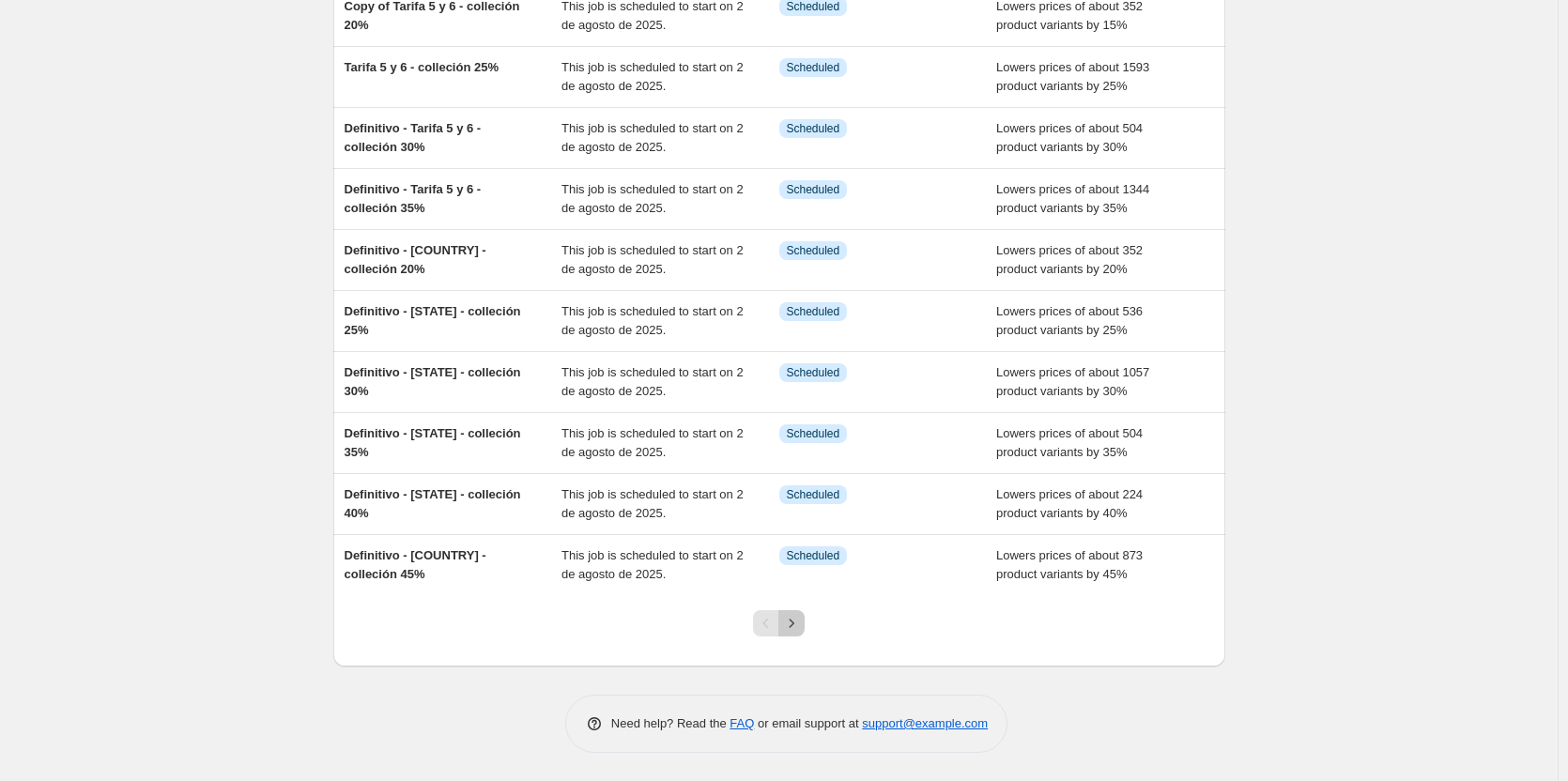 click 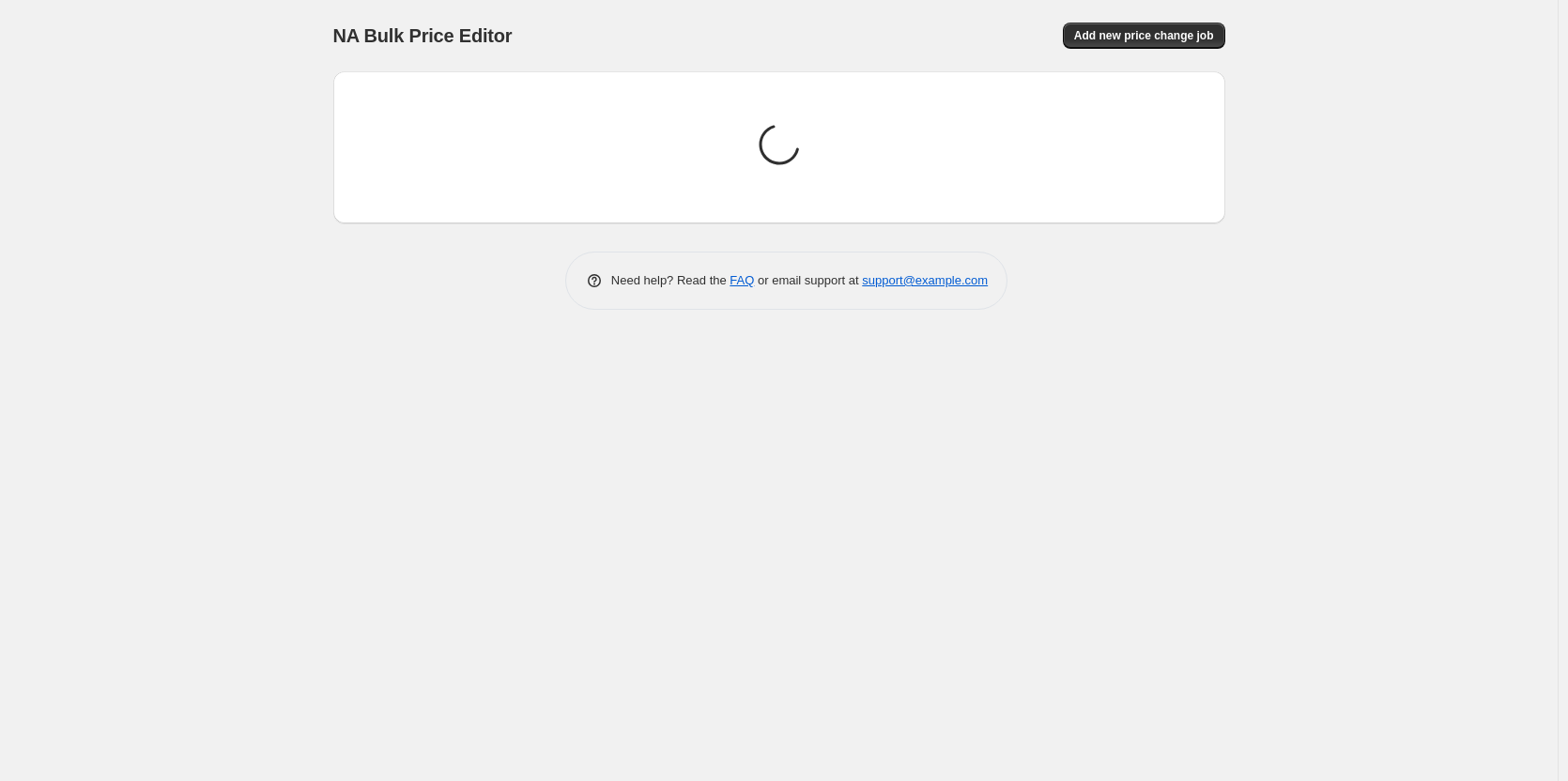 scroll, scrollTop: 0, scrollLeft: 0, axis: both 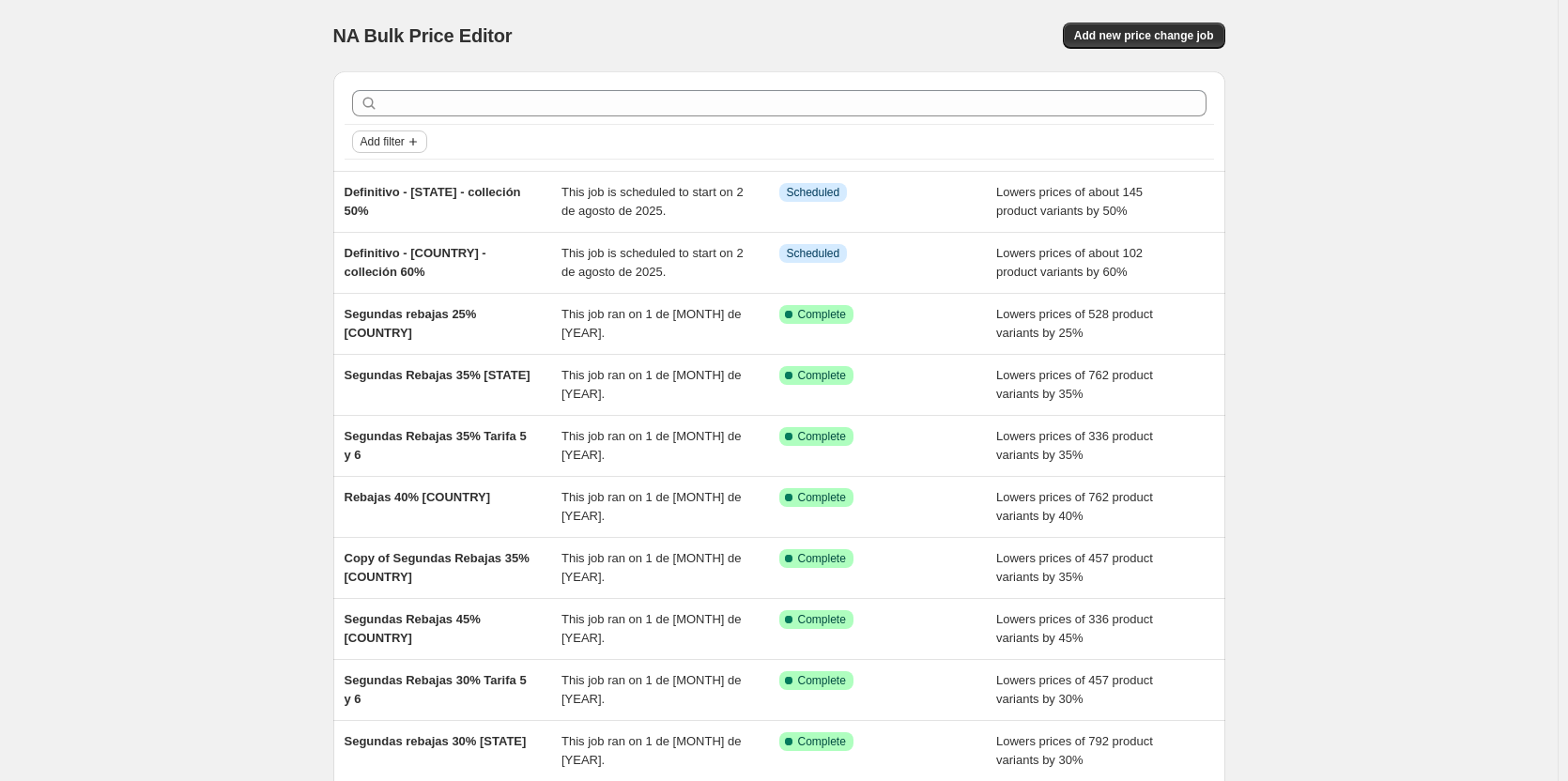 click on "Add filter" at bounding box center (382, 142) 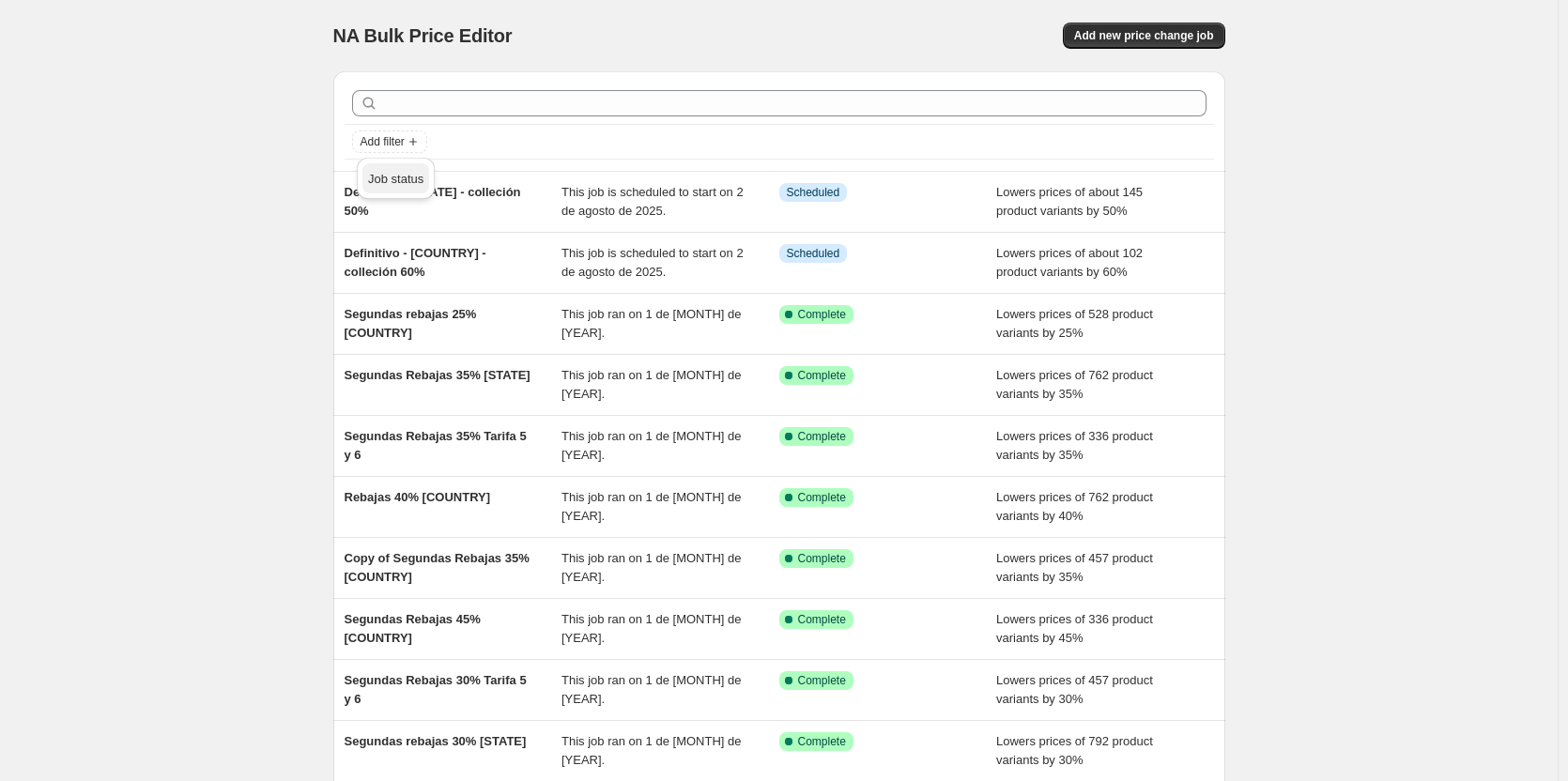 click on "Job status" at bounding box center [395, 178] 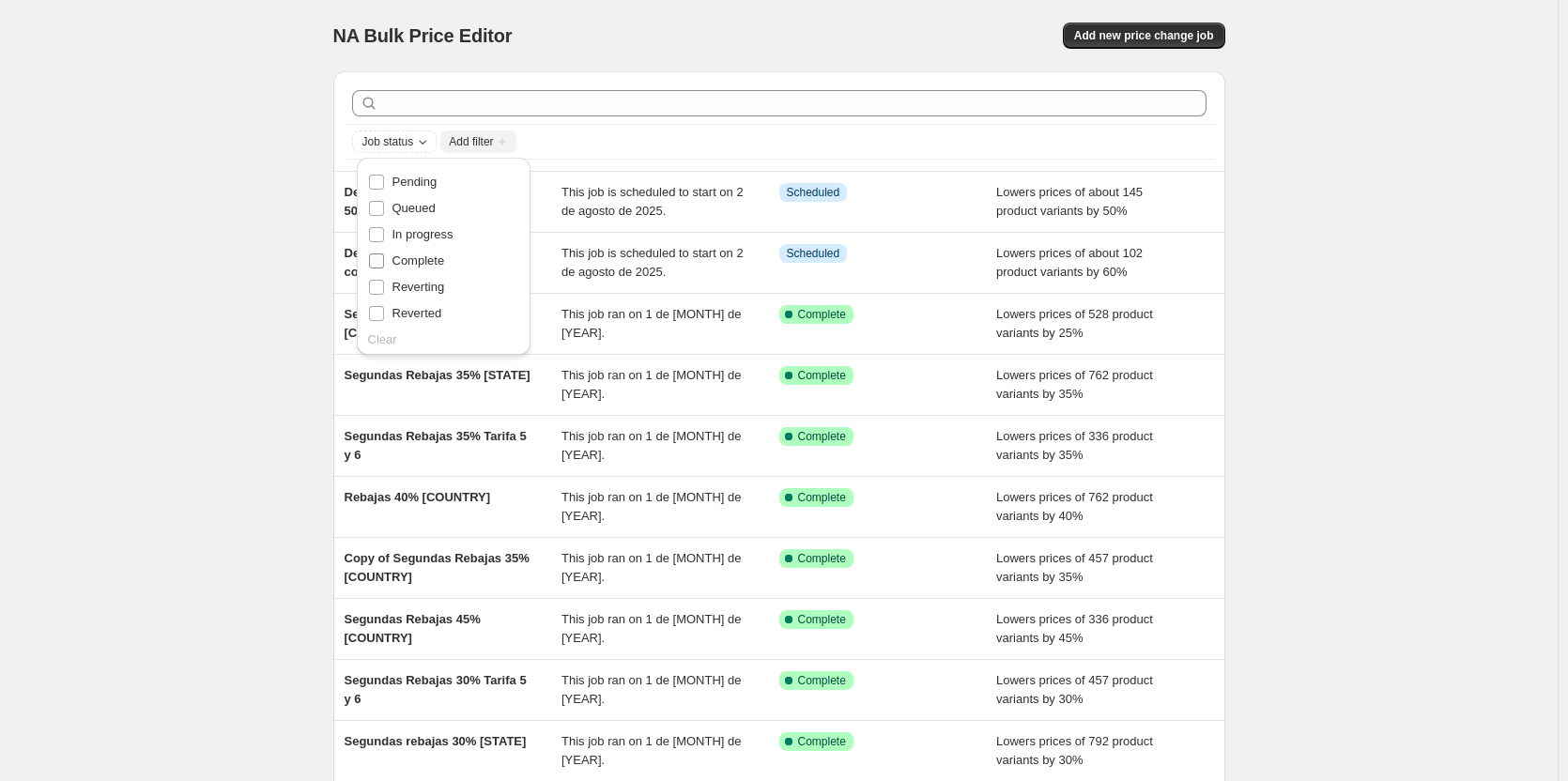click on "Complete" at bounding box center (419, 260) 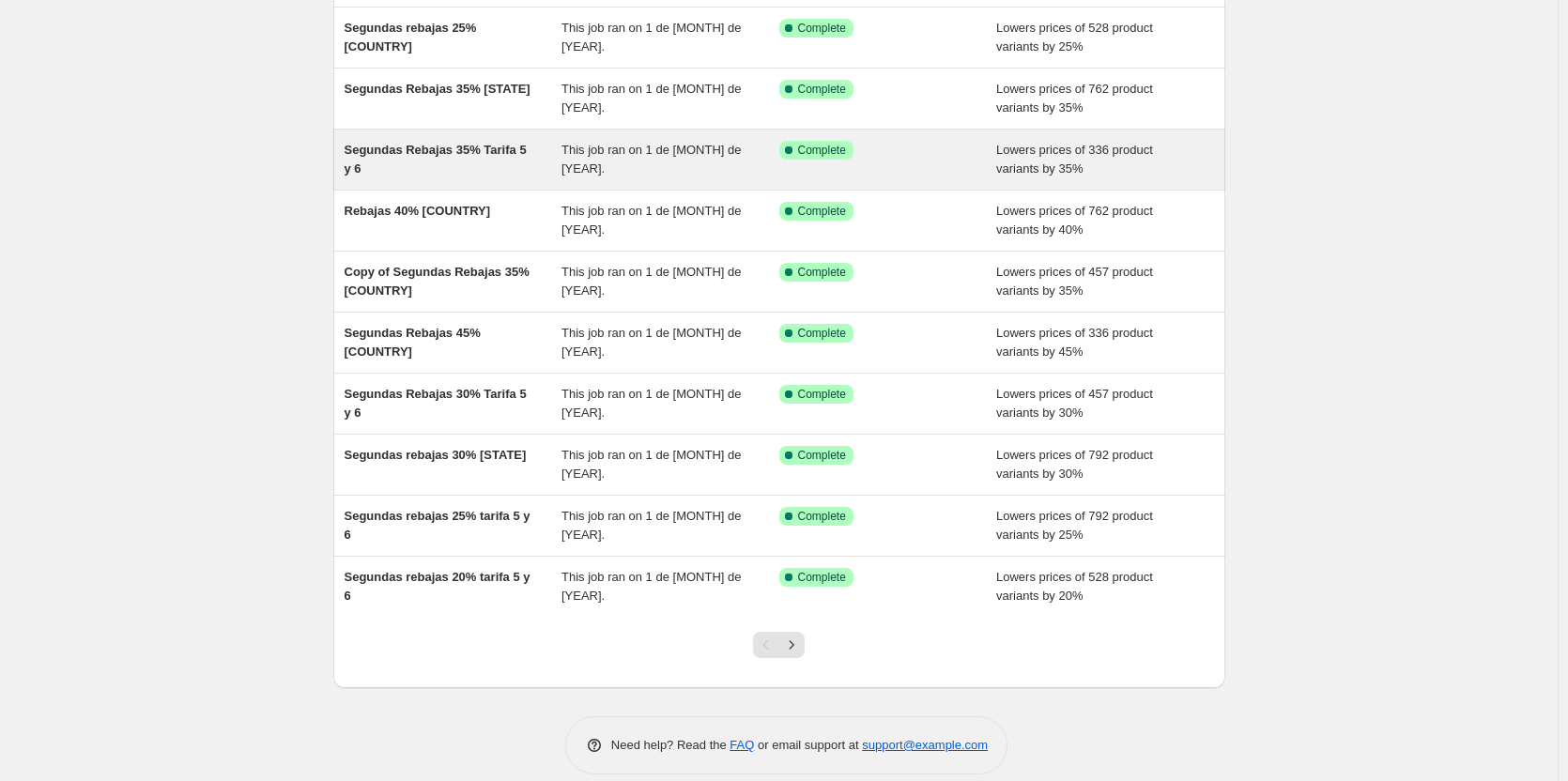 scroll, scrollTop: 186, scrollLeft: 0, axis: vertical 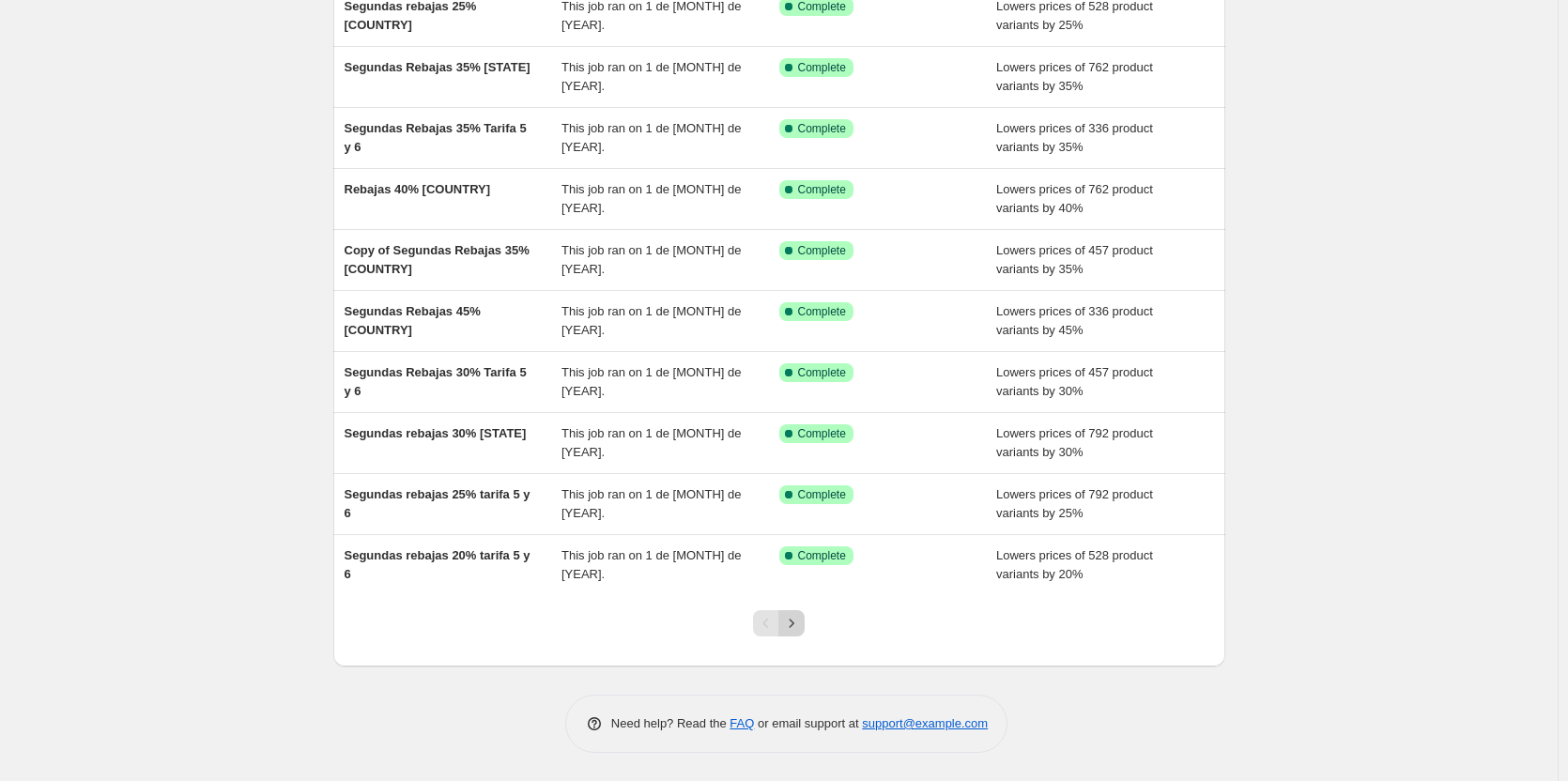 click 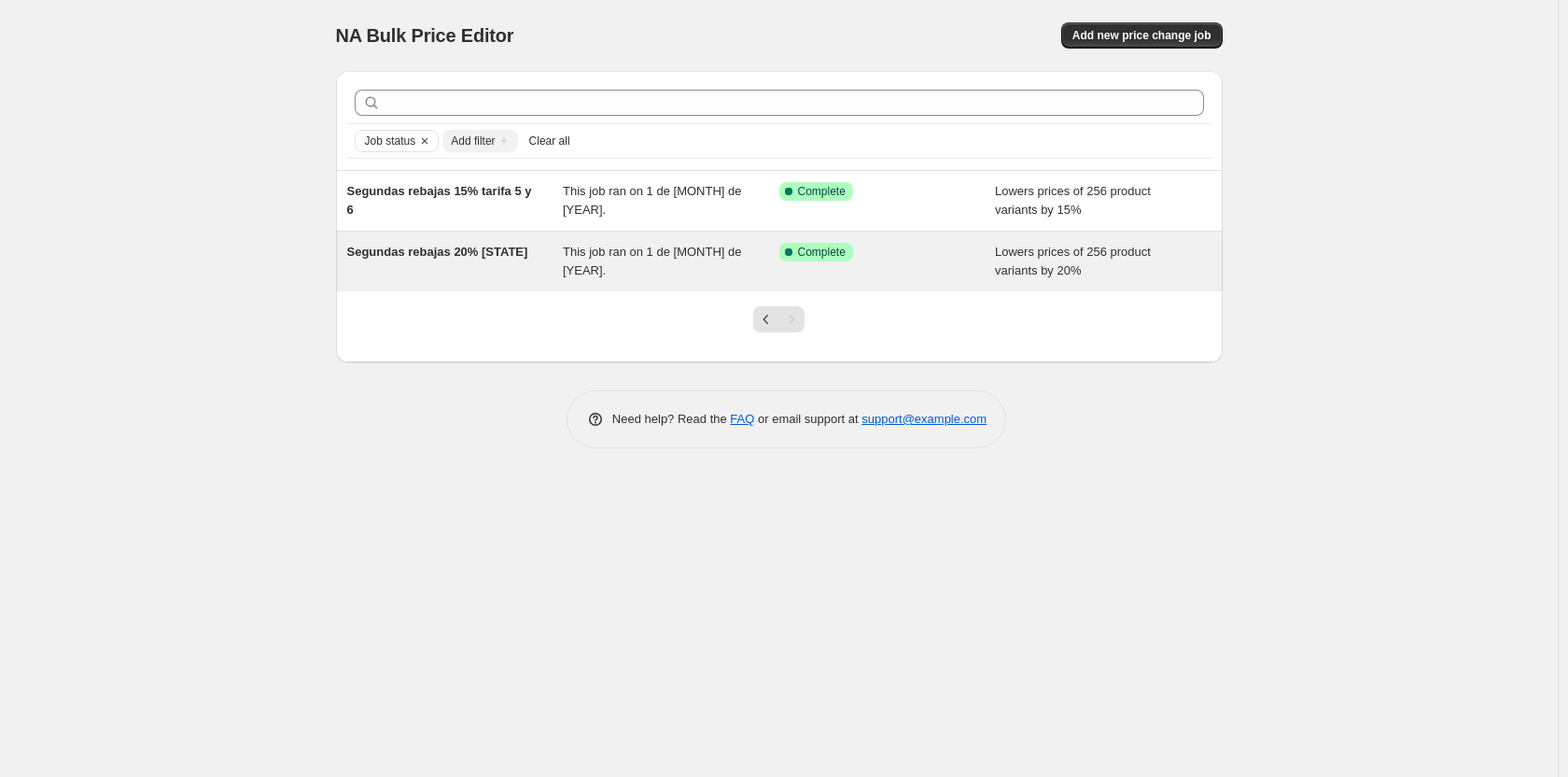 click on "Segundas rebajas 20% España" at bounding box center (455, 261) 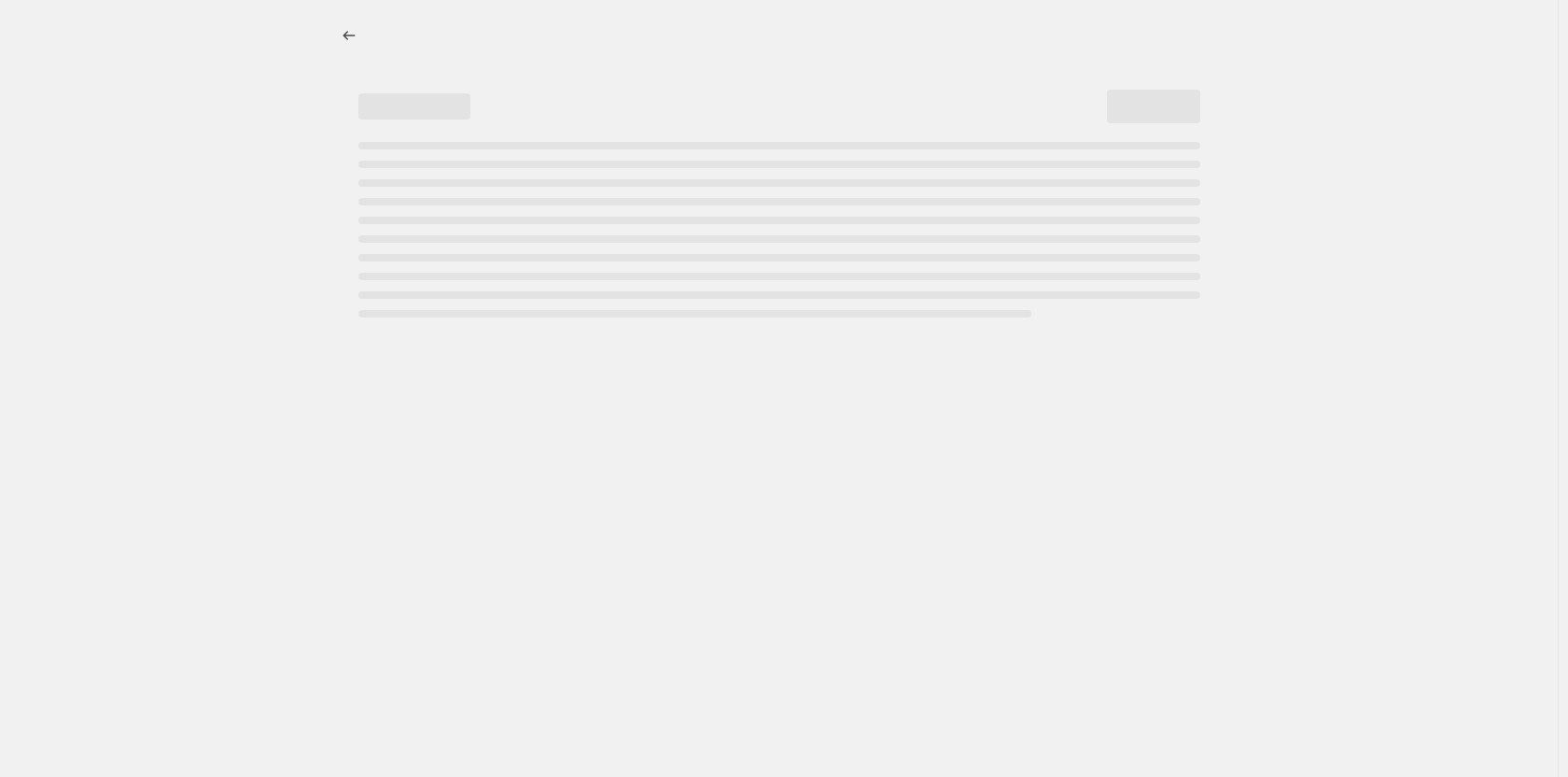select on "percentage" 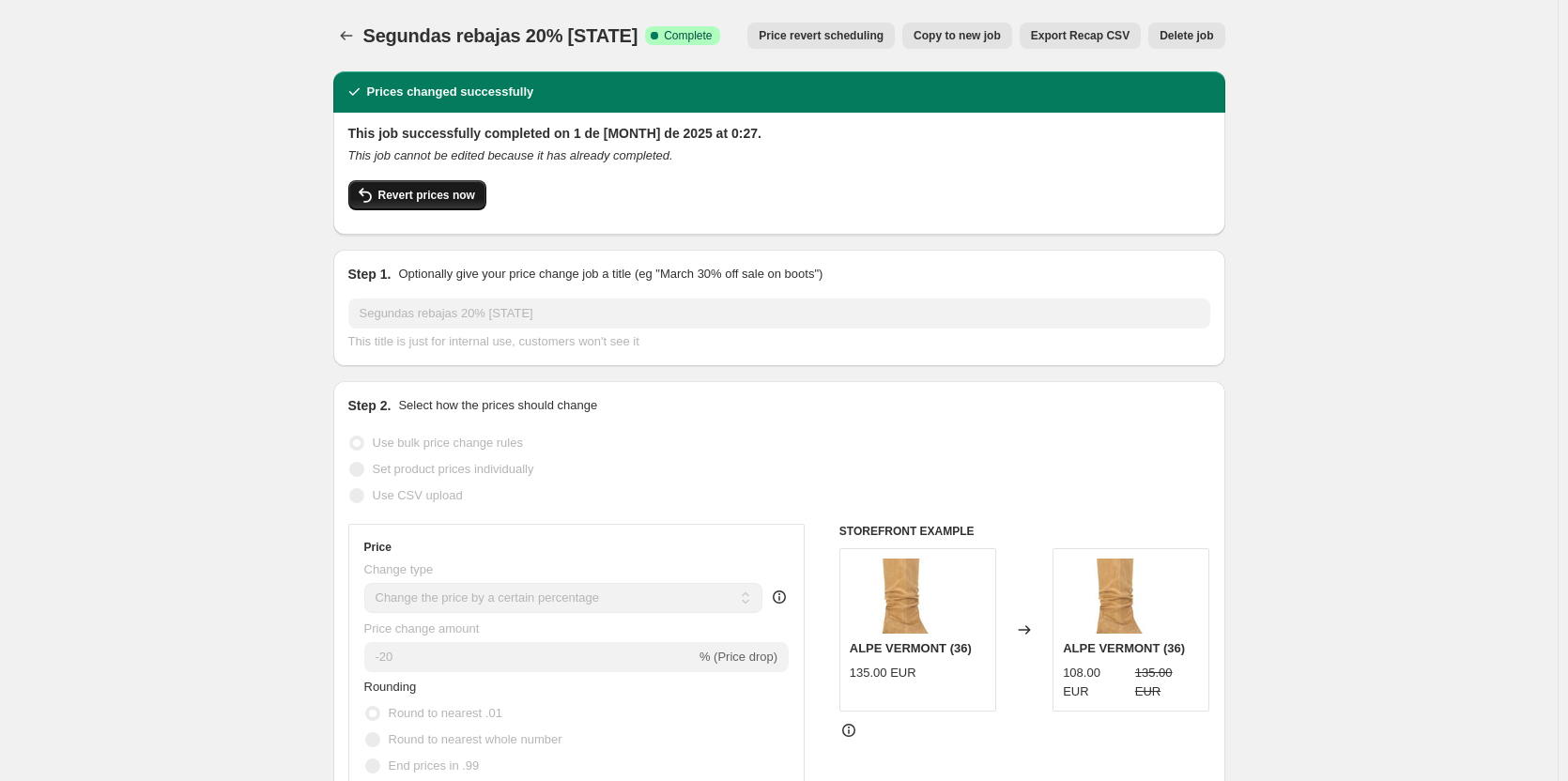 click on "Revert prices now" at bounding box center [426, 195] 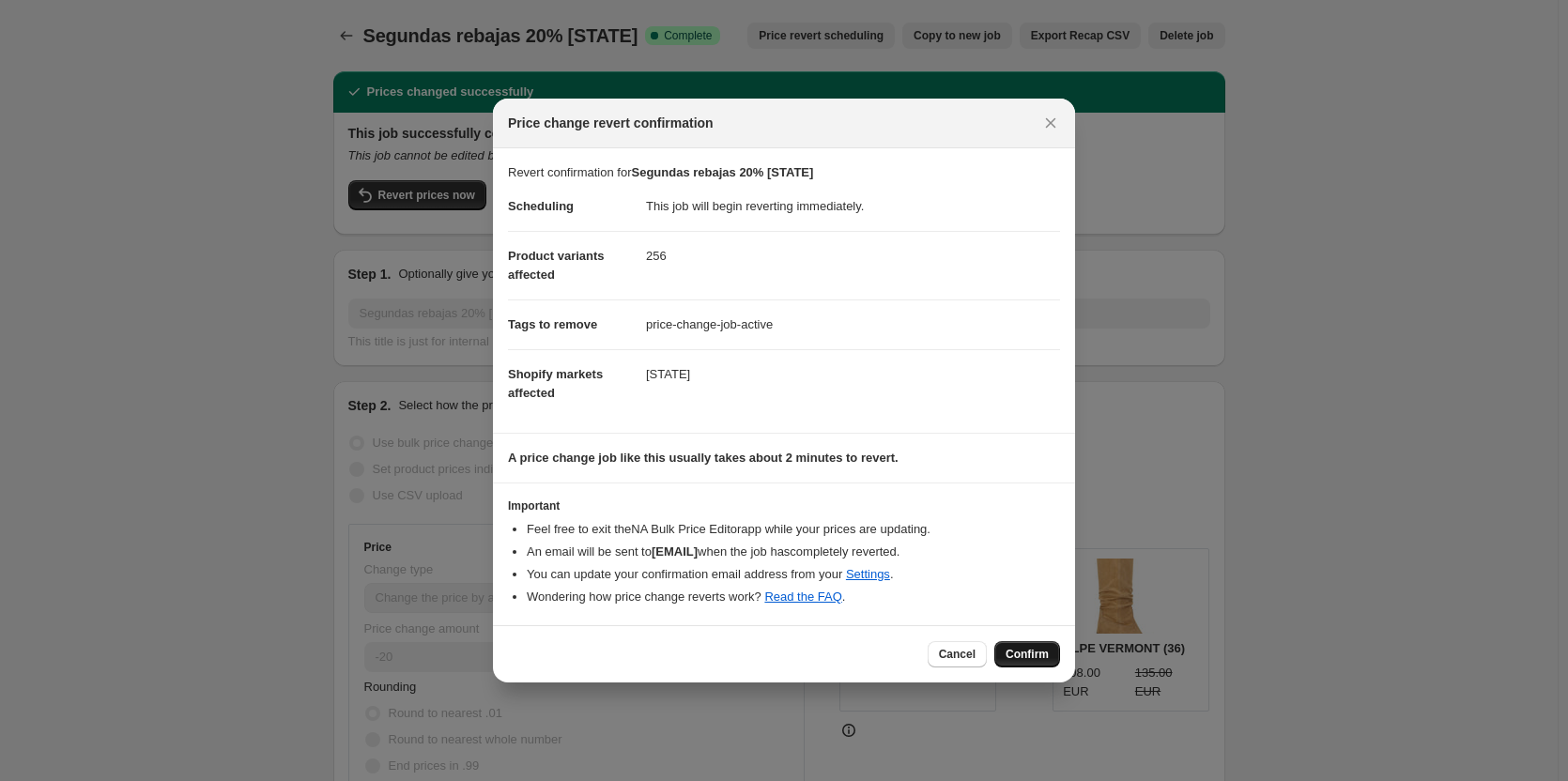 click on "Confirm" at bounding box center (1027, 654) 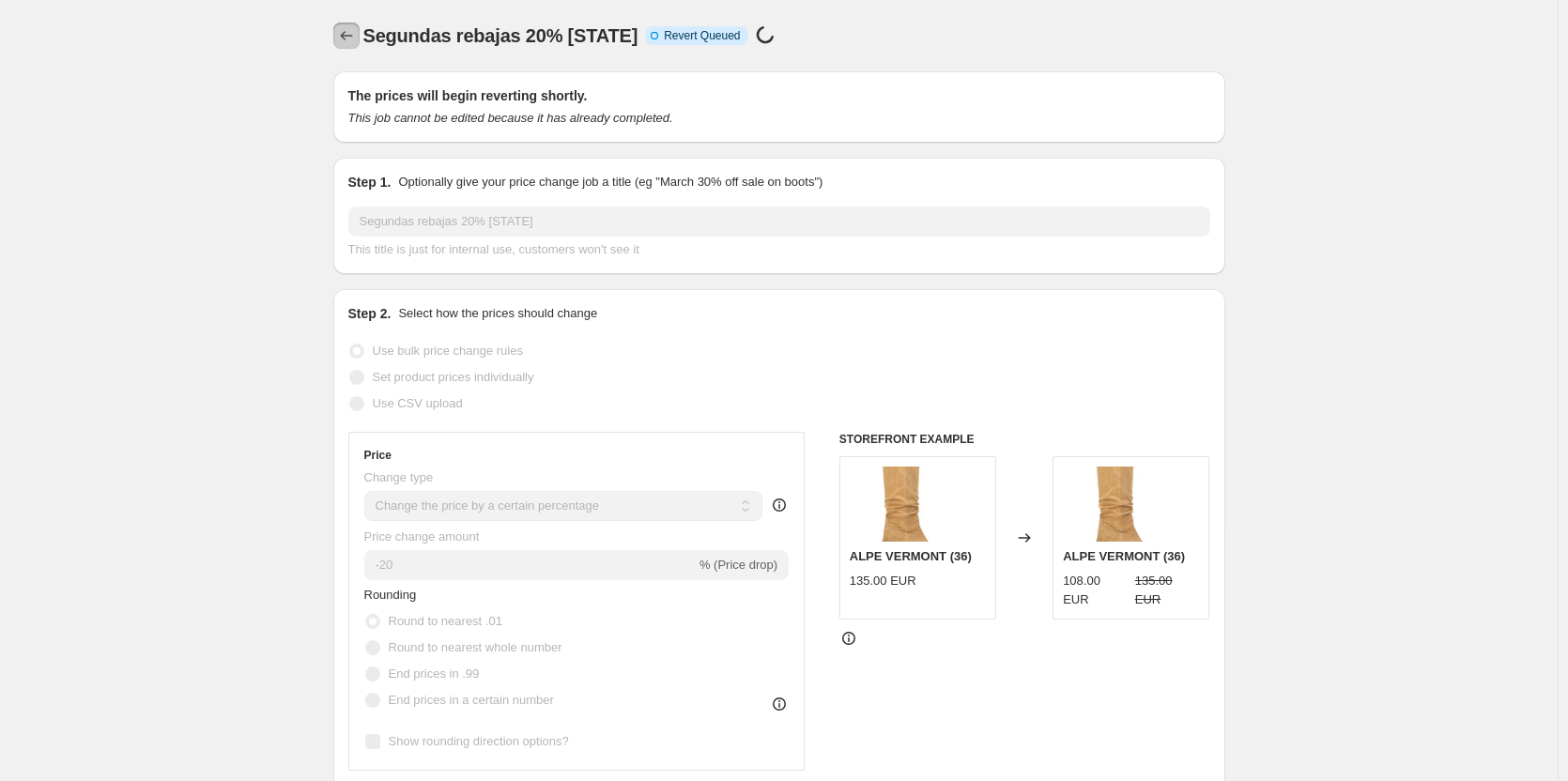 click 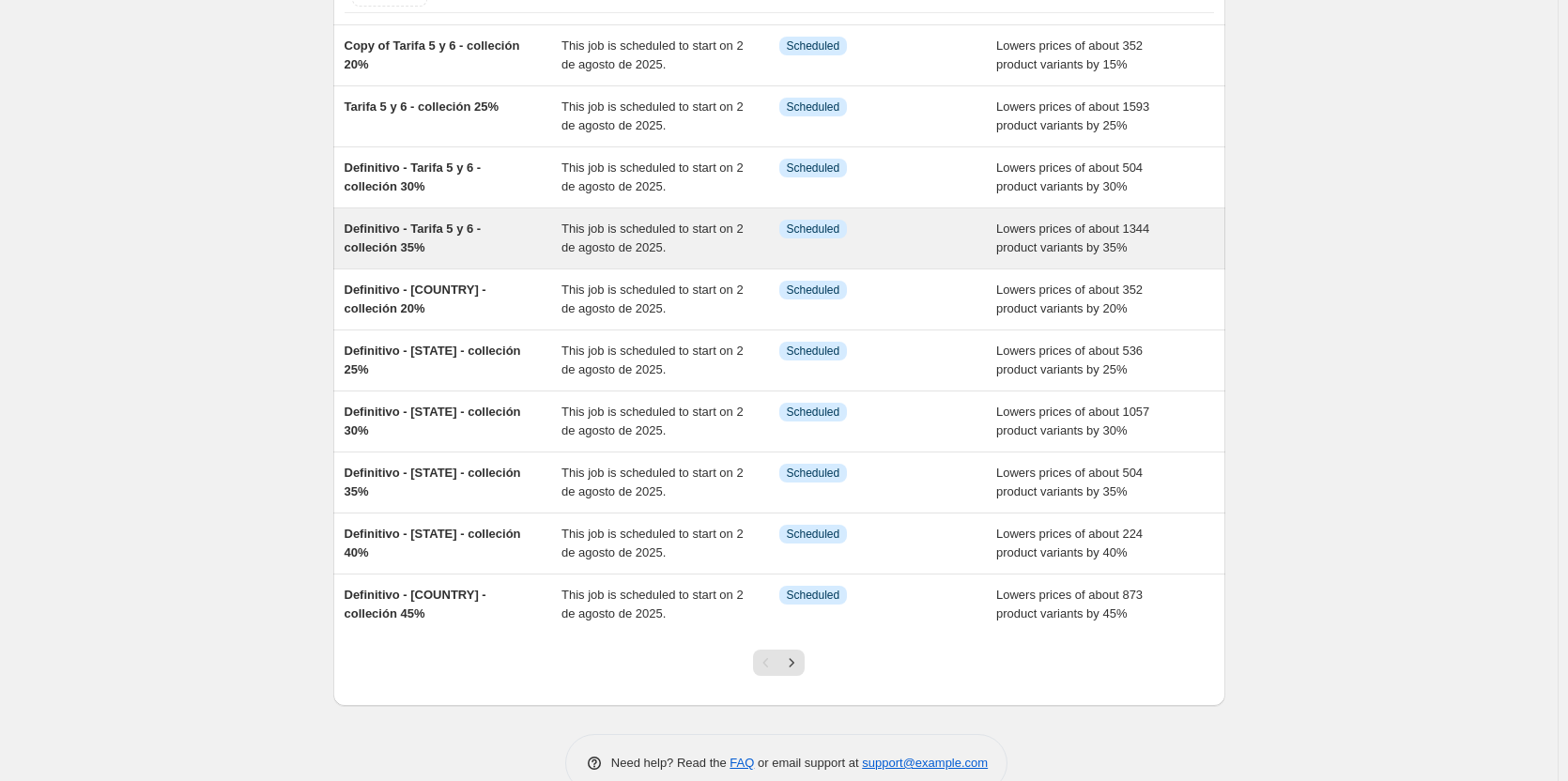scroll, scrollTop: 186, scrollLeft: 0, axis: vertical 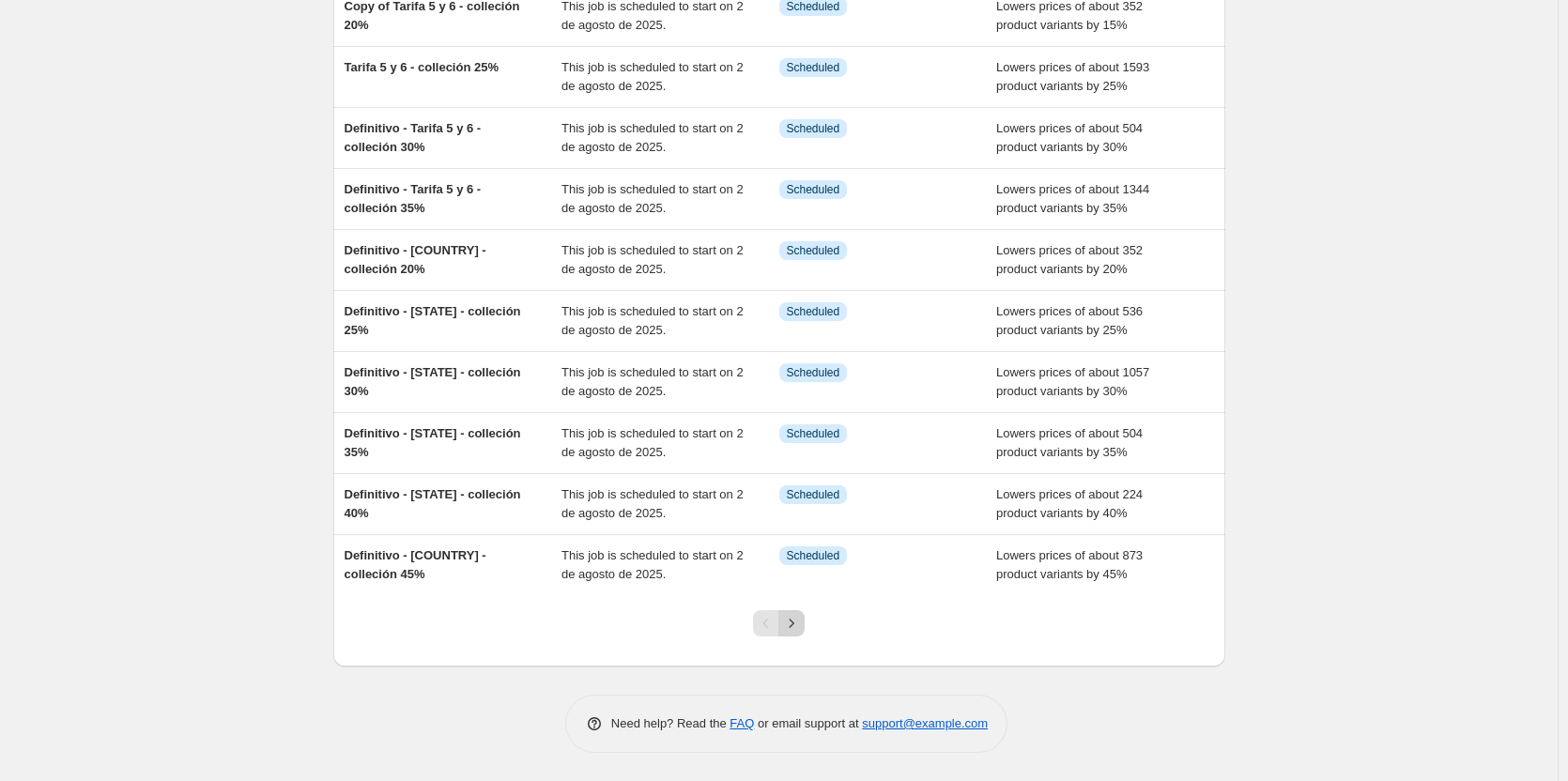 click 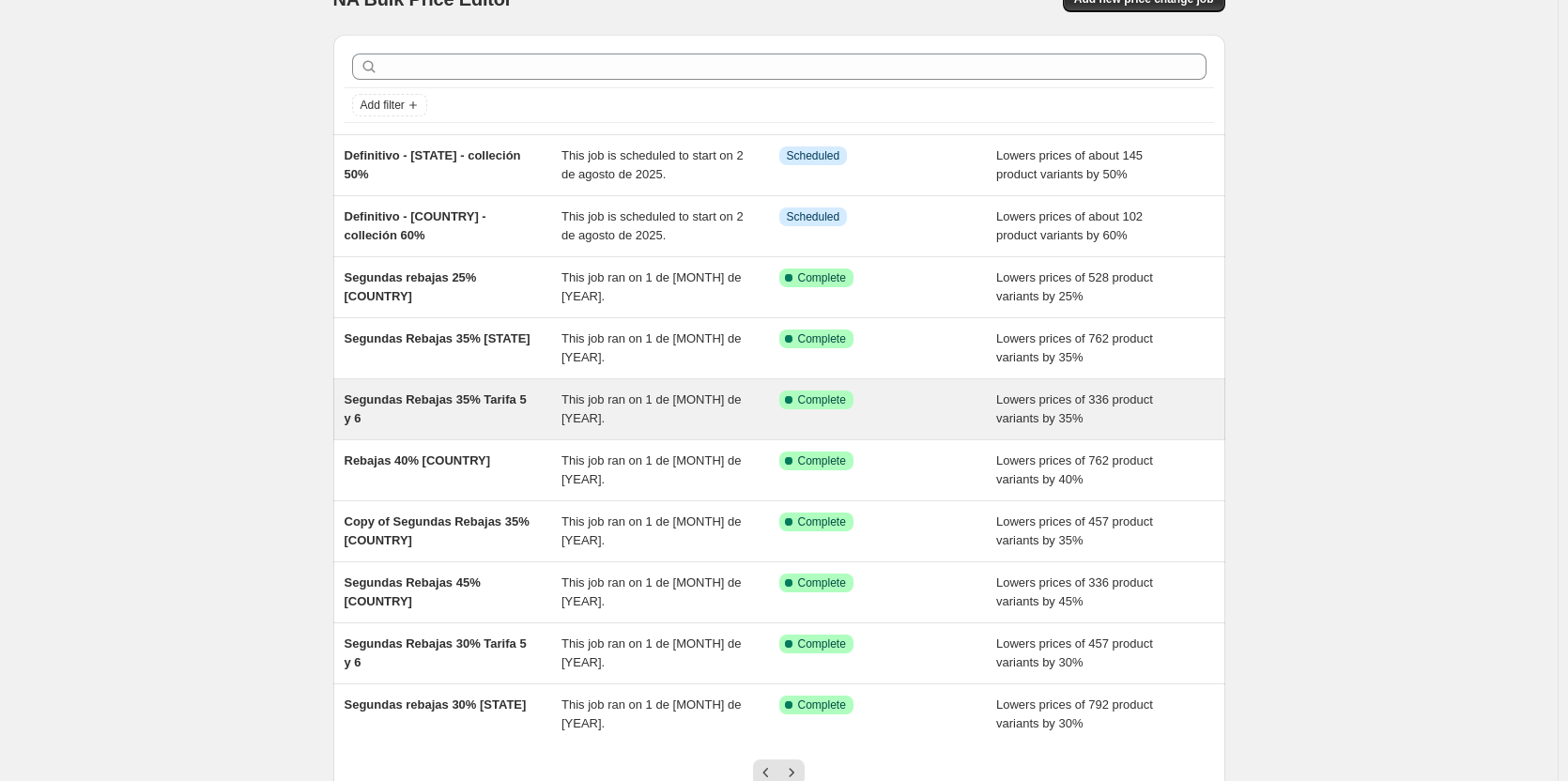 scroll, scrollTop: 186, scrollLeft: 0, axis: vertical 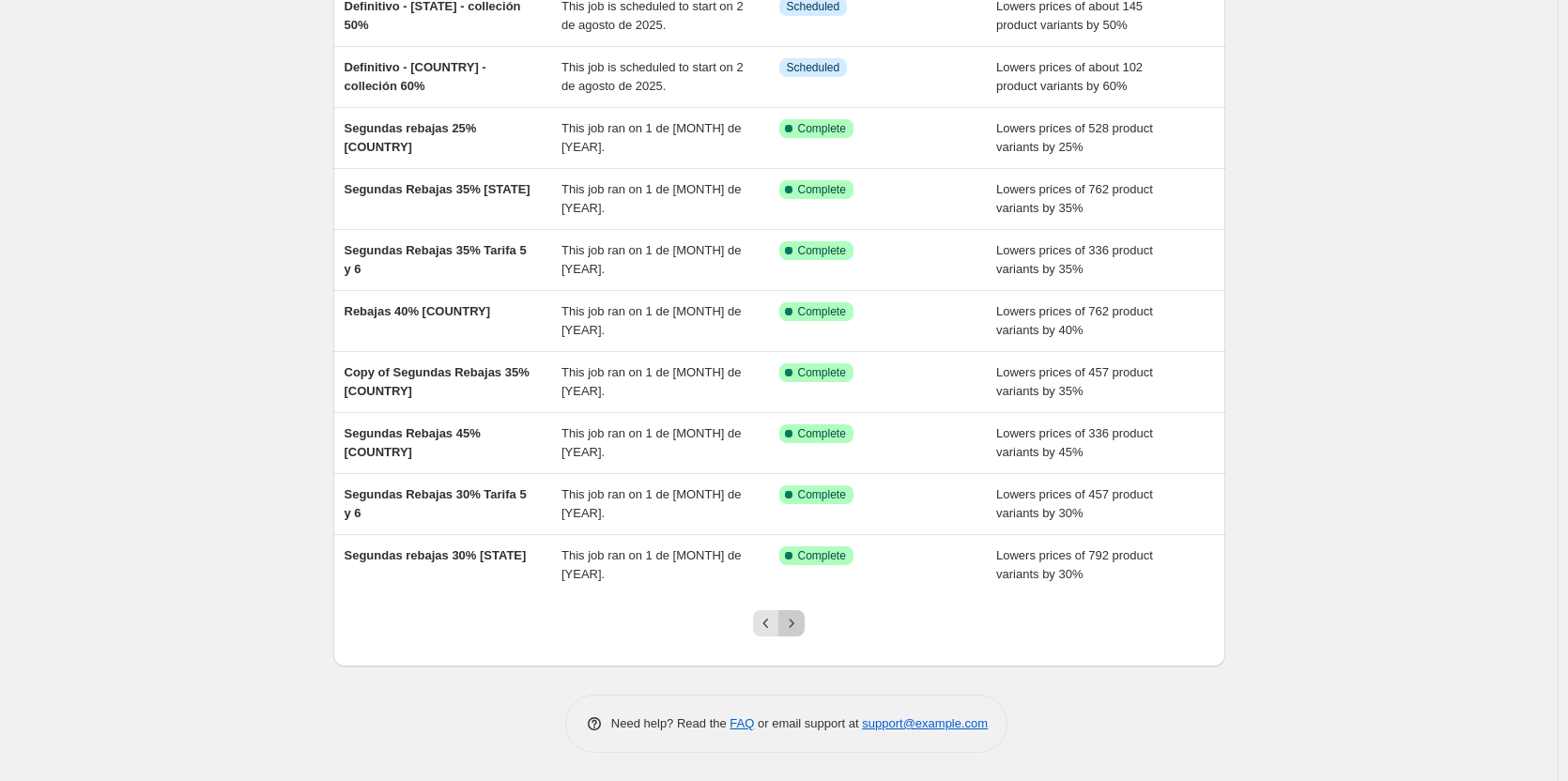 click 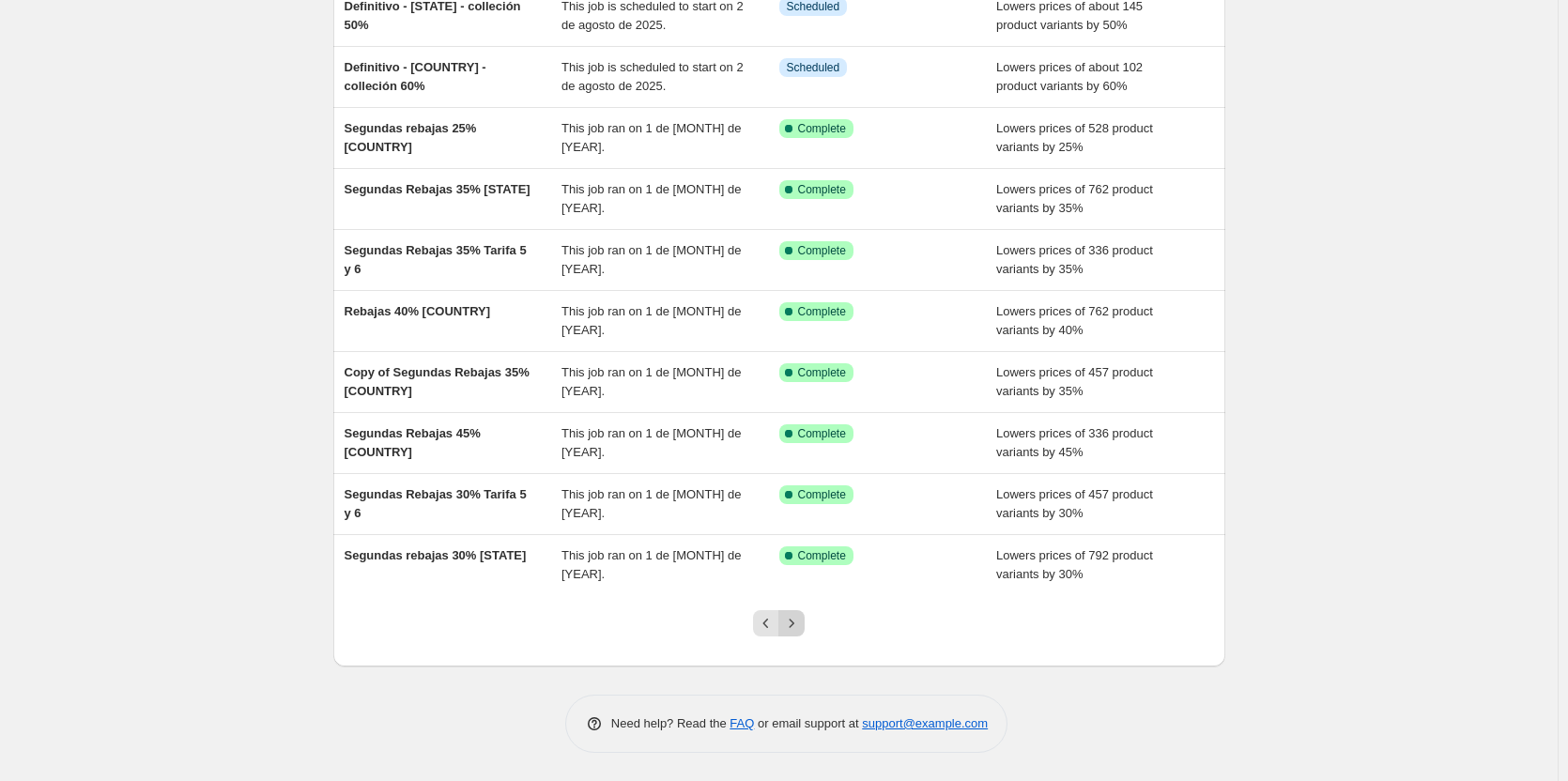scroll, scrollTop: 0, scrollLeft: 0, axis: both 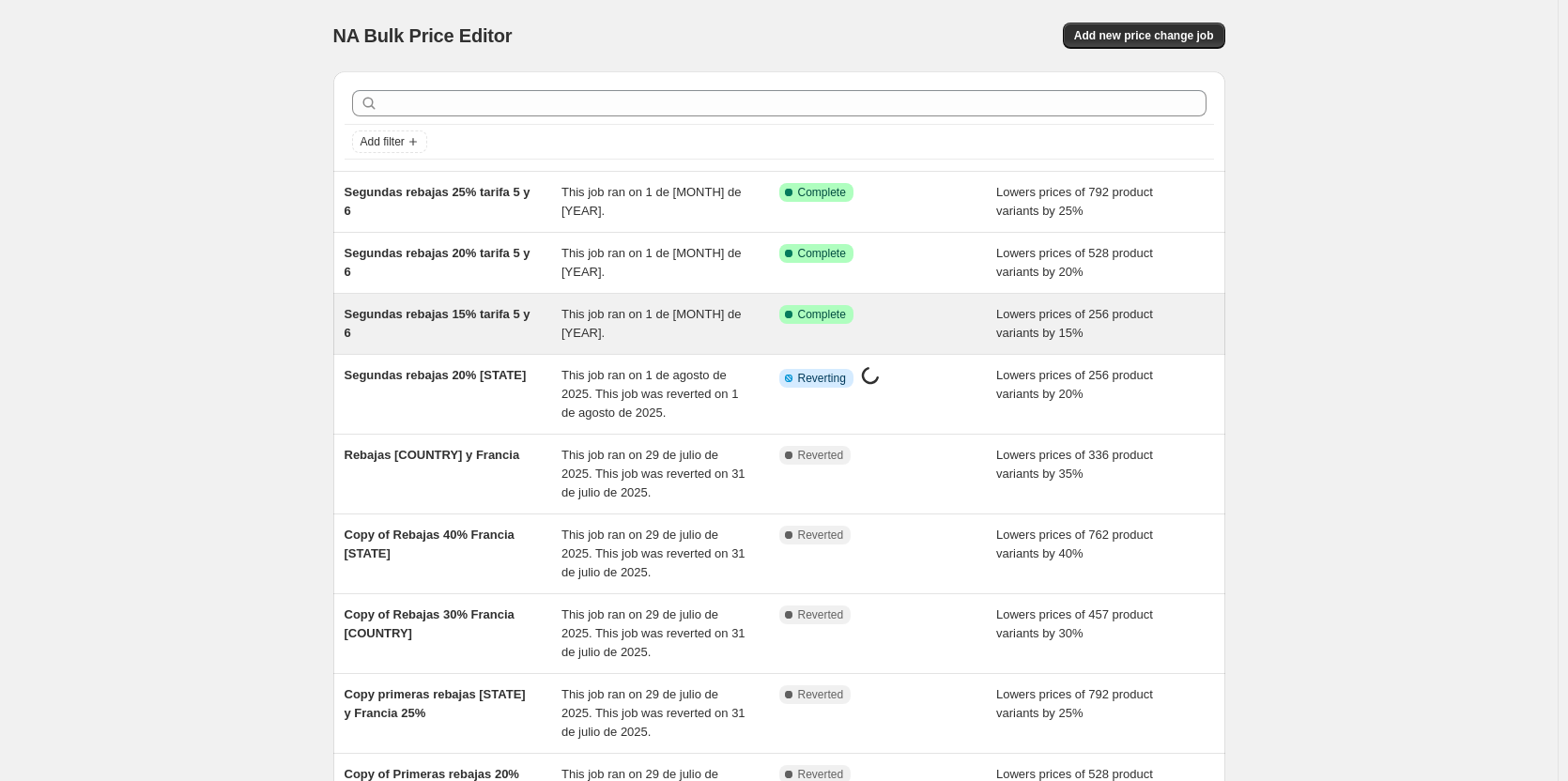 drag, startPoint x: 441, startPoint y: 313, endPoint x: 382, endPoint y: 312, distance: 59.008474 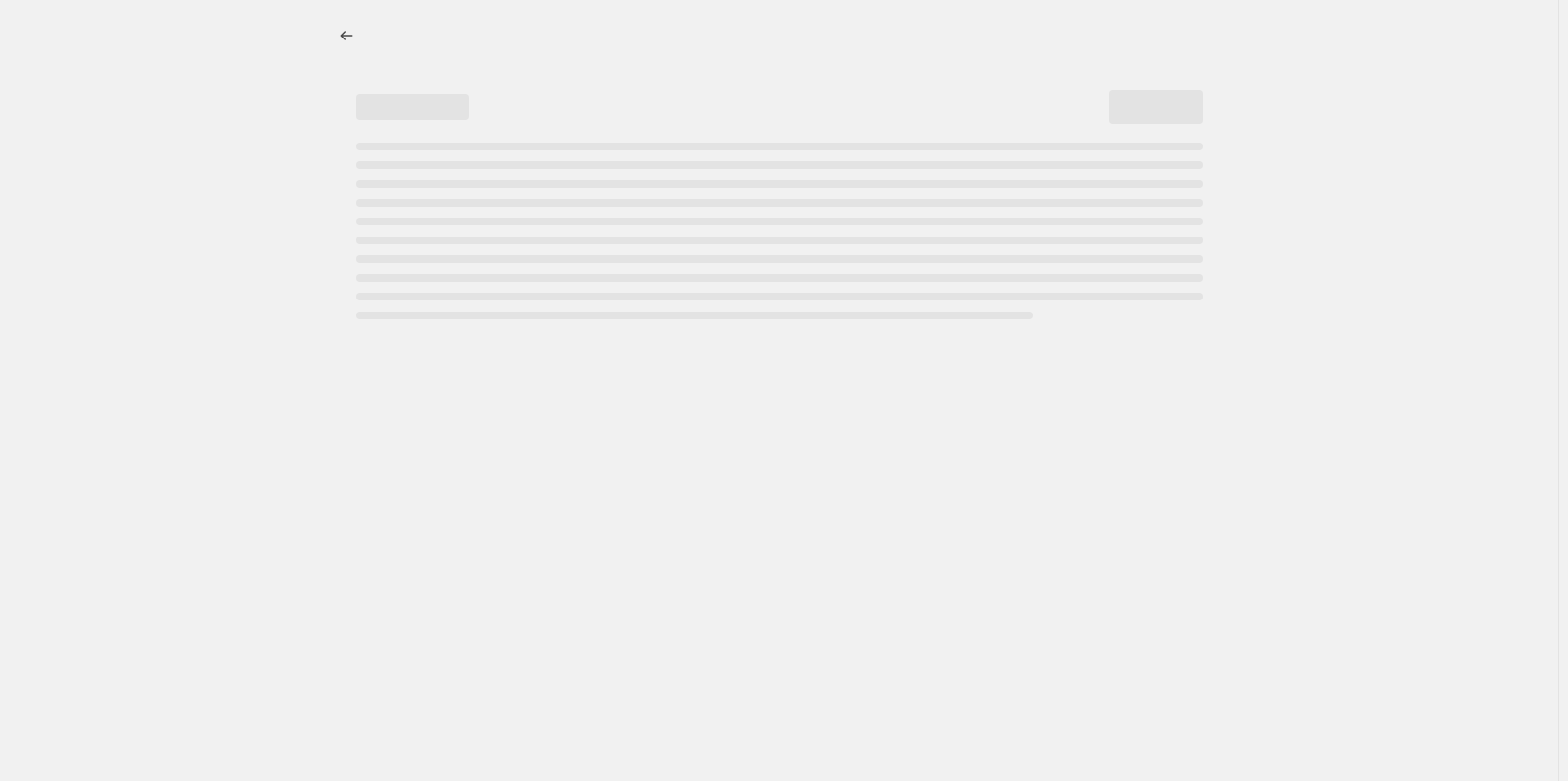 select on "percentage" 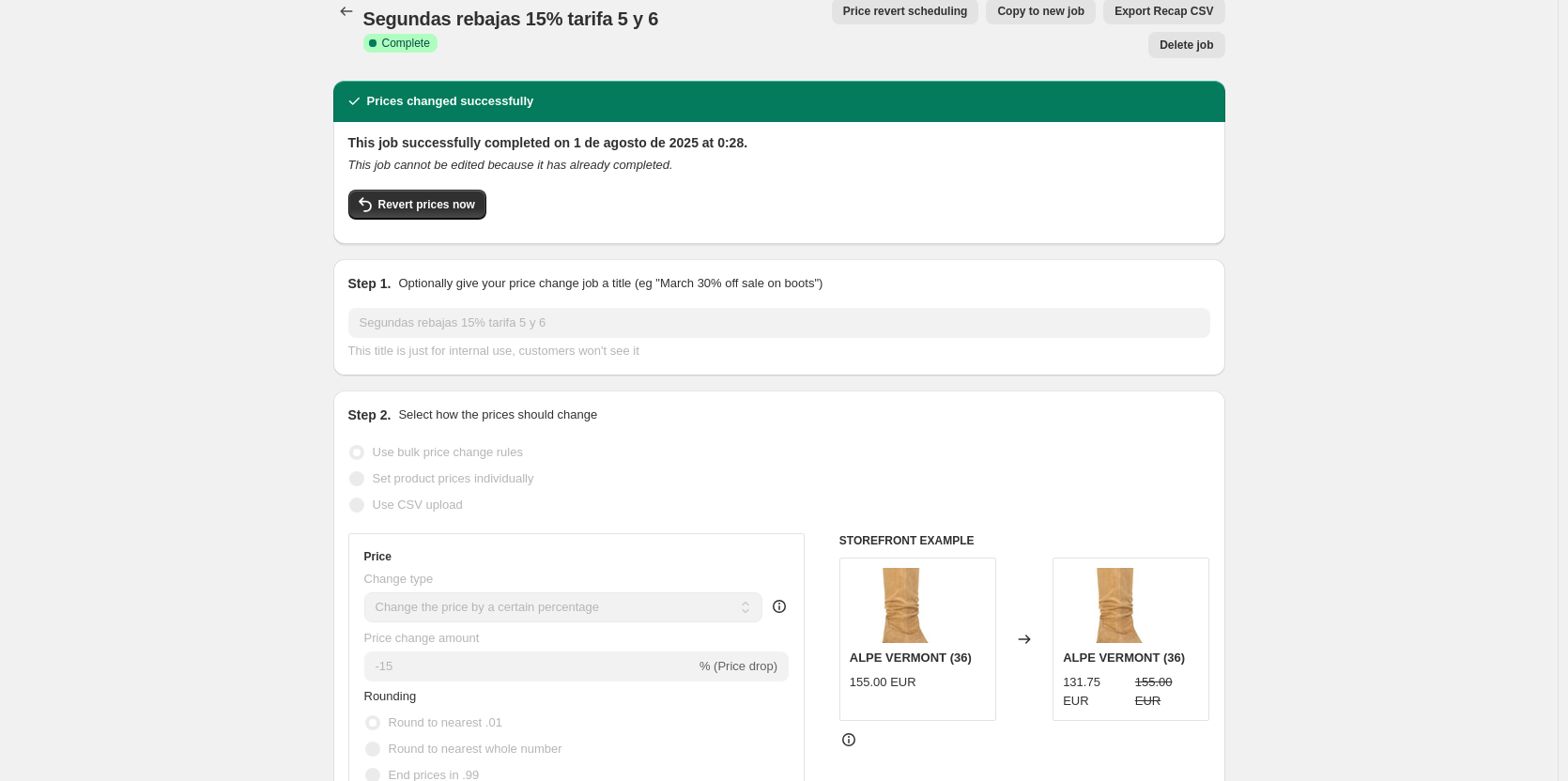 scroll, scrollTop: 0, scrollLeft: 0, axis: both 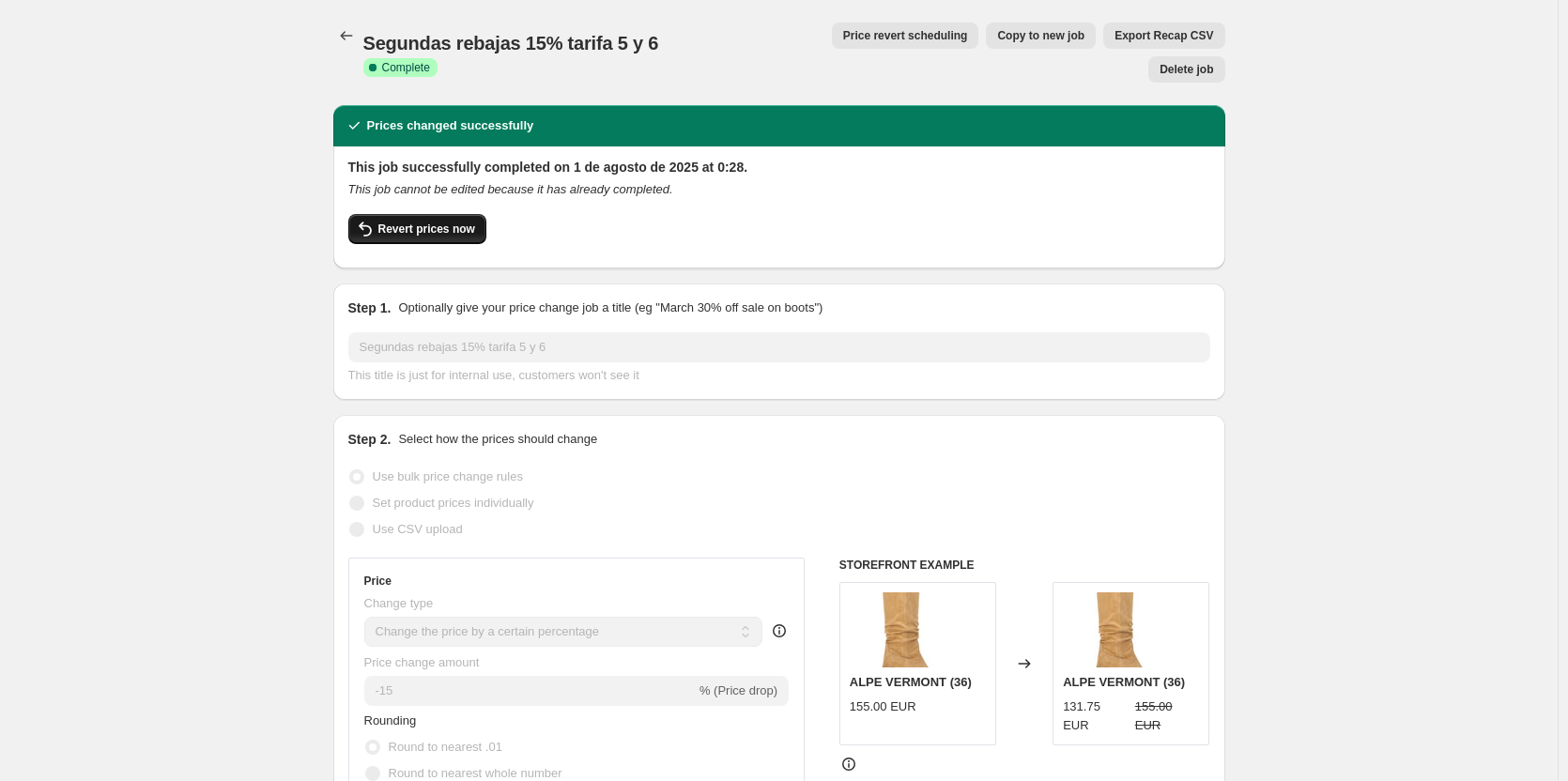 click on "Revert prices now" at bounding box center (426, 229) 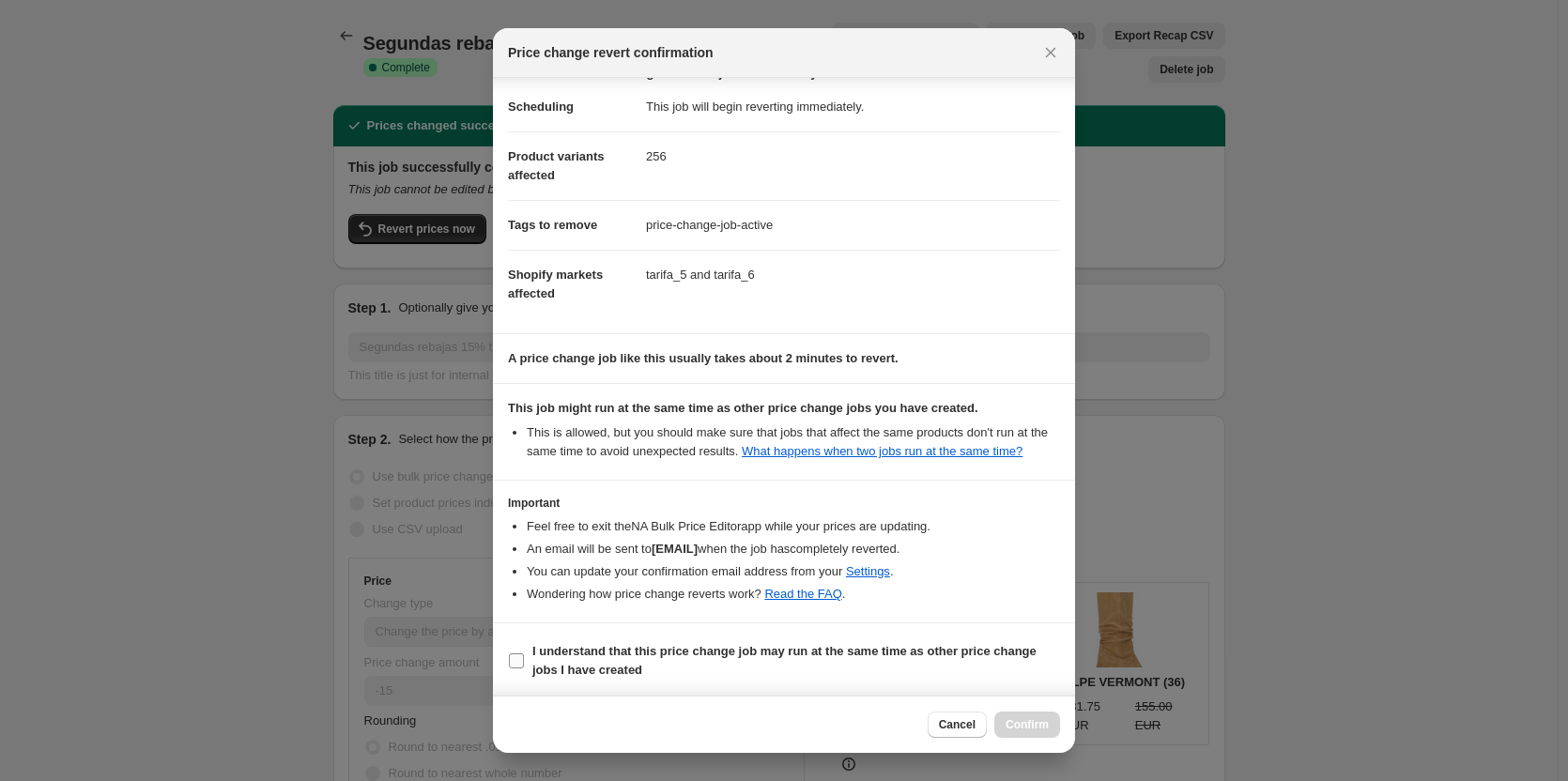 scroll, scrollTop: 32, scrollLeft: 0, axis: vertical 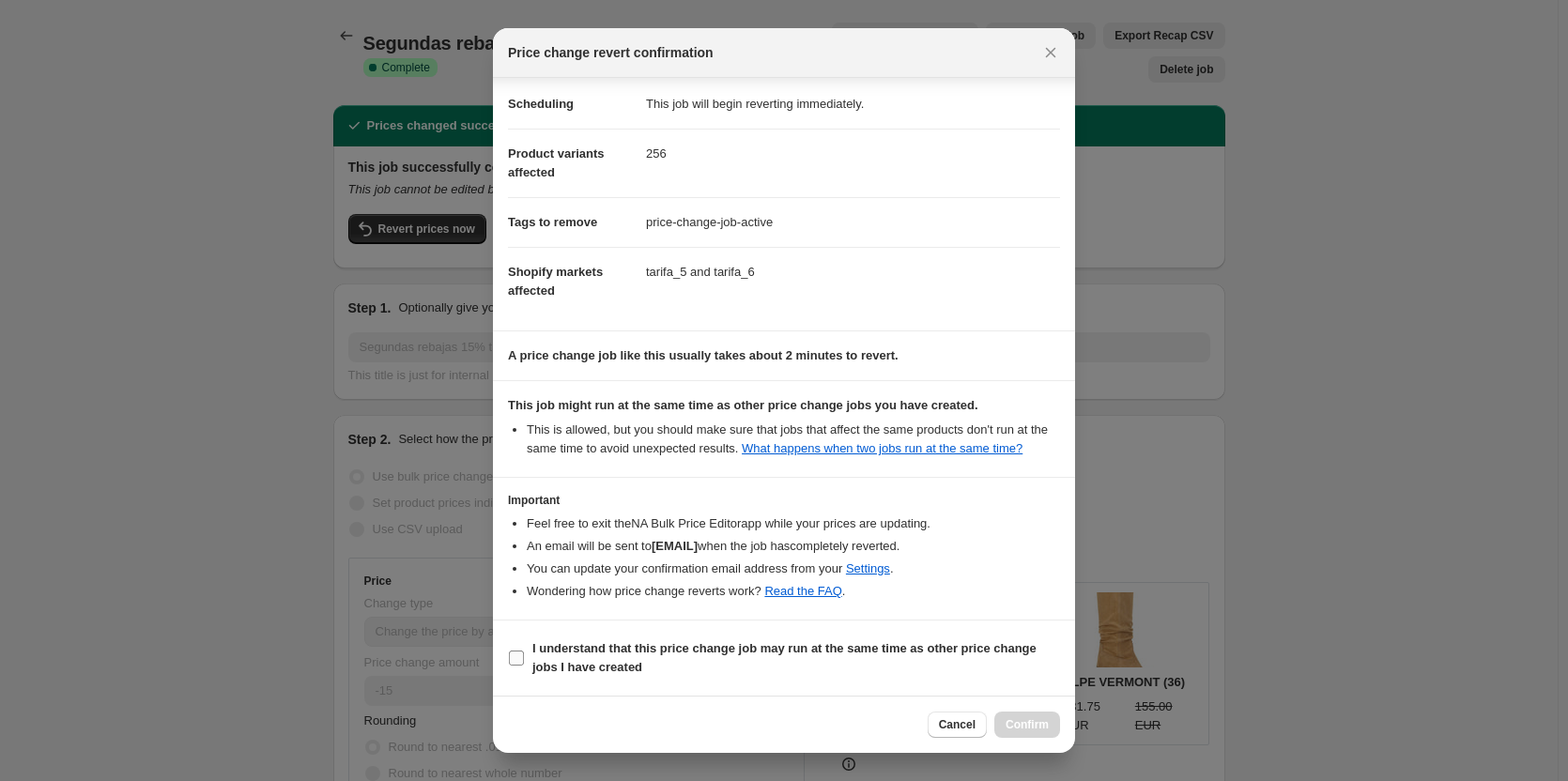 click on "I understand that this price change job may run at the same time as other price change jobs I have created" at bounding box center [784, 657] 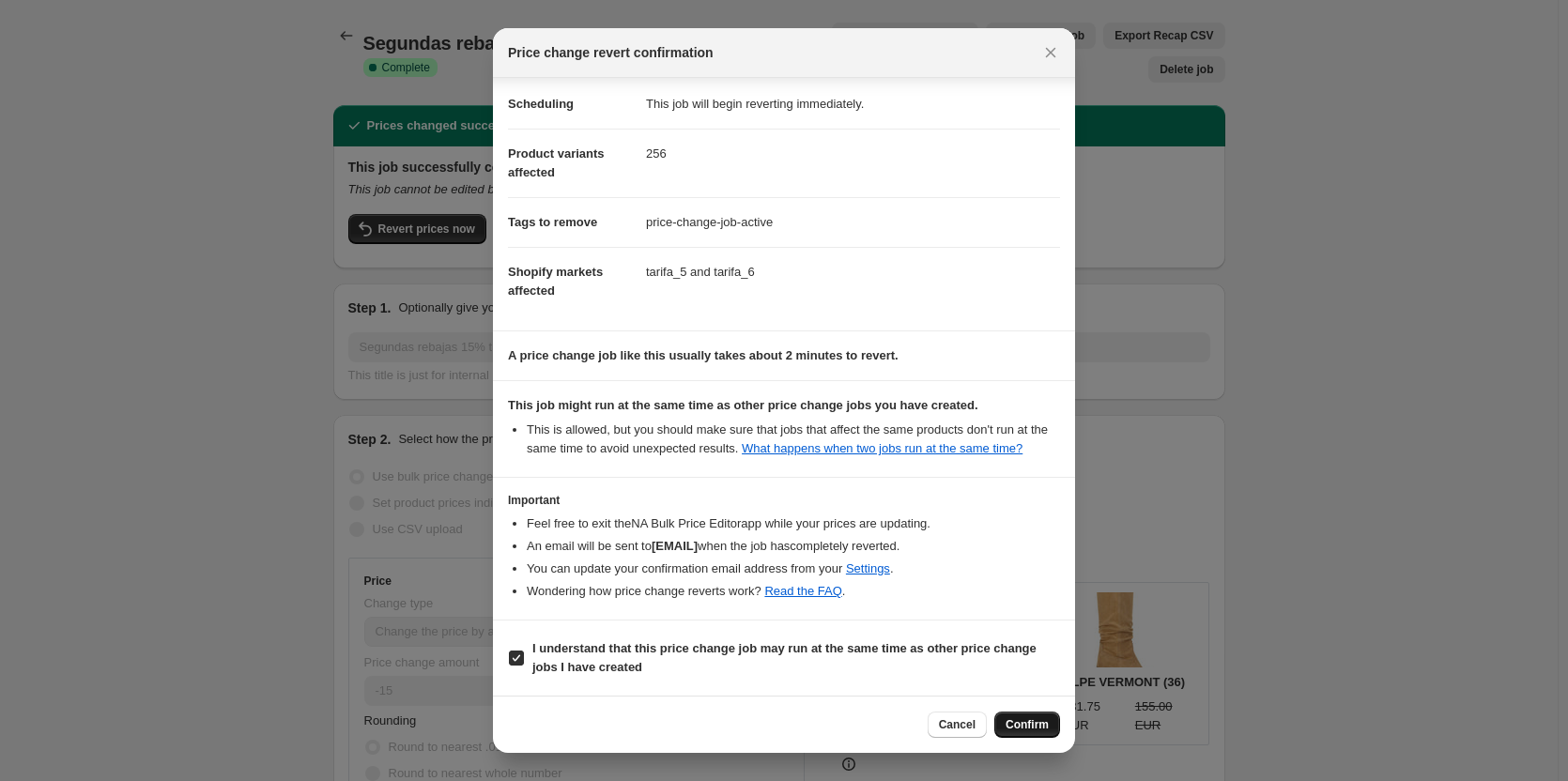 click on "Confirm" at bounding box center (1027, 725) 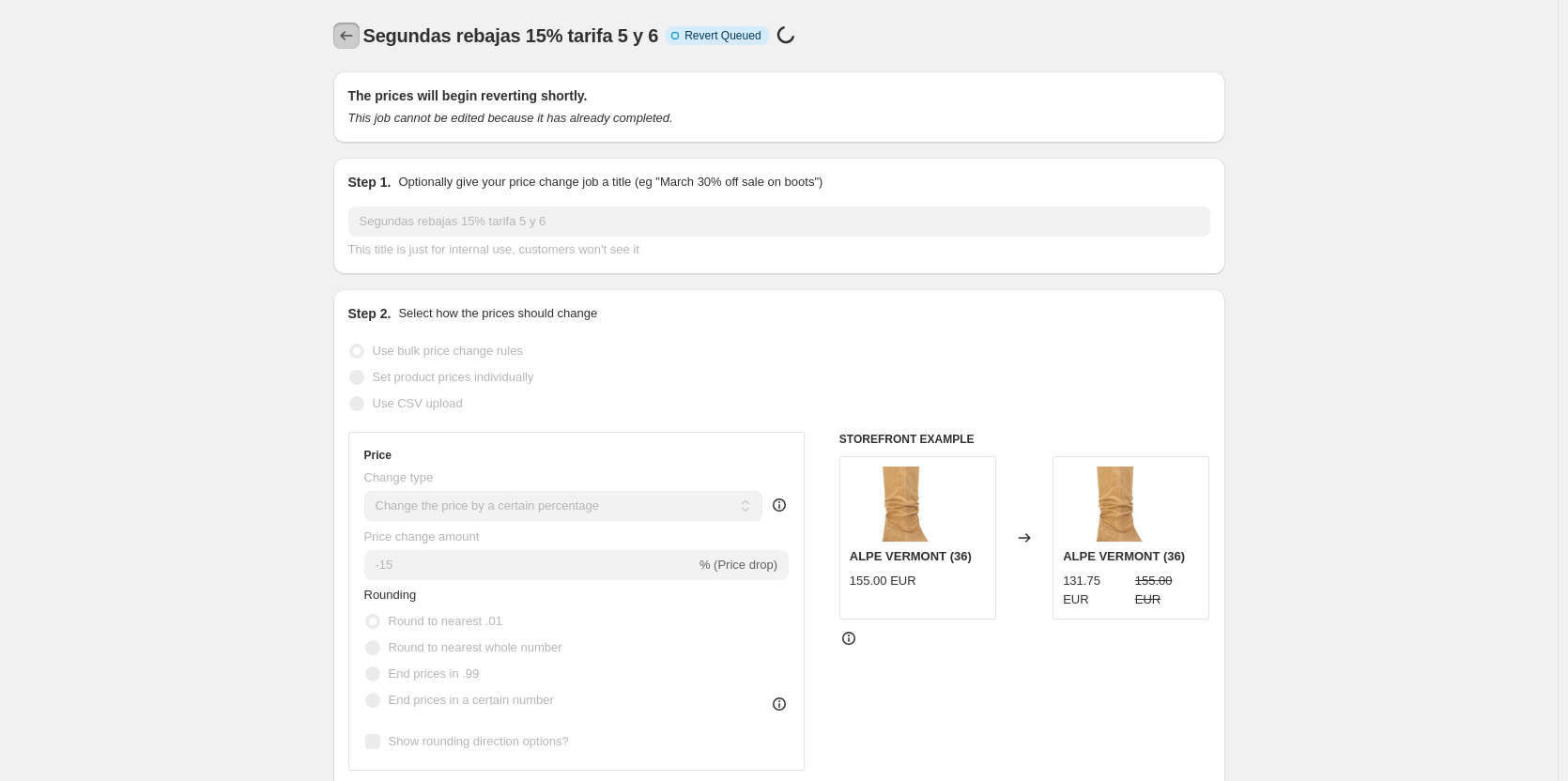 click 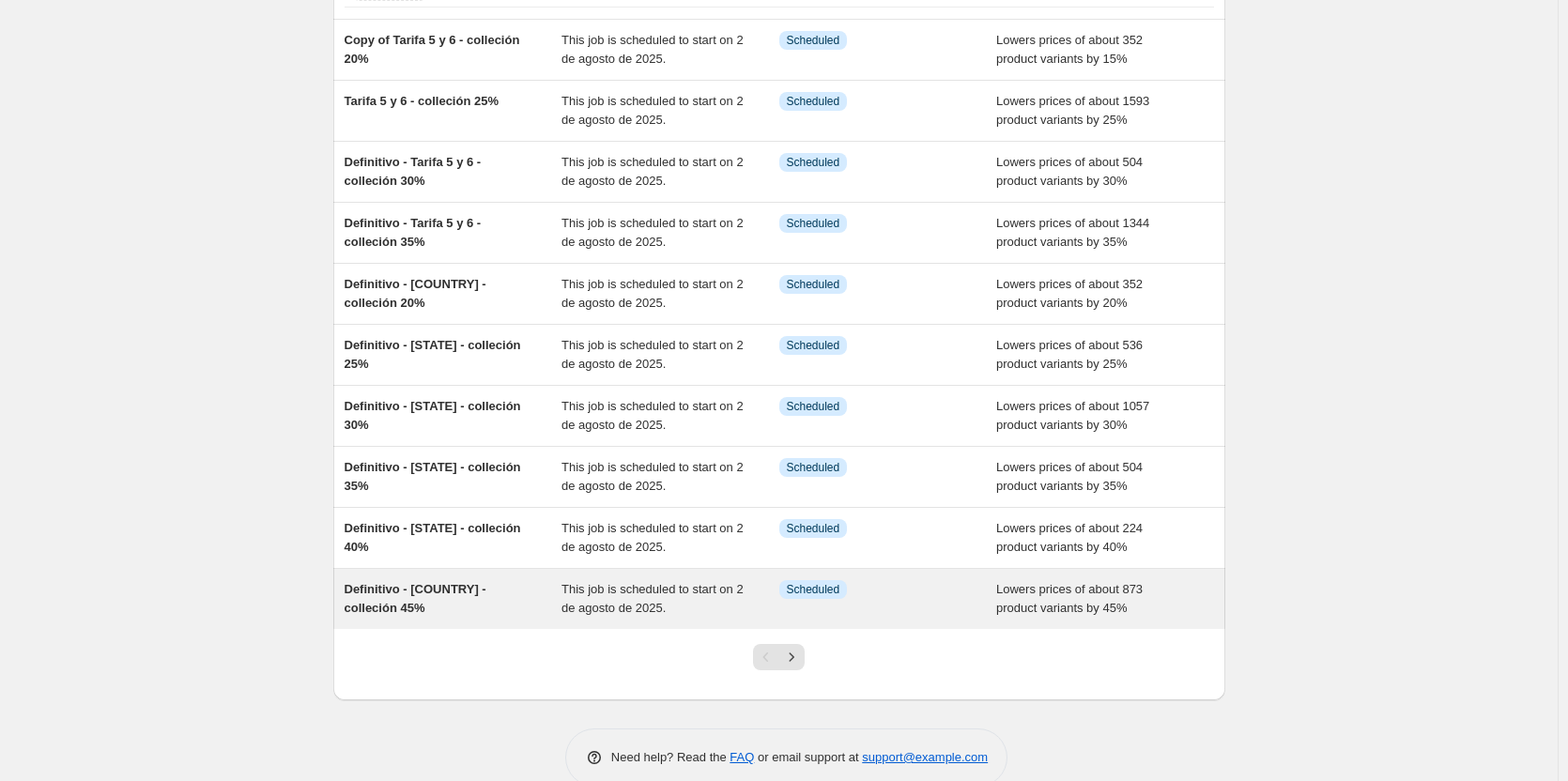 scroll, scrollTop: 186, scrollLeft: 0, axis: vertical 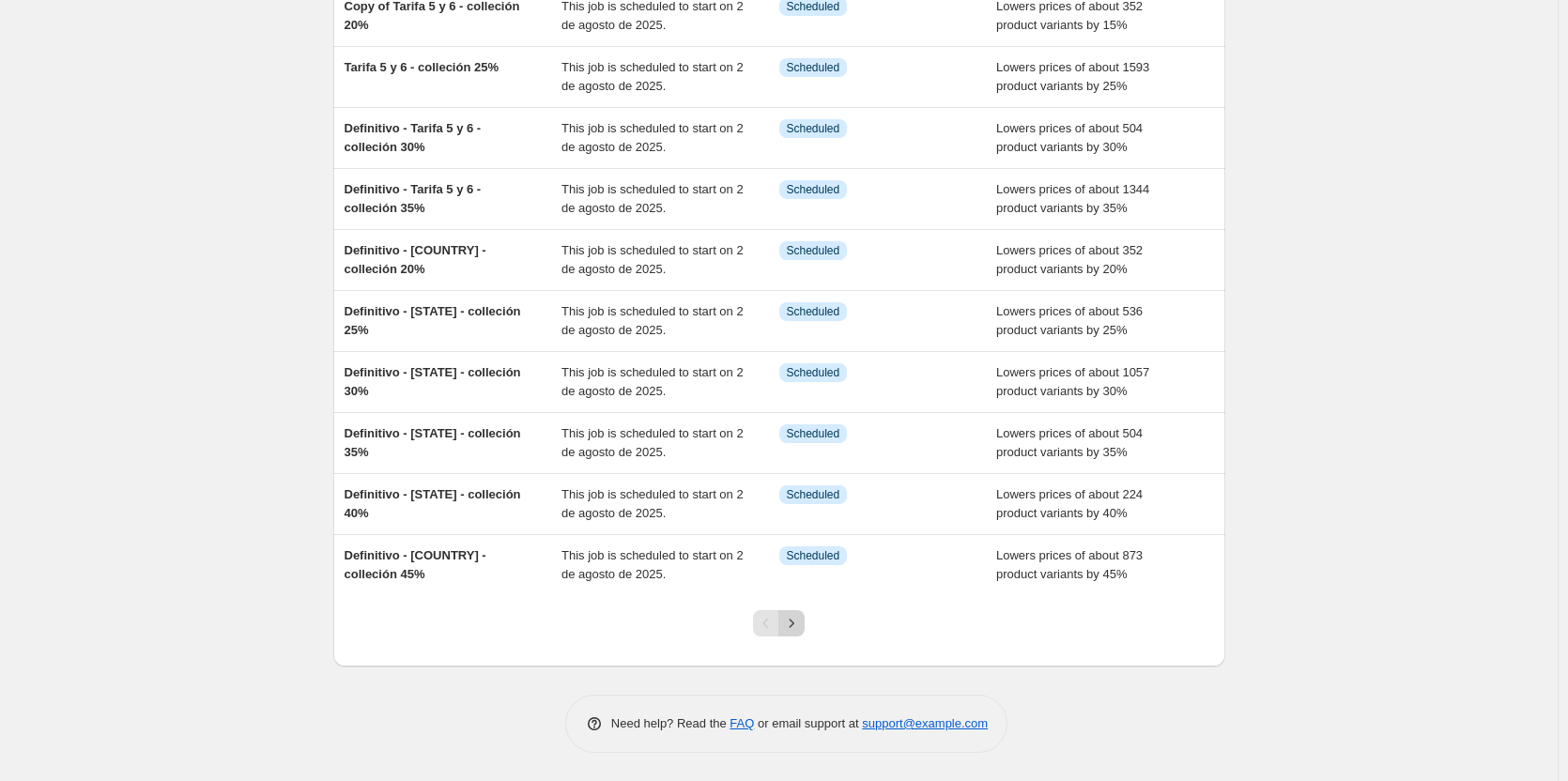 click 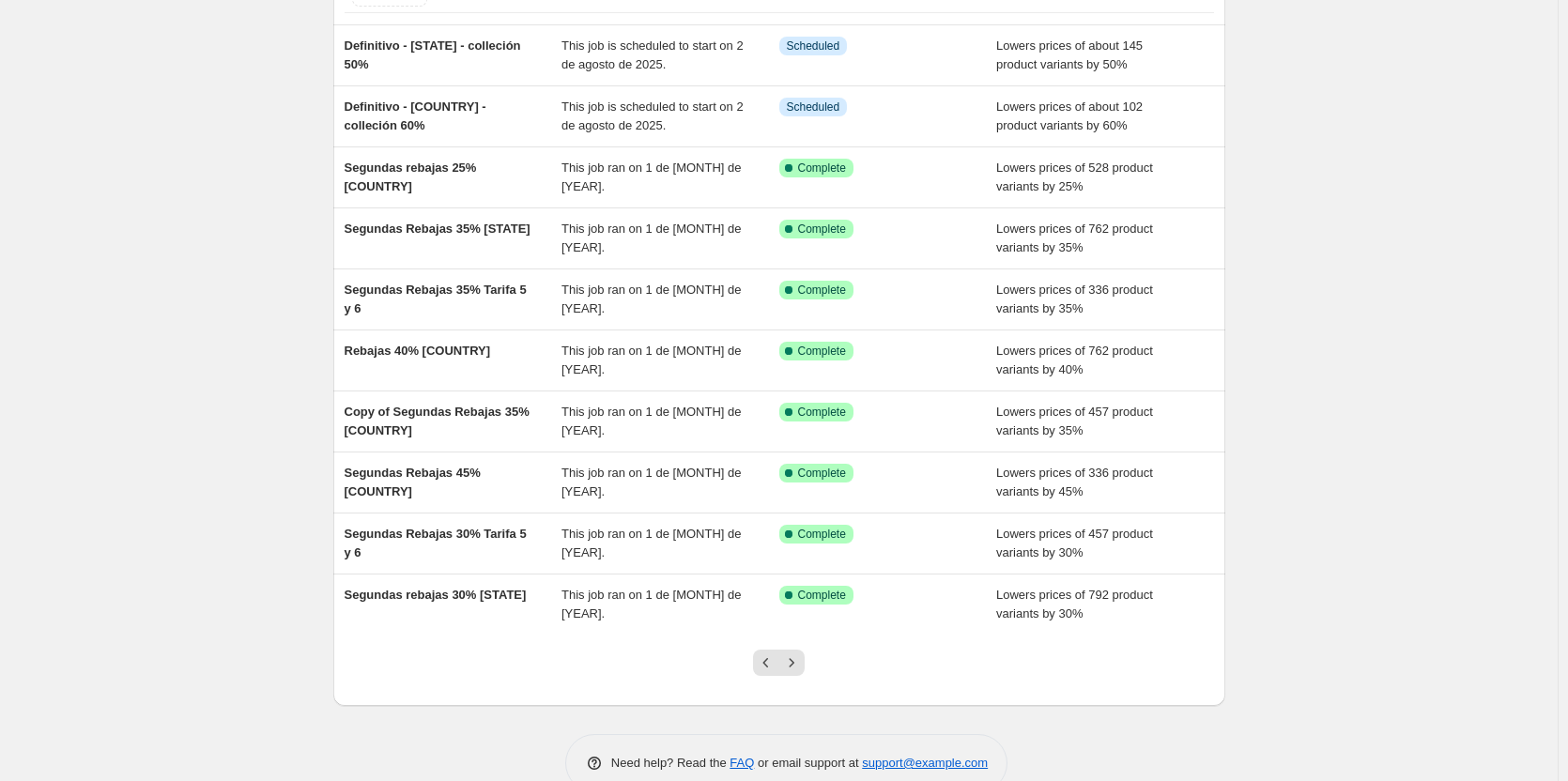 scroll, scrollTop: 186, scrollLeft: 0, axis: vertical 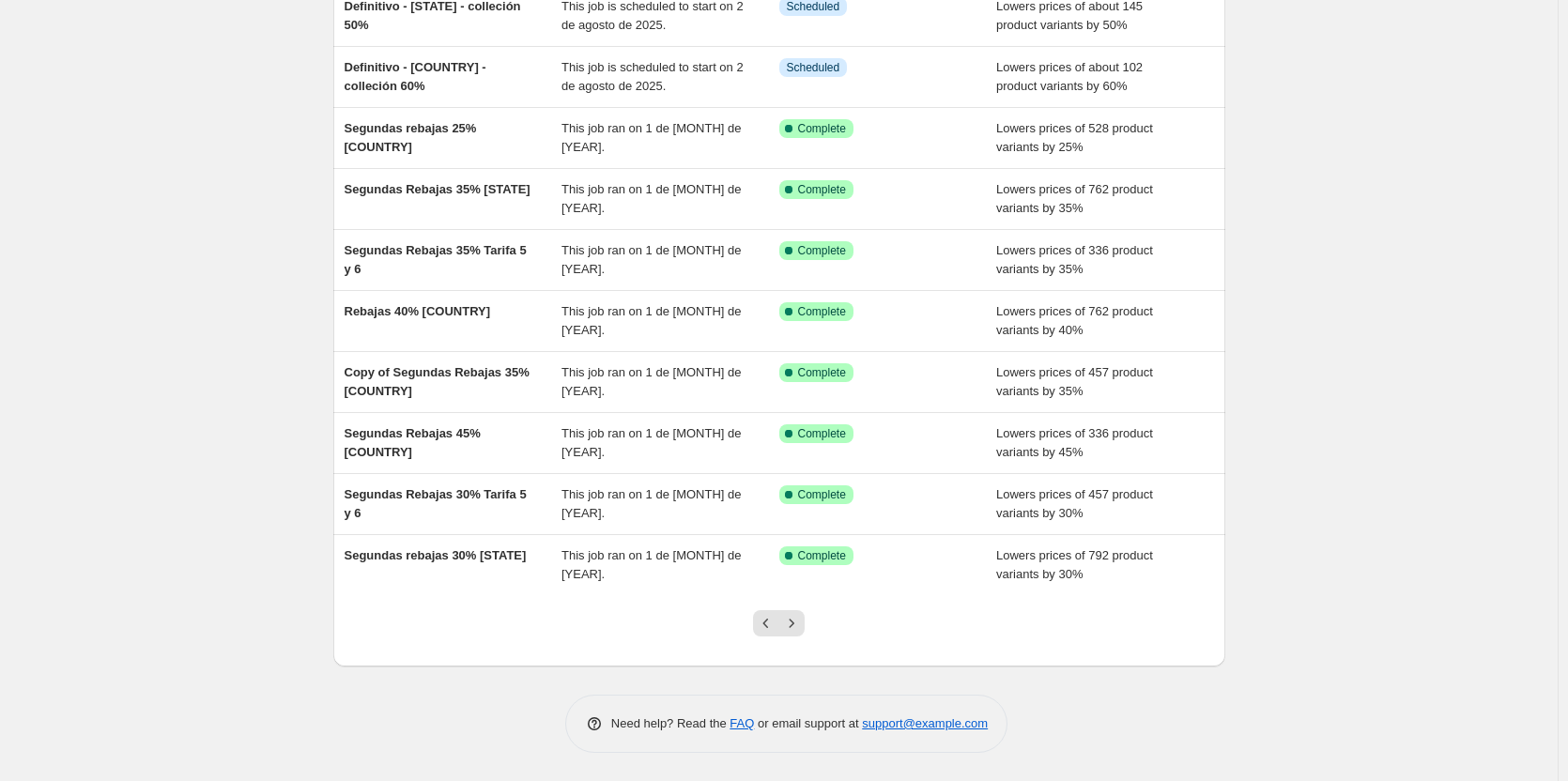 click at bounding box center (778, 631) 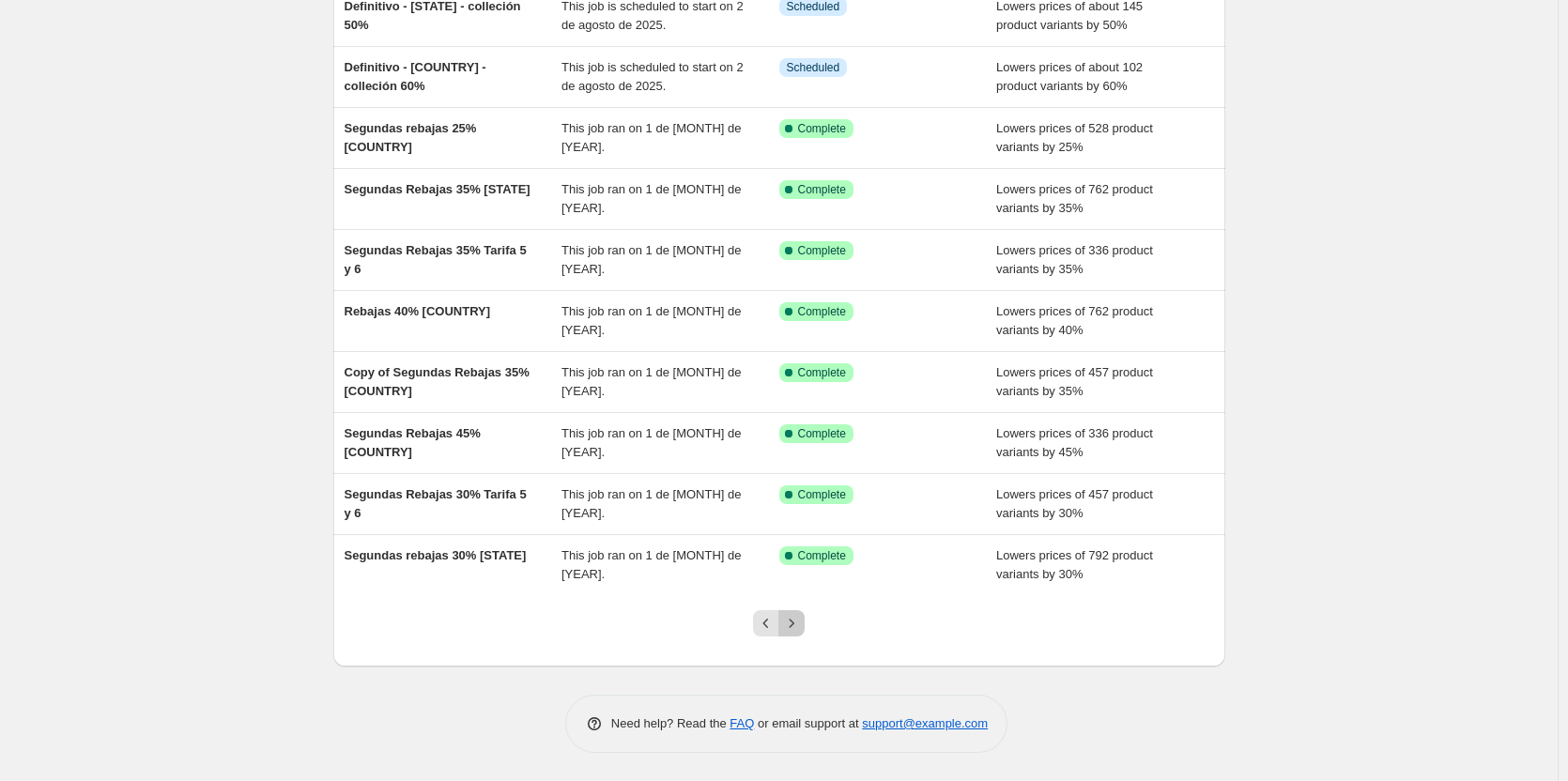 click at bounding box center [792, 623] 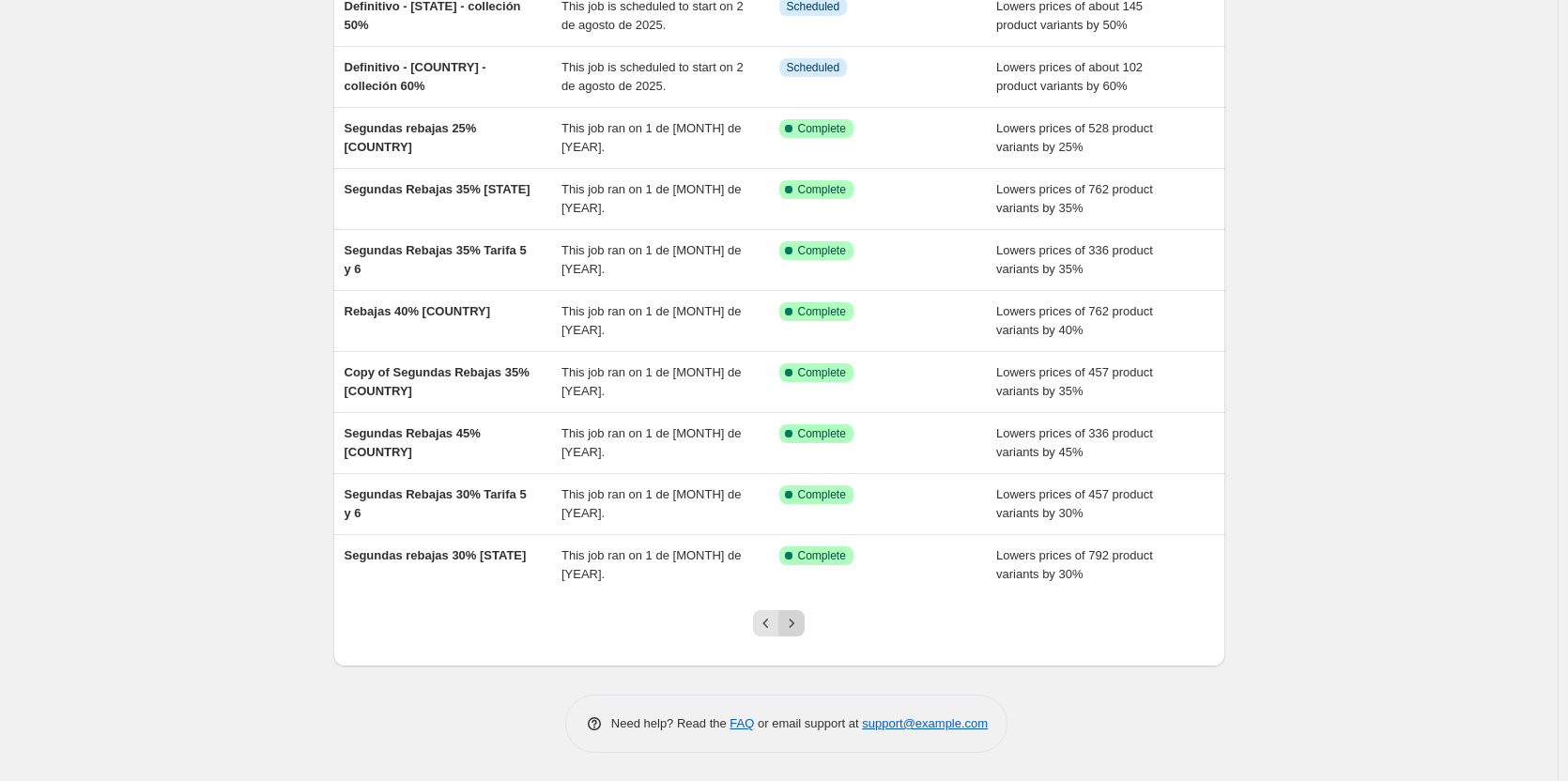 scroll, scrollTop: 0, scrollLeft: 0, axis: both 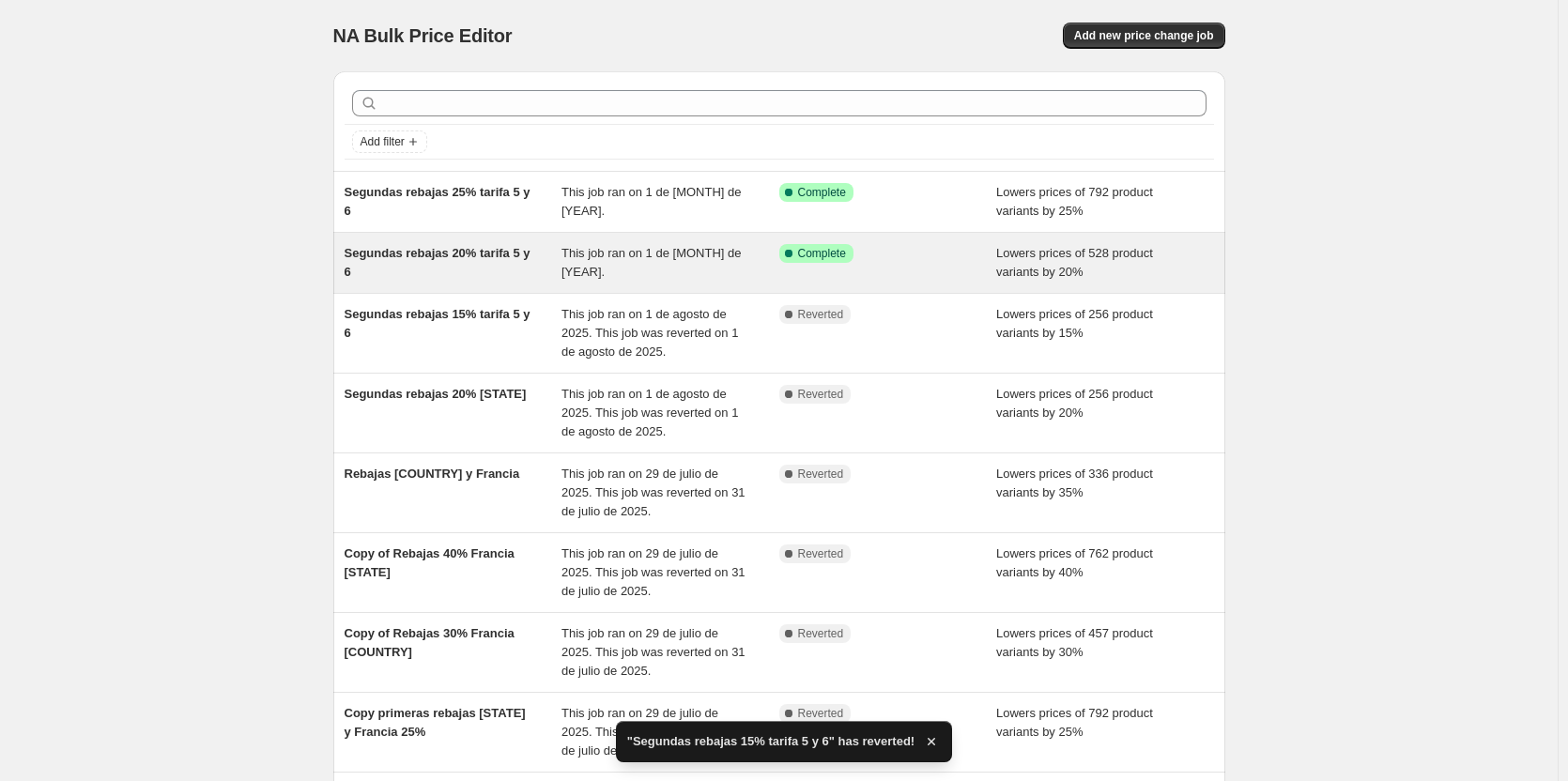click on "Segundas rebajas 20% tarifa 5 y 6" at bounding box center [438, 262] 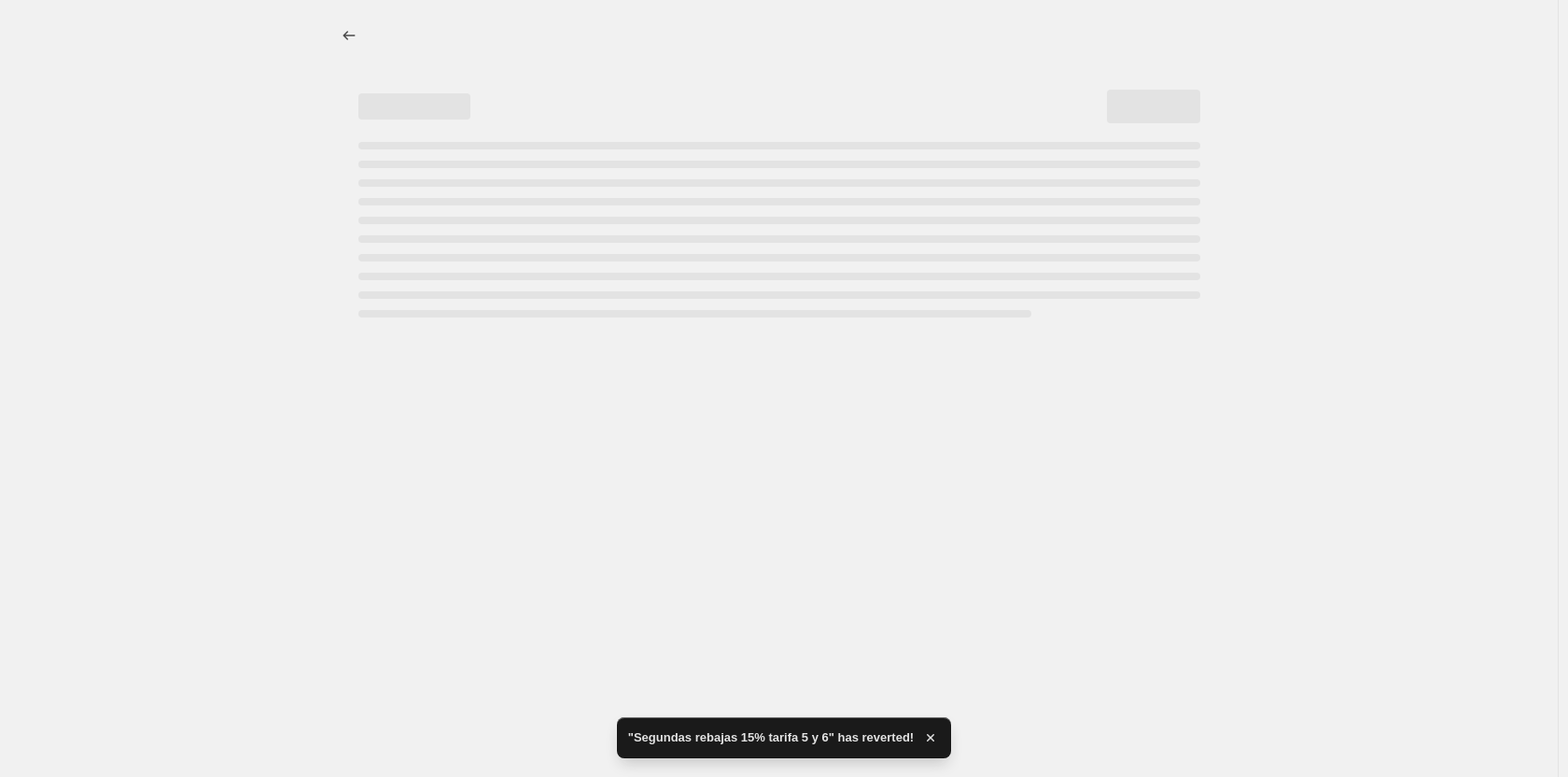 select on "percentage" 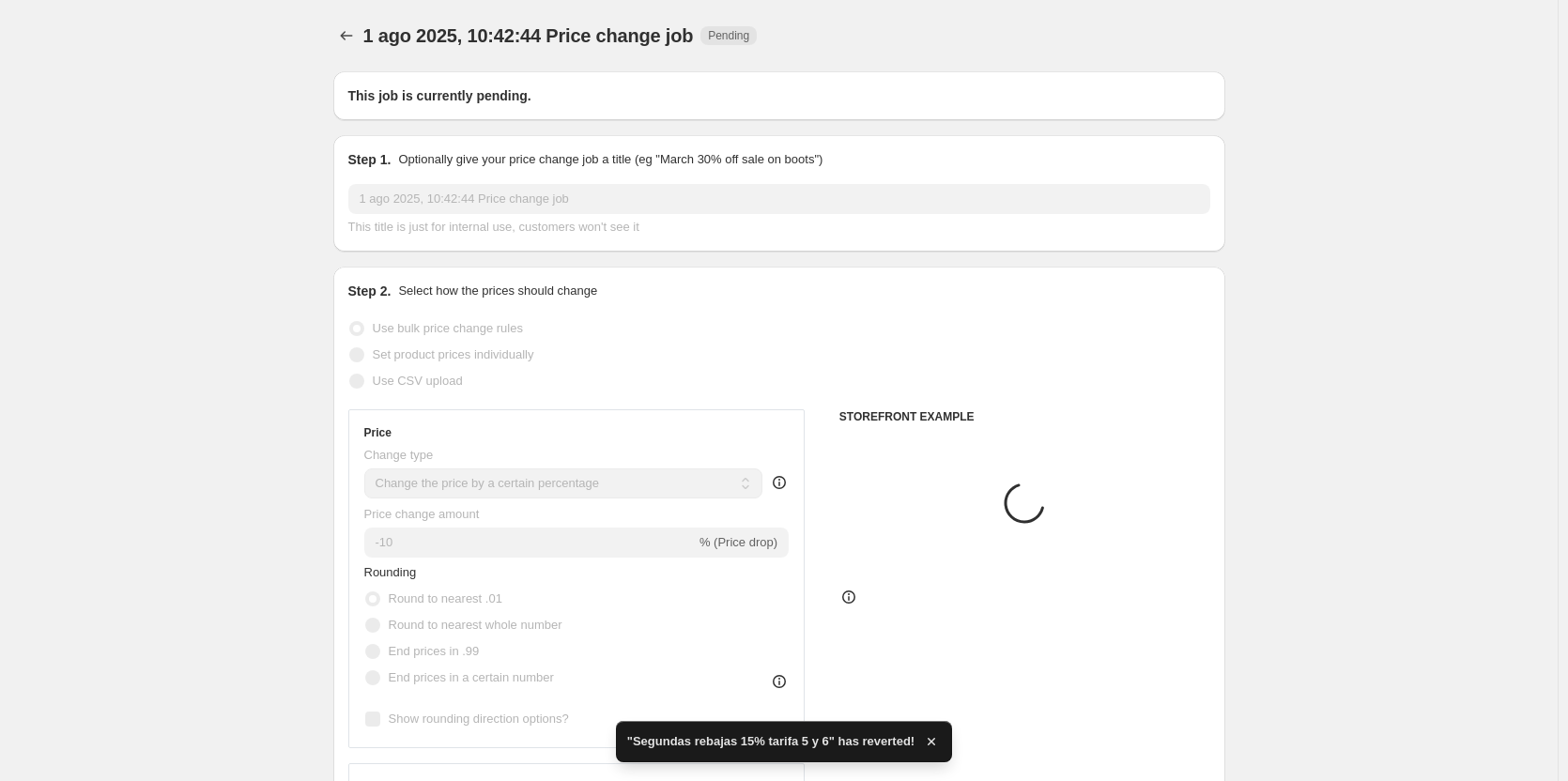 type on "Segundas rebajas 20% tarifa 5 y 6" 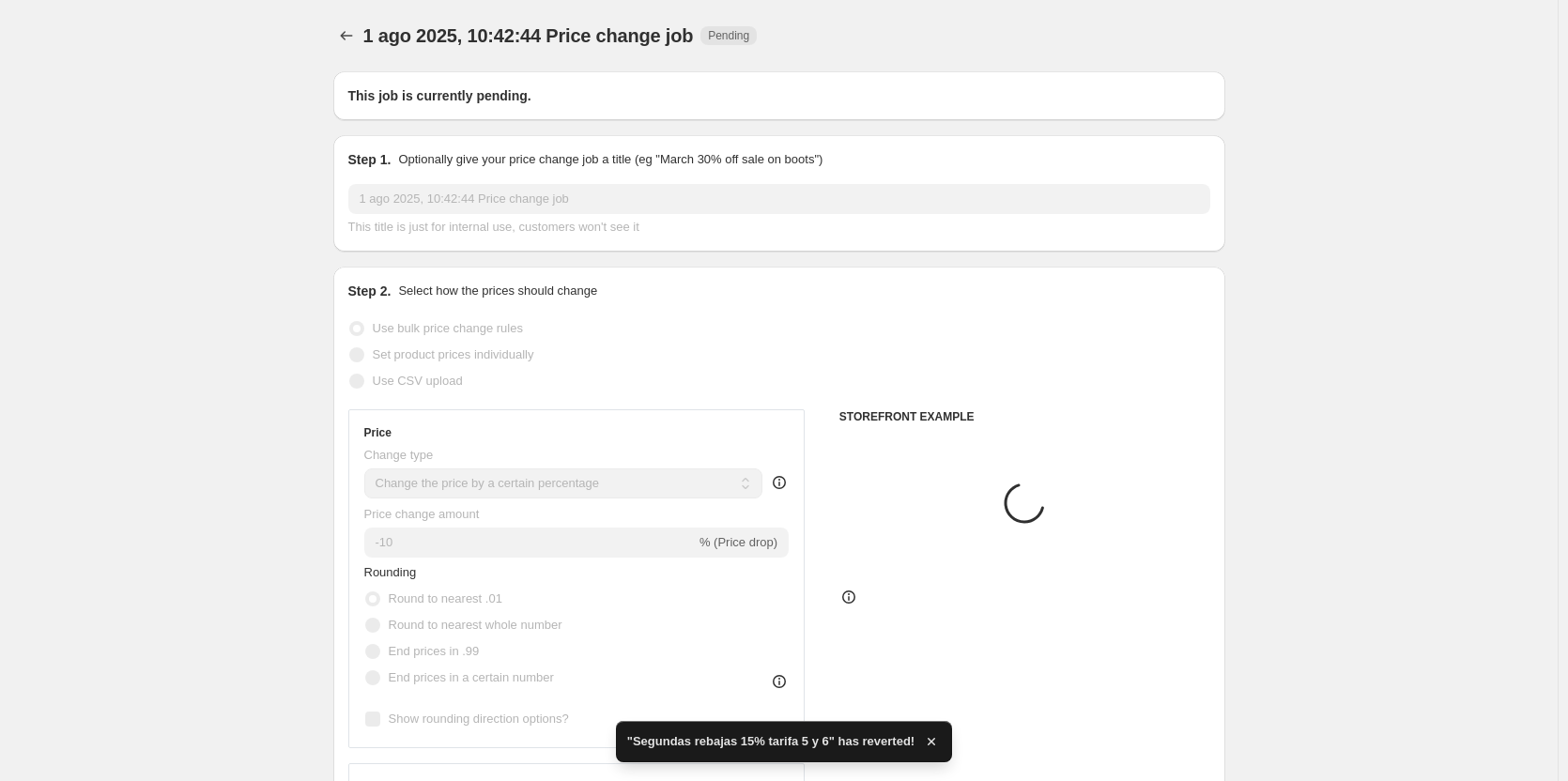 checkbox on "true" 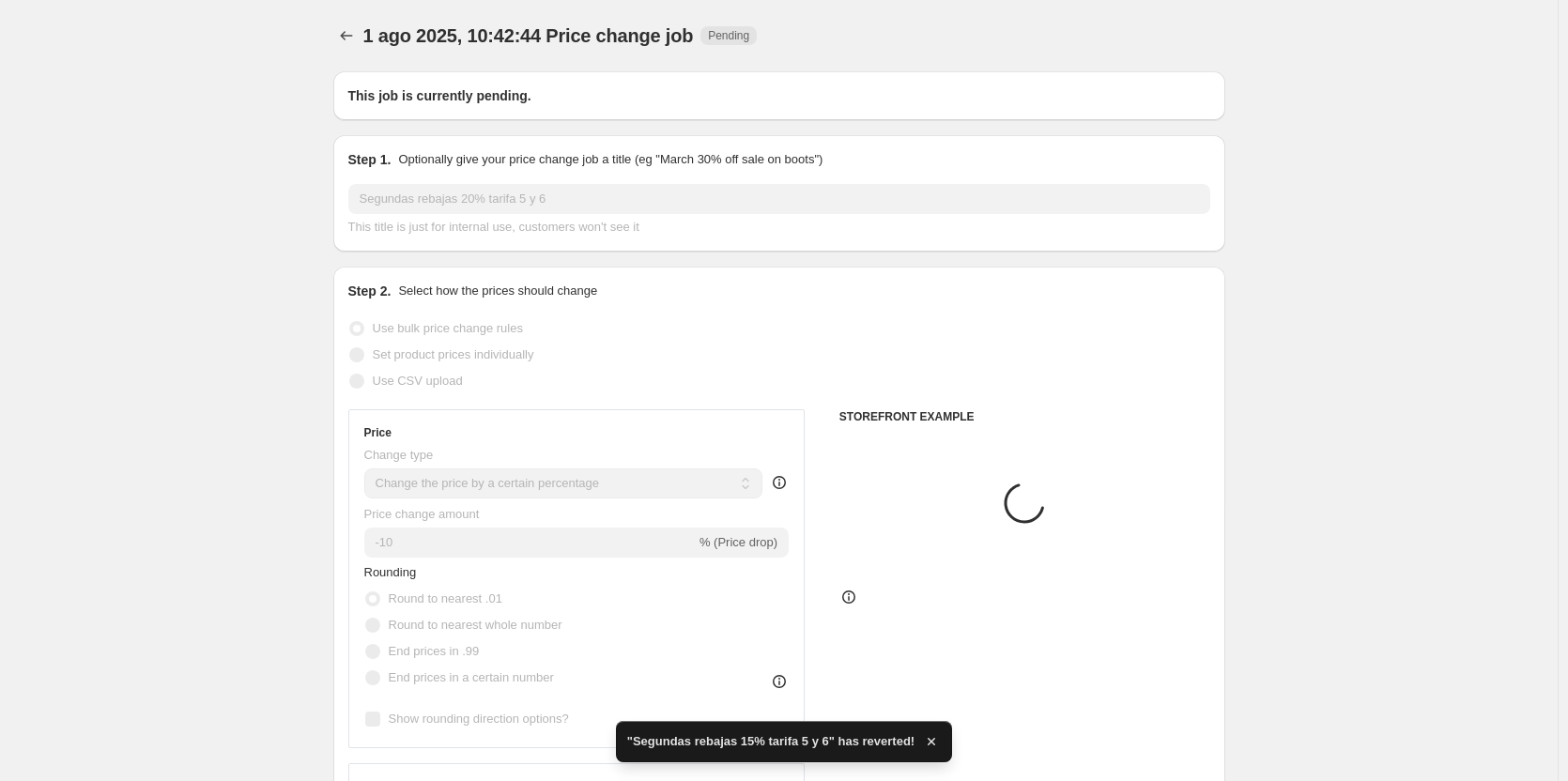 select on "collection" 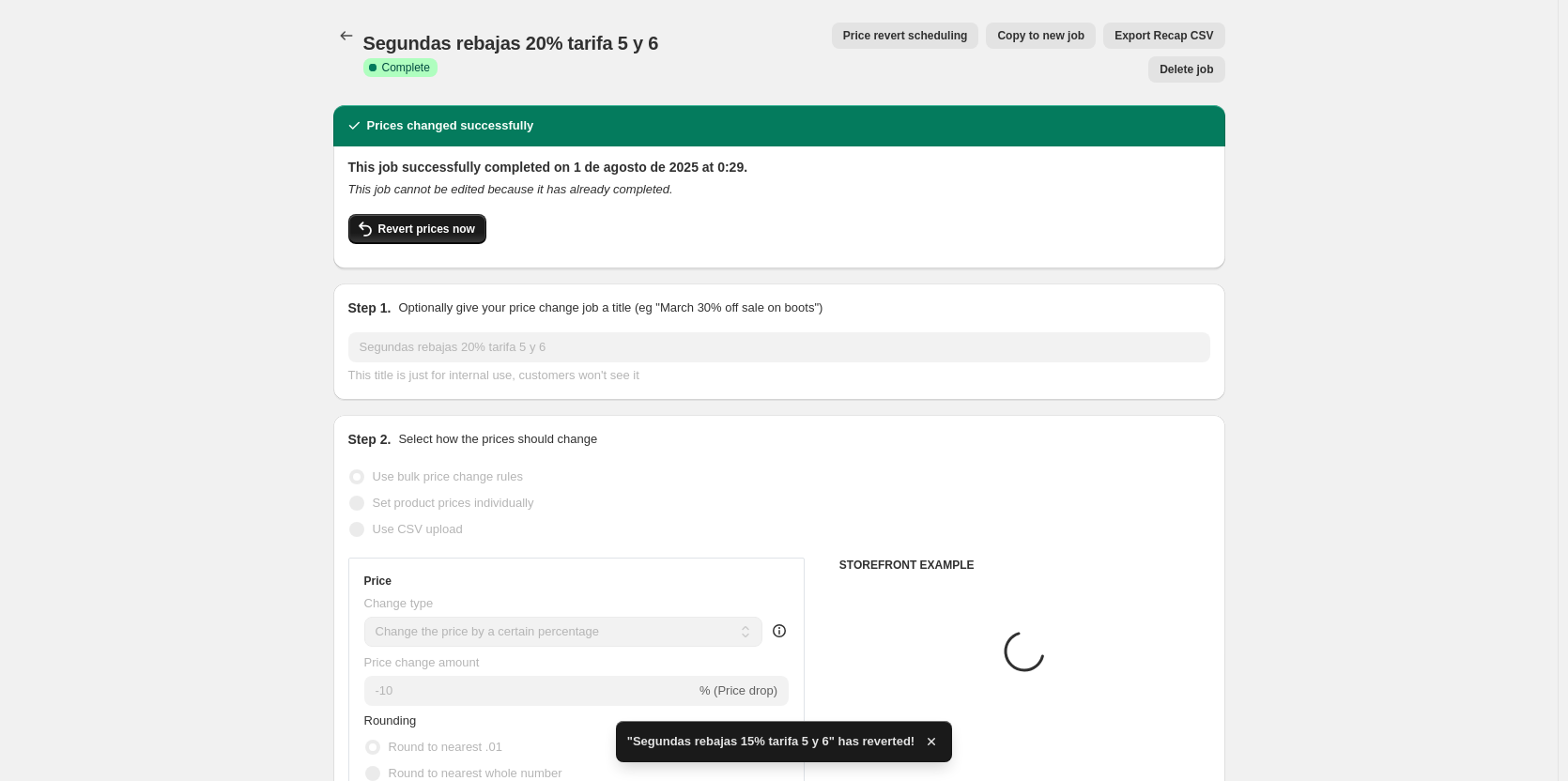 click on "Revert prices now" at bounding box center [426, 229] 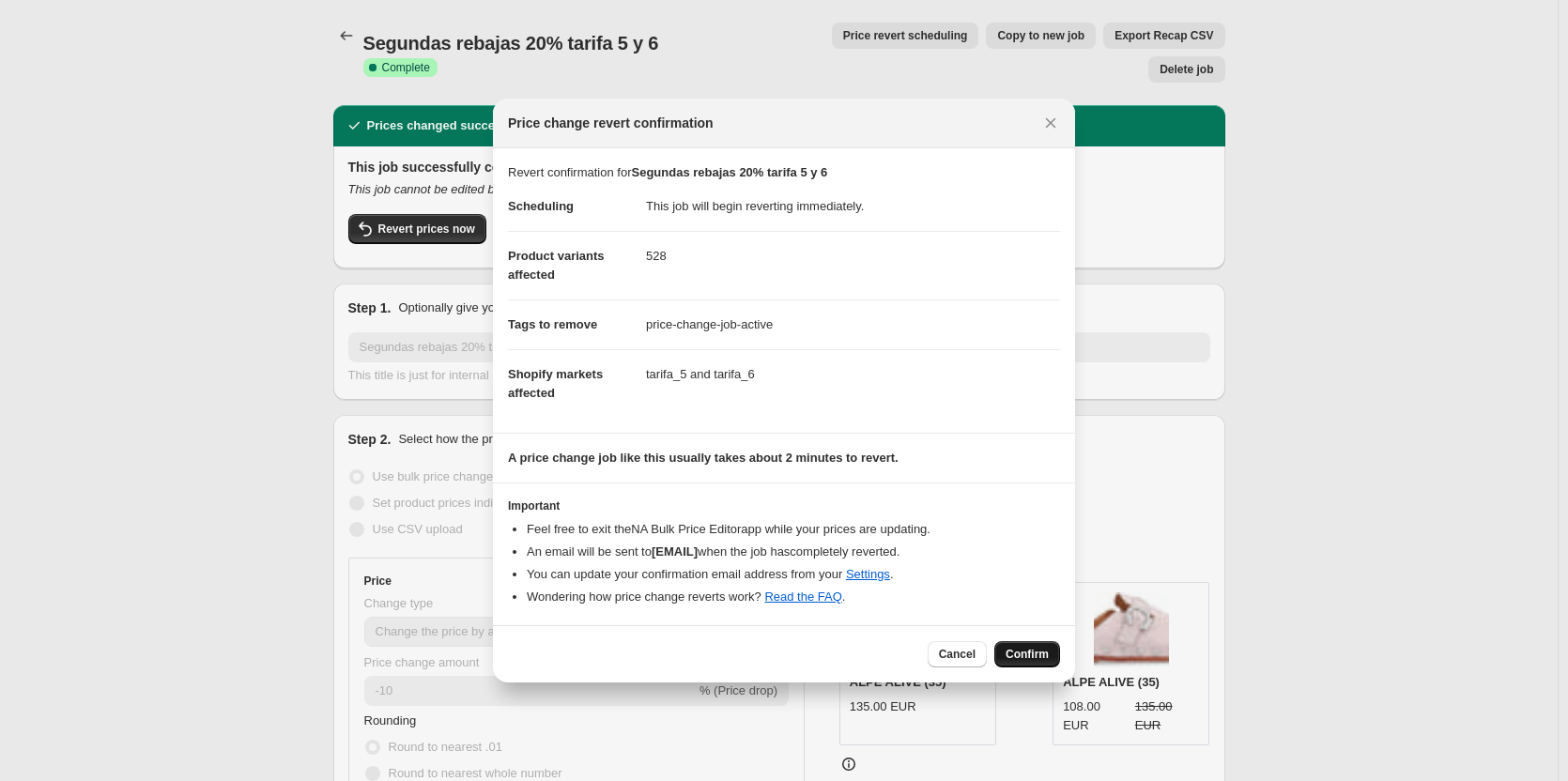 click on "Confirm" at bounding box center [1027, 654] 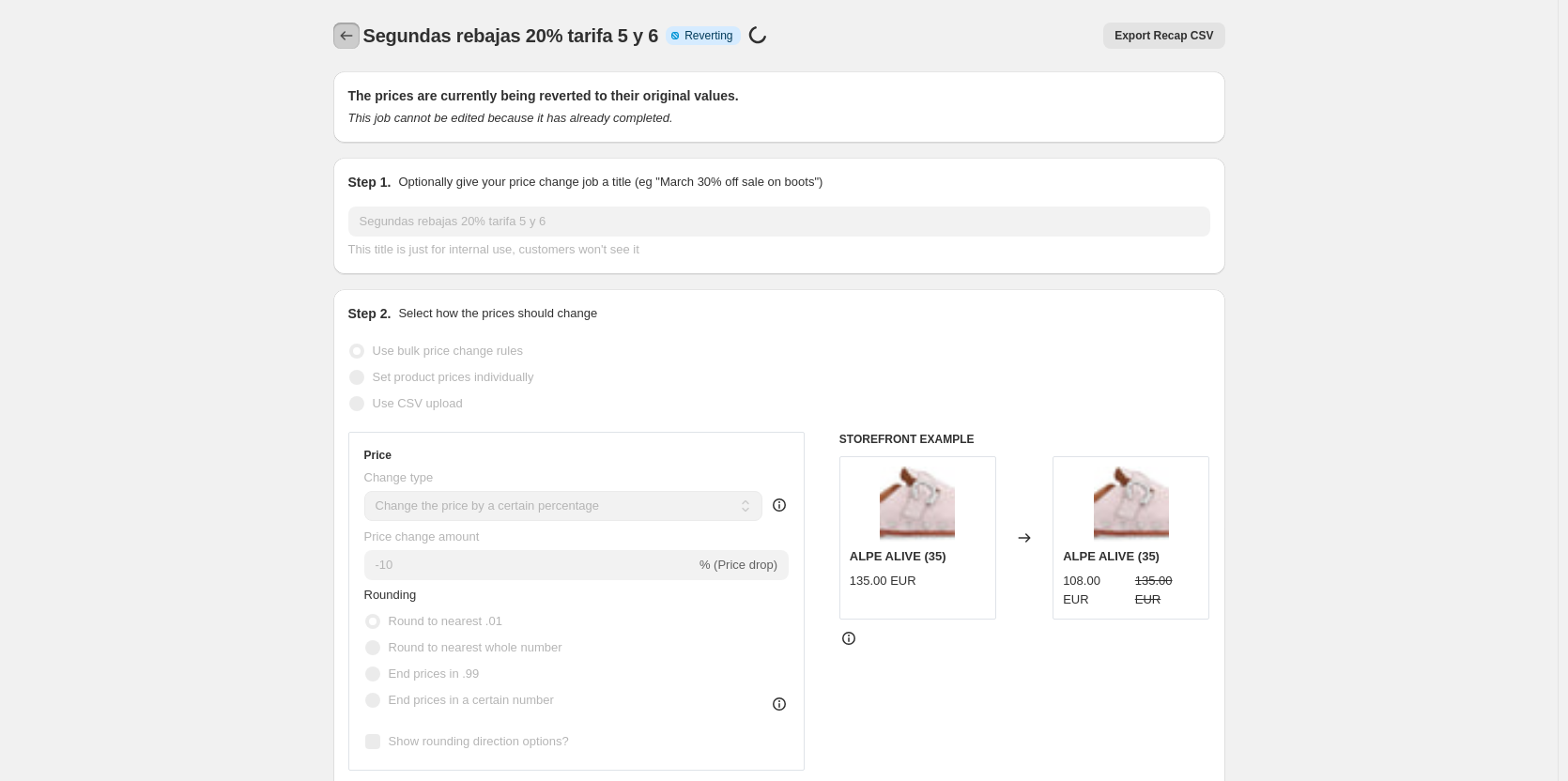 click 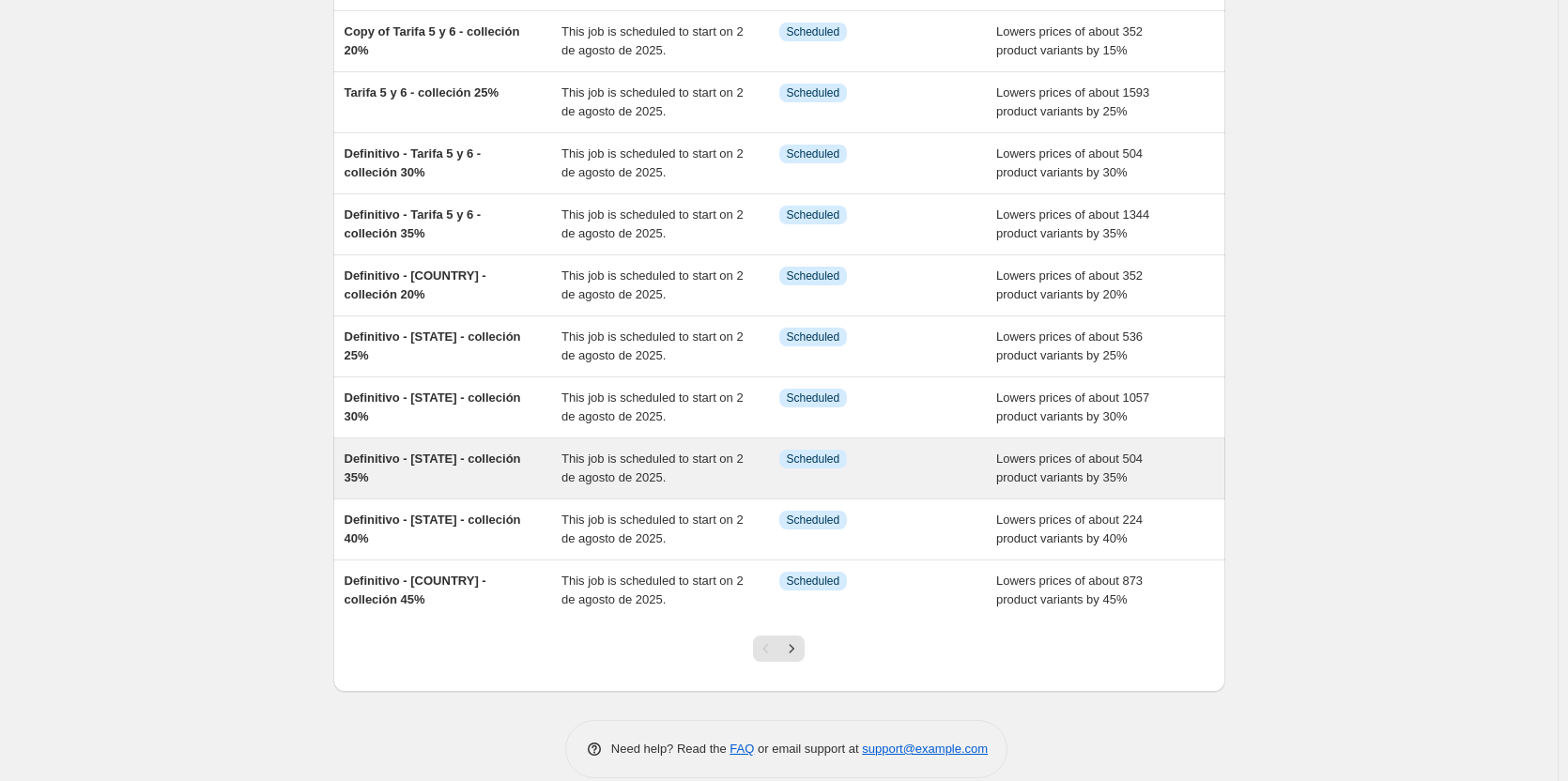 scroll, scrollTop: 186, scrollLeft: 0, axis: vertical 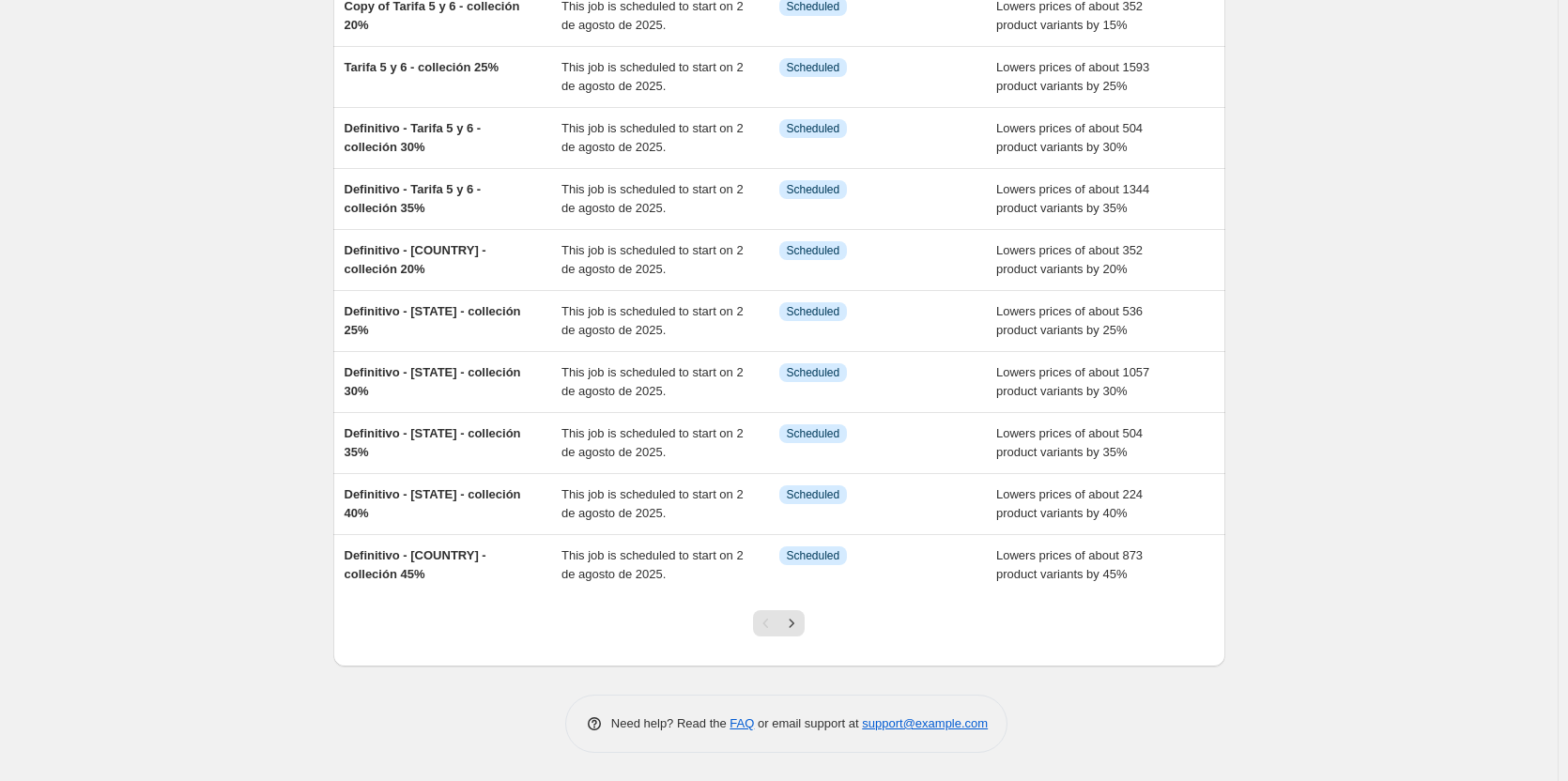 click at bounding box center (778, 631) 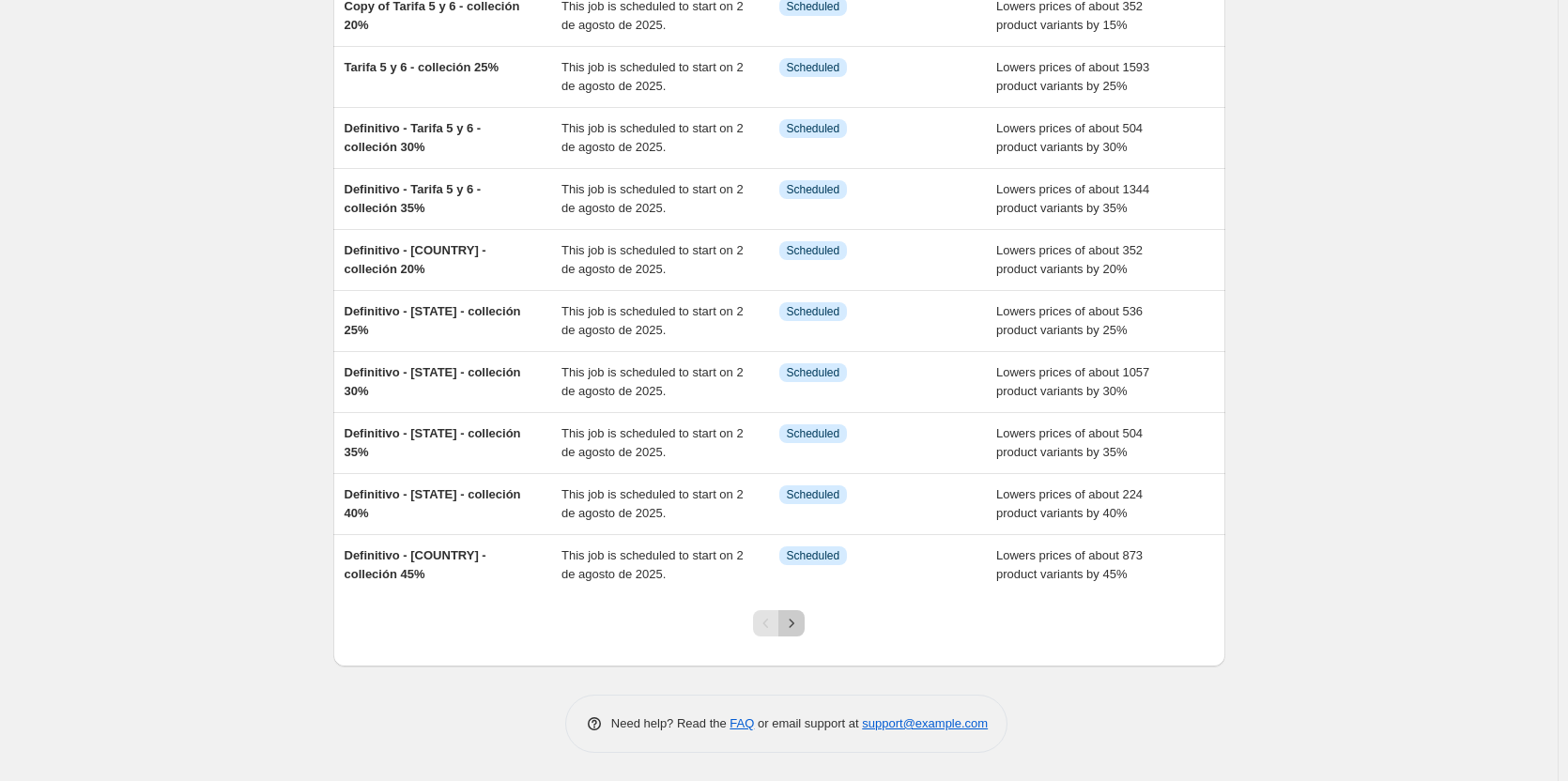 click 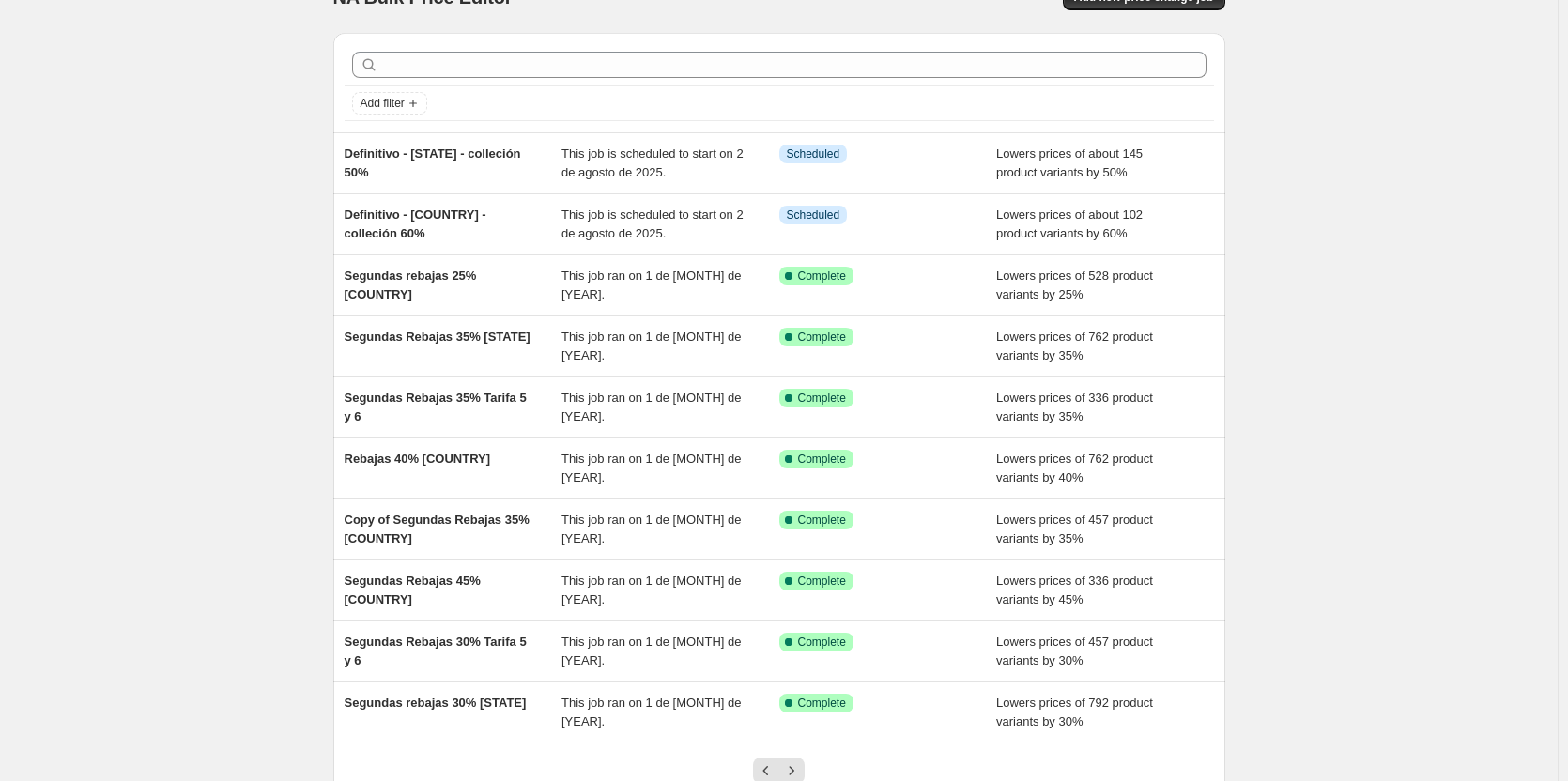 scroll, scrollTop: 186, scrollLeft: 0, axis: vertical 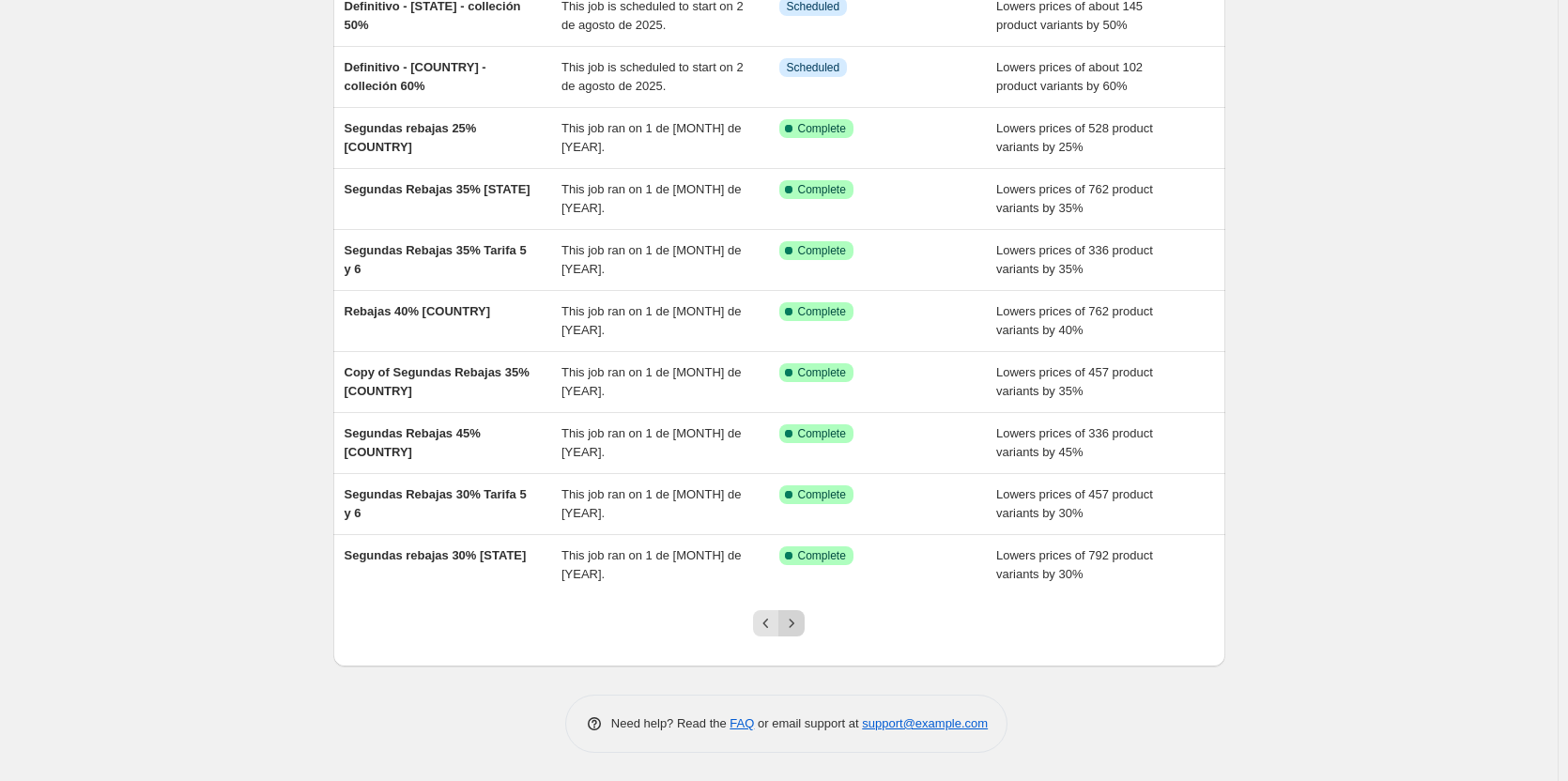 click 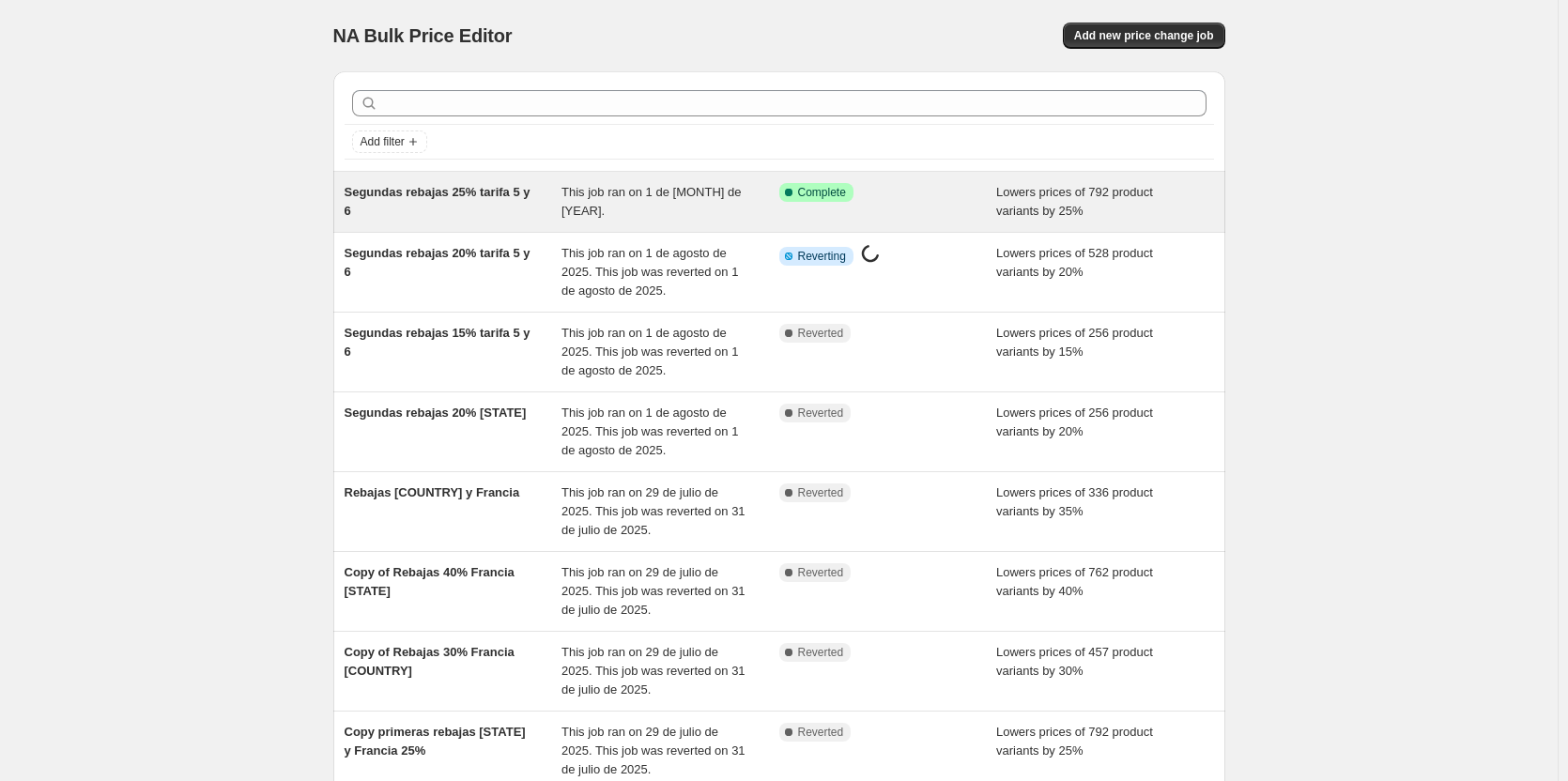 click on "Segundas rebajas 25% tarifa 5 y 6" at bounding box center [453, 202] 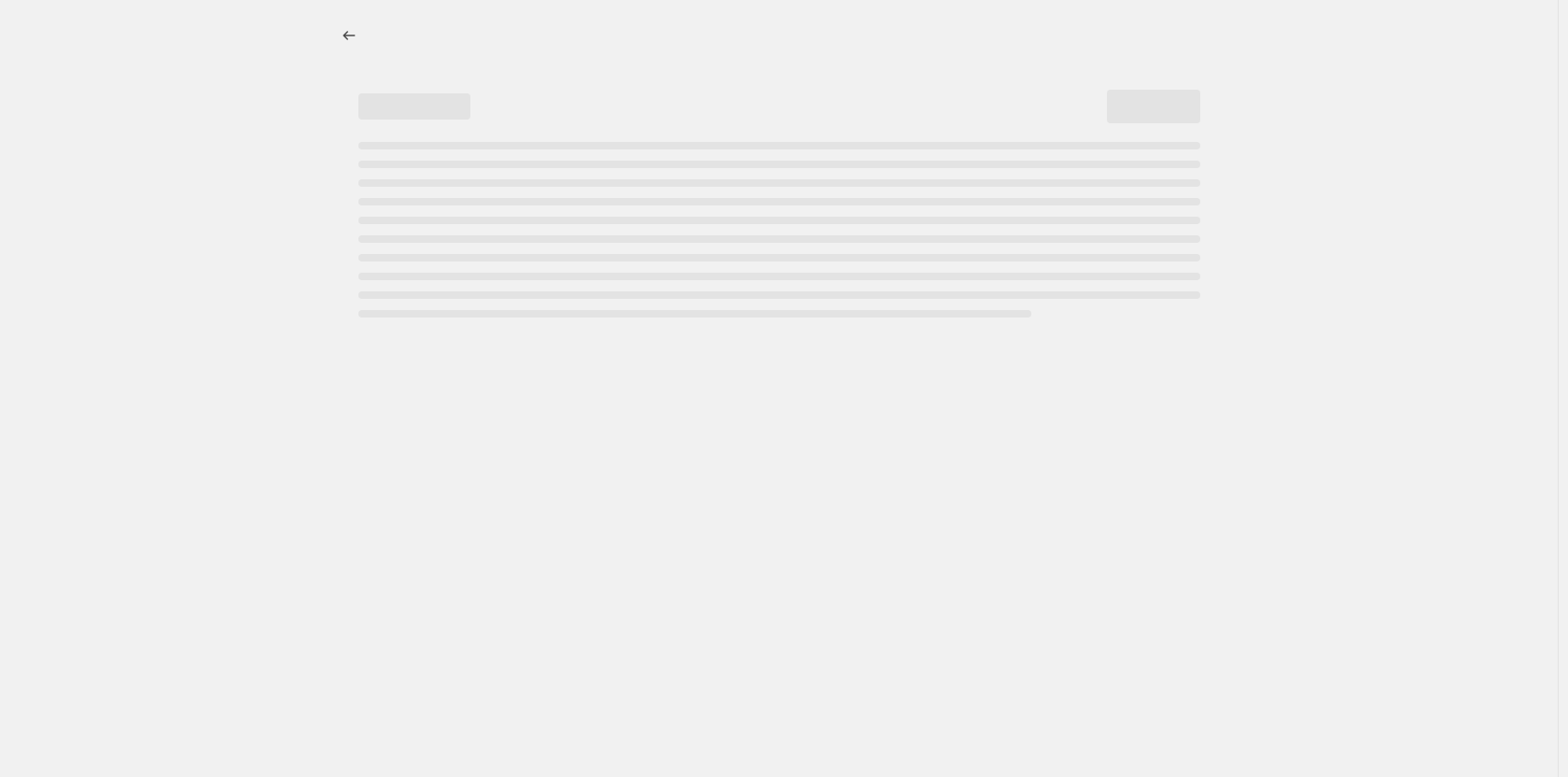 select on "percentage" 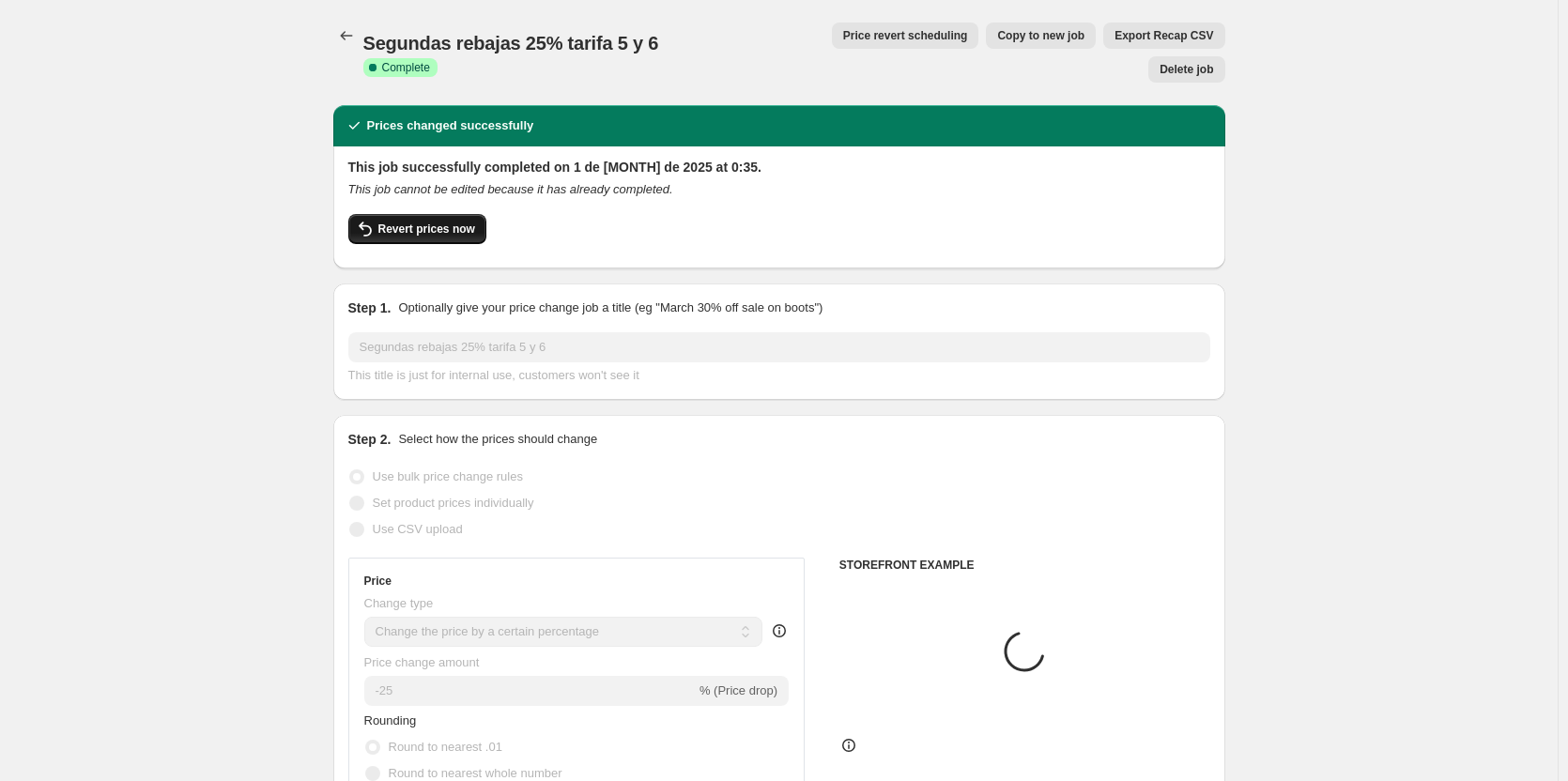 click on "Revert prices now" at bounding box center [417, 229] 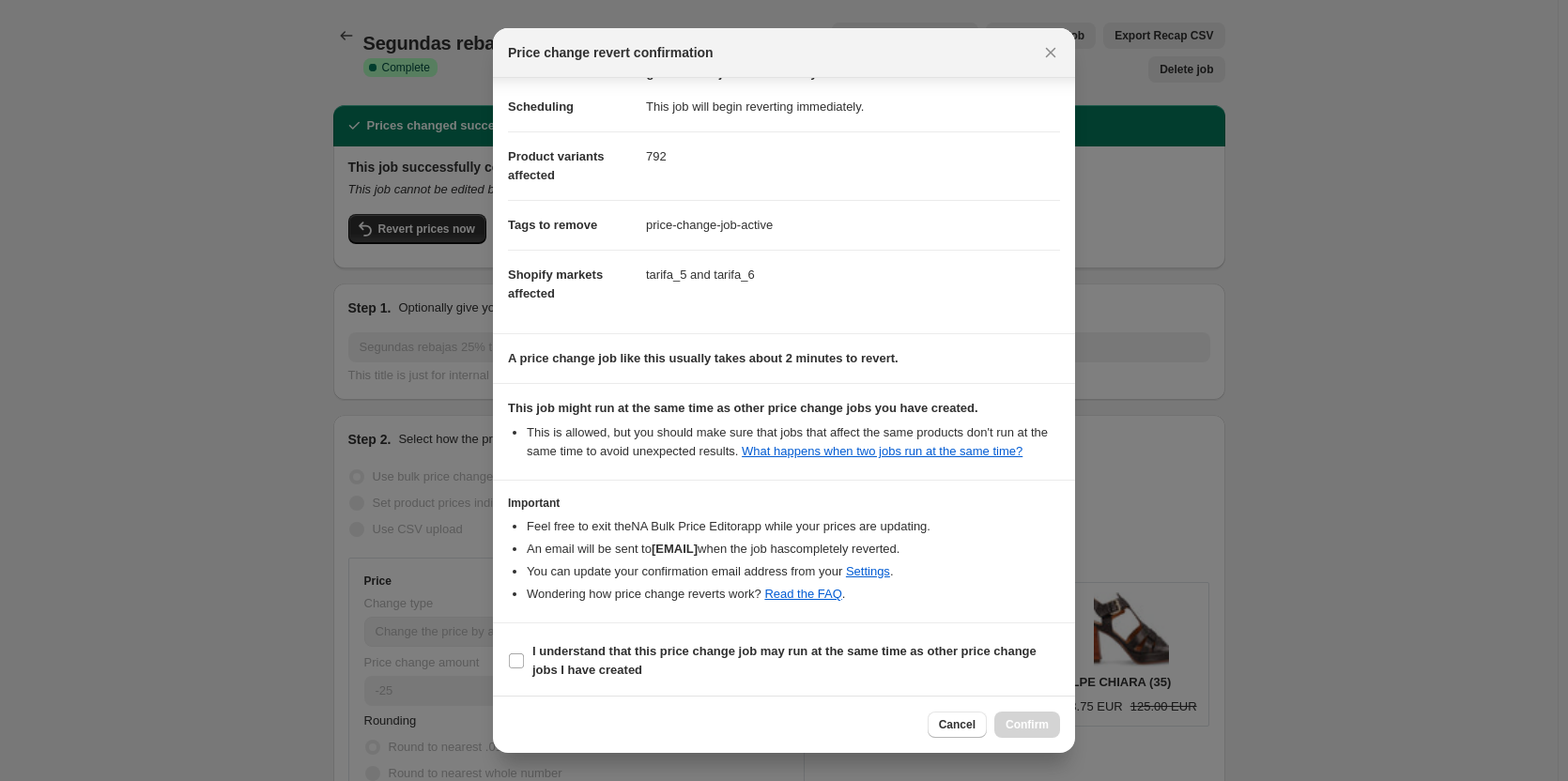 scroll, scrollTop: 32, scrollLeft: 0, axis: vertical 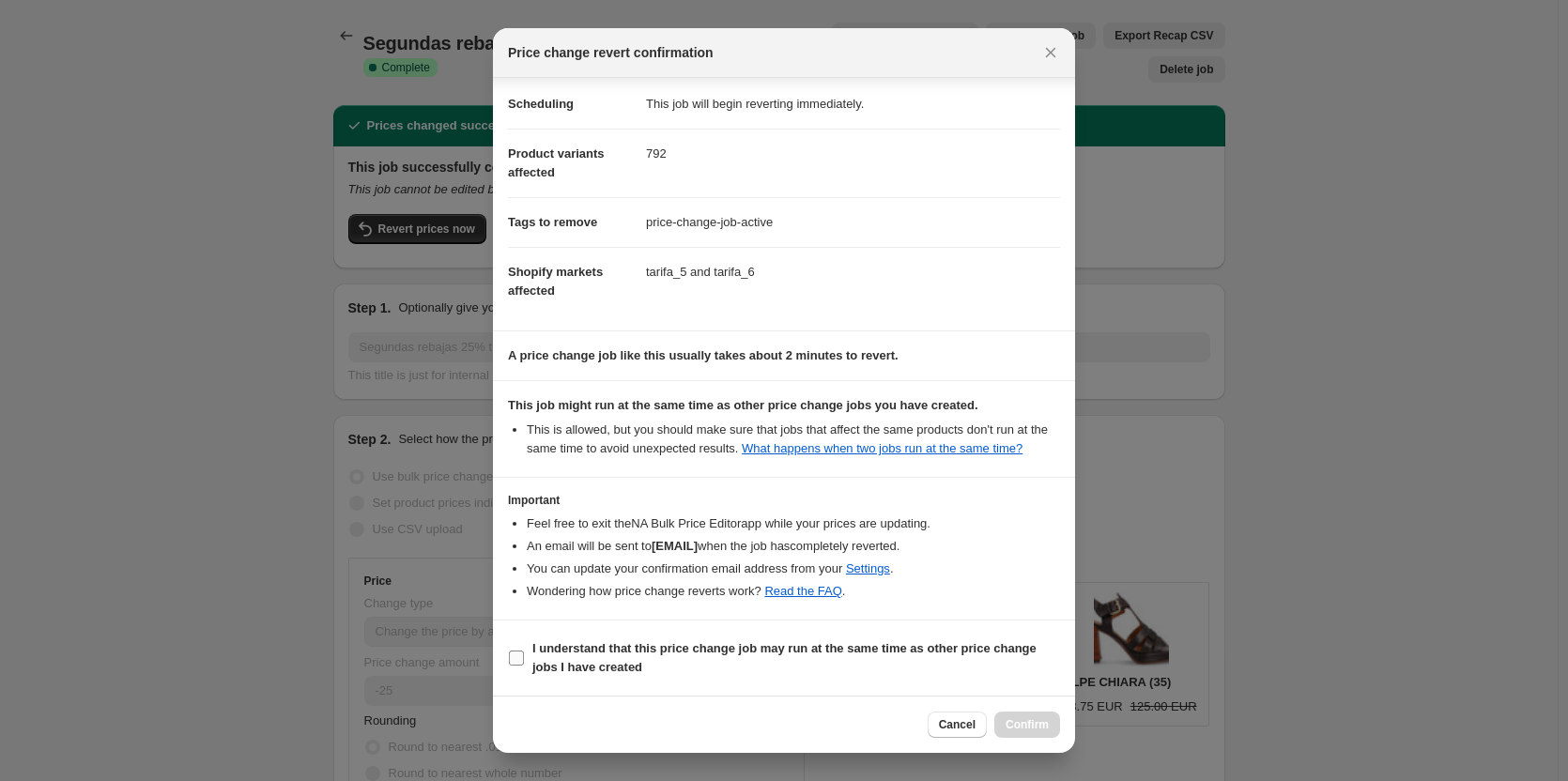 click on "I understand that this price change job may run at the same time as other price change jobs I have created" at bounding box center [796, 658] 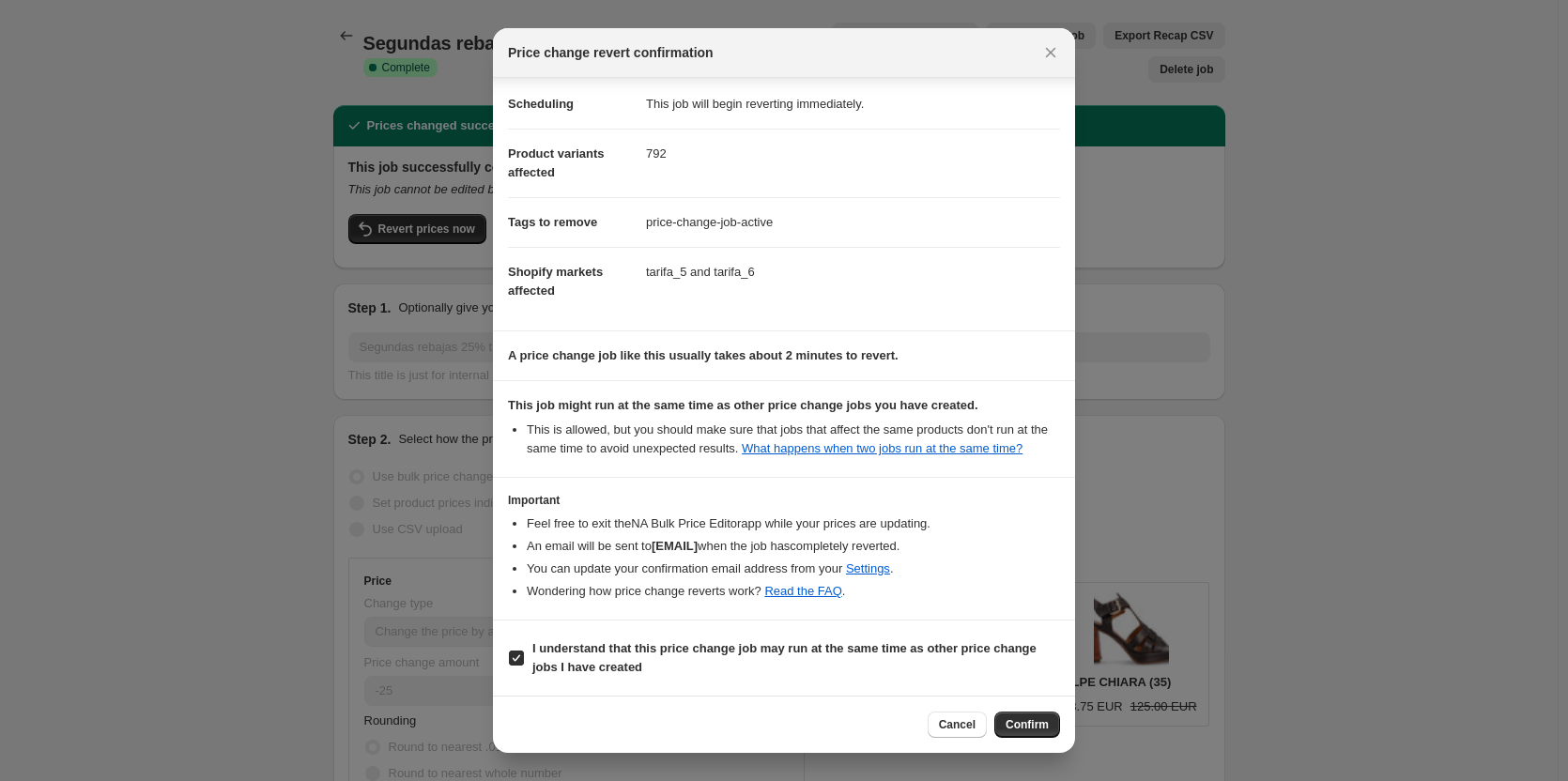 click on "Confirm" at bounding box center (1027, 725) 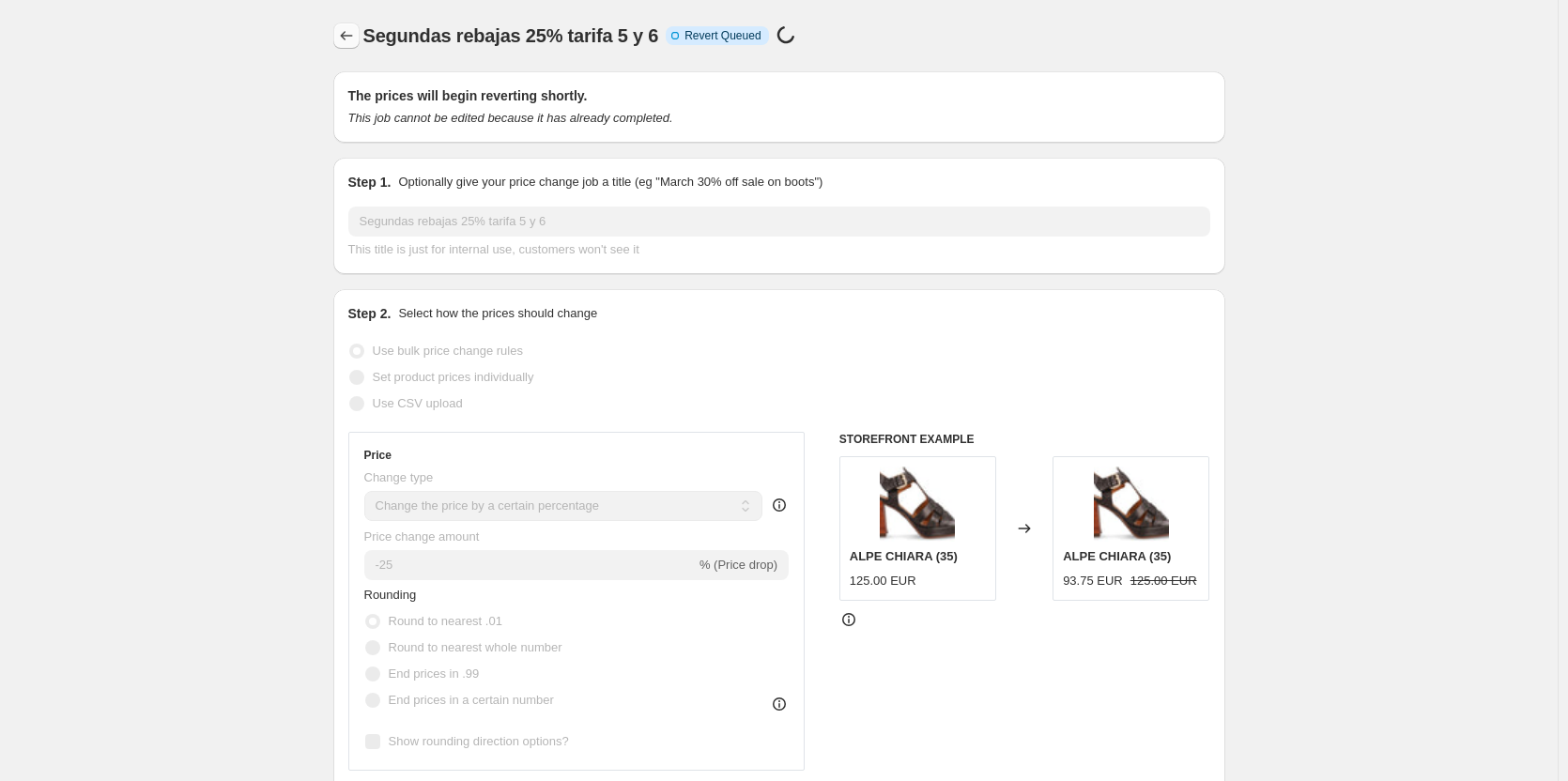 click 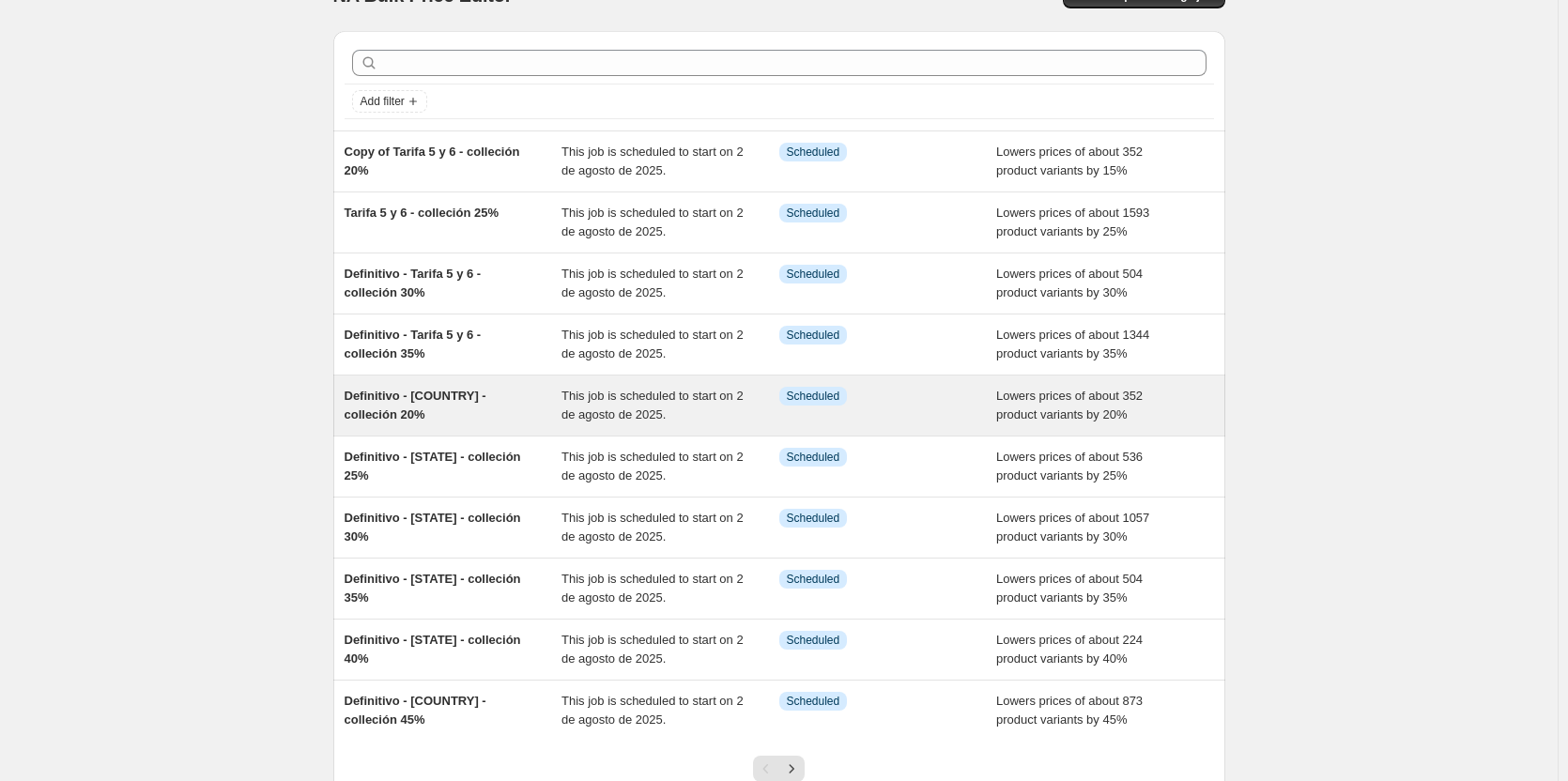 scroll, scrollTop: 186, scrollLeft: 0, axis: vertical 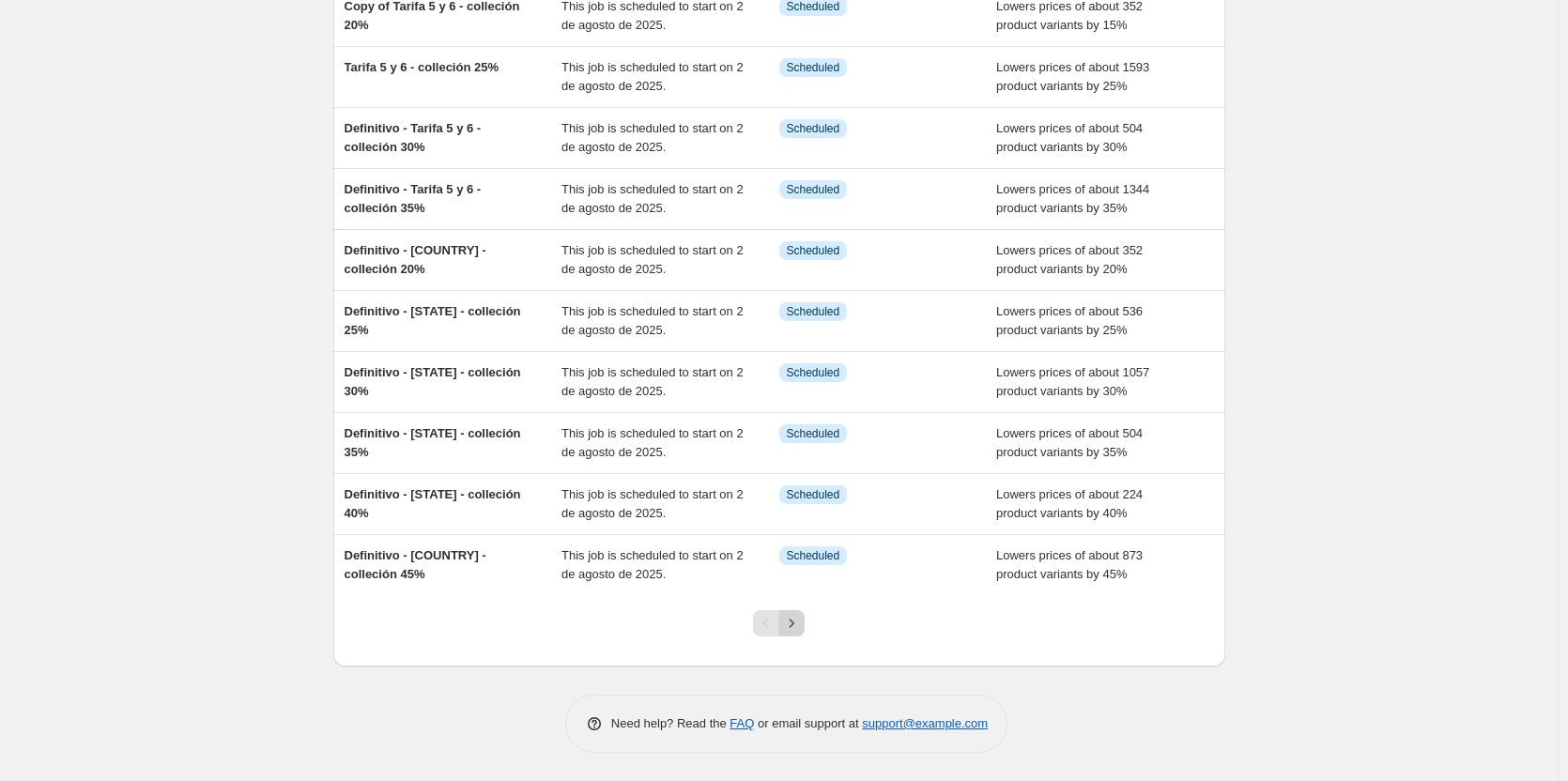 click 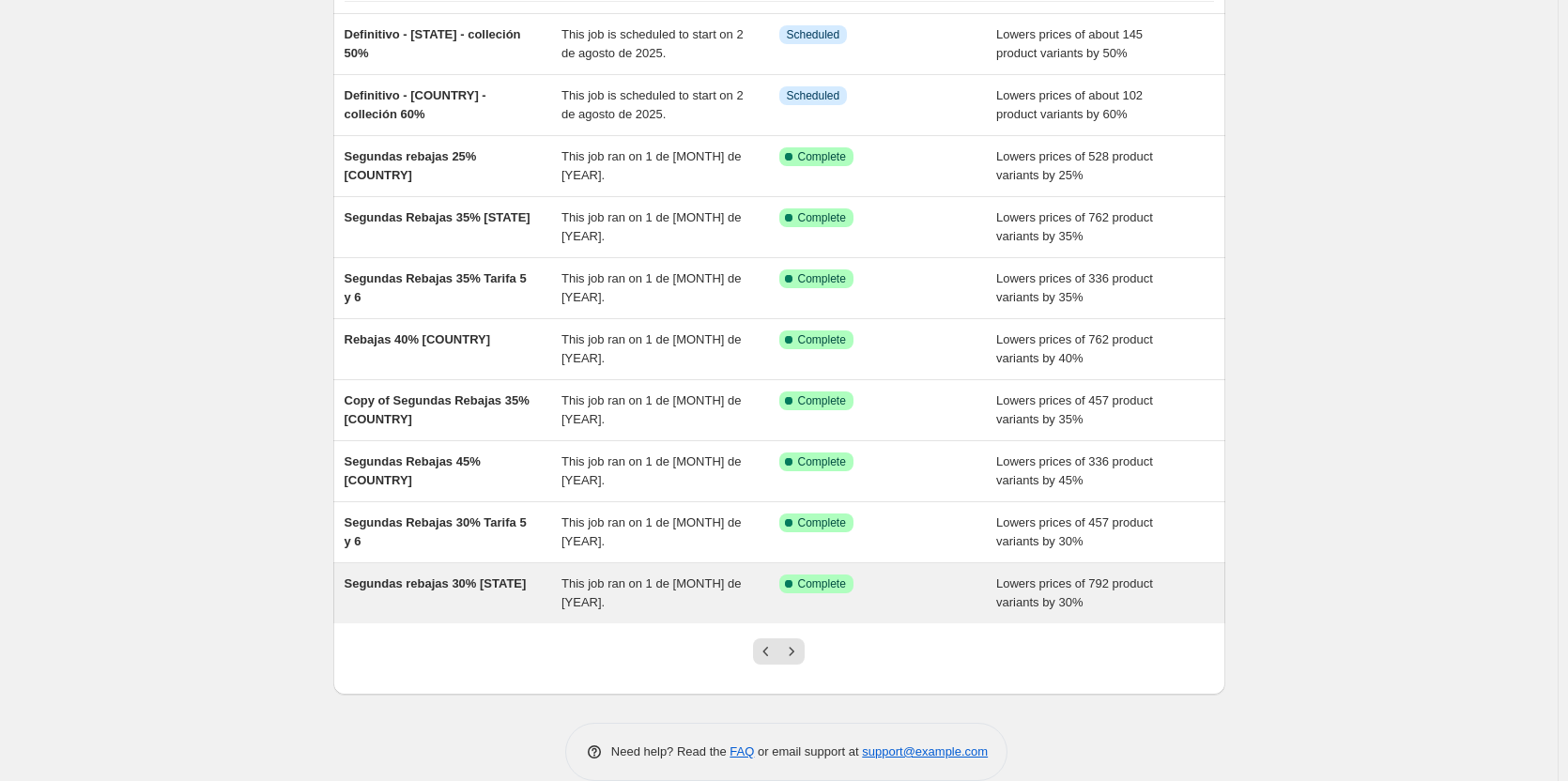 scroll, scrollTop: 186, scrollLeft: 0, axis: vertical 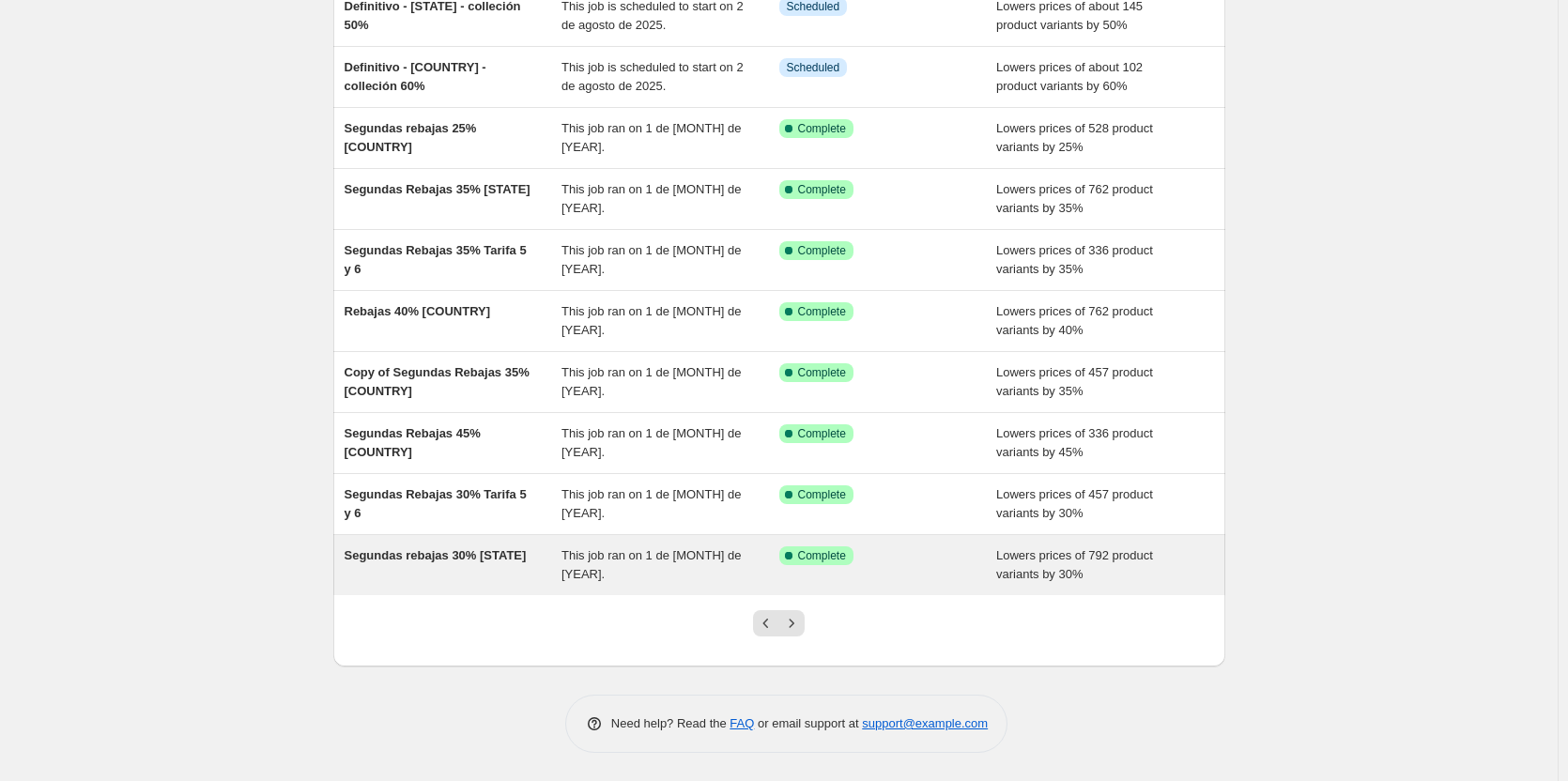 click on "Segundas rebajas 30% España" at bounding box center (436, 555) 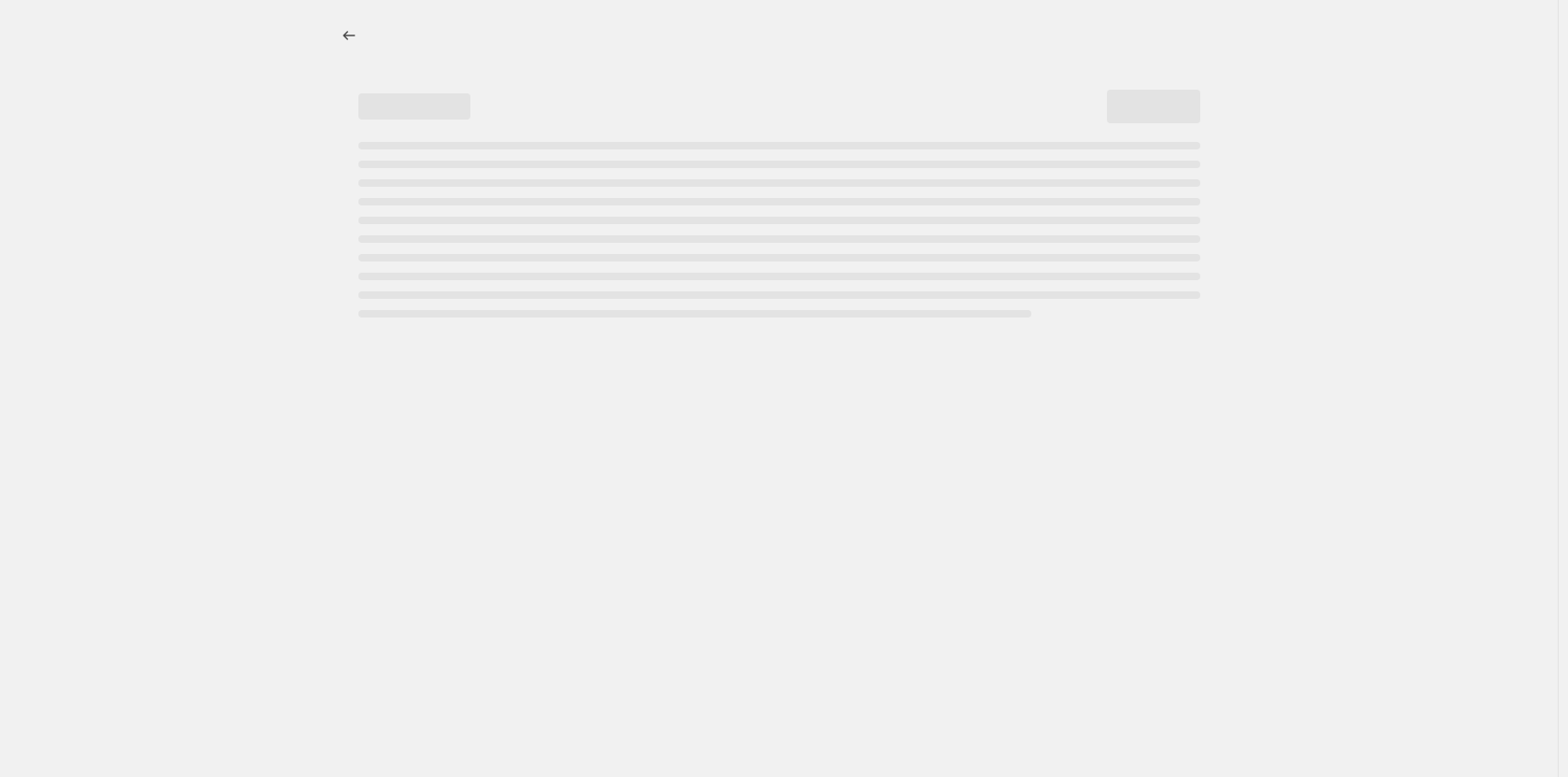 select on "percentage" 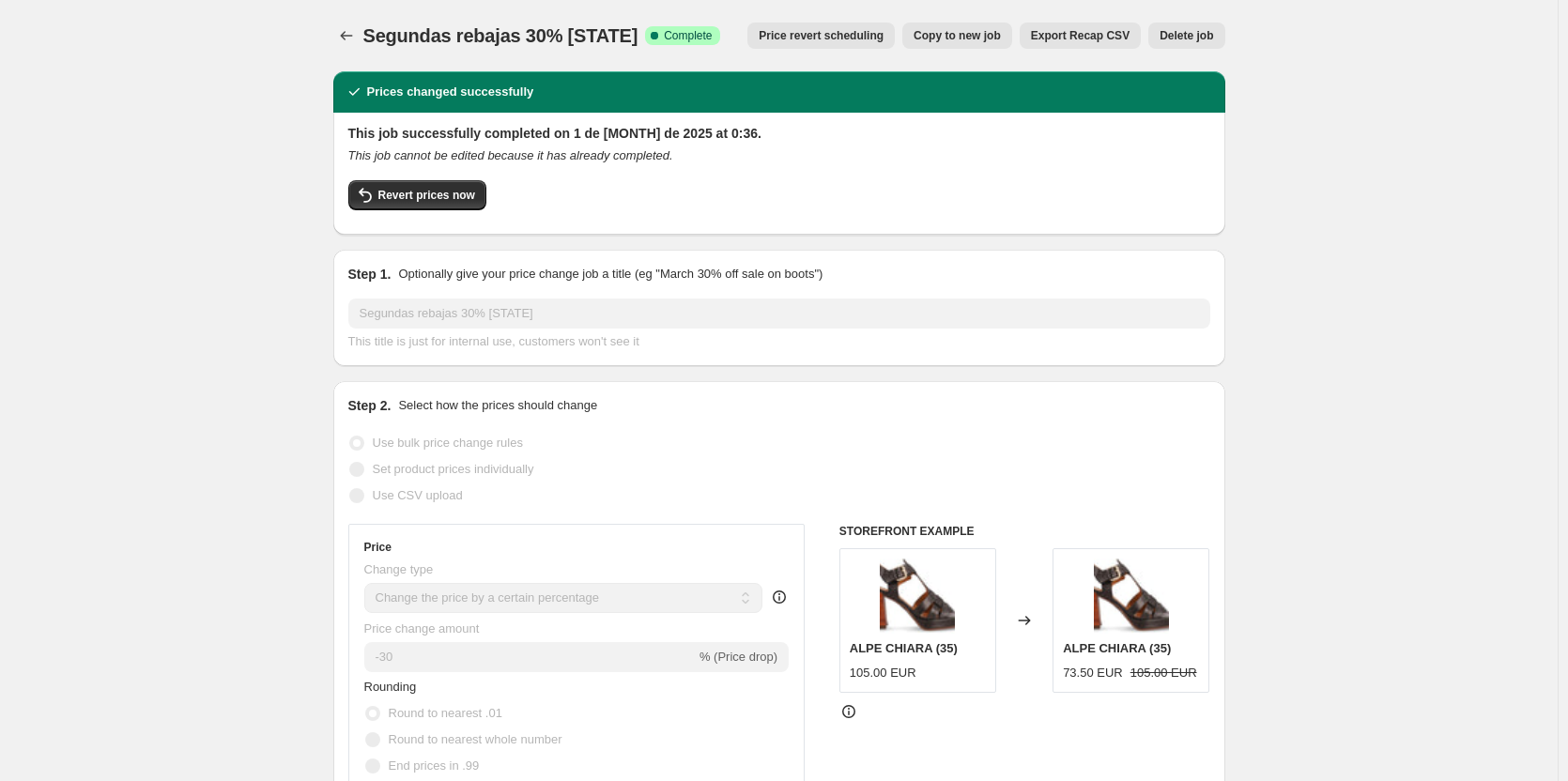 click on "Revert prices now" at bounding box center (779, 200) 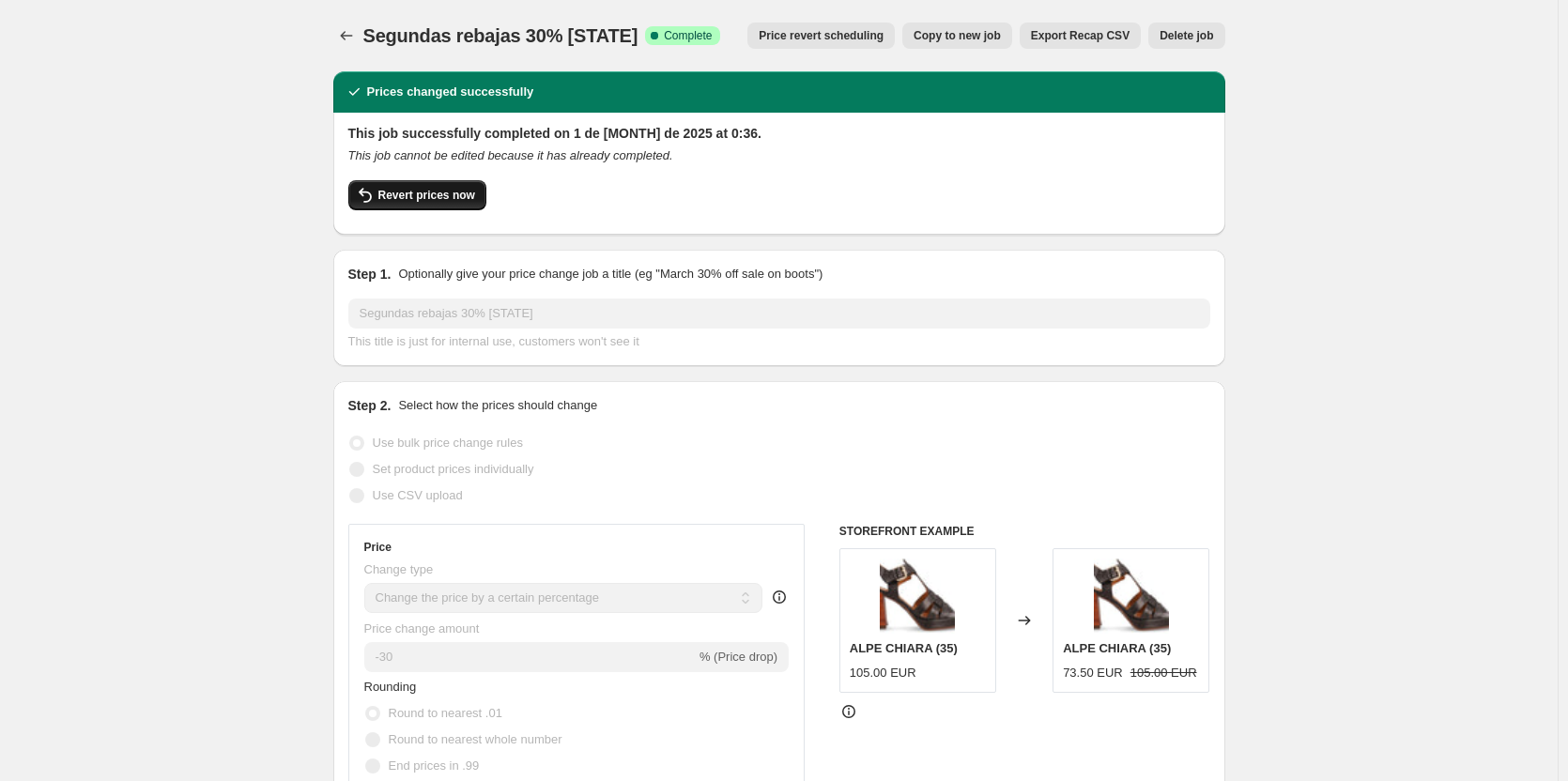 click on "Revert prices now" at bounding box center (417, 195) 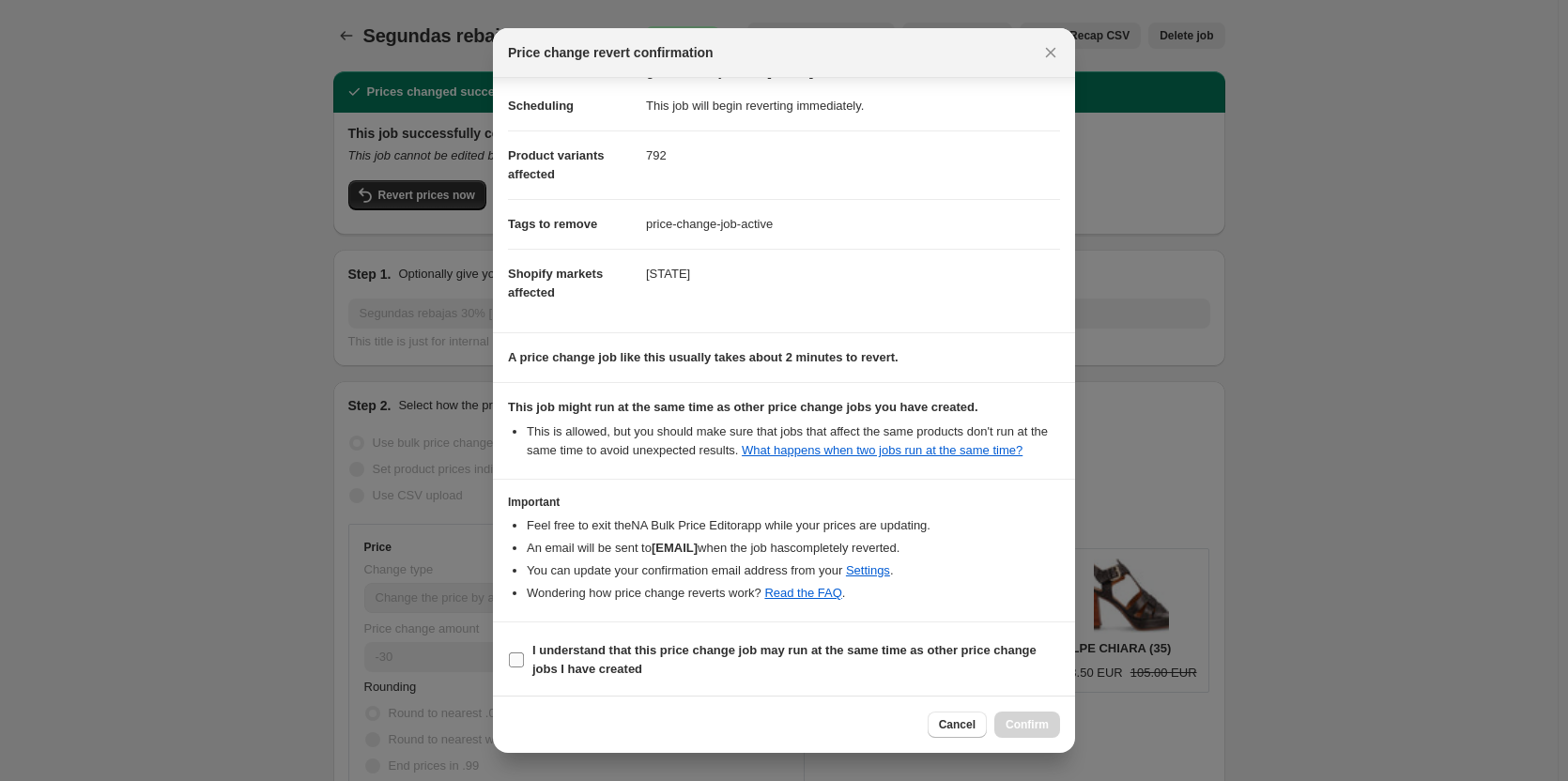 scroll, scrollTop: 32, scrollLeft: 0, axis: vertical 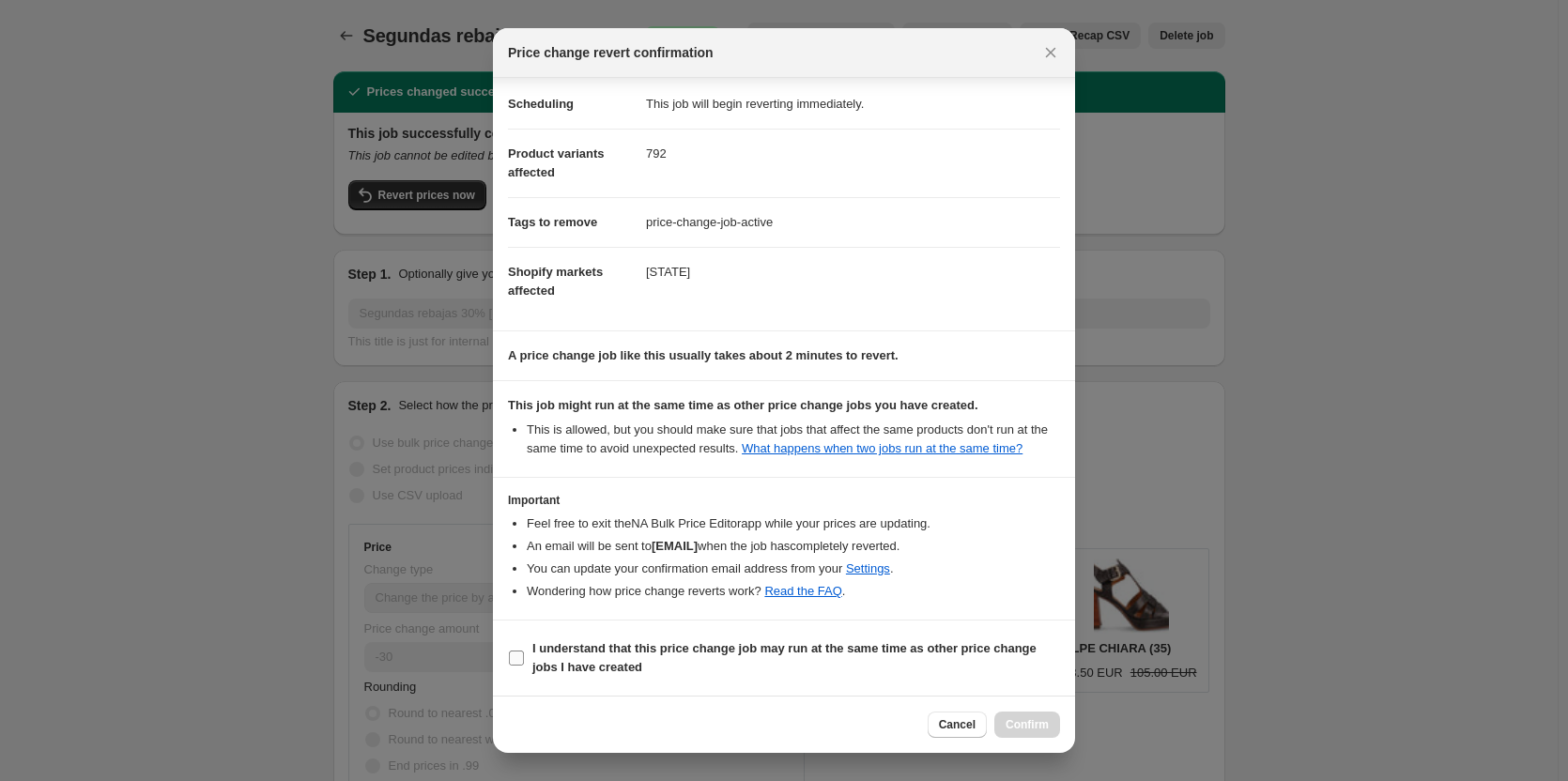 click on "I understand that this price change job may run at the same time as other price change jobs I have created" at bounding box center [784, 657] 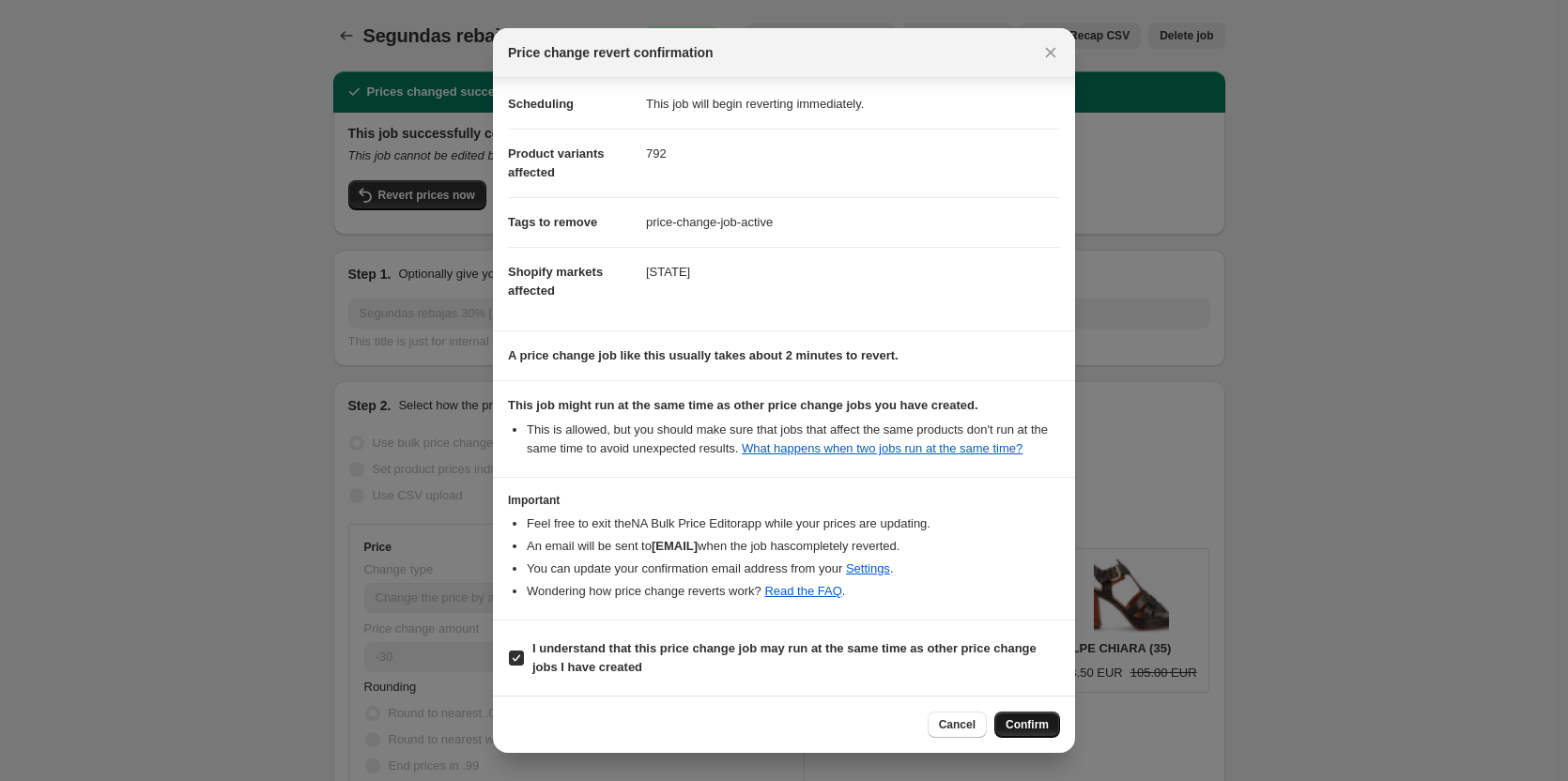 click on "Confirm" at bounding box center [1027, 725] 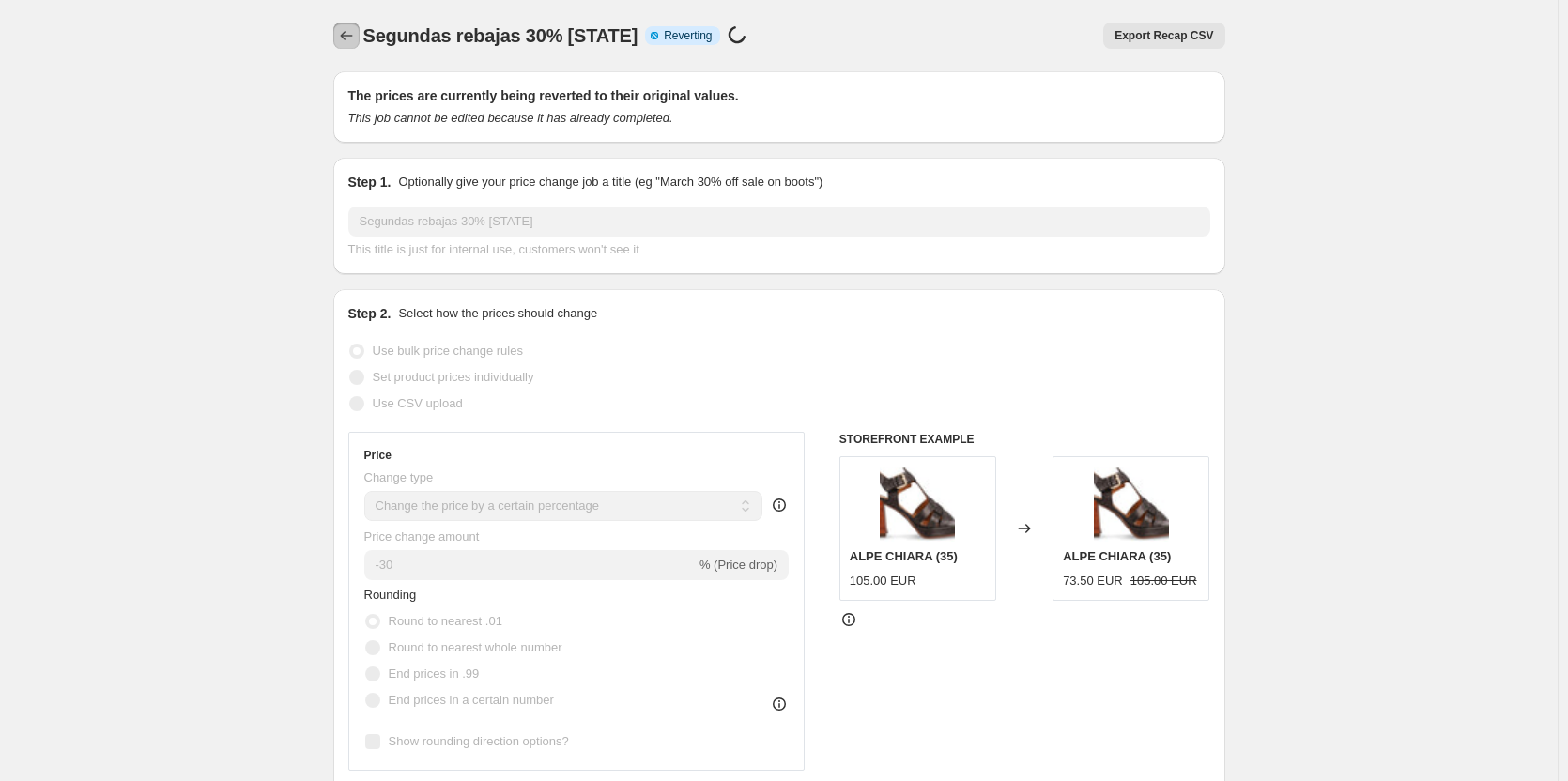 click at bounding box center (346, 36) 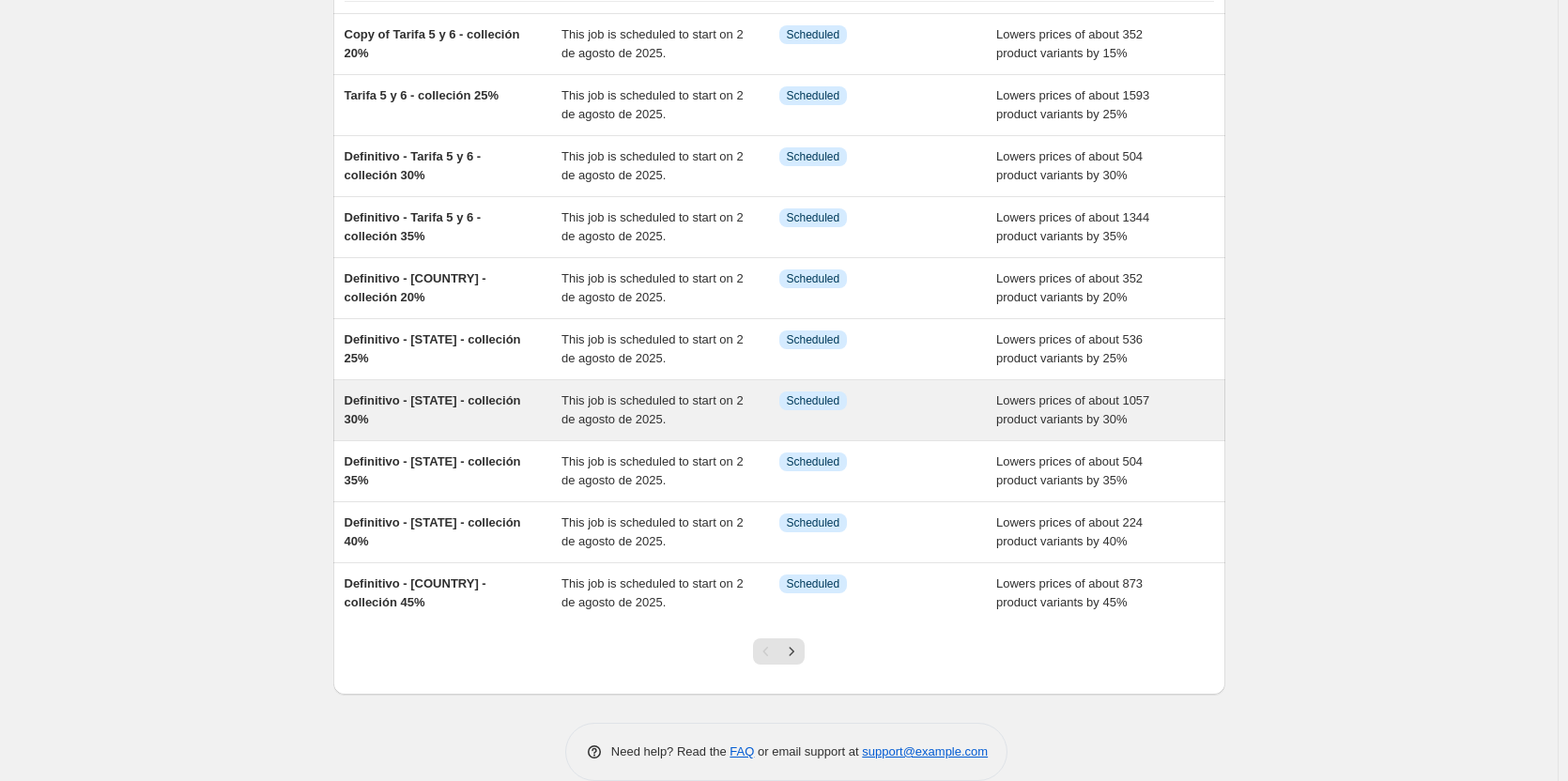 scroll, scrollTop: 186, scrollLeft: 0, axis: vertical 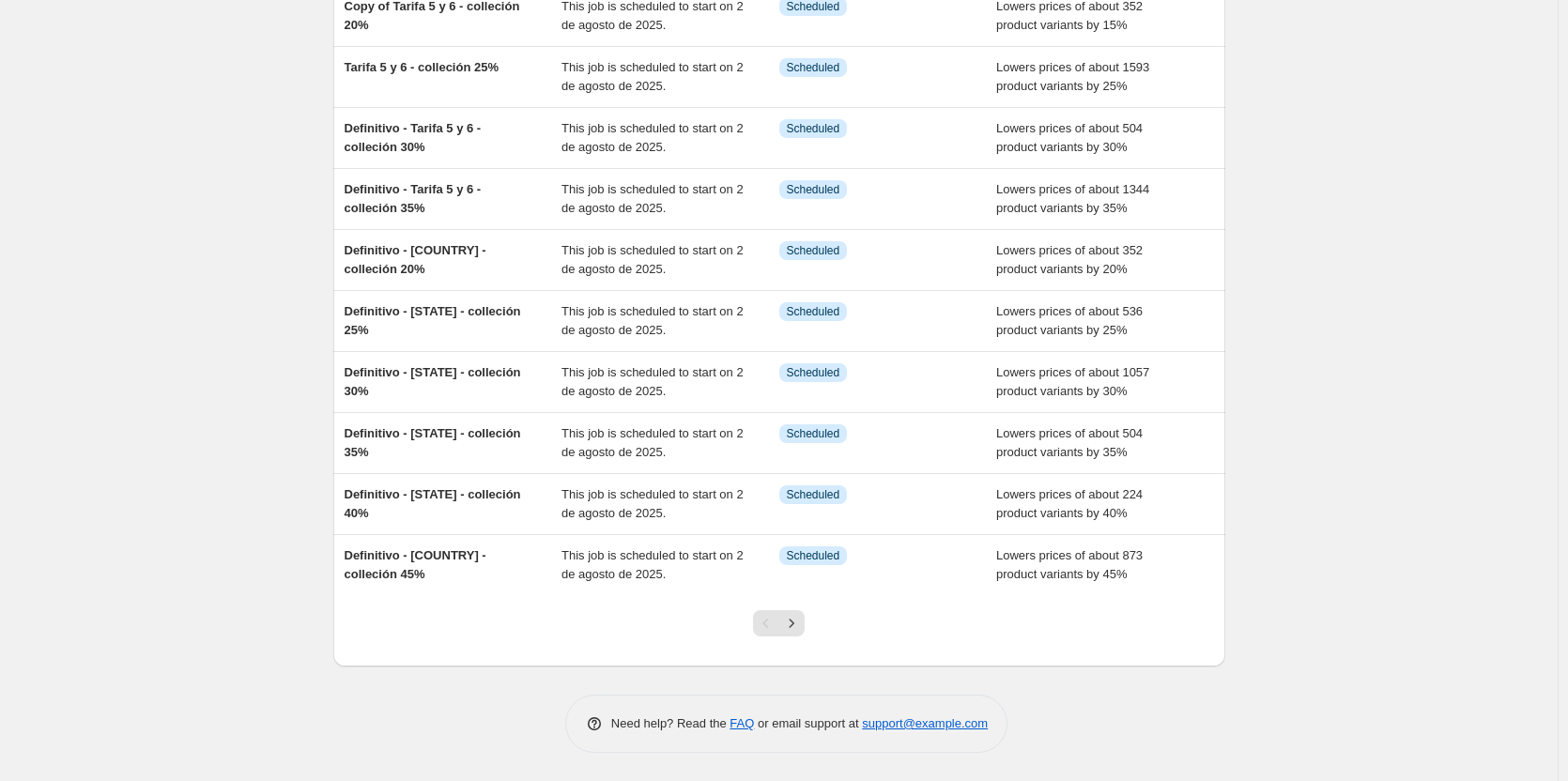 click at bounding box center (766, 623) 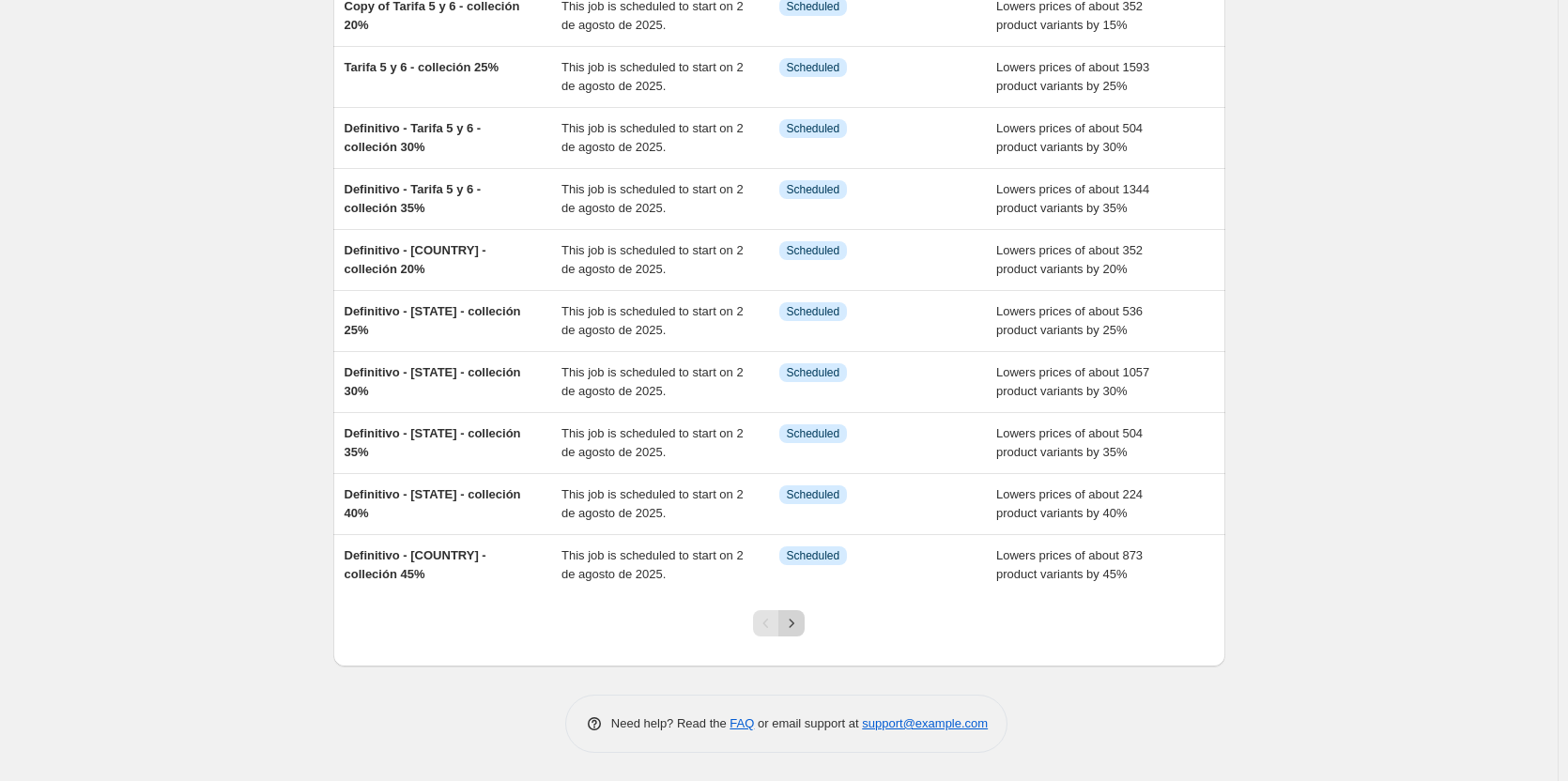 click at bounding box center [792, 623] 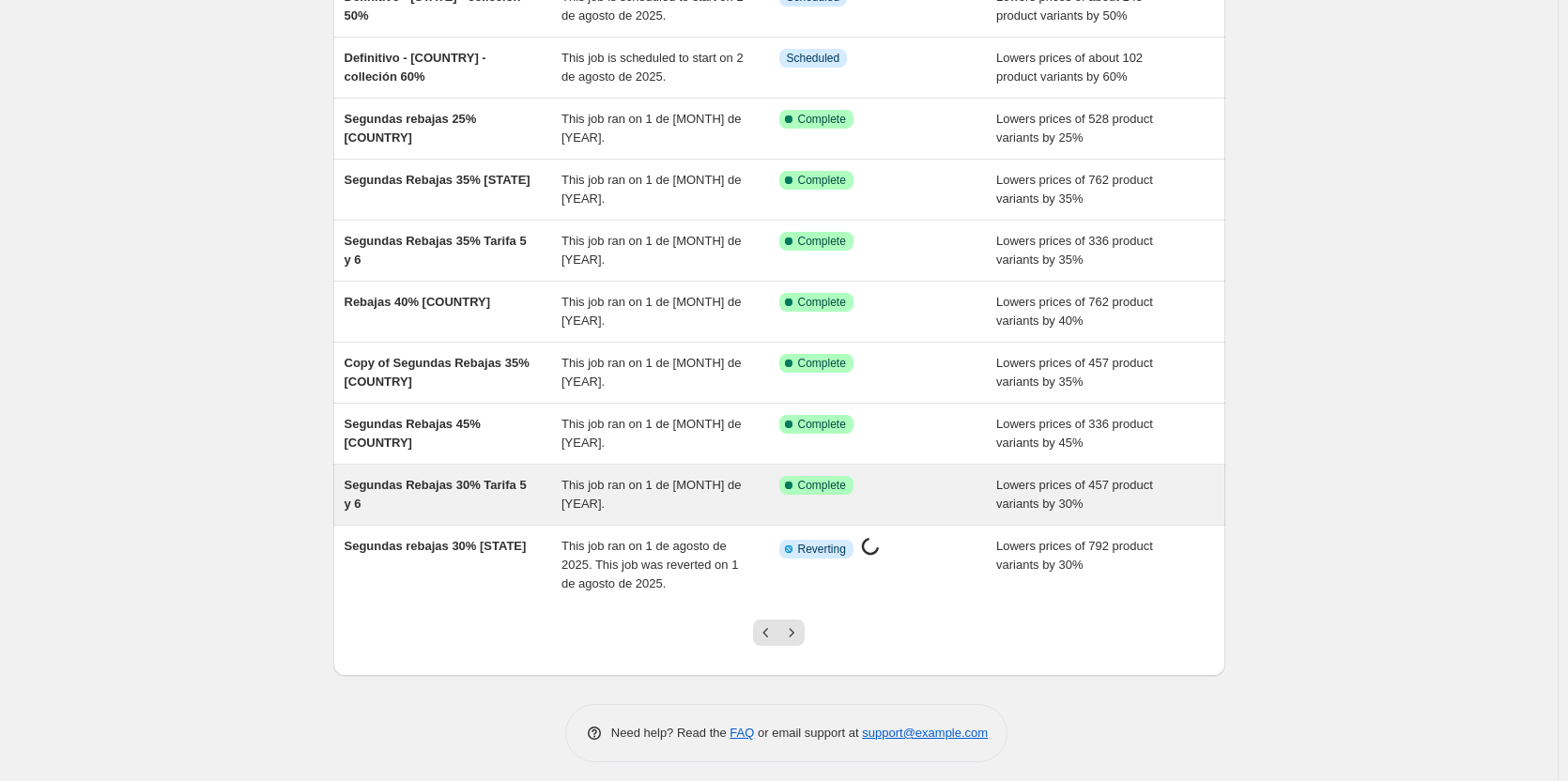 scroll, scrollTop: 205, scrollLeft: 0, axis: vertical 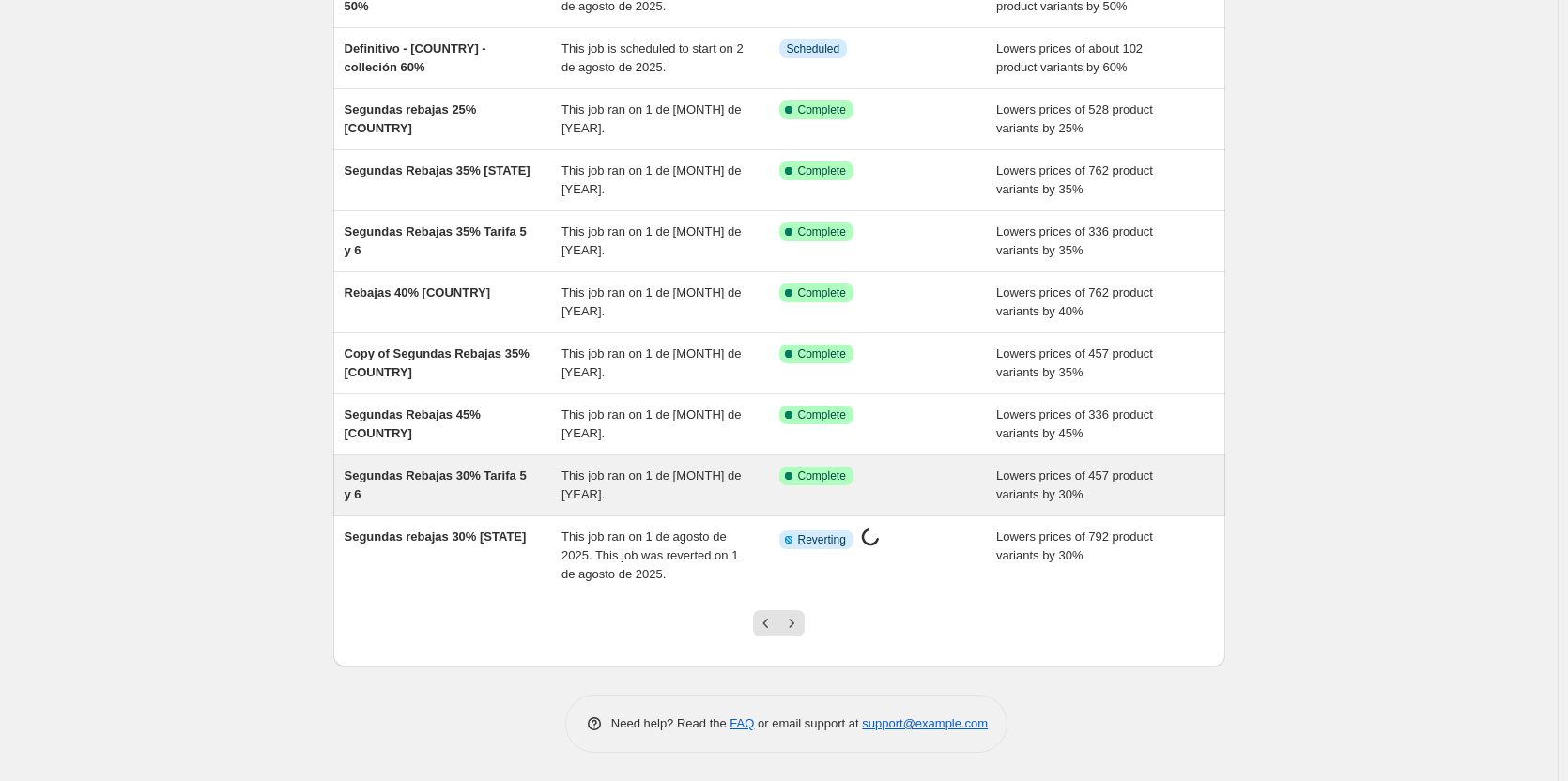 click on "Segundas Rebajas 30% Tarifa 5 y 6" at bounding box center (436, 484) 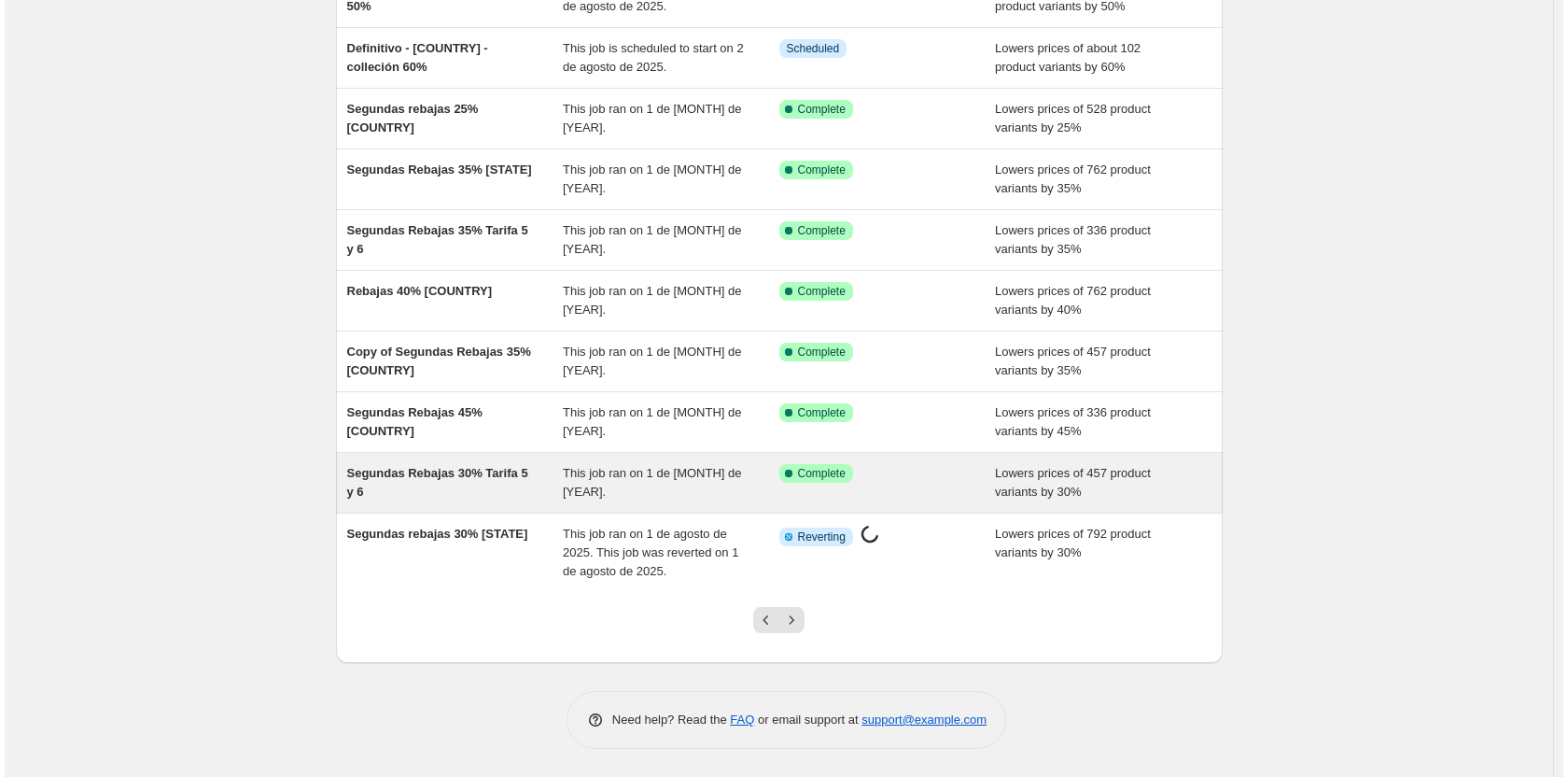 scroll, scrollTop: 0, scrollLeft: 0, axis: both 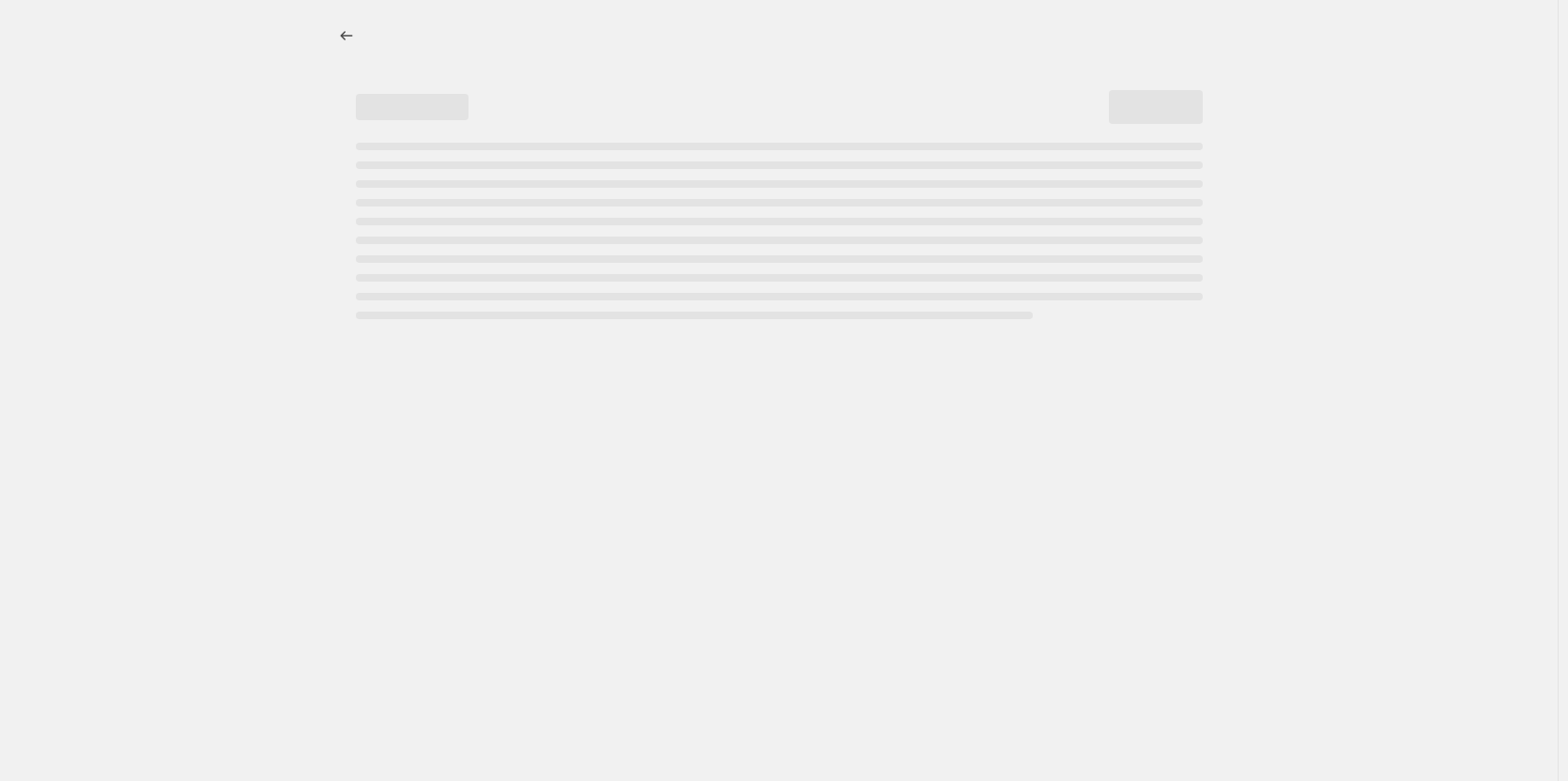 select on "percentage" 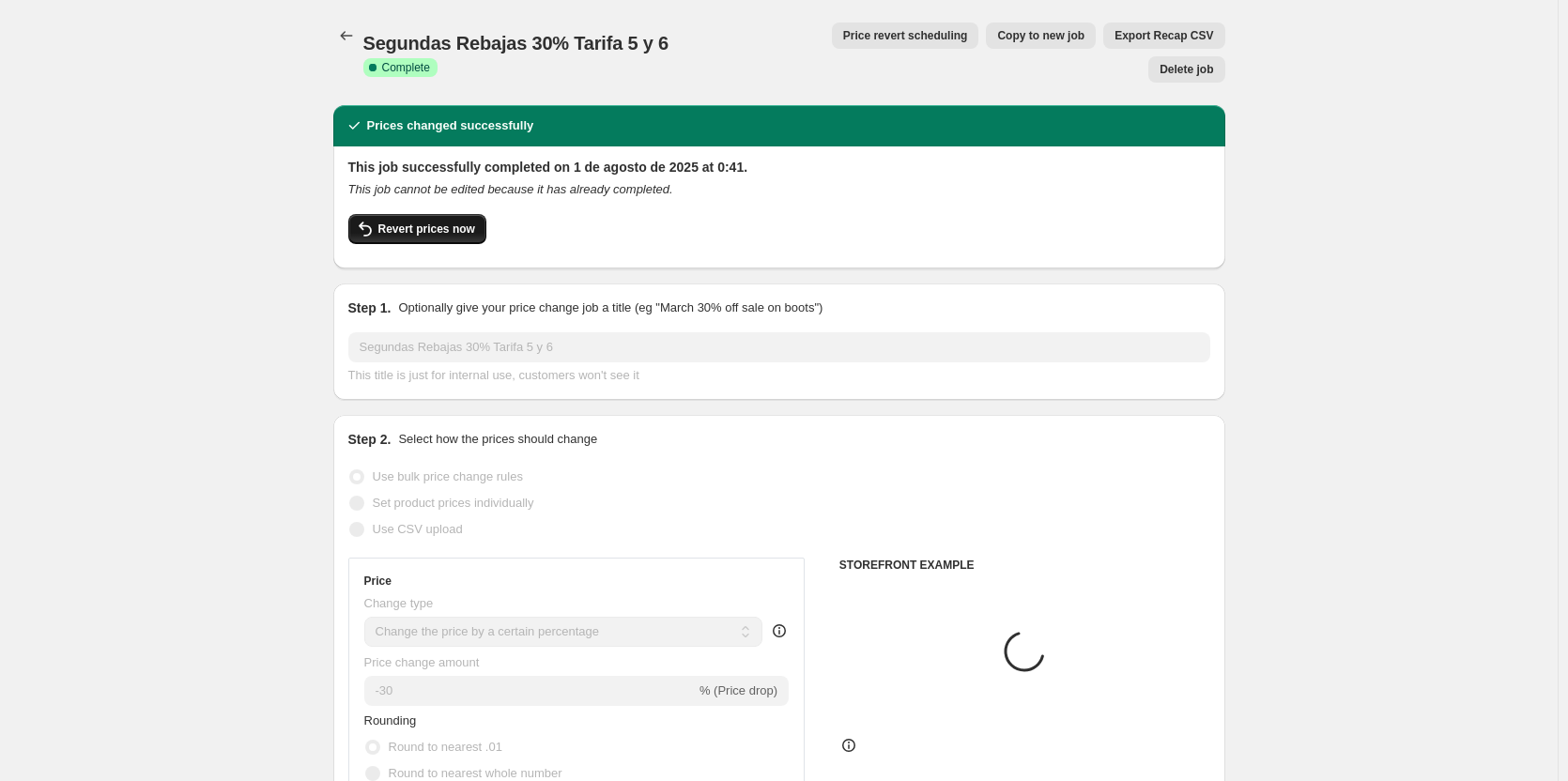click on "Revert prices now" at bounding box center (417, 229) 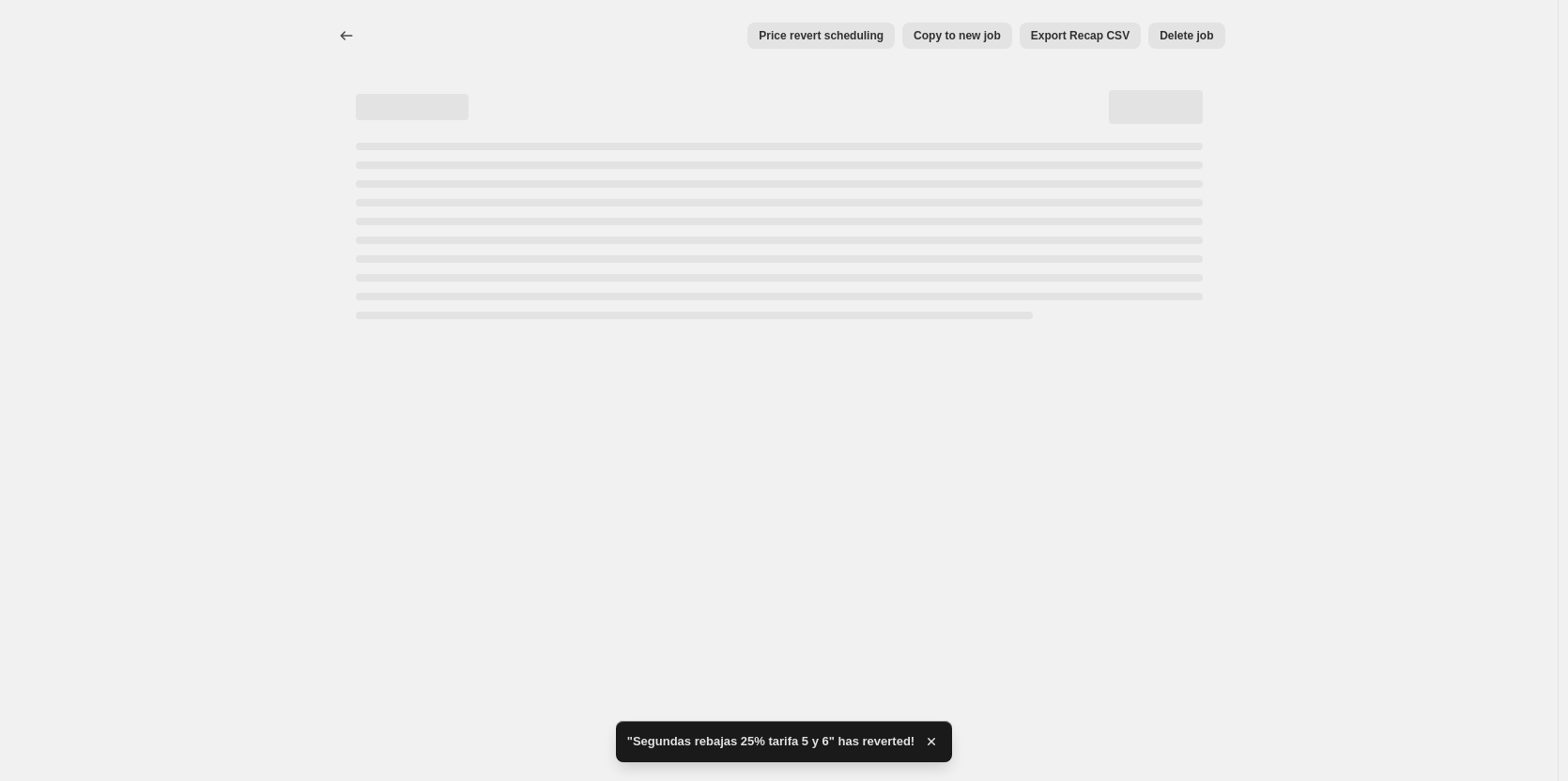 select on "percentage" 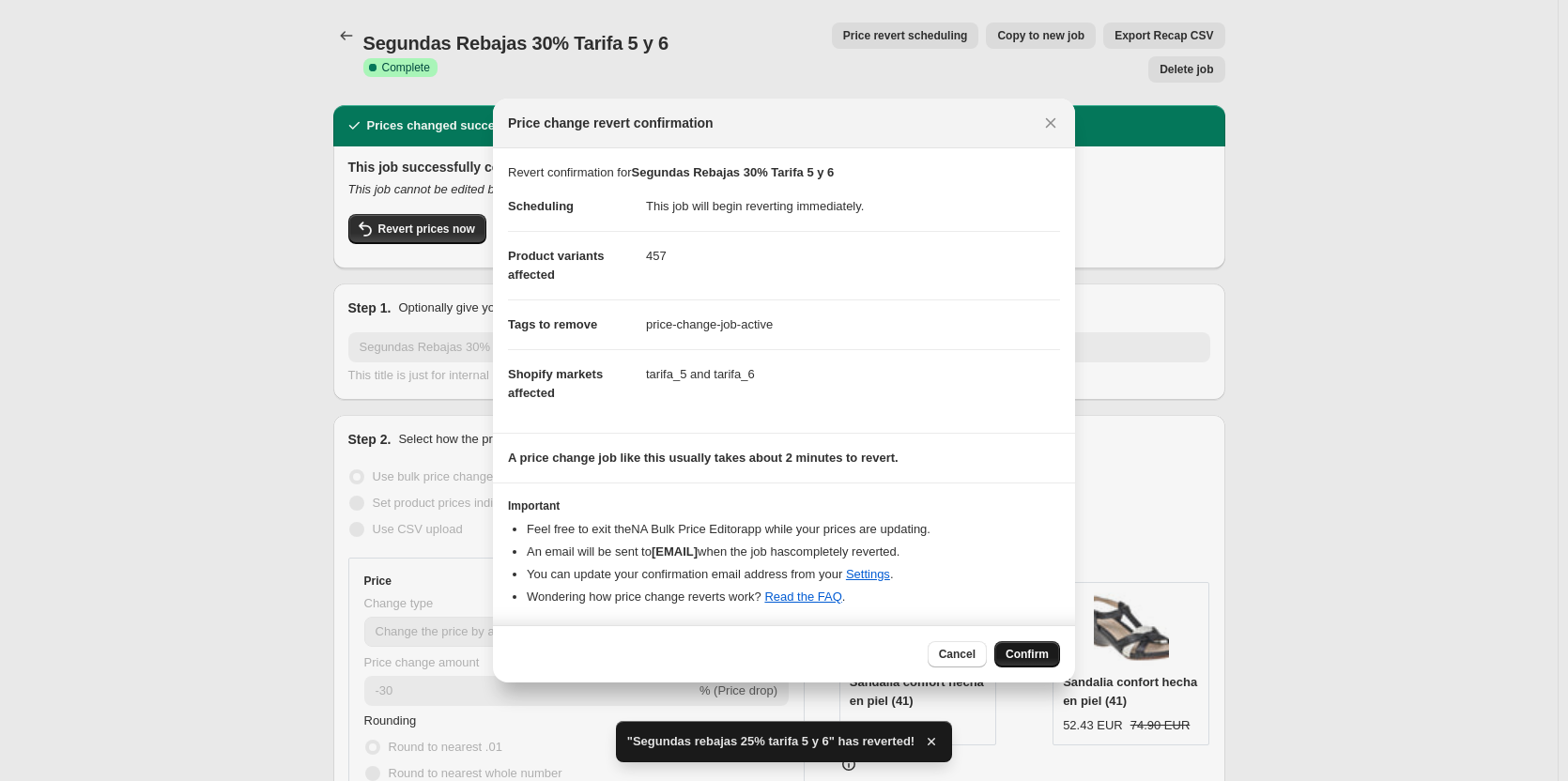 click on "Confirm" at bounding box center (1027, 654) 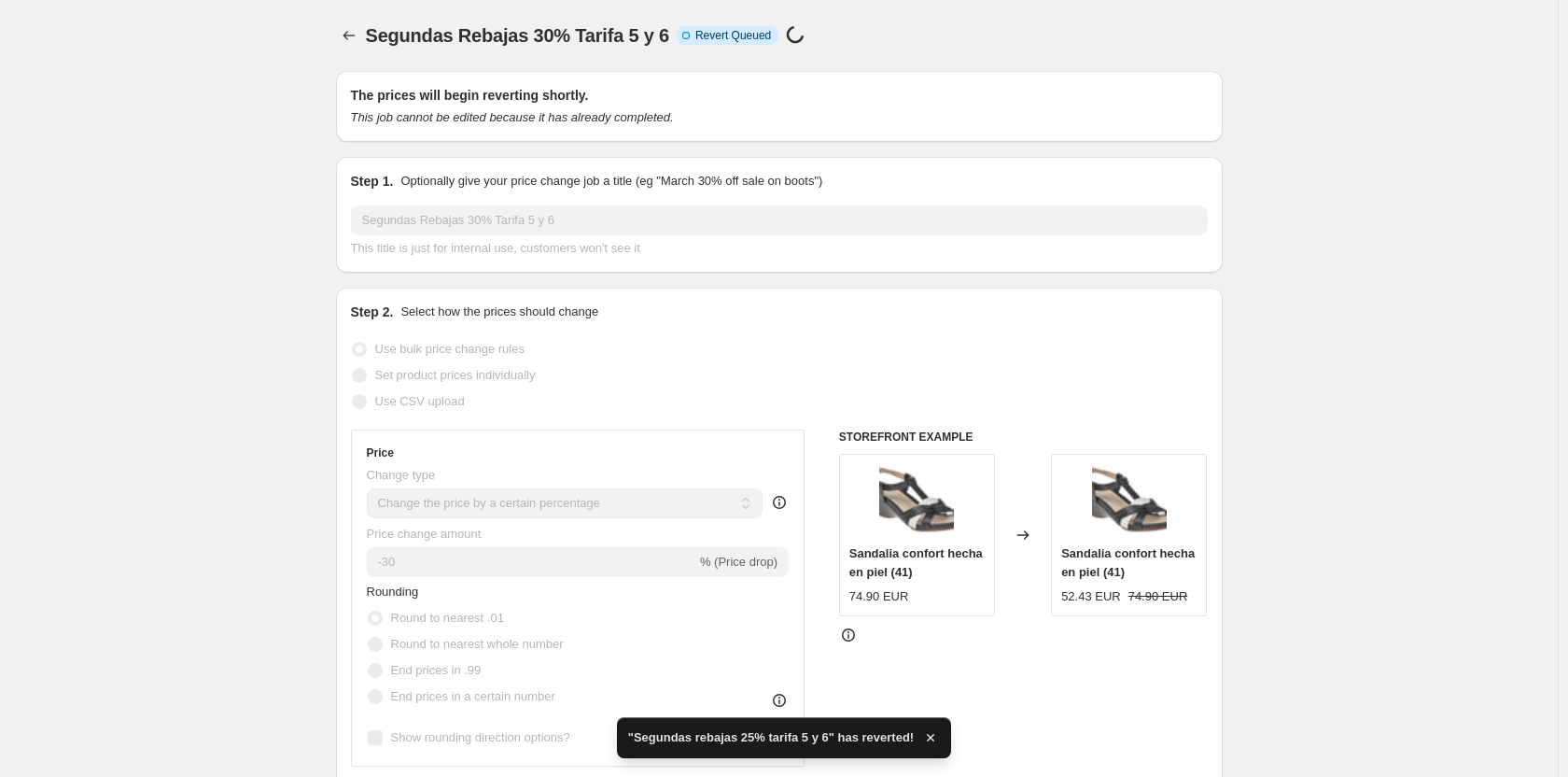 select on "percentage" 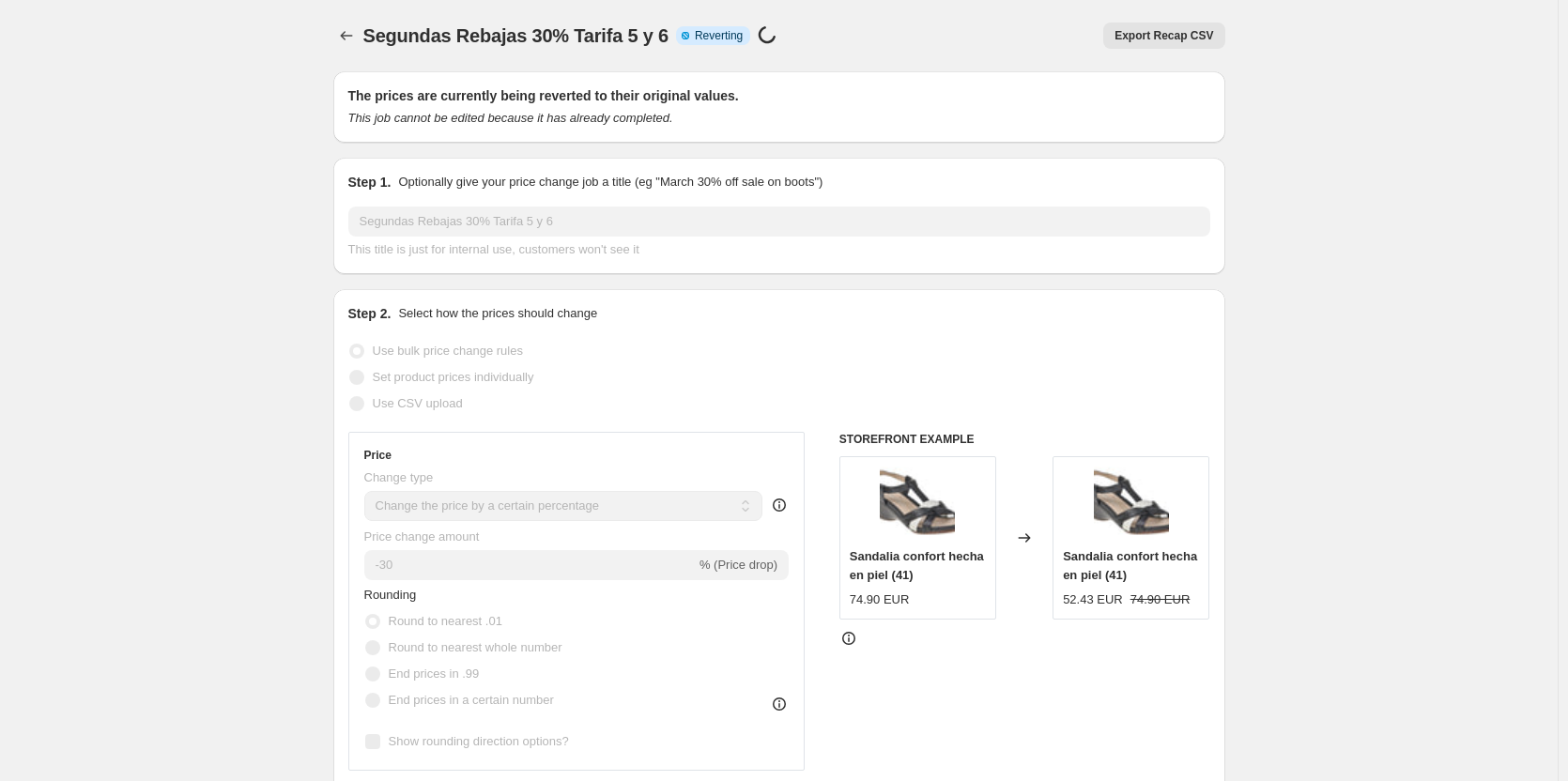 click at bounding box center (348, 36) 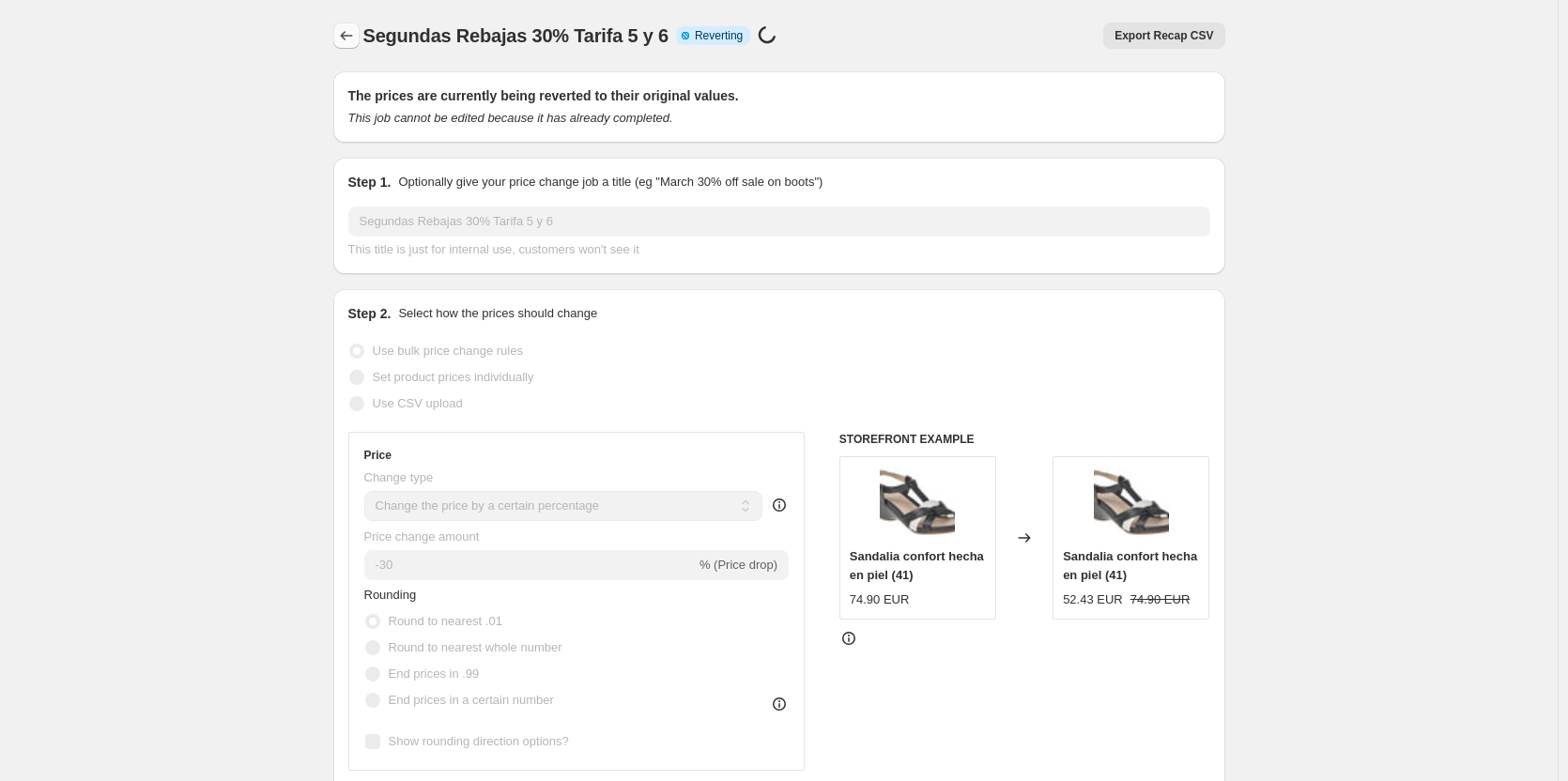 click 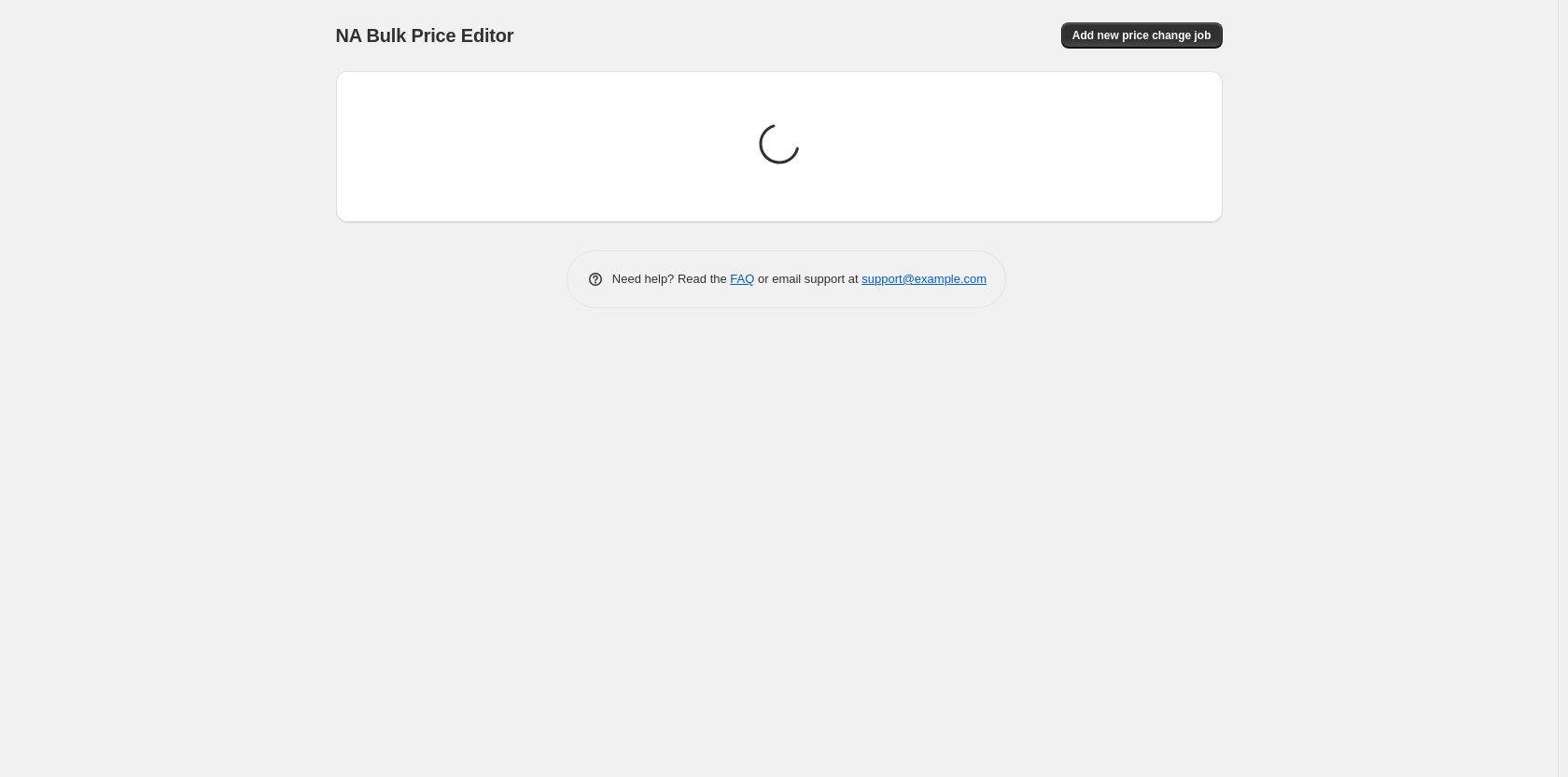 click on "Loading price change jobs..." at bounding box center (779, 147) 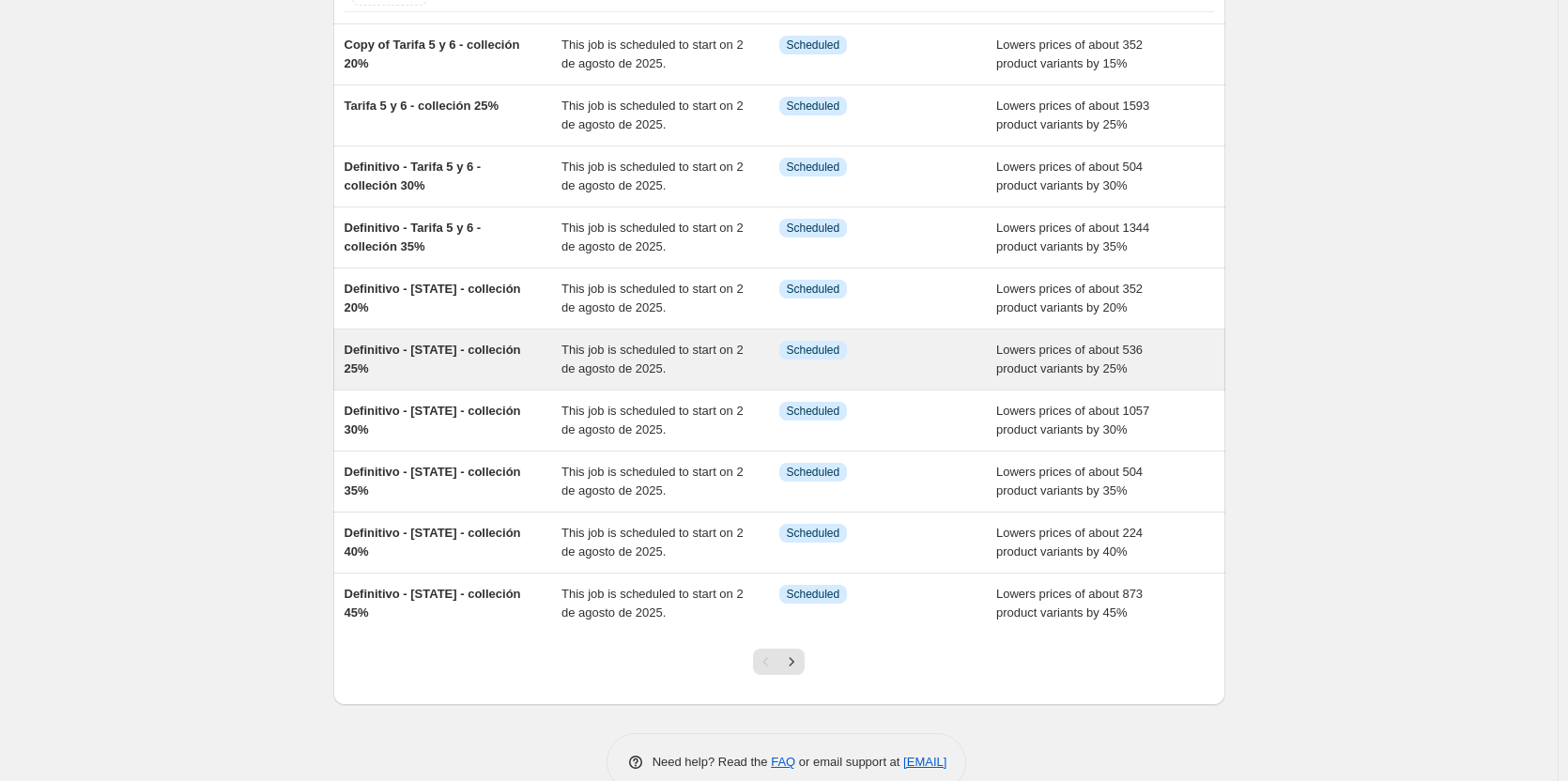 scroll, scrollTop: 186, scrollLeft: 0, axis: vertical 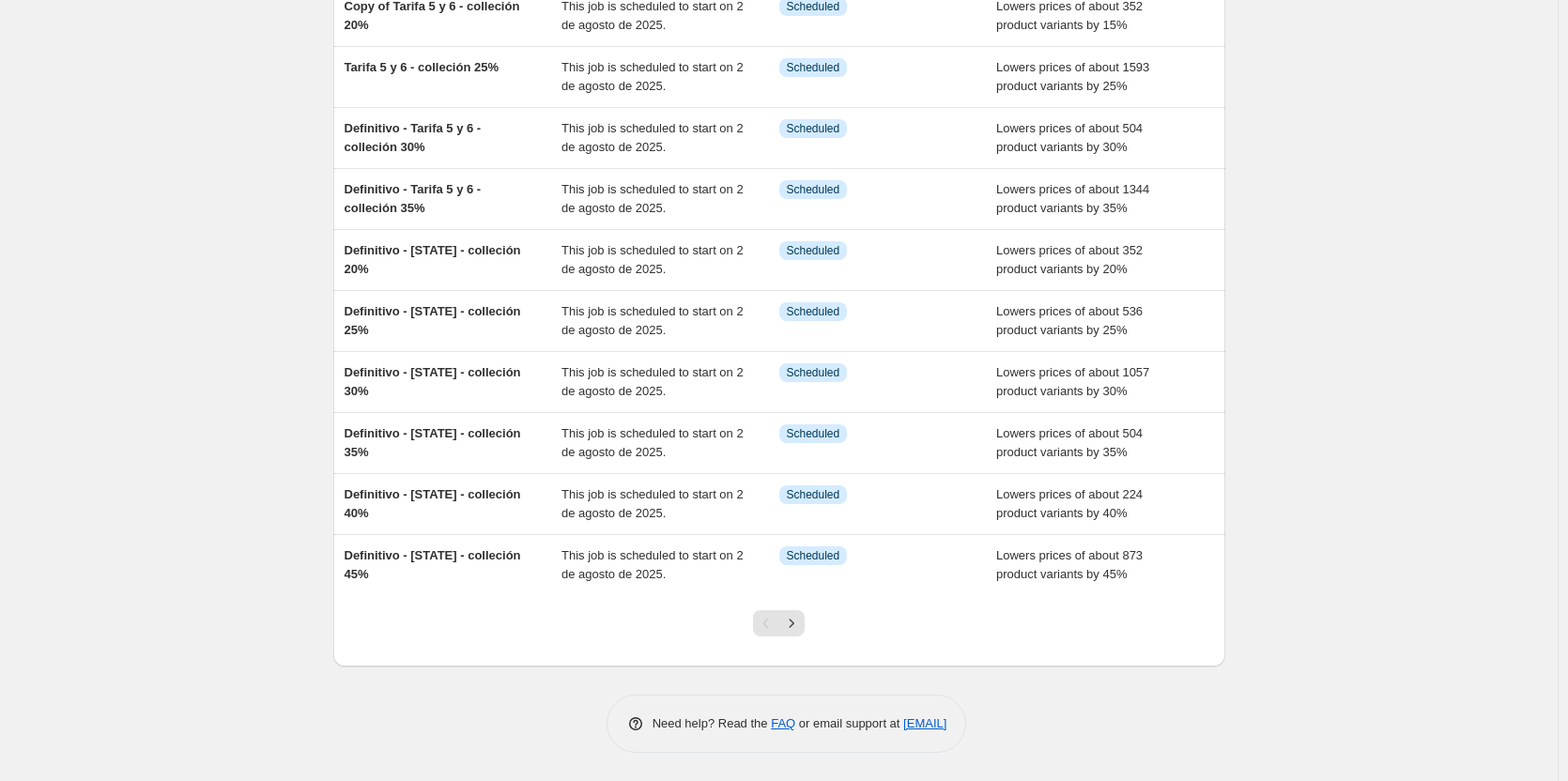 click at bounding box center (778, 631) 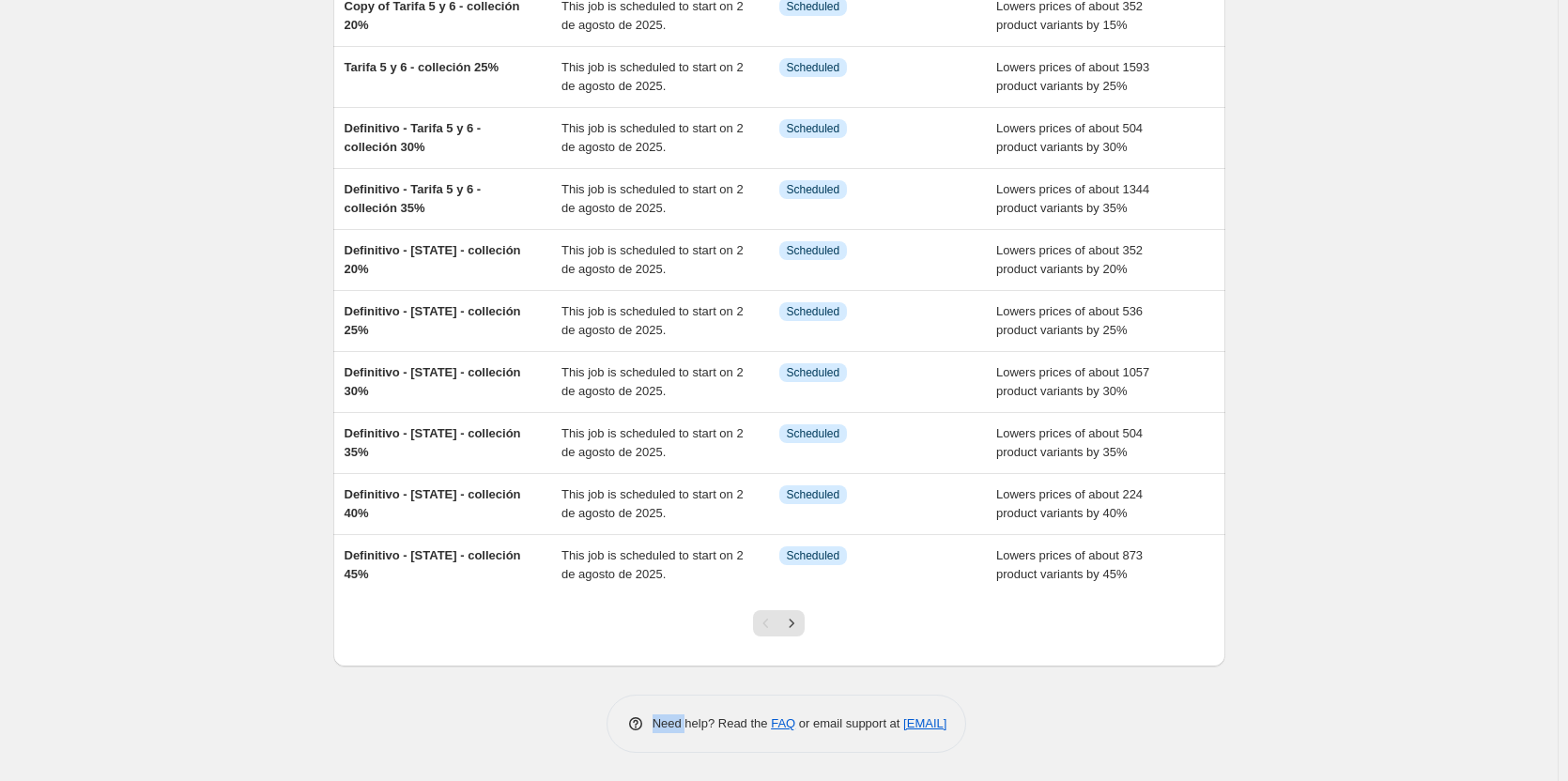 click at bounding box center (778, 631) 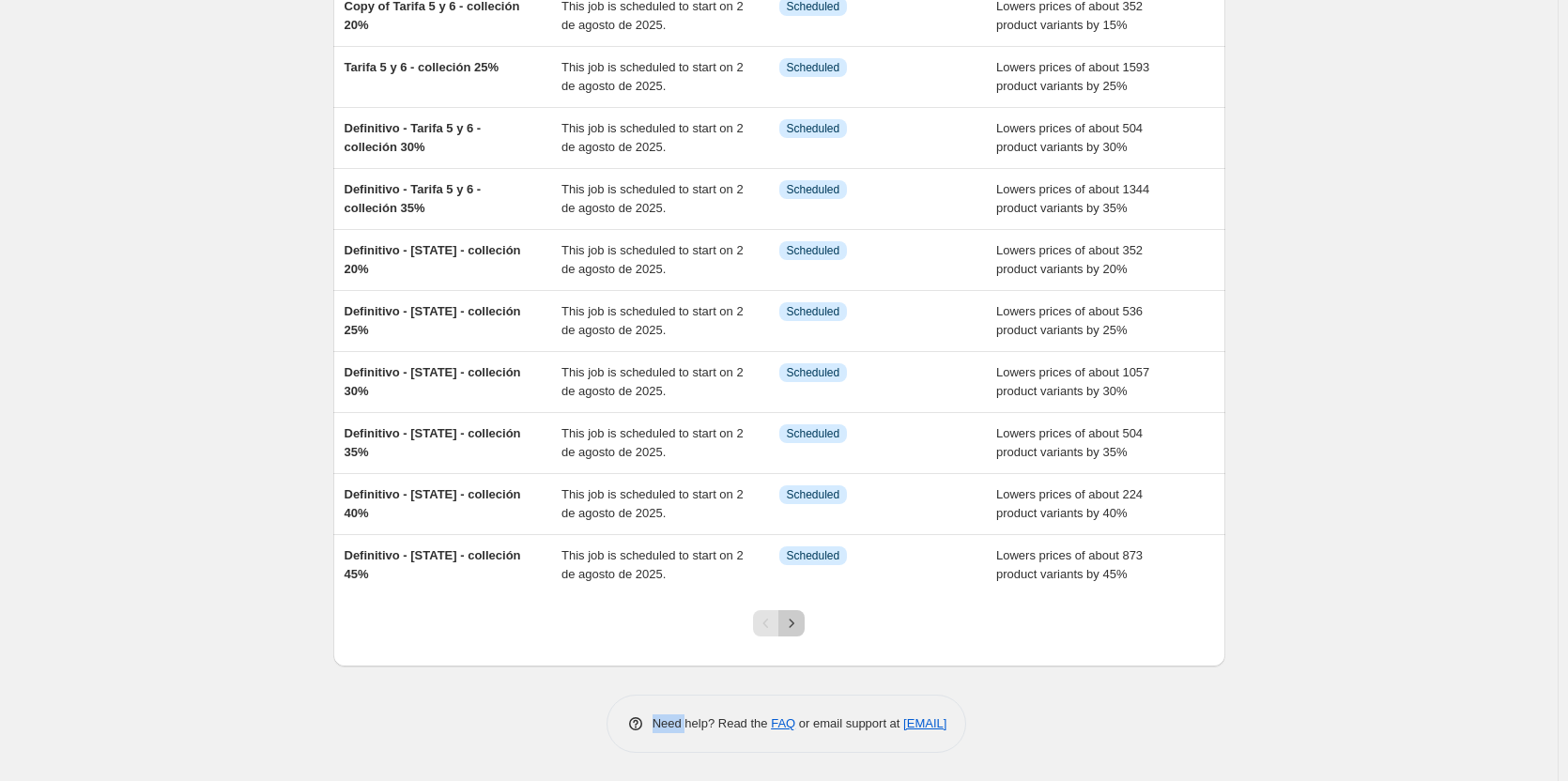 click at bounding box center [792, 623] 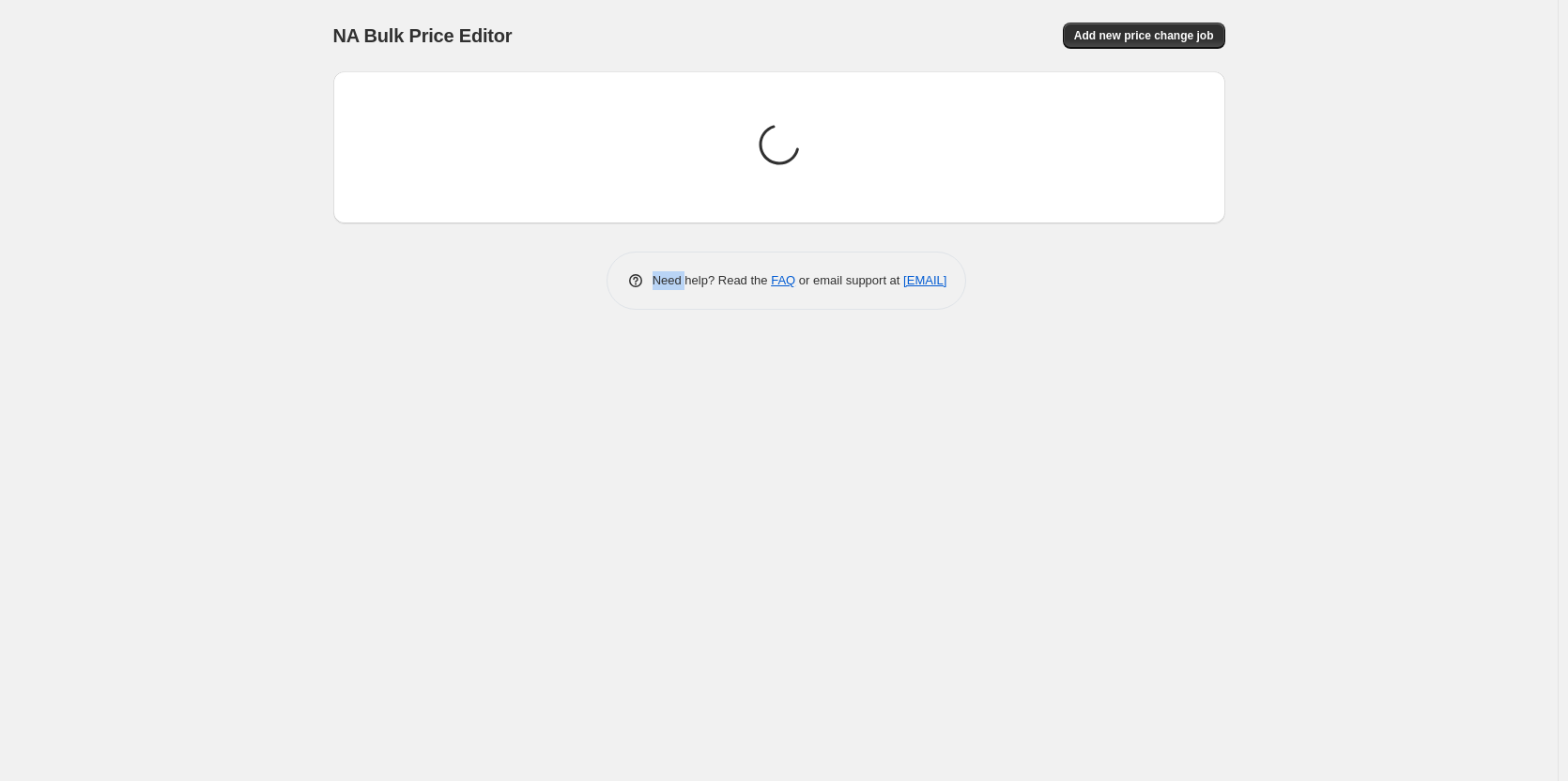scroll, scrollTop: 0, scrollLeft: 0, axis: both 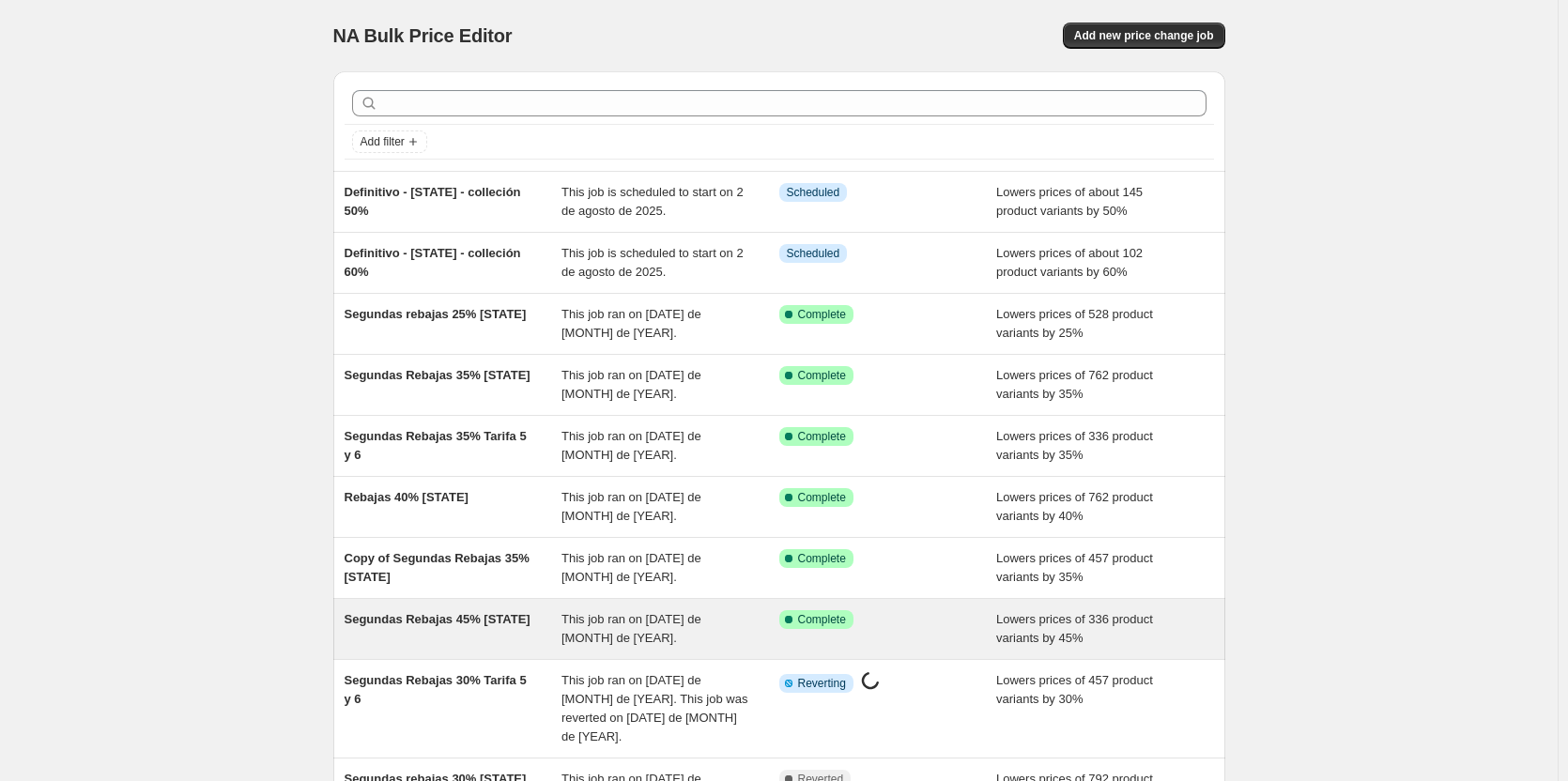click on "Segundas Rebajas 45% [STATE]" at bounding box center [438, 619] 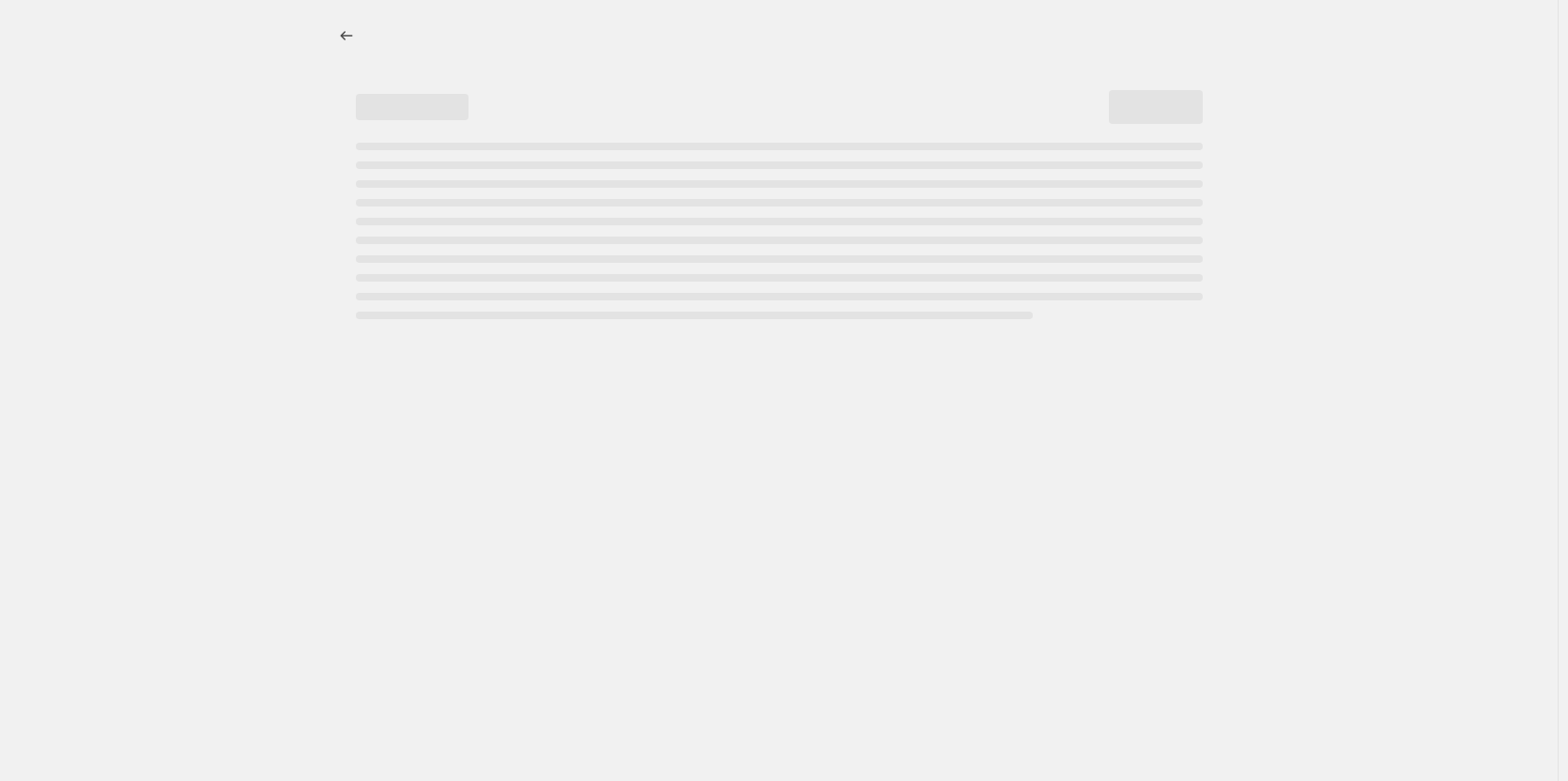 select on "percentage" 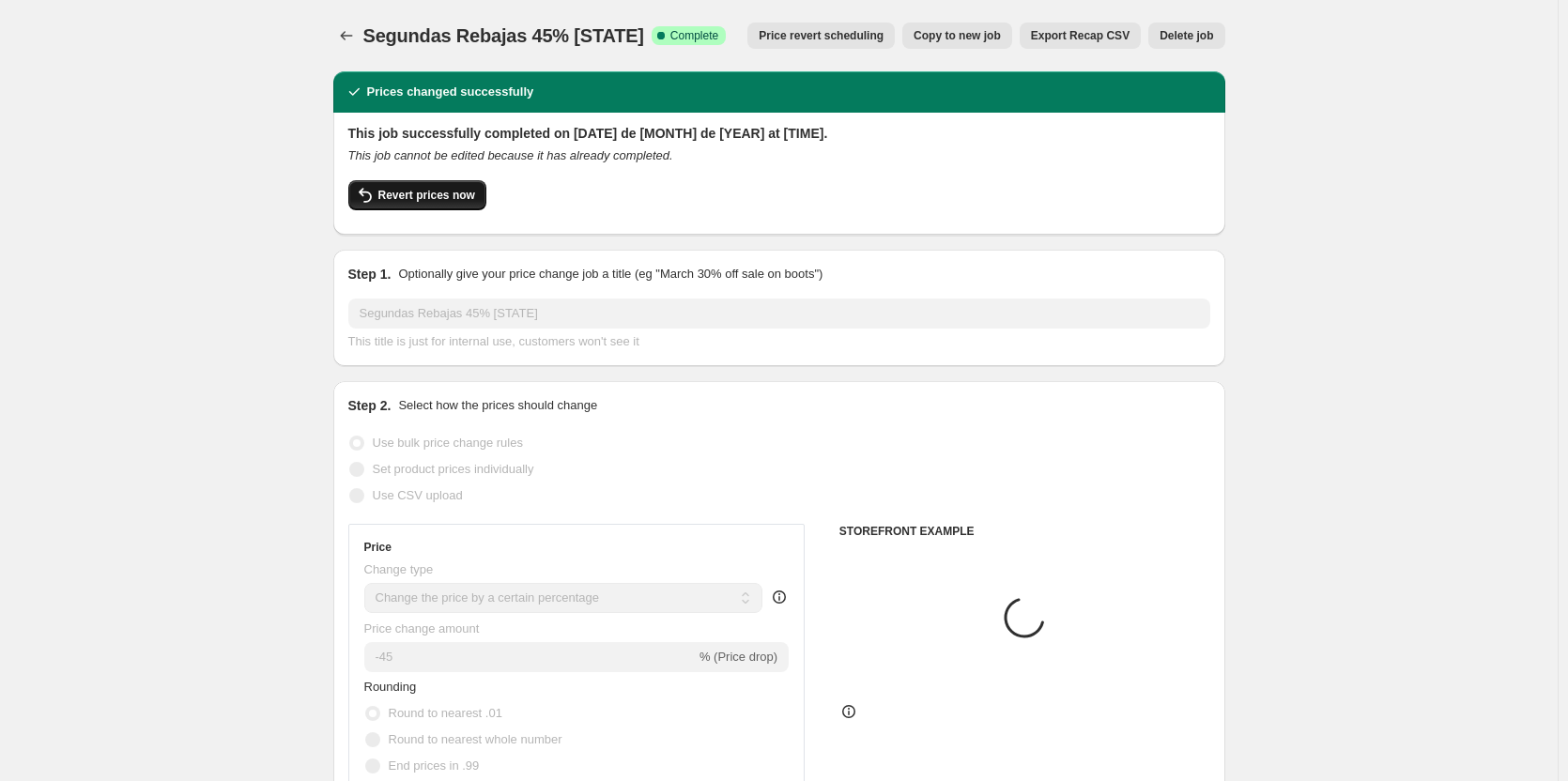click on "Revert prices now" at bounding box center (417, 195) 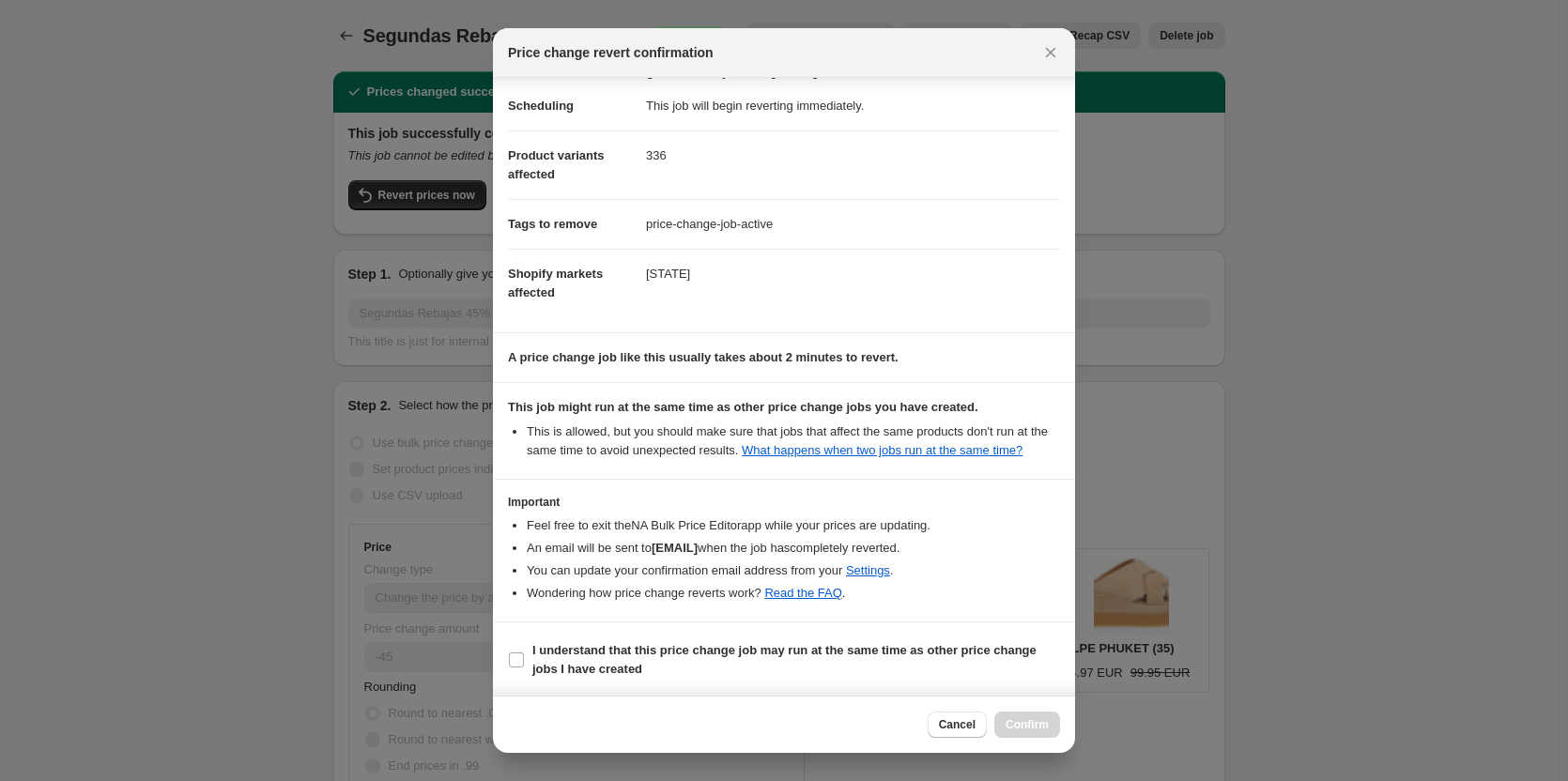scroll, scrollTop: 32, scrollLeft: 0, axis: vertical 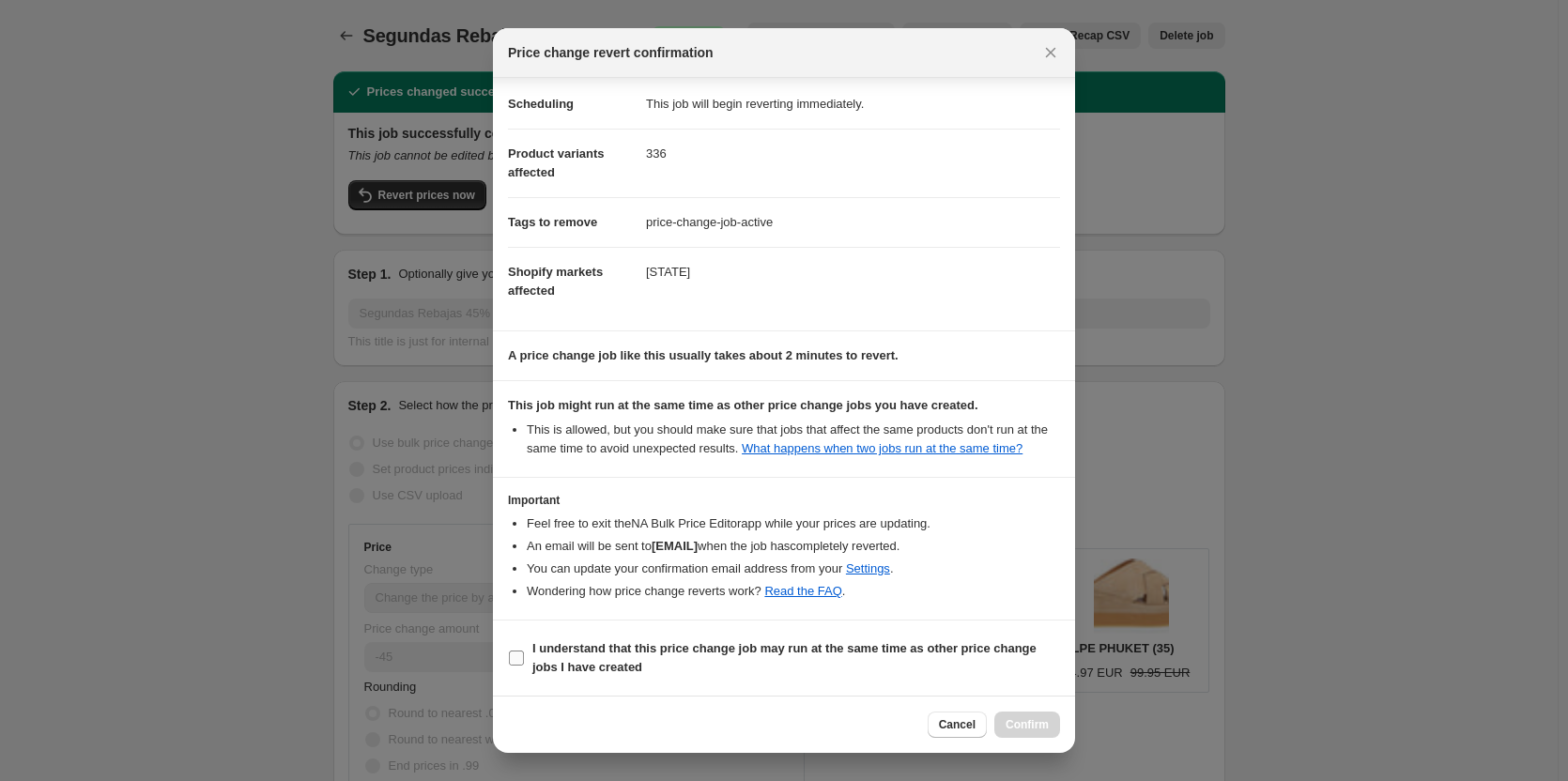 click on "I understand that this price change job may run at the same time as other price change jobs I have created" at bounding box center [796, 658] 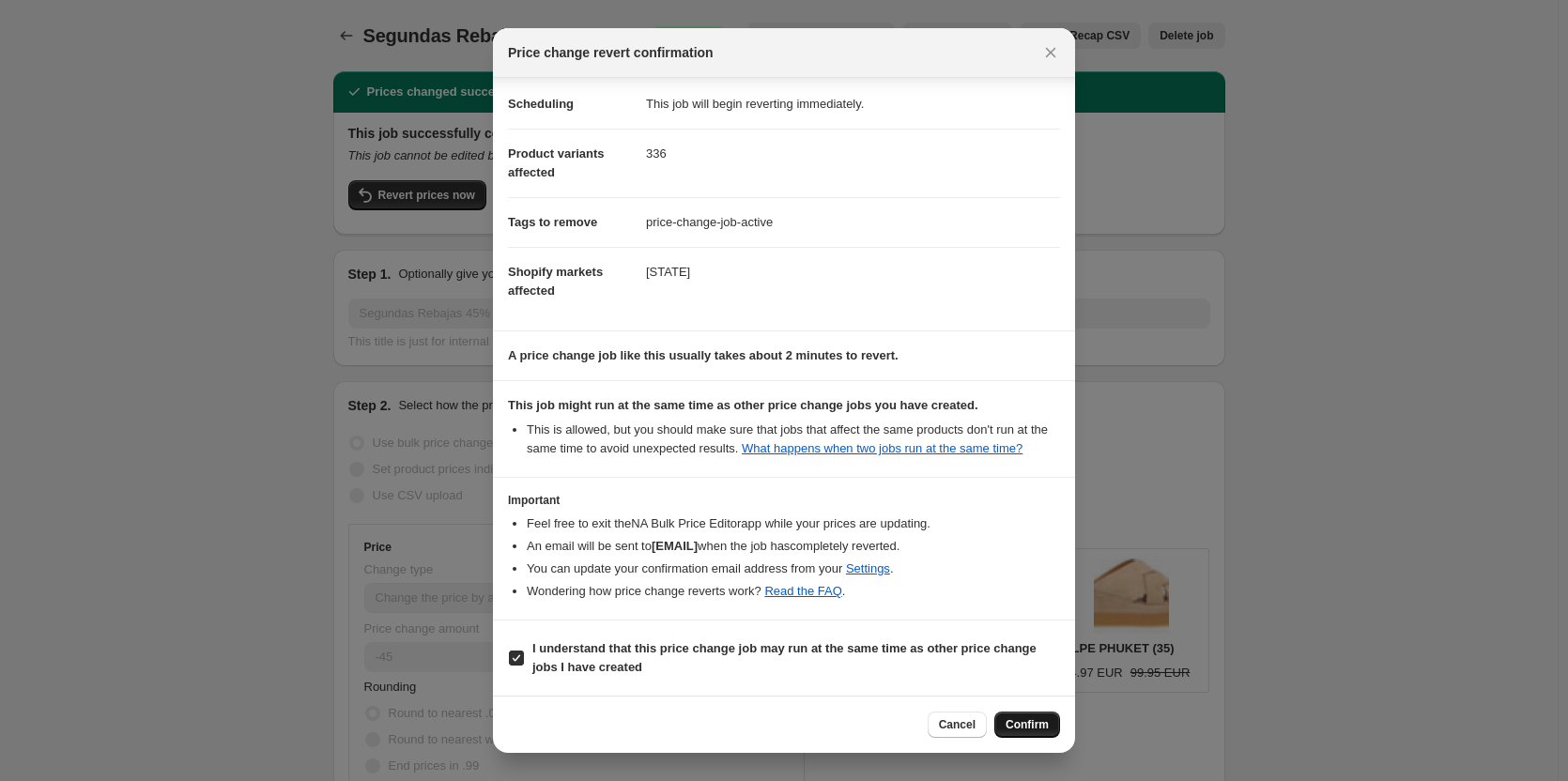 click on "Confirm" at bounding box center [1027, 725] 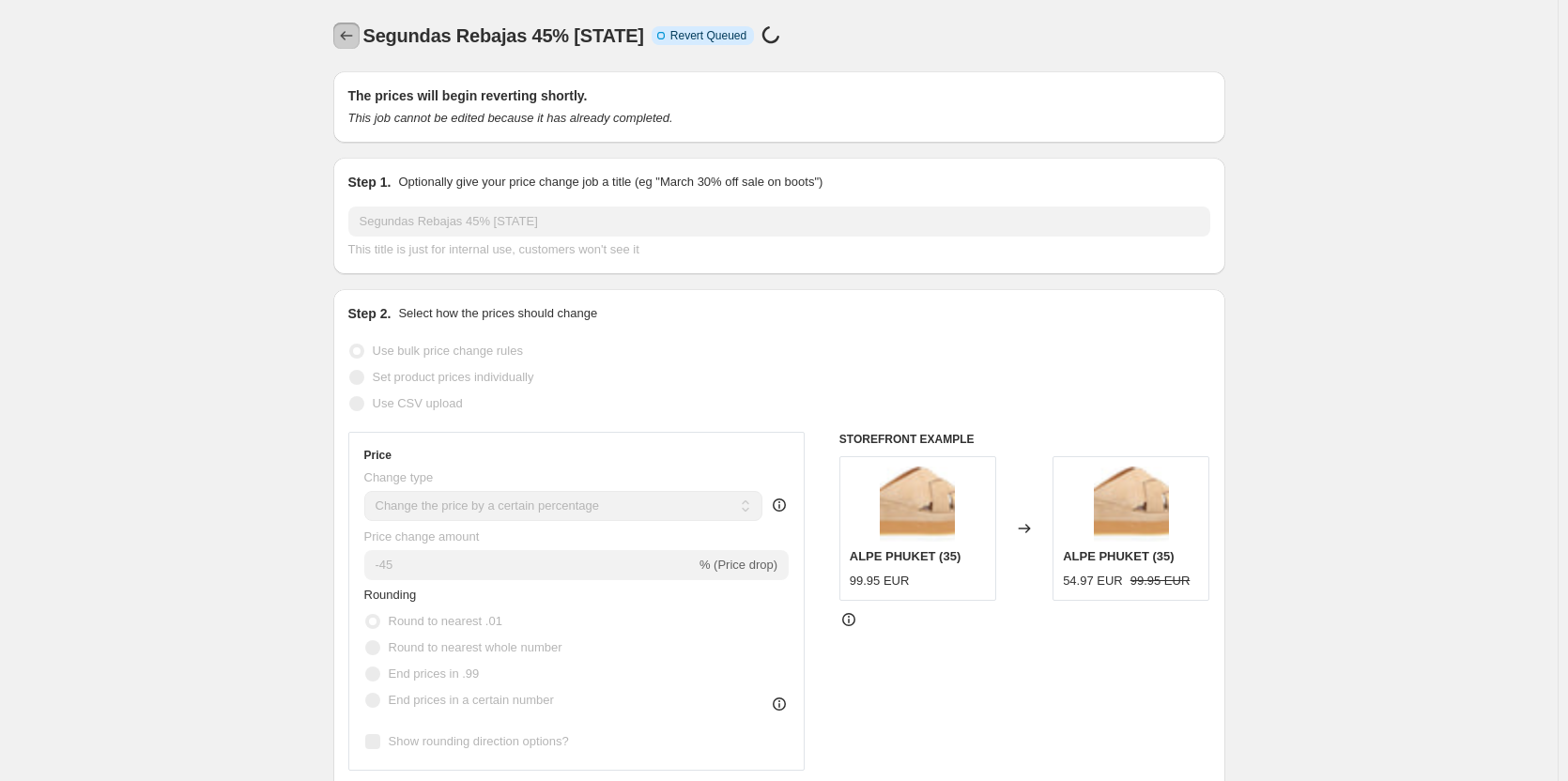click 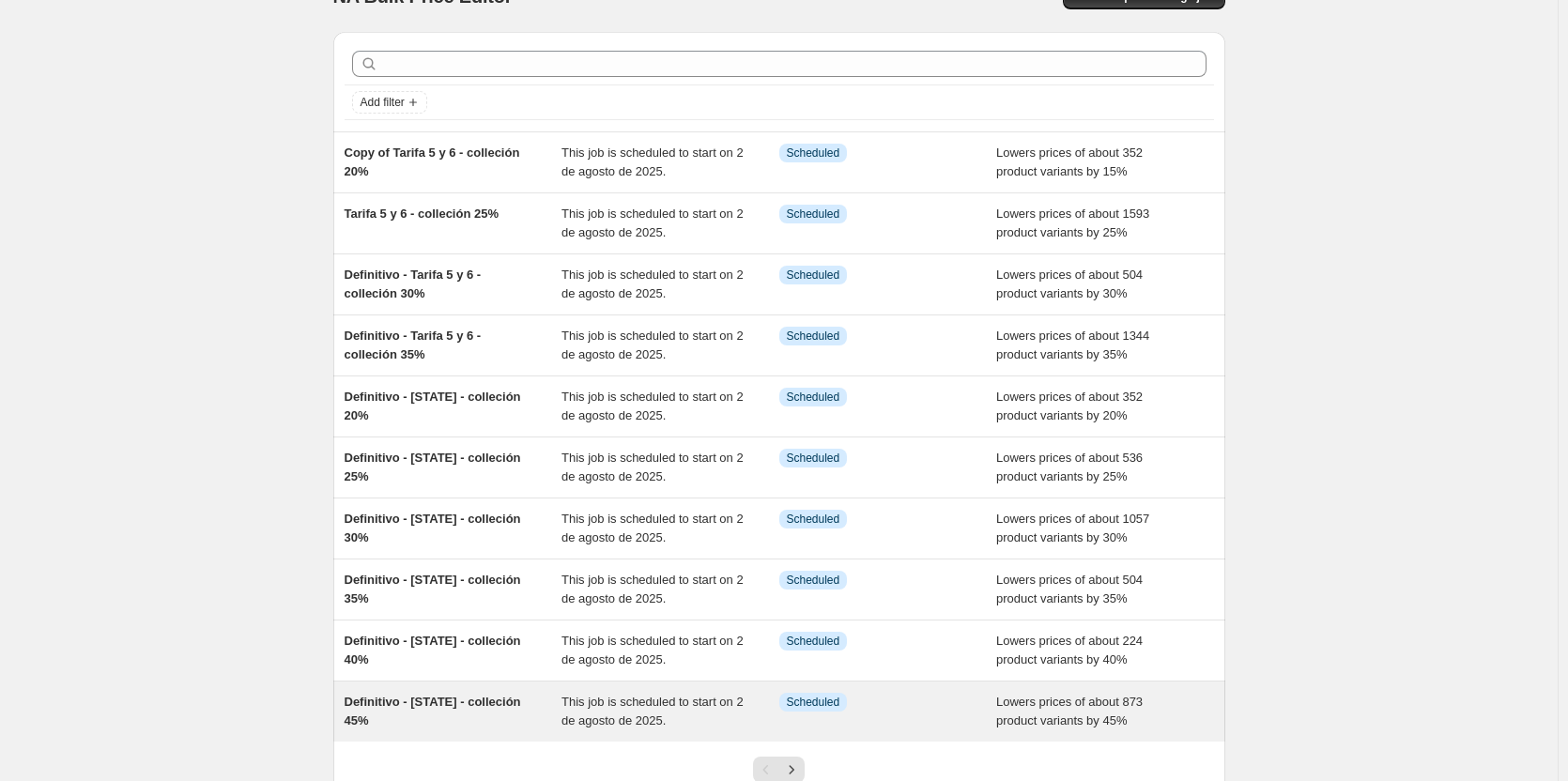 scroll, scrollTop: 186, scrollLeft: 0, axis: vertical 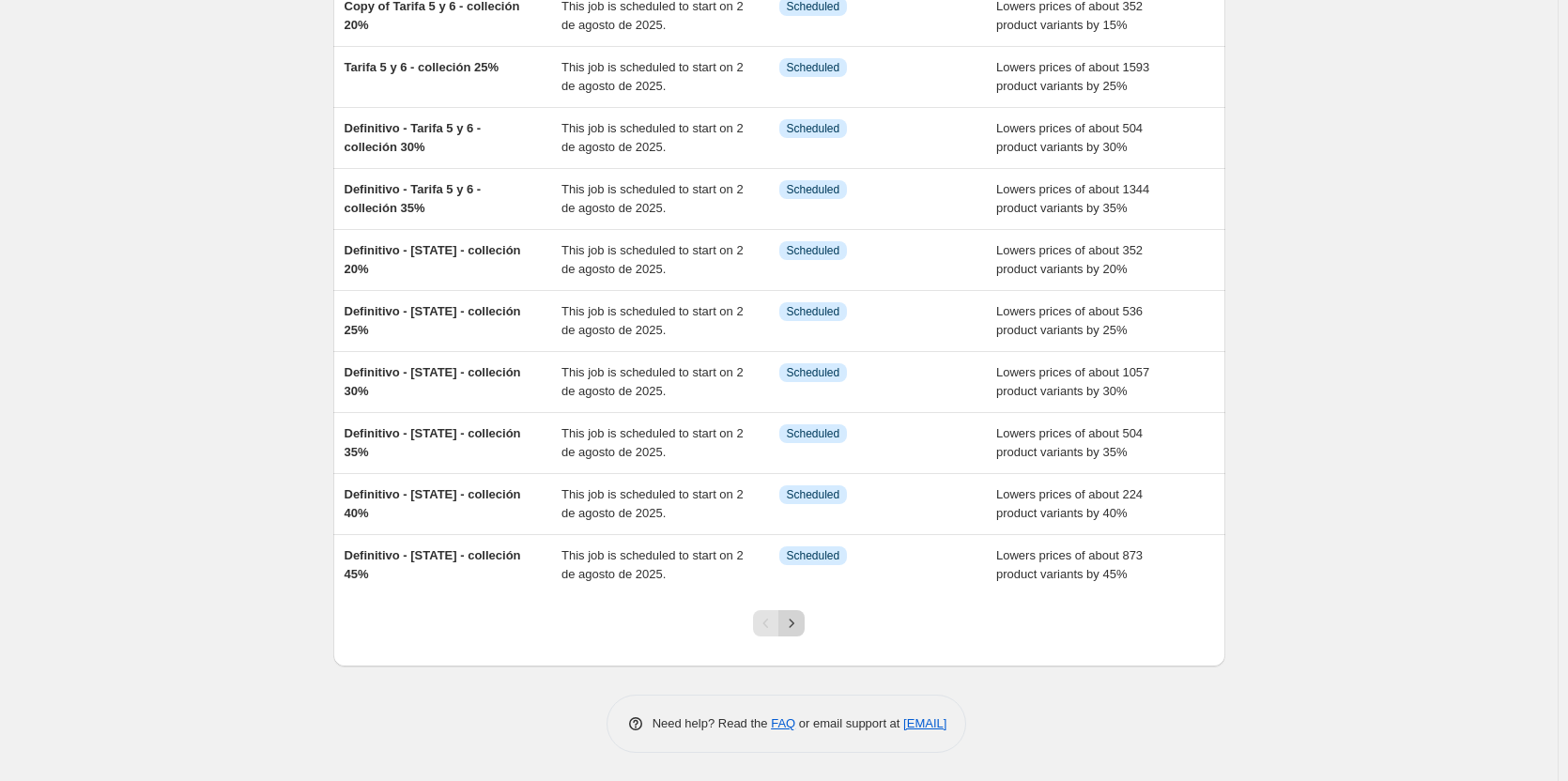 click at bounding box center (792, 623) 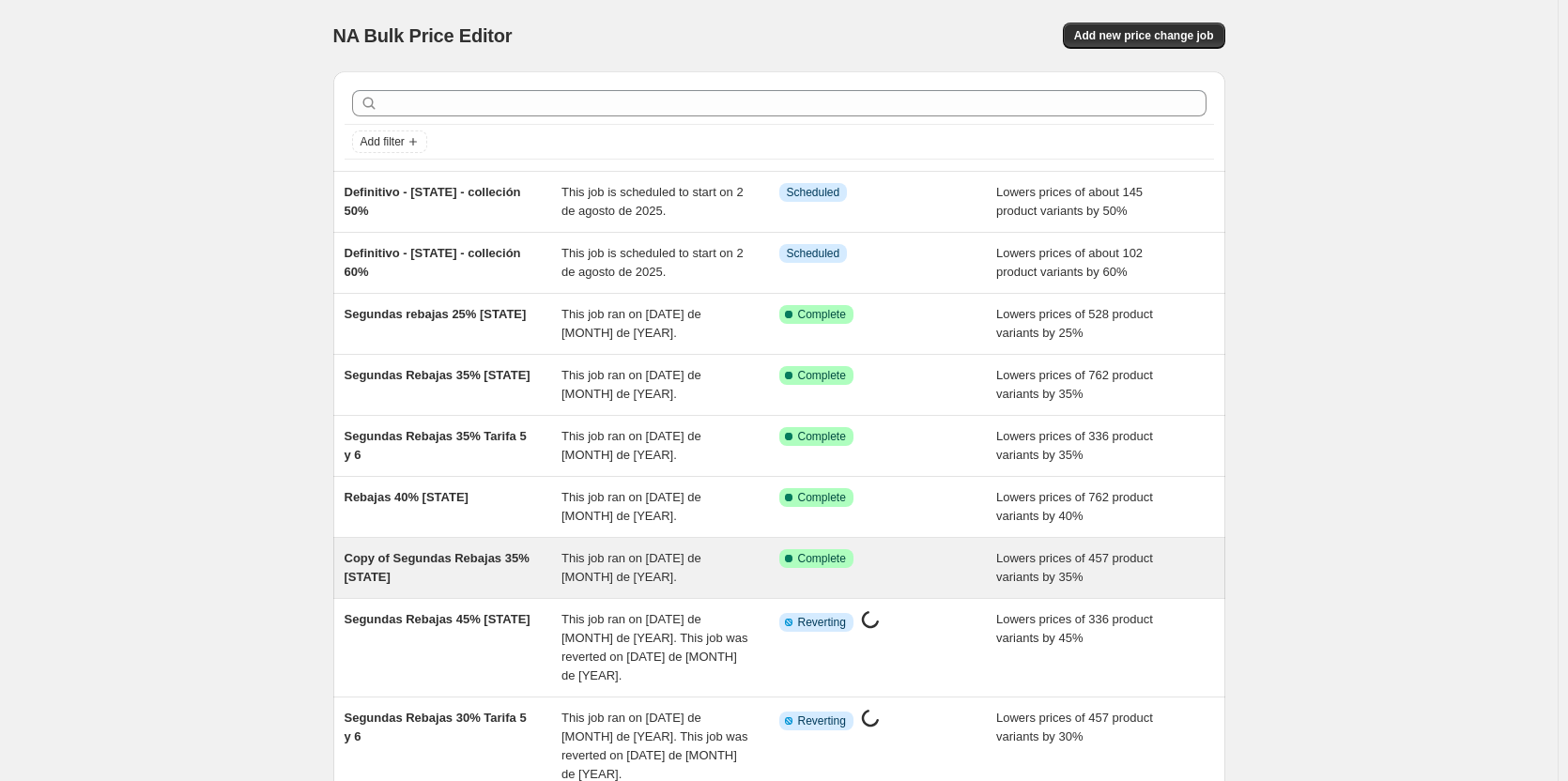 click on "Copy of Segundas Rebajas 35% España" at bounding box center [453, 568] 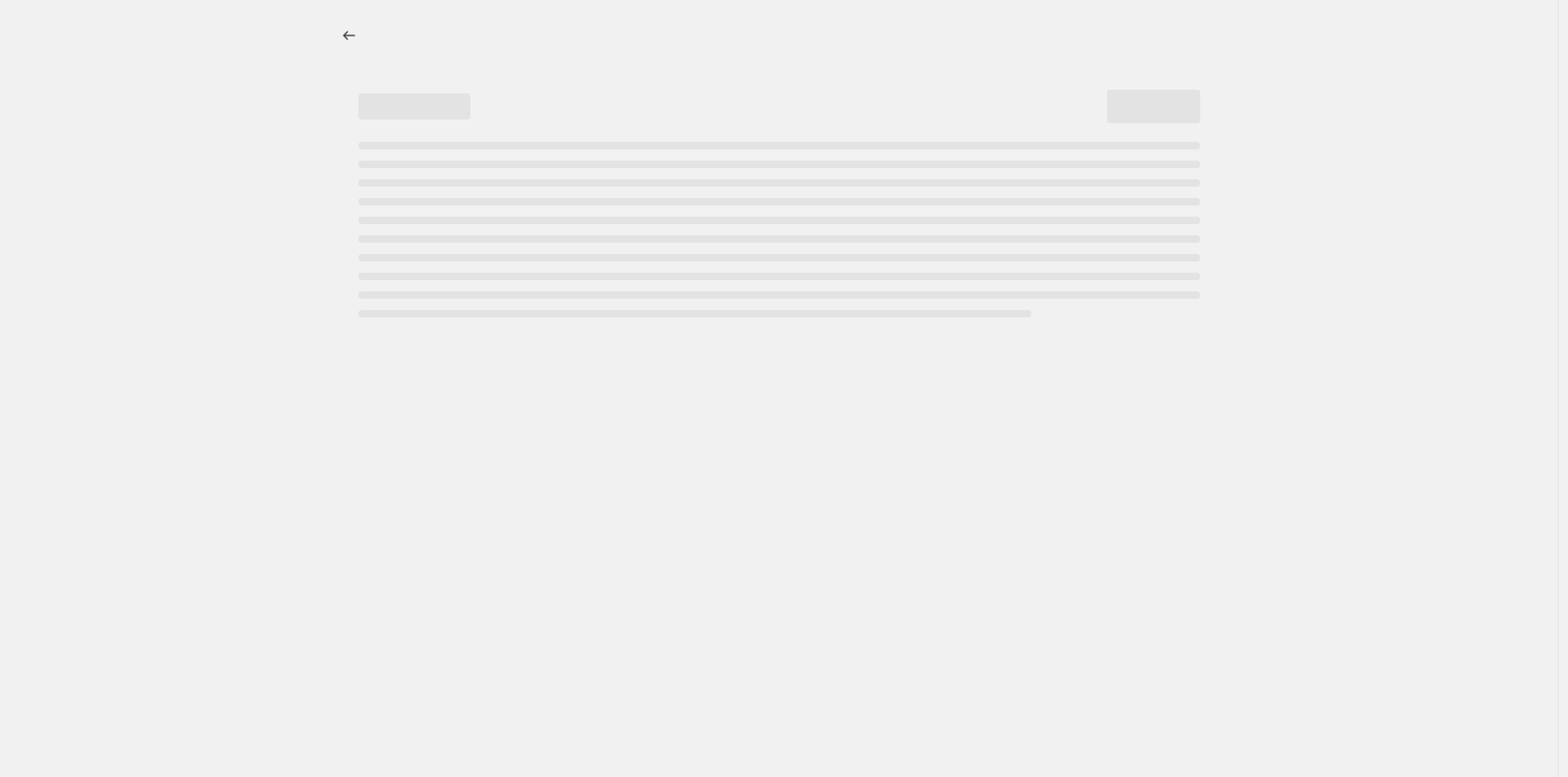 select on "percentage" 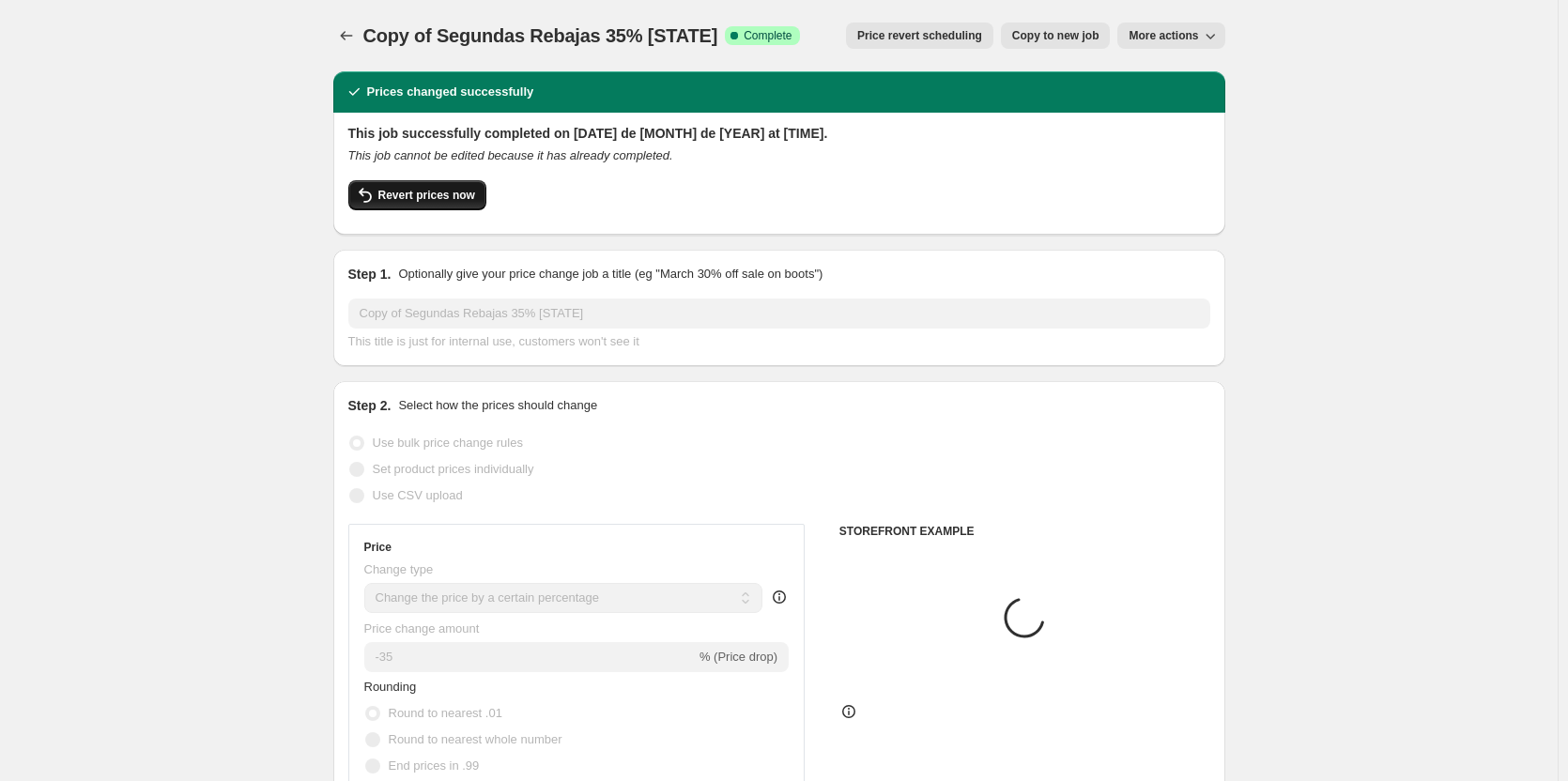 click on "Revert prices now" at bounding box center [426, 195] 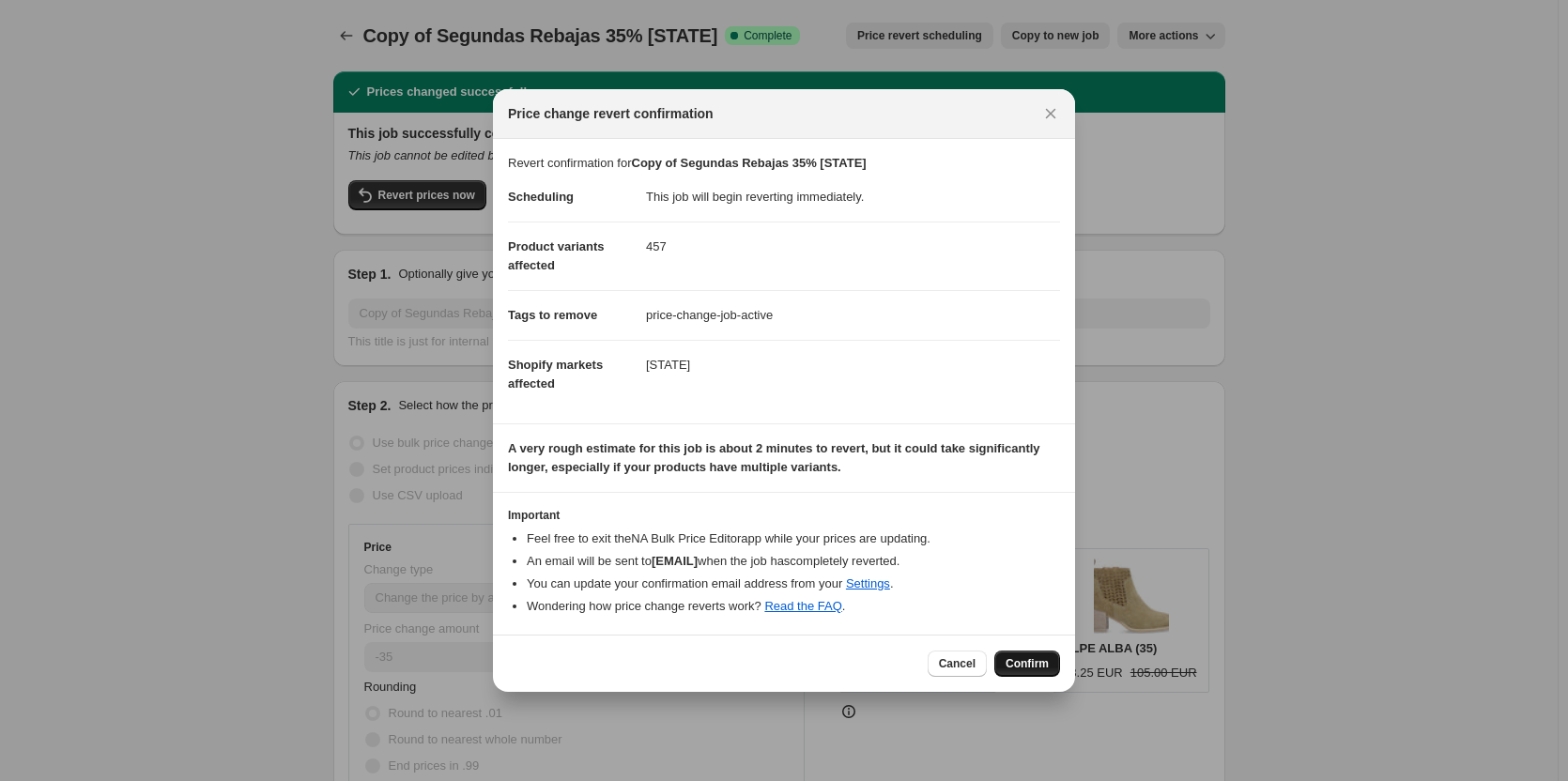 click on "Confirm" at bounding box center (1027, 664) 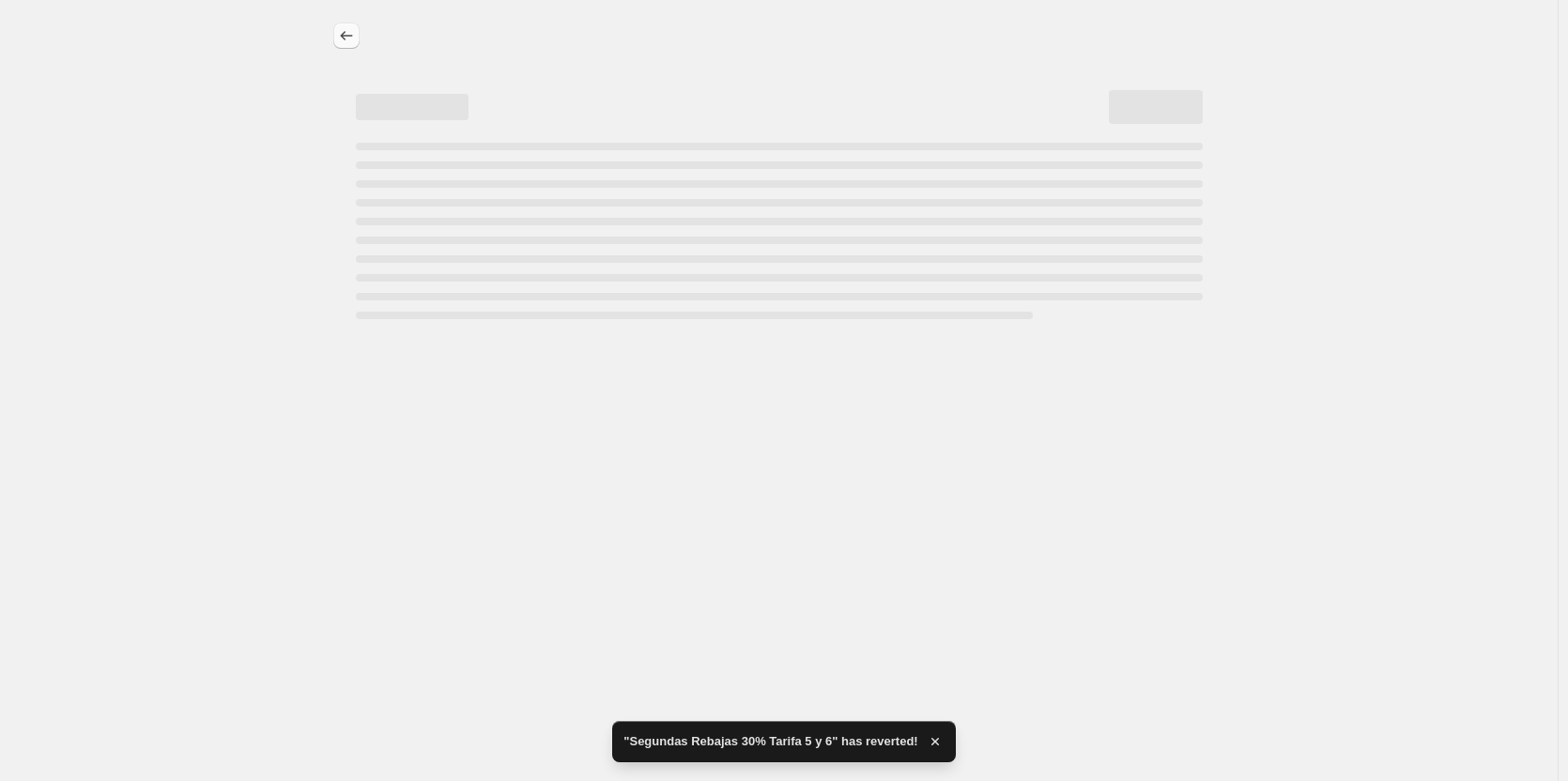 select on "percentage" 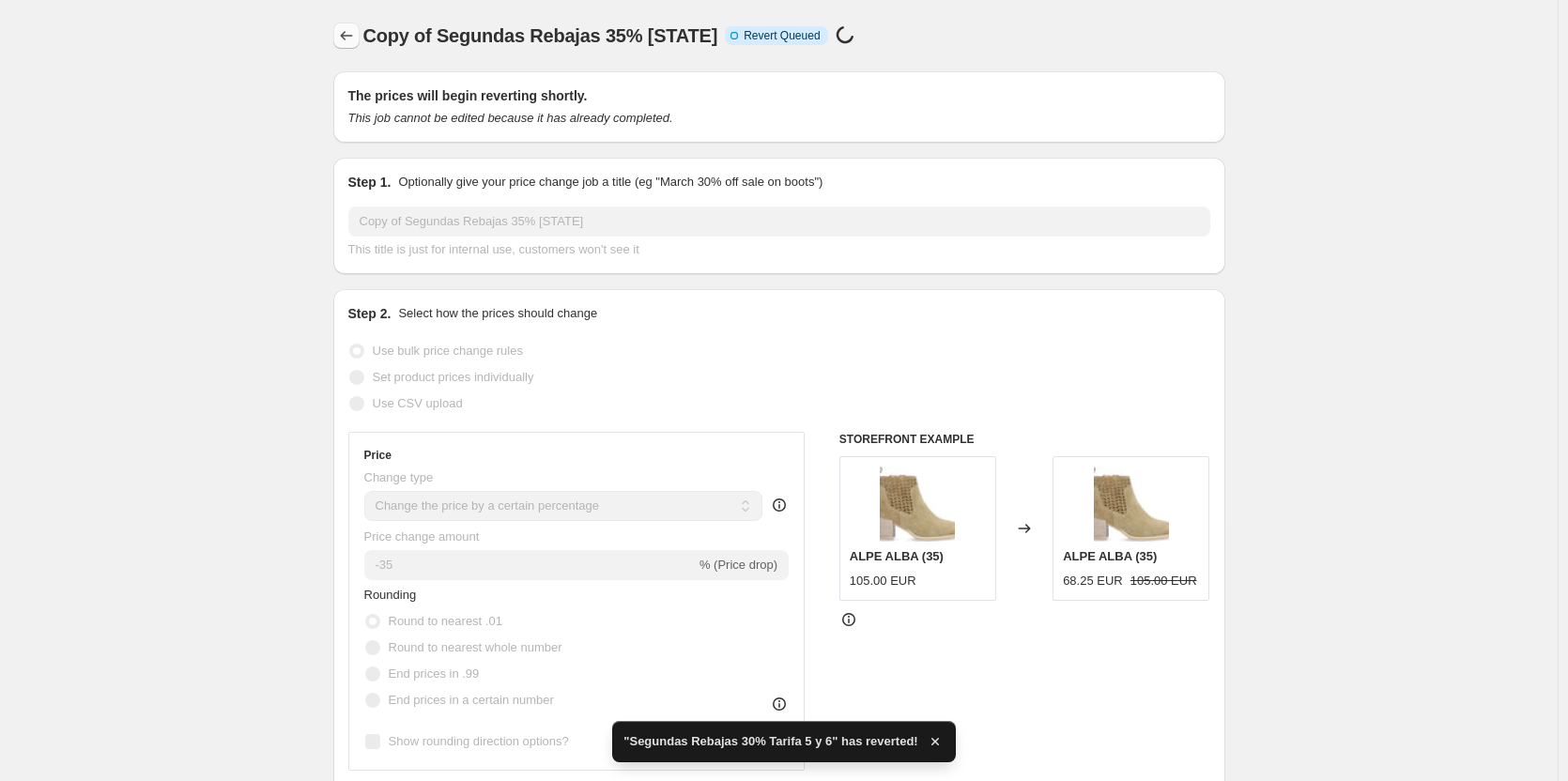 click at bounding box center [346, 36] 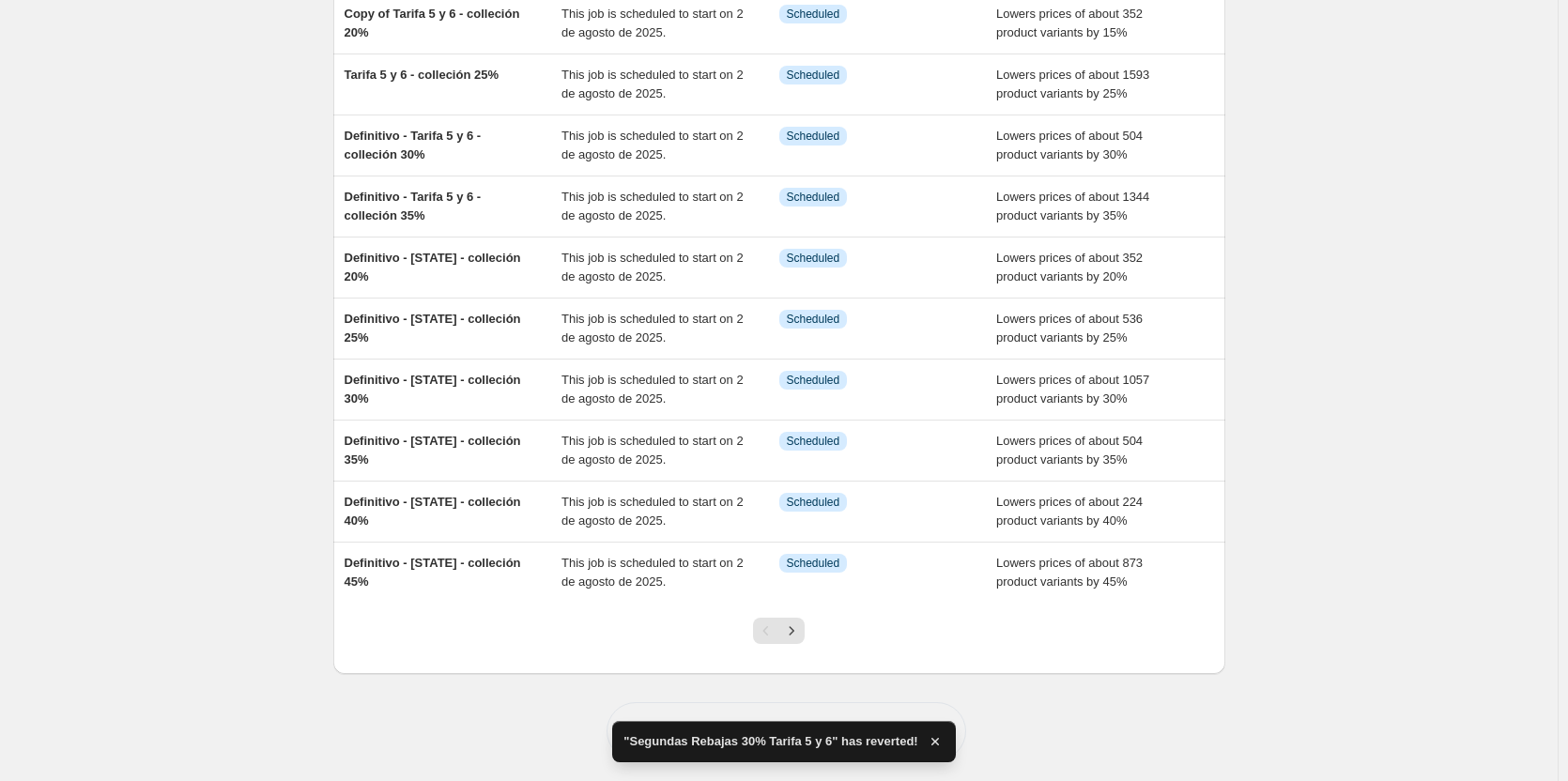 scroll, scrollTop: 186, scrollLeft: 0, axis: vertical 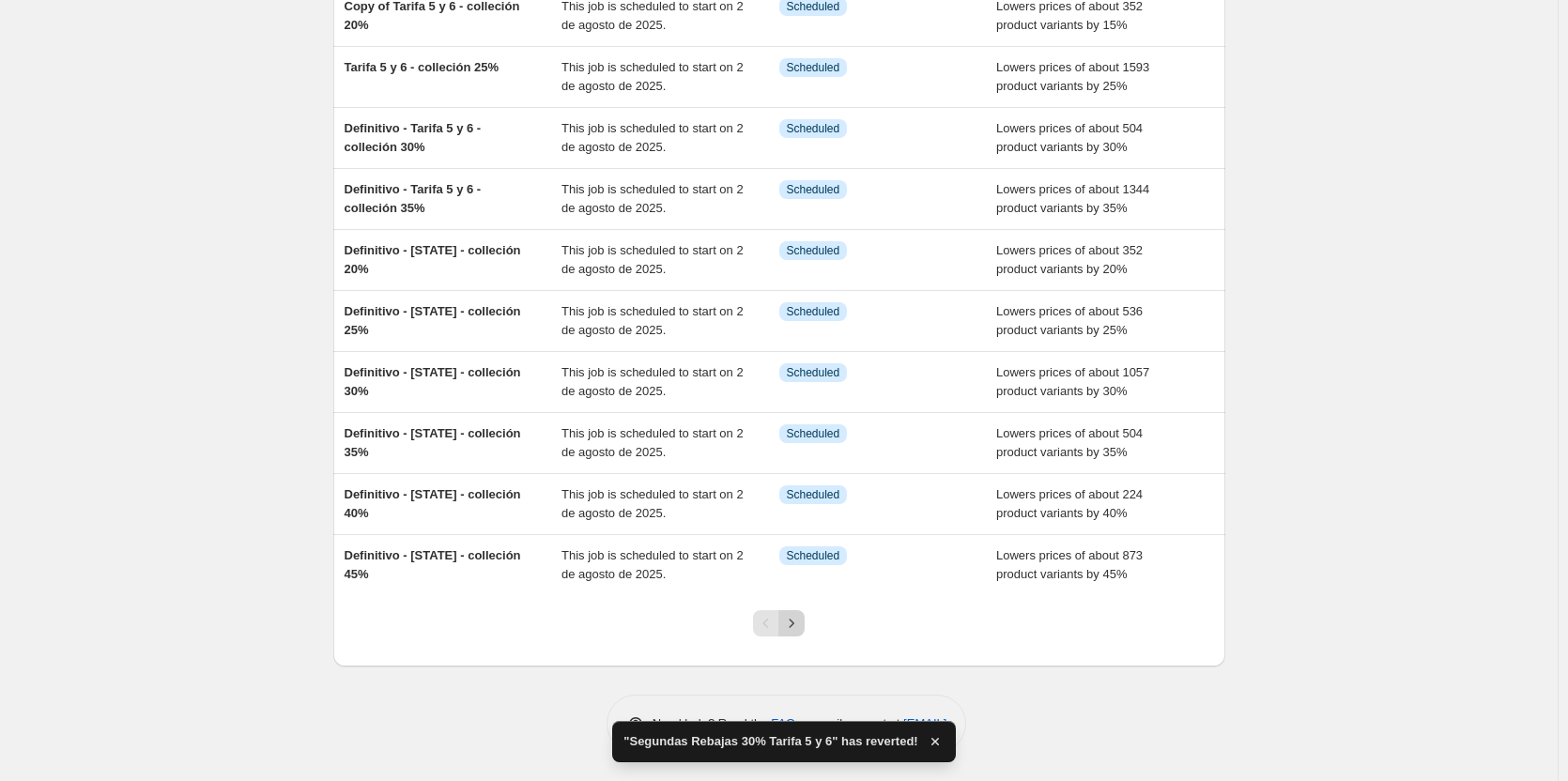 click 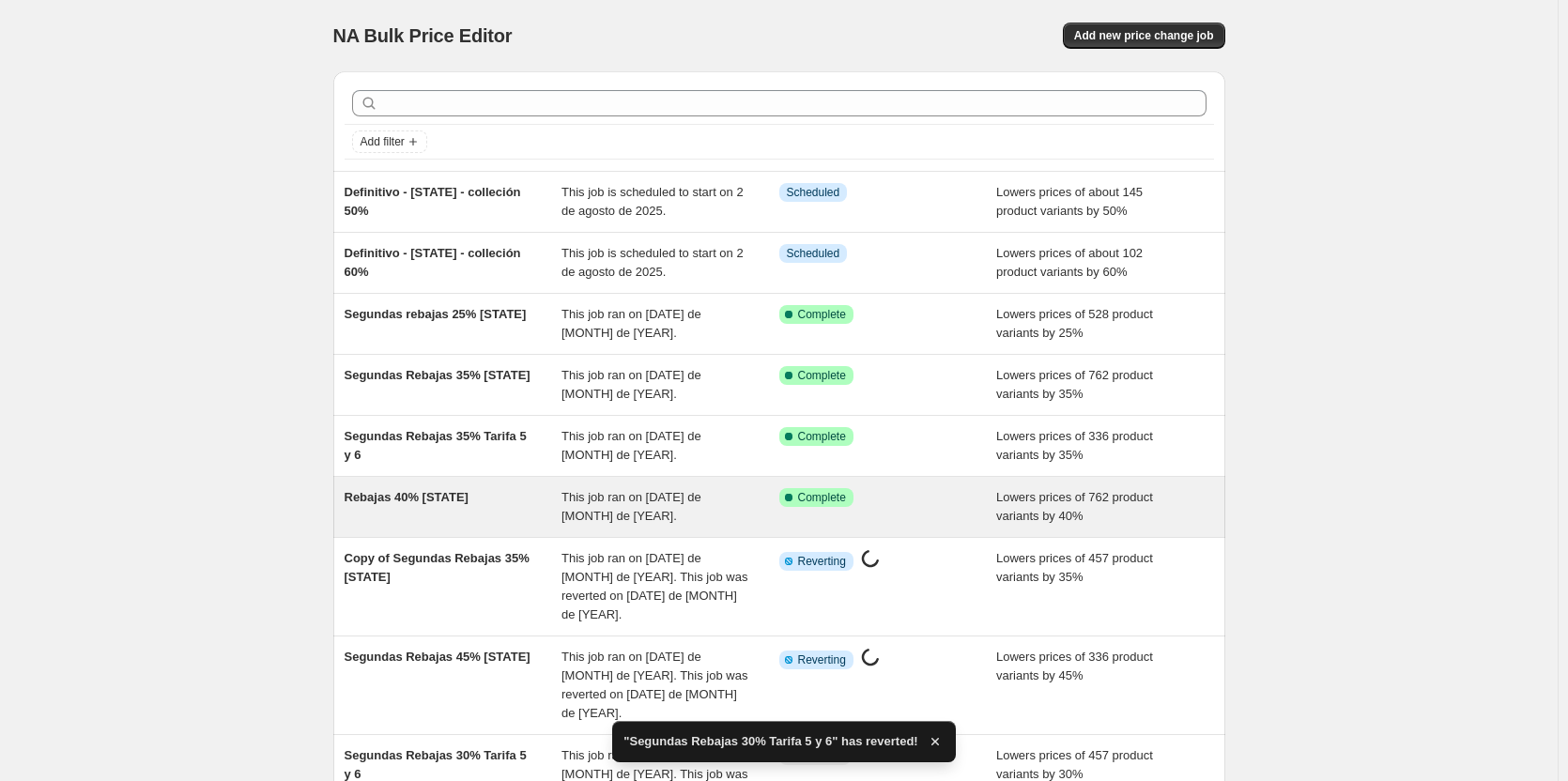 click on "Rebajas 40% España" at bounding box center (407, 497) 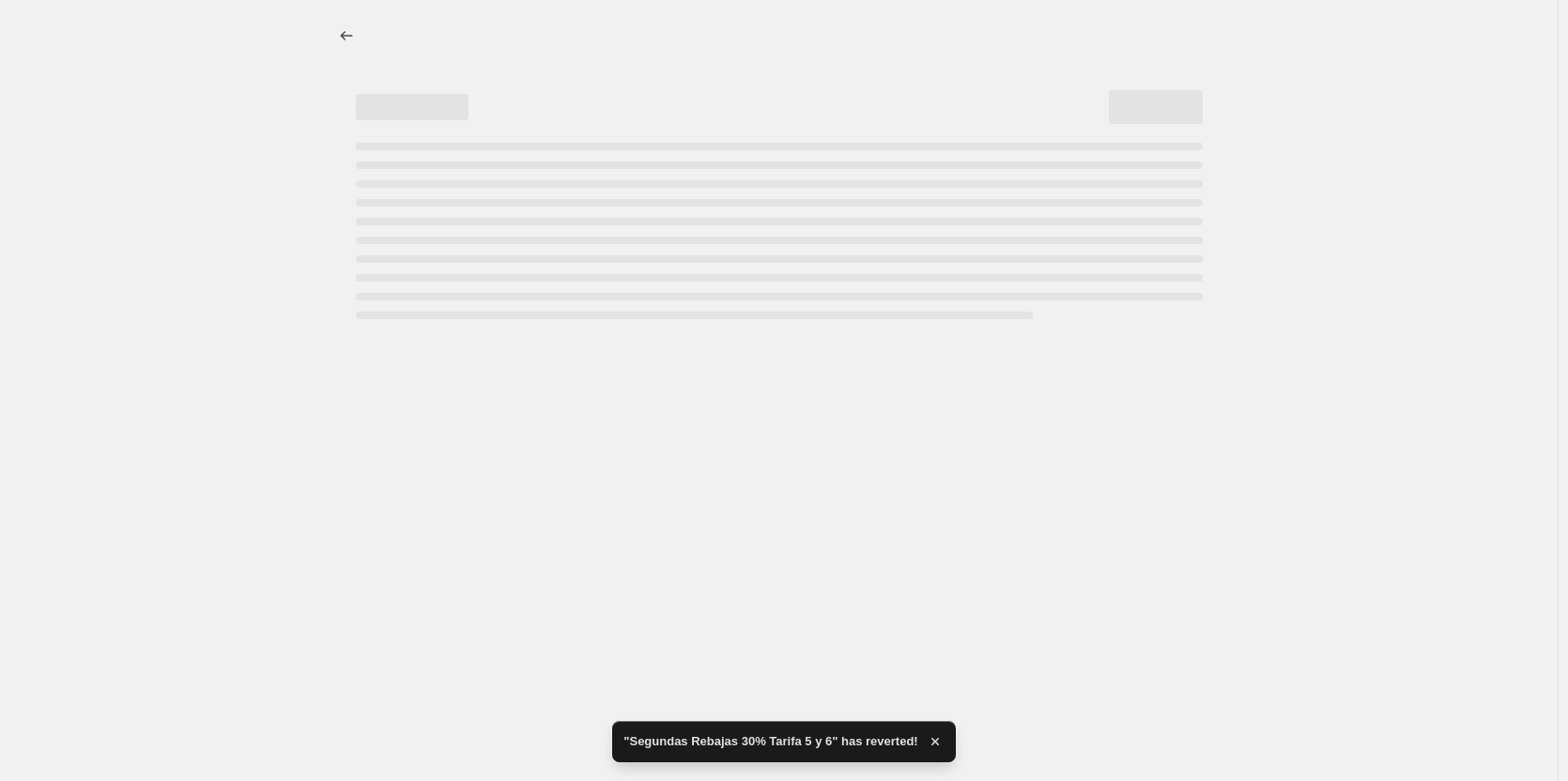 select on "percentage" 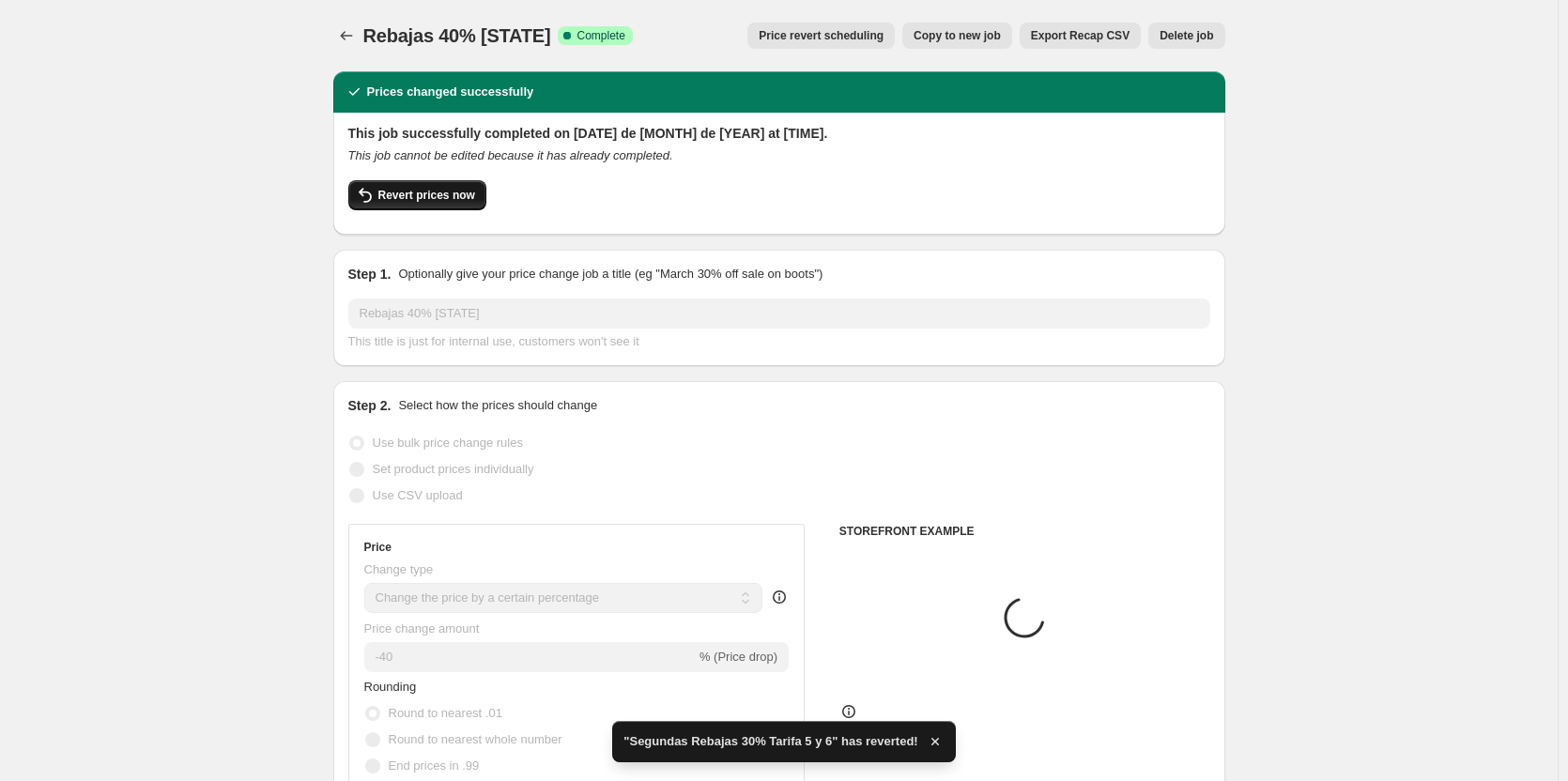 click on "Revert prices now" at bounding box center (426, 195) 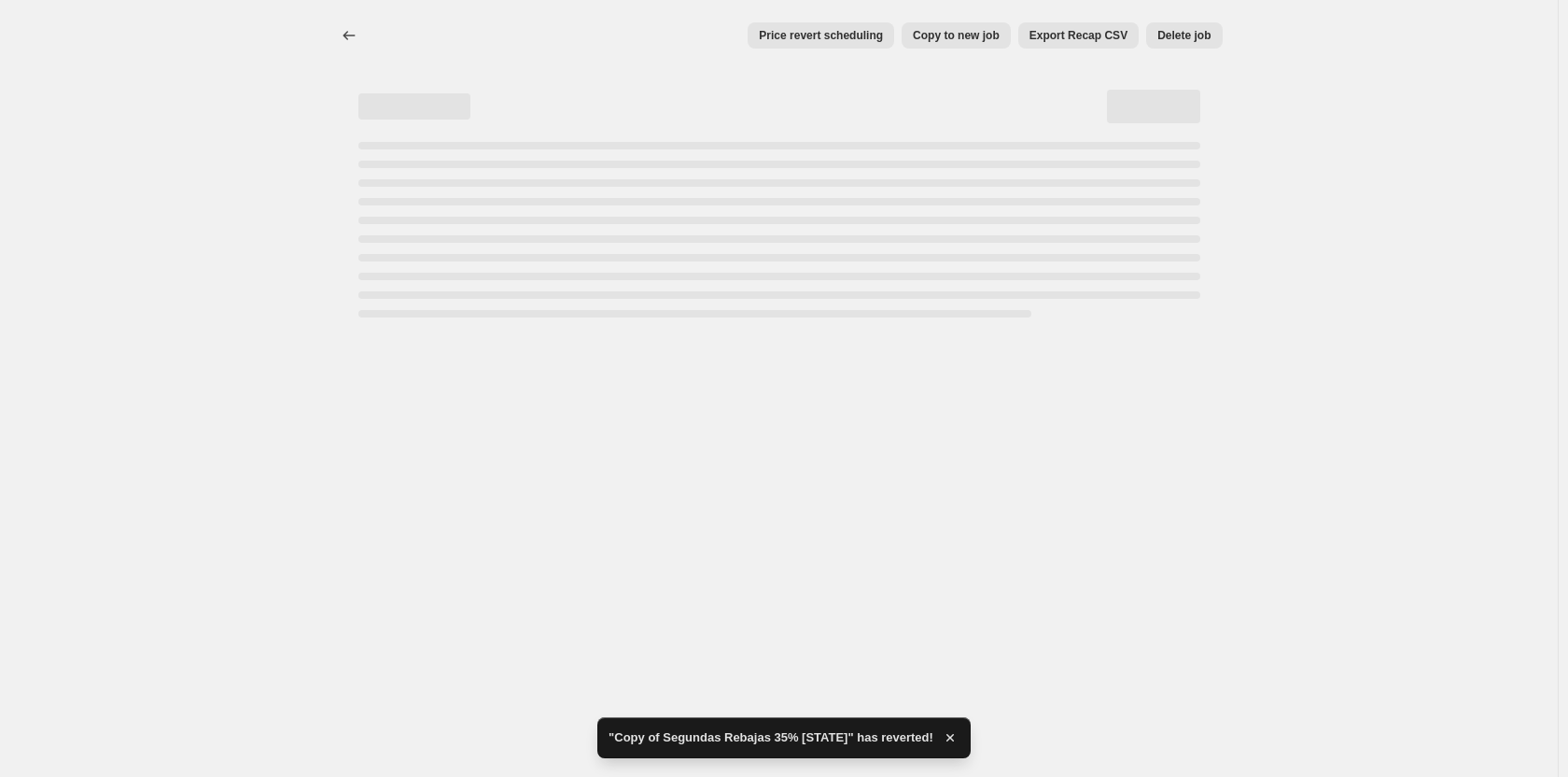 select on "percentage" 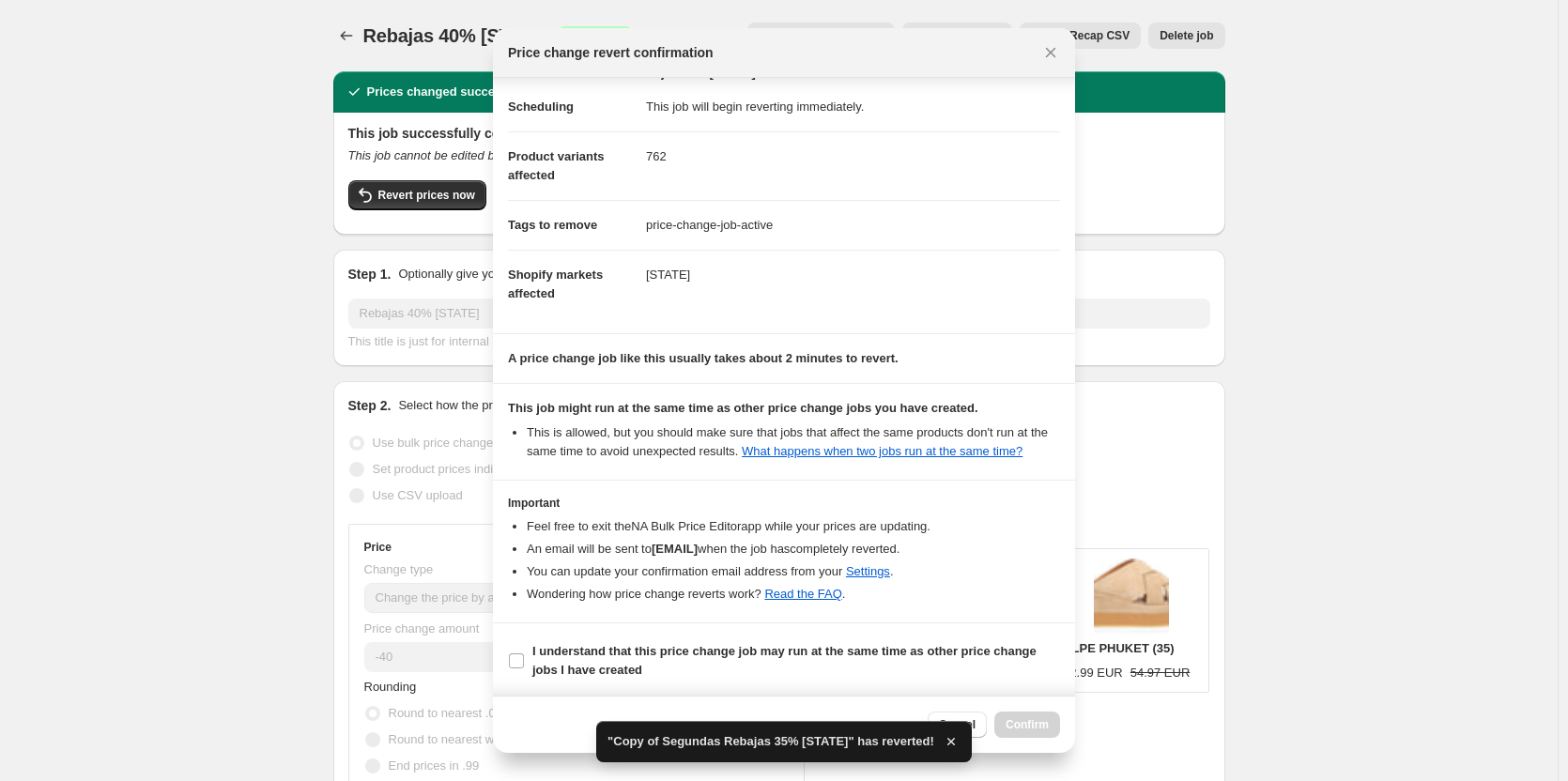 scroll, scrollTop: 32, scrollLeft: 0, axis: vertical 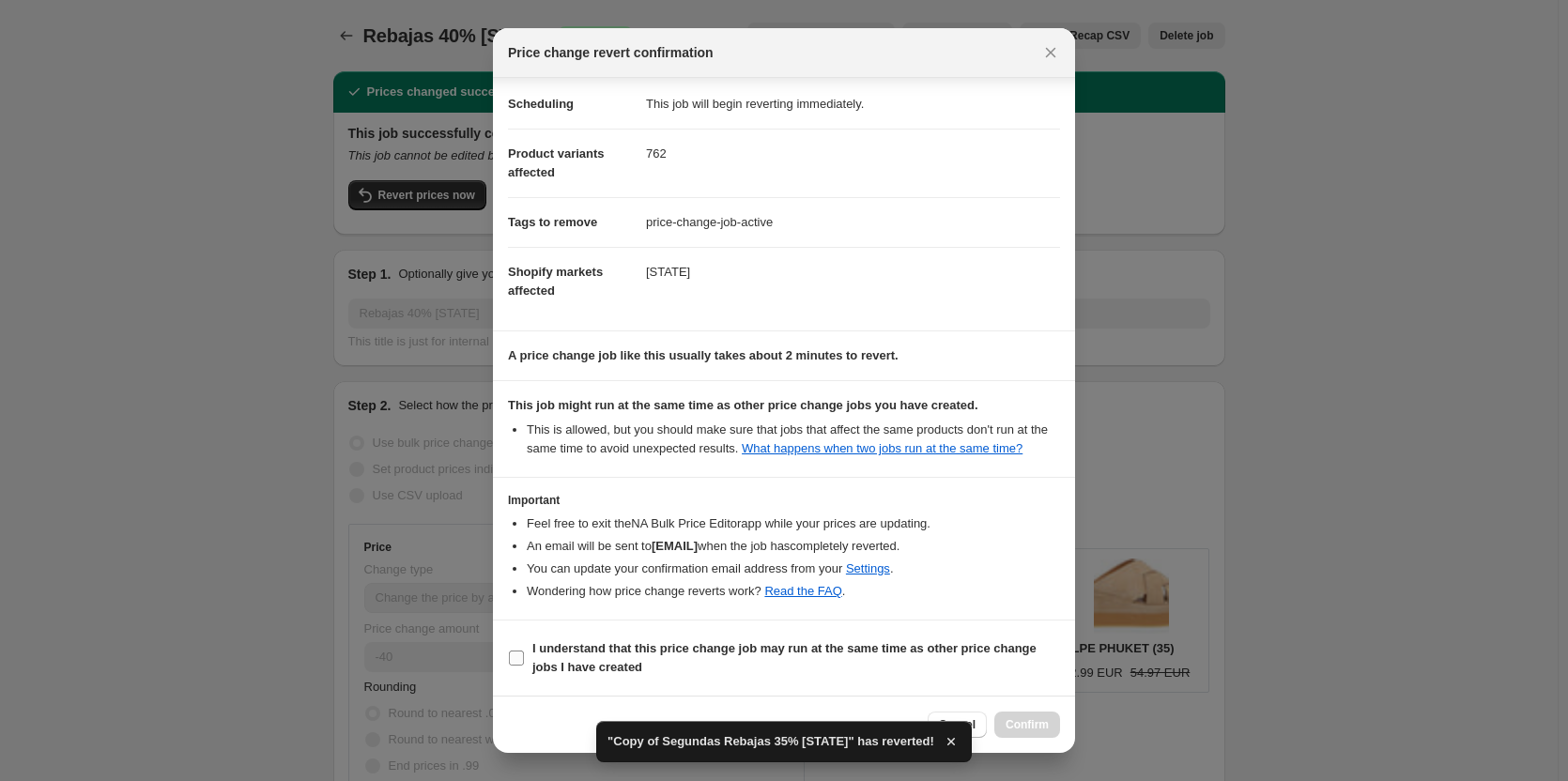 click on "I understand that this price change job may run at the same time as other price change jobs I have created" at bounding box center [784, 657] 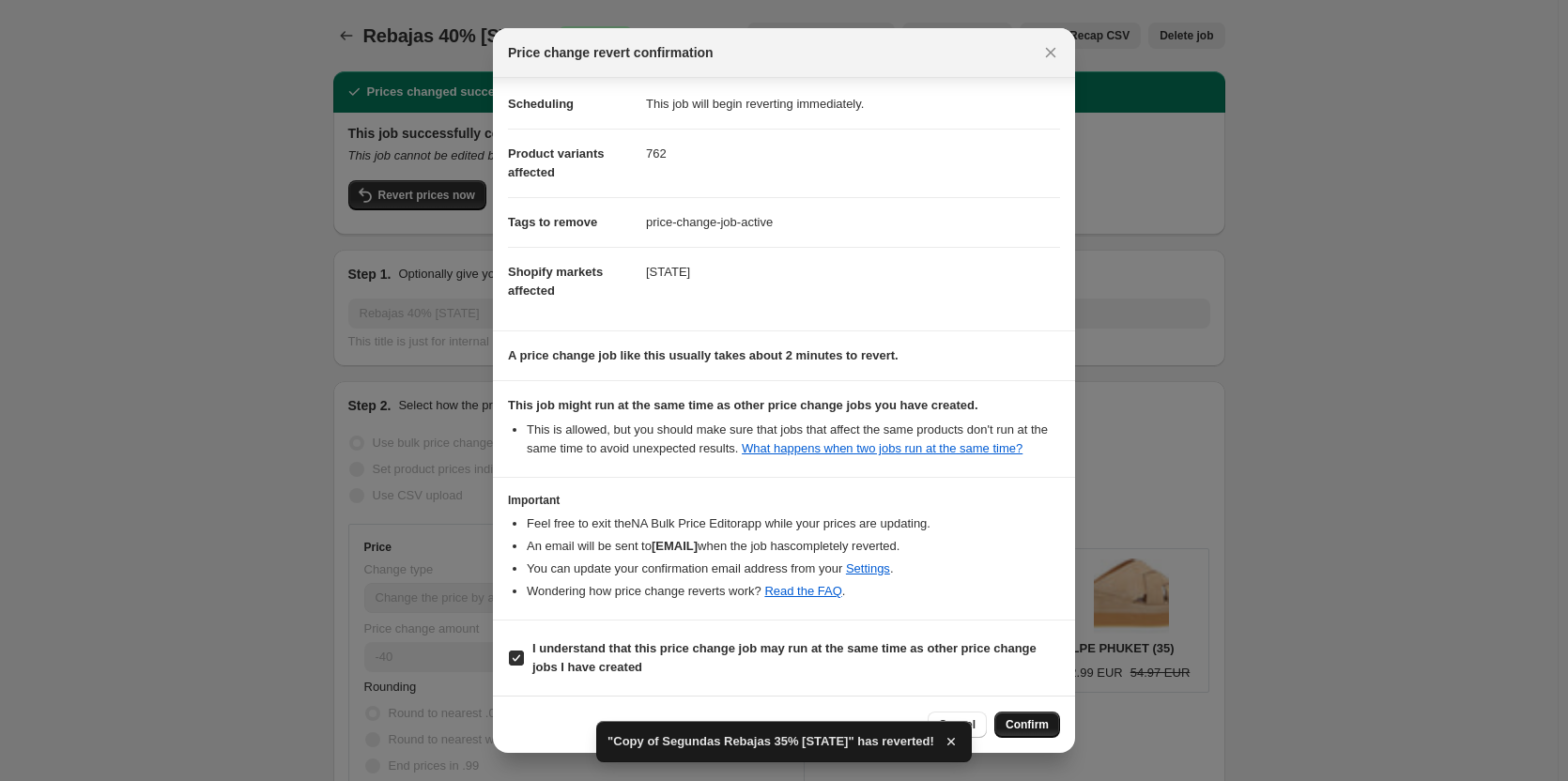 click on "Confirm" at bounding box center (1027, 725) 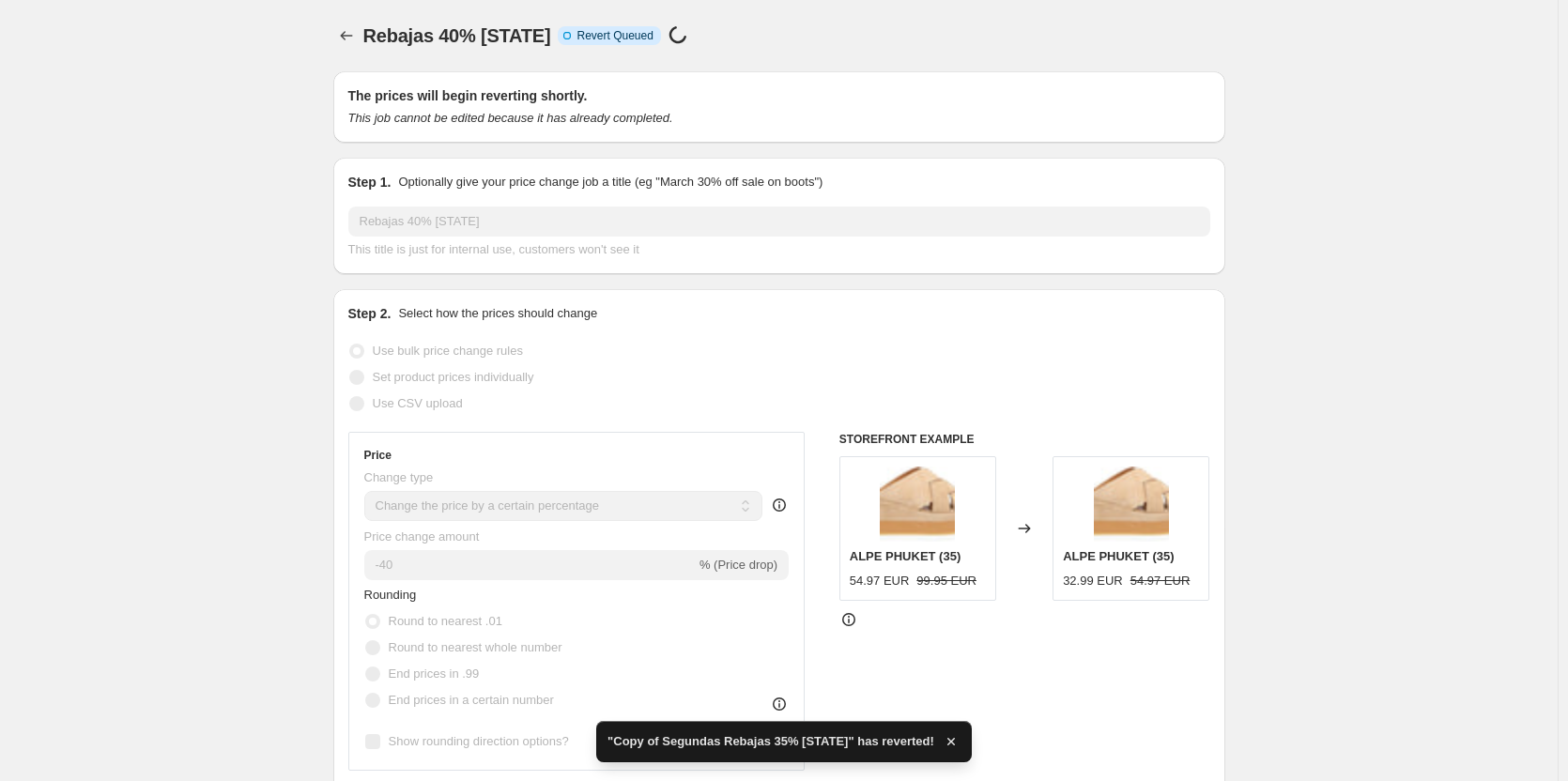 click on "Rebajas 40% España. This page is ready Rebajas 40% España Info Incomplete Revert Queued Price change job in progress..." at bounding box center (779, 36) 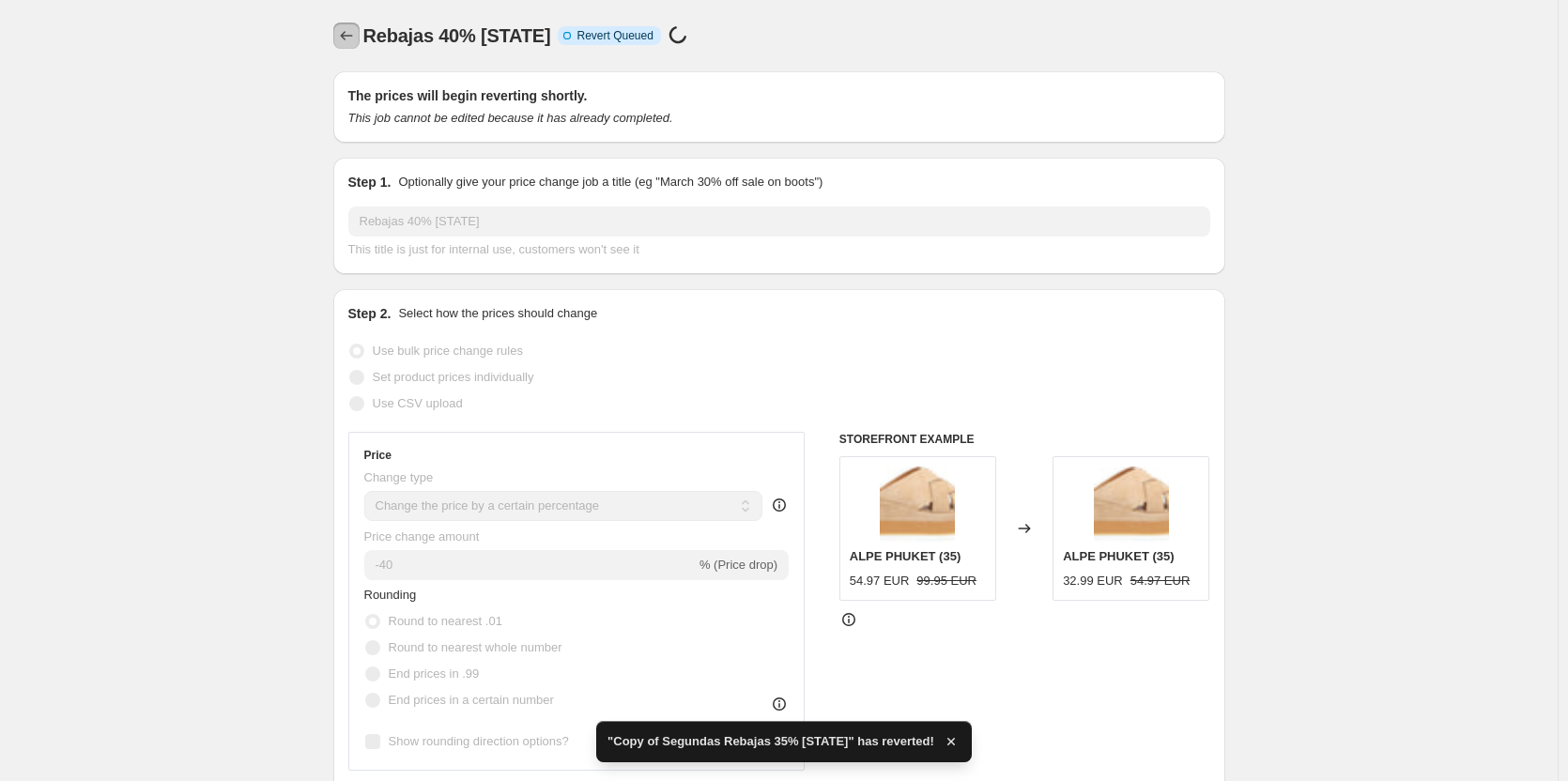 click at bounding box center [346, 36] 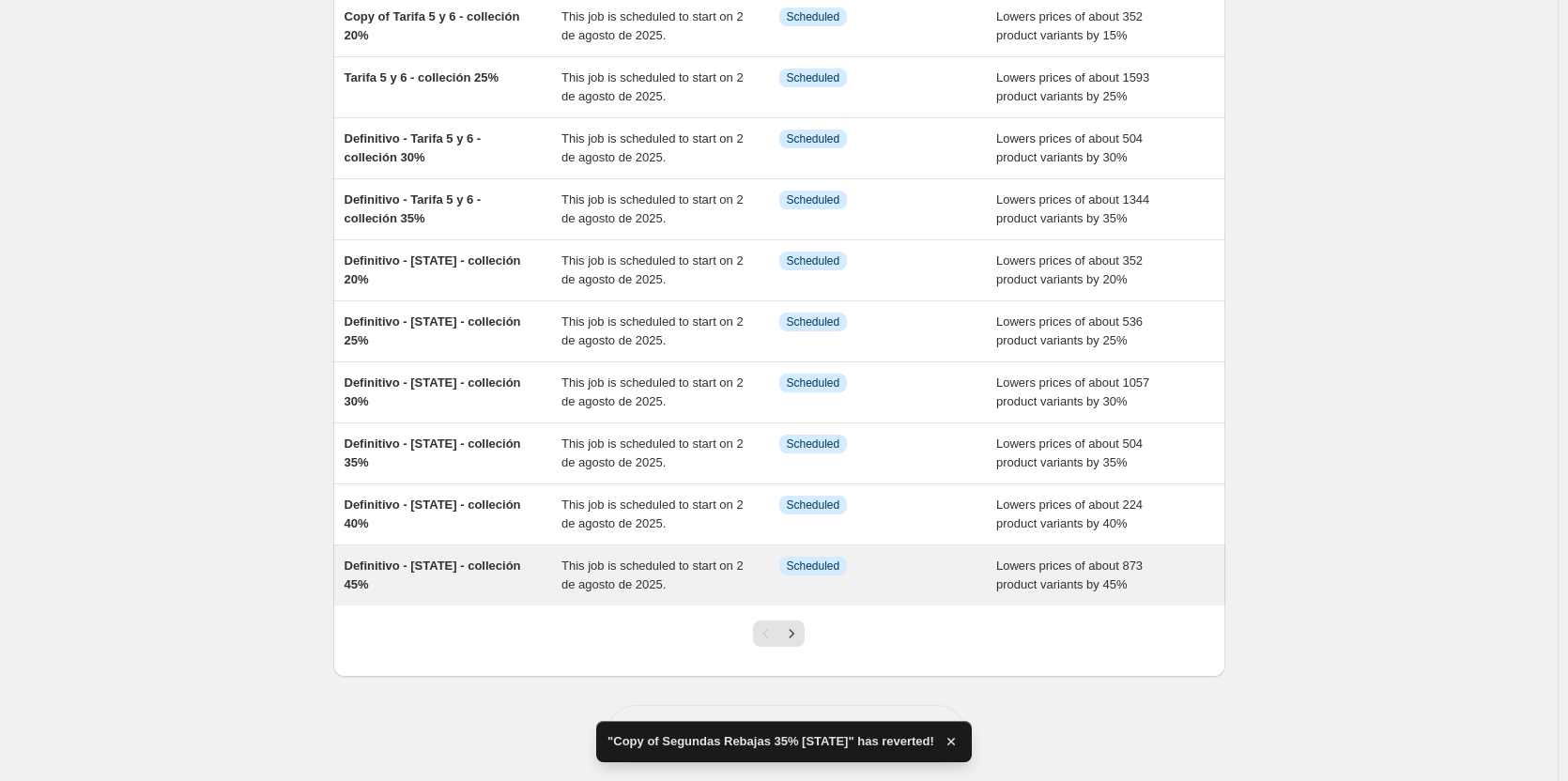 scroll, scrollTop: 186, scrollLeft: 0, axis: vertical 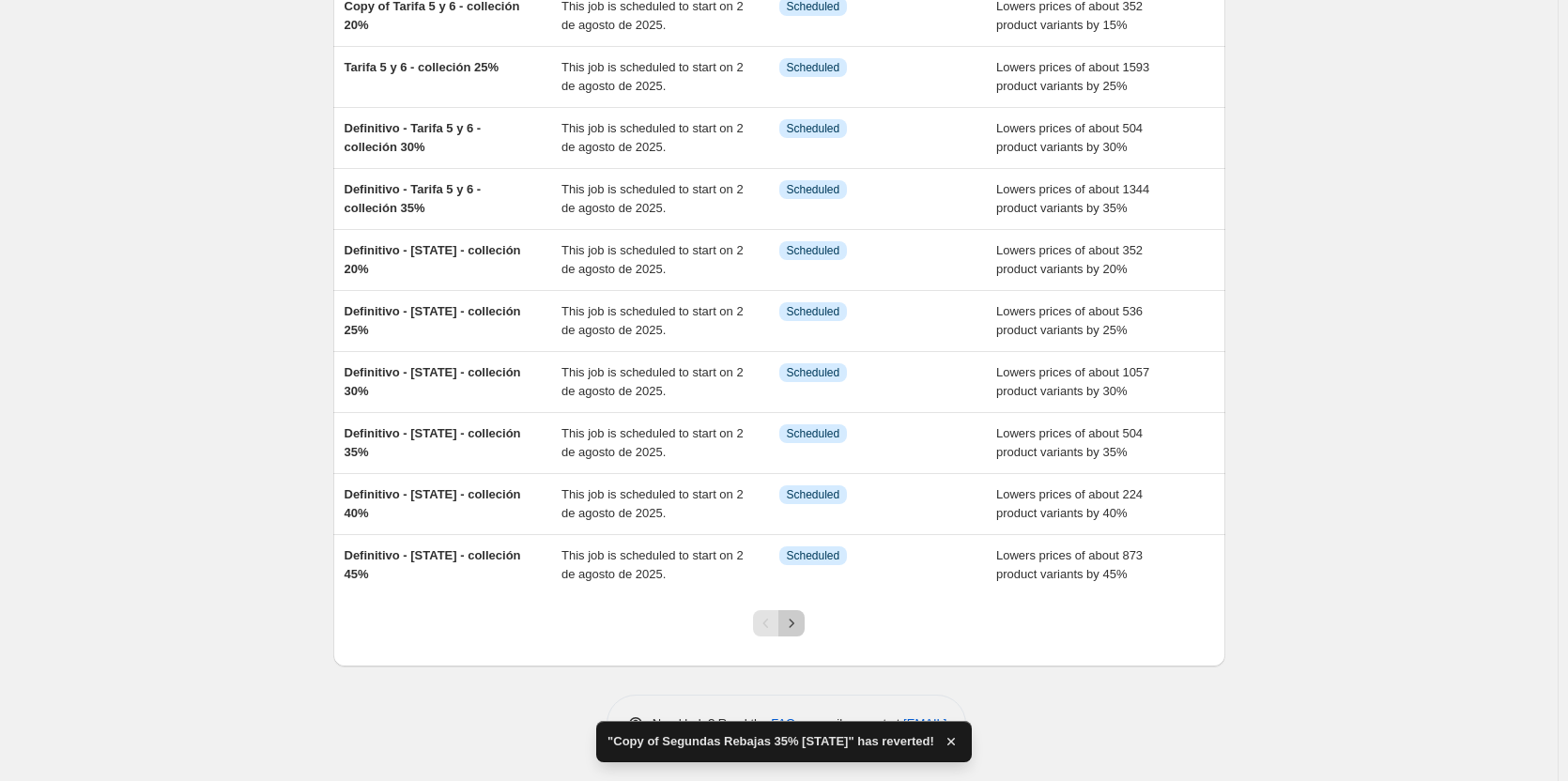 click 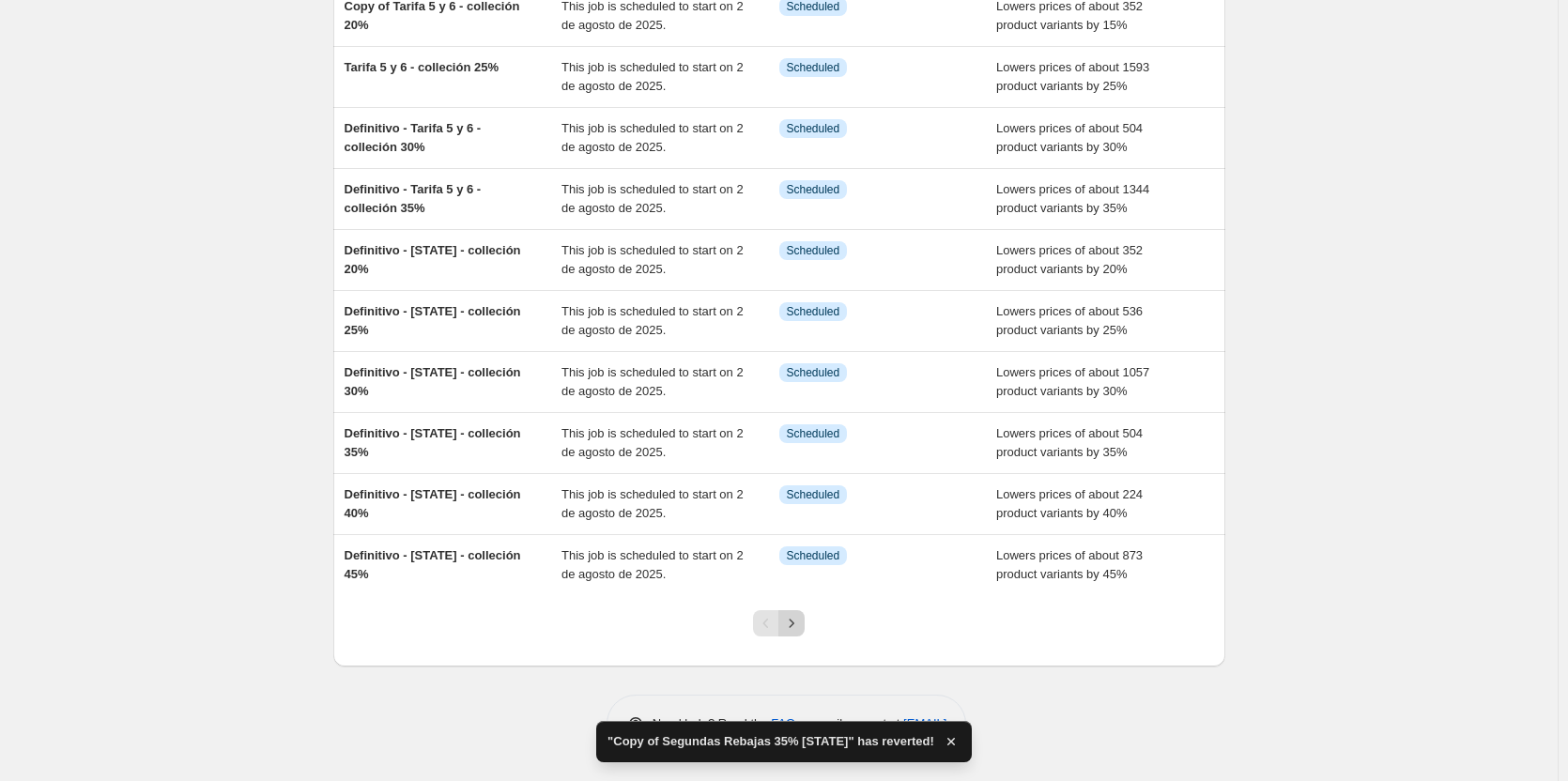 scroll, scrollTop: 0, scrollLeft: 0, axis: both 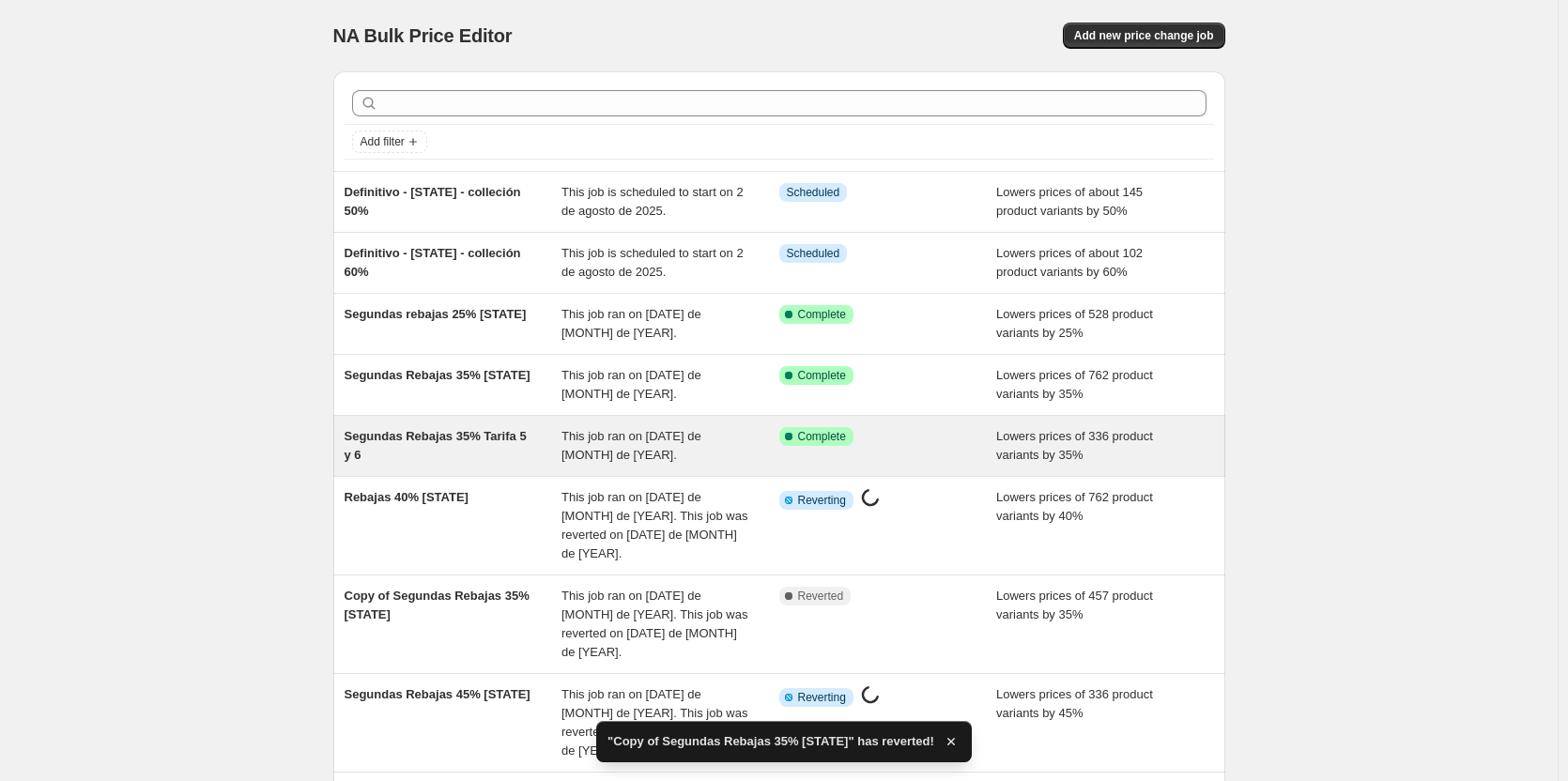 click on "Segundas Rebajas 35% Tarifa 5 y 6 This job ran on 1 de agosto de 2025. Success Complete Complete Lowers prices of 336 product variants by 35%" at bounding box center [779, 446] 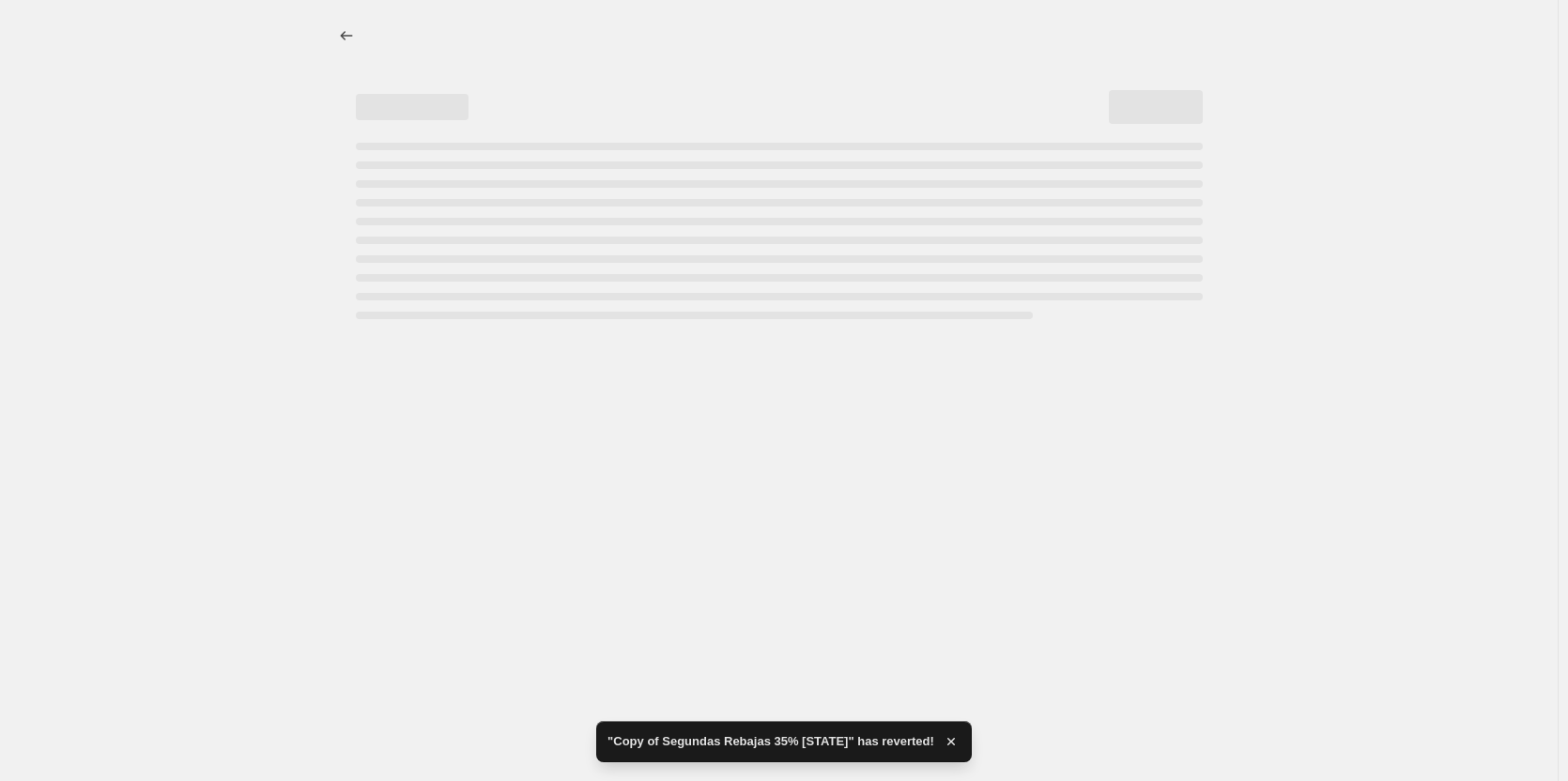 select on "percentage" 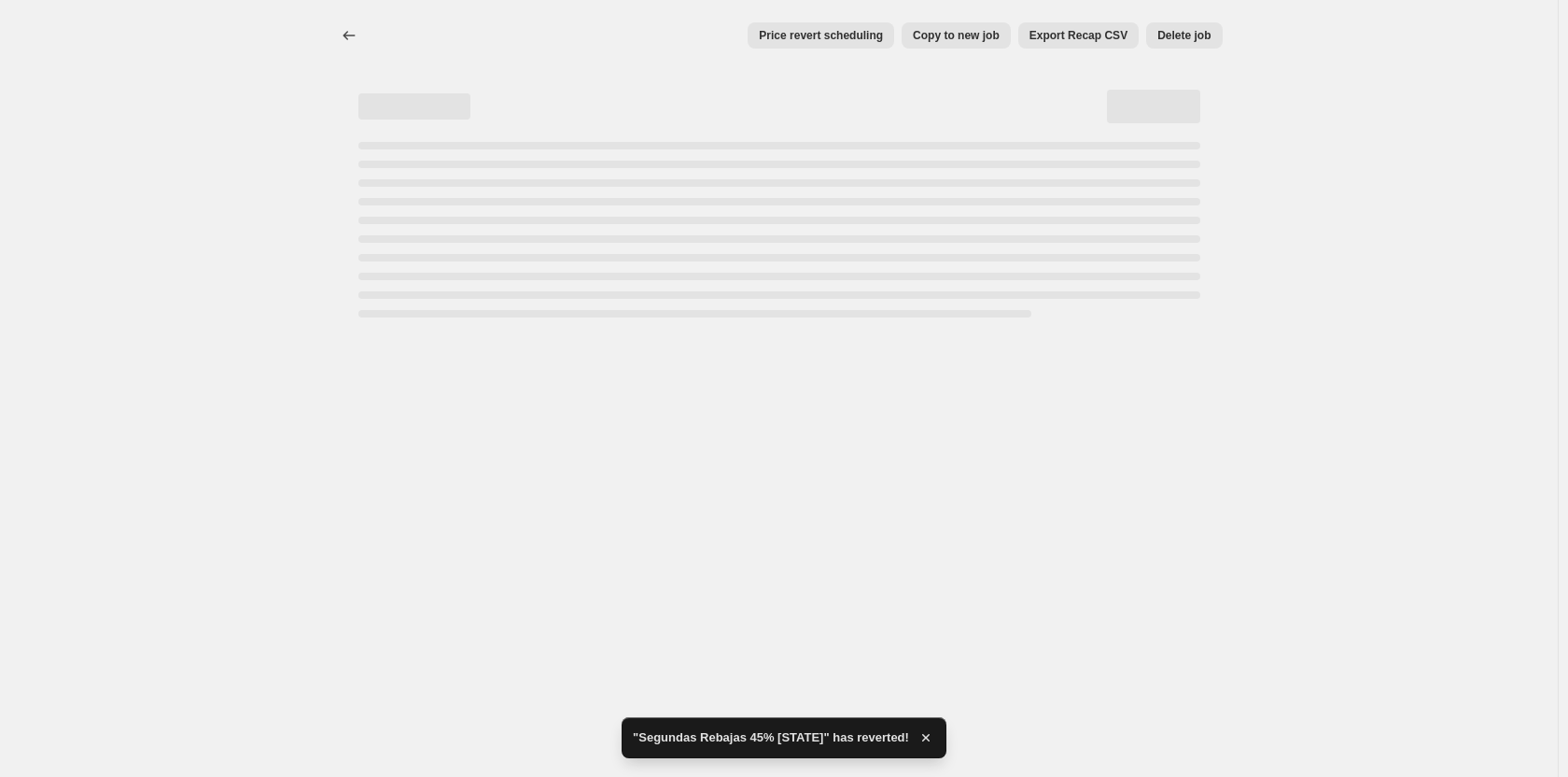 select on "percentage" 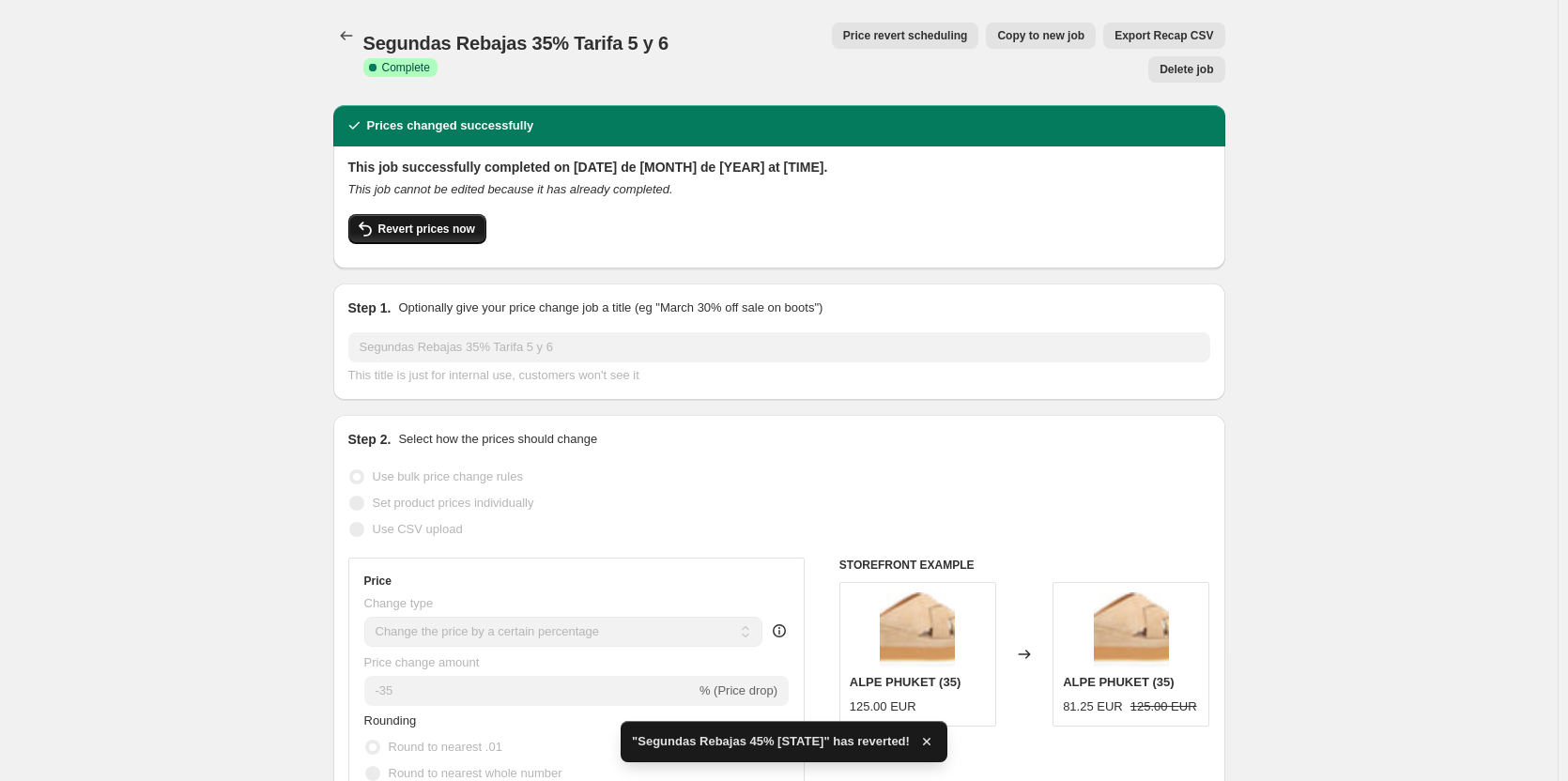 click on "Revert prices now" at bounding box center [417, 229] 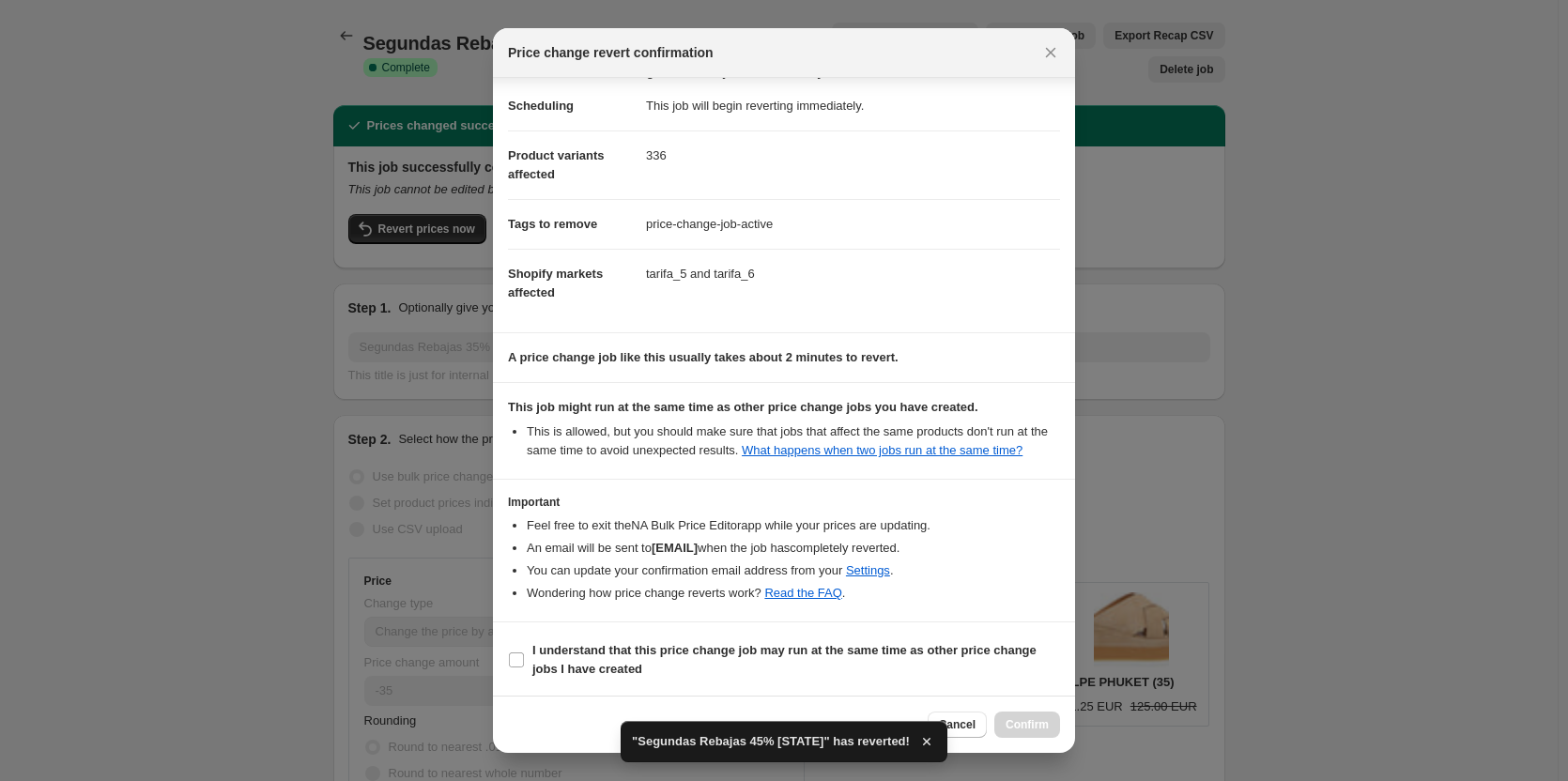 scroll, scrollTop: 32, scrollLeft: 0, axis: vertical 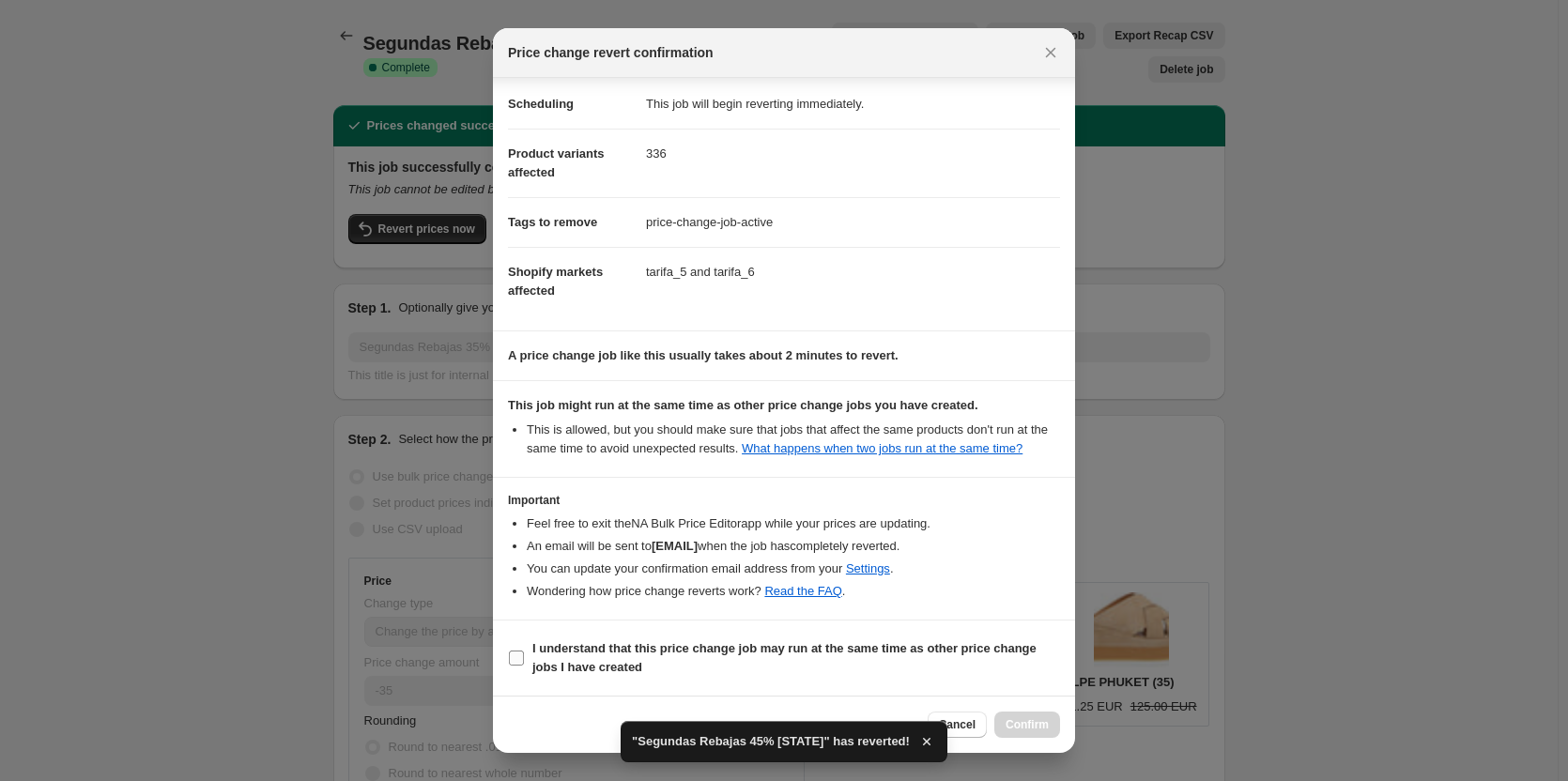 click on "I understand that this price change job may run at the same time as other price change jobs I have created" at bounding box center [784, 657] 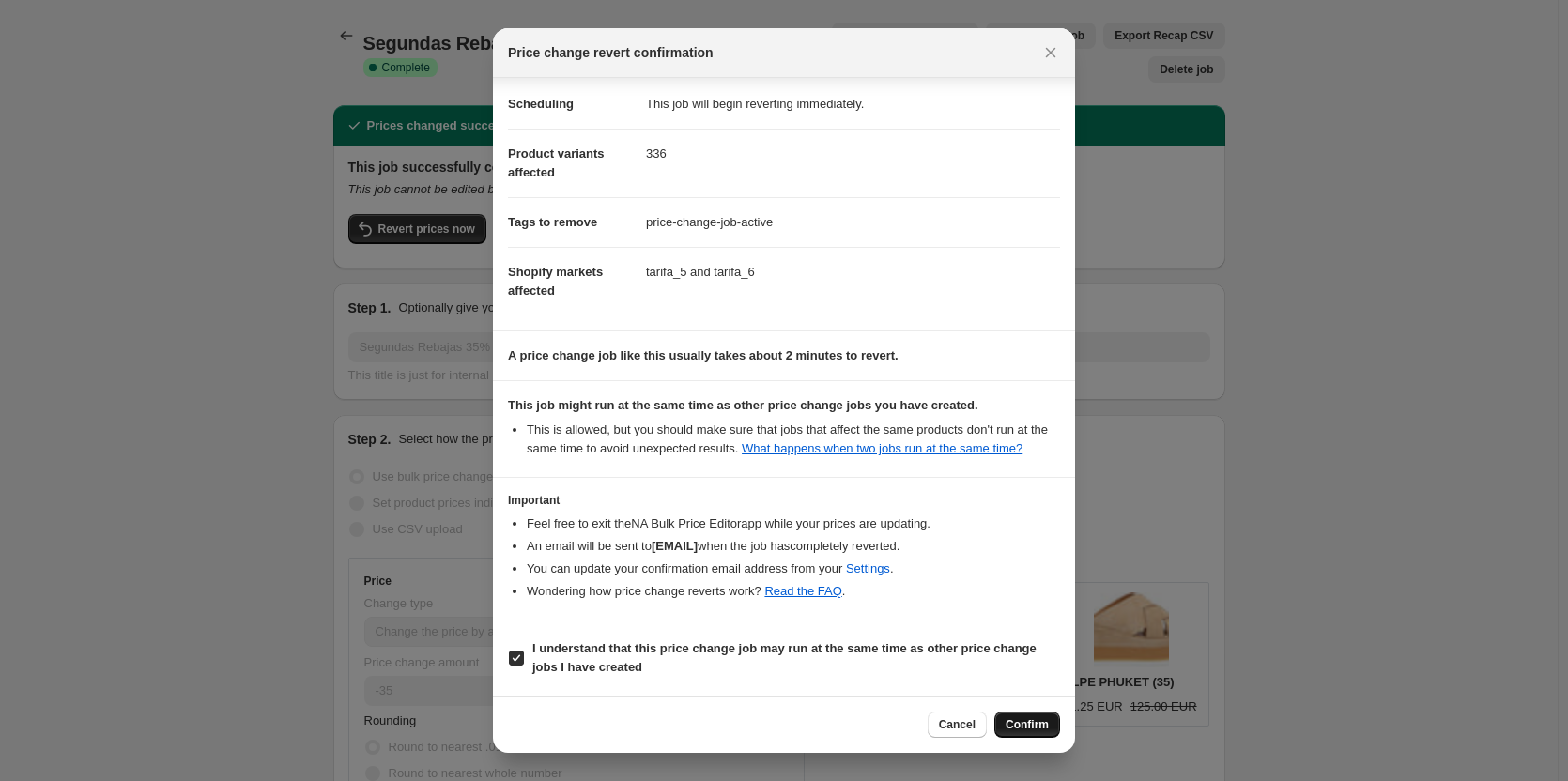 click on "Confirm" at bounding box center [1027, 725] 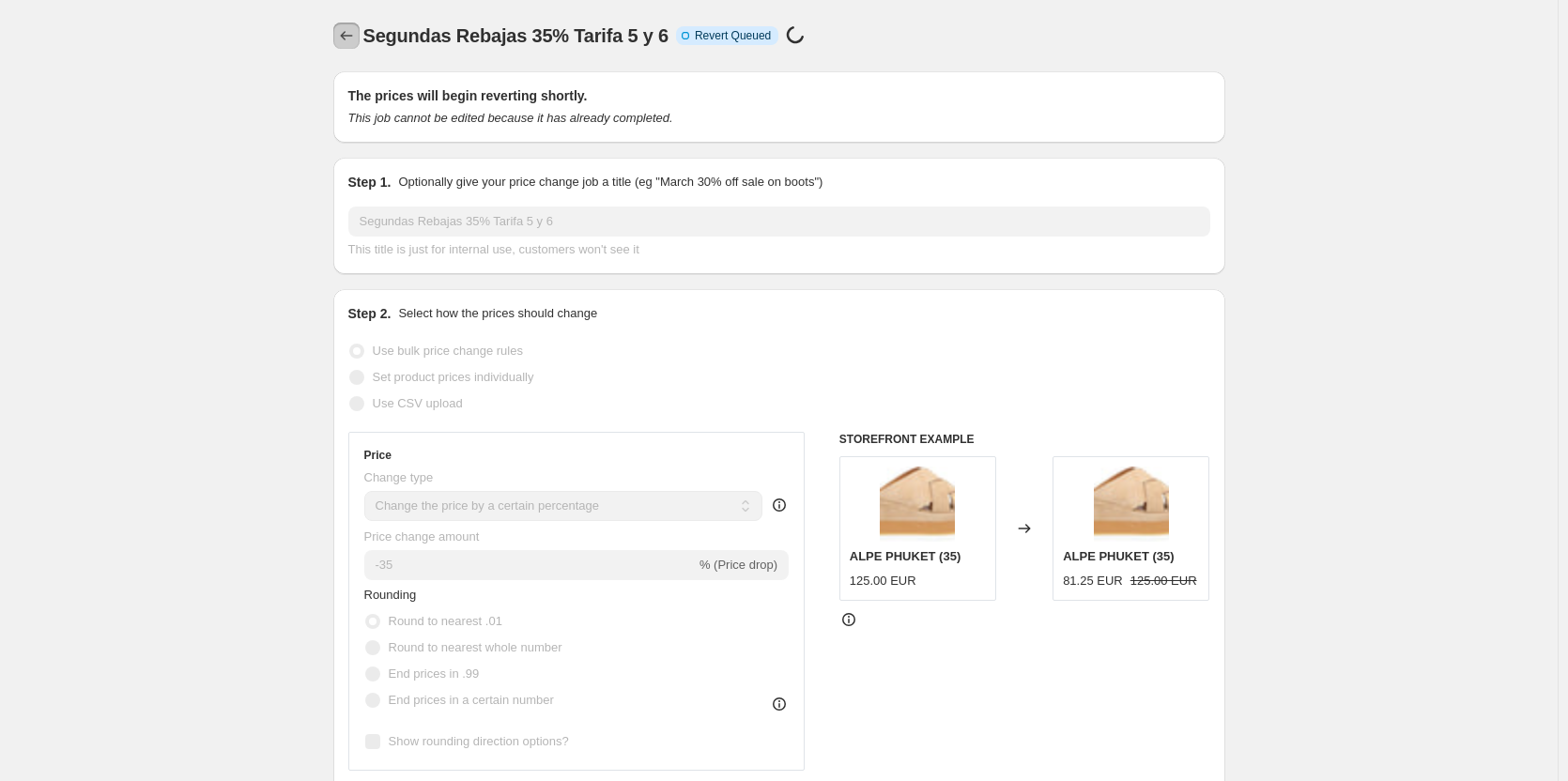 click 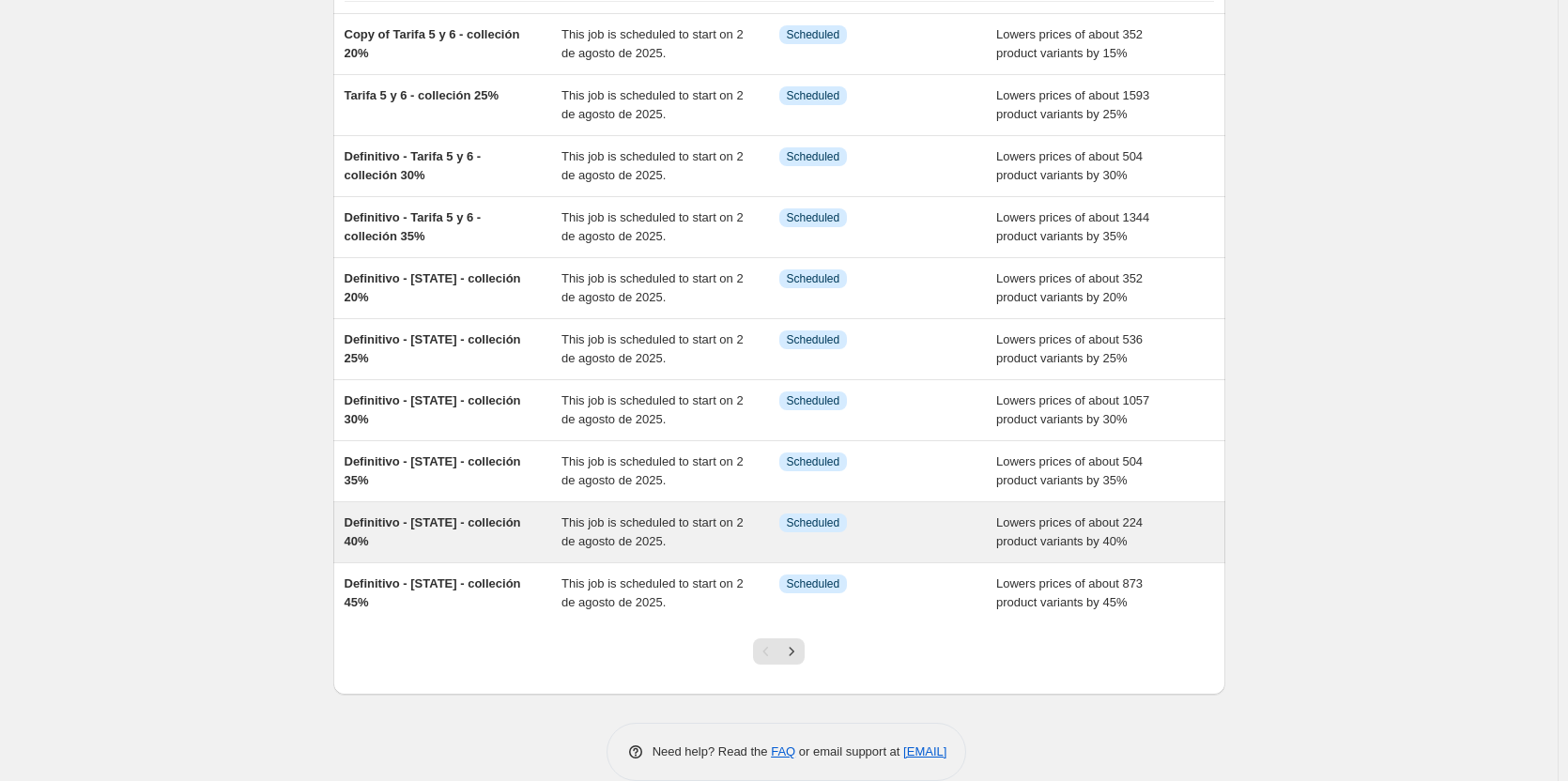 scroll, scrollTop: 186, scrollLeft: 0, axis: vertical 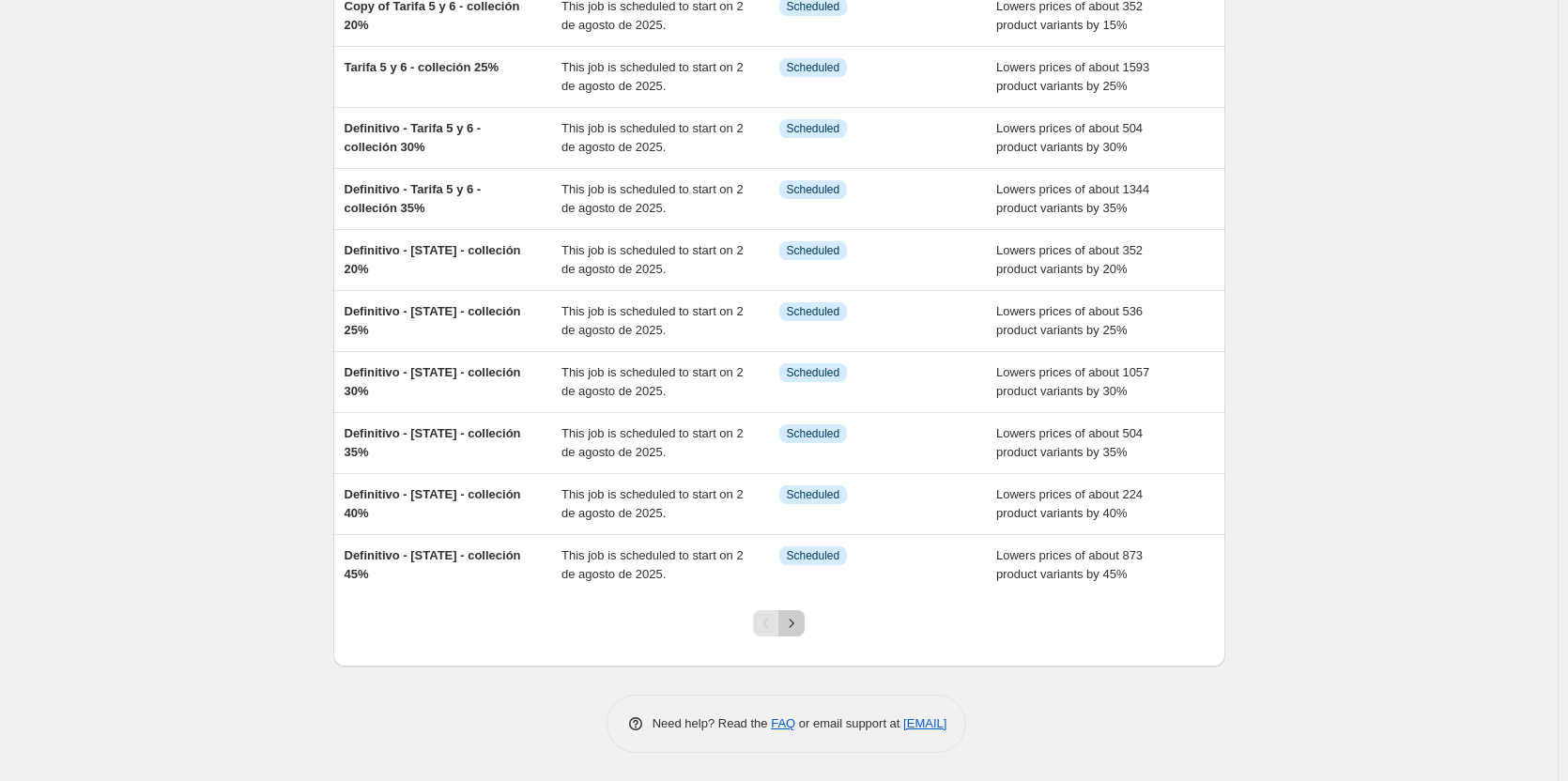 click 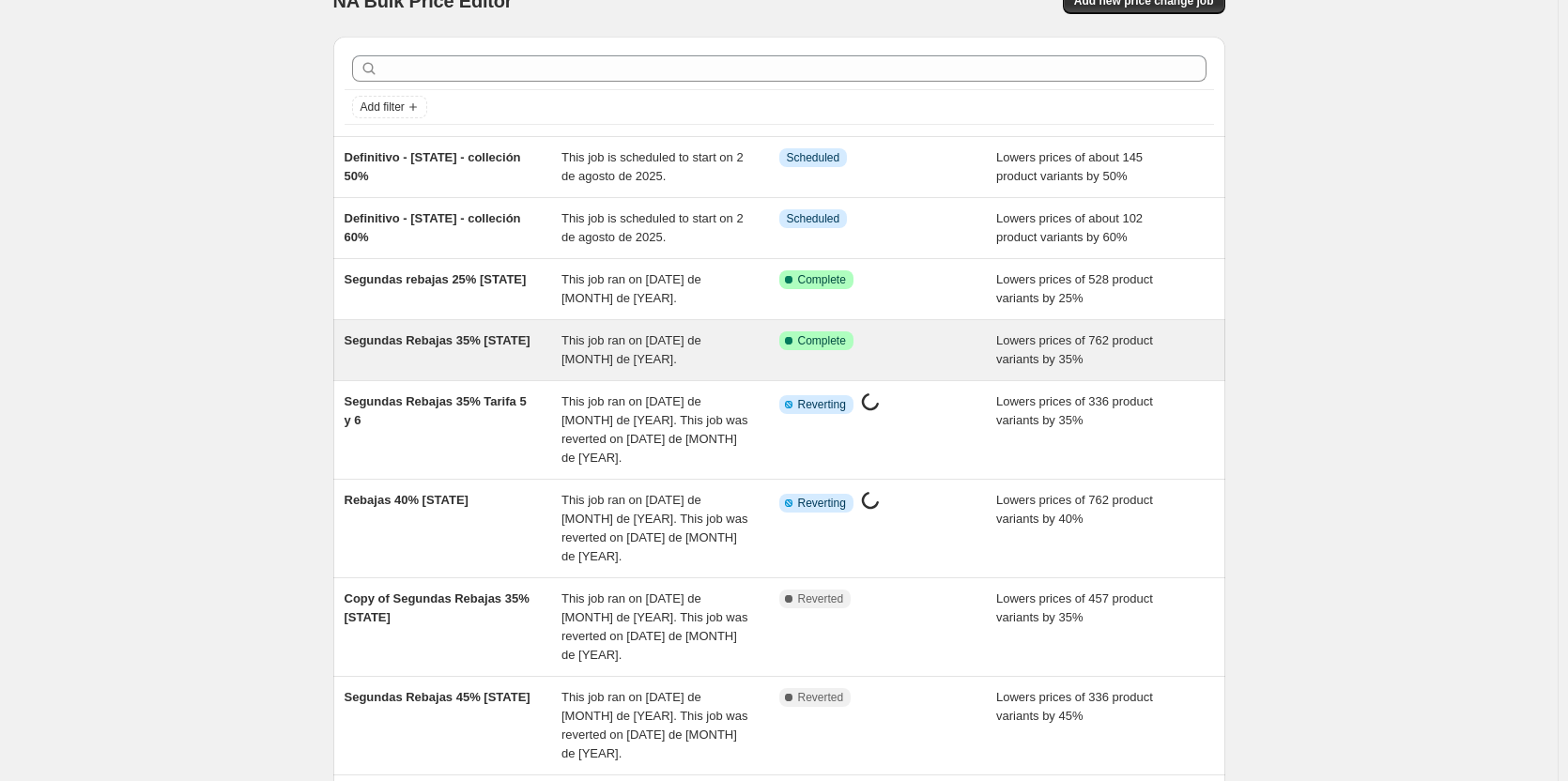 scroll, scrollTop: 94, scrollLeft: 0, axis: vertical 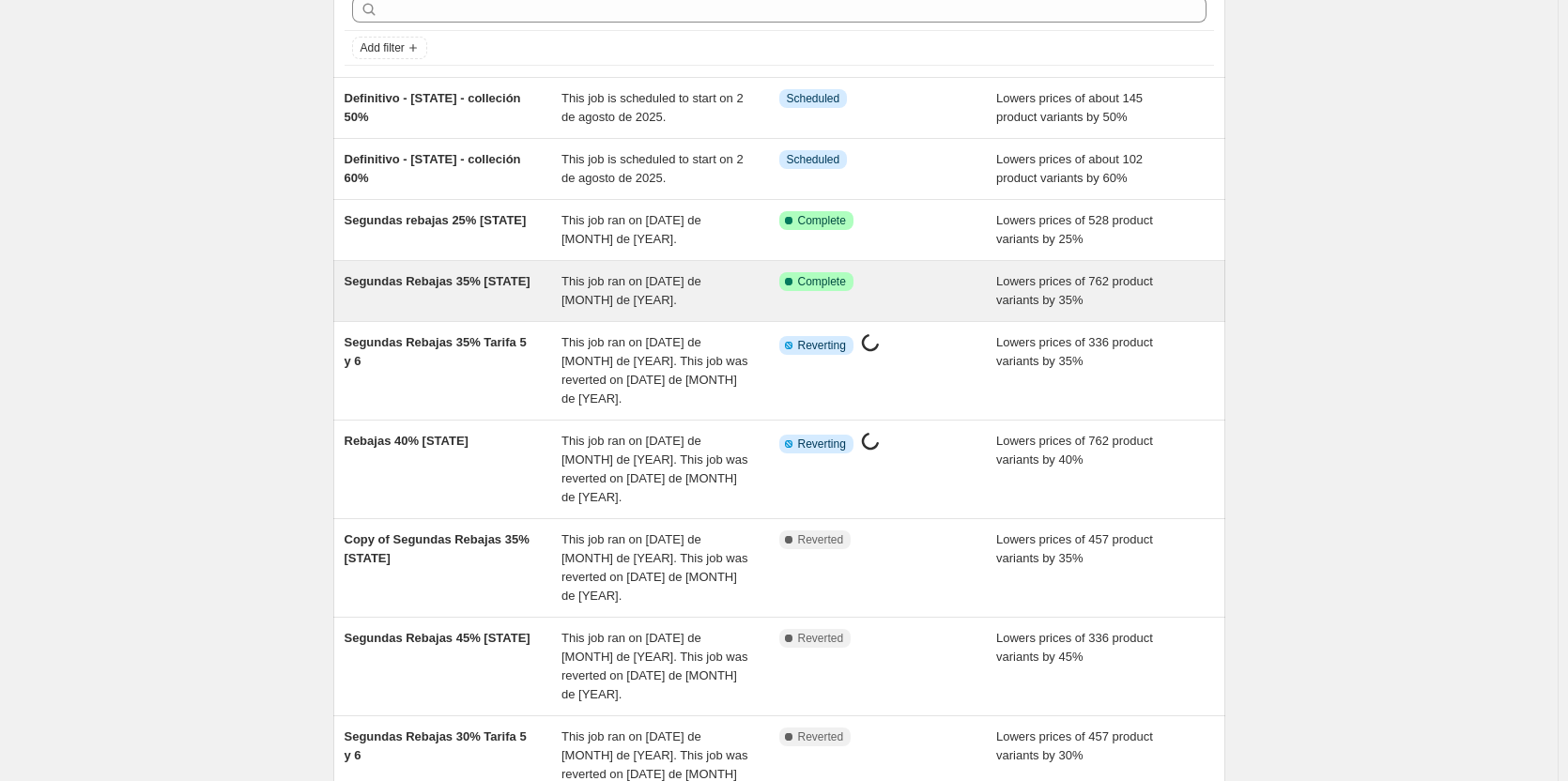 click on "Segundas Rebajas 35% España" at bounding box center (438, 281) 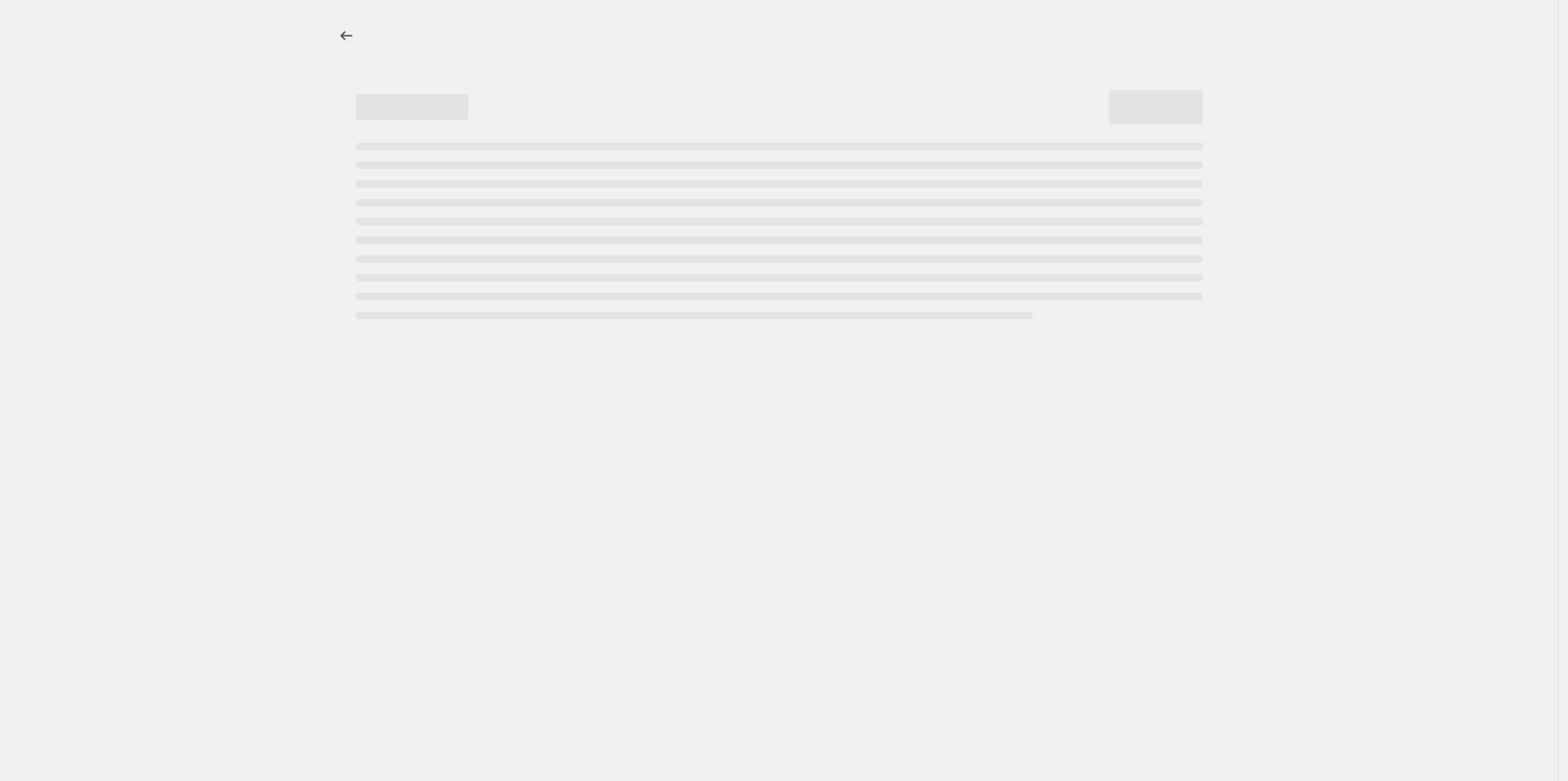 scroll, scrollTop: 0, scrollLeft: 0, axis: both 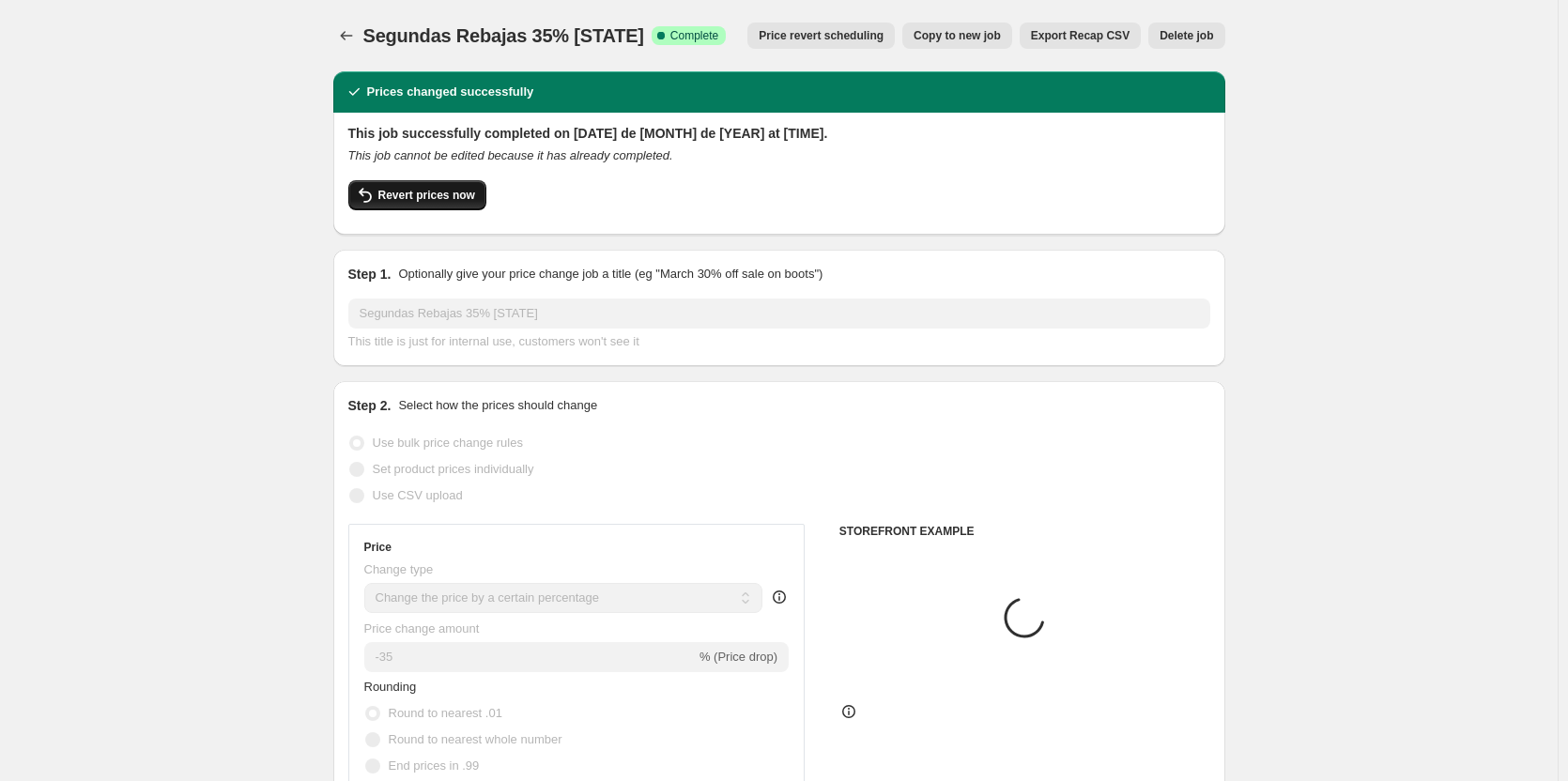 click on "Revert prices now" at bounding box center (426, 195) 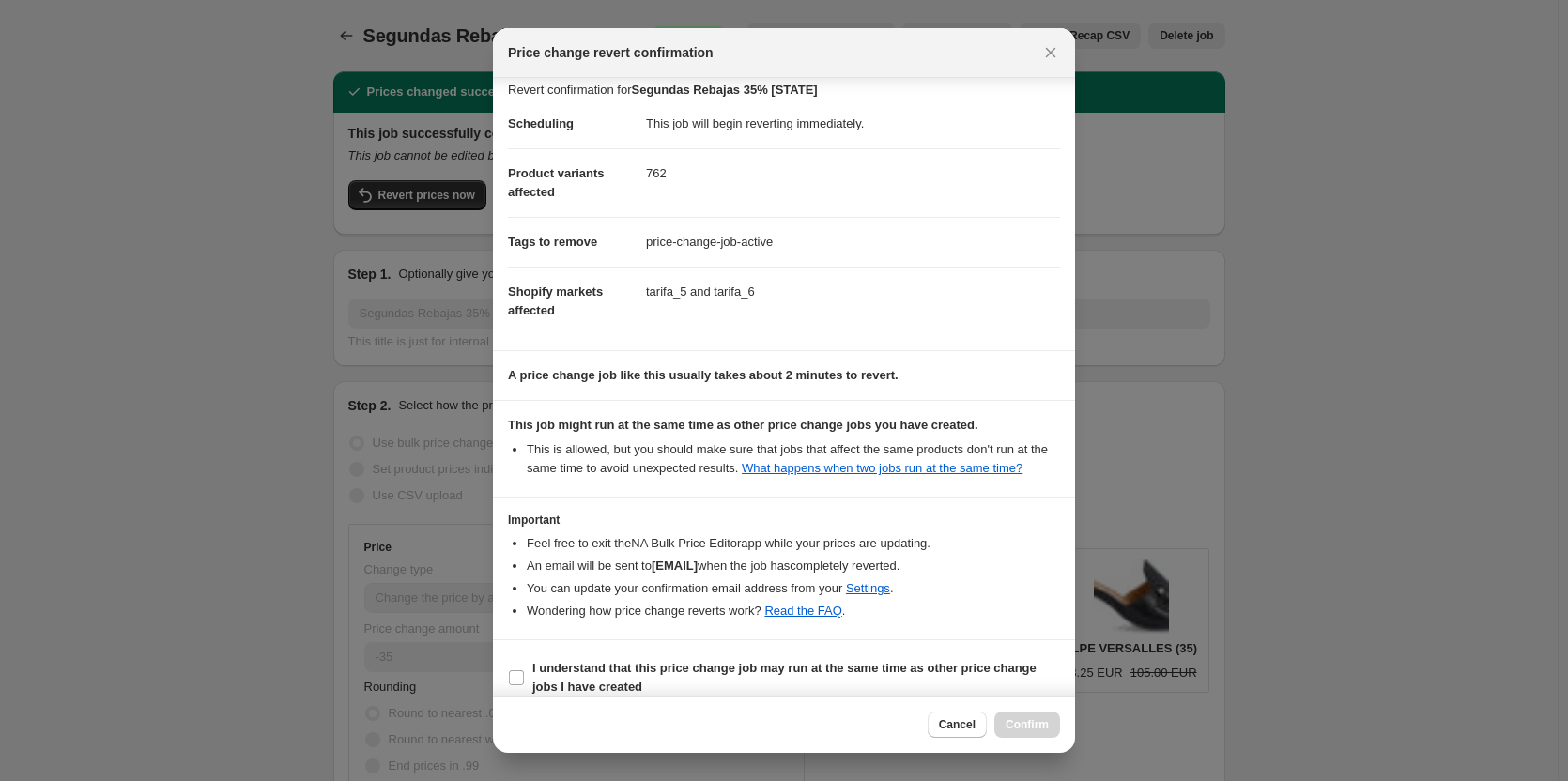 scroll, scrollTop: 32, scrollLeft: 0, axis: vertical 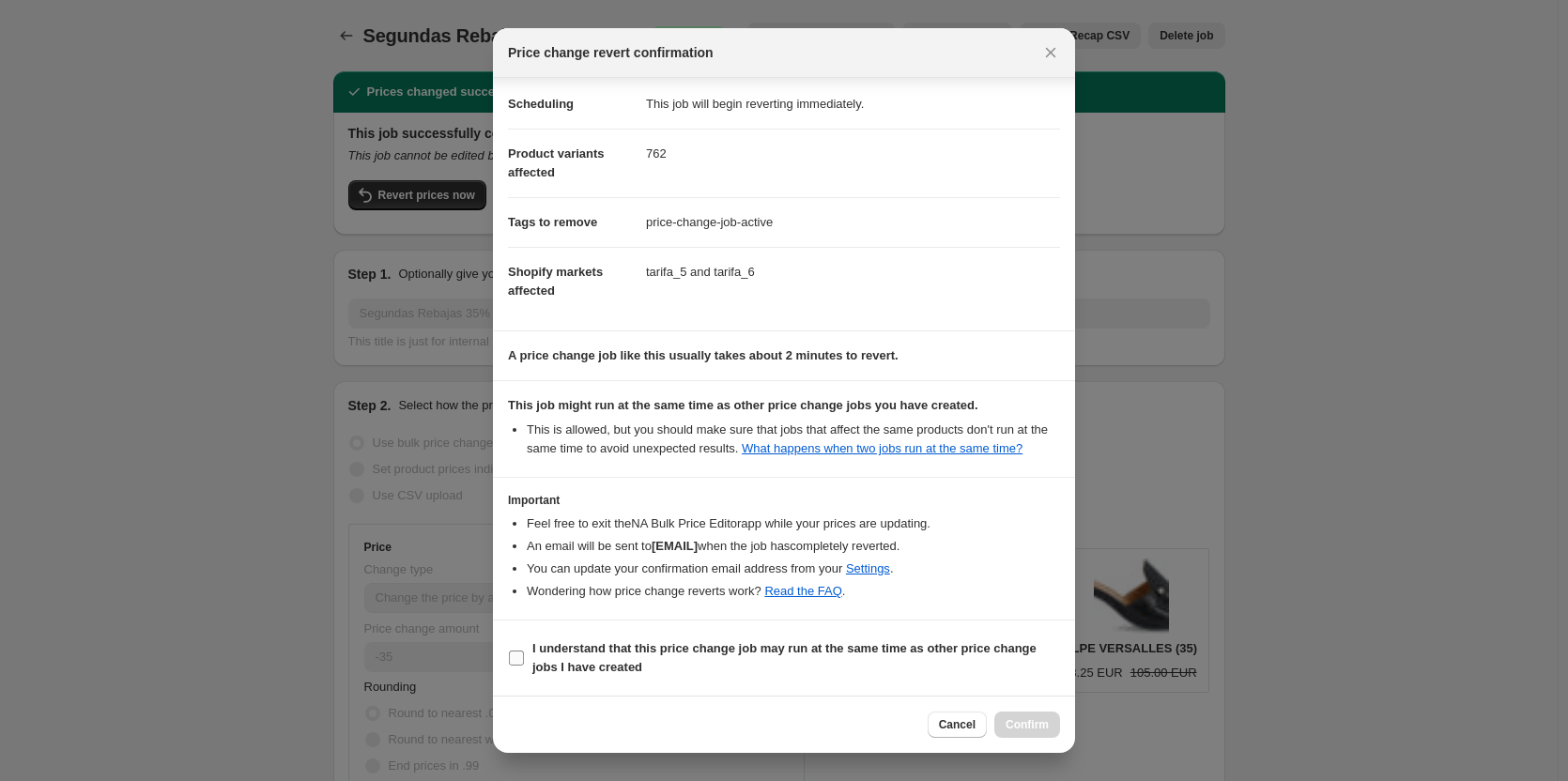 drag, startPoint x: 611, startPoint y: 654, endPoint x: 817, endPoint y: 676, distance: 207.17143 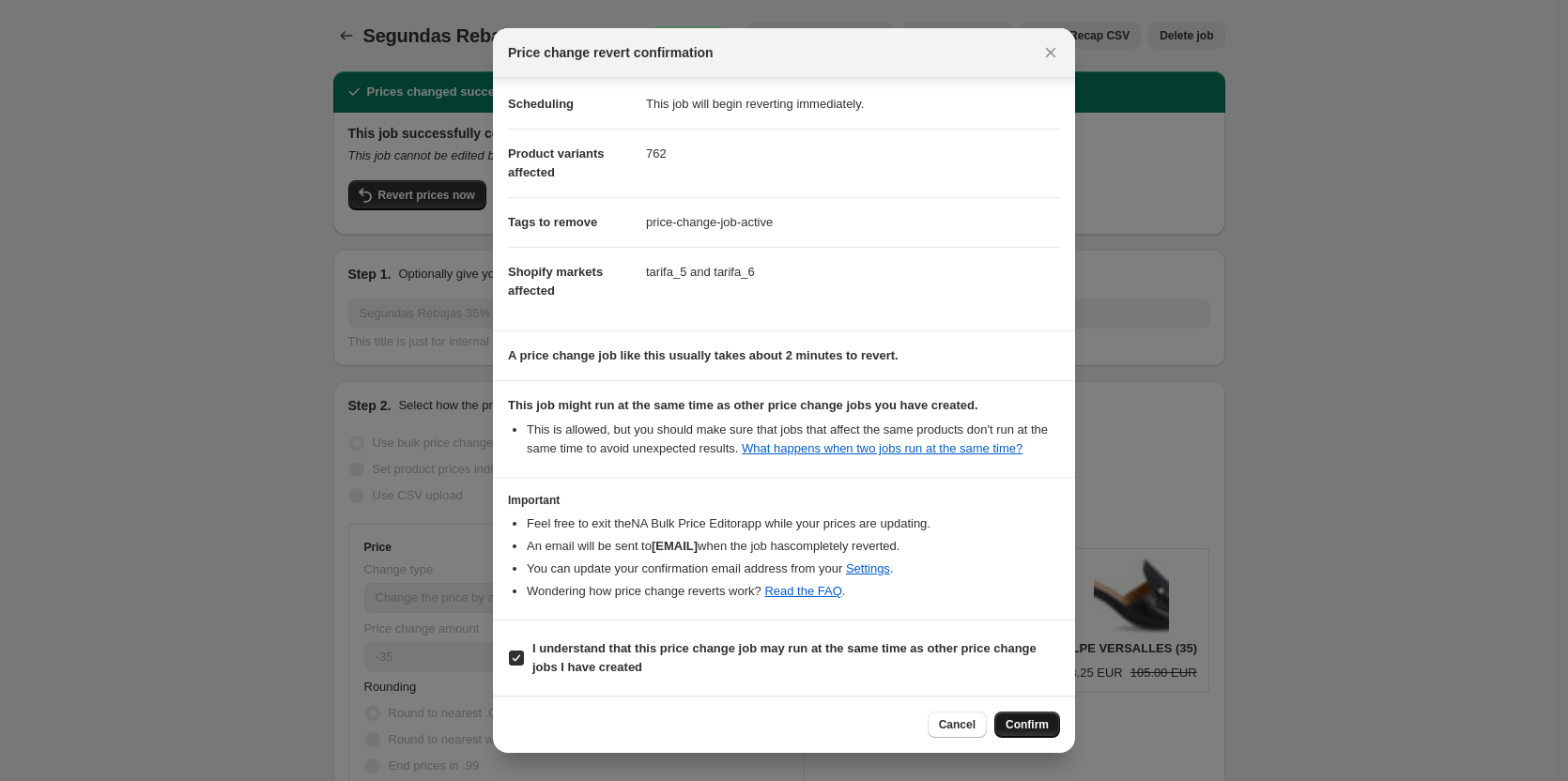 click on "Confirm" at bounding box center (1027, 725) 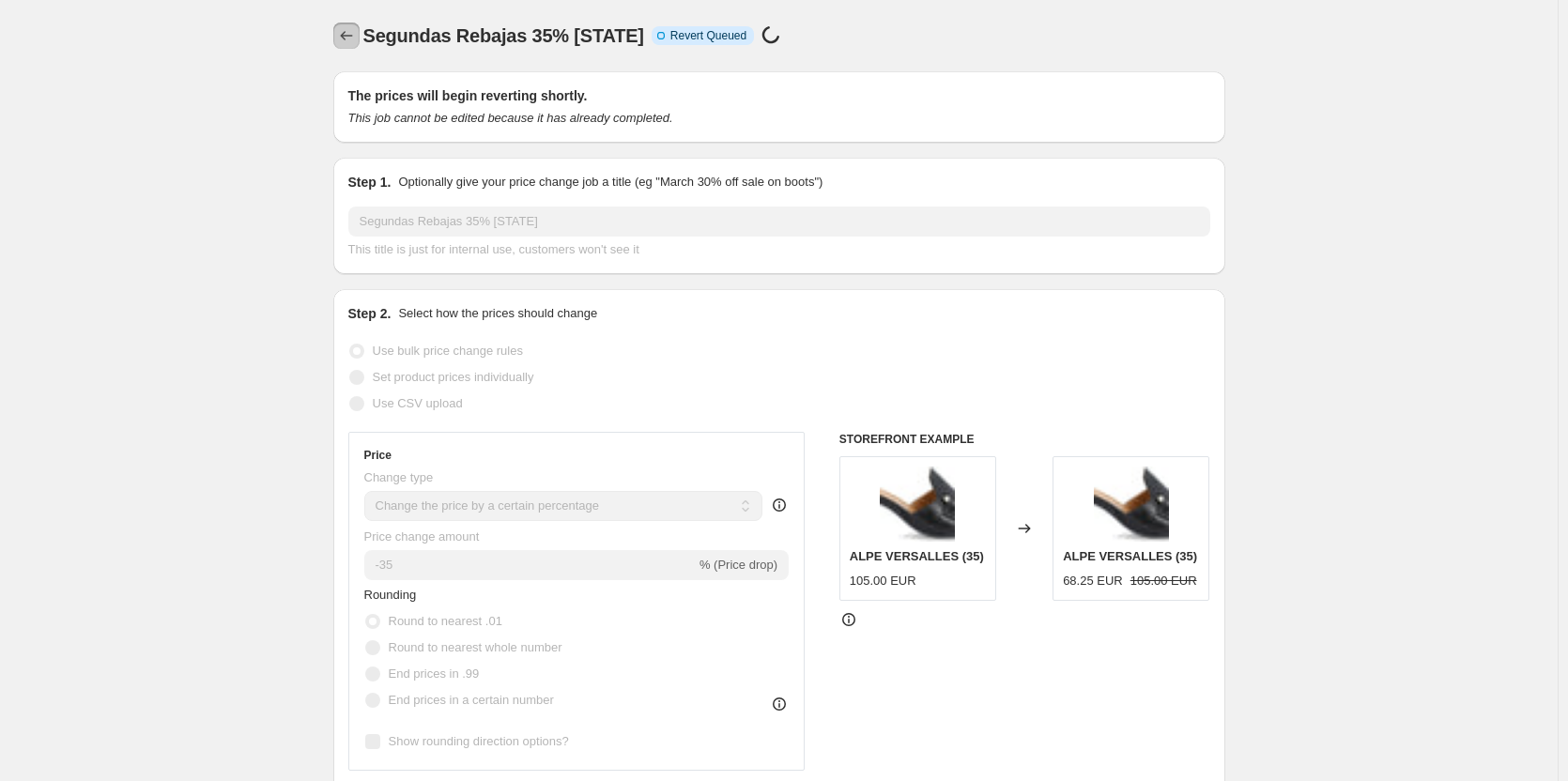 click 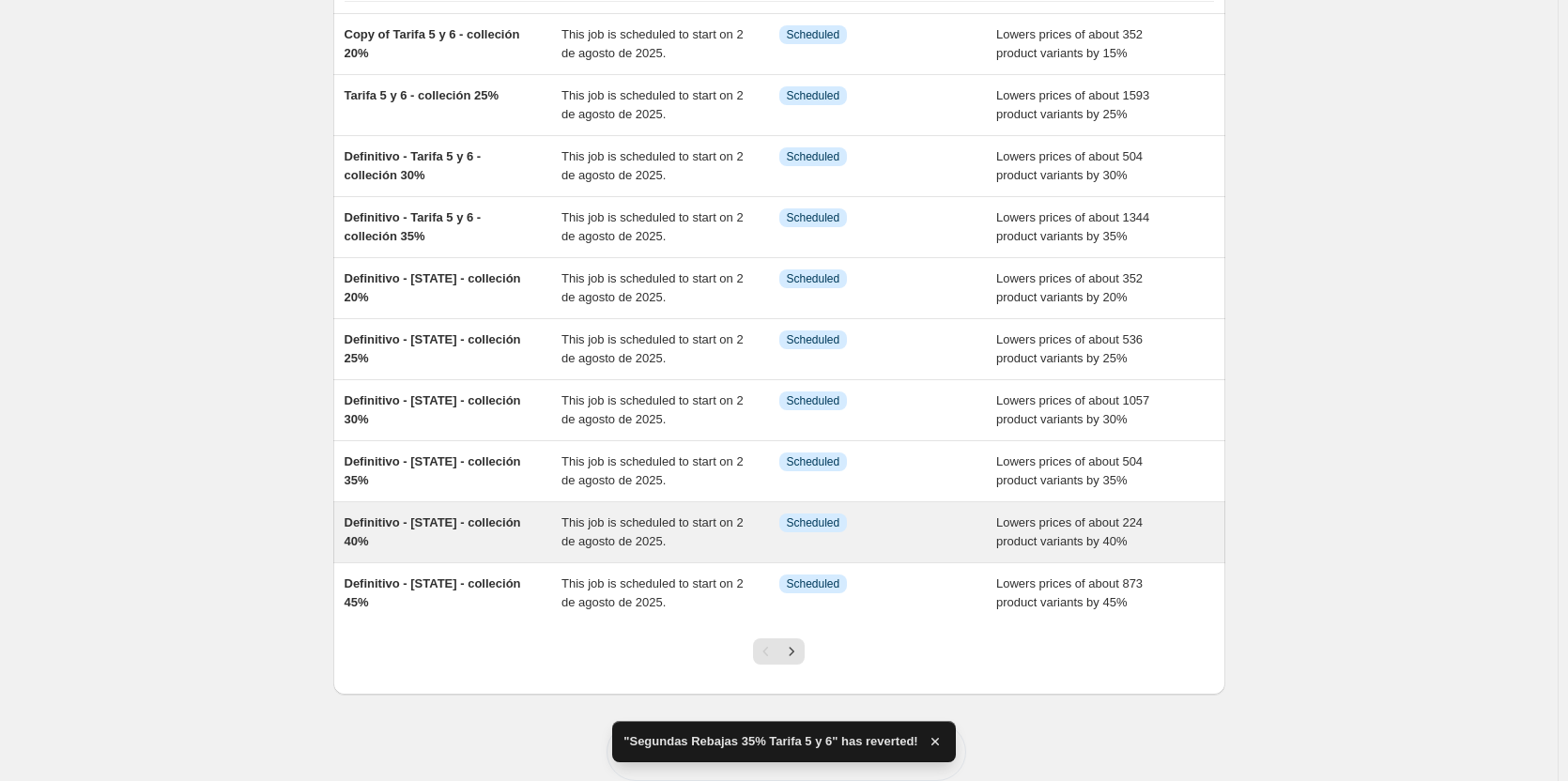 scroll, scrollTop: 186, scrollLeft: 0, axis: vertical 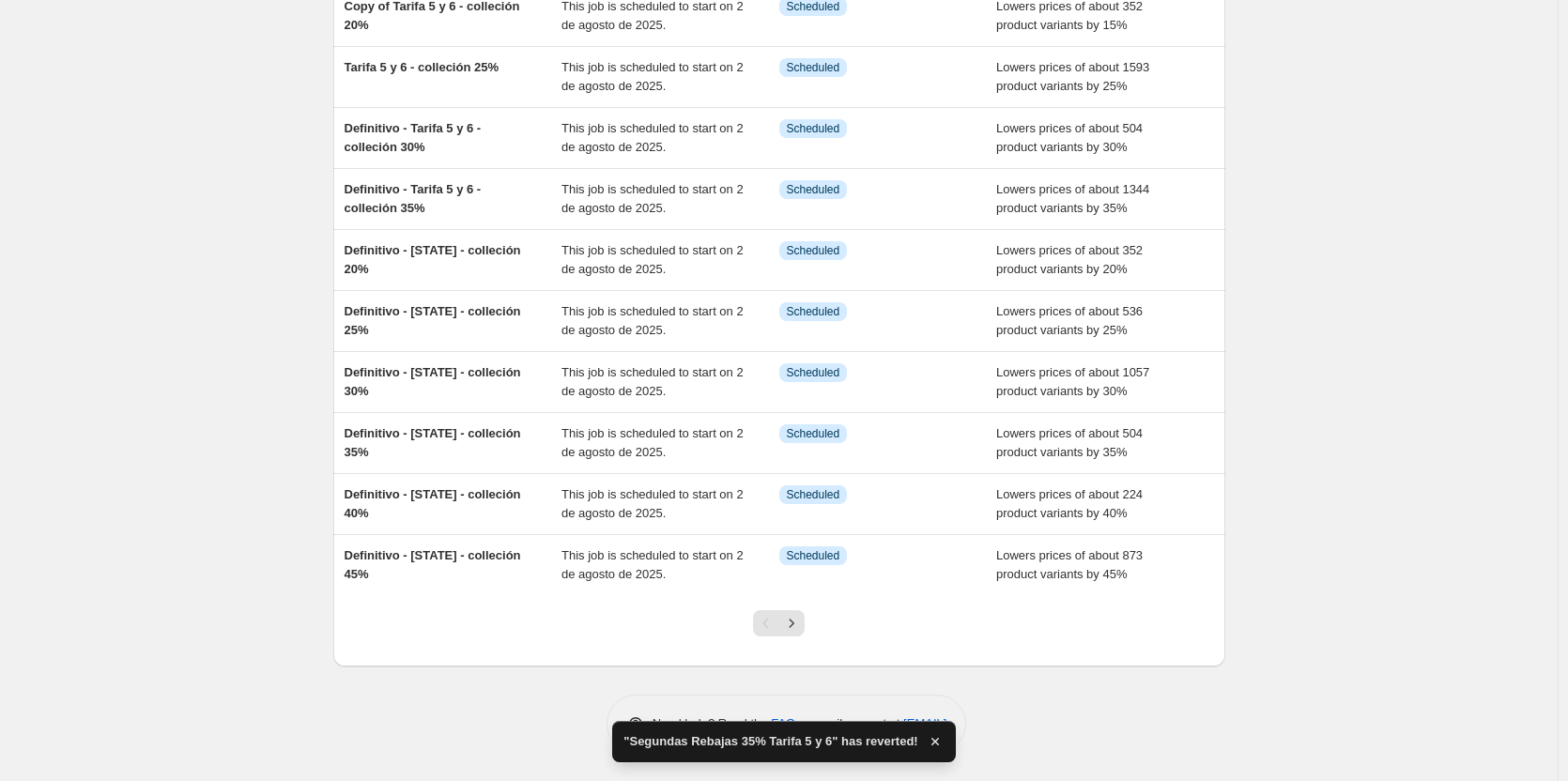 click at bounding box center [778, 631] 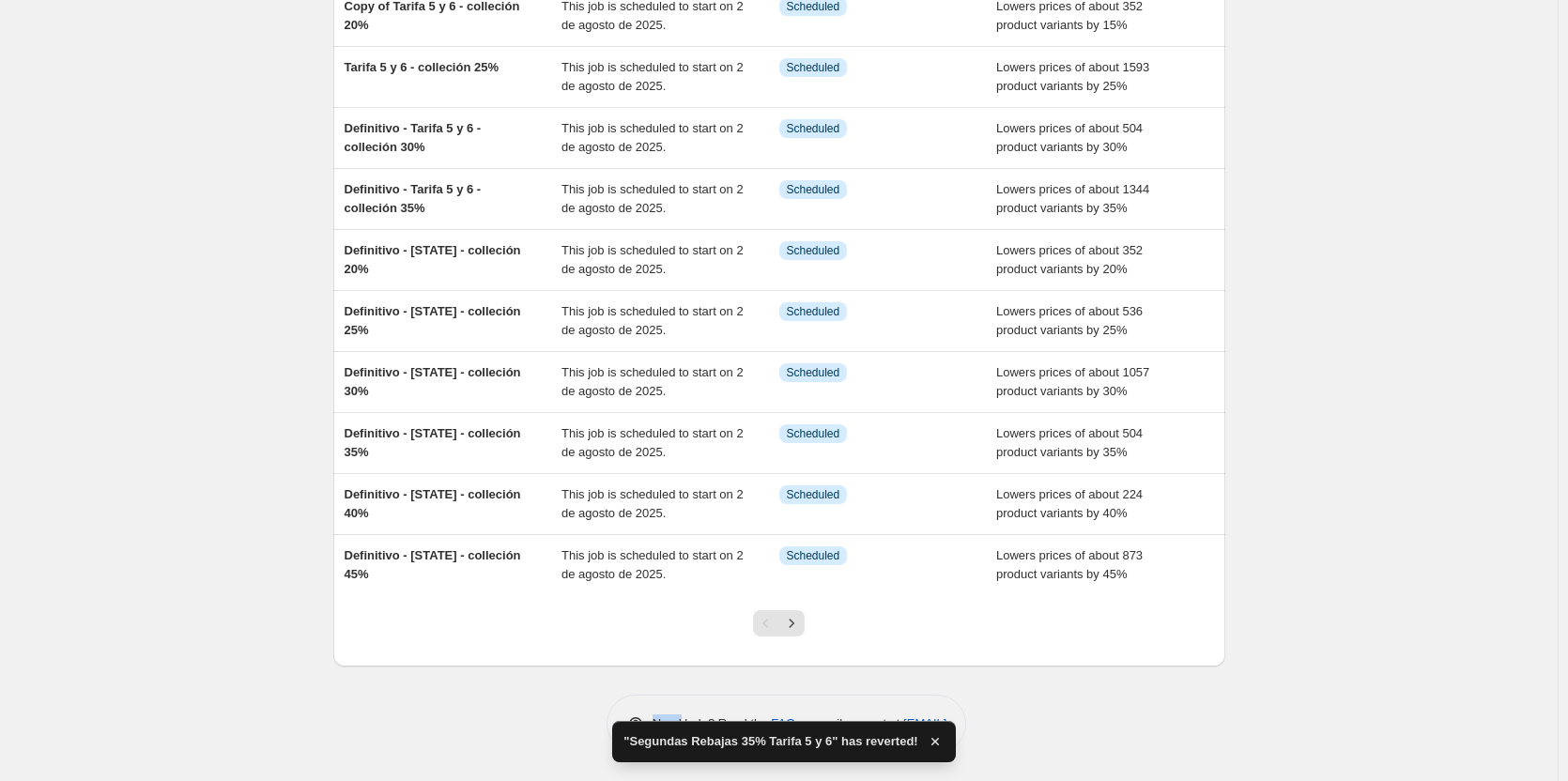 click at bounding box center [778, 631] 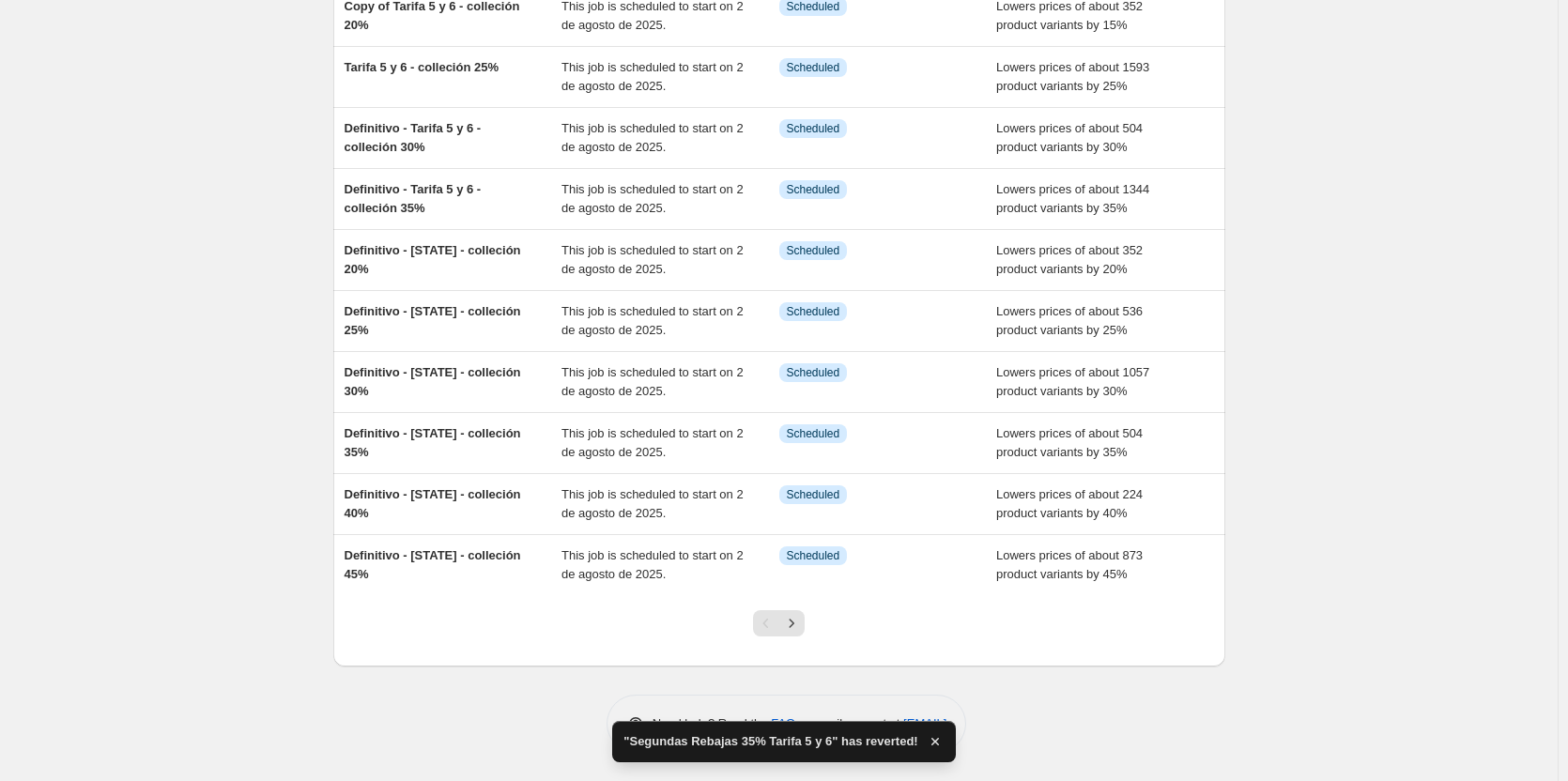 click at bounding box center [778, 631] 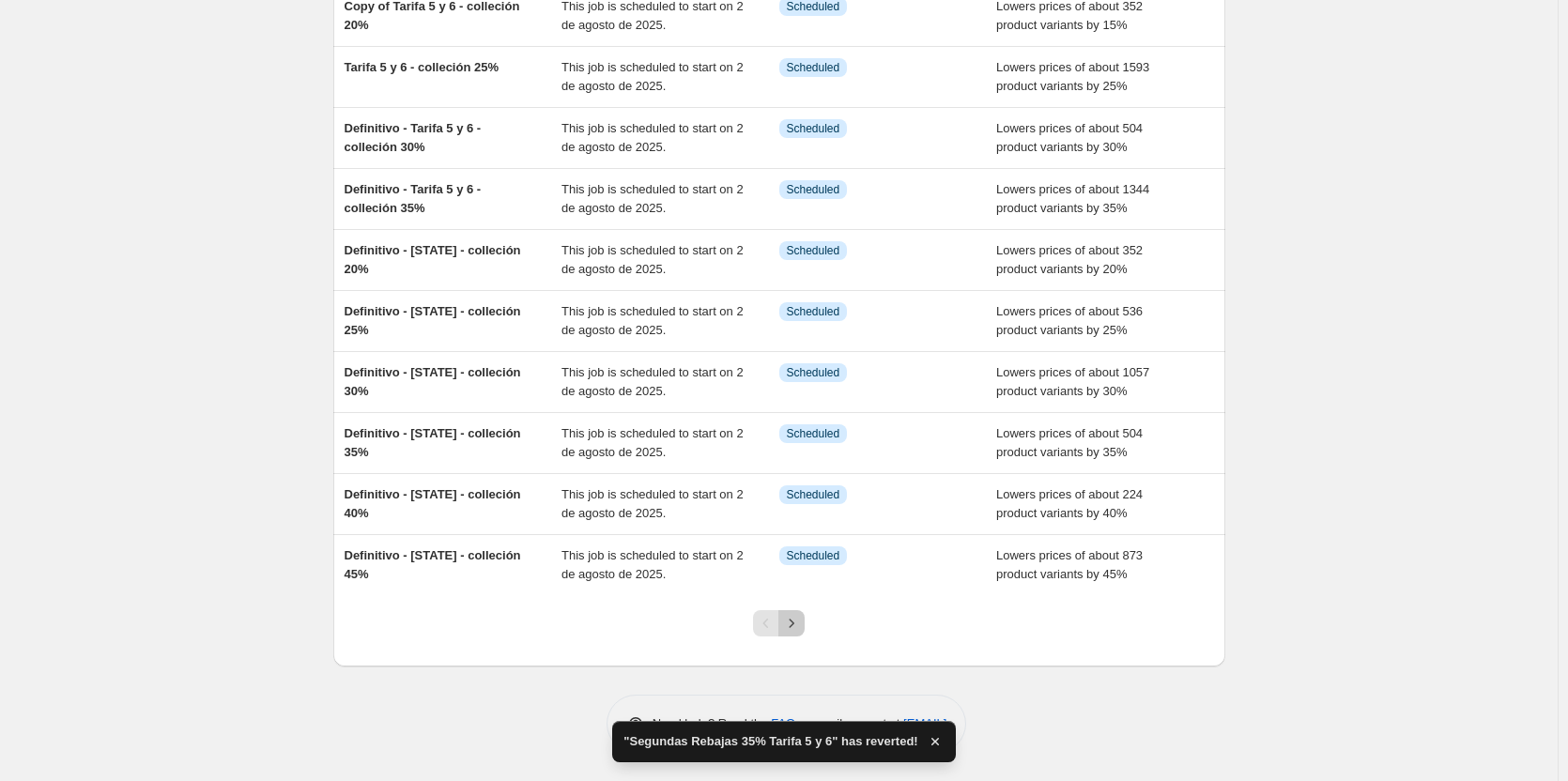 click at bounding box center (792, 623) 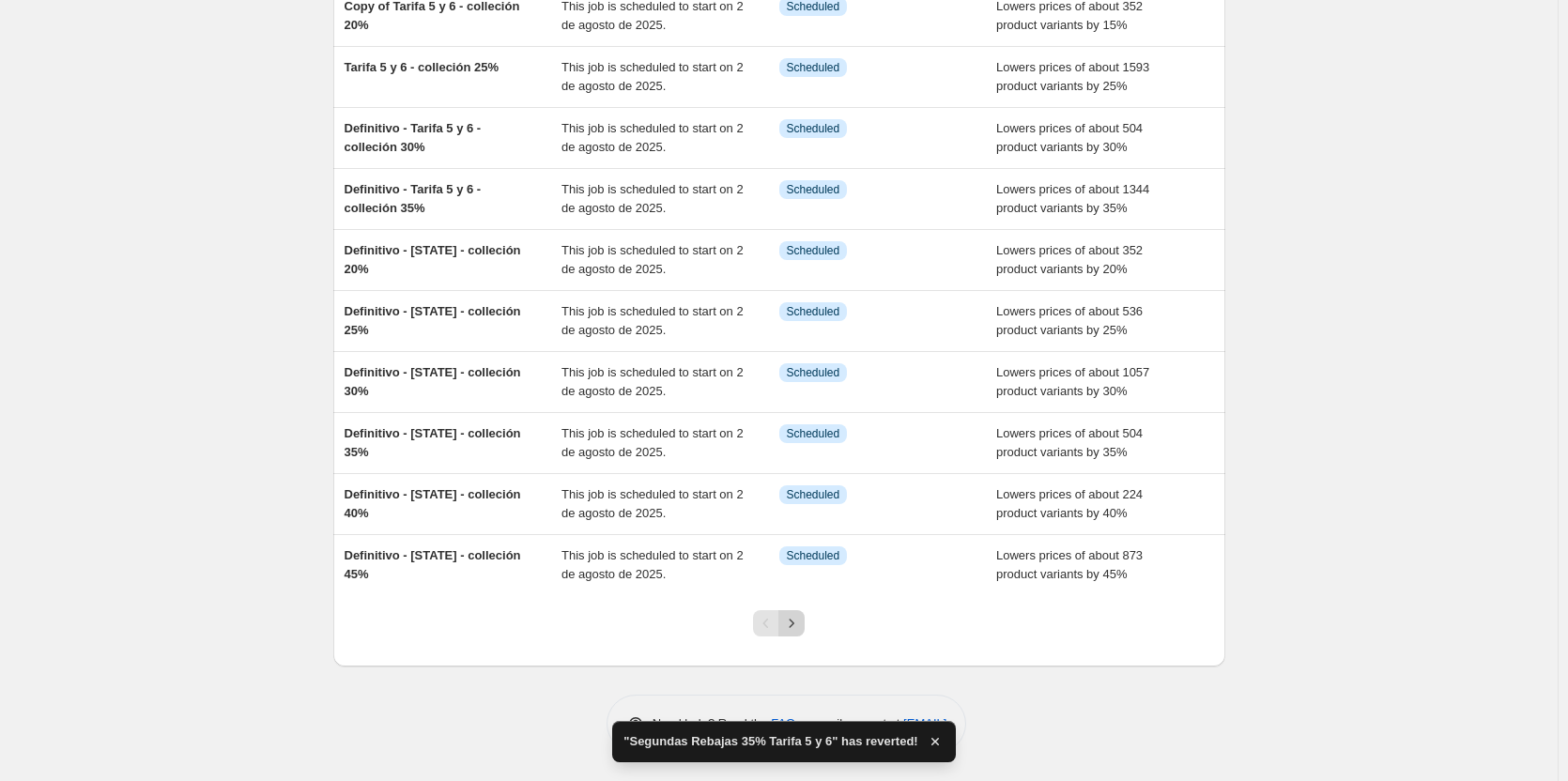 scroll, scrollTop: 0, scrollLeft: 0, axis: both 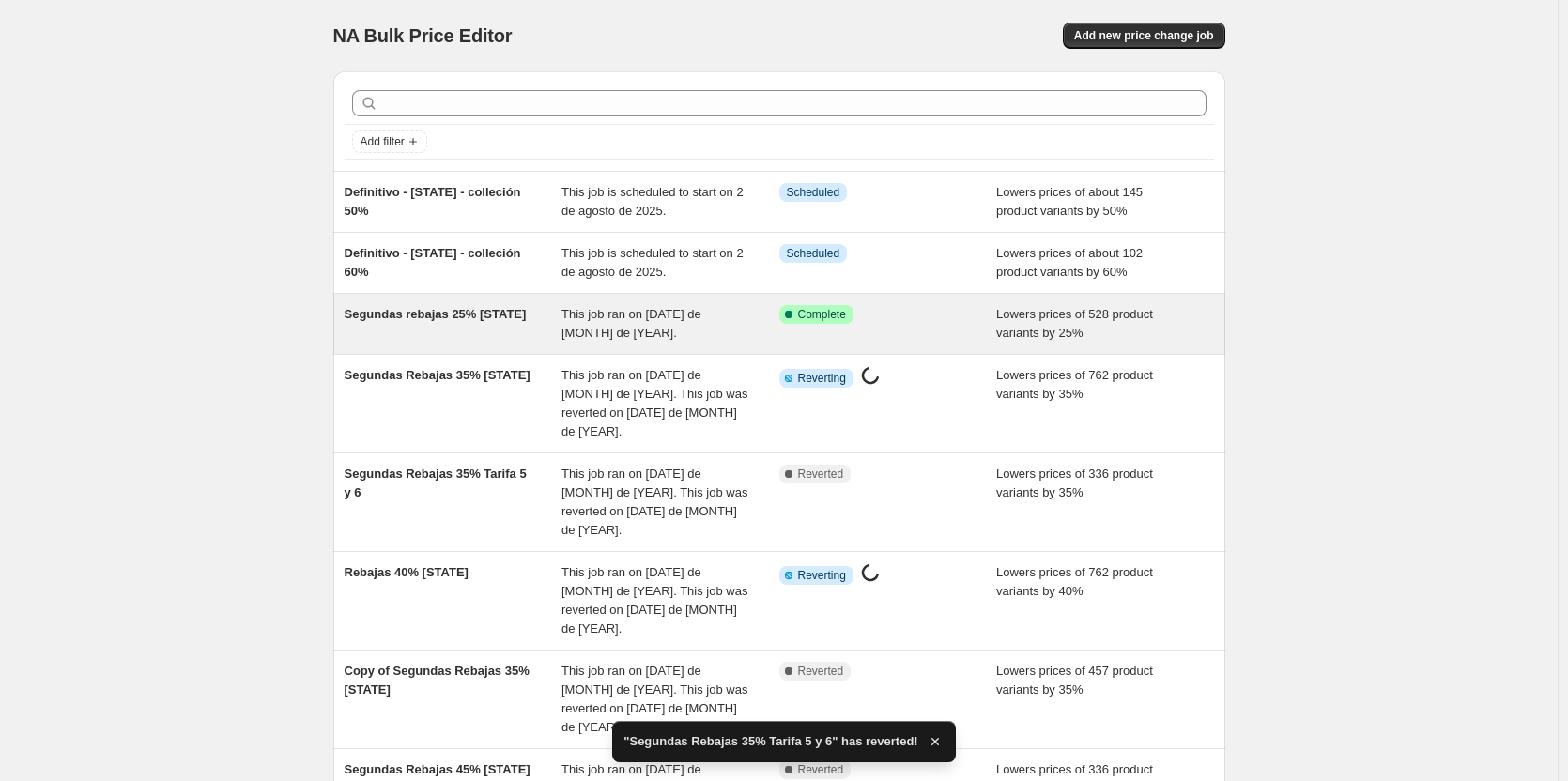 click on "Segundas rebajas 25% España" at bounding box center (436, 314) 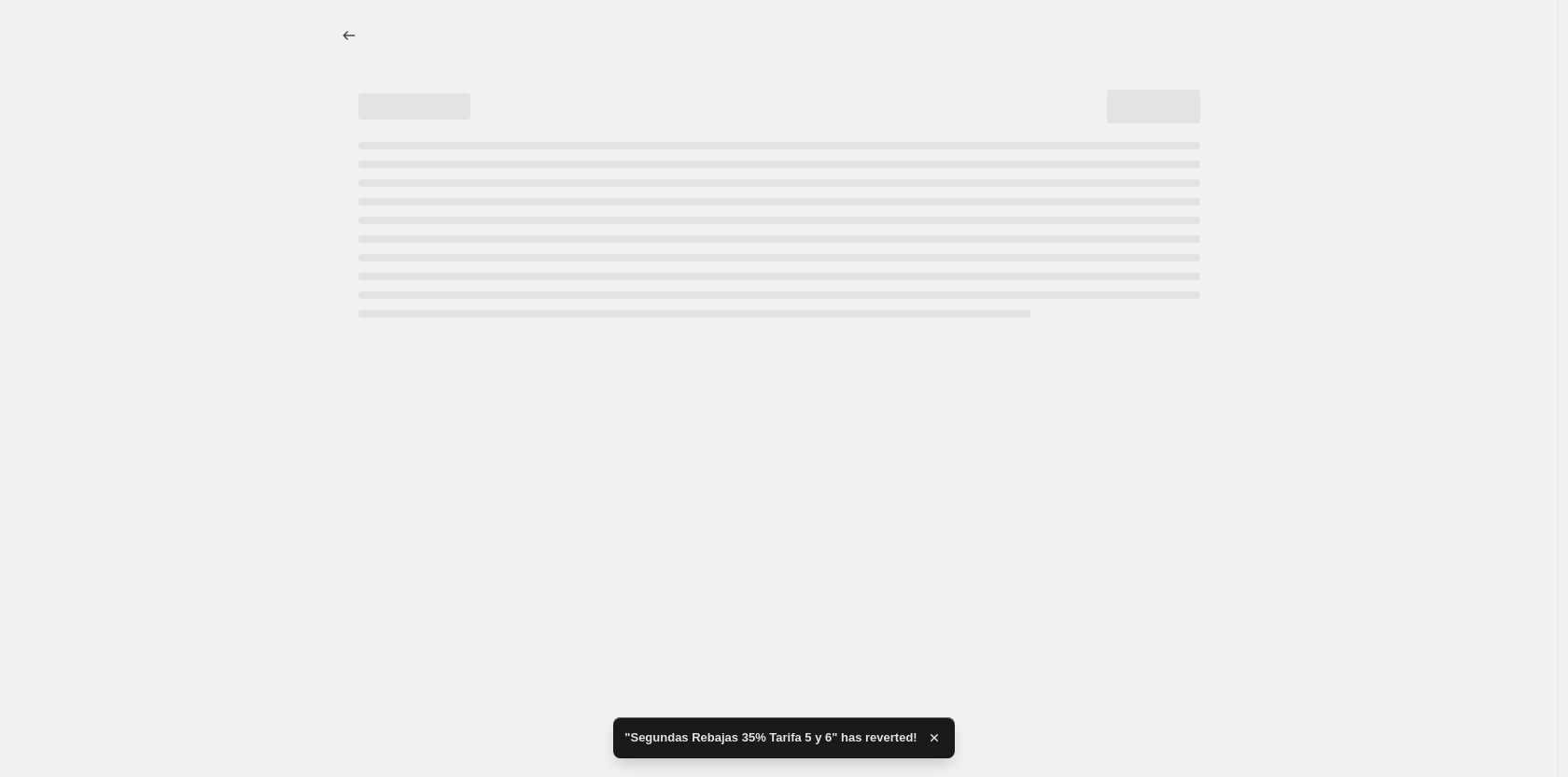 select on "percentage" 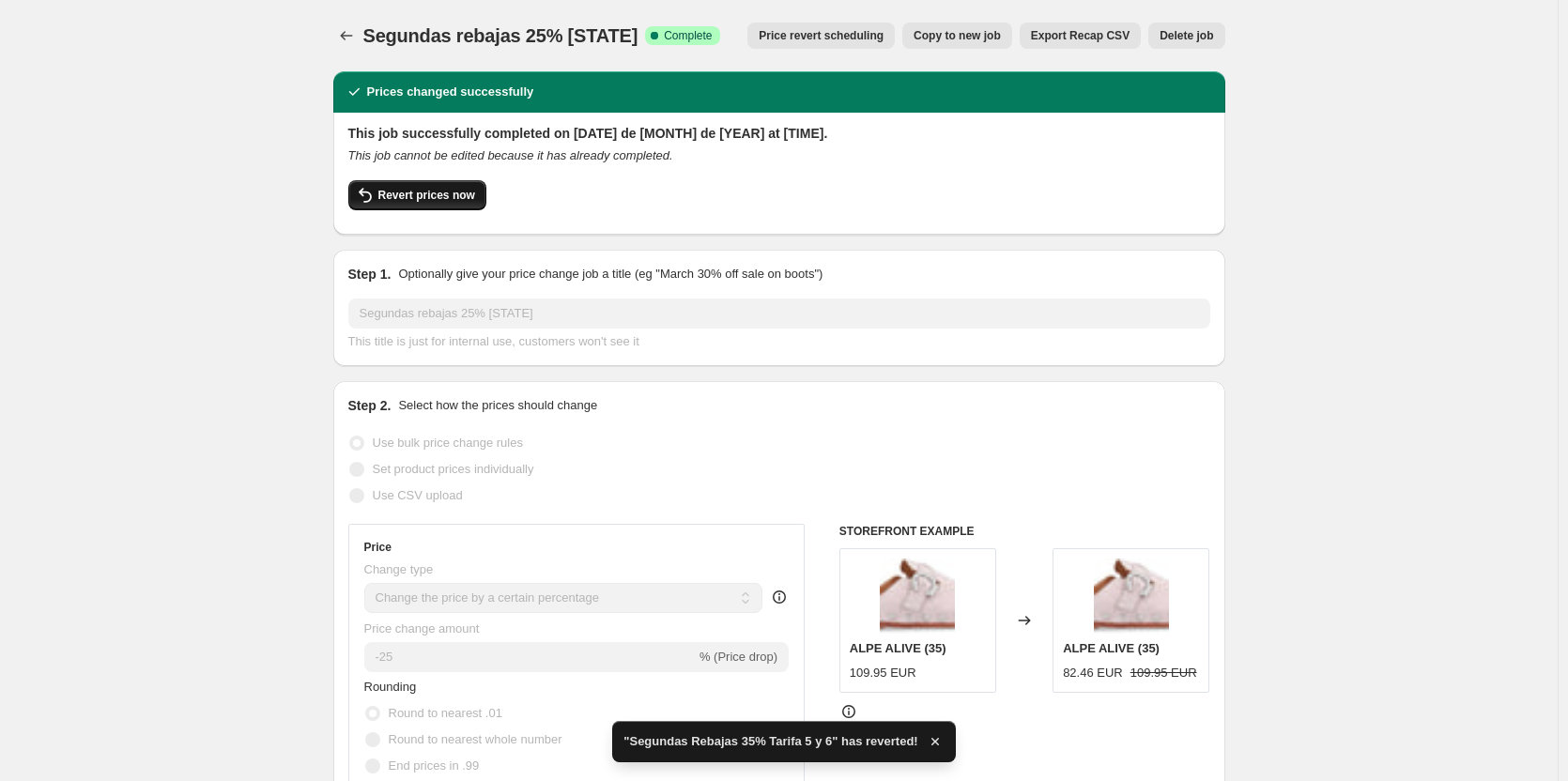 click on "Revert prices now" at bounding box center [417, 195] 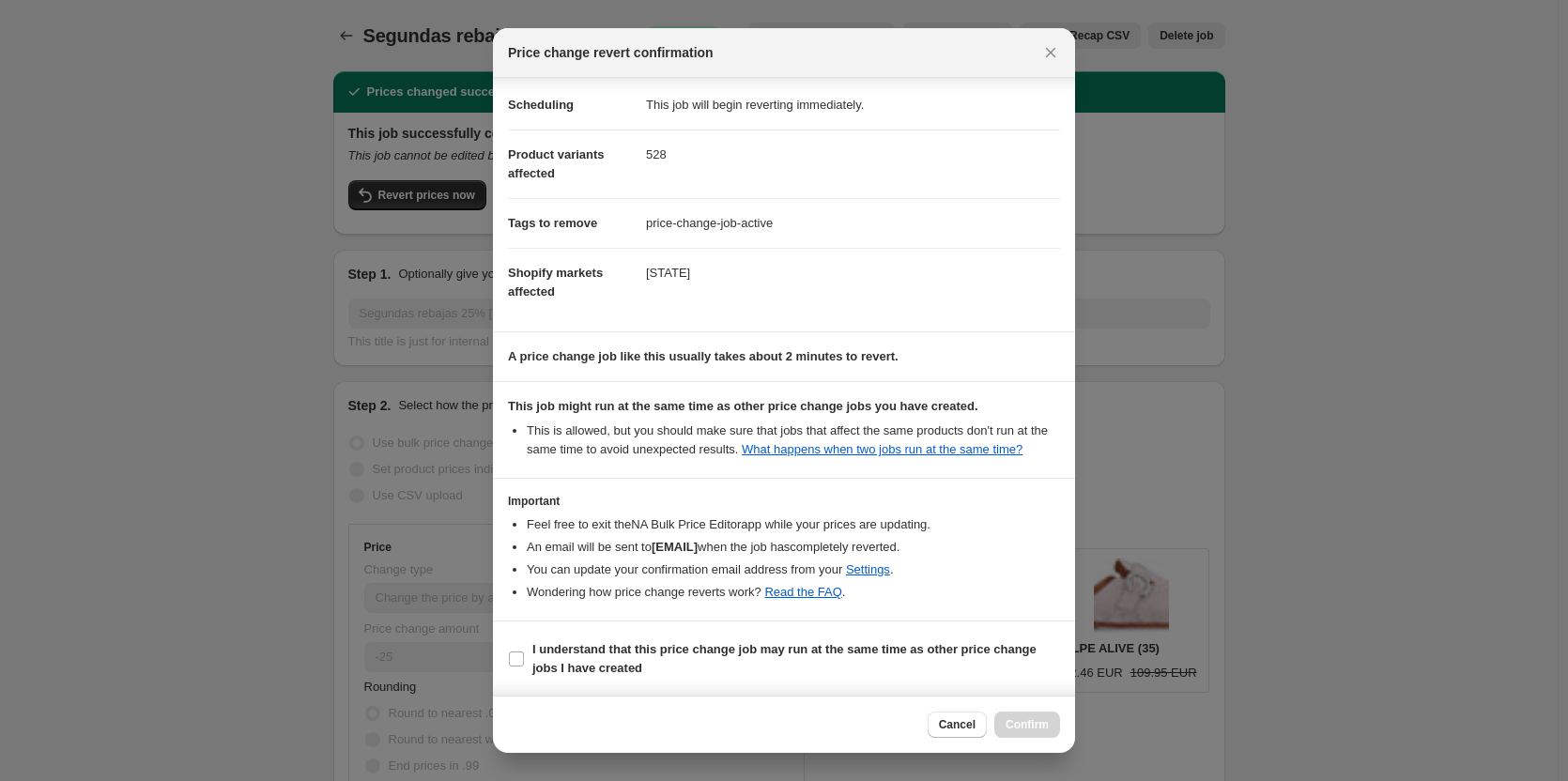 scroll, scrollTop: 32, scrollLeft: 0, axis: vertical 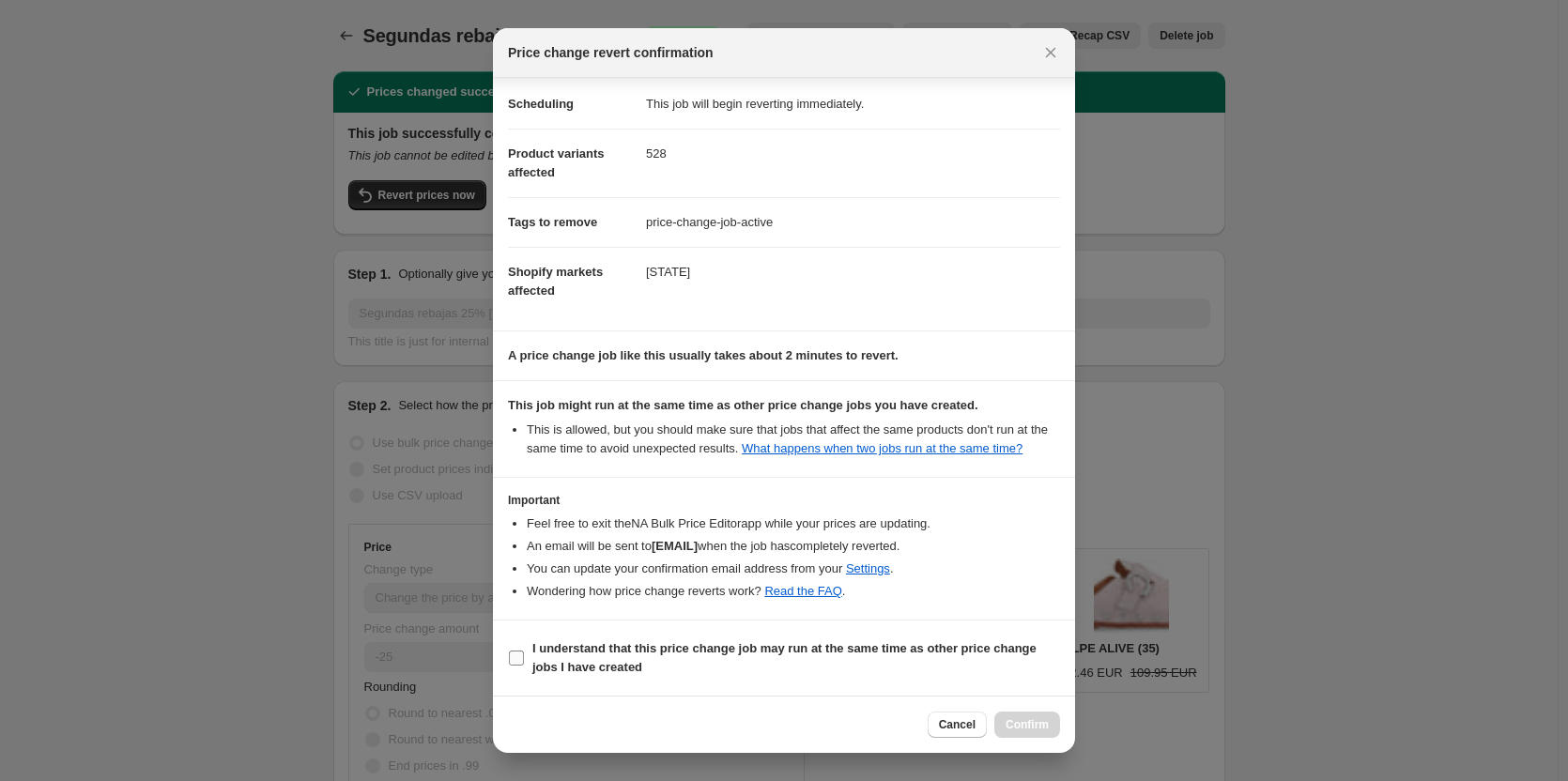 click on "I understand that this price change job may run at the same time as other price change jobs I have created" at bounding box center [784, 658] 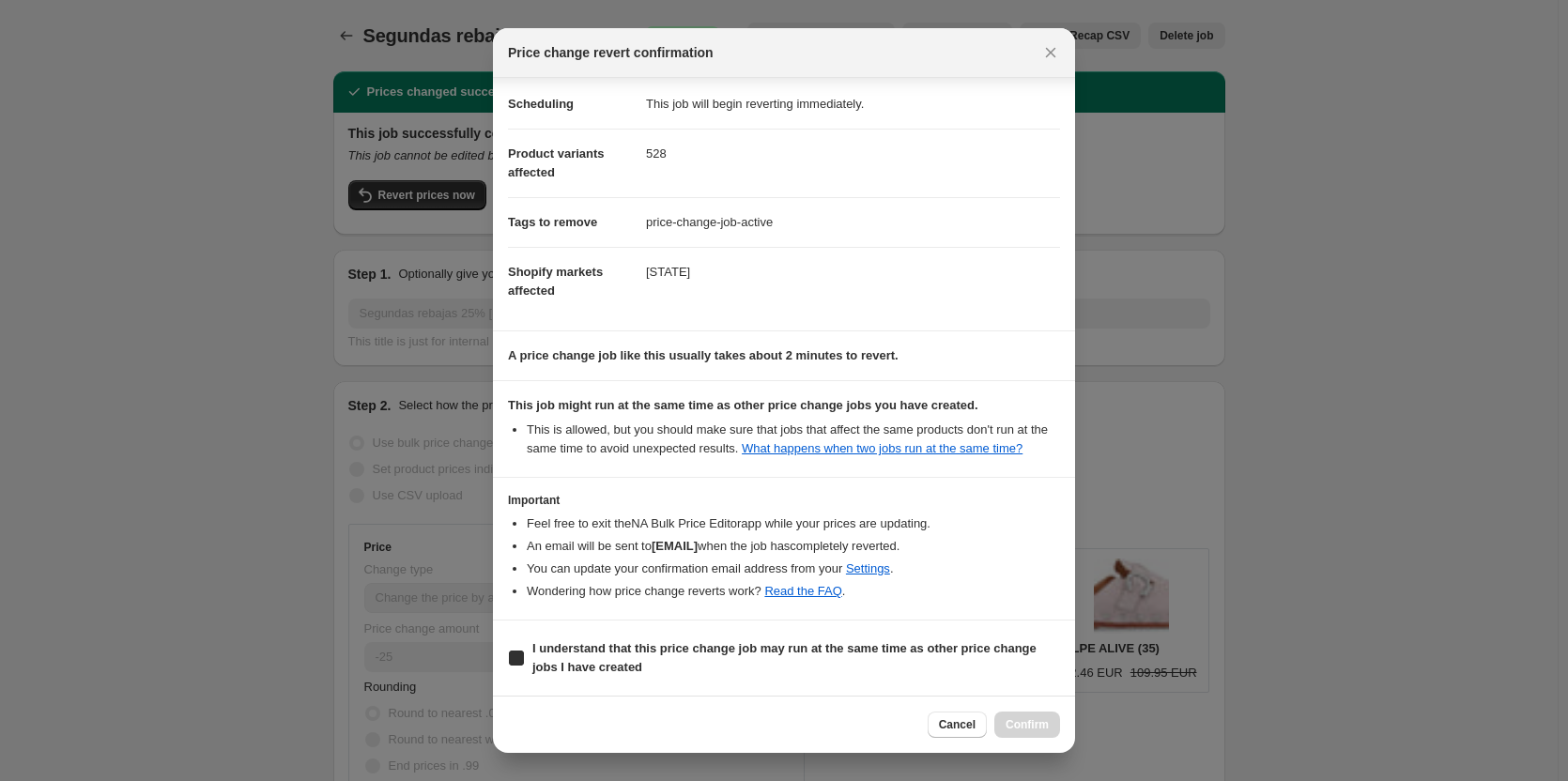 checkbox on "true" 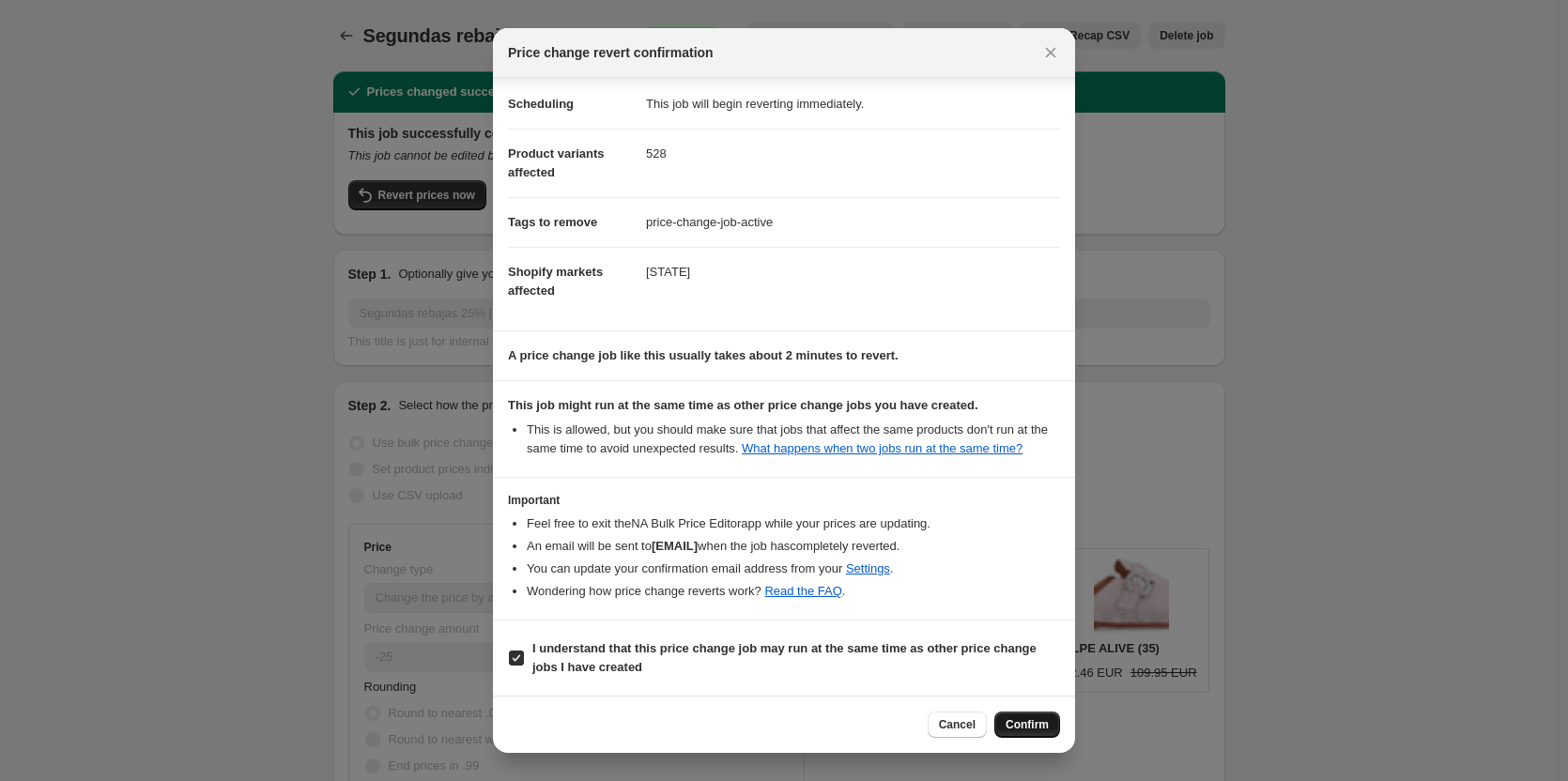 click on "Confirm" at bounding box center [1027, 725] 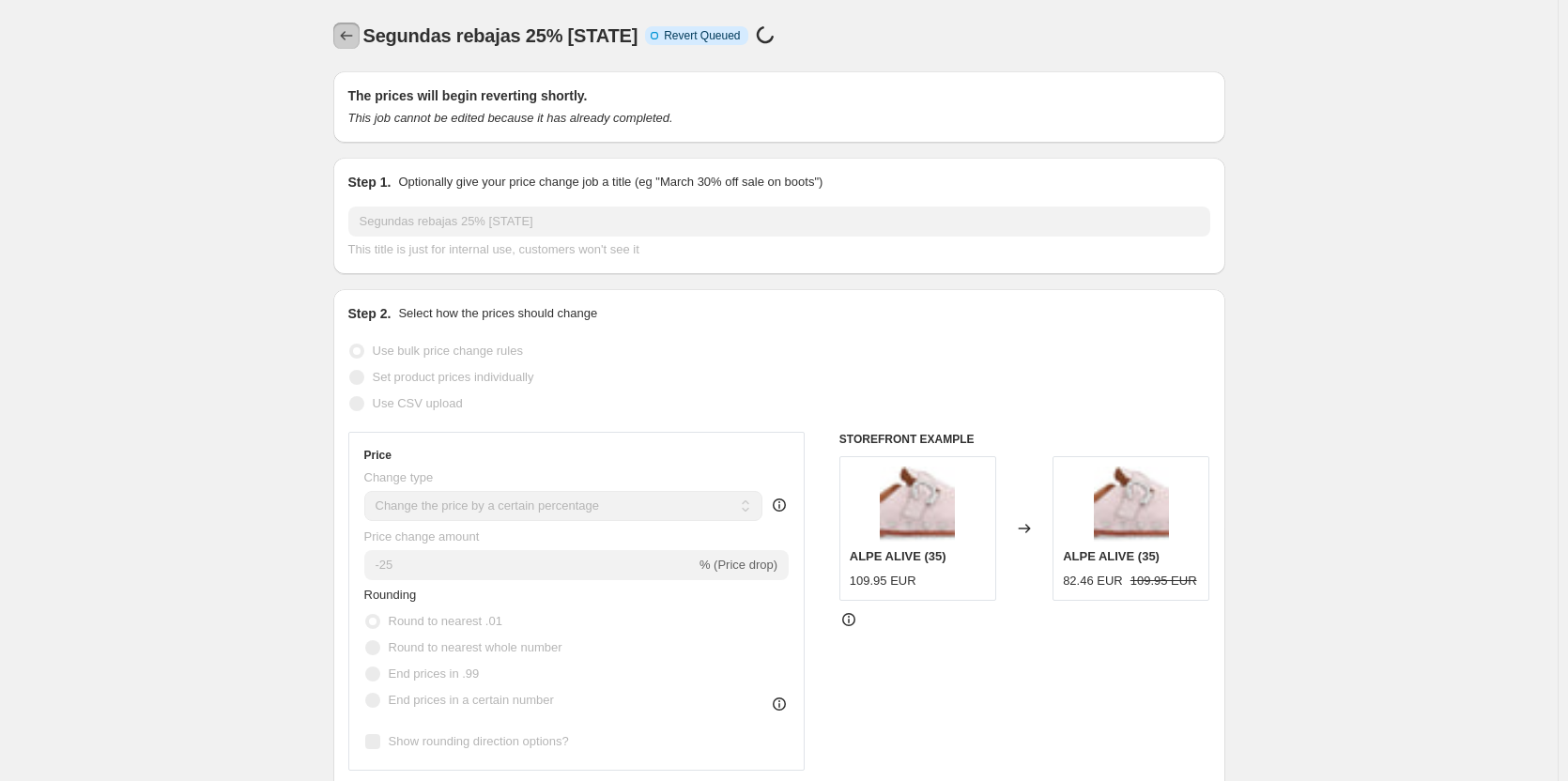 click 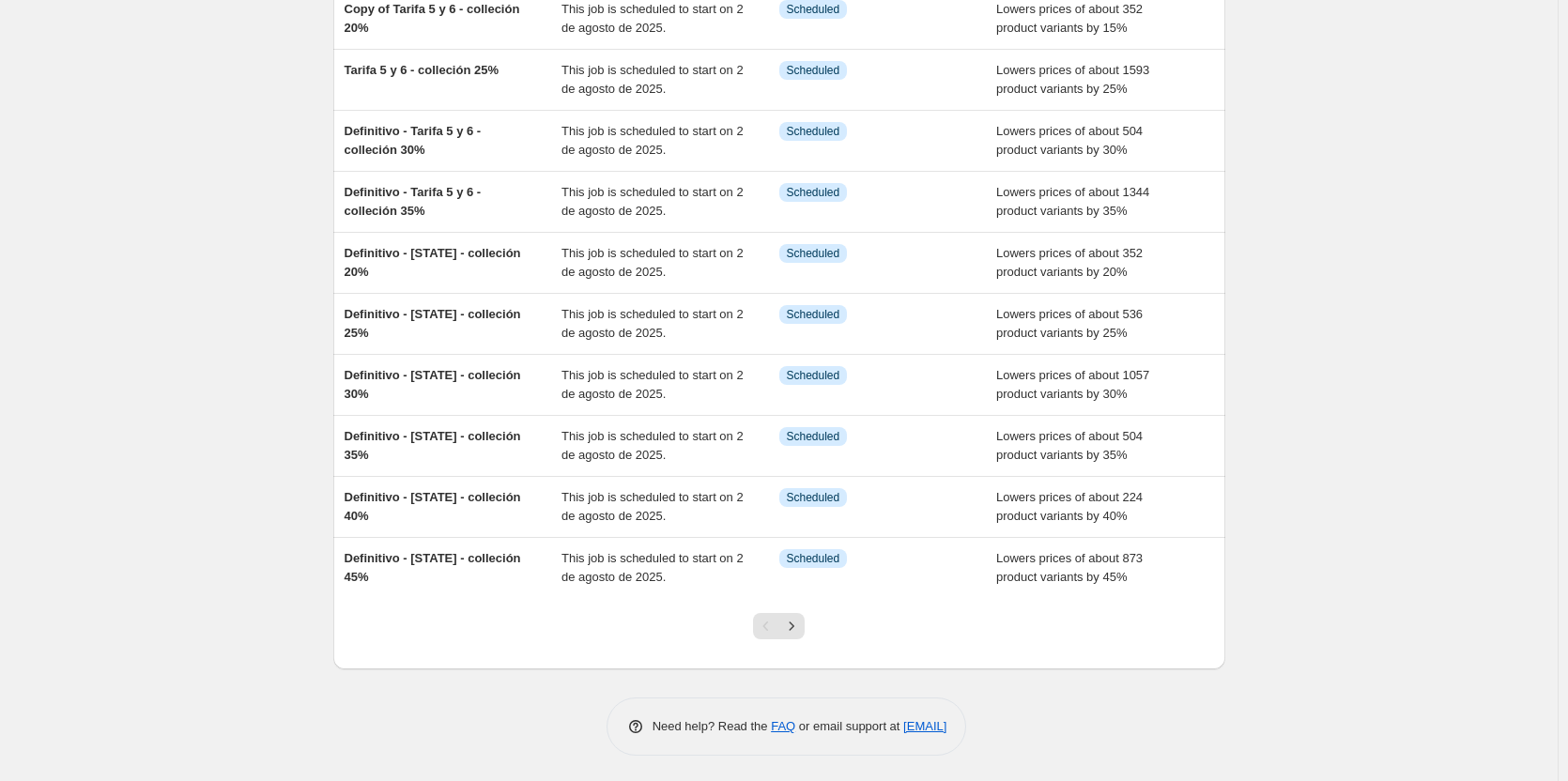 scroll, scrollTop: 186, scrollLeft: 0, axis: vertical 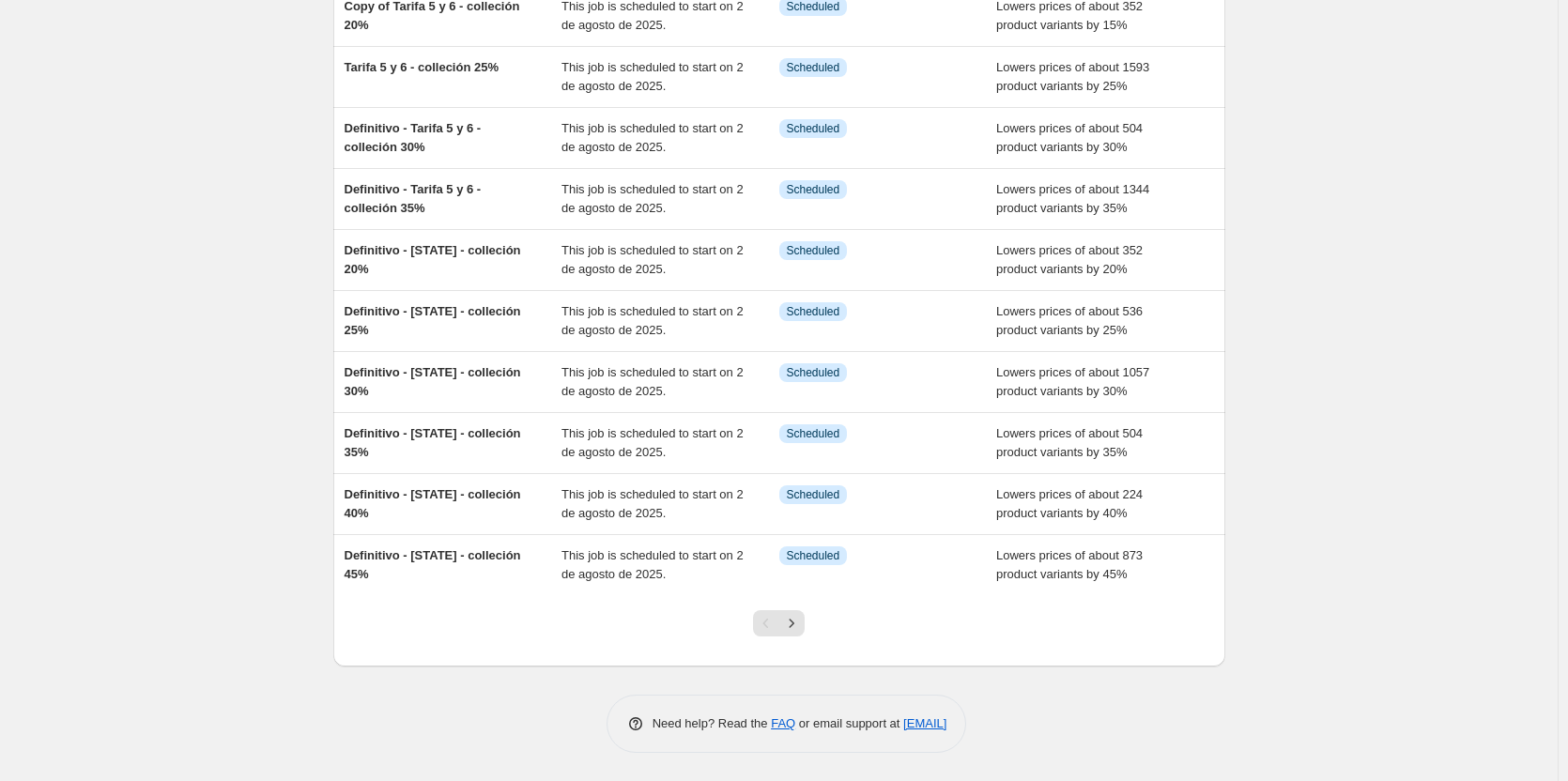 click at bounding box center (778, 631) 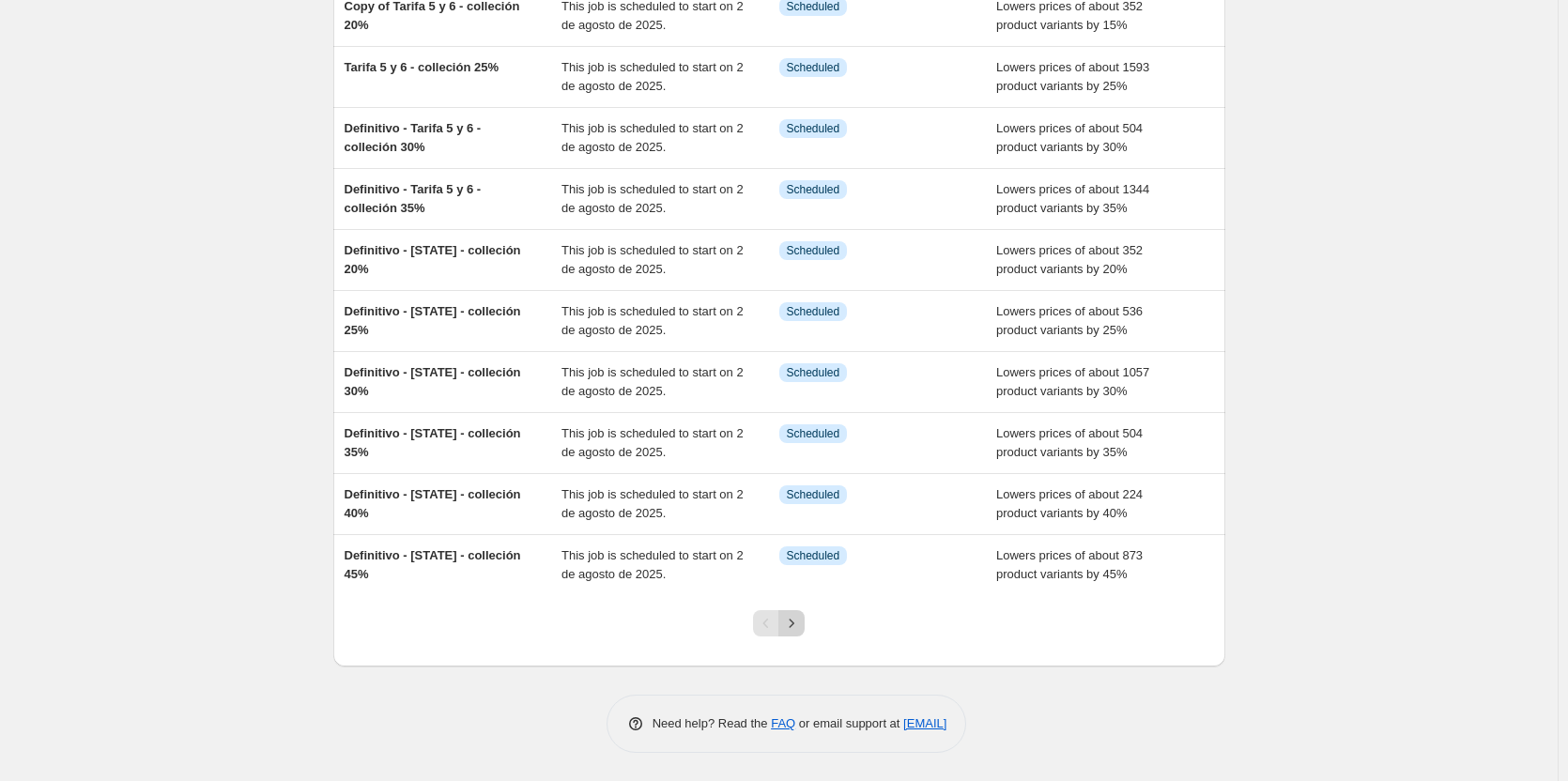 click 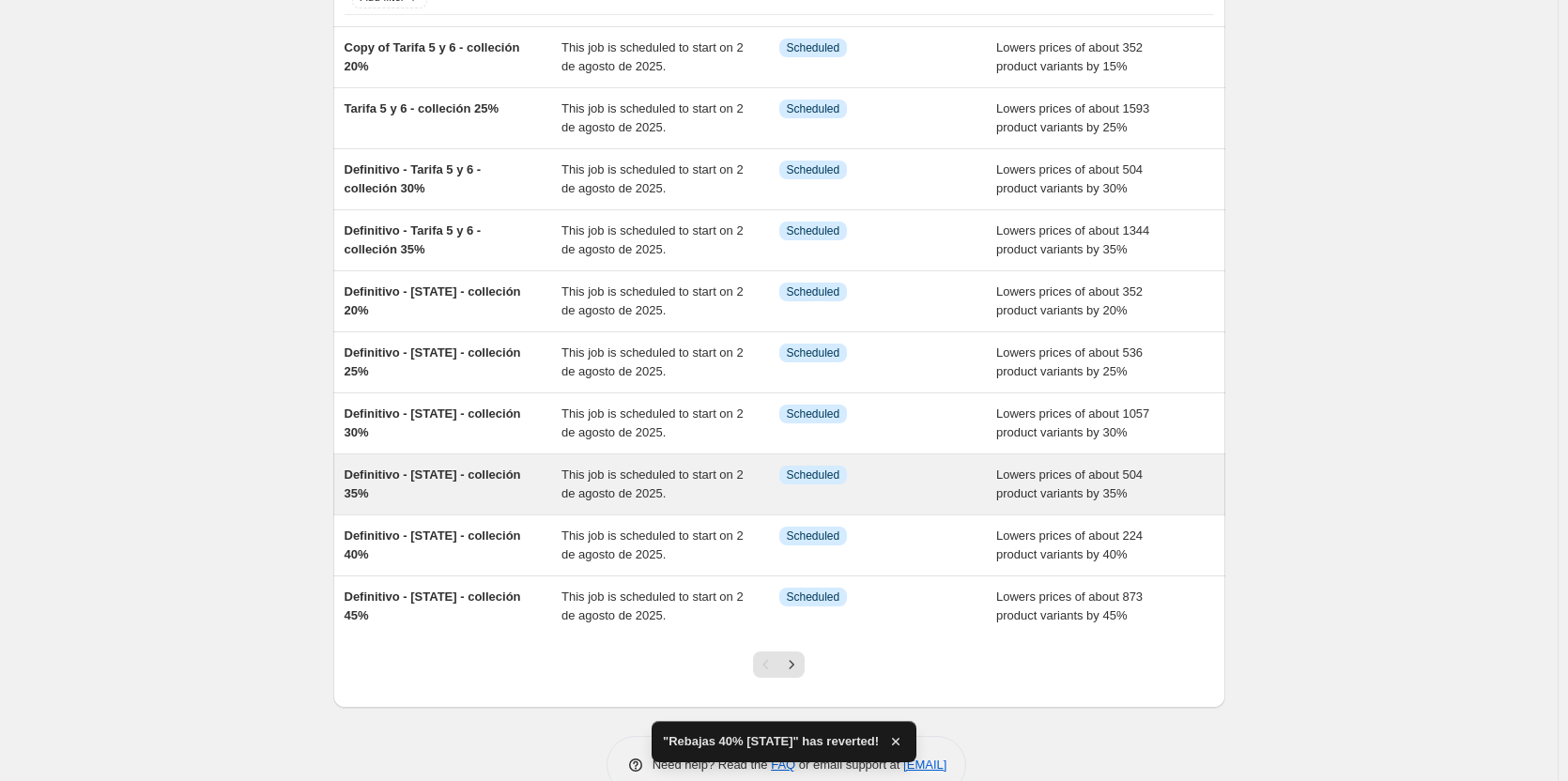 scroll, scrollTop: 186, scrollLeft: 0, axis: vertical 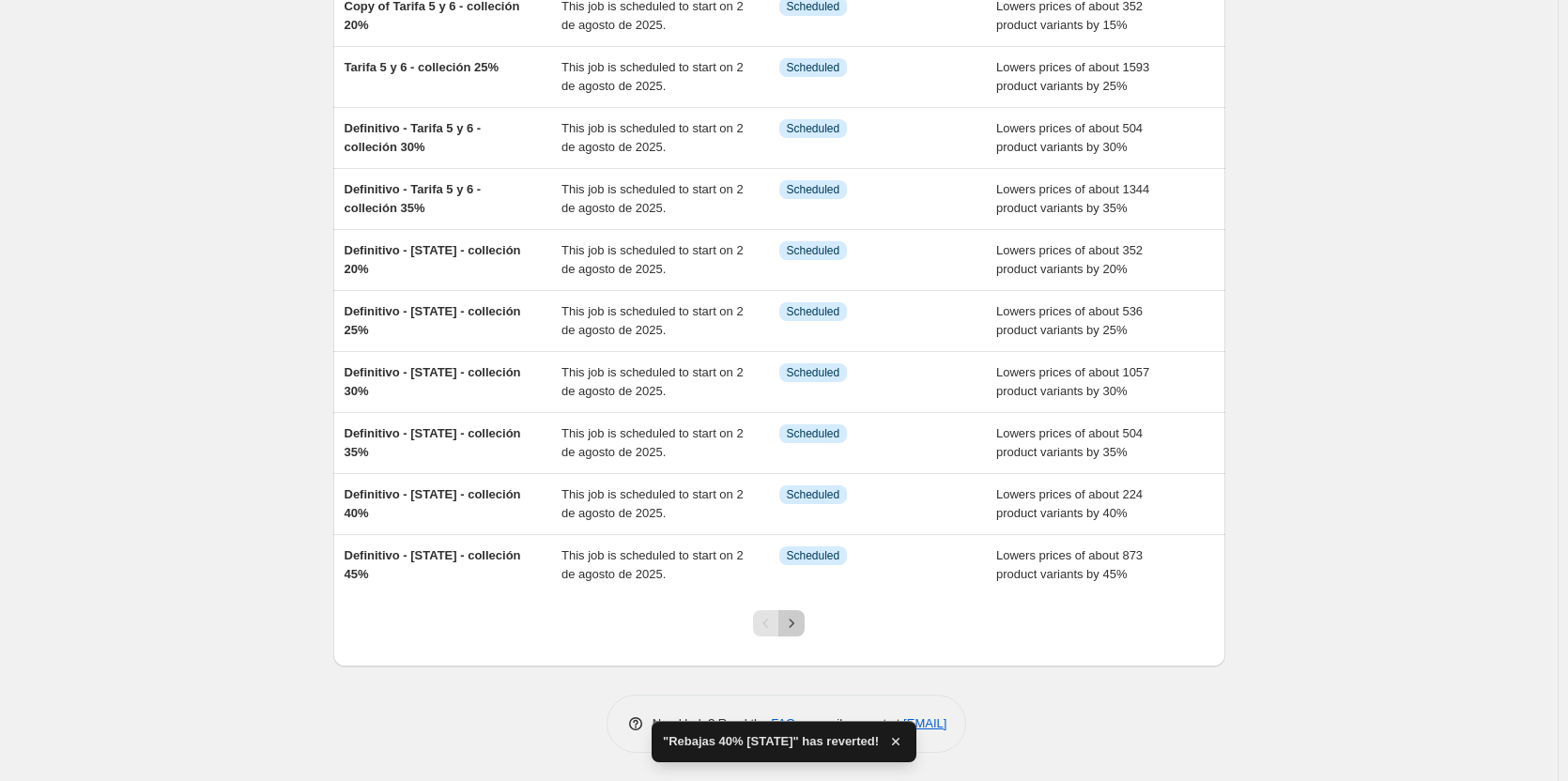 click 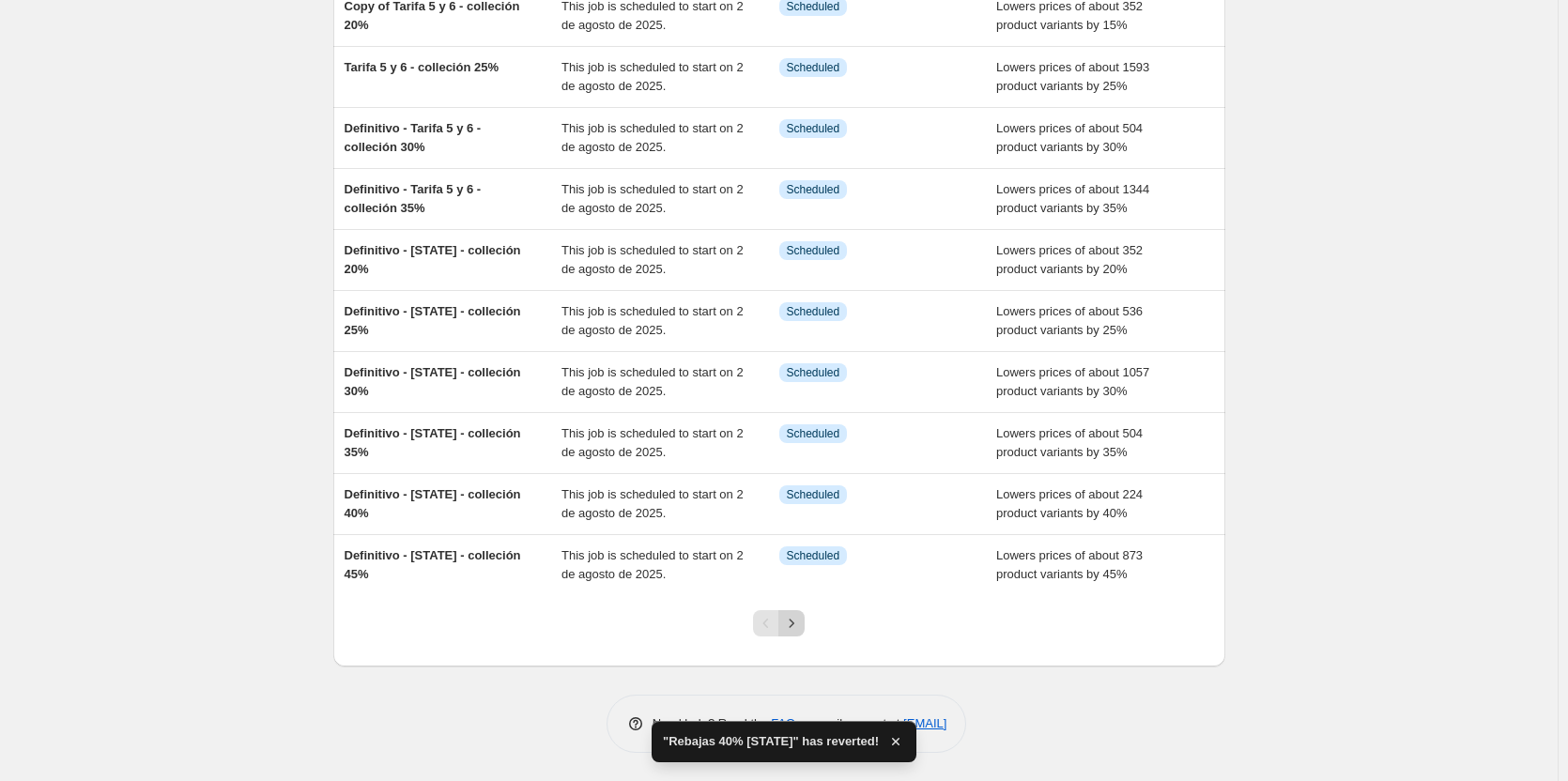 scroll, scrollTop: 0, scrollLeft: 0, axis: both 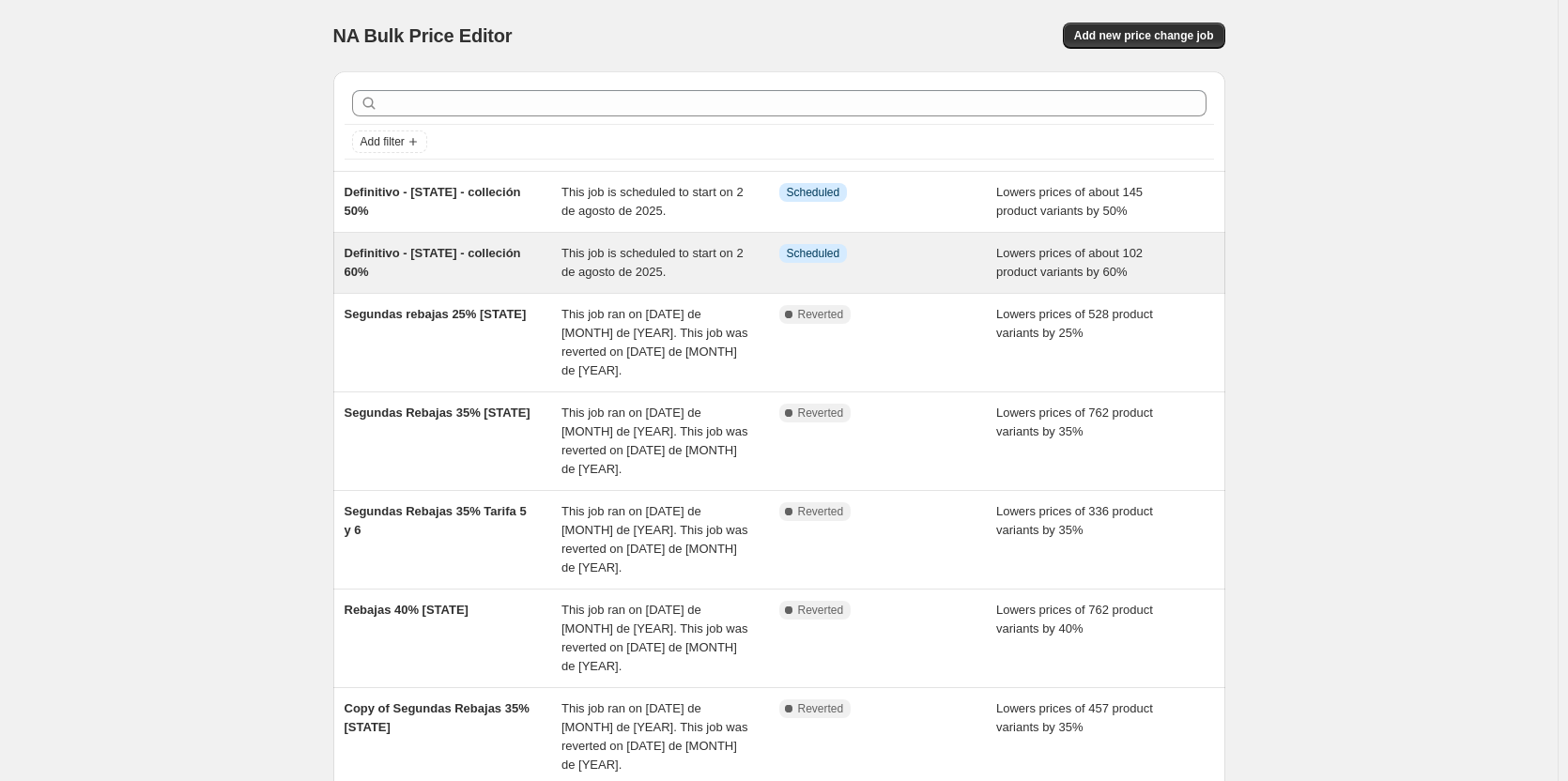 click on "Definitivo - España - colleción 60%" at bounding box center [453, 263] 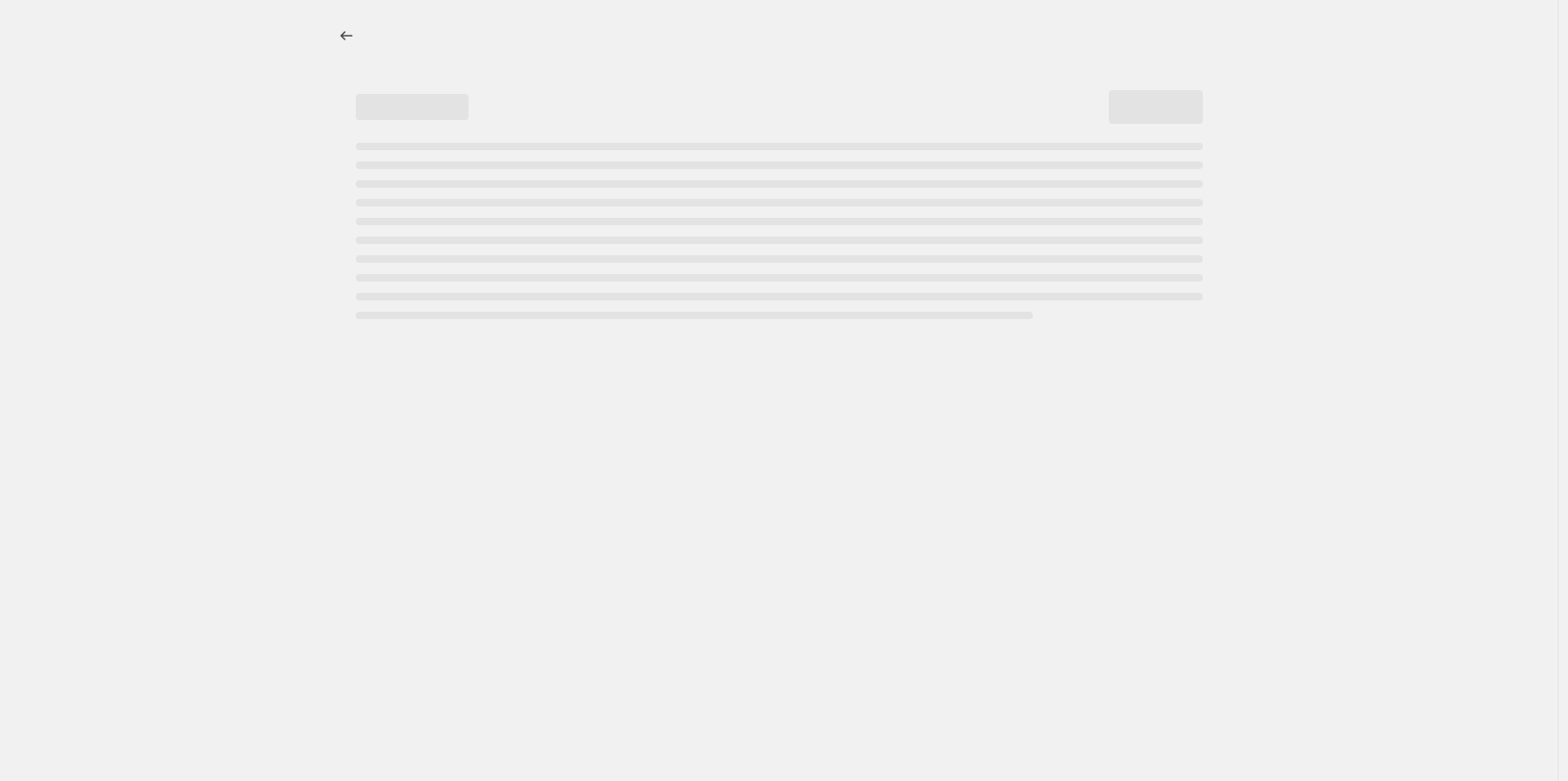 select on "percentage" 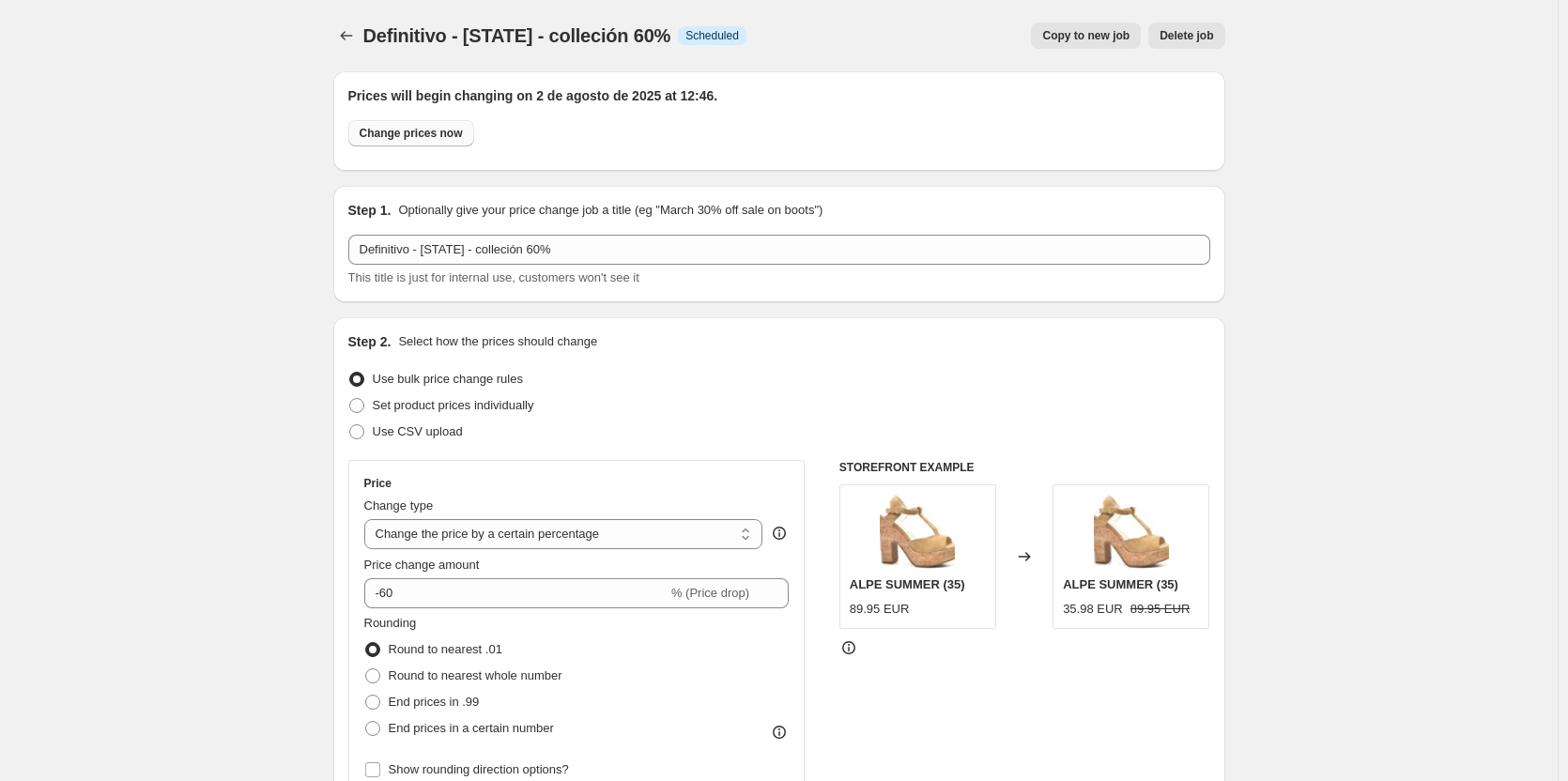 click on "Change prices now" at bounding box center (411, 133) 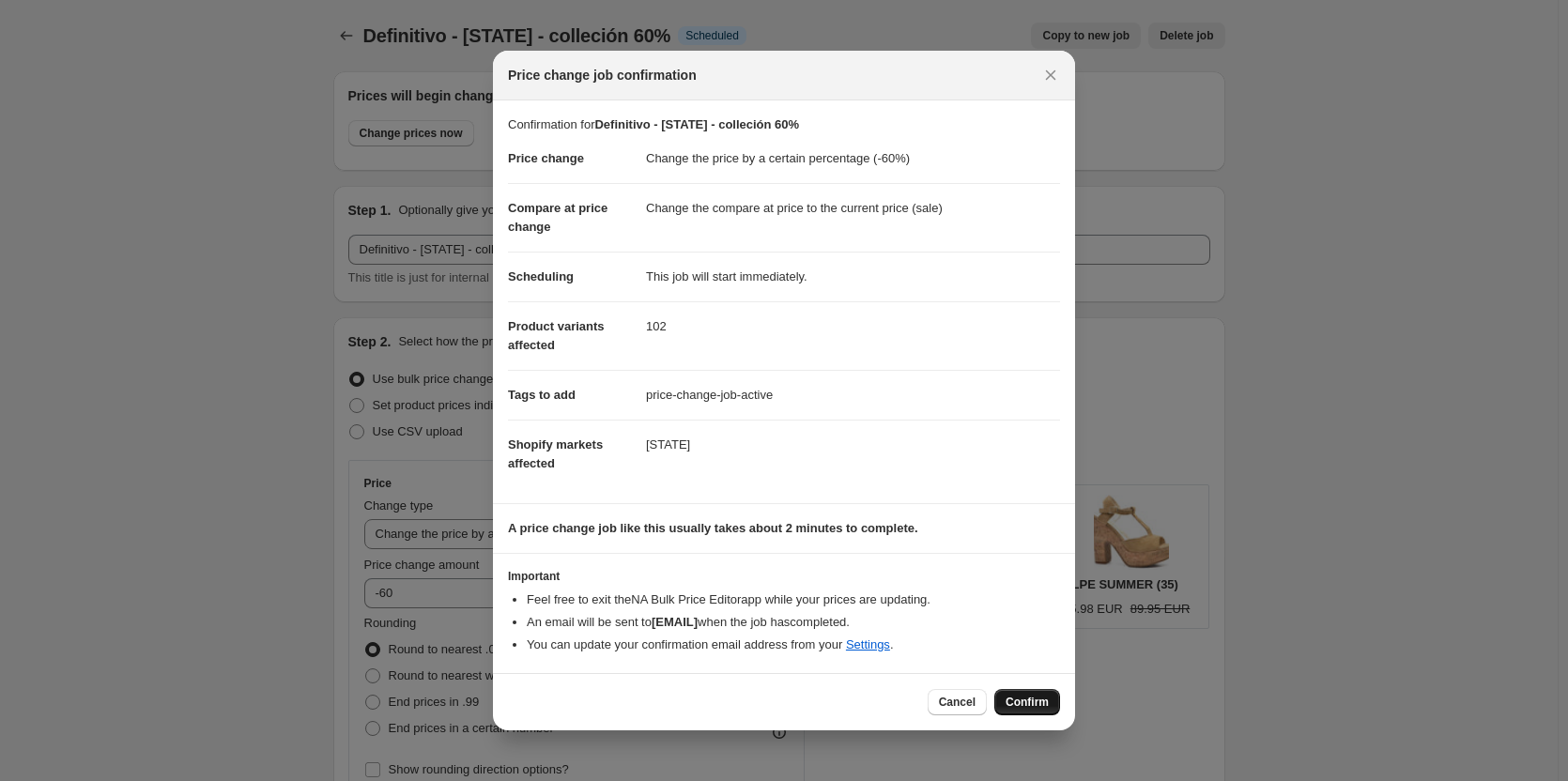click on "Confirm" at bounding box center (1027, 702) 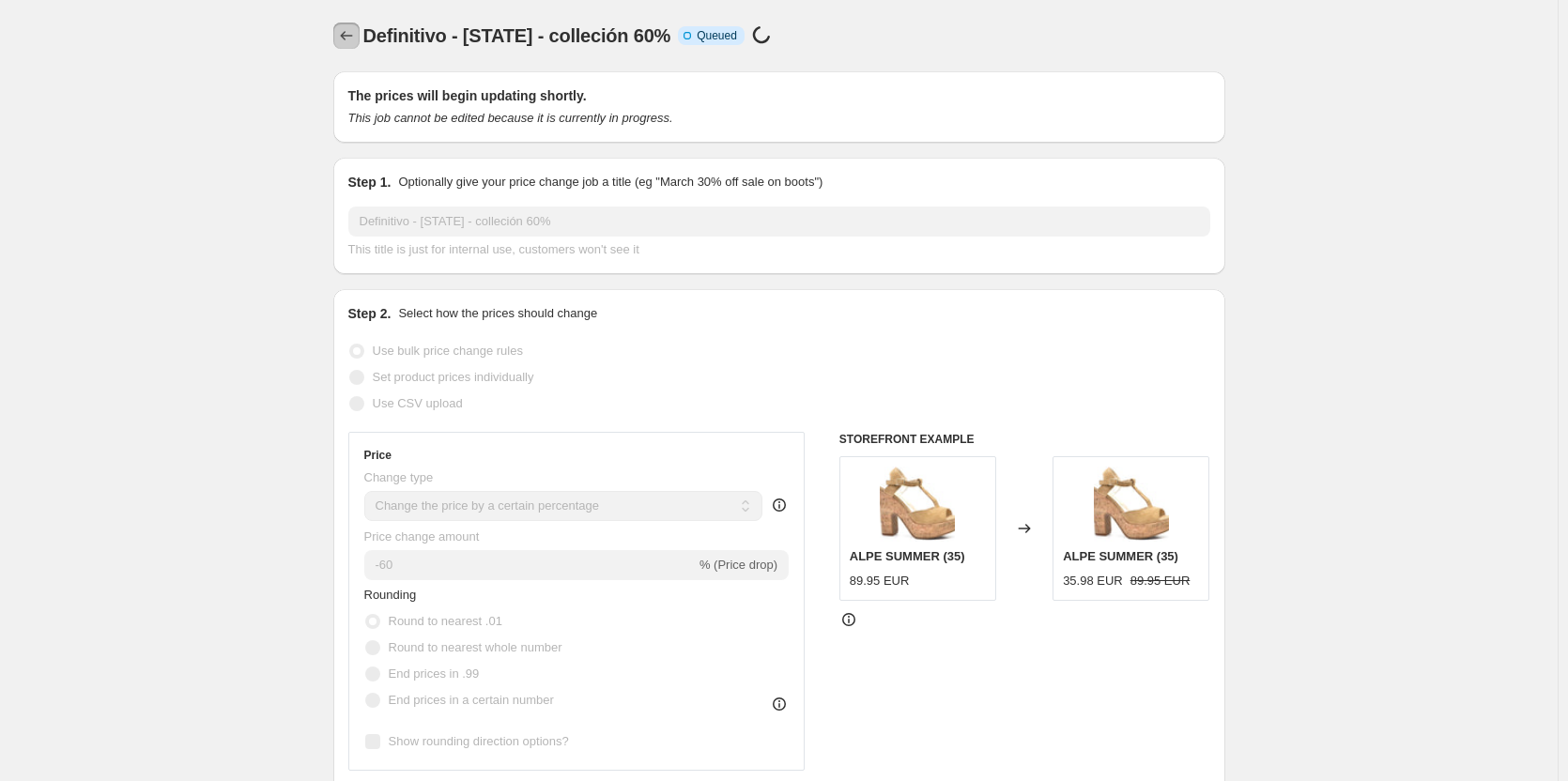 click 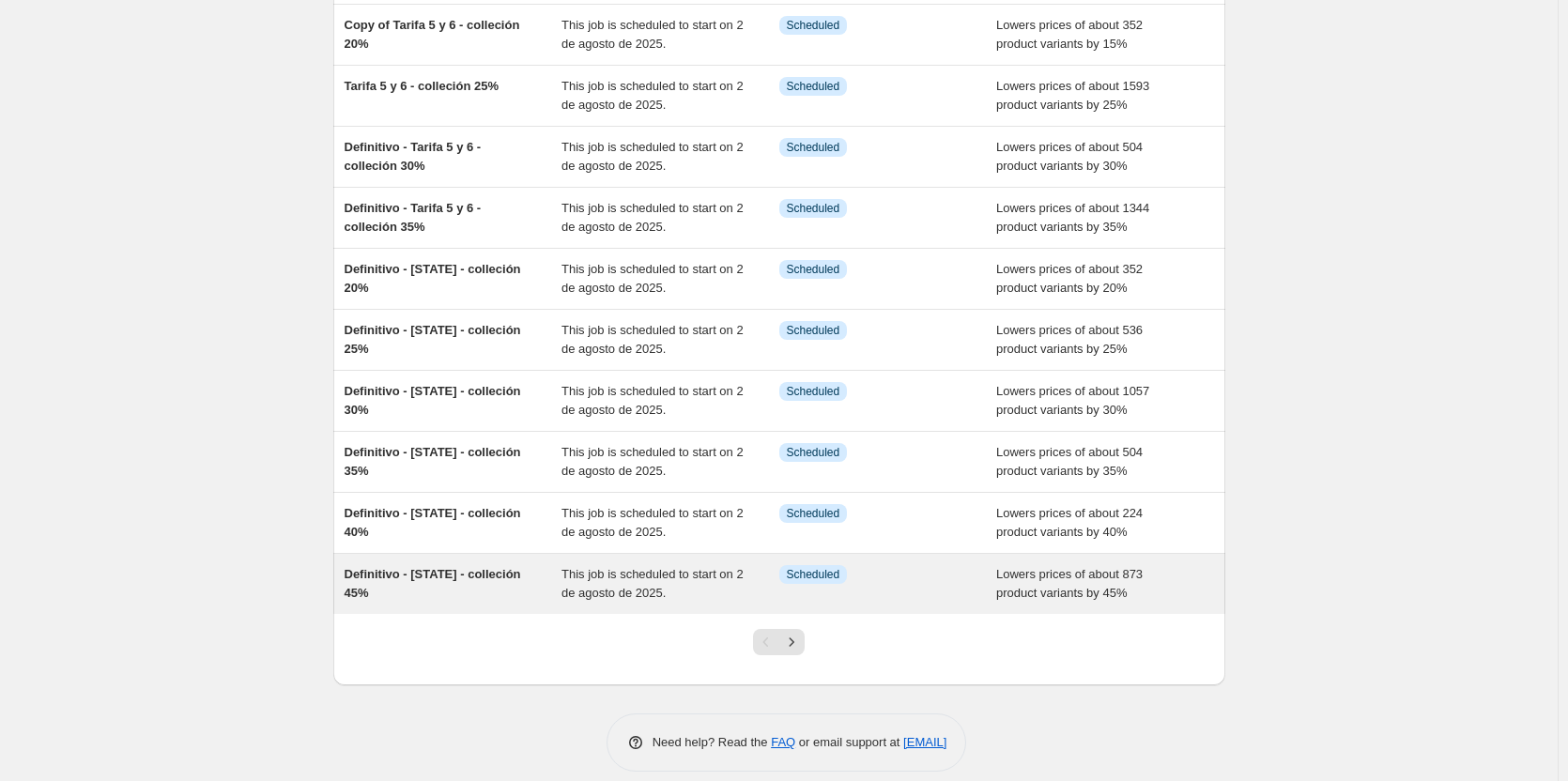 scroll, scrollTop: 186, scrollLeft: 0, axis: vertical 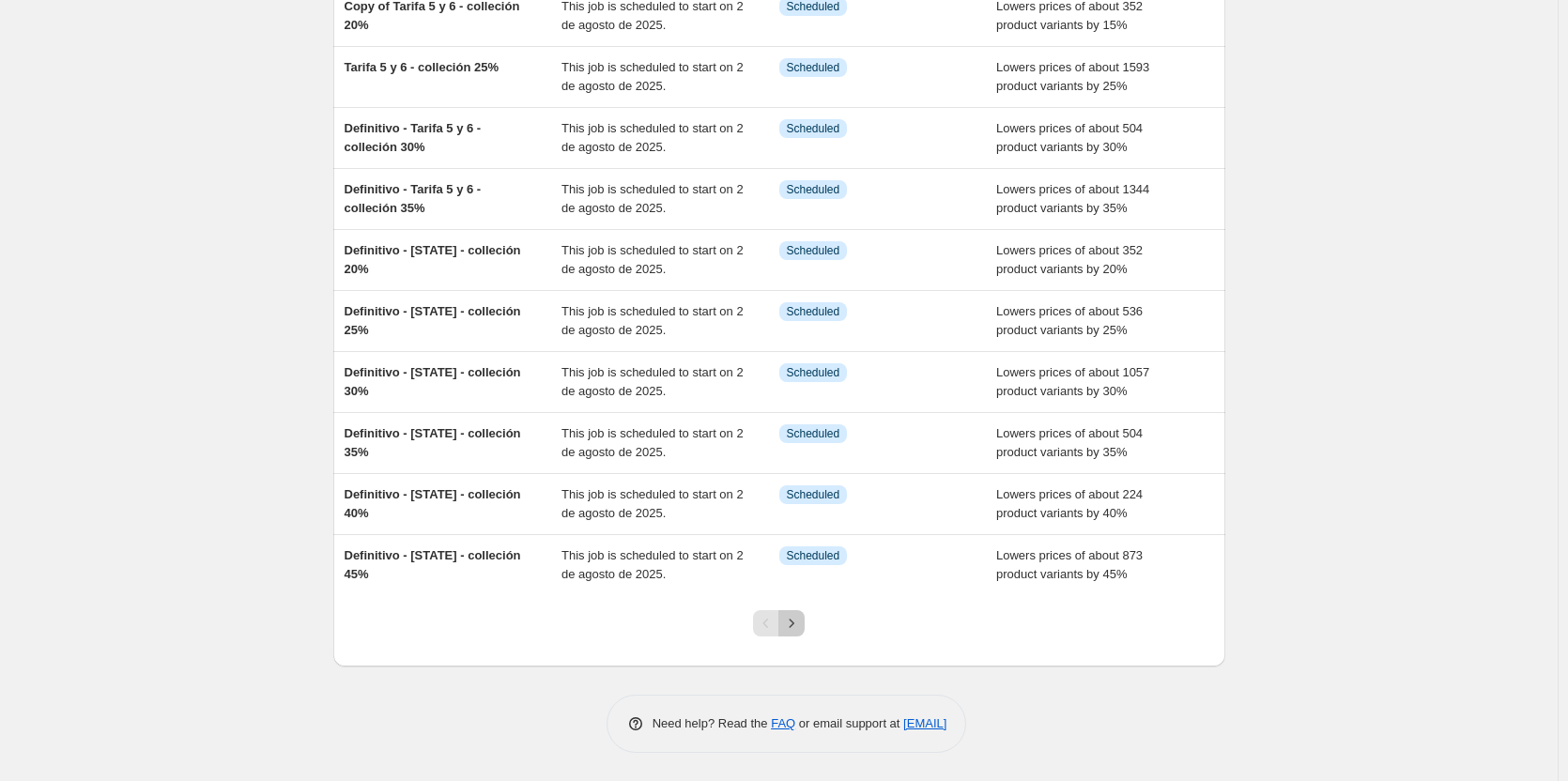 click 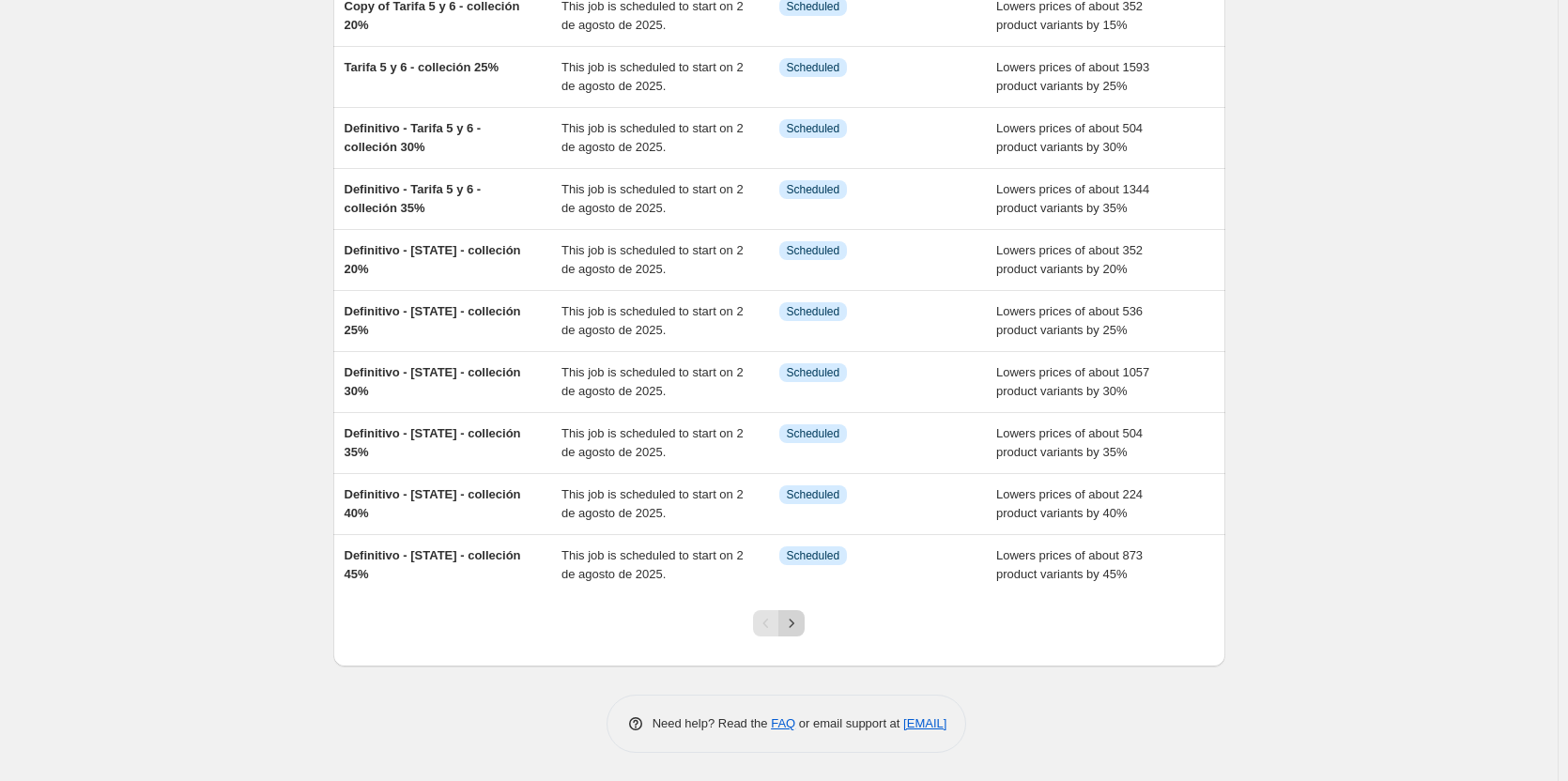 scroll, scrollTop: 0, scrollLeft: 0, axis: both 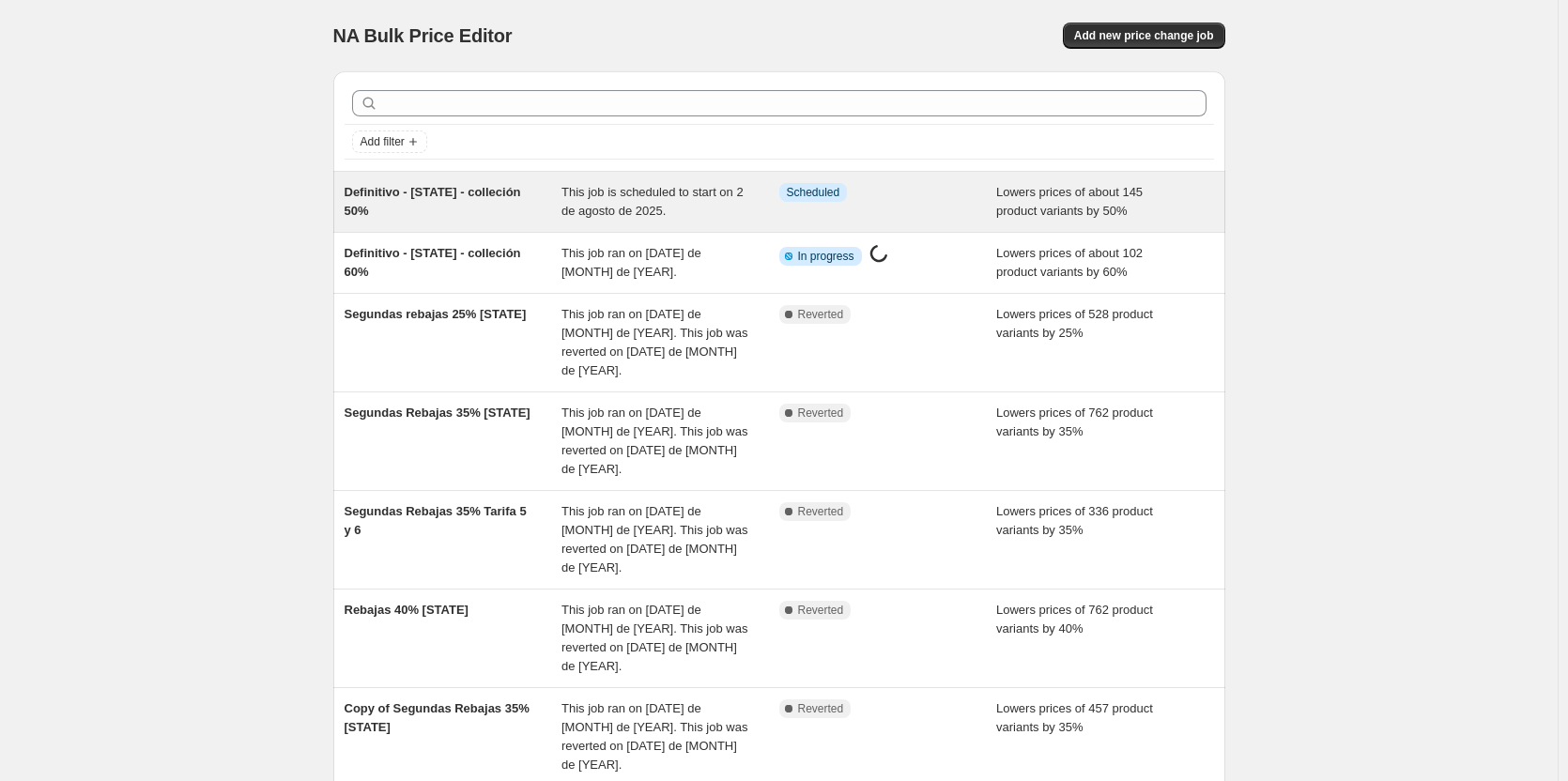 click on "Definitivo - España - colleción 50%" at bounding box center [433, 201] 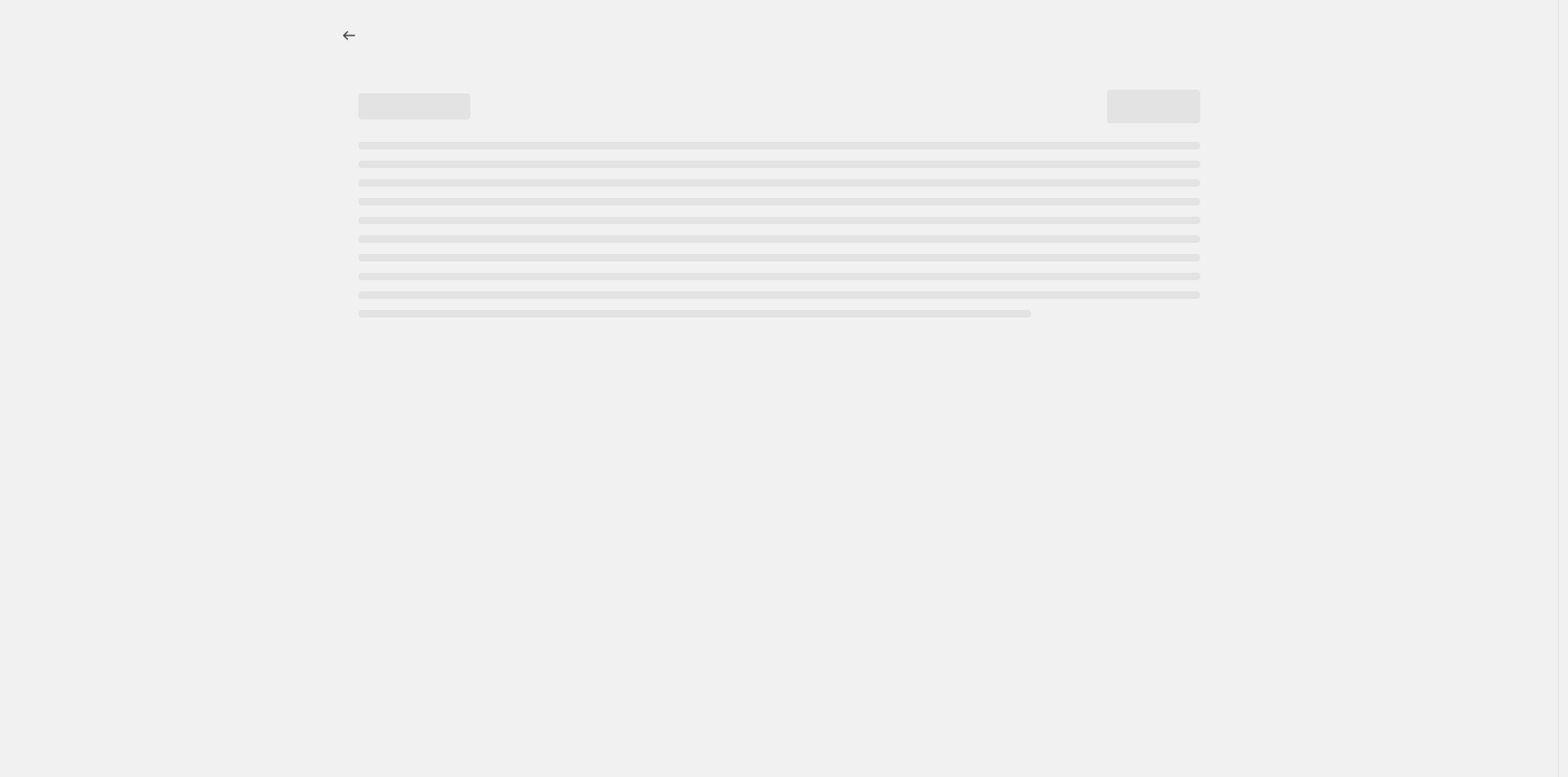 select on "percentage" 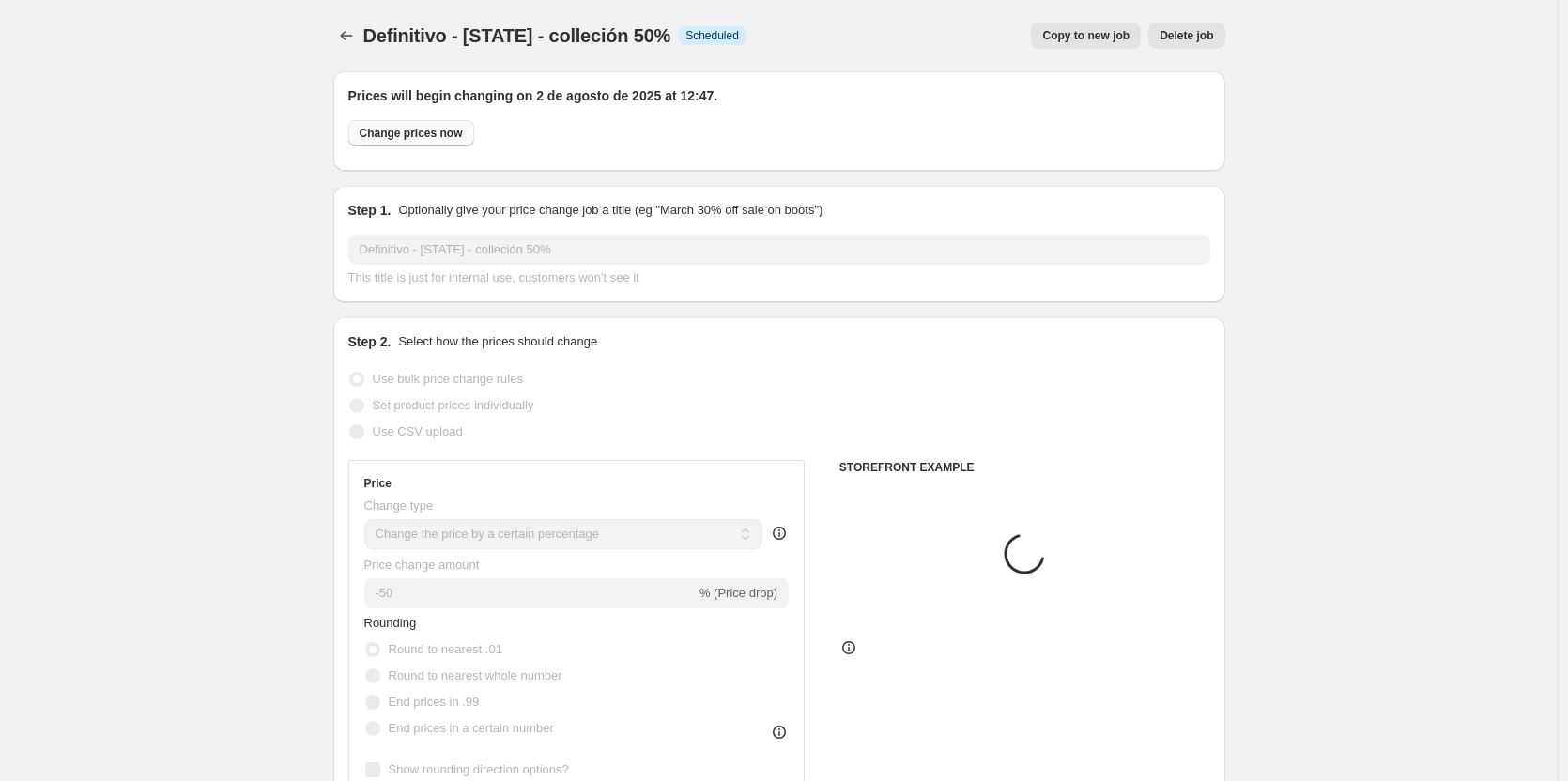click on "Change prices now" at bounding box center (411, 133) 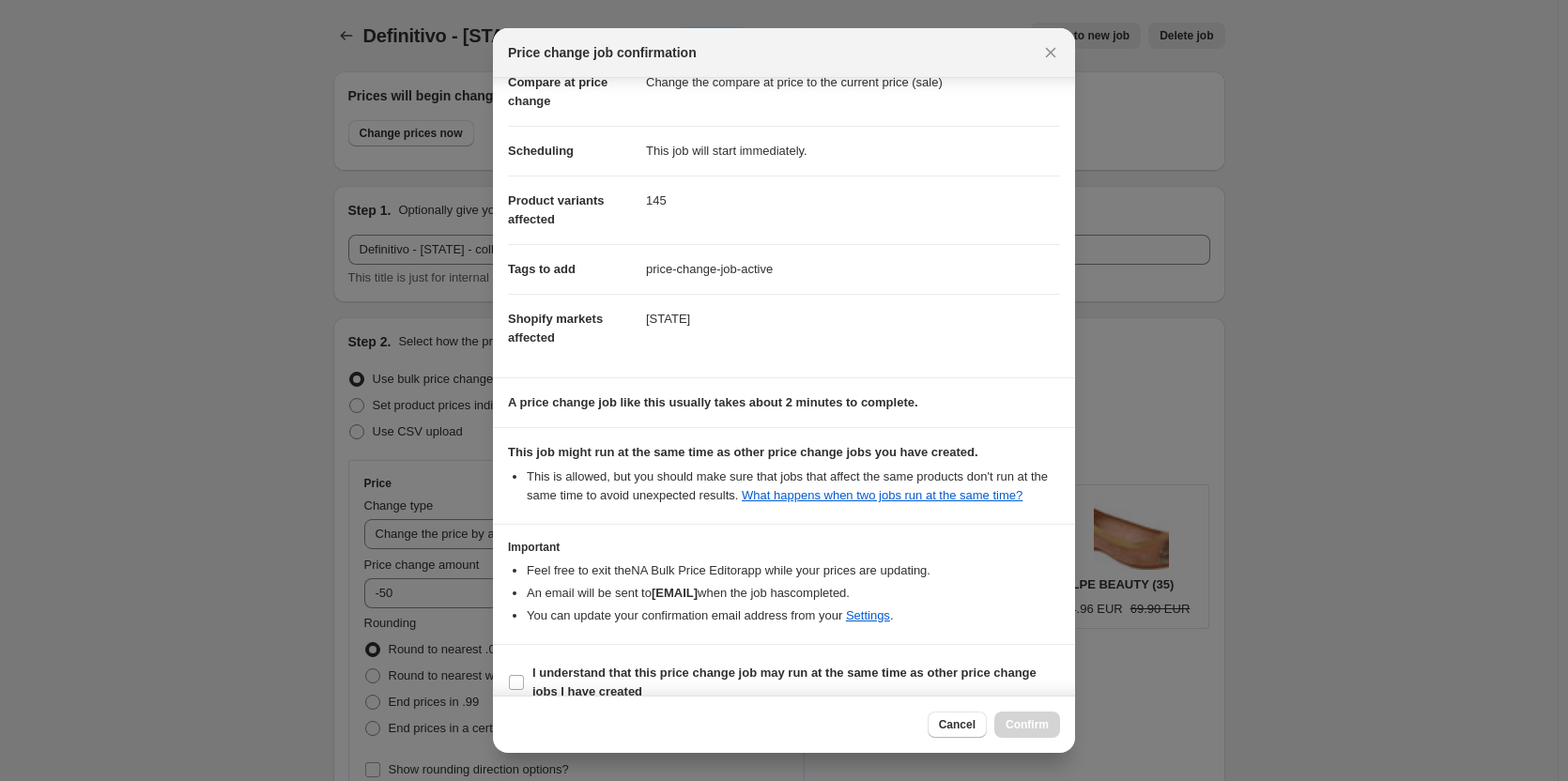 scroll, scrollTop: 128, scrollLeft: 0, axis: vertical 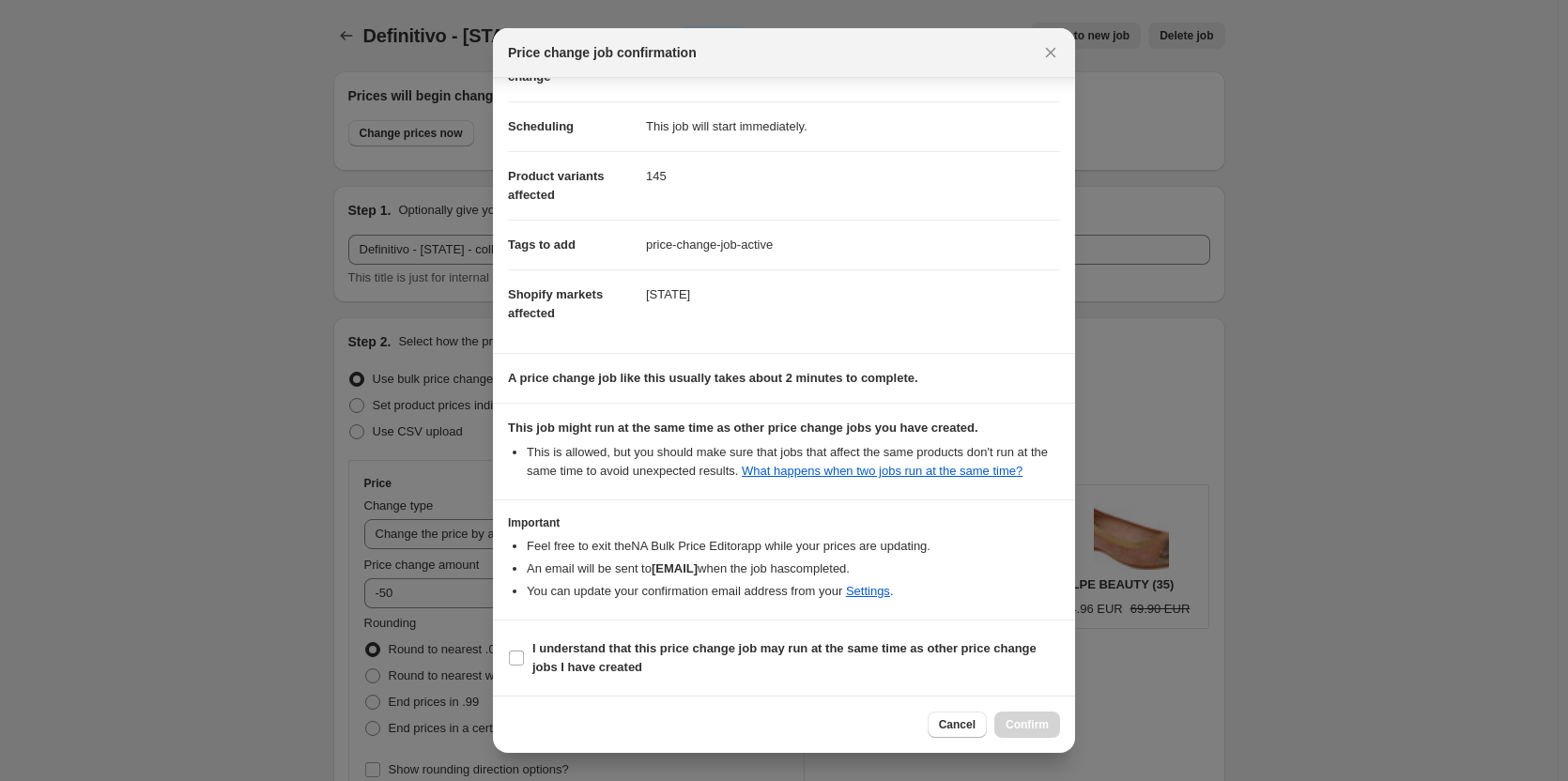 click on "I understand that this price change job may run at the same time as other price change jobs I have created" at bounding box center (784, 658) 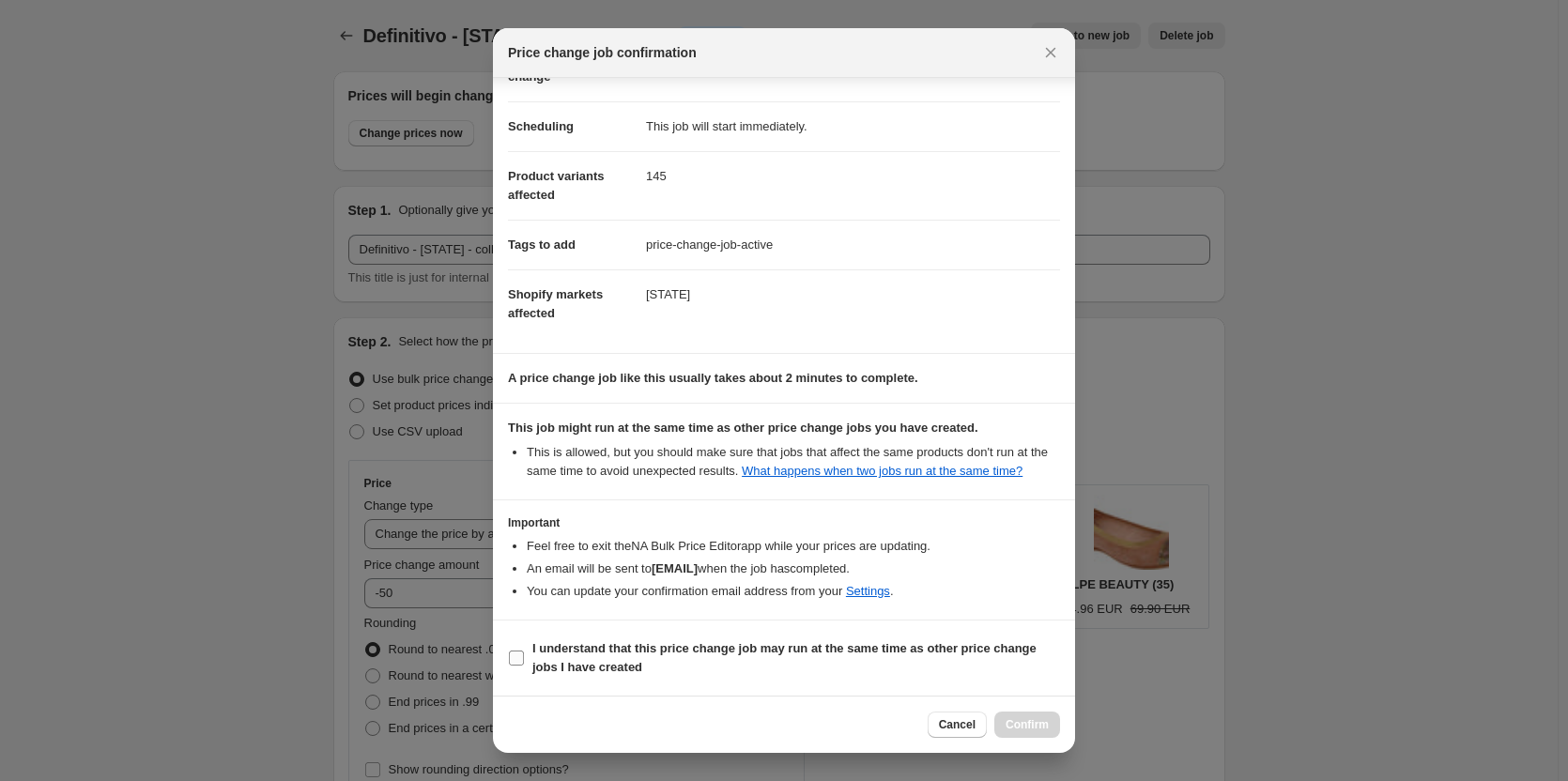 click on "I understand that this price change job may run at the same time as other price change jobs I have created" at bounding box center [784, 657] 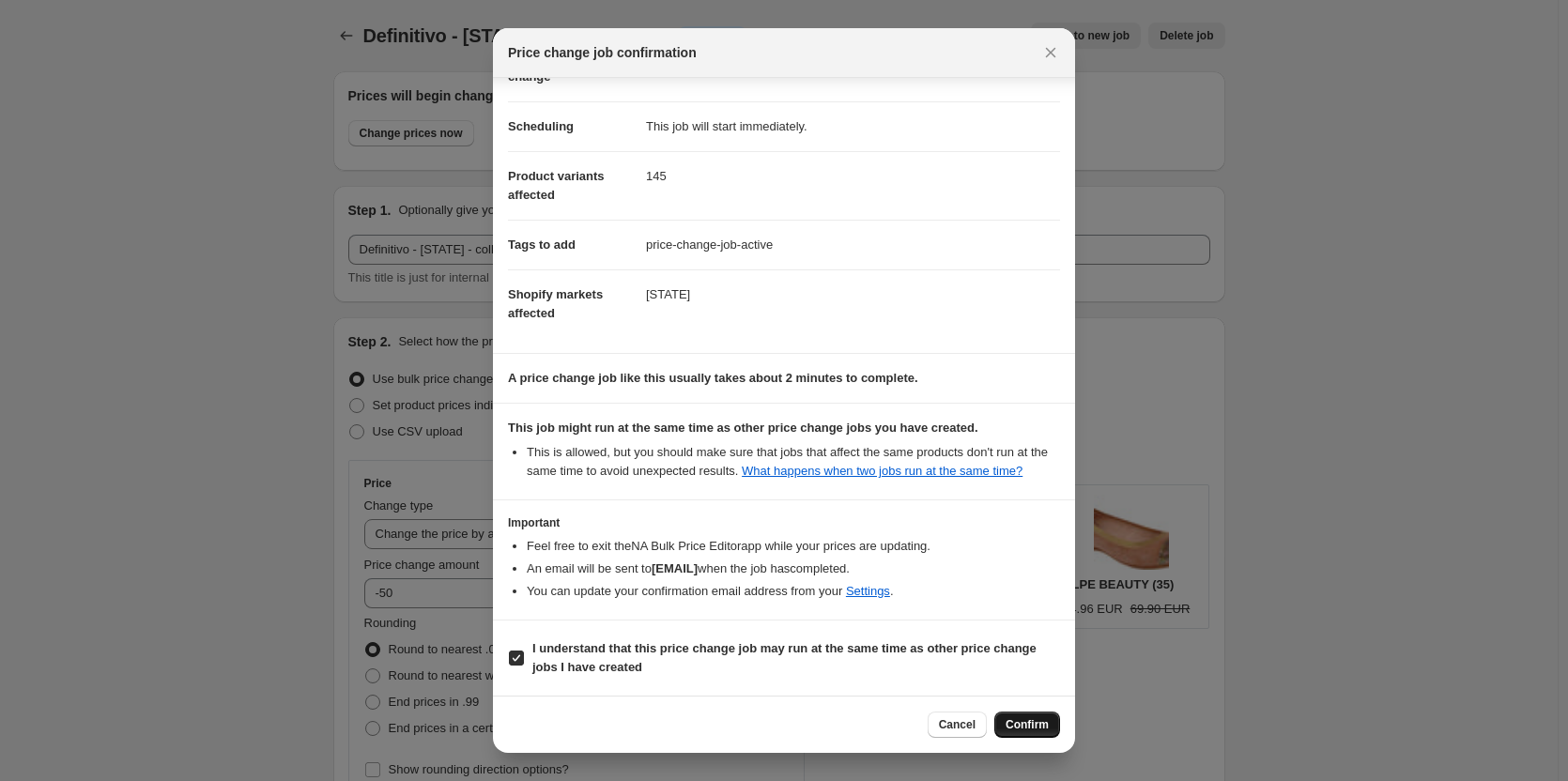 click on "Confirm" at bounding box center [1027, 725] 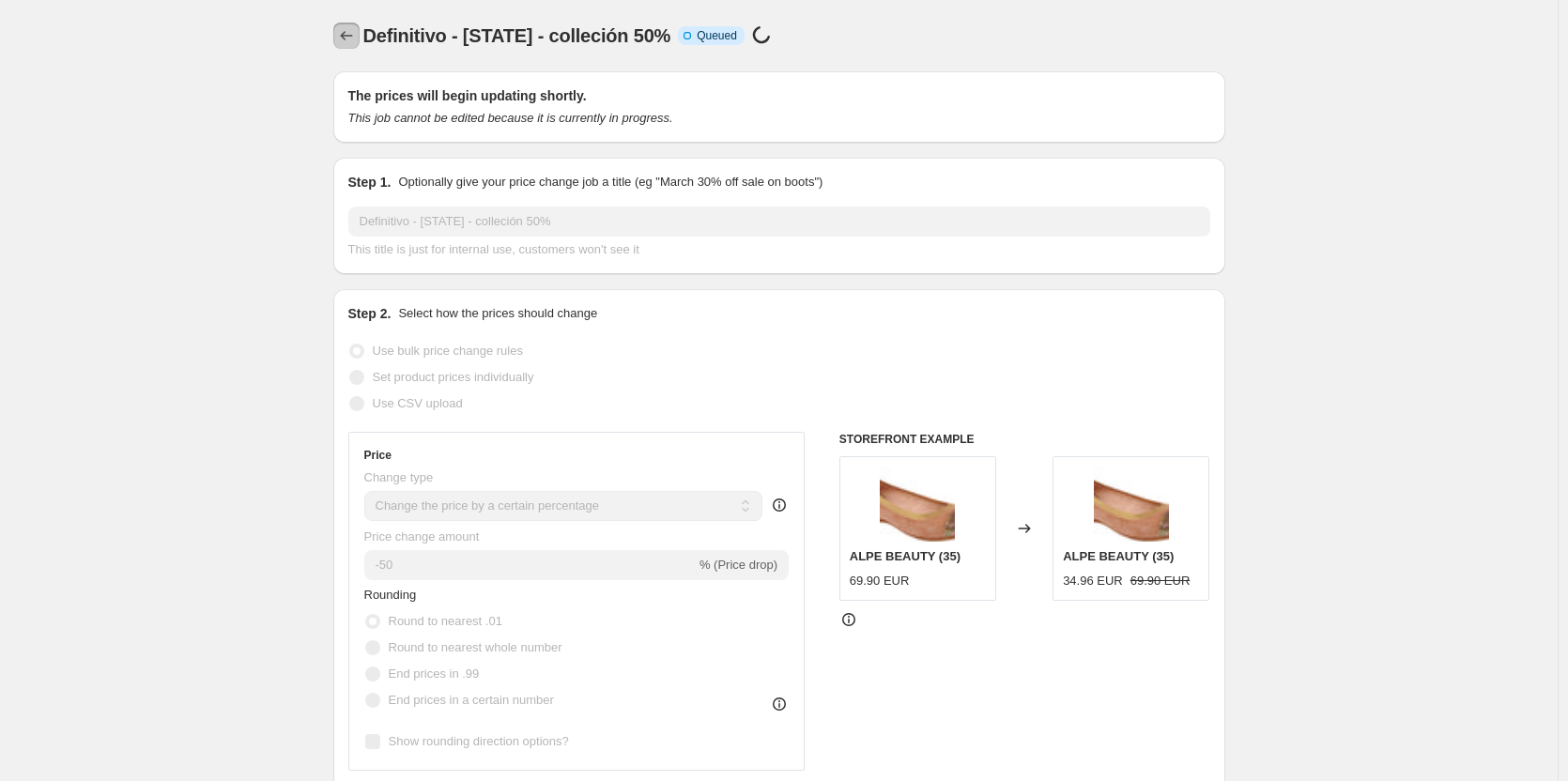 click at bounding box center (346, 36) 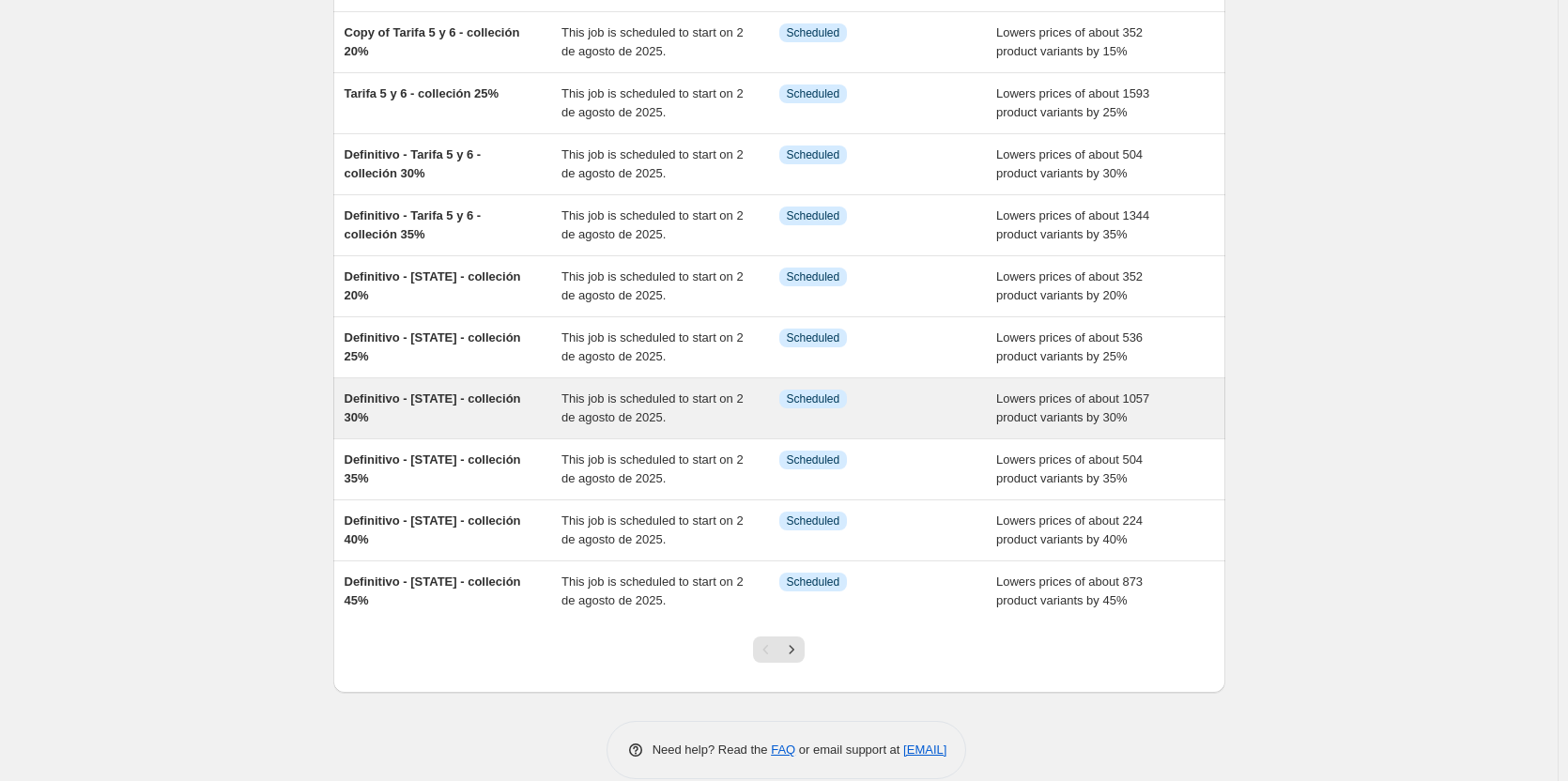 scroll, scrollTop: 186, scrollLeft: 0, axis: vertical 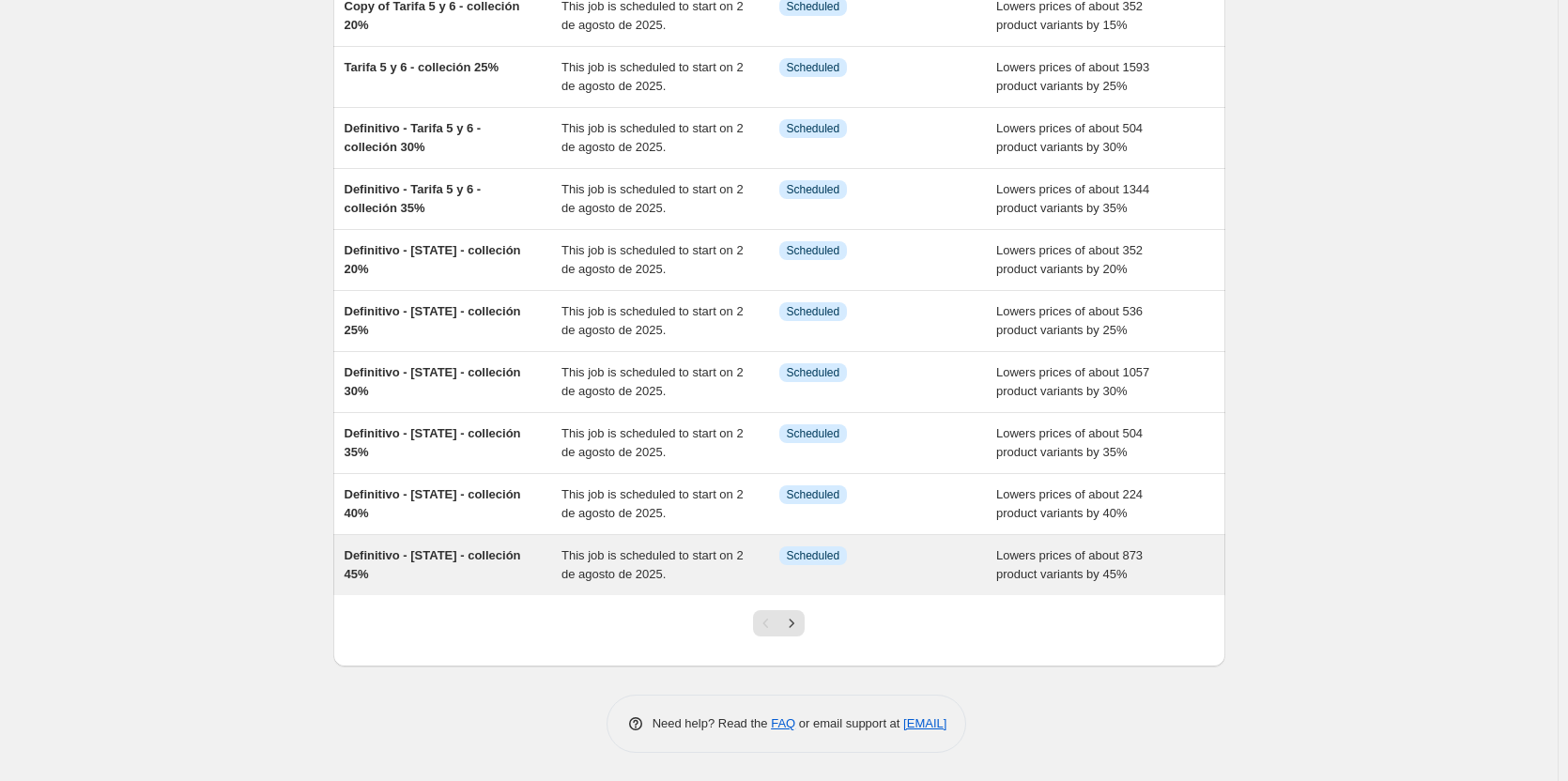 click on "Definitivo - España - colleción 45% This job is scheduled to start on 2 de agosto de 2025. Info Scheduled Lowers prices of about 873 product variants by 45%" at bounding box center [779, 565] 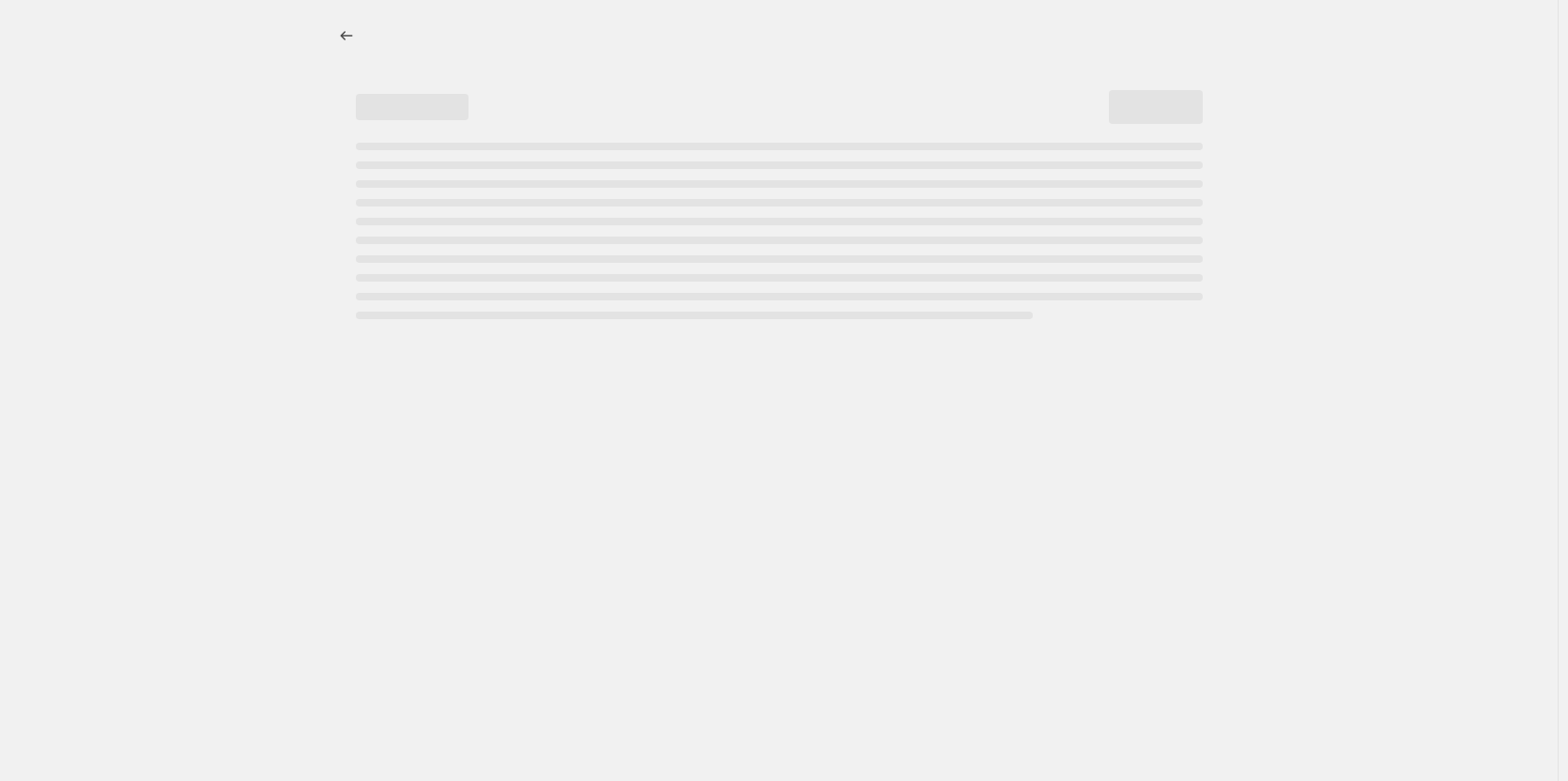 select on "percentage" 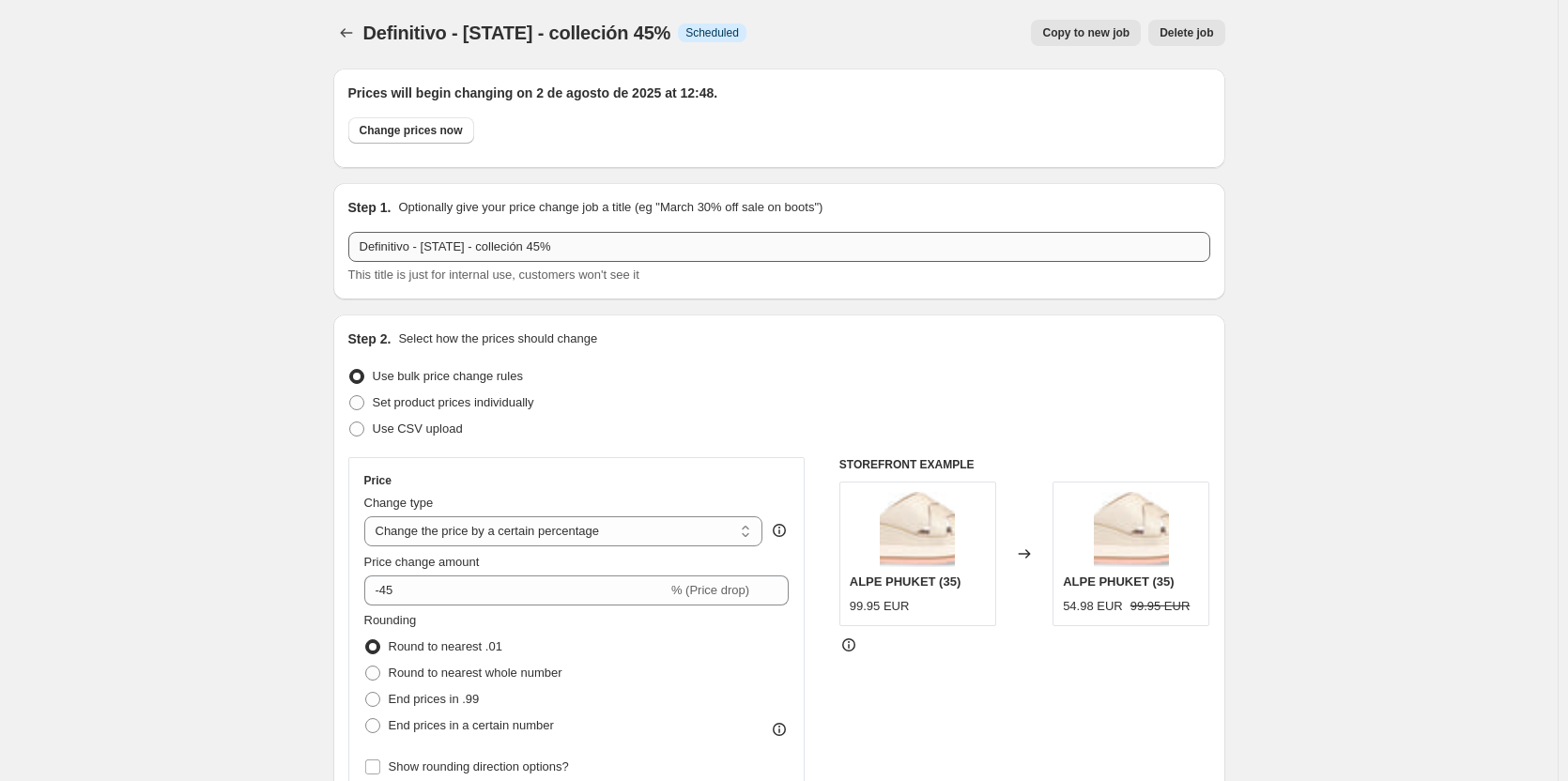 scroll, scrollTop: 0, scrollLeft: 0, axis: both 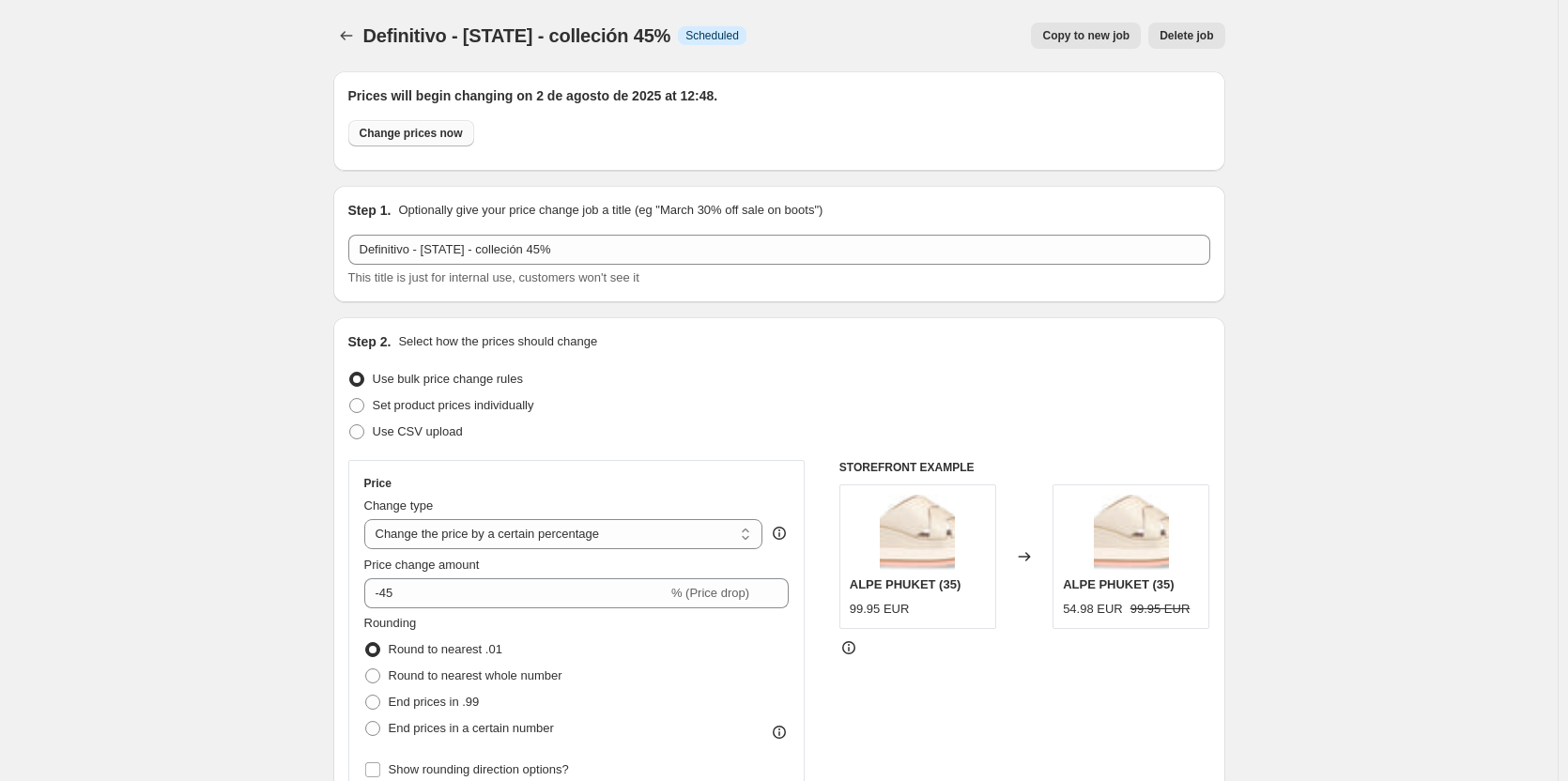 click on "Change prices now" at bounding box center (411, 133) 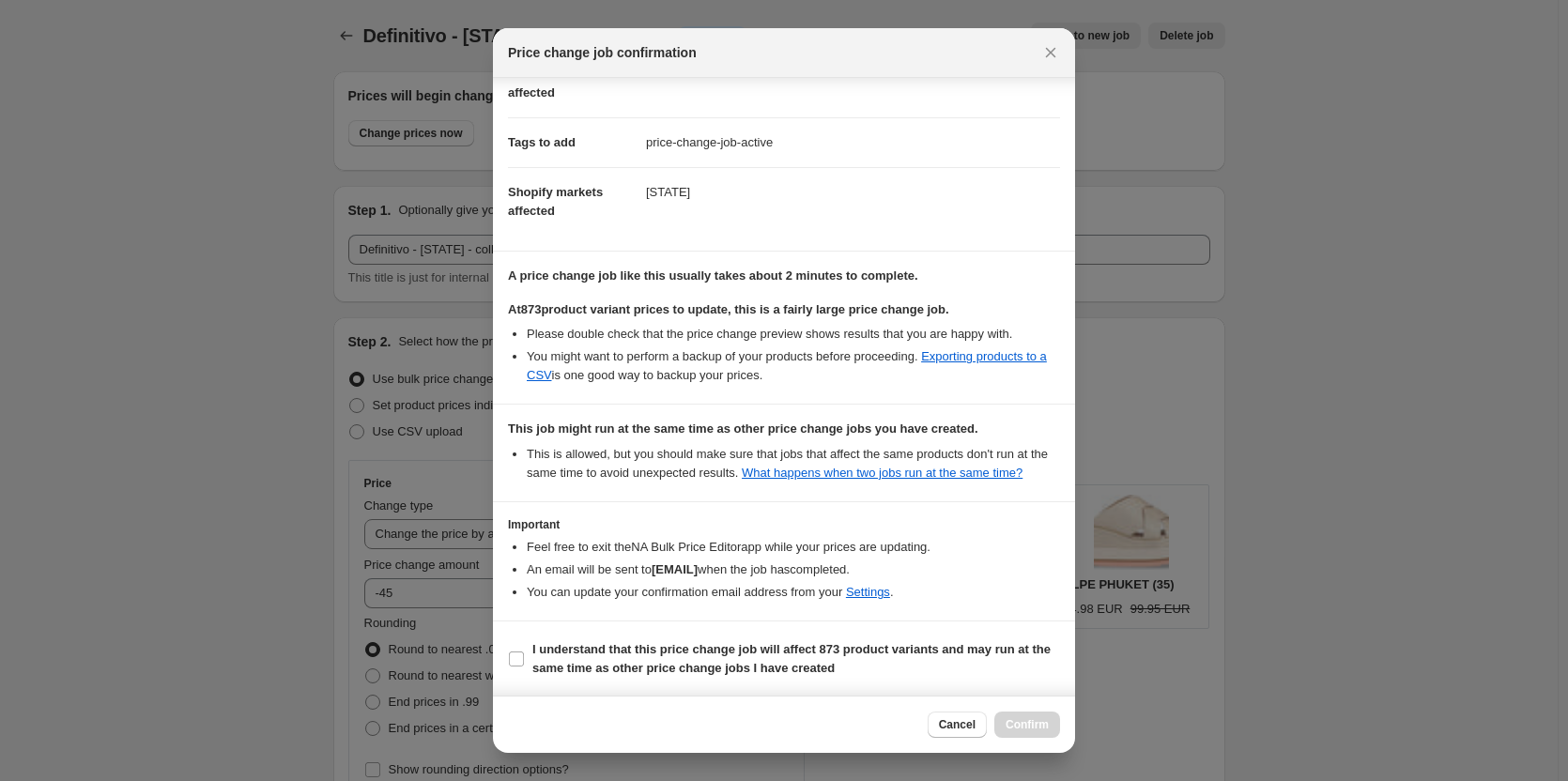 scroll, scrollTop: 231, scrollLeft: 0, axis: vertical 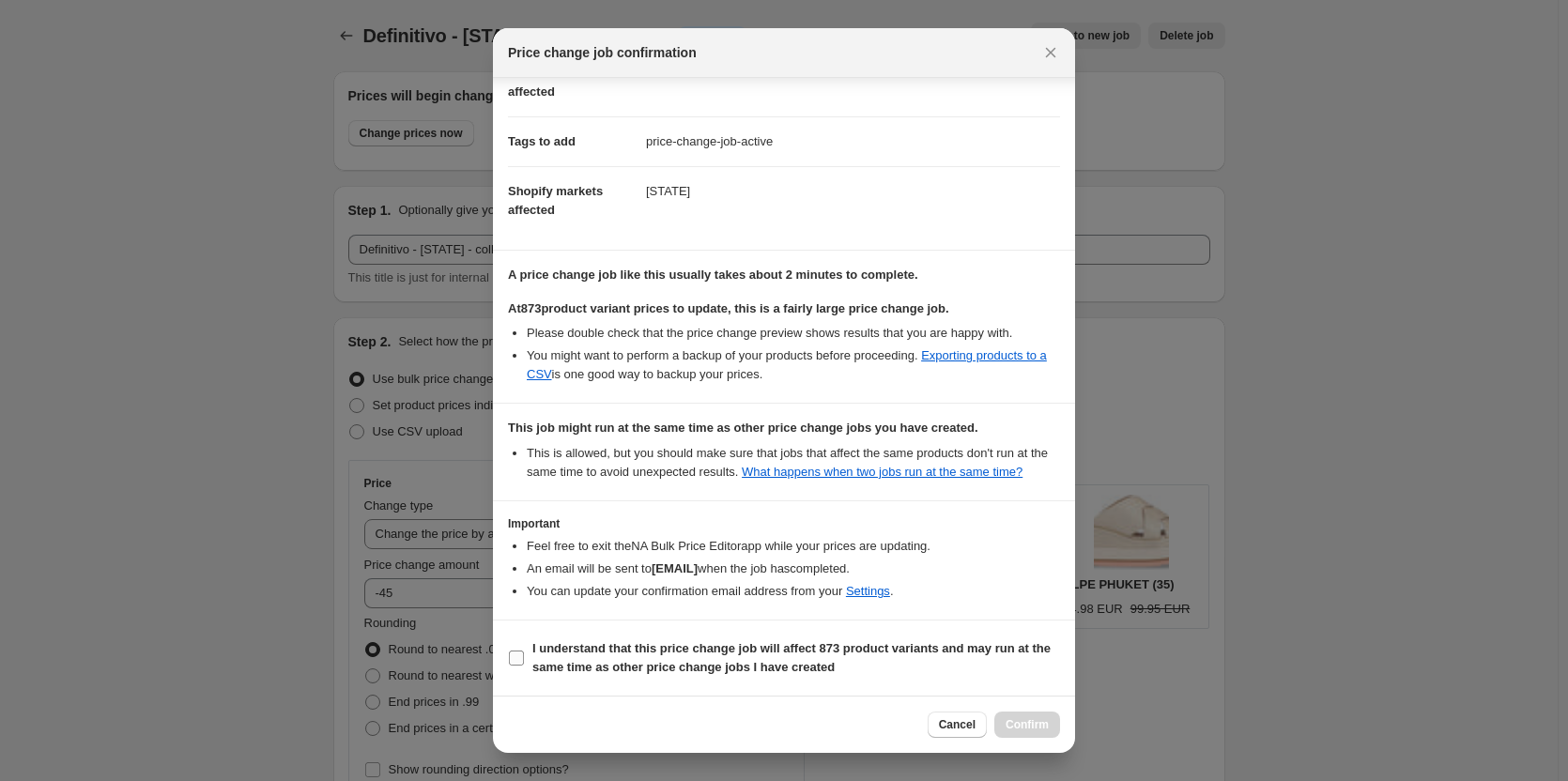 click on "I understand that this price change job will affect 873 product variants and may run at the same time as other price change jobs I have created" at bounding box center [792, 657] 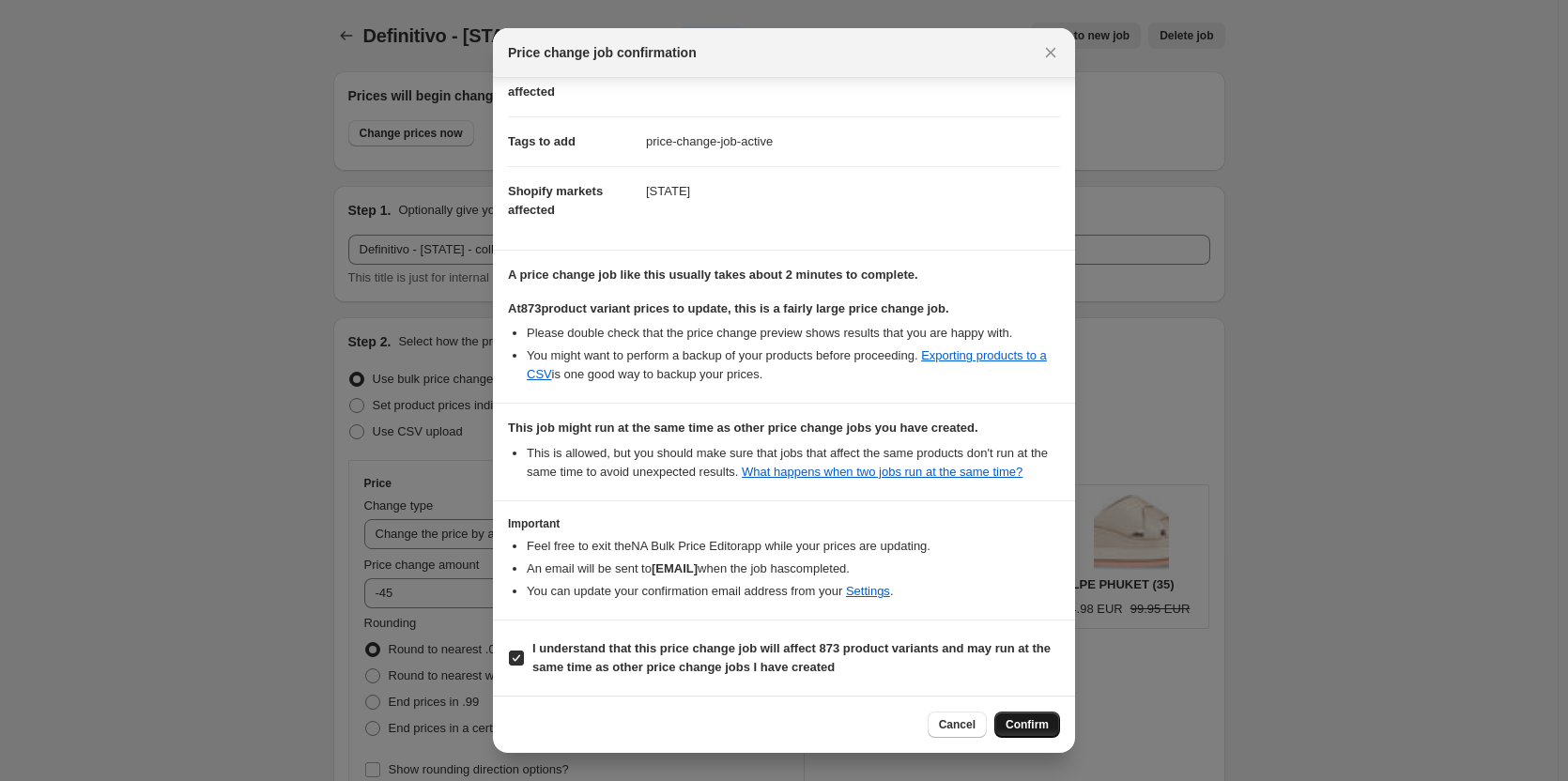 click on "Confirm" at bounding box center [1027, 725] 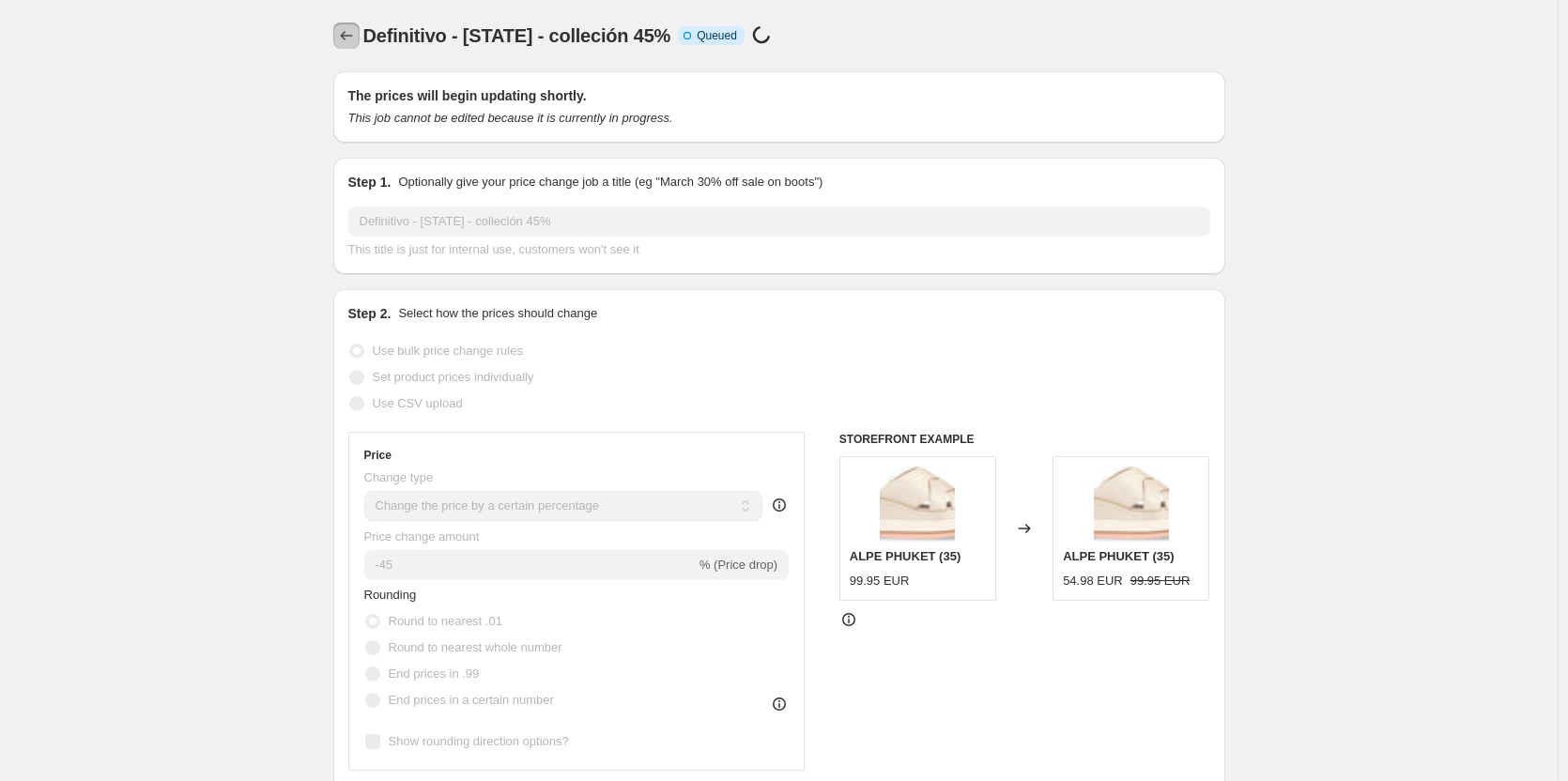 click 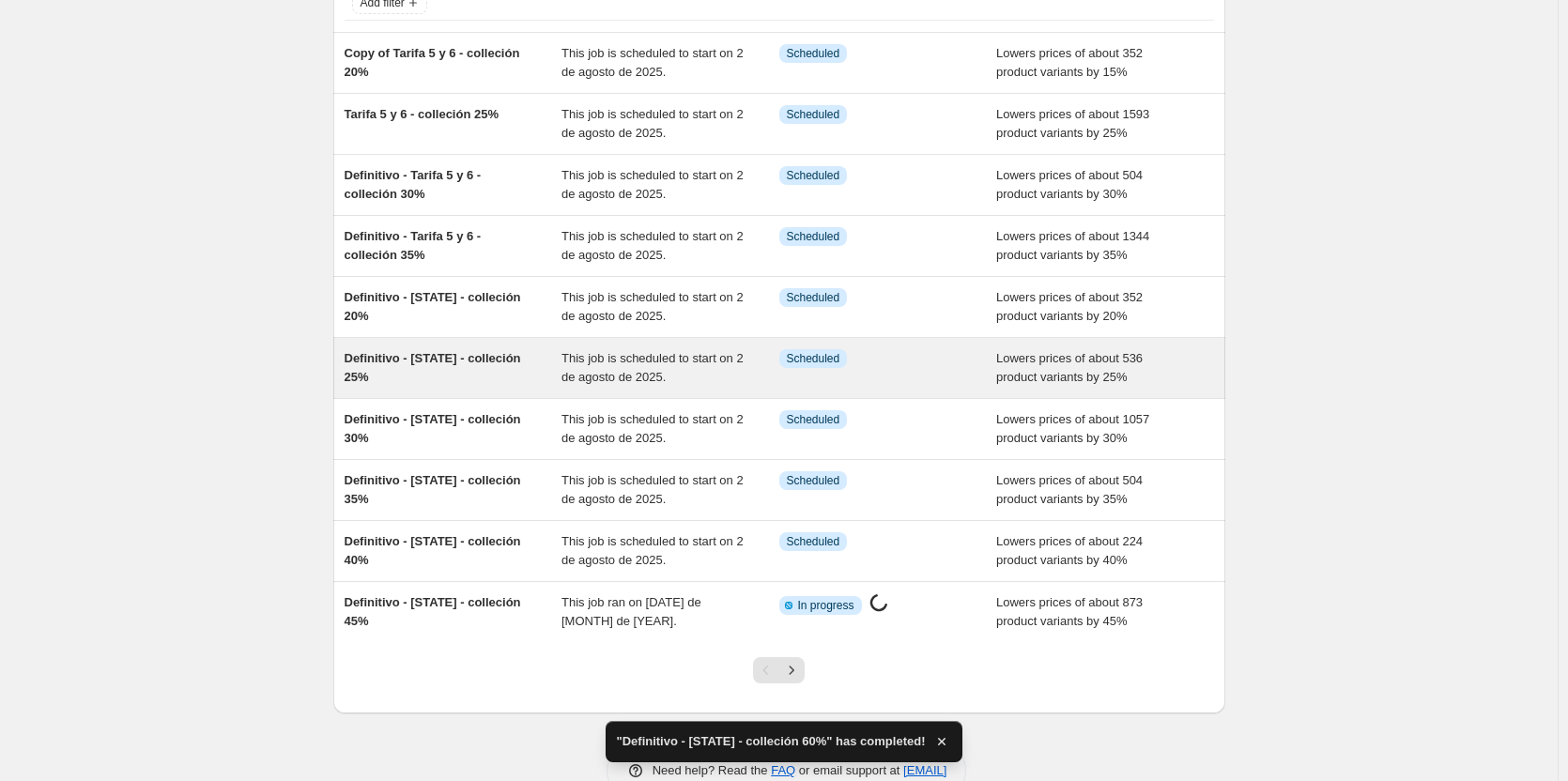 scroll, scrollTop: 186, scrollLeft: 0, axis: vertical 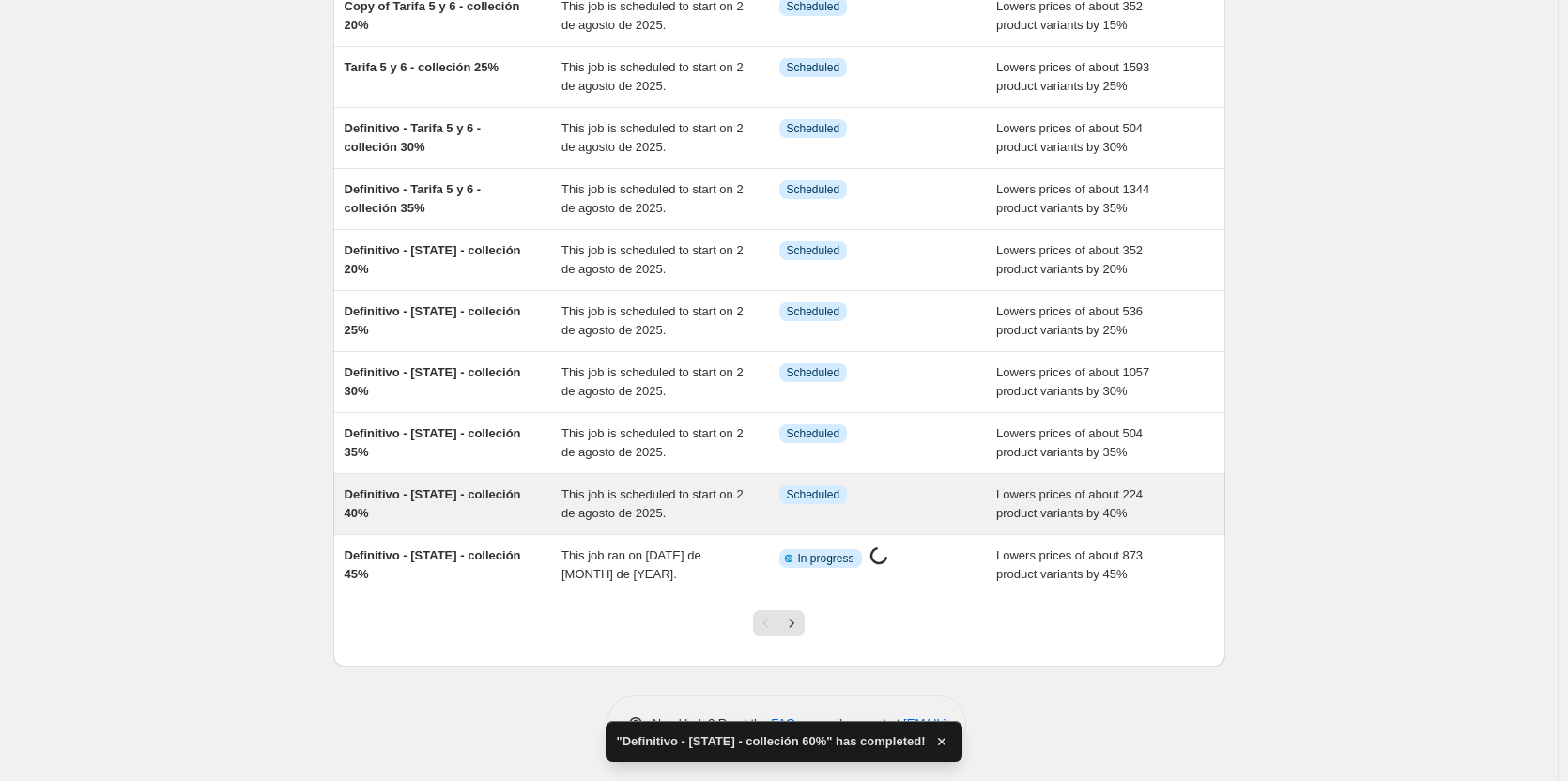 click on "Definitivo - [COUNTRY] - colleción 40%" at bounding box center (453, 504) 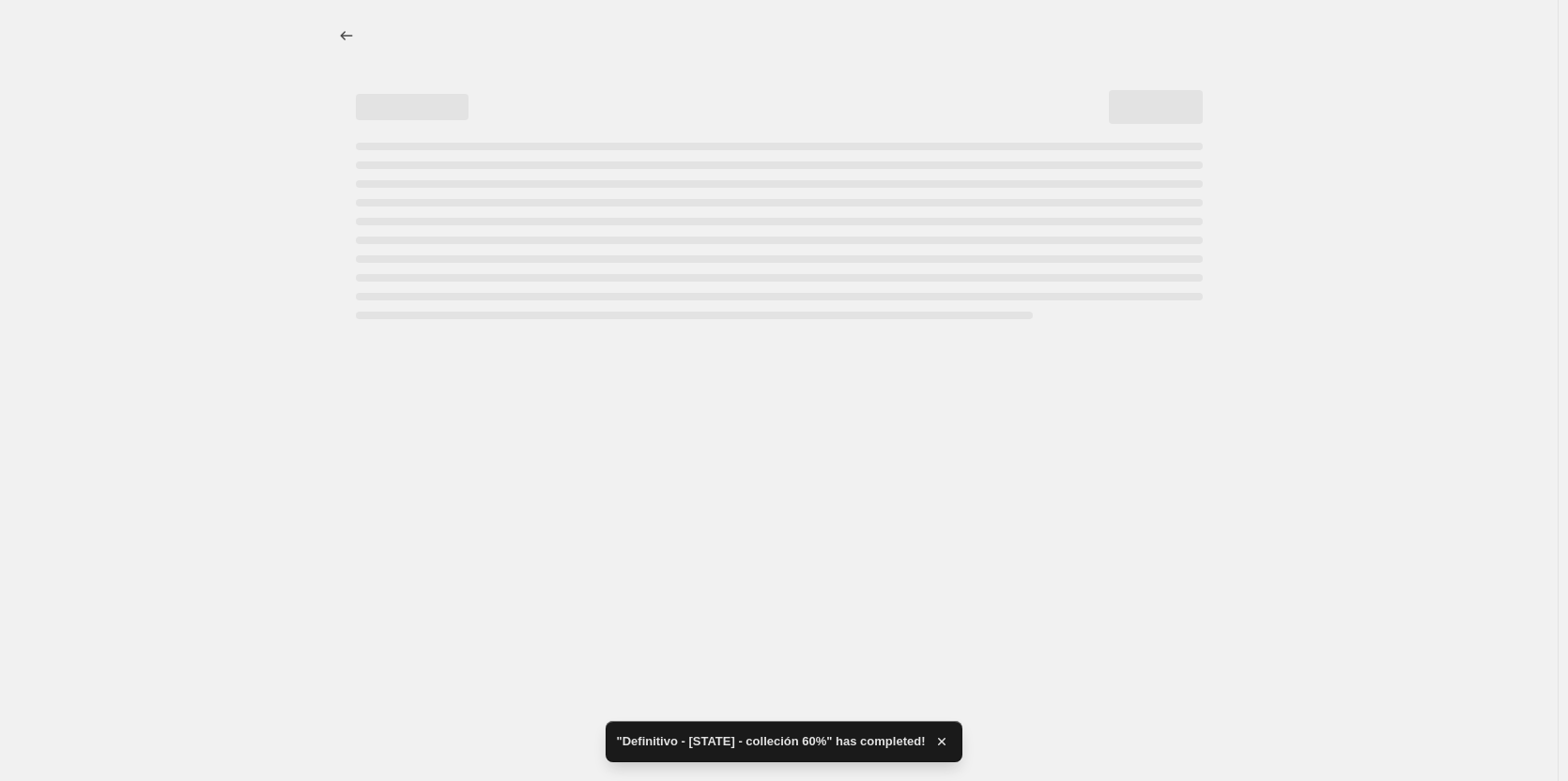 select on "percentage" 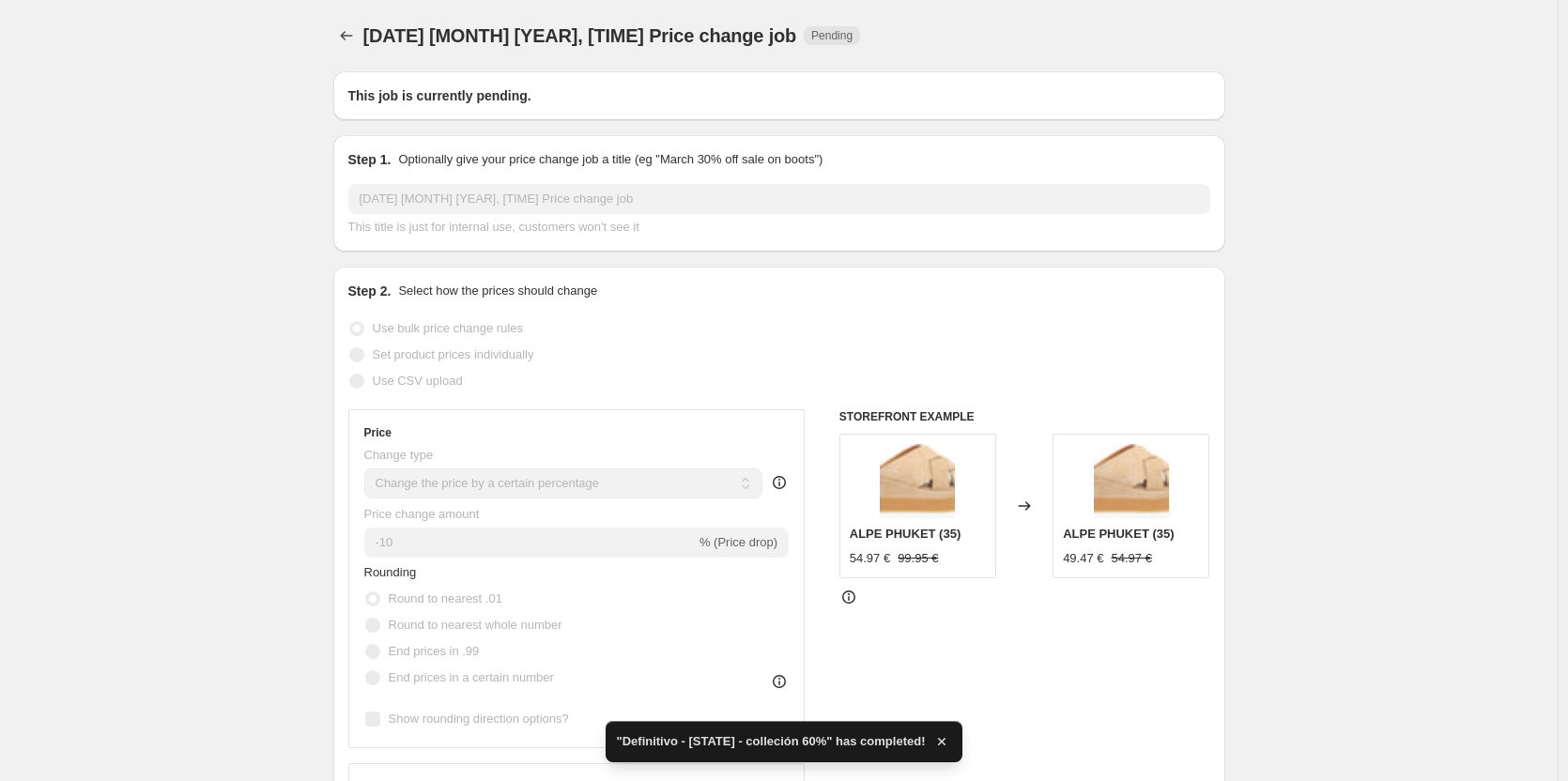 type on "Definitivo - [COUNTRY] - colleción 40%" 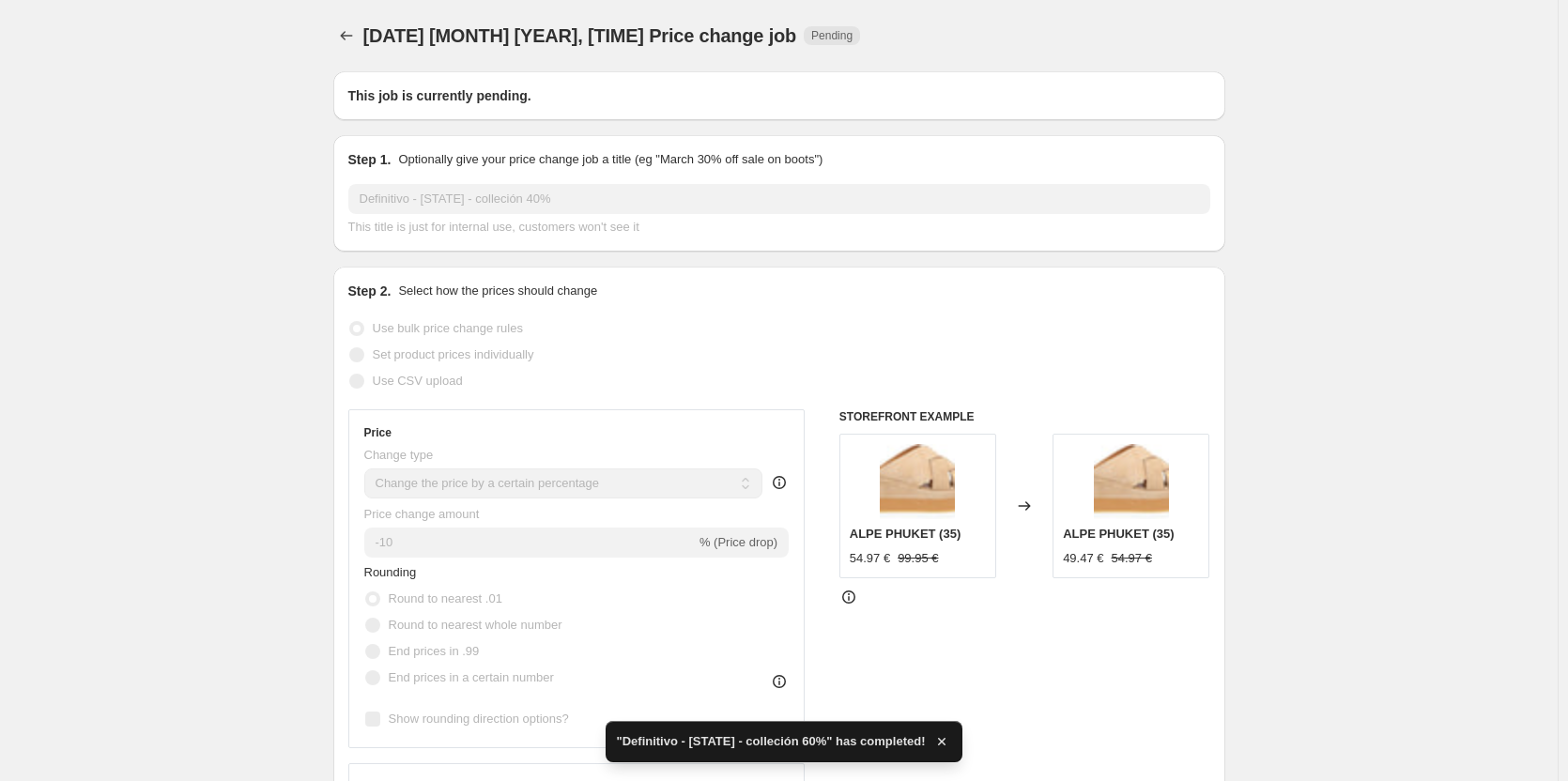 select on "collection" 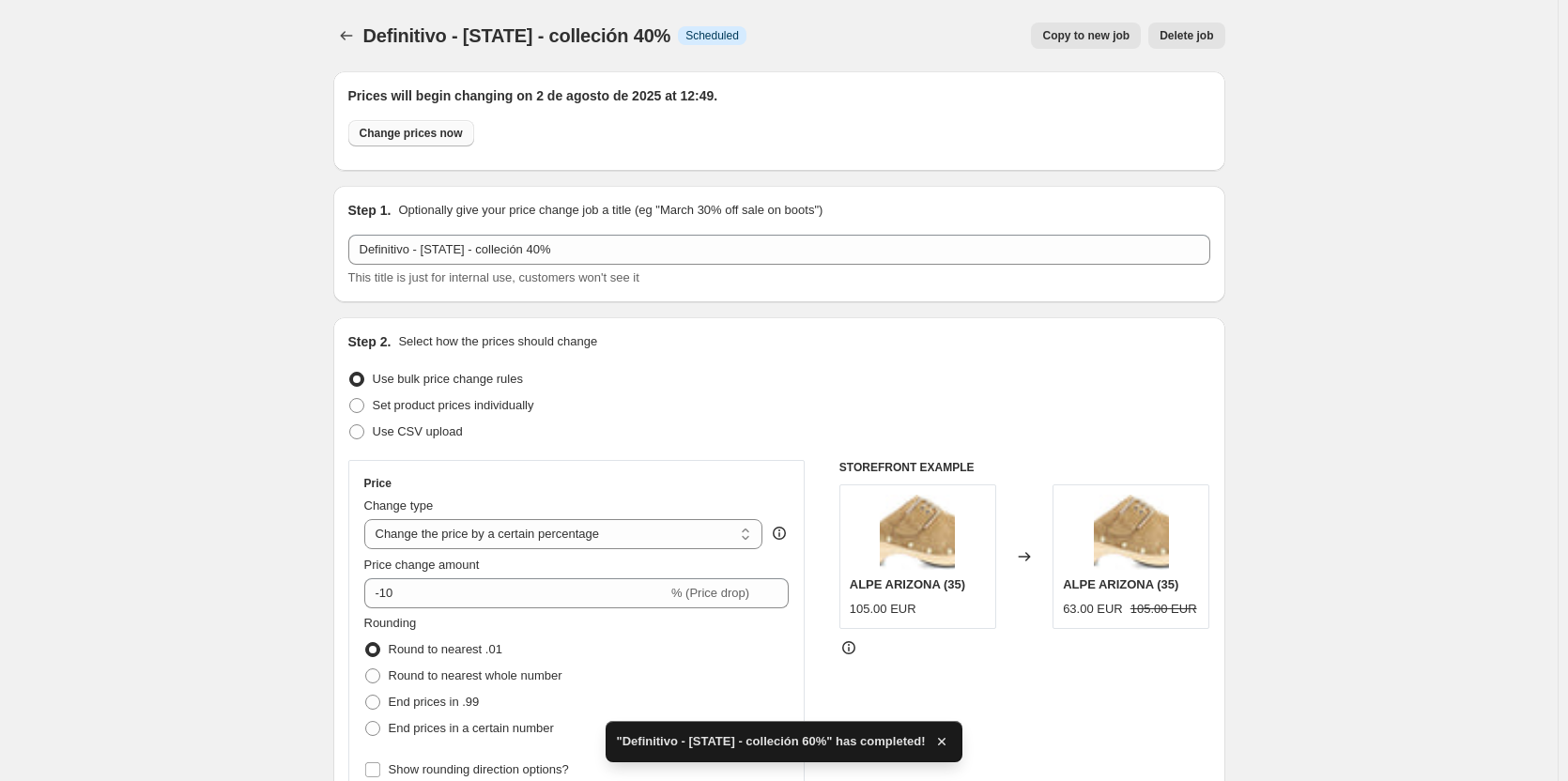 click on "Change prices now" at bounding box center [411, 133] 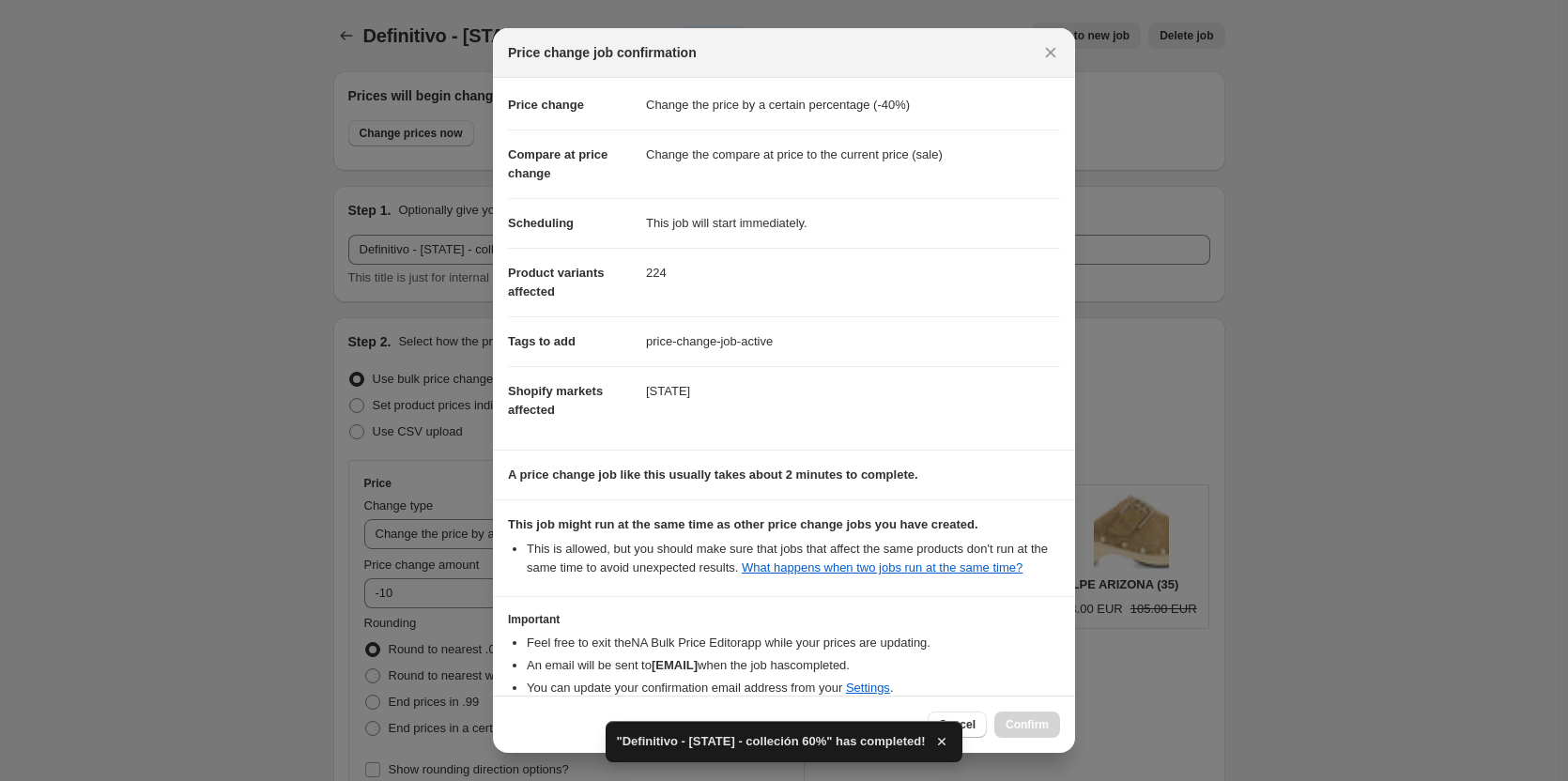 scroll, scrollTop: 128, scrollLeft: 0, axis: vertical 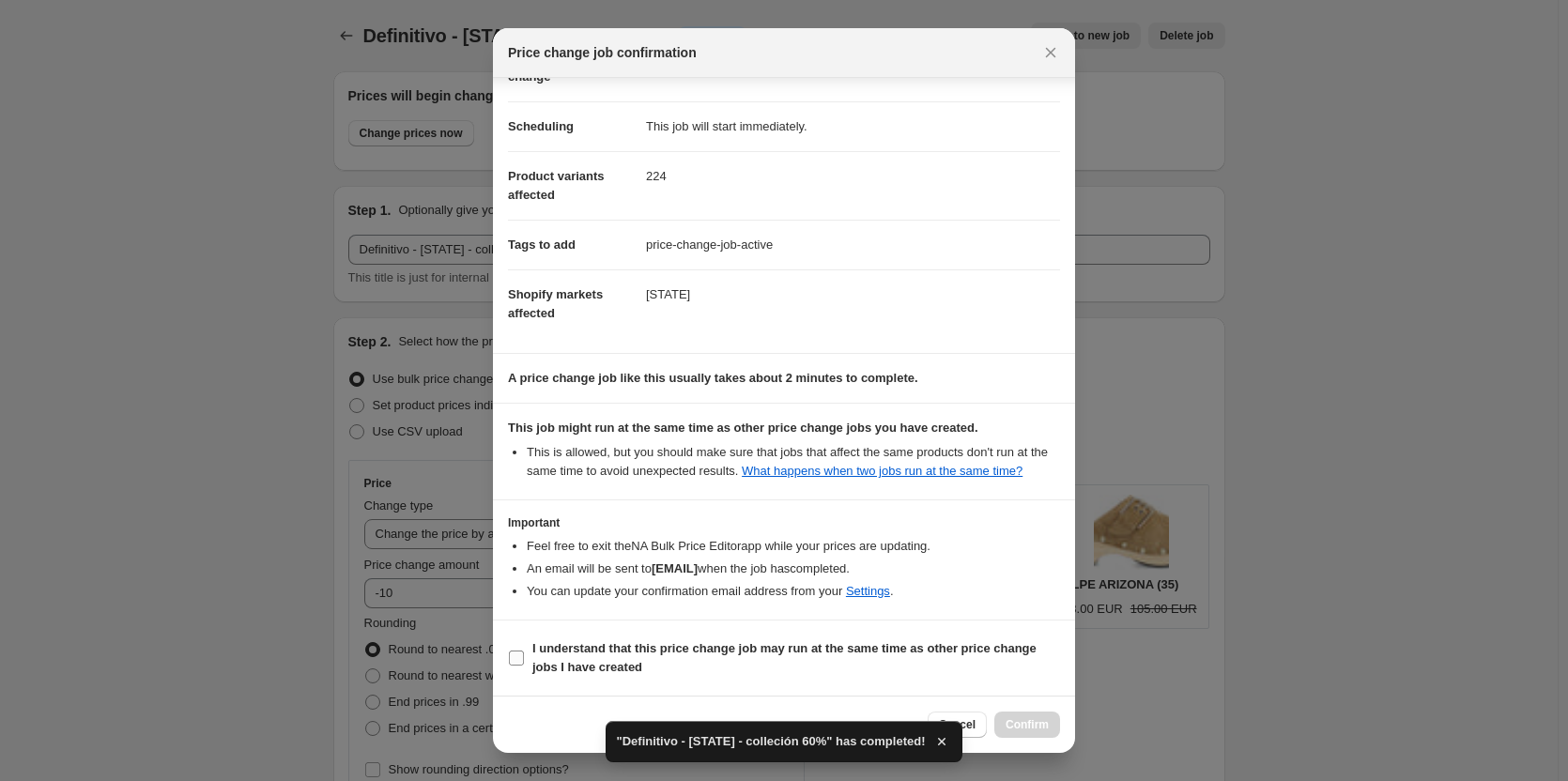 click on "I understand that this price change job may run at the same time as other price change jobs I have created" at bounding box center (796, 658) 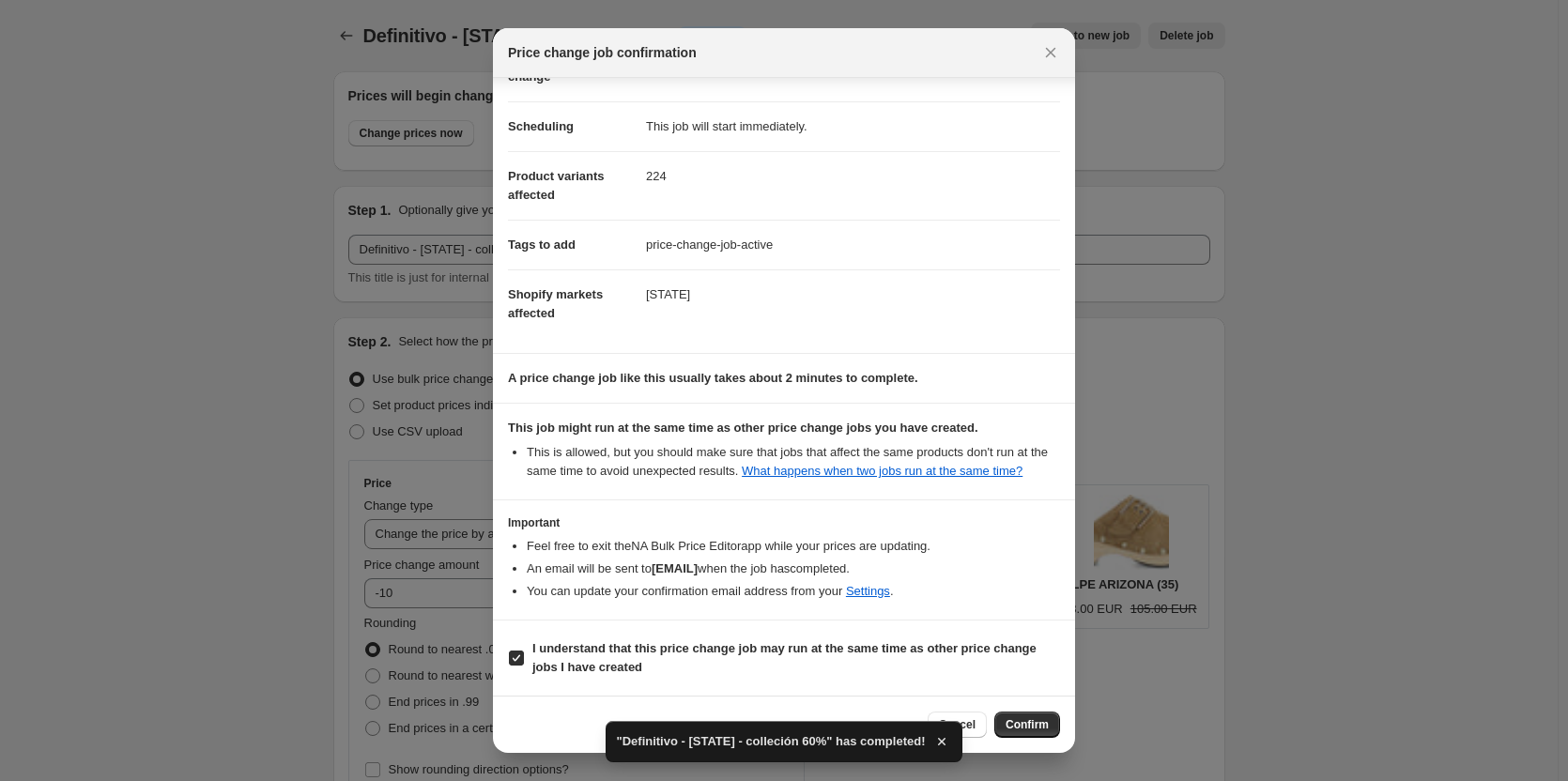 click on "Confirm" at bounding box center [1027, 725] 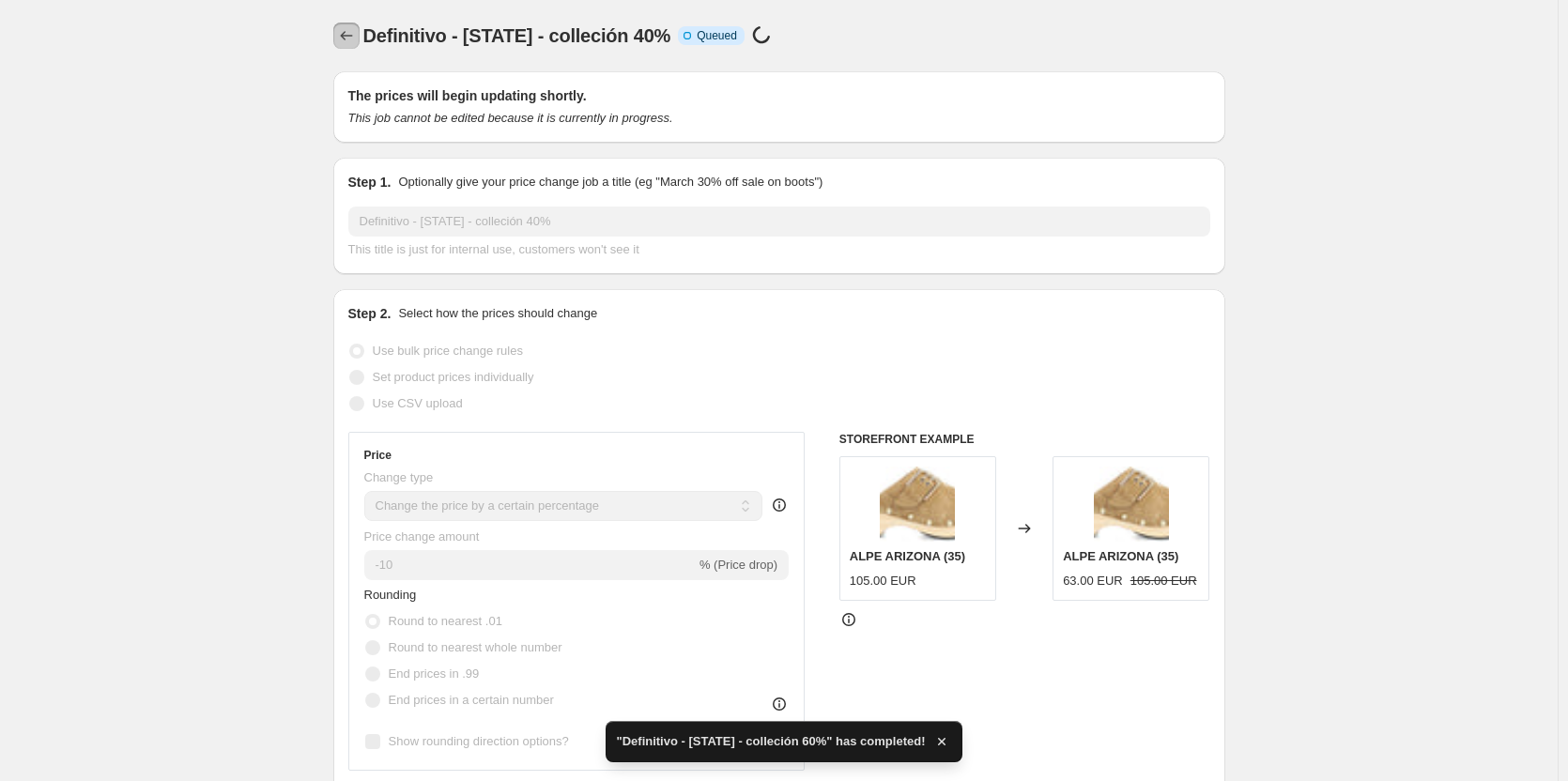 click 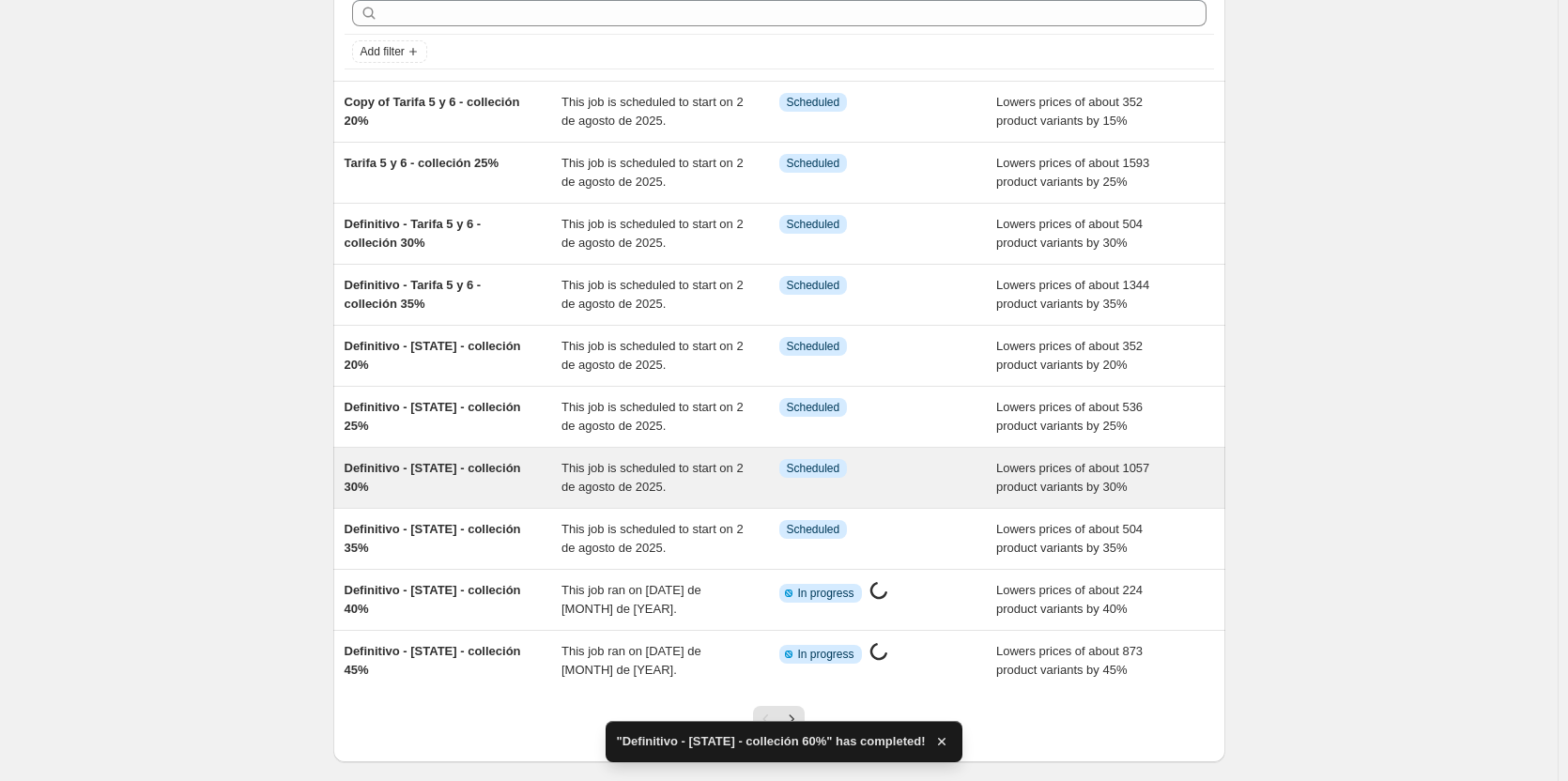 scroll, scrollTop: 94, scrollLeft: 0, axis: vertical 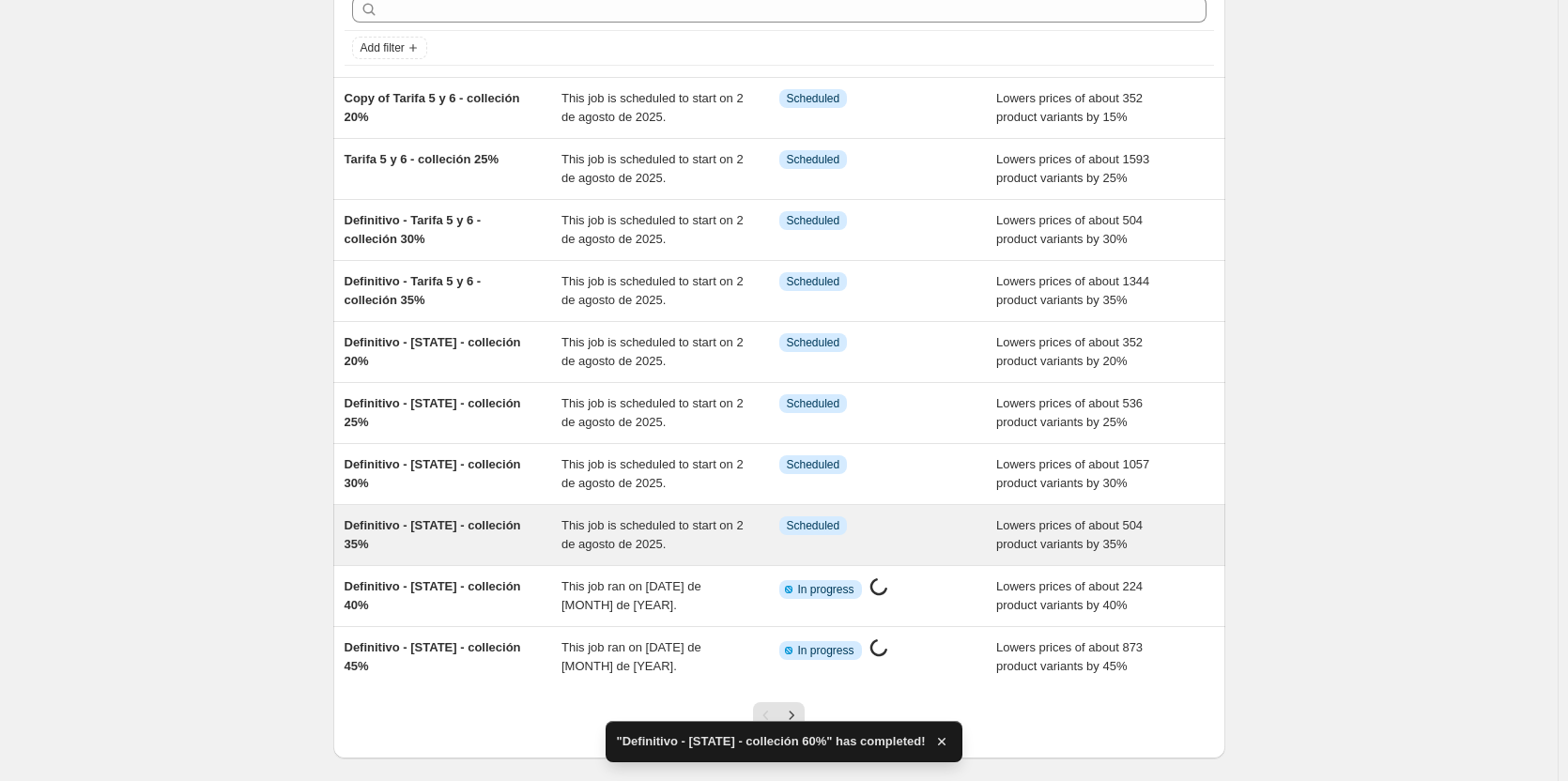 click on "Definitivo - [COUNTRY] - colleción 35%" at bounding box center (433, 534) 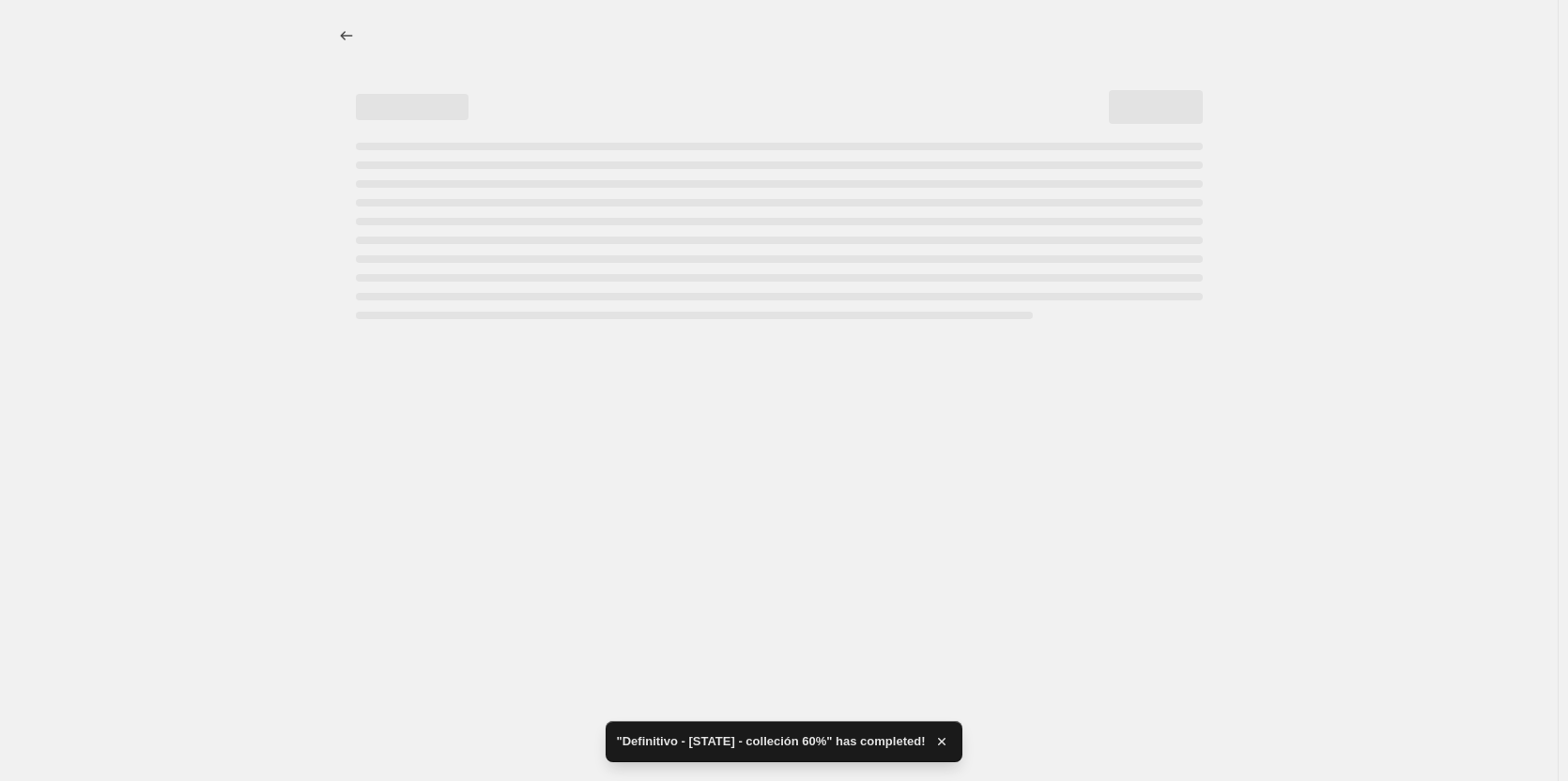 scroll, scrollTop: 0, scrollLeft: 0, axis: both 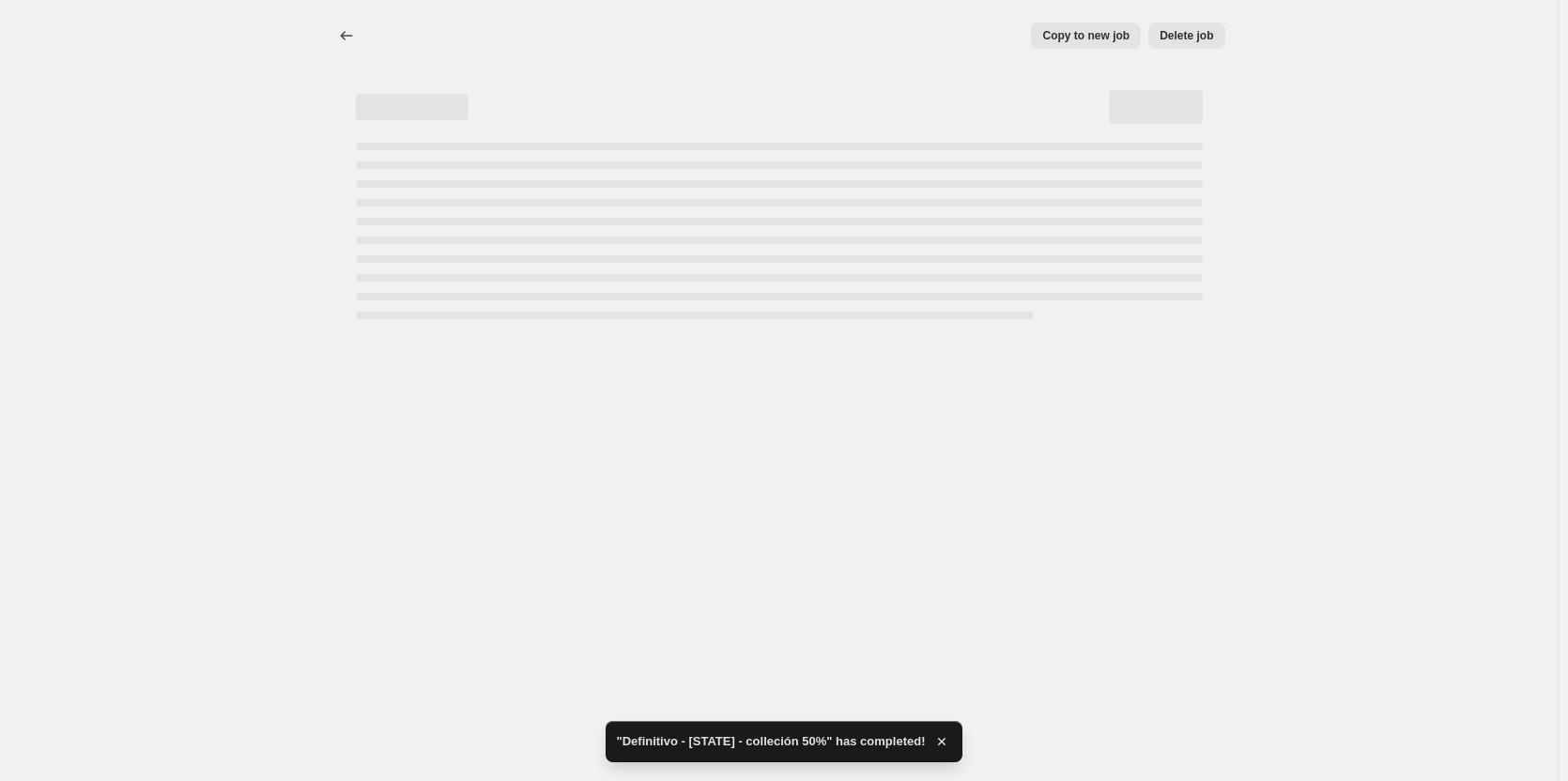 select on "percentage" 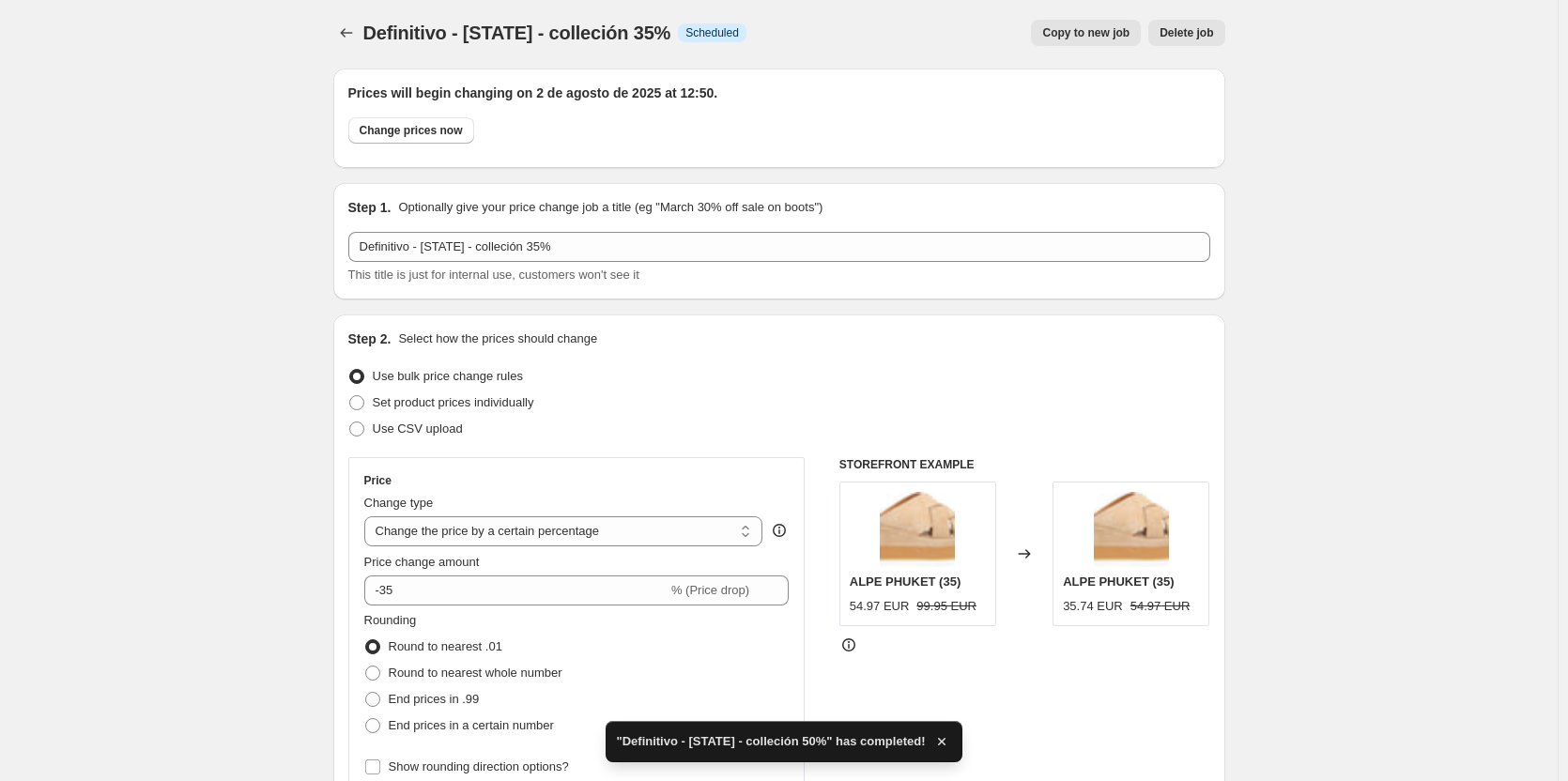 scroll, scrollTop: 0, scrollLeft: 0, axis: both 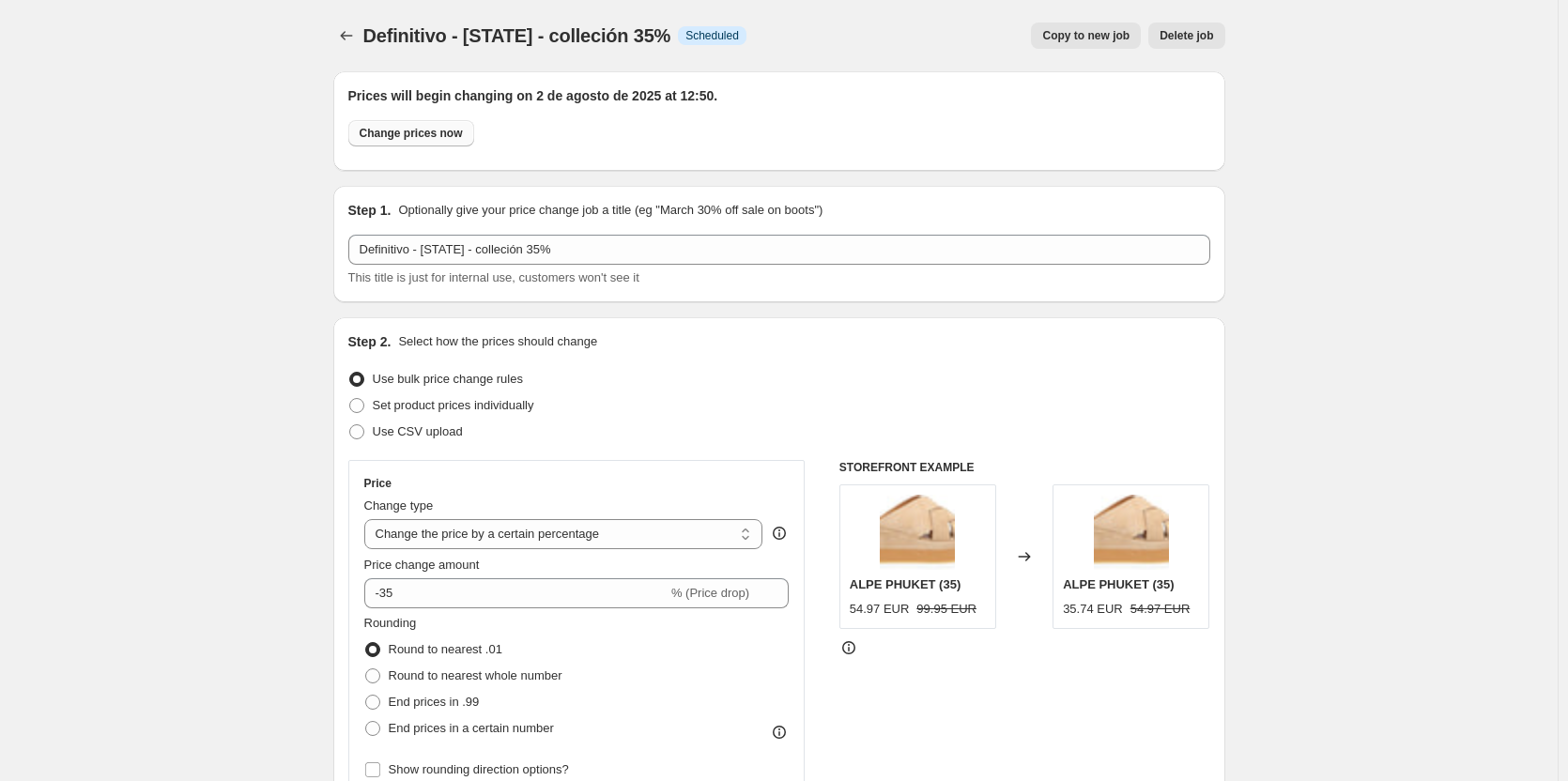 click on "Change prices now" at bounding box center [411, 133] 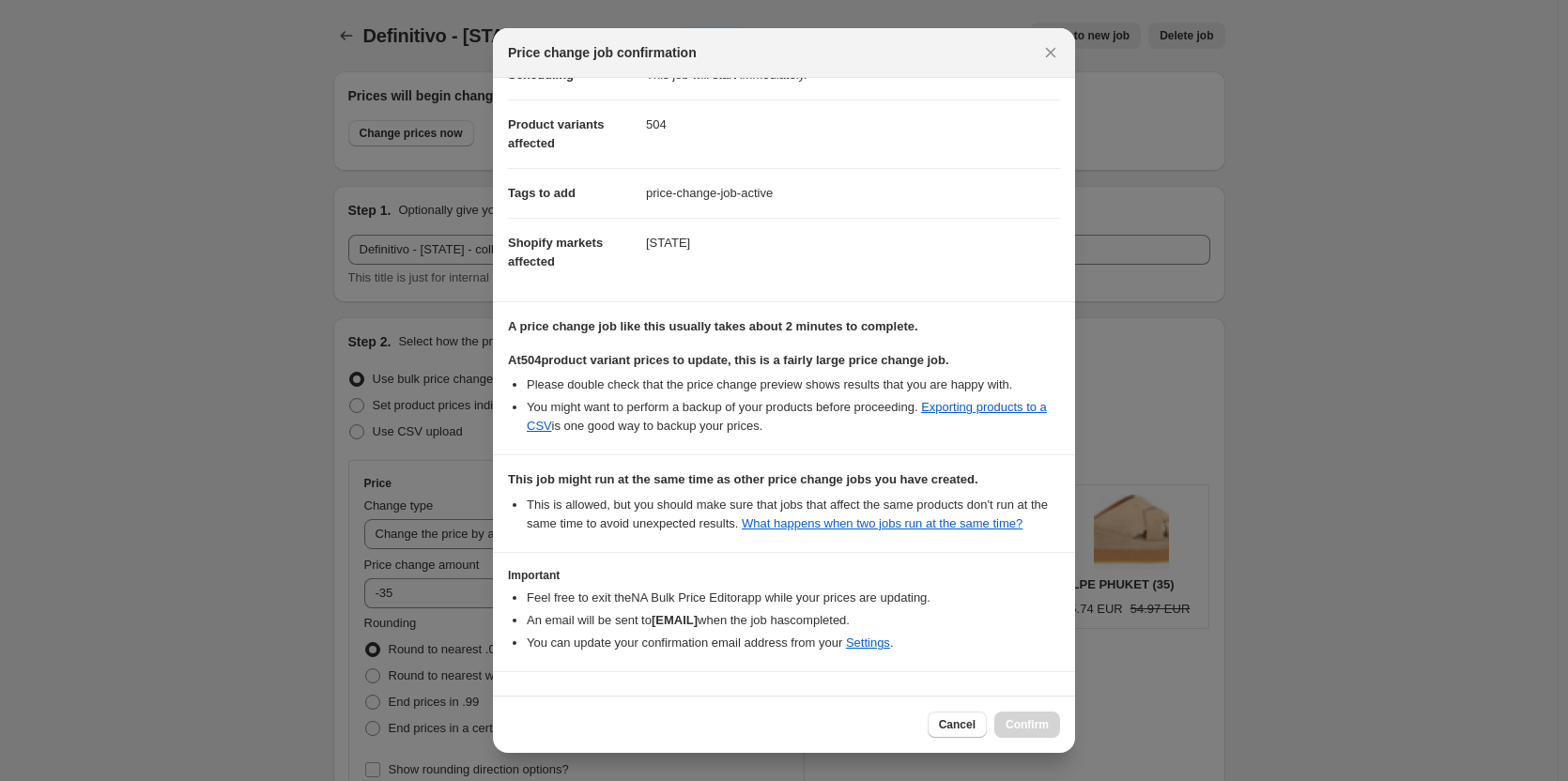 scroll, scrollTop: 231, scrollLeft: 0, axis: vertical 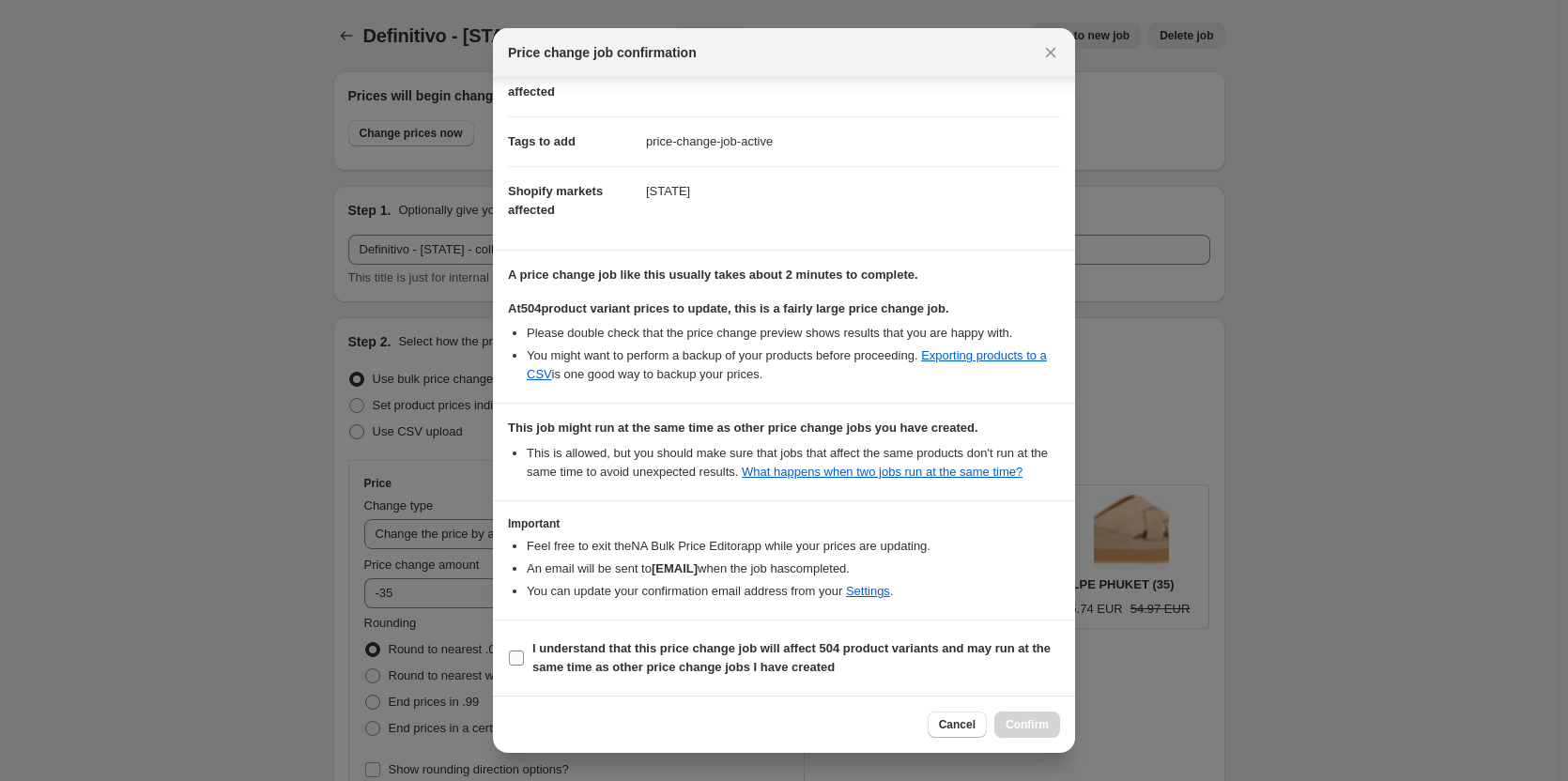 click on "I understand that this price change job will affect 504 product variants and may run at the same time as other price change jobs I have created" at bounding box center [792, 657] 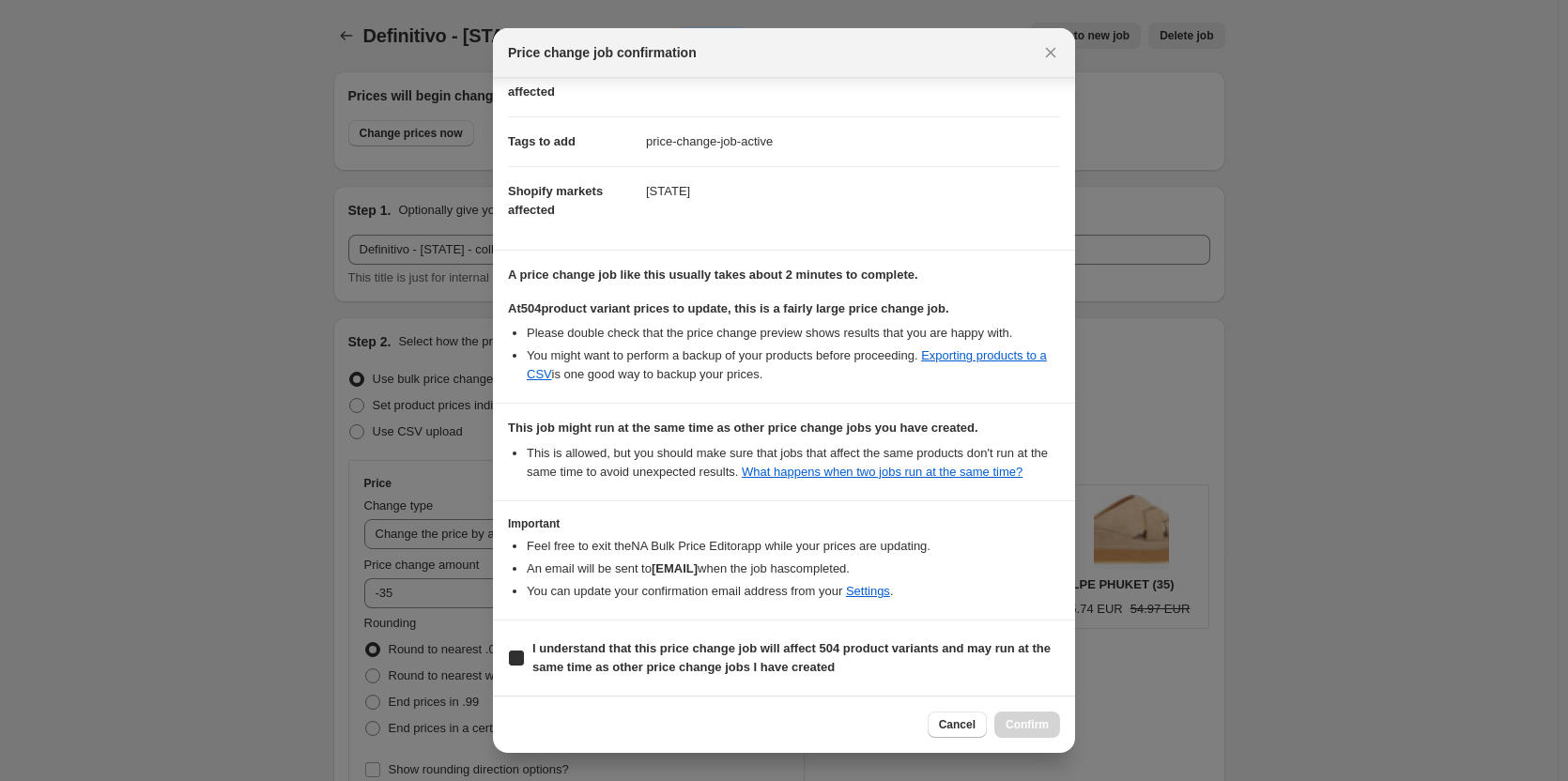 checkbox on "true" 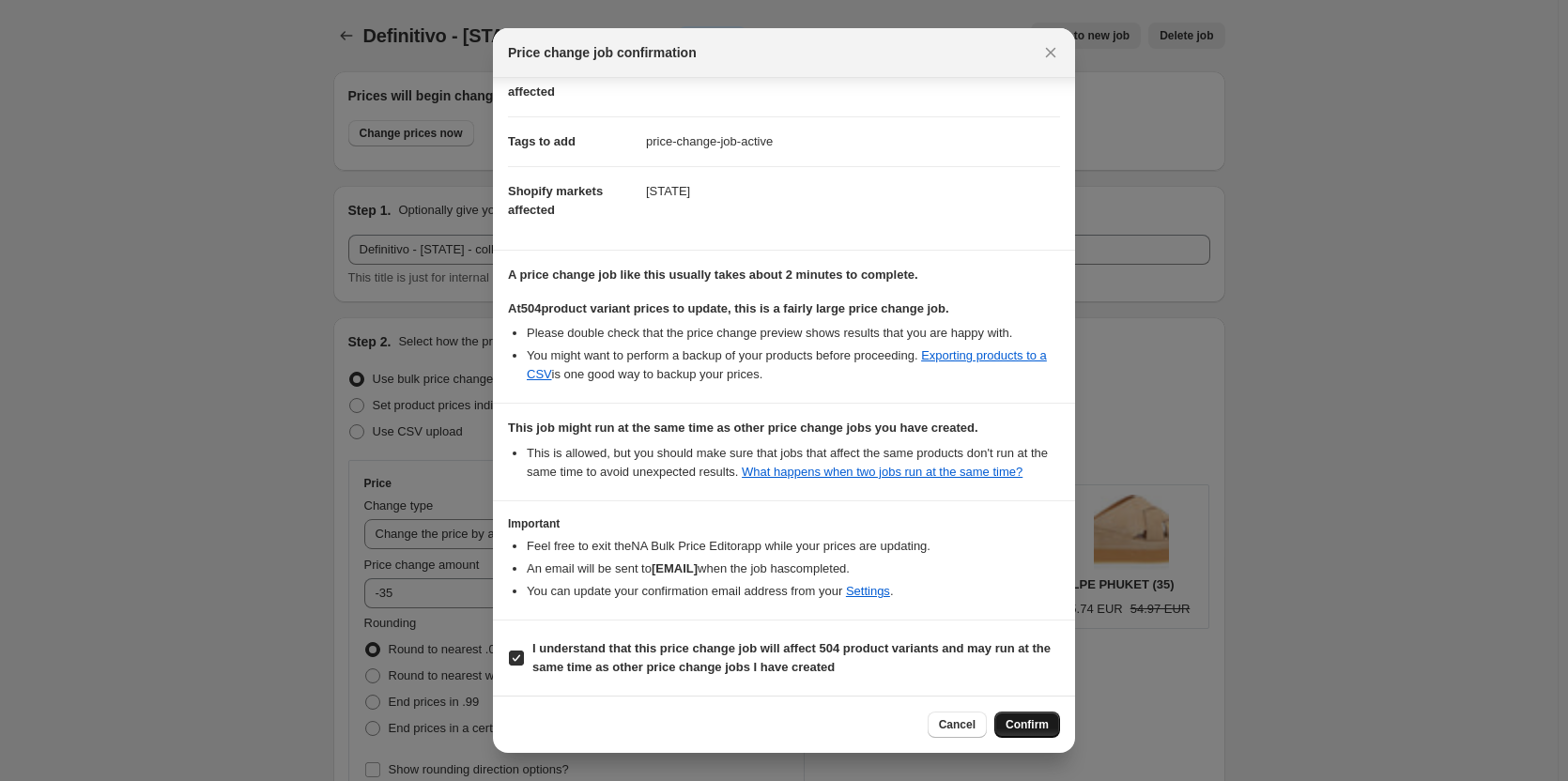 click on "Confirm" at bounding box center (1027, 725) 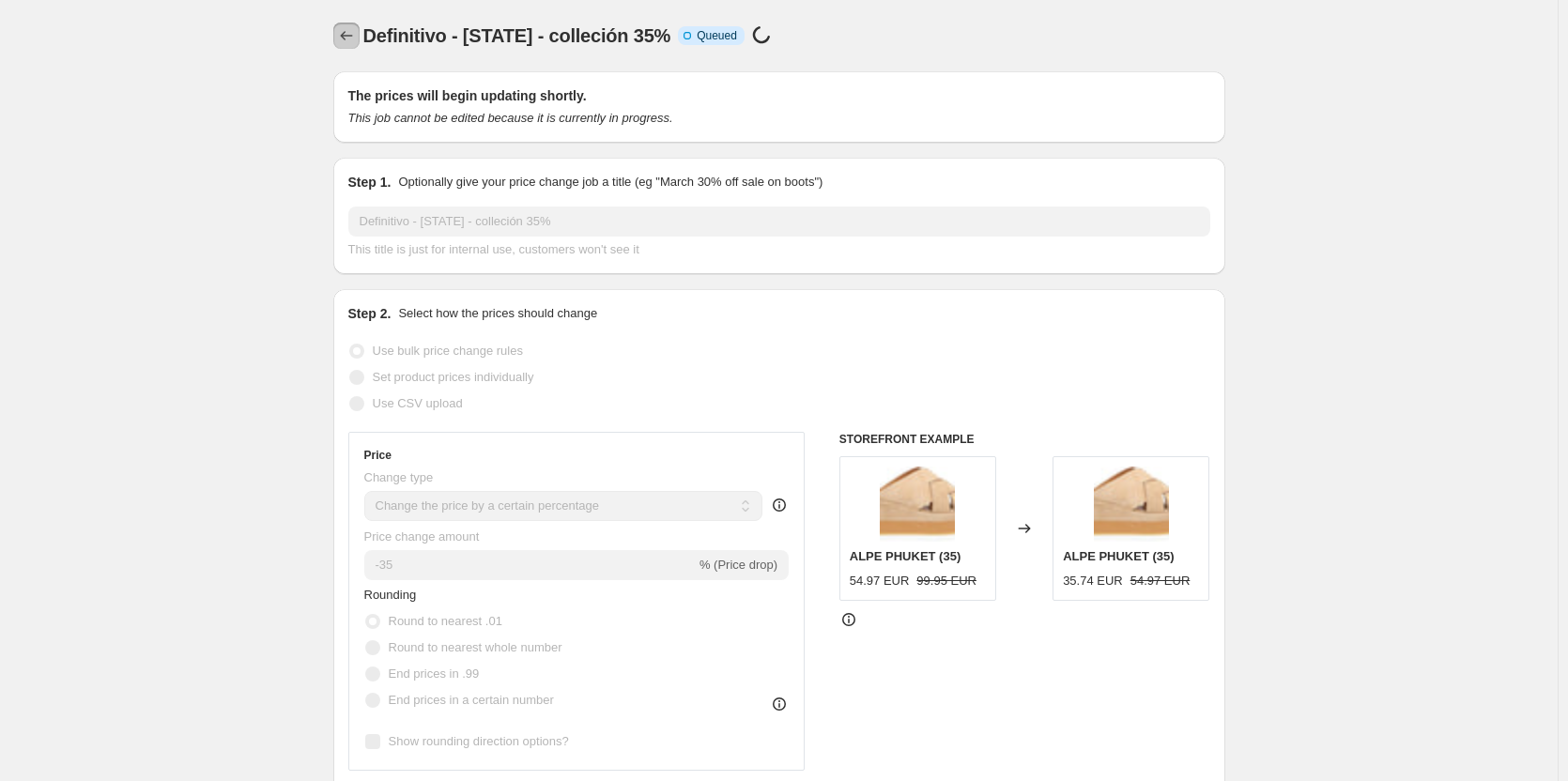 click 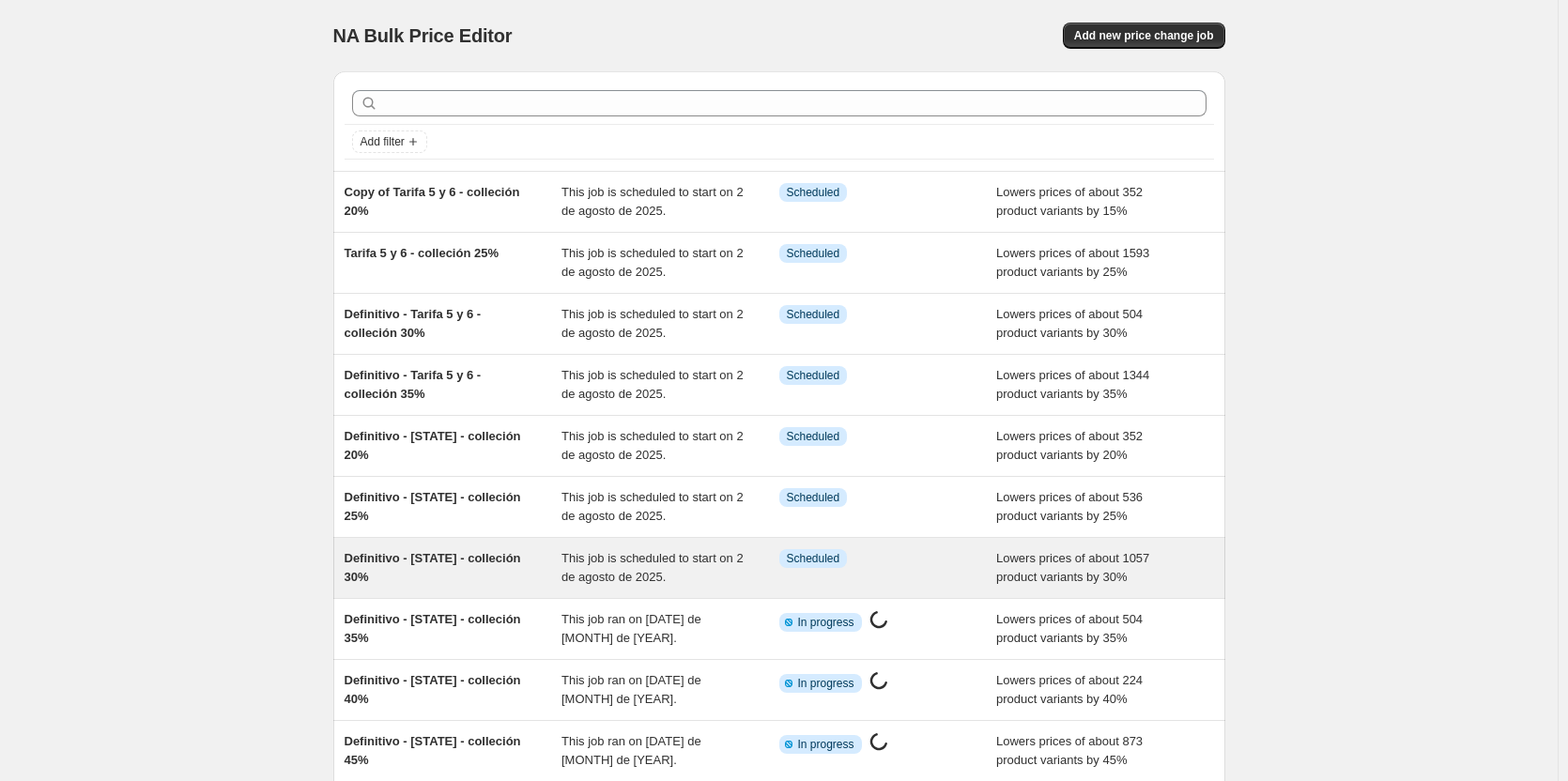 click on "Definitivo - [COUNTRY] - colleción 30%" at bounding box center [433, 567] 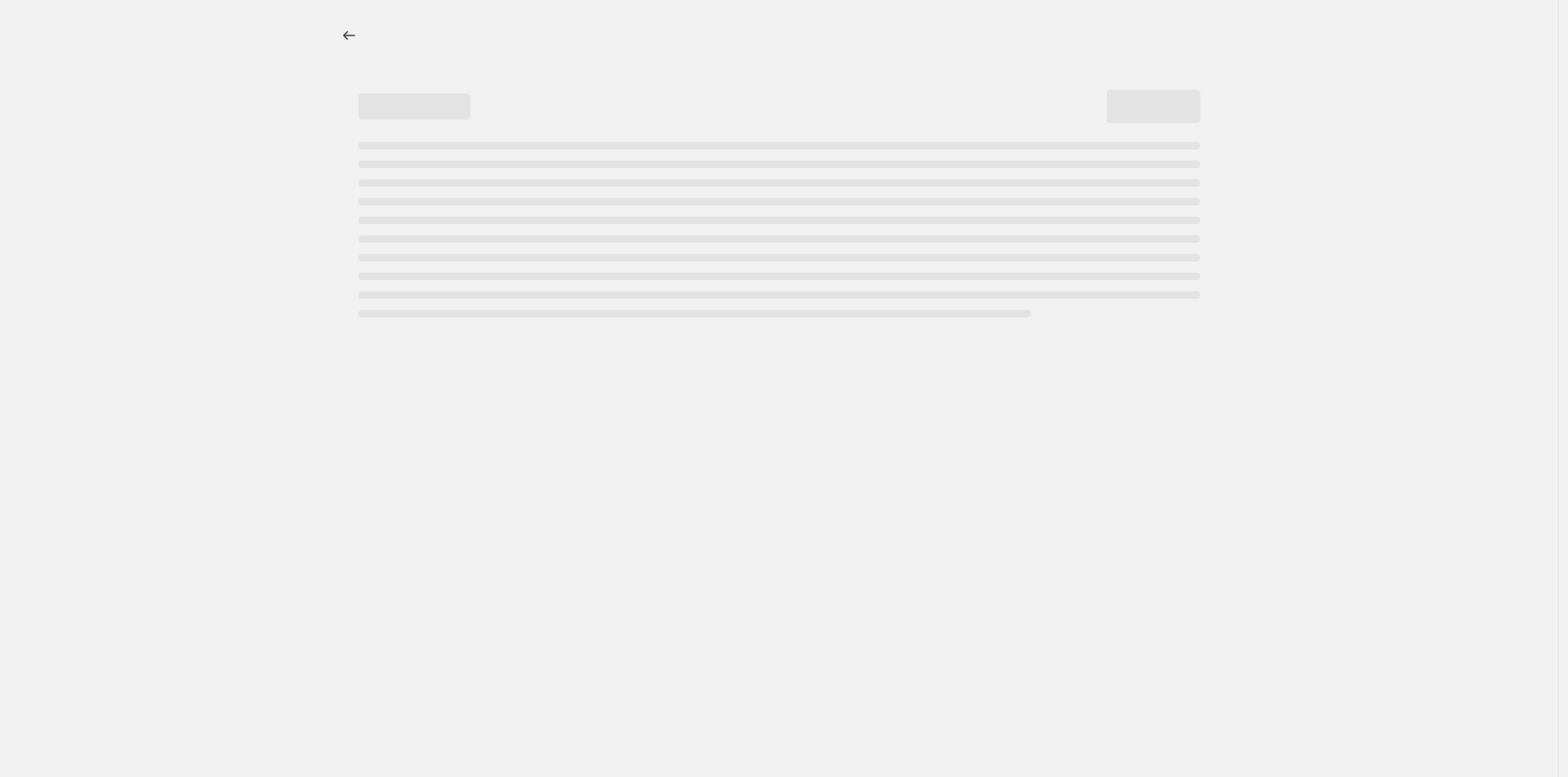 select on "percentage" 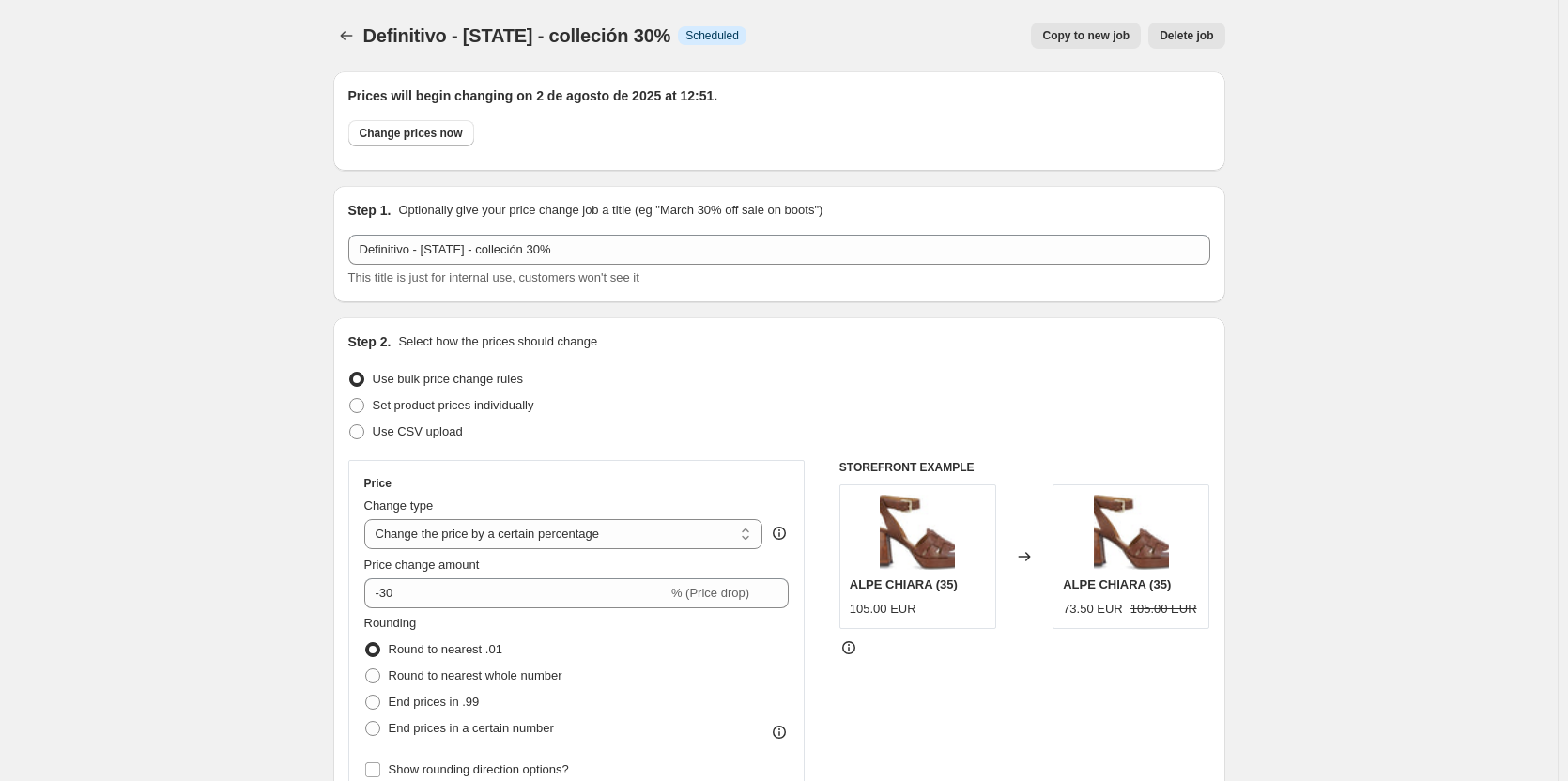 click on "Change prices now" at bounding box center (779, 138) 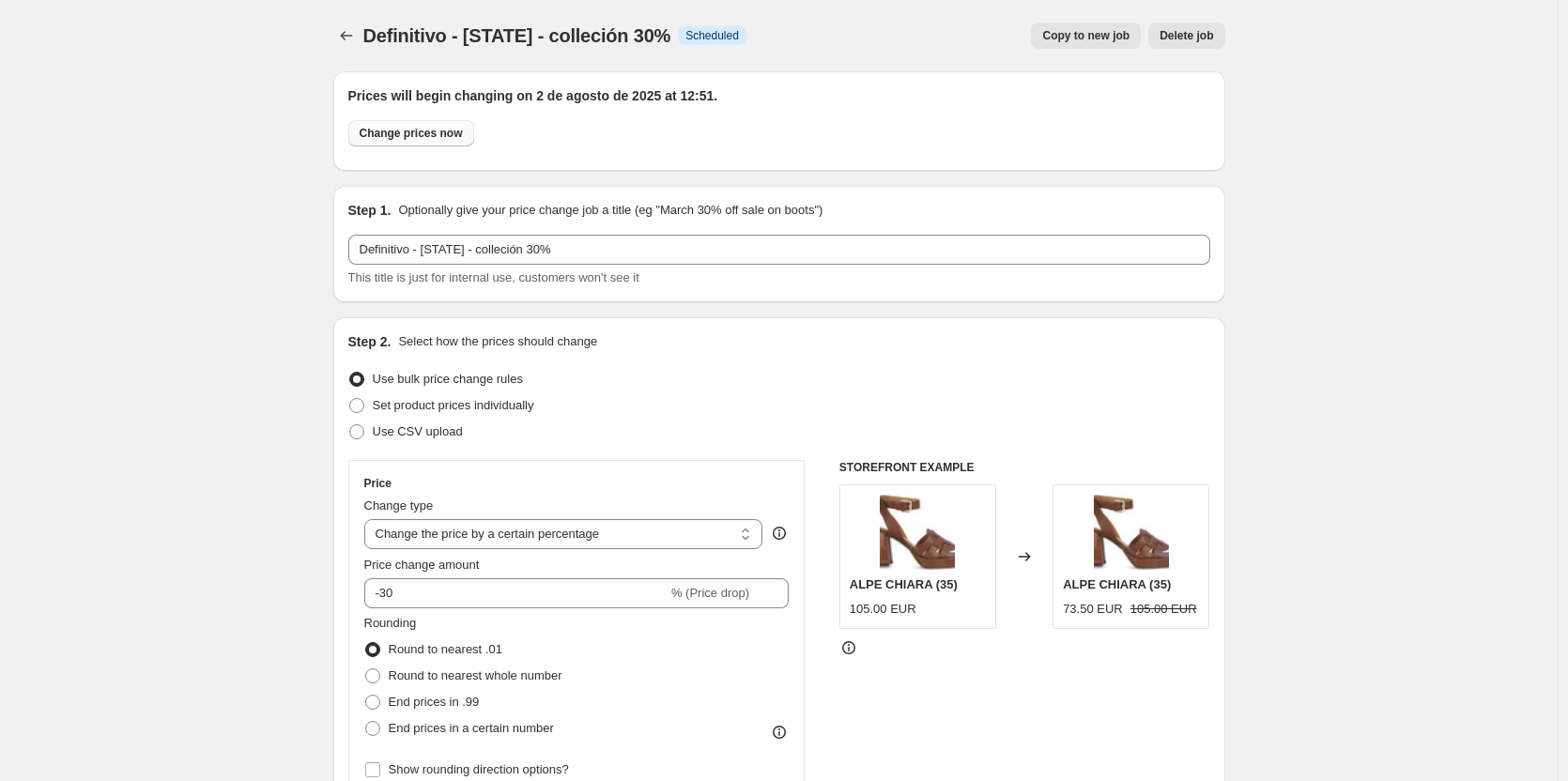 click on "Change prices now" at bounding box center (411, 133) 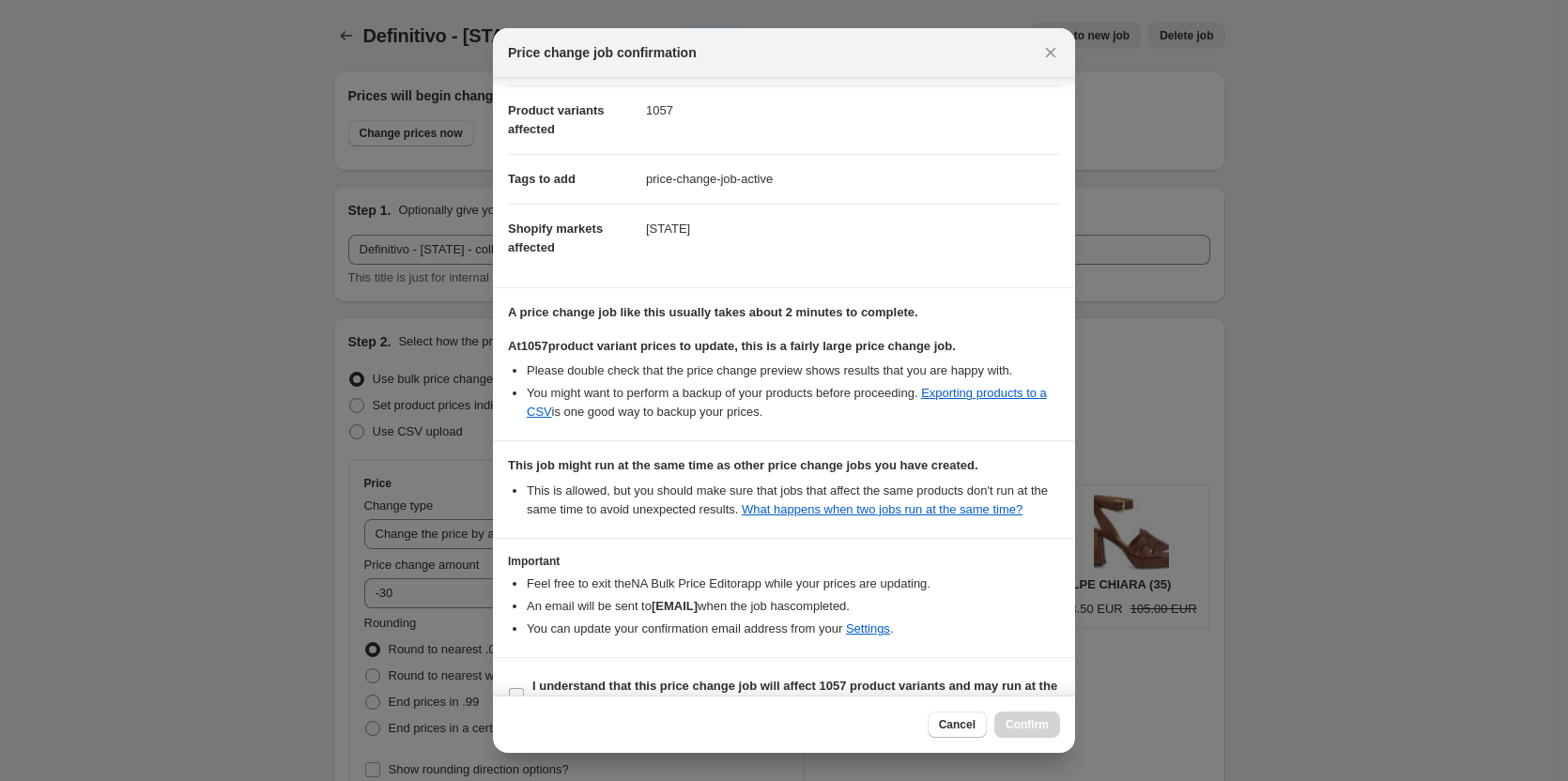 scroll, scrollTop: 231, scrollLeft: 0, axis: vertical 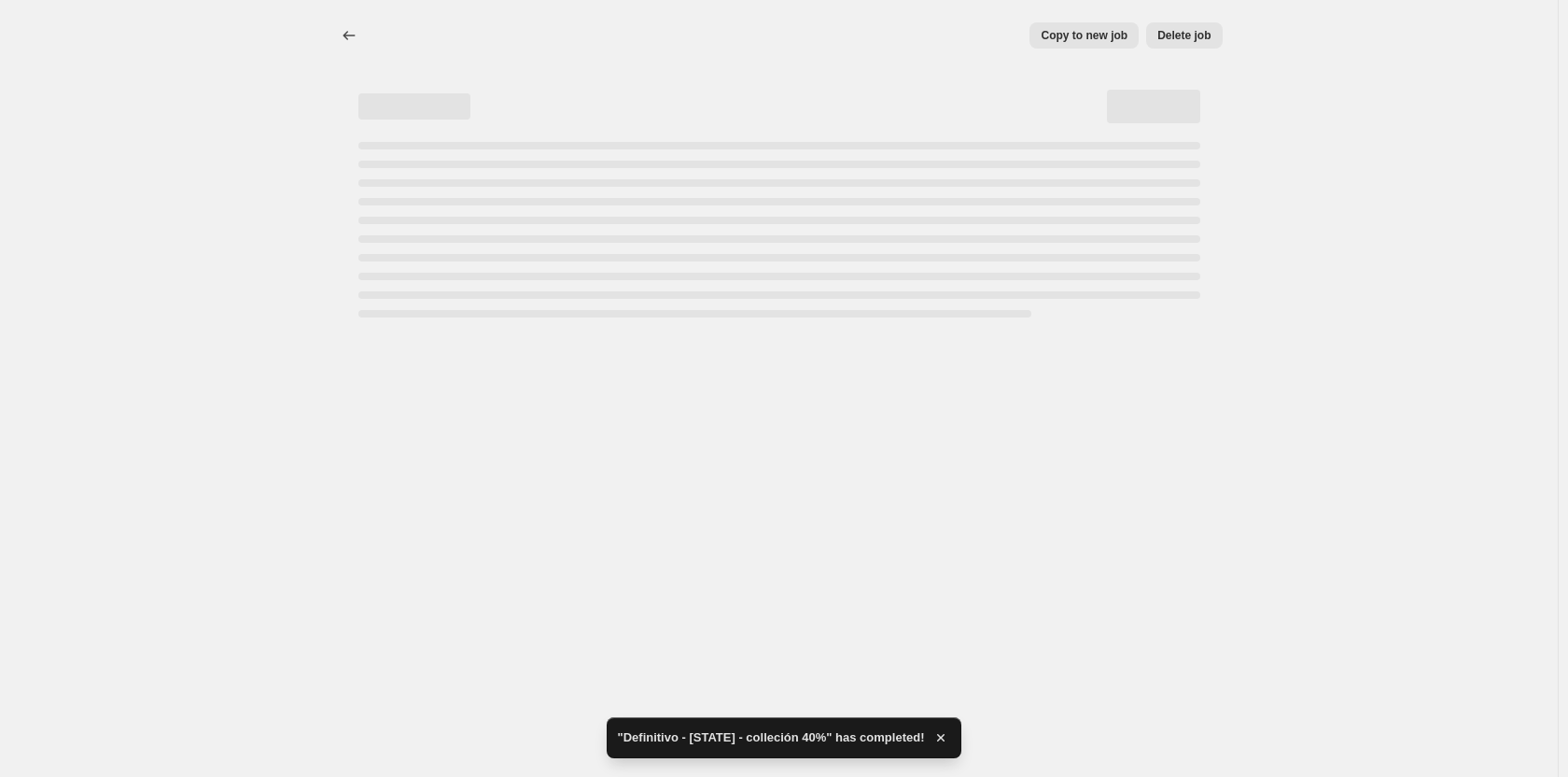 select on "percentage" 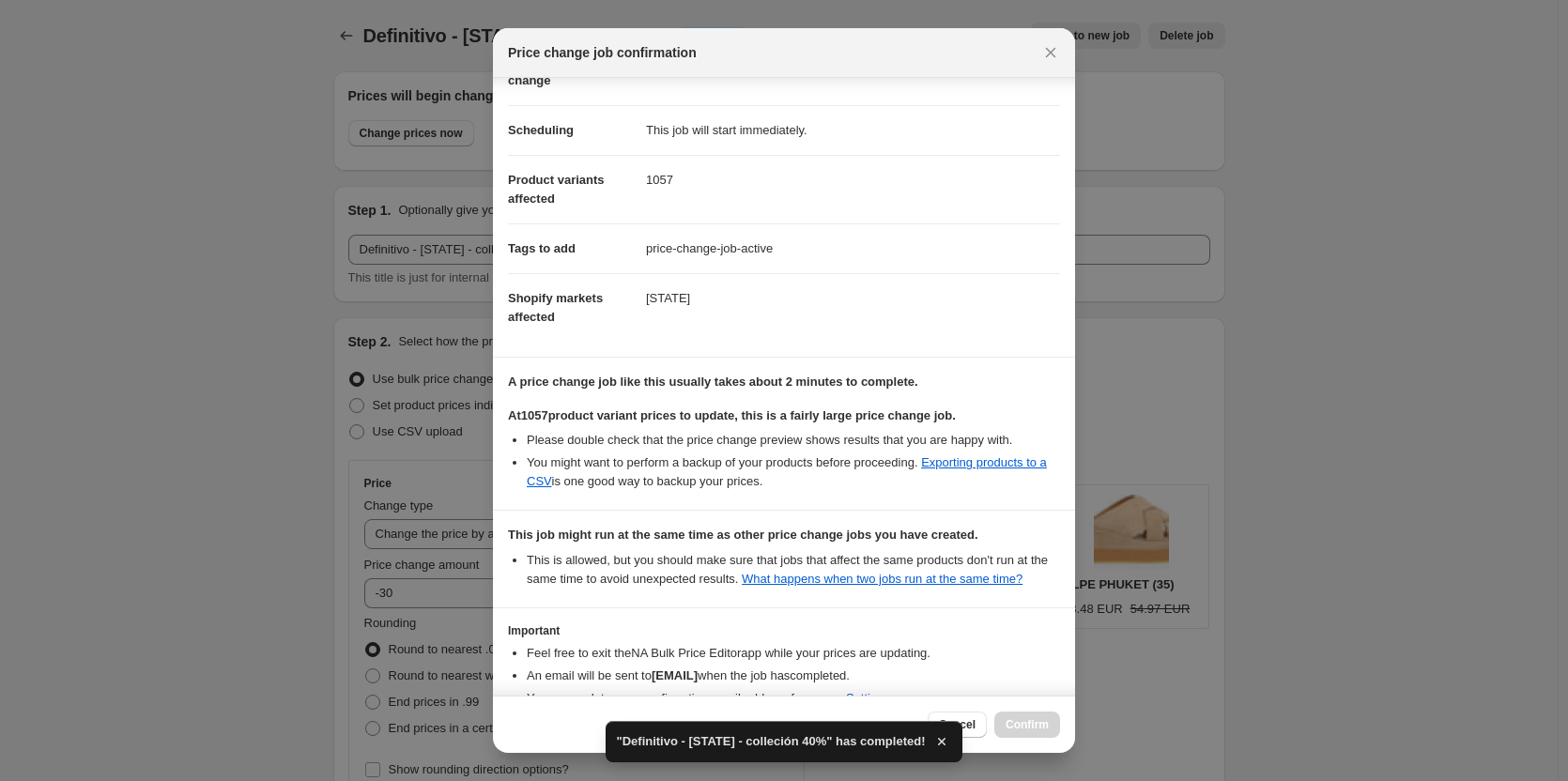 scroll, scrollTop: 231, scrollLeft: 0, axis: vertical 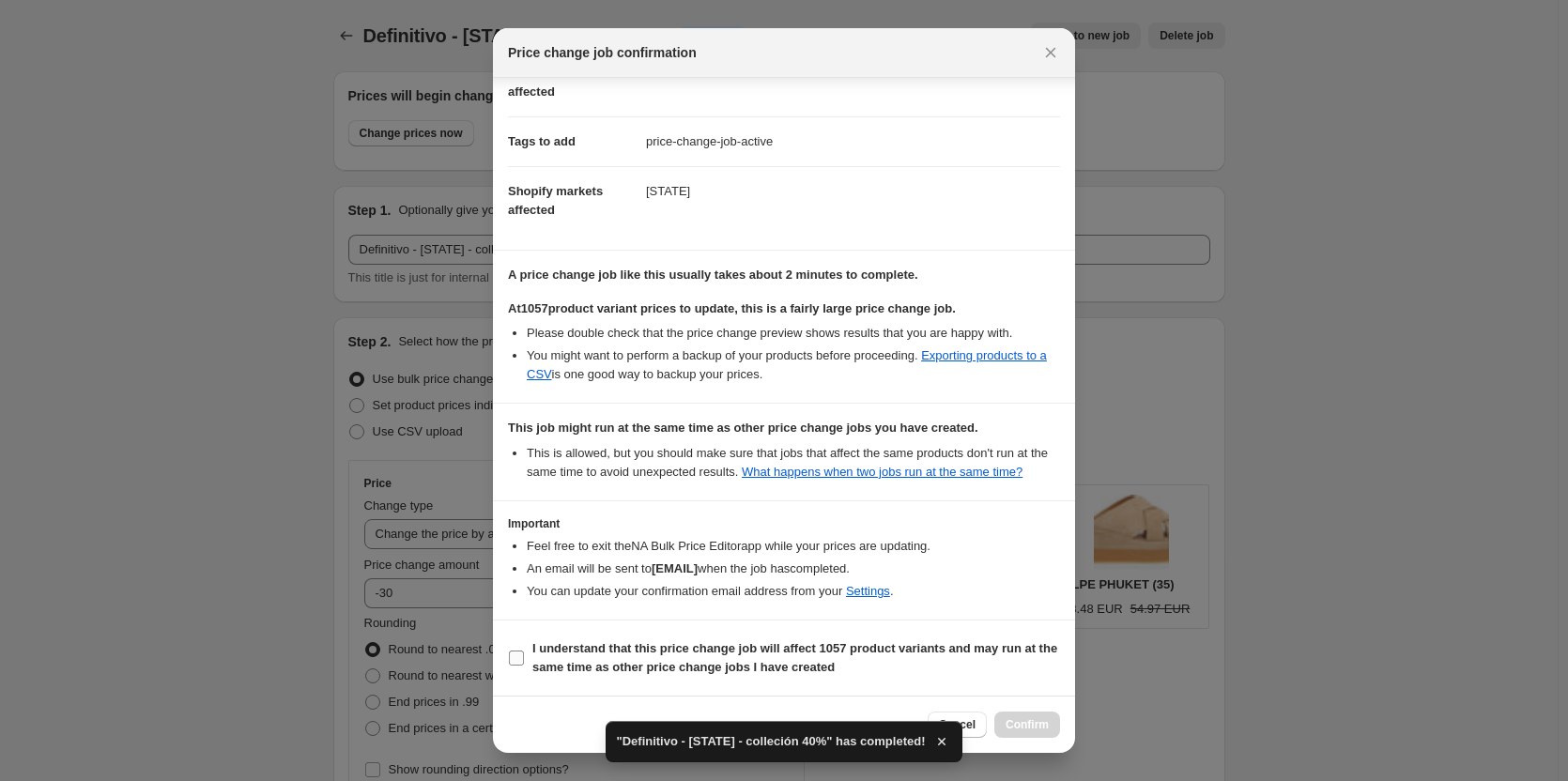 click on "I understand that this price change job will affect 1057 product variants and may run at the same time as other price change jobs I have created" at bounding box center [794, 657] 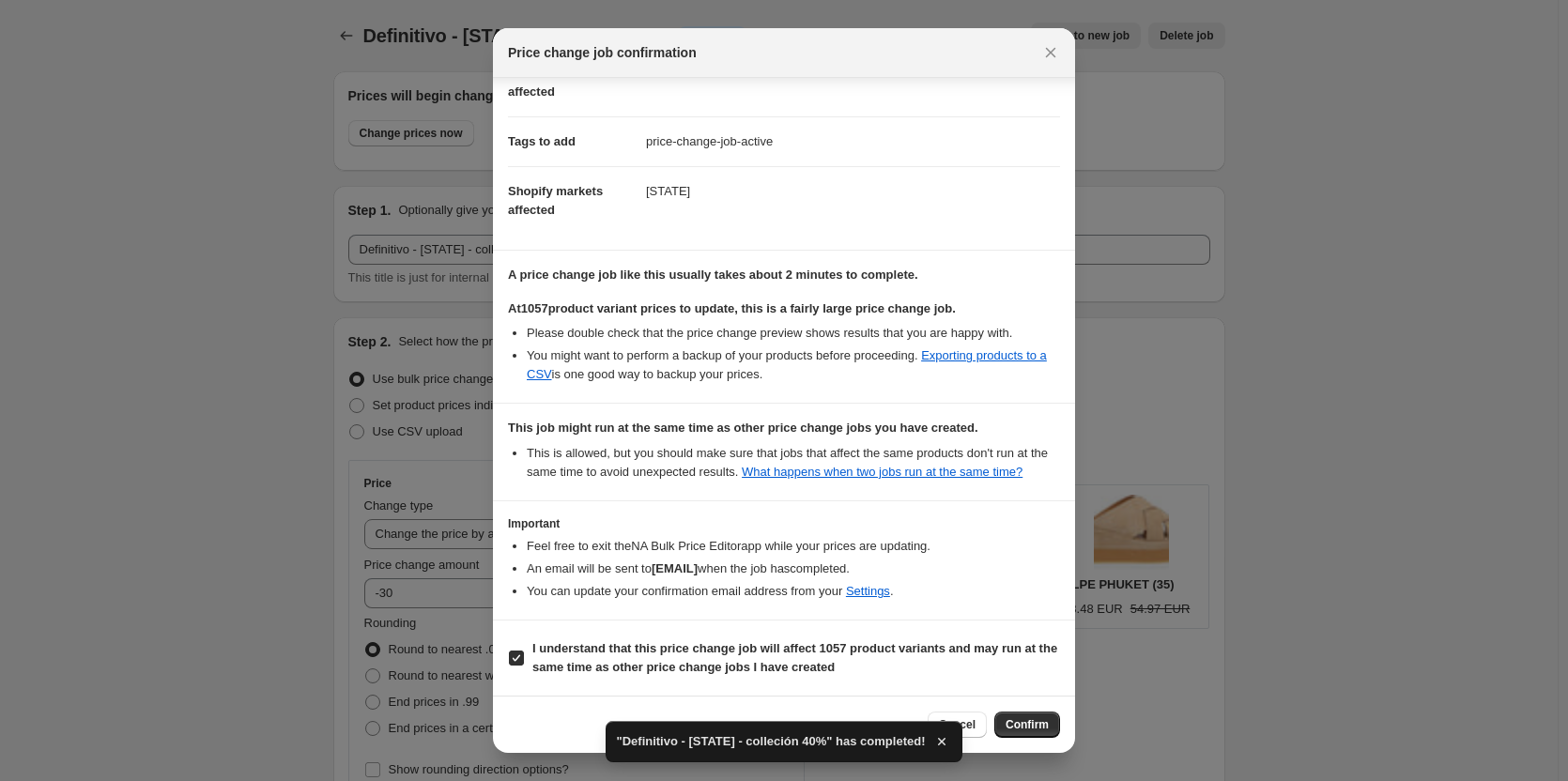 drag, startPoint x: 1045, startPoint y: 728, endPoint x: 1023, endPoint y: 706, distance: 31.1127 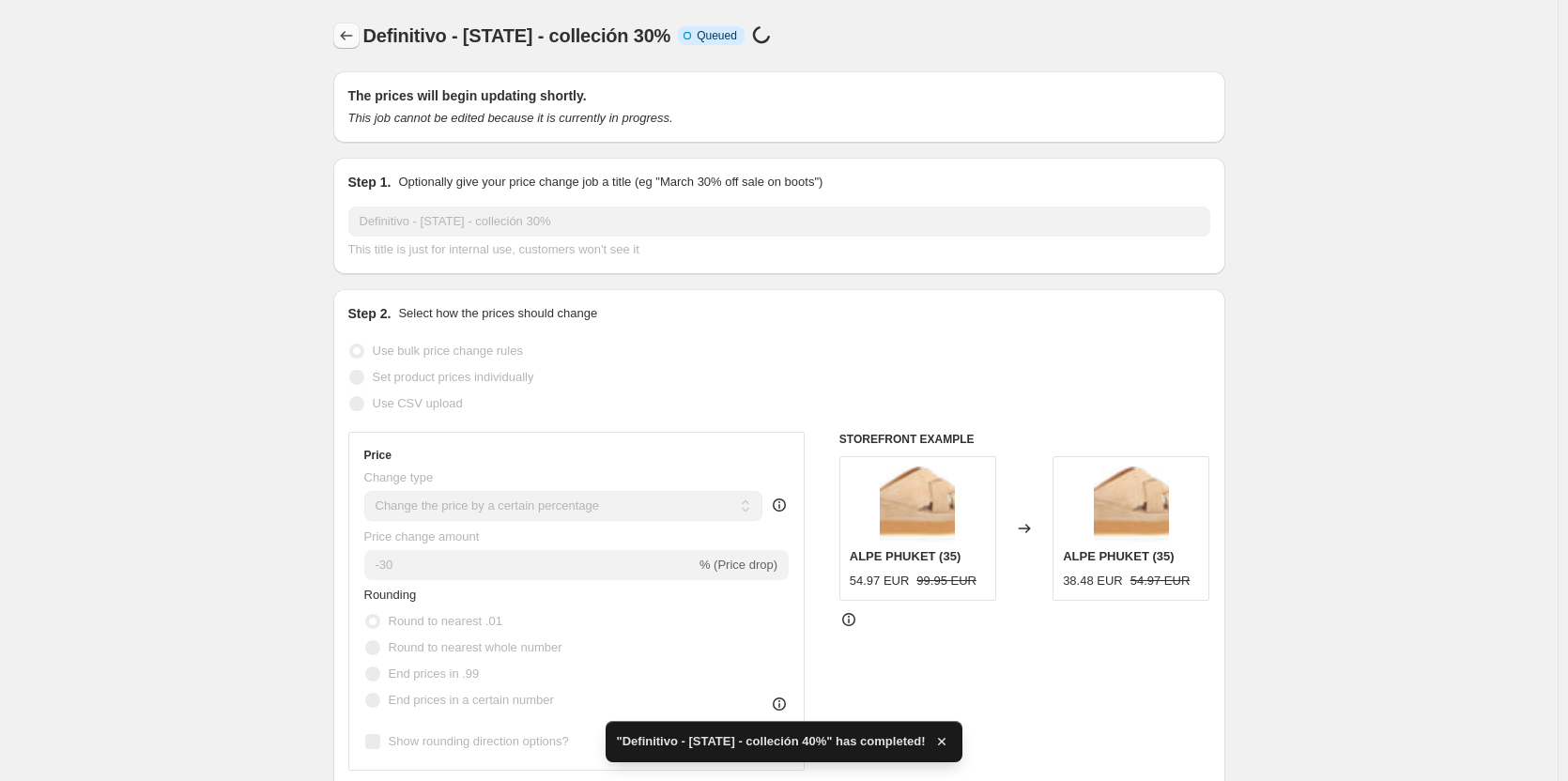 click 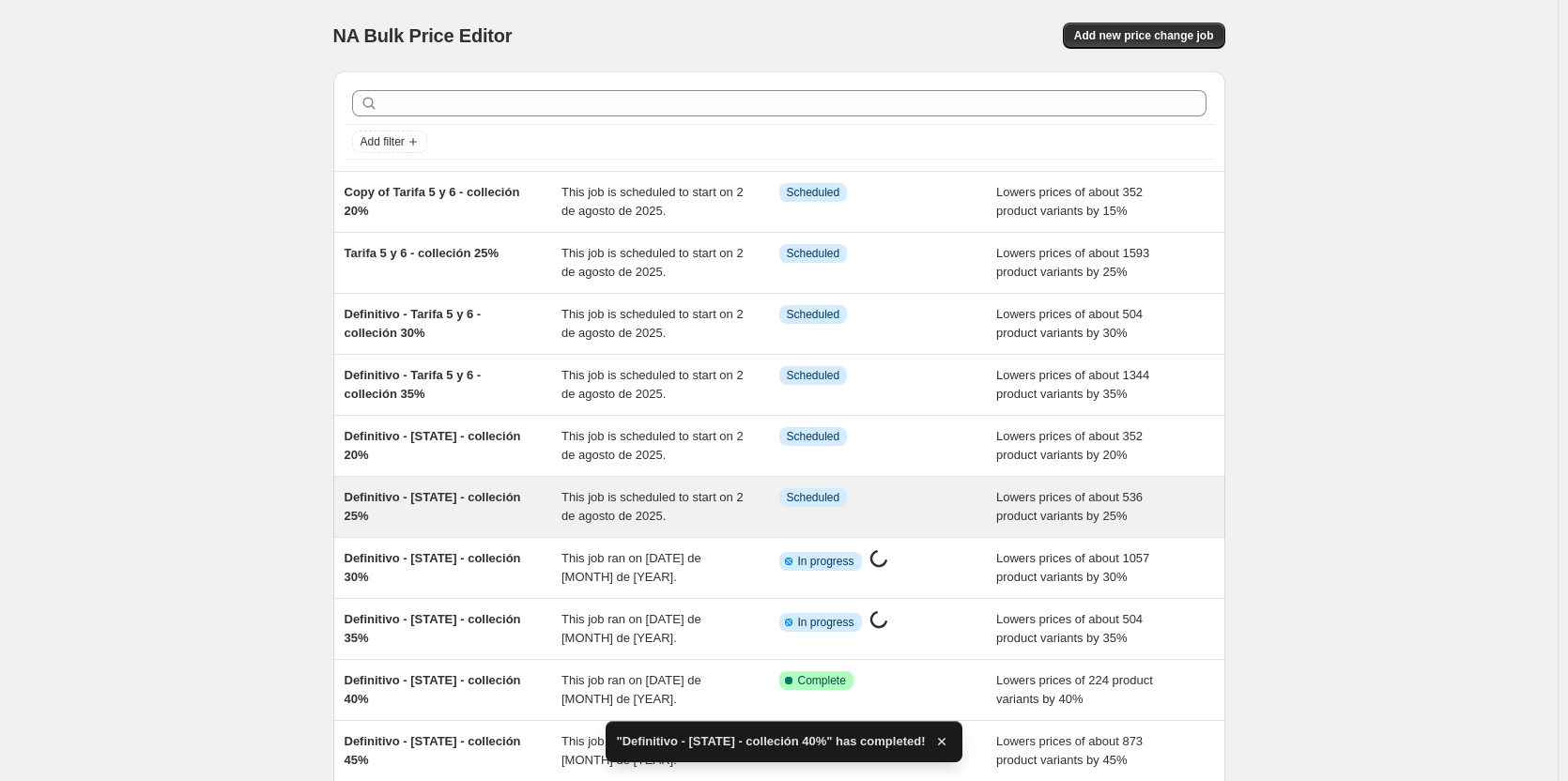 click on "Definitivo - [COUNTRY] - colleción 25%" at bounding box center [433, 506] 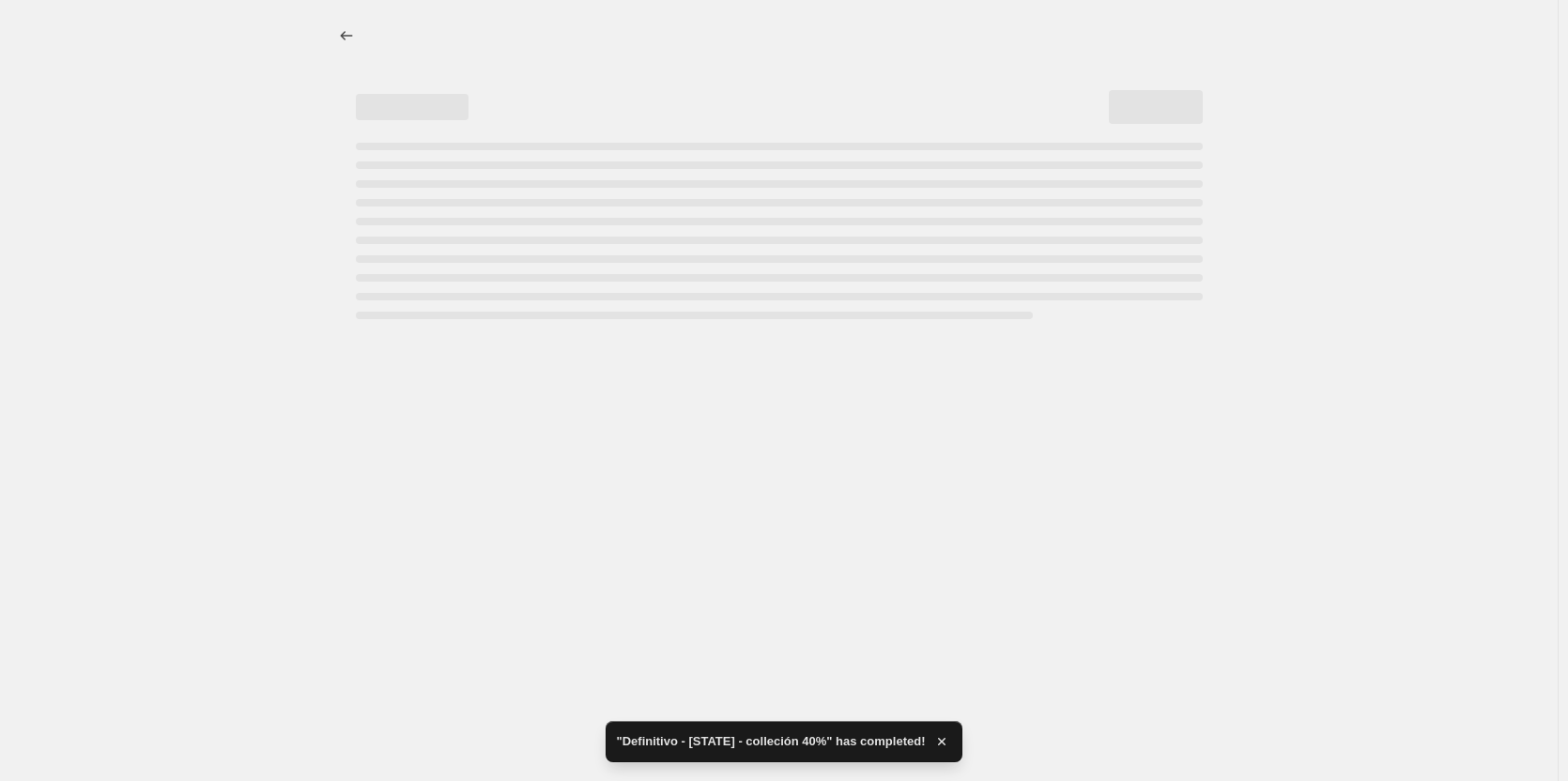 select on "percentage" 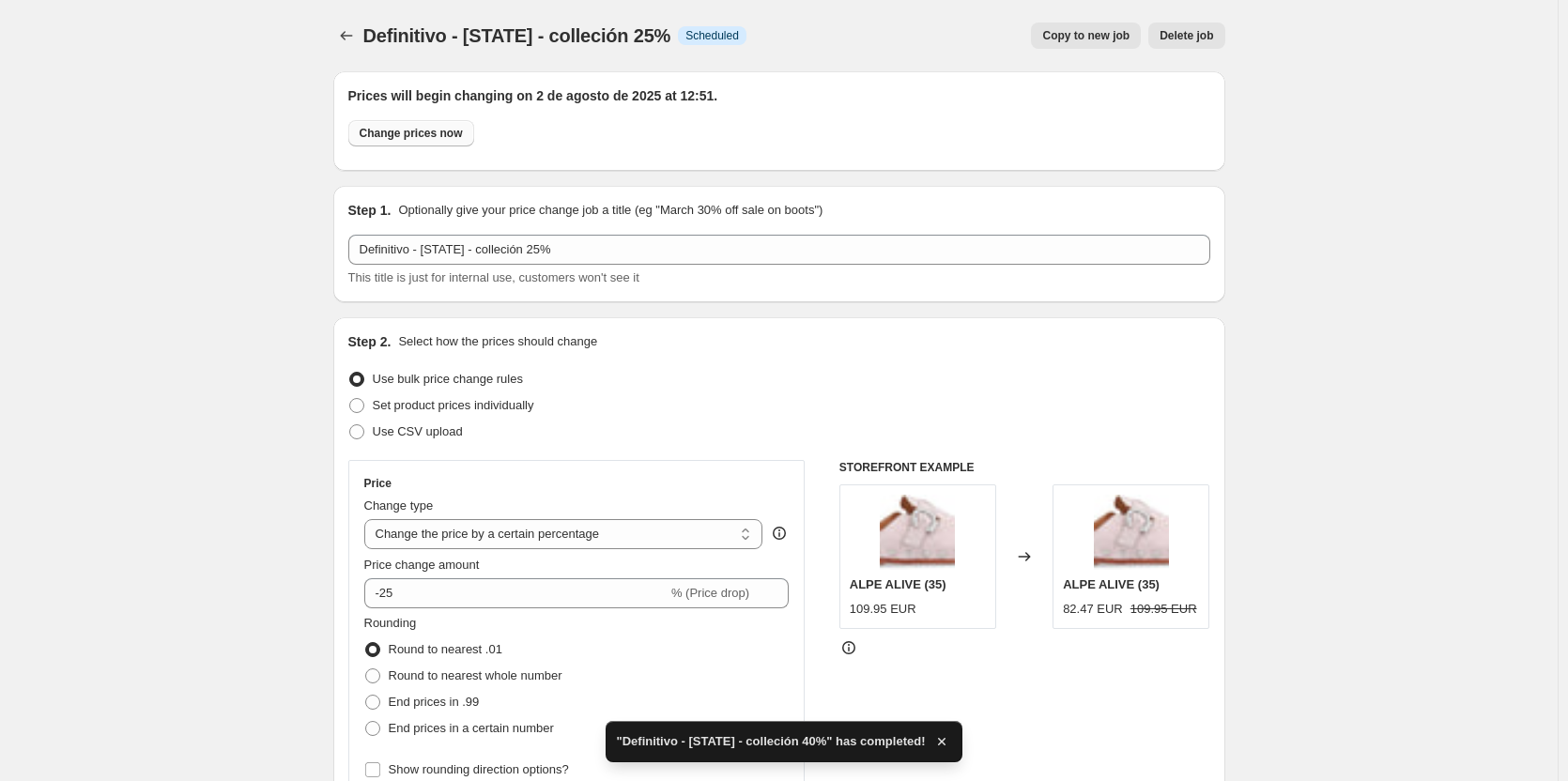 click on "Change prices now" at bounding box center (411, 133) 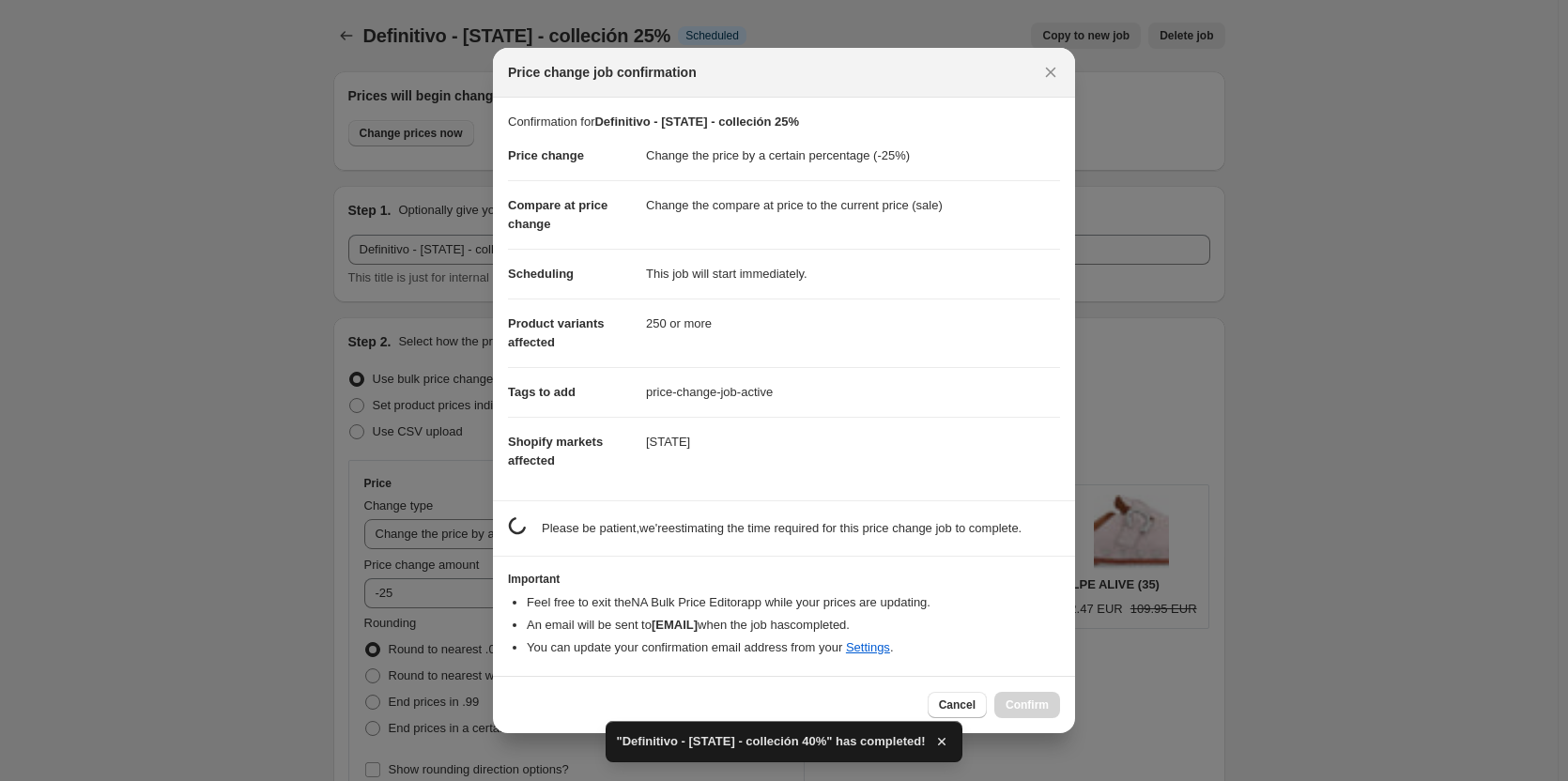 radio on "true" 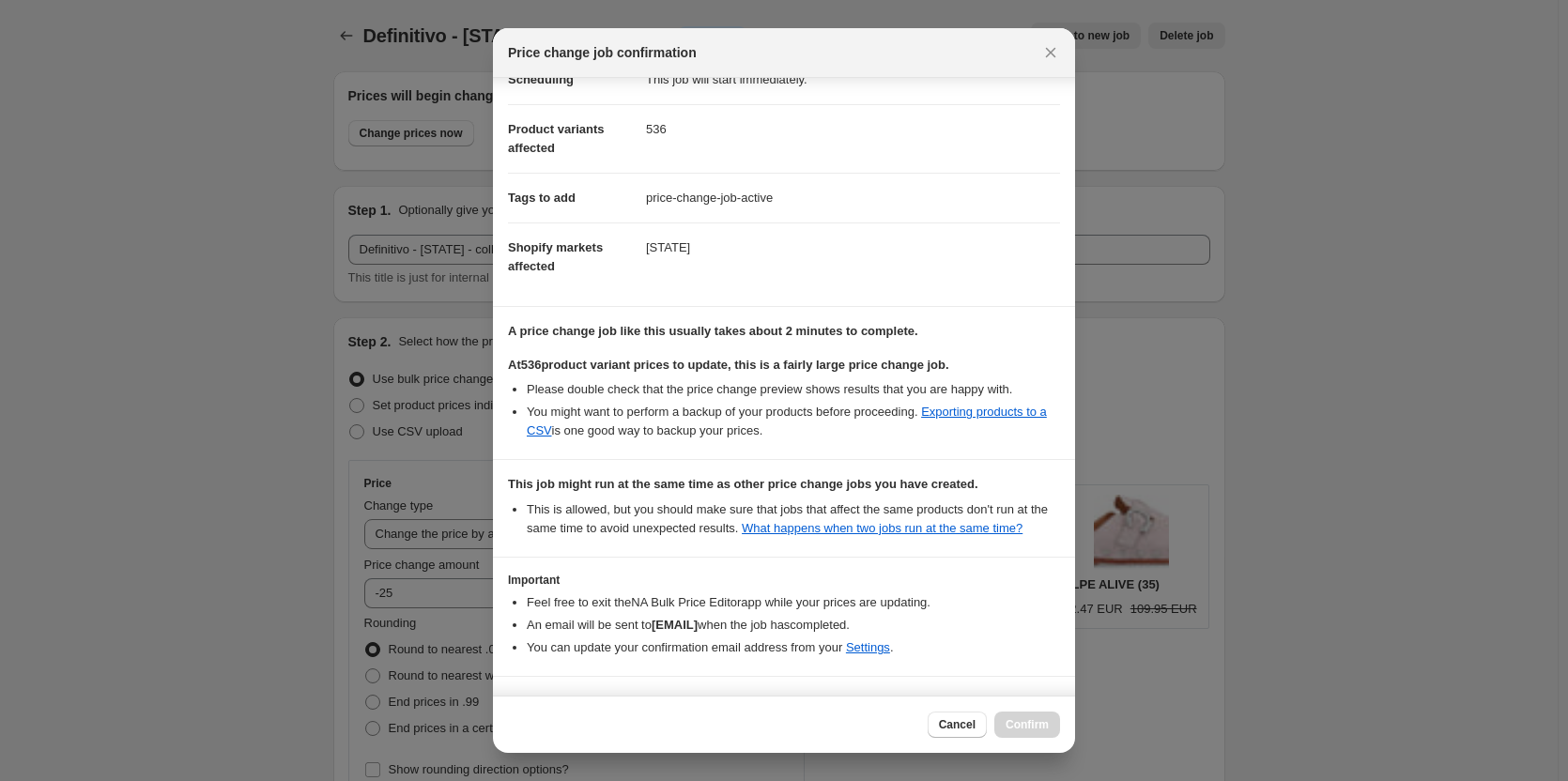 scroll, scrollTop: 231, scrollLeft: 0, axis: vertical 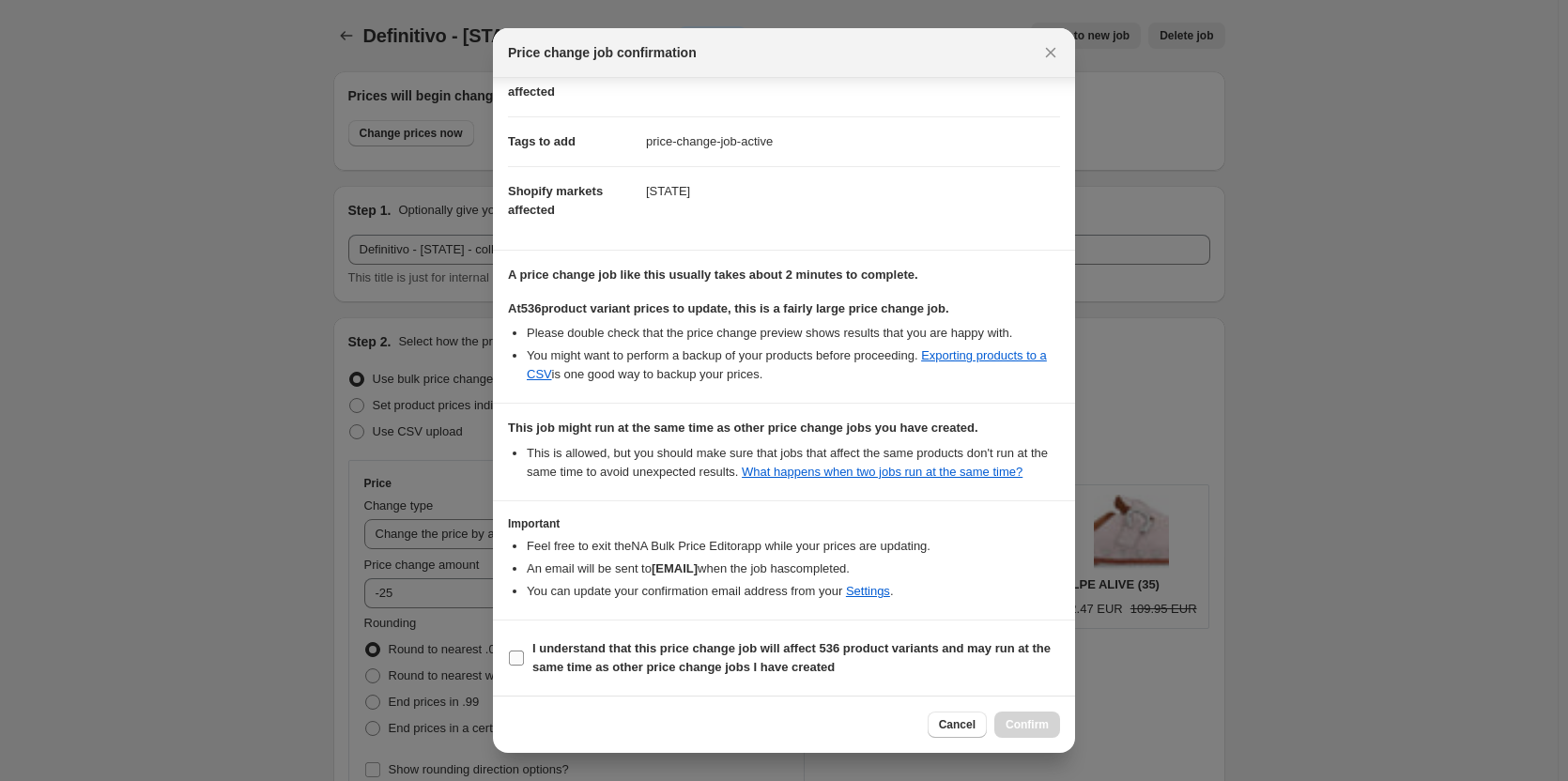 click on "I understand that this price change job will affect 536 product variants and may run at the same time as other price change jobs I have created" at bounding box center [792, 657] 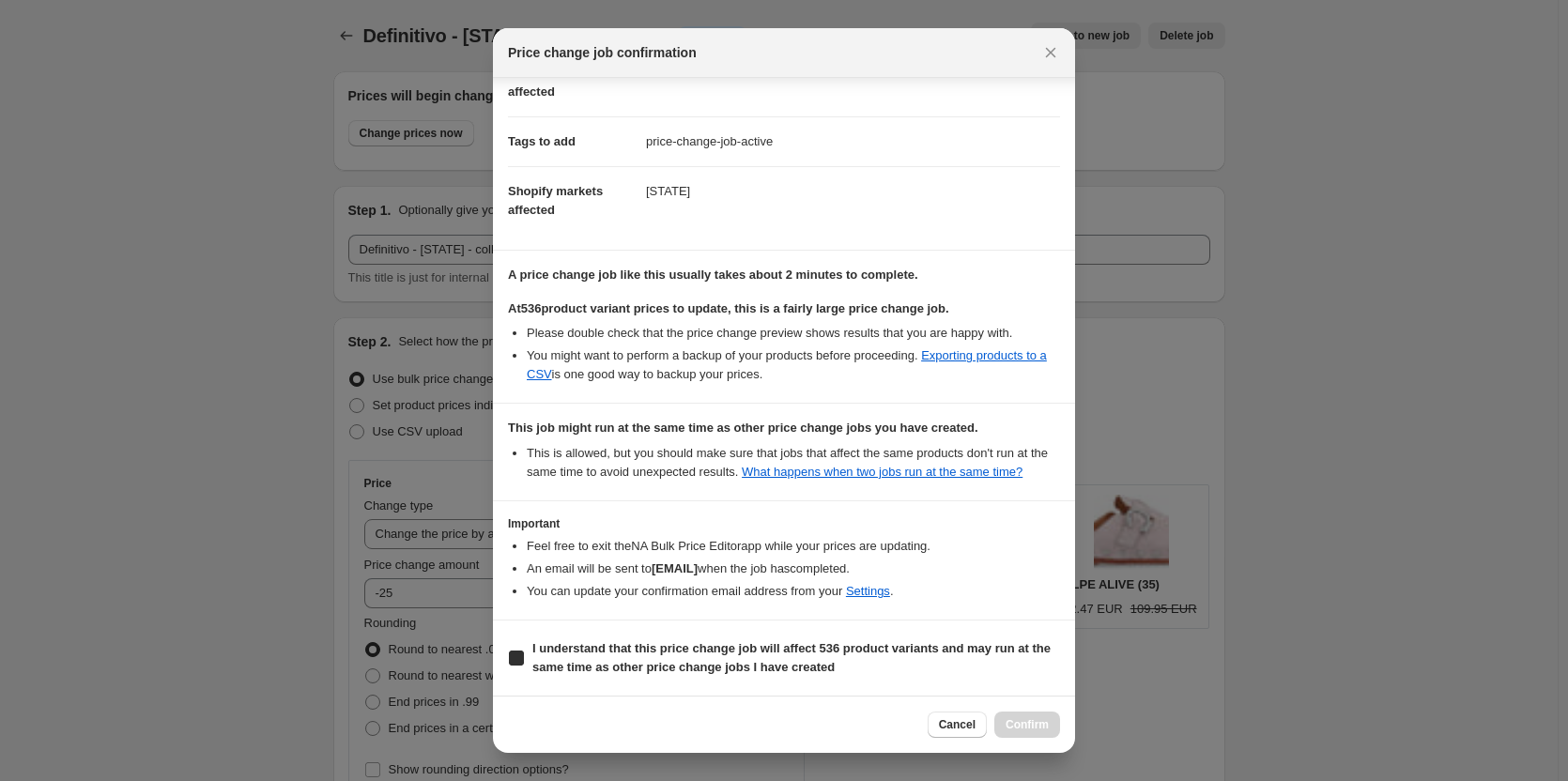 checkbox on "true" 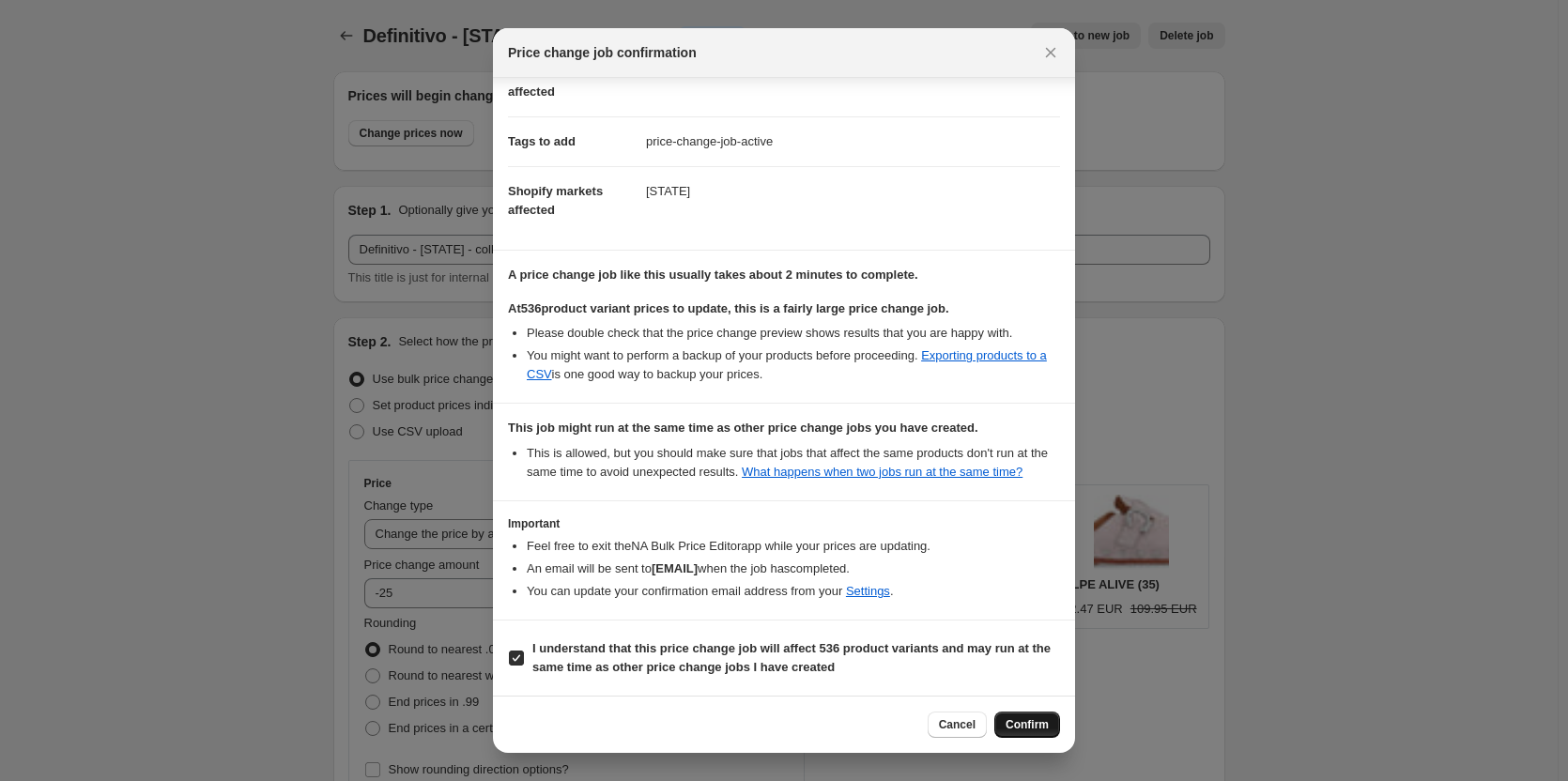 click on "Confirm" at bounding box center [1027, 725] 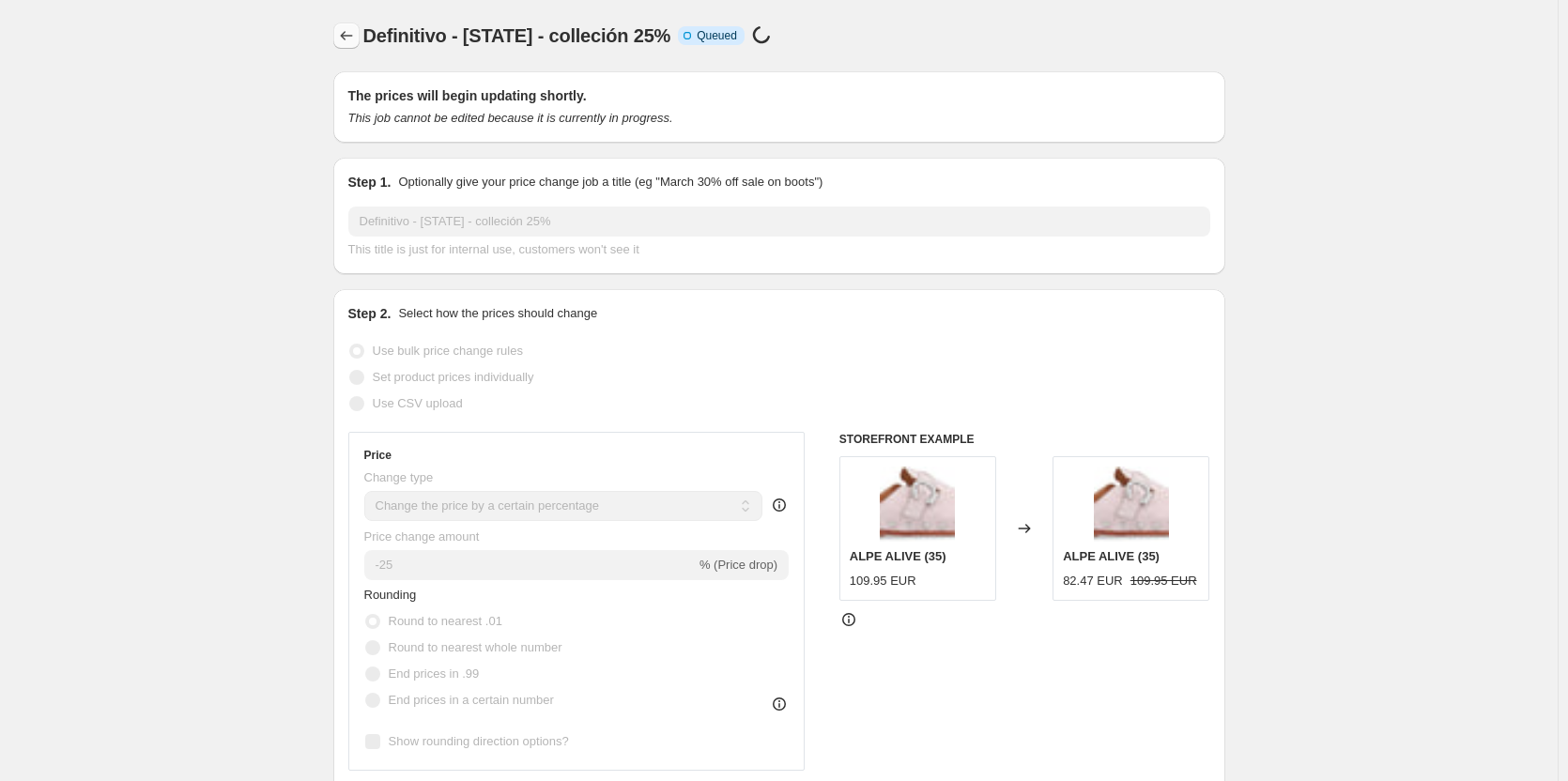 click 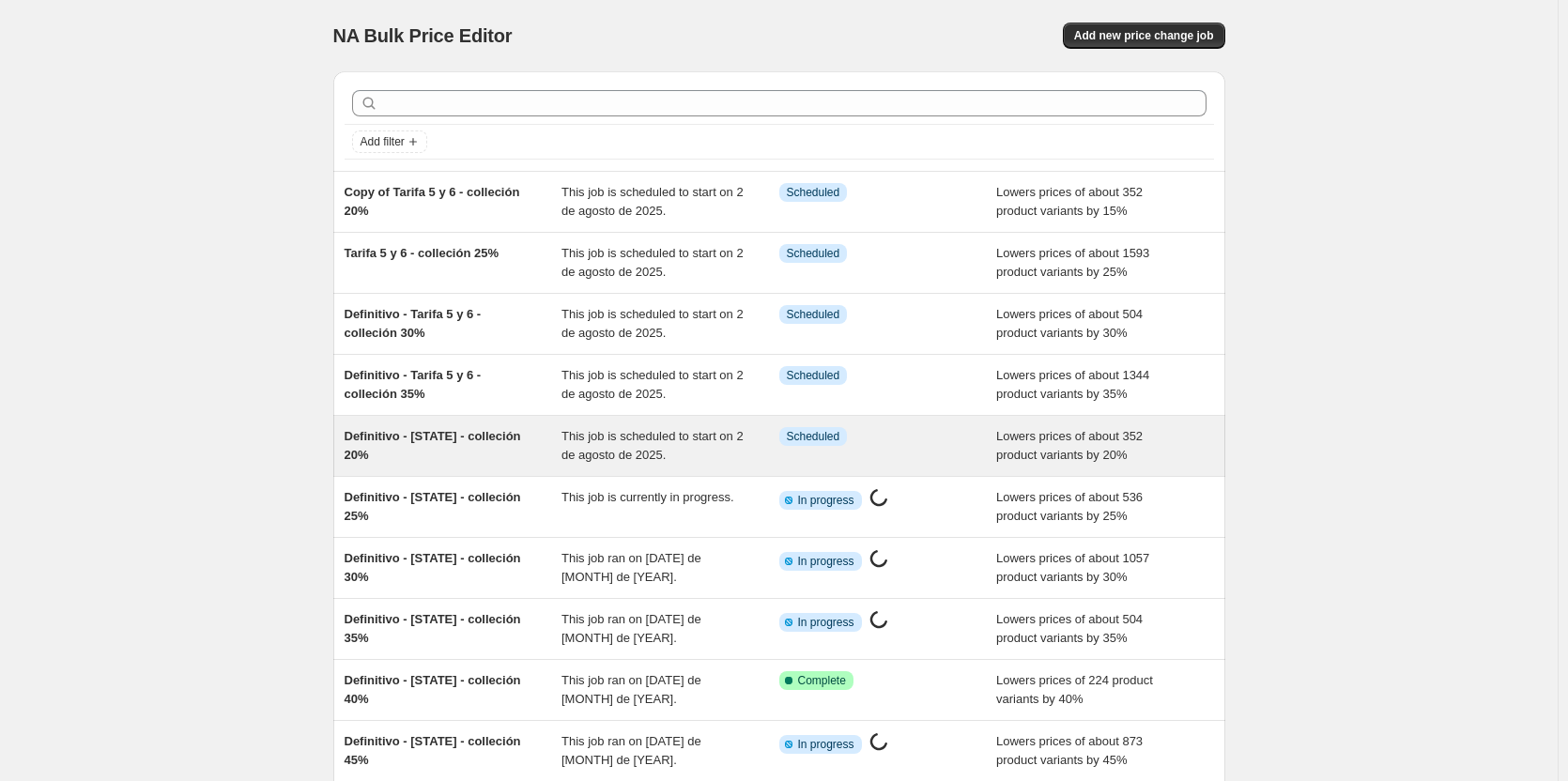 click on "Definitivo - [COUNTRY] - colleción 20%" at bounding box center (433, 445) 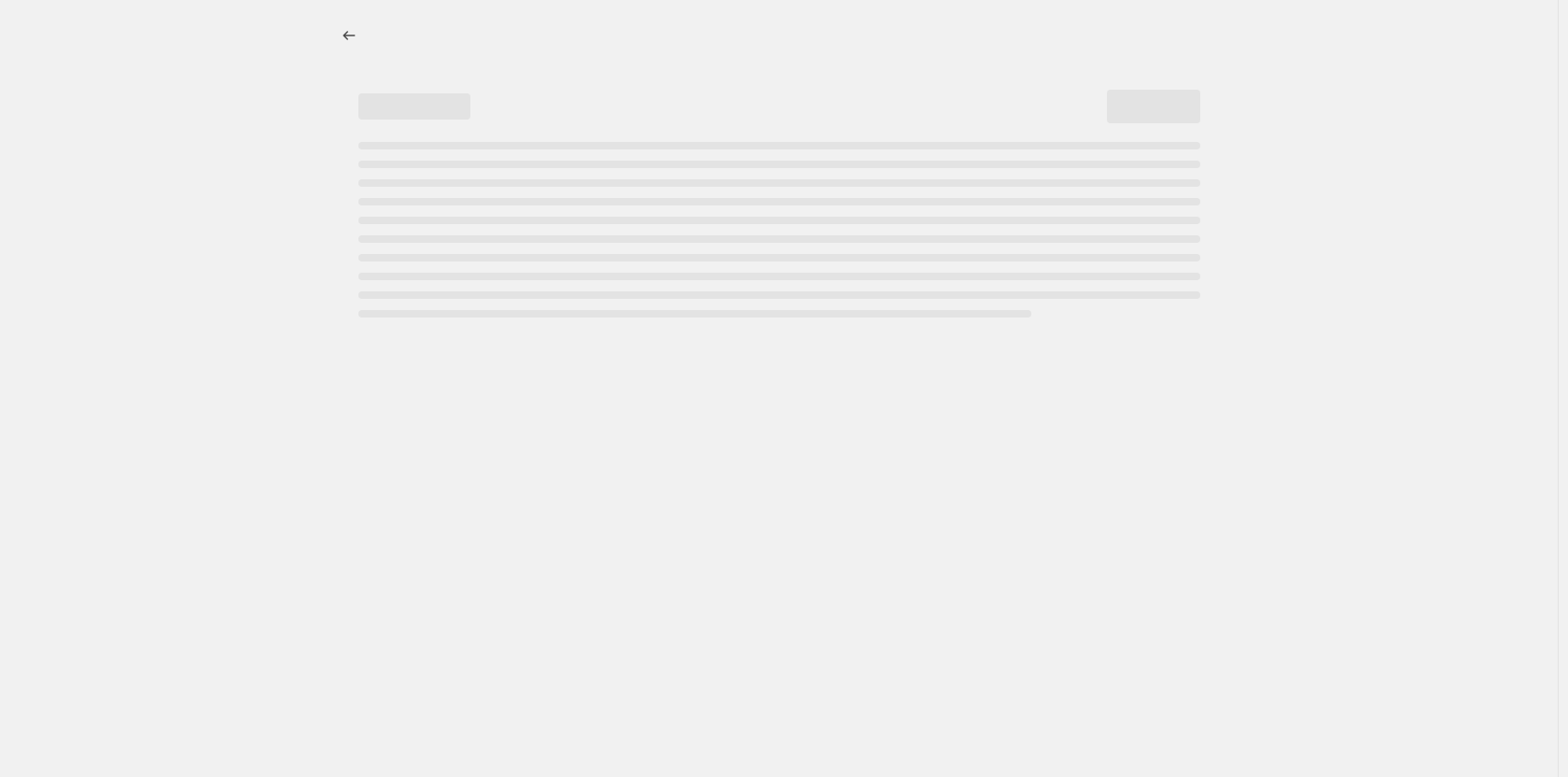 select on "percentage" 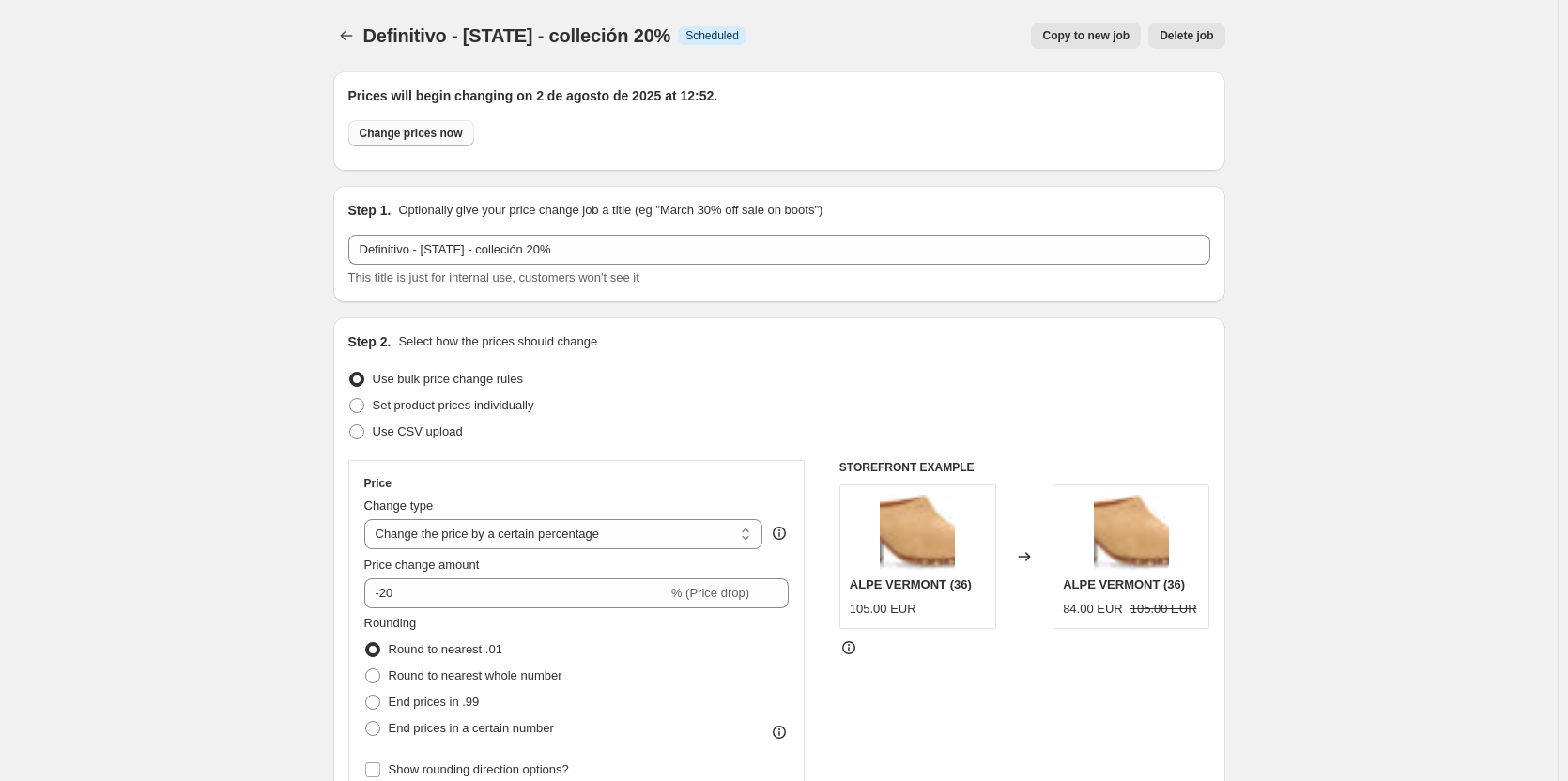 click on "Change prices now" at bounding box center (411, 133) 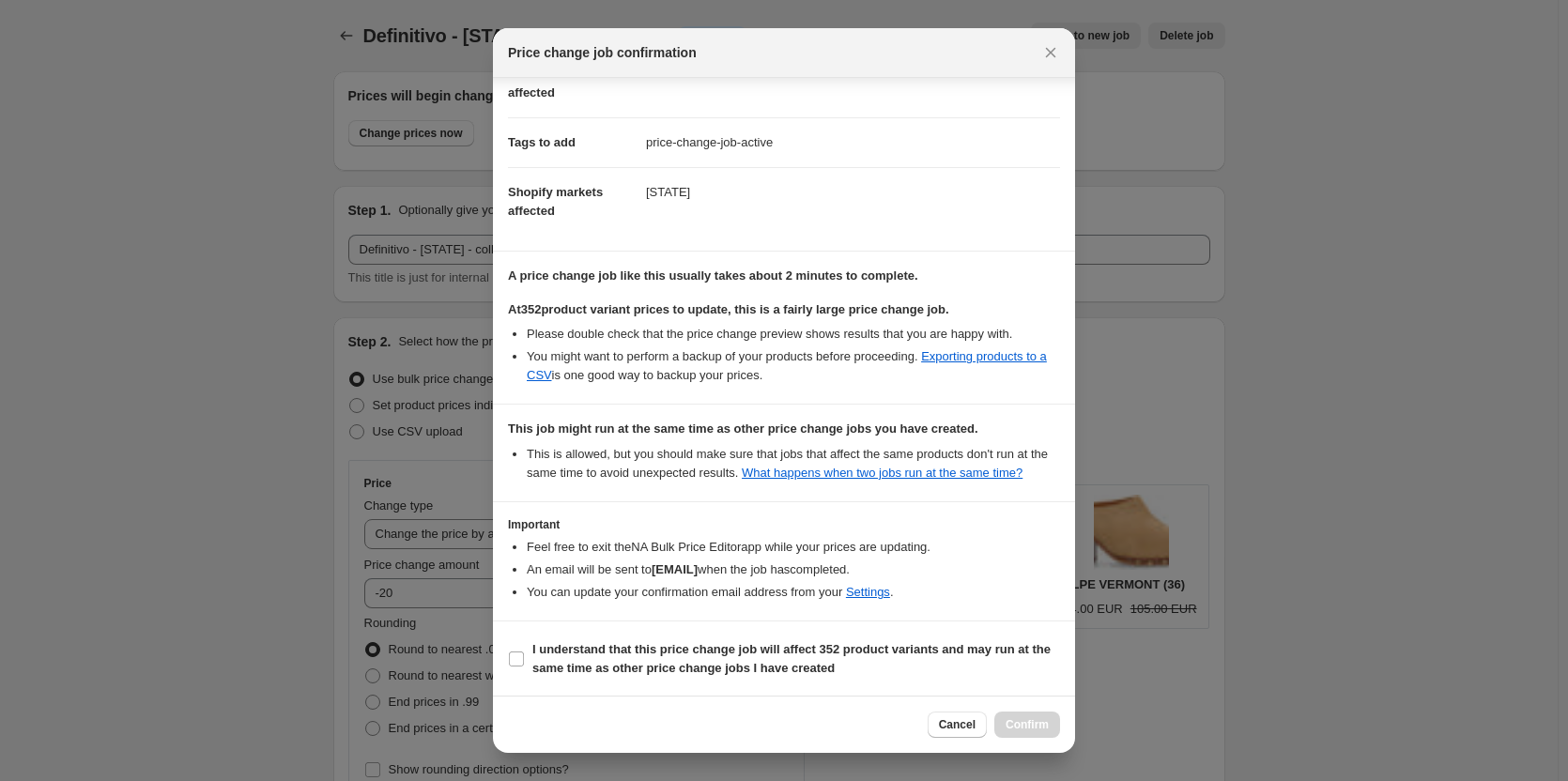 scroll, scrollTop: 231, scrollLeft: 0, axis: vertical 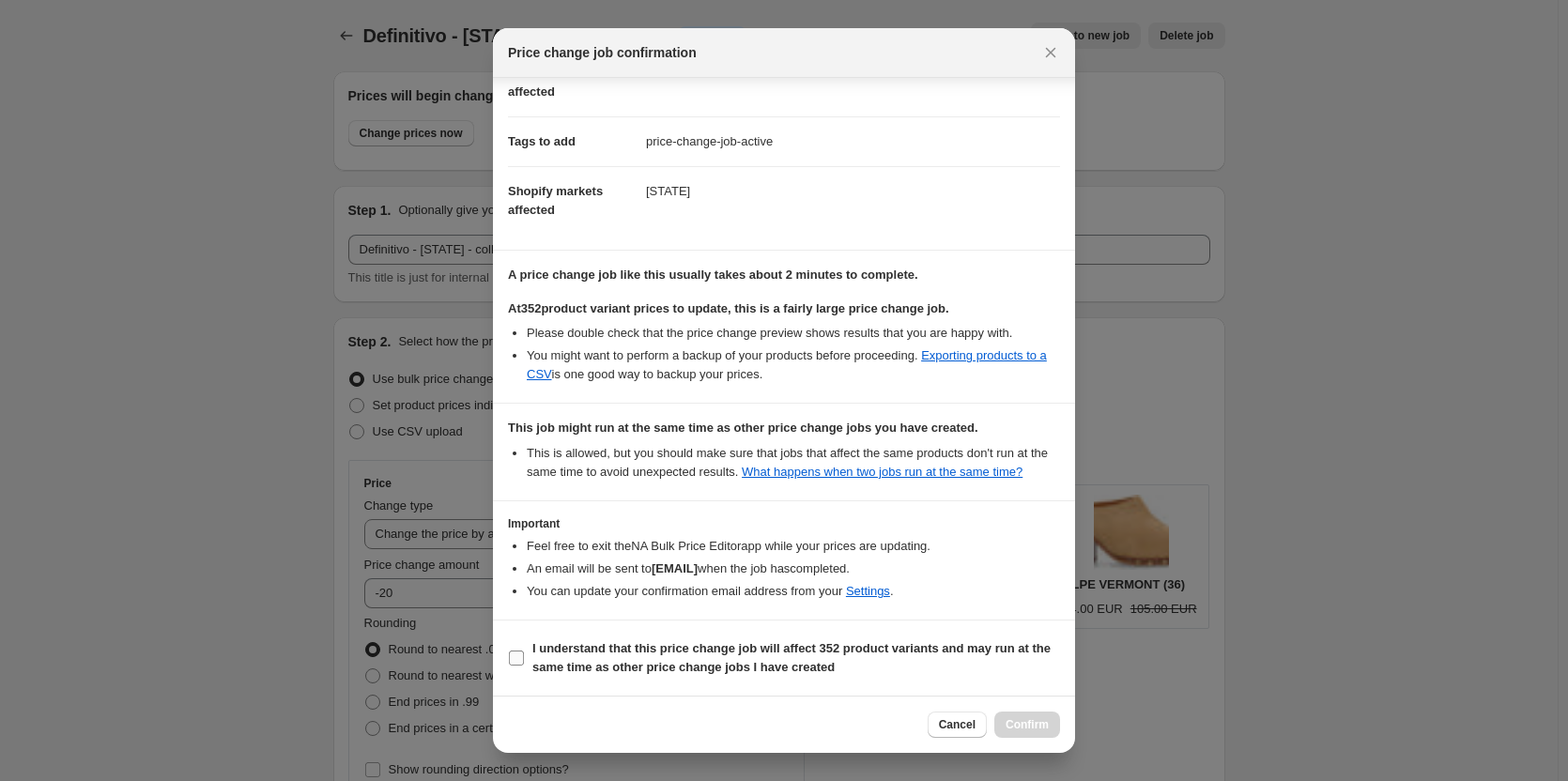 click on "I understand that this price change job will affect 352 product variants and may run at the same time as other price change jobs I have created" at bounding box center (792, 657) 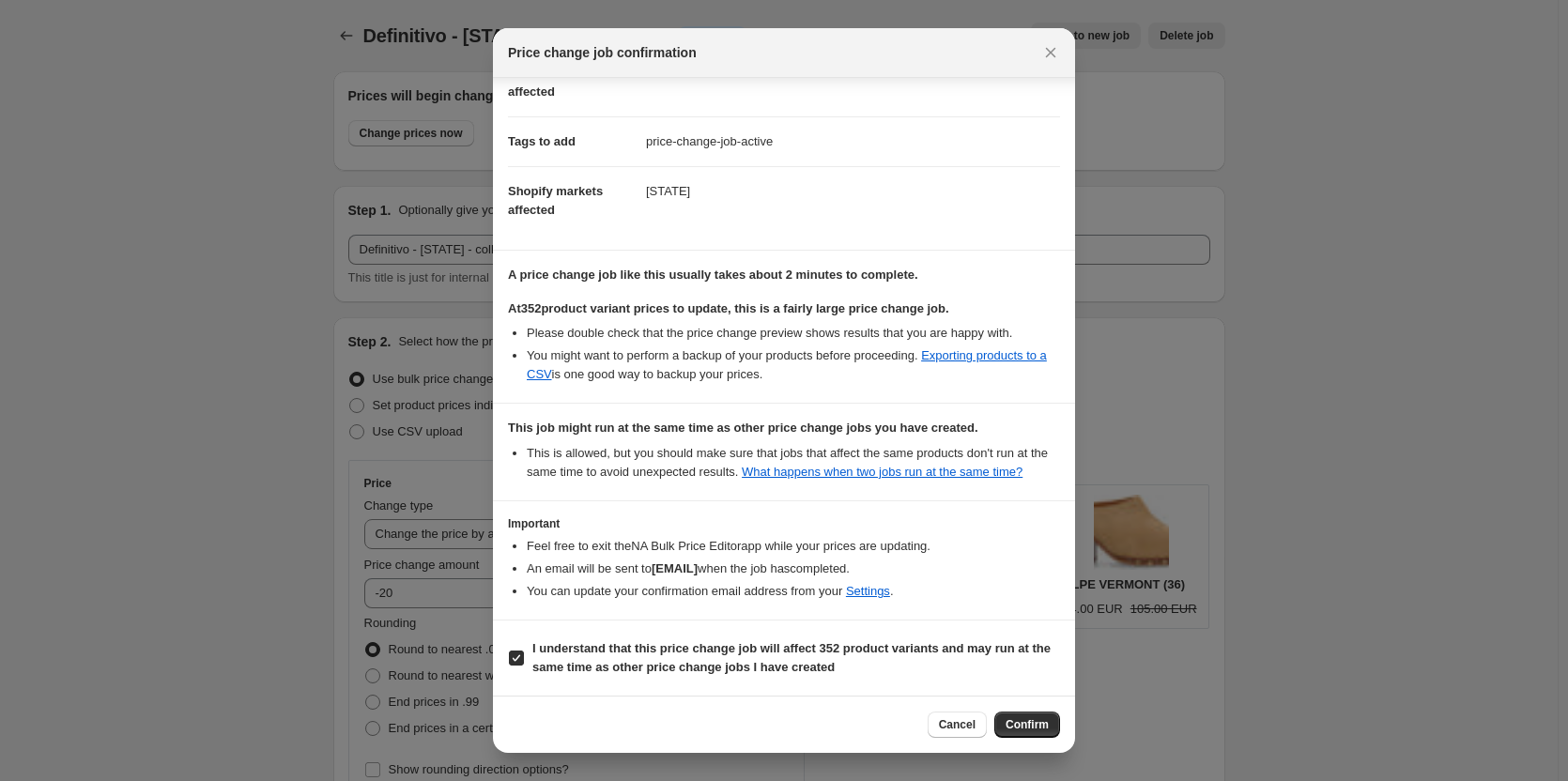 click on "Confirm" at bounding box center (1027, 725) 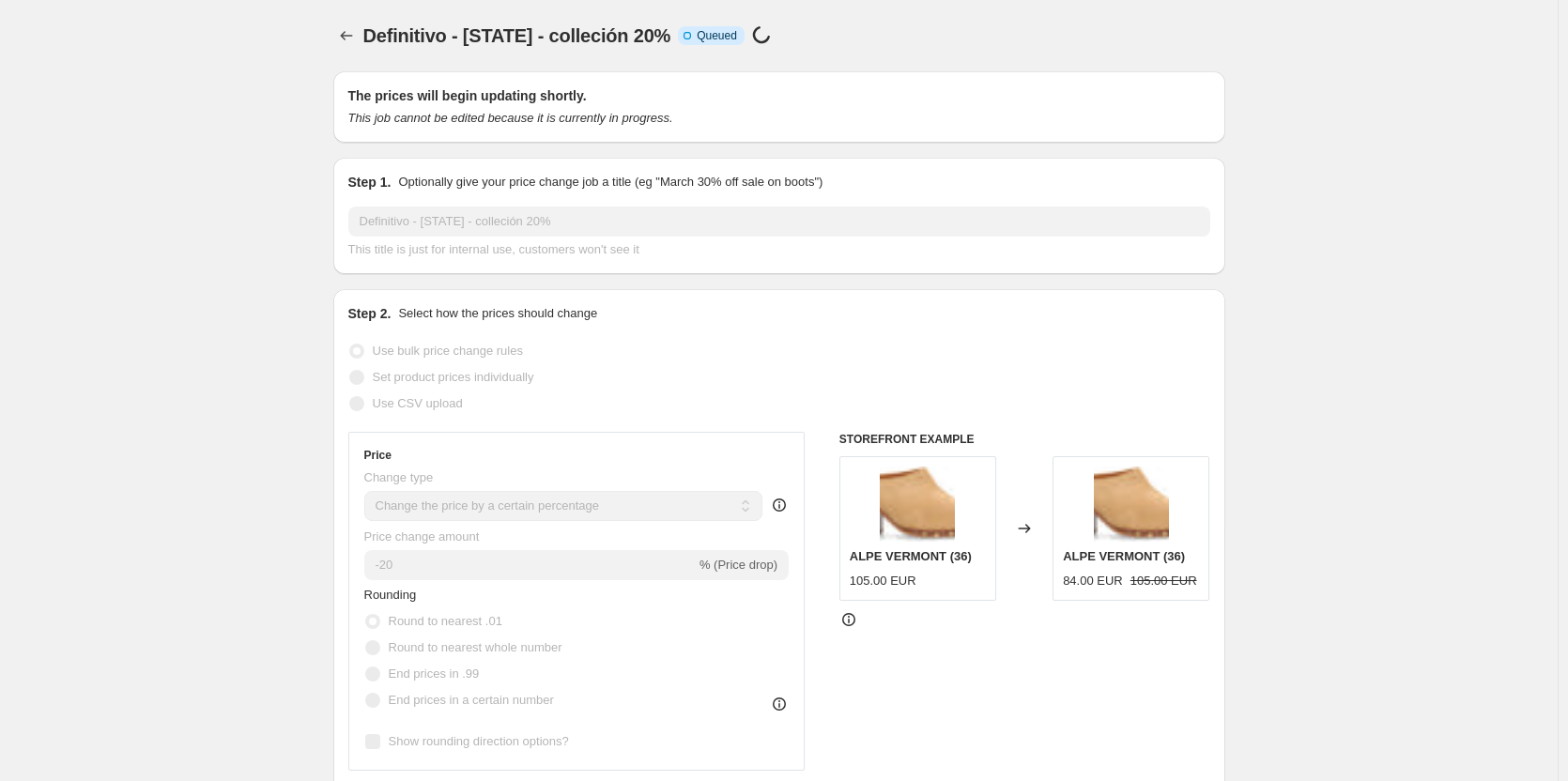 click on "Definitivo - [COUNTRY] - colleción 20%" at bounding box center (517, 36) 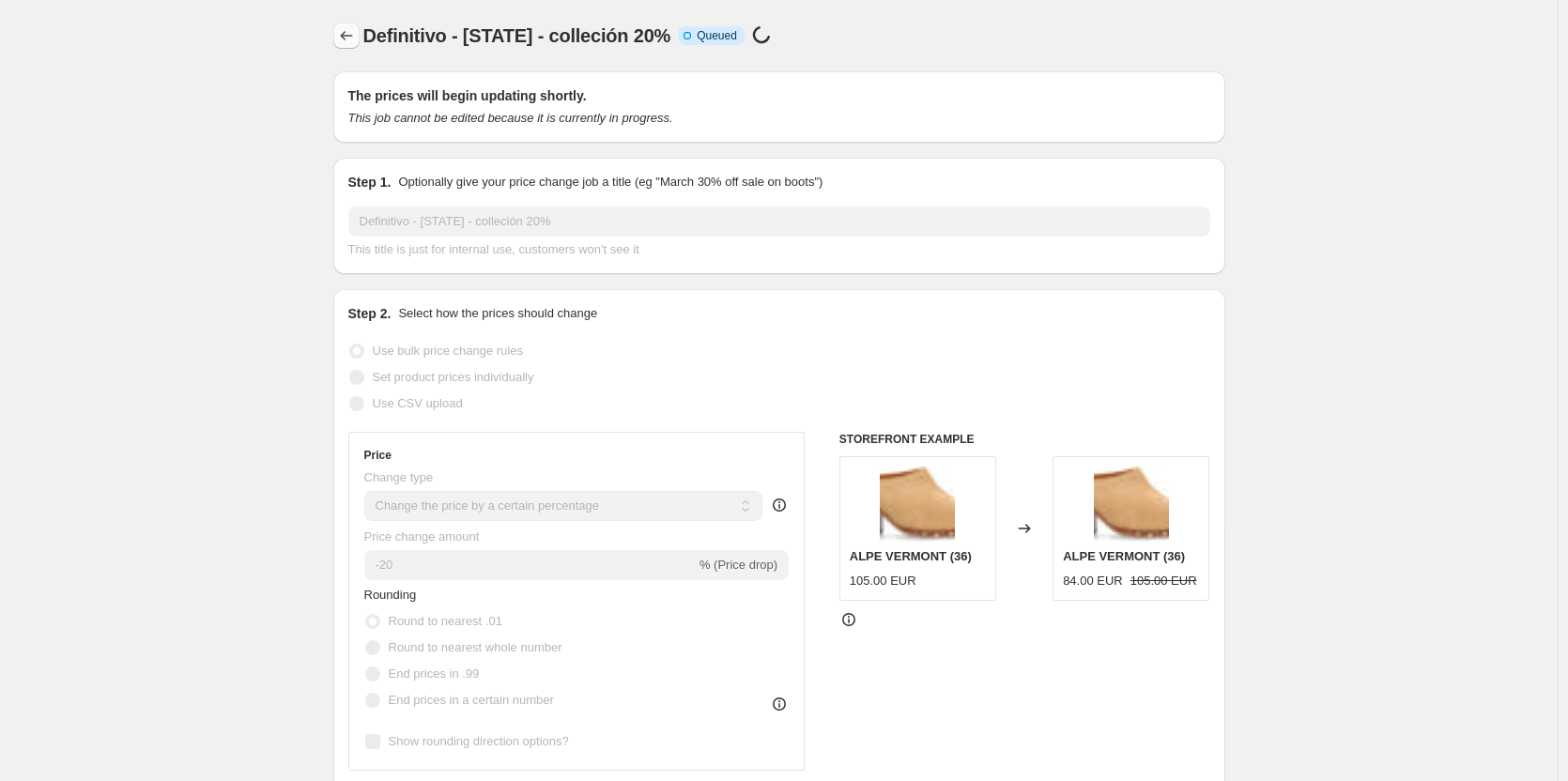 click at bounding box center (348, 36) 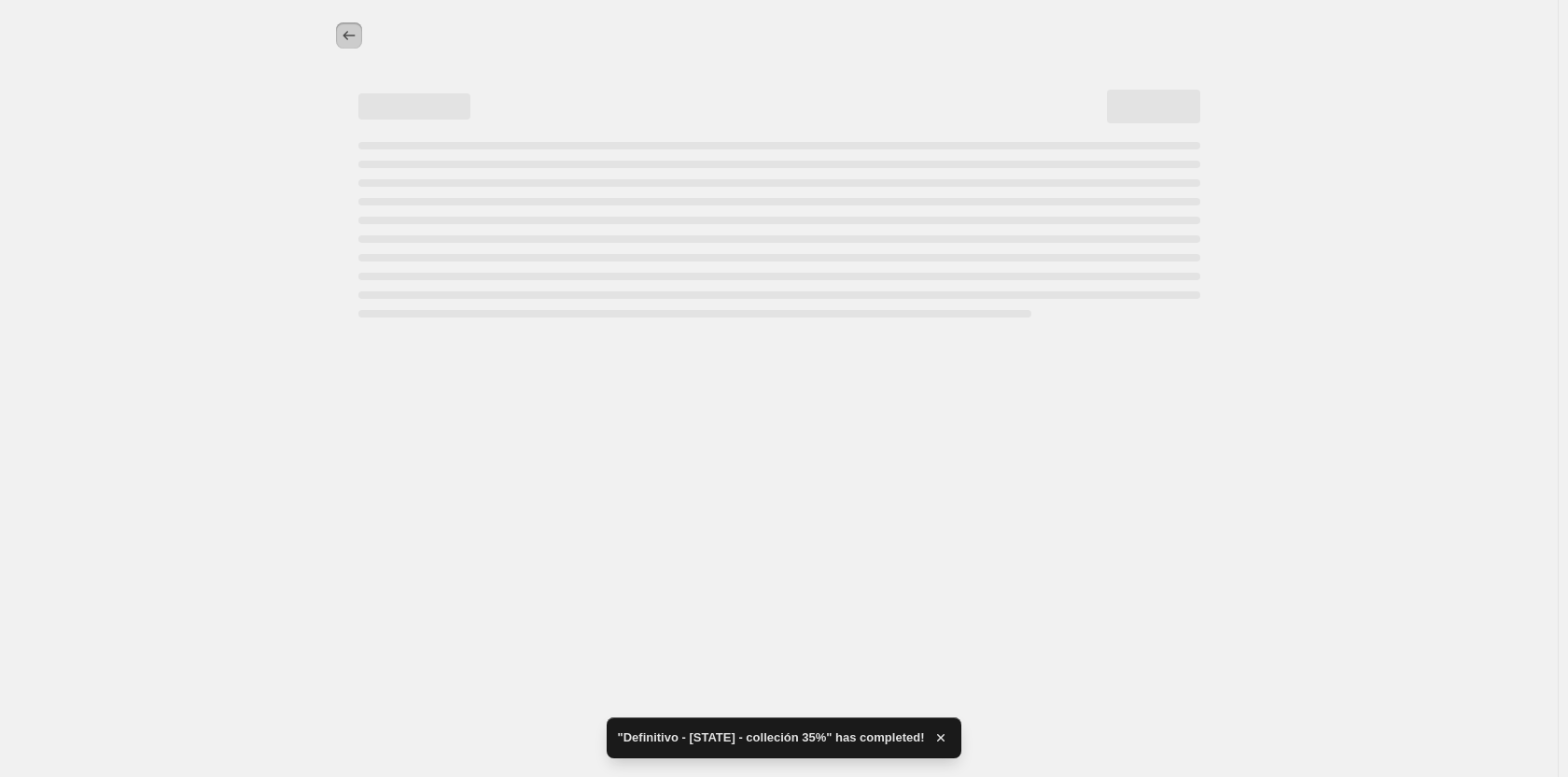 click 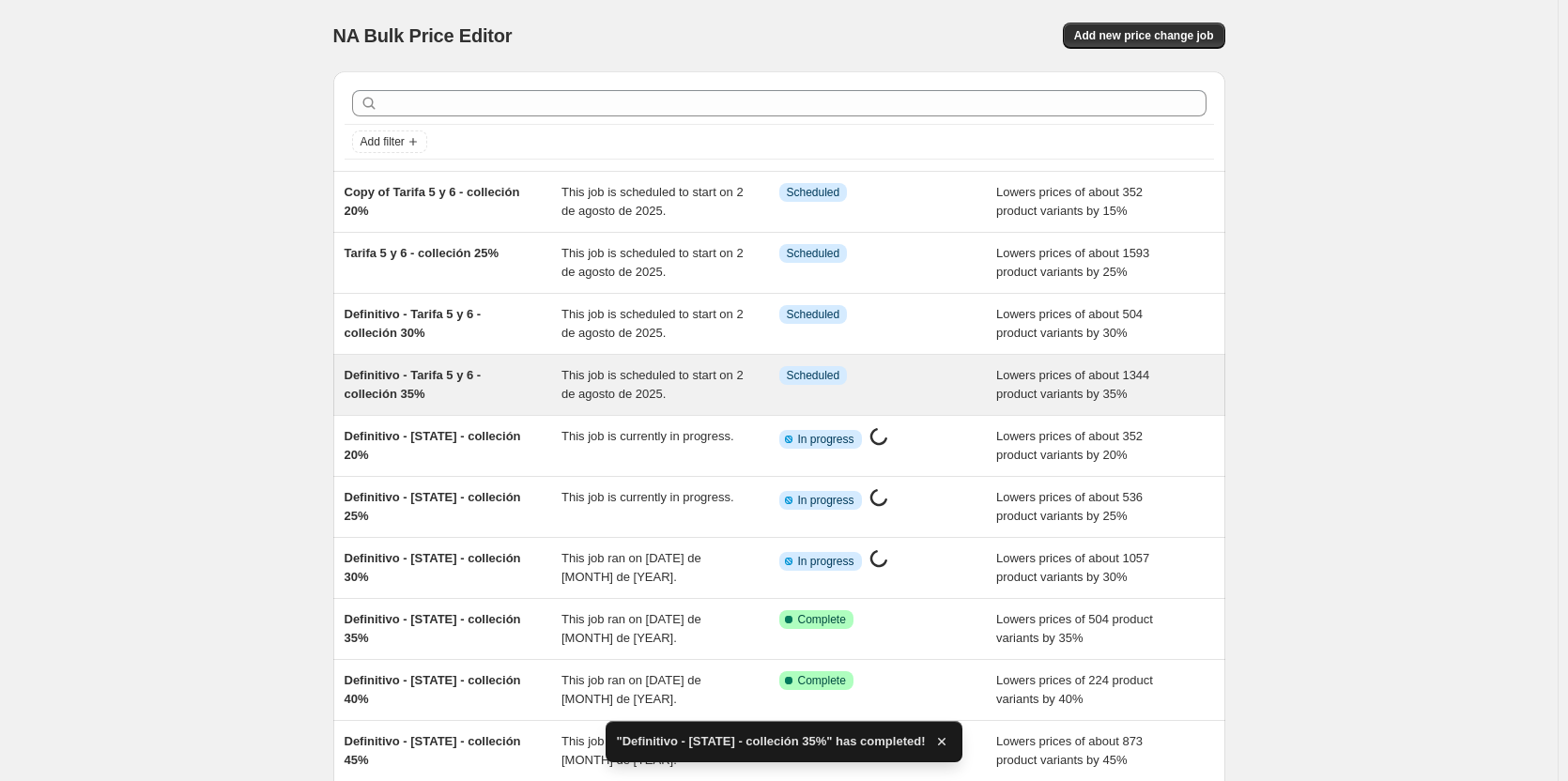 click on "Definitivo - Tarifa 5 y 6 - colleción 35%" at bounding box center (413, 384) 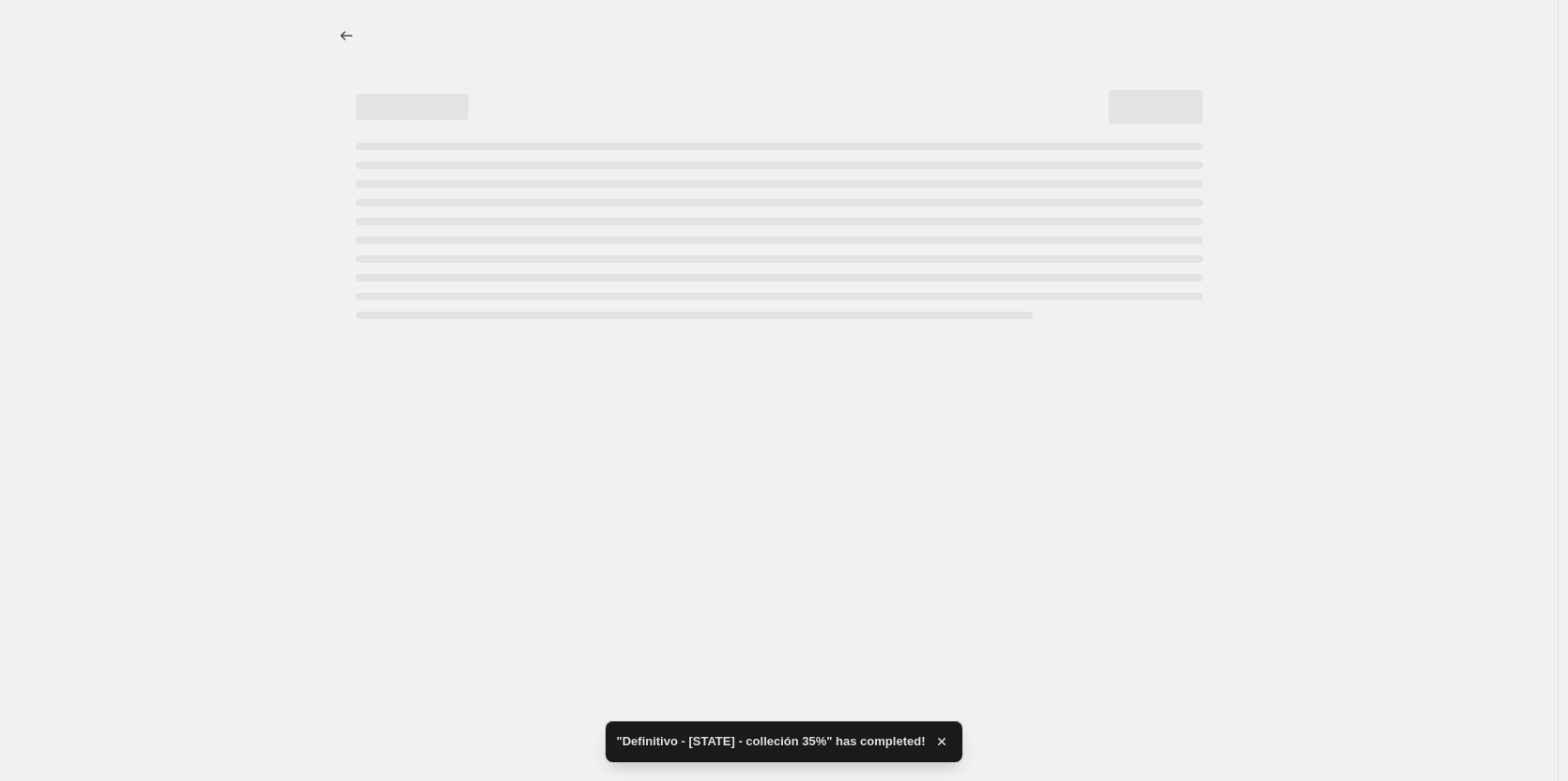 select on "percentage" 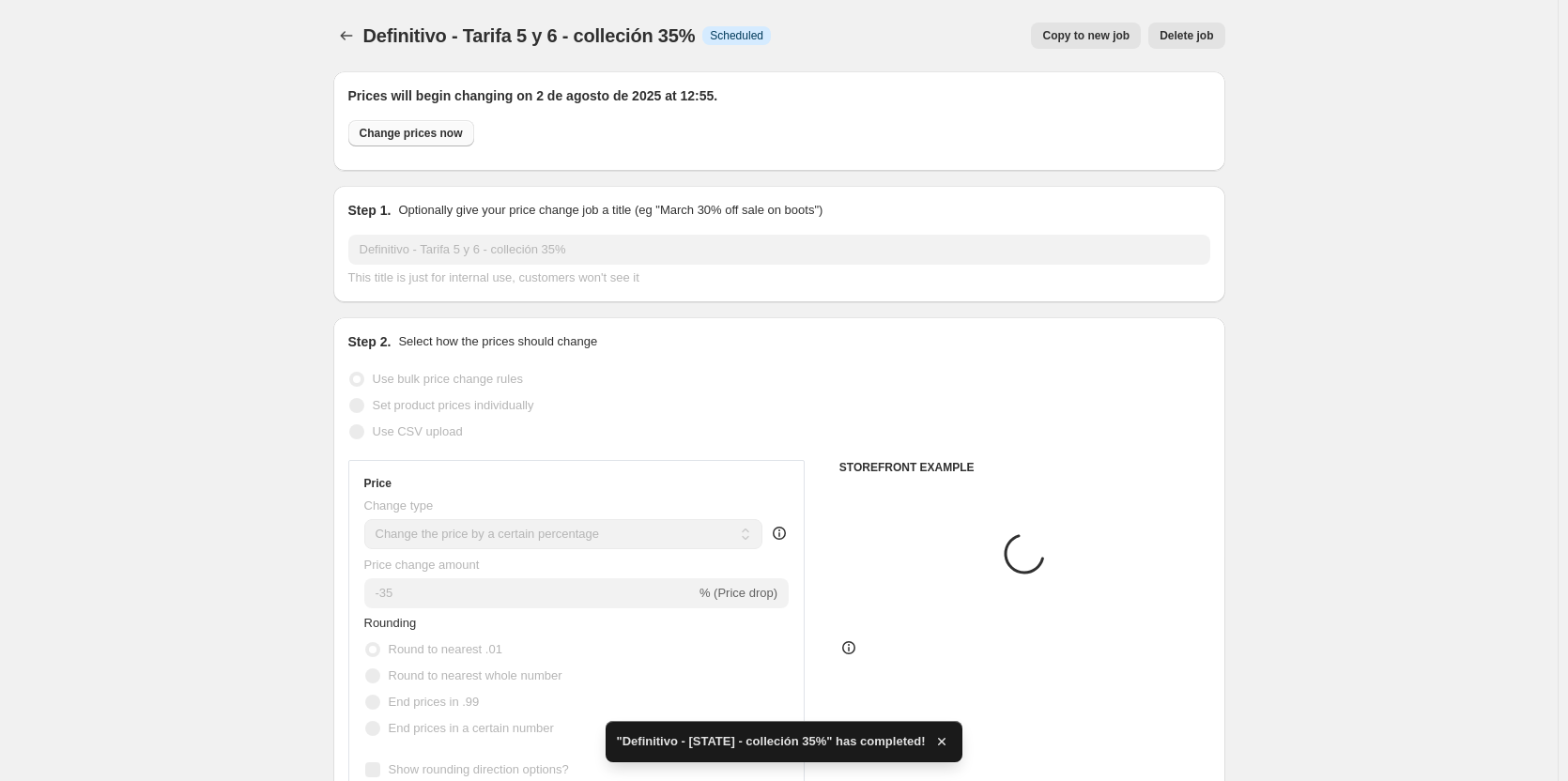 click on "Change prices now" at bounding box center (411, 133) 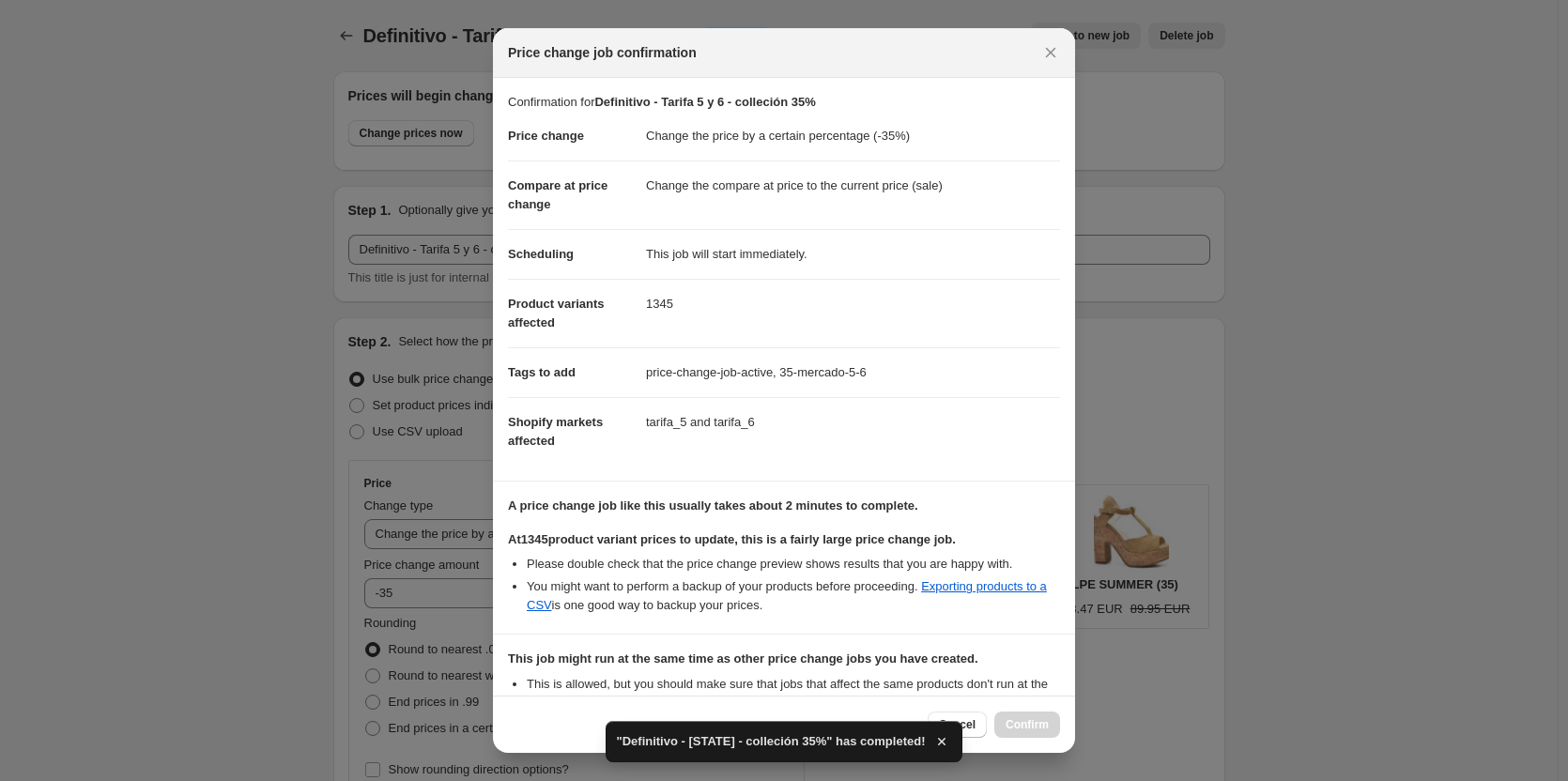 scroll, scrollTop: 231, scrollLeft: 0, axis: vertical 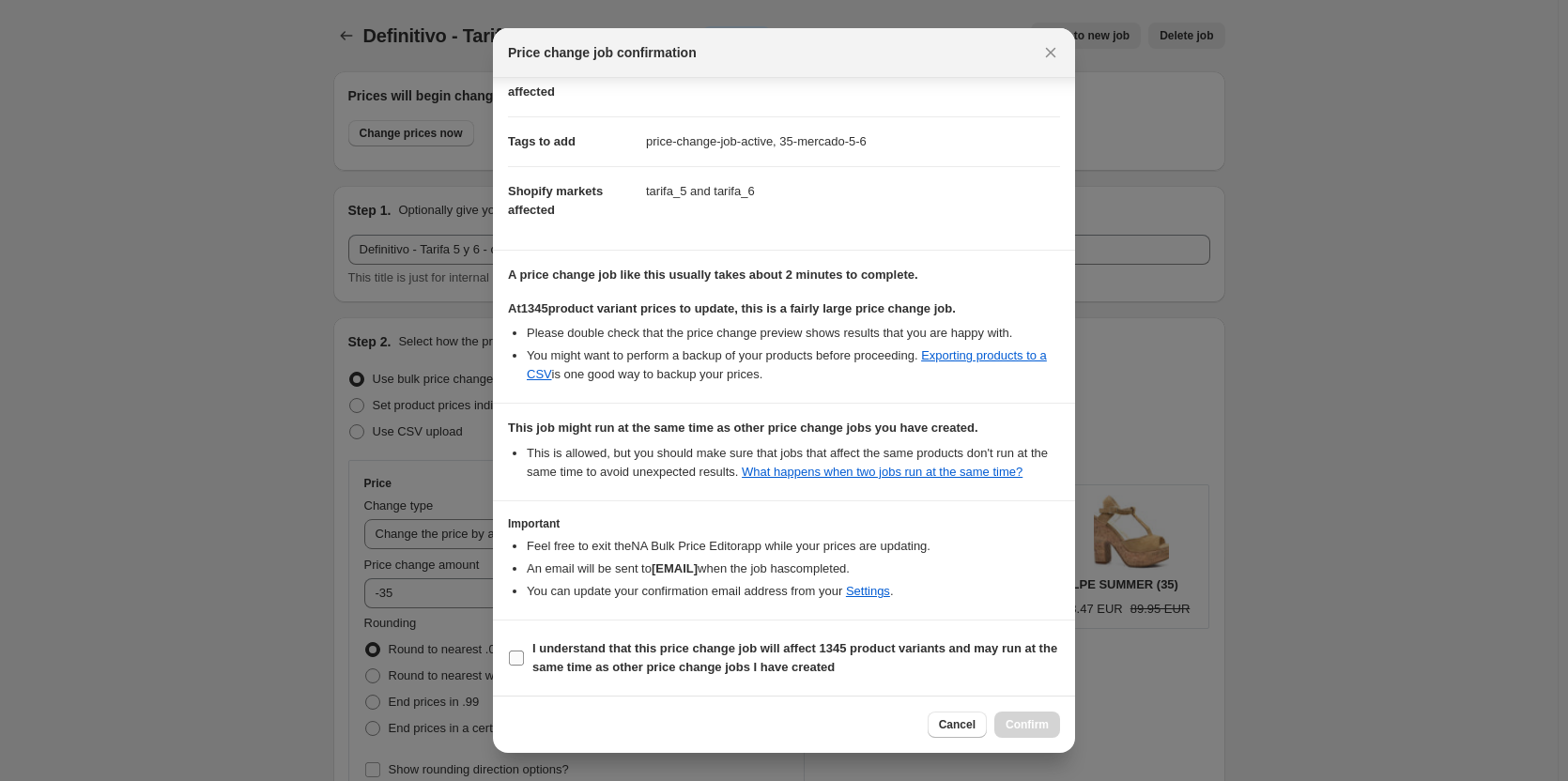 click on "I understand that this price change job will affect 1345 product variants and may run at the same time as other price change jobs I have created" at bounding box center (796, 658) 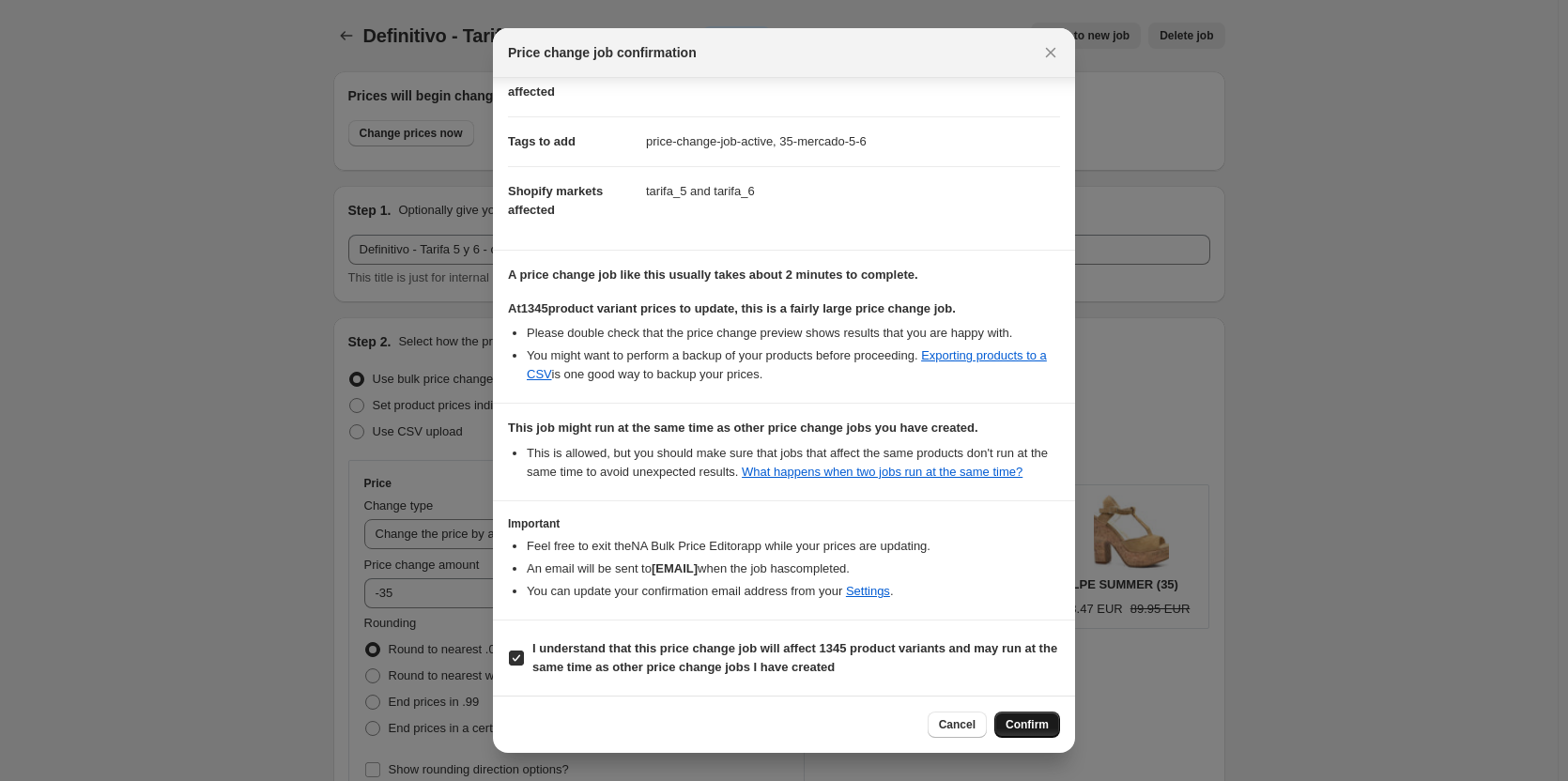 click on "Confirm" at bounding box center (1027, 725) 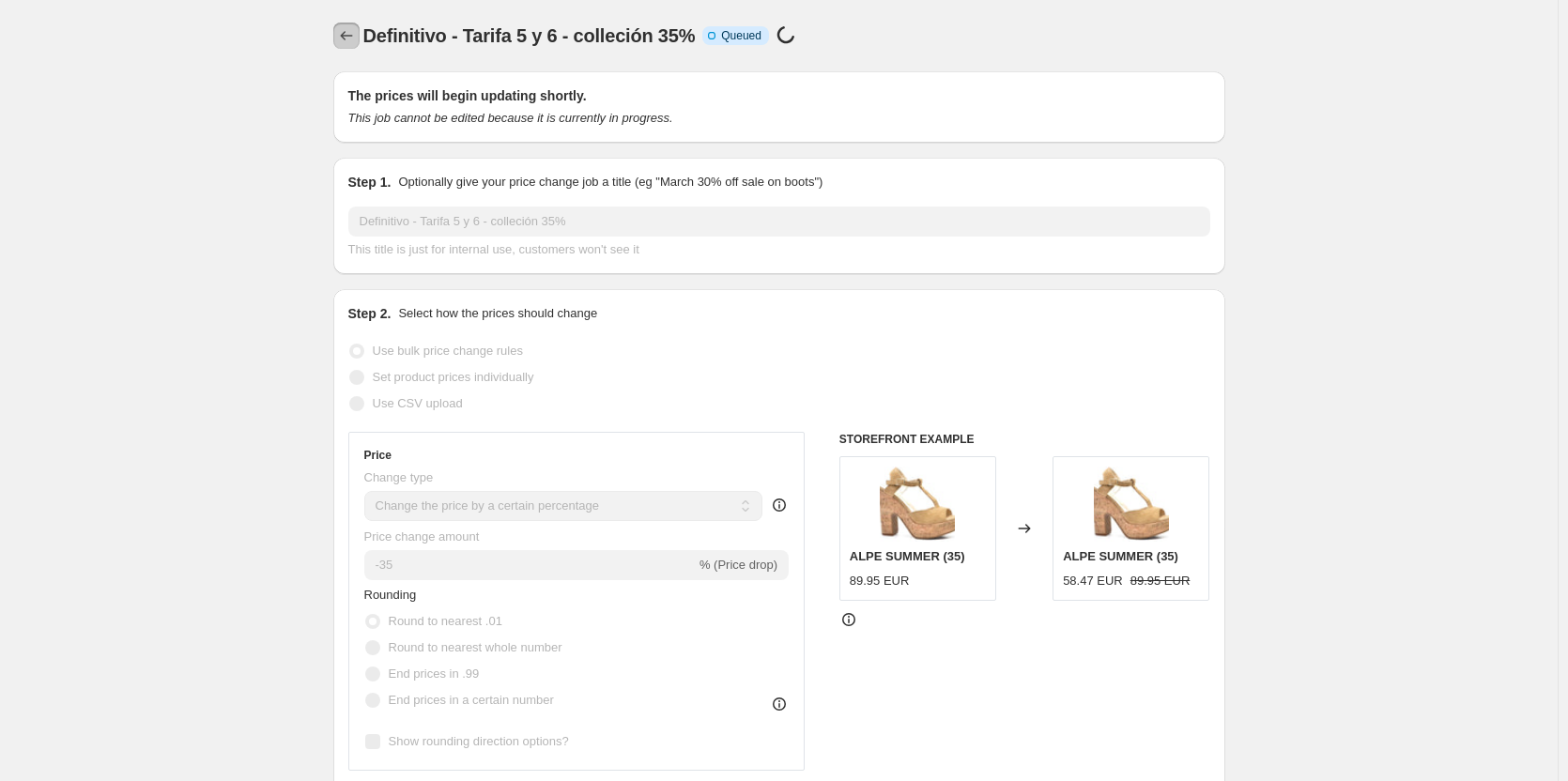 click 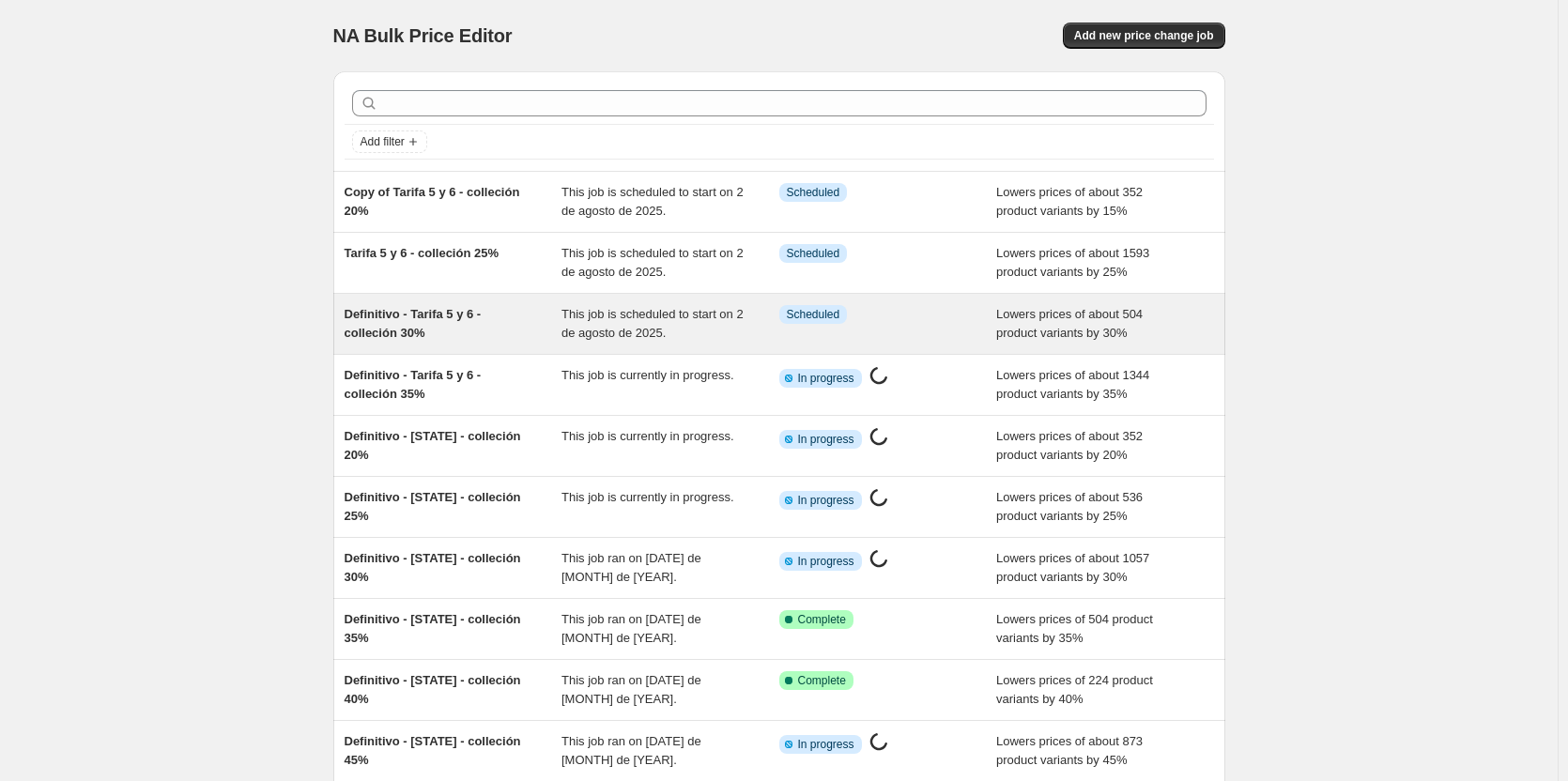 click on "Definitivo - Tarifa 5 y 6 - colleción 30%" at bounding box center (413, 323) 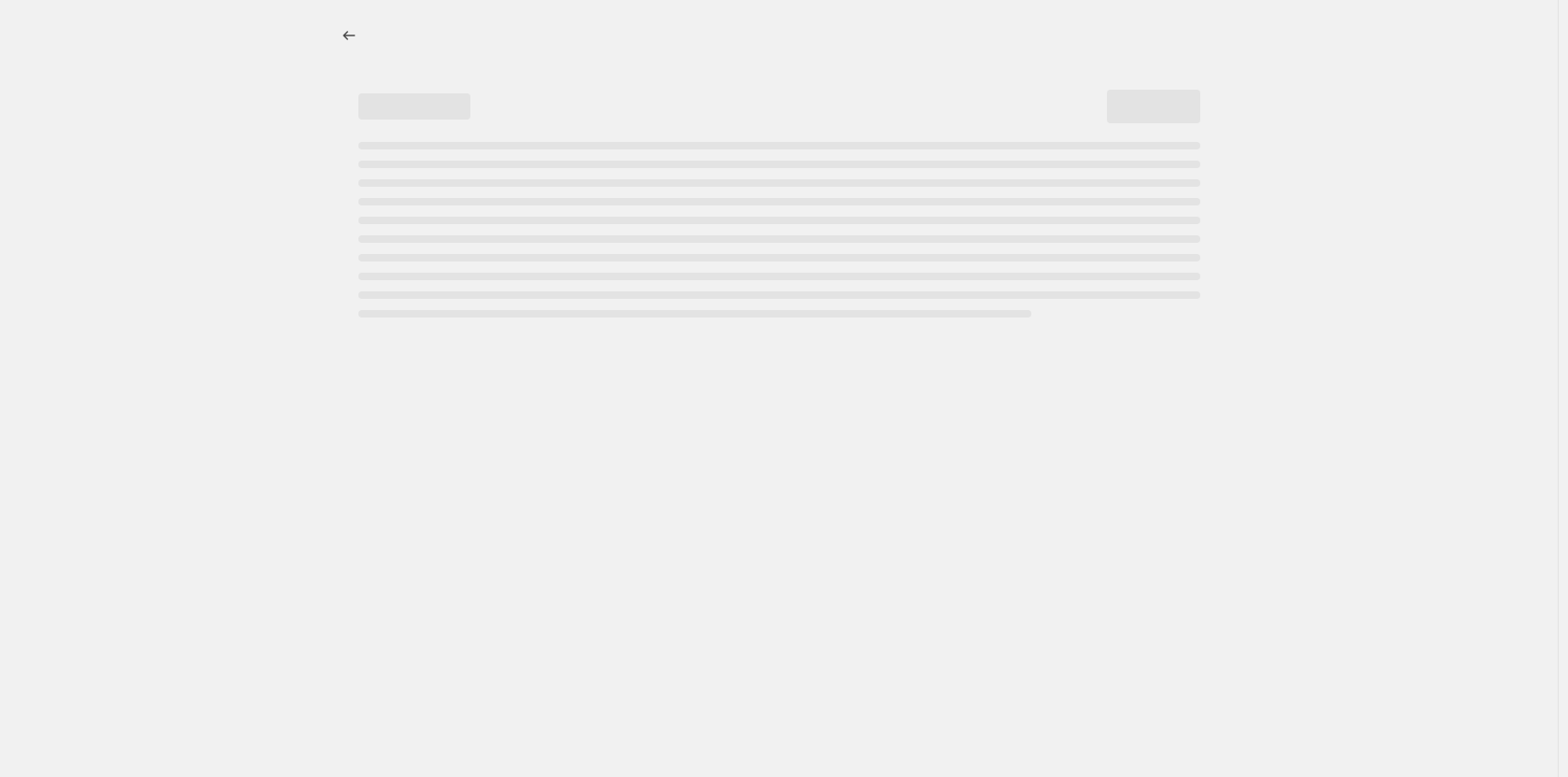 select on "percentage" 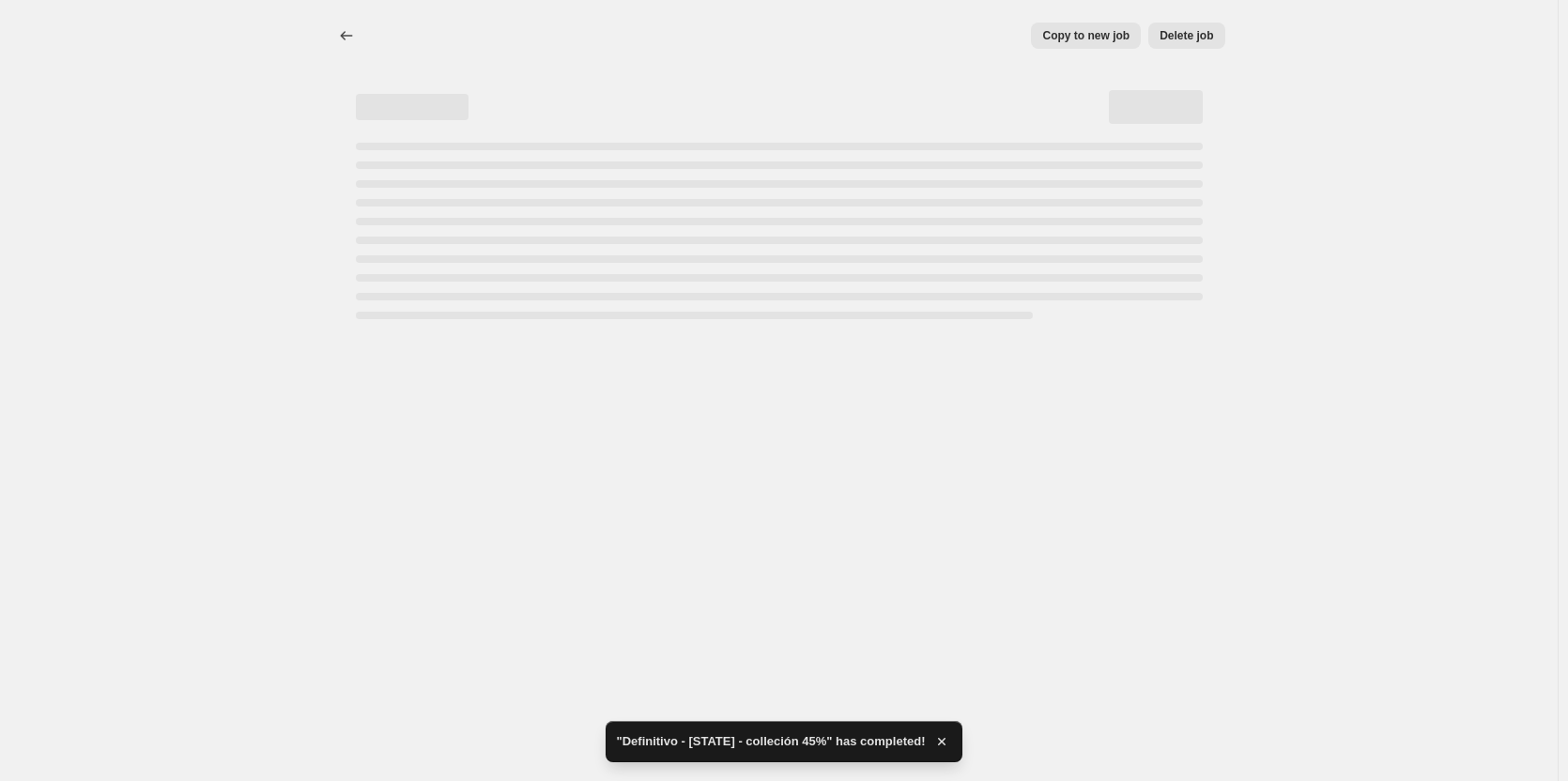select on "percentage" 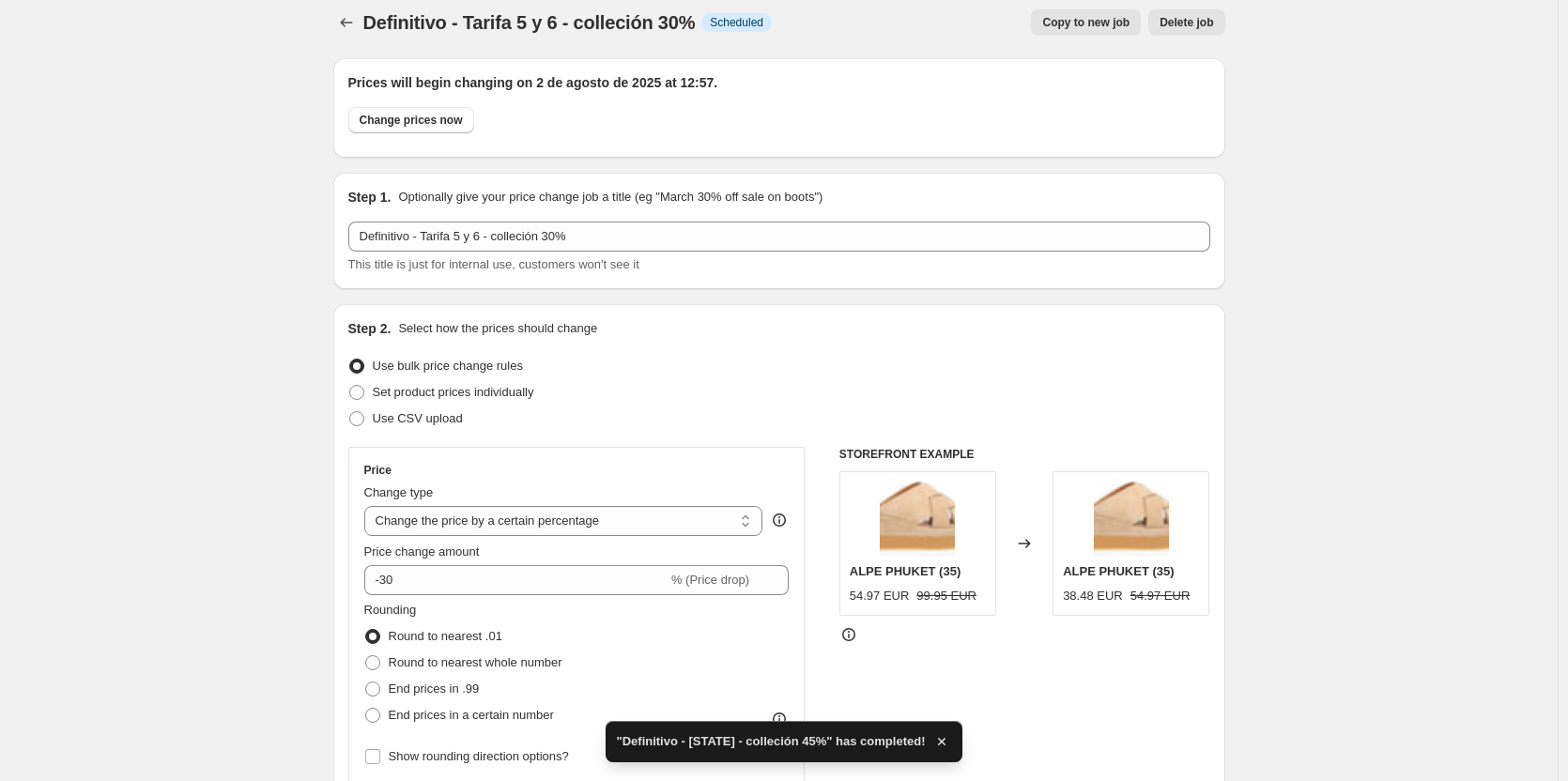 scroll, scrollTop: 0, scrollLeft: 0, axis: both 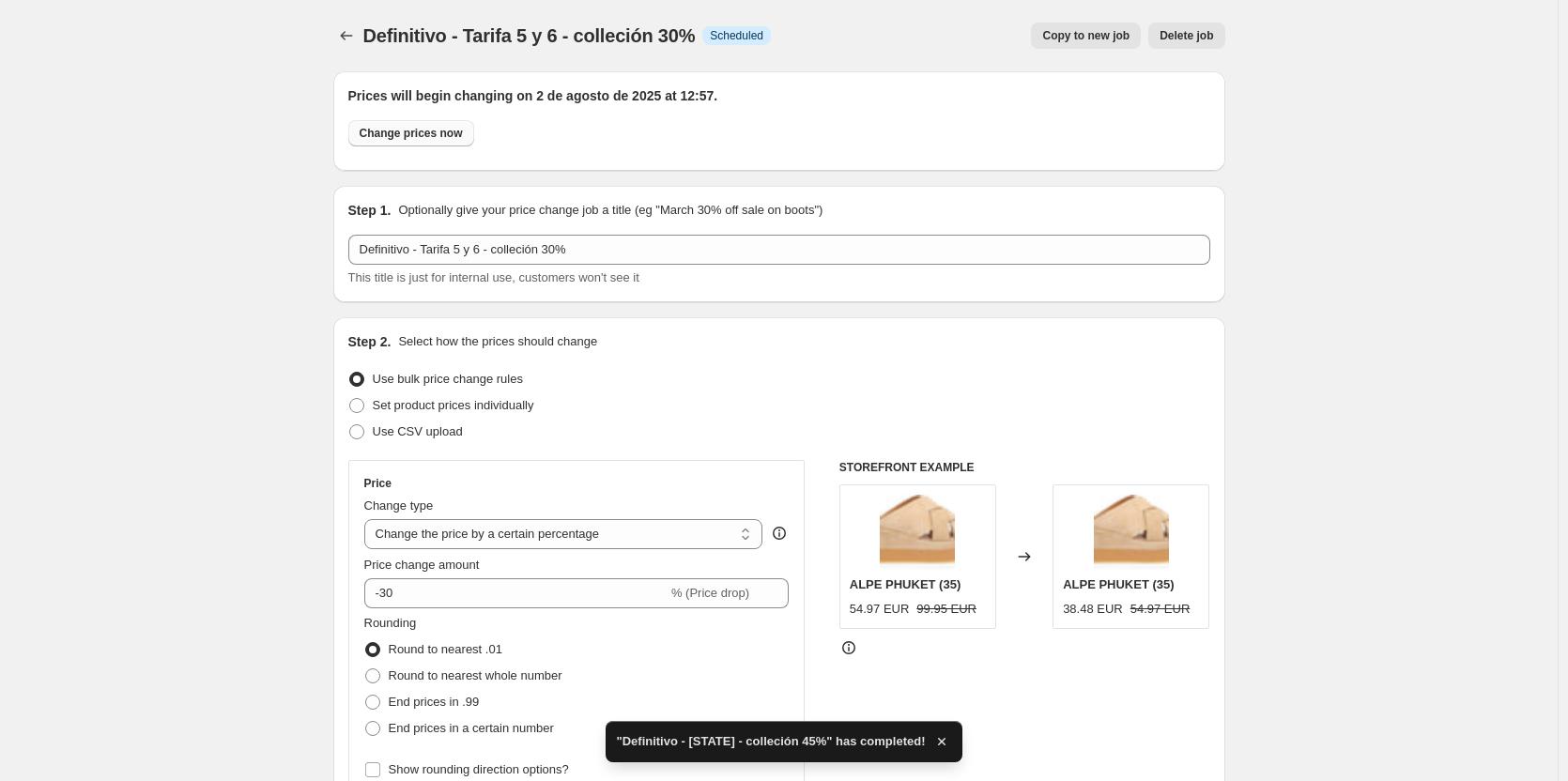 click on "Change prices now" at bounding box center [411, 133] 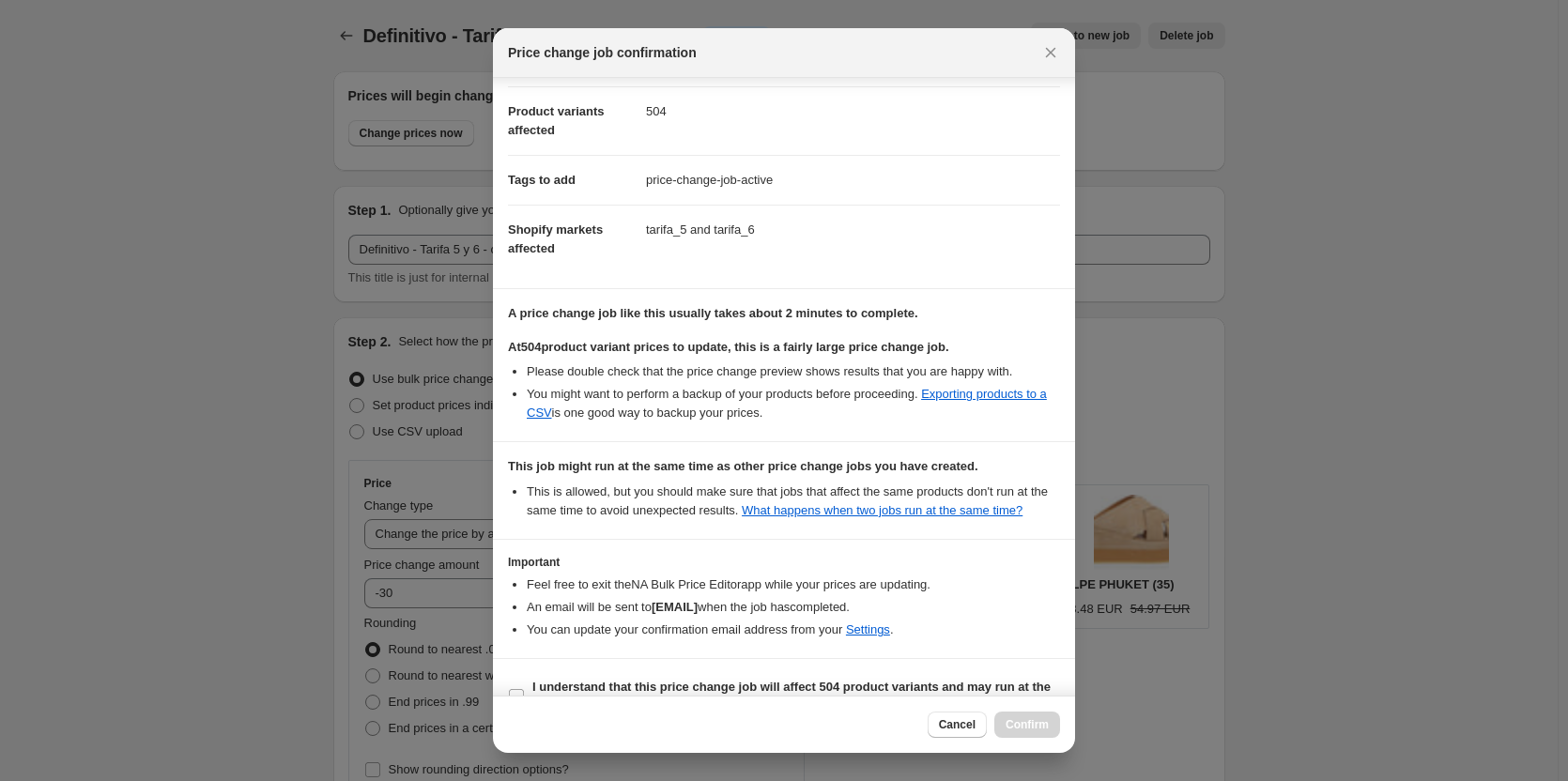 scroll, scrollTop: 231, scrollLeft: 0, axis: vertical 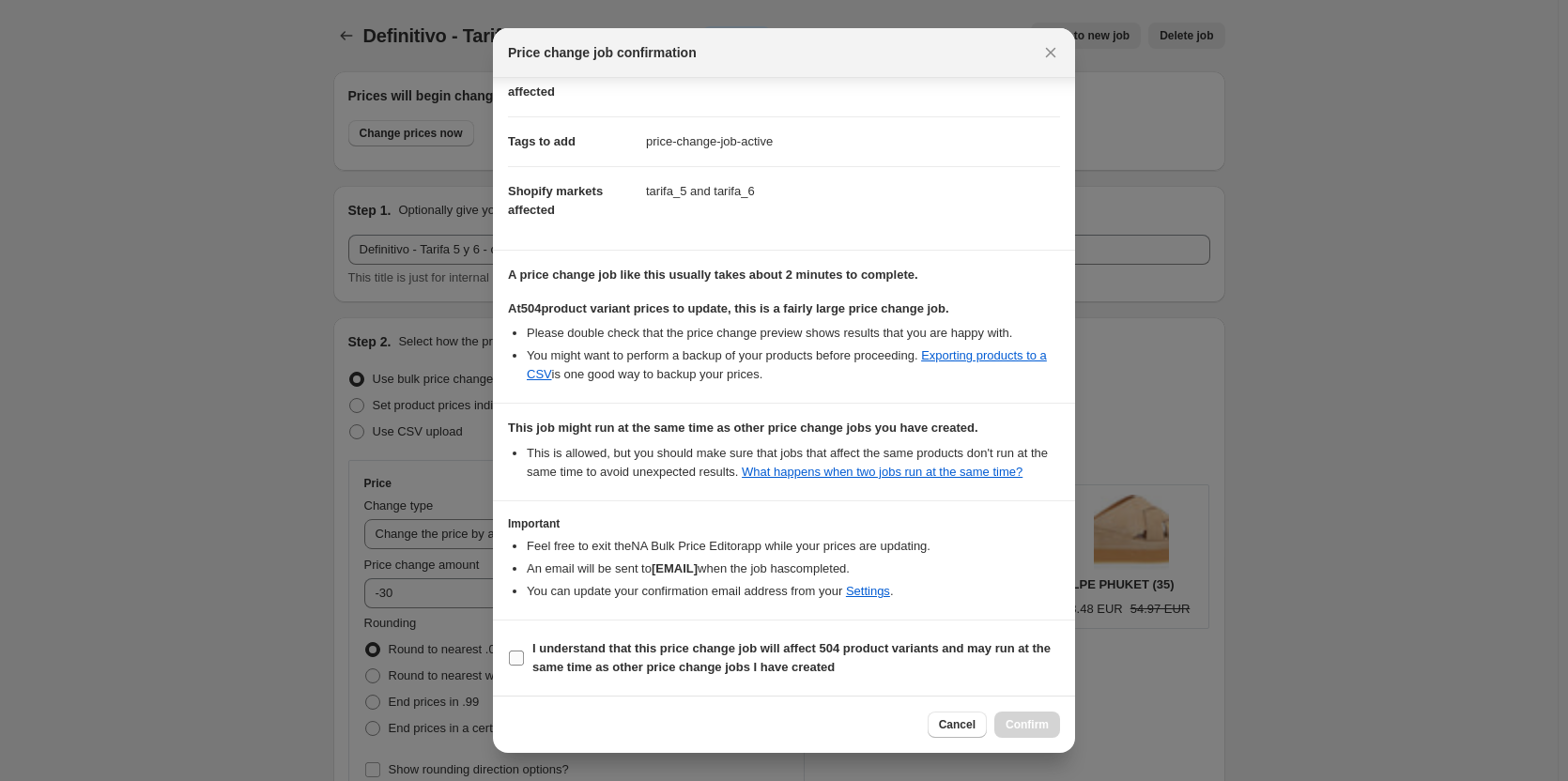 drag, startPoint x: 662, startPoint y: 635, endPoint x: 773, endPoint y: 669, distance: 116.09048 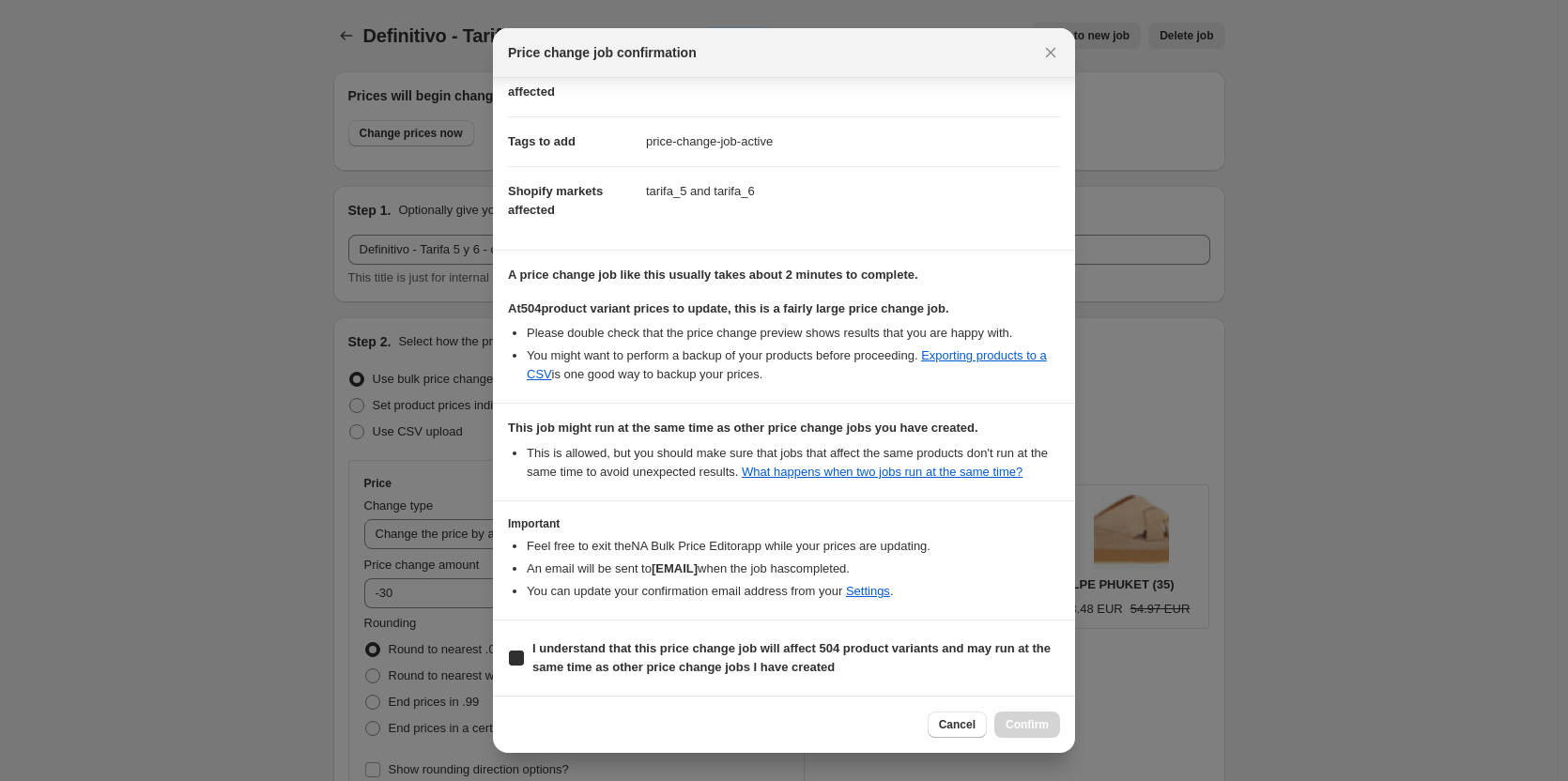 checkbox on "true" 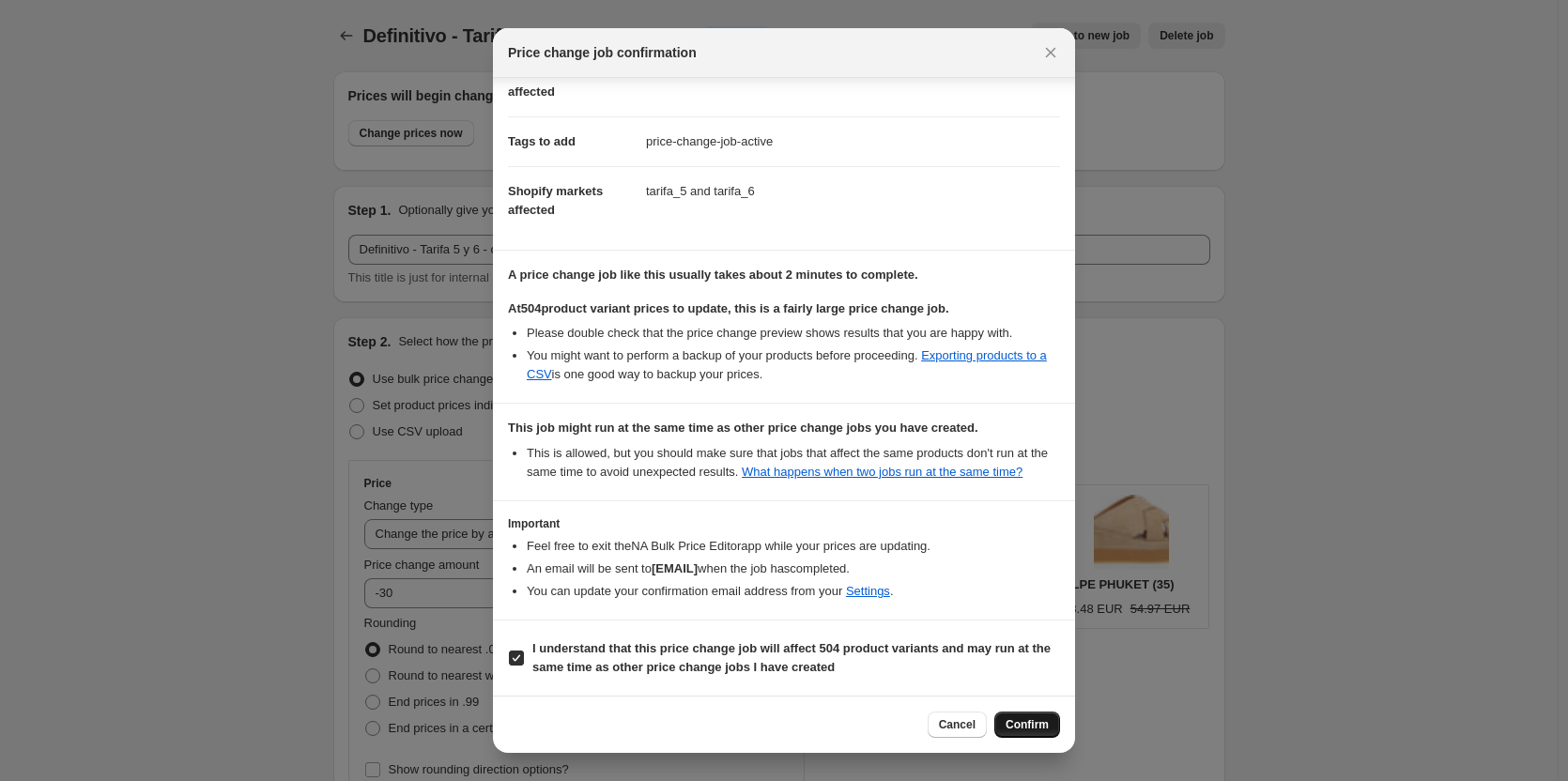 click on "Confirm" at bounding box center [1027, 725] 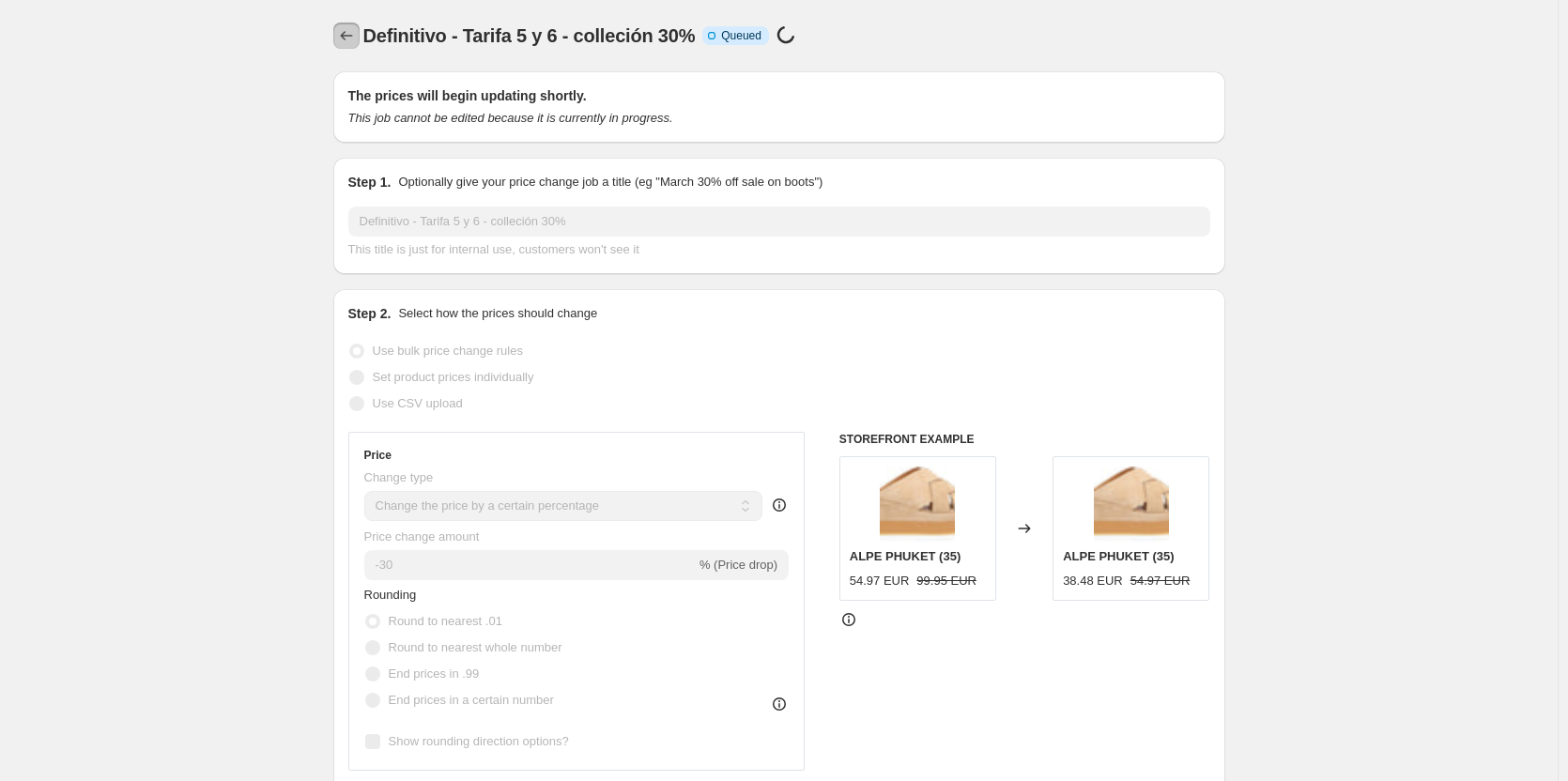 click 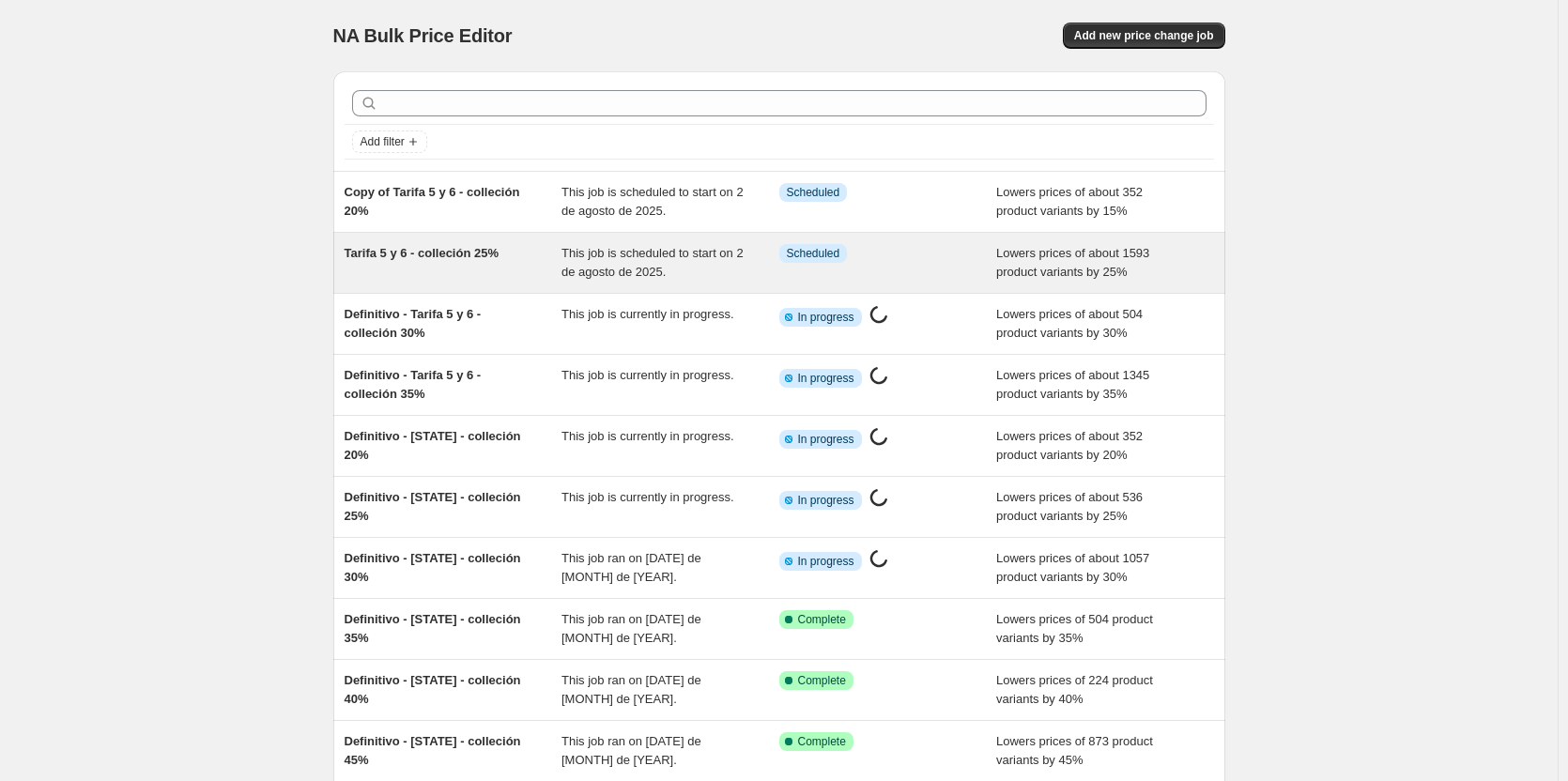 click on "Tarifa 5 y 6 - colleción 25%" at bounding box center [453, 263] 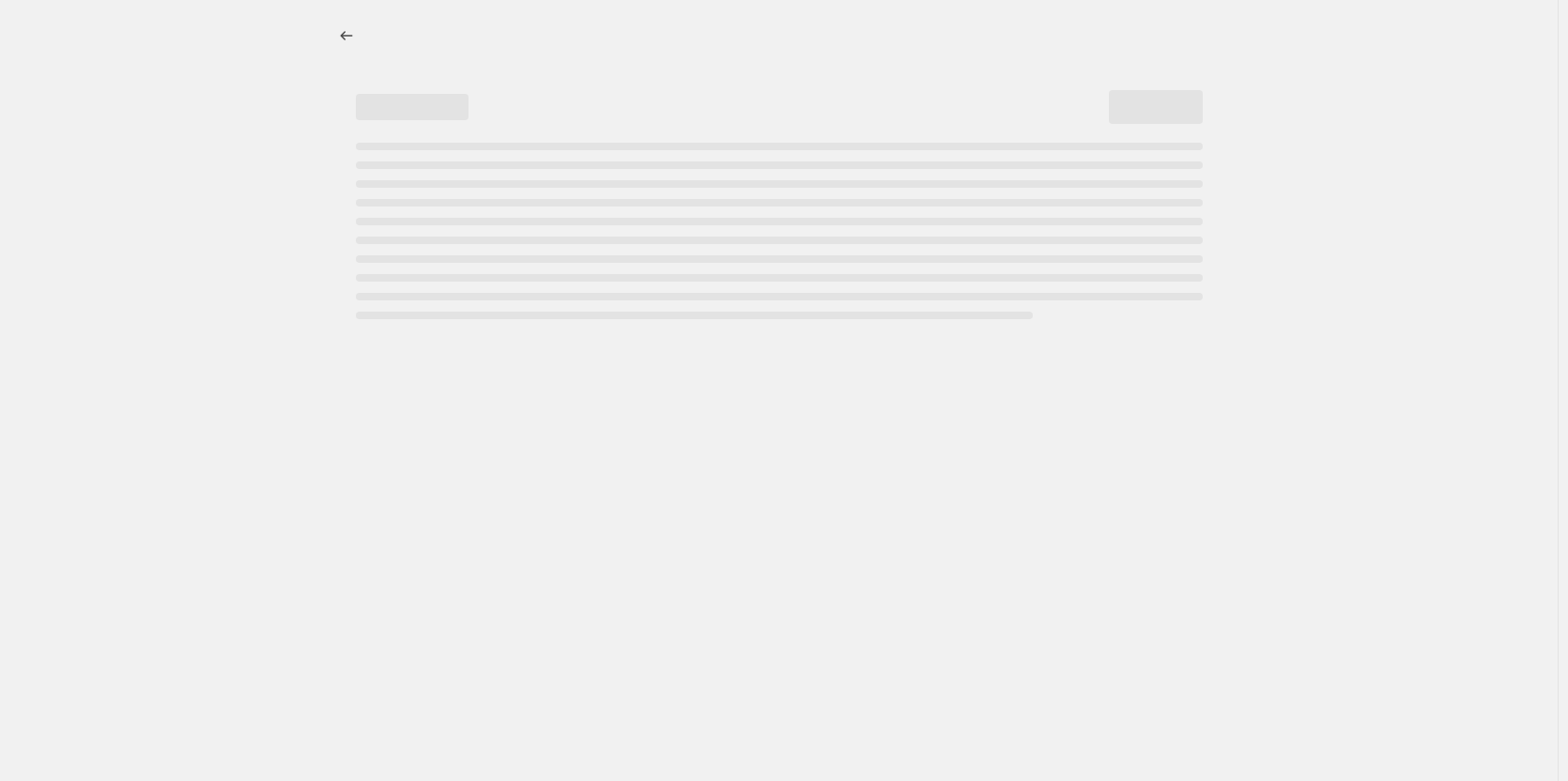select on "percentage" 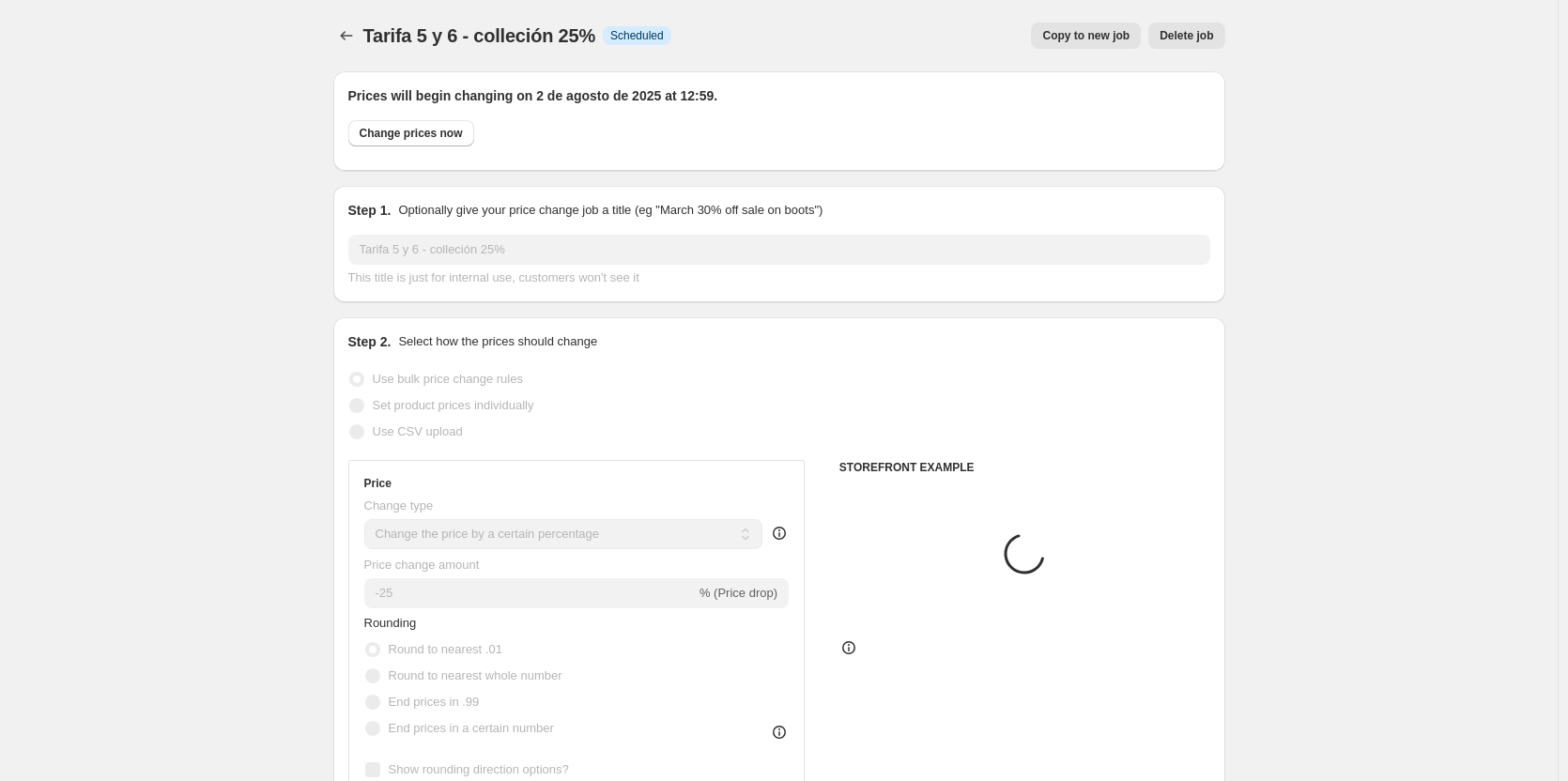 click on "Change prices now" at bounding box center (779, 138) 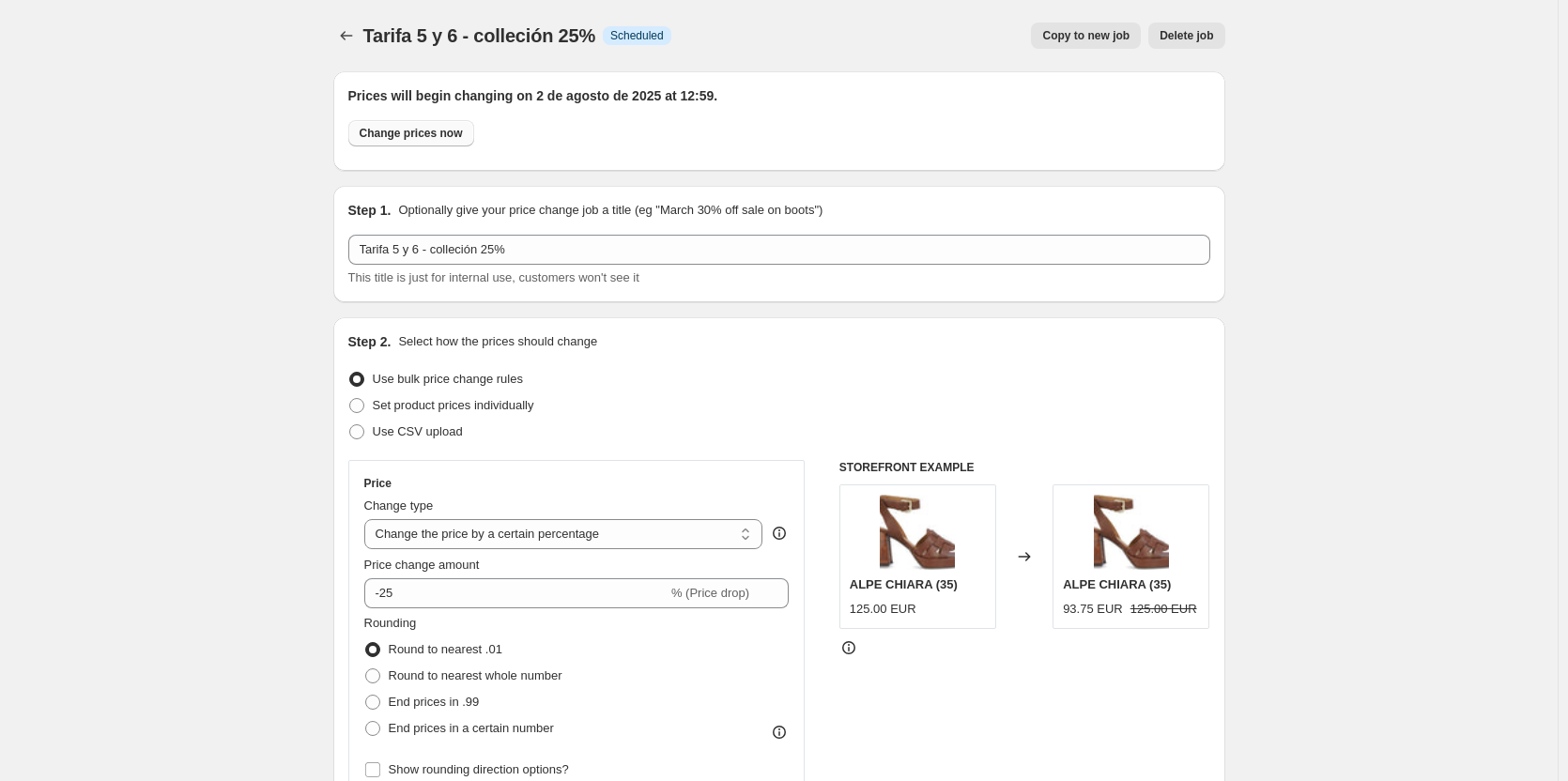 click on "Change prices now" at bounding box center [411, 133] 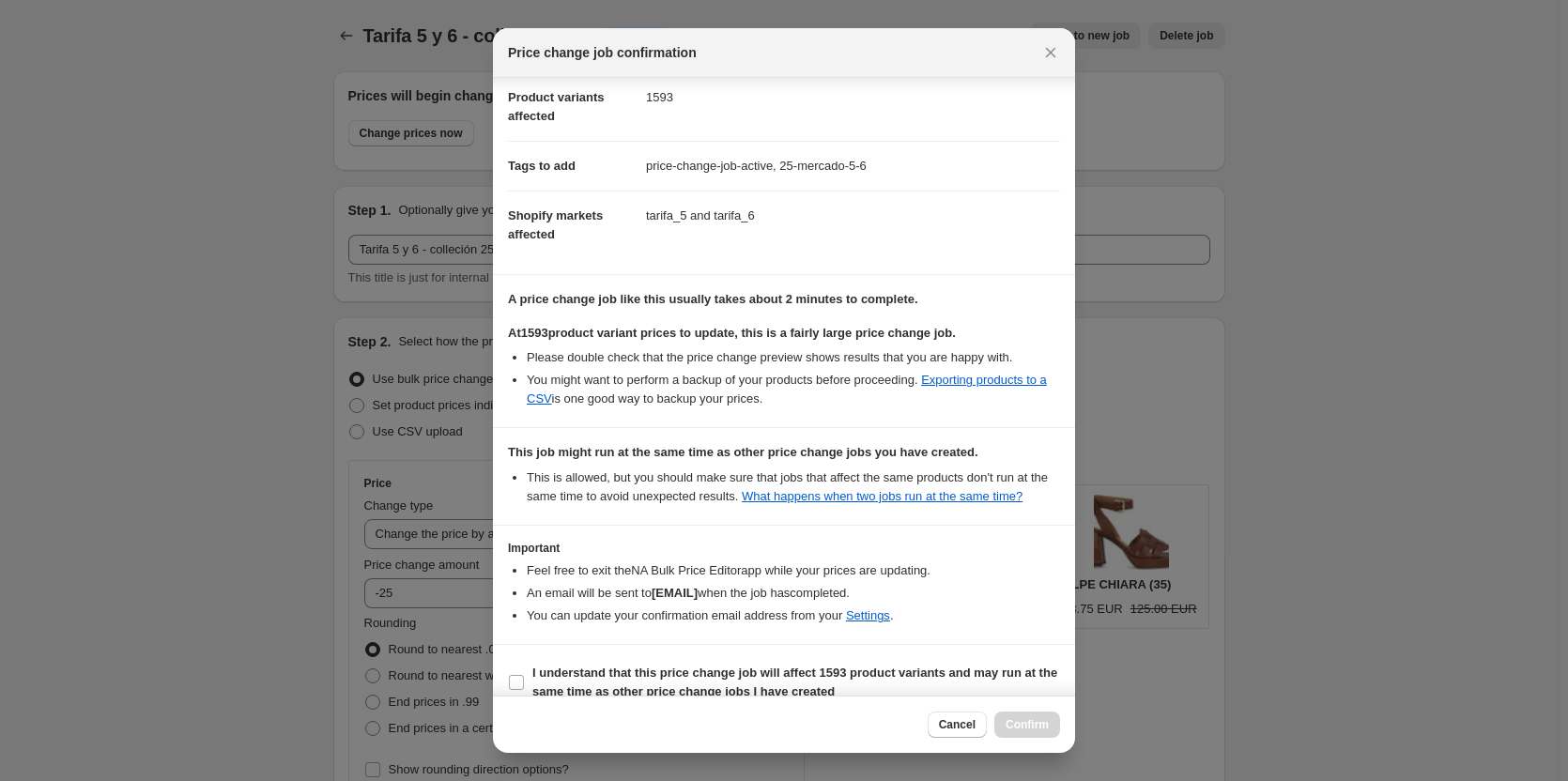 scroll, scrollTop: 231, scrollLeft: 0, axis: vertical 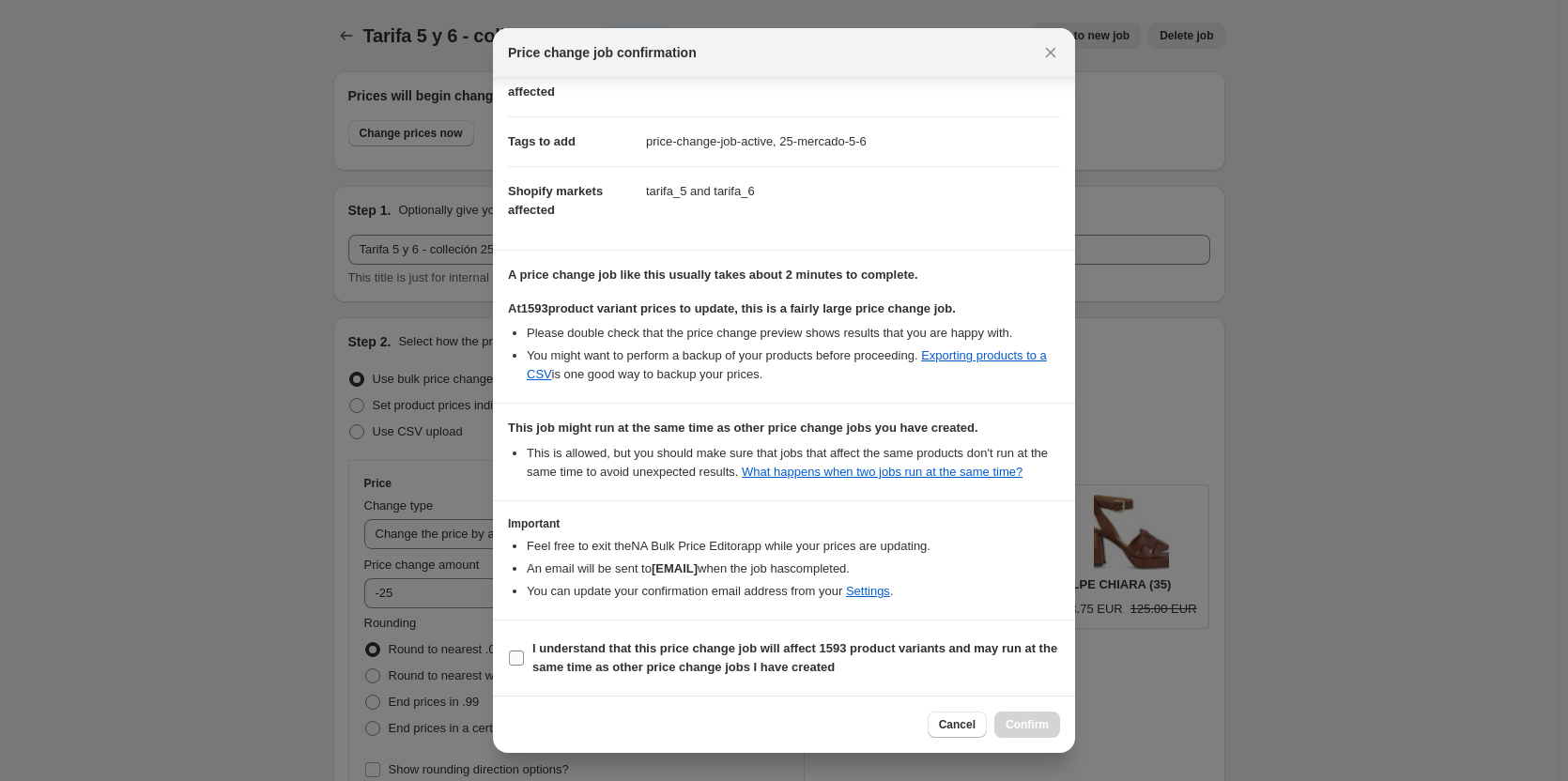 click on "I understand that this price change job will affect 1593 product variants and may run at the same time as other price change jobs I have created" at bounding box center (794, 657) 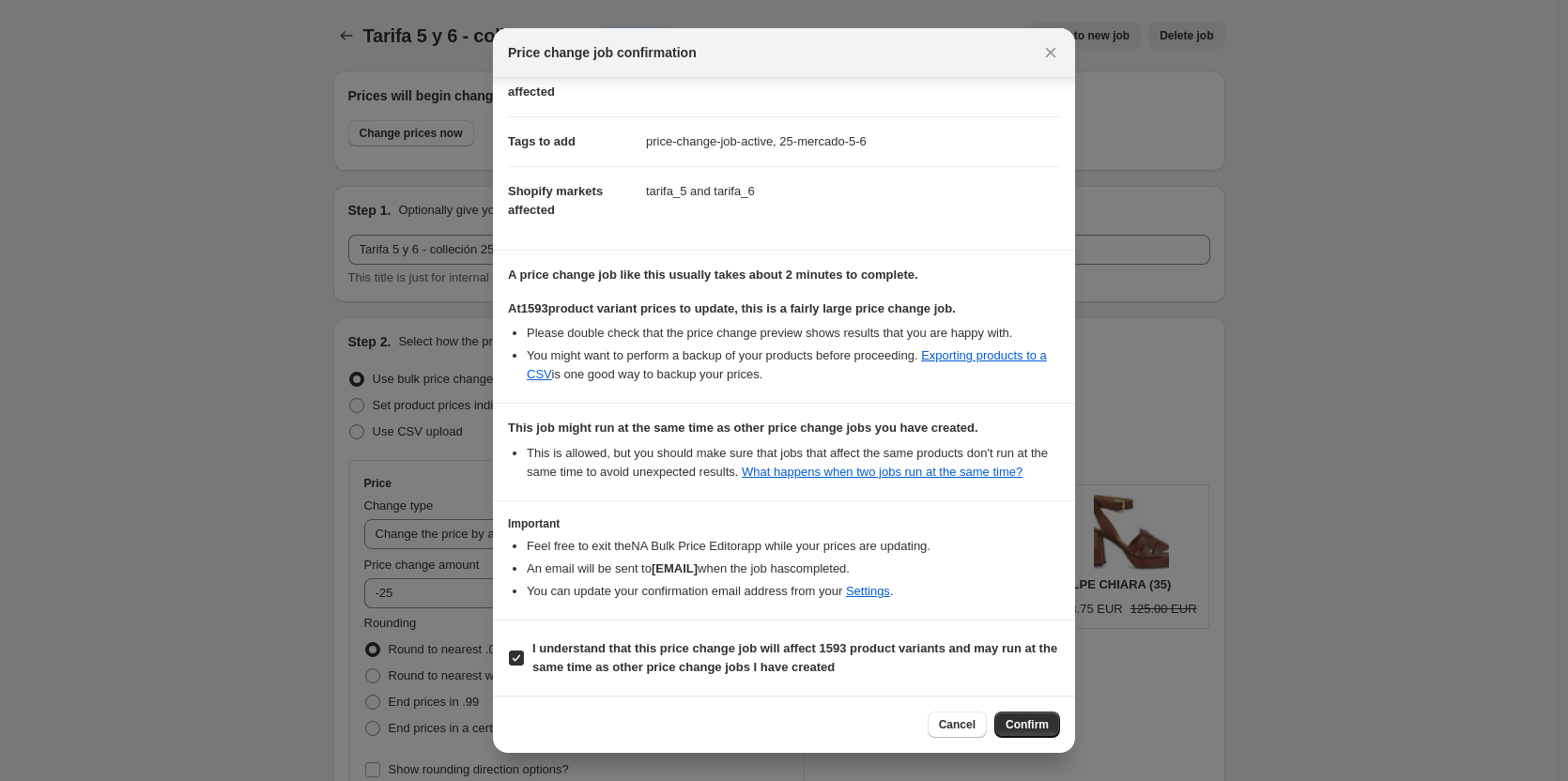 click on "Confirm" at bounding box center [1027, 725] 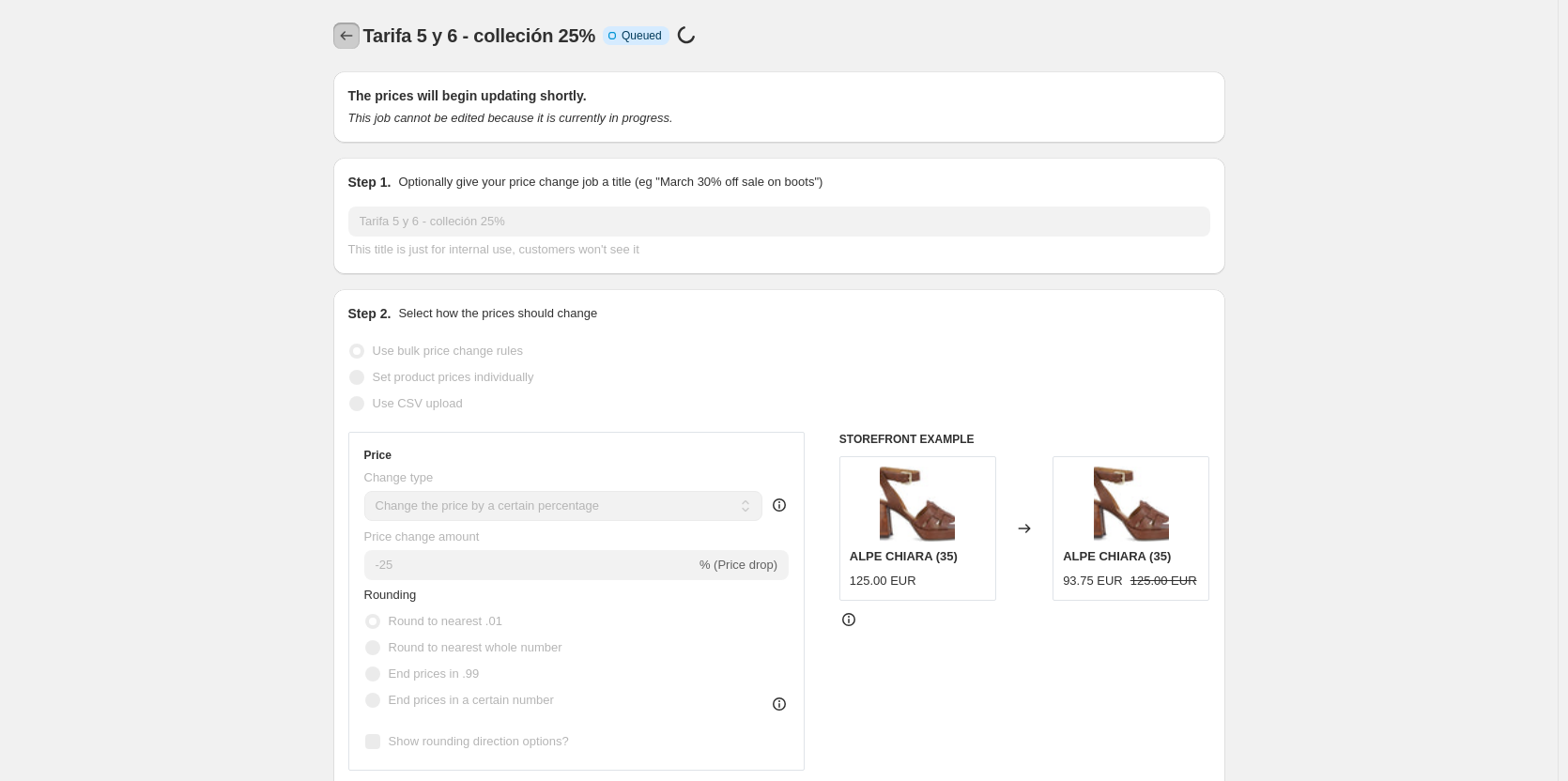 click 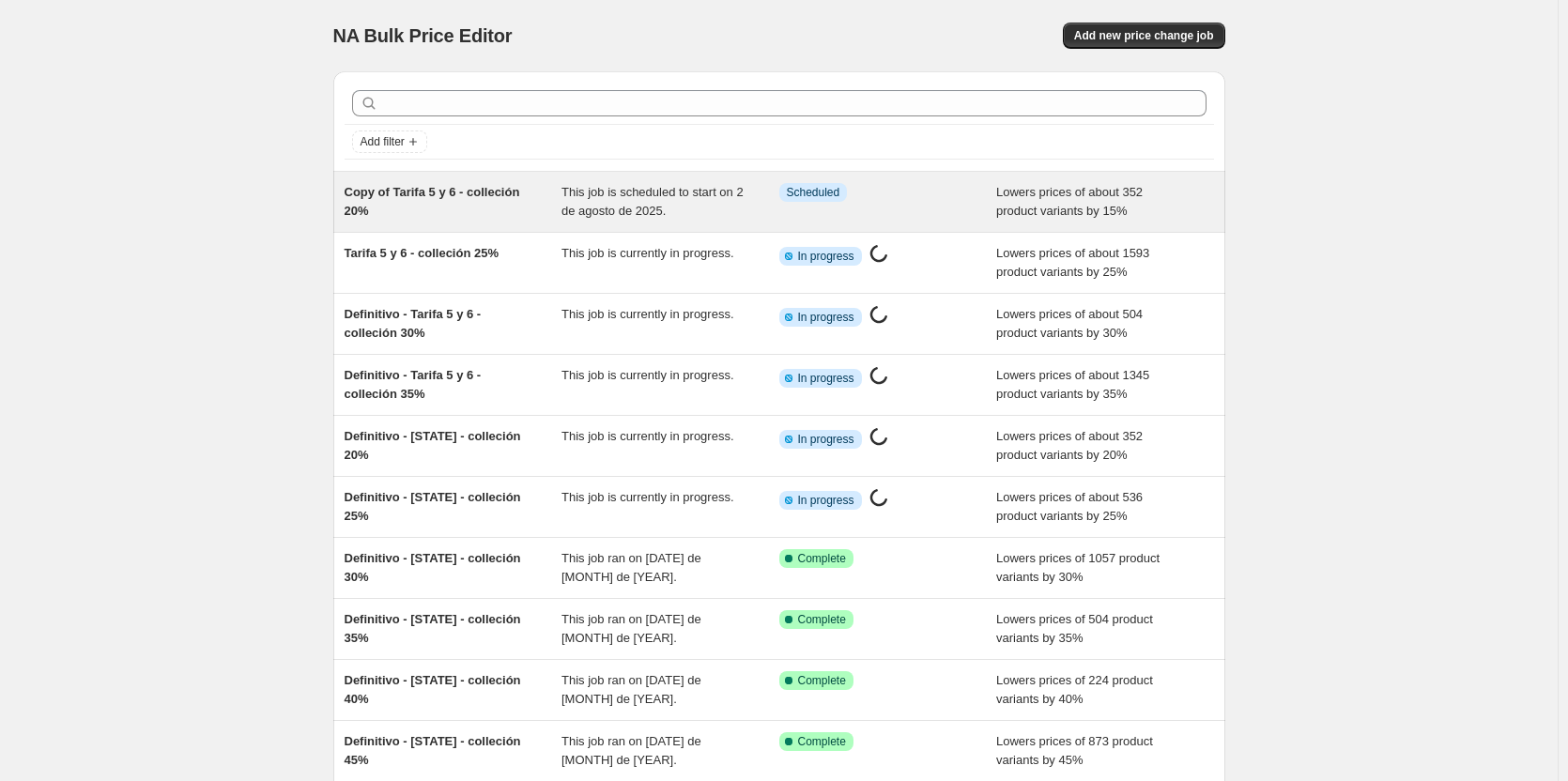 click on "Copy of Tarifa 5 y 6 - colleción 20%" at bounding box center (432, 201) 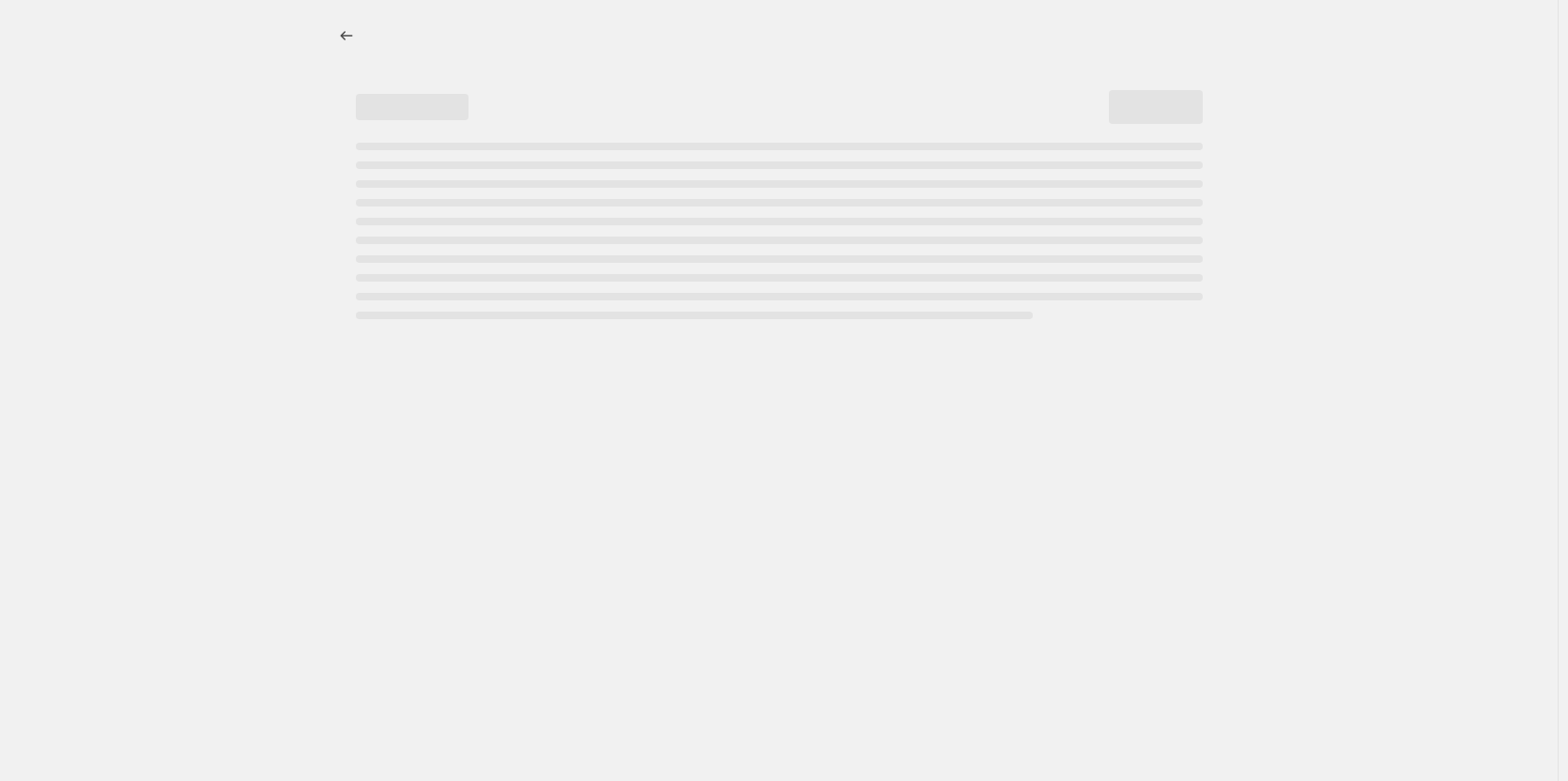 select on "percentage" 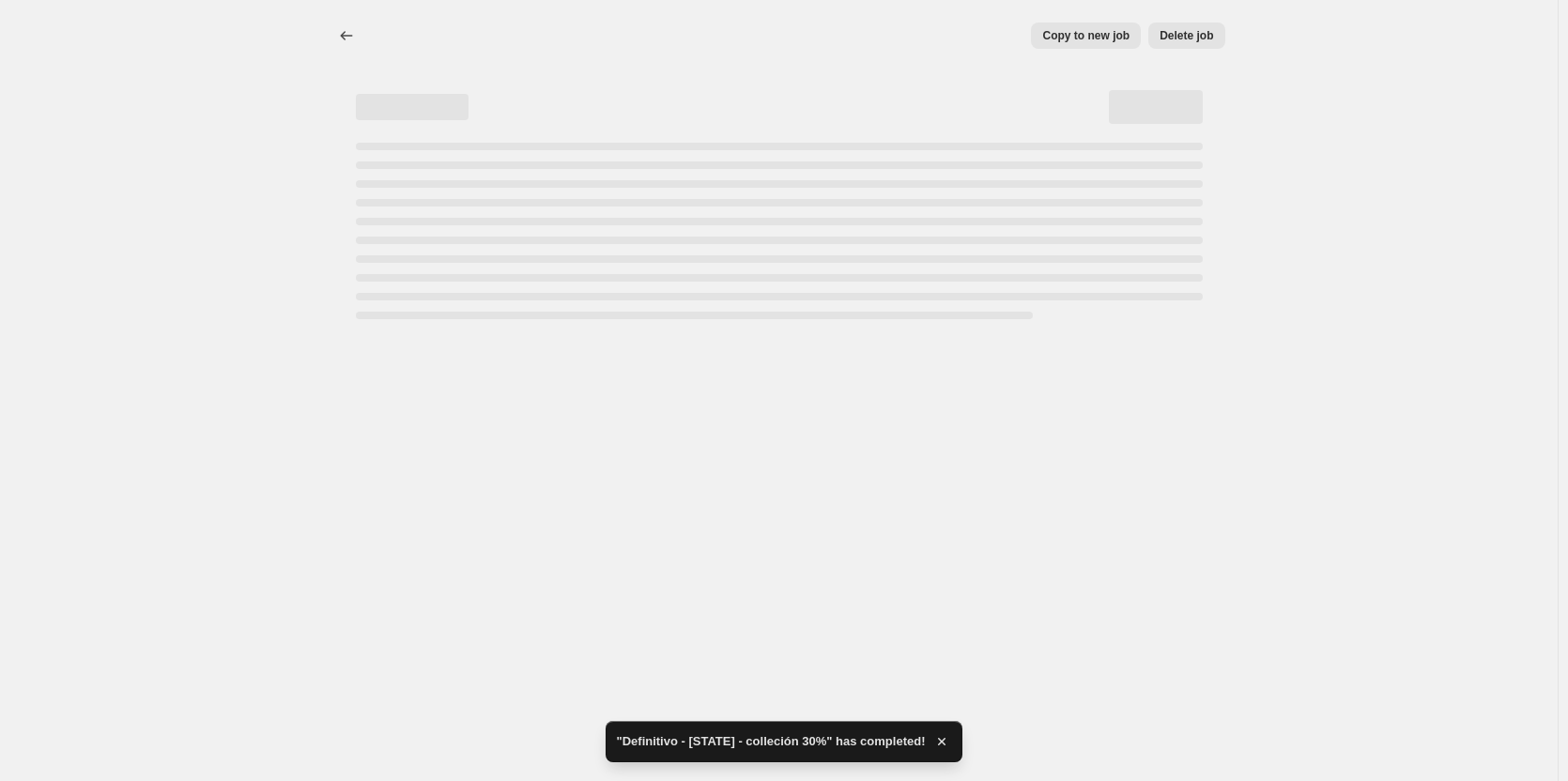 select on "percentage" 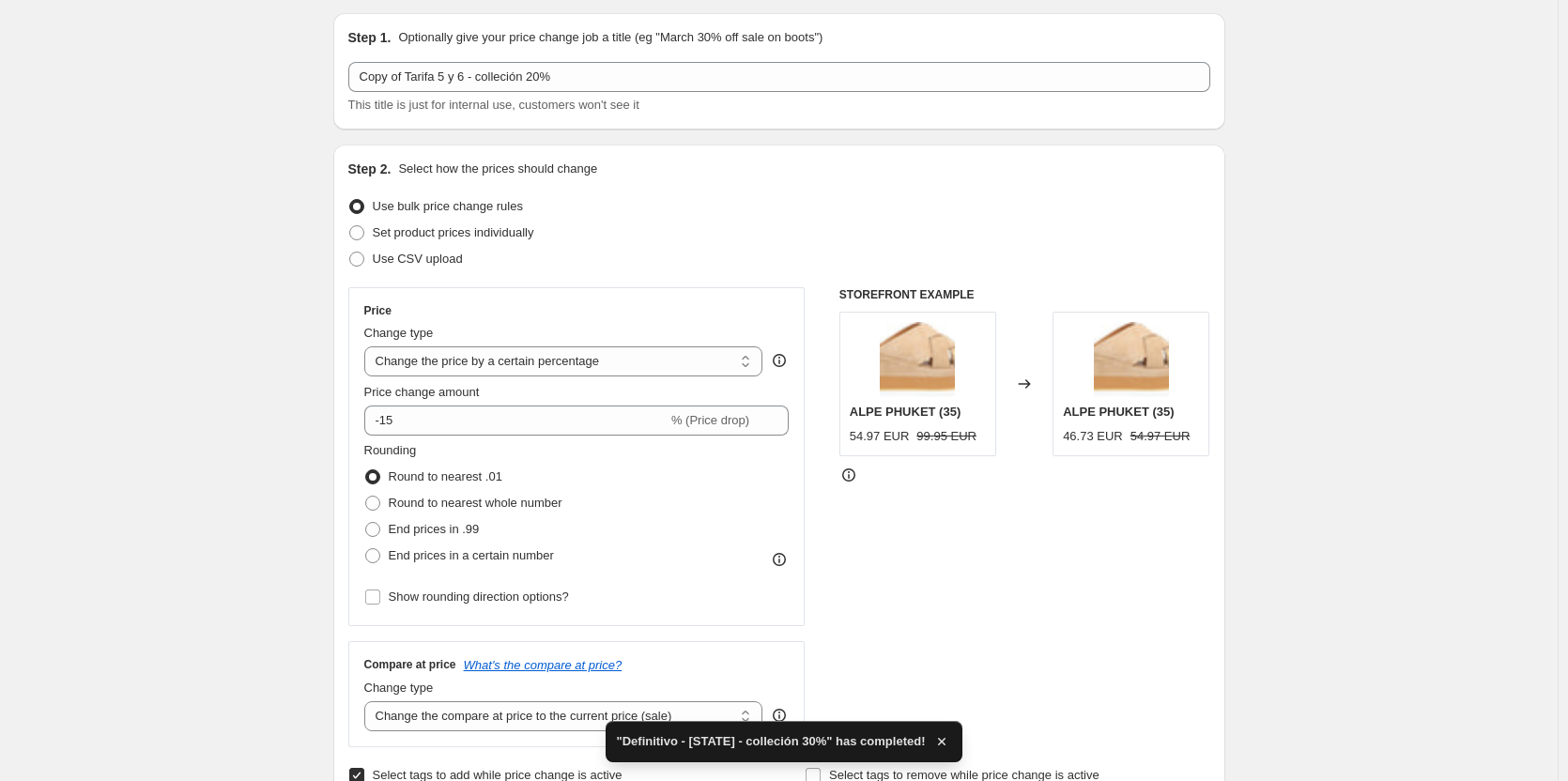 scroll, scrollTop: 0, scrollLeft: 0, axis: both 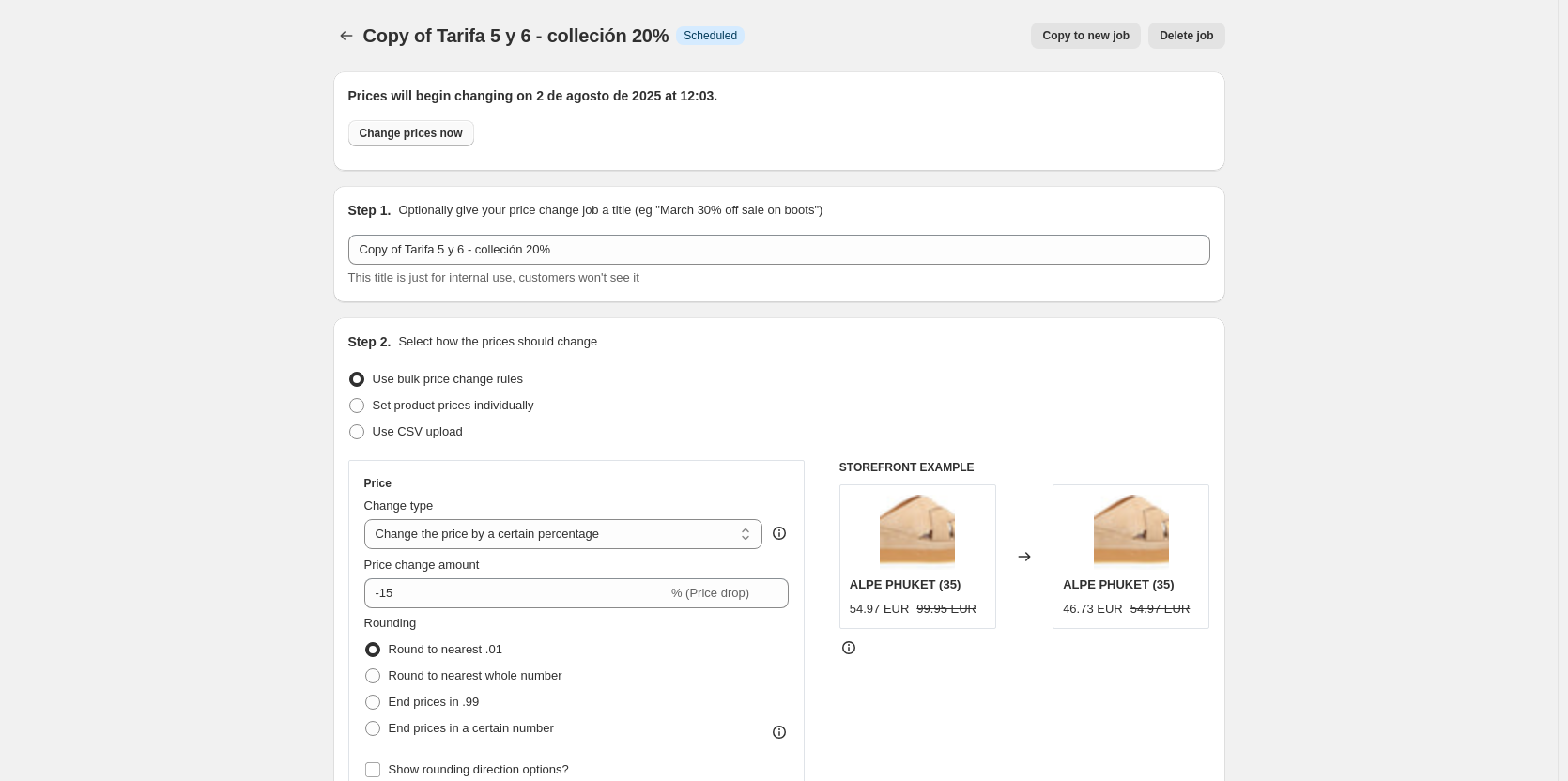 click on "Change prices now" at bounding box center [411, 133] 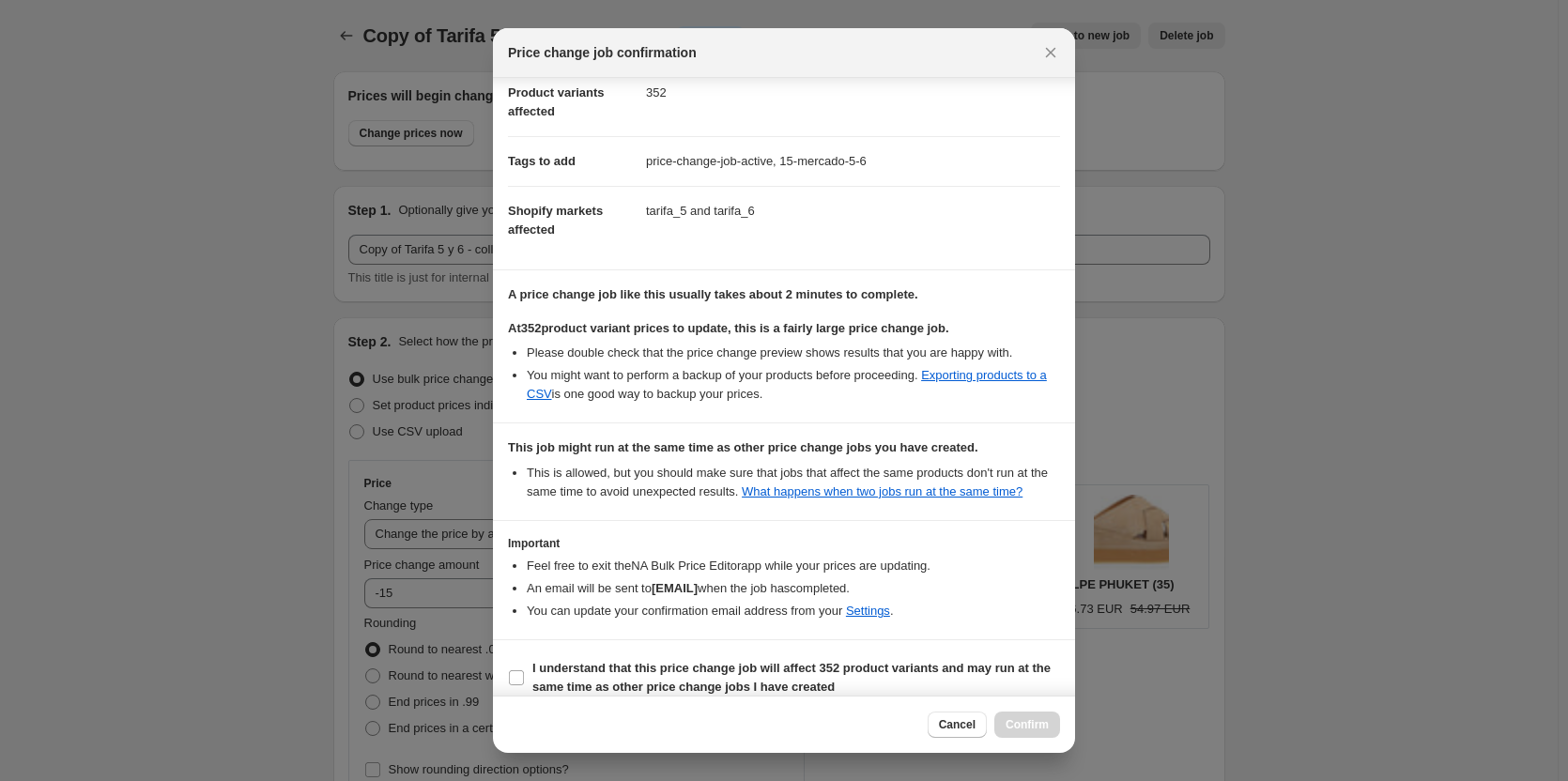 scroll, scrollTop: 231, scrollLeft: 0, axis: vertical 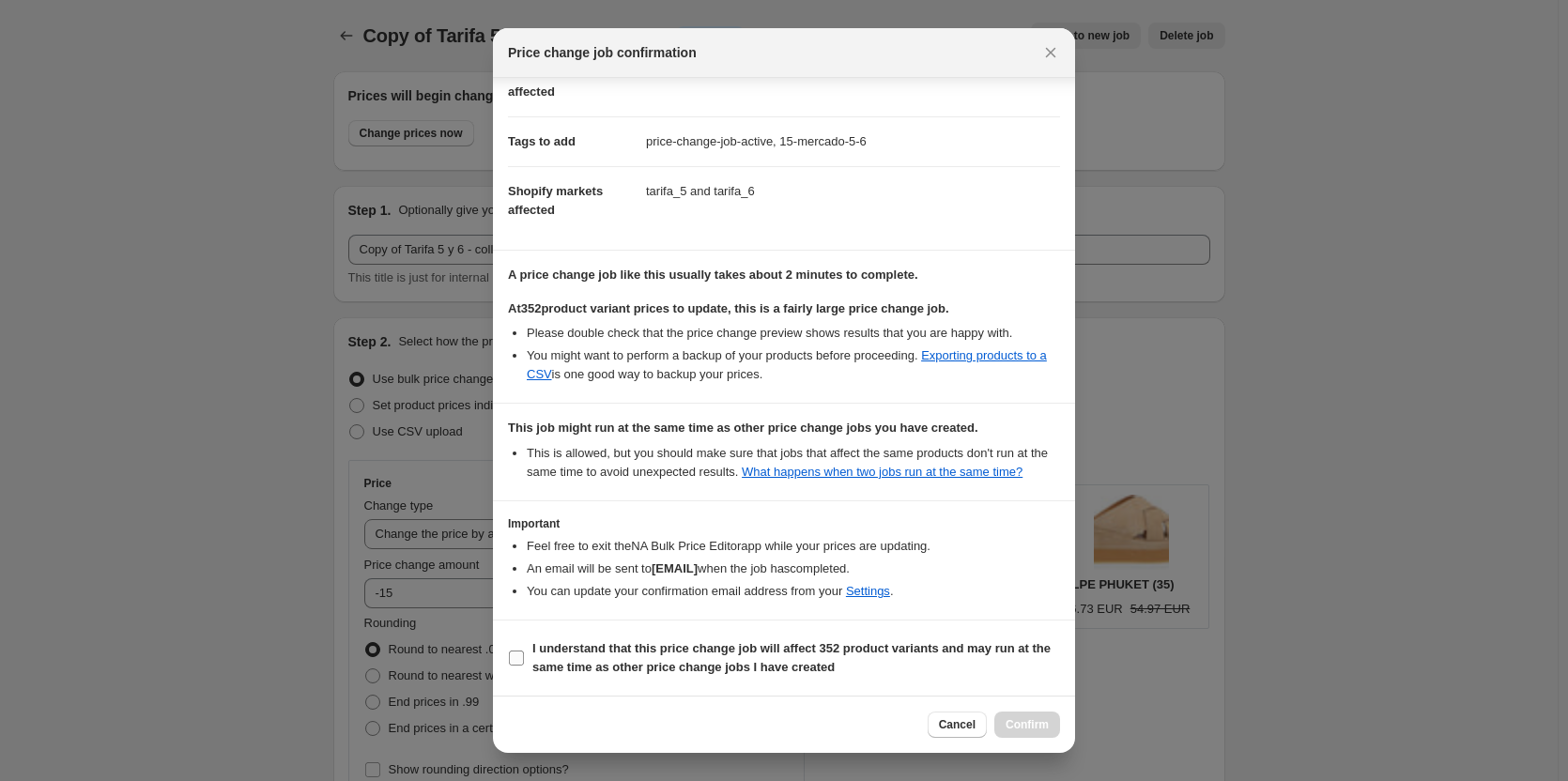 click on "I understand that this price change job will affect 352 product variants and may run at the same time as other price change jobs I have created" at bounding box center [784, 658] 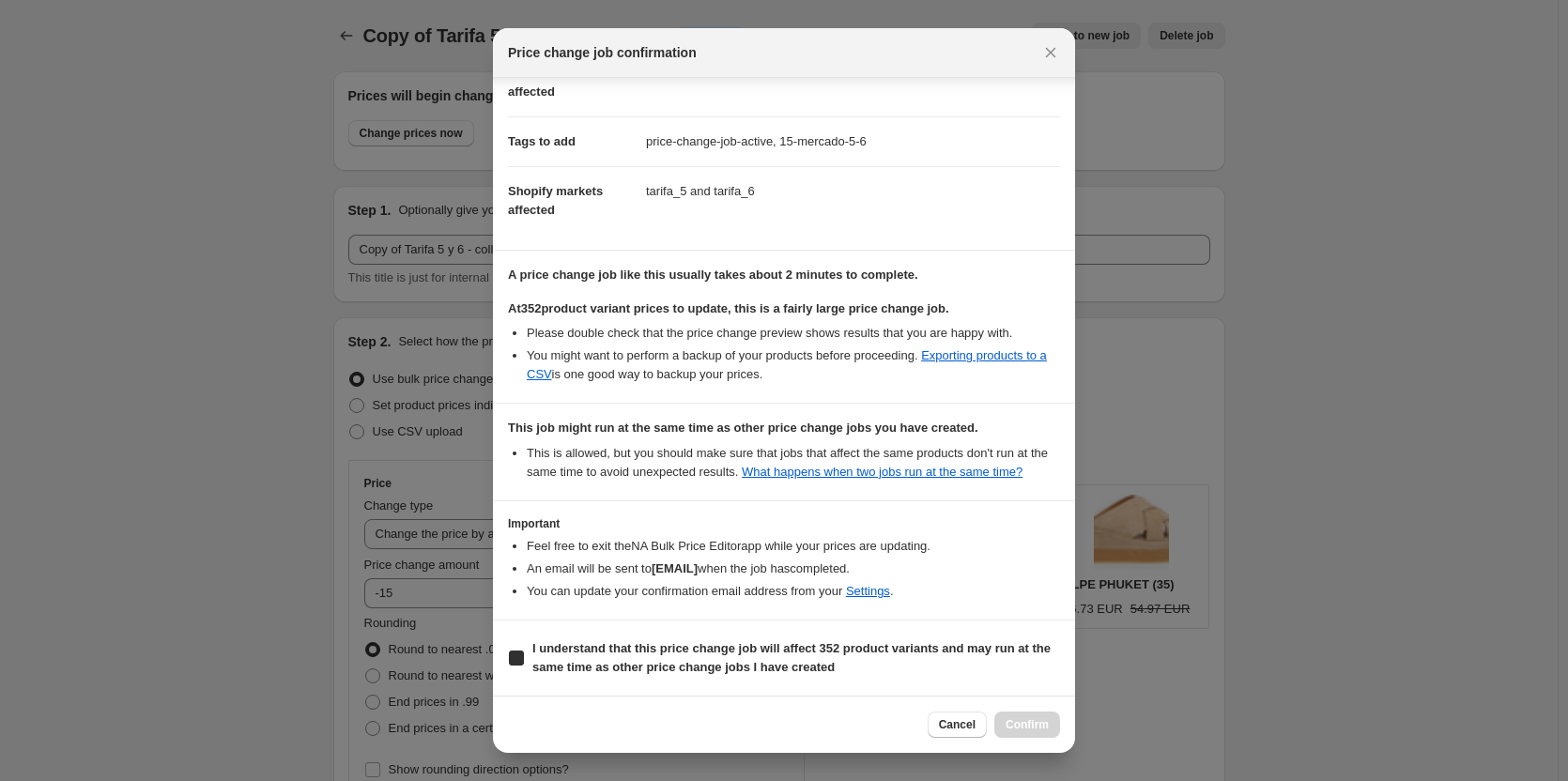 checkbox on "true" 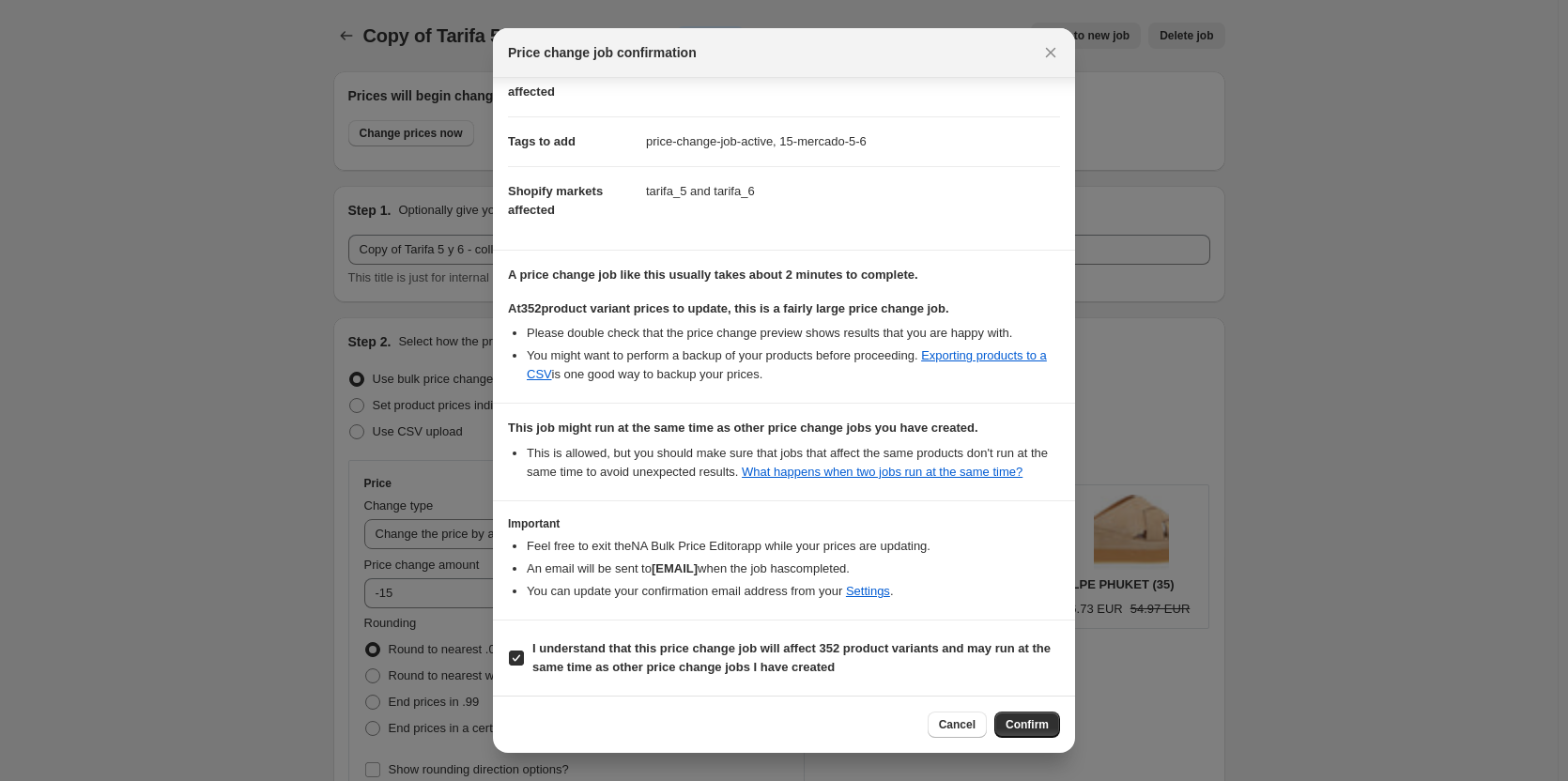 click on "Confirm" at bounding box center (1027, 725) 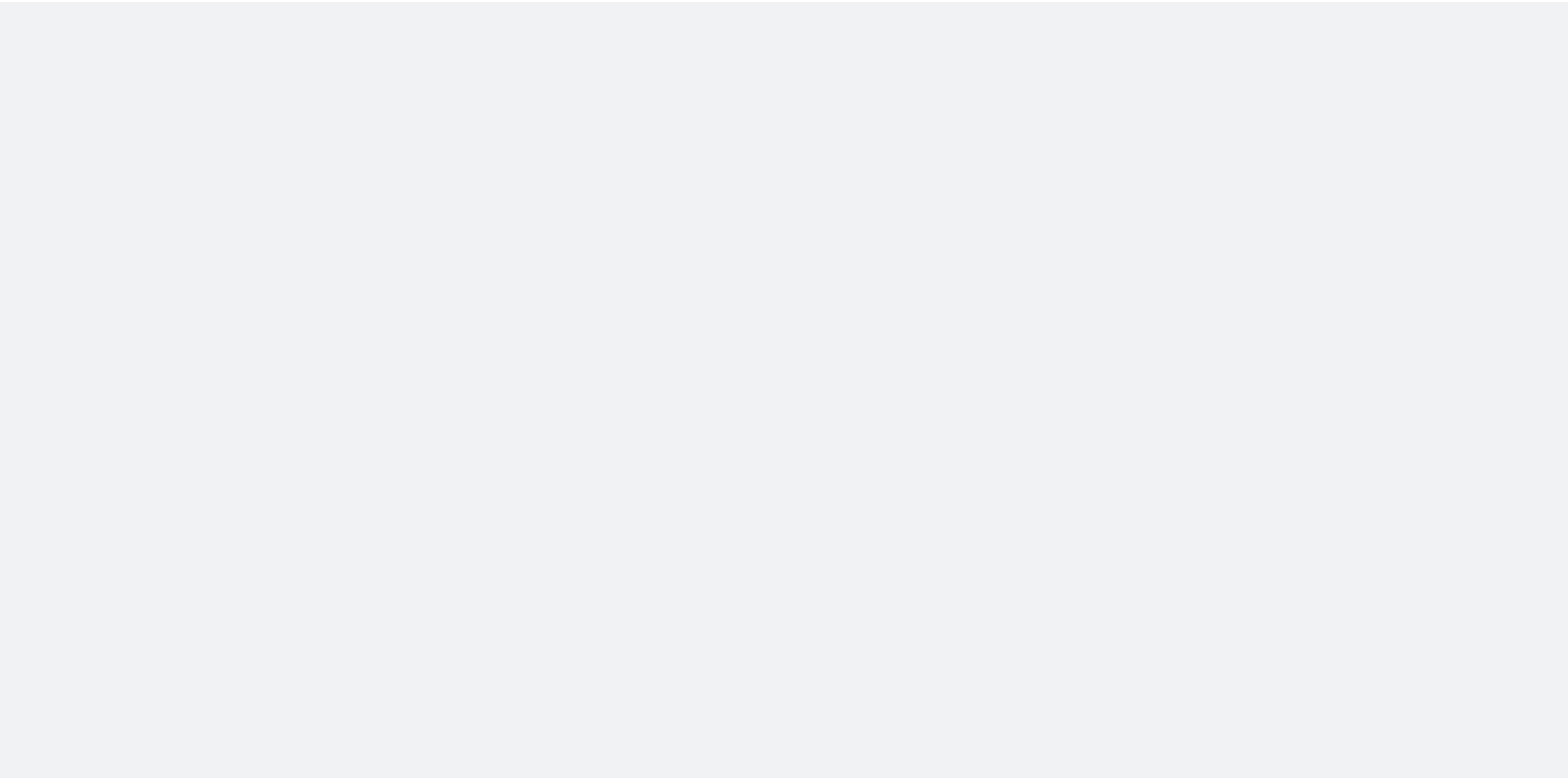 scroll, scrollTop: 0, scrollLeft: 0, axis: both 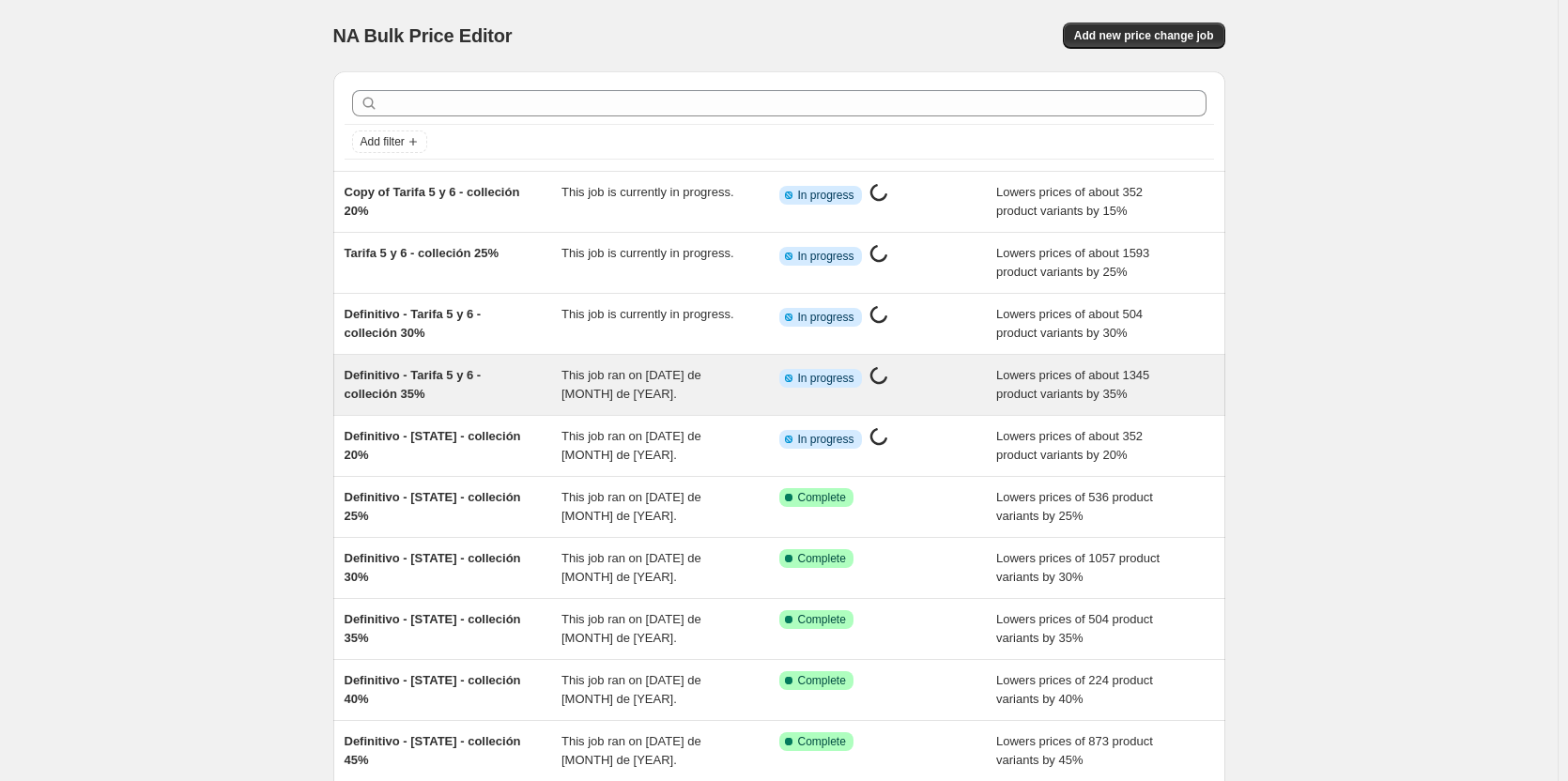 click on "Definitivo - Tarifa 5 y 6 - colleción 35%" at bounding box center (413, 384) 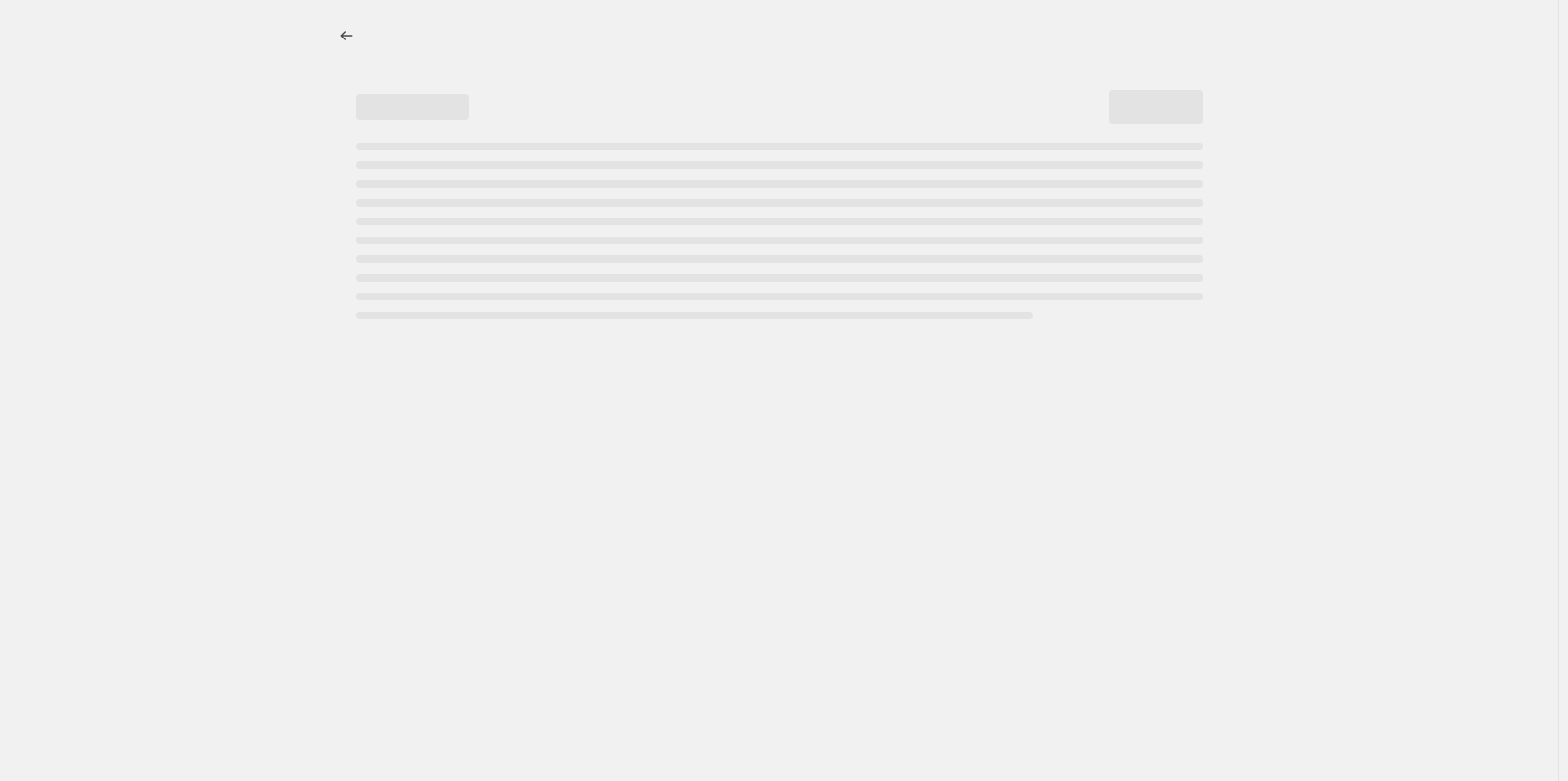 select on "percentage" 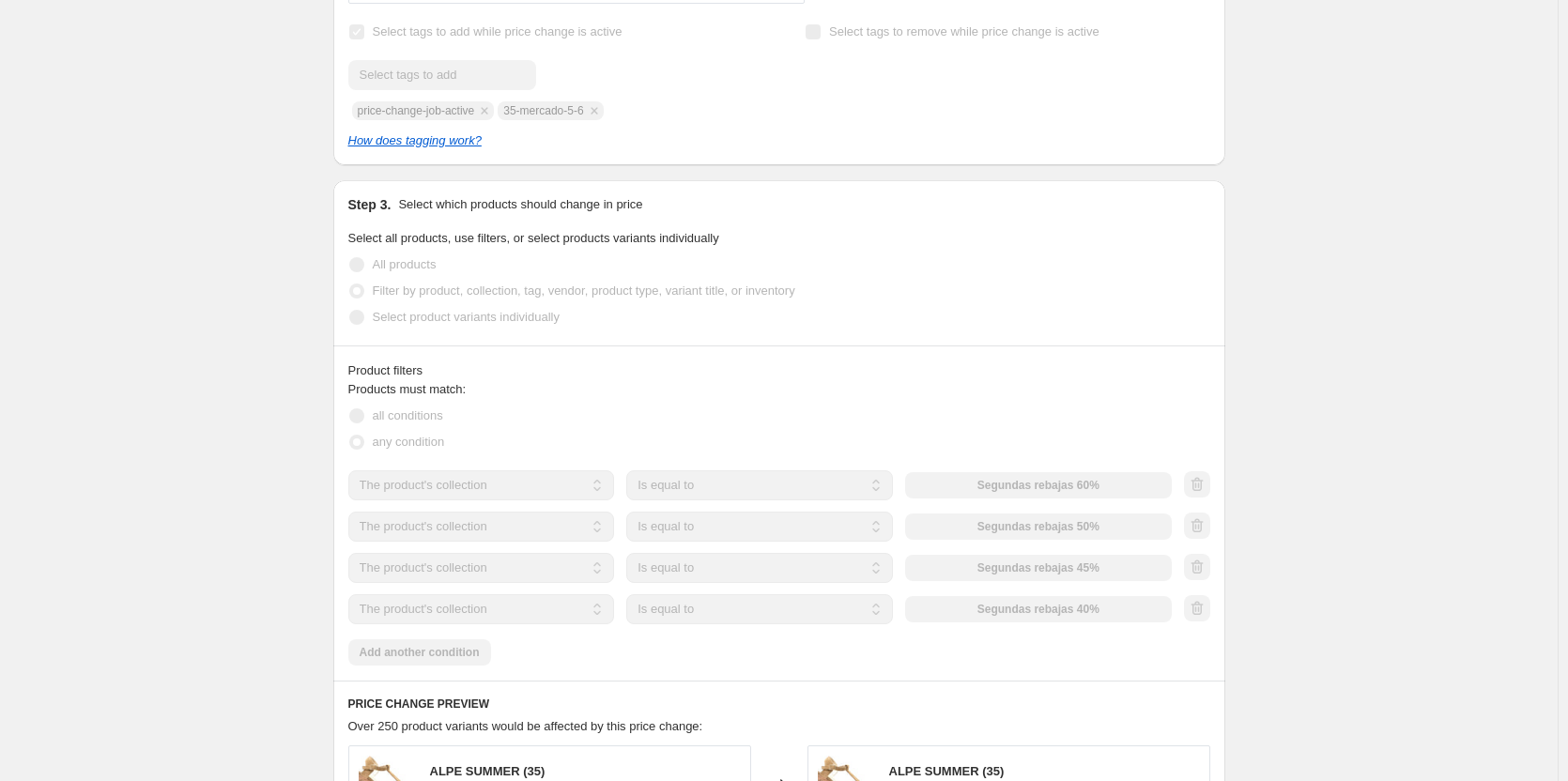 scroll, scrollTop: 939, scrollLeft: 0, axis: vertical 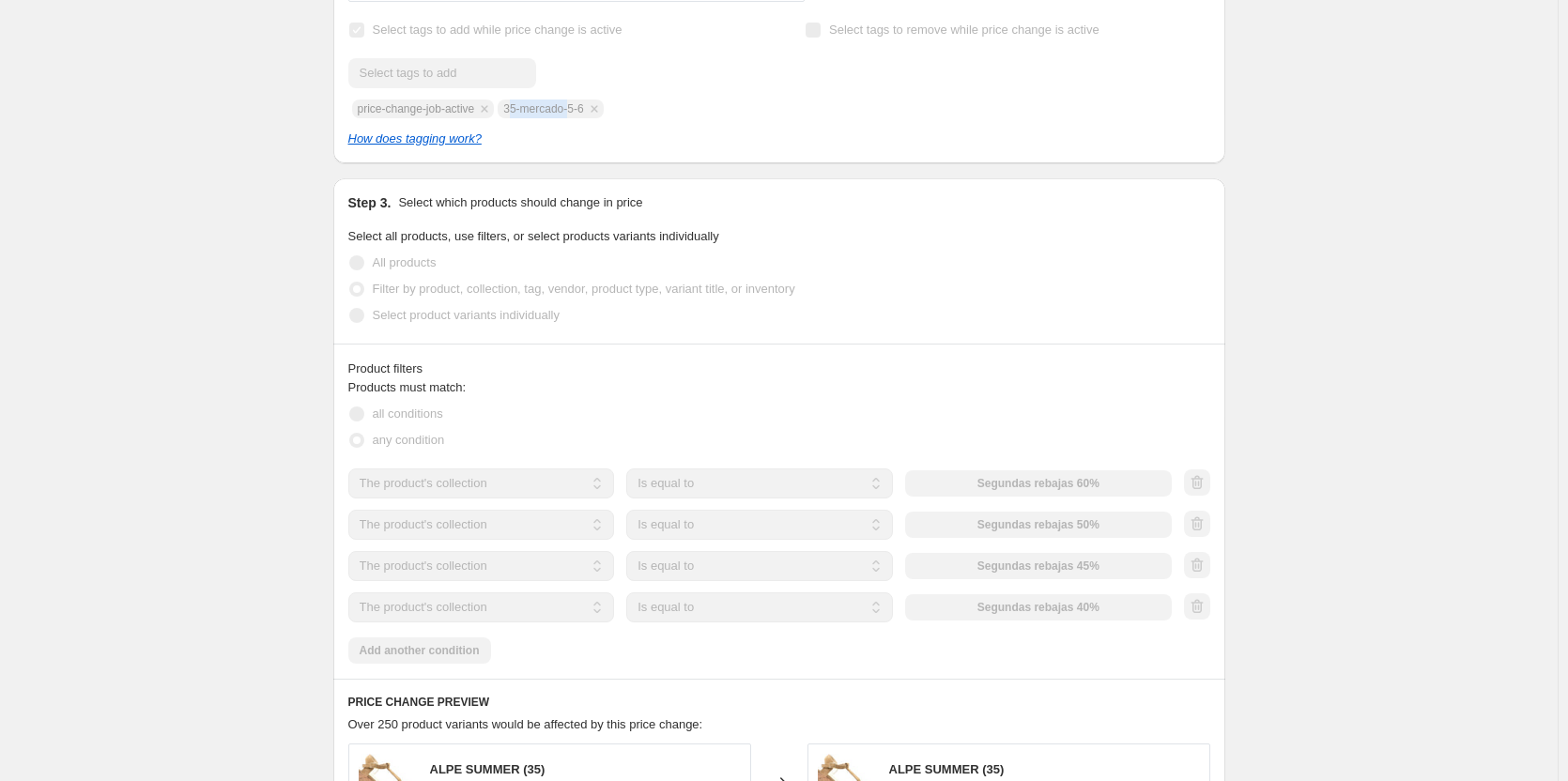 drag, startPoint x: 516, startPoint y: 113, endPoint x: 576, endPoint y: 107, distance: 60.29925 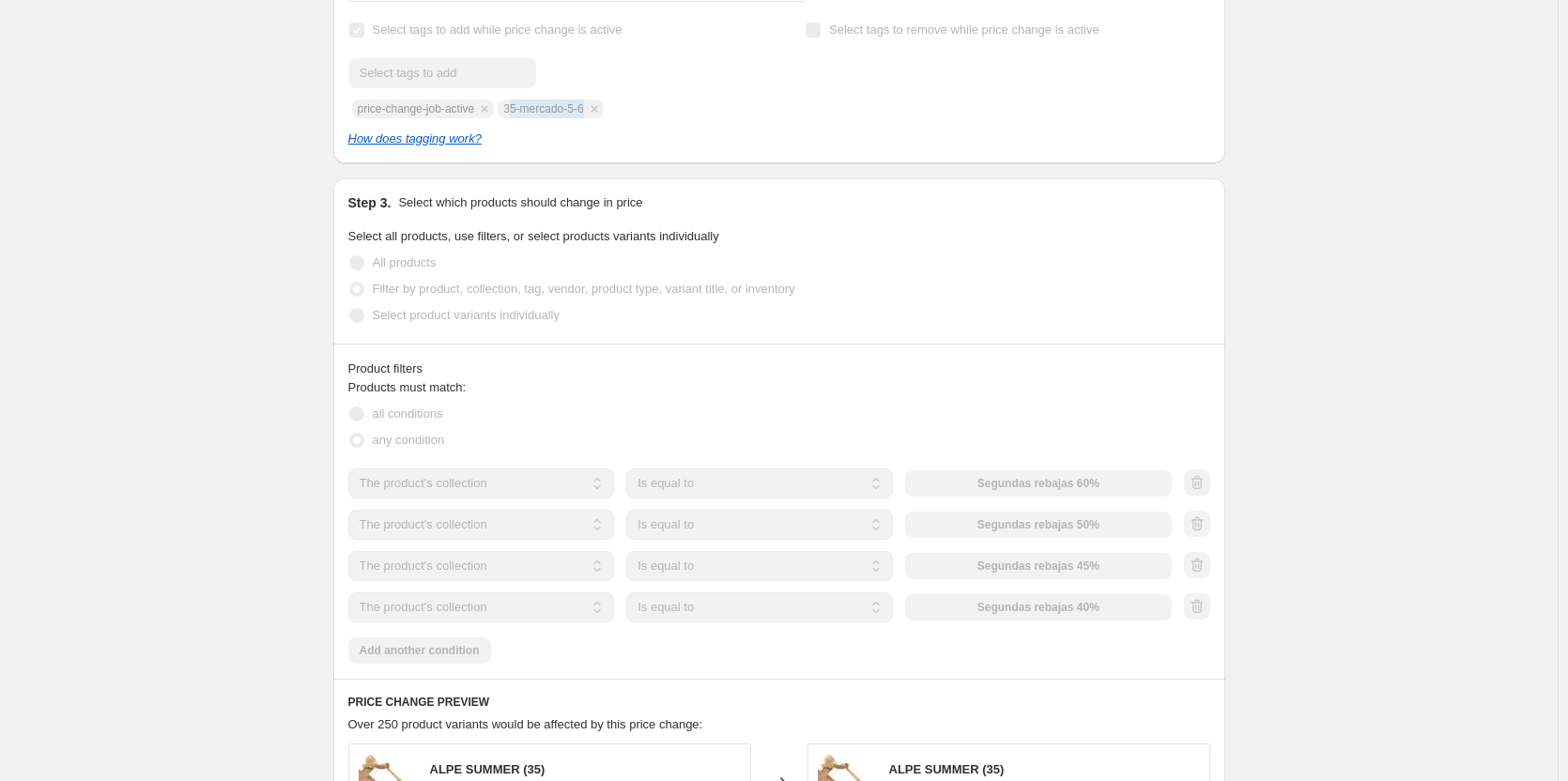 scroll, scrollTop: 0, scrollLeft: 0, axis: both 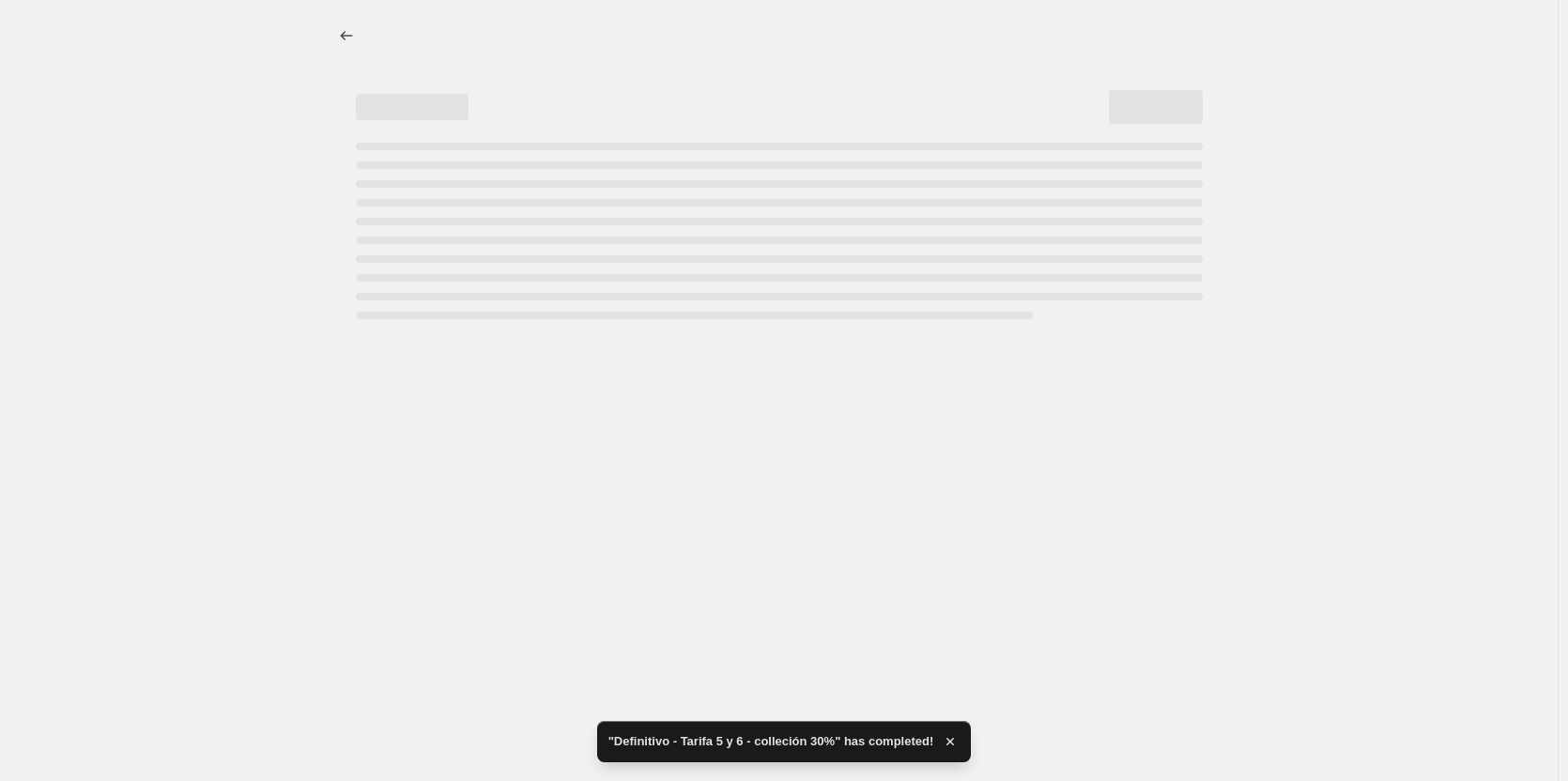 select on "percentage" 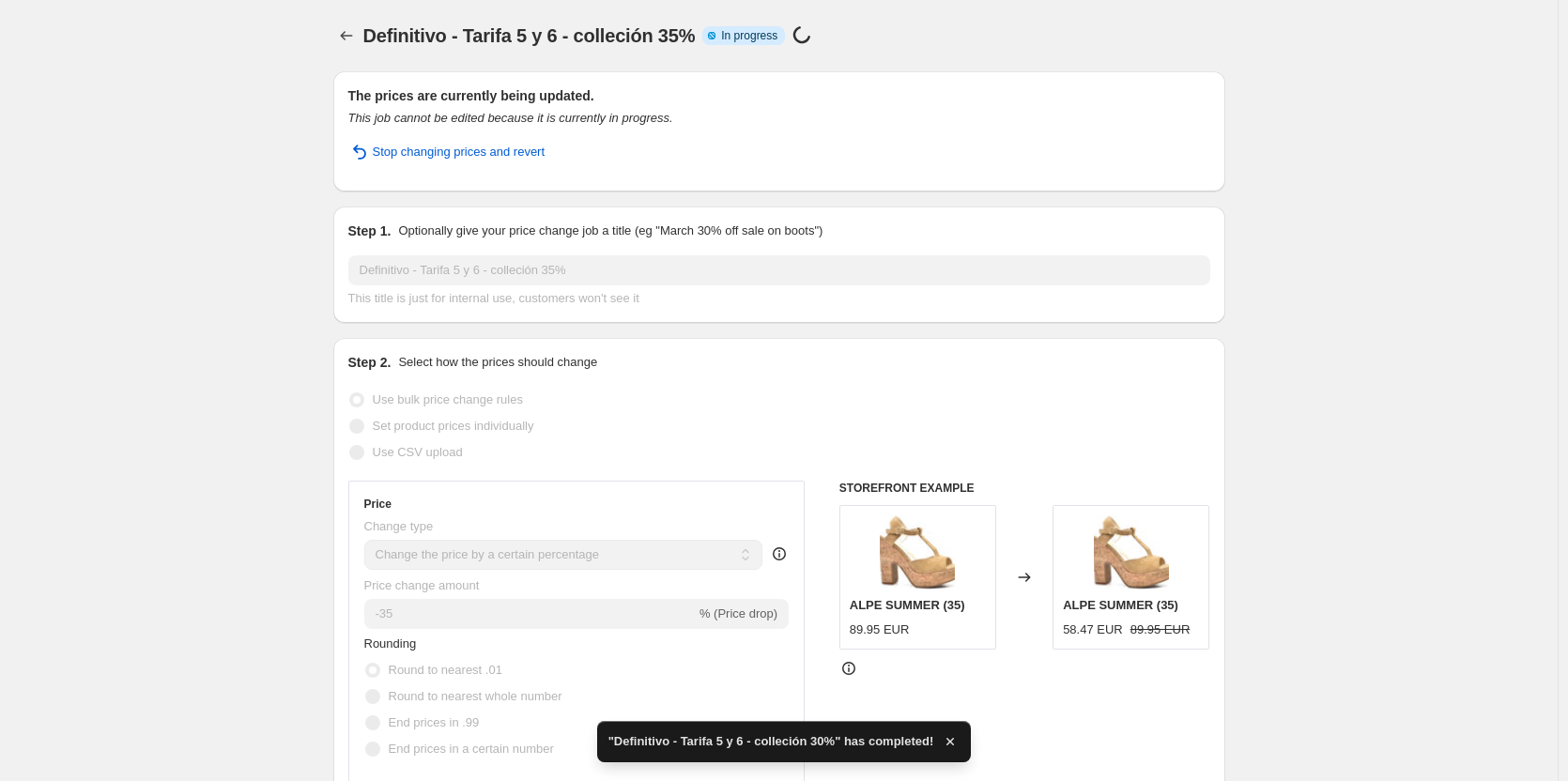 drag, startPoint x: 592, startPoint y: 111, endPoint x: 515, endPoint y: 115, distance: 77.1038 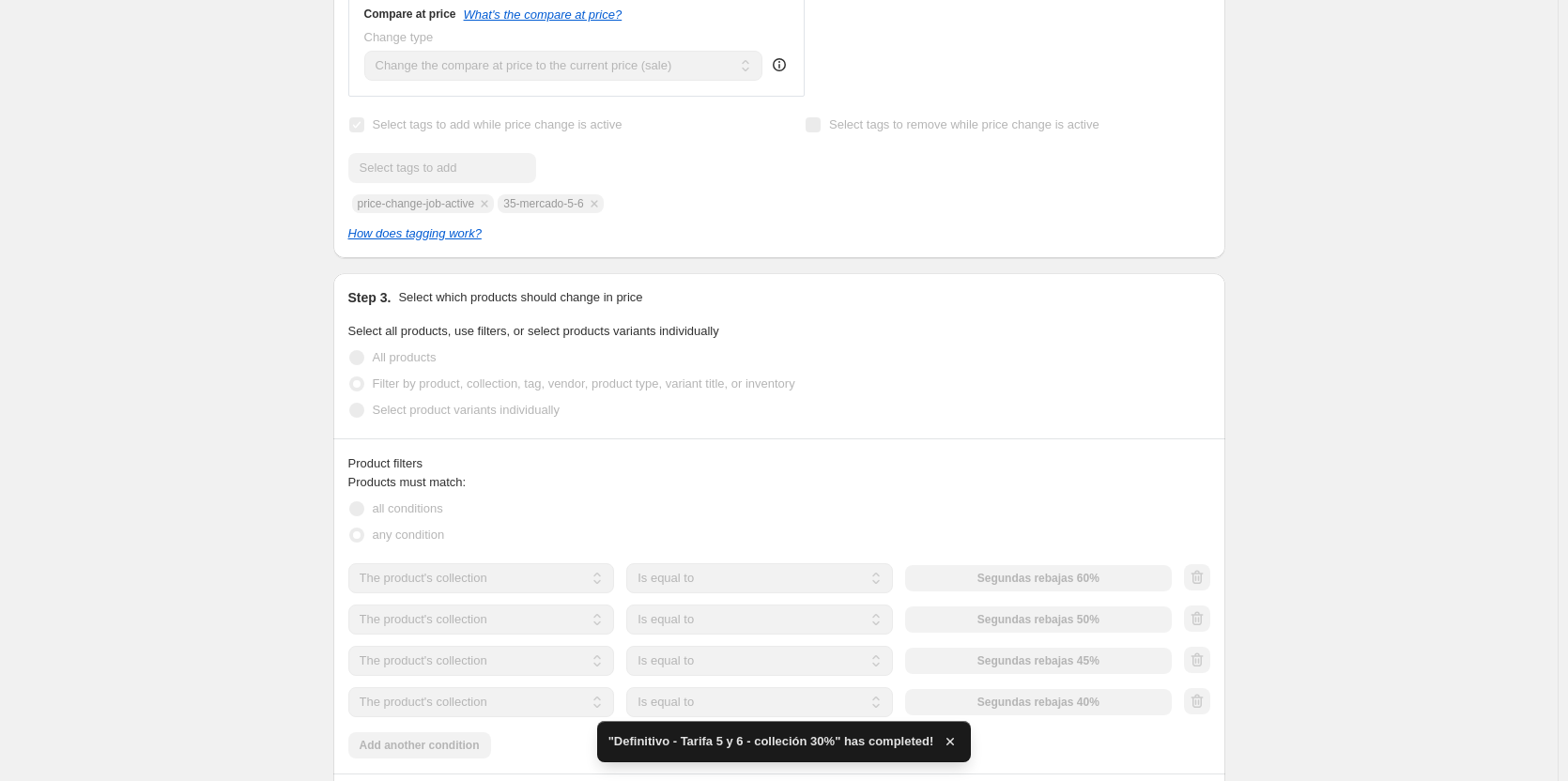 scroll, scrollTop: 845, scrollLeft: 0, axis: vertical 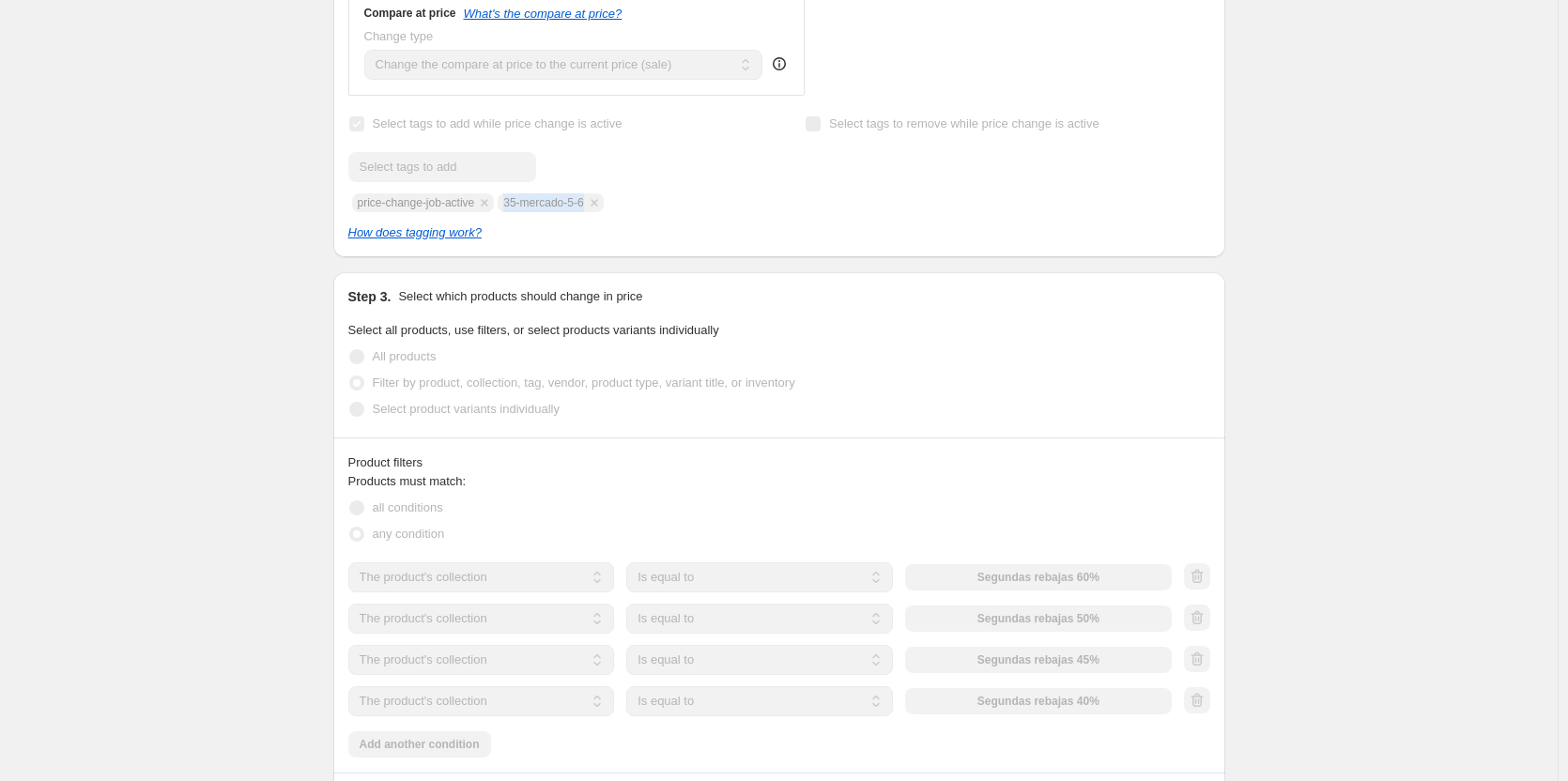 drag, startPoint x: 592, startPoint y: 202, endPoint x: 512, endPoint y: 202, distance: 80 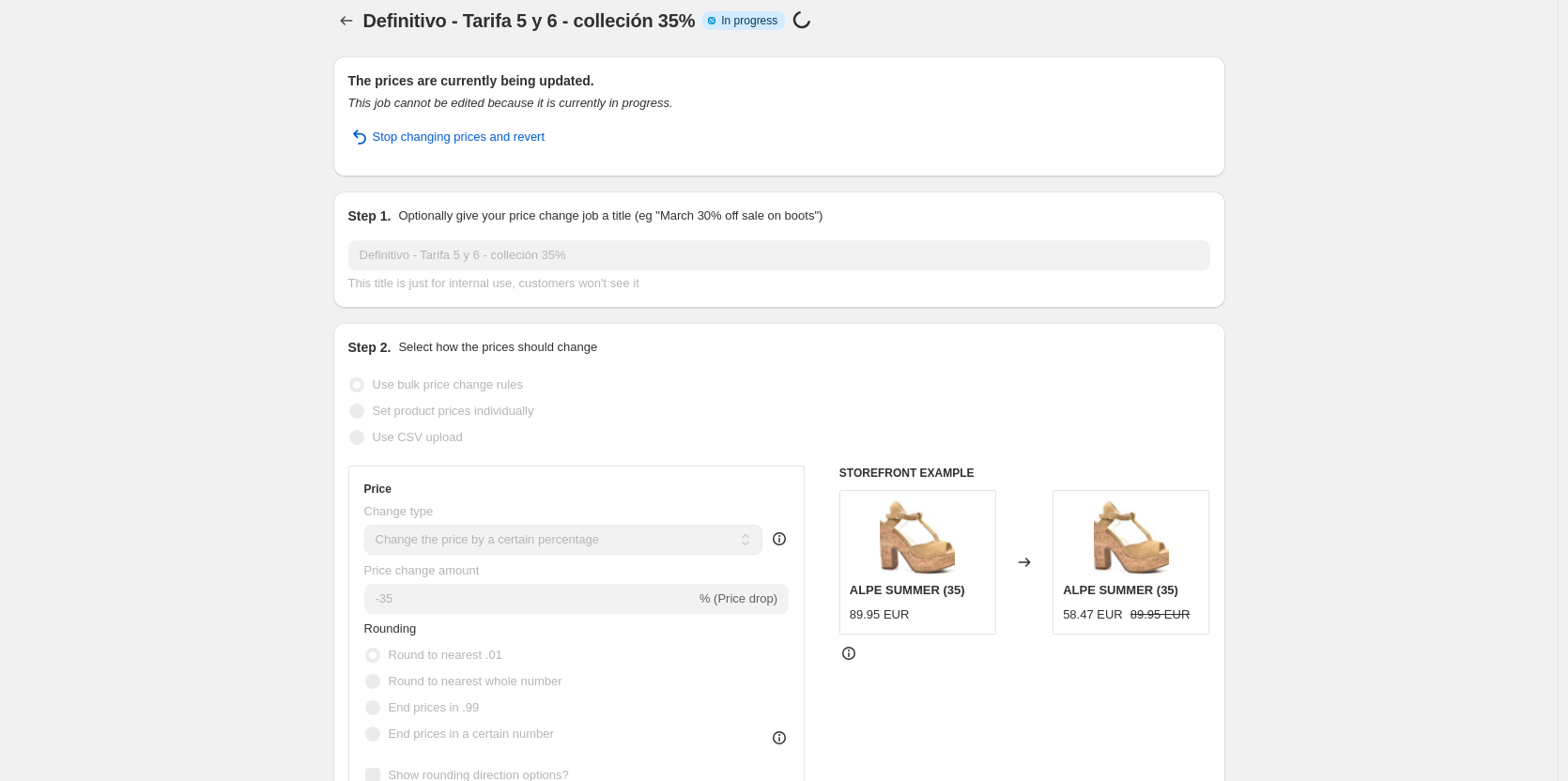 scroll, scrollTop: 0, scrollLeft: 0, axis: both 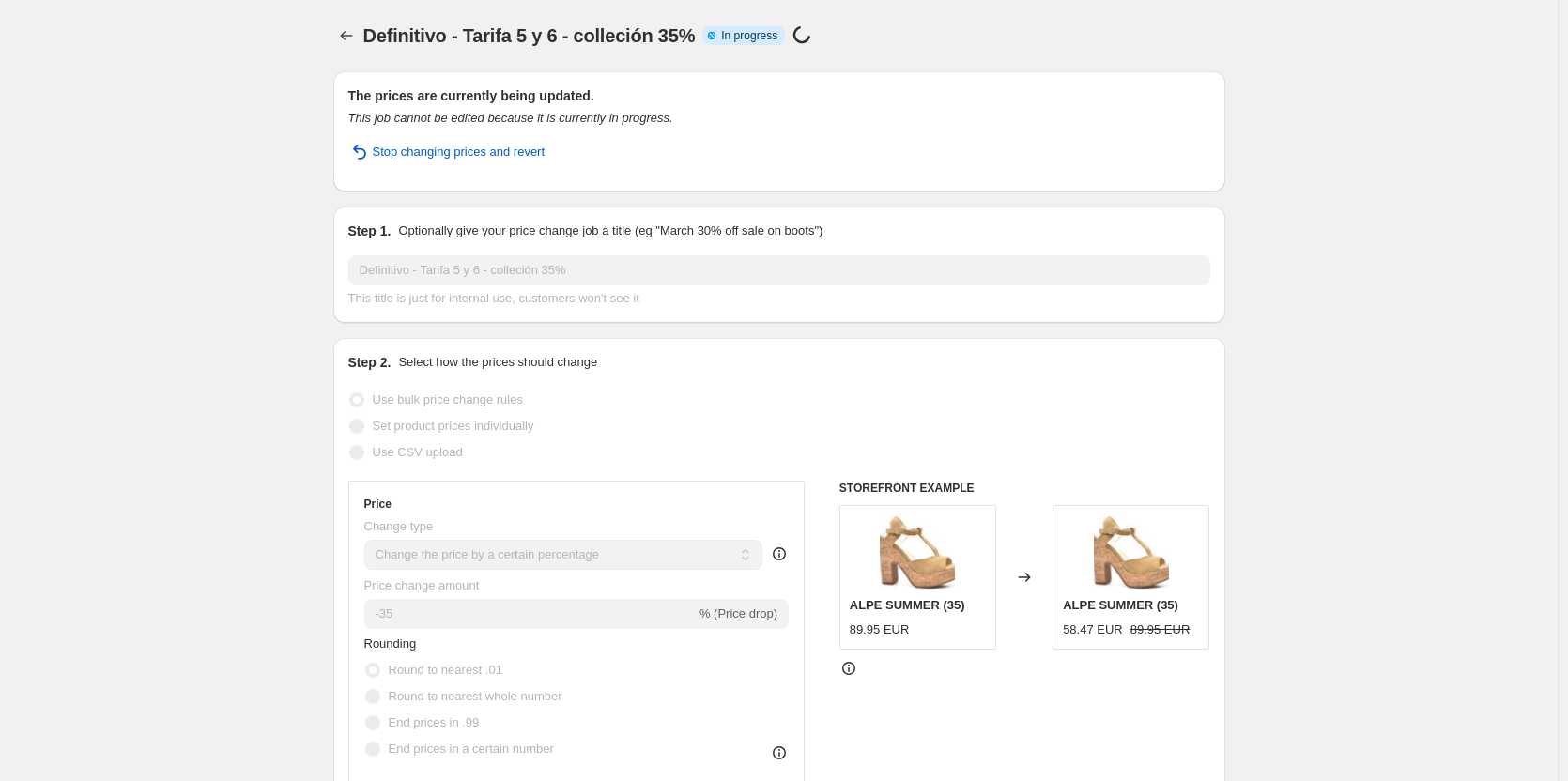 click on "Definitivo - Tarifa 5 y 6 - colleción 35%. This page is ready Definitivo - Tarifa 5 y 6 - colleción 35% Info Partially complete In progress Price change job in progress..." at bounding box center [779, 36] 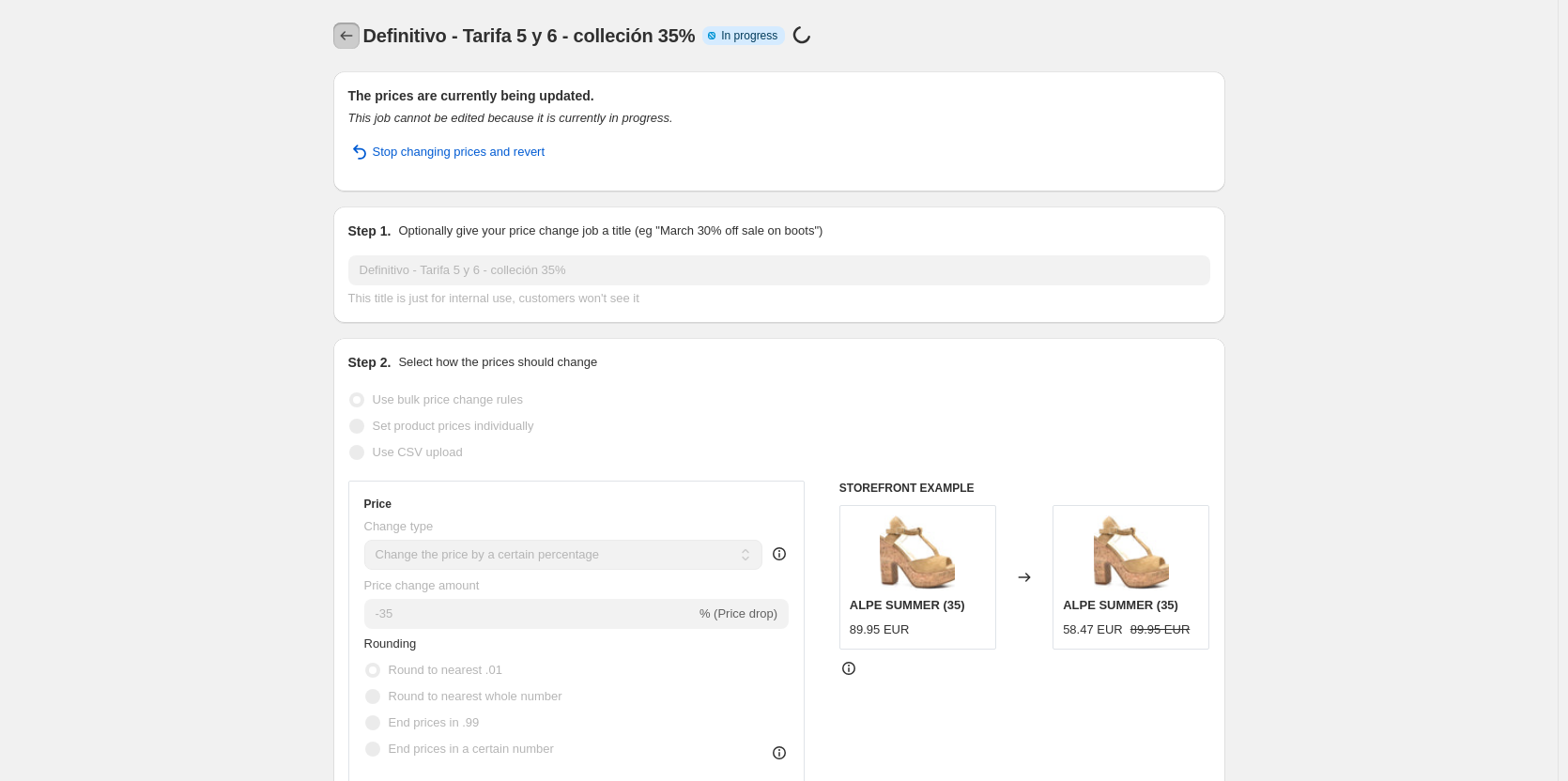 click 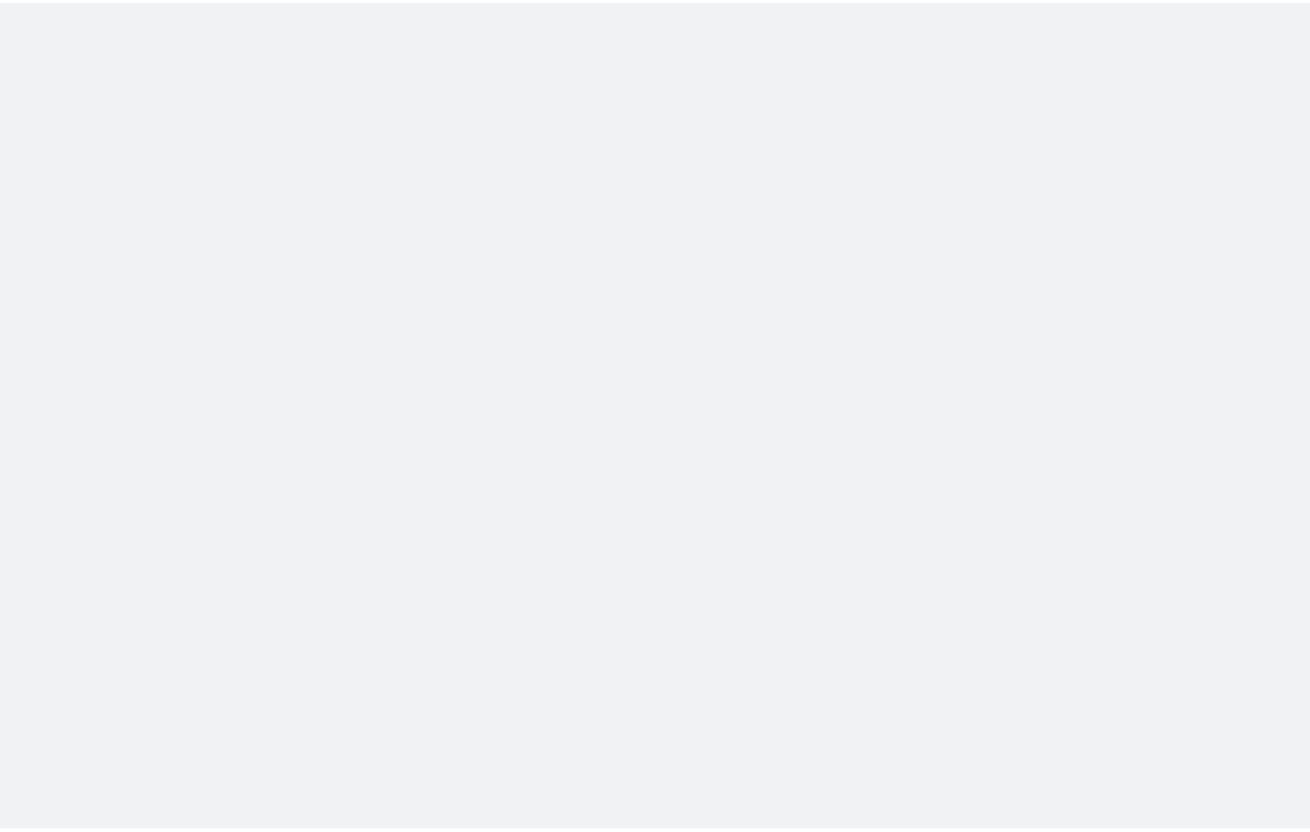 scroll, scrollTop: 0, scrollLeft: 0, axis: both 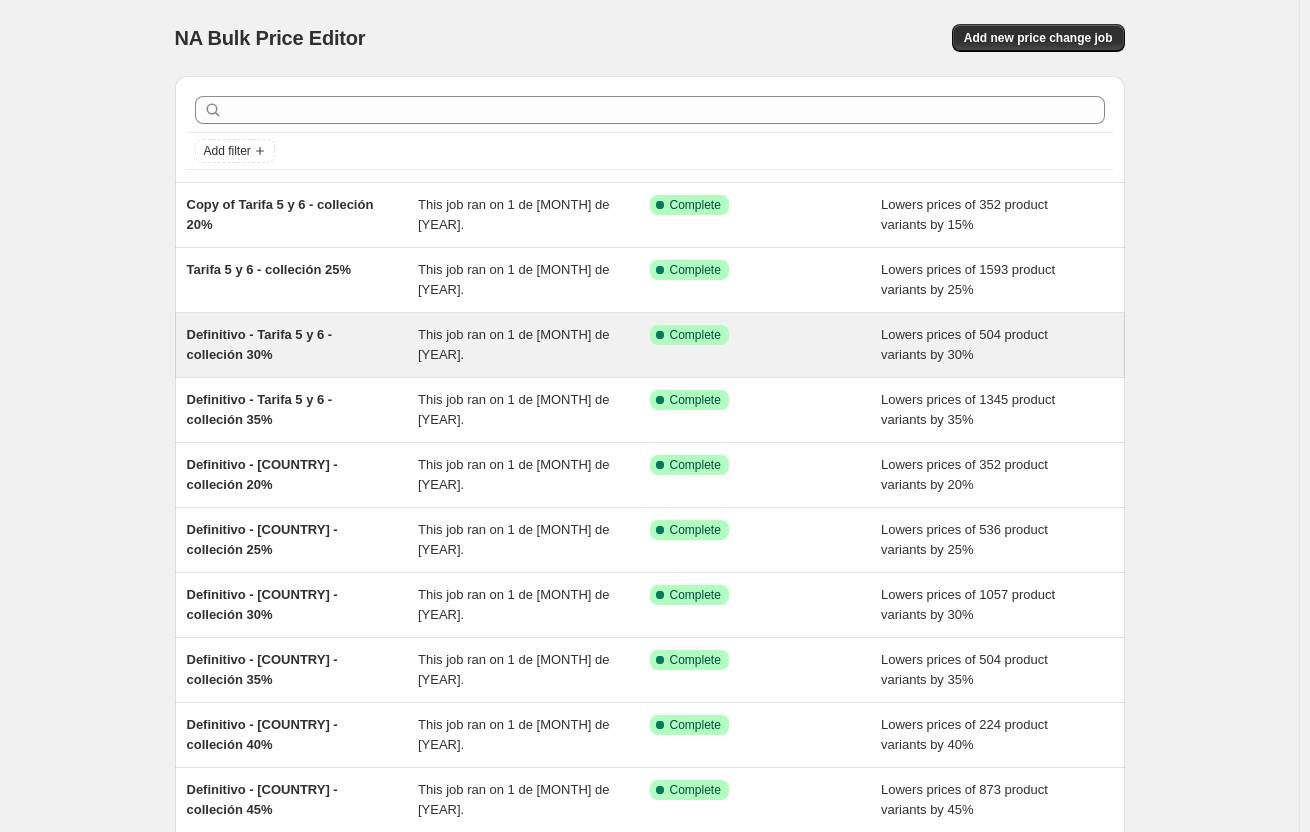 click on "Definitivo - Tarifa 5 y 6 - colleción 30%" at bounding box center (303, 345) 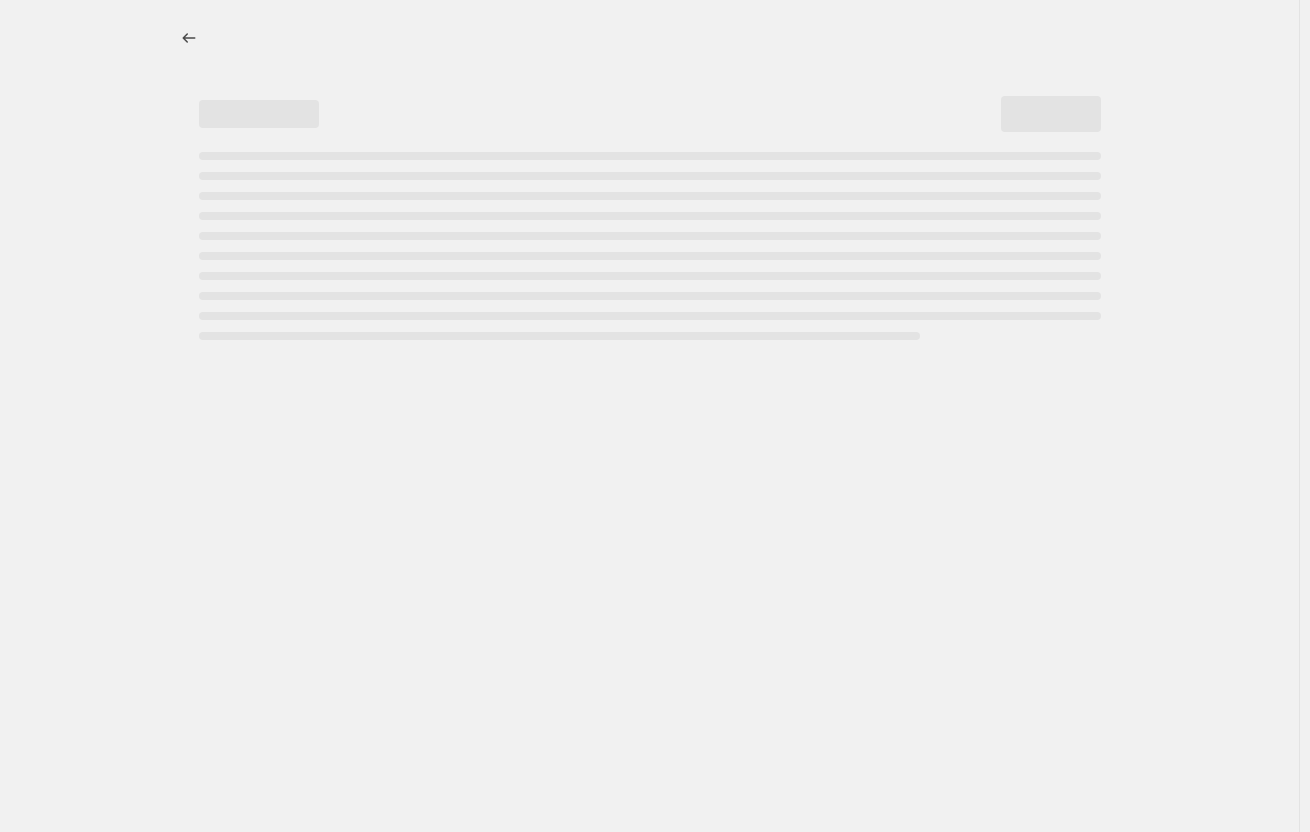 select on "percentage" 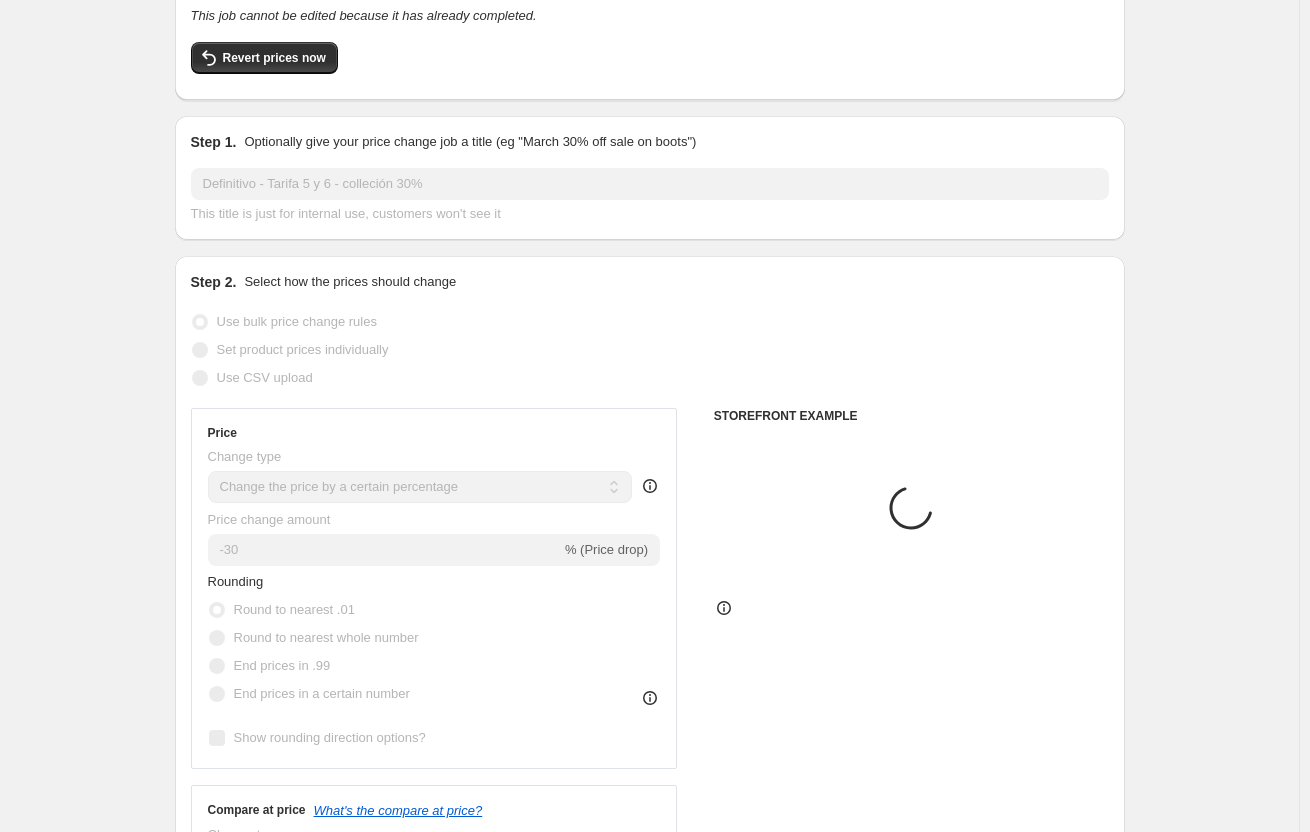 select on "collection" 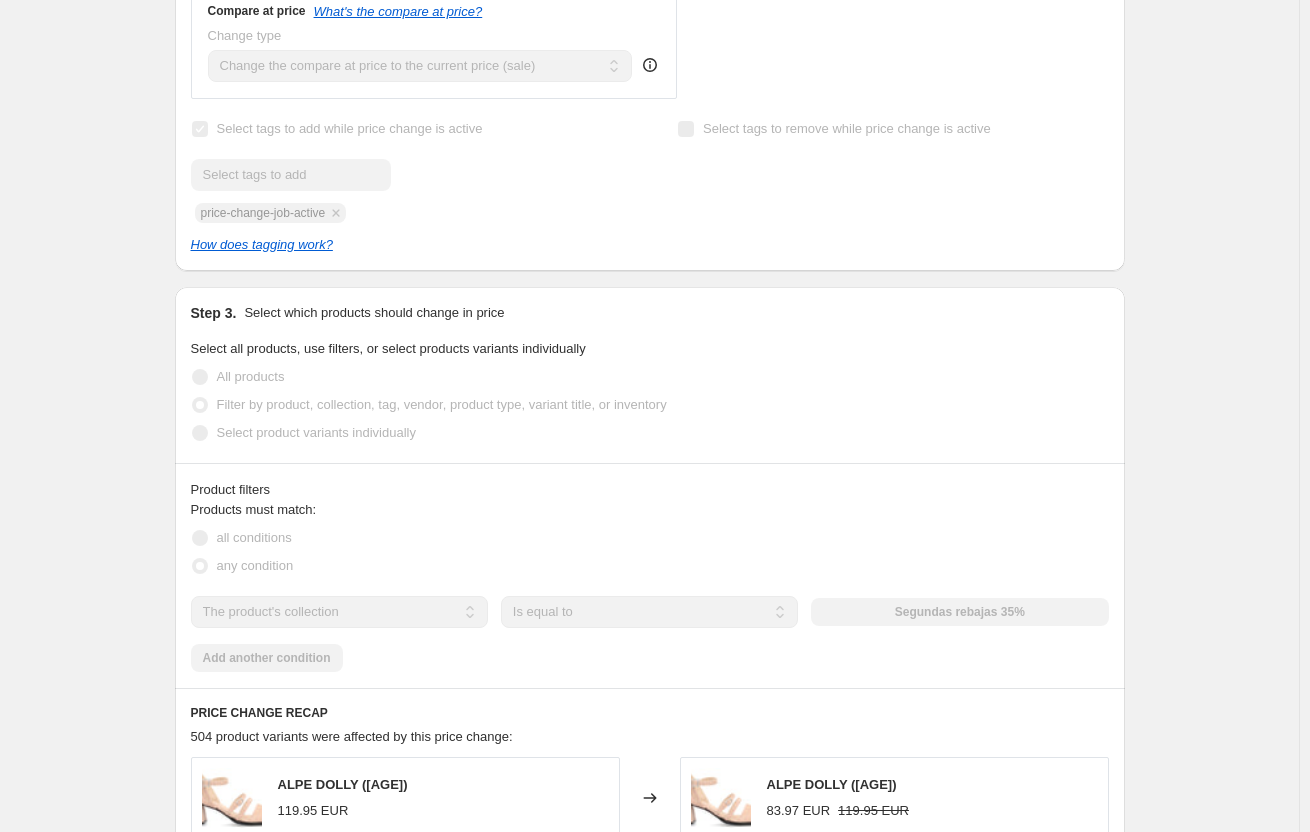 scroll, scrollTop: 1000, scrollLeft: 0, axis: vertical 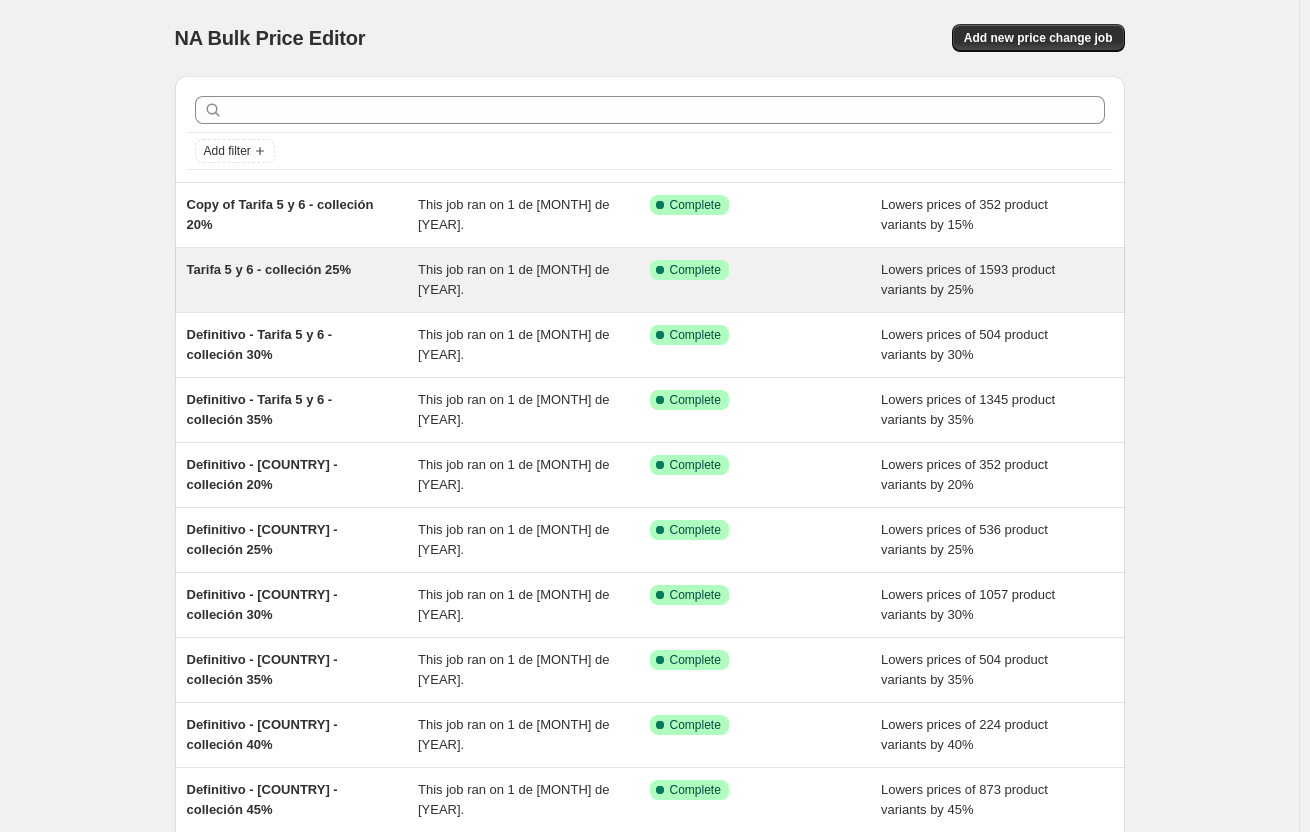 click on "Tarifa 5 y 6 - colleción 25%" at bounding box center [269, 269] 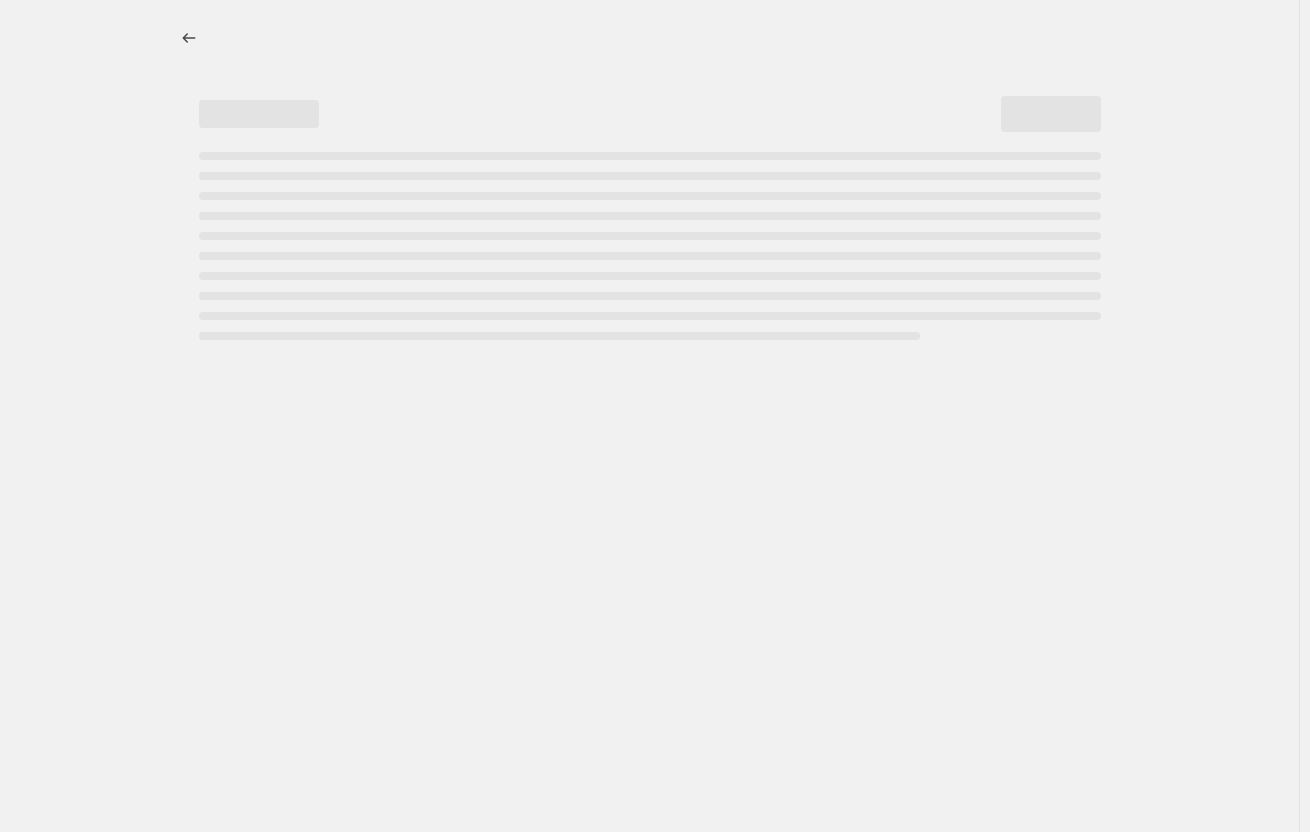 select on "percentage" 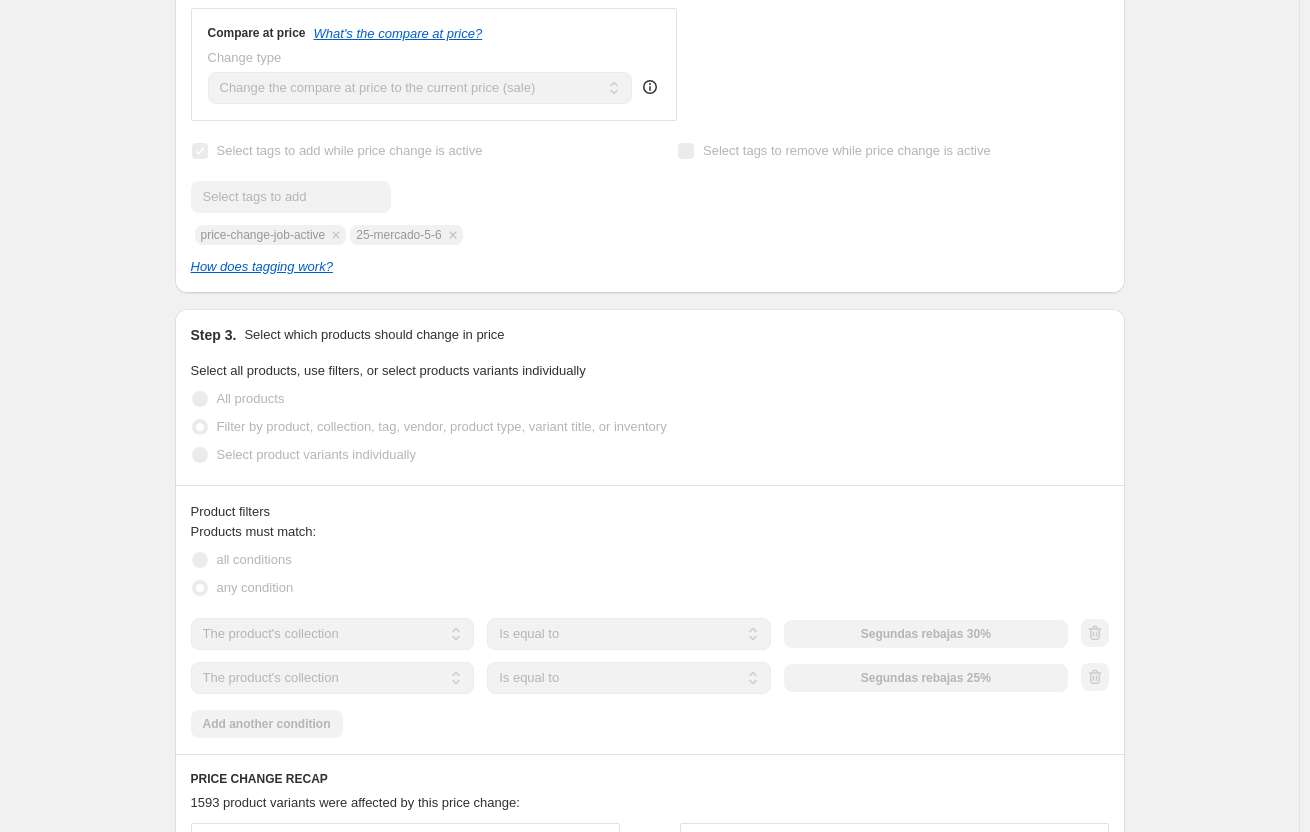 scroll, scrollTop: 900, scrollLeft: 0, axis: vertical 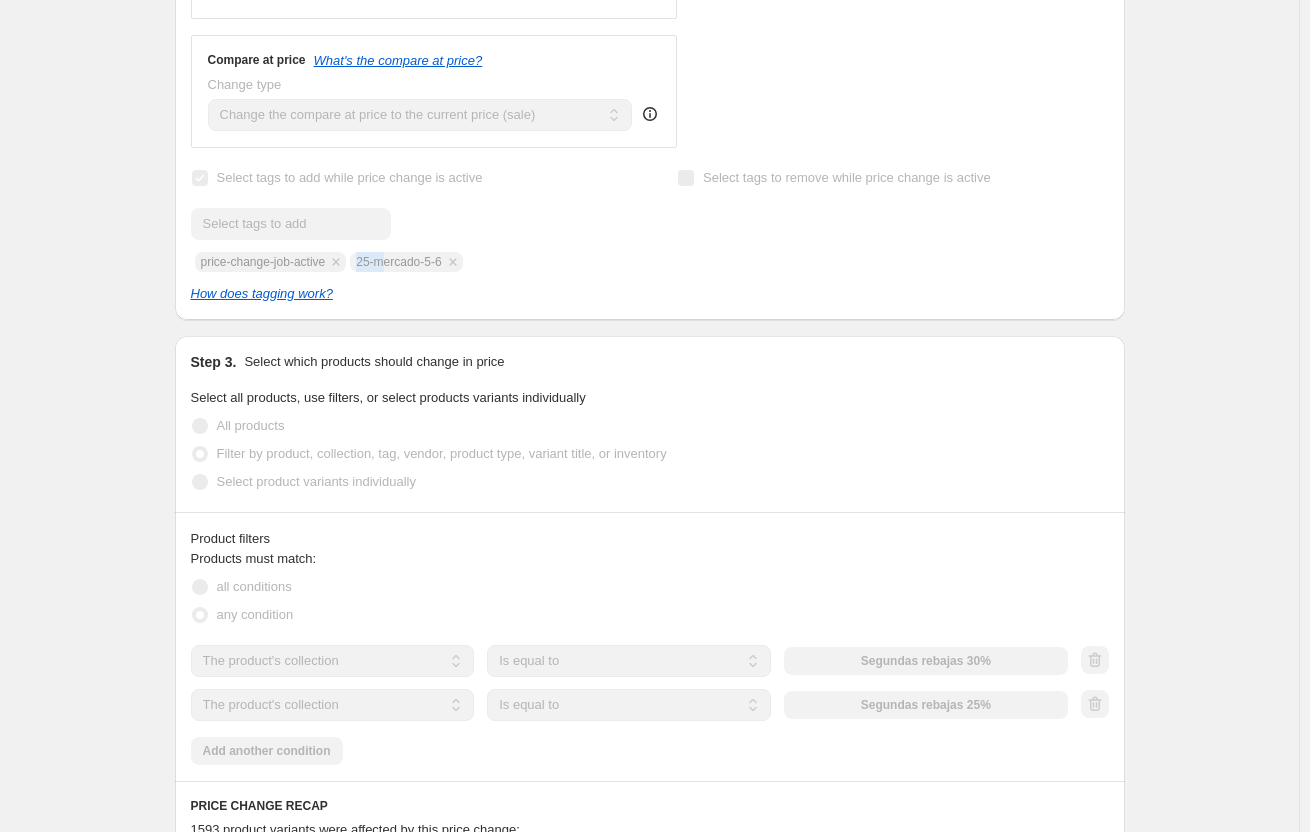 drag, startPoint x: 366, startPoint y: 264, endPoint x: 442, endPoint y: 264, distance: 76 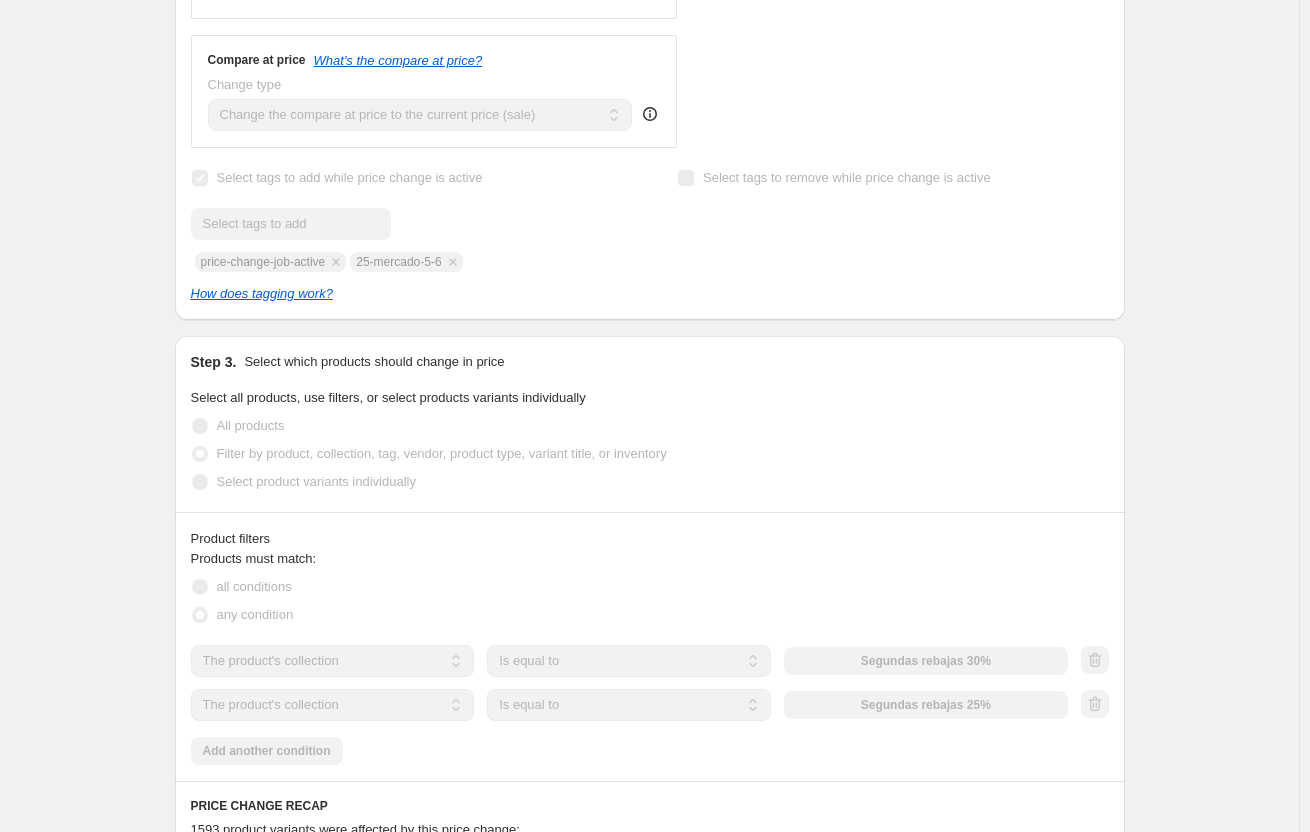 click on "Submit price-change-job-active 25-mercado-5-6" at bounding box center [406, 240] 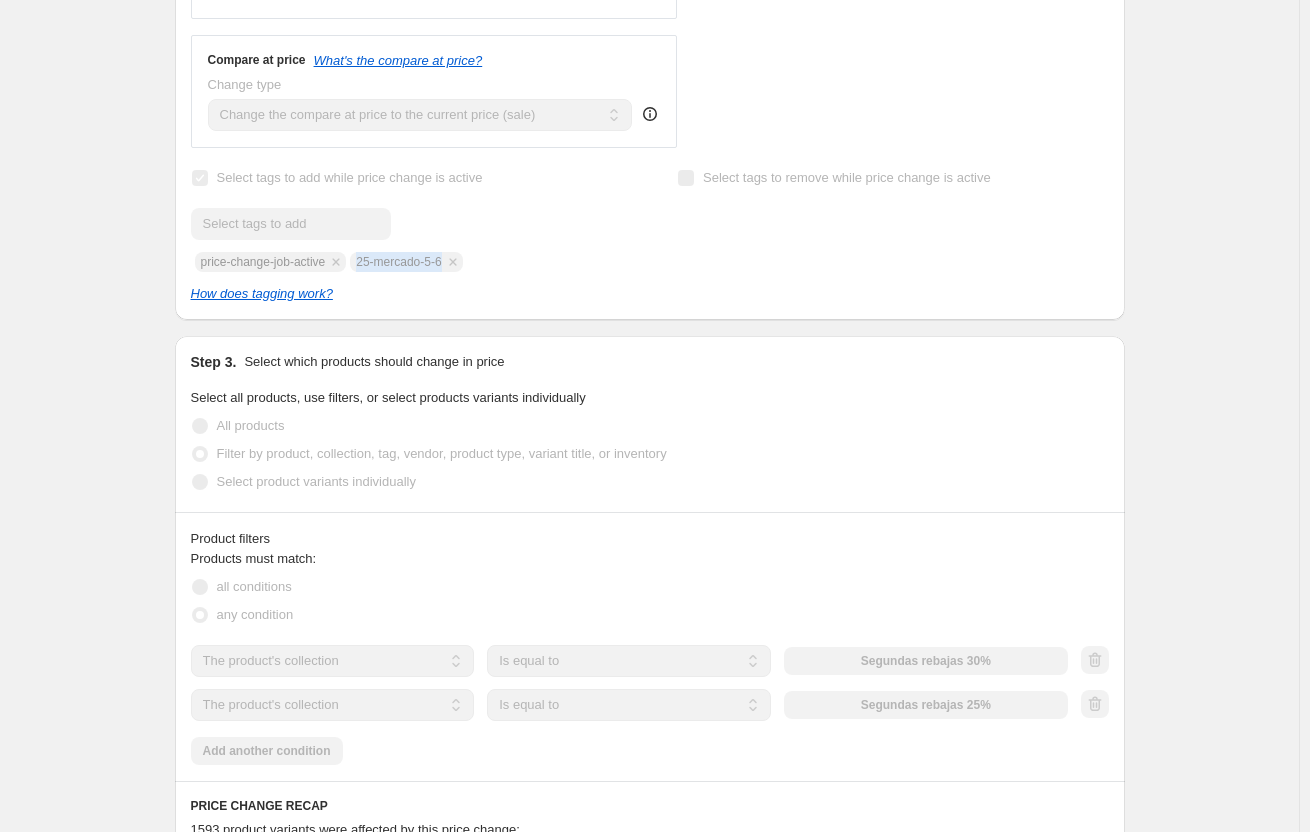 drag, startPoint x: 364, startPoint y: 263, endPoint x: 448, endPoint y: 261, distance: 84.0238 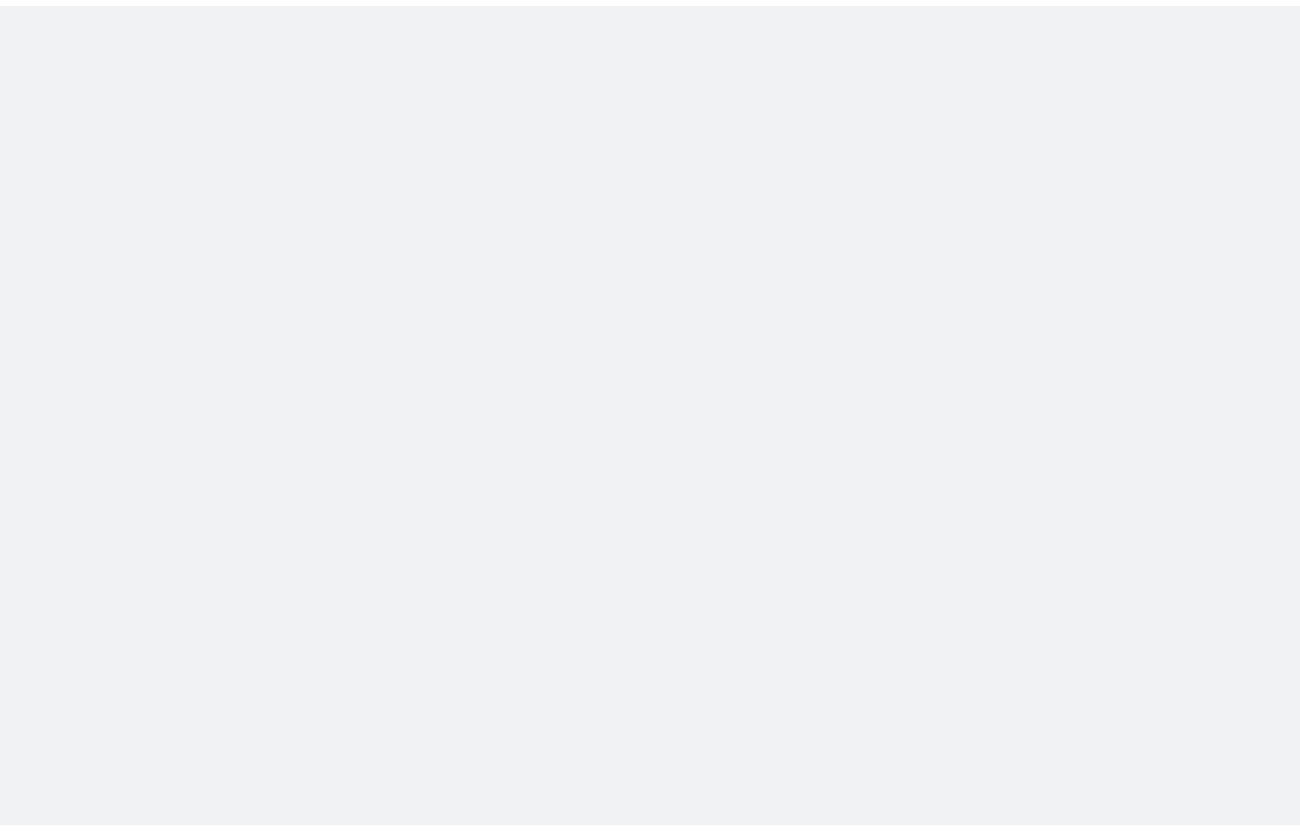 scroll, scrollTop: 0, scrollLeft: 0, axis: both 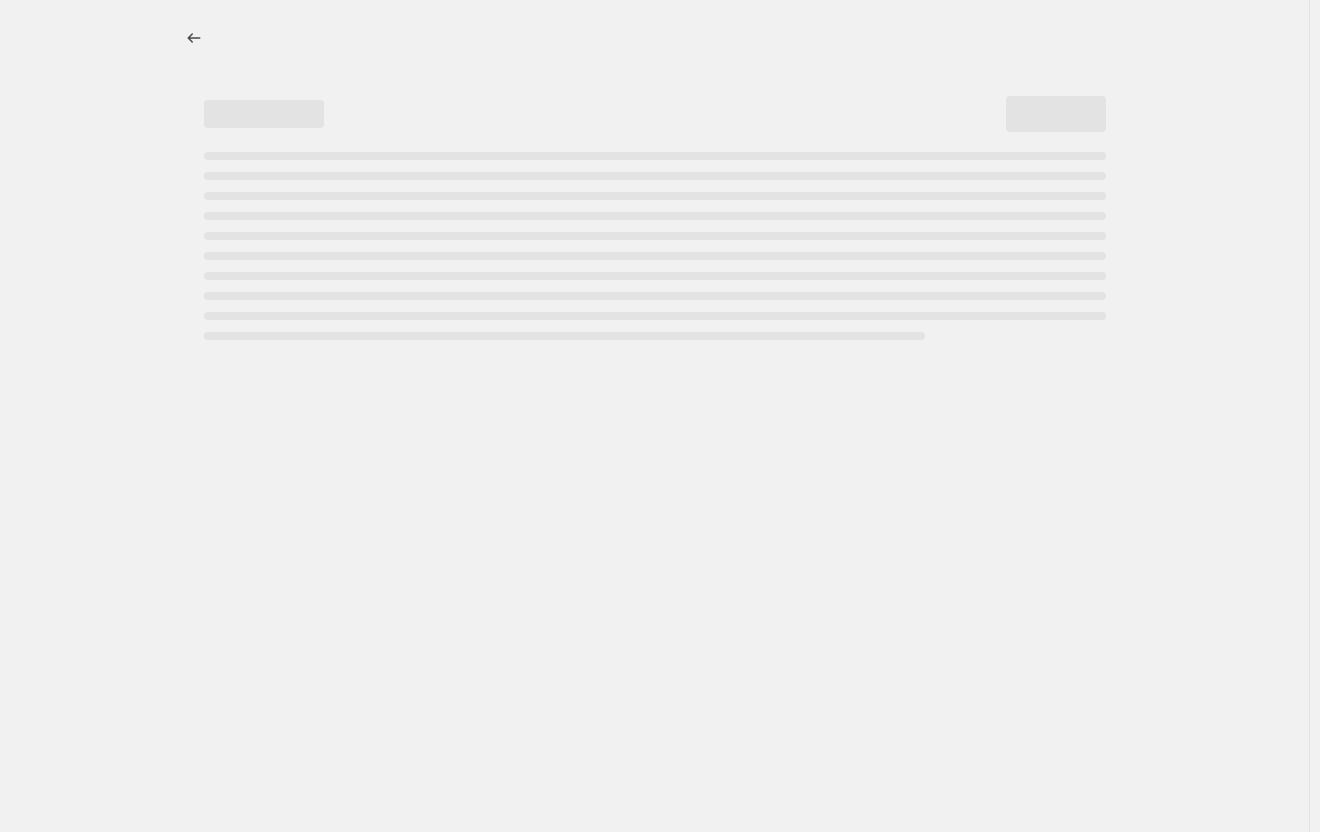 select on "percentage" 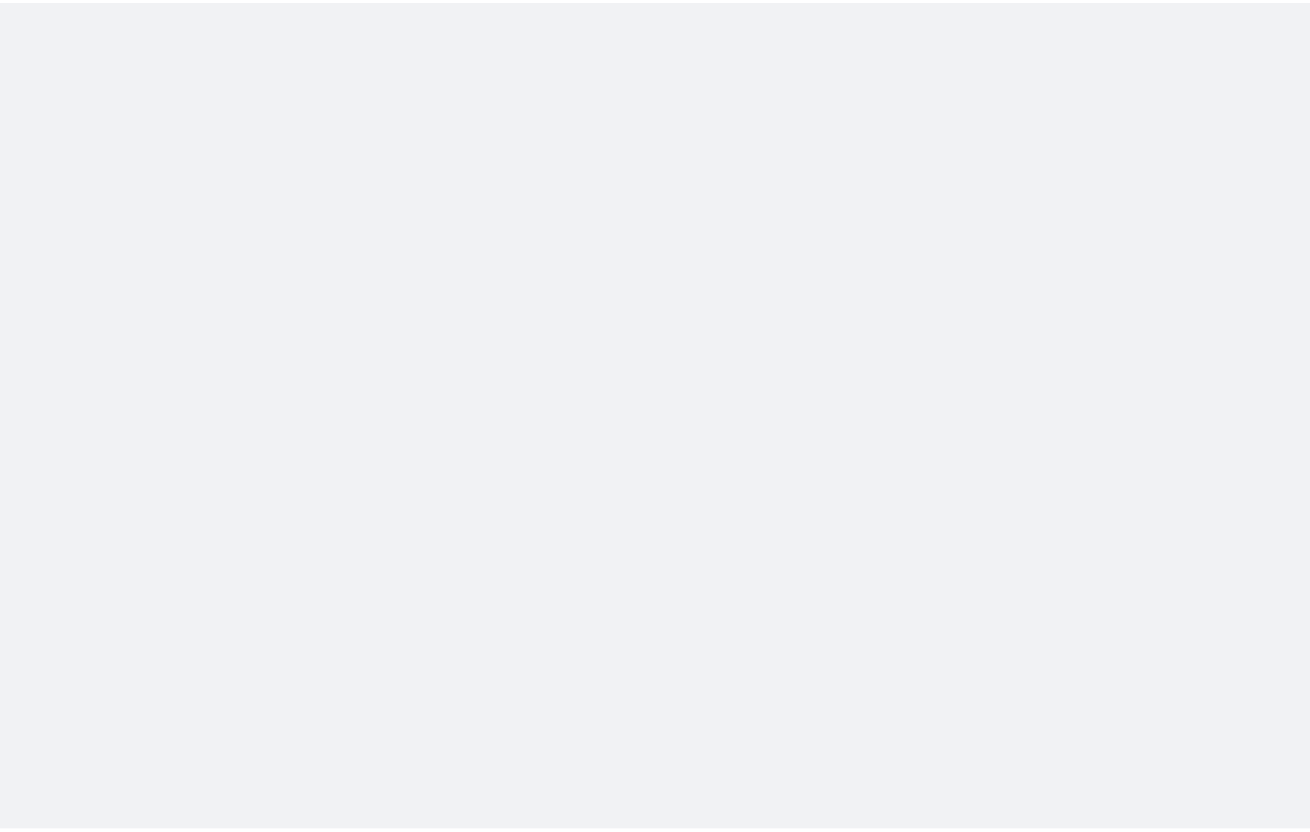 scroll, scrollTop: 0, scrollLeft: 0, axis: both 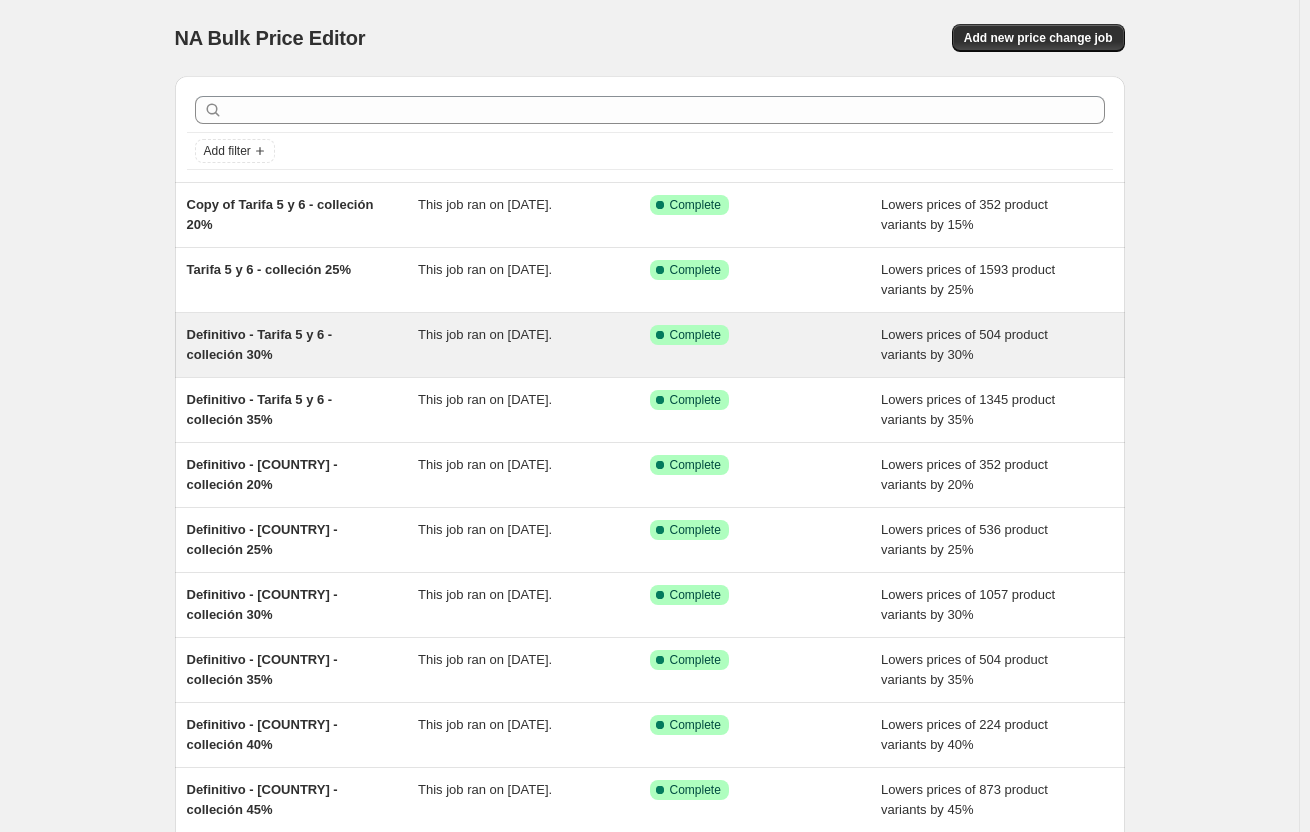 click on "Definitivo - Tarifa 5 y 6 - colleción 30%" at bounding box center [260, 344] 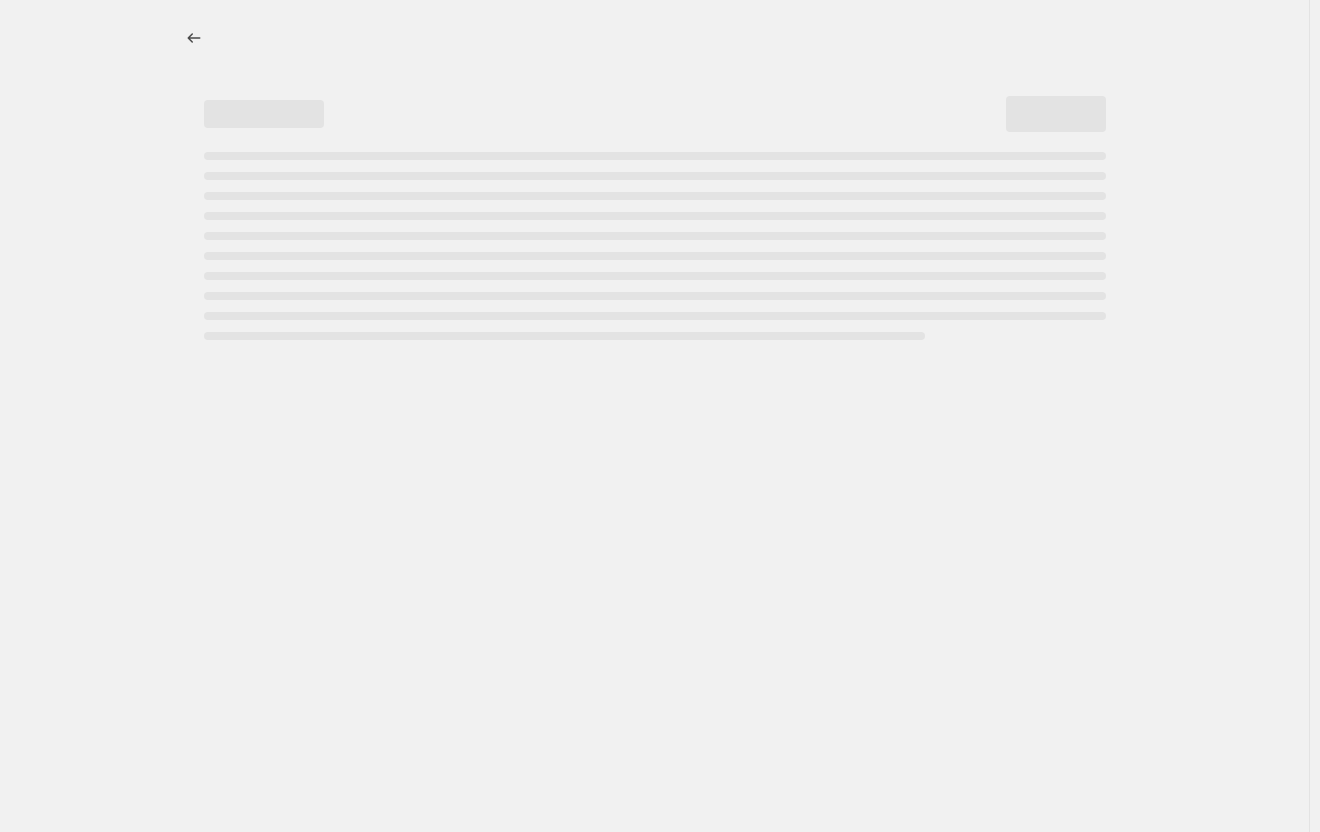 select on "percentage" 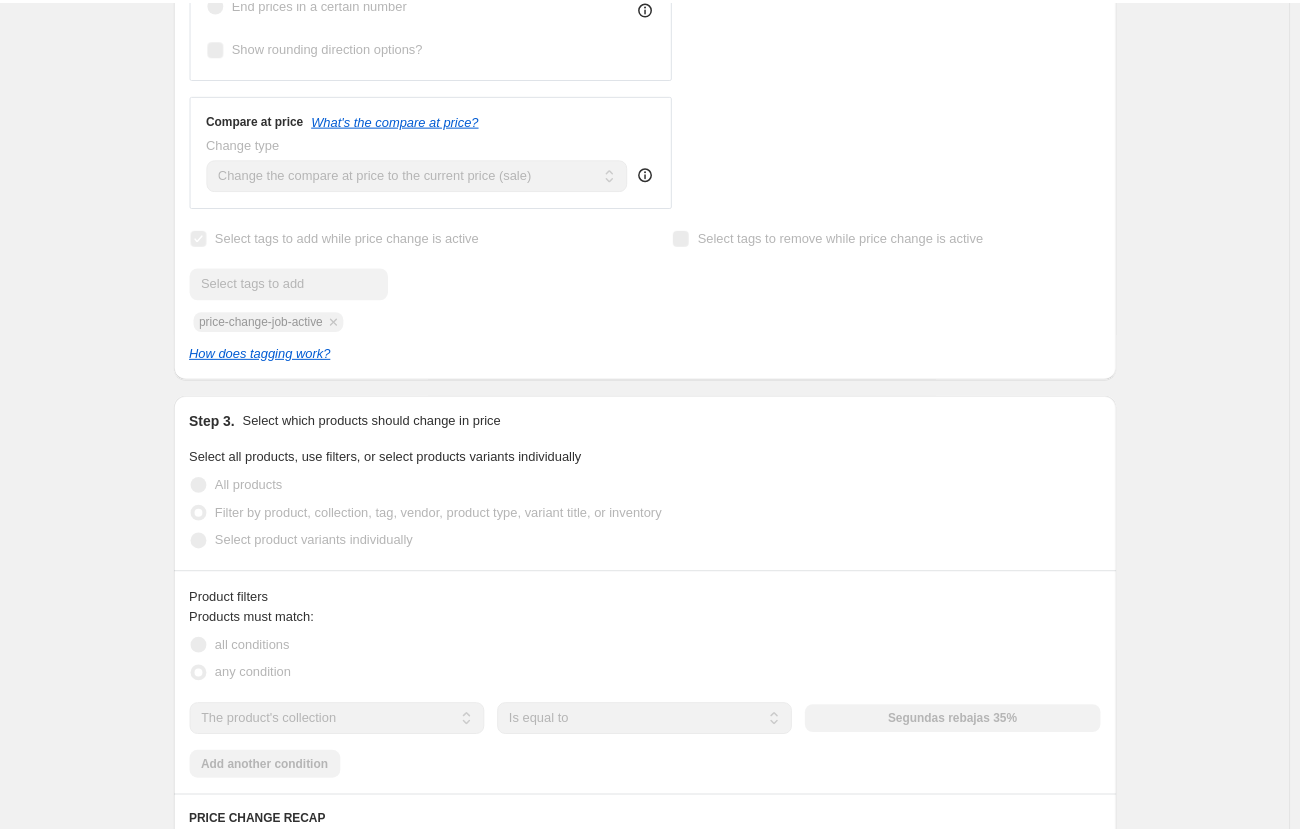scroll, scrollTop: 768, scrollLeft: 0, axis: vertical 